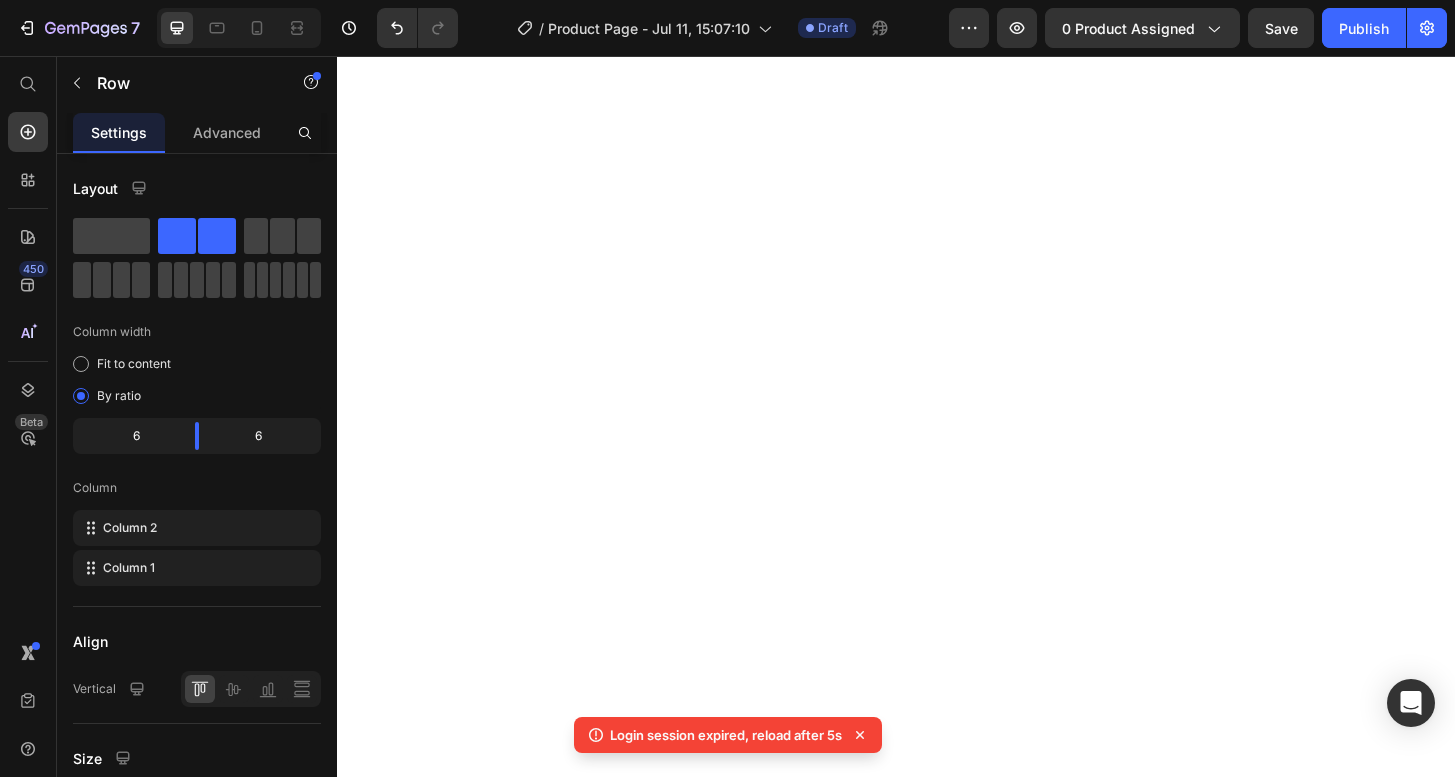 scroll, scrollTop: 0, scrollLeft: 0, axis: both 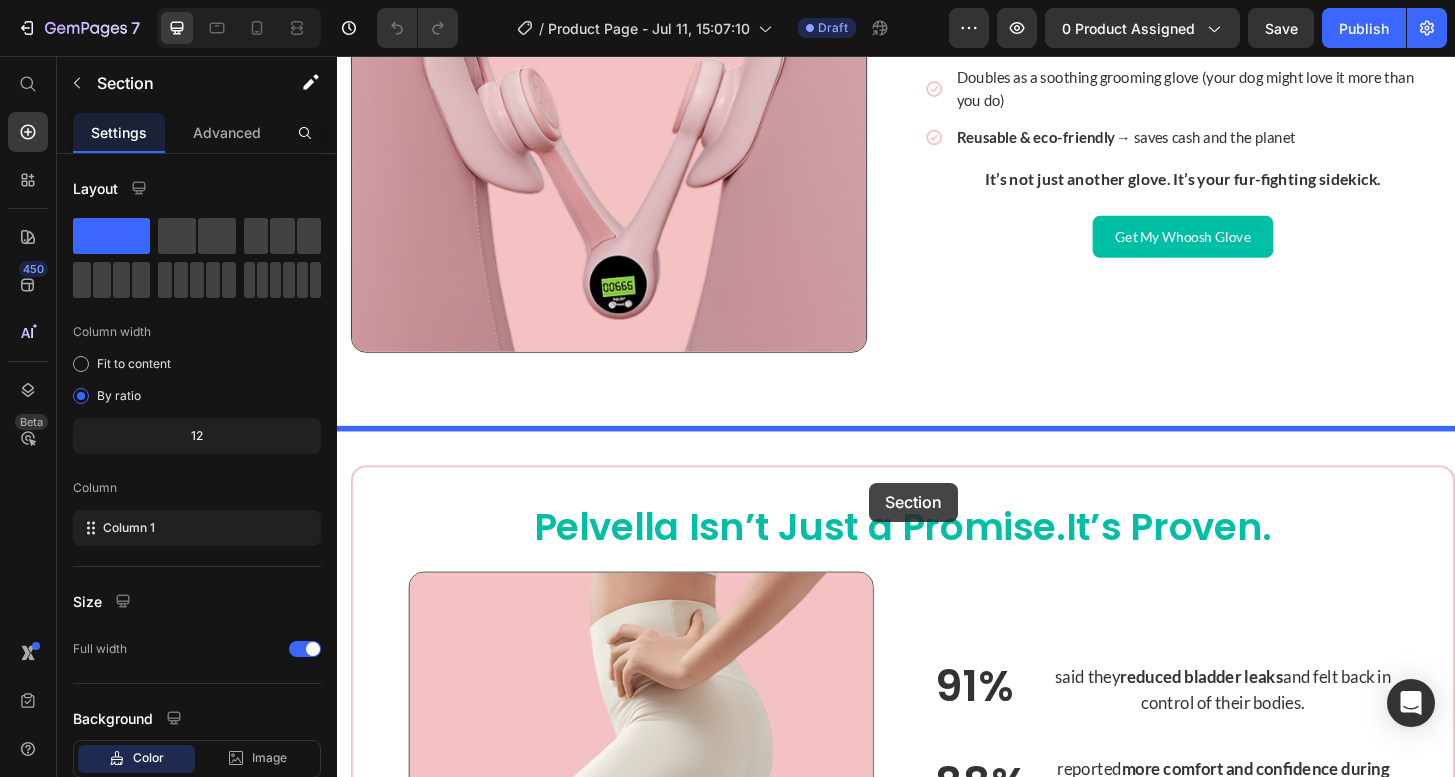 drag, startPoint x: 956, startPoint y: 422, endPoint x: 908, endPoint y: 514, distance: 103.768974 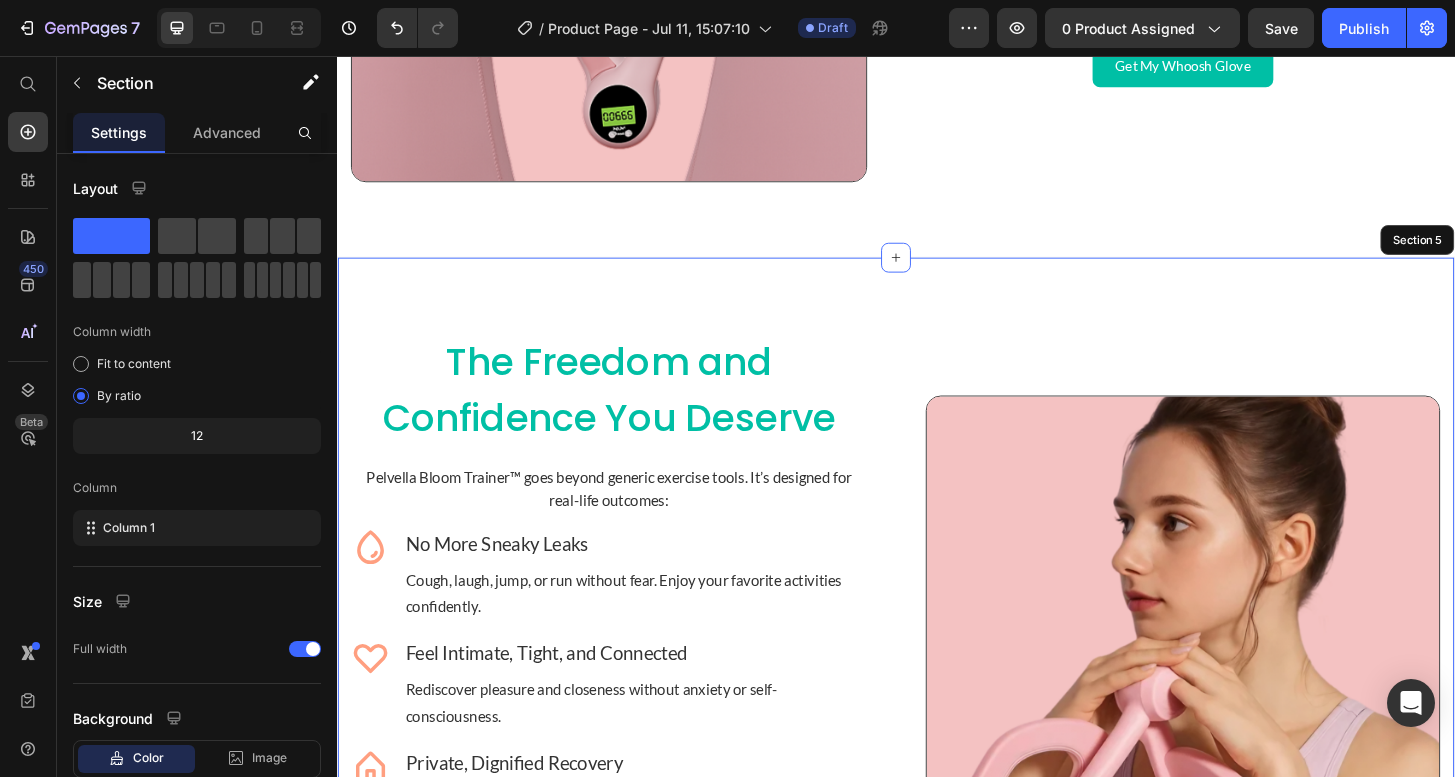 scroll, scrollTop: 3069, scrollLeft: 0, axis: vertical 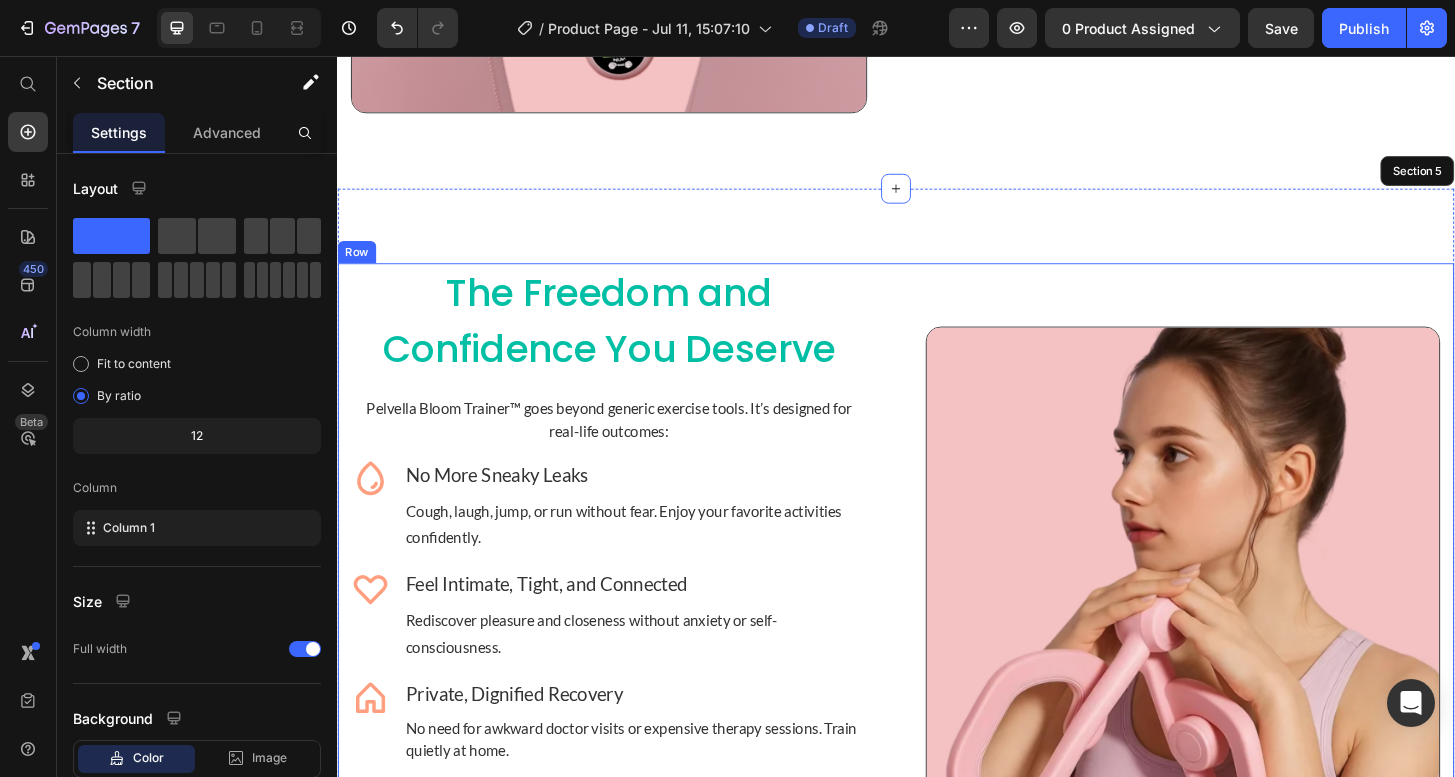 click on "No More Sneaky Leaks" at bounding box center (657, 505) 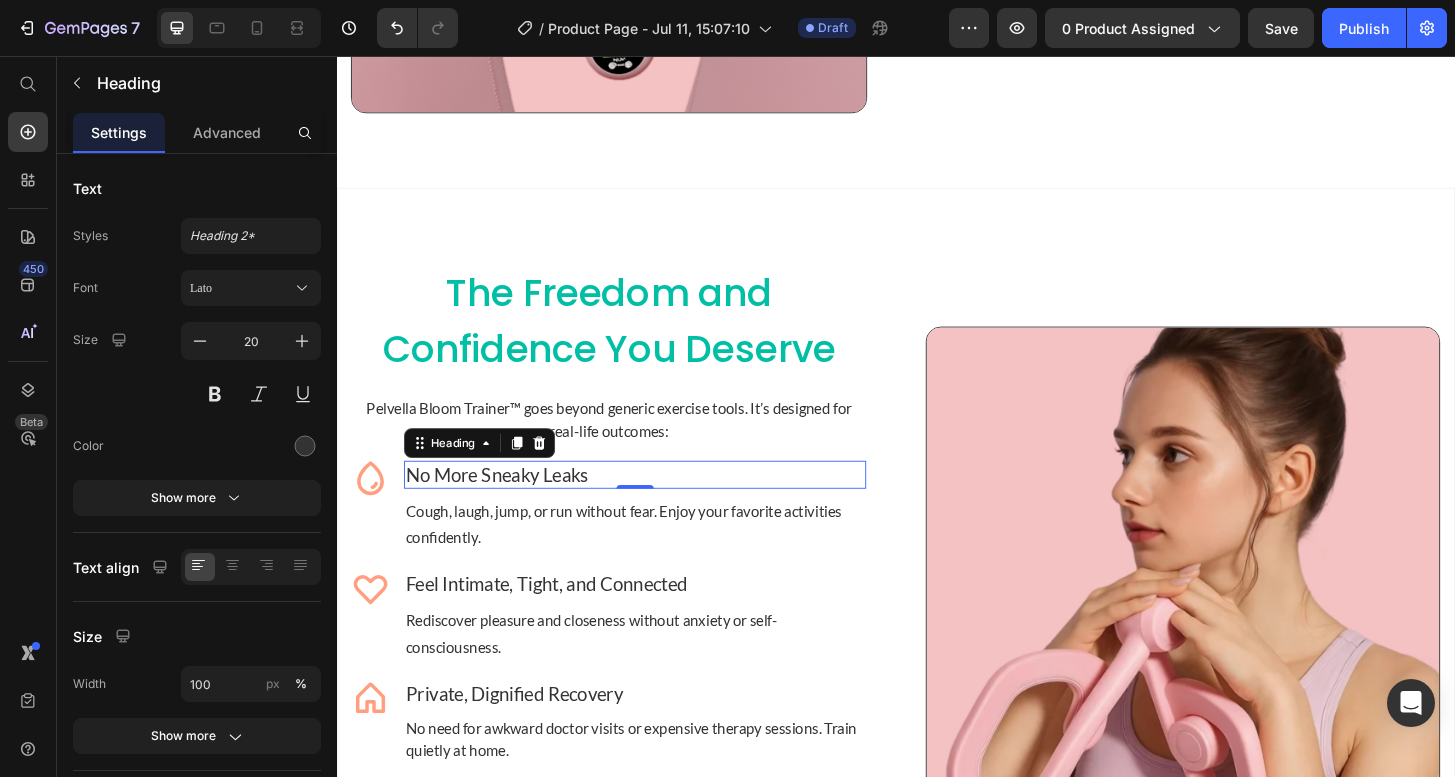 click on "No More Sneaky Leaks" at bounding box center (657, 505) 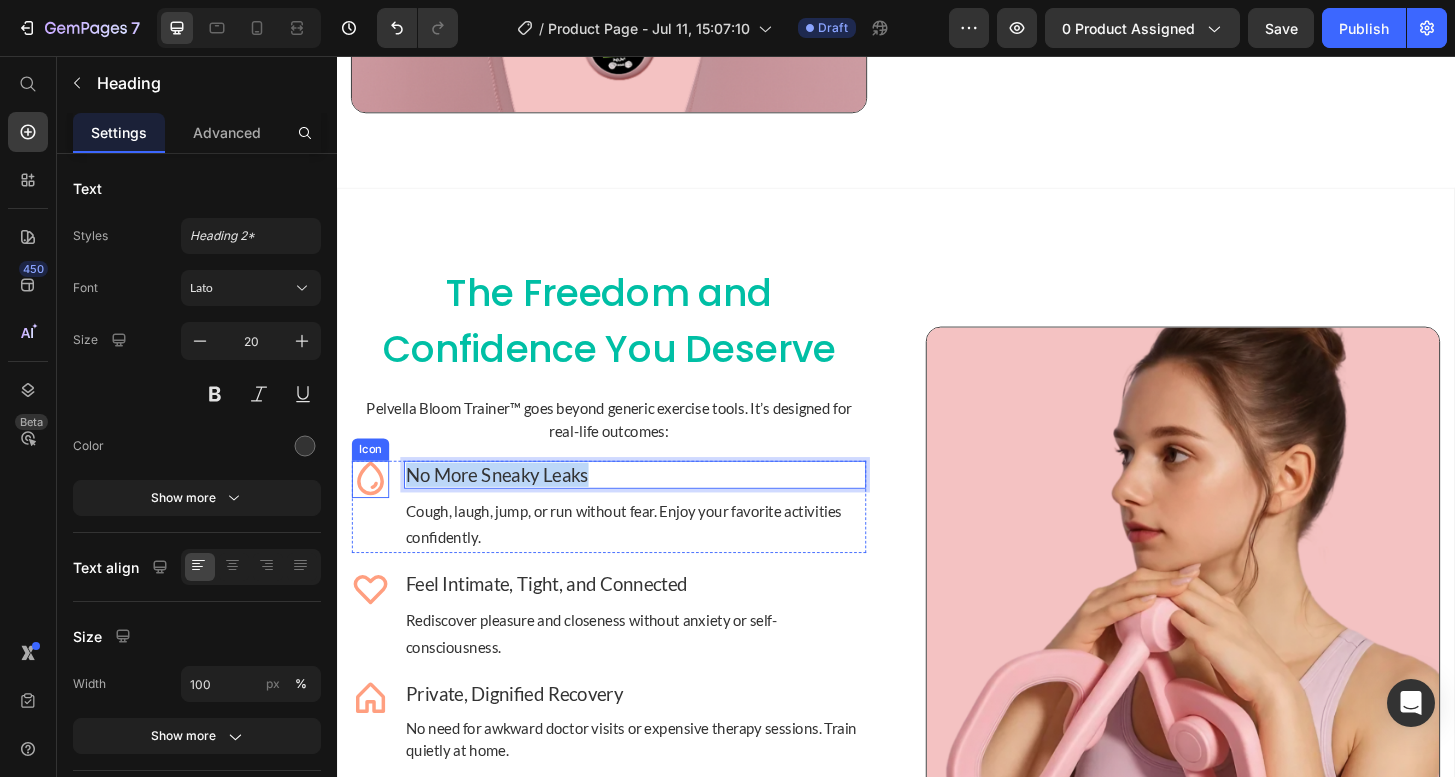 drag, startPoint x: 648, startPoint y: 497, endPoint x: 363, endPoint y: 494, distance: 285.01578 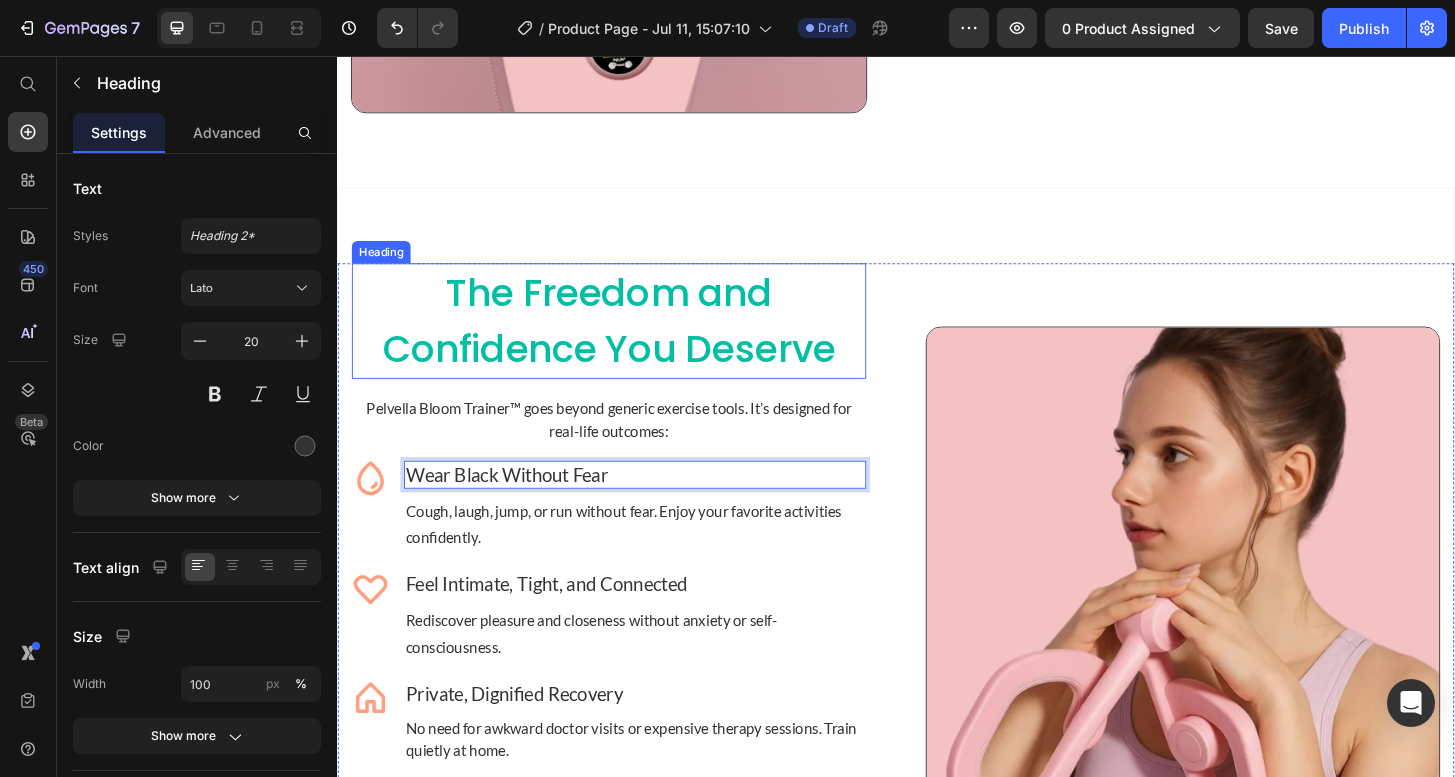 click on "The Freedom and Confidence You Deserve" at bounding box center [629, 340] 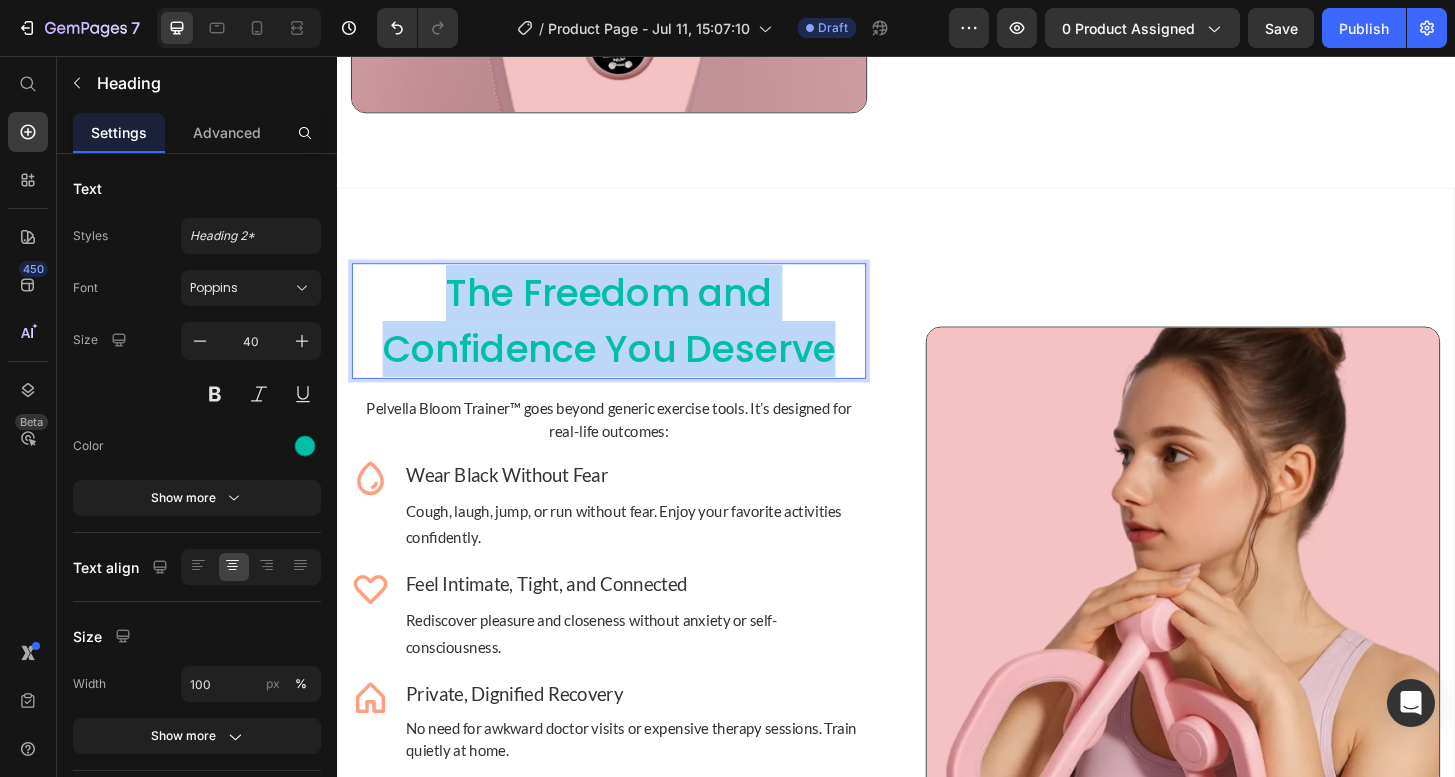 drag, startPoint x: 873, startPoint y: 372, endPoint x: 357, endPoint y: 331, distance: 517.62634 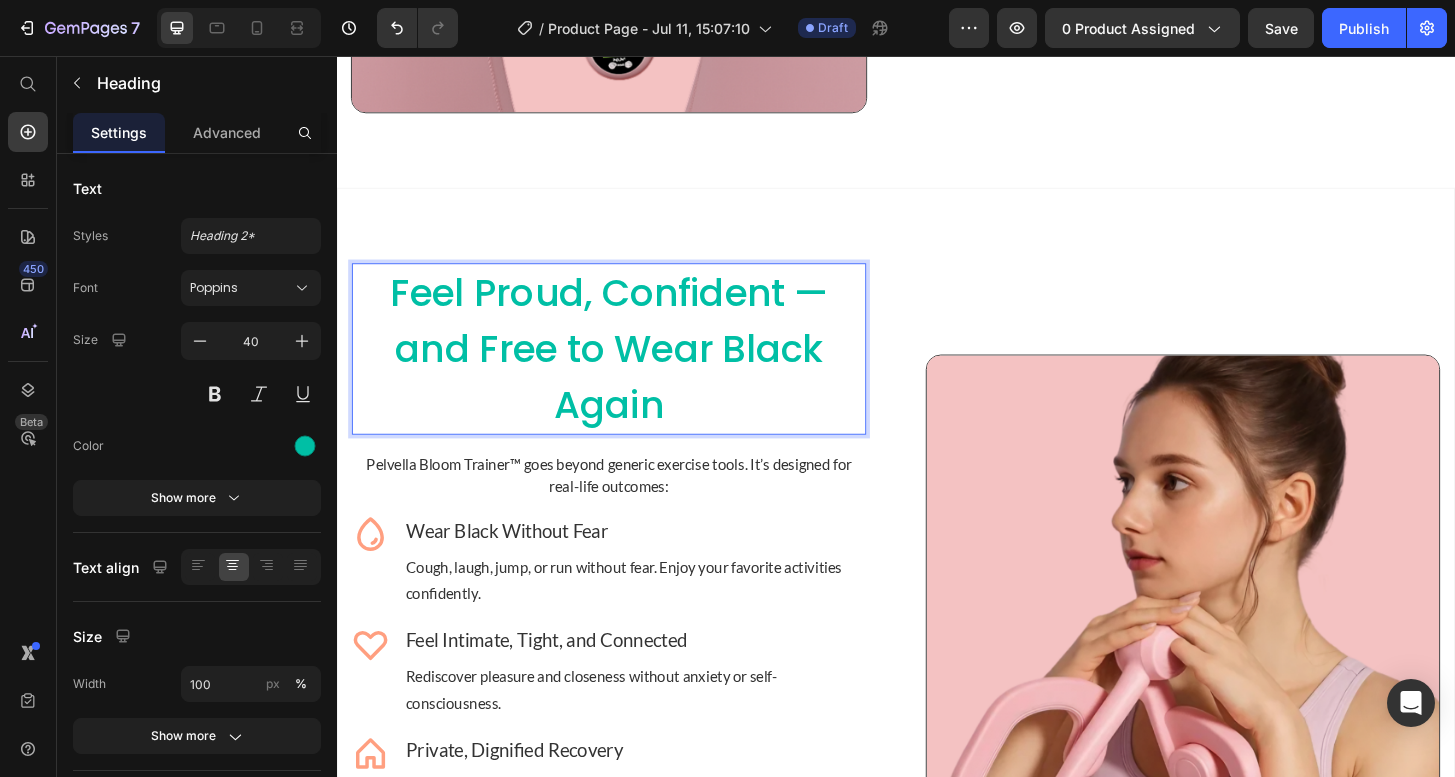 click on "Feel Proud, Confident — and Free to Wear Black Again" at bounding box center [629, 370] 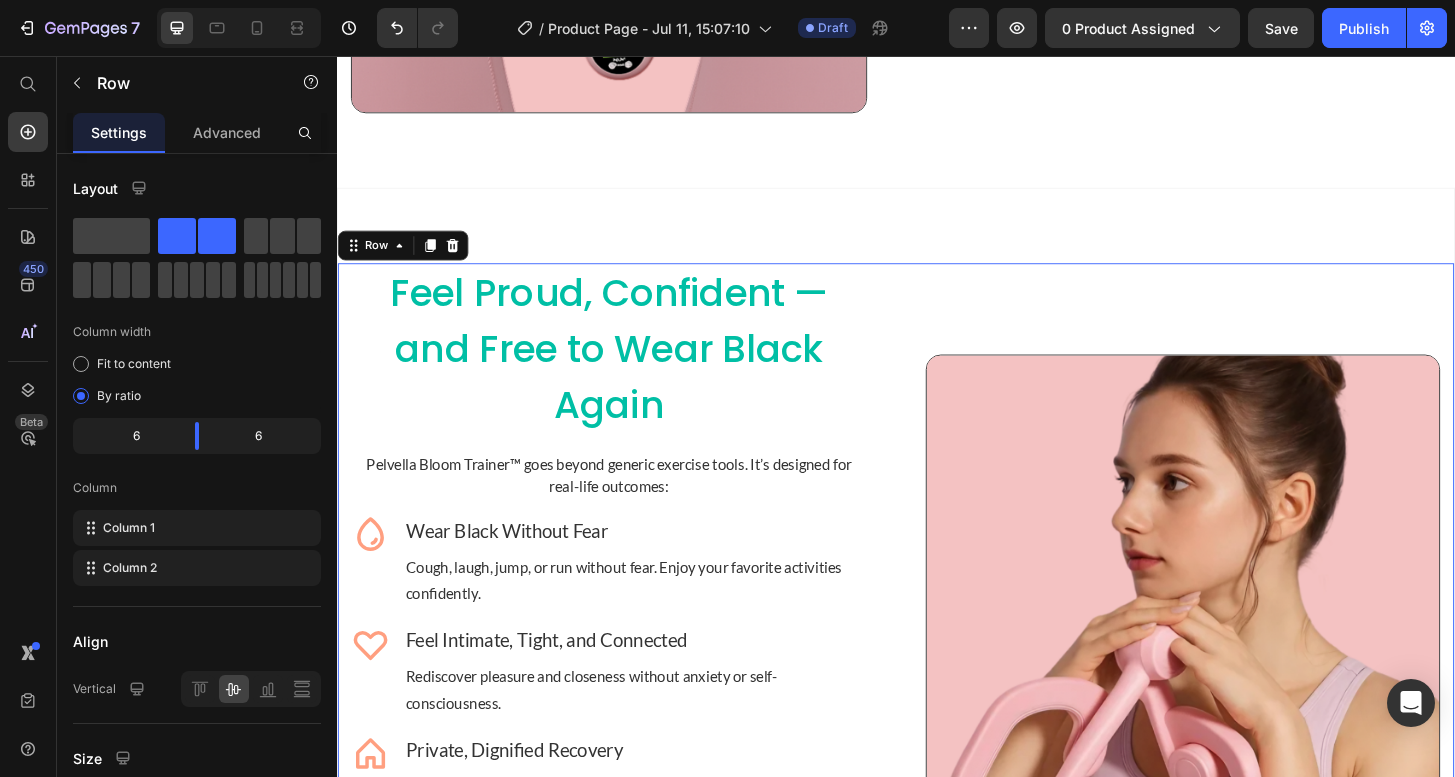 click on "Image" at bounding box center [1245, 652] 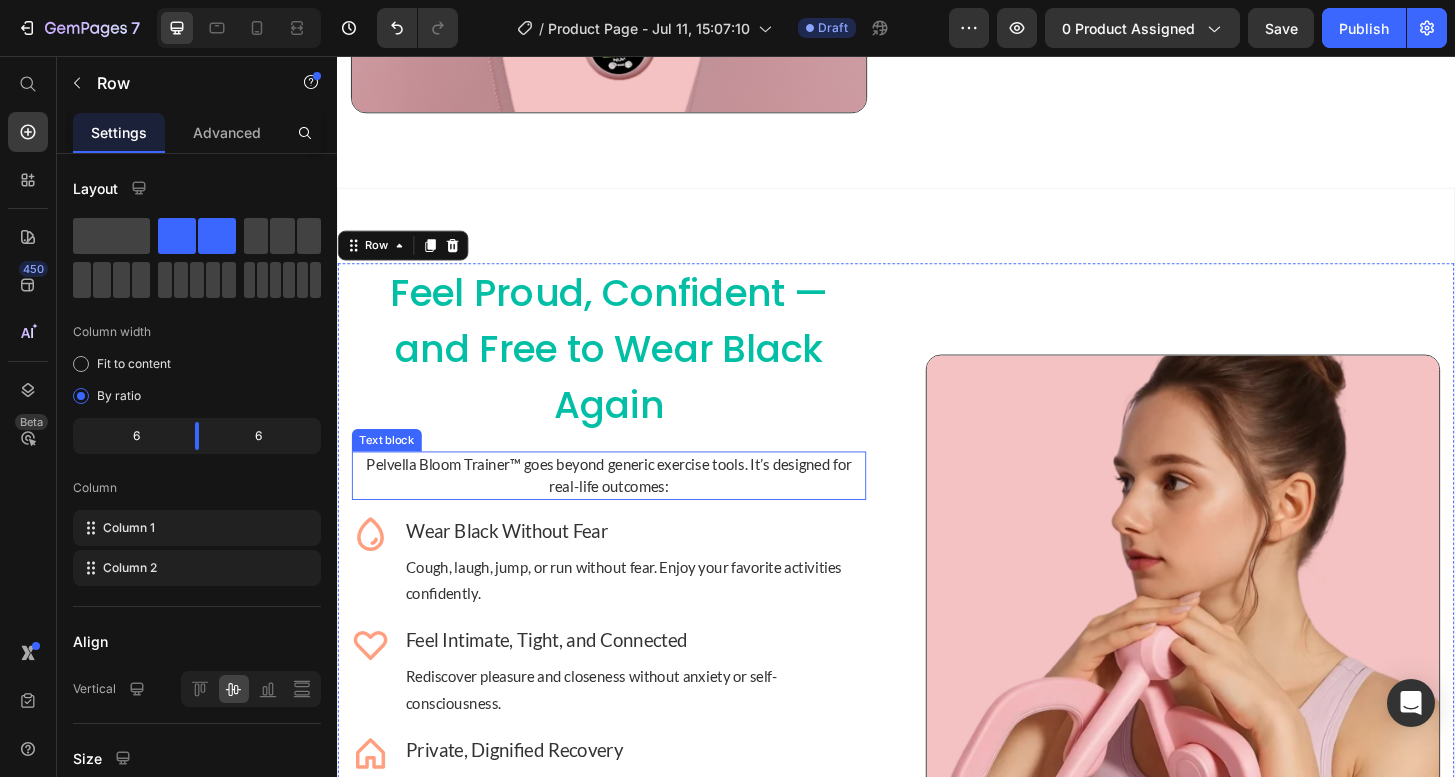 click on "Pelvella Bloom Trainer™ goes beyond generic exercise tools. It’s designed for real-life outcomes:" at bounding box center [629, 506] 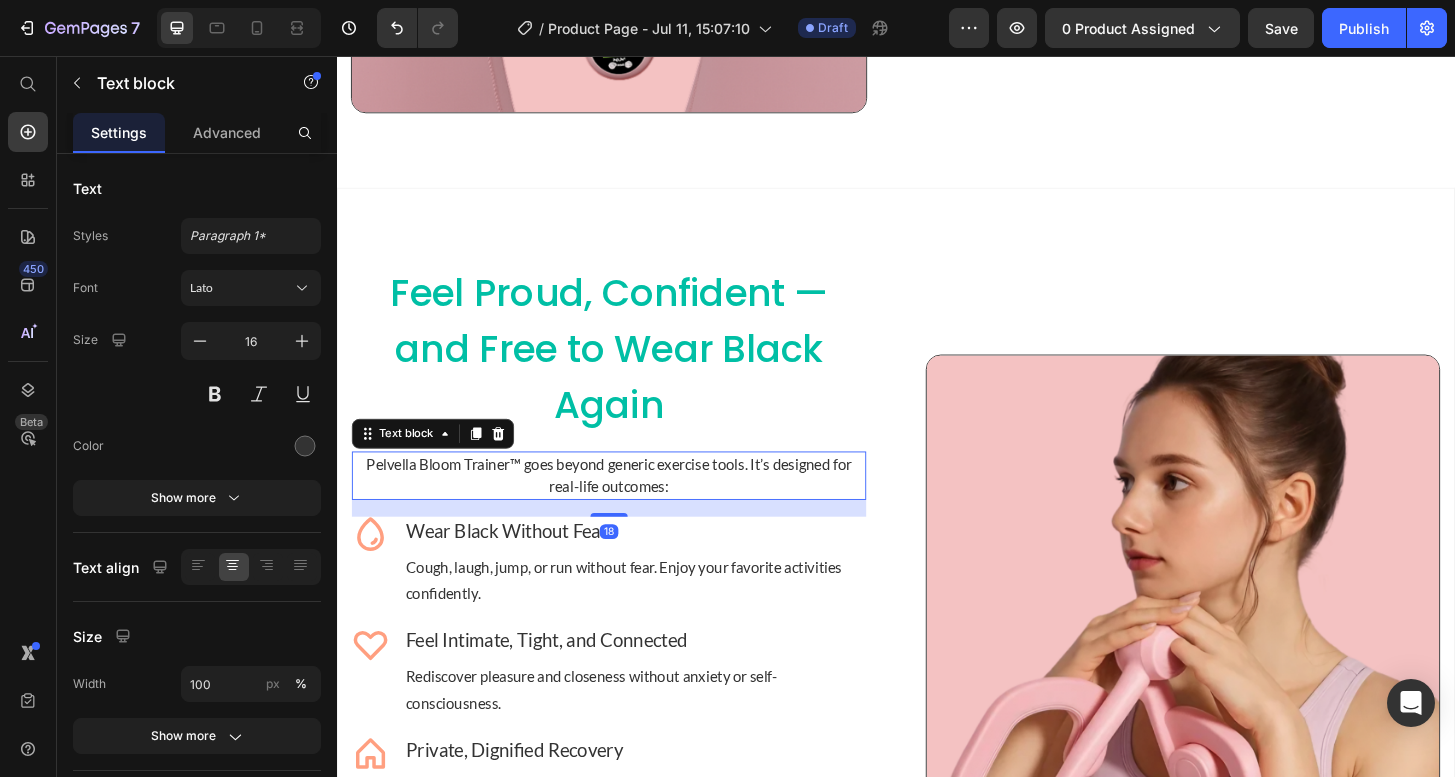 click on "Pelvella Bloom Trainer™ goes beyond generic exercise tools. It’s designed for real-life outcomes:" at bounding box center [629, 506] 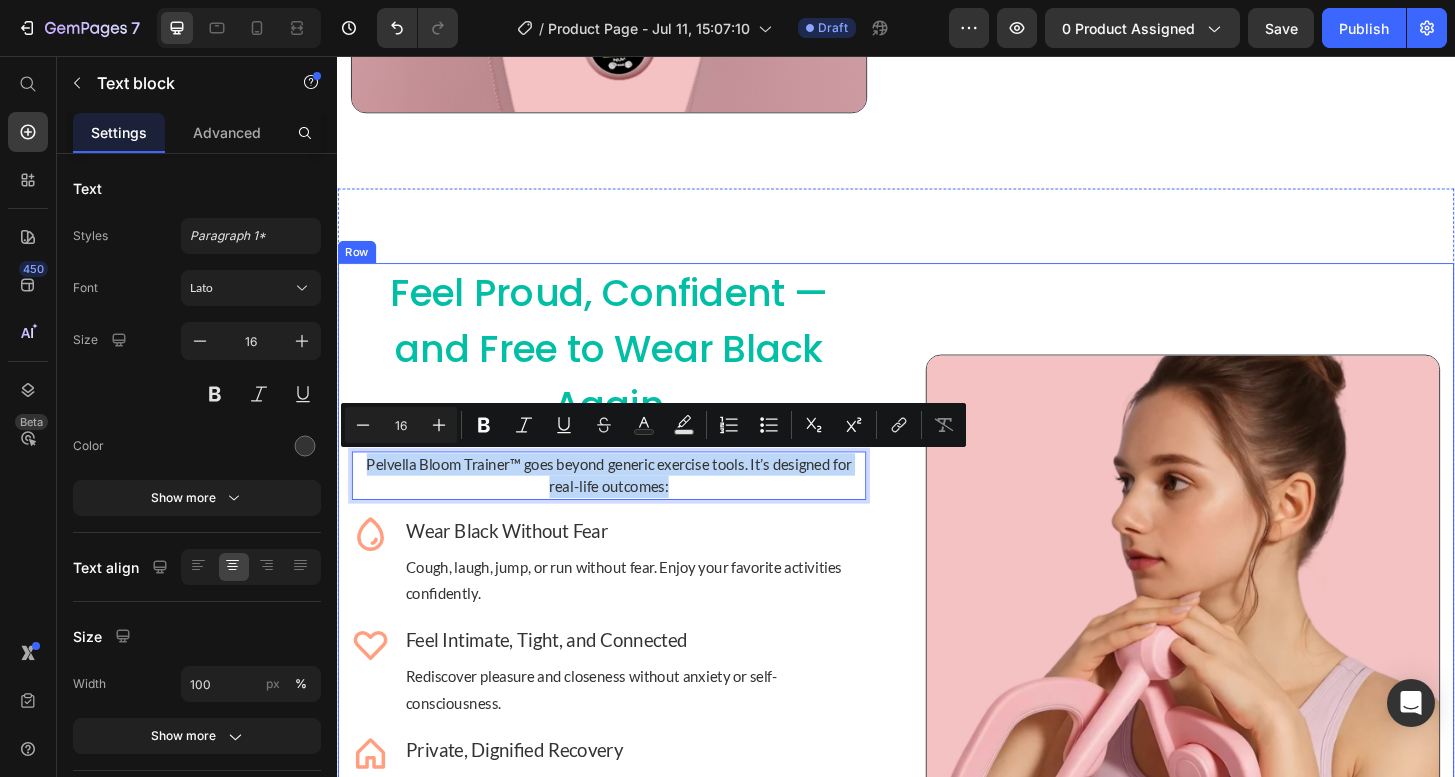 drag, startPoint x: 727, startPoint y: 519, endPoint x: 344, endPoint y: 483, distance: 384.68817 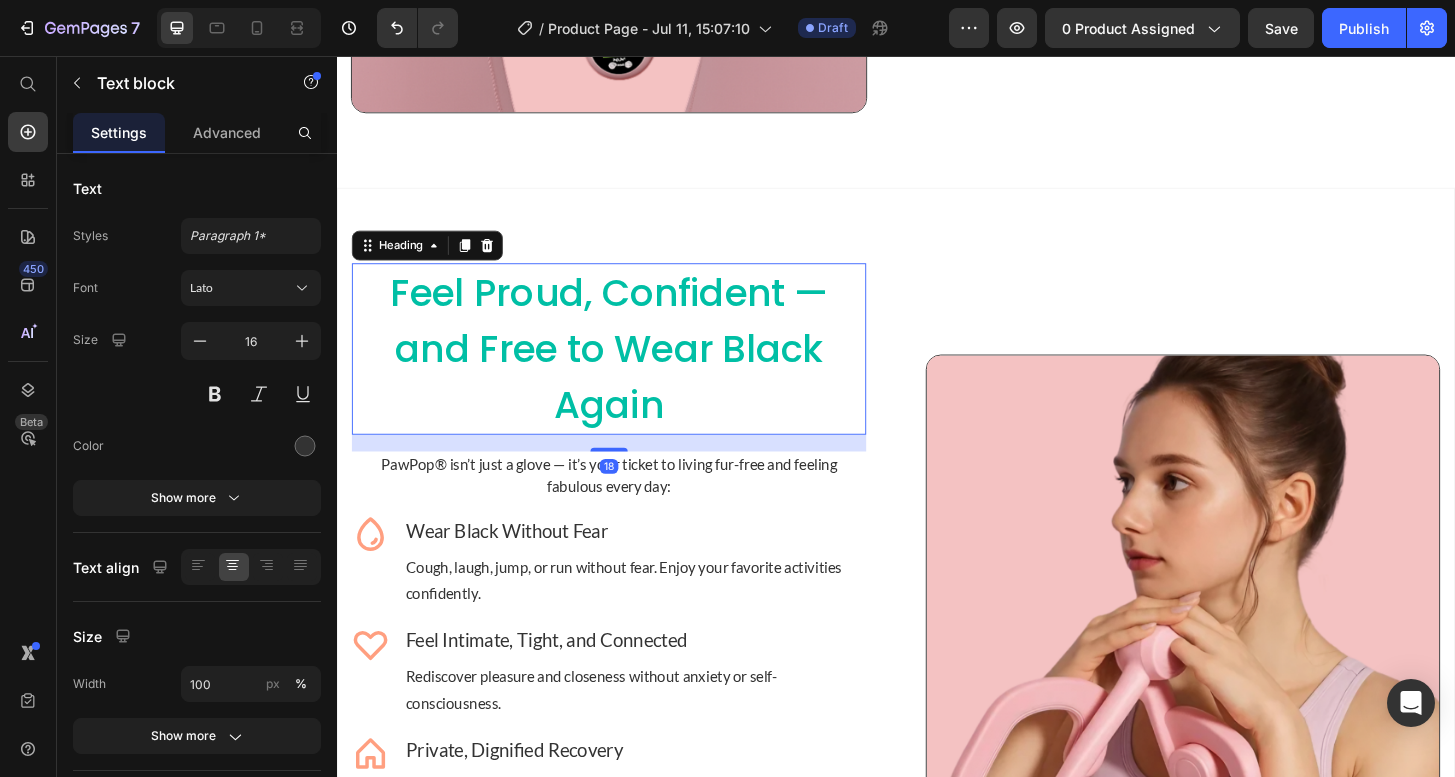 click on "Feel Proud, Confident — and Free to Wear Black Again" at bounding box center [629, 370] 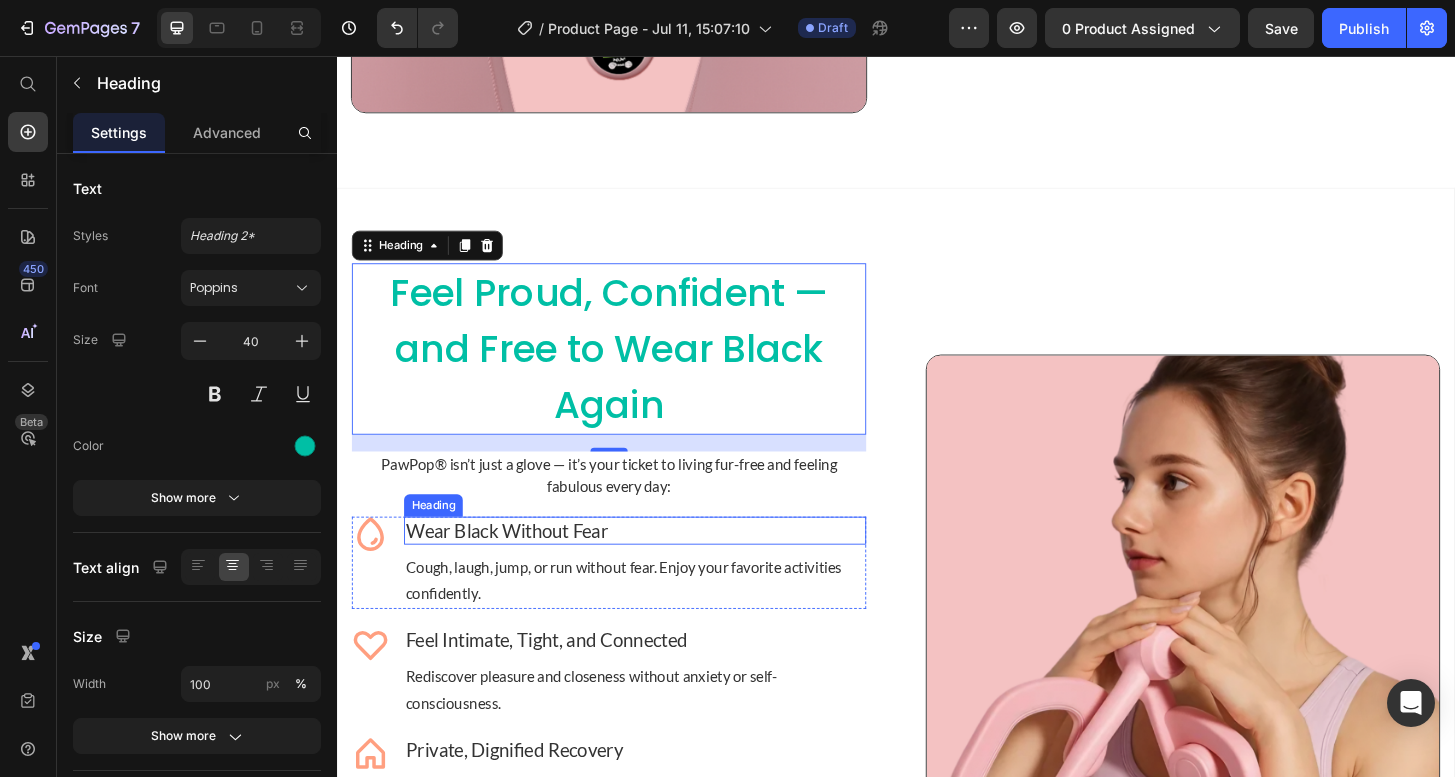 click on "Wear Black Without Fear" at bounding box center (657, 565) 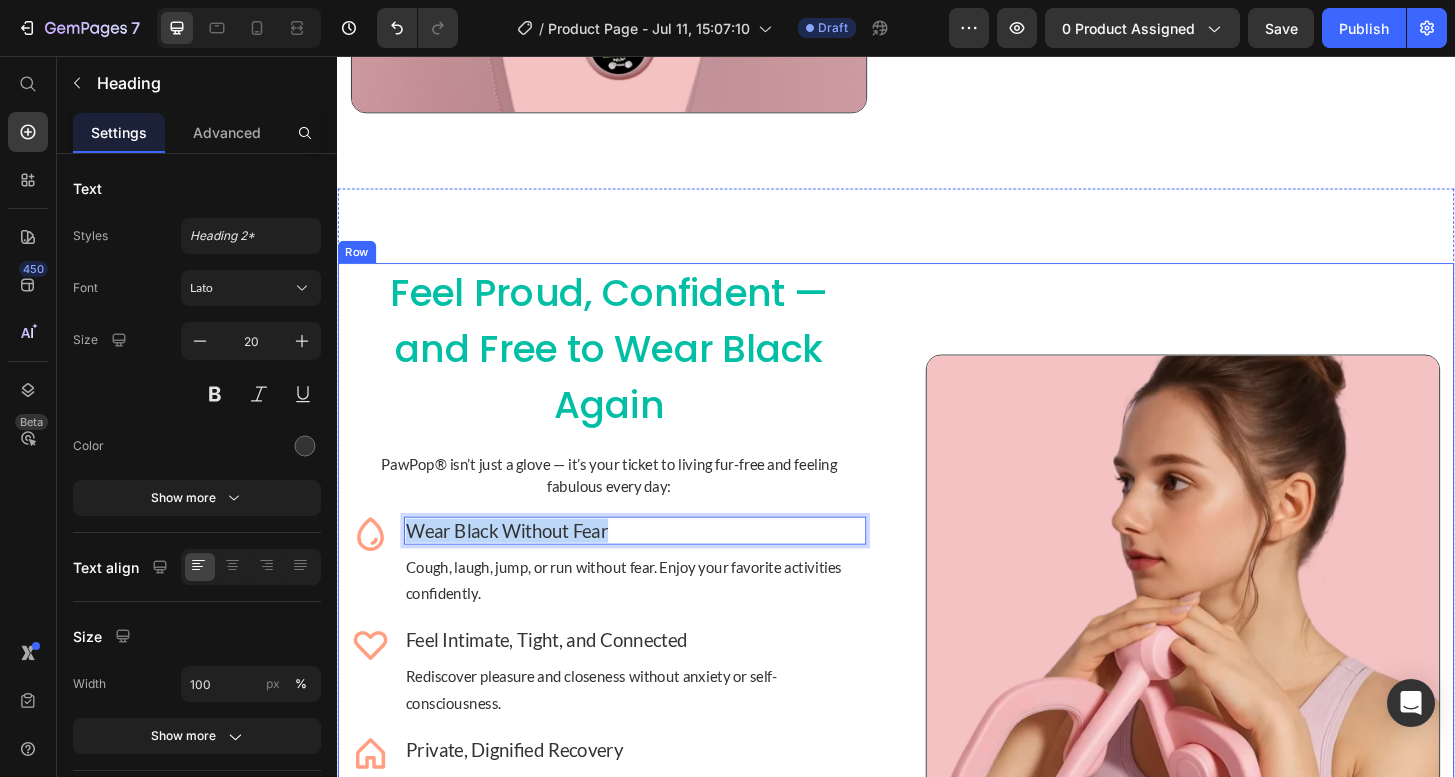 drag, startPoint x: 648, startPoint y: 565, endPoint x: 349, endPoint y: 544, distance: 299.73654 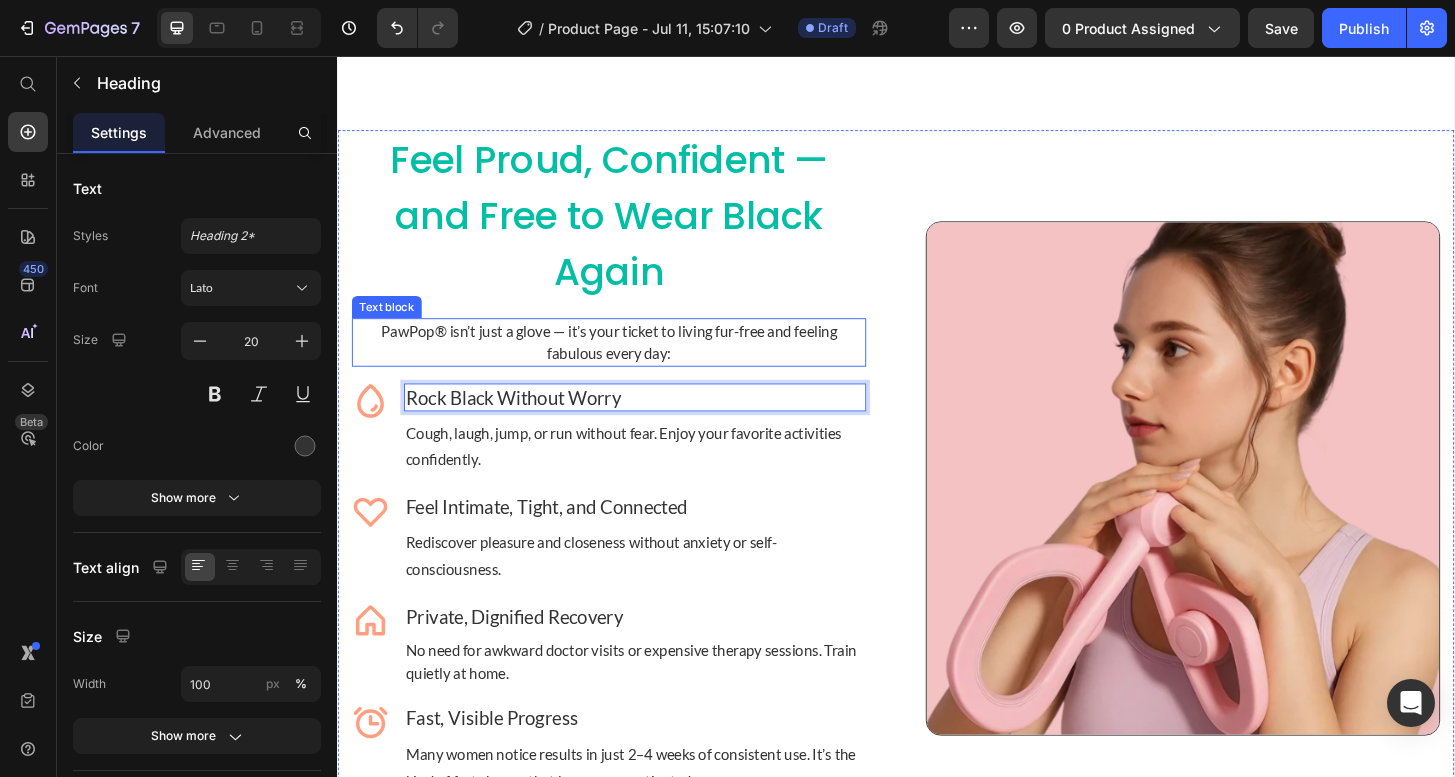 scroll, scrollTop: 3226, scrollLeft: 0, axis: vertical 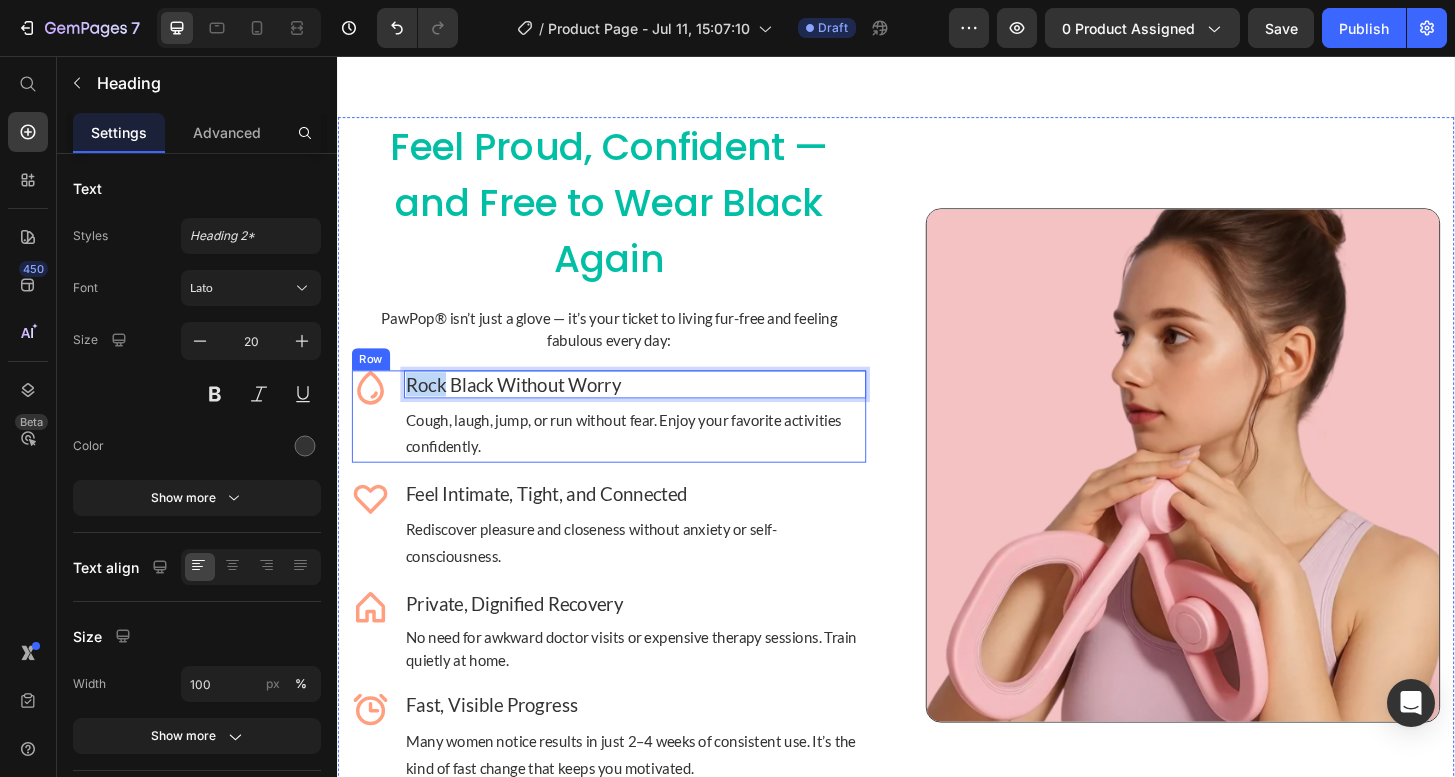 drag, startPoint x: 453, startPoint y: 410, endPoint x: 395, endPoint y: 409, distance: 58.00862 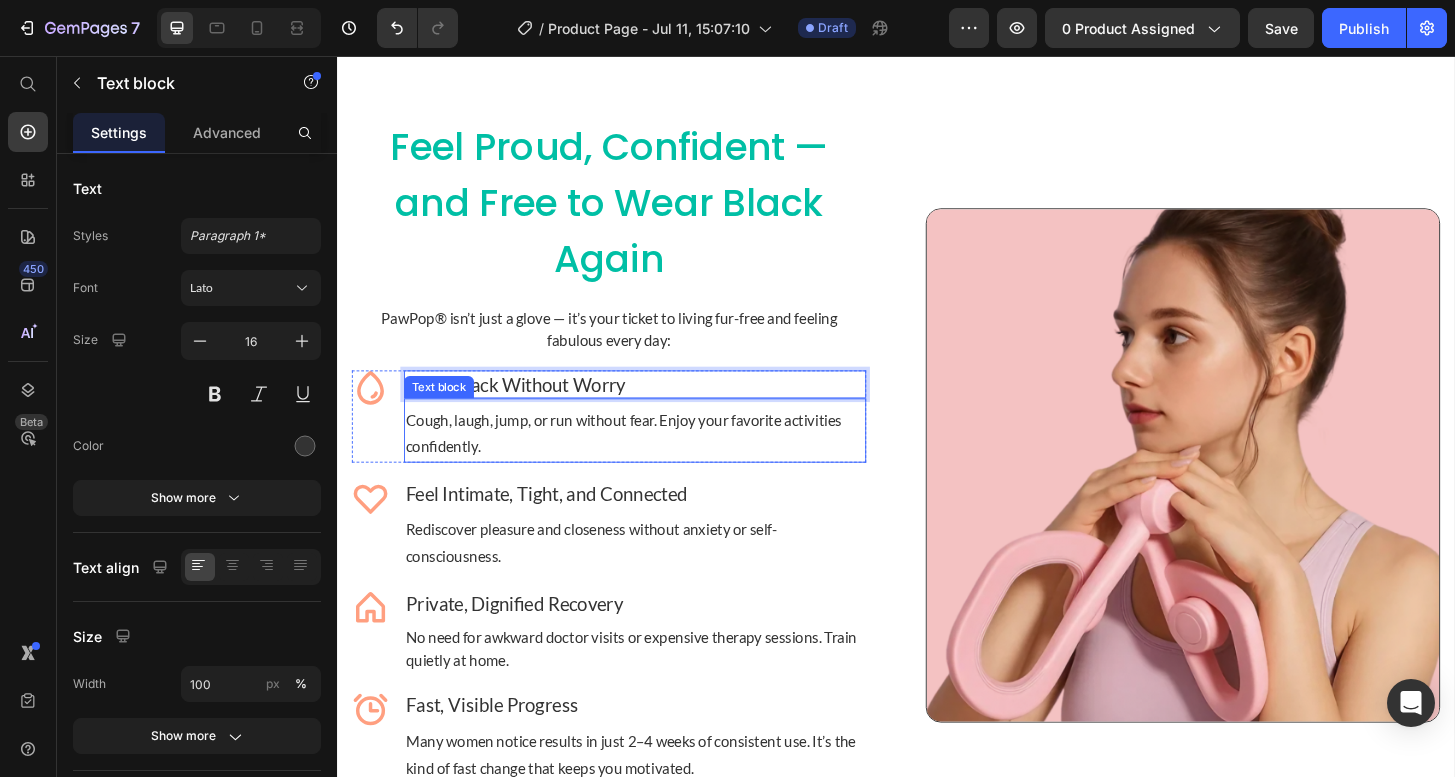click on "Cough, laugh, jump, or run without fear. Enjoy your favorite activities confidently." at bounding box center [657, 462] 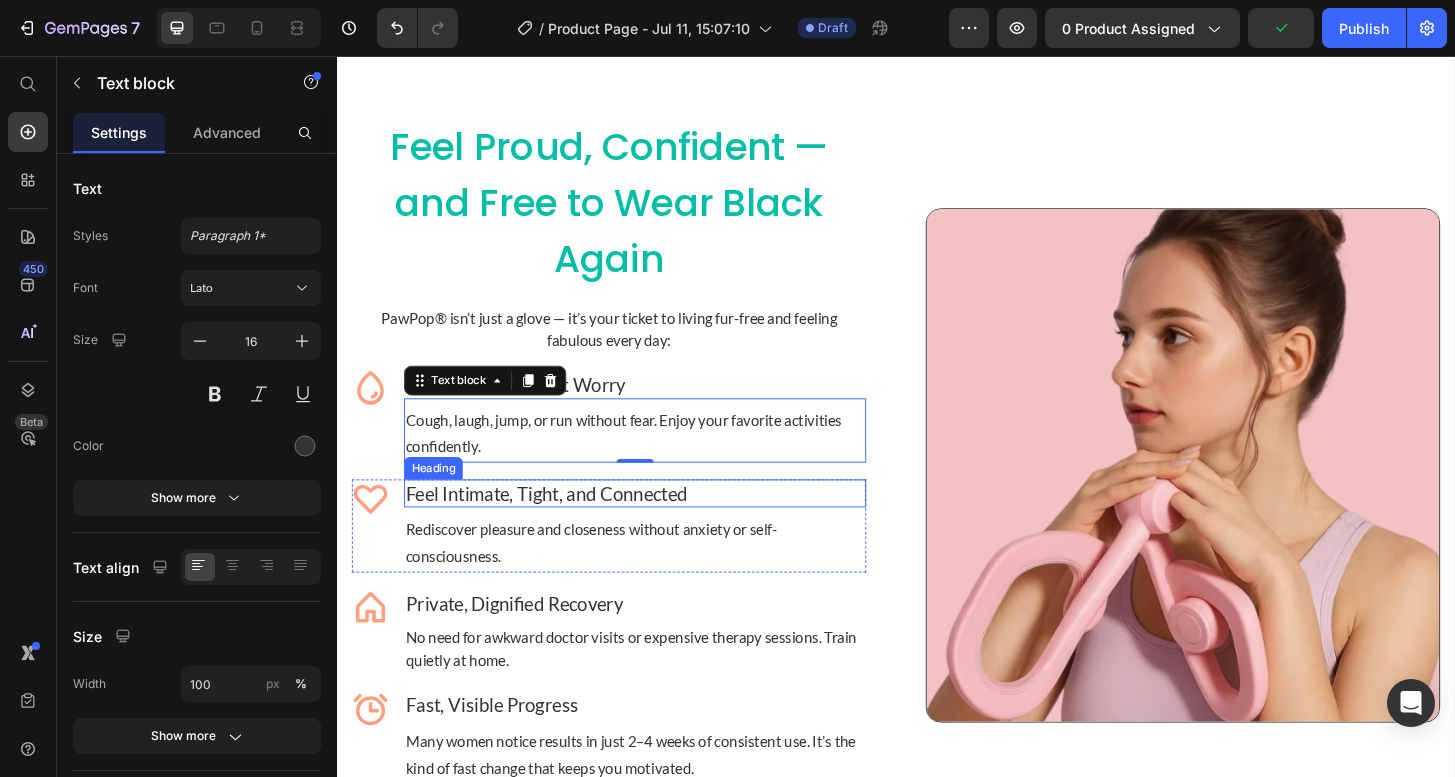 click on "Feel Intimate, Tight, and Connected" at bounding box center (657, 525) 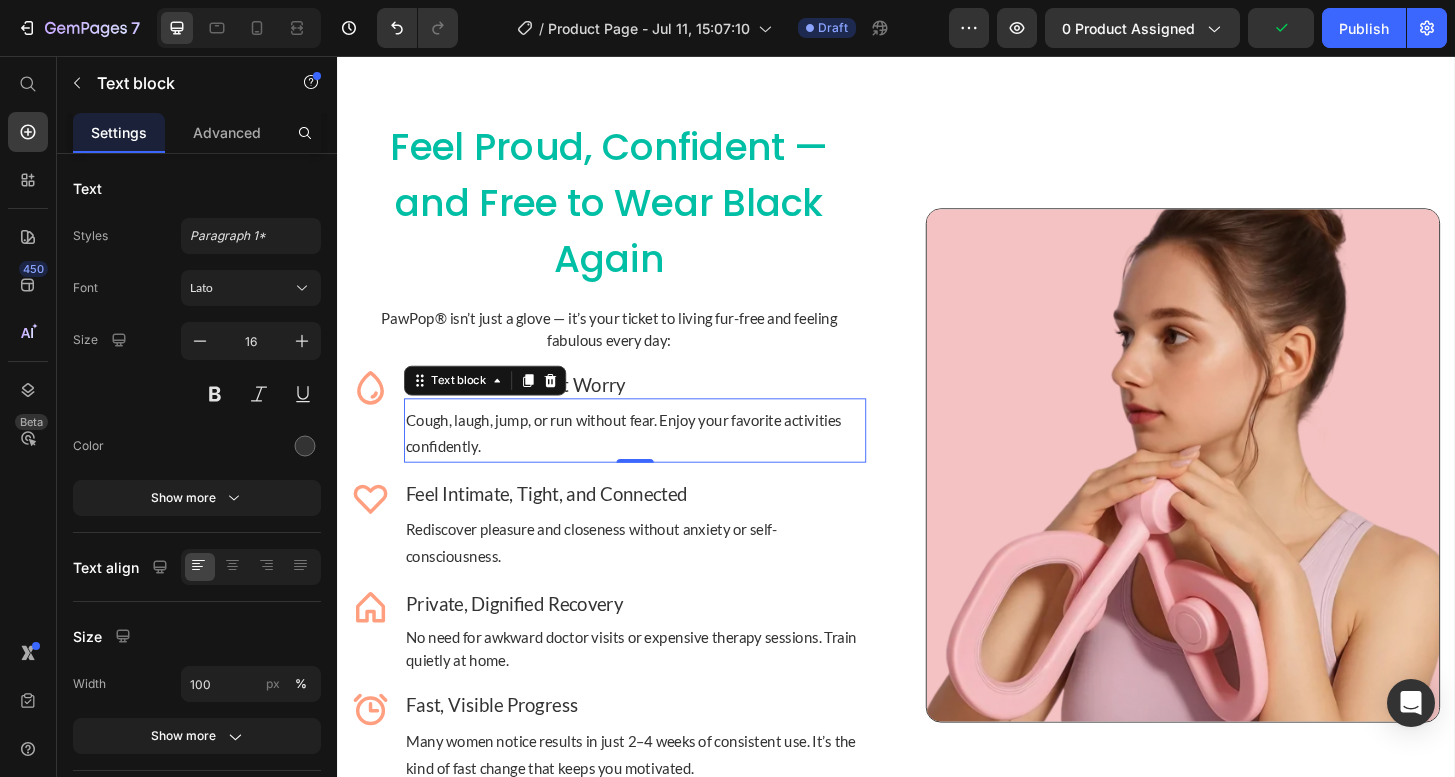 click on "Cough, laugh, jump, or run without fear. Enjoy your favorite activities confidently." at bounding box center [657, 462] 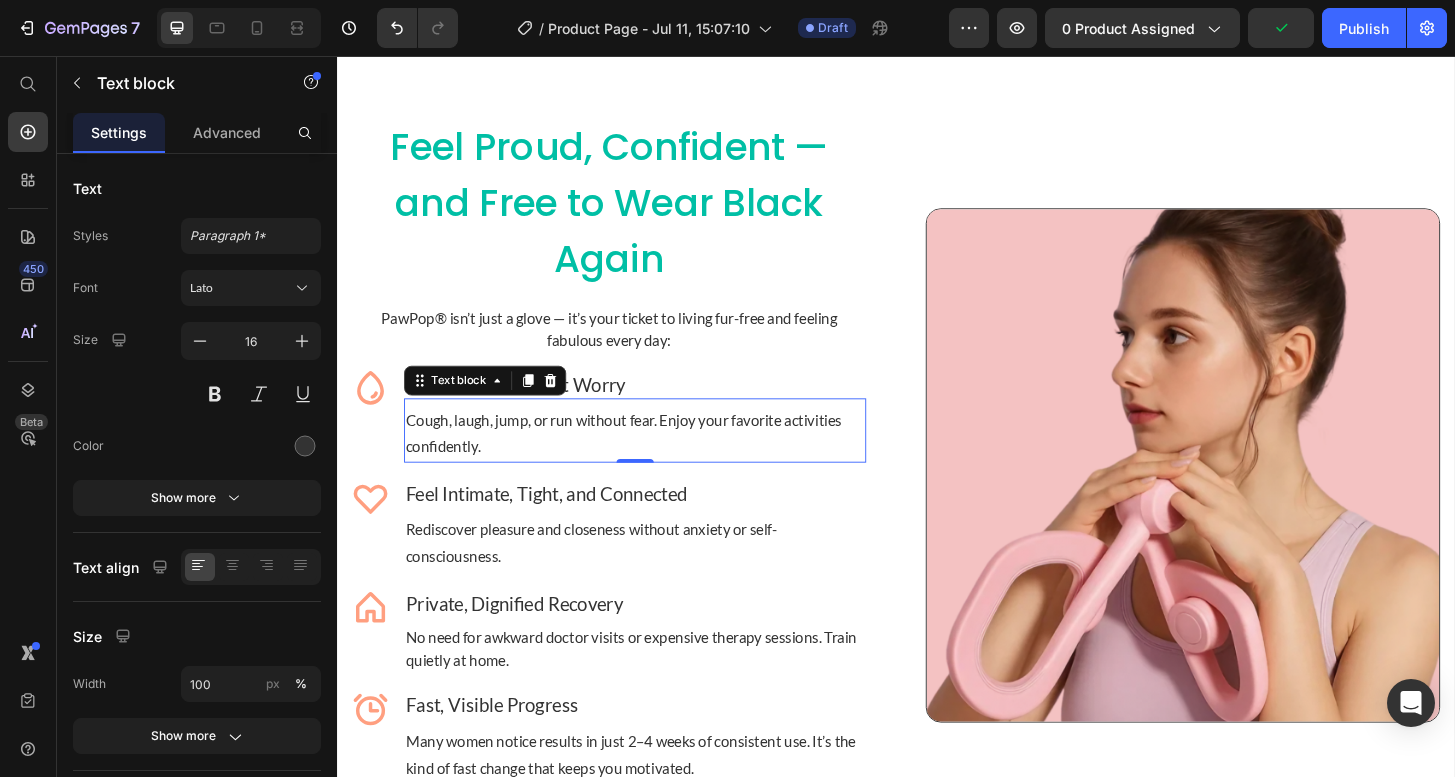 click on "Cough, laugh, jump, or run without fear. Enjoy your favorite activities confidently." at bounding box center [657, 462] 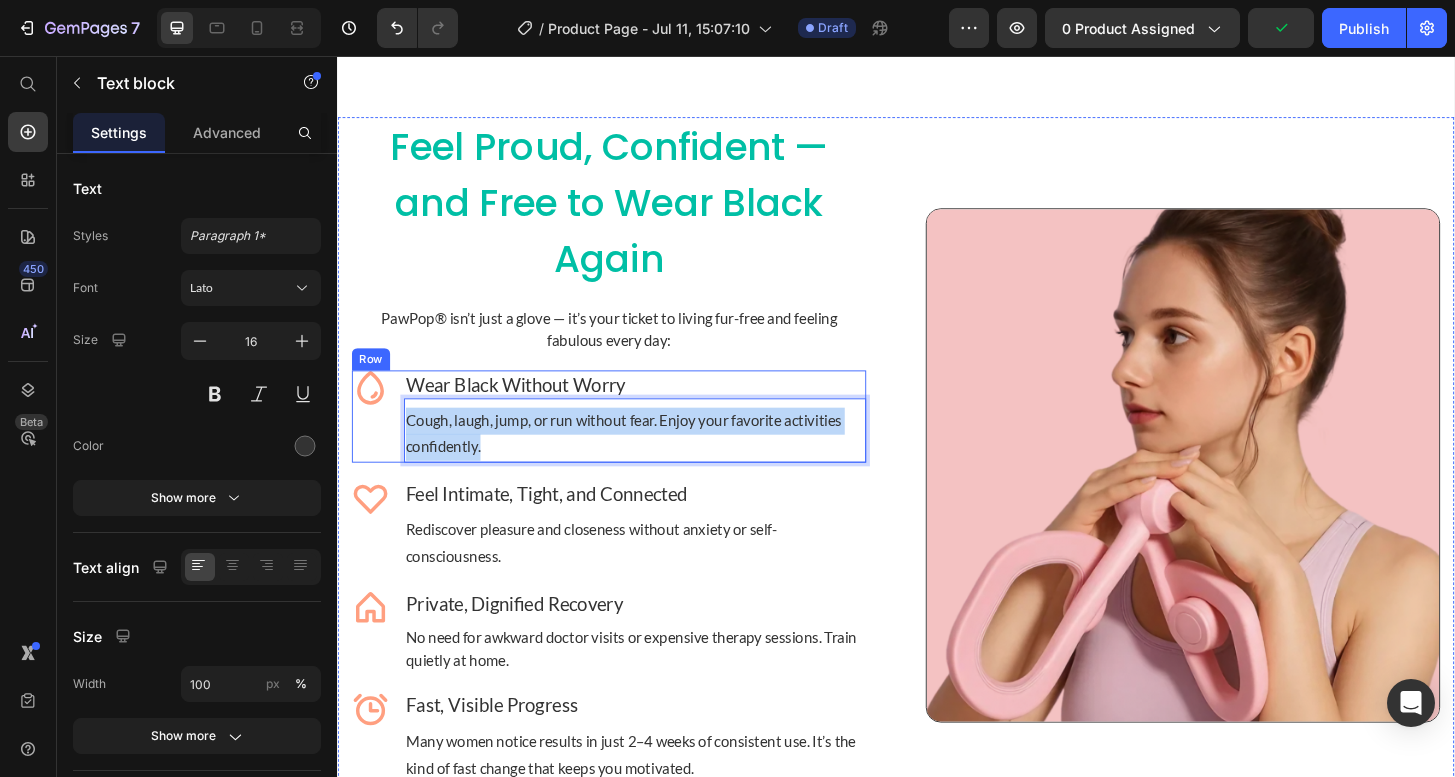 drag, startPoint x: 531, startPoint y: 475, endPoint x: 386, endPoint y: 446, distance: 147.87157 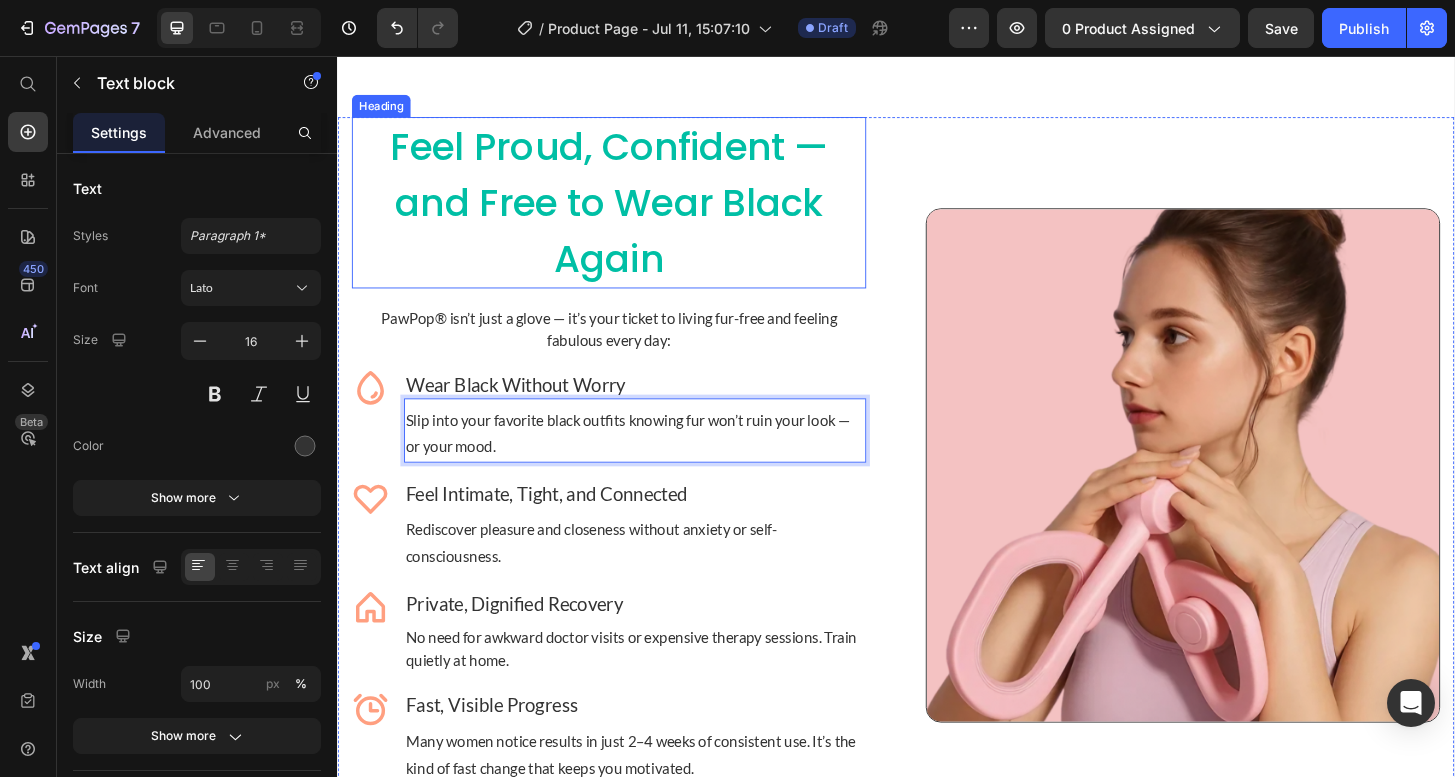 click on "⁠⁠⁠⁠⁠⁠⁠ Feel Proud, Confident — and Free to Wear Black Again" at bounding box center [629, 213] 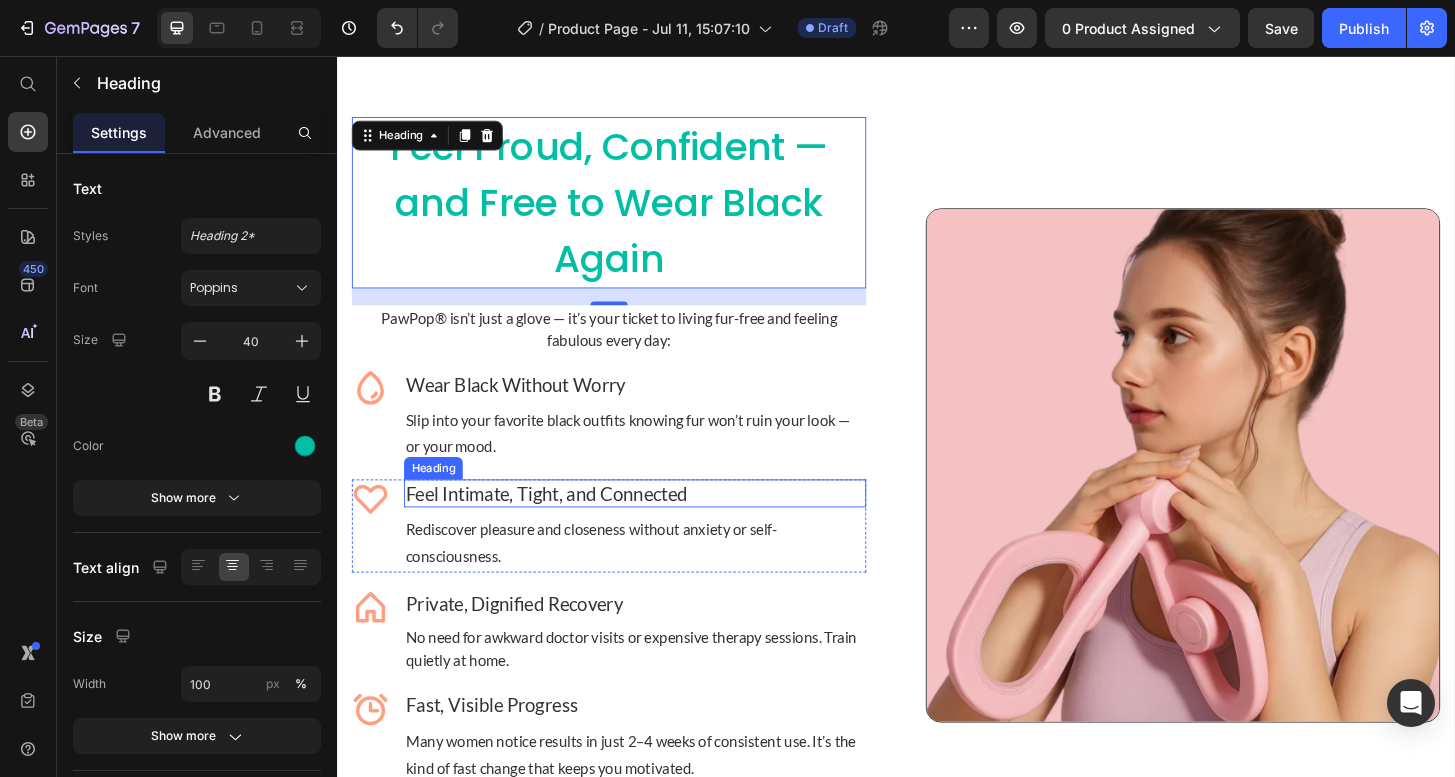 click on "Slip into your favorite black outfits knowing fur won’t ruin your look — or your mood." at bounding box center (657, 462) 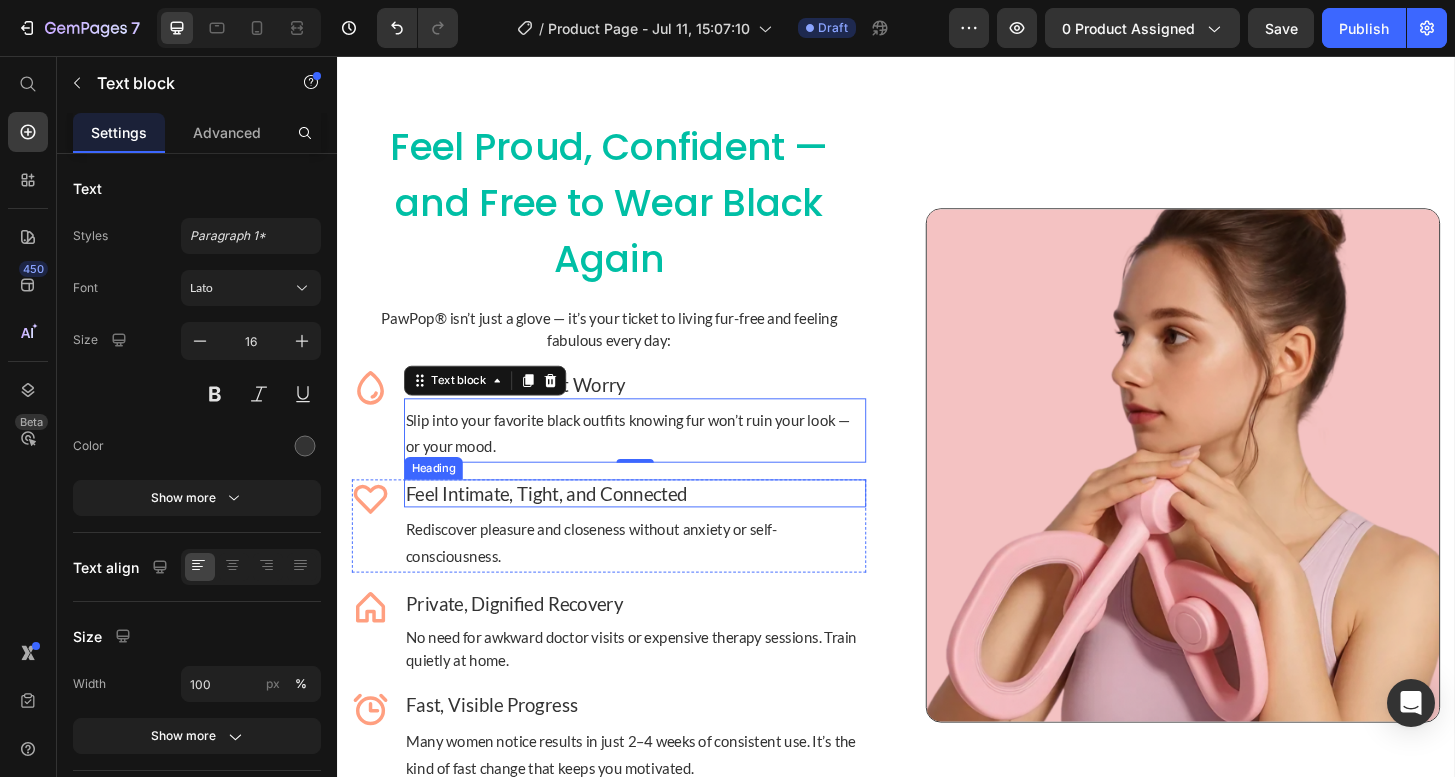 click on "Rediscover pleasure and closeness without anxiety or self-consciousness." at bounding box center (657, 579) 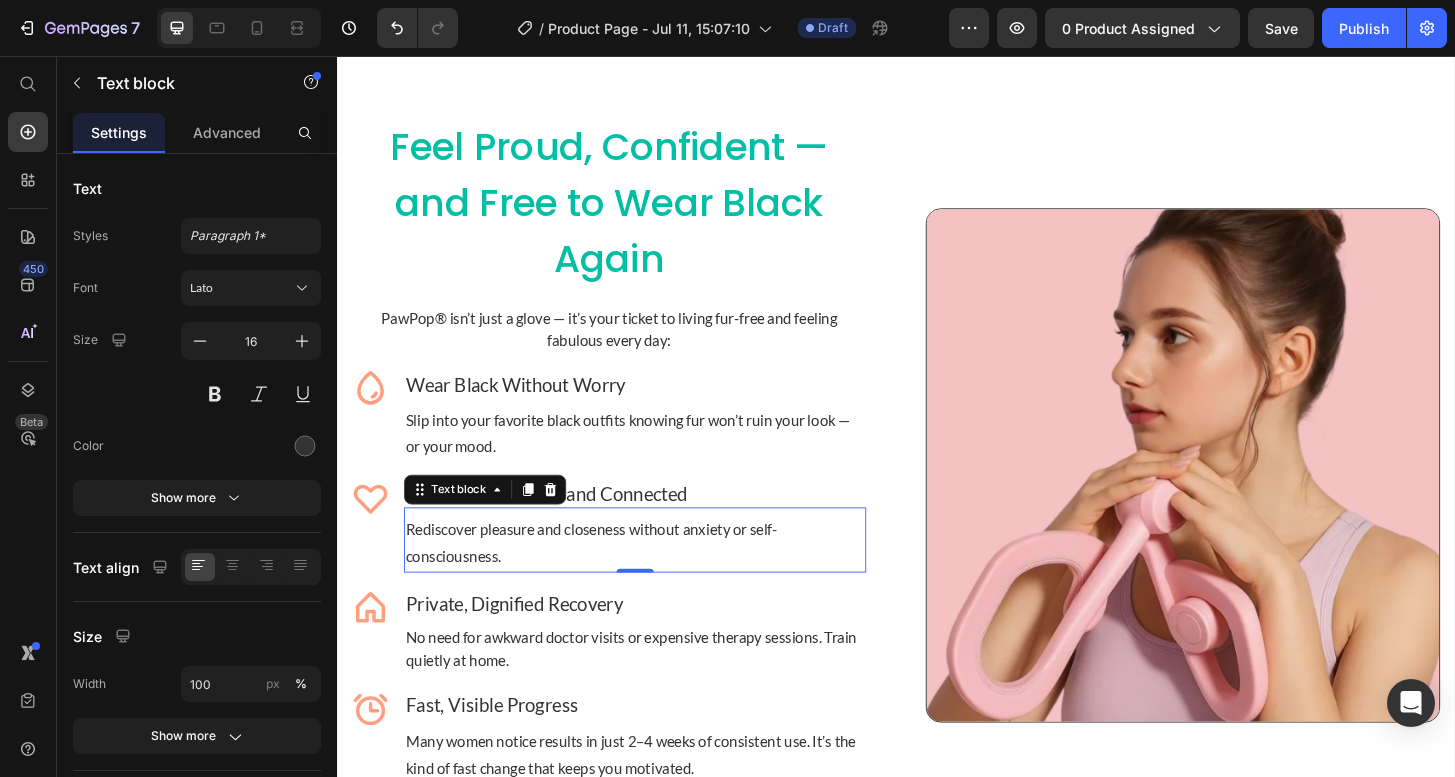 click on "Rediscover pleasure and closeness without anxiety or self-consciousness." at bounding box center (657, 579) 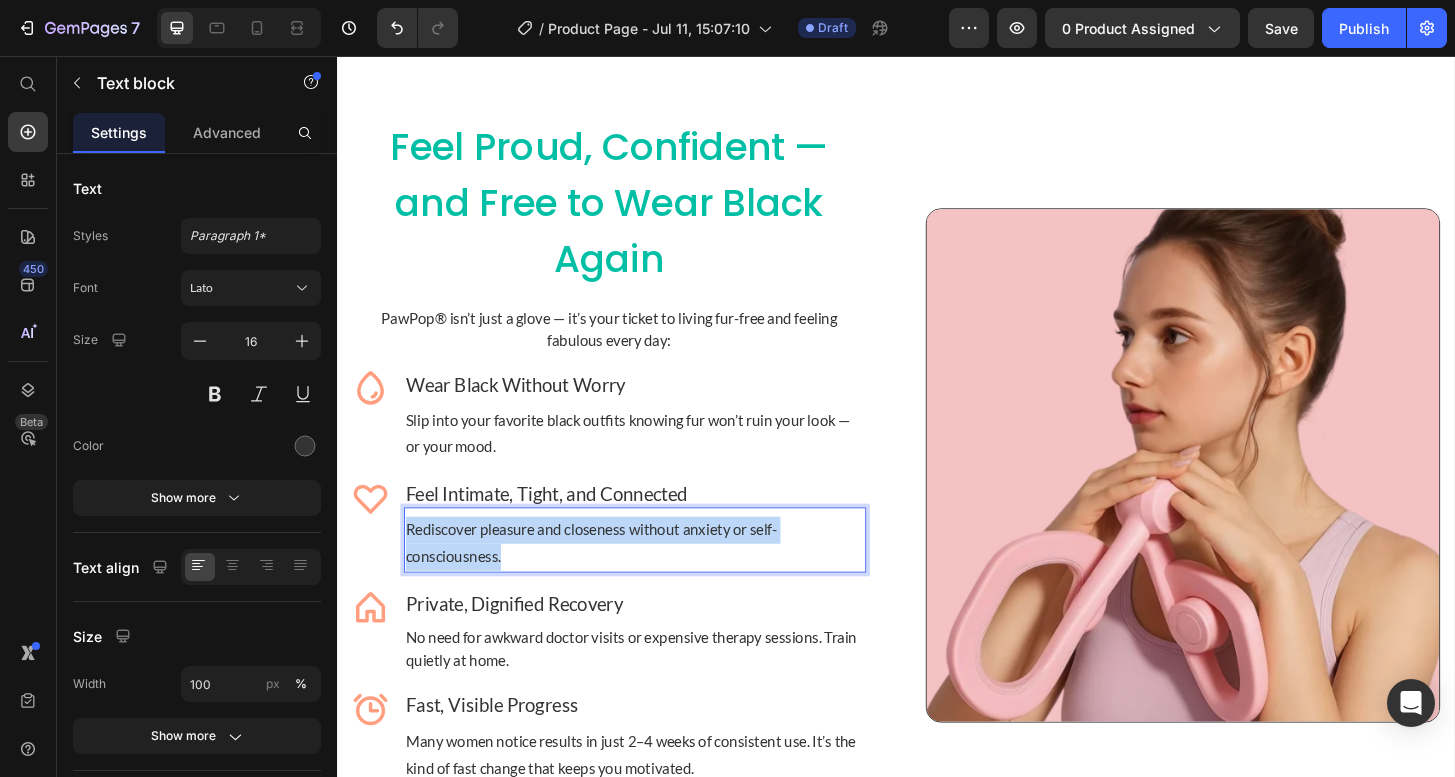 drag, startPoint x: 551, startPoint y: 592, endPoint x: 390, endPoint y: 568, distance: 162.77899 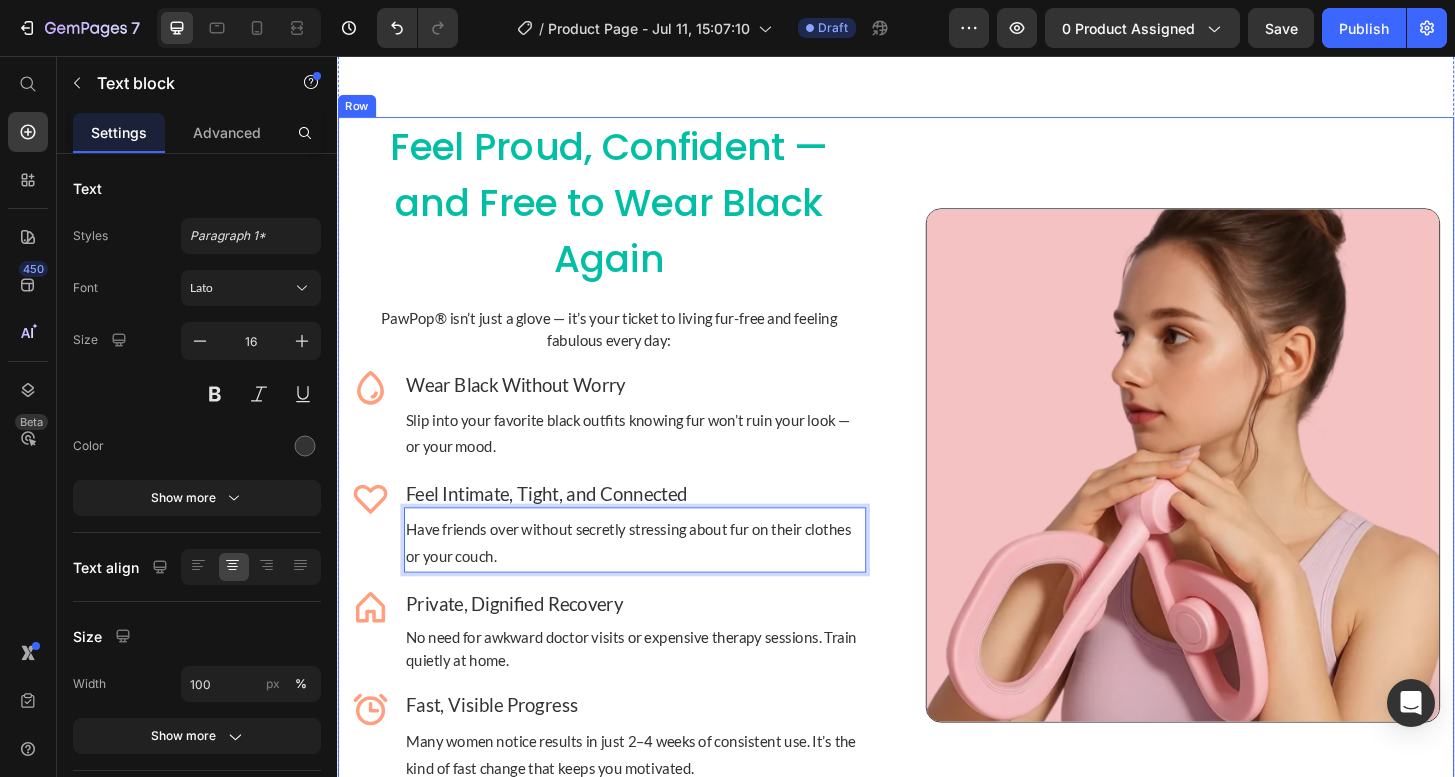 click on "PawPop® isn’t just a glove — it’s your ticket to living fur-free and feeling fabulous every day:" at bounding box center [629, 349] 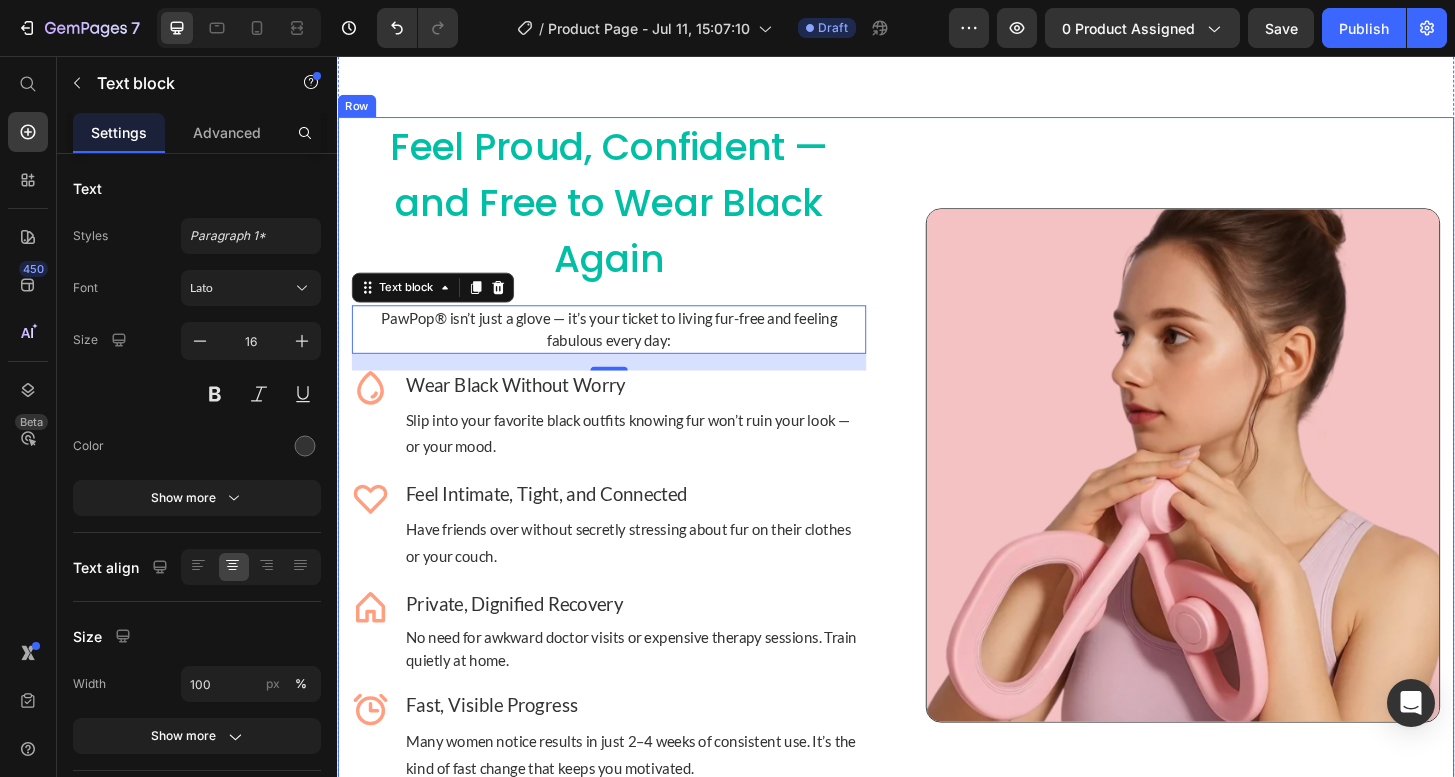 click on "⁠⁠⁠⁠⁠⁠⁠ Feel Proud, Confident — and Free to Wear Black Again Heading PawPop® isn’t just a glove — it’s your ticket to living fur-free and feeling fabulous every day: Text block   18
Icon Wear Black Without Worry Heading Slip into your favorite black outfits knowing fur won’t ruin your look — or your mood. Text block Row
Icon Feel Intimate, Tight, and Connected Heading Have friends over without secretly stressing about fur on their clothes or your couch. Text block Row
Icon Private, Dignified Recovery Heading No need for awkward doctor visits or expensive therapy sessions. Train quietly at home. Text block Row
Icon Fast, Visible Progress Heading Many women notice results in just 2–4 weeks of consistent use. It’s the kind of fast change that keeps you motivated. Text block Row" at bounding box center [629, 495] 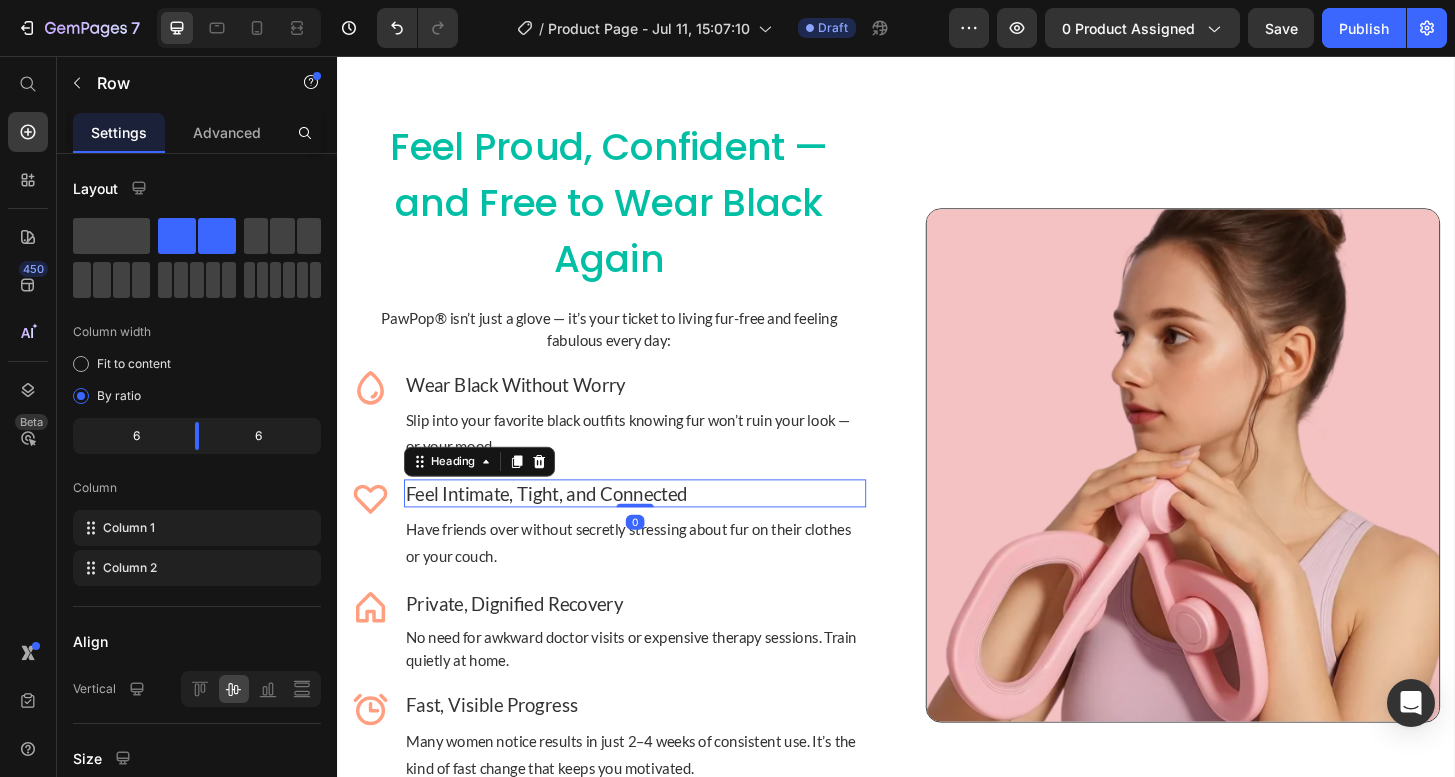 click on "Feel Intimate, Tight, and Connected" at bounding box center [657, 525] 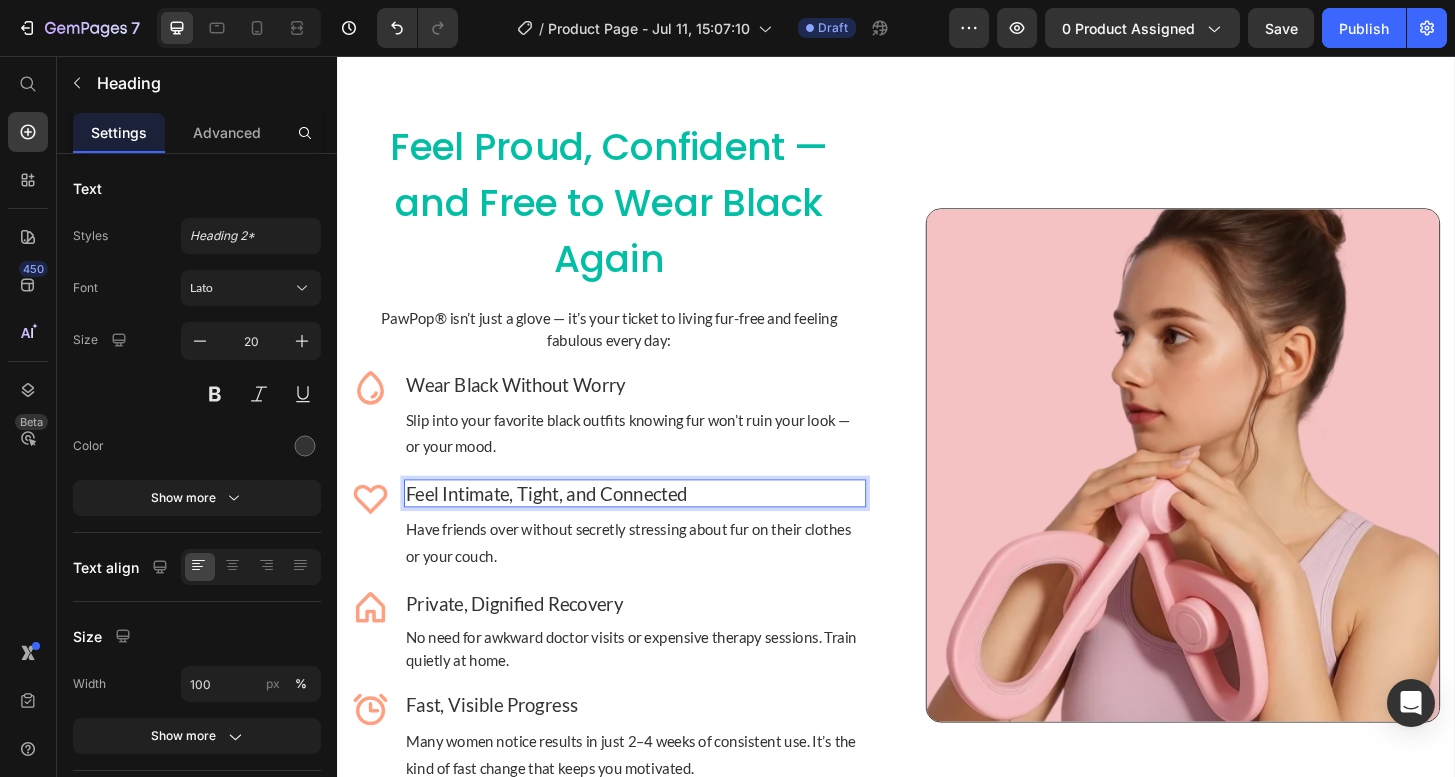 click on "Feel Intimate, Tight, and Connected" at bounding box center [657, 525] 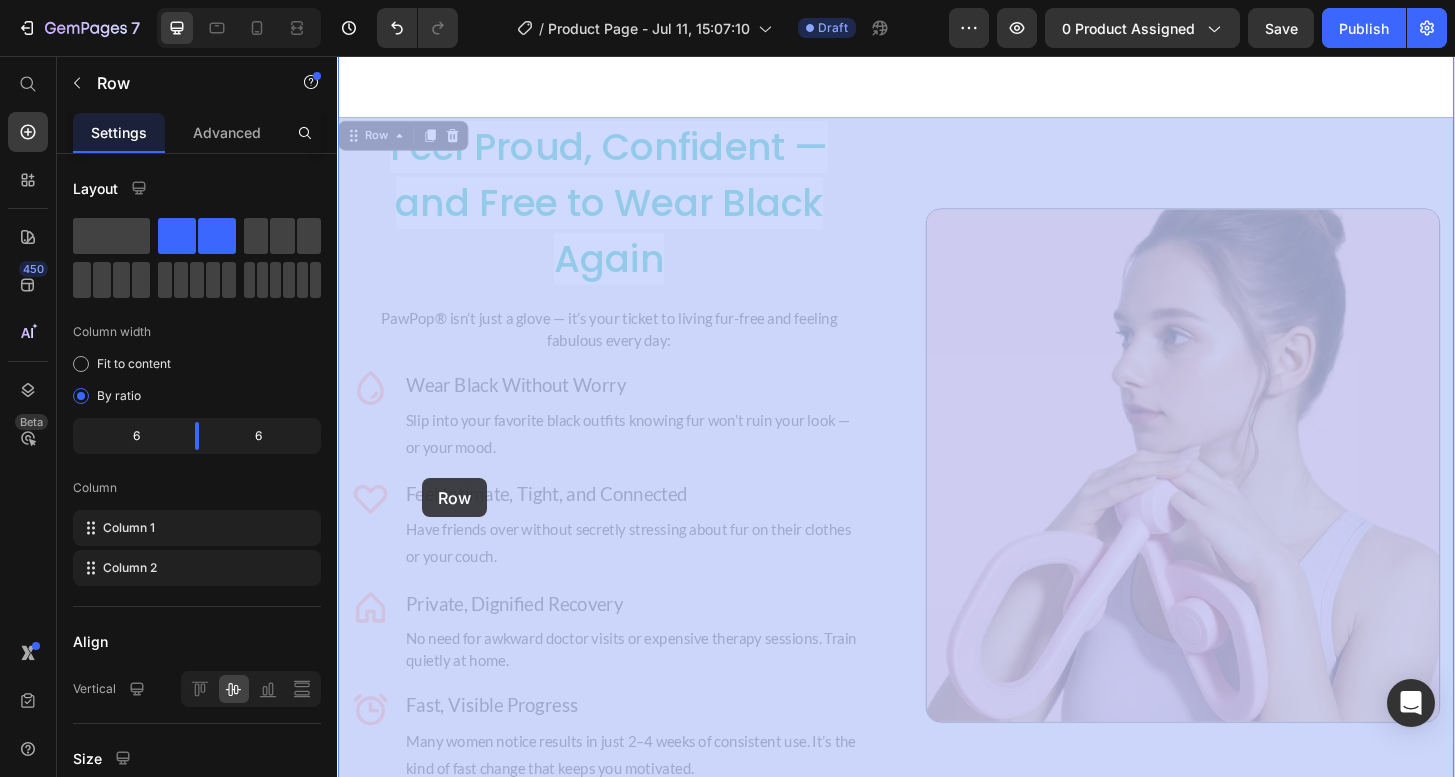 drag, startPoint x: 756, startPoint y: 508, endPoint x: 428, endPoint y: 509, distance: 328.00153 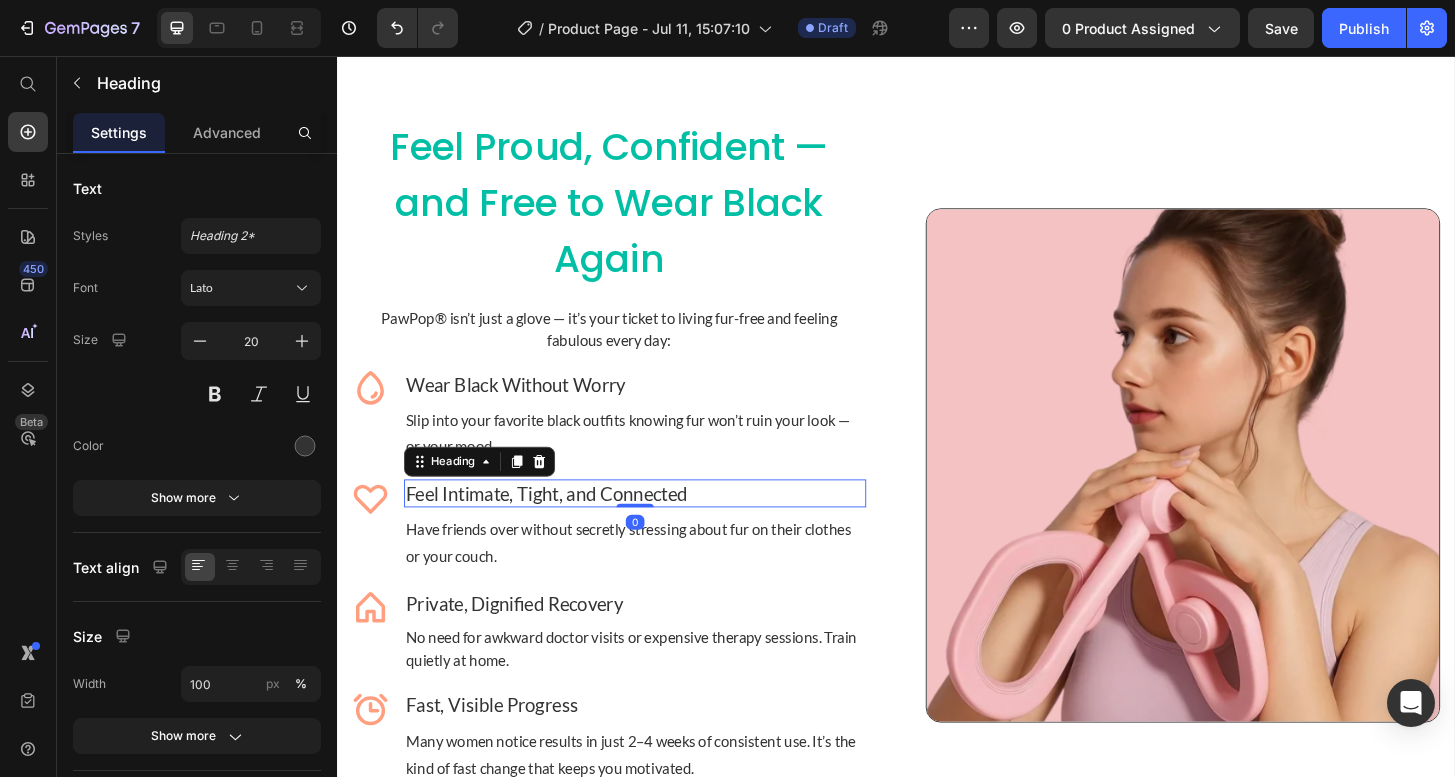 click on "Feel Intimate, Tight, and Connected" at bounding box center (657, 525) 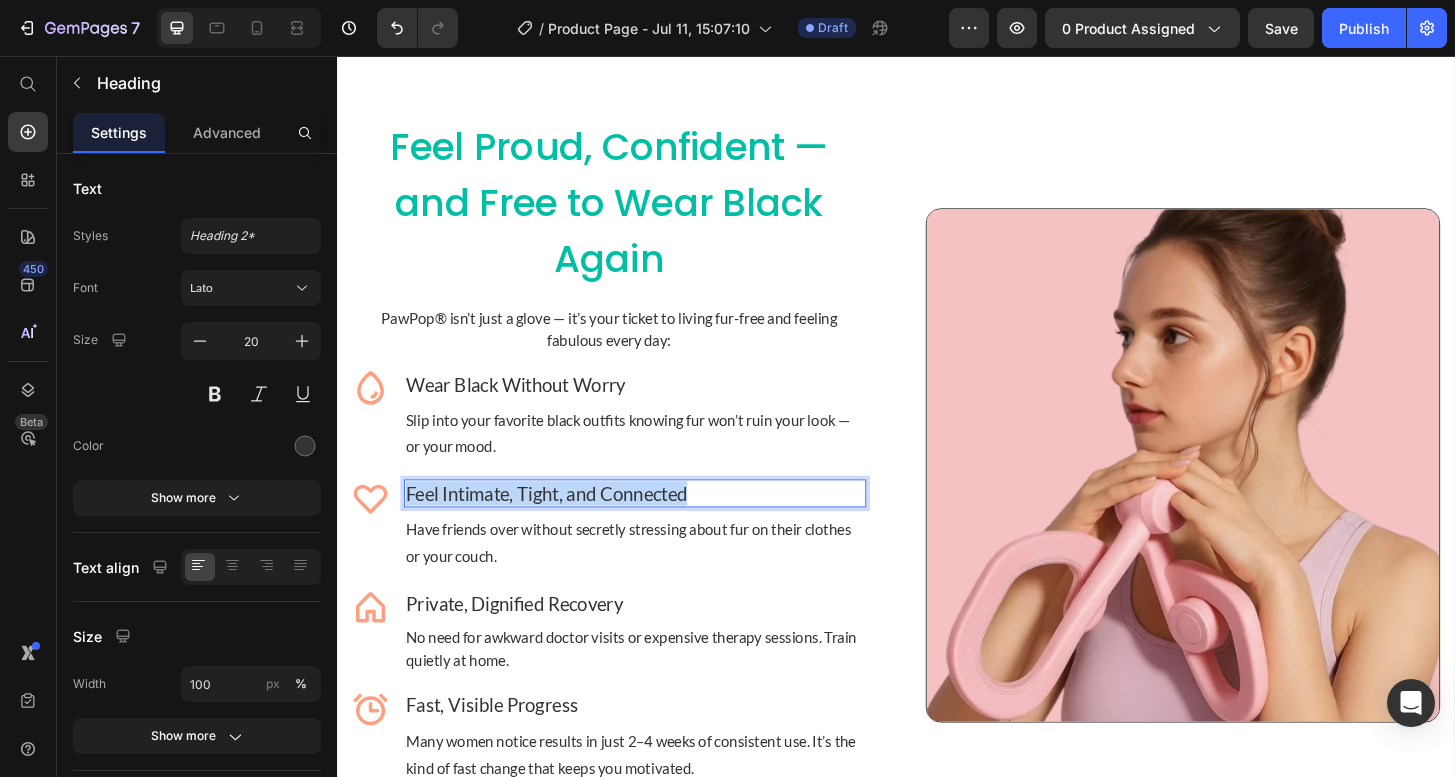 drag, startPoint x: 757, startPoint y: 520, endPoint x: 406, endPoint y: 522, distance: 351.0057 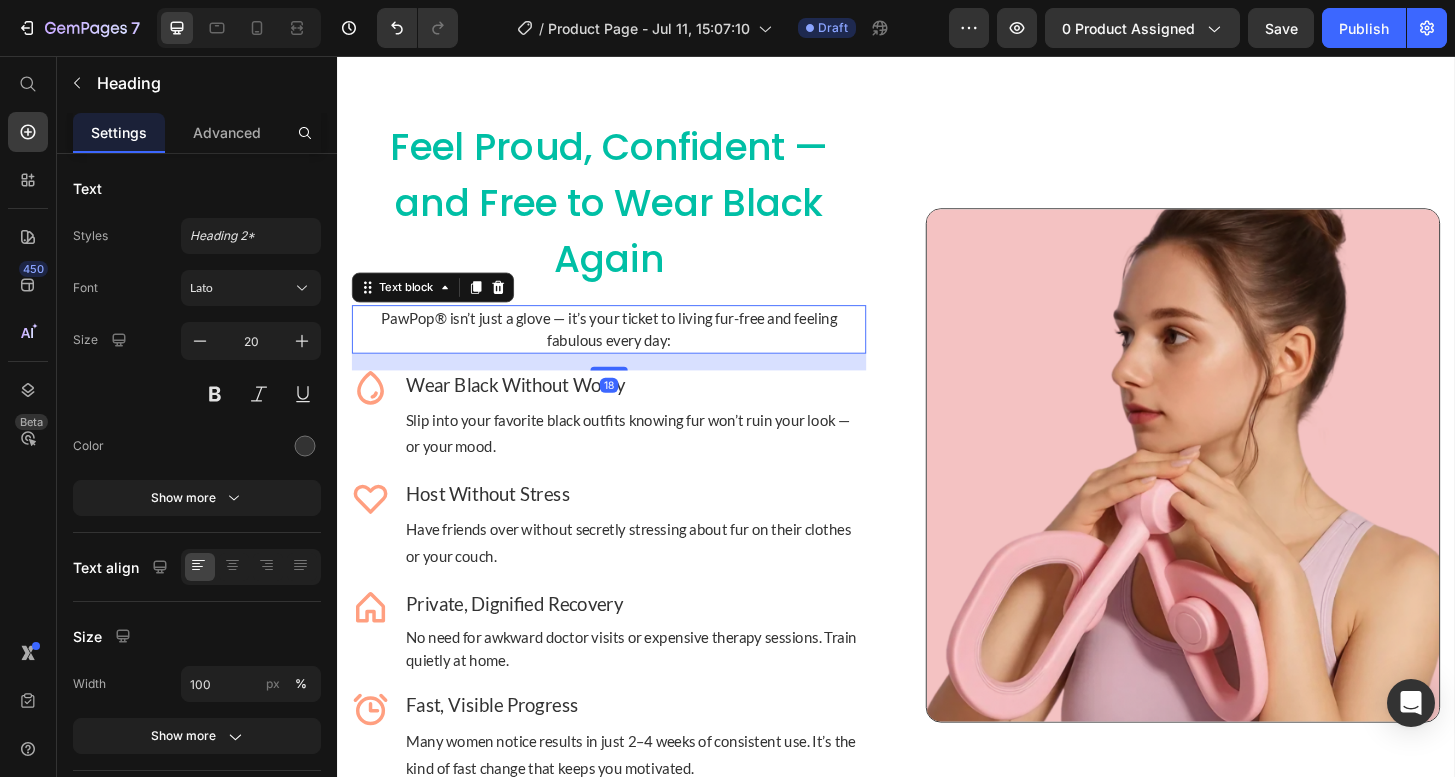 click on "PawPop® isn’t just a glove — it’s your ticket to living fur-free and feeling fabulous every day:" at bounding box center [629, 349] 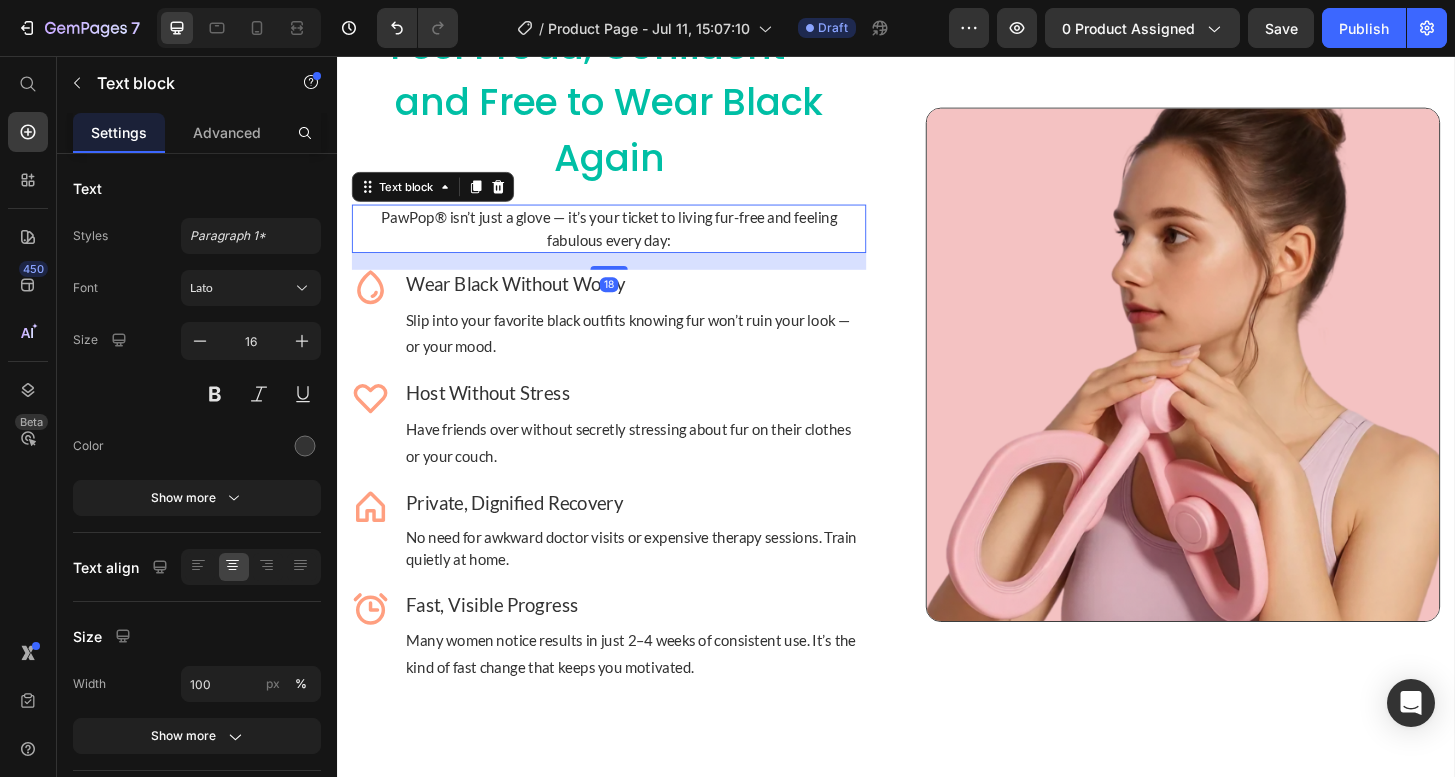 scroll, scrollTop: 3380, scrollLeft: 0, axis: vertical 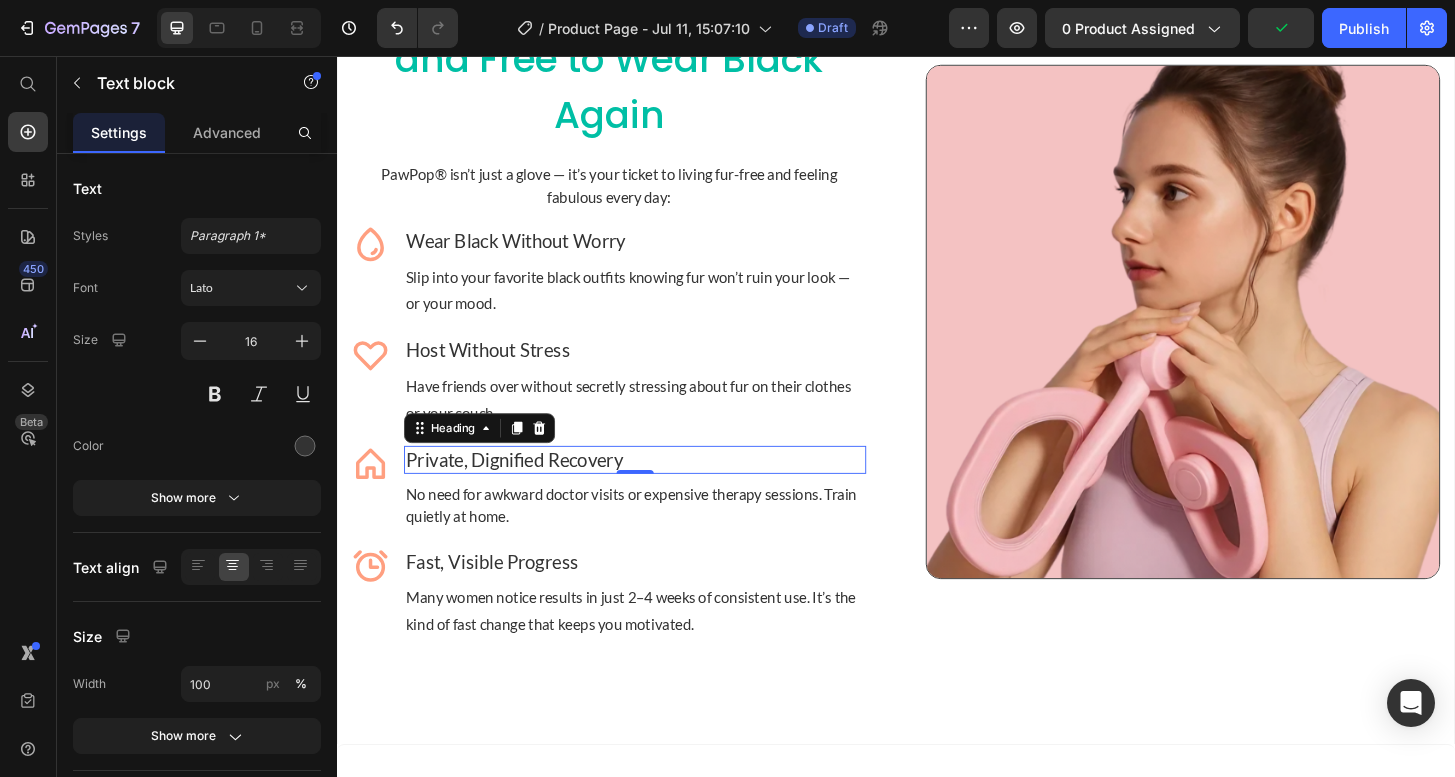 click on "Private, Dignified Recovery" at bounding box center (657, 489) 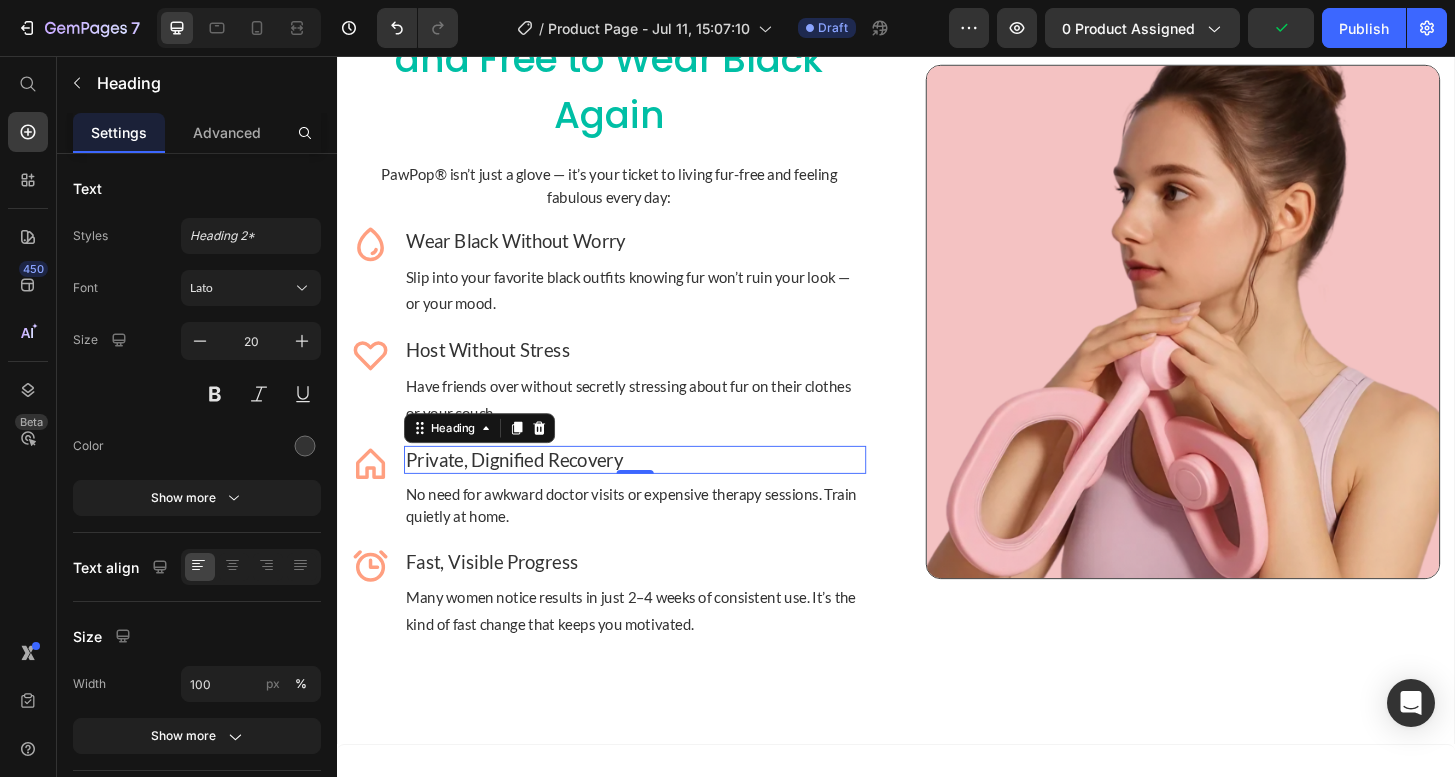 click on "Private, Dignified Recovery" at bounding box center (657, 489) 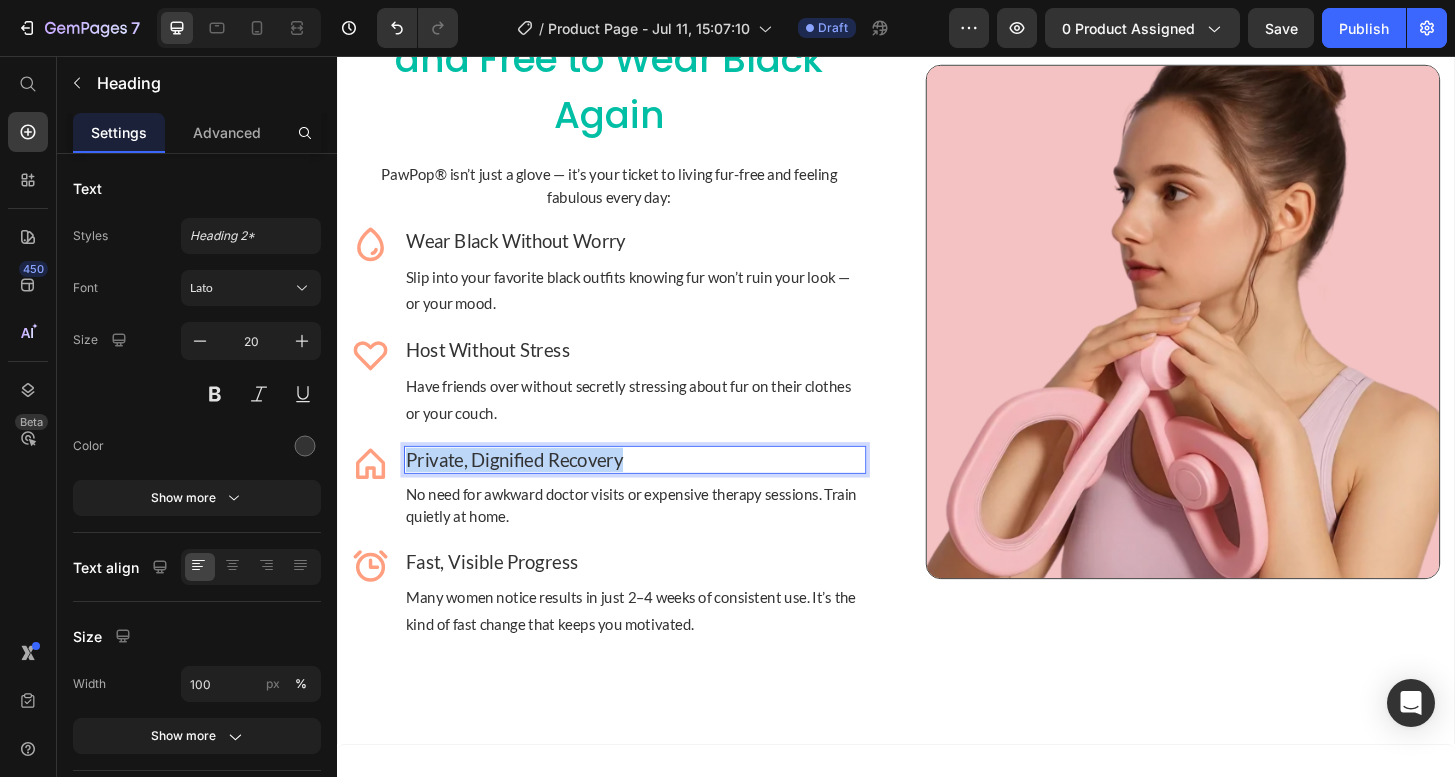 drag, startPoint x: 677, startPoint y: 488, endPoint x: 408, endPoint y: 475, distance: 269.31393 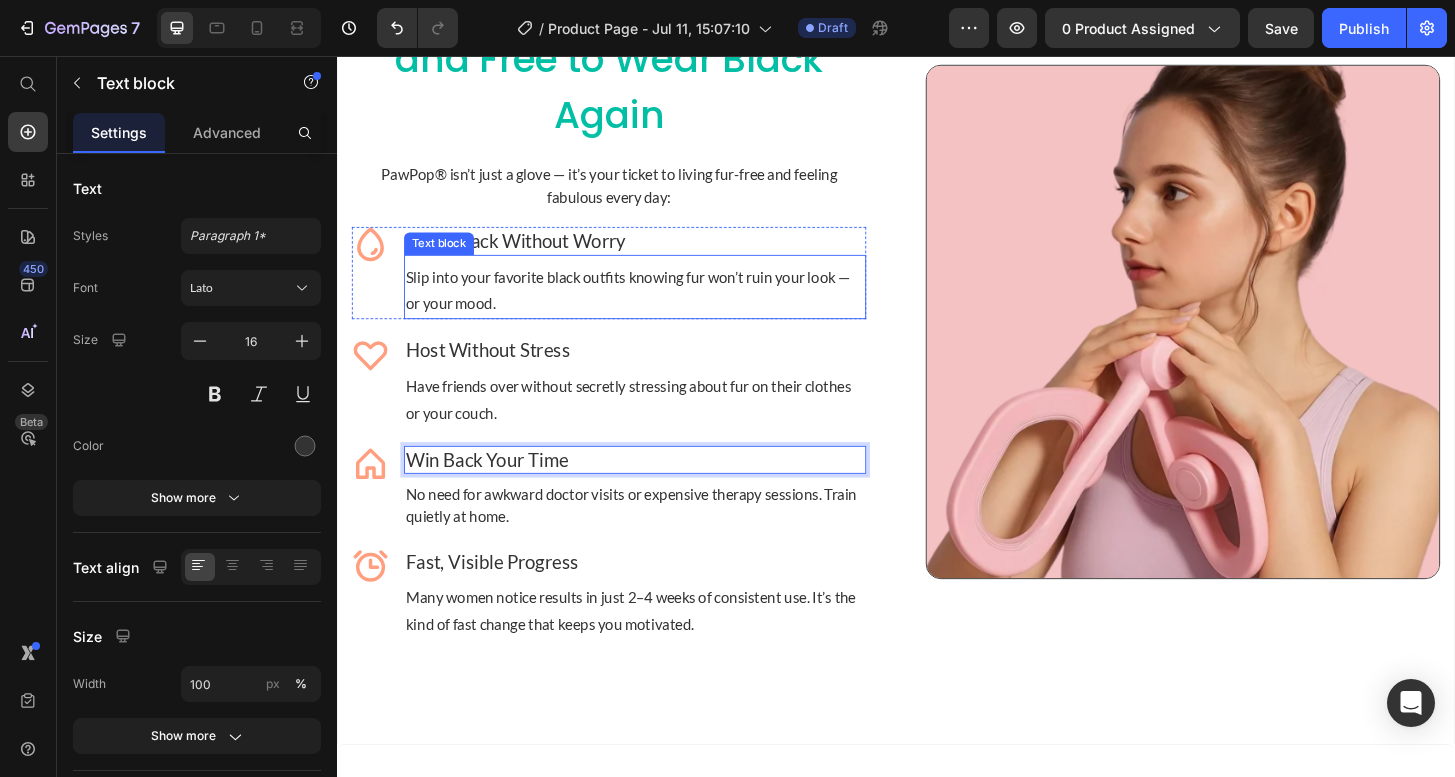 click on "Slip into your favorite black outfits knowing fur won’t ruin your look — or your mood." at bounding box center [657, 308] 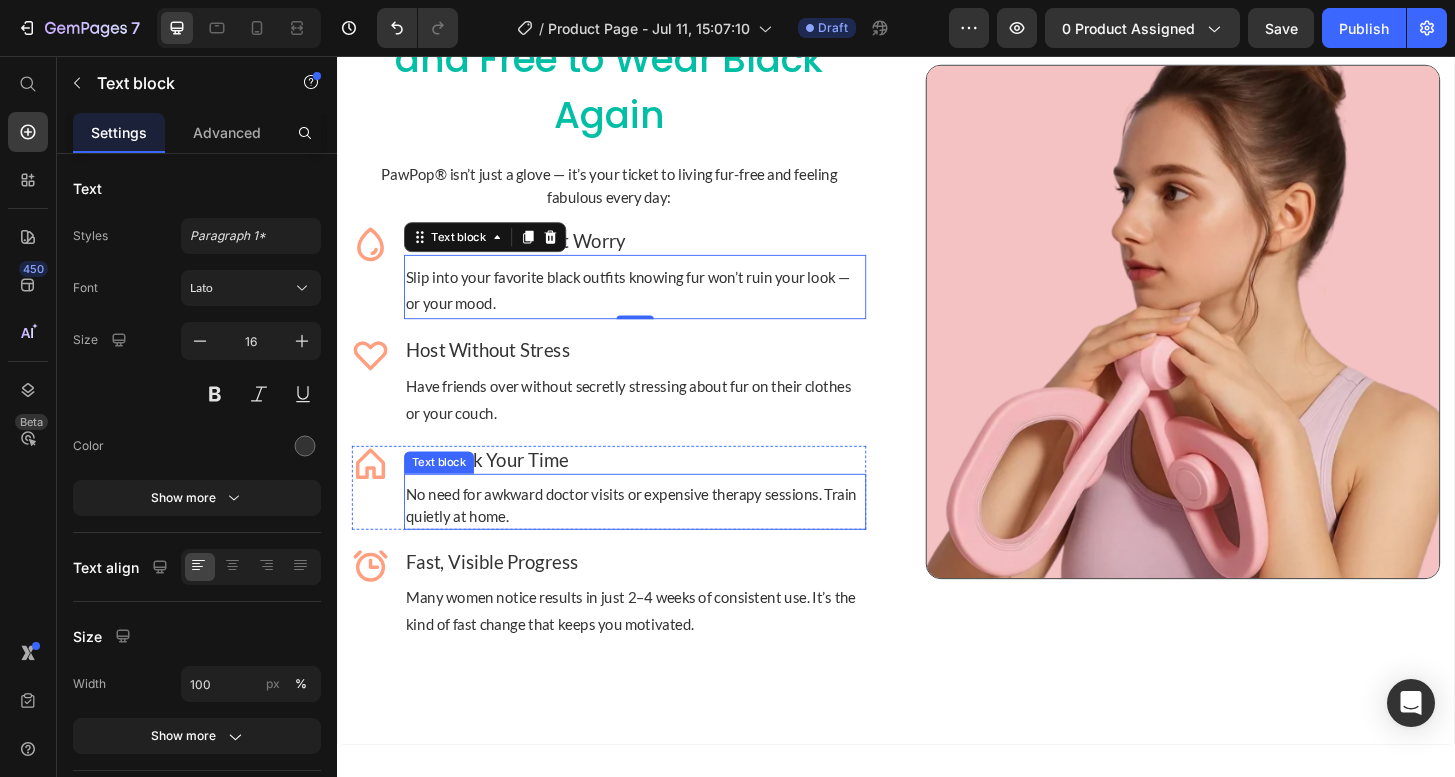 click on "No need for awkward doctor visits or expensive therapy sessions. Train quietly at home." at bounding box center (657, 538) 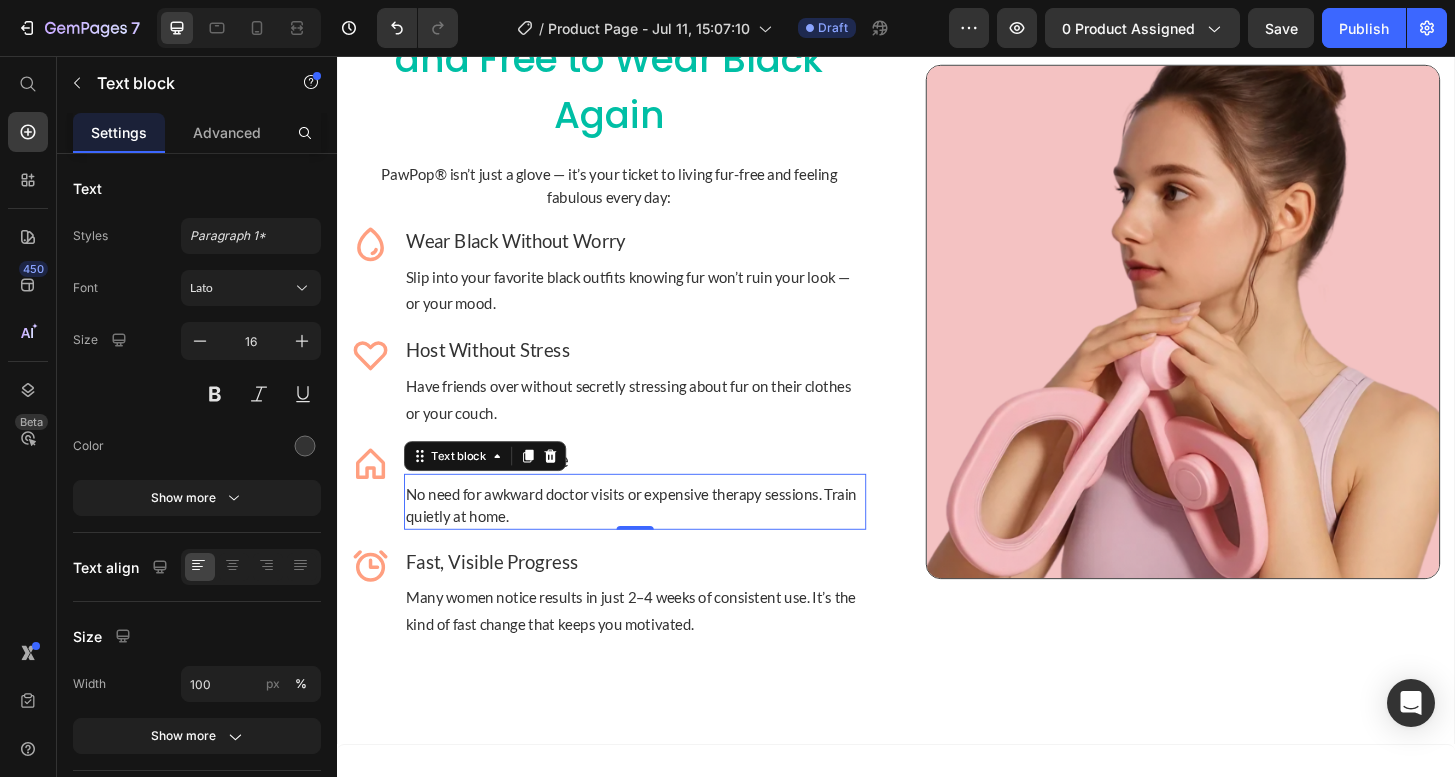 click on "No need for awkward doctor visits or expensive therapy sessions. Train quietly at home." at bounding box center [657, 538] 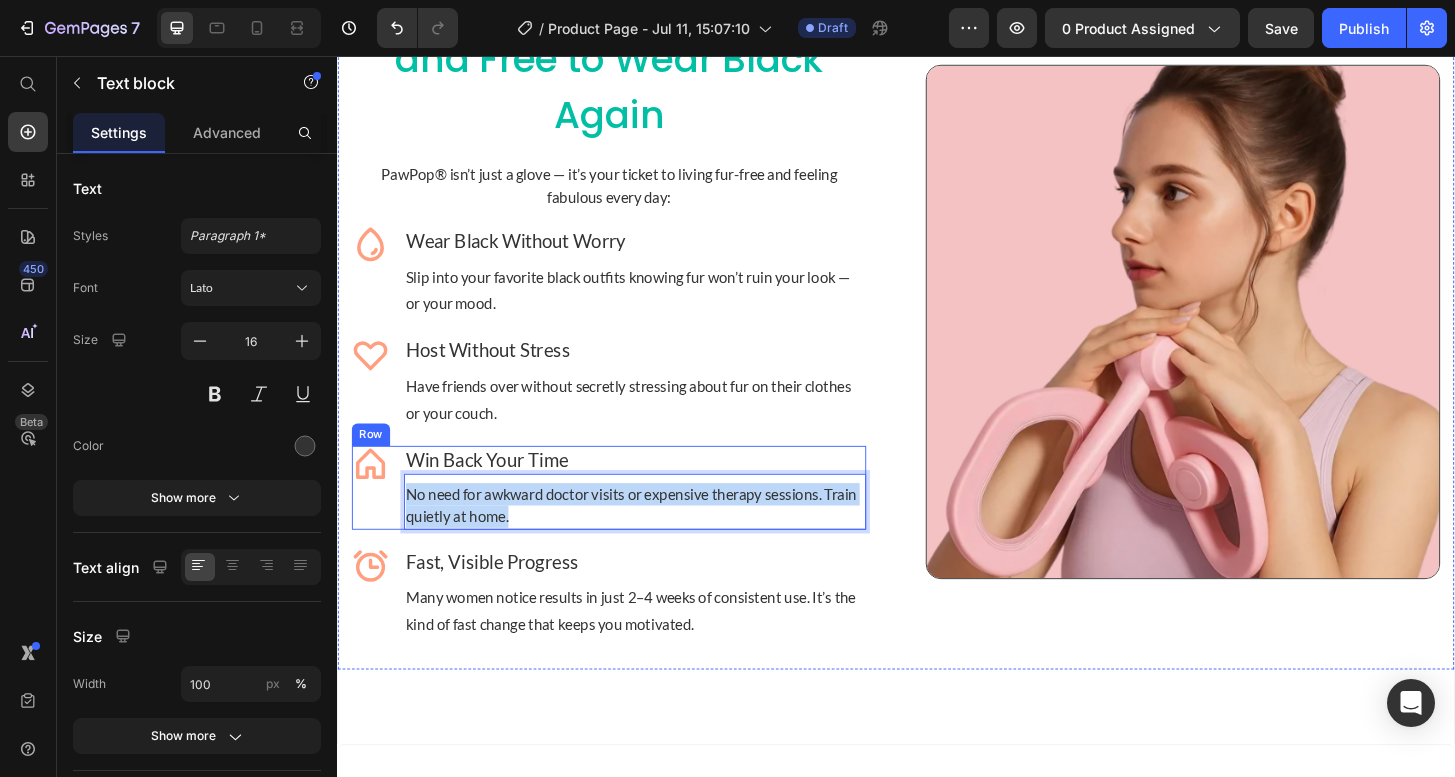 drag, startPoint x: 533, startPoint y: 550, endPoint x: 390, endPoint y: 523, distance: 145.52663 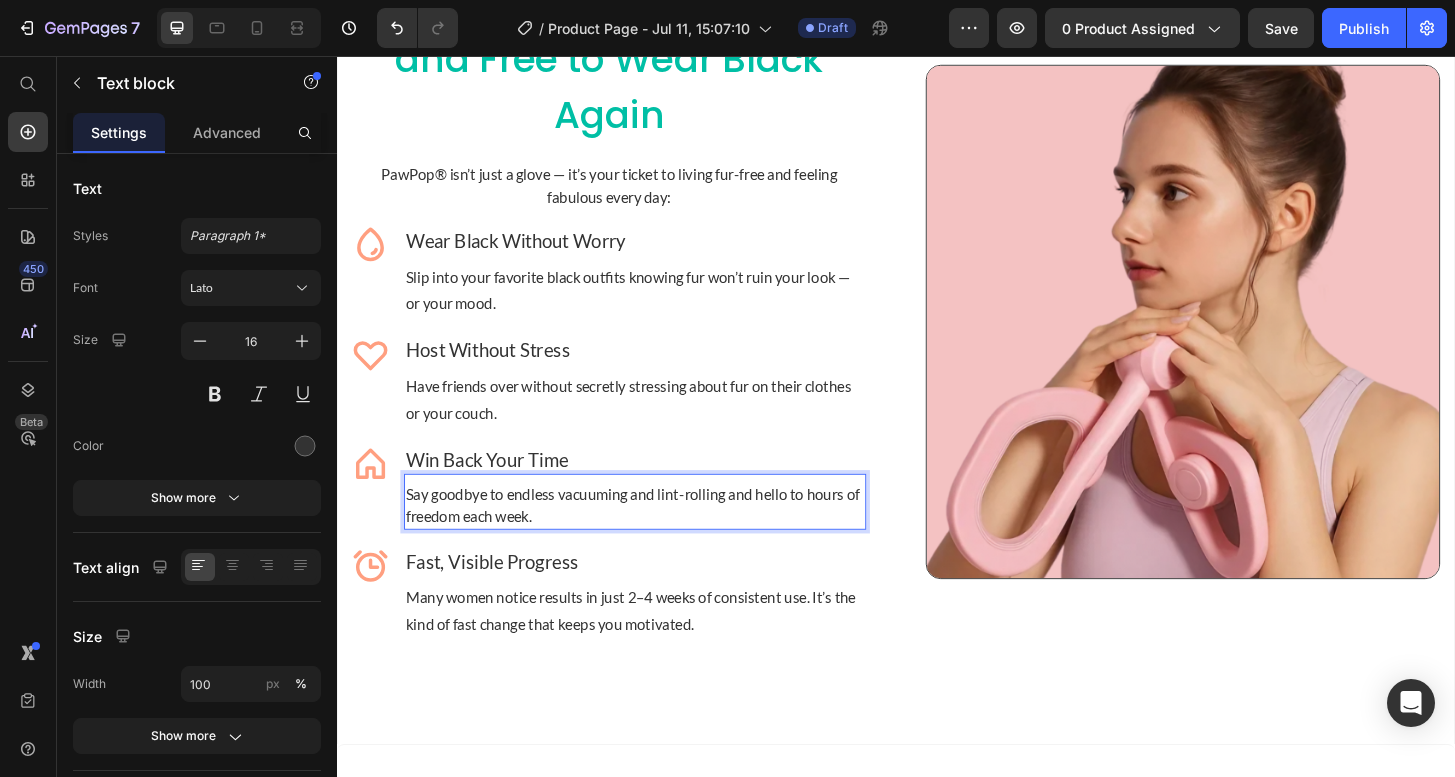 click on "Say goodbye to endless vacuuming and lint-rolling and hello to hours of freedom each week." at bounding box center [657, 538] 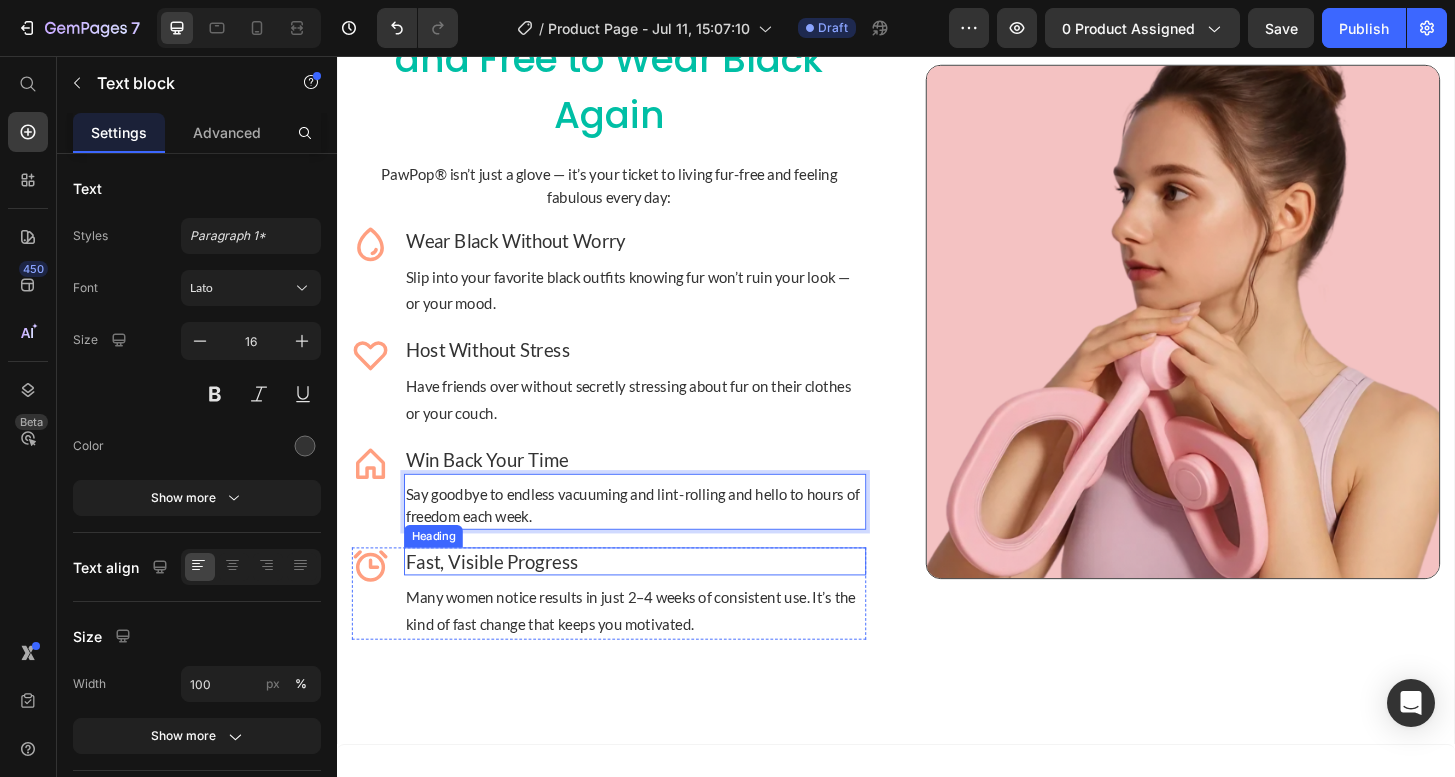 click on "Fast, Visible Progress" at bounding box center (657, 598) 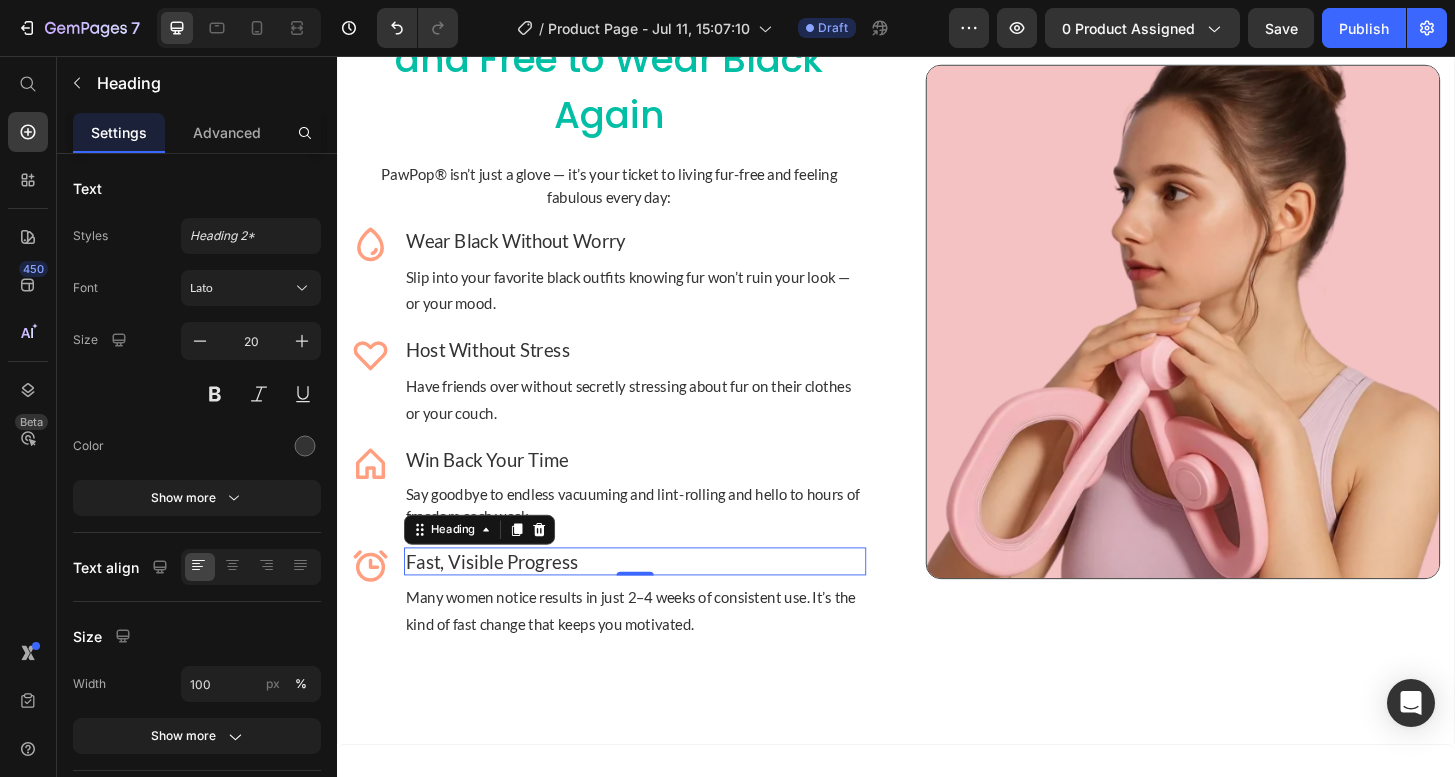 click on "Fast, Visible Progress" at bounding box center (657, 598) 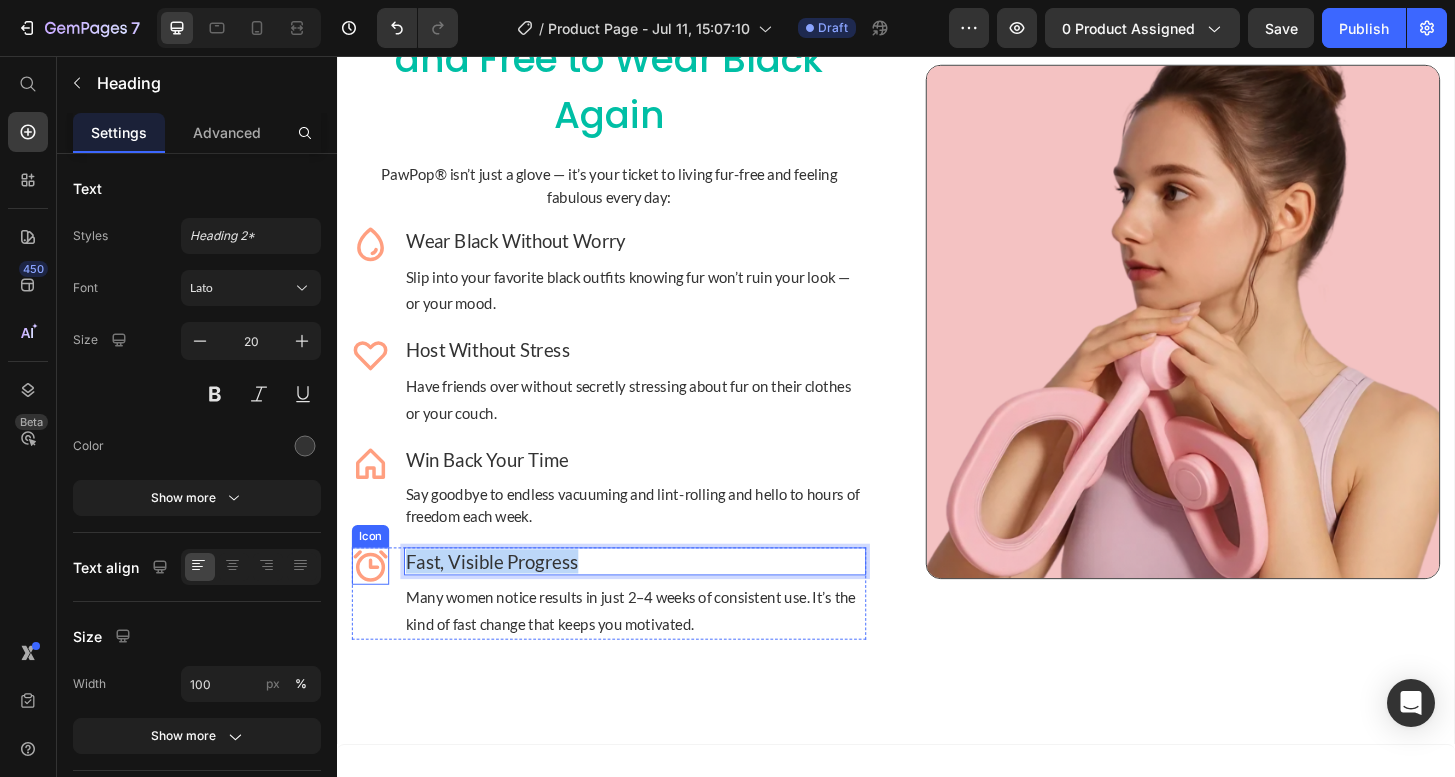 drag, startPoint x: 613, startPoint y: 599, endPoint x: 364, endPoint y: 595, distance: 249.03212 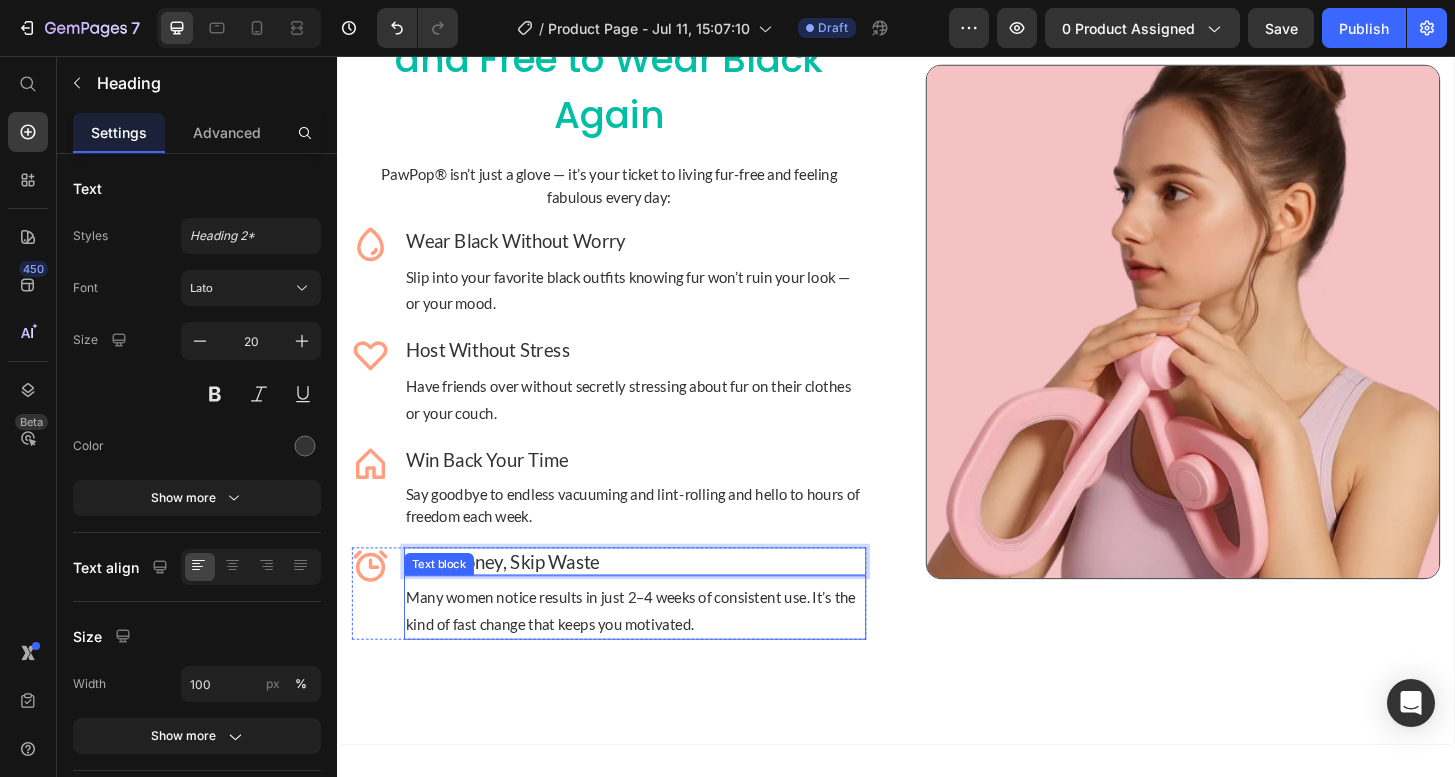 click on "Many women notice results in just 2–4 weeks of consistent use. It’s the kind of fast change that keeps you motivated." at bounding box center (657, 652) 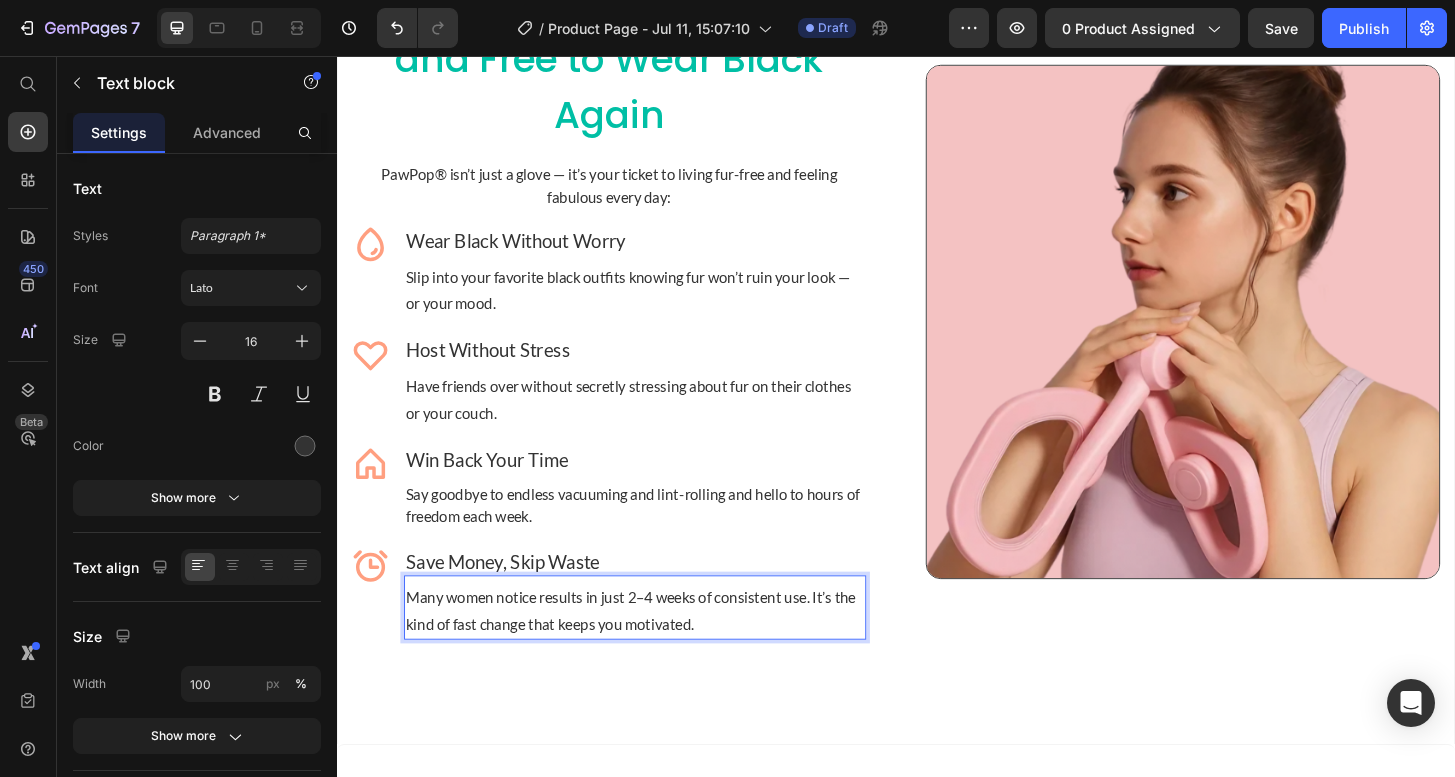 click on "Many women notice results in just 2–4 weeks of consistent use. It’s the kind of fast change that keeps you motivated." at bounding box center [657, 652] 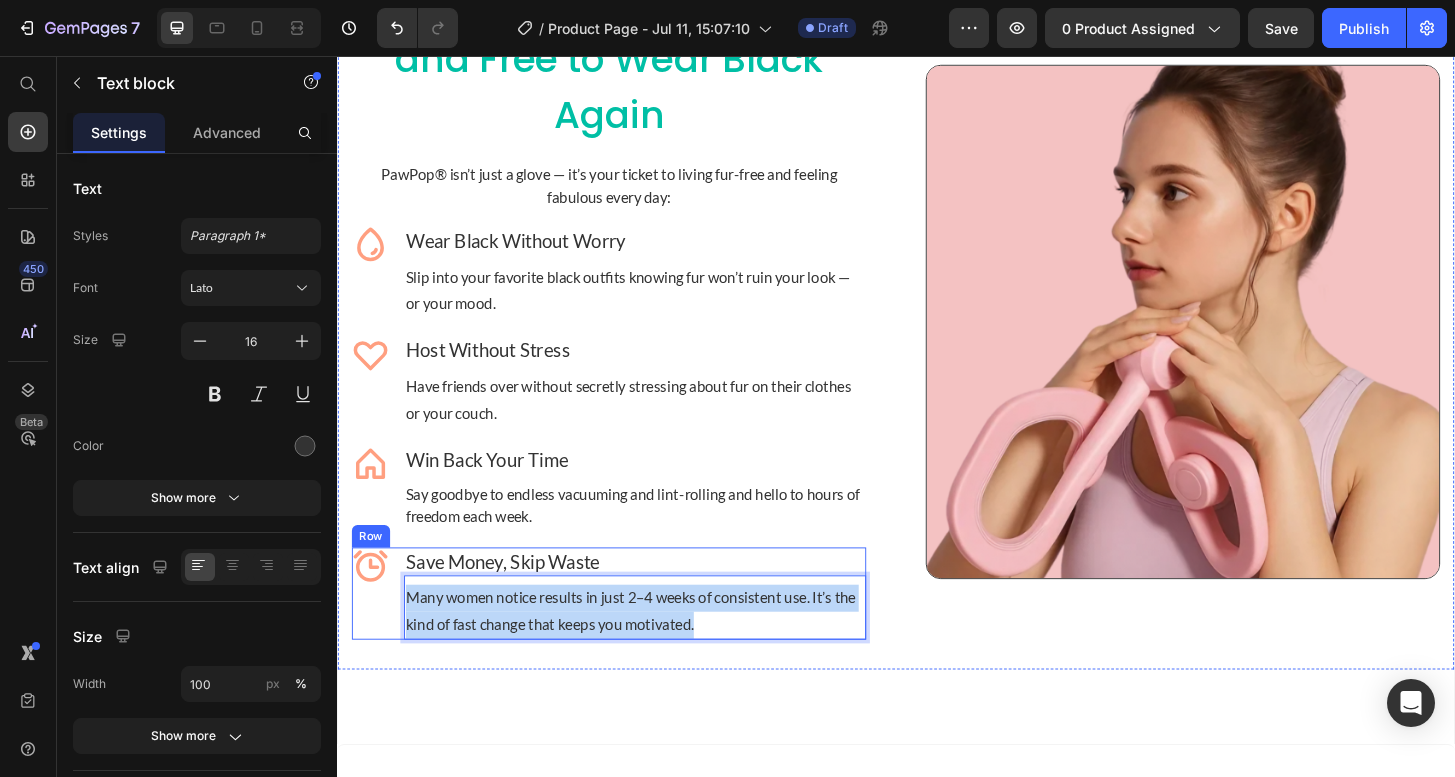 drag, startPoint x: 731, startPoint y: 662, endPoint x: 383, endPoint y: 638, distance: 348.8266 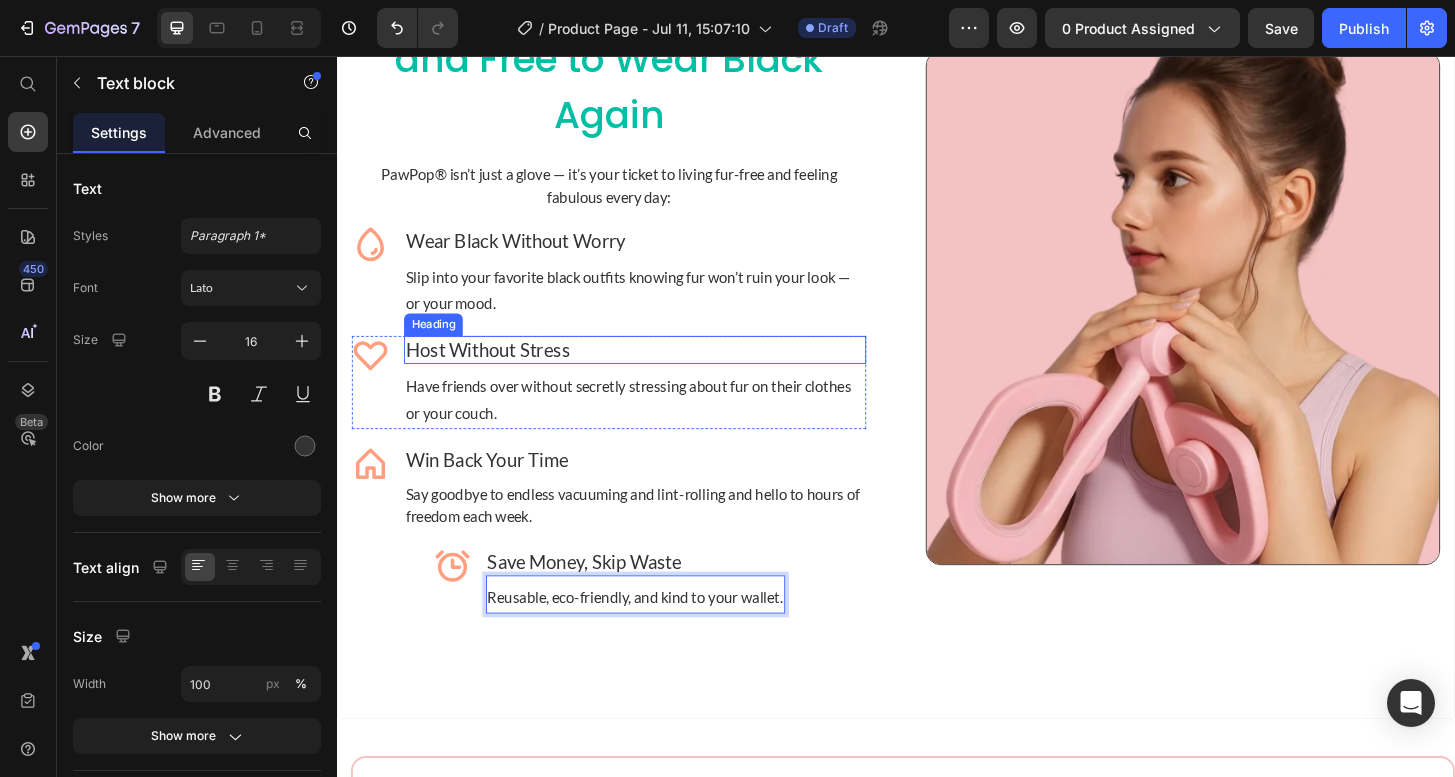 click on "Host Without Stress" at bounding box center (657, 371) 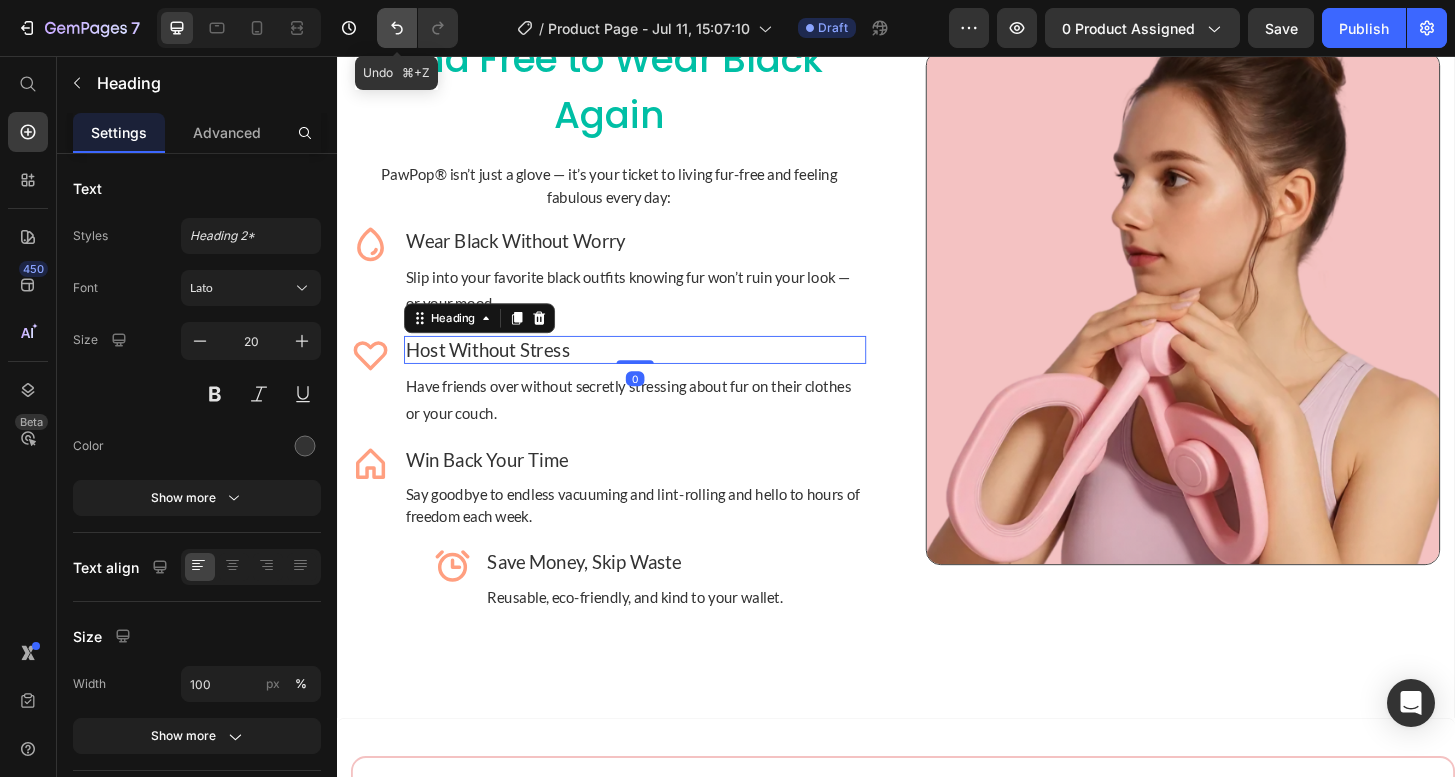 click 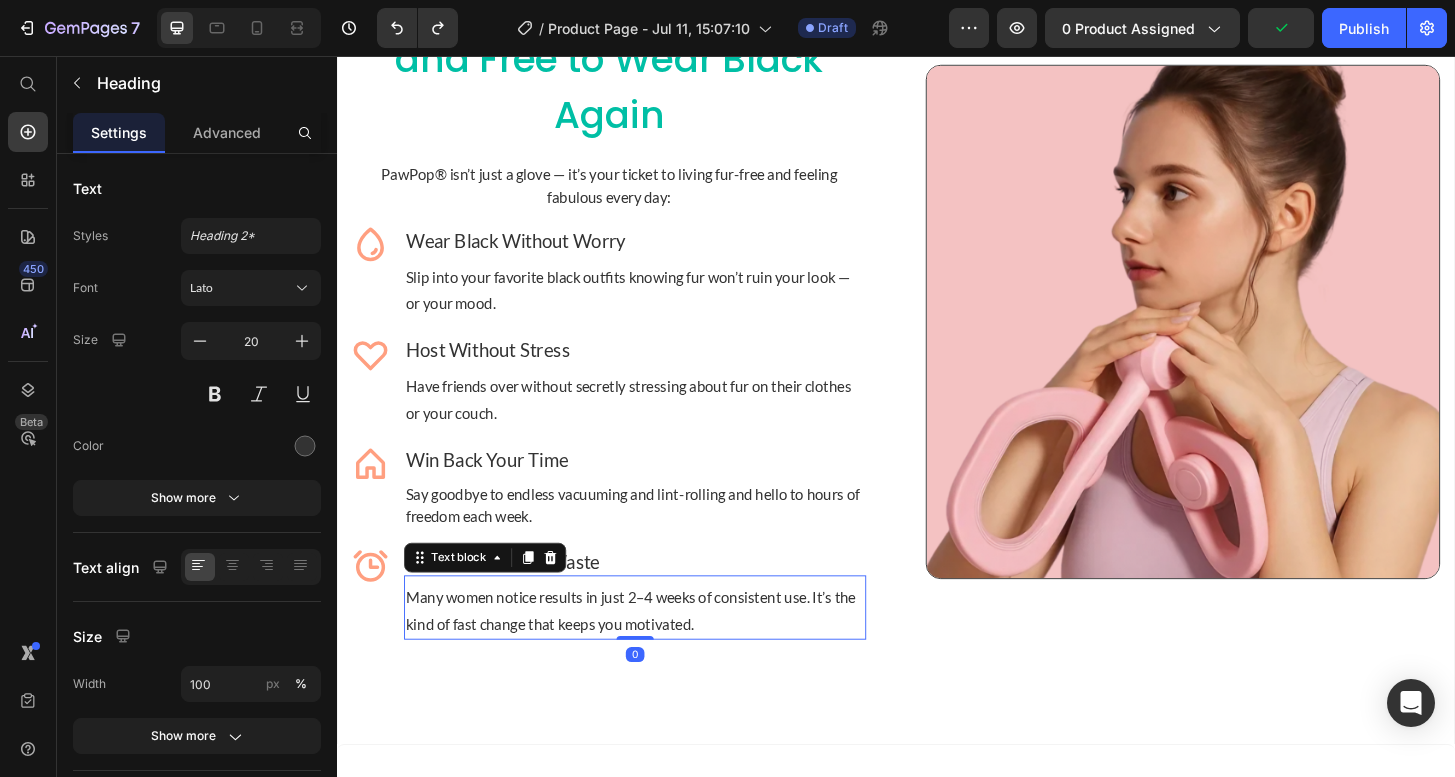 click on "Many women notice results in just 2–4 weeks of consistent use. It’s the kind of fast change that keeps you motivated." at bounding box center (657, 652) 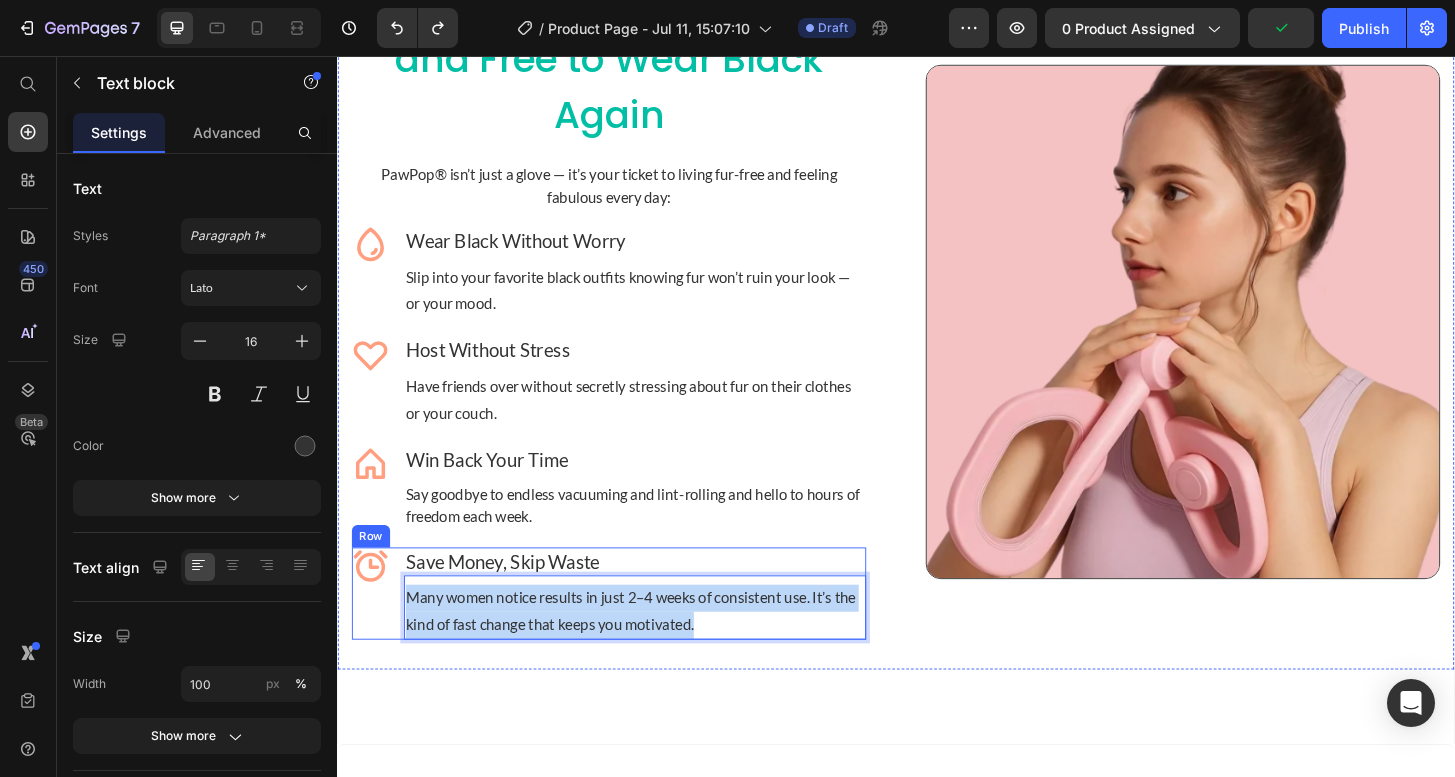 drag, startPoint x: 744, startPoint y: 667, endPoint x: 388, endPoint y: 645, distance: 356.67914 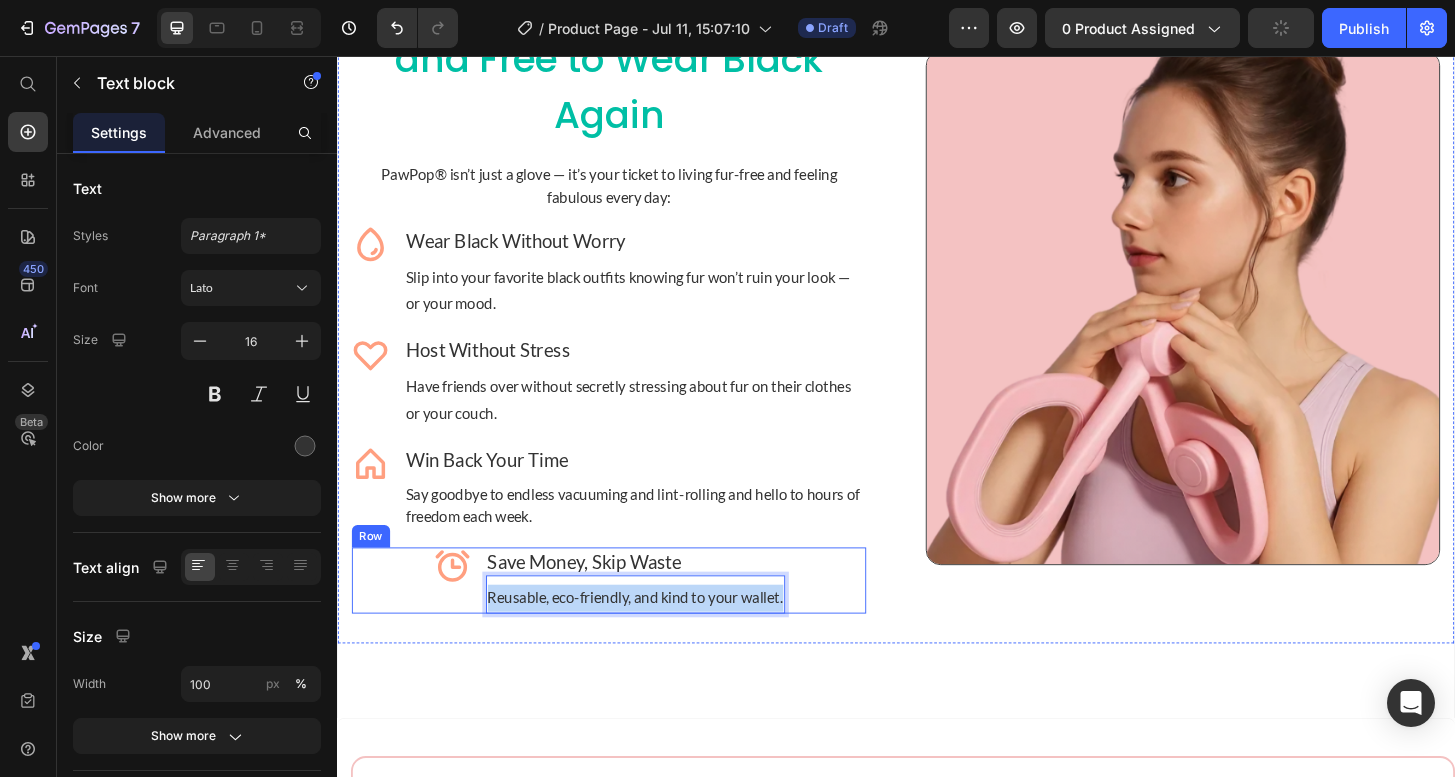 drag, startPoint x: 816, startPoint y: 639, endPoint x: 403, endPoint y: 635, distance: 413.01938 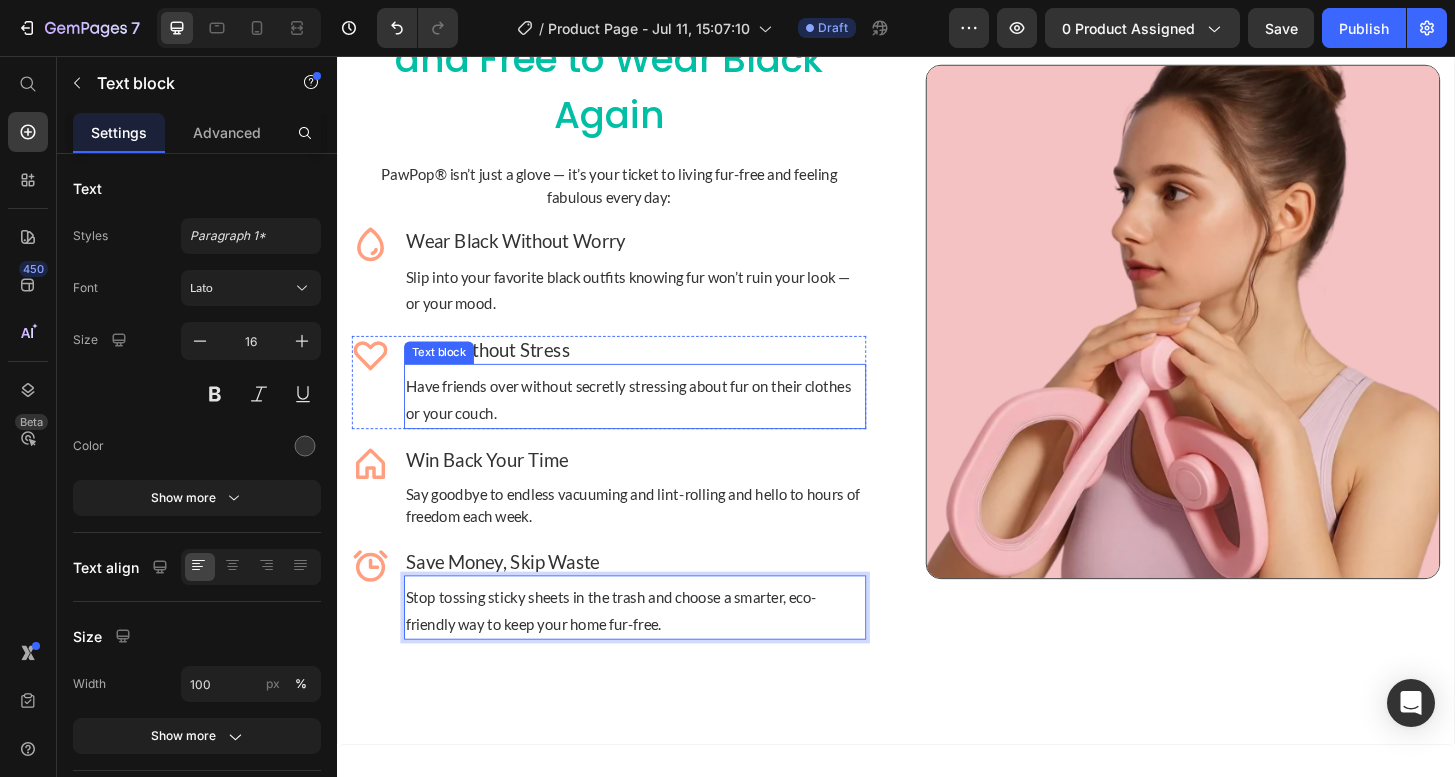 click on "Have friends over without secretly stressing about fur on their clothes or your couch." at bounding box center [657, 425] 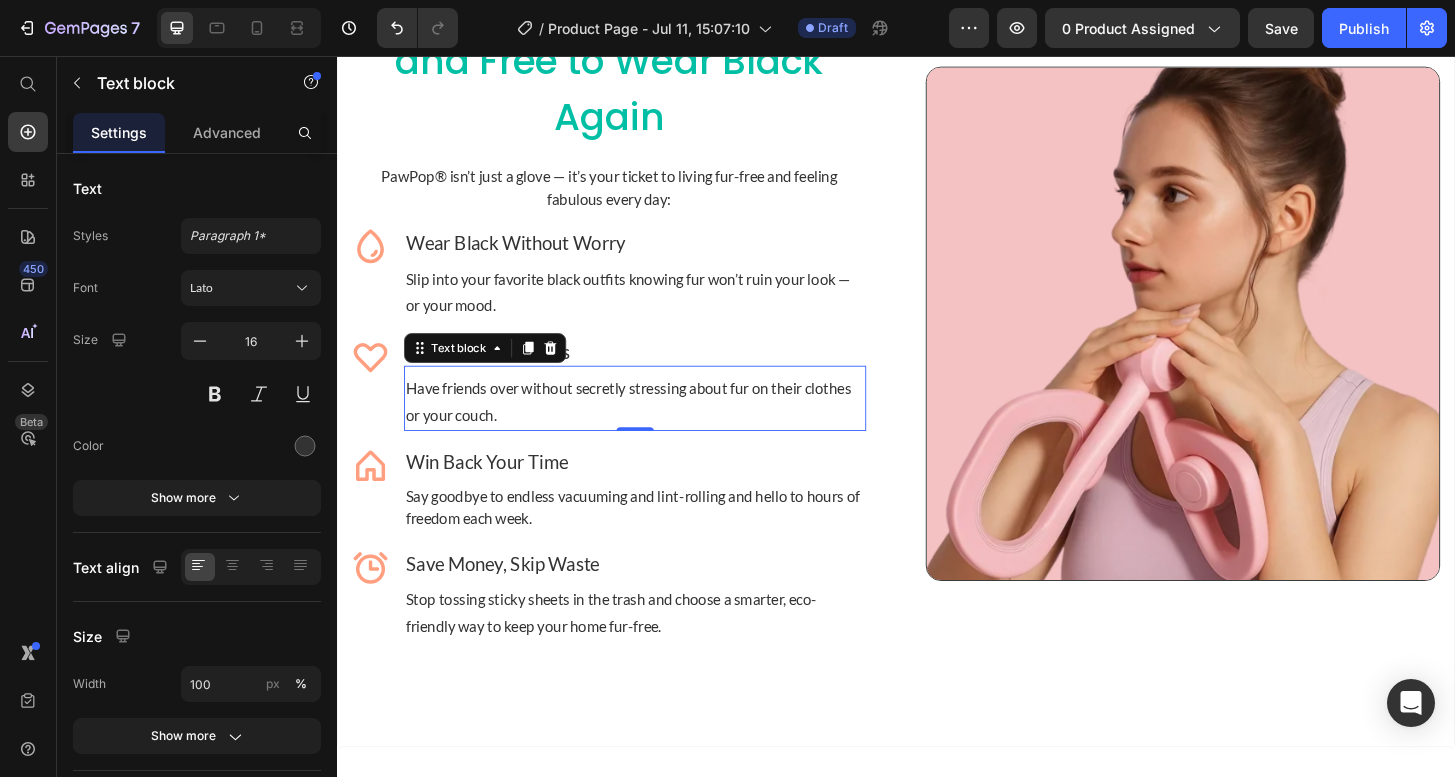 scroll, scrollTop: 3348, scrollLeft: 0, axis: vertical 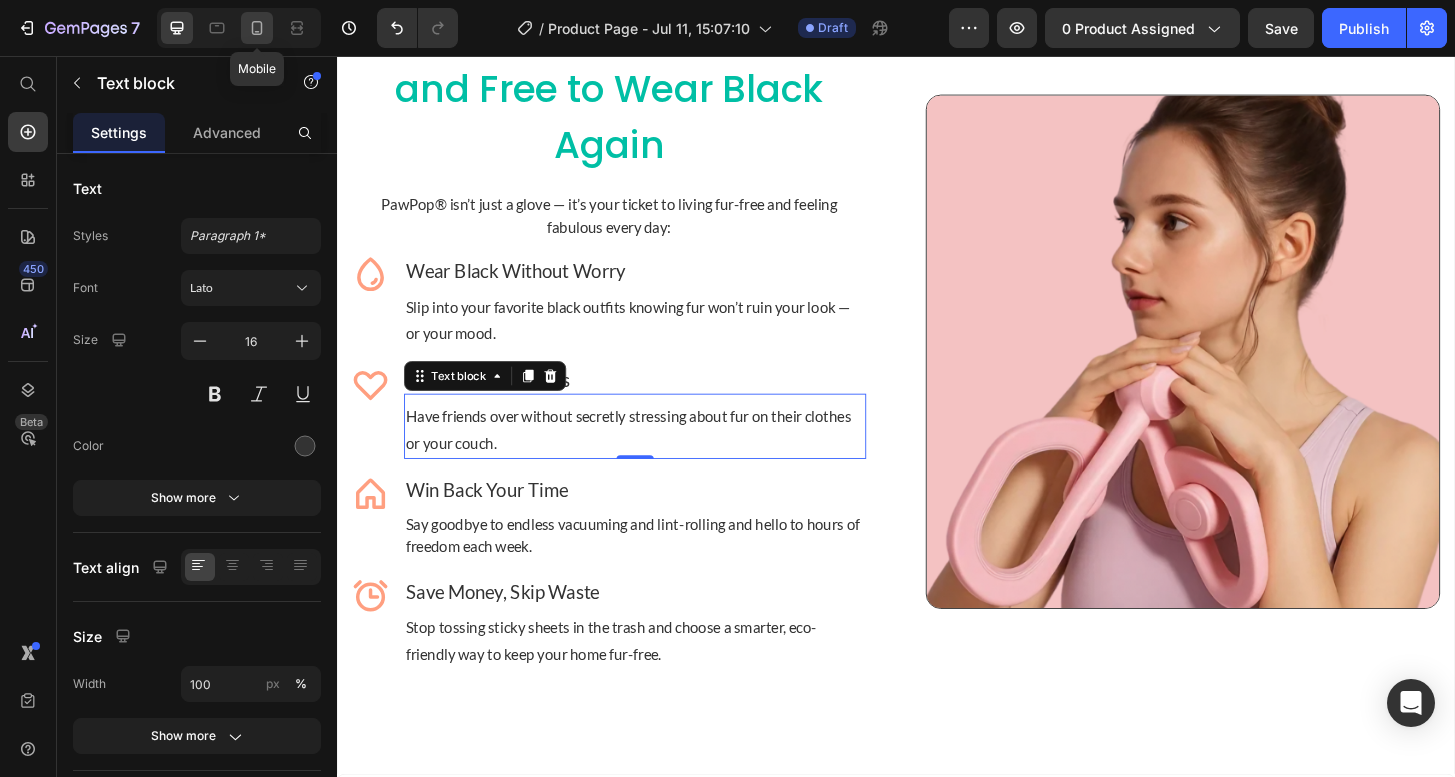 click 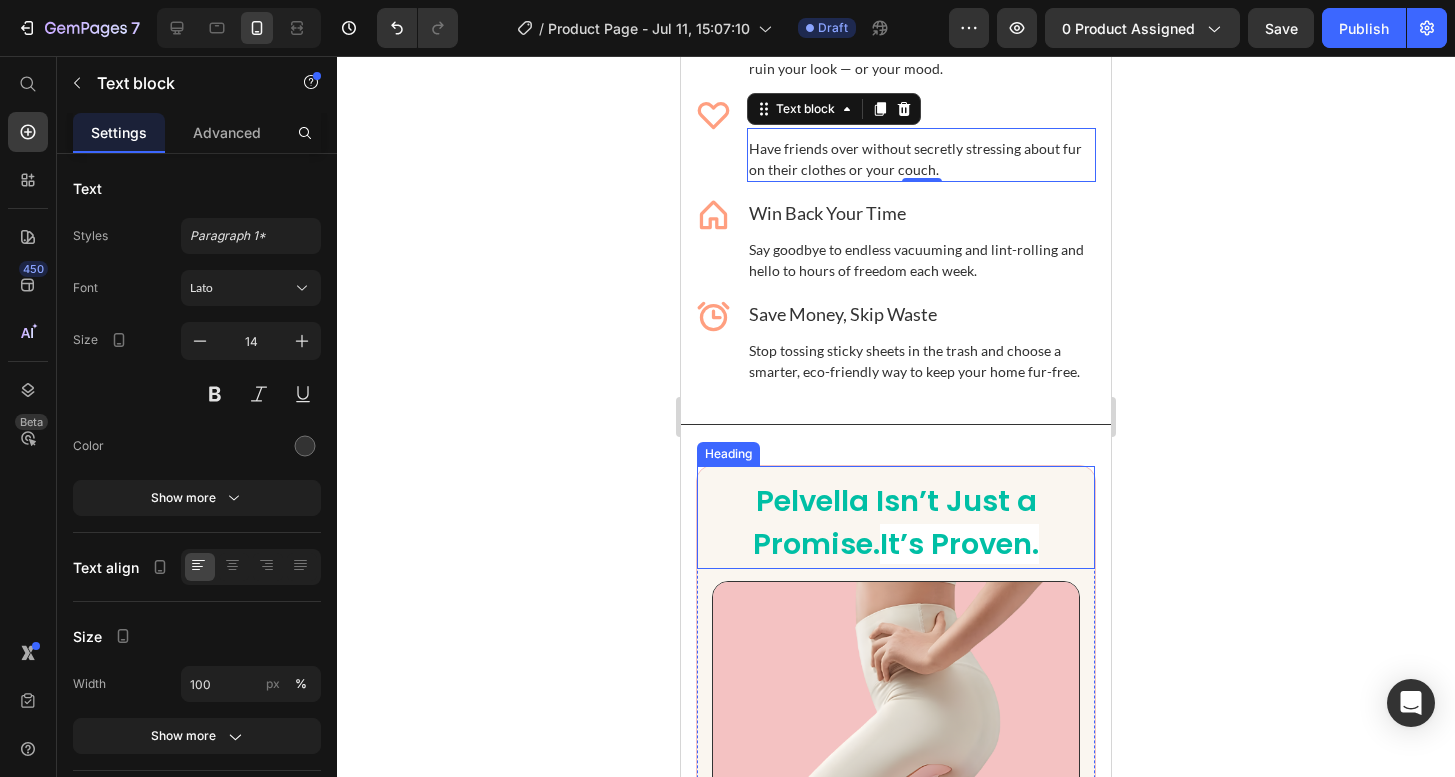 click on "Pelvella Isn’t Just a Promise.  It’s Proven." at bounding box center (896, 523) 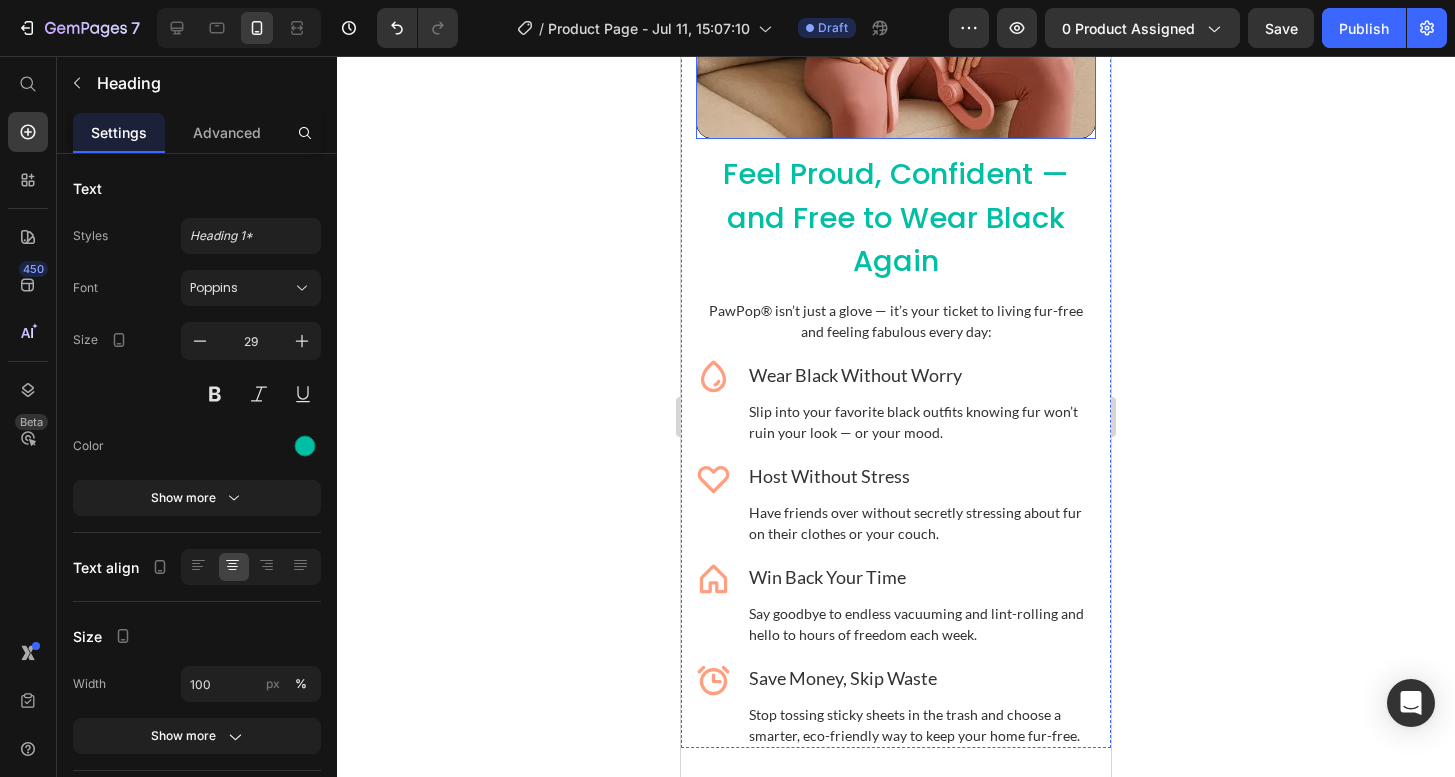 scroll, scrollTop: 3671, scrollLeft: 0, axis: vertical 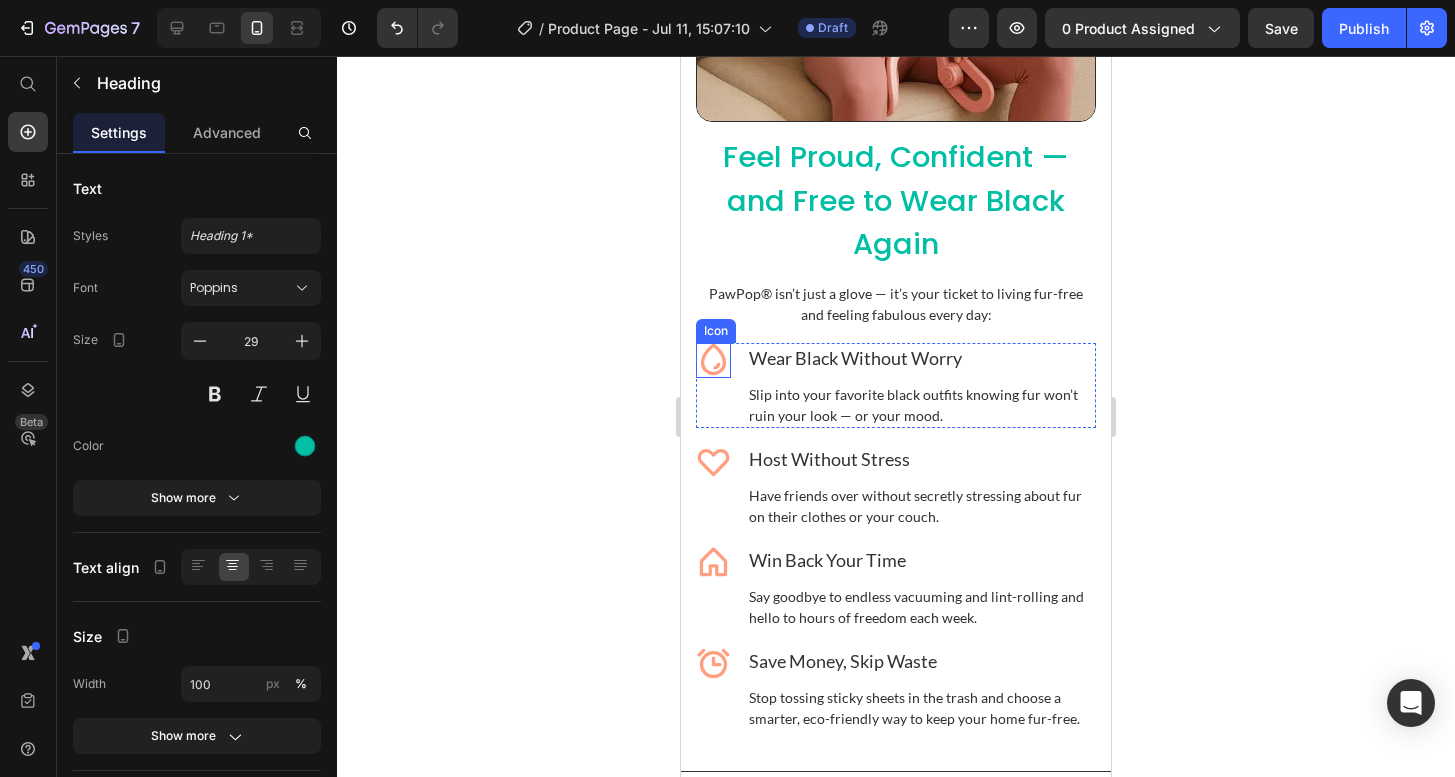 click 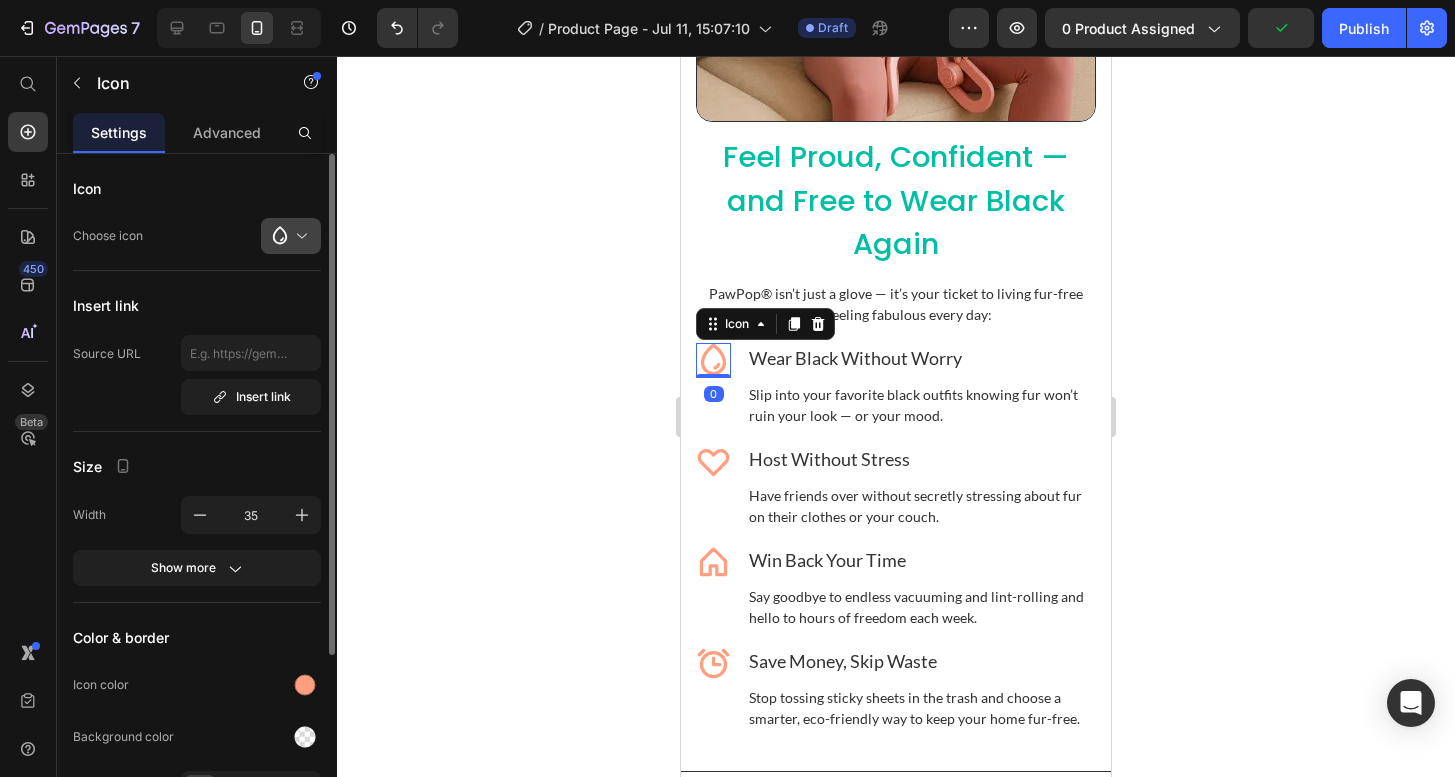 click 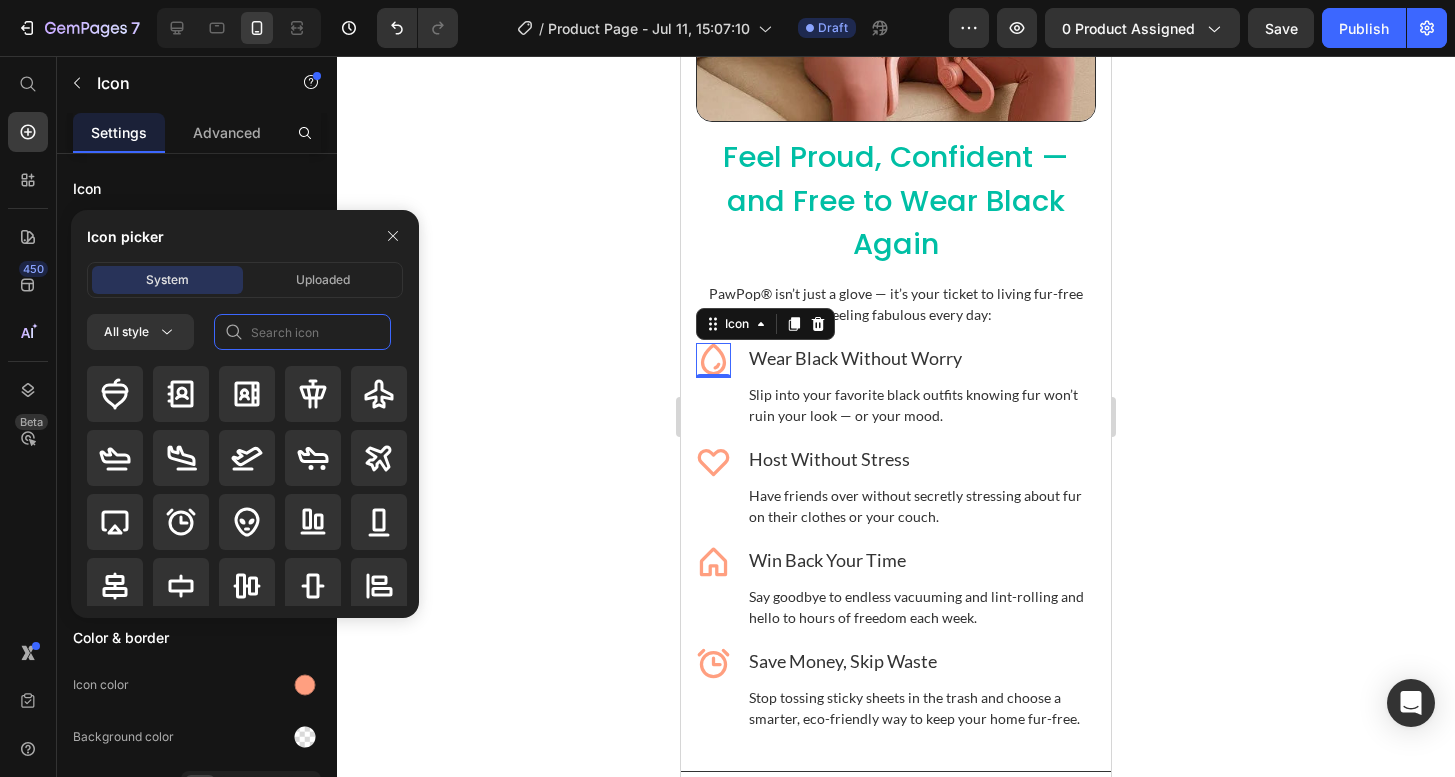 click 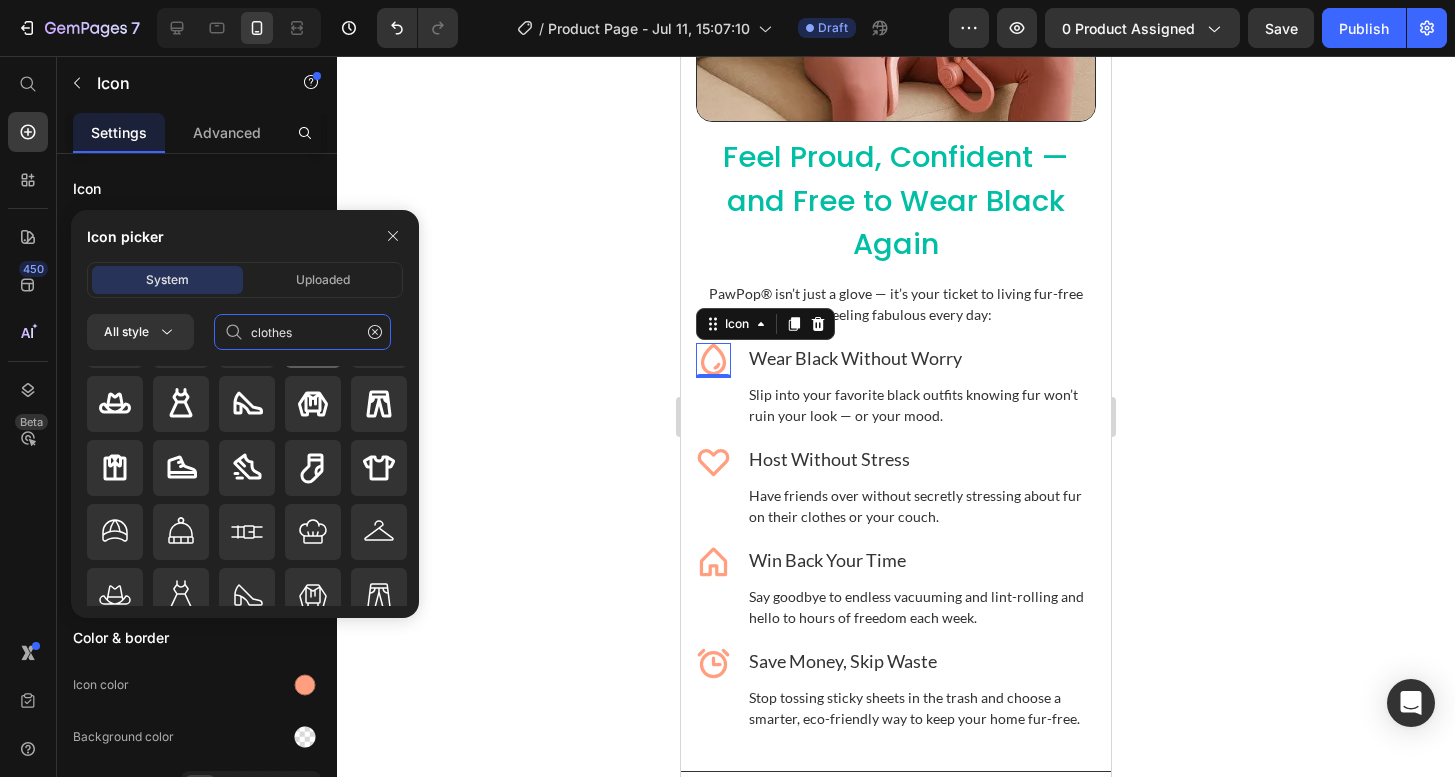 scroll, scrollTop: 56, scrollLeft: 0, axis: vertical 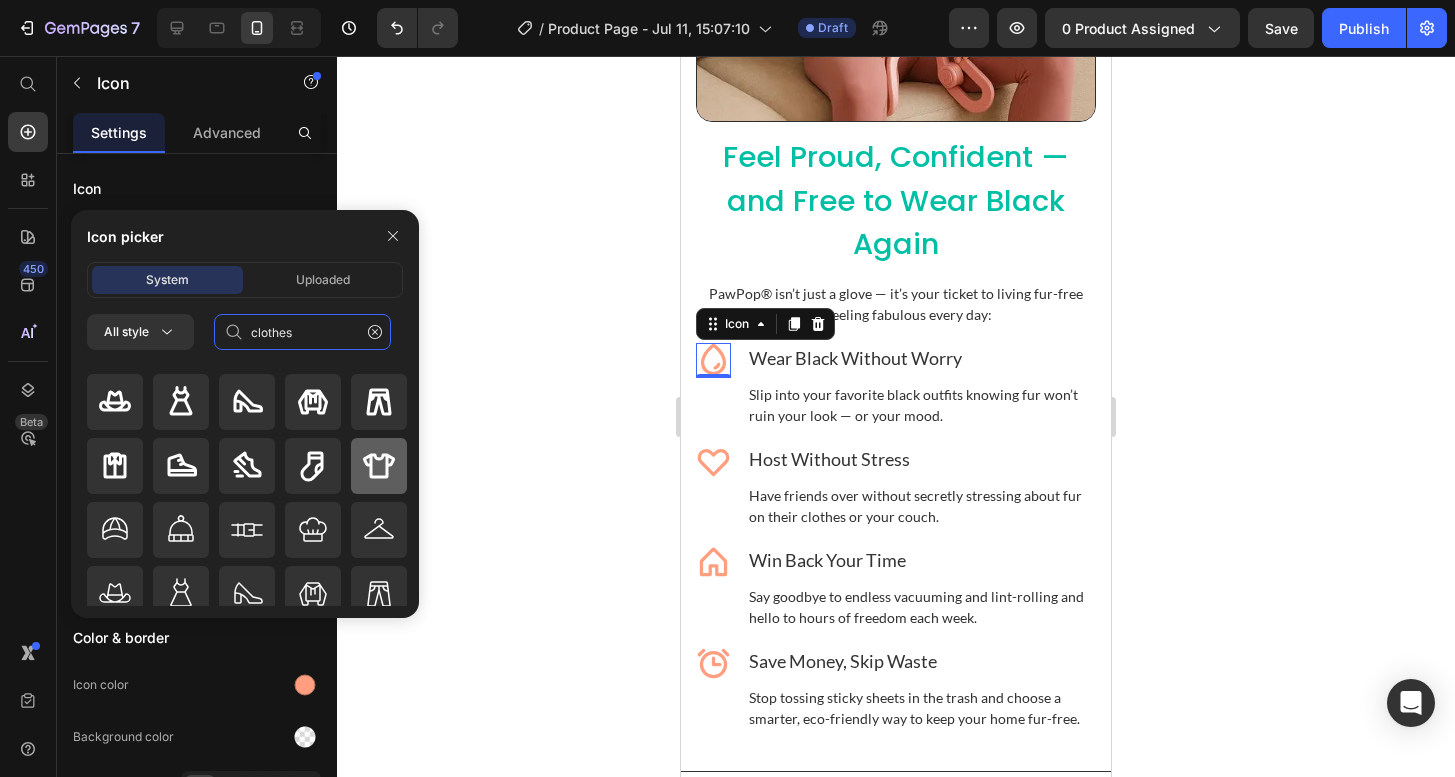 type on "clothes" 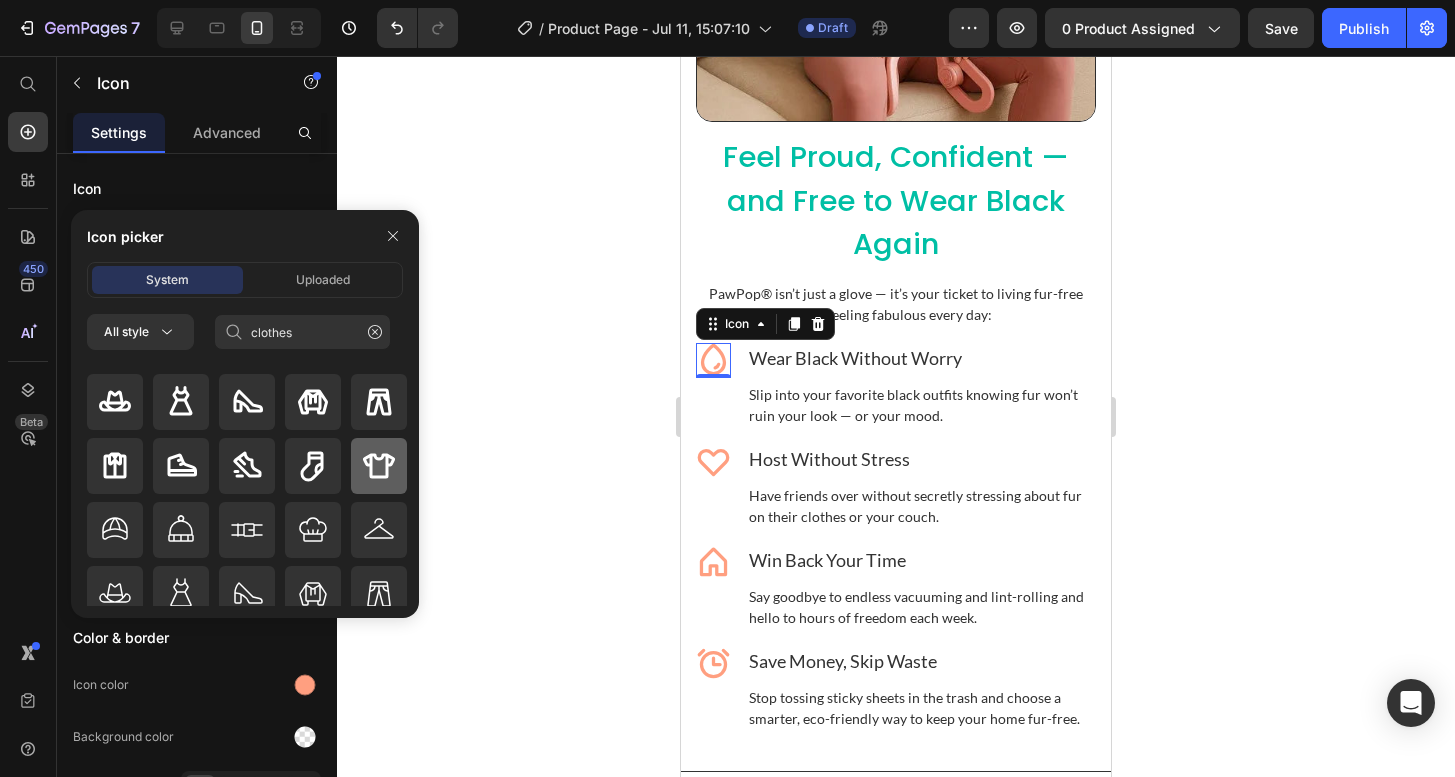 click 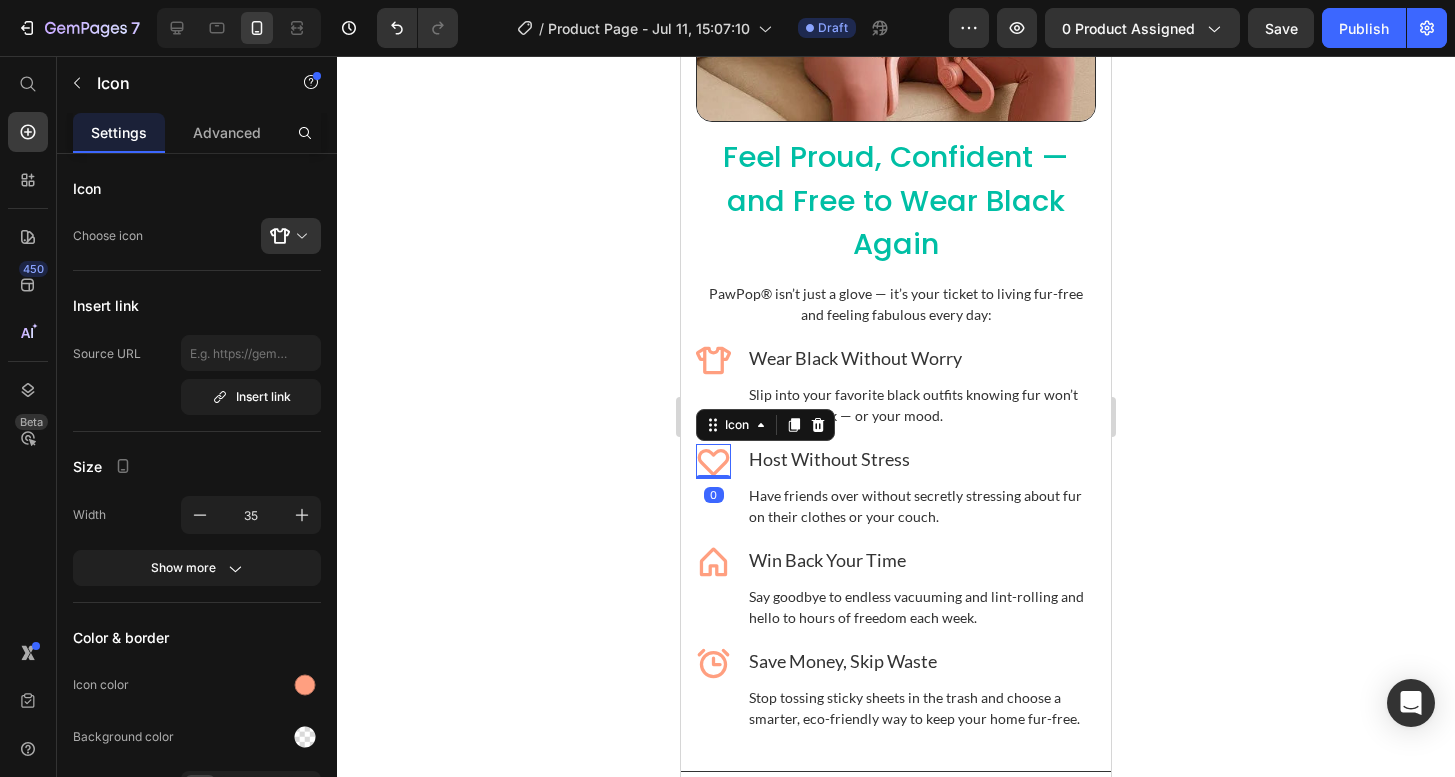 click 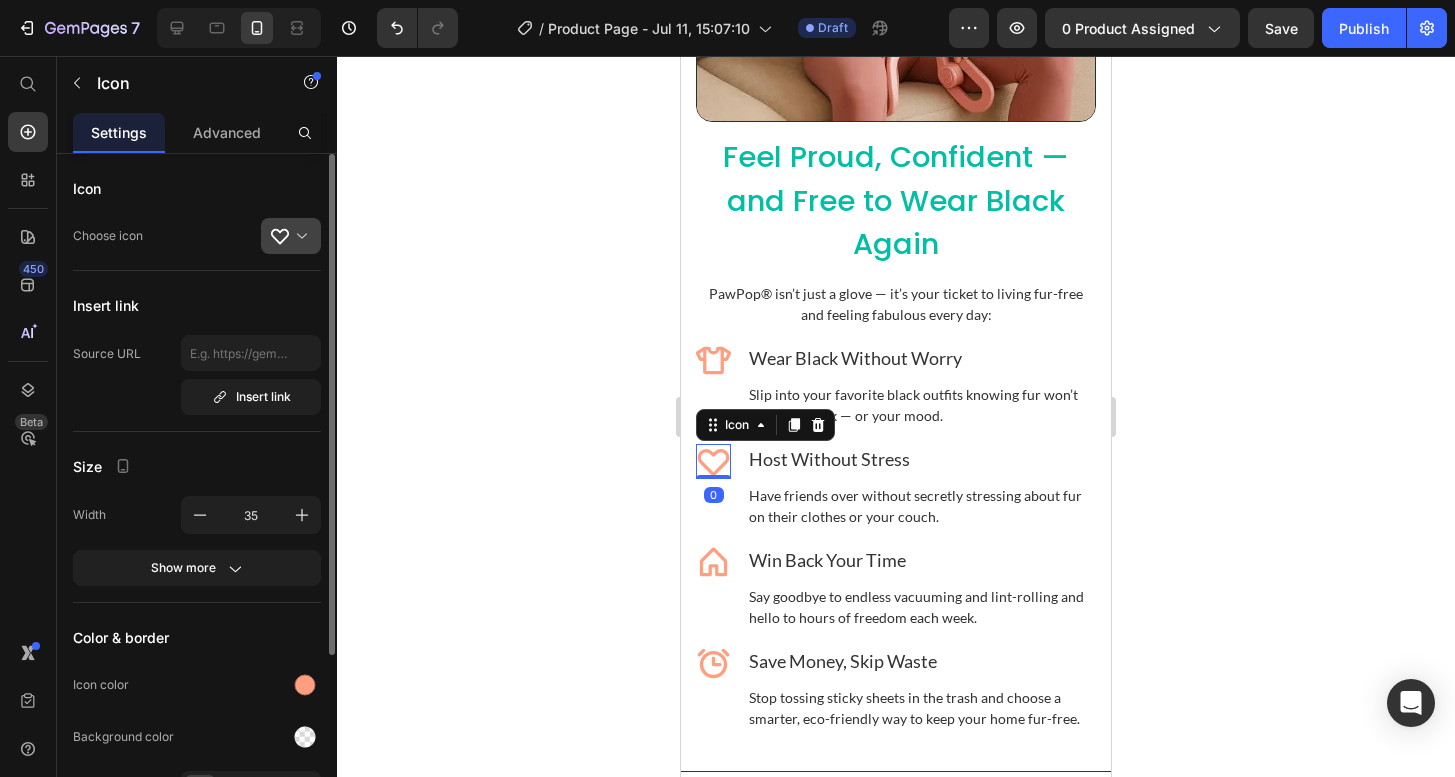click at bounding box center (299, 236) 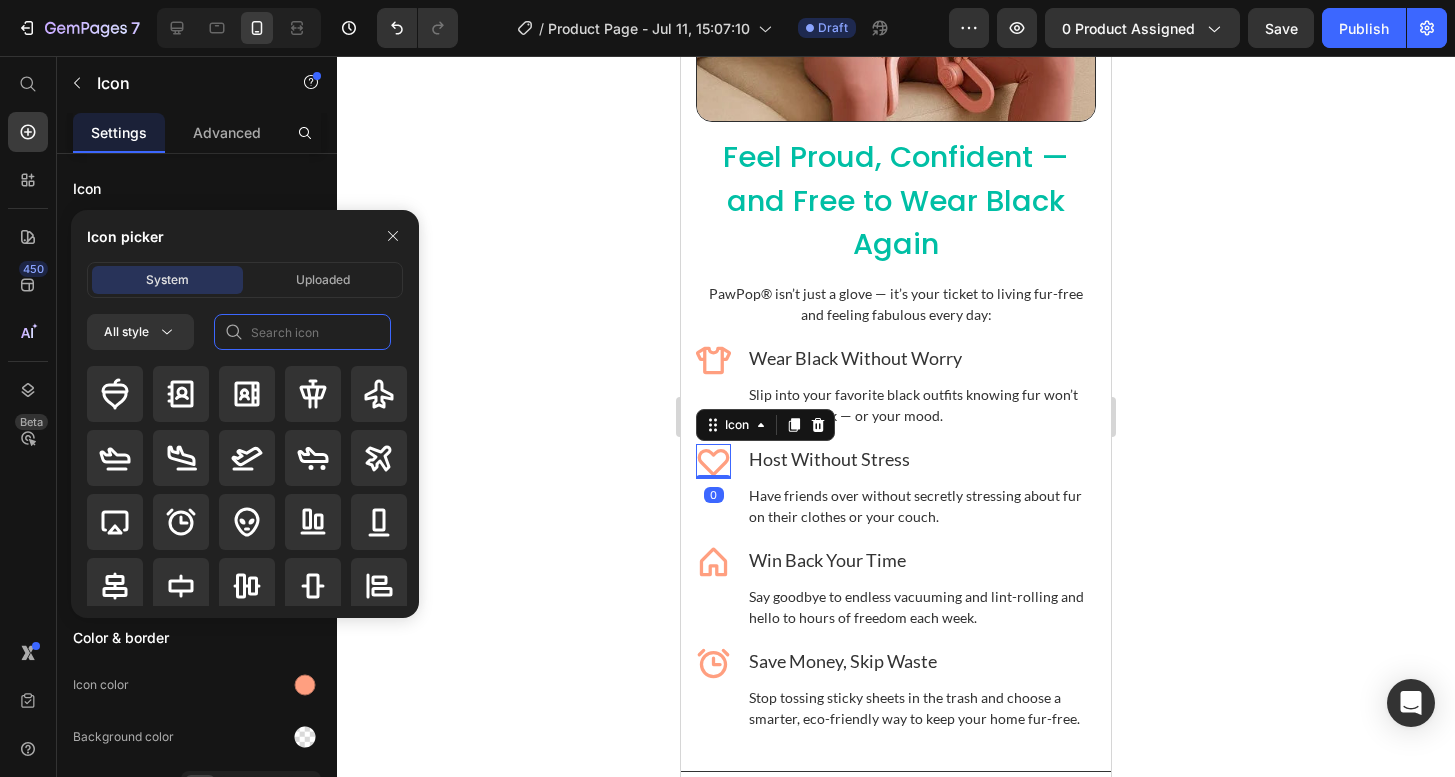 click 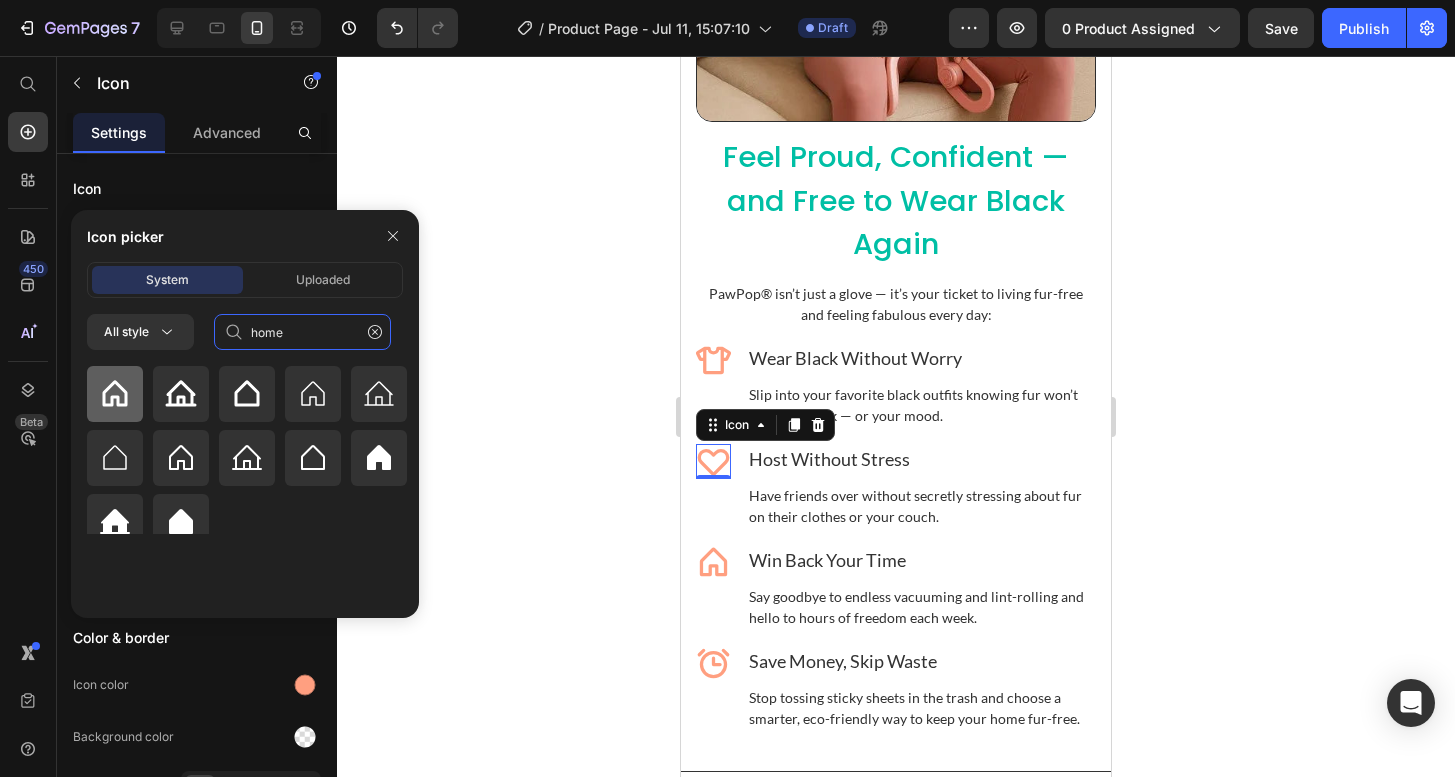 type on "home" 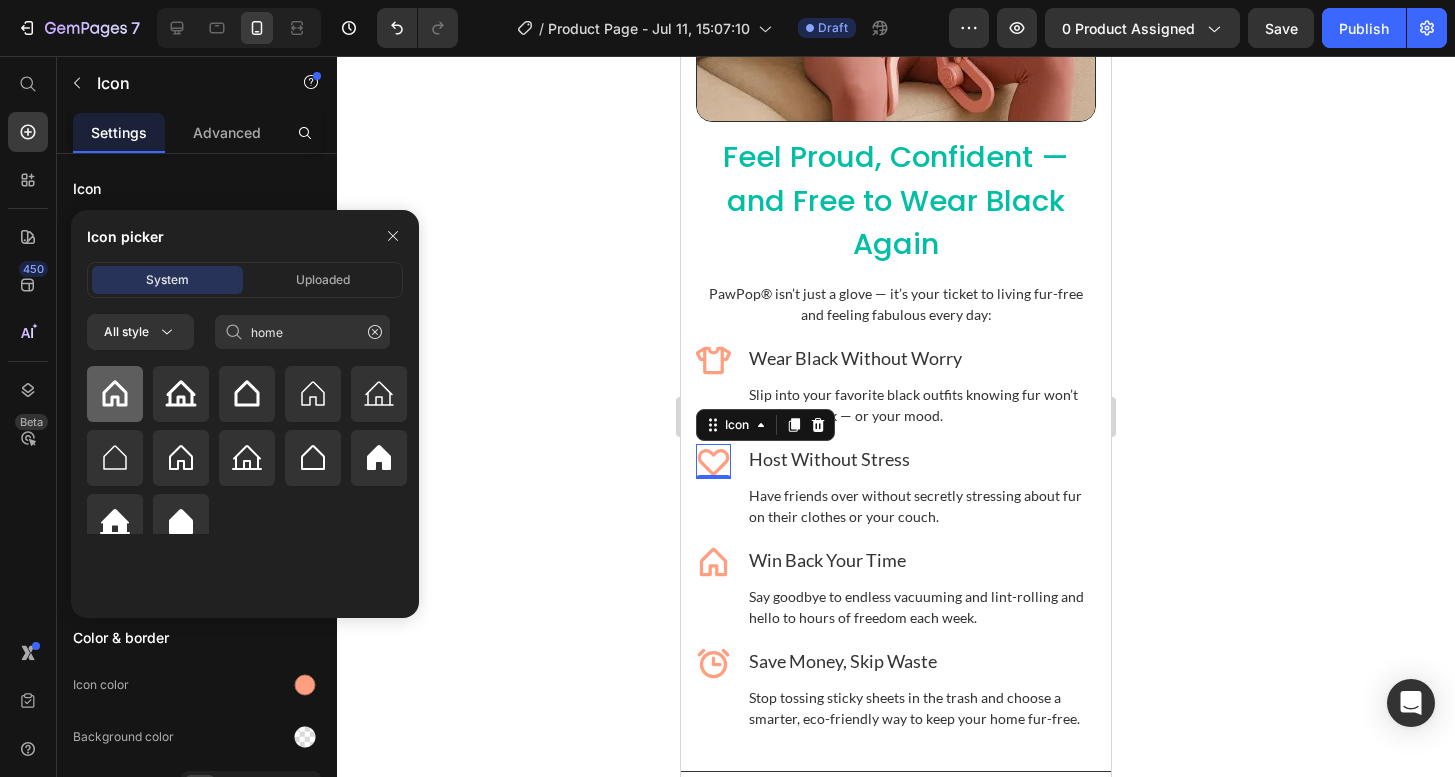 click 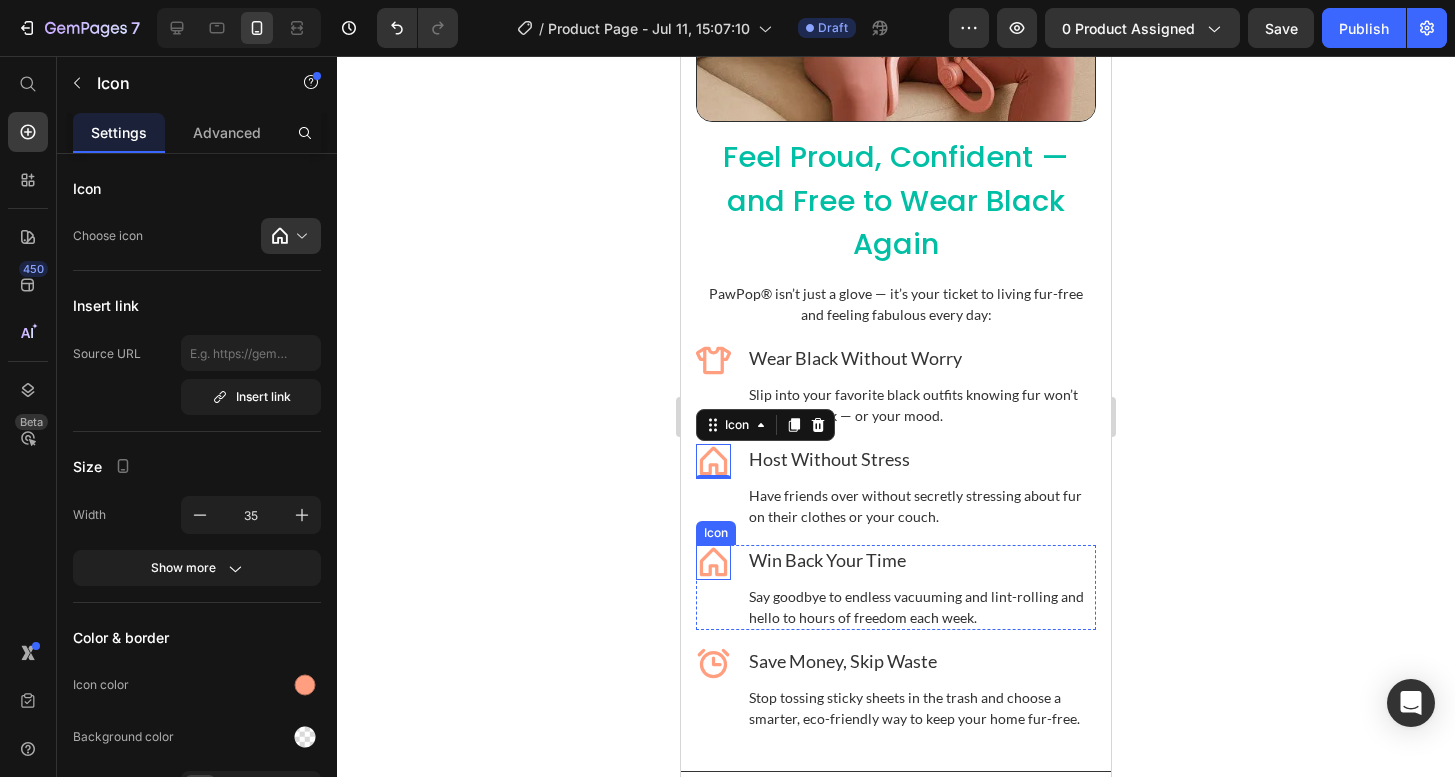 click 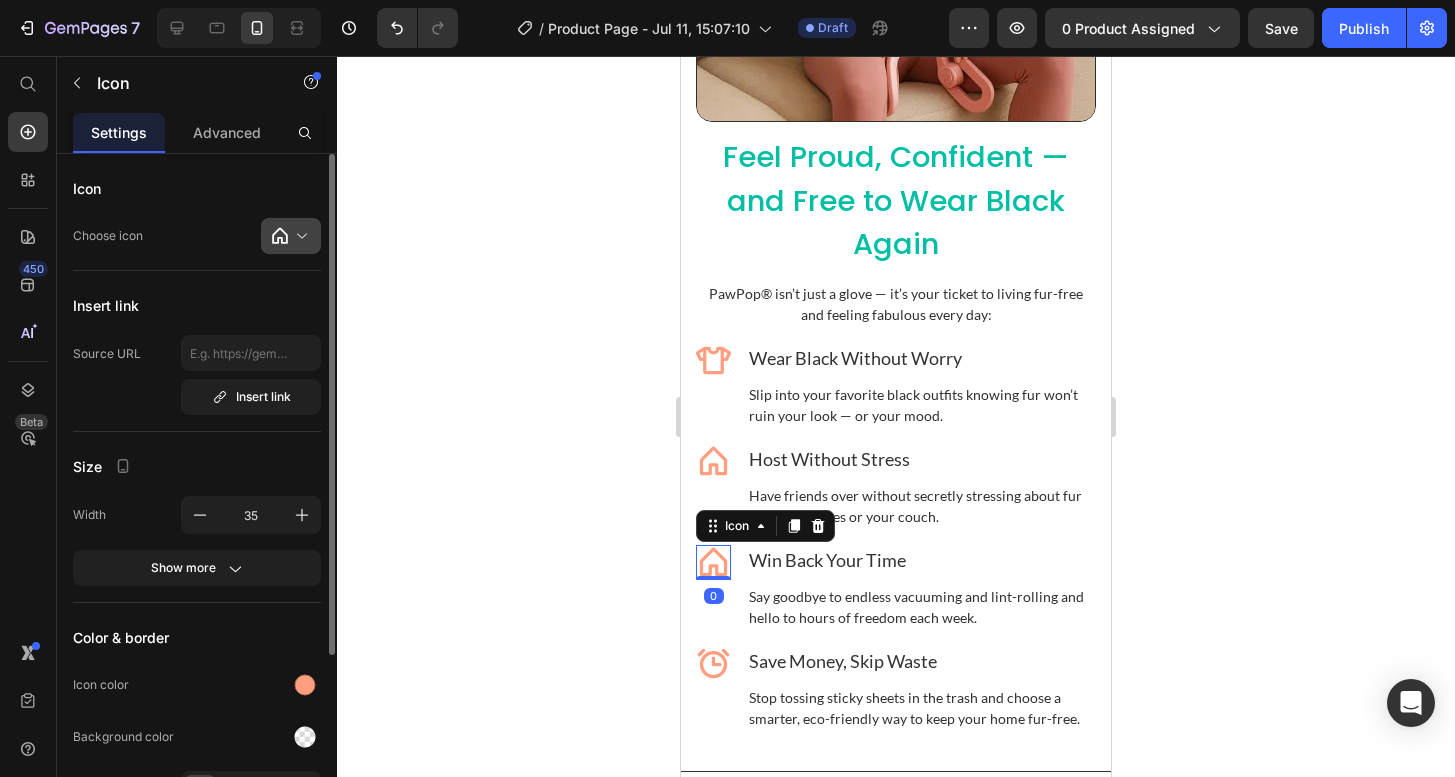 click at bounding box center (299, 236) 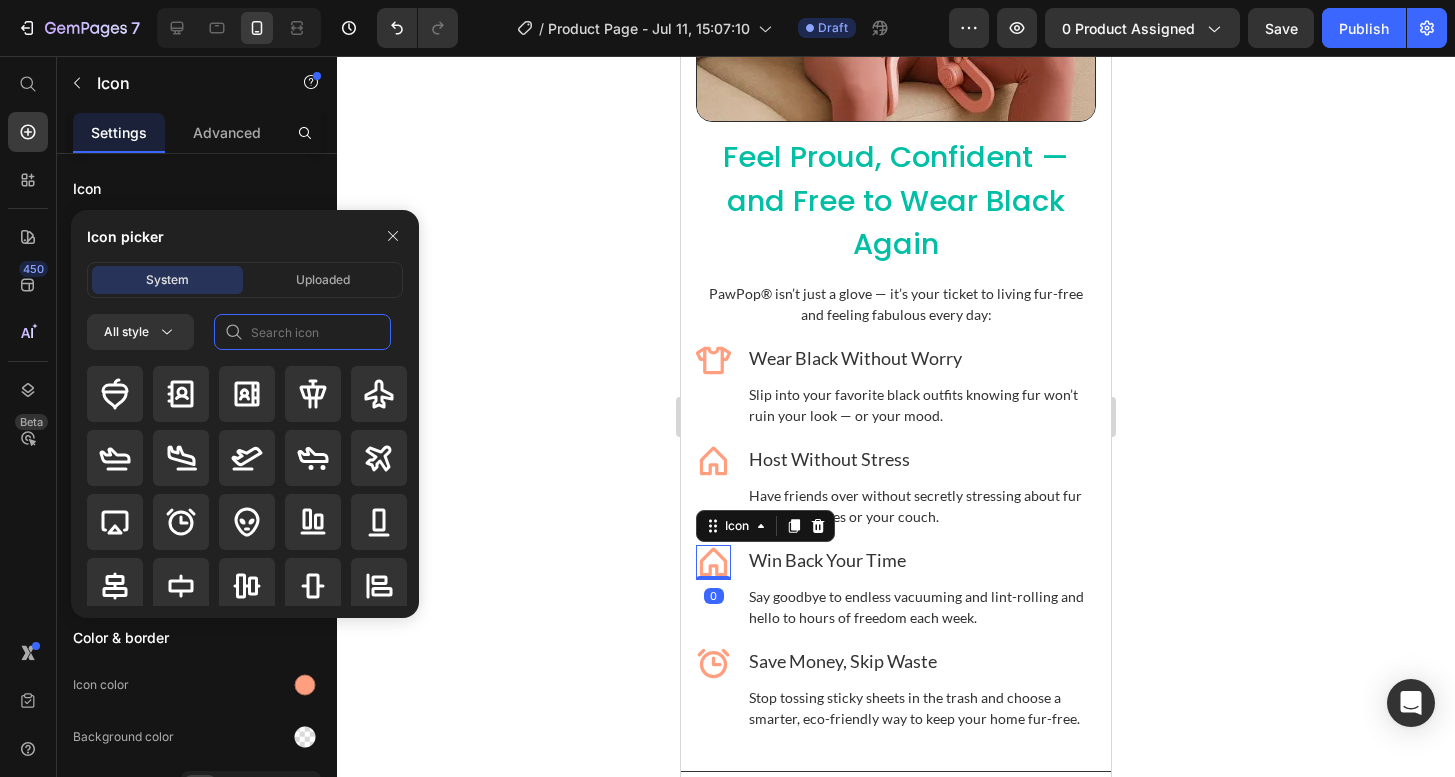 click 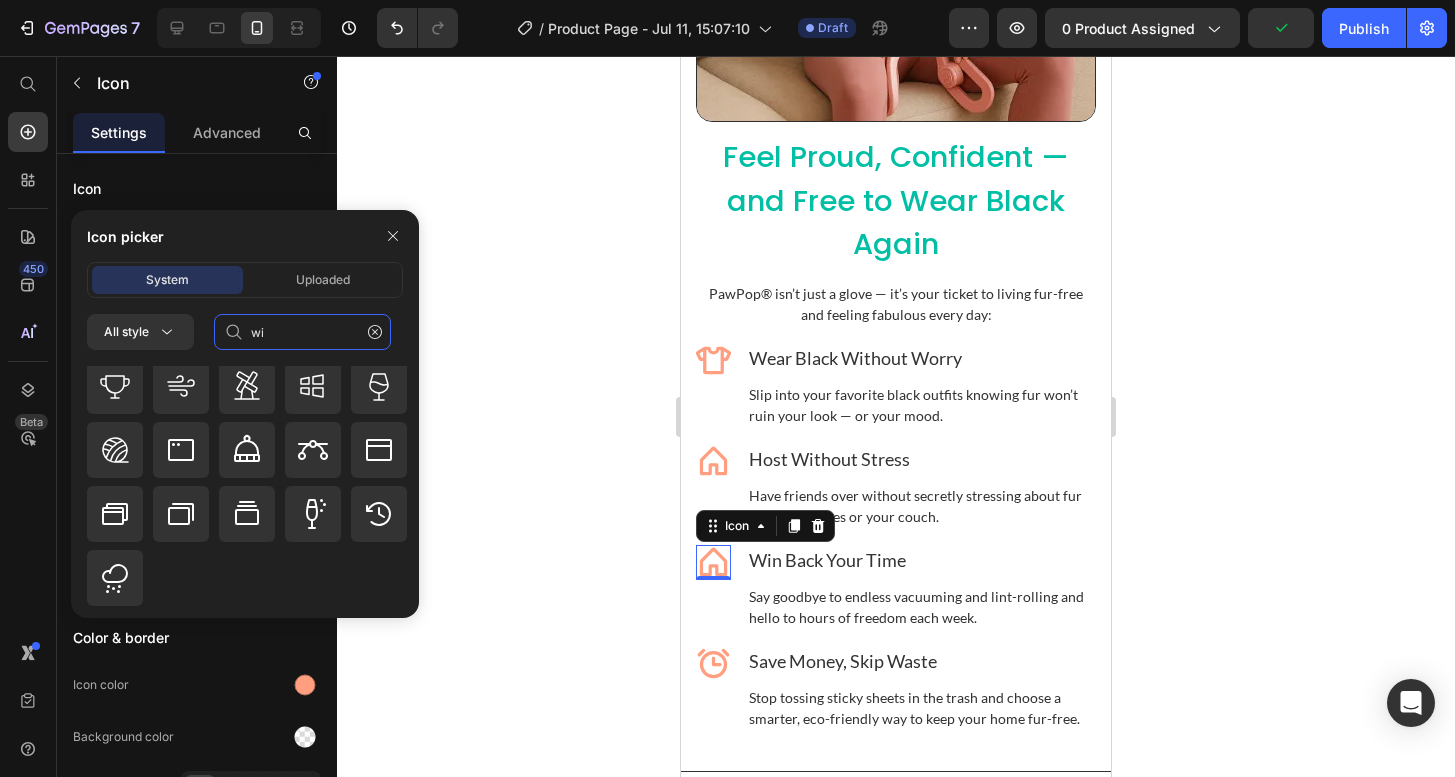 type on "w" 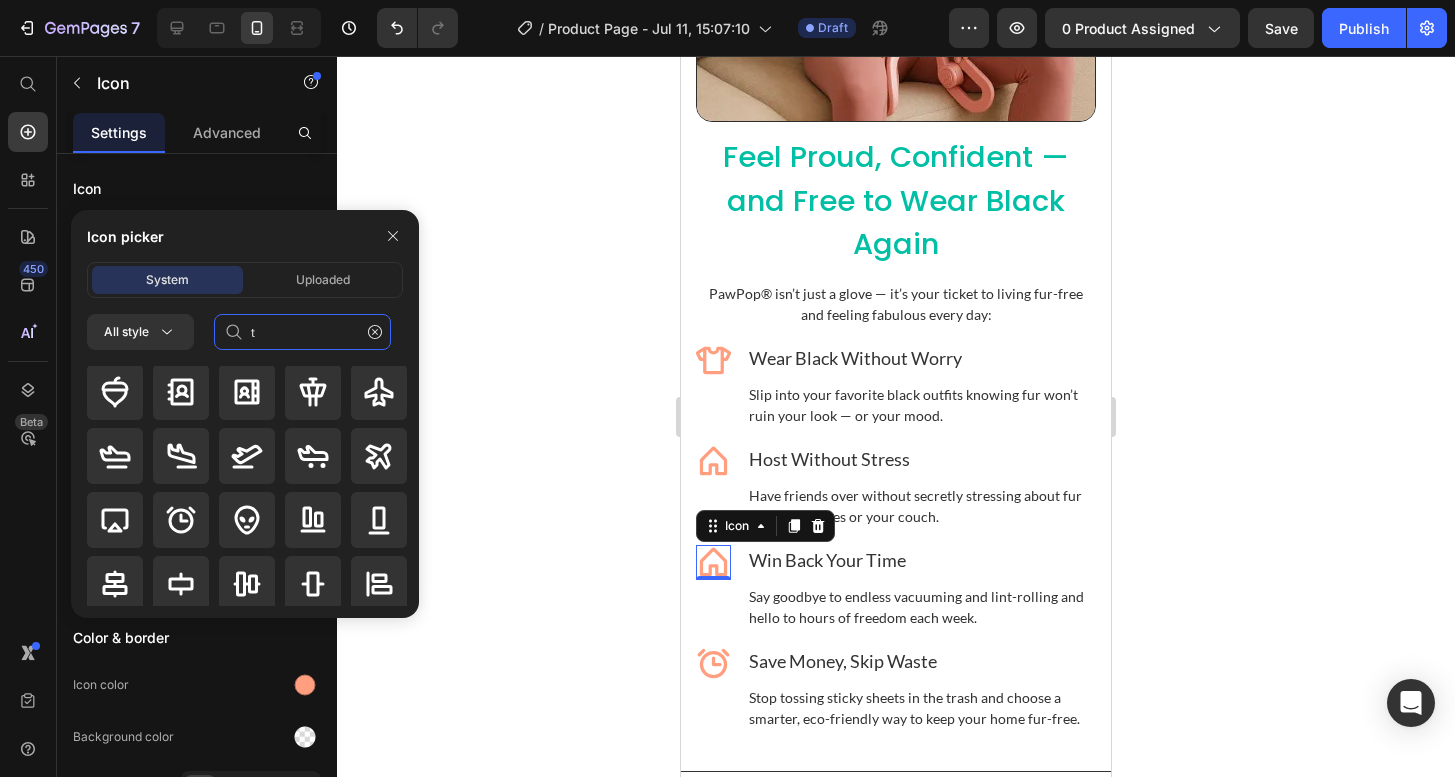scroll, scrollTop: 0, scrollLeft: 0, axis: both 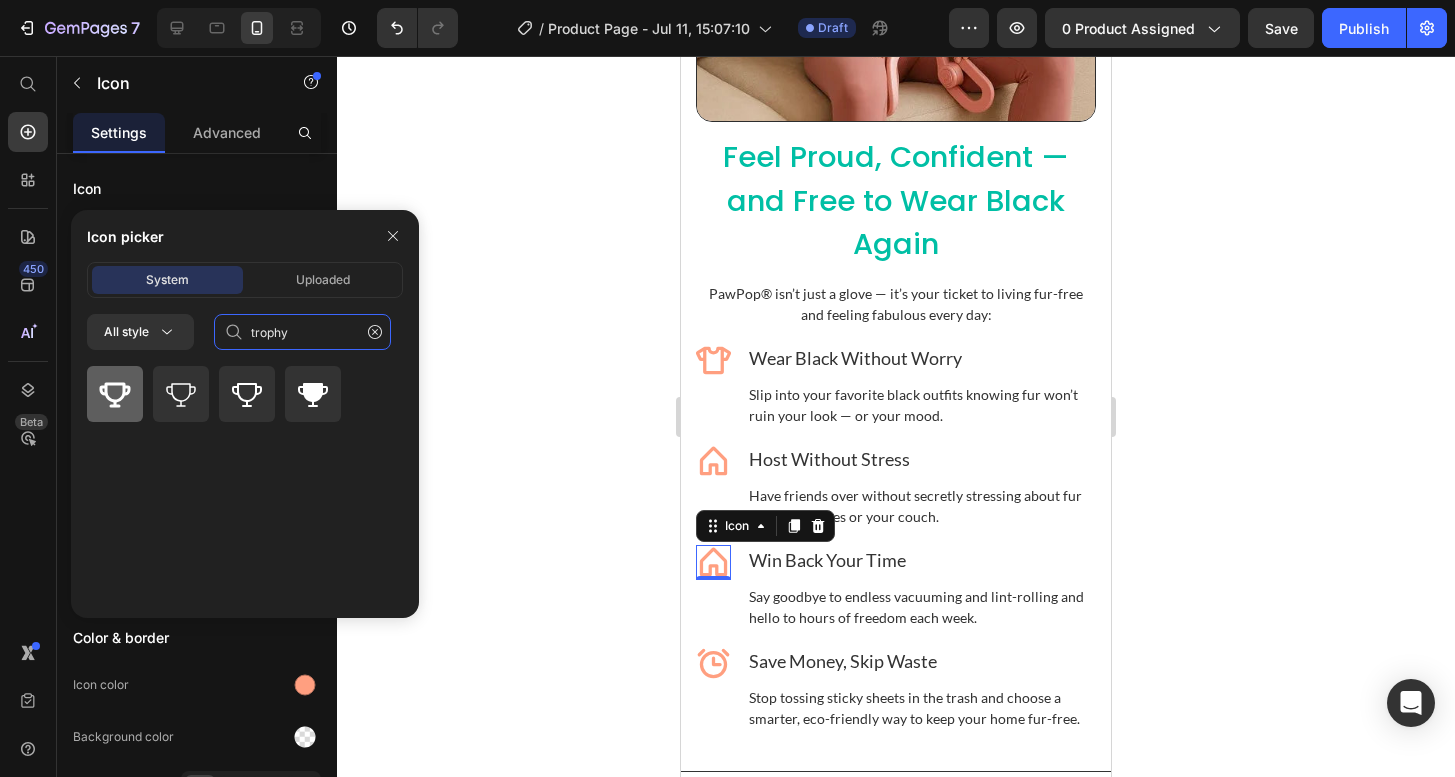type on "trophy" 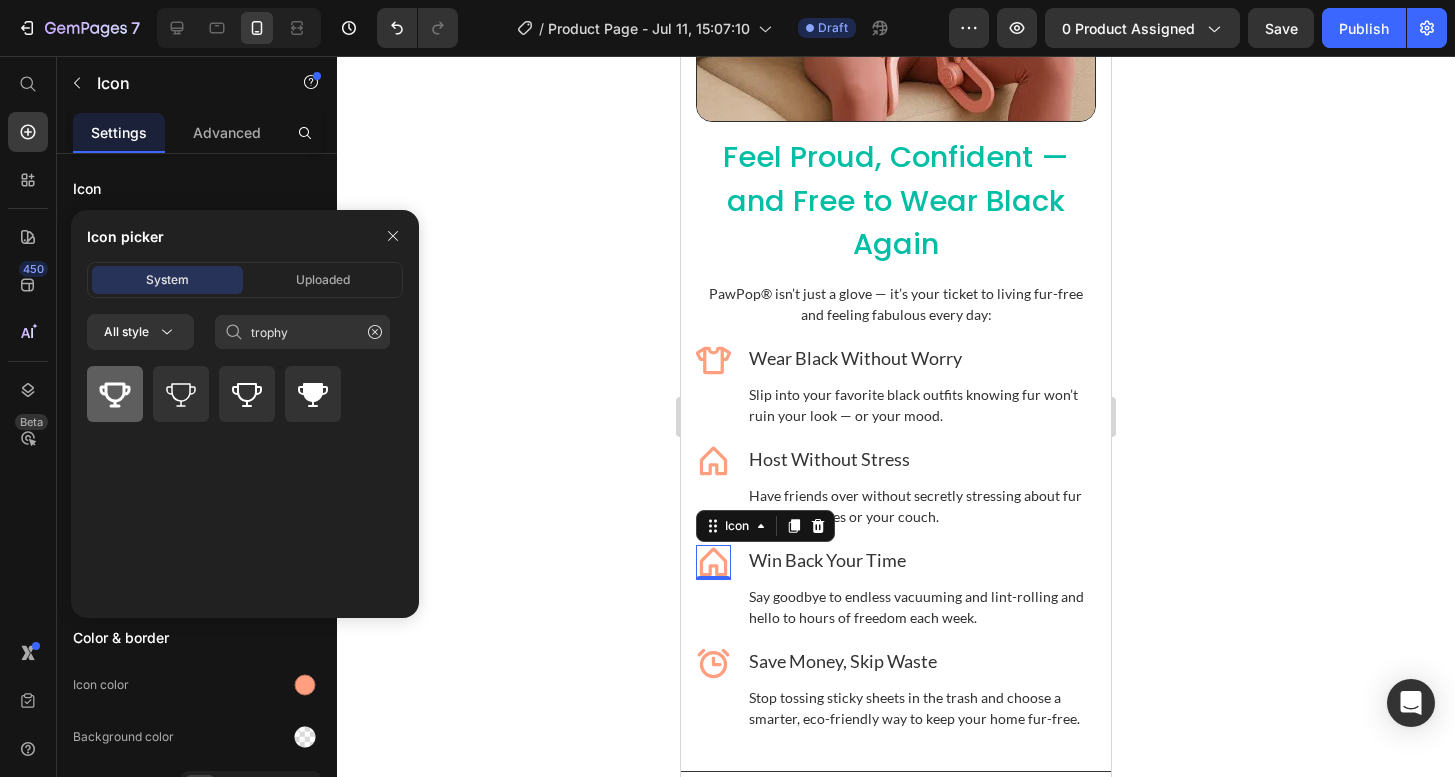 click 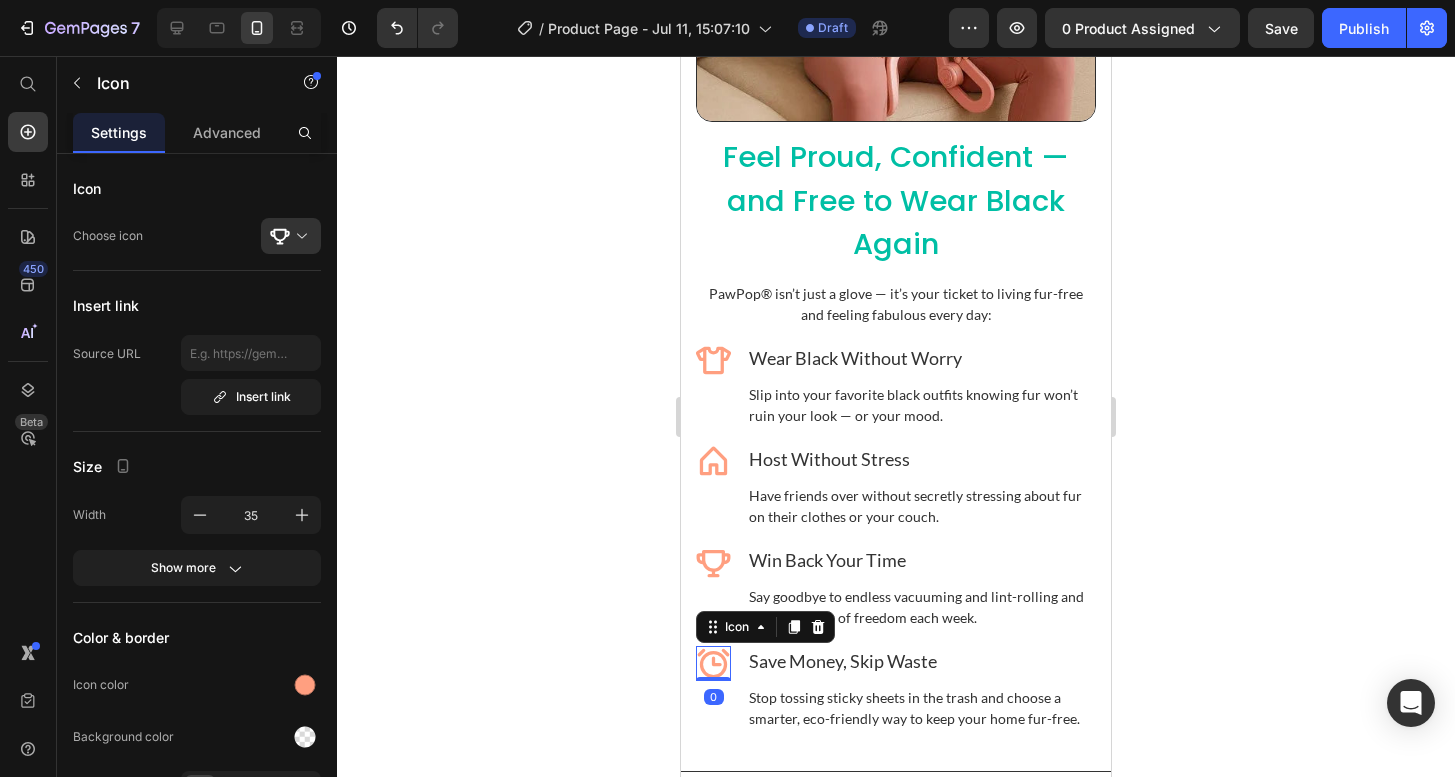 click 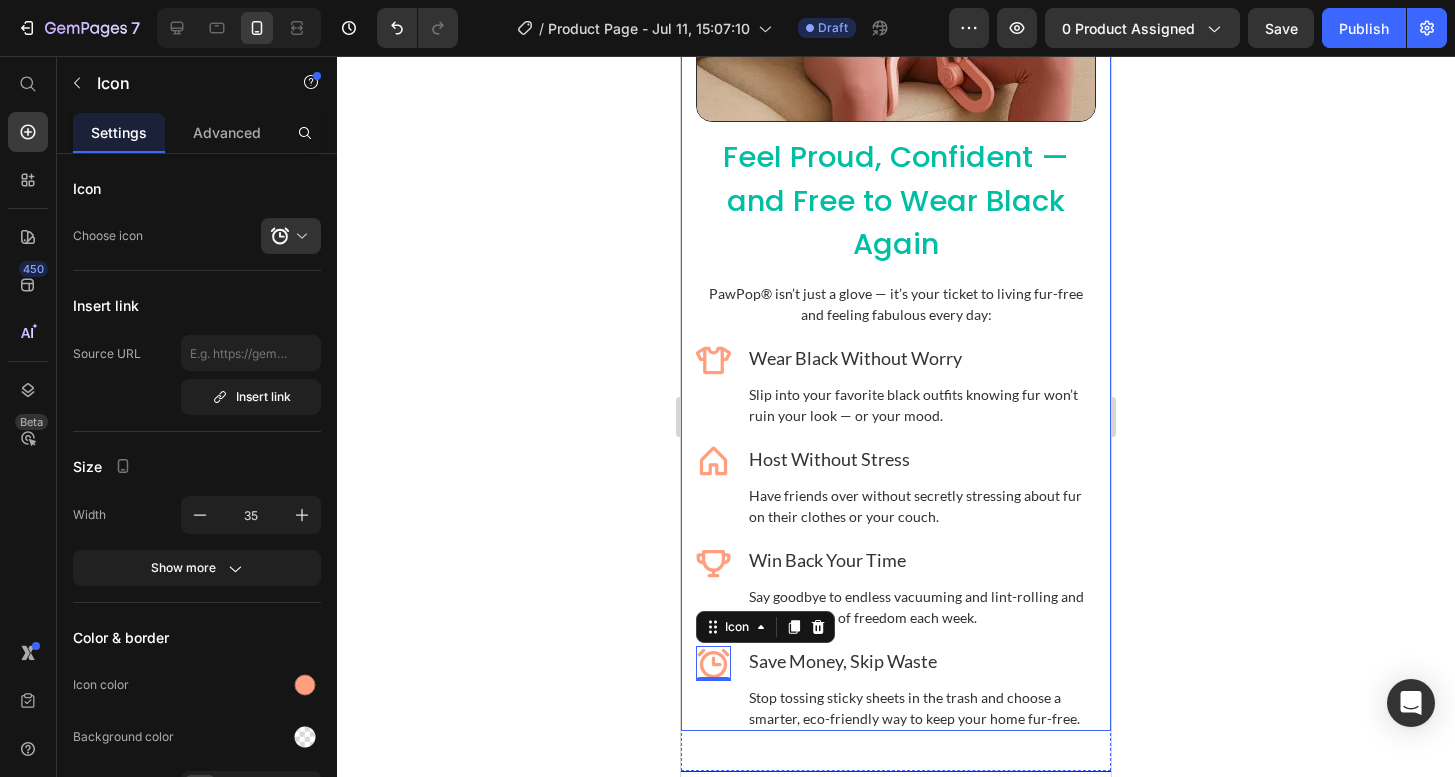 click 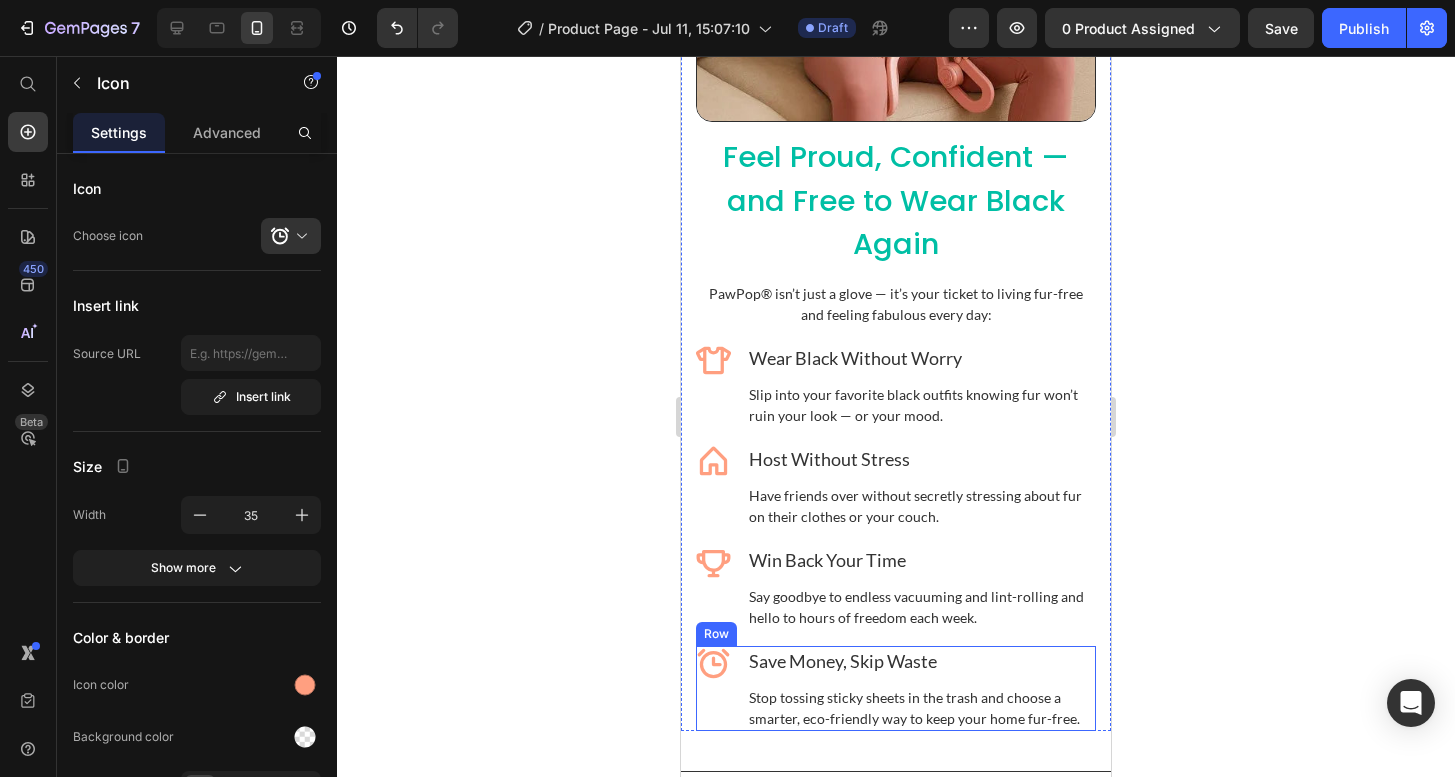 click 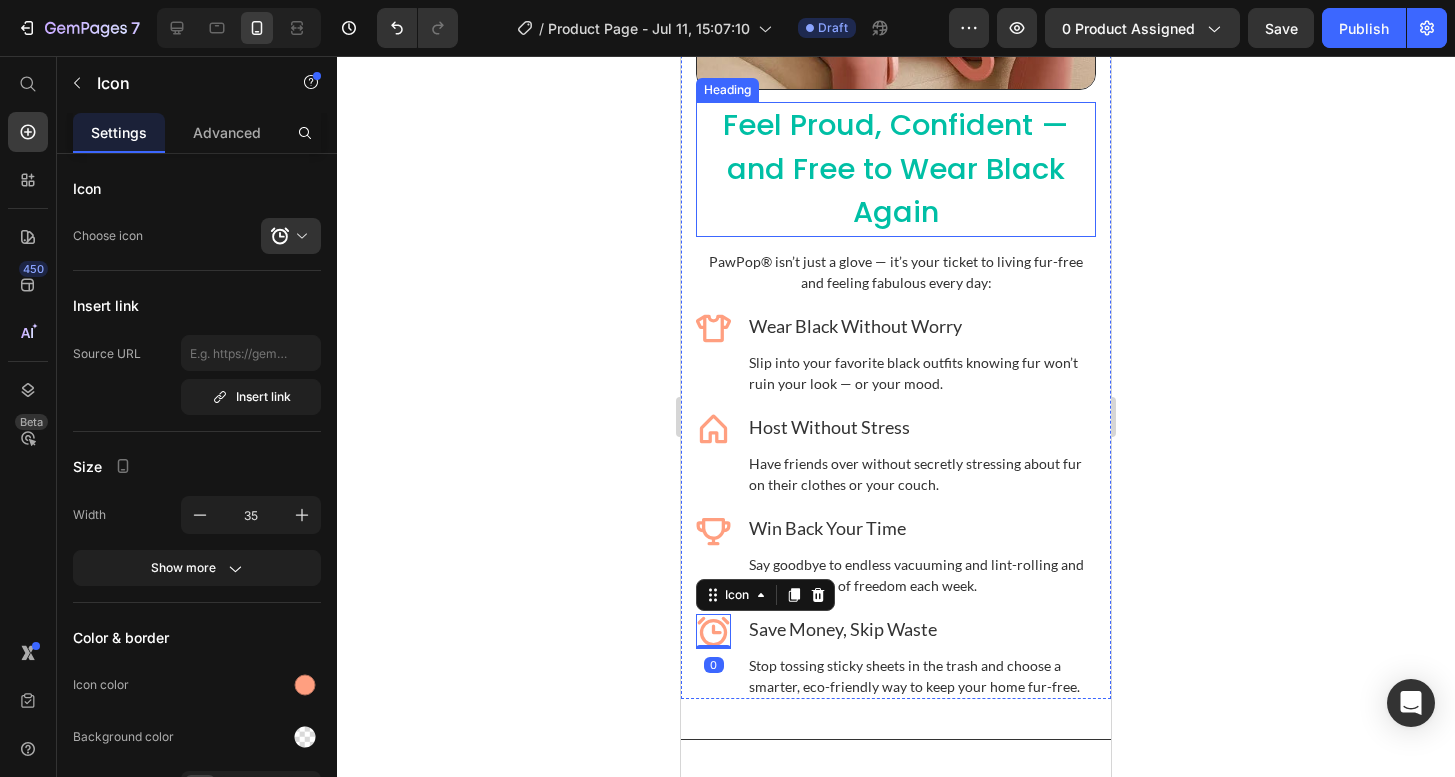 scroll, scrollTop: 3708, scrollLeft: 0, axis: vertical 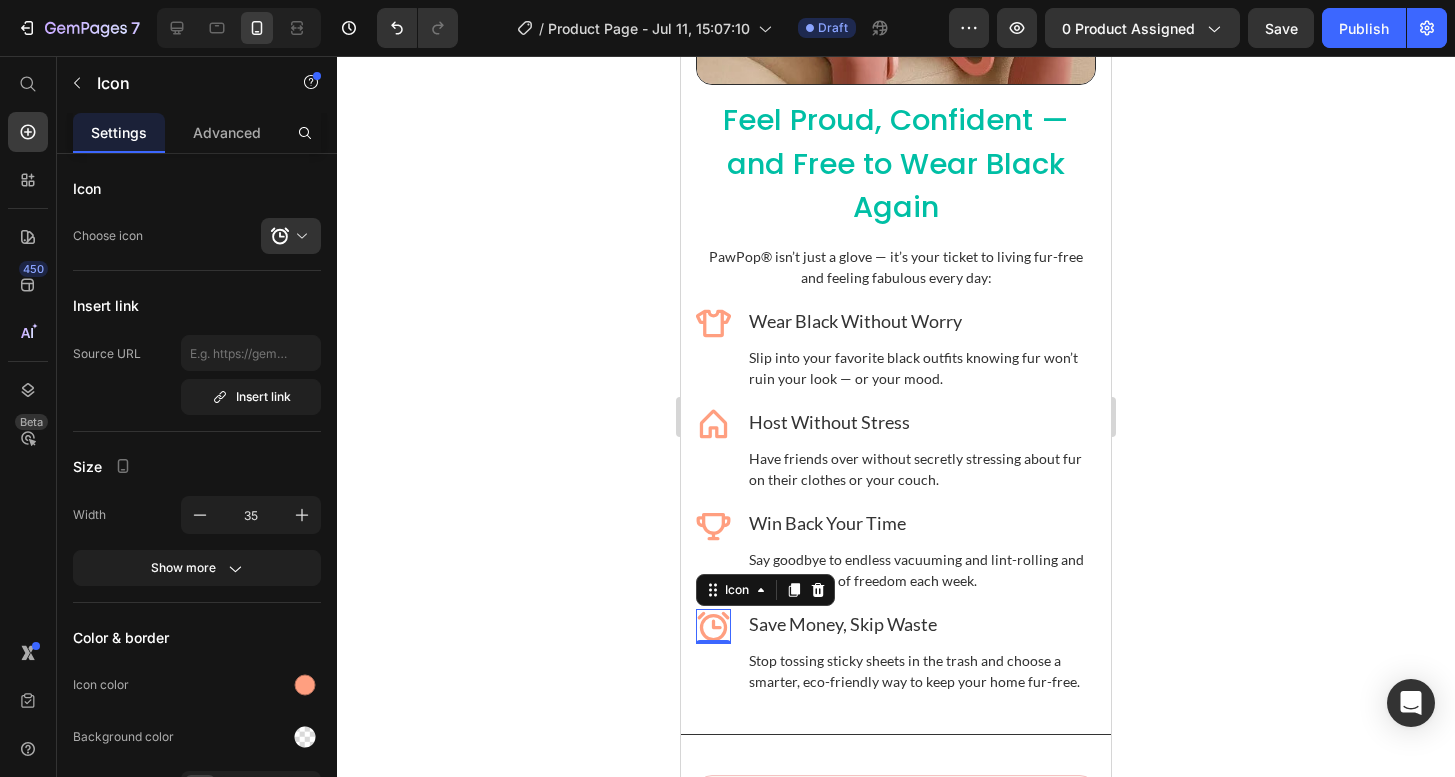 click 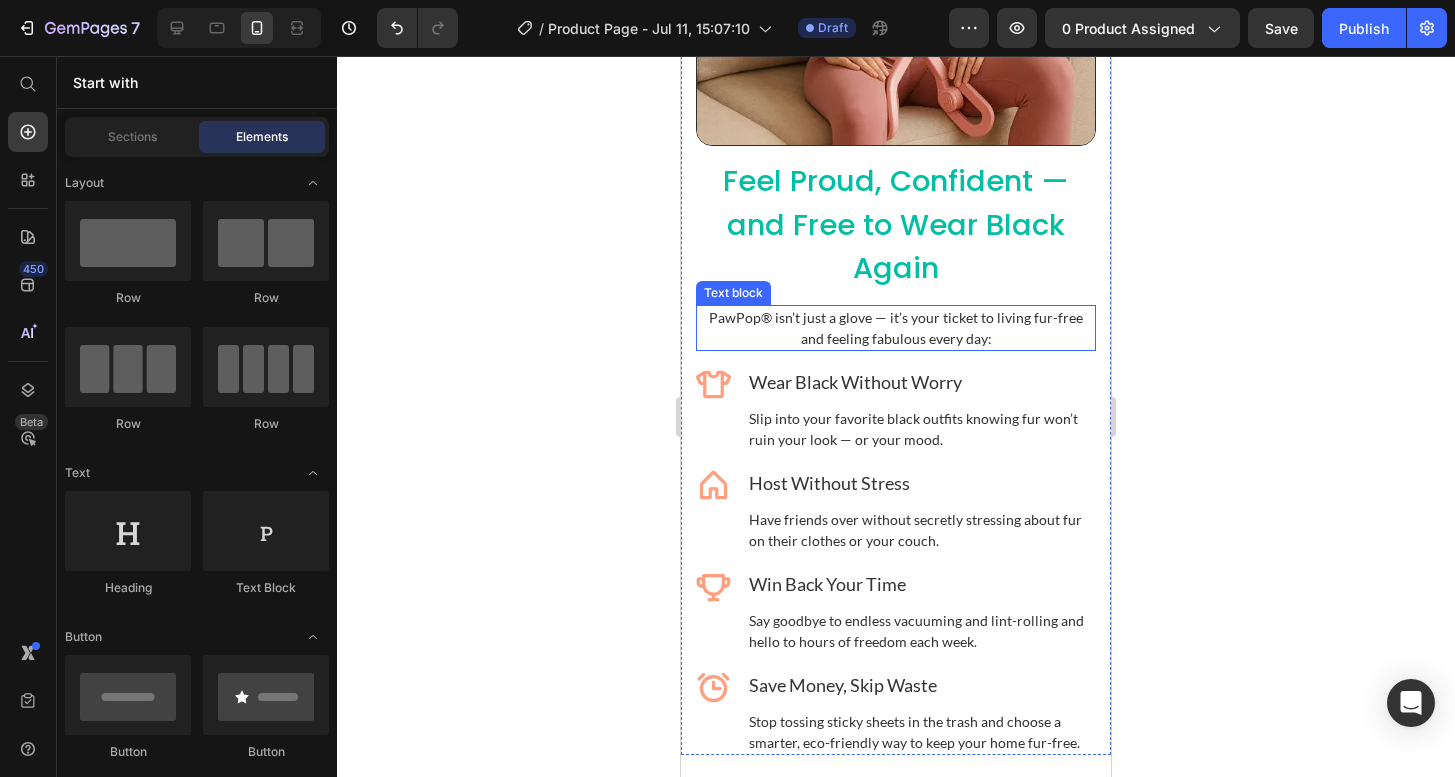 scroll, scrollTop: 3625, scrollLeft: 0, axis: vertical 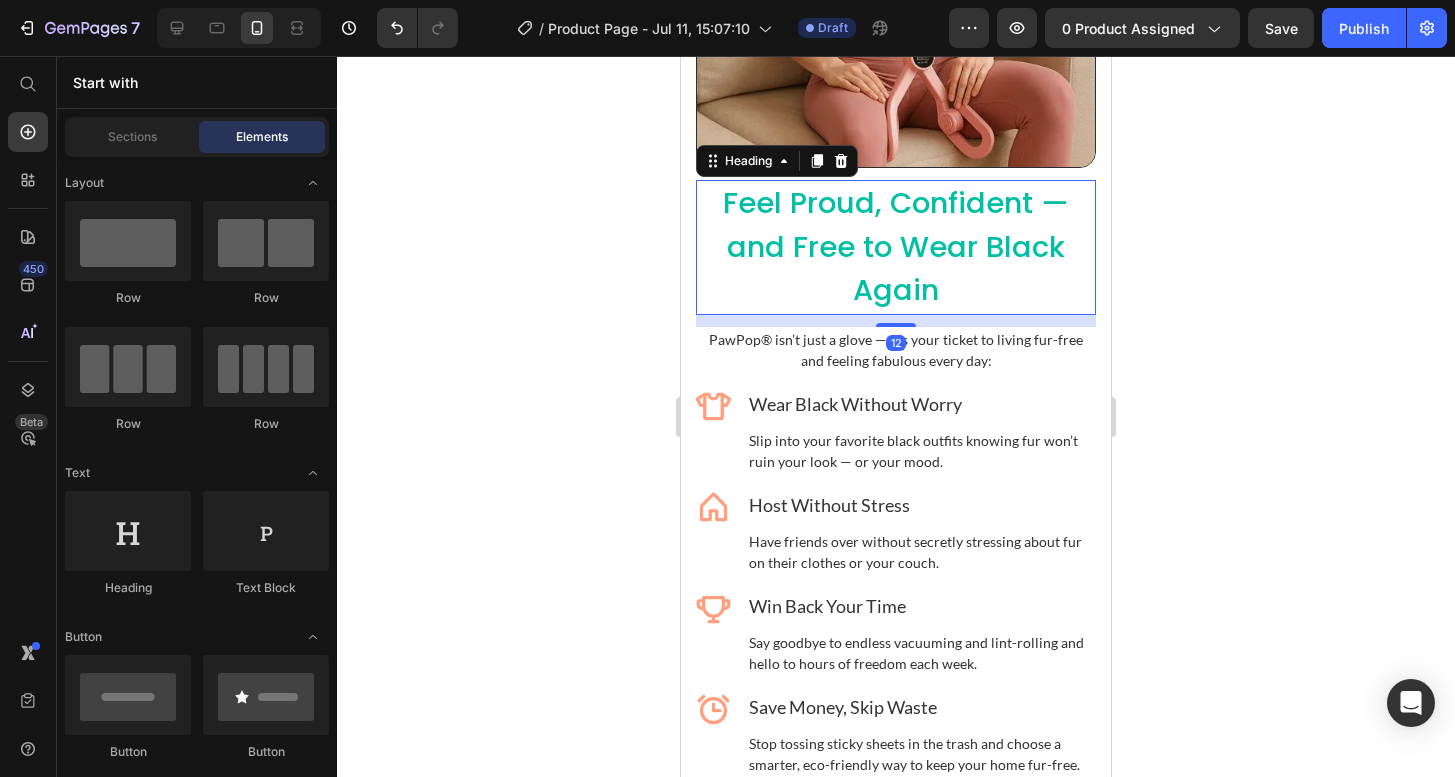 click on "Feel Proud, Confident — and Free to Wear Black Again" at bounding box center [896, 246] 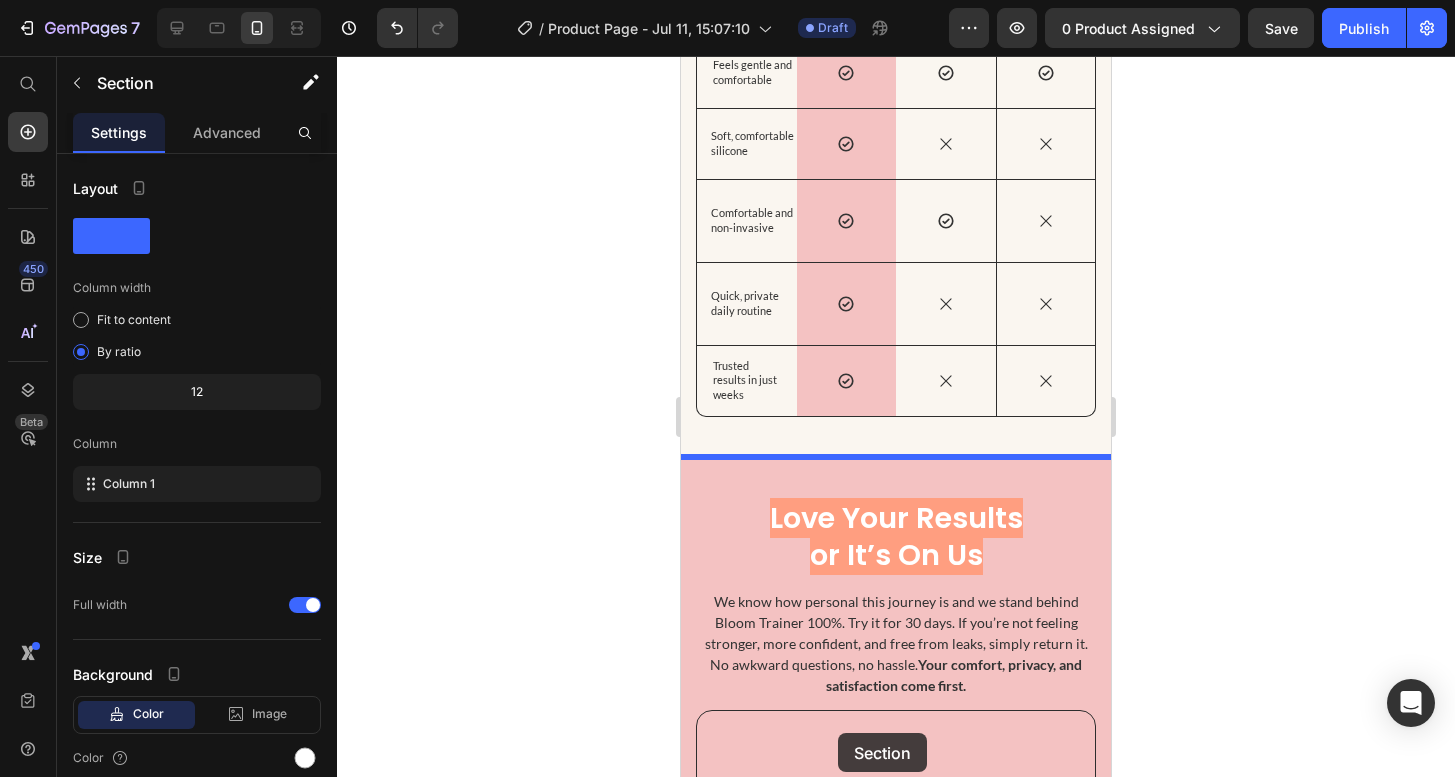 scroll, scrollTop: 5705, scrollLeft: 0, axis: vertical 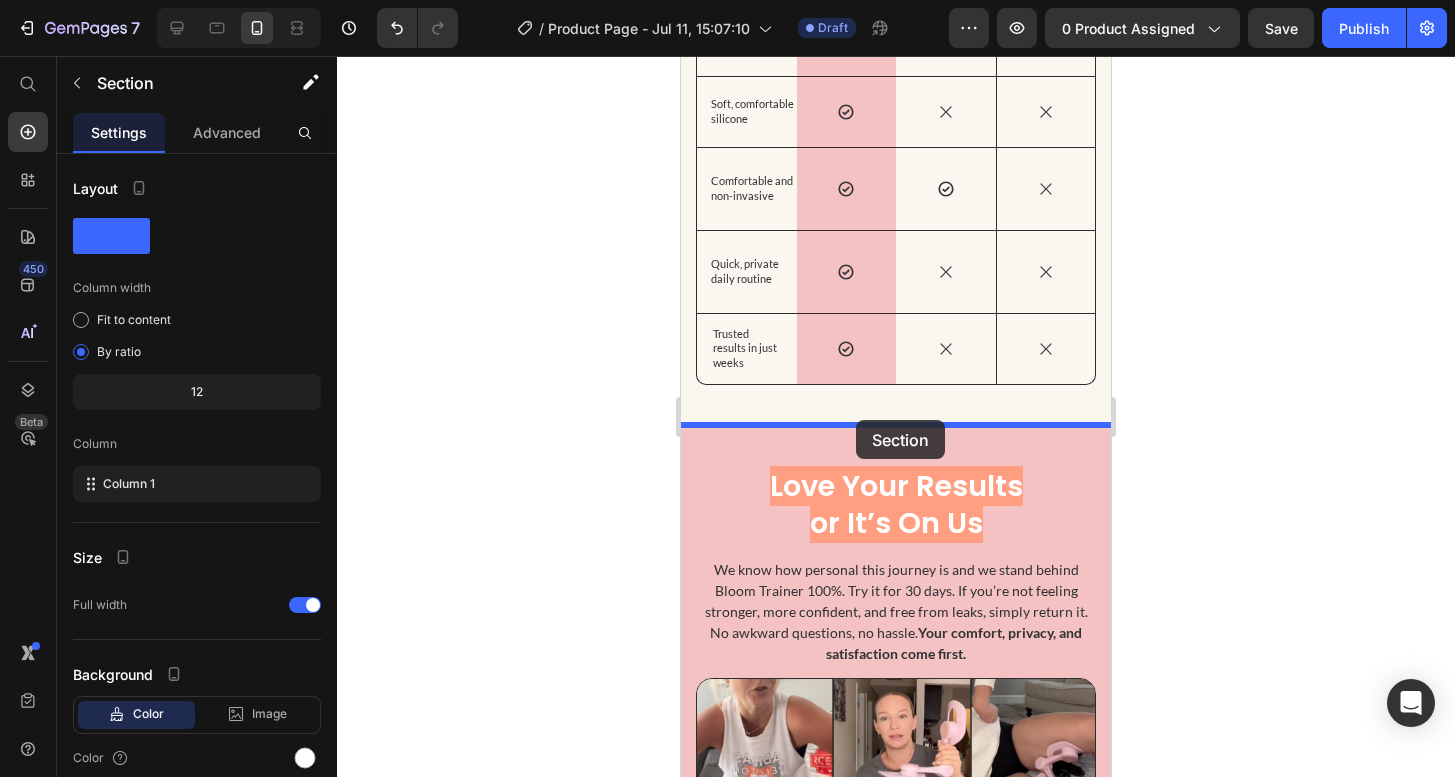 drag, startPoint x: 875, startPoint y: 148, endPoint x: 1836, endPoint y: 424, distance: 999.8485 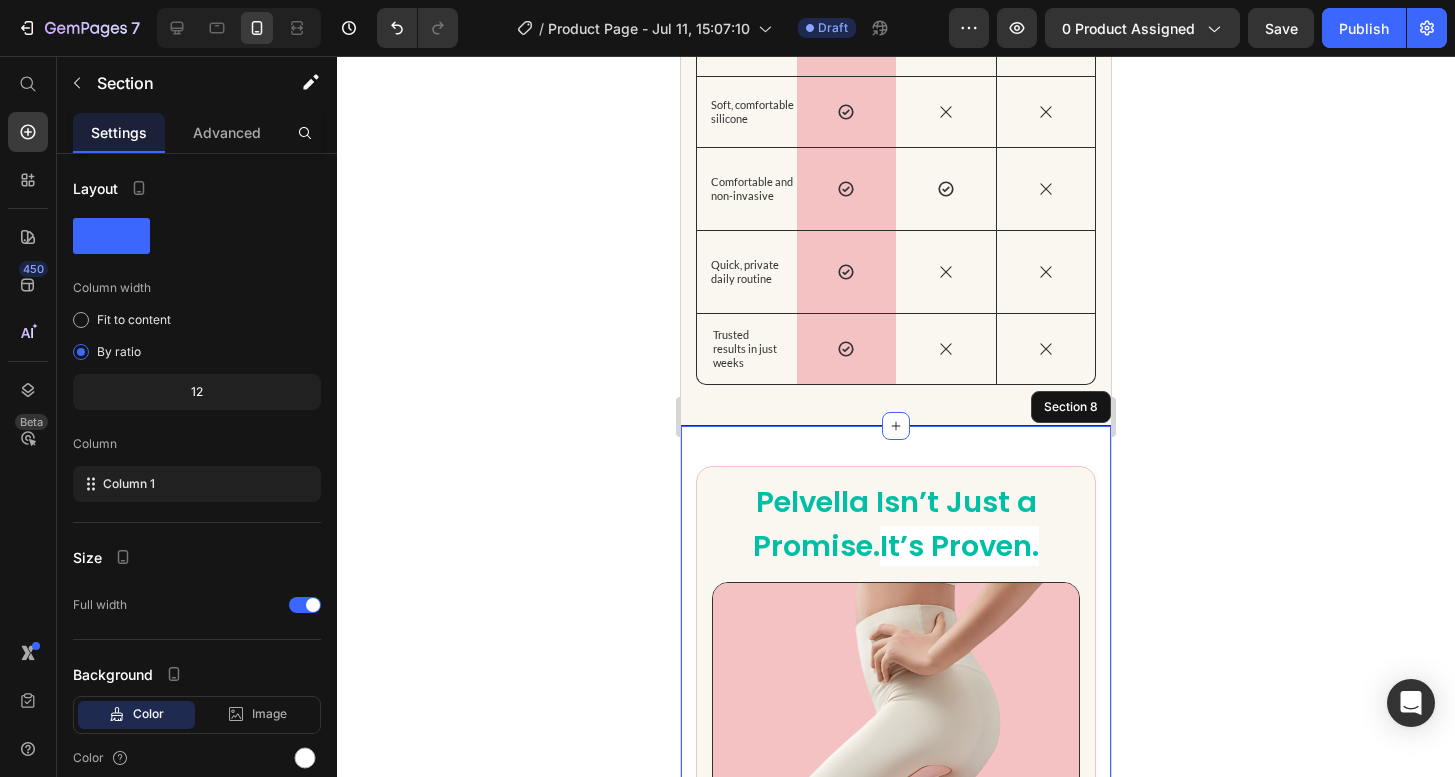 click 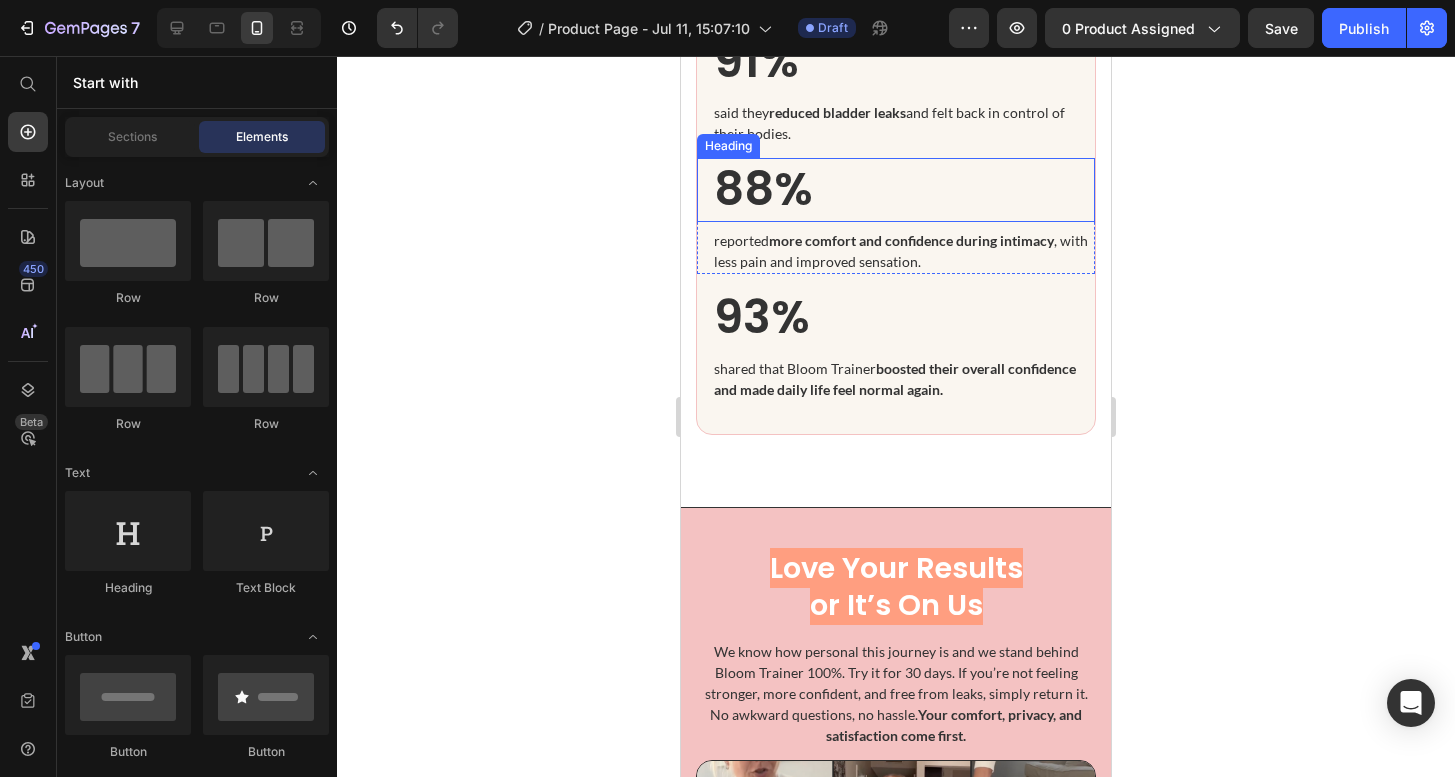 scroll, scrollTop: 5863, scrollLeft: 0, axis: vertical 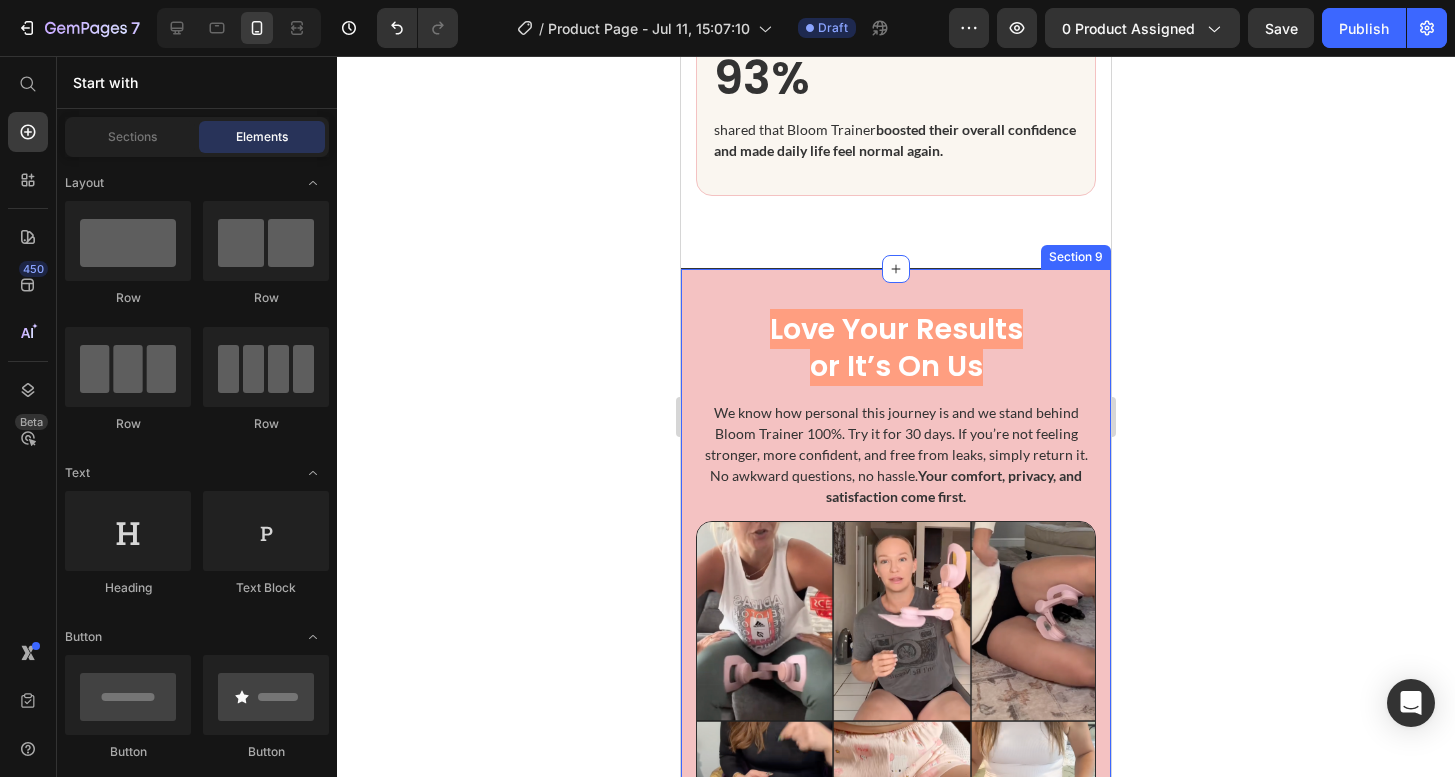 click on "Love Your Results  or It’s On Us Heading We know how personal this journey is and we stand behind Bloom Trainer 100%. Try it for 30 days. If you’re not feeling stronger, more confident, and free from leaks, simply return it. No awkward questions, no hassle.  Your comfort, privacy, and satisfaction come first. Text Block Image Row Section 9" at bounding box center [896, 628] 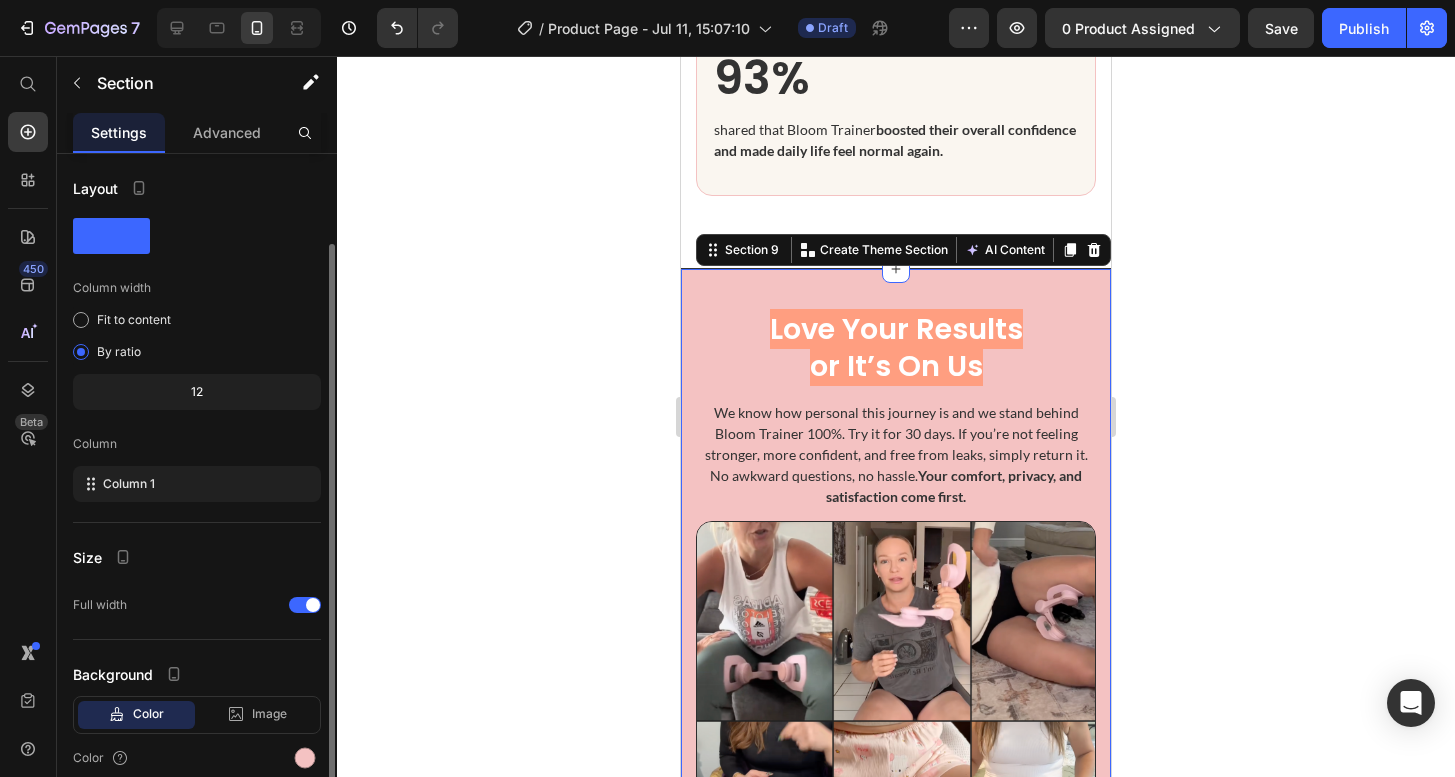 scroll, scrollTop: 84, scrollLeft: 0, axis: vertical 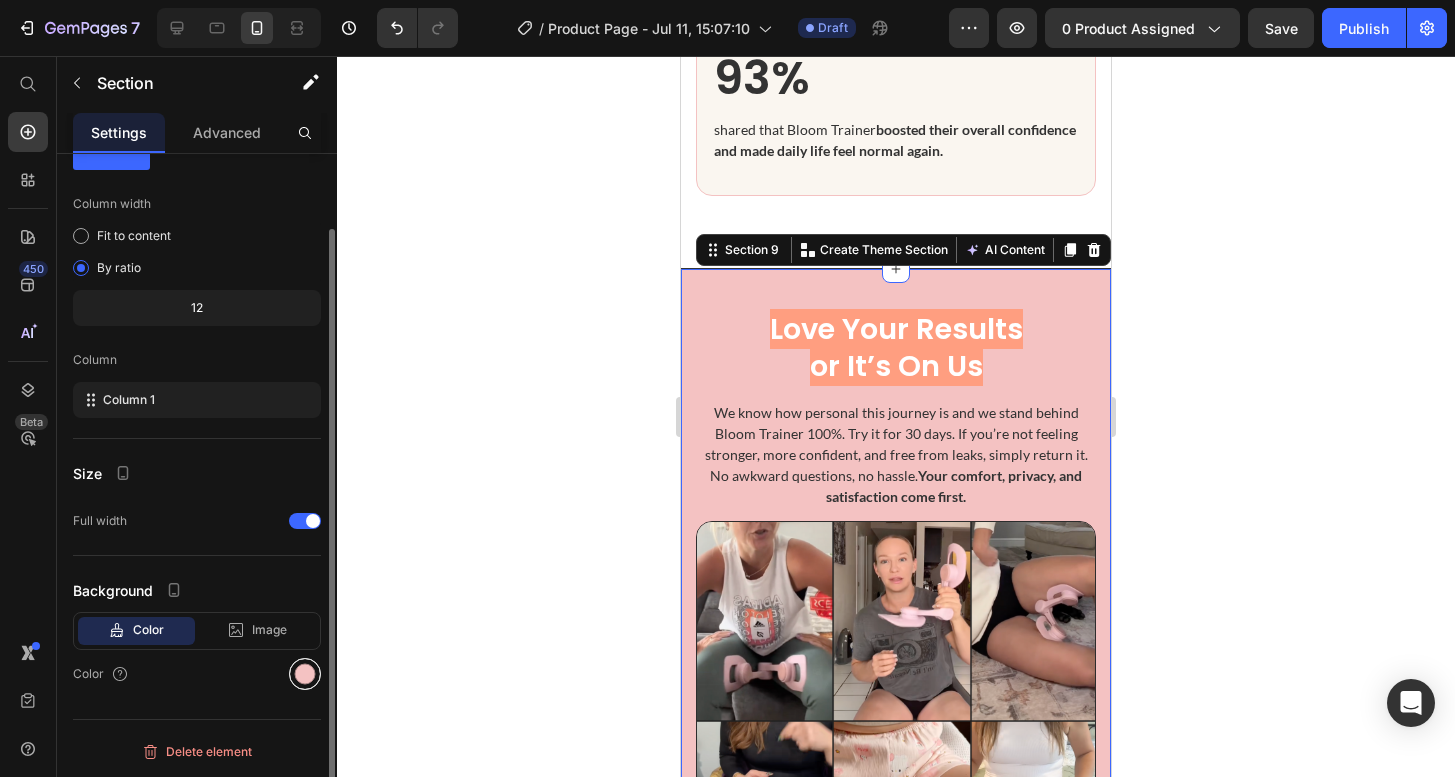 click at bounding box center [305, 674] 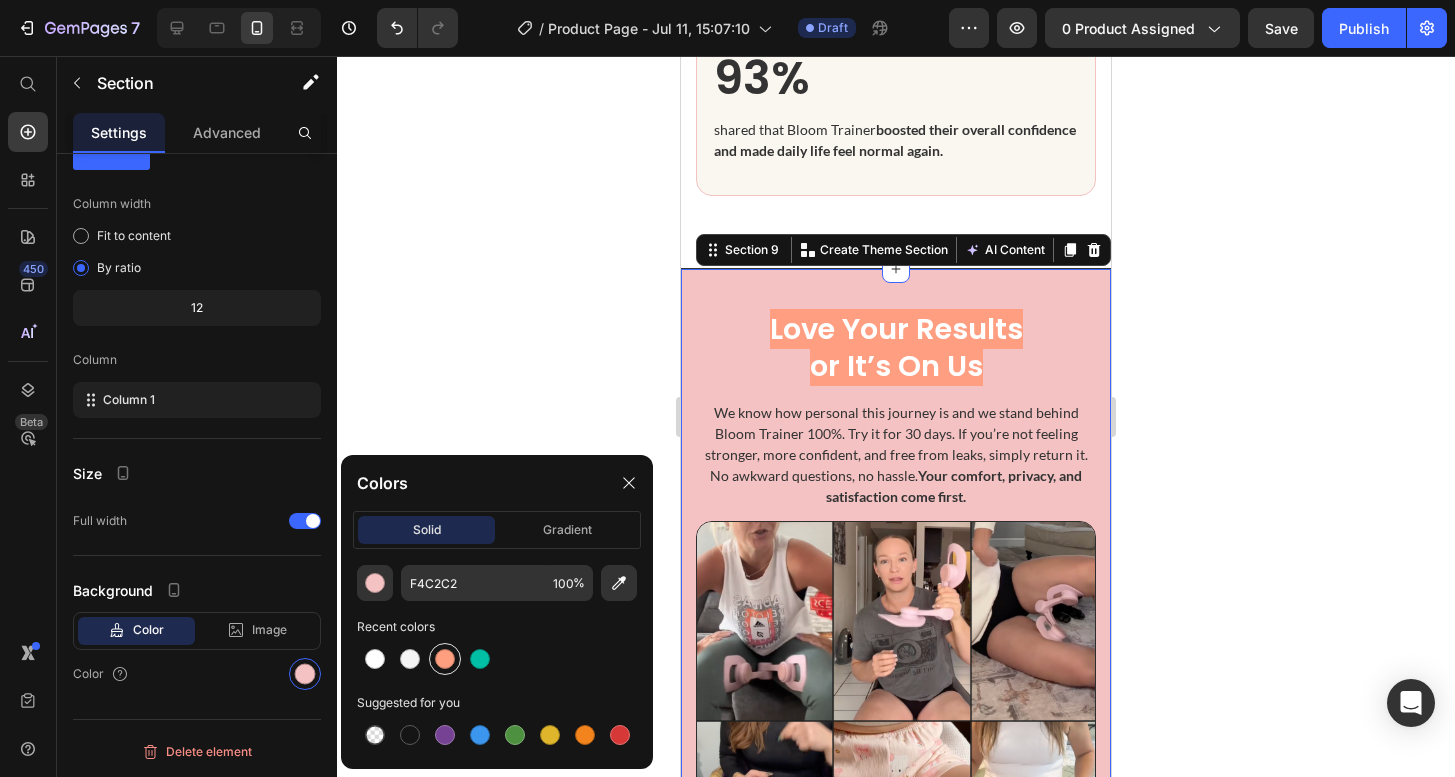 click at bounding box center [445, 659] 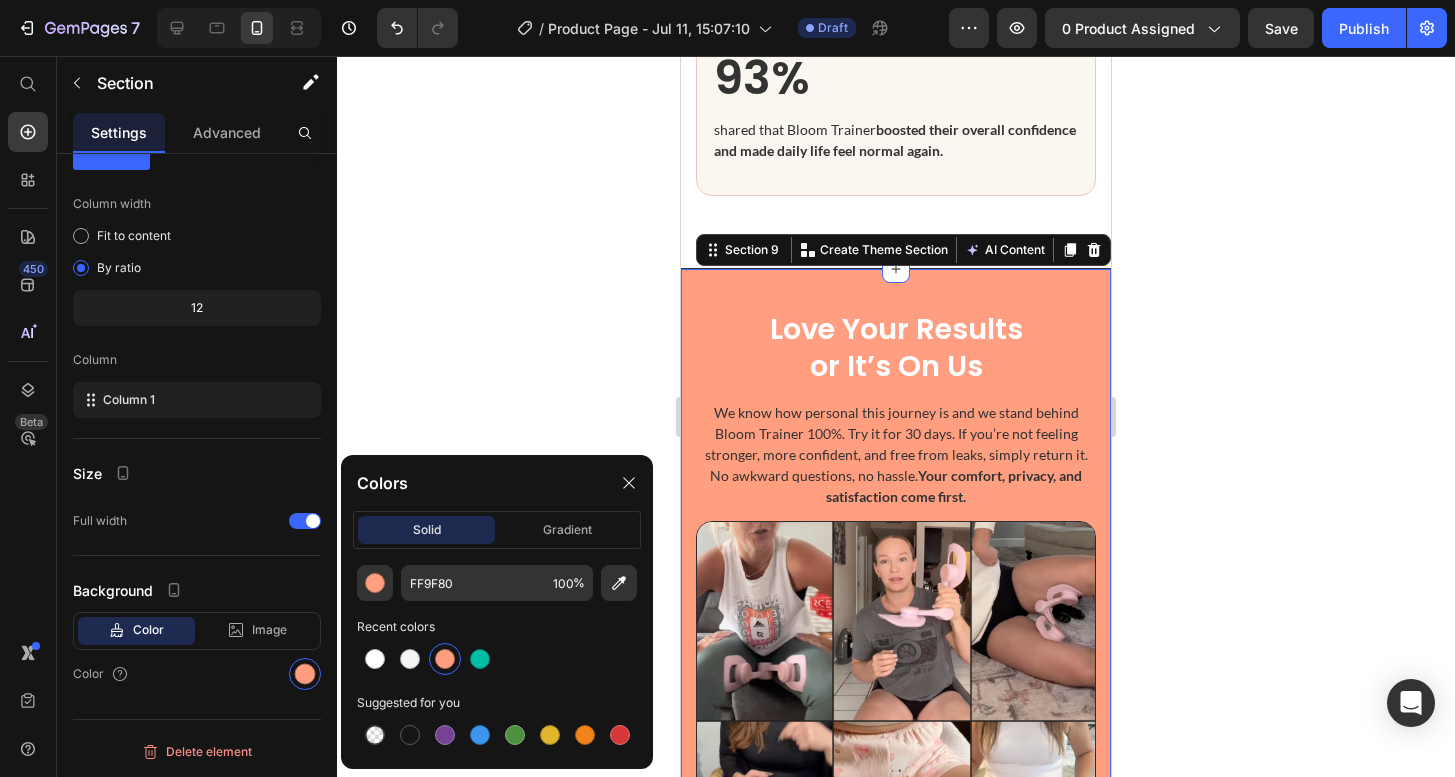 click 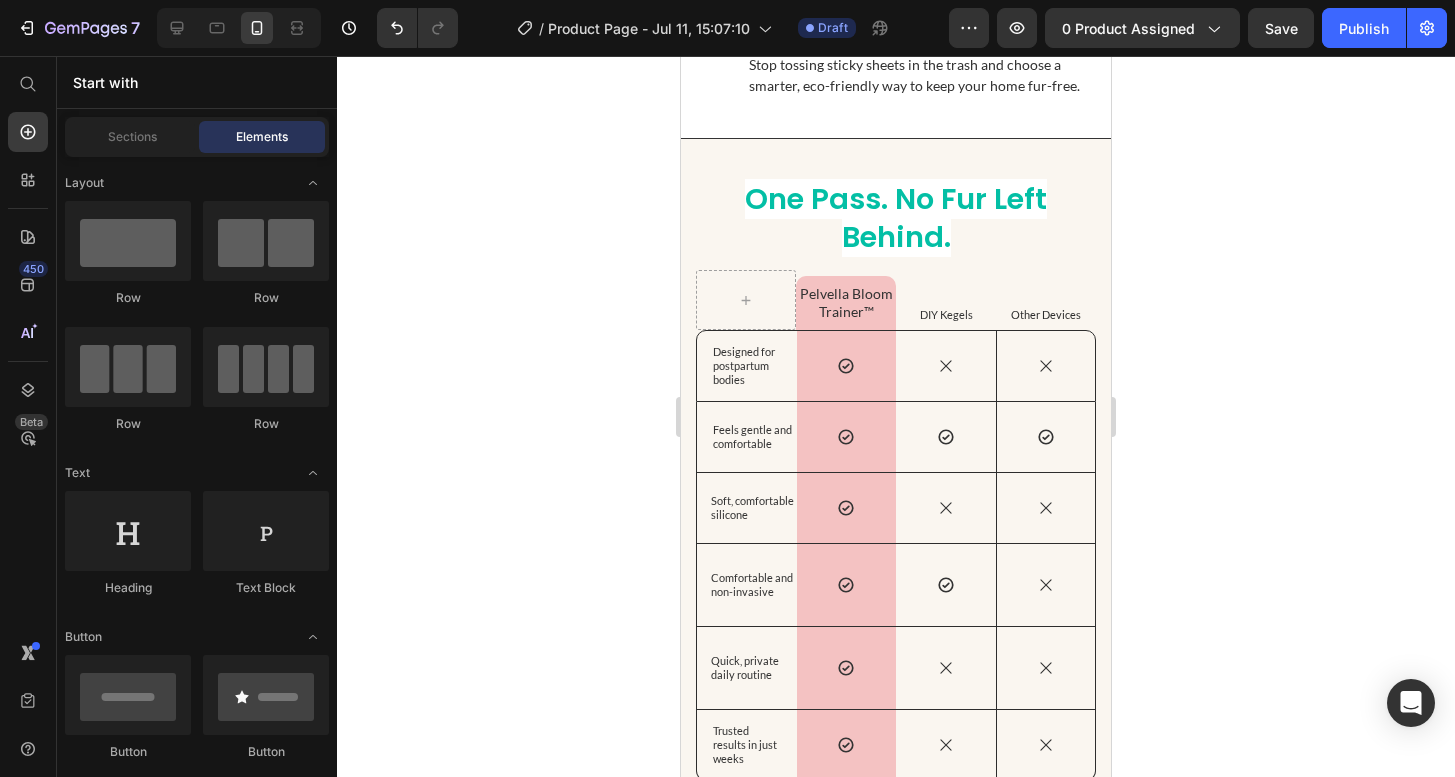 scroll, scrollTop: 4344, scrollLeft: 0, axis: vertical 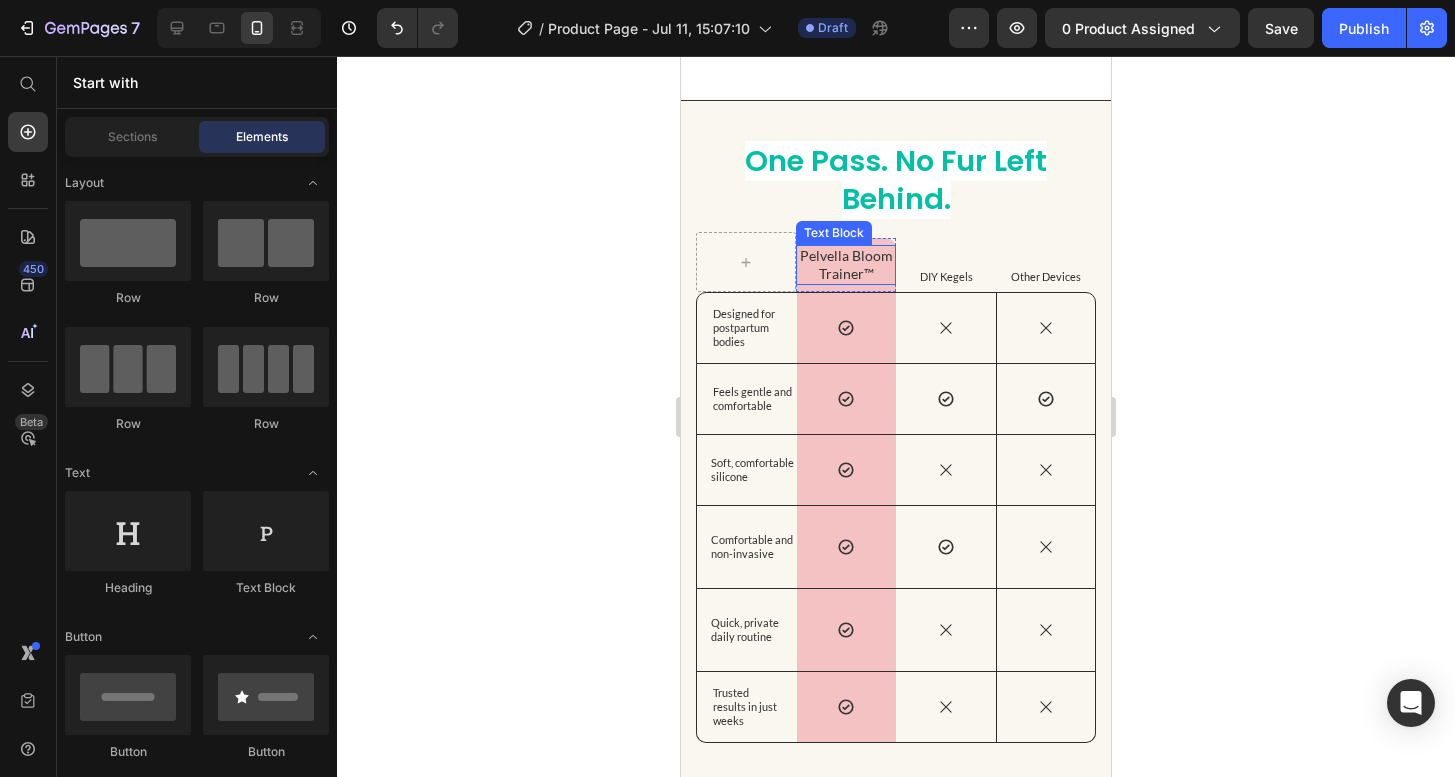 click on "Pelvella Bloom Trainer™" at bounding box center (846, 265) 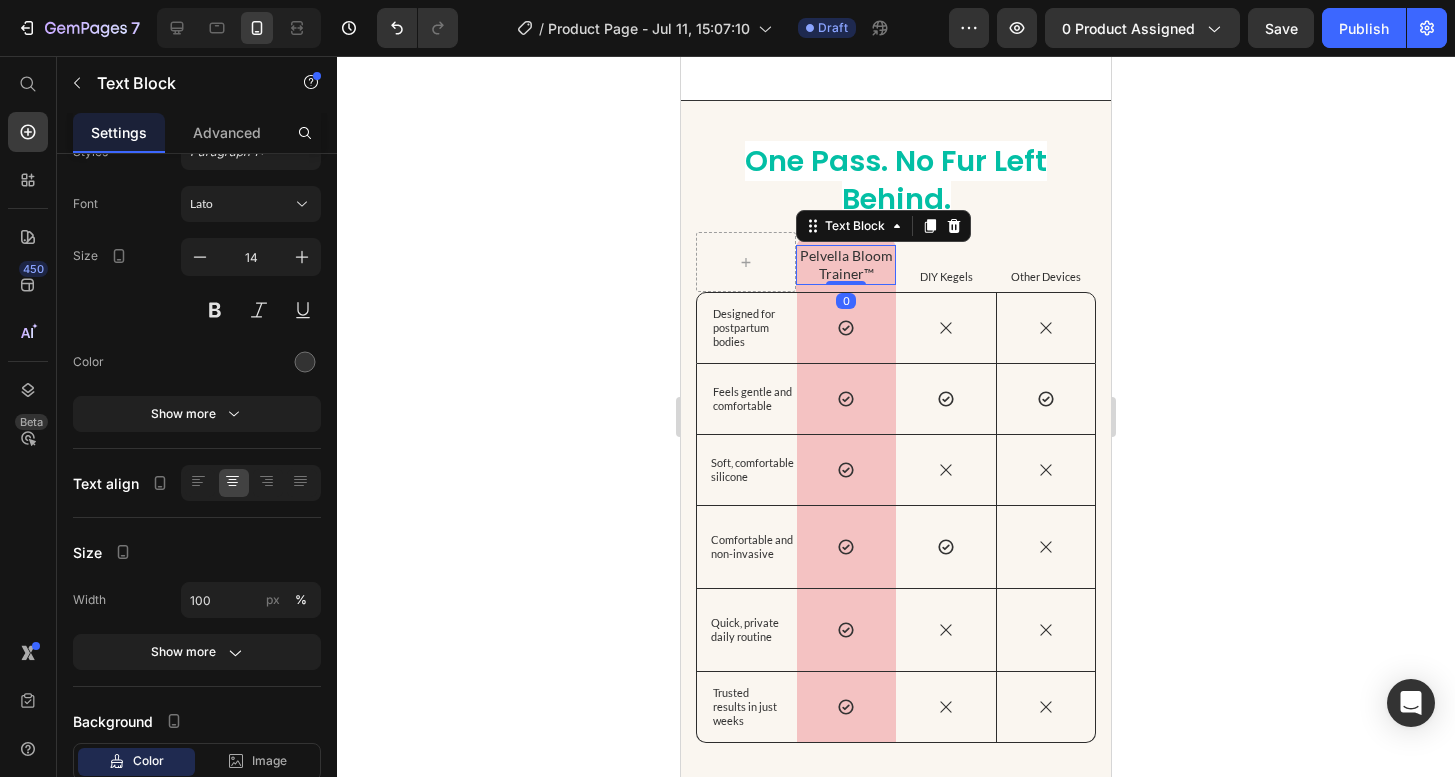 scroll, scrollTop: 0, scrollLeft: 0, axis: both 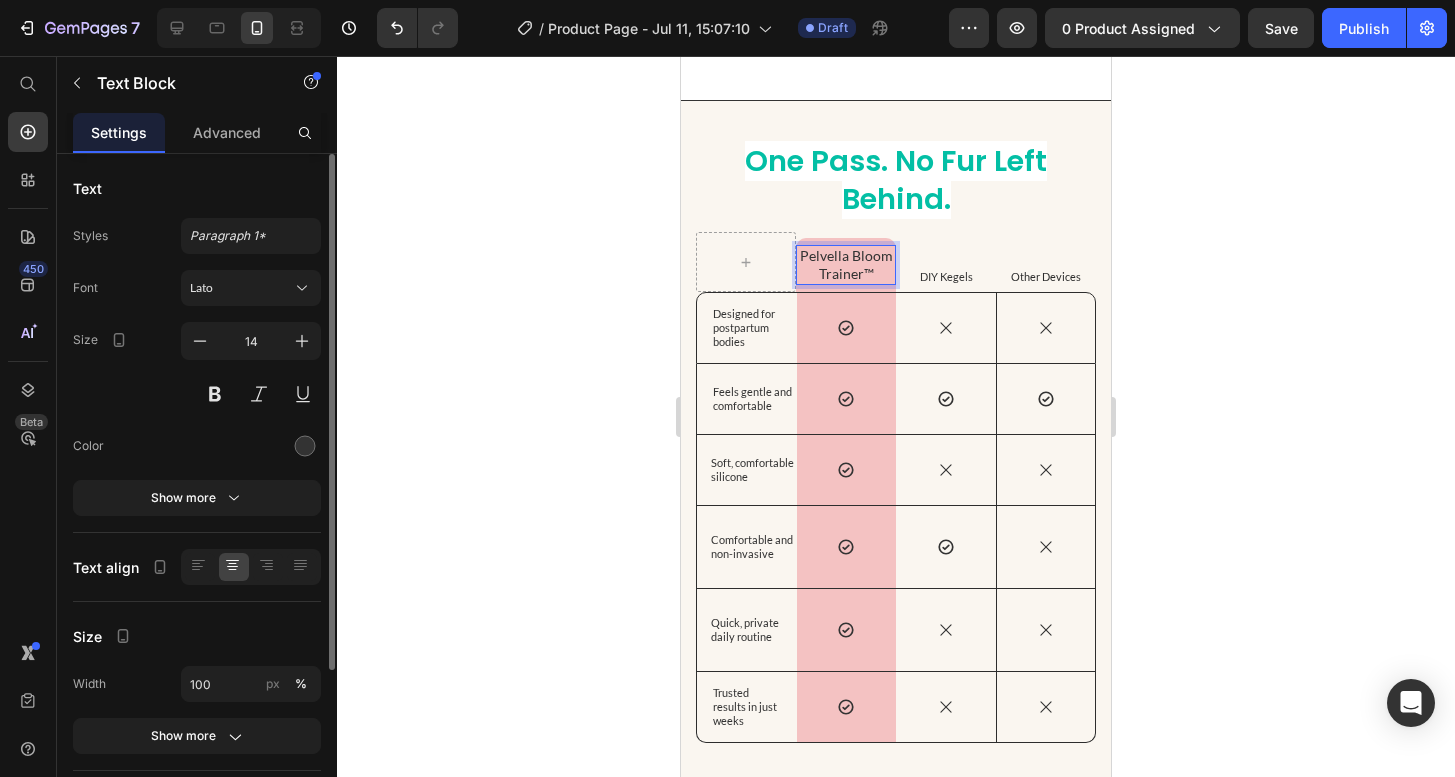 click on "Pelvella Bloom Trainer™" at bounding box center (846, 265) 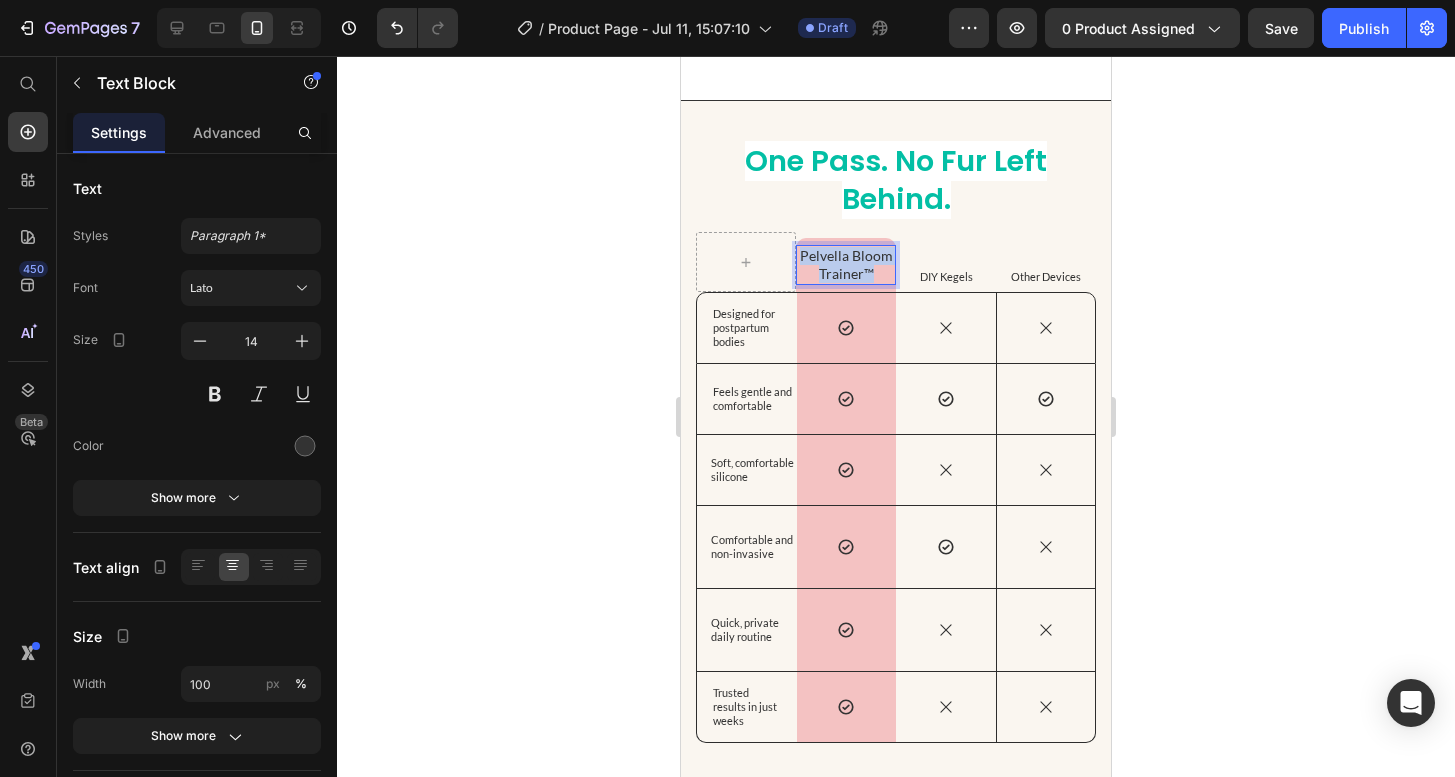 drag, startPoint x: 874, startPoint y: 270, endPoint x: 800, endPoint y: 253, distance: 75.9276 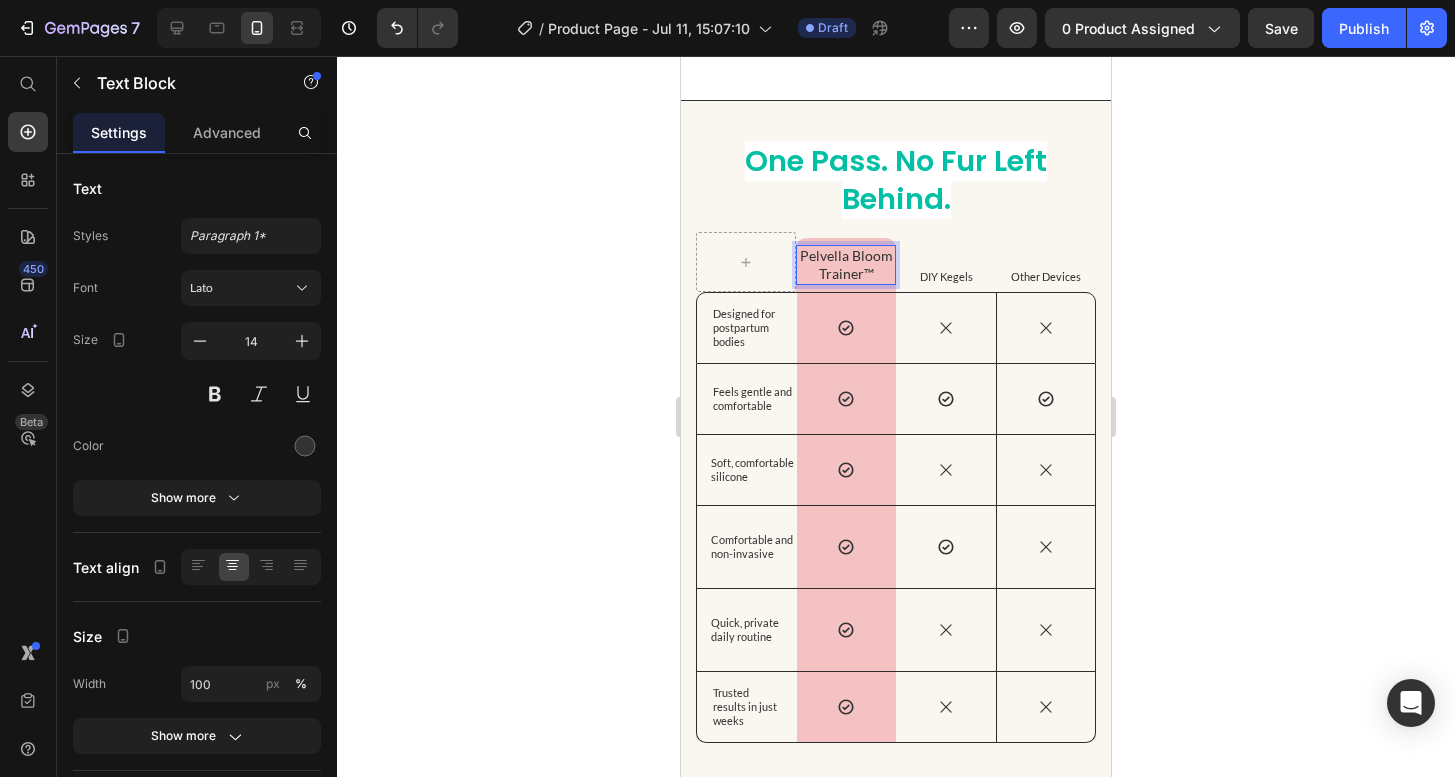 scroll, scrollTop: 4362, scrollLeft: 0, axis: vertical 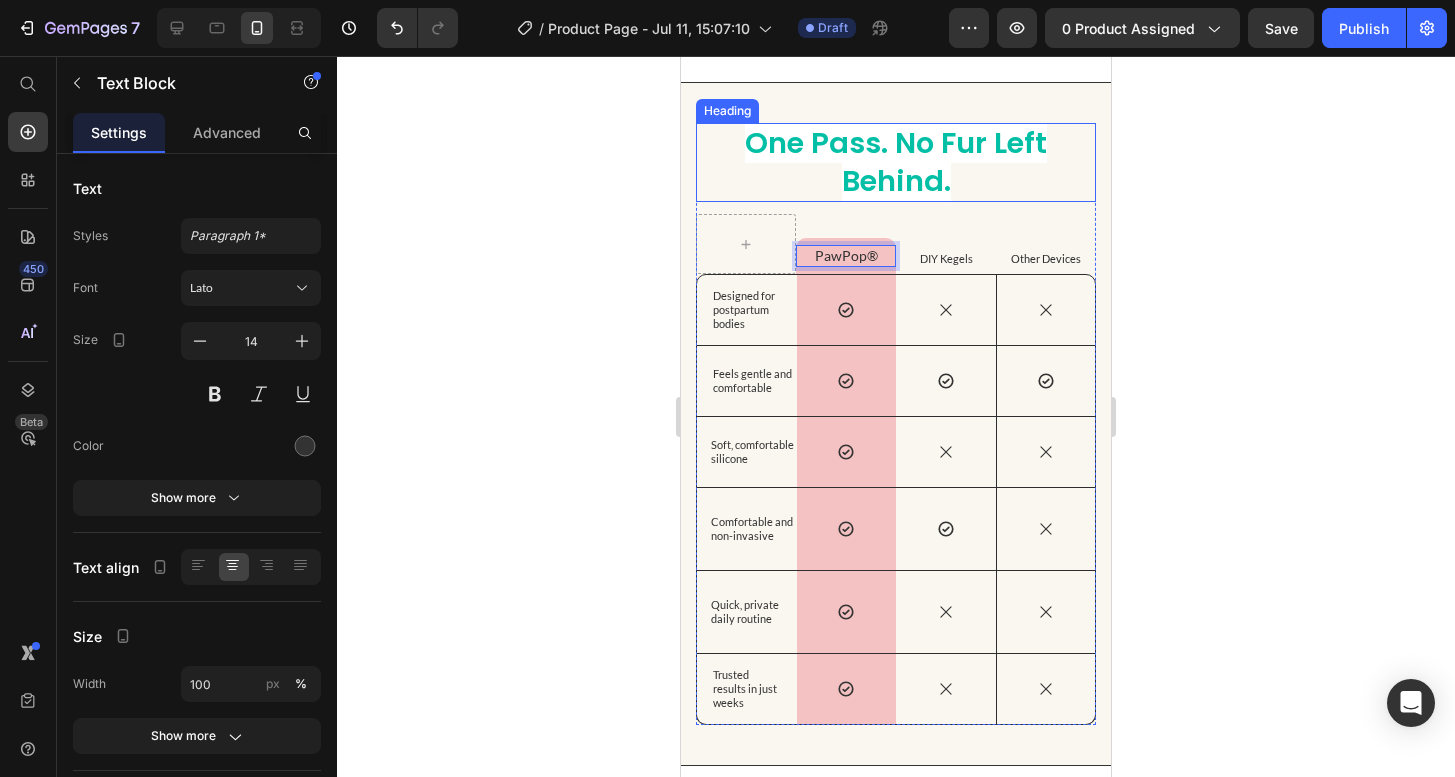 click on "One Pass. No Fur Left Behind." at bounding box center [896, 162] 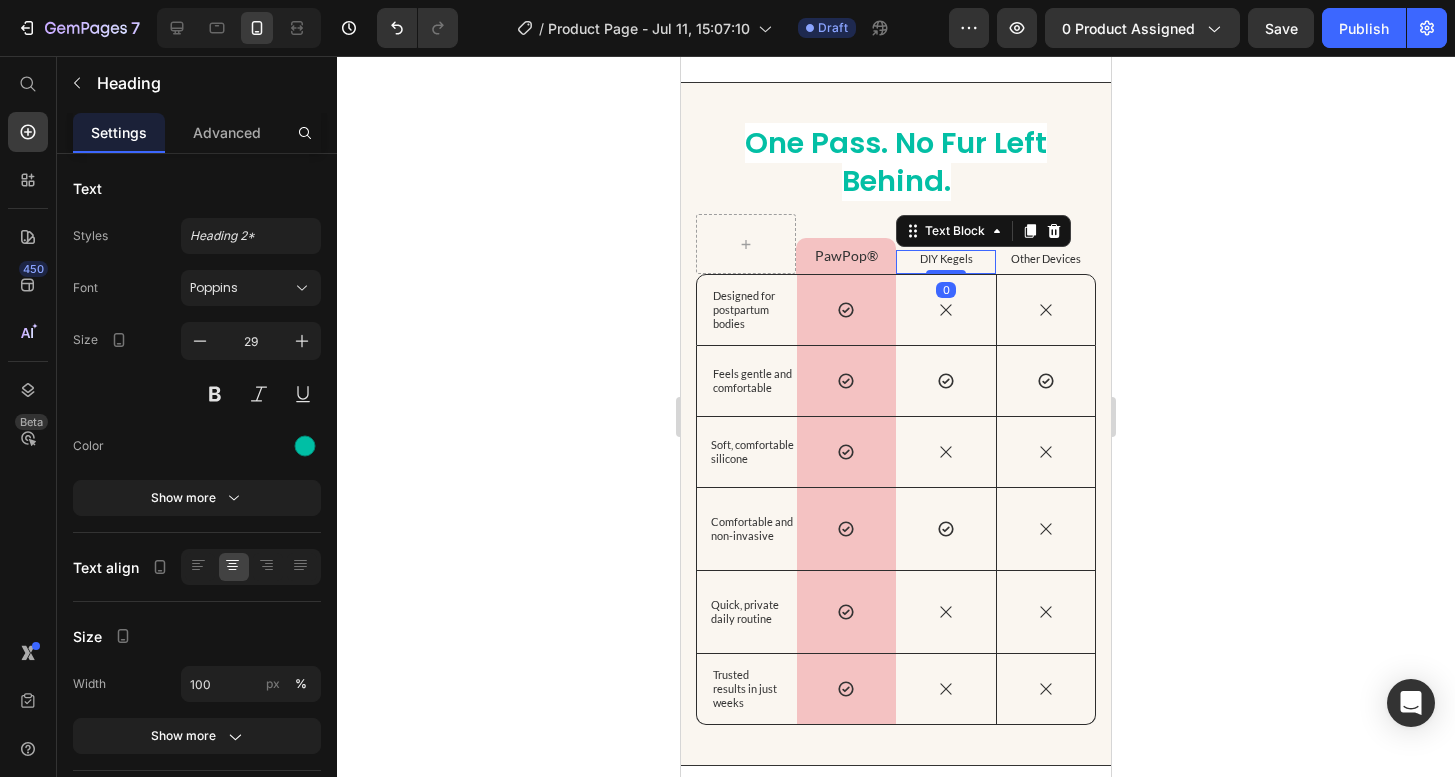 click on "DIY Kegels" at bounding box center (946, 259) 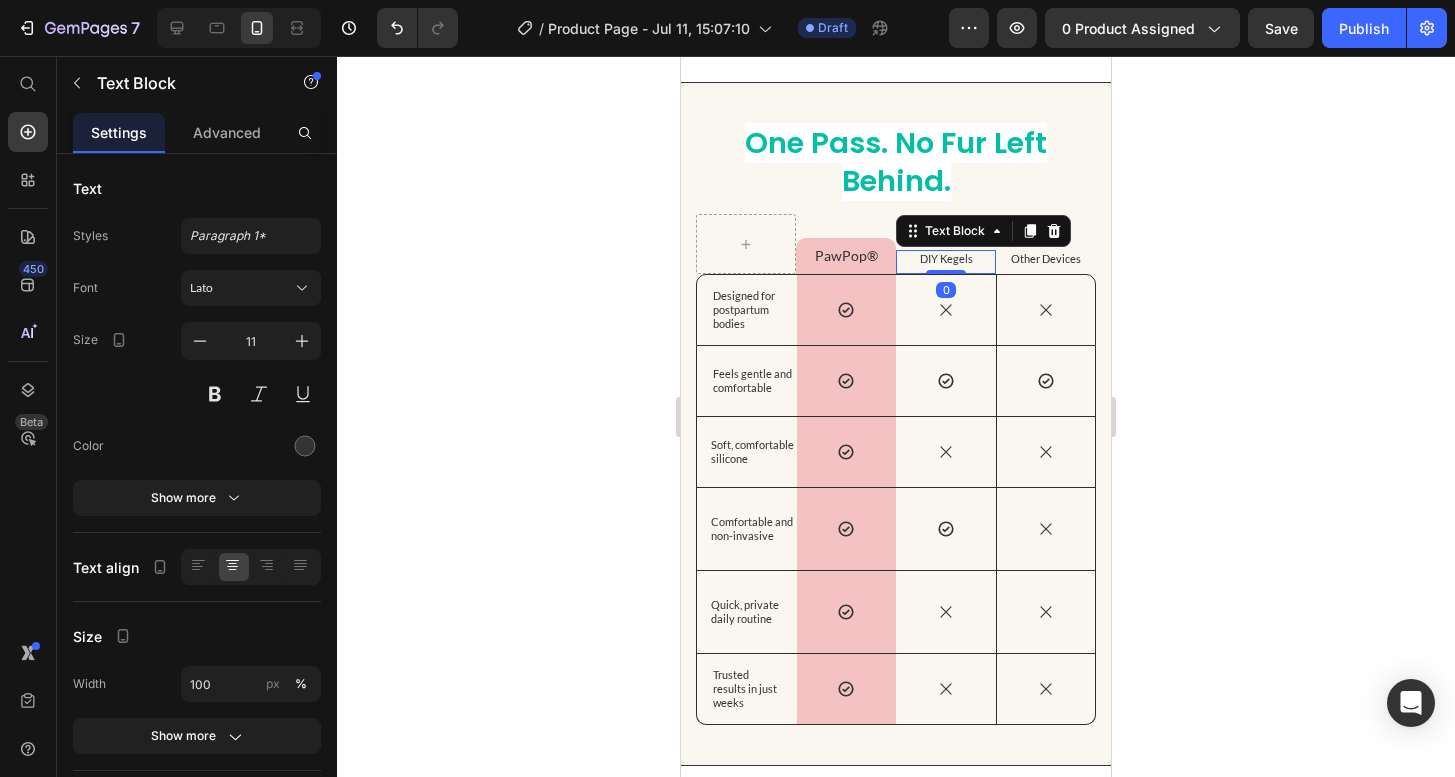 click on "DIY Kegels" at bounding box center (946, 259) 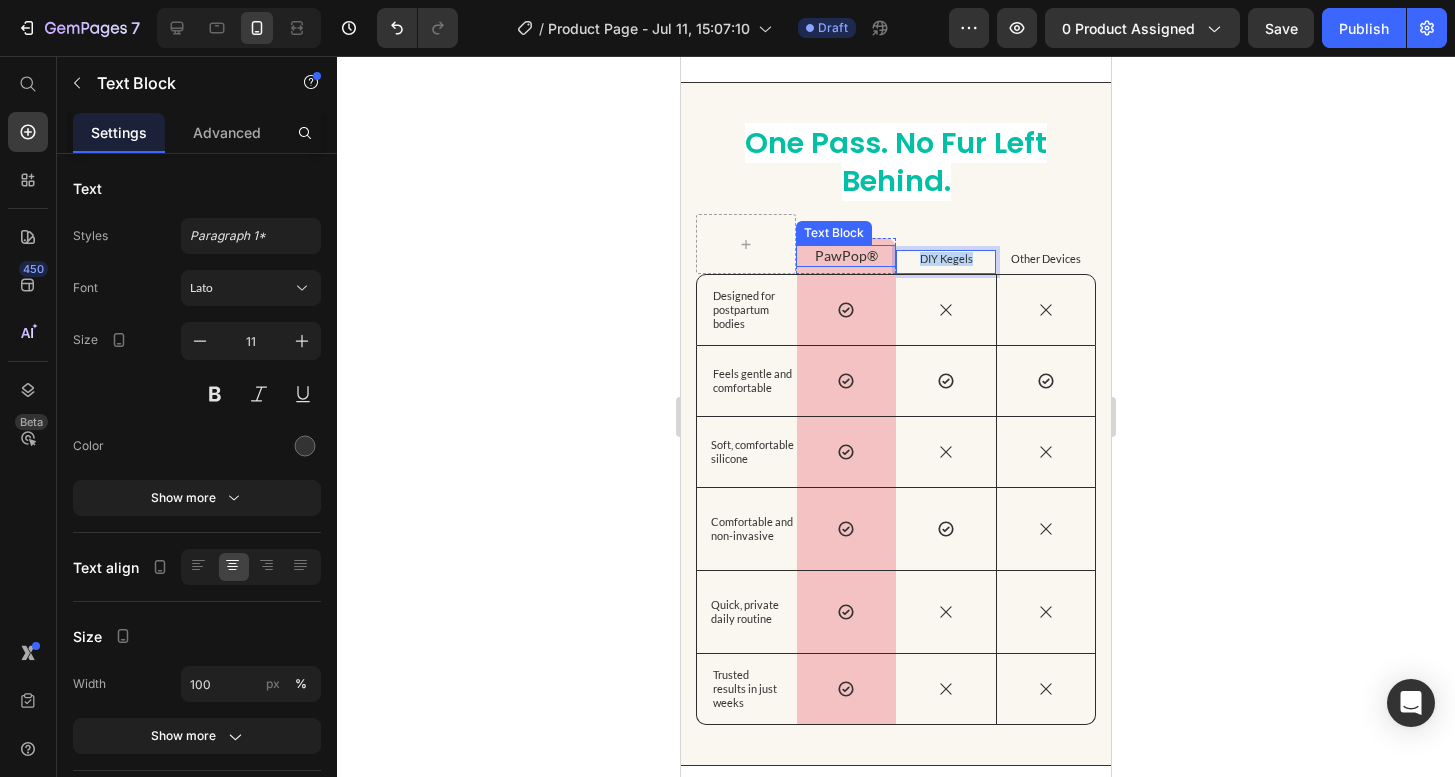 drag, startPoint x: 973, startPoint y: 259, endPoint x: 891, endPoint y: 259, distance: 82 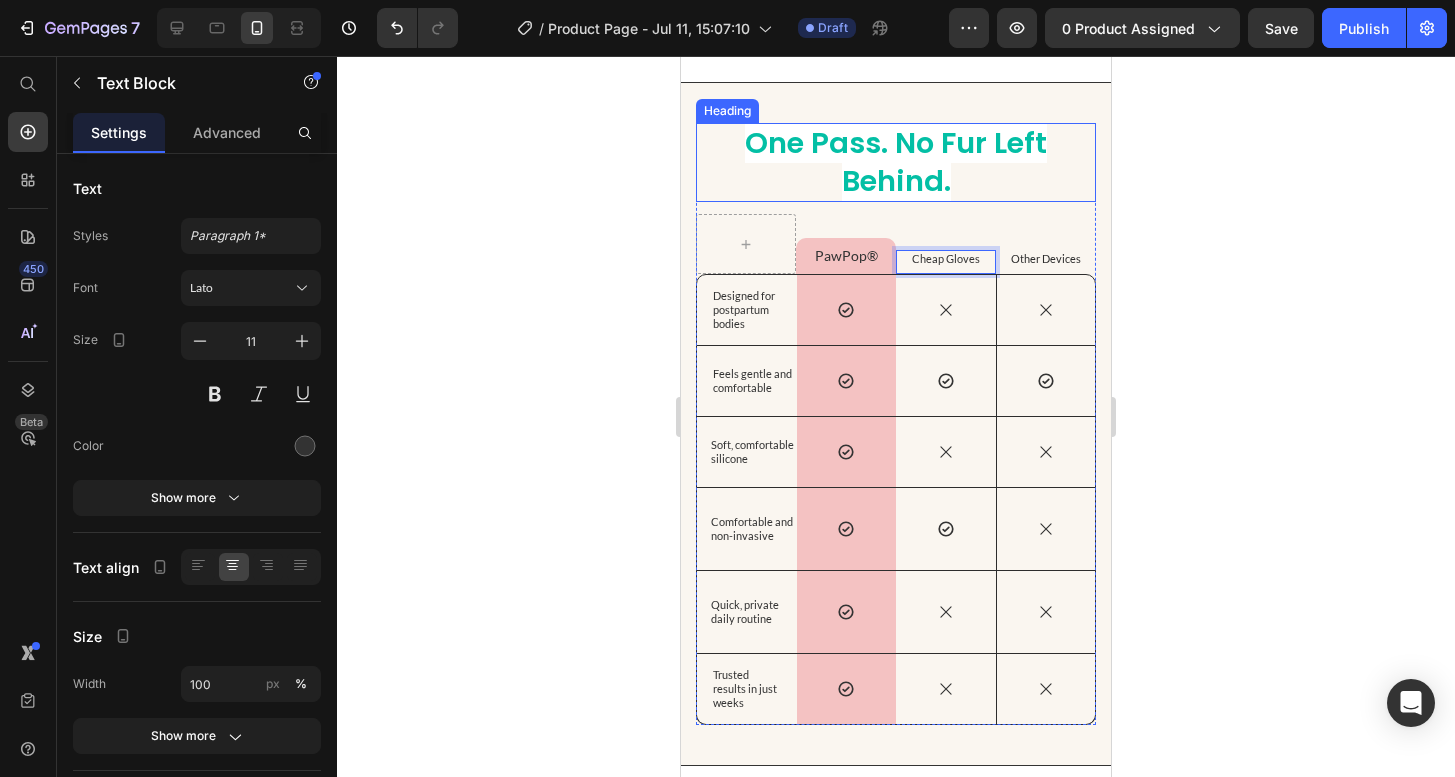 click on "One Pass. No Fur Left Behind." at bounding box center (896, 162) 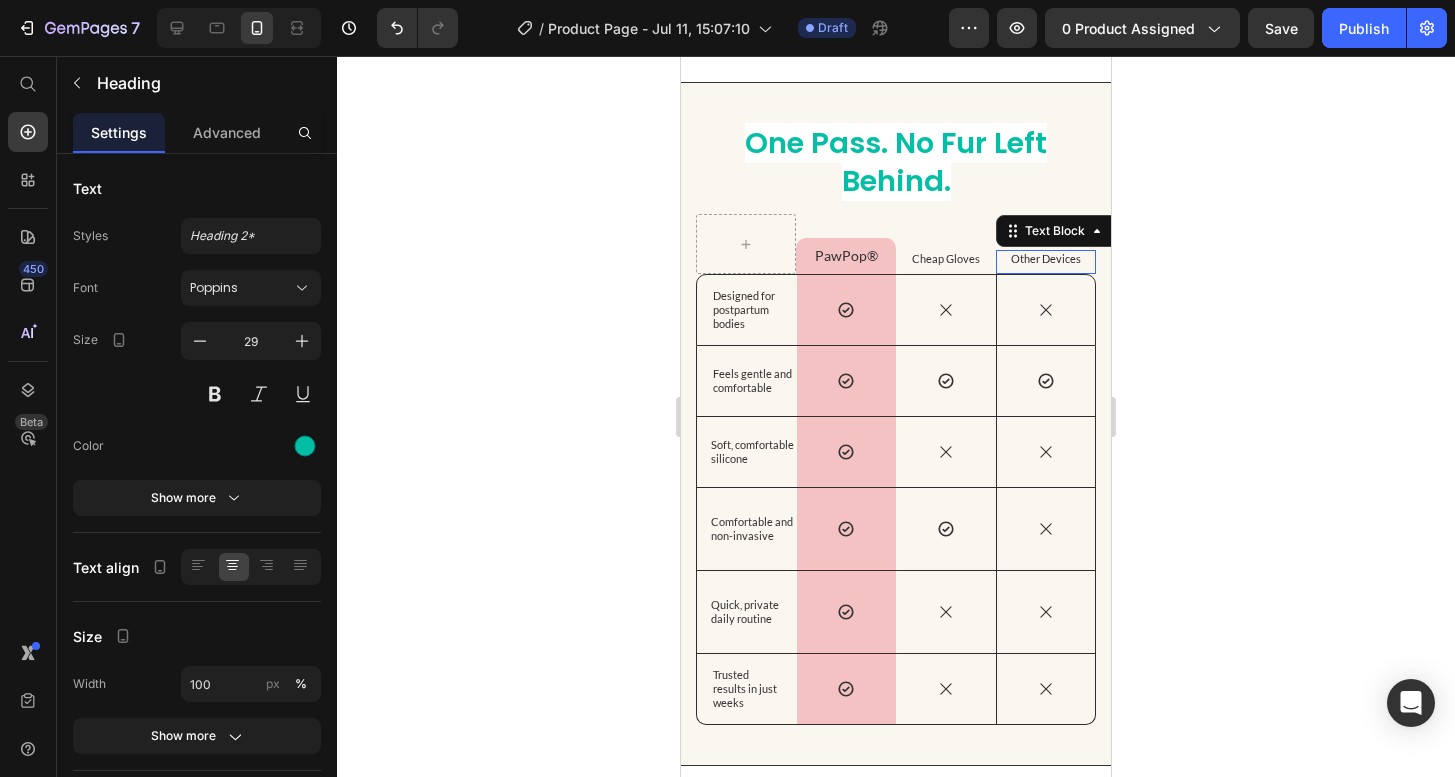 click on "Other Devices" at bounding box center (1046, 259) 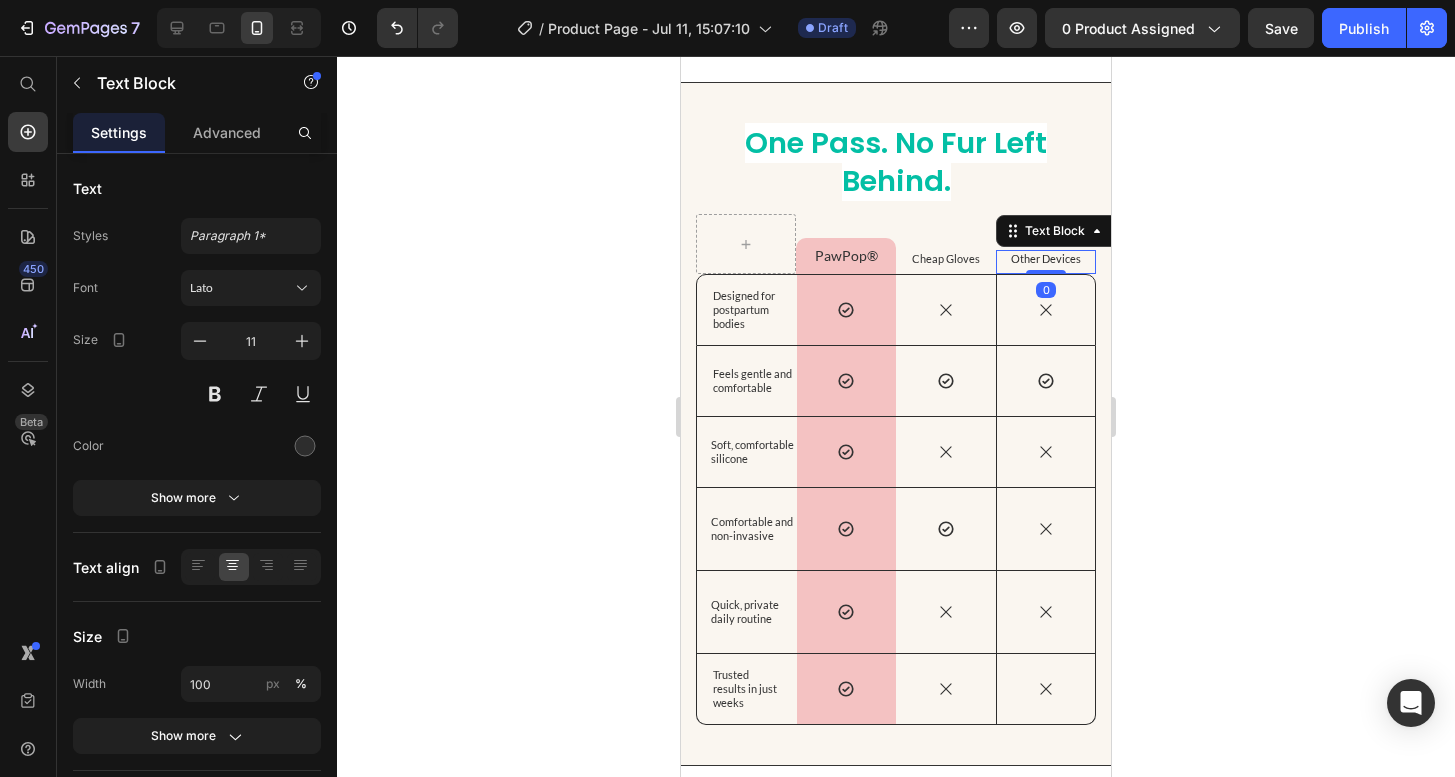 click on "Other Devices" at bounding box center (1046, 259) 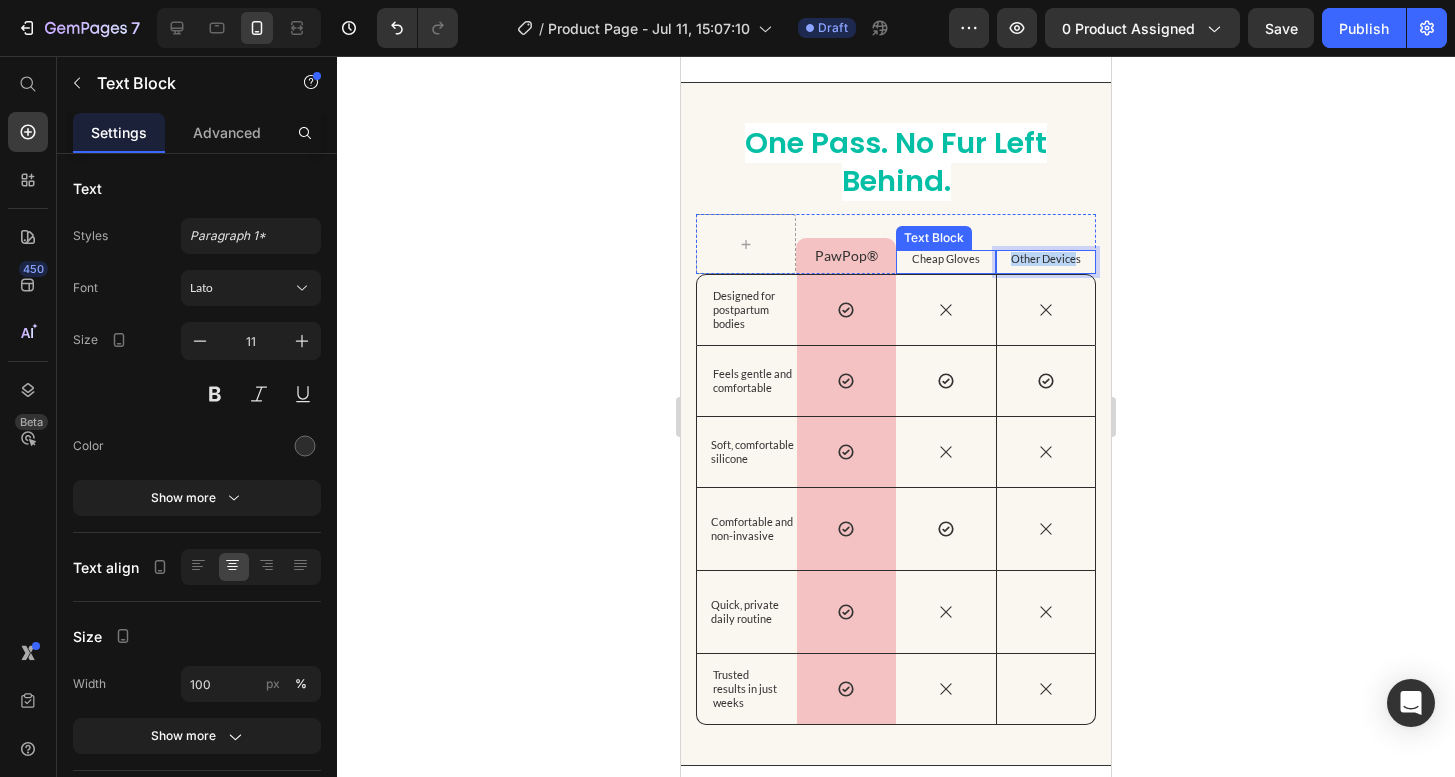 drag, startPoint x: 1078, startPoint y: 261, endPoint x: 980, endPoint y: 260, distance: 98.005104 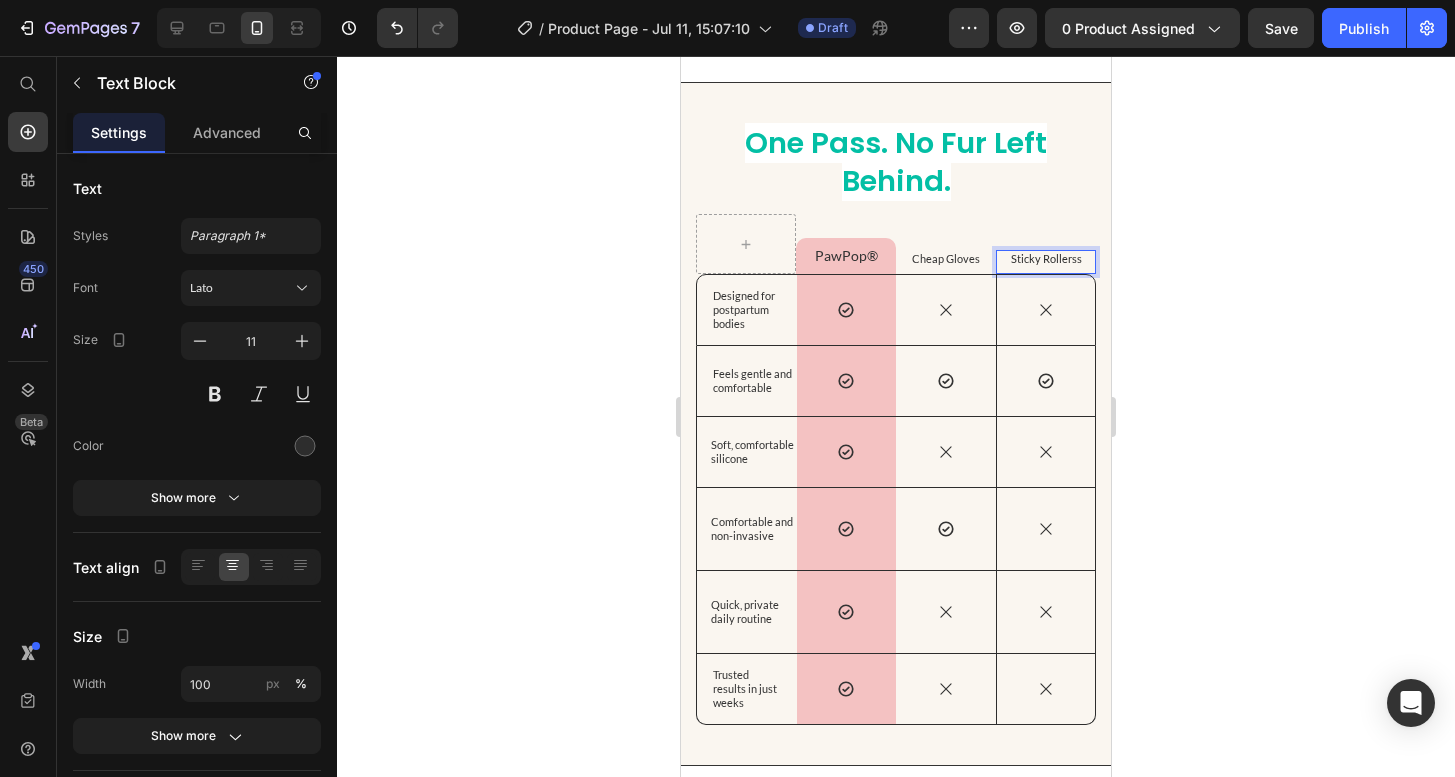 click on "Sticky Rollerss" at bounding box center [1046, 259] 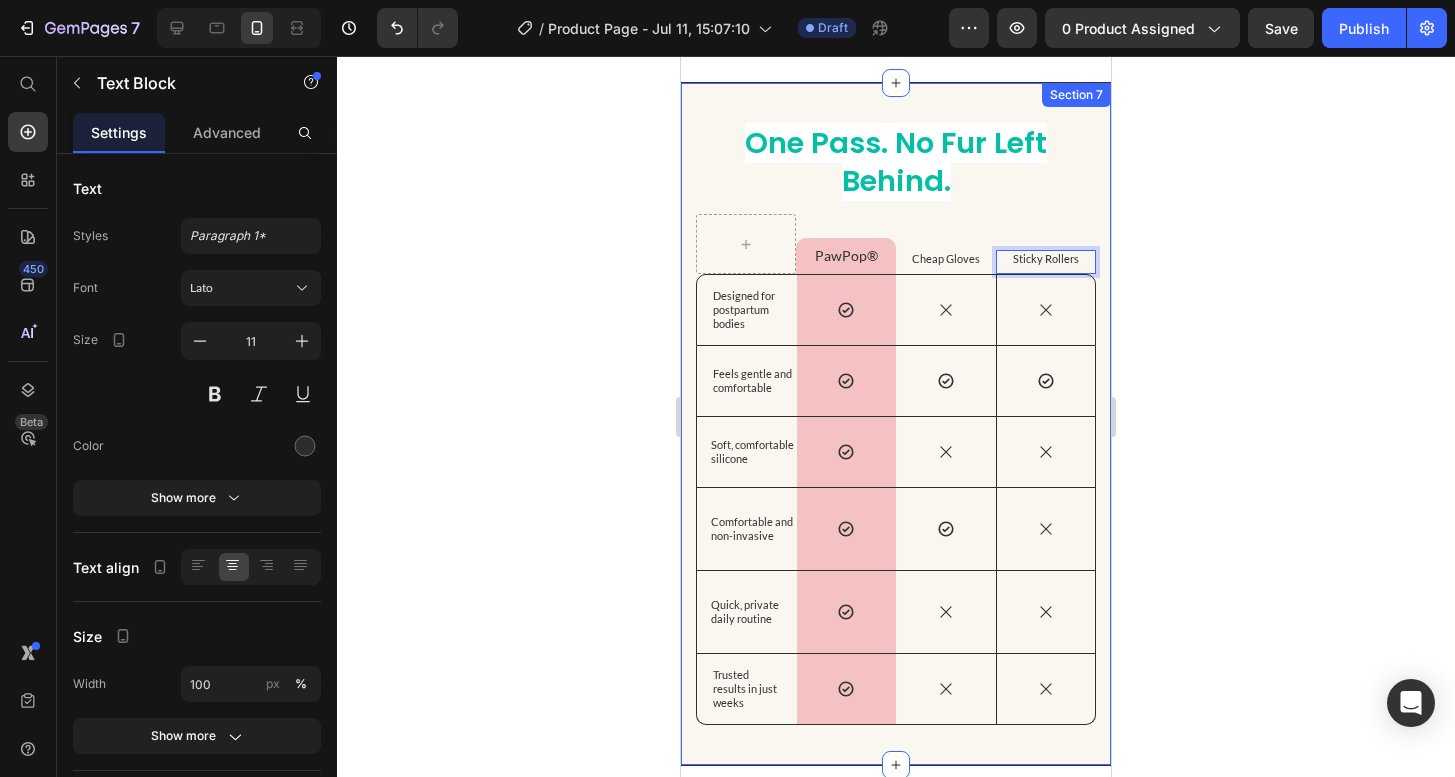 click 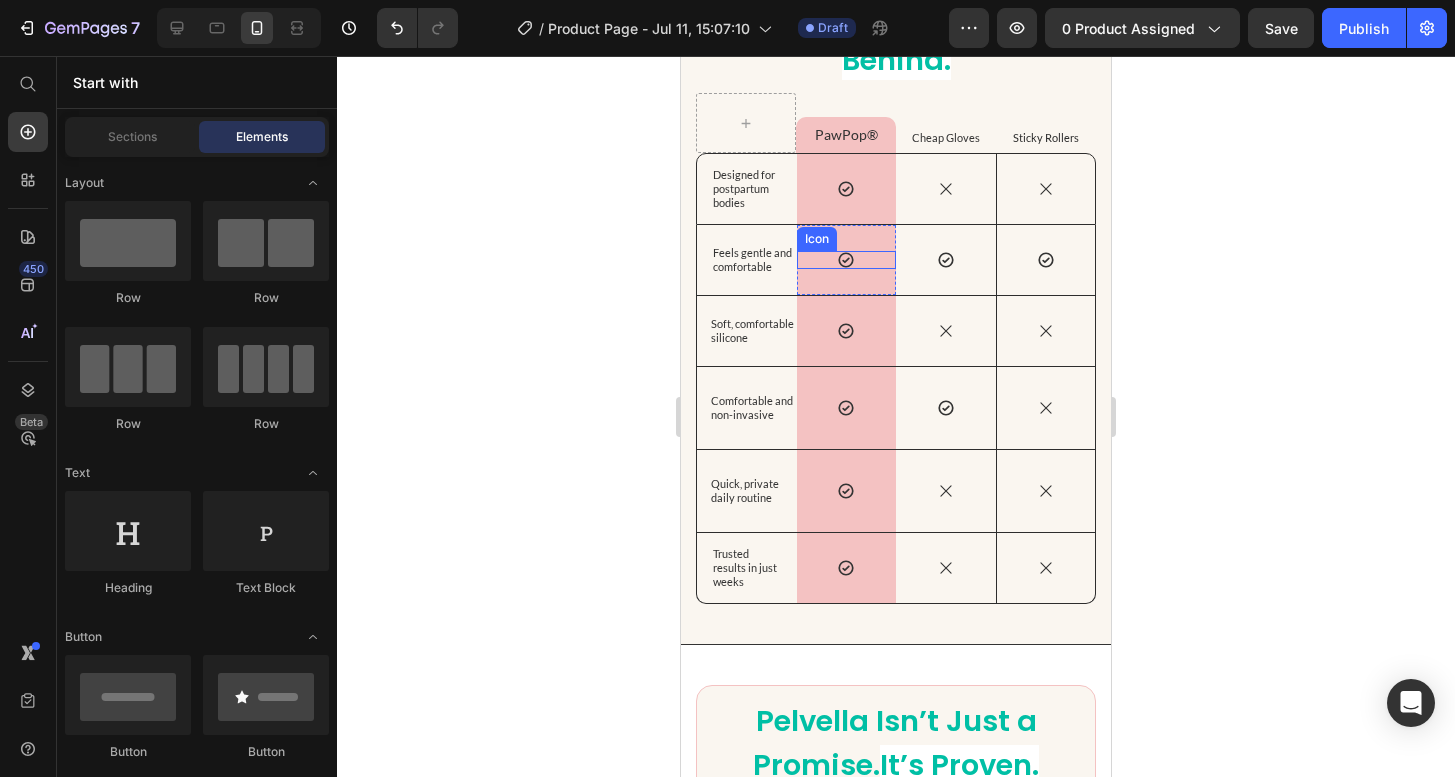 scroll, scrollTop: 4332, scrollLeft: 0, axis: vertical 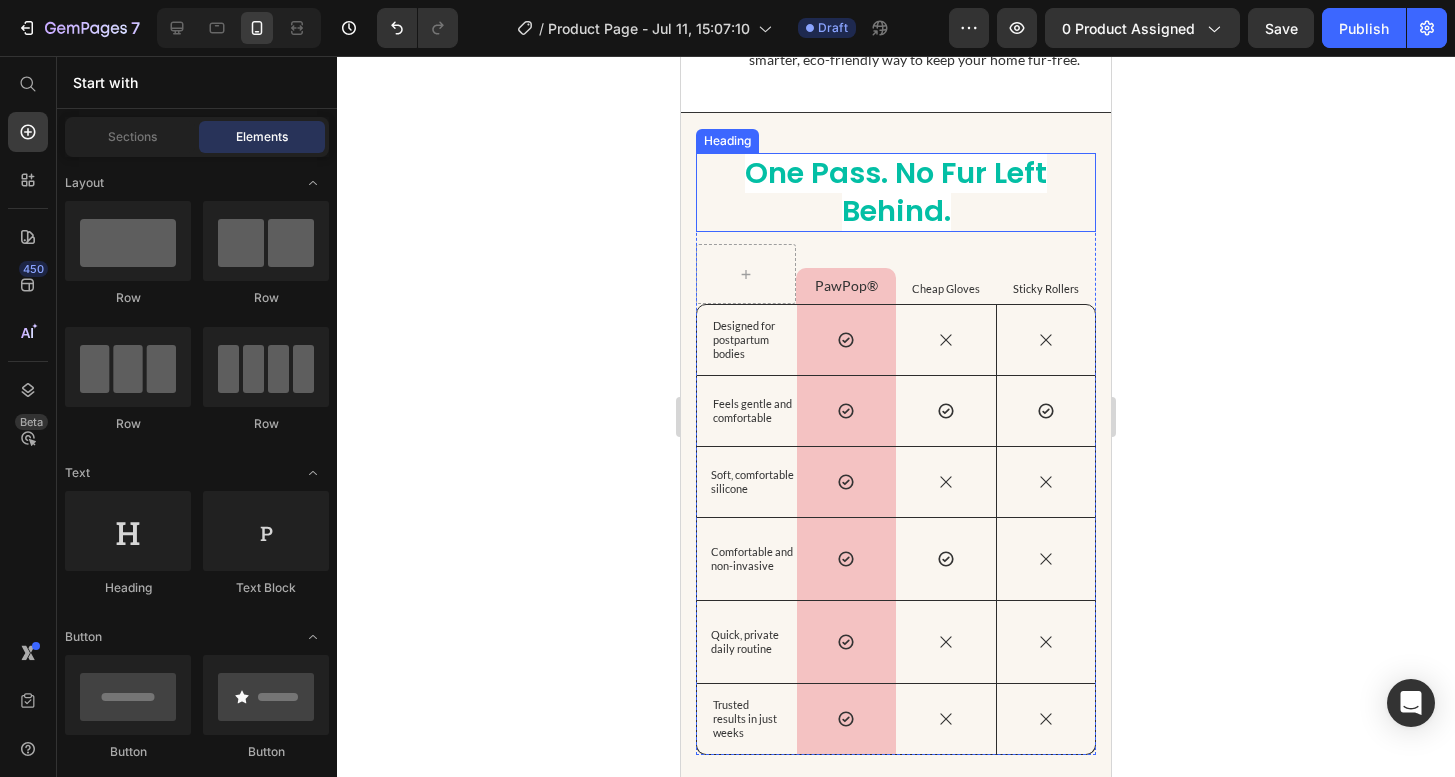 click on "One Pass. No Fur Left Behind." at bounding box center (896, 192) 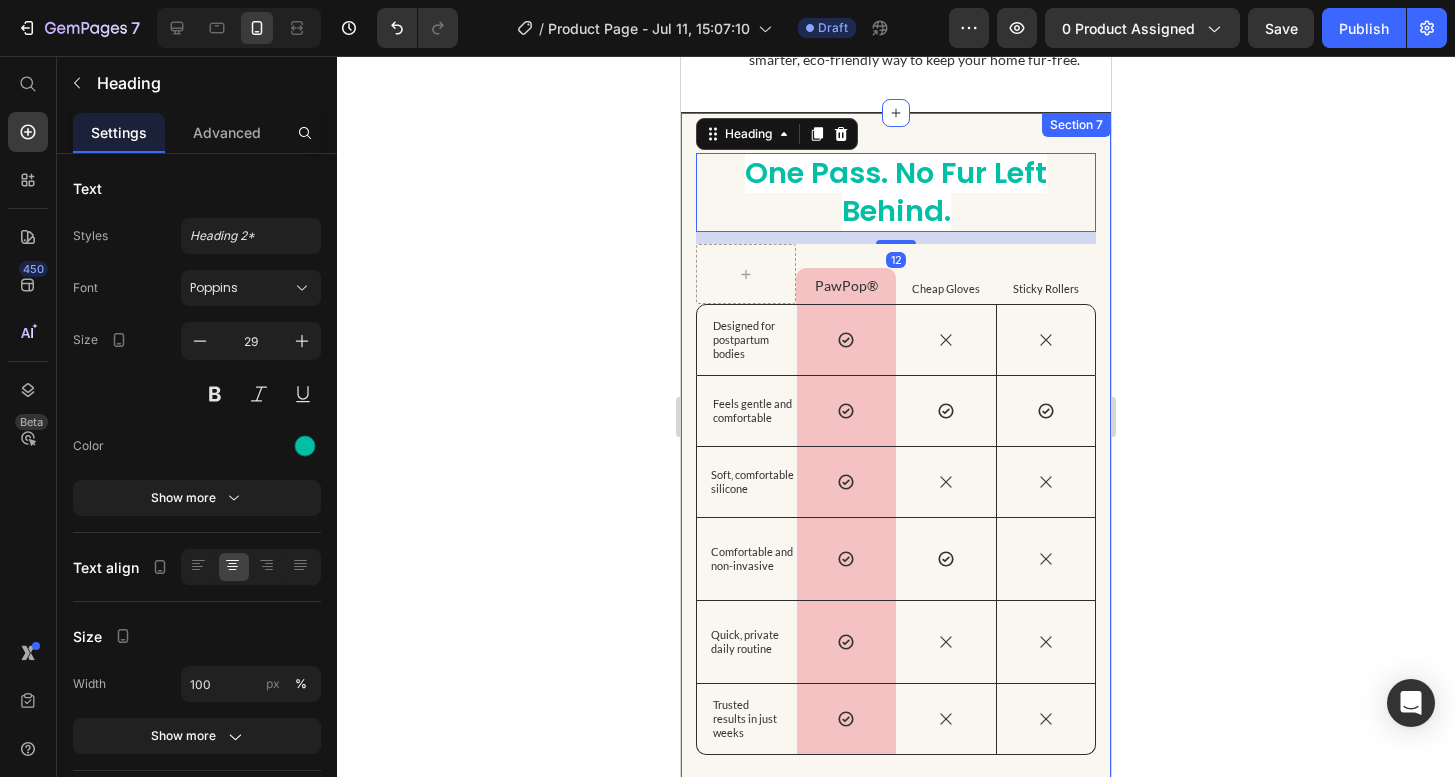 click on "One Pass. No Fur Left Behind. Heading   12
PawPop® Text Block Row Cheap Gloves Text Block Sticky Rollers Text Block Row Designed for postpartum bodies Text Block
Icon Row
Icon
Icon Hero Banner Row Feels gentle and comfortable Text Block
Icon Row
Icon
Icon Hero Banner Row Soft, comfortable silicone Text Block
Icon Row
Icon
Icon Hero Banner Row Comfortable and non-invasive Text Block
Icon Row
Icon
Icon Hero Banner Row Quick, private daily routine Text Block
Icon Row
Icon
Icon Hero Banner Row Trusted results in just weeks Text Block
Icon Row
Icon
Icon Hero Banner Row Row Section 7" at bounding box center [896, 454] 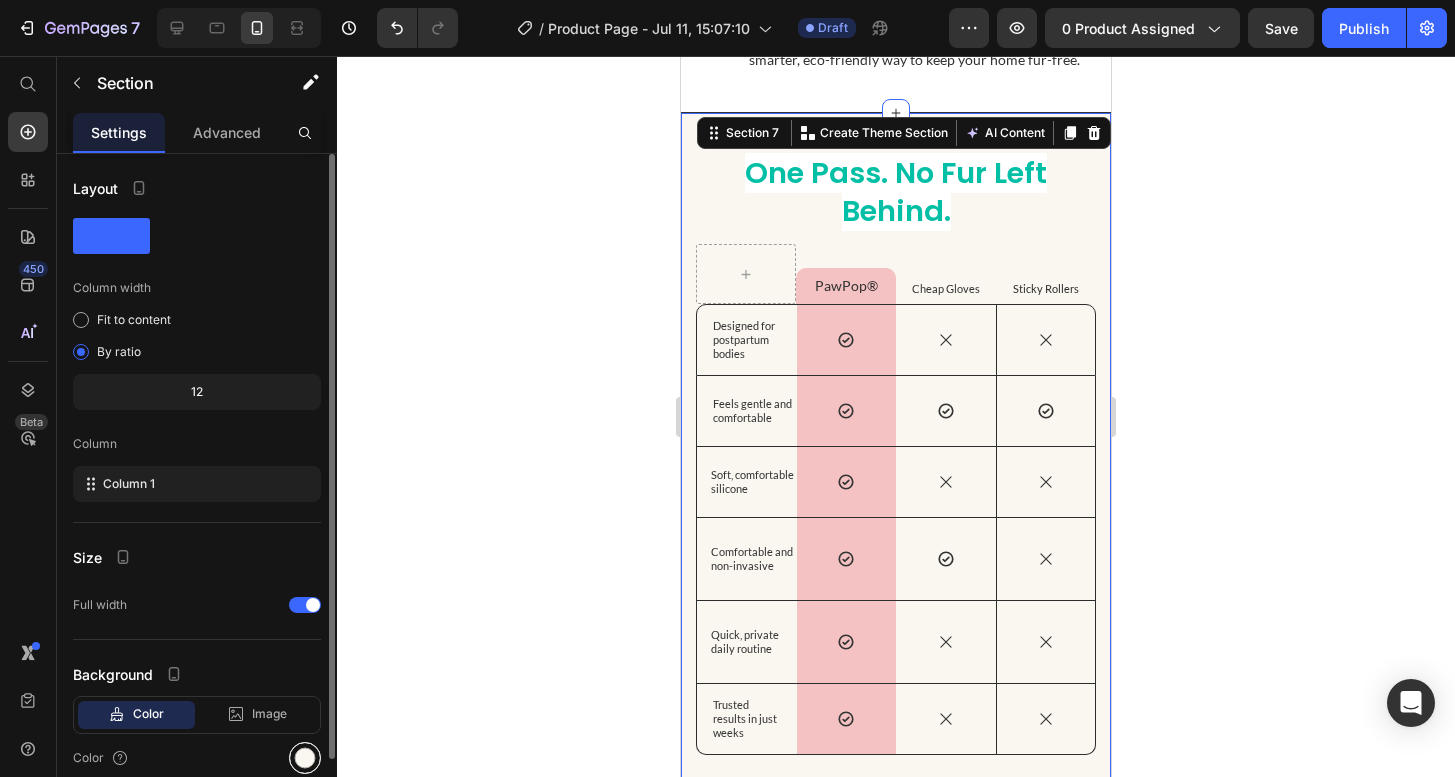 click at bounding box center [305, 758] 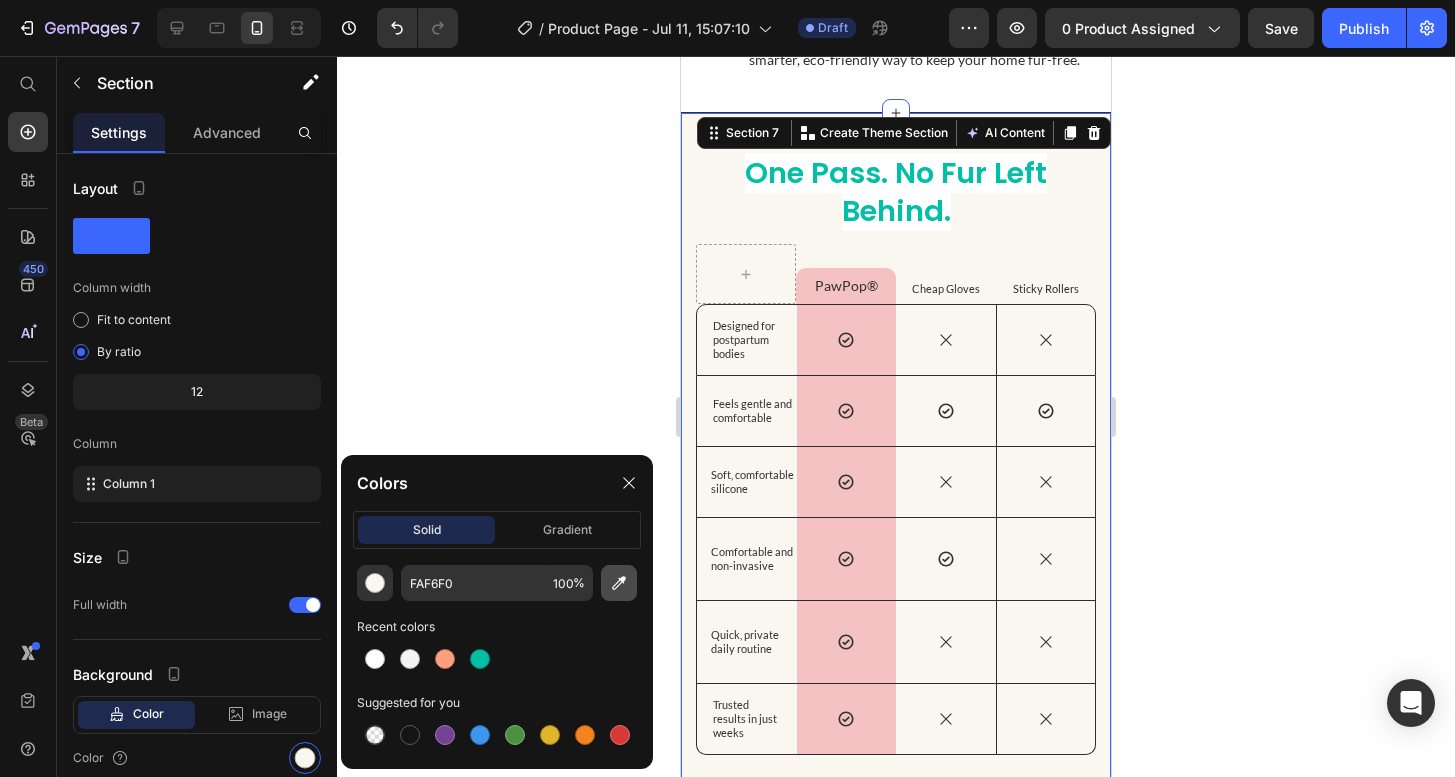 click at bounding box center [619, 583] 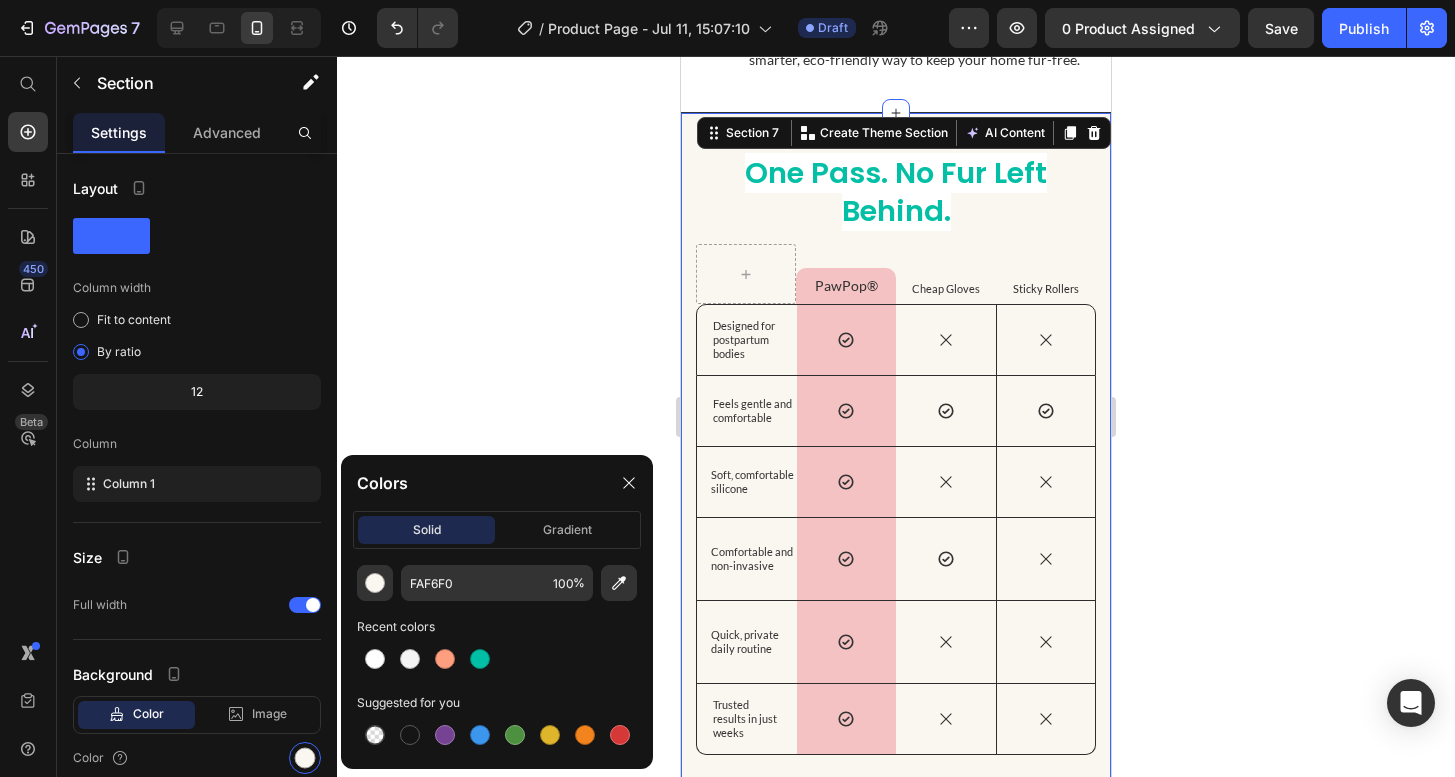 type on "FFFFFF" 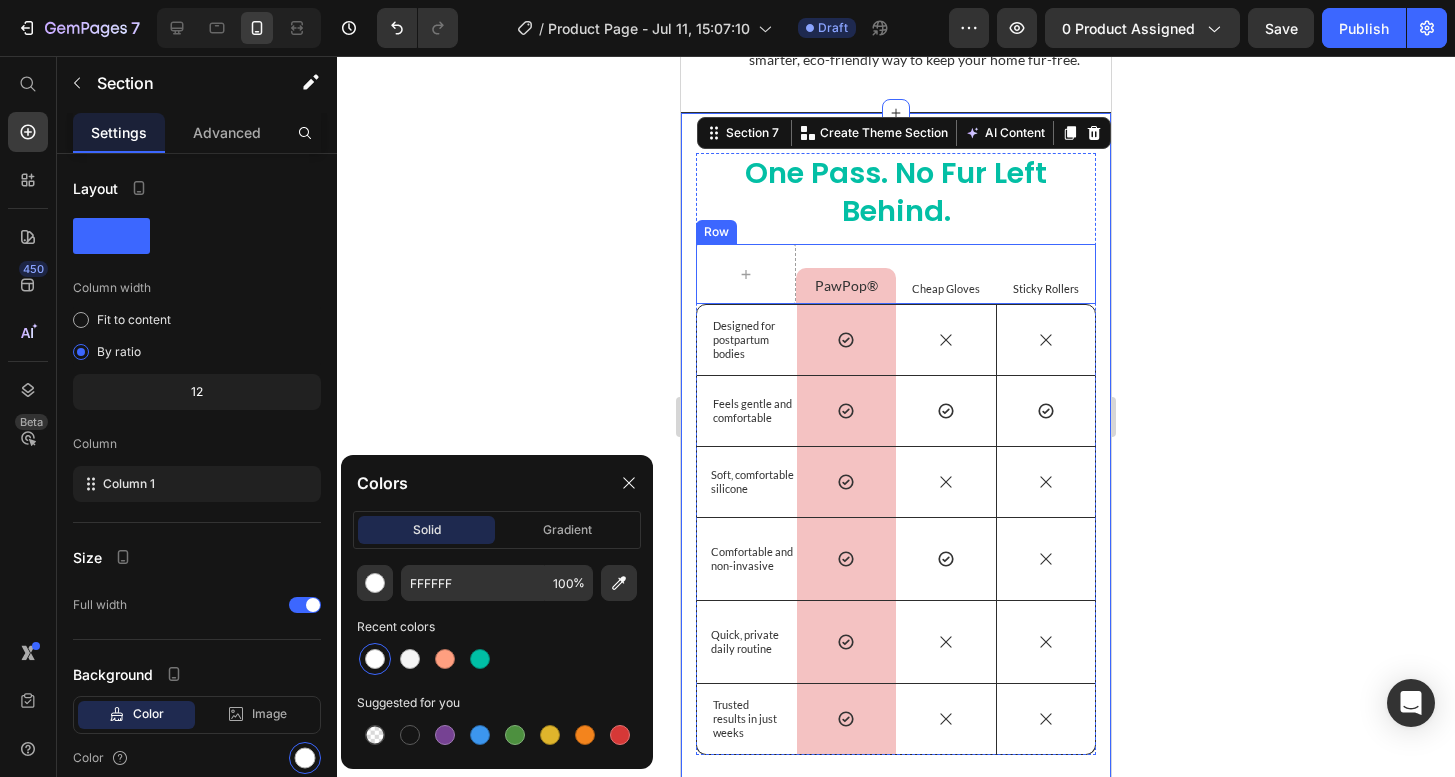 click 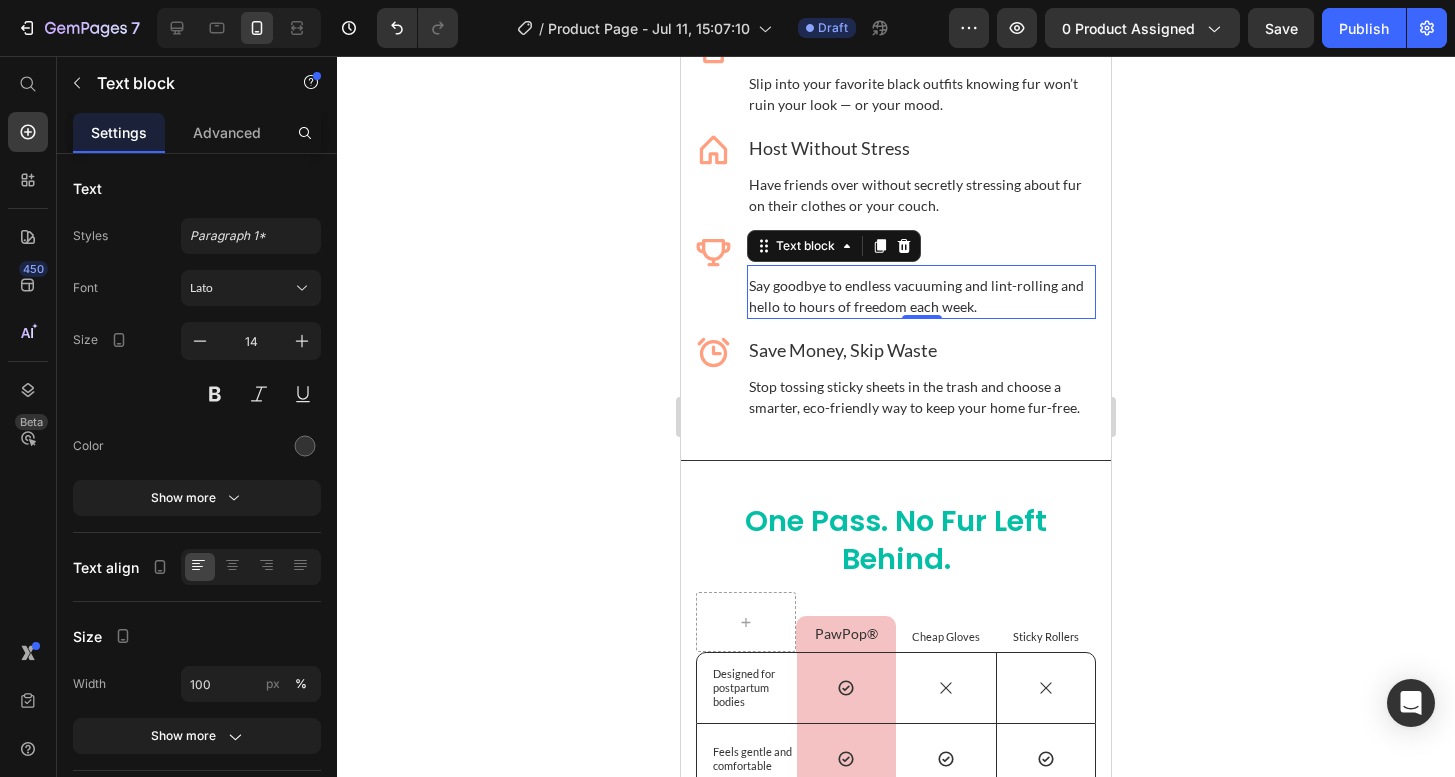 click on "Say goodbye to endless vacuuming and lint-rolling and hello to hours of freedom each week." at bounding box center [921, 296] 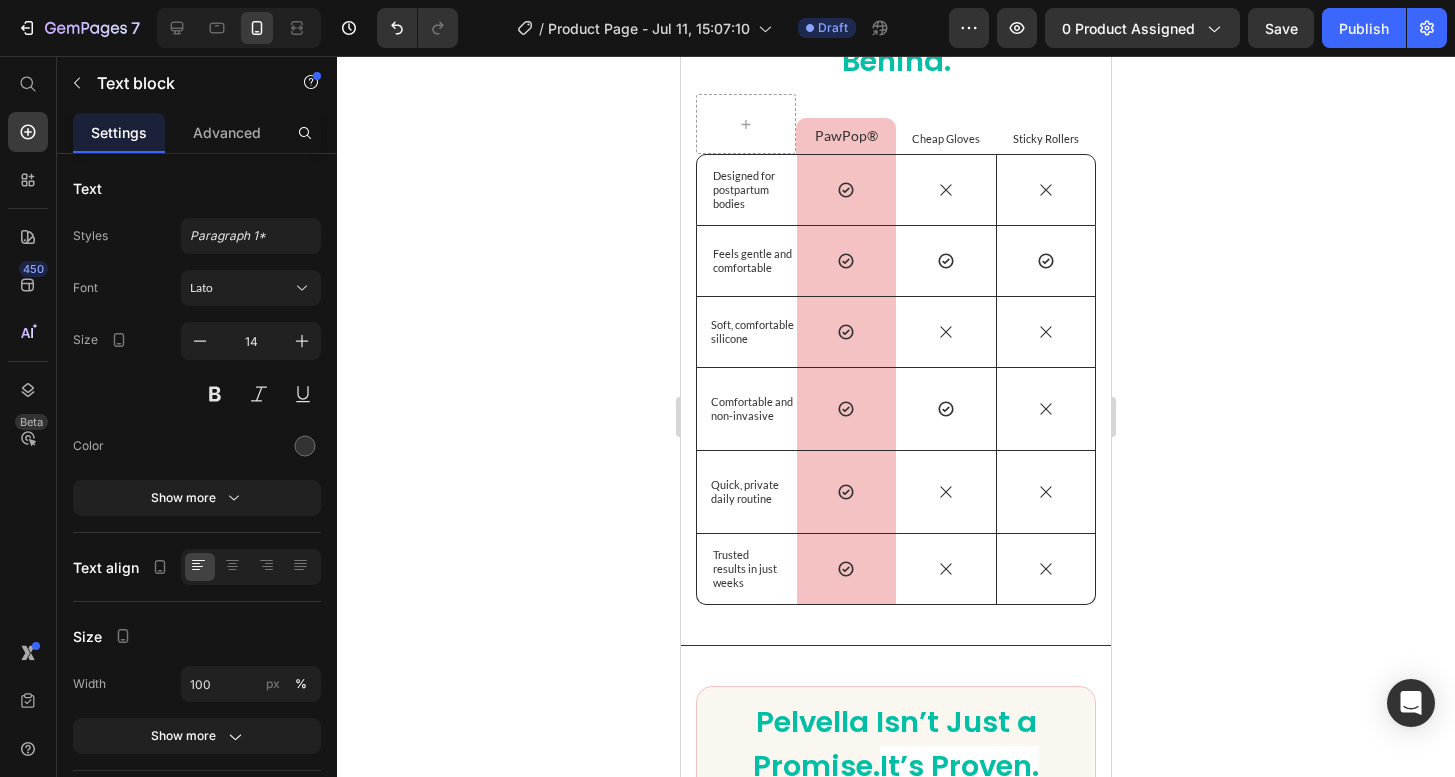 scroll, scrollTop: 4357, scrollLeft: 0, axis: vertical 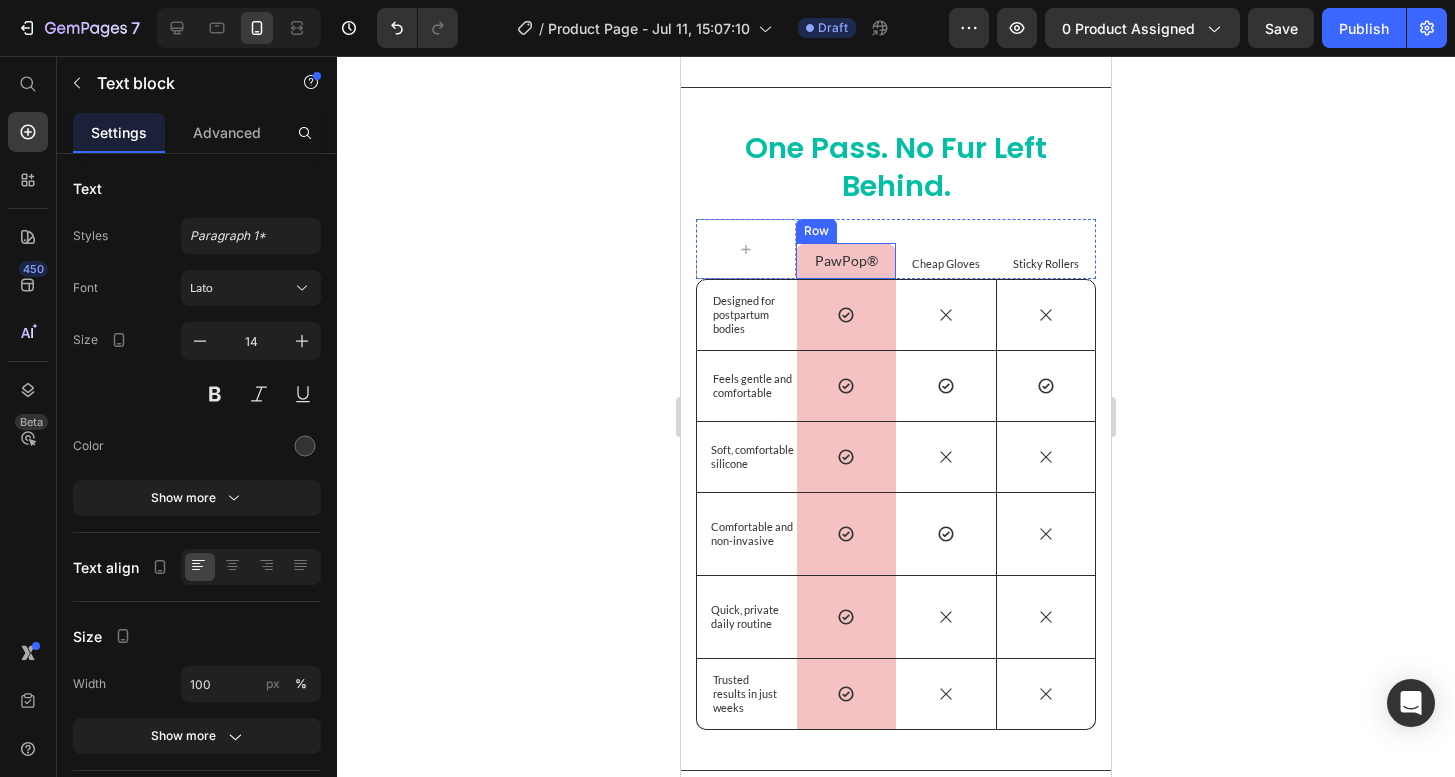 click on "PawPop® Text Block Row" at bounding box center (846, 261) 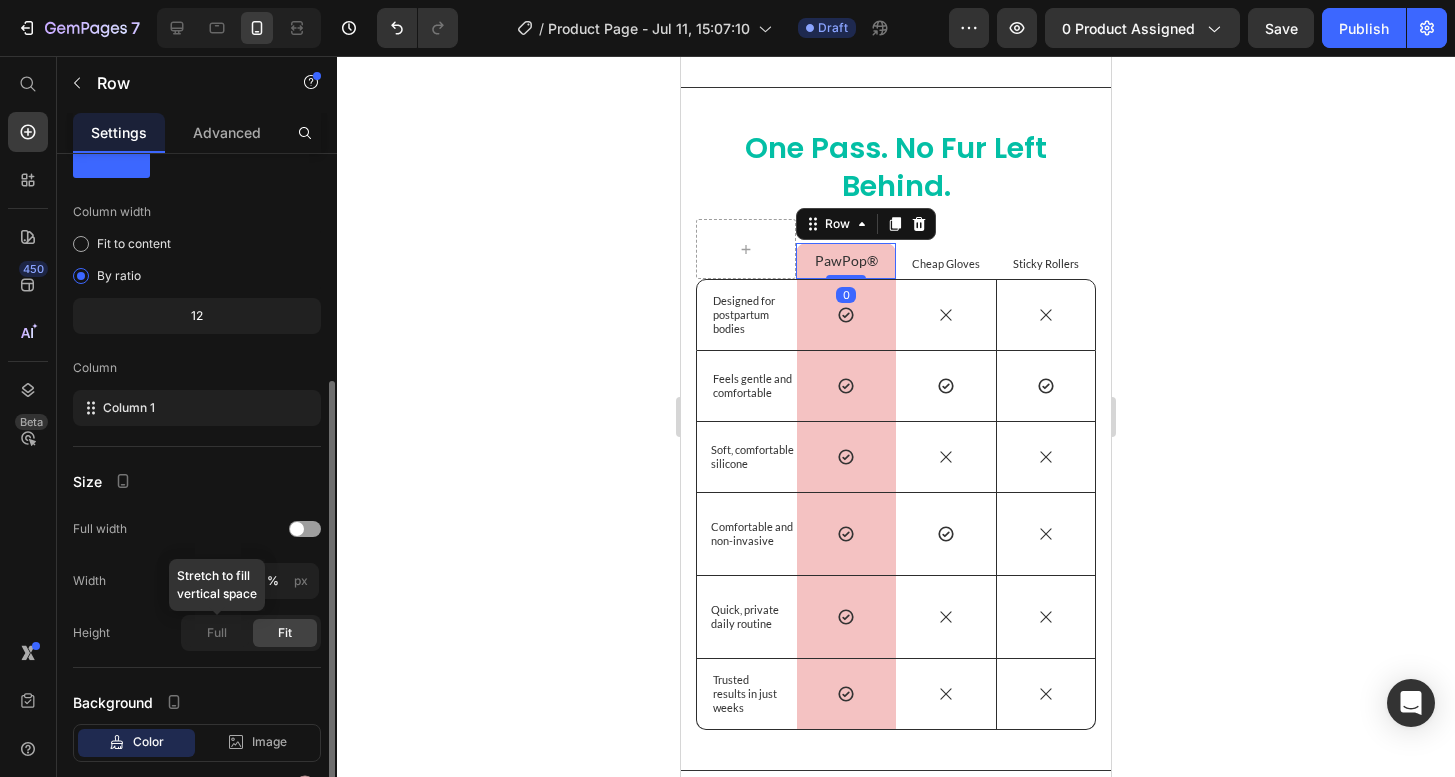 scroll, scrollTop: 188, scrollLeft: 0, axis: vertical 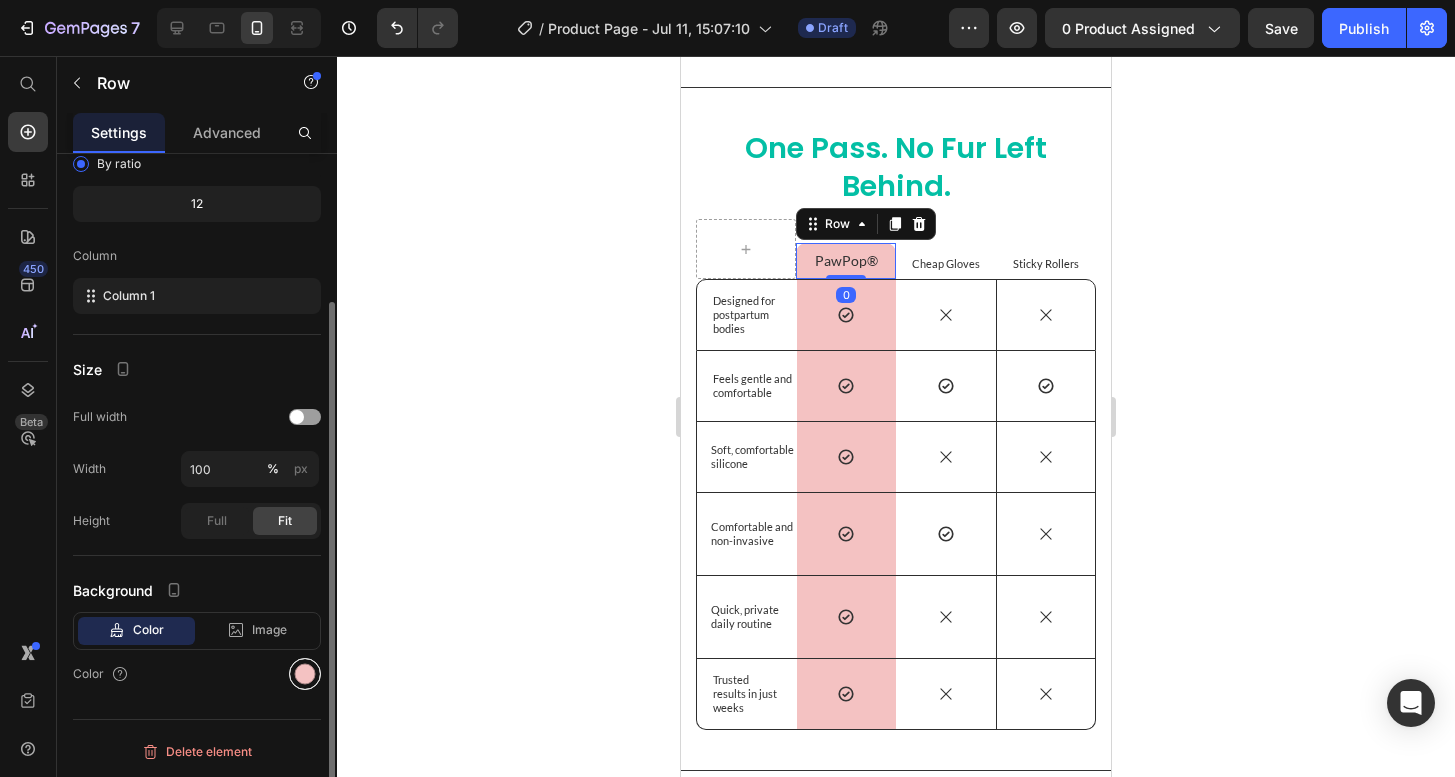 click at bounding box center (305, 674) 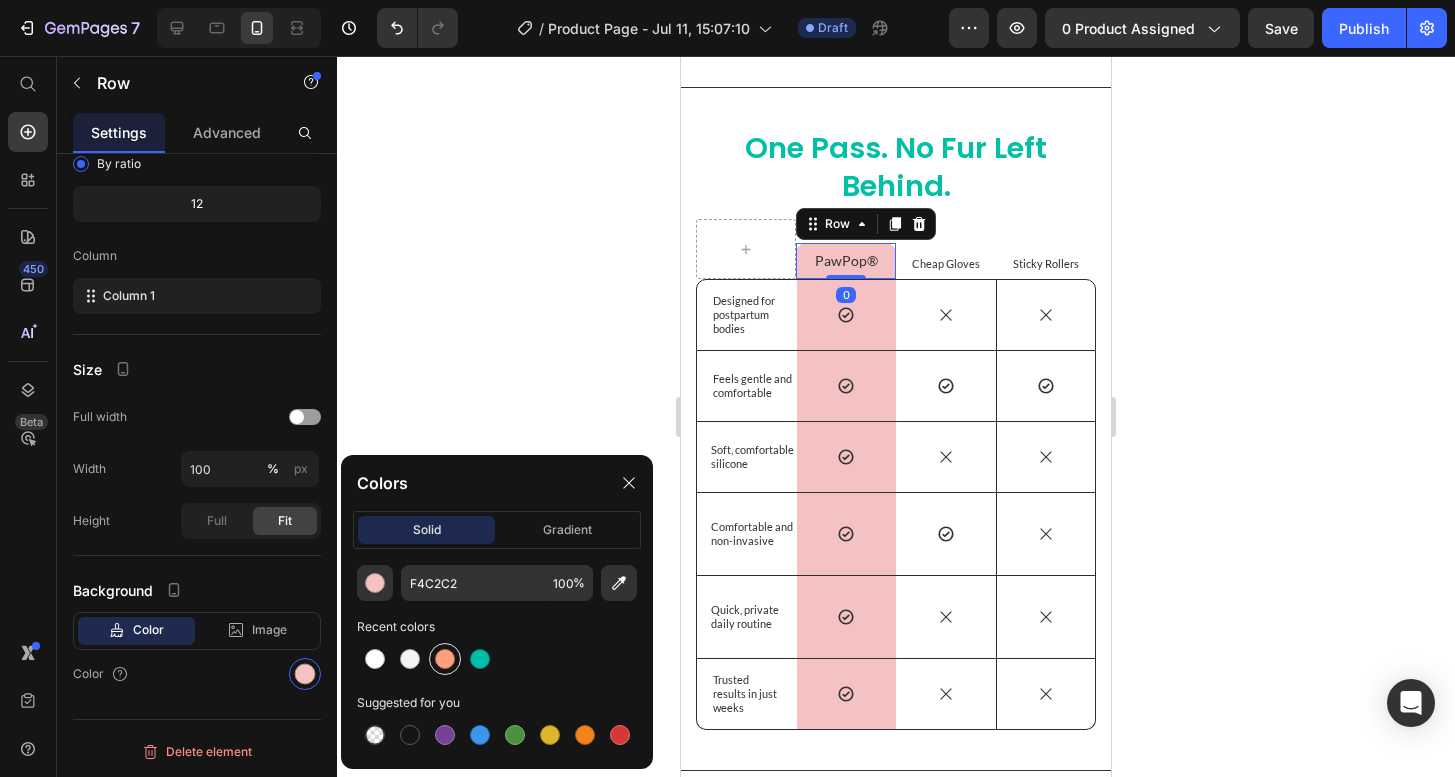 click at bounding box center (445, 659) 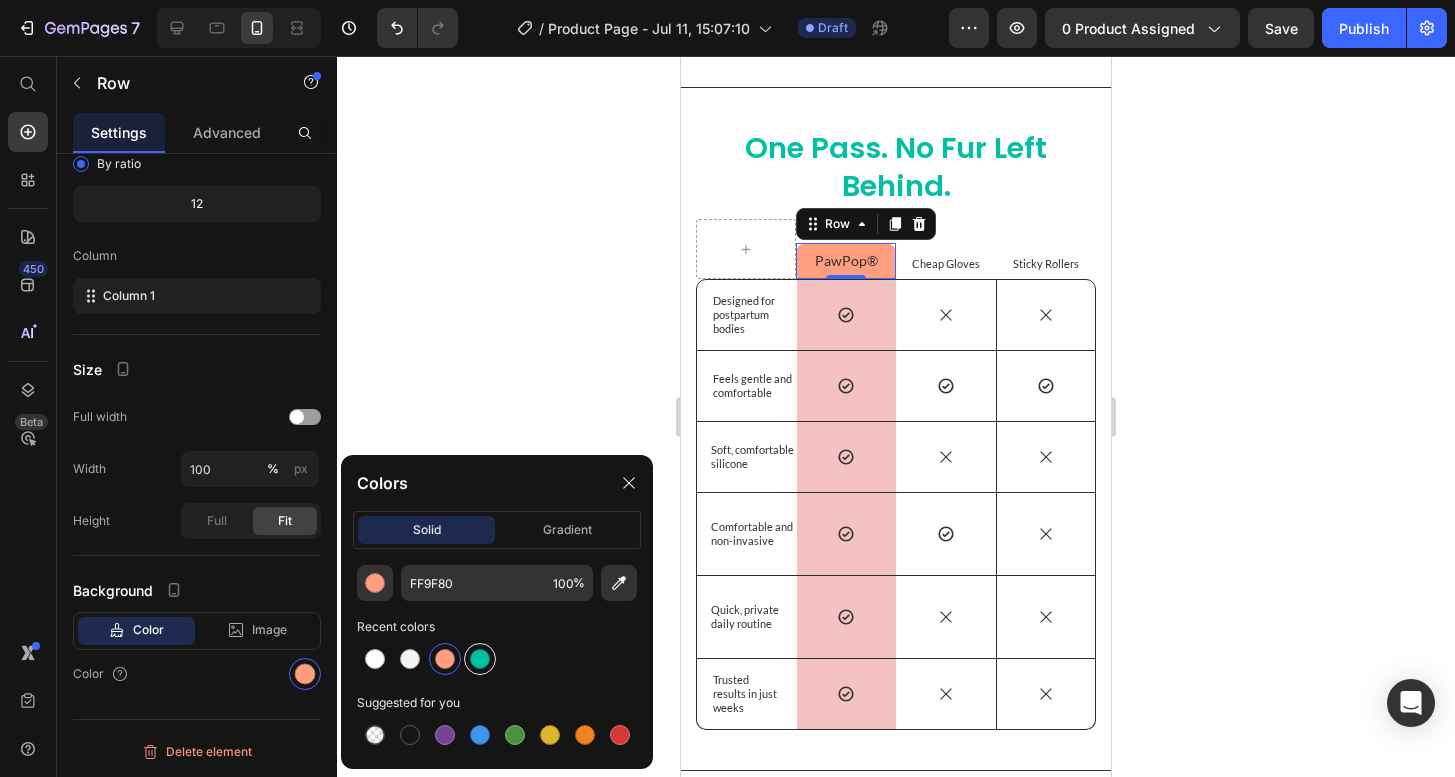 click at bounding box center [480, 659] 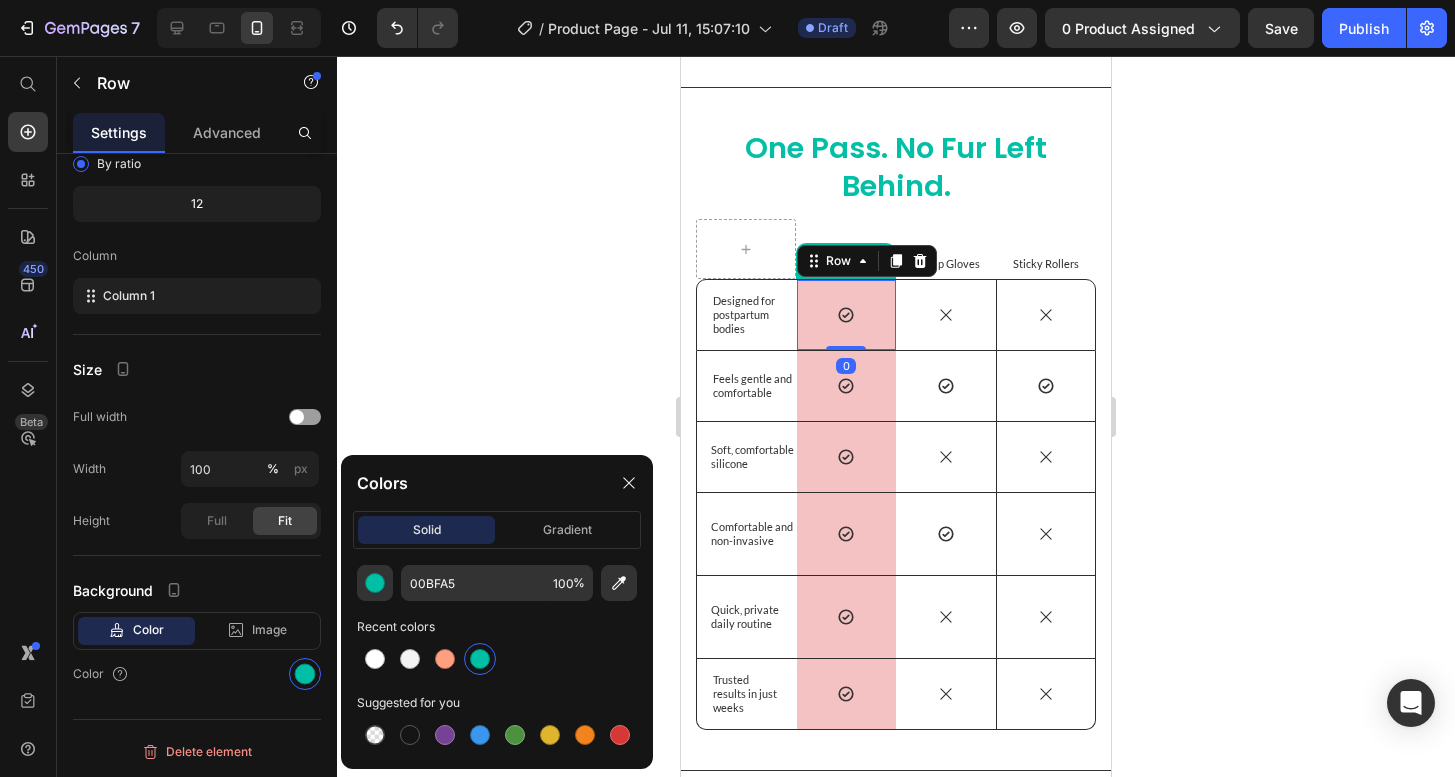click on "Icon Row   0" at bounding box center (847, 315) 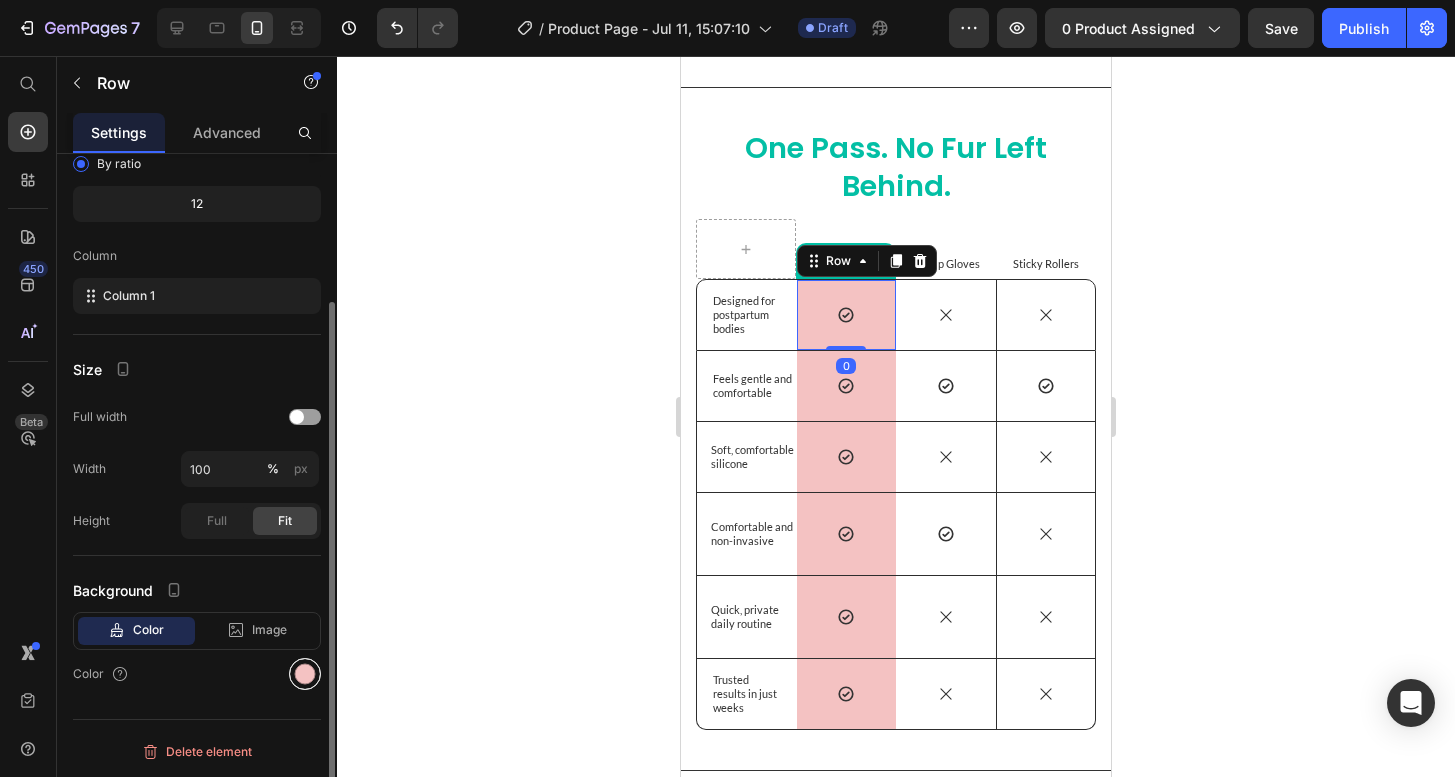 click at bounding box center [305, 674] 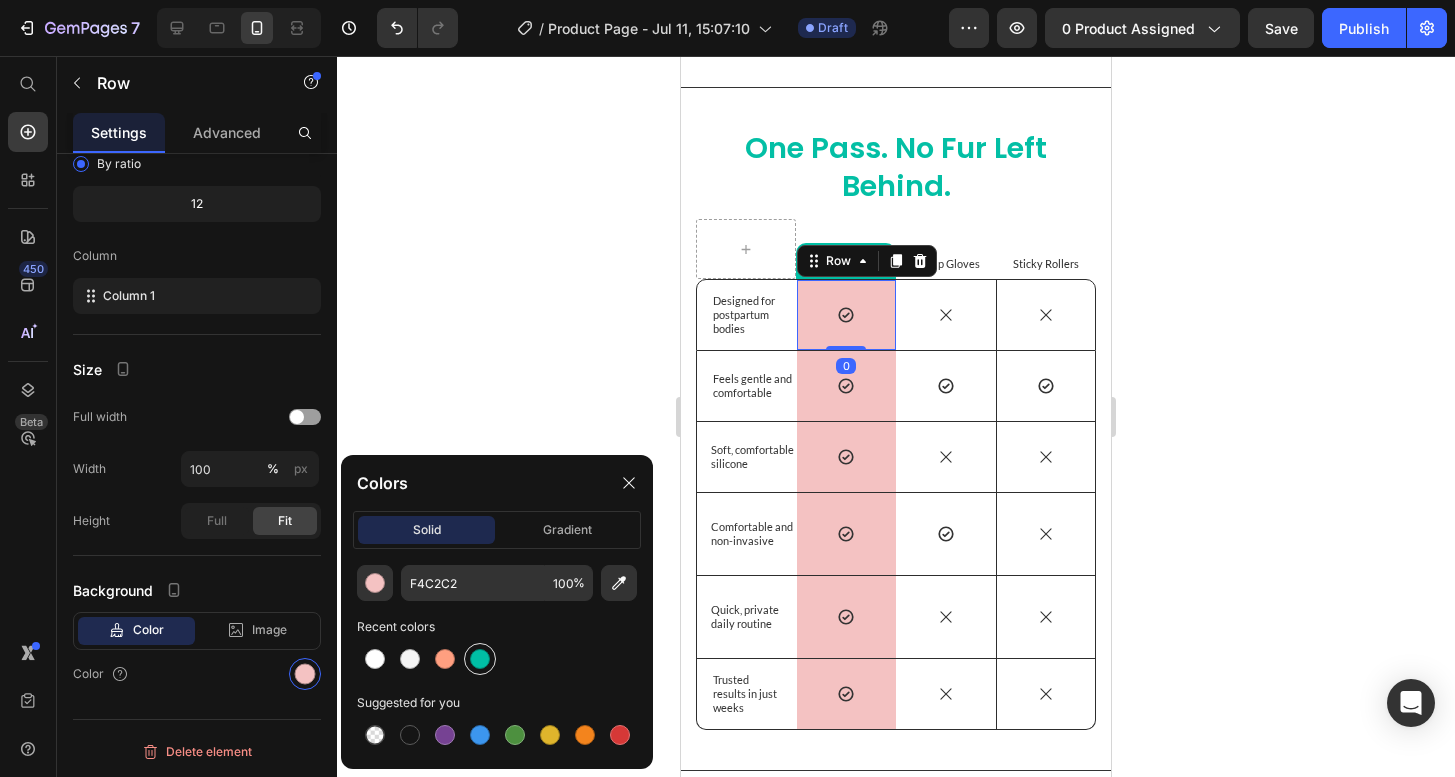 click at bounding box center (480, 659) 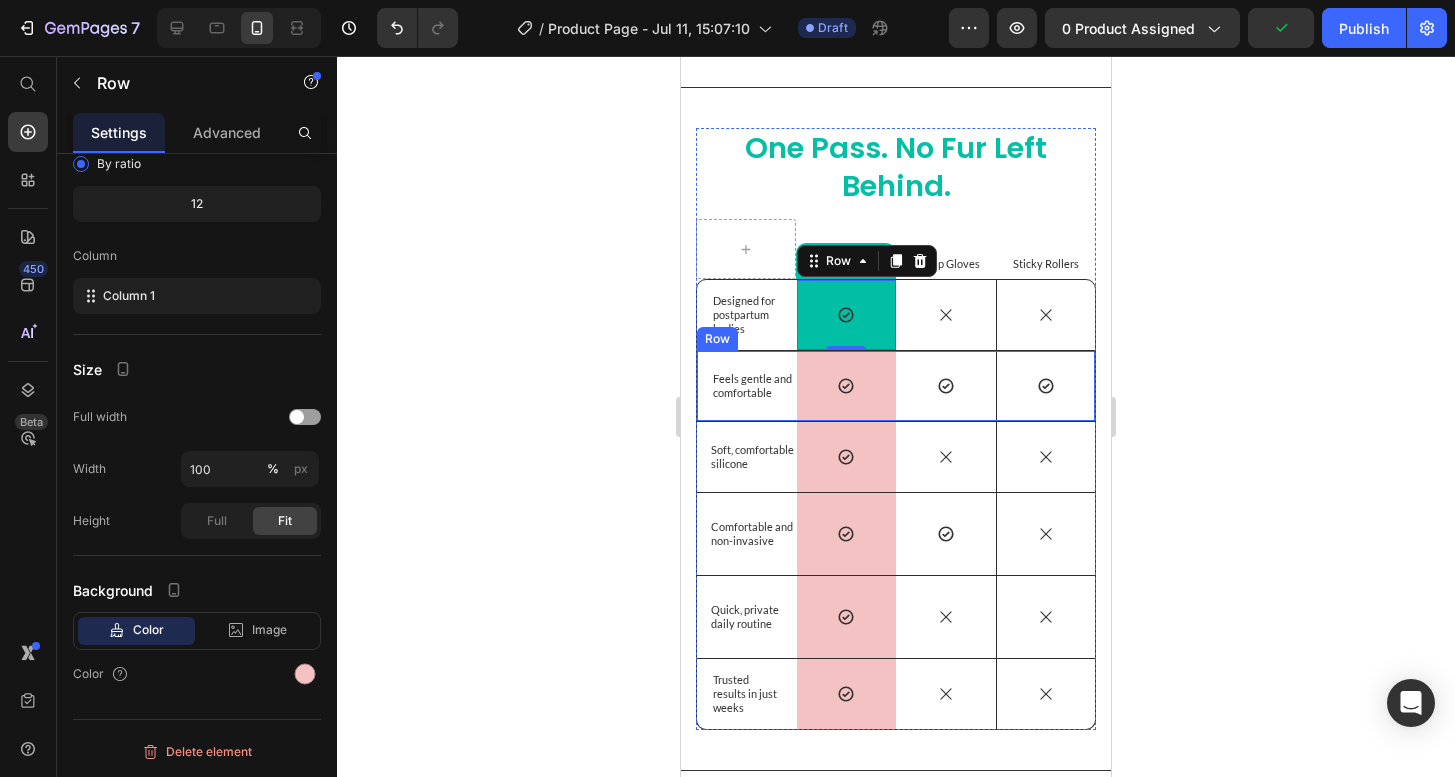 click on "Icon Row" at bounding box center [847, 386] 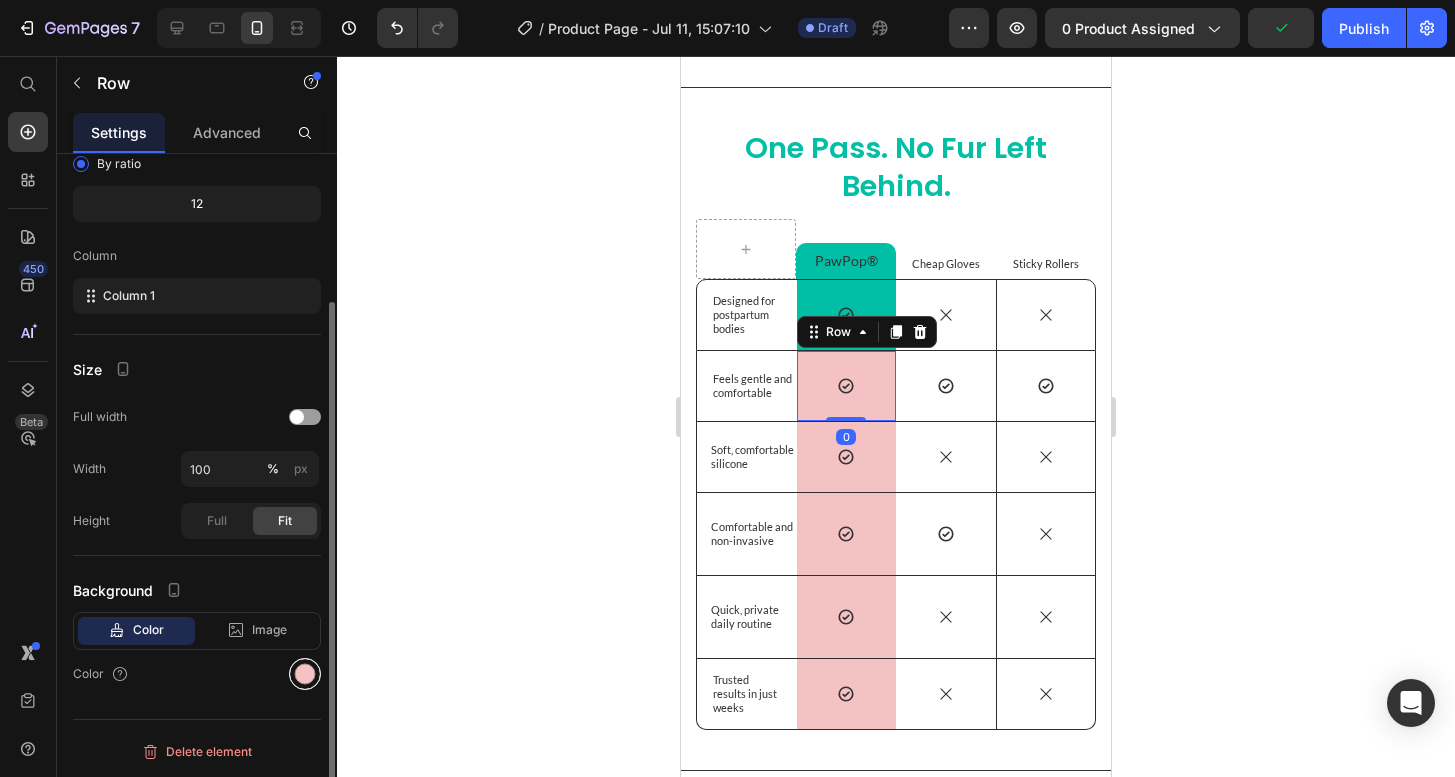 click at bounding box center (305, 674) 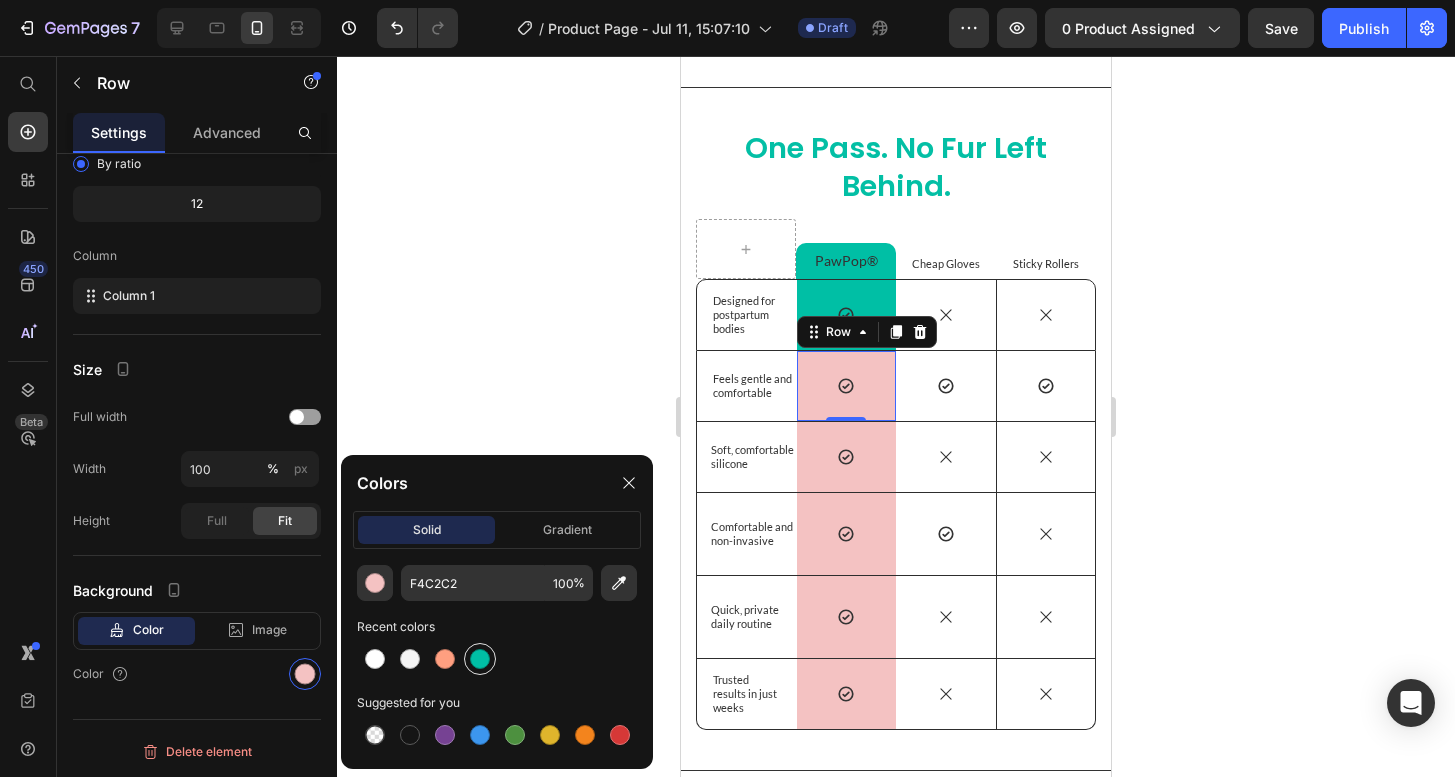 click at bounding box center [480, 659] 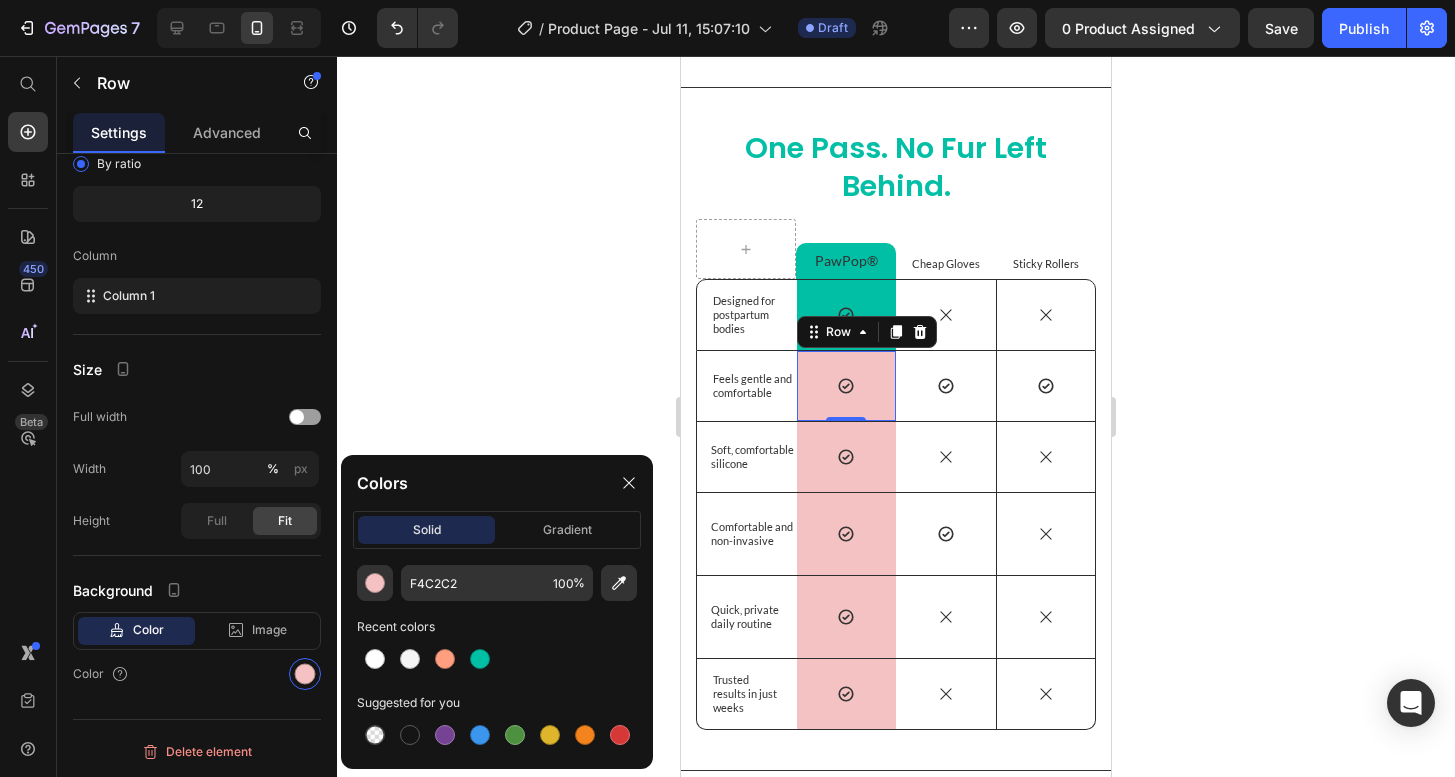 type on "00BFA5" 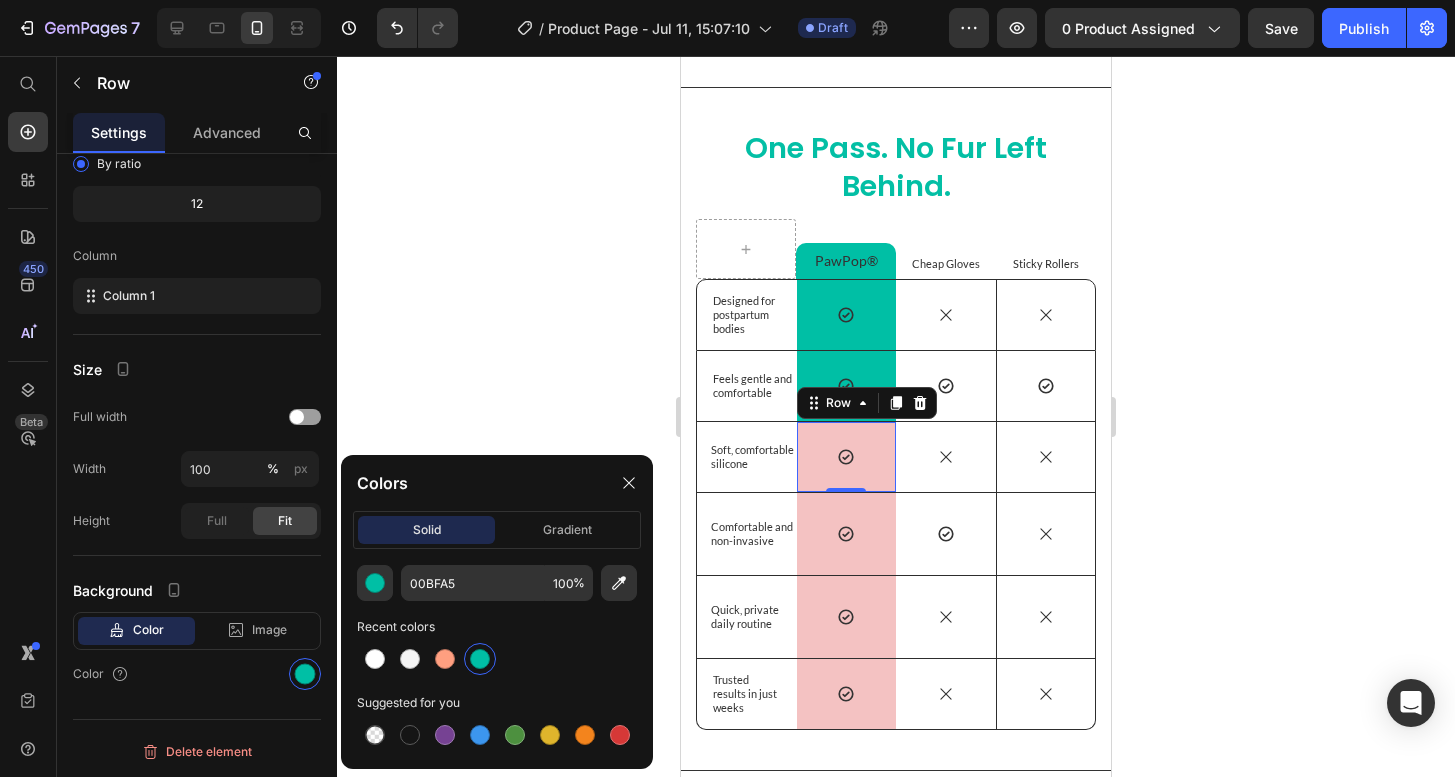 click on "Icon Row   0" at bounding box center (847, 457) 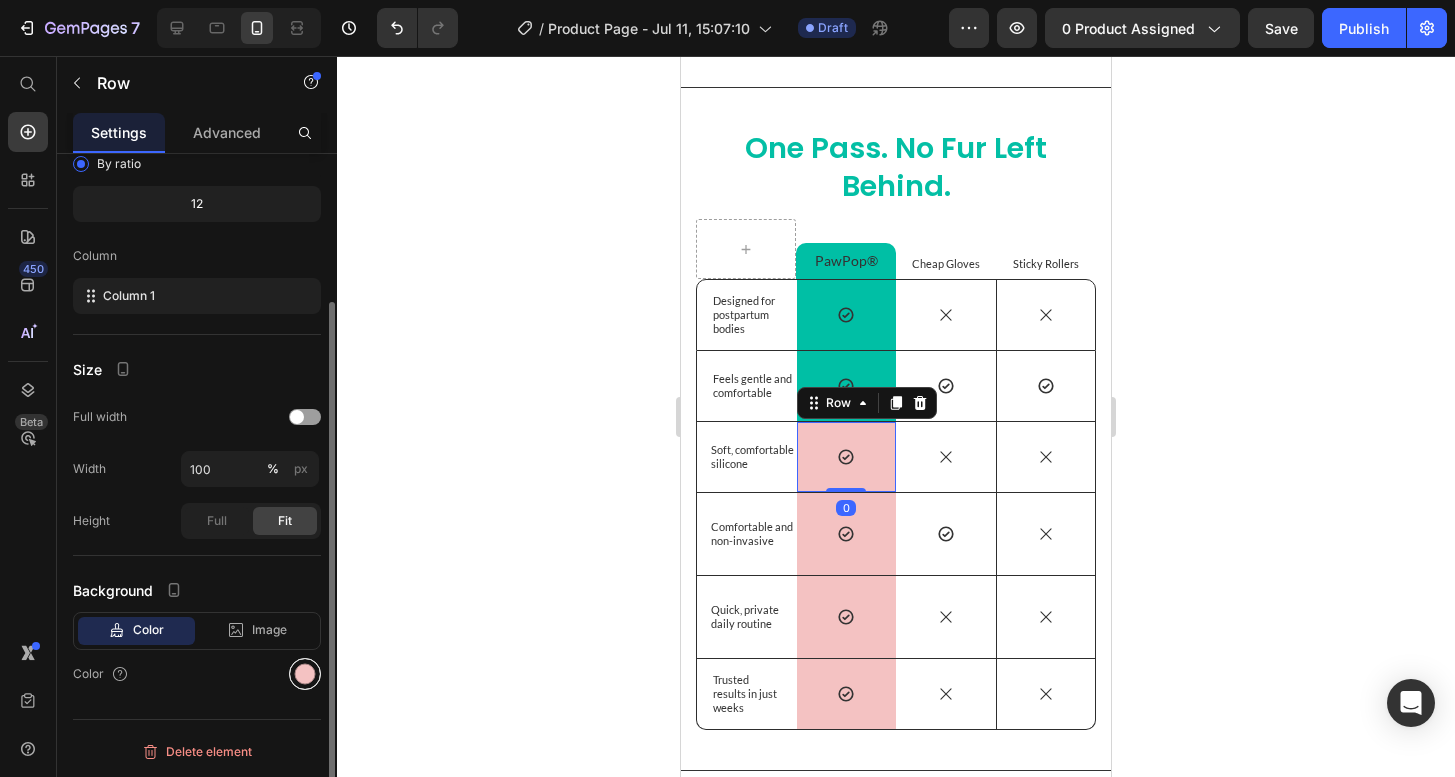 click at bounding box center (305, 674) 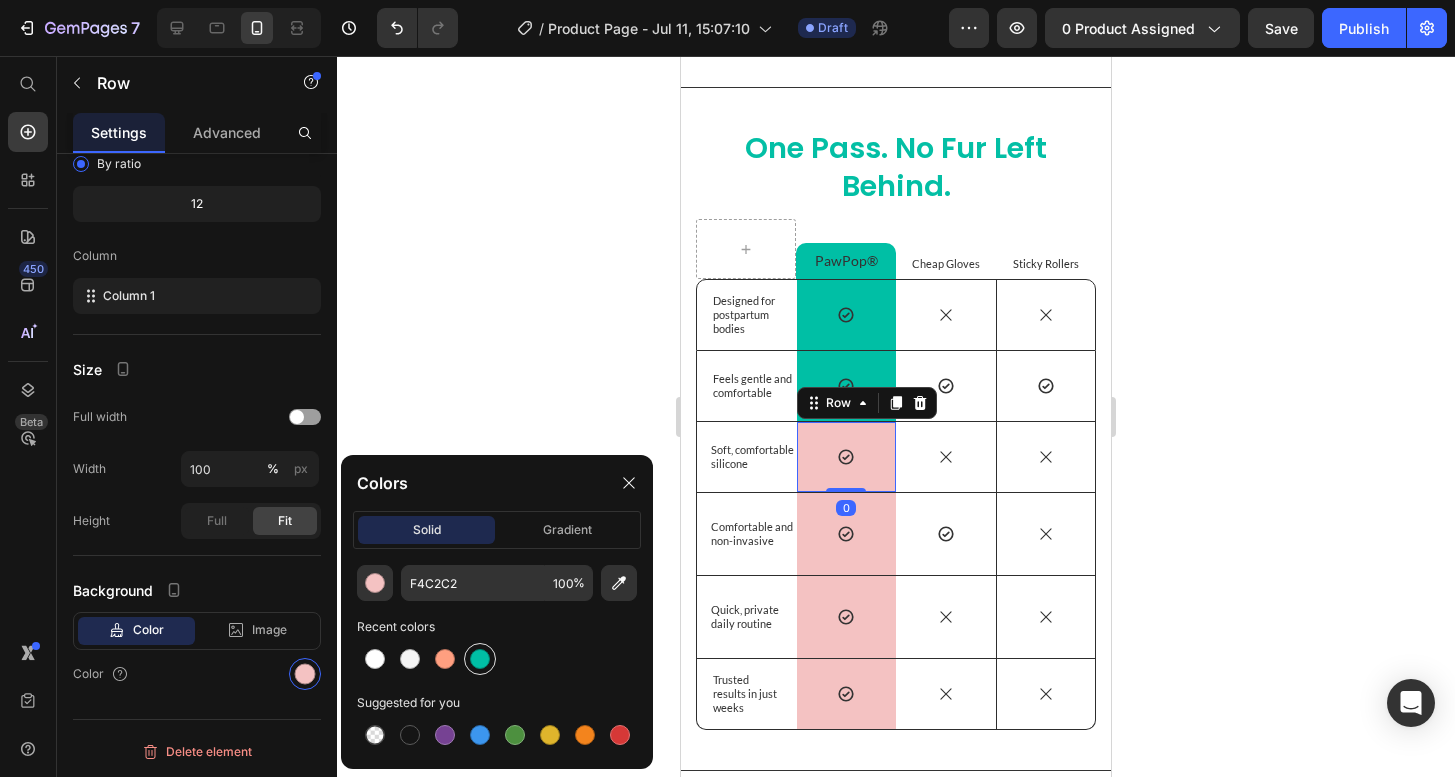 click at bounding box center (480, 659) 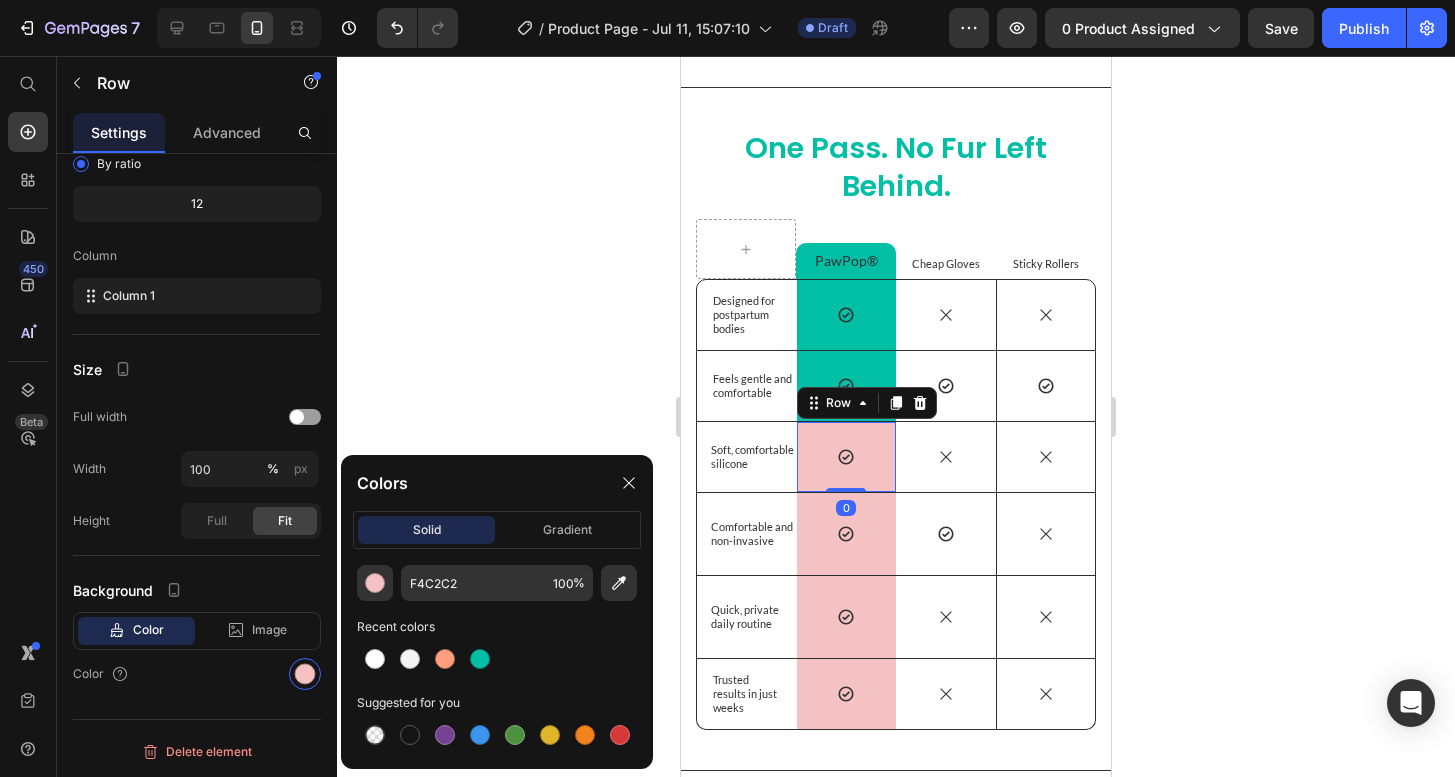 type on "00BFA5" 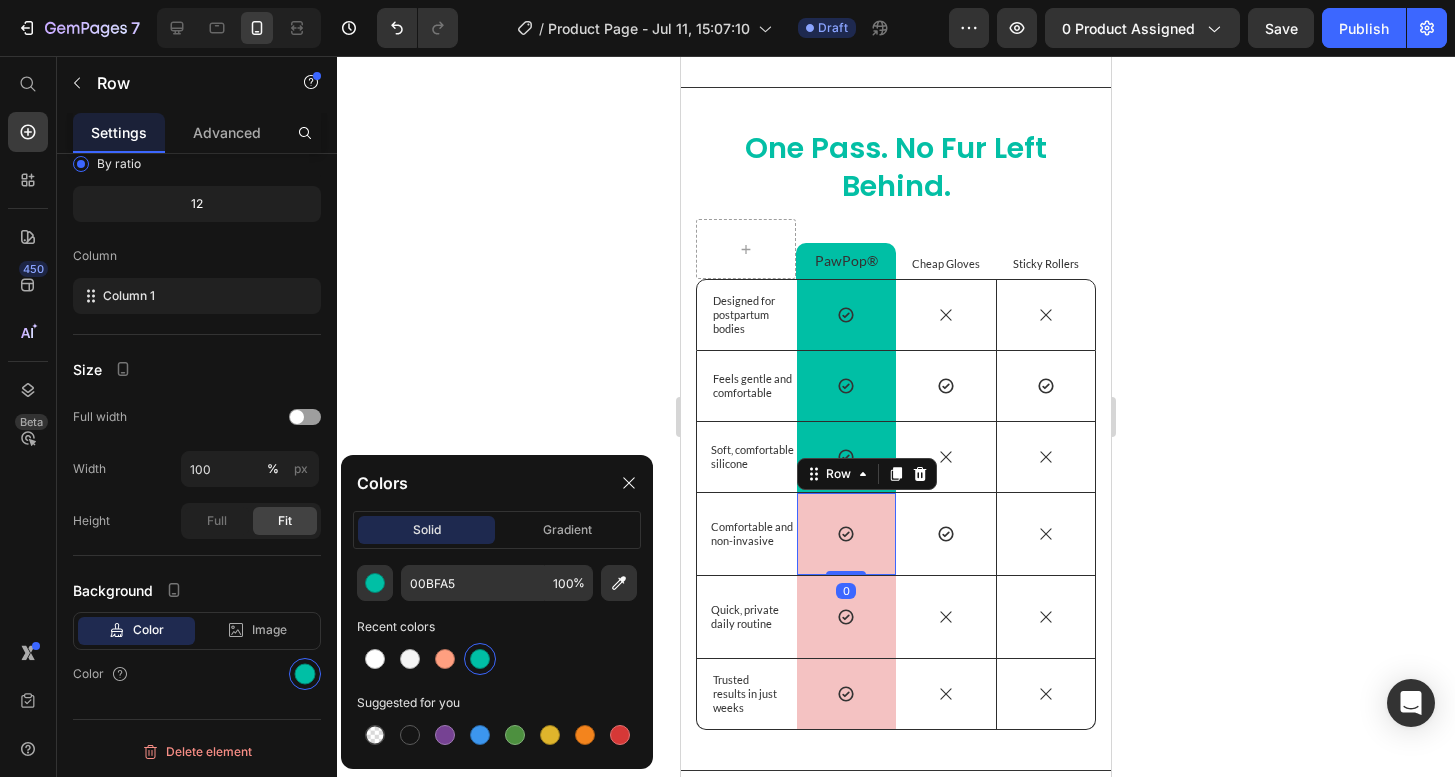 click on "Icon Row   0" at bounding box center (847, 534) 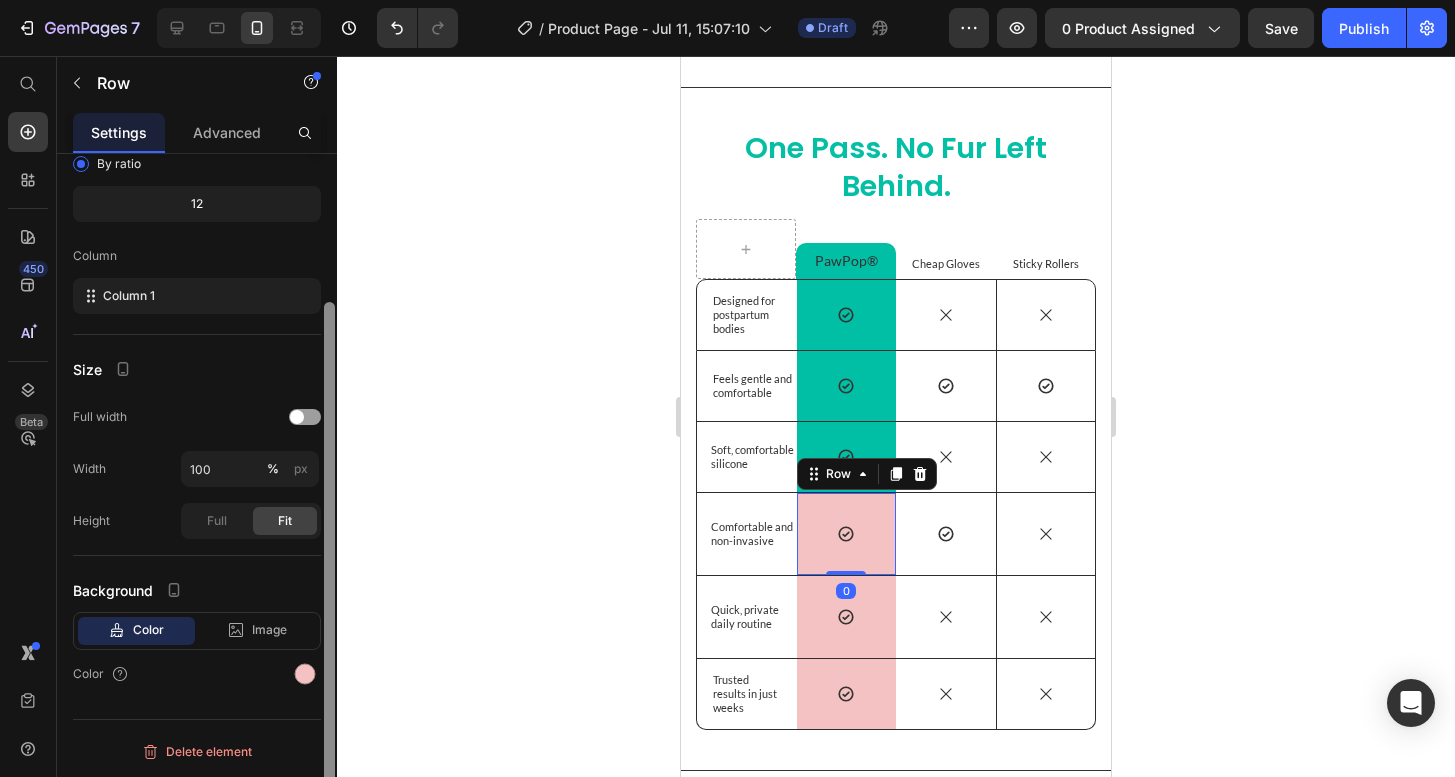 click at bounding box center (329, 568) 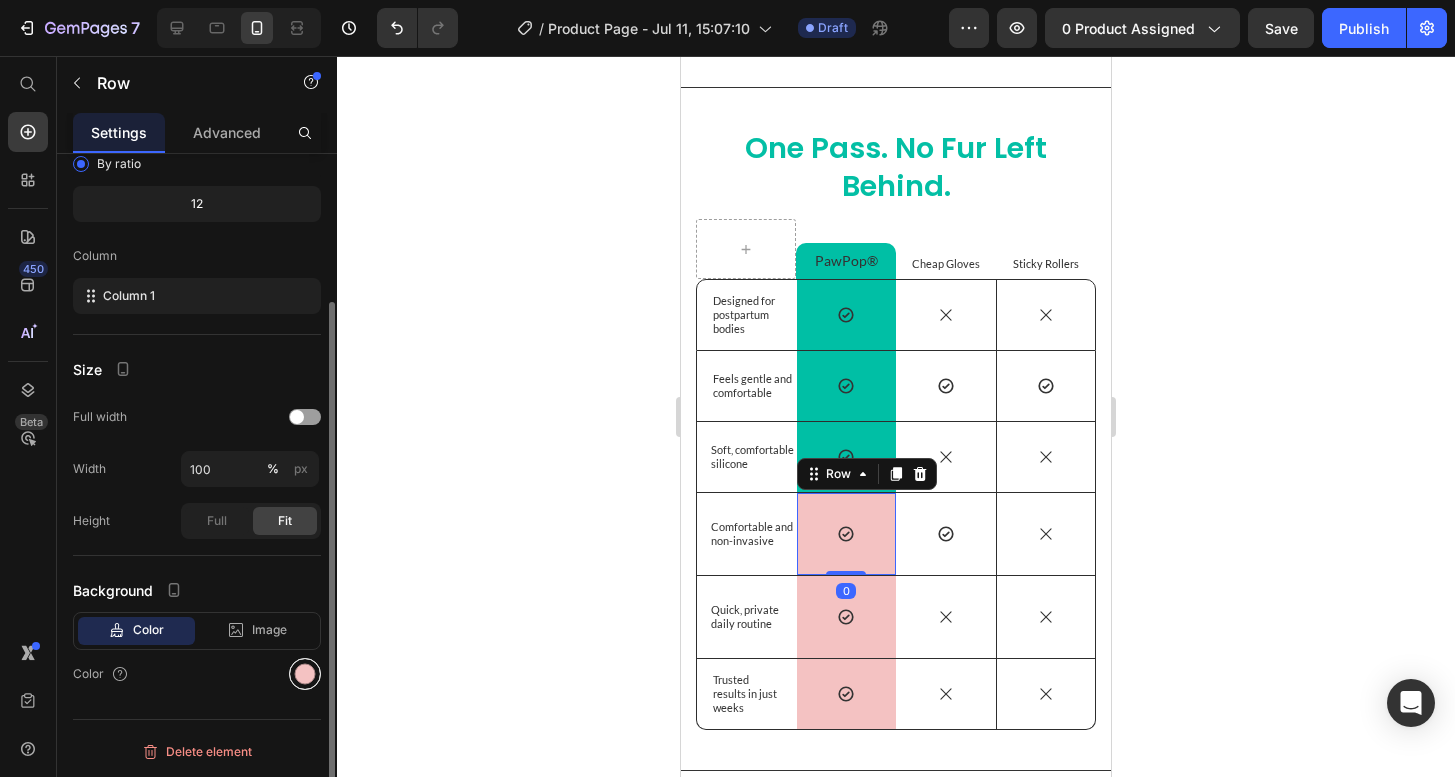 click at bounding box center [305, 674] 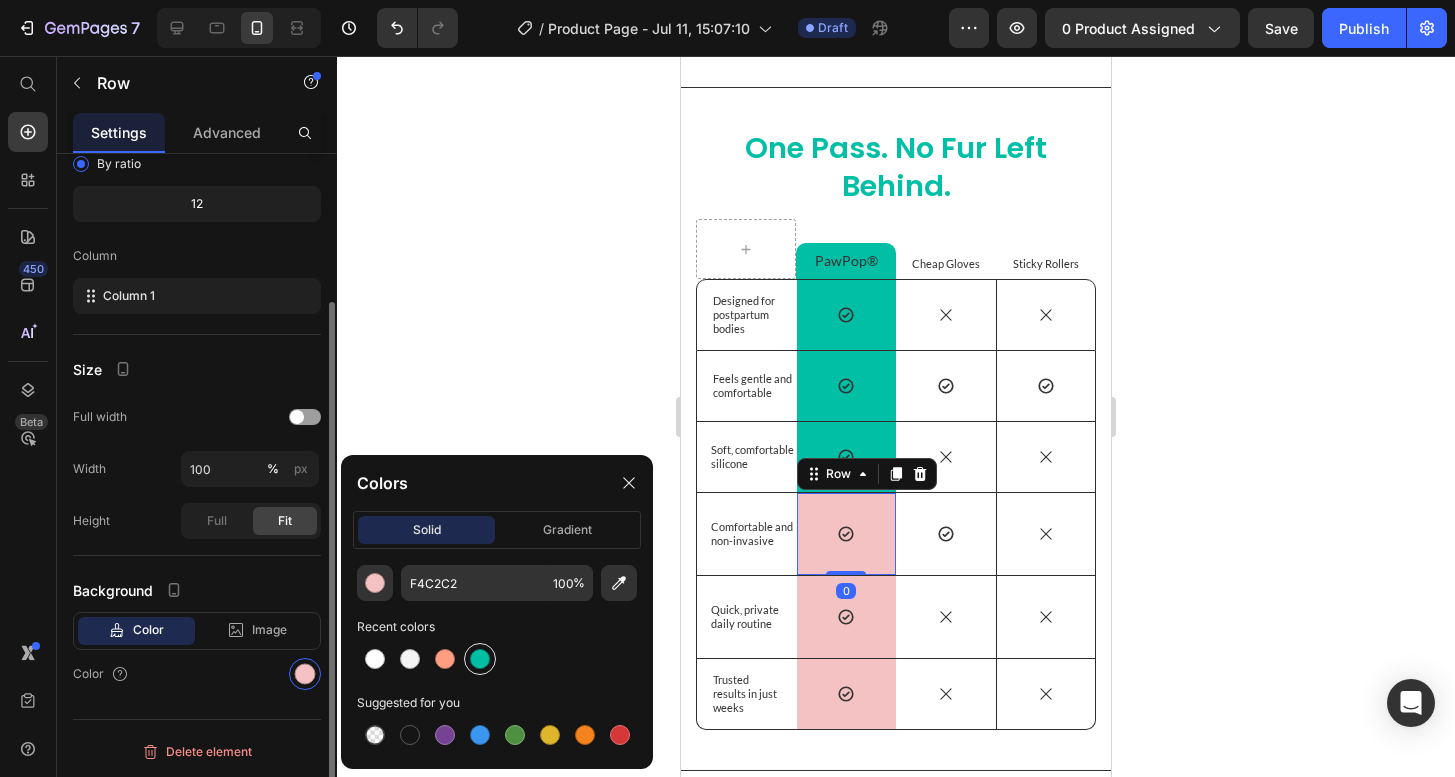 click at bounding box center [480, 659] 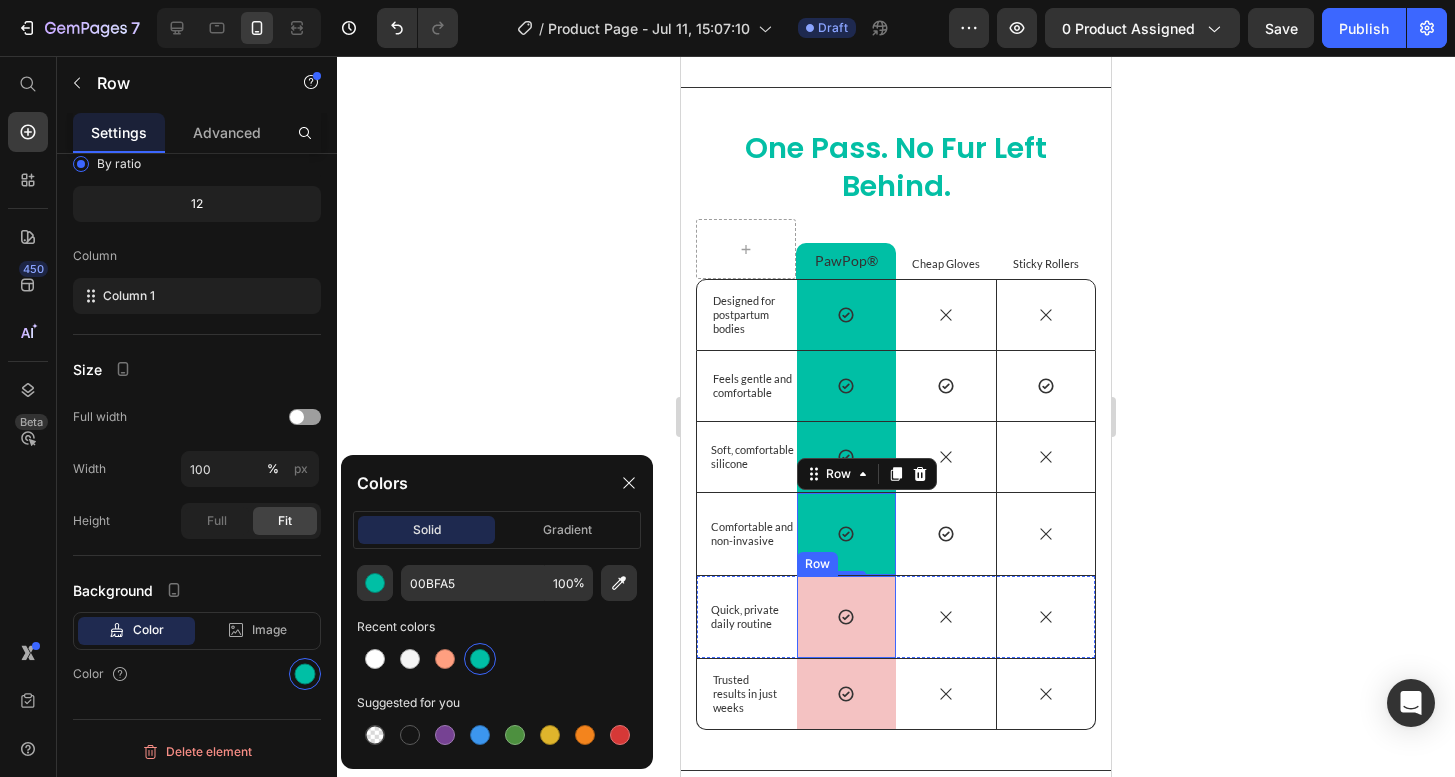 click on "Icon Row" at bounding box center [847, 617] 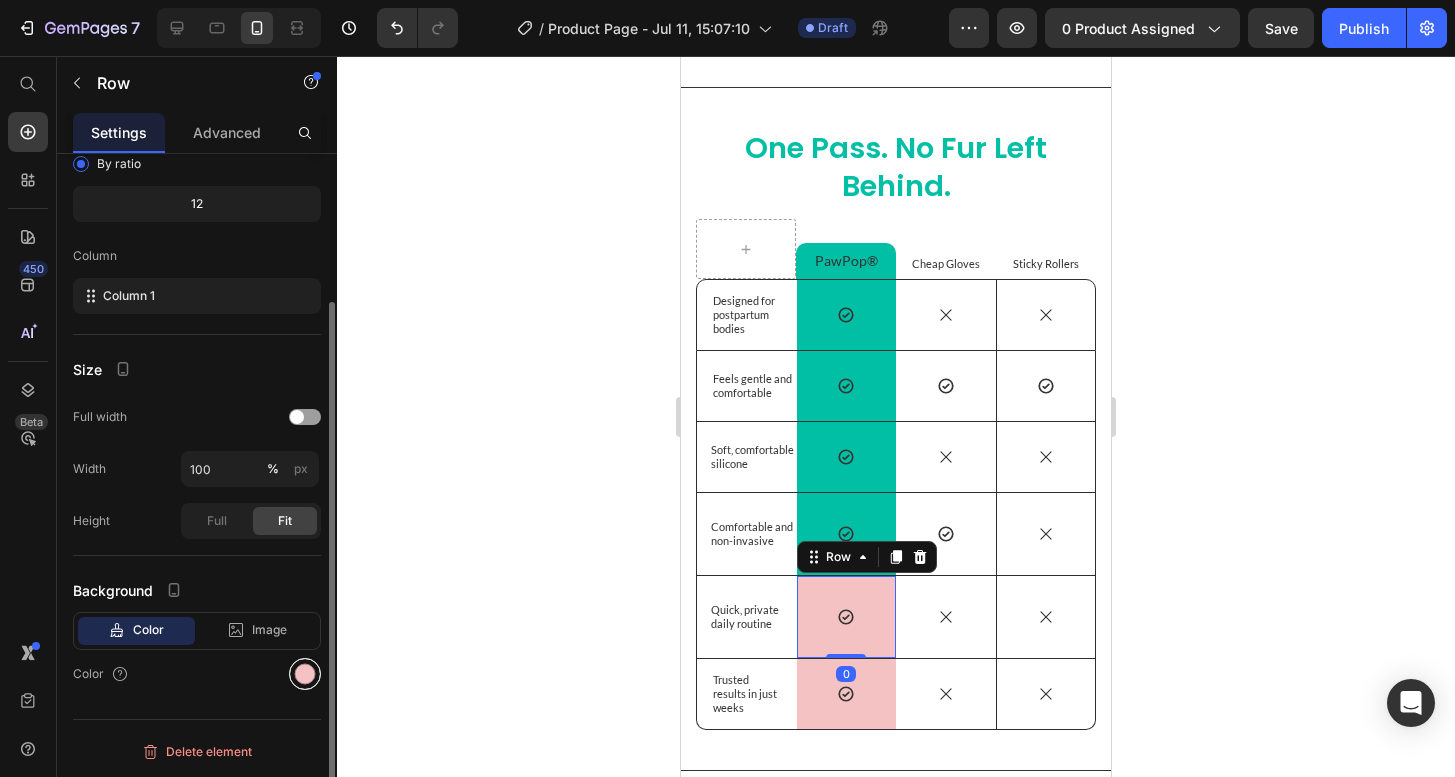 click at bounding box center (305, 674) 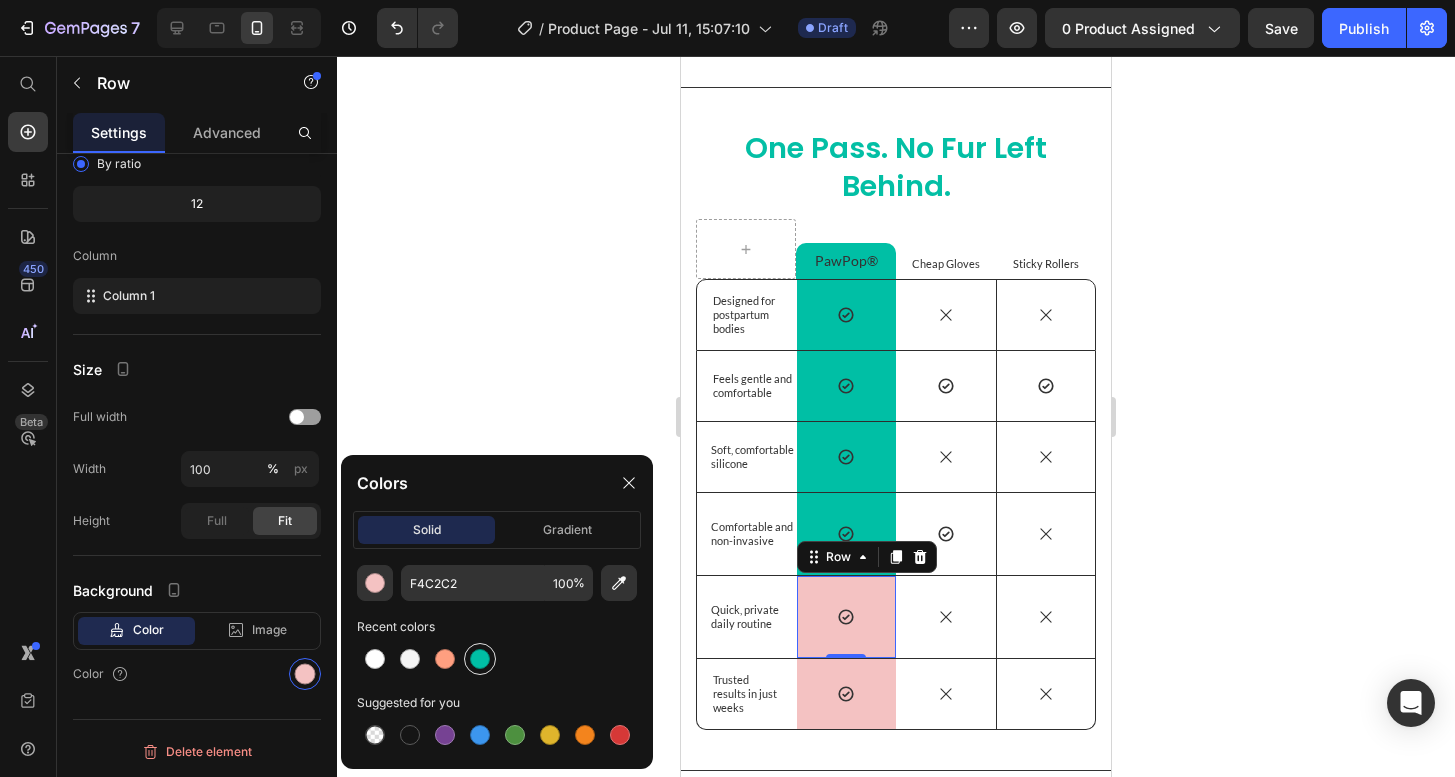 click at bounding box center [480, 659] 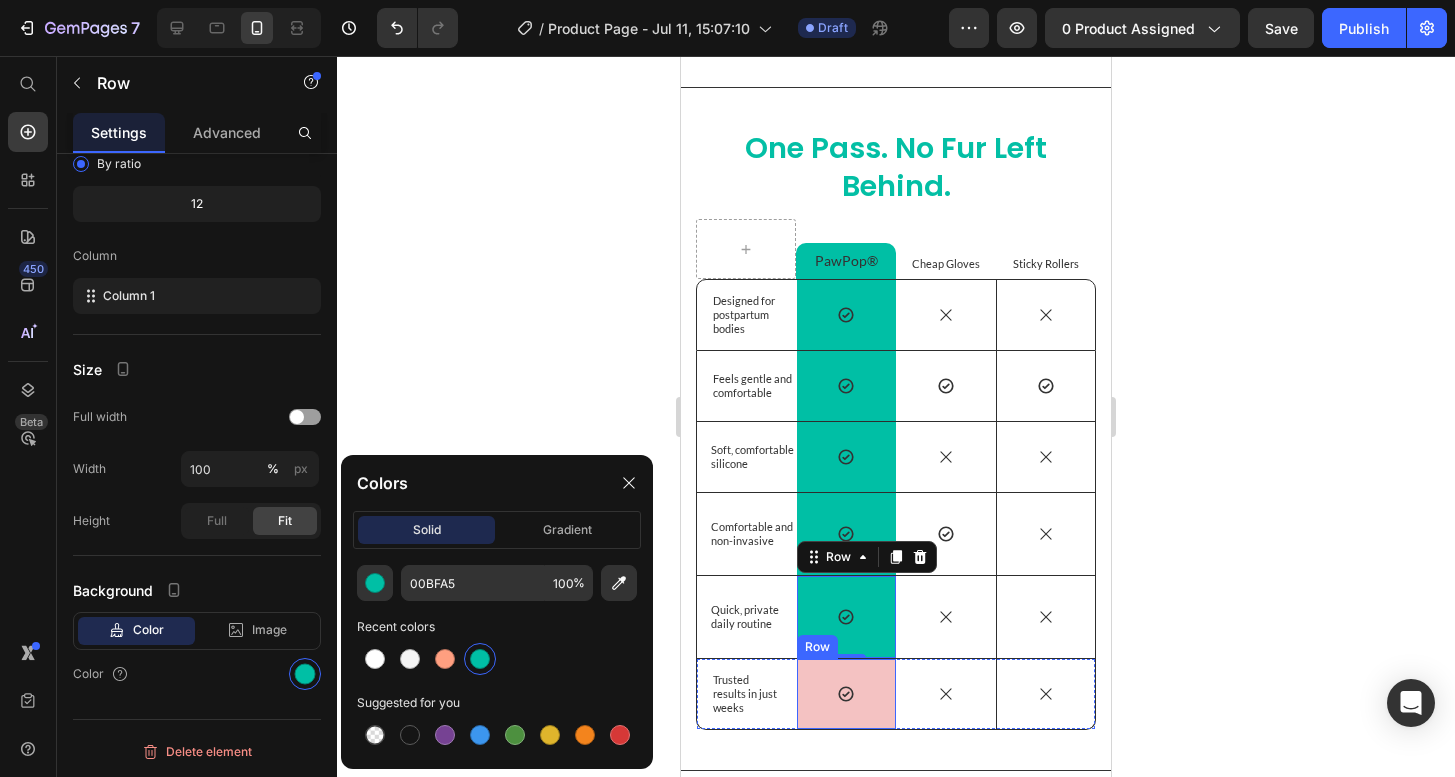 click on "Icon Row" at bounding box center (847, 694) 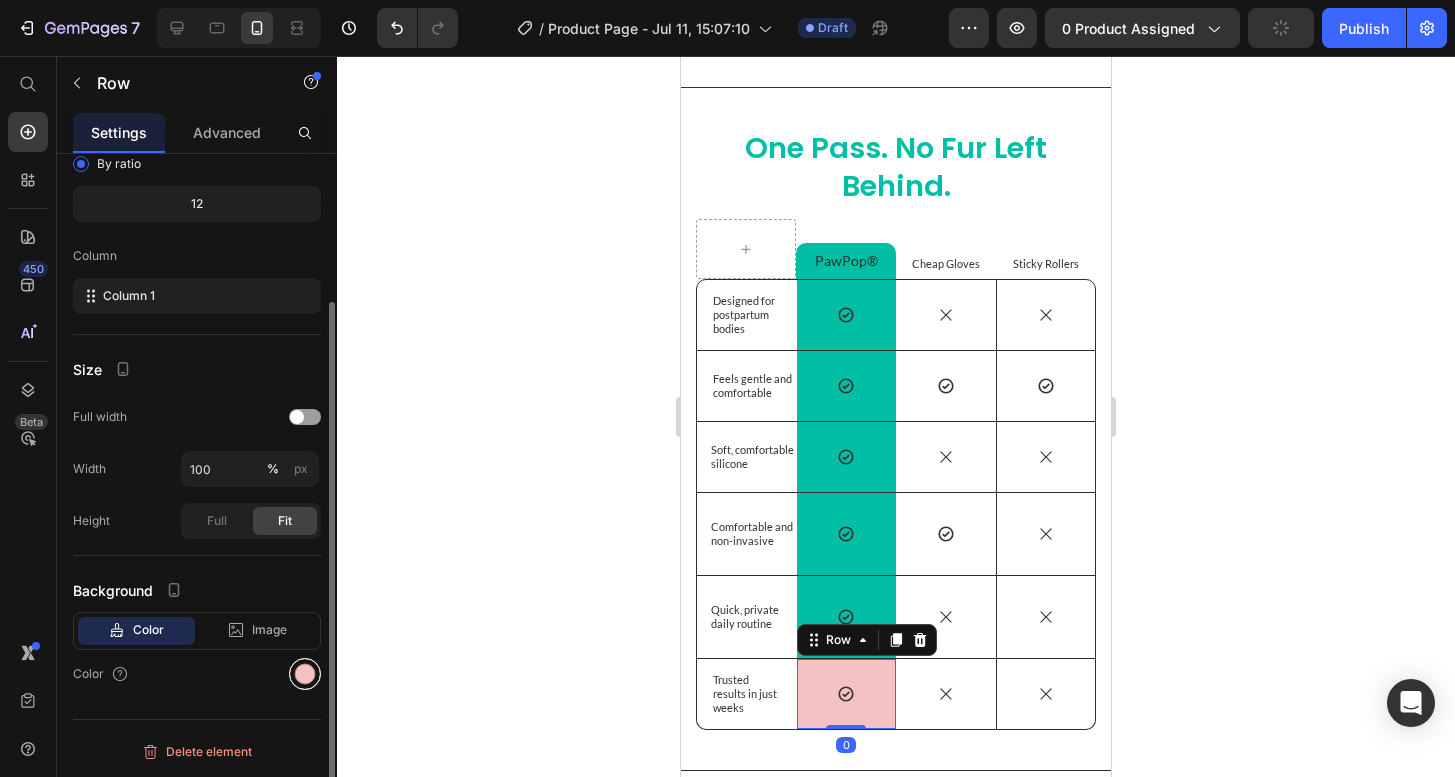 click at bounding box center [305, 674] 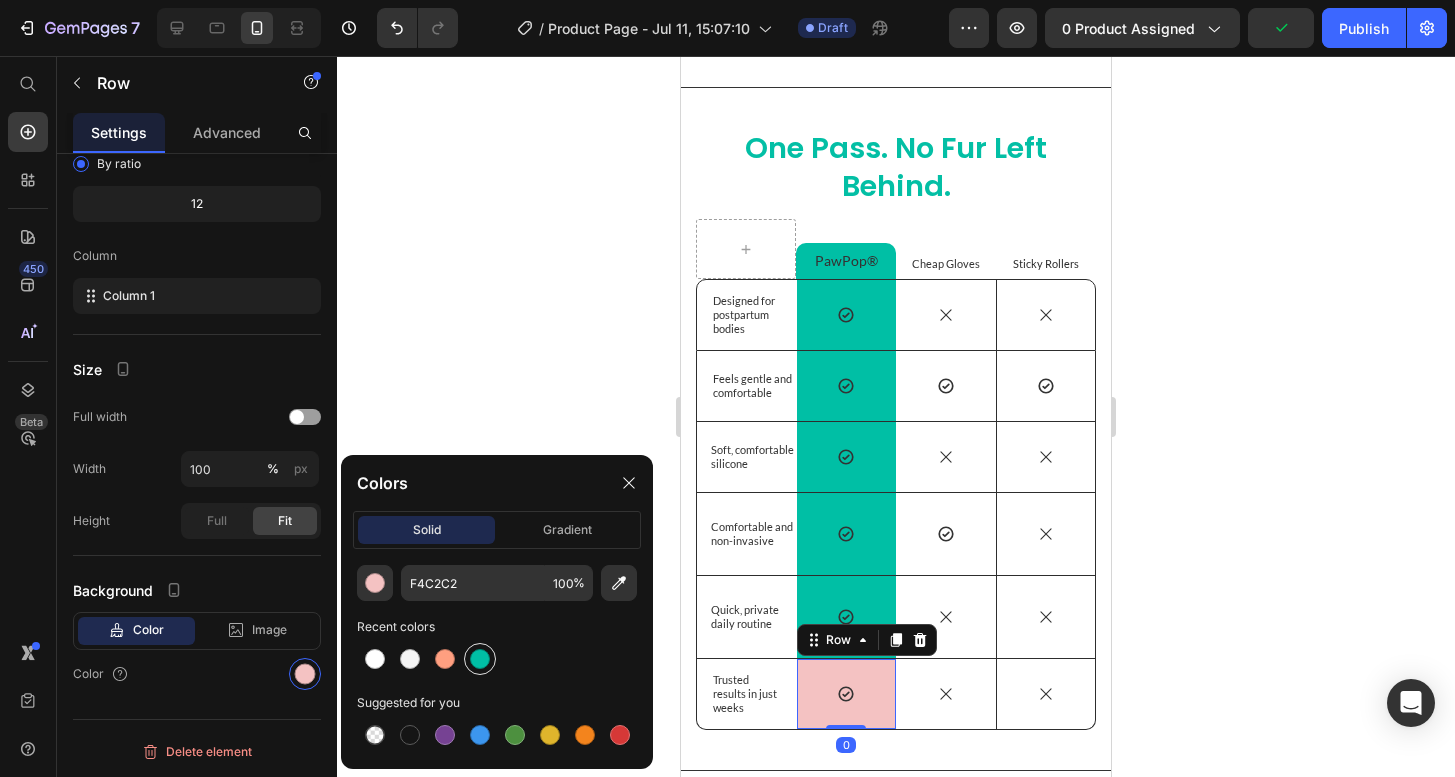 click at bounding box center (480, 659) 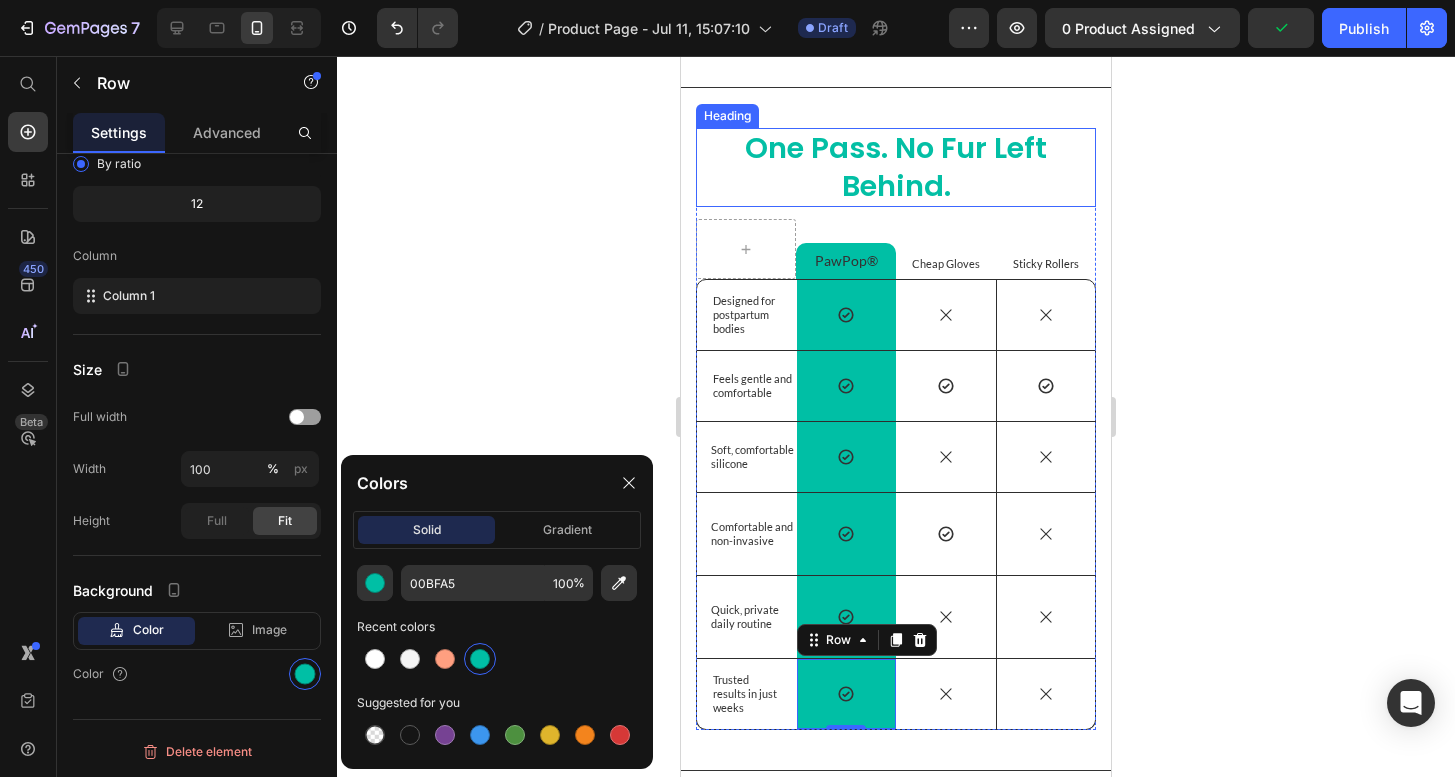 click on "One Pass. No Fur Left Behind." at bounding box center [896, 167] 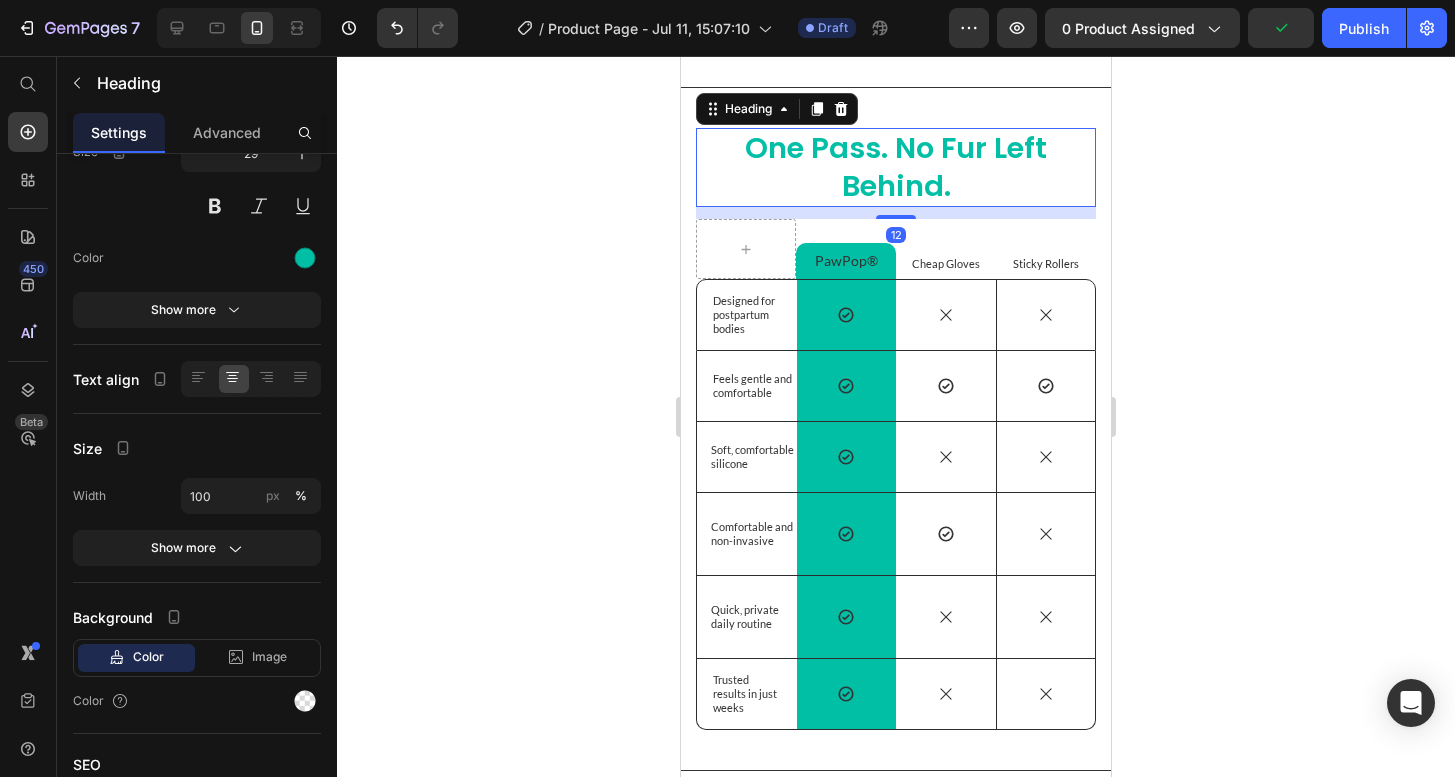 scroll, scrollTop: 0, scrollLeft: 0, axis: both 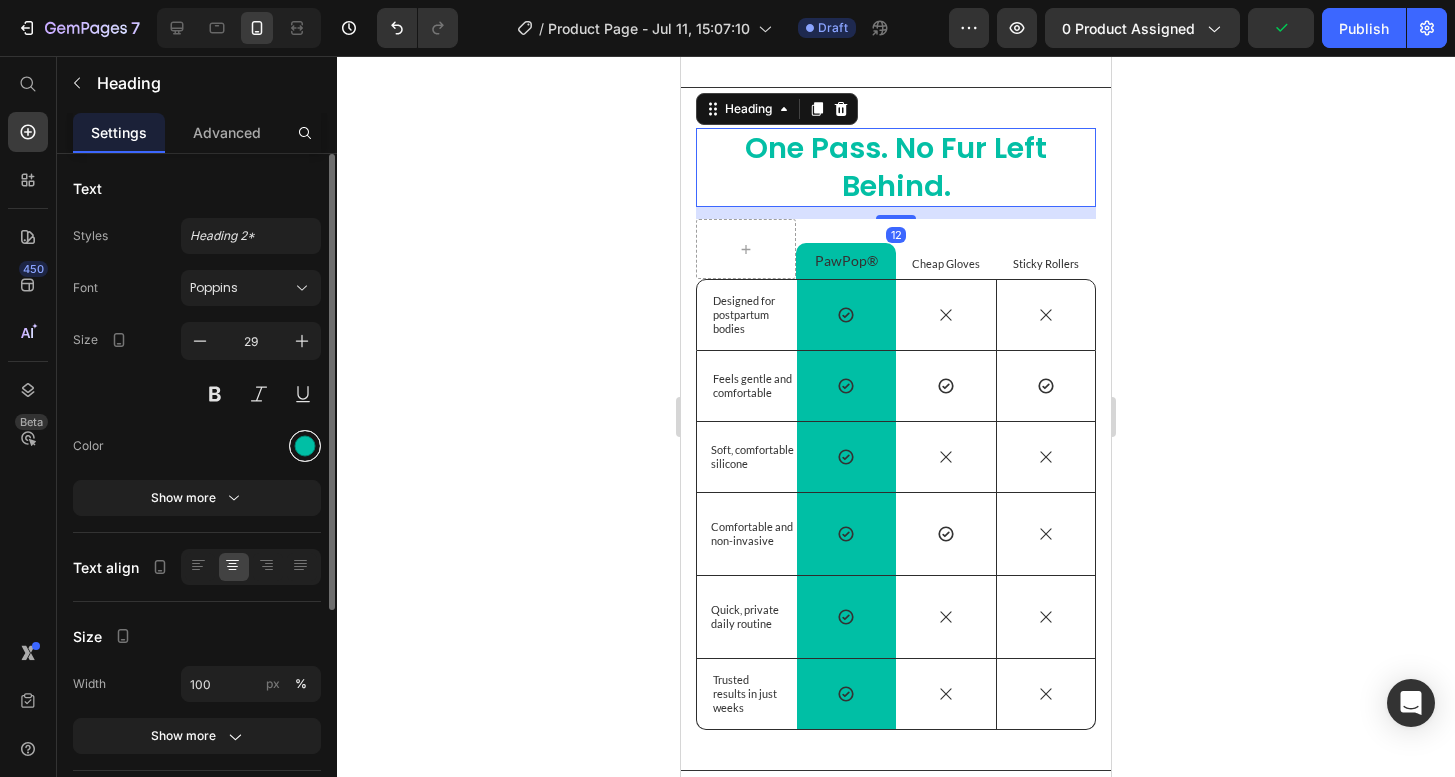 click on "Font Poppins Size 29 Color Show more" at bounding box center [197, 393] 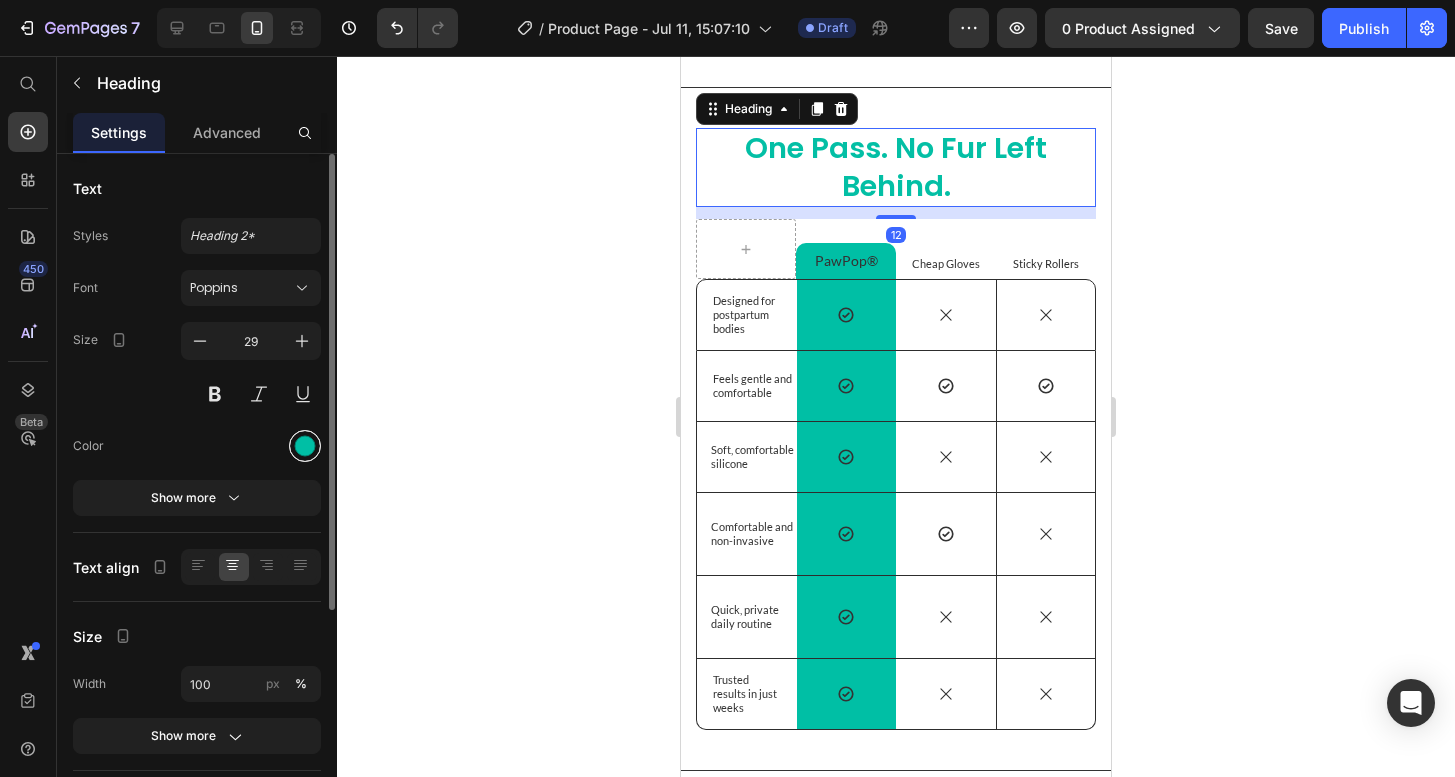 click at bounding box center (305, 446) 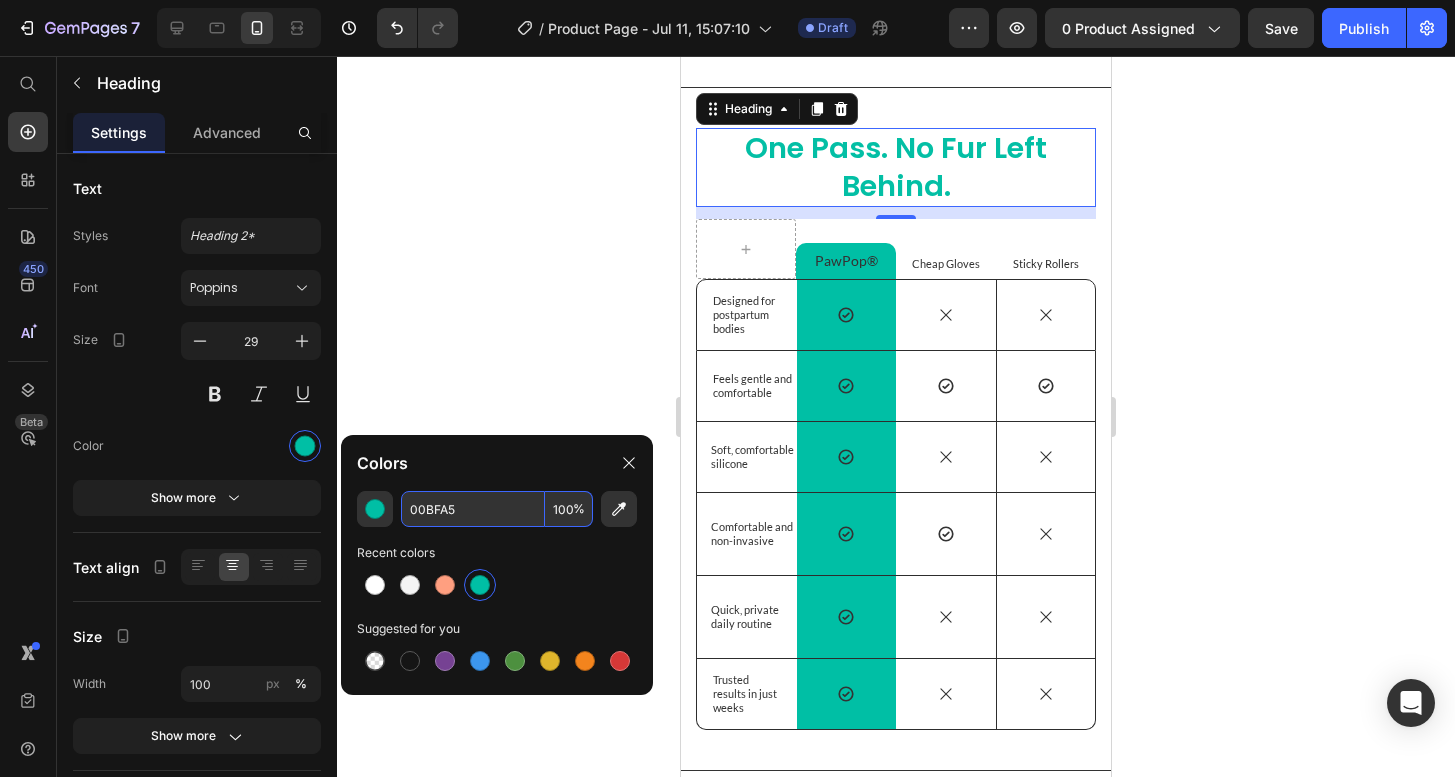 drag, startPoint x: 494, startPoint y: 506, endPoint x: 353, endPoint y: 506, distance: 141 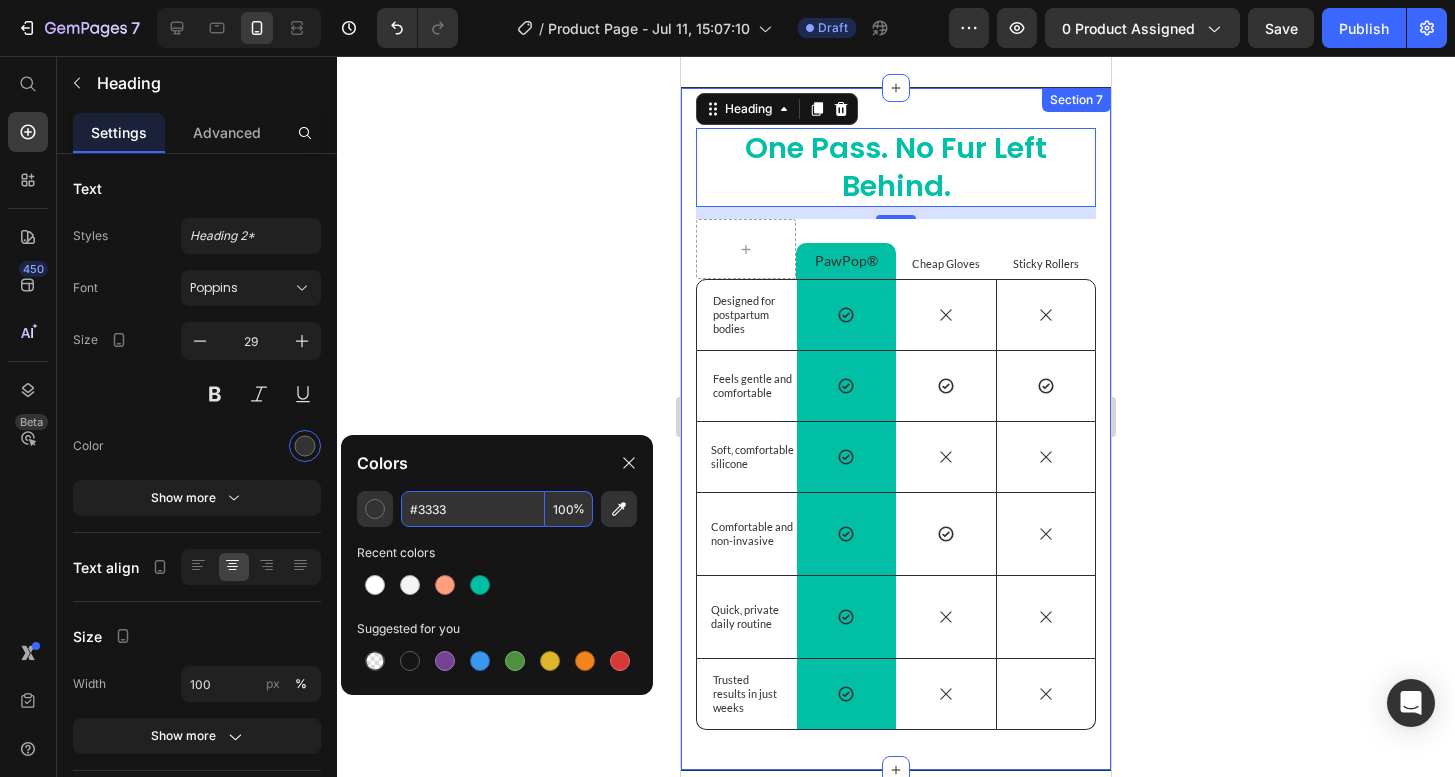 type on "#333" 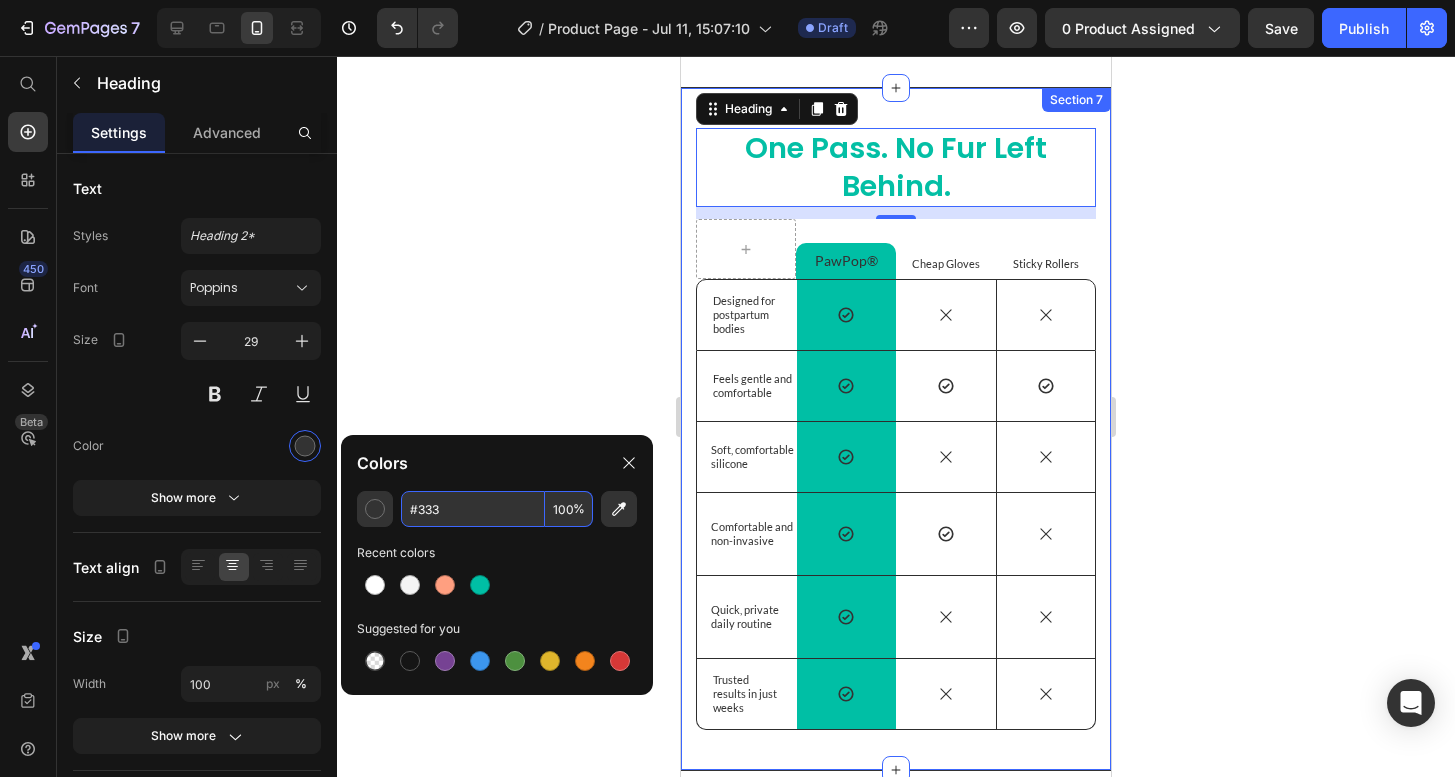 click 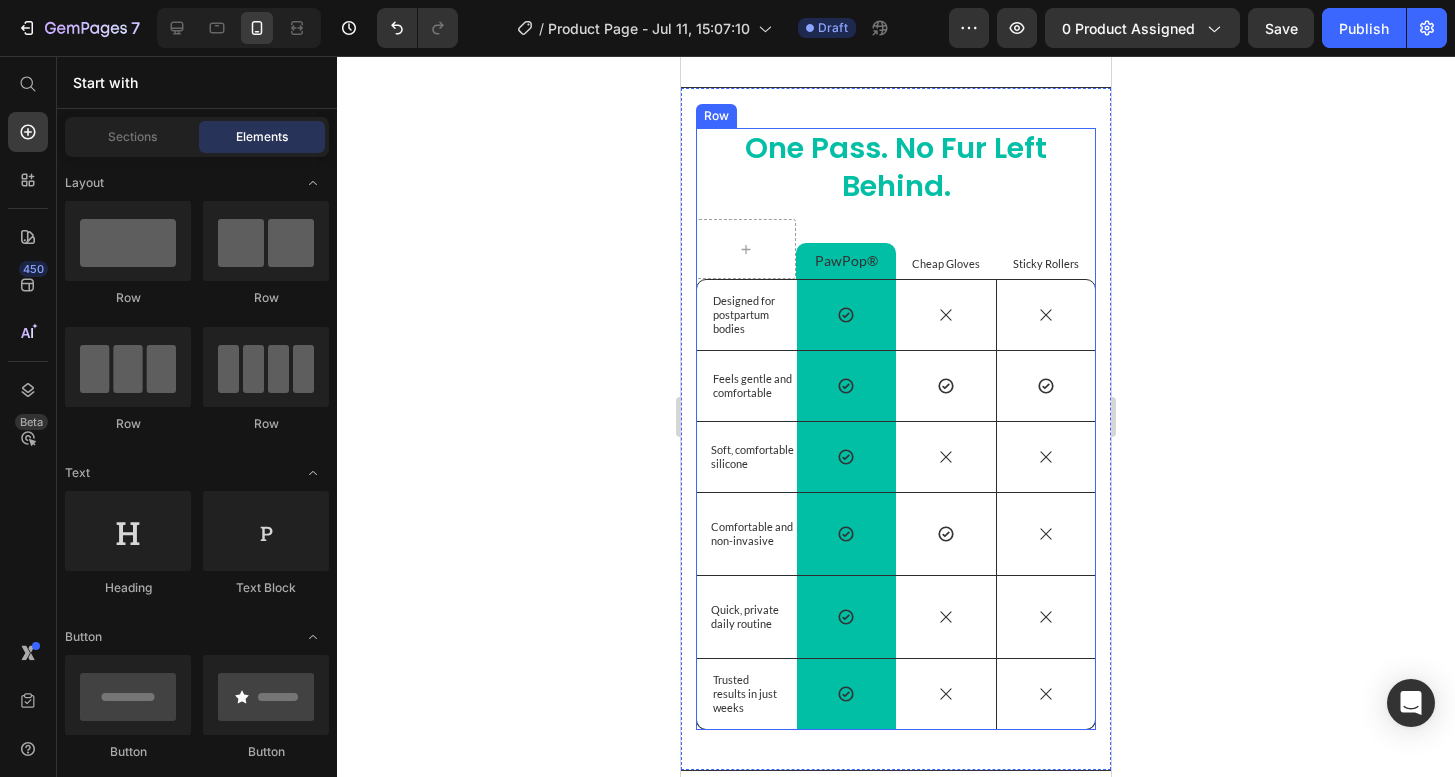 click on "One Pass. No Fur Left Behind. Heading
PawPop® Text Block Row Cheap Gloves Text Block Sticky Rollers Text Block Row Designed for postpartum bodies Text Block
Icon Row
Icon
Icon Hero Banner Row Feels gentle and comfortable Text Block
Icon Row
Icon
Icon Hero Banner Row Soft, comfortable silicone Text Block
Icon Row
Icon
Icon Hero Banner Row Comfortable and non-invasive Text Block
Icon Row
Icon
Icon Hero Banner Row Quick, private daily routine Text Block
Icon Row
Icon
Icon Hero Banner Row Trusted results in just weeks Text Block
Icon Row
Icon
Icon Hero Banner Row" at bounding box center (896, 429) 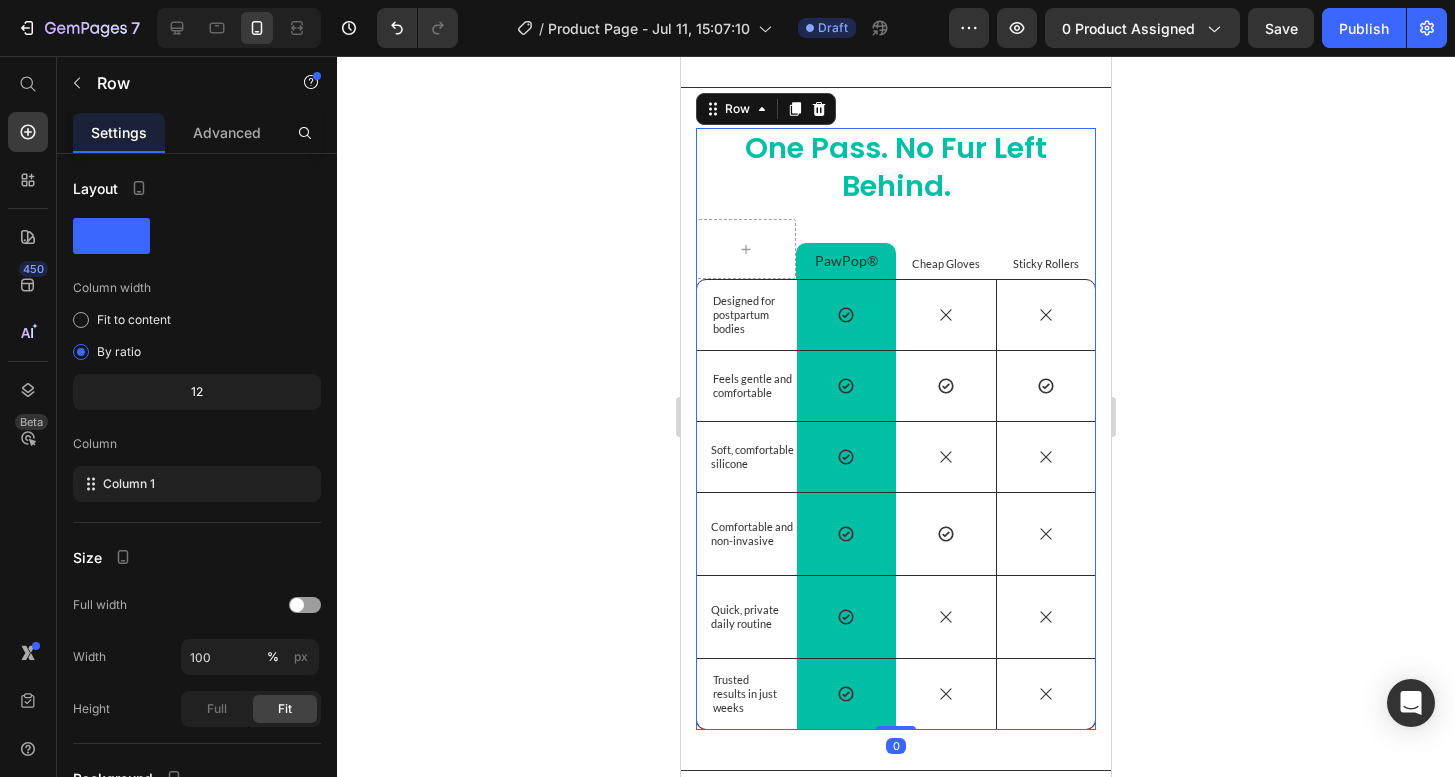 click on "One Pass. No Fur Left Behind." at bounding box center (896, 167) 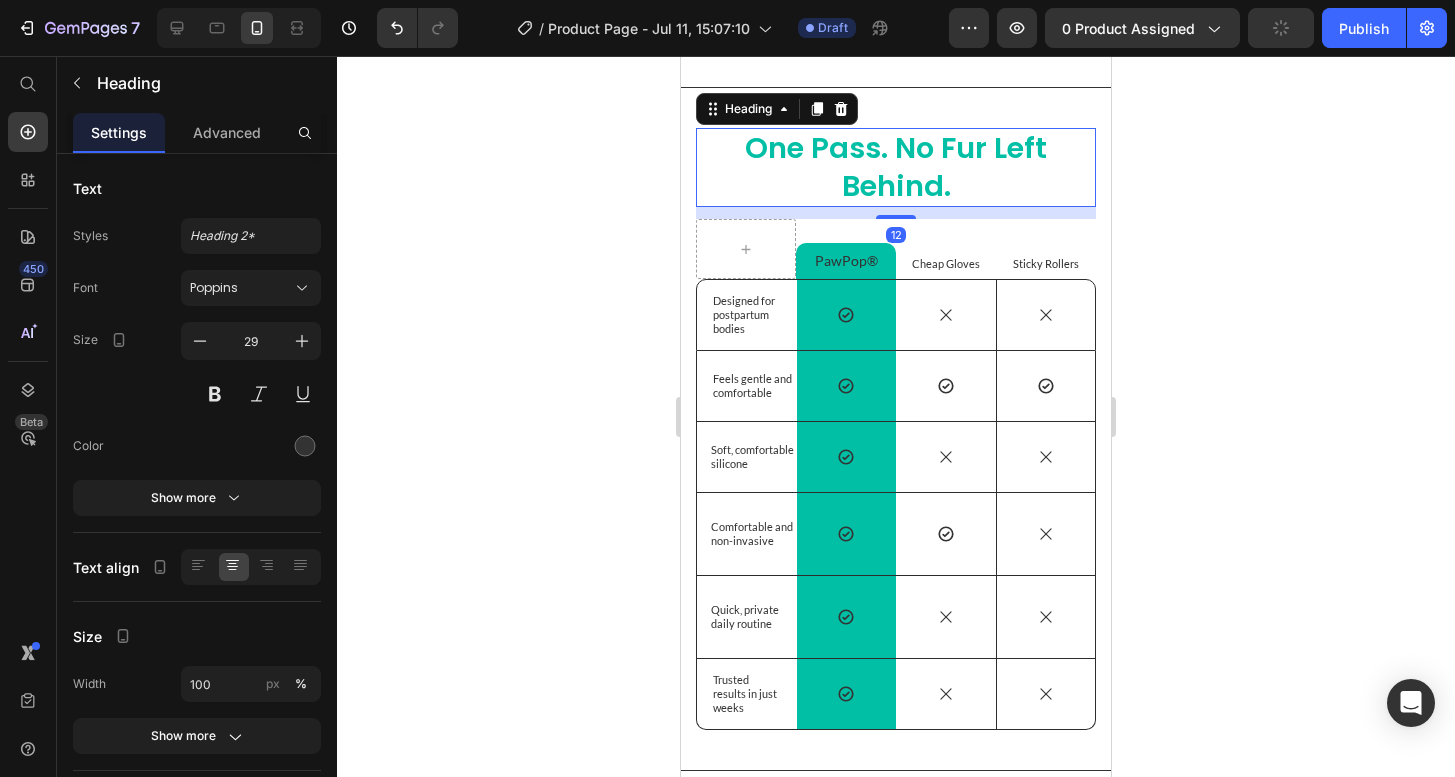 click on "One Pass. No Fur Left Behind." at bounding box center [896, 167] 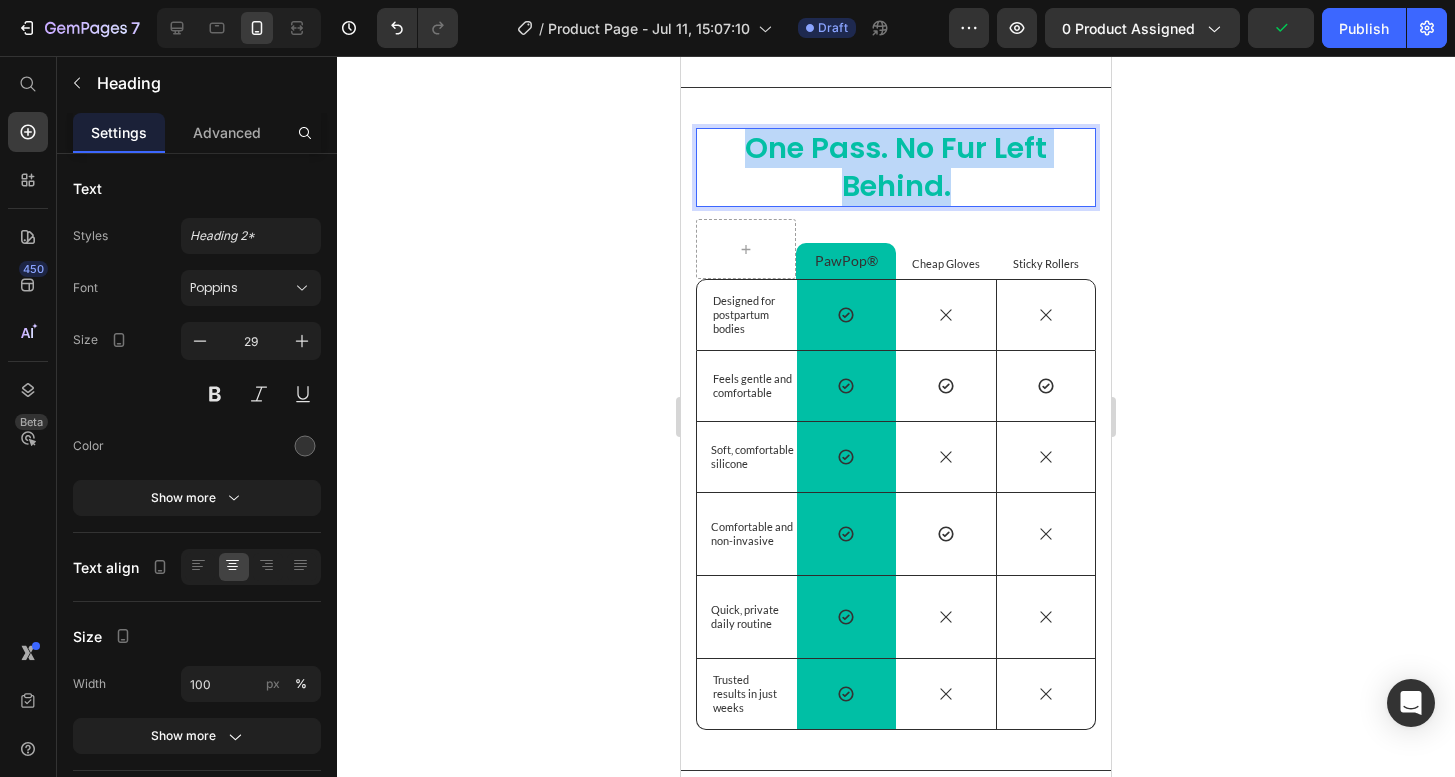drag, startPoint x: 984, startPoint y: 186, endPoint x: 717, endPoint y: 152, distance: 269.1561 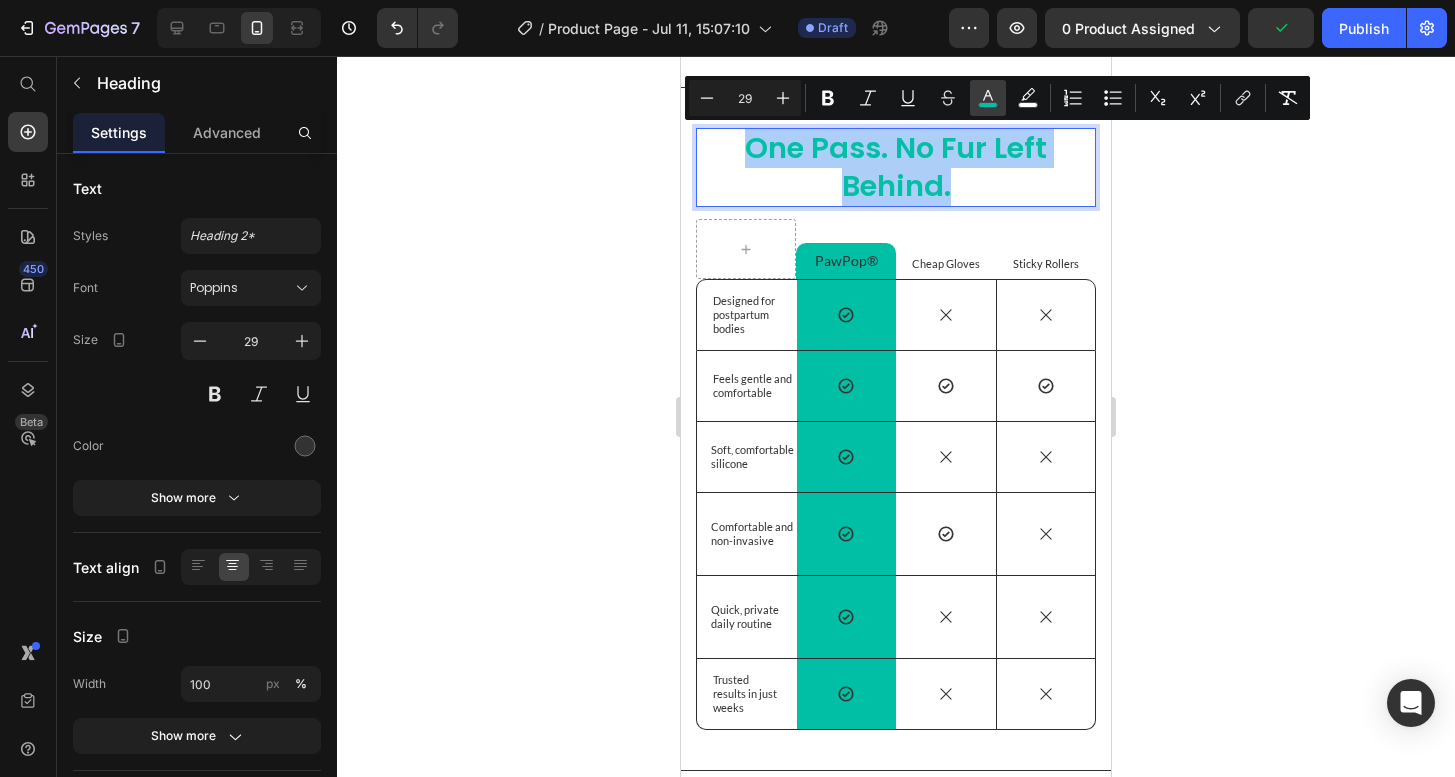 click 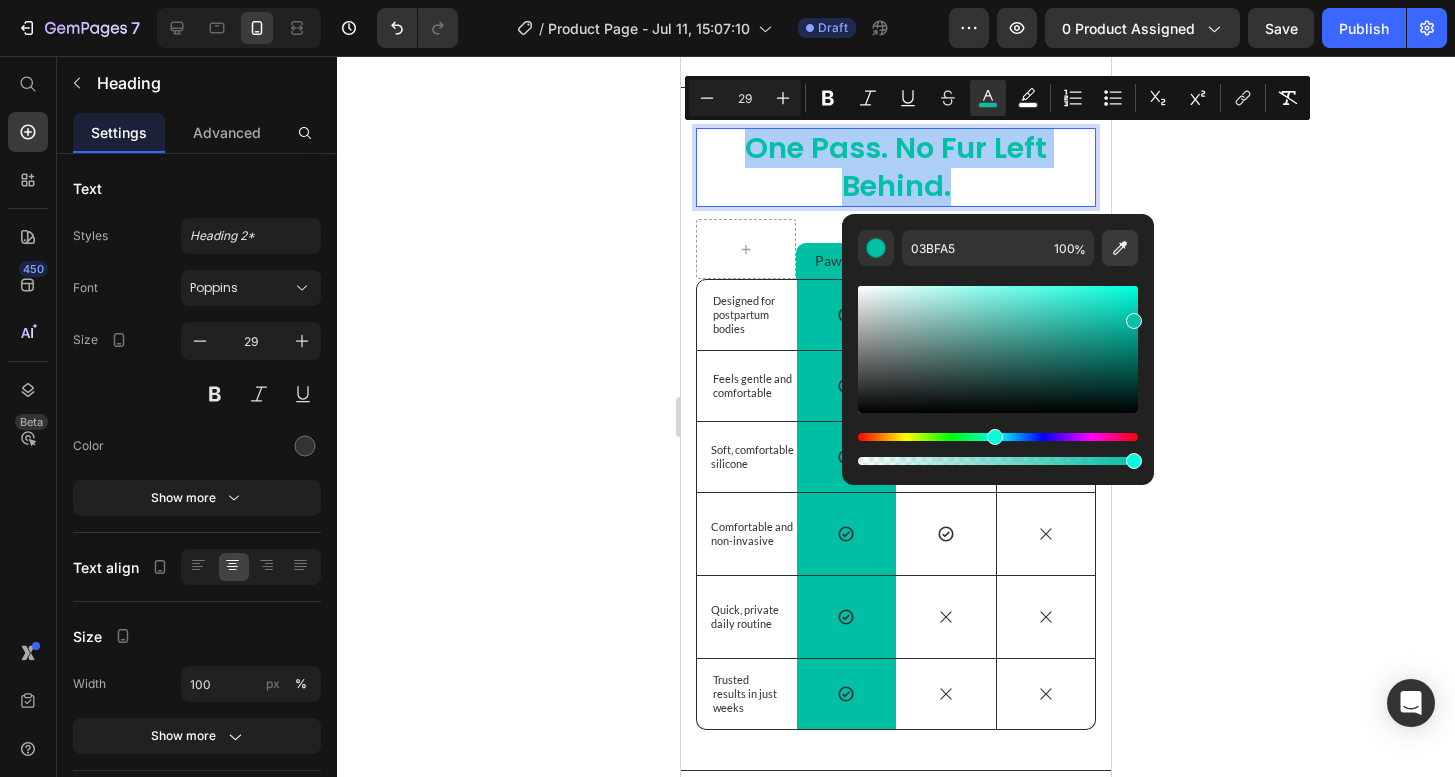 click 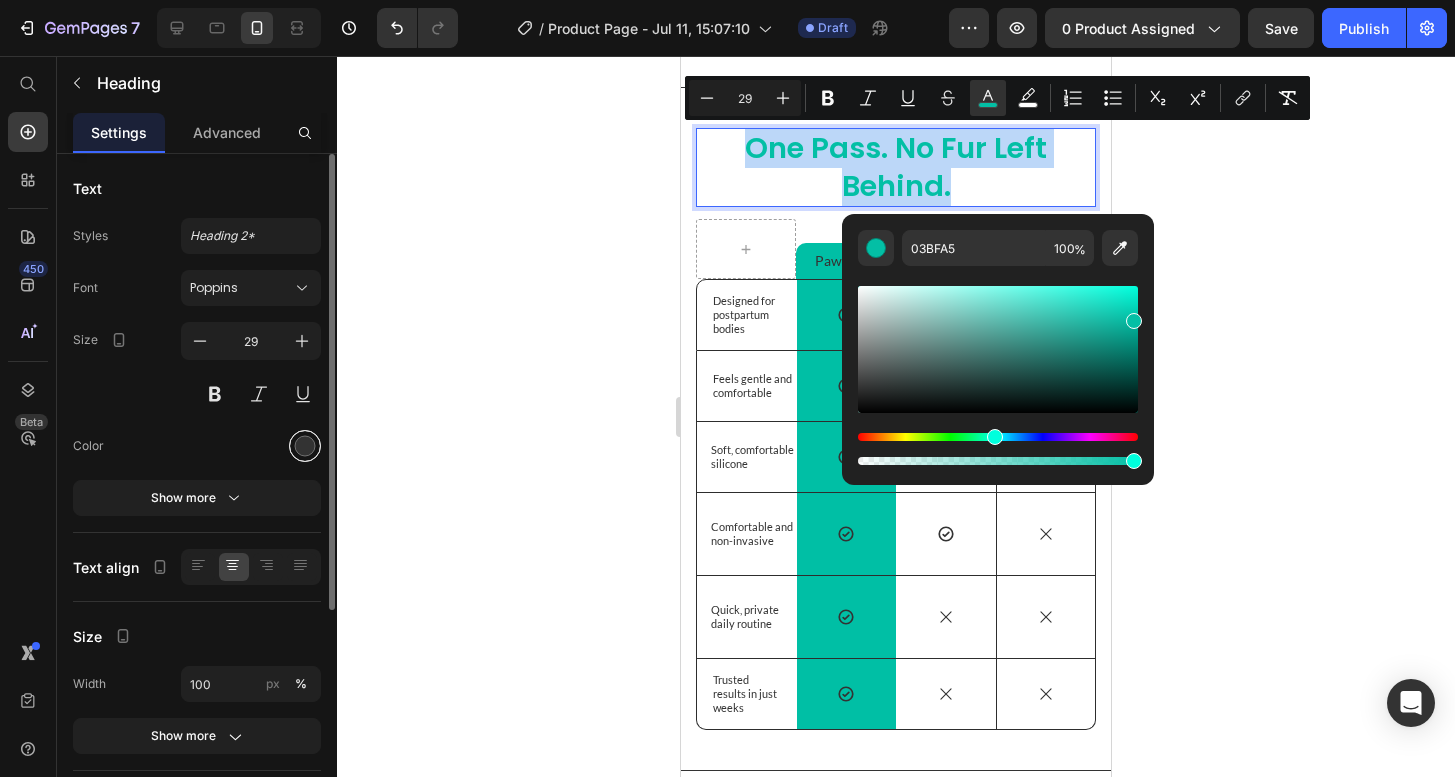 type on "333333" 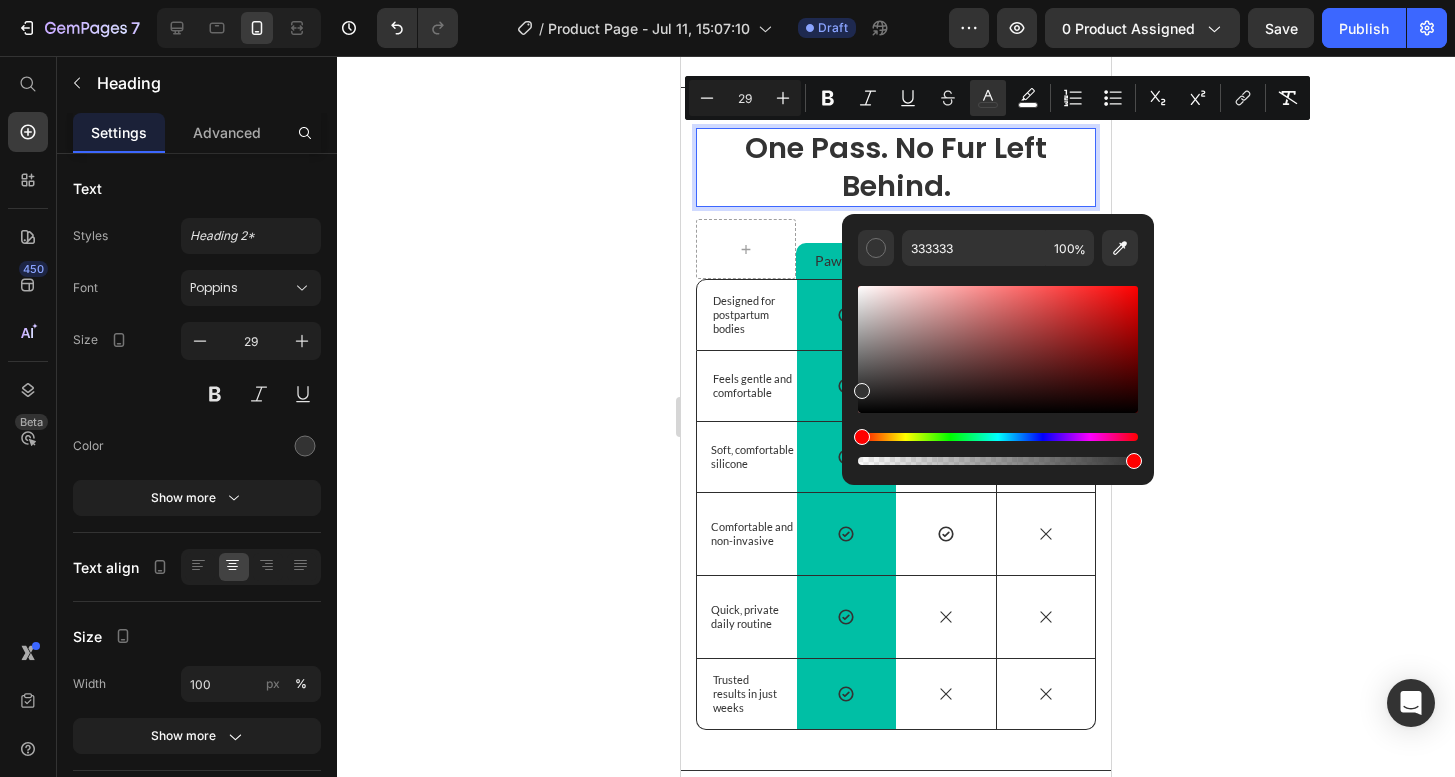 click 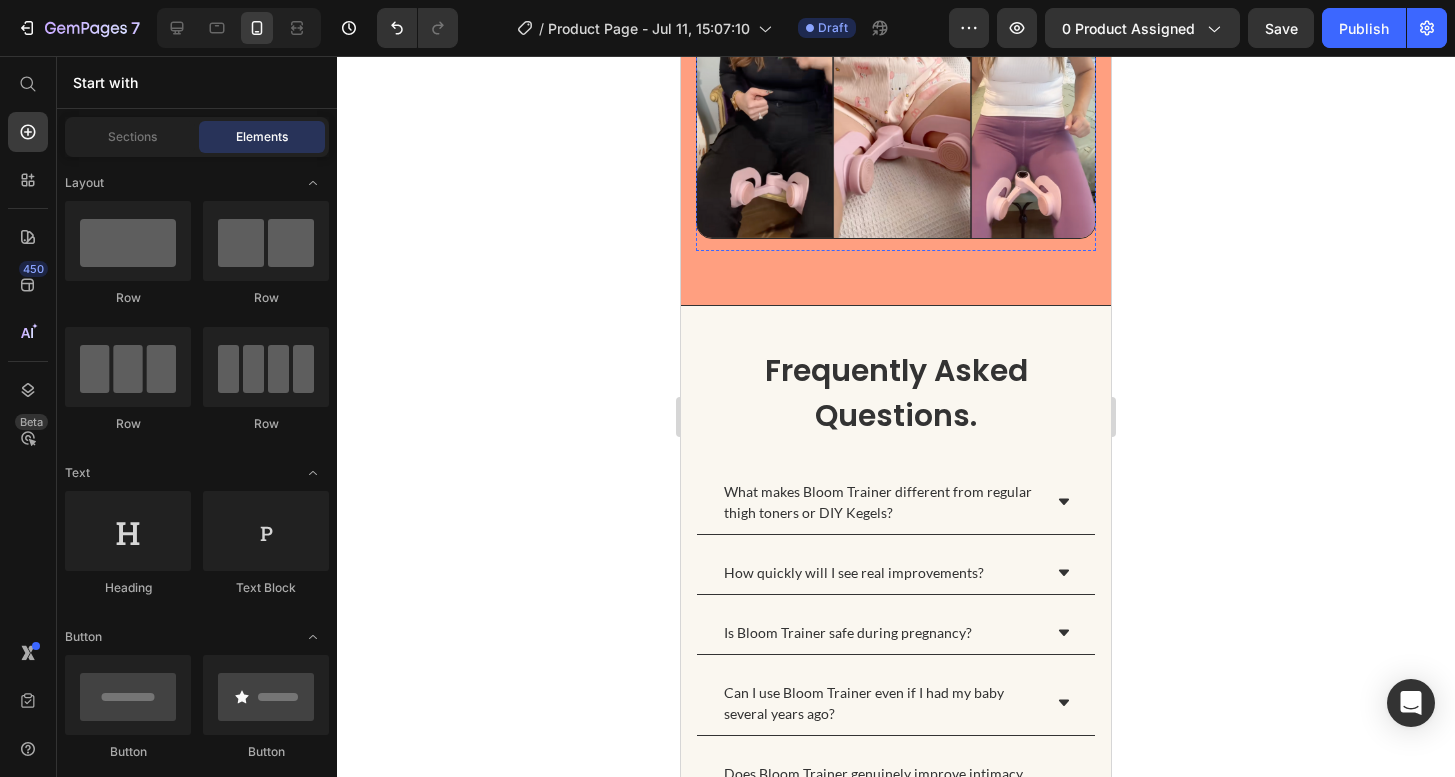 scroll, scrollTop: 5919, scrollLeft: 0, axis: vertical 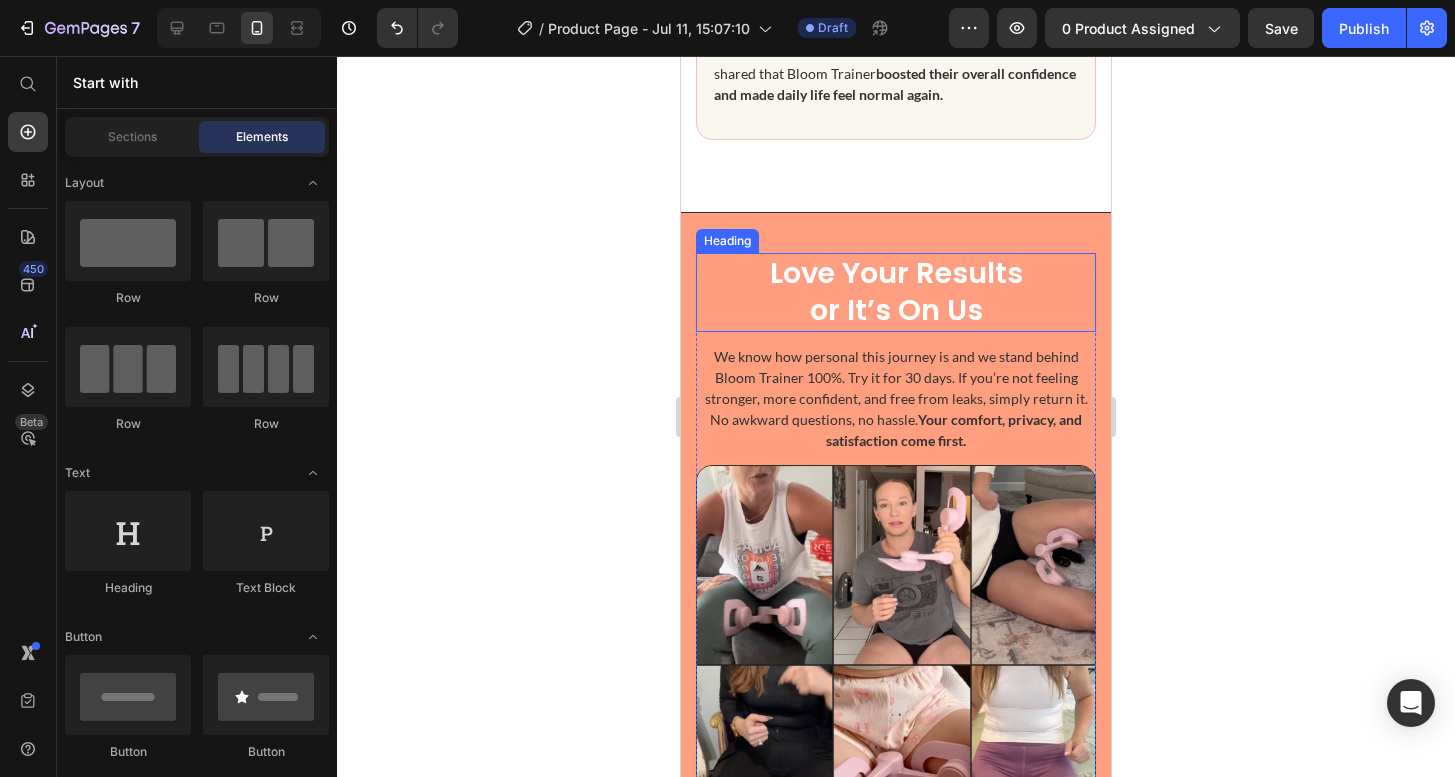 click on "or It’s On Us" at bounding box center [896, 310] 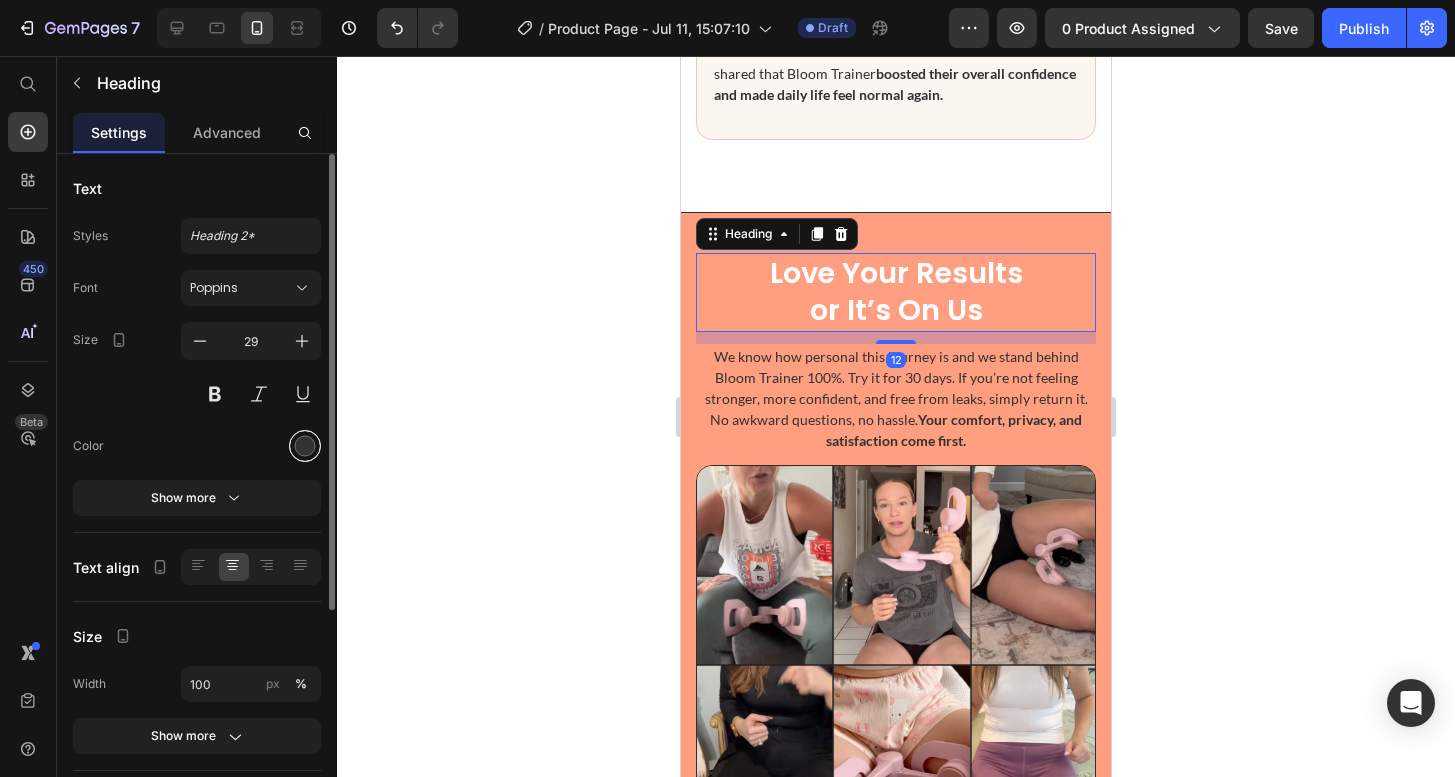 click at bounding box center [305, 446] 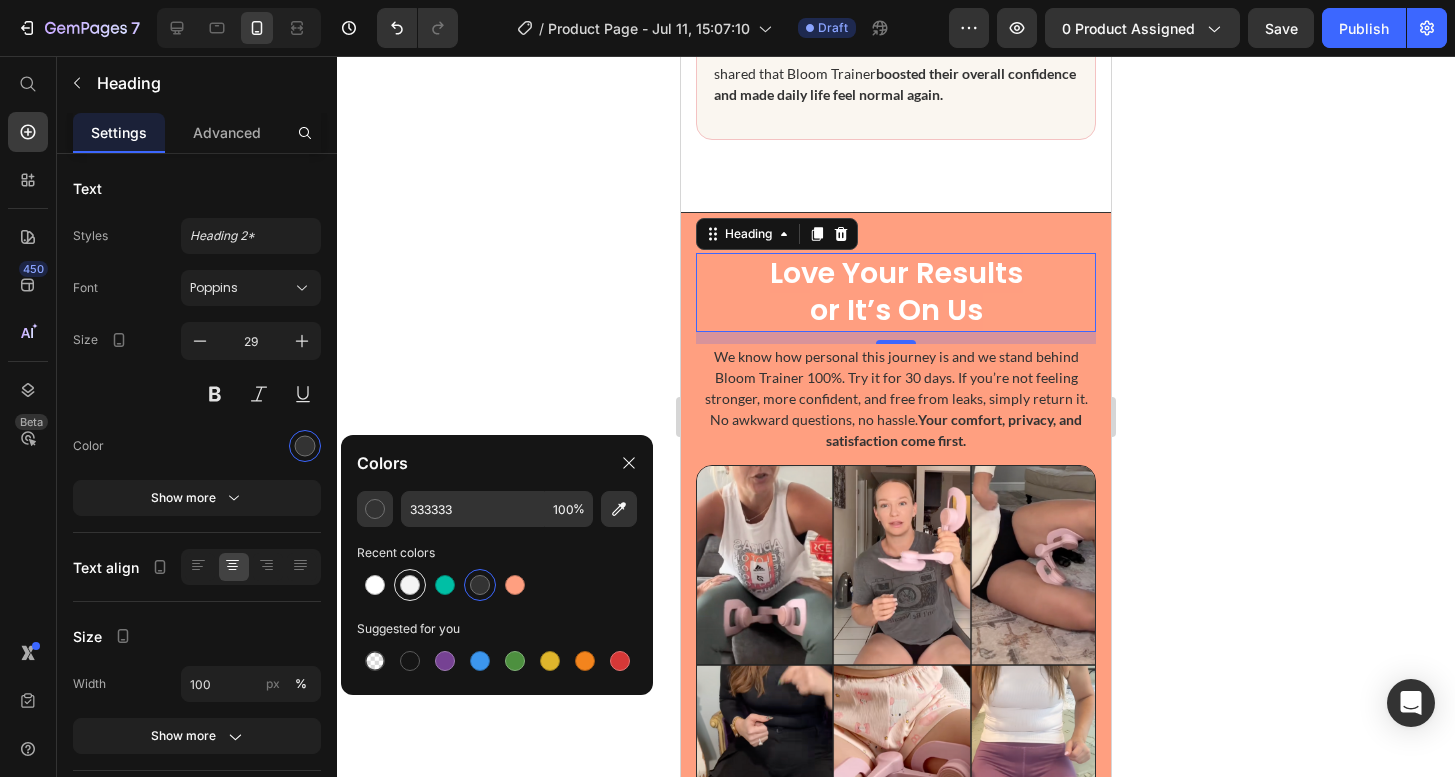 click at bounding box center [410, 585] 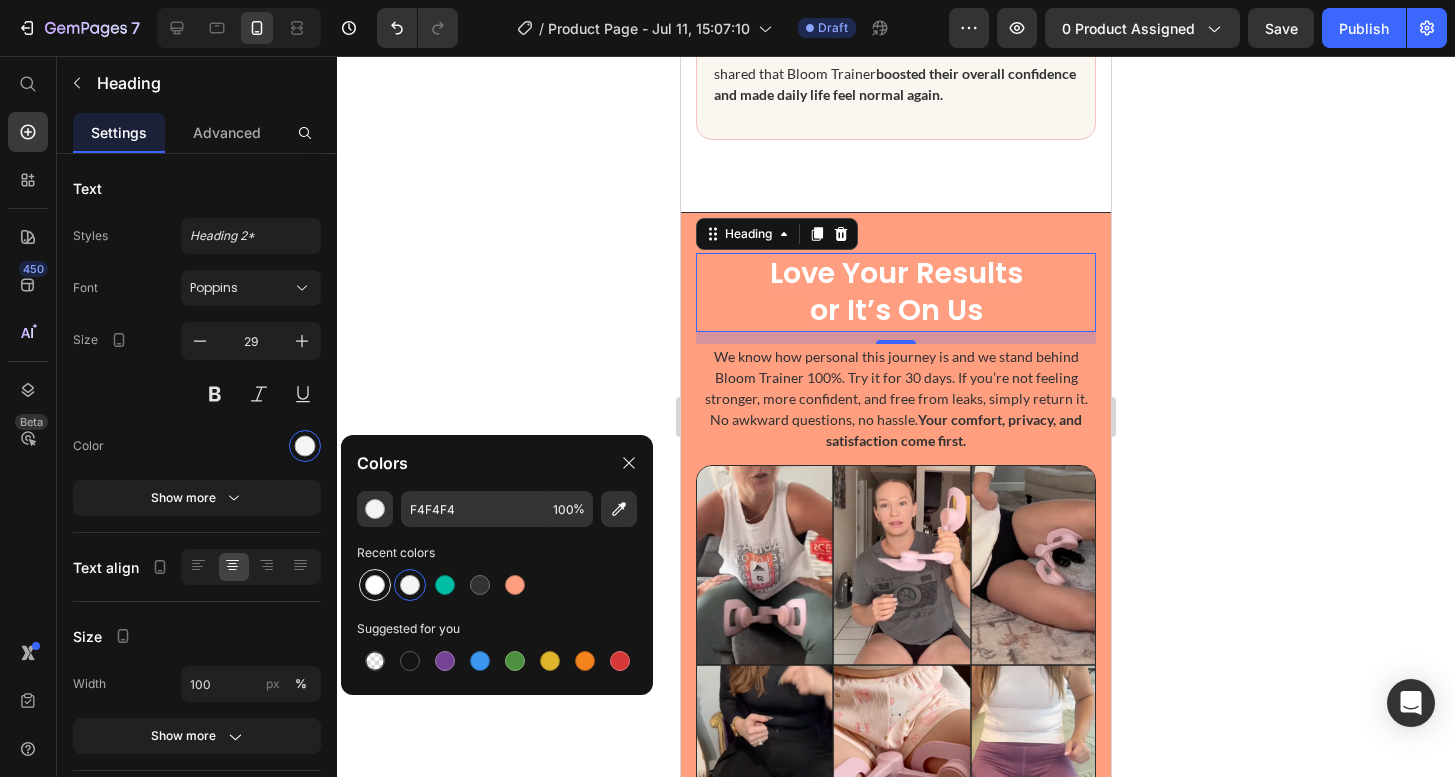 click at bounding box center [375, 585] 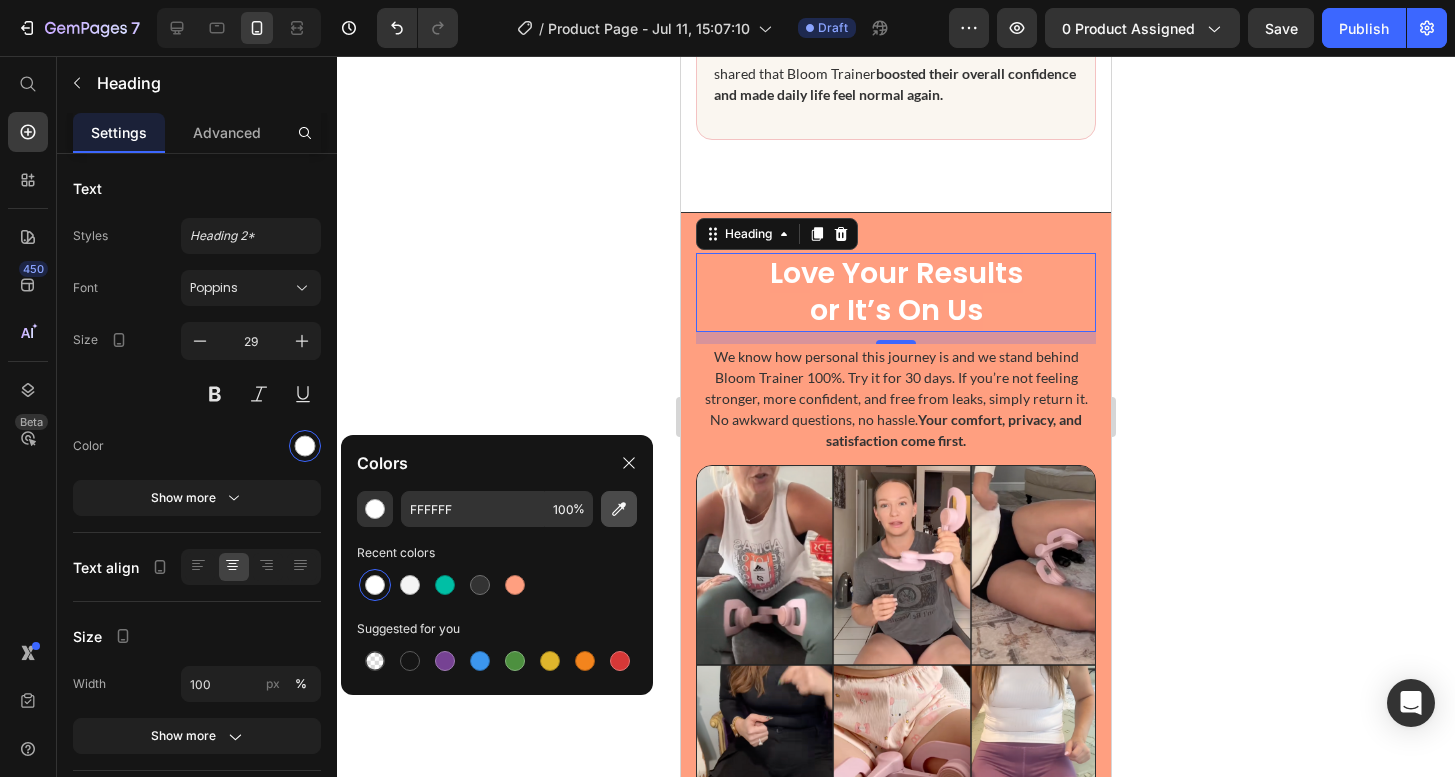 click 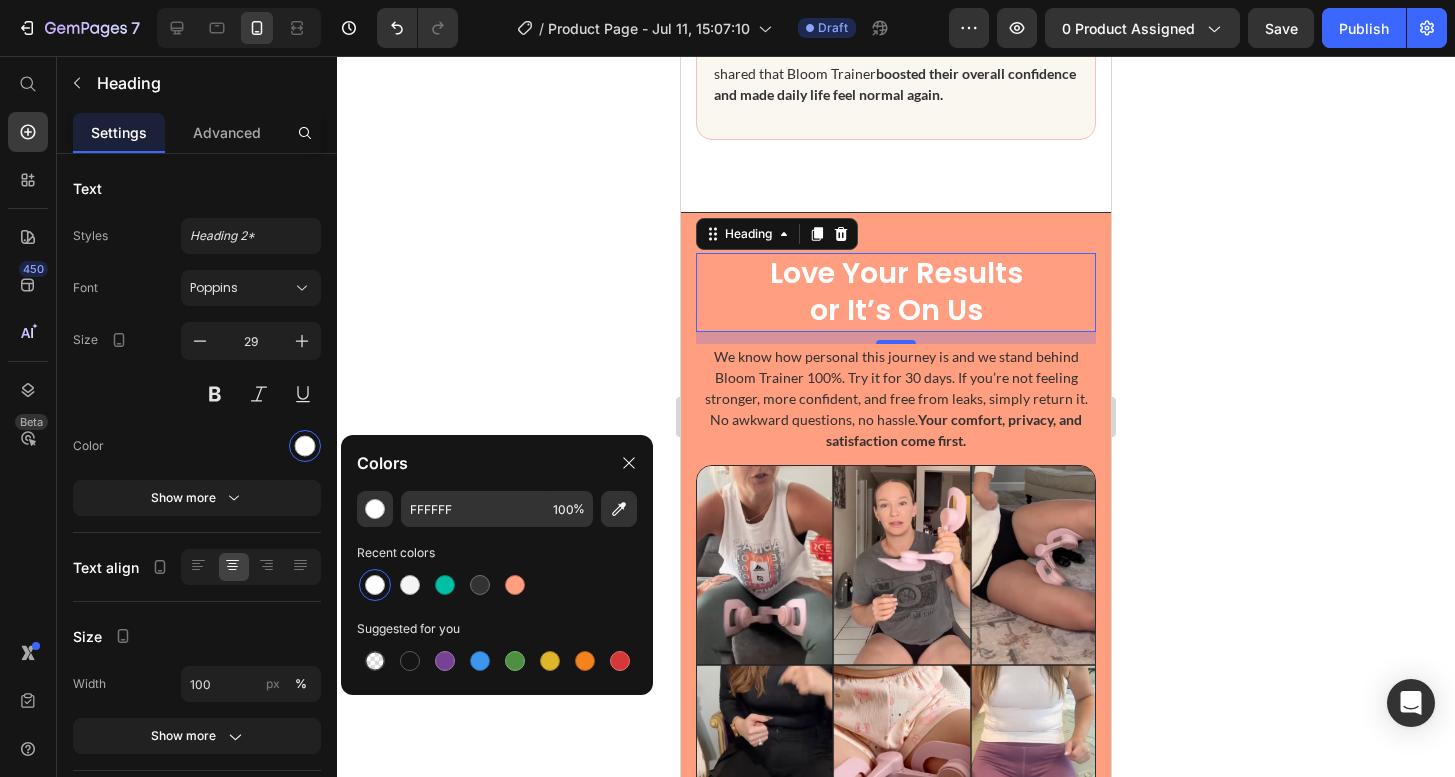click 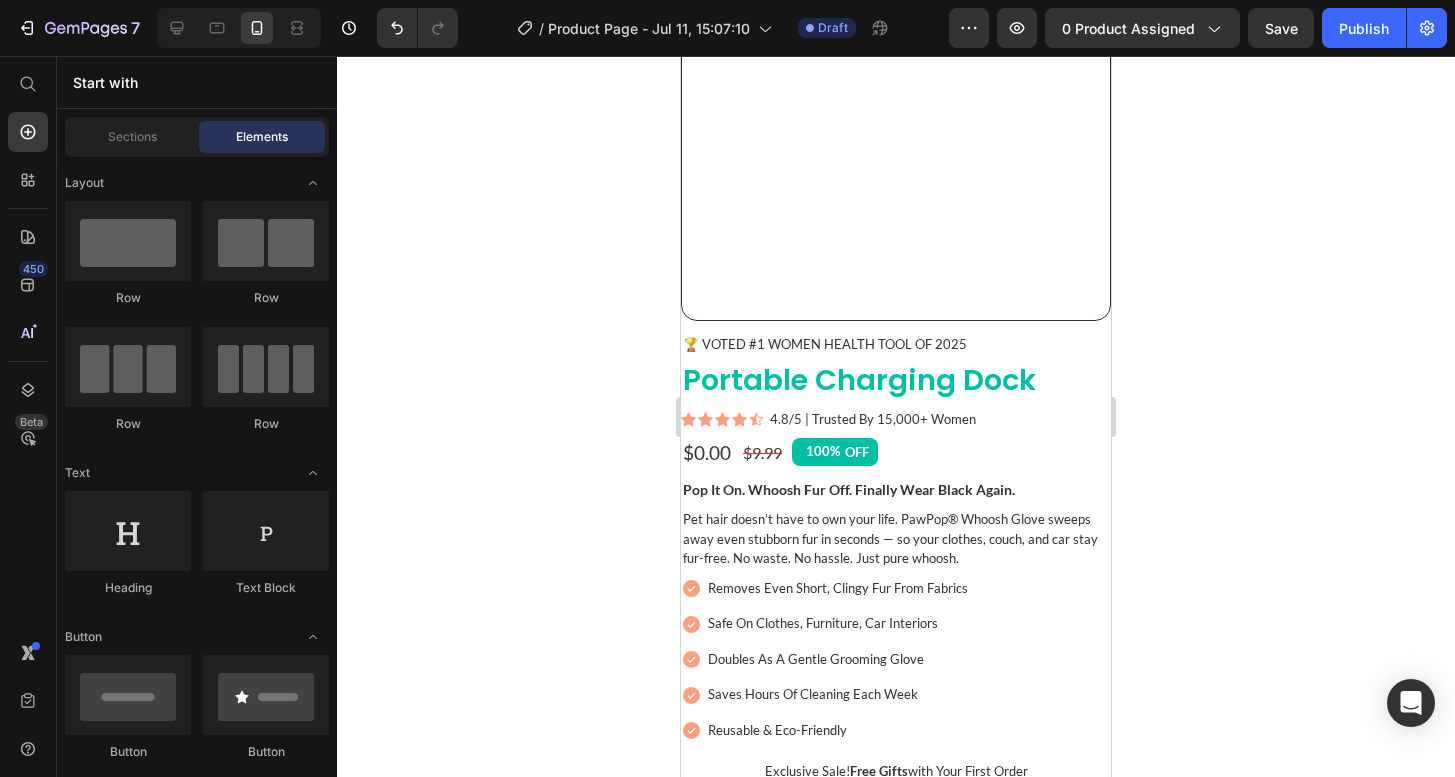 scroll, scrollTop: 0, scrollLeft: 0, axis: both 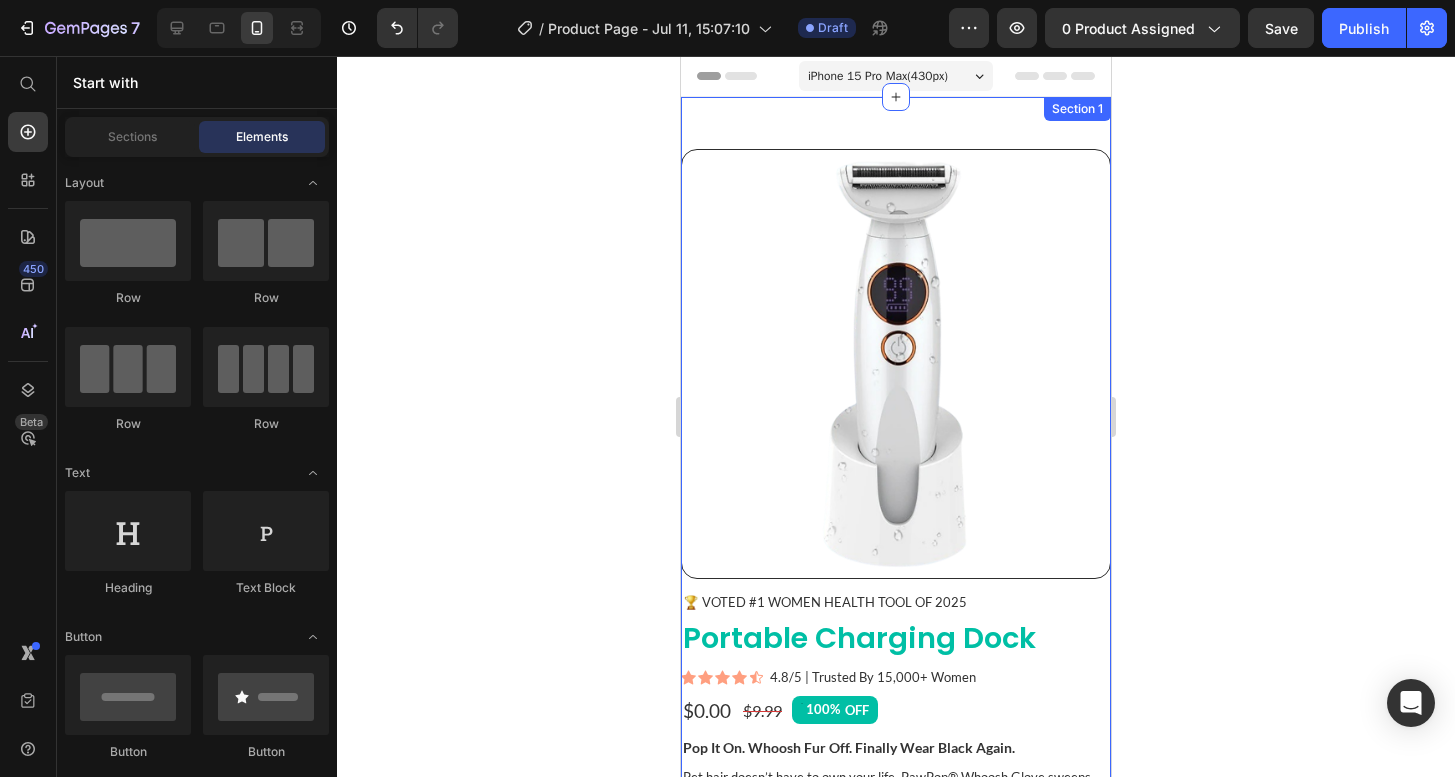 click on "Product Images 🏆 Voted #1 WOmen Health ToOL of 2025 Text Block Portable Charging Dock (P) Title Icon Icon Icon Icon
Icon Icon List 4.8/5 | Trusted by 15,000+ Women Text Block Row $0.00 Product Price $9.99 Product Price 100% OFF Discount Tag Row Pop It On. Whoosh Fur Off. Finally Wear Black Again. Text Block Pet hair doesn’t have to own your life. PawPop® Whoosh Glove sweeps away even stubborn fur in seconds — so your clothes, couch, and car stay fur-free. No waste. No hassle. Just pure whoosh. Text Block
Icon Removes even short, clingy fur from fabrics Text
Icon Safe on clothes, furniture, car interiors Text
Icon Doubles as a gentle grooming glove Text
Icon Saves hours of cleaning each week Text
Icon Reusable & eco-friendly Text Advanced List Exclusive Sale!  Free Gifts  with your first Order Text Block Image XYZ Text Image XYZ Text Image XYZ Text Image XYZ Text Row Item List" at bounding box center [896, 985] 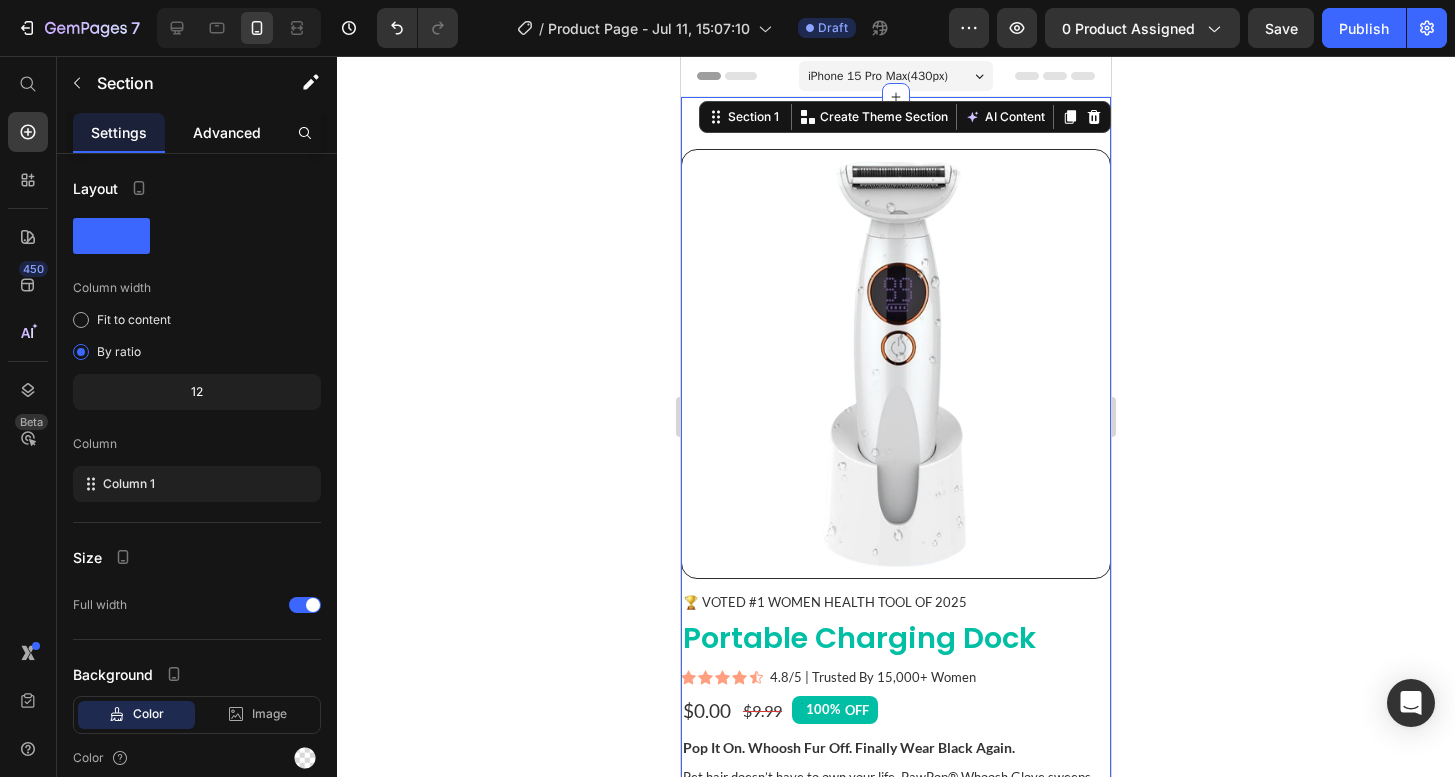 click on "Advanced" at bounding box center [227, 132] 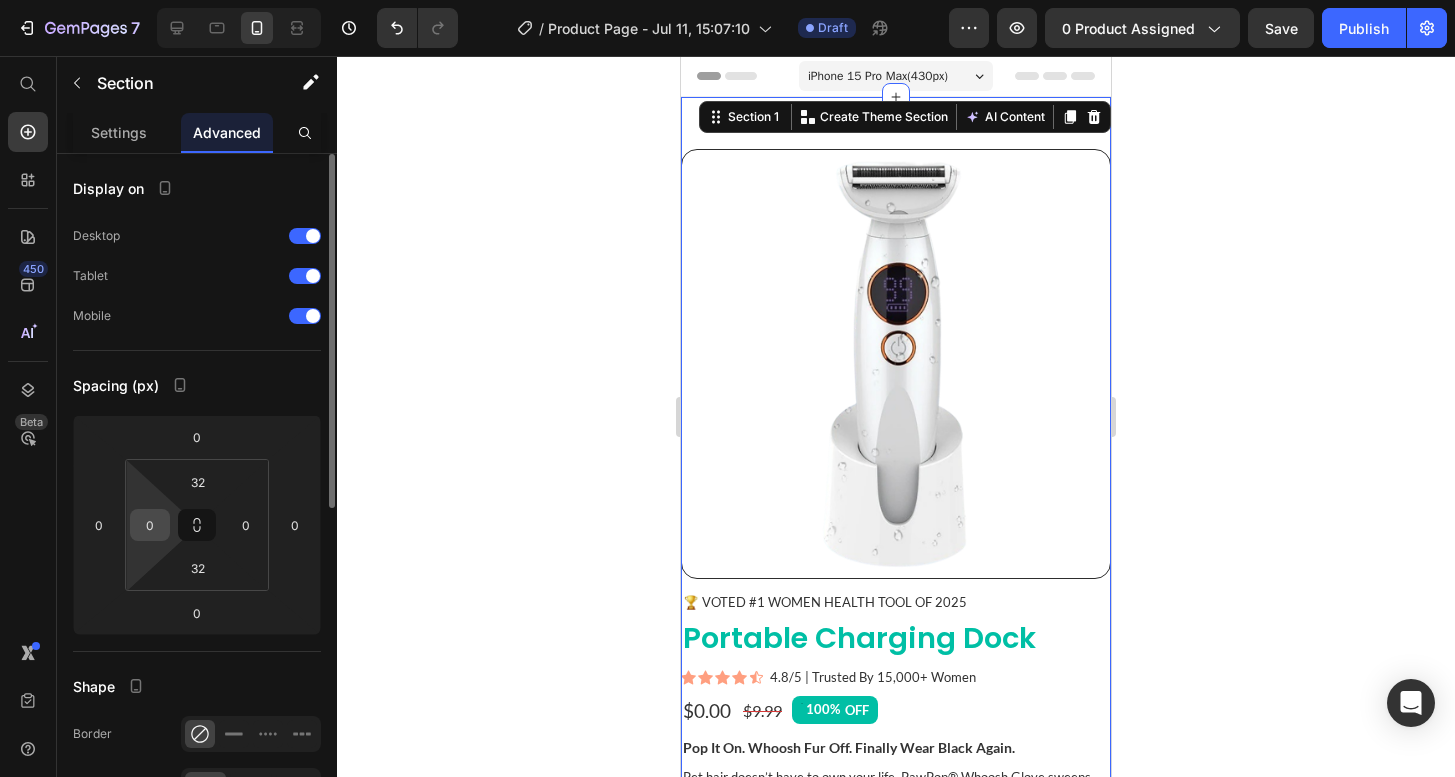click on "0" at bounding box center [150, 525] 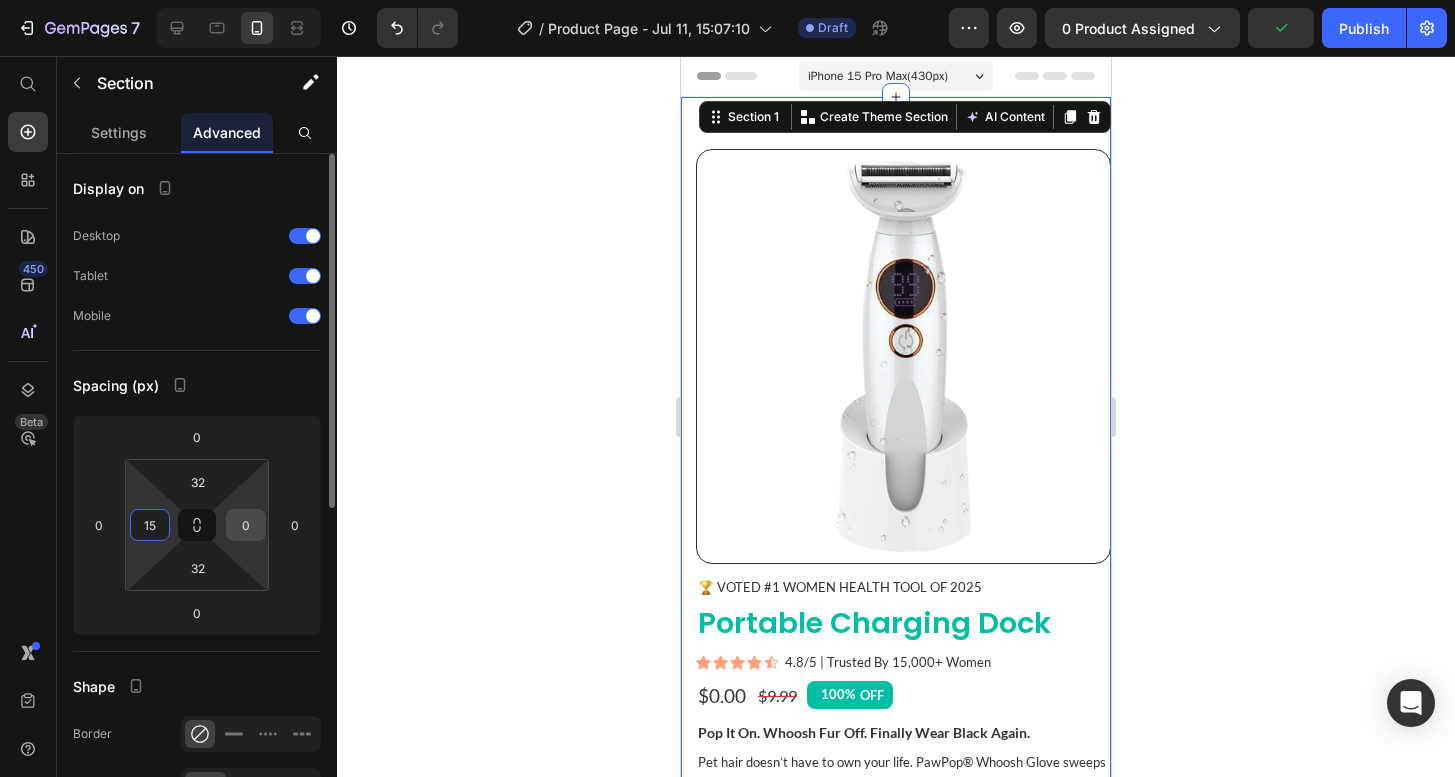type on "15" 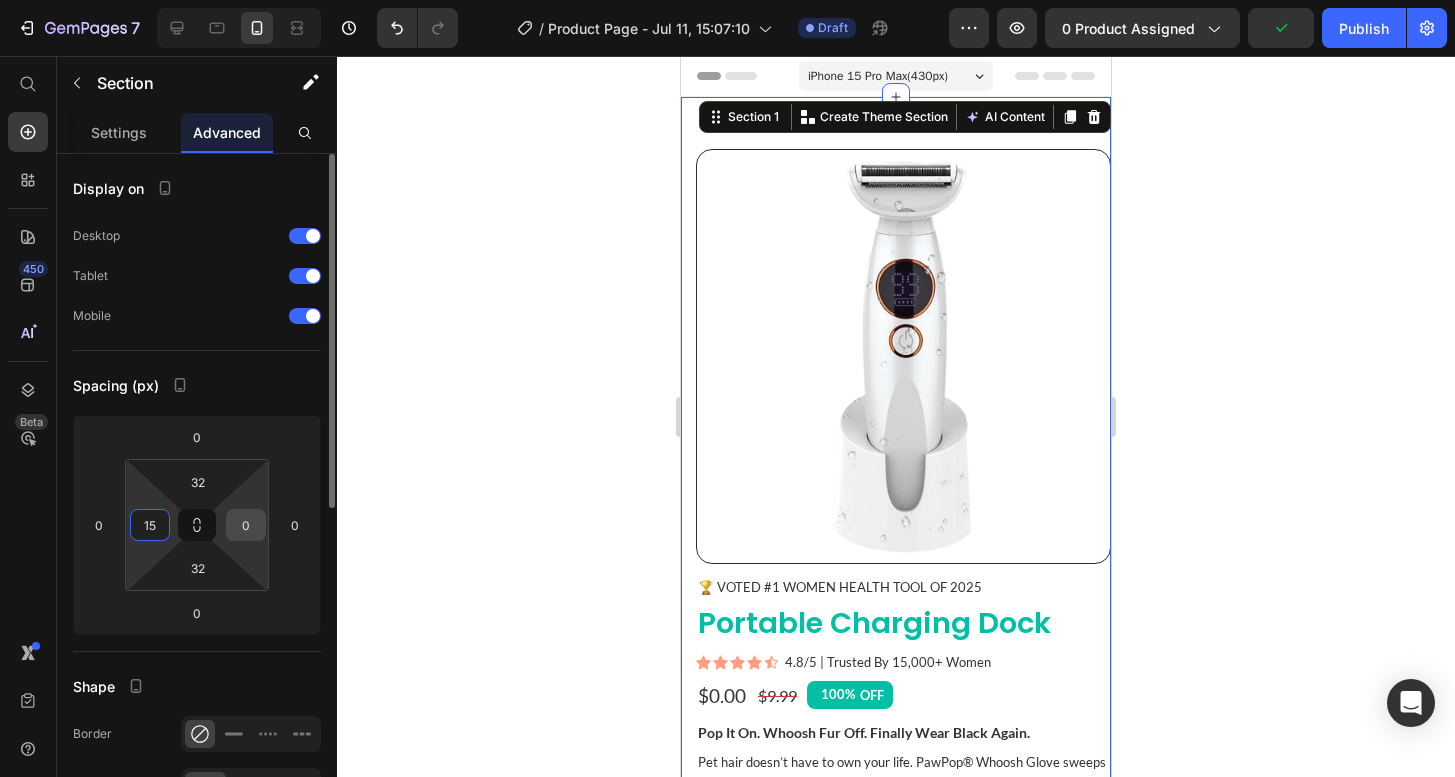 click on "0" at bounding box center [246, 525] 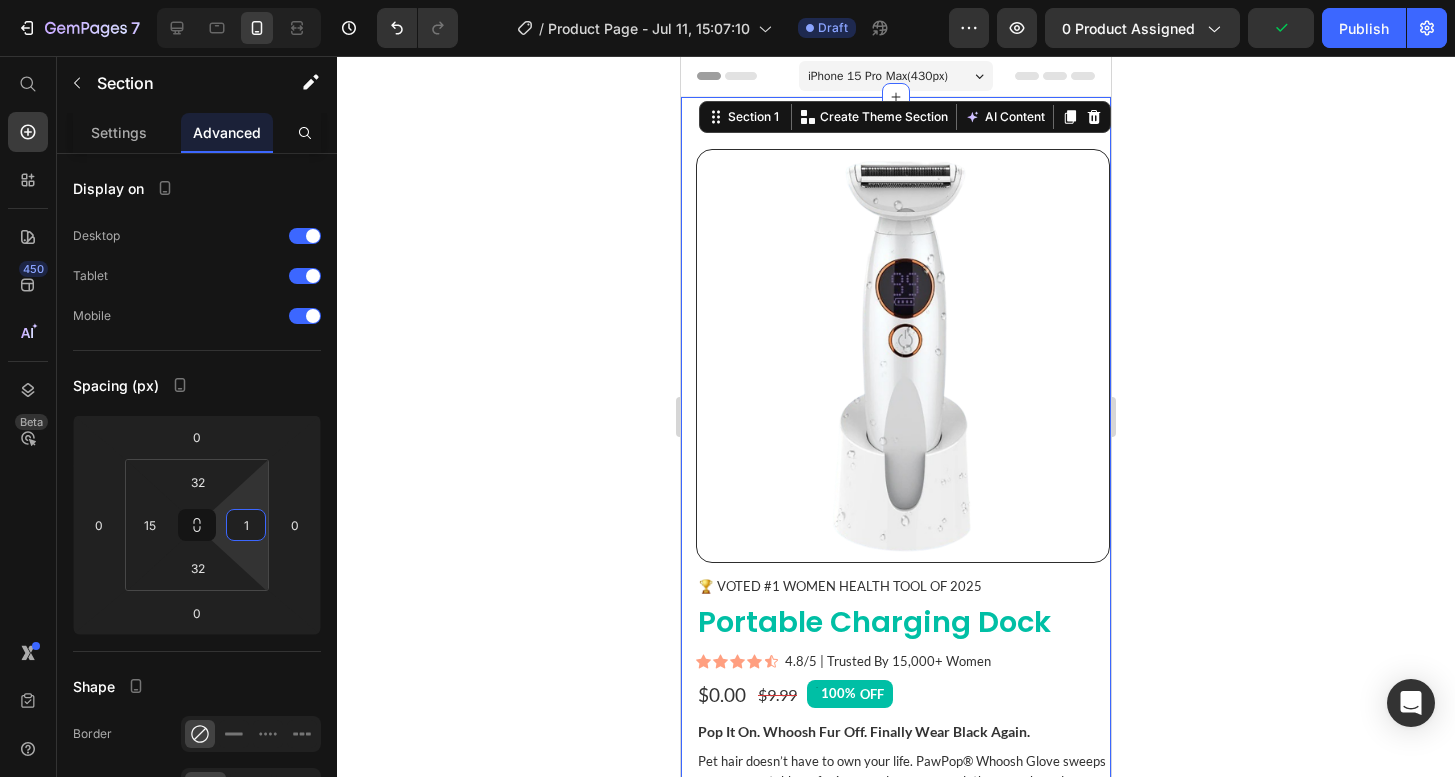 type on "15" 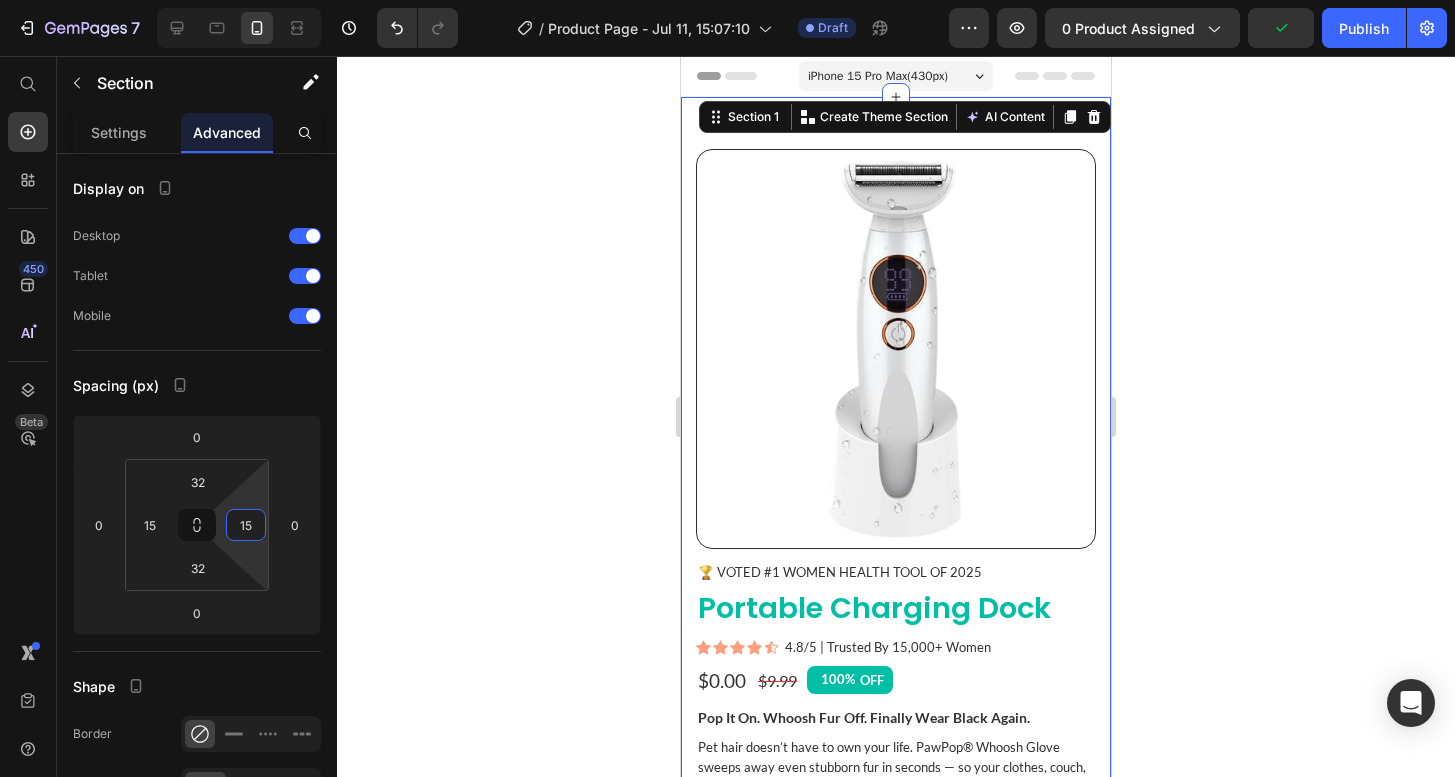 click 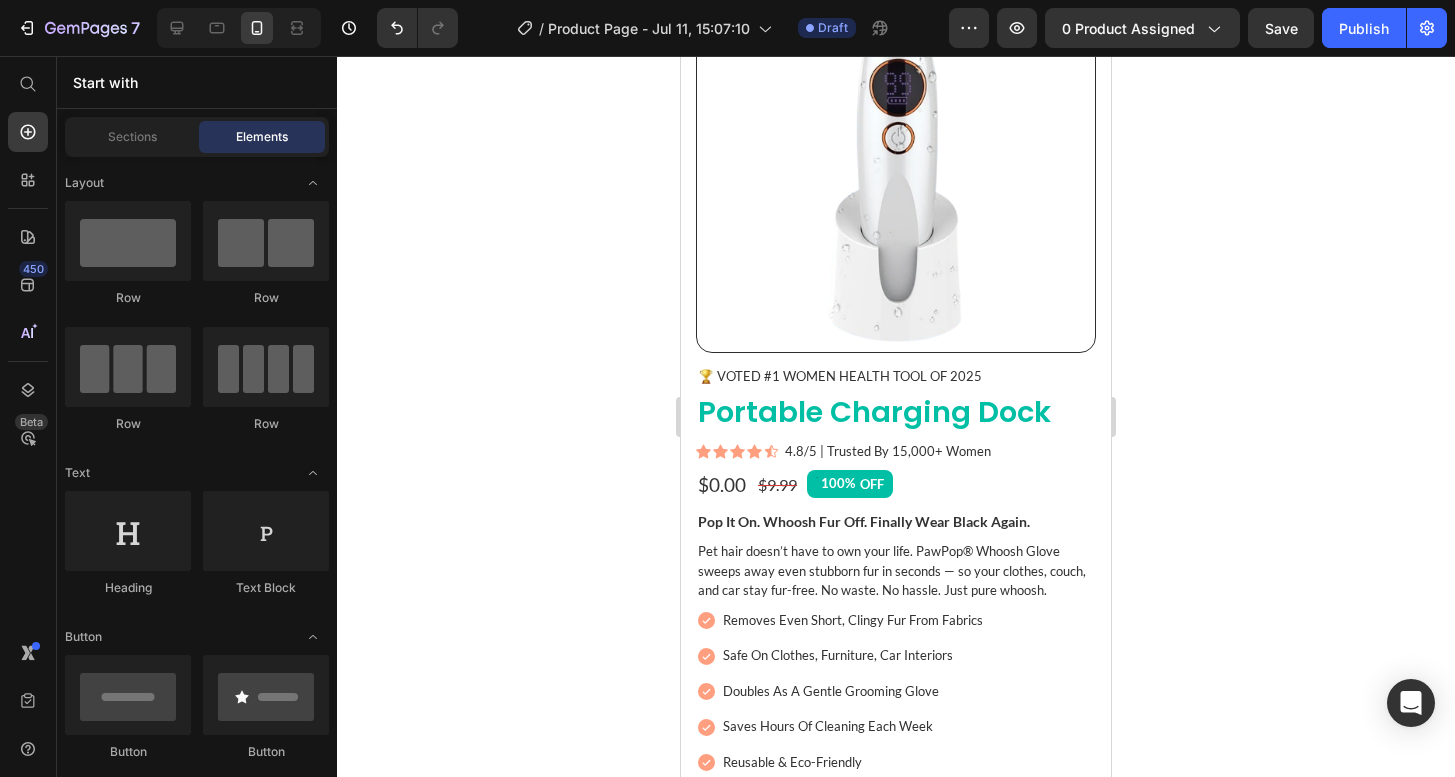 scroll, scrollTop: 0, scrollLeft: 0, axis: both 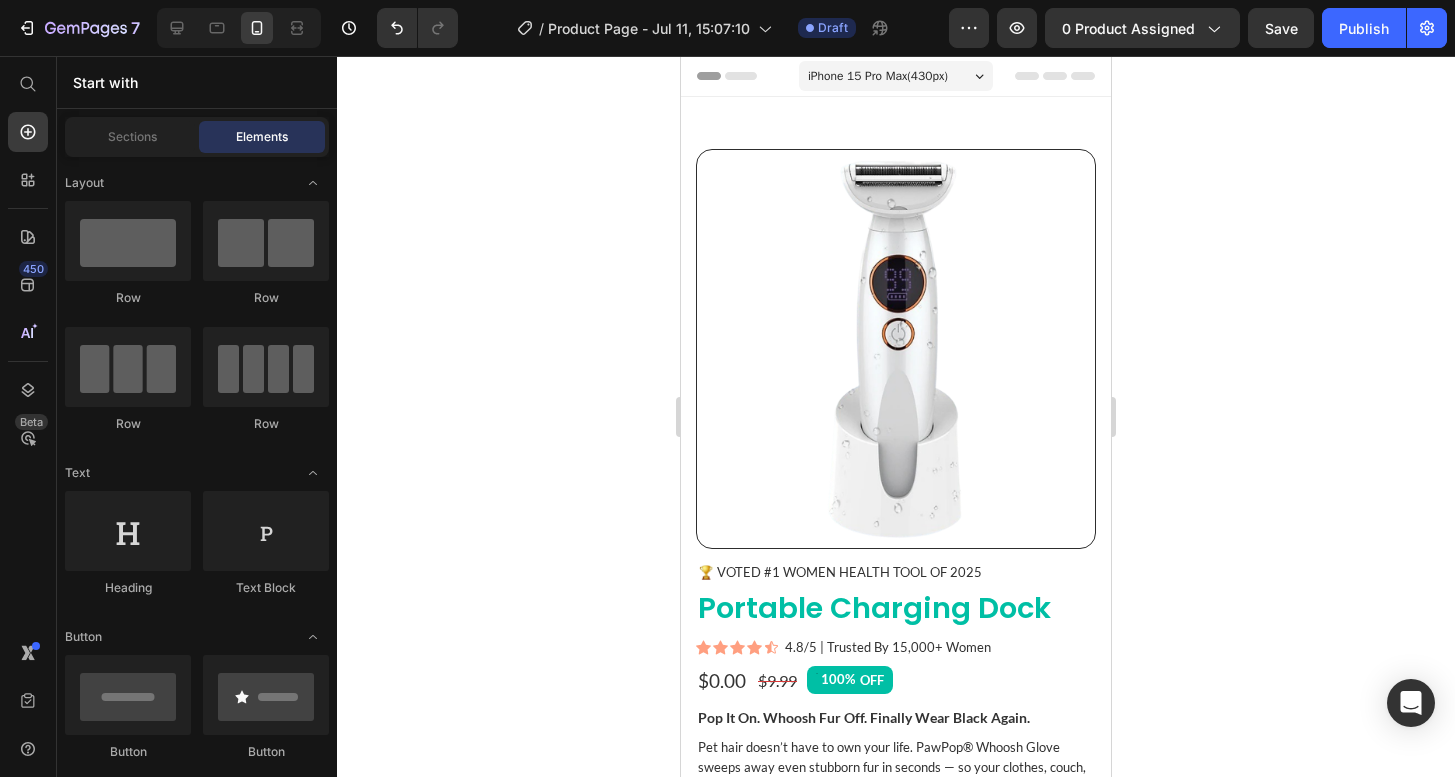 click on "iPhone 15 Pro Max  ( 430 px) iPhone 13 Mini iPhone 13 Pro iPhone 11 Pro Max iPhone 15 Pro Max Pixel 7 Galaxy S8+ Galaxy S20 Ultra iPad Mini iPad Air iPad Pro" at bounding box center [896, 78] 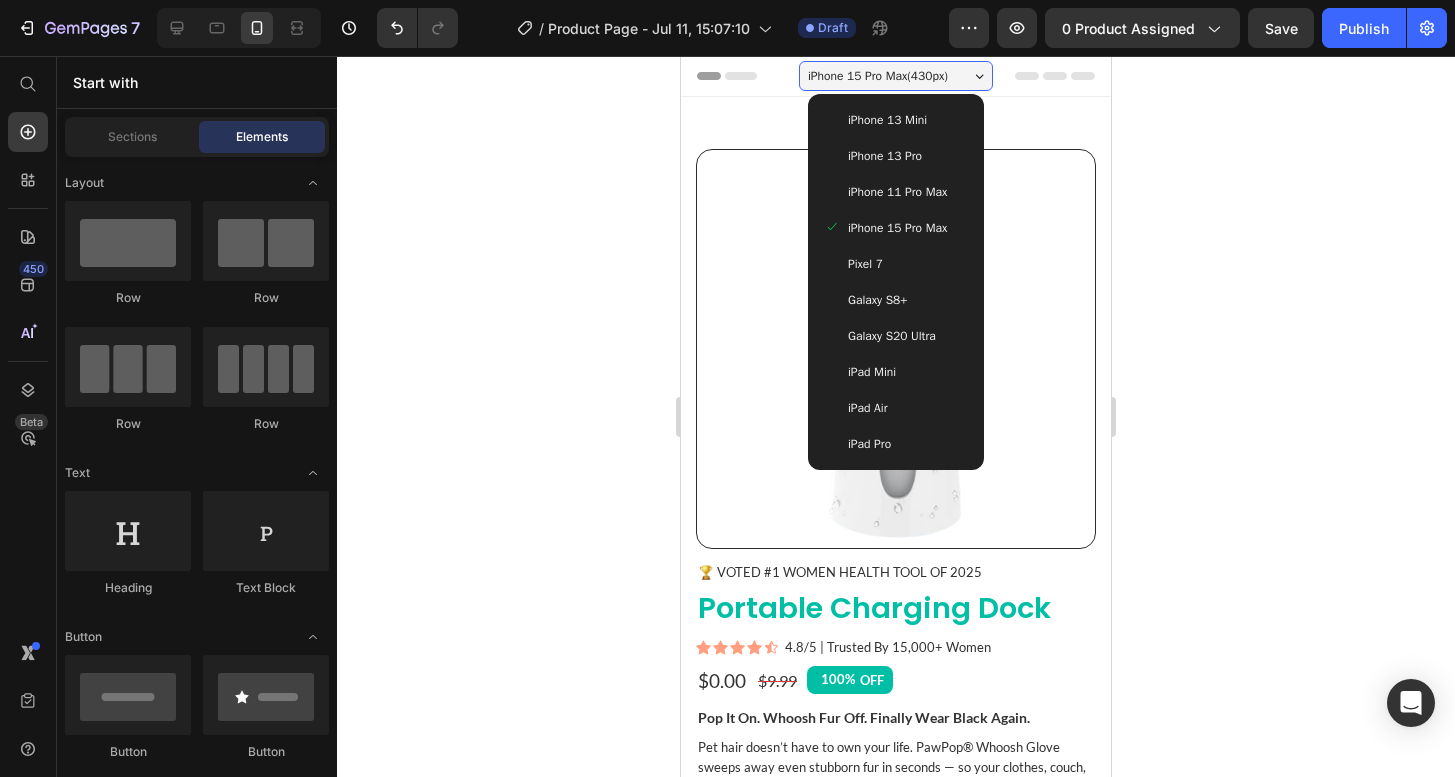 click on "iPhone 13 Pro" at bounding box center [885, 156] 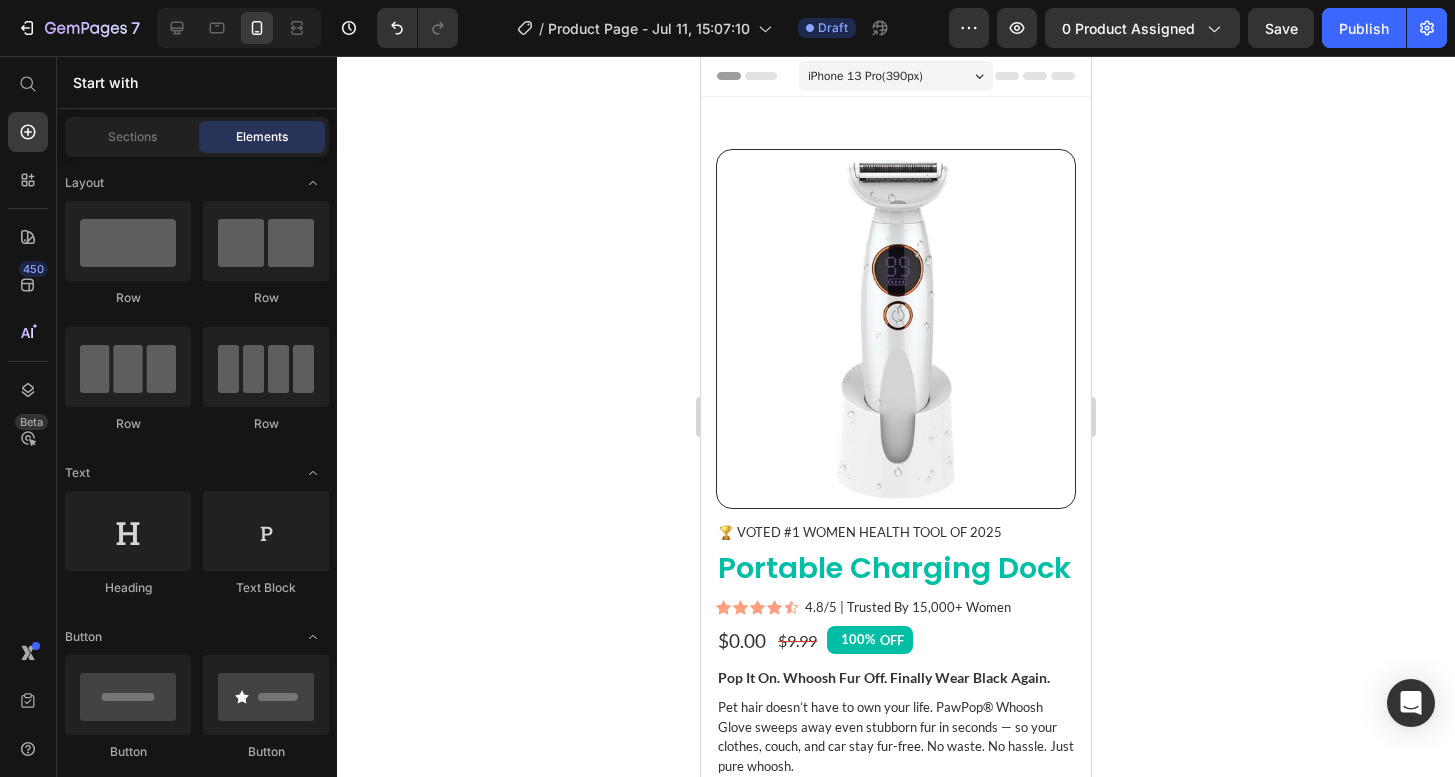 click 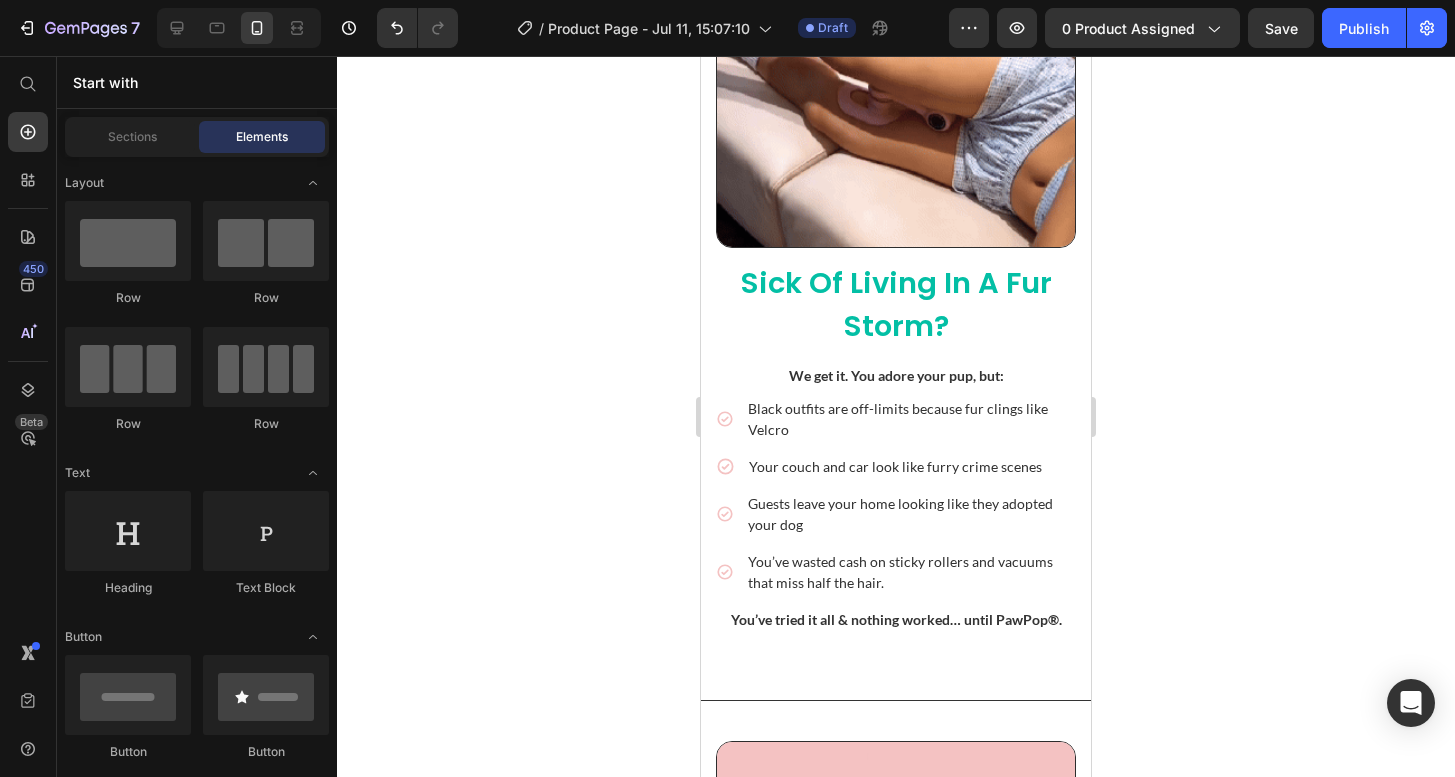 scroll, scrollTop: 2052, scrollLeft: 0, axis: vertical 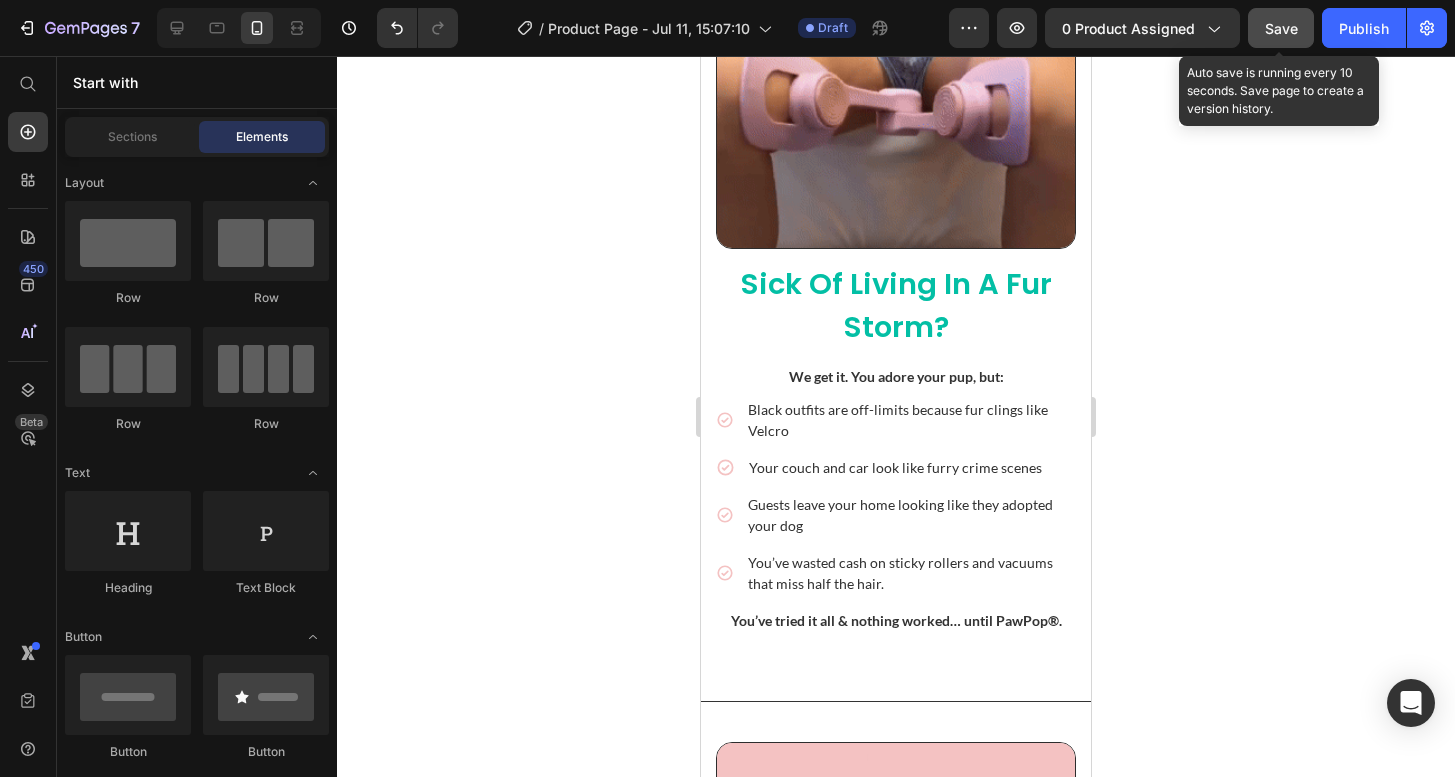 click on "Save" at bounding box center (1281, 28) 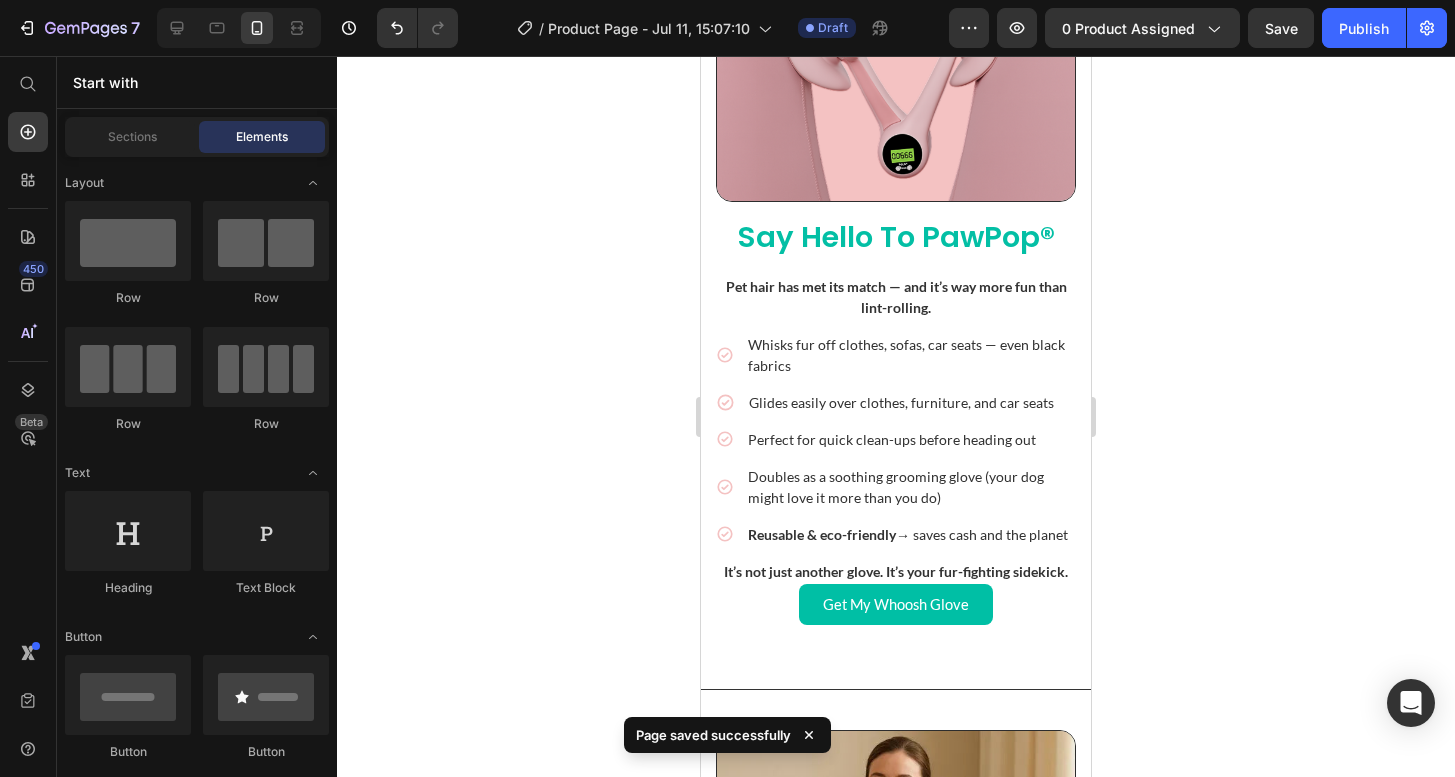 scroll, scrollTop: 2949, scrollLeft: 0, axis: vertical 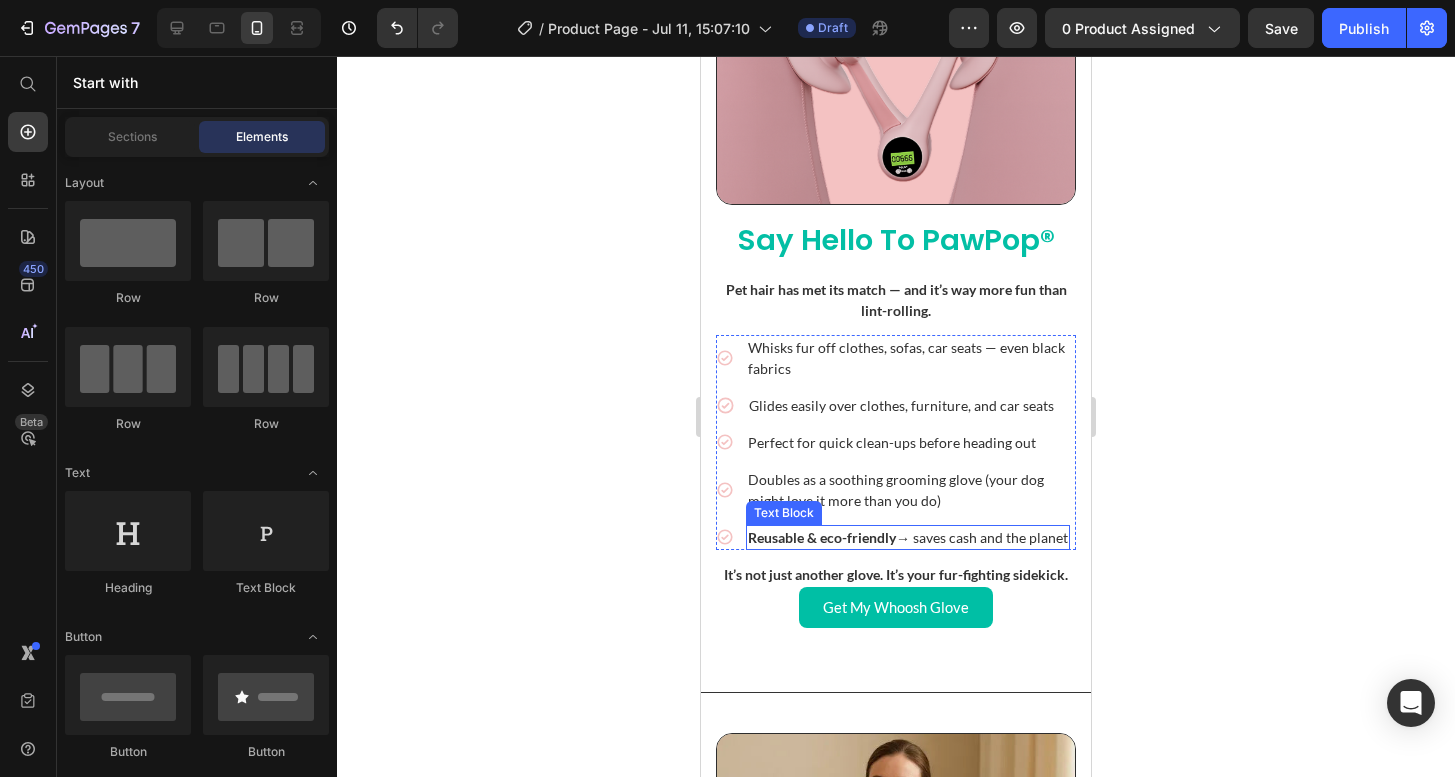 click on "Reusable & eco-friendly" at bounding box center [822, 537] 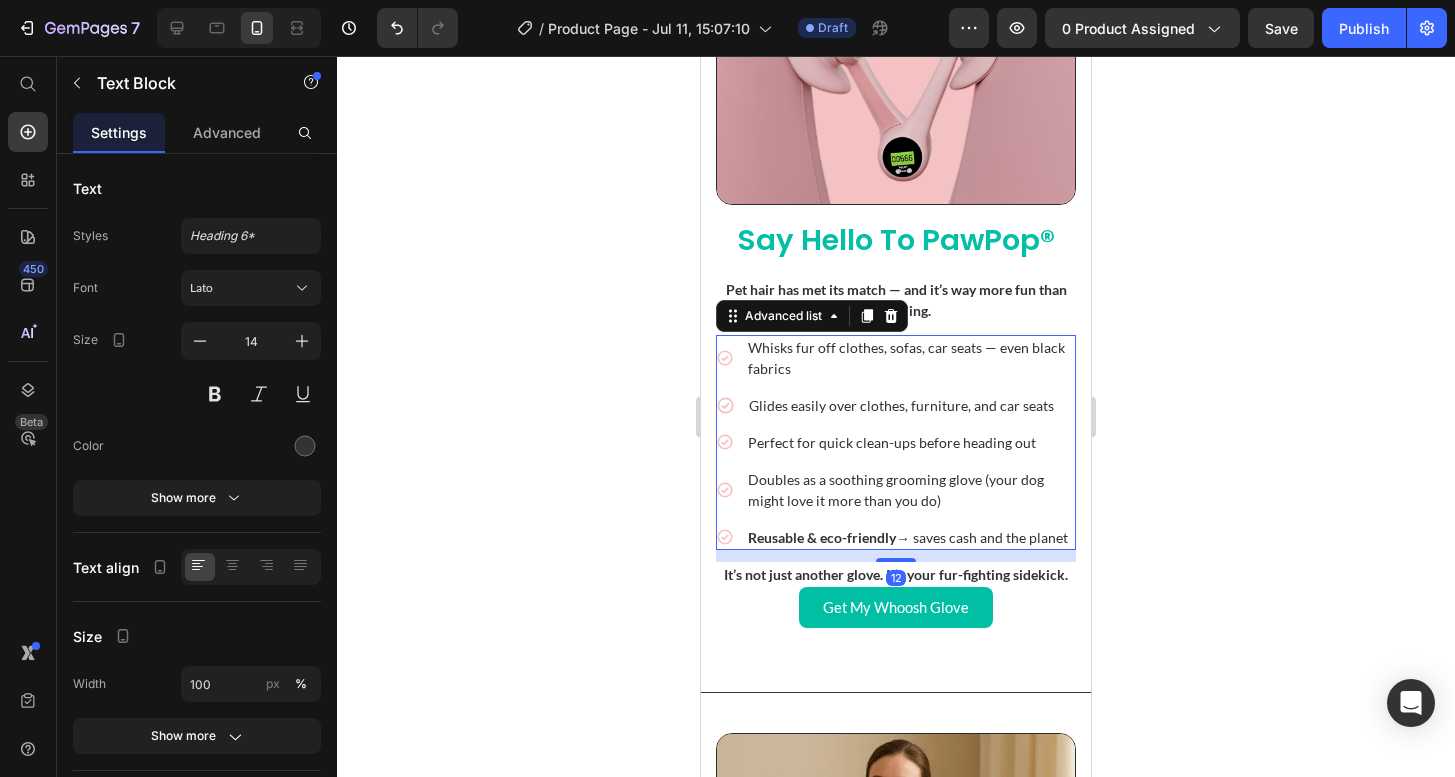 click on "Icon Reusable & eco-friendly  → saves cash and the planet Text Block" at bounding box center (896, 537) 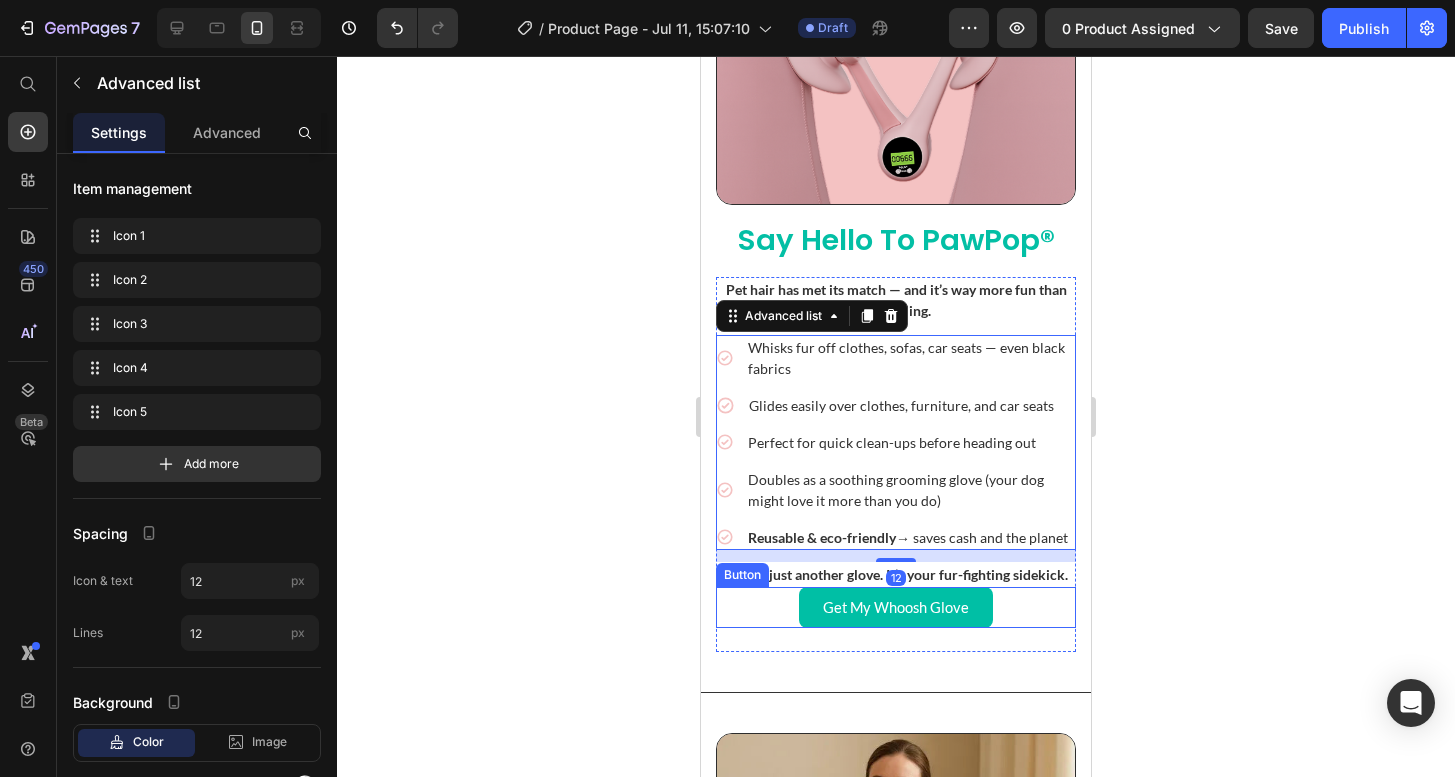 click on "Button" at bounding box center (742, 575) 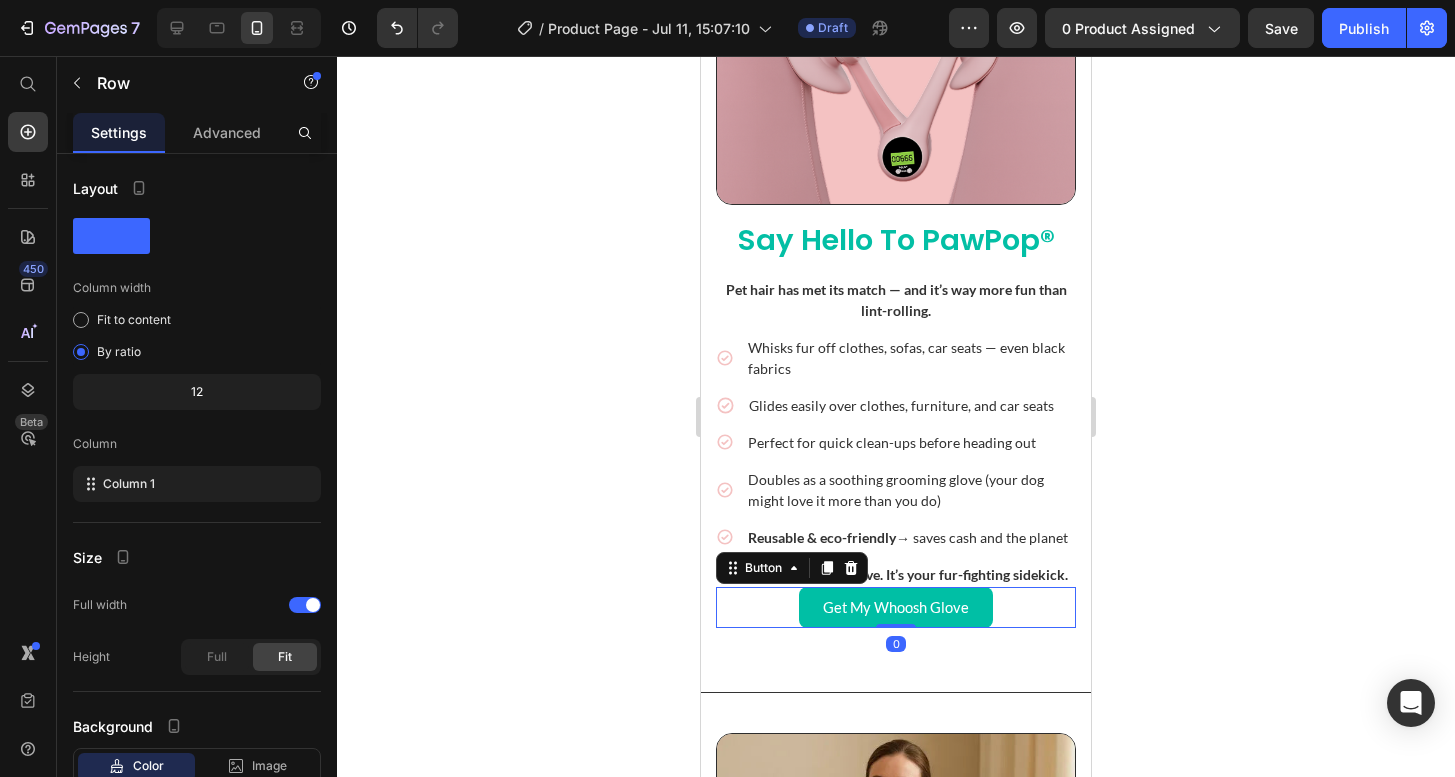 click on "Pet hair has met its match — and it’s way more fun than lint-rolling. Text Block
Icon Whisks fur off clothes, sofas, car seats — even black fabrics Text Block
Icon Glides easily over clothes, furniture, and car seats Text Block
Icon Perfect for quick clean-ups before heading out Text Block
Icon Doubles as a soothing grooming glove (your dog might love it more than you do) Text Block
Icon Reusable & eco-friendly  → saves cash and the planet Text Block Advanced list It’s not just another glove. It’s your fur-fighting sidekick. Text Block Row Get My Whoosh Glove Button   0 Row" at bounding box center [896, 464] 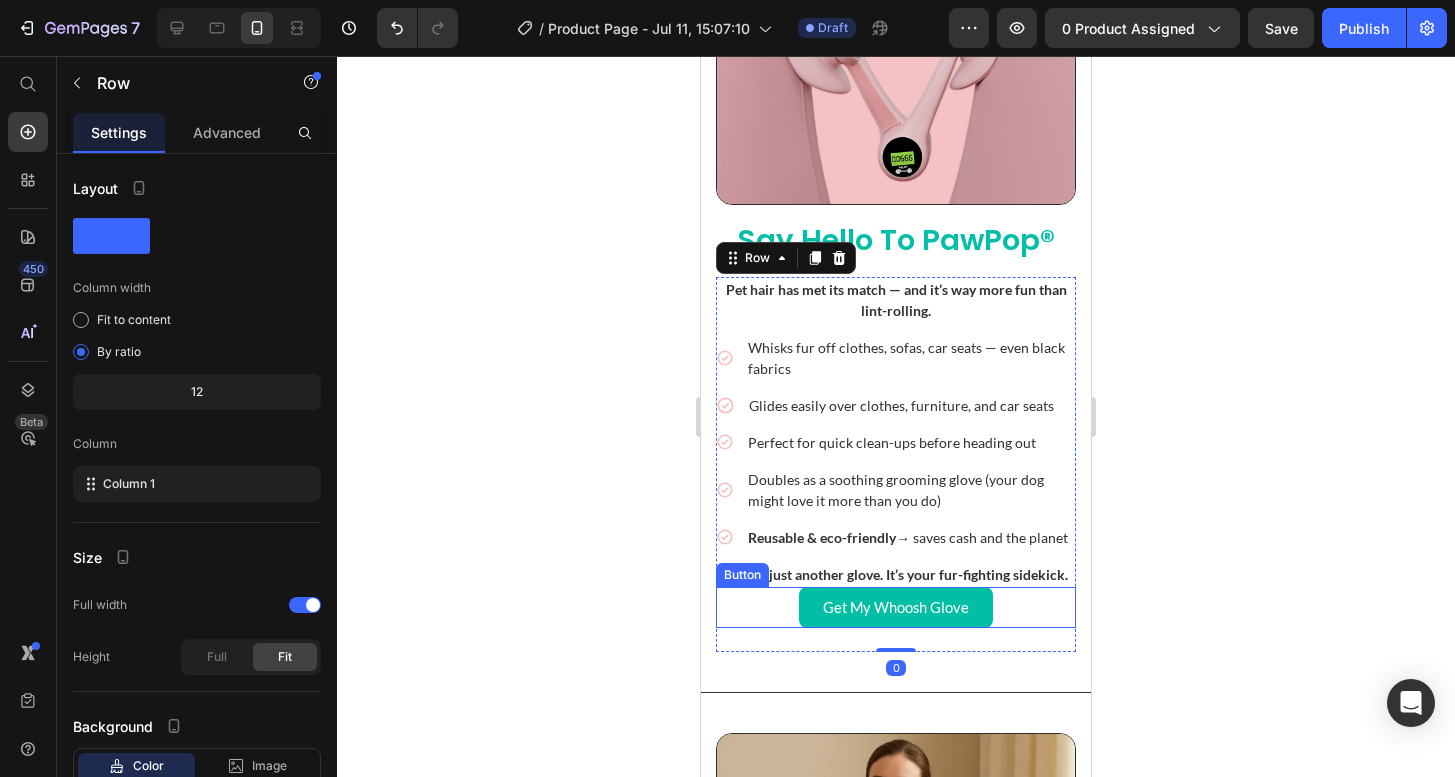 click on "Button" at bounding box center [742, 575] 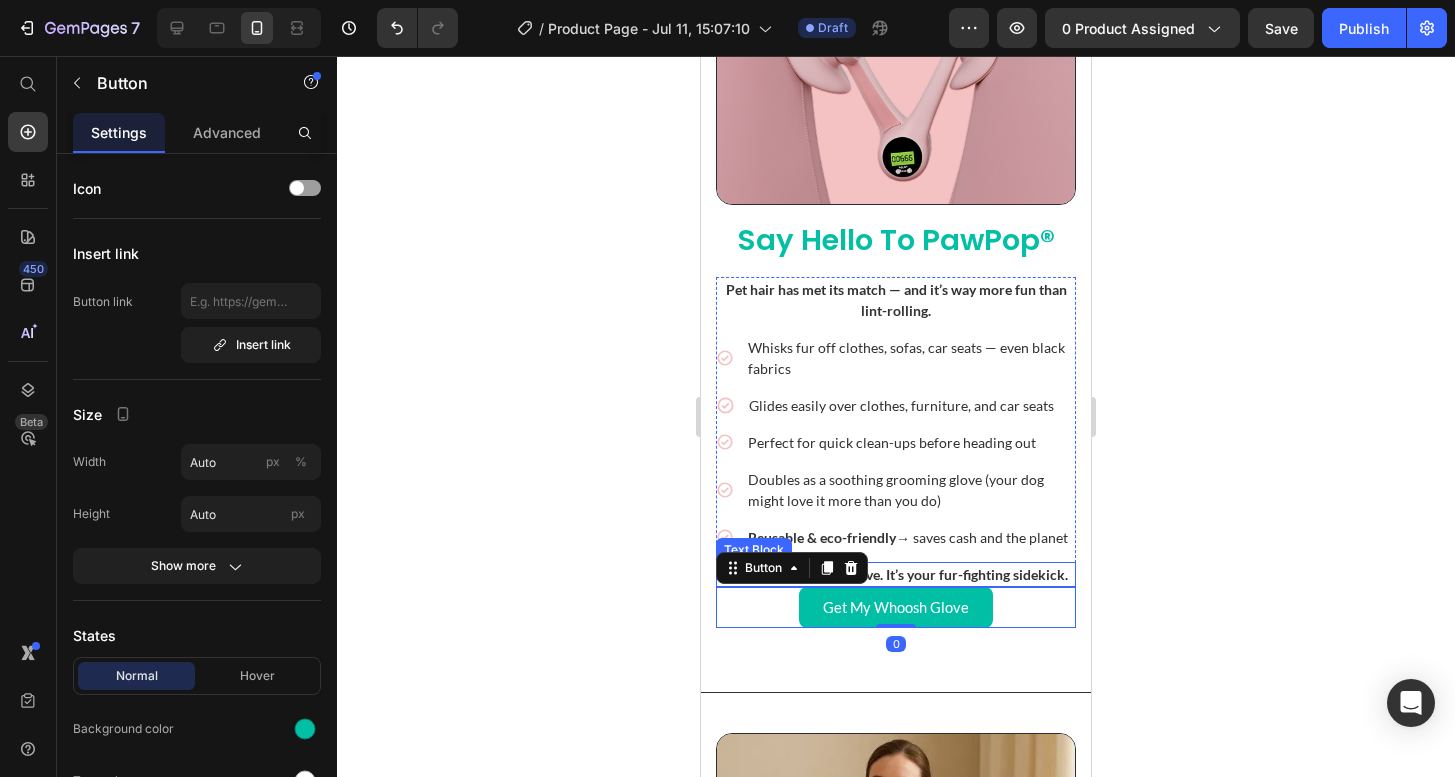 click on "It’s not just another glove. It’s your fur-fighting sidekick." at bounding box center (896, 574) 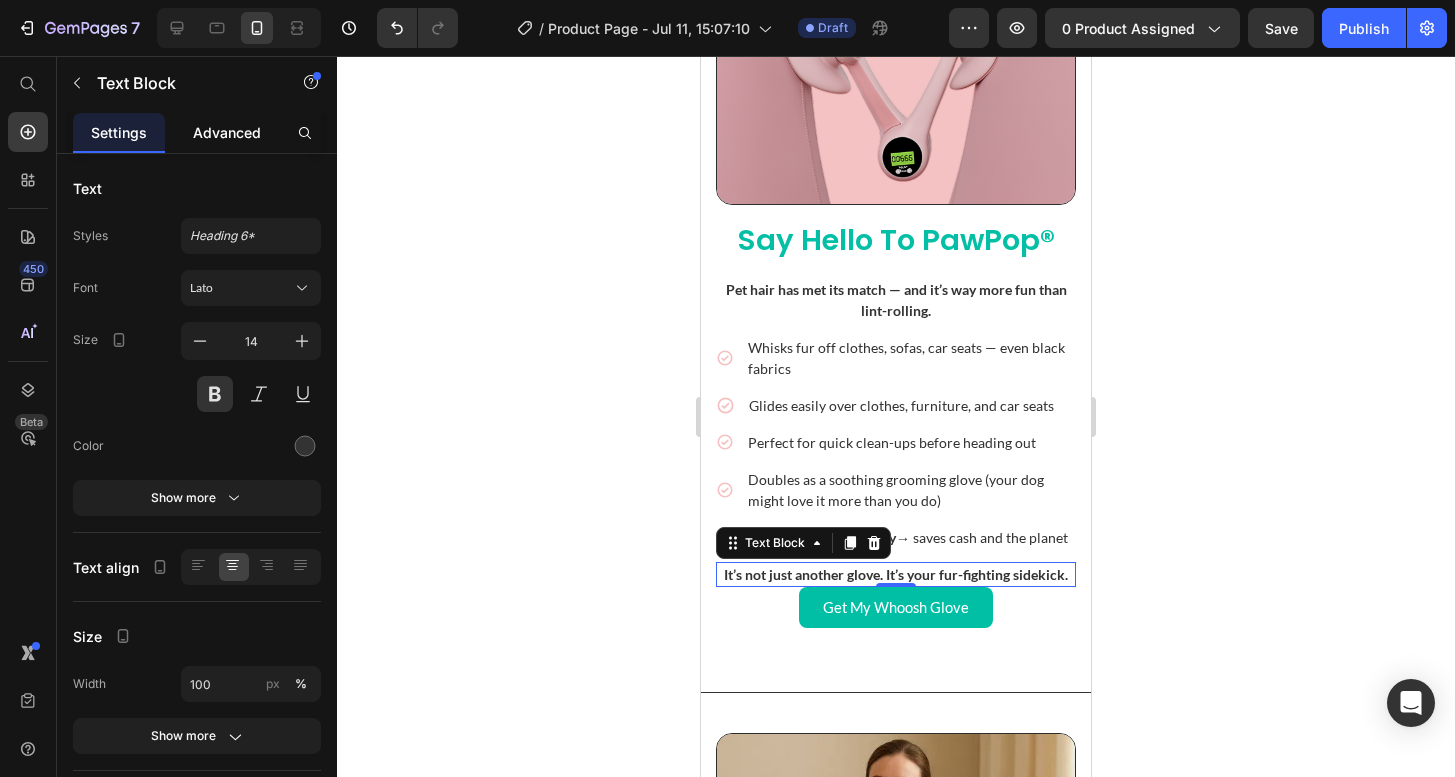click on "Advanced" at bounding box center (227, 132) 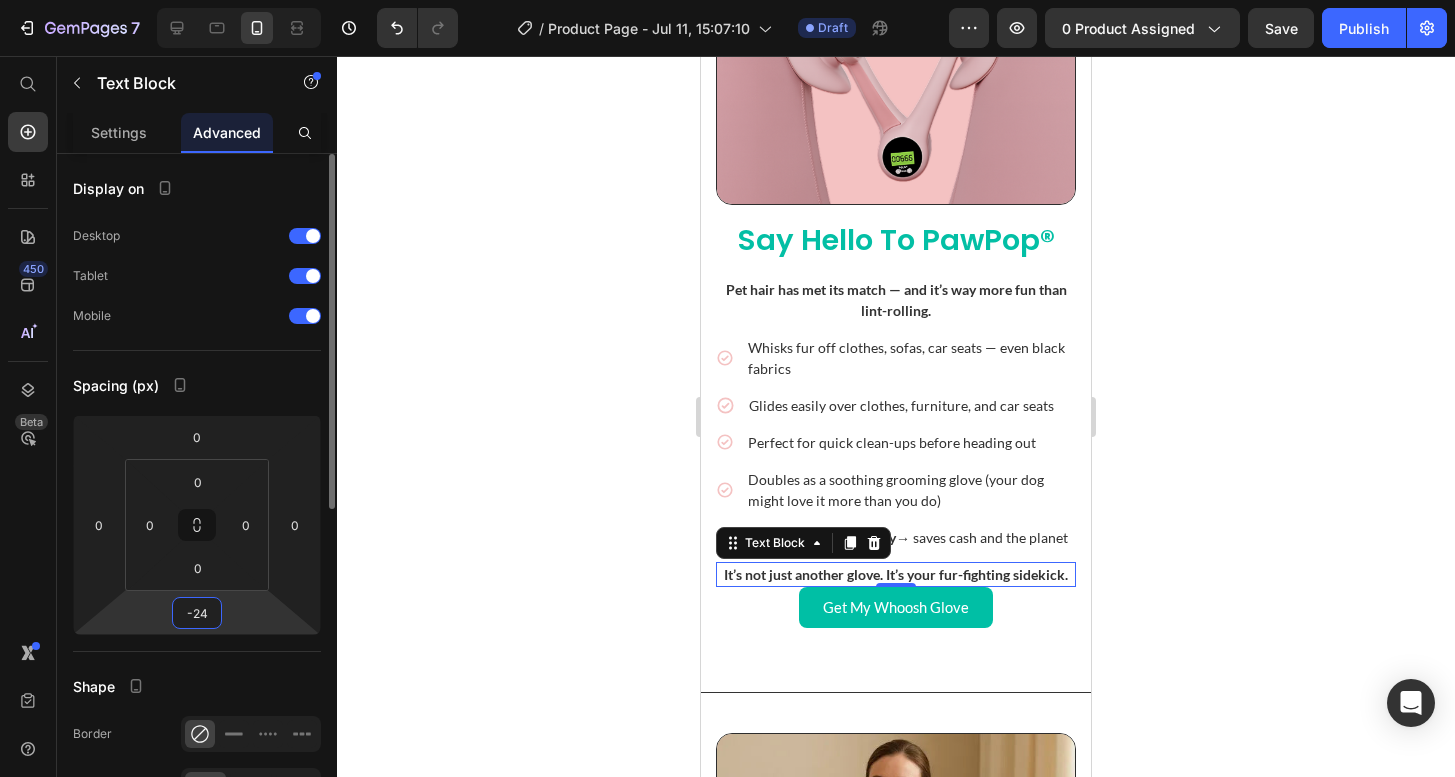 click on "-24" at bounding box center [197, 613] 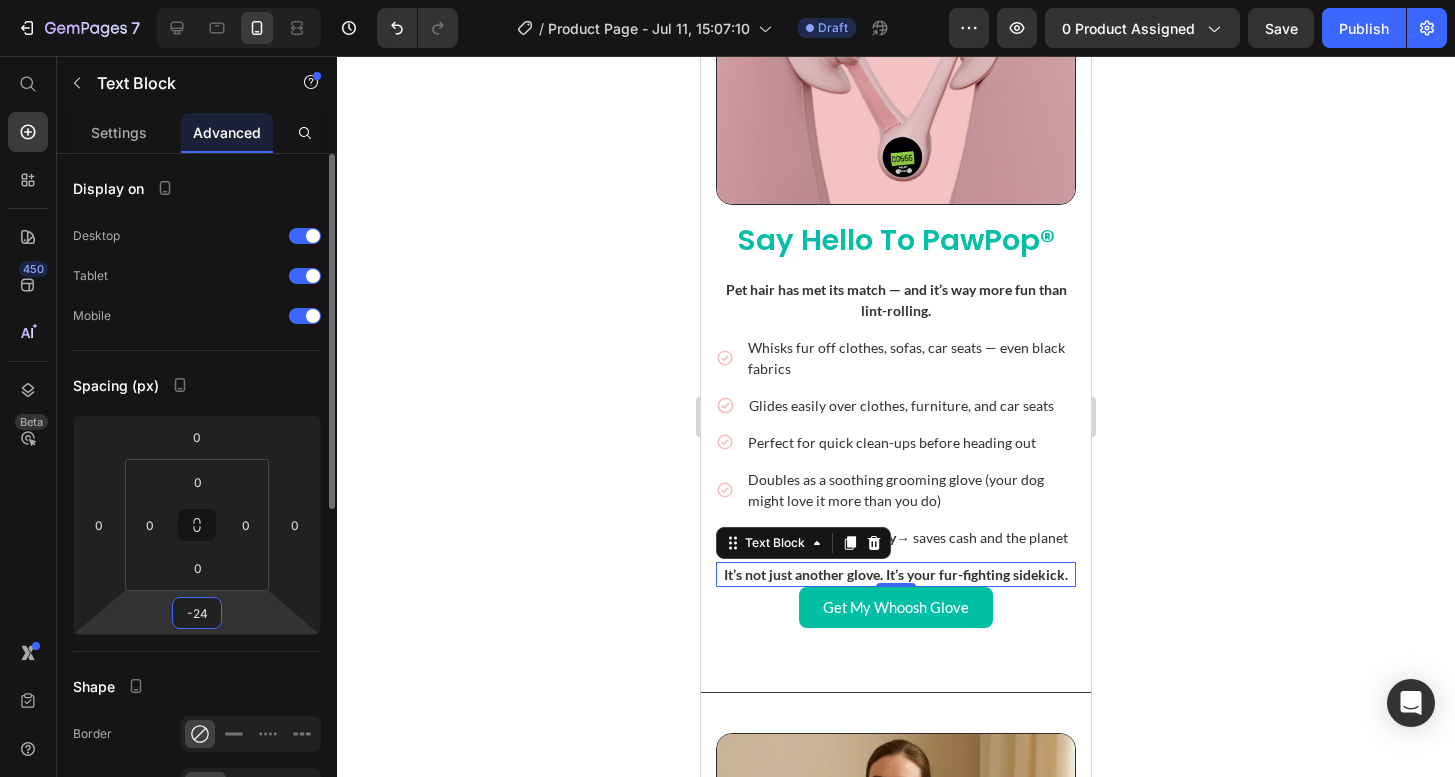 click on "-24" at bounding box center [197, 613] 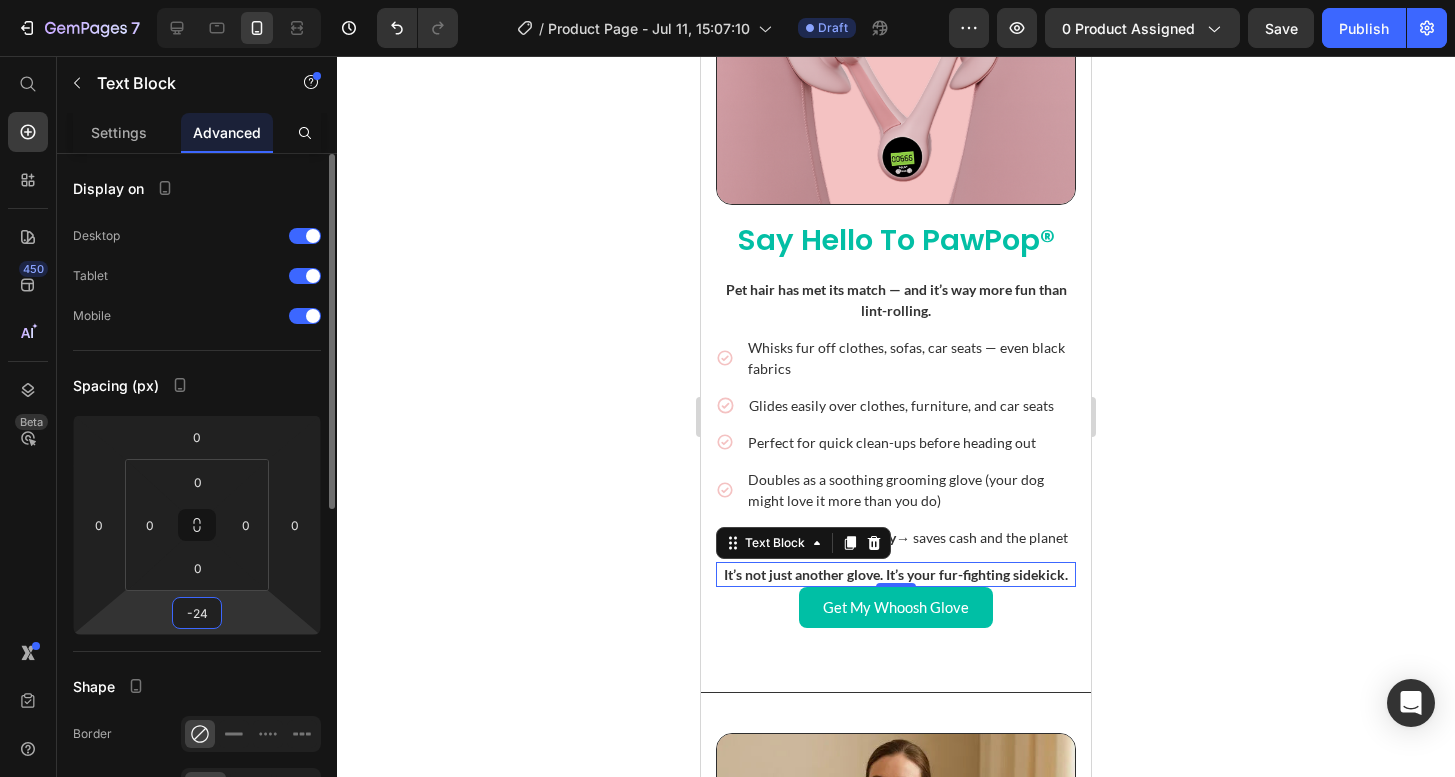 drag, startPoint x: 212, startPoint y: 612, endPoint x: 173, endPoint y: 612, distance: 39 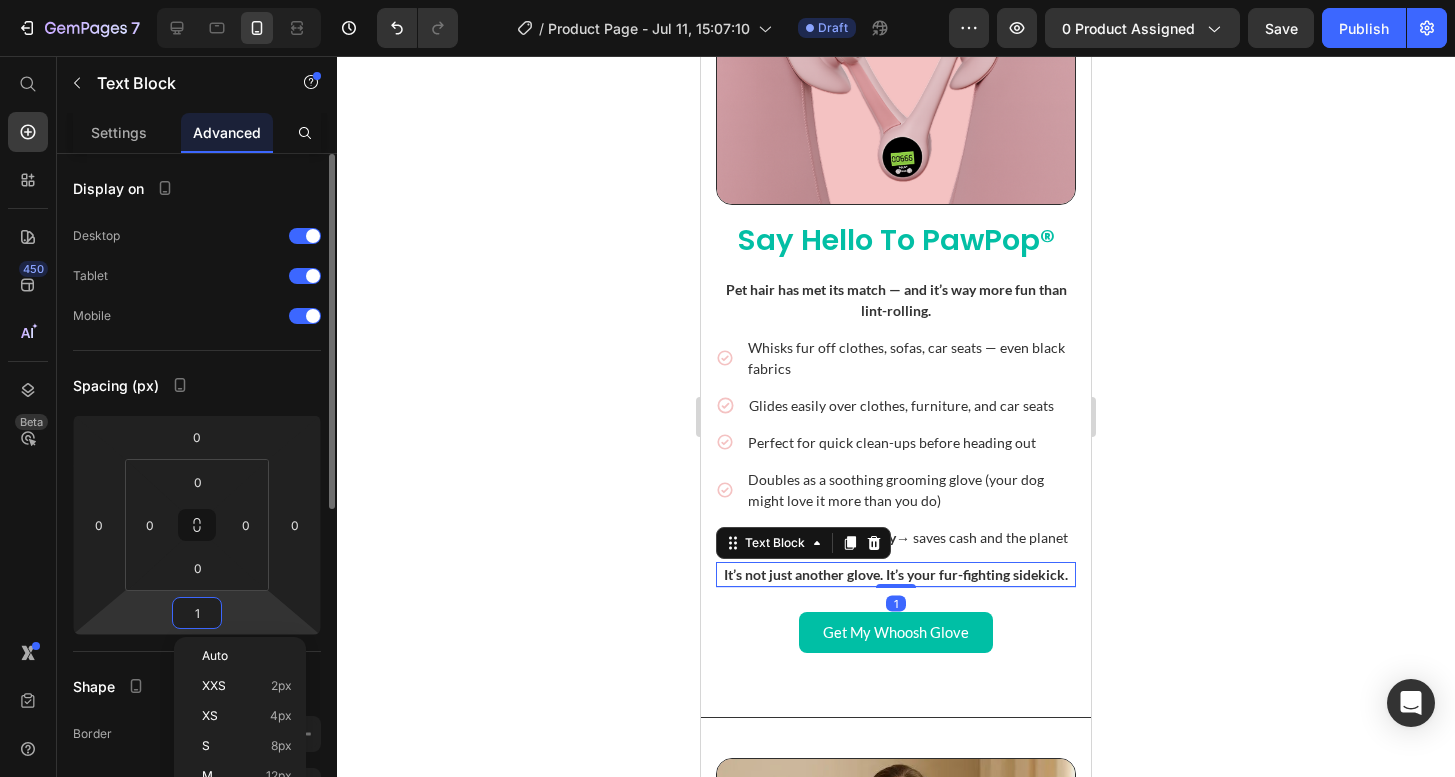 type on "12" 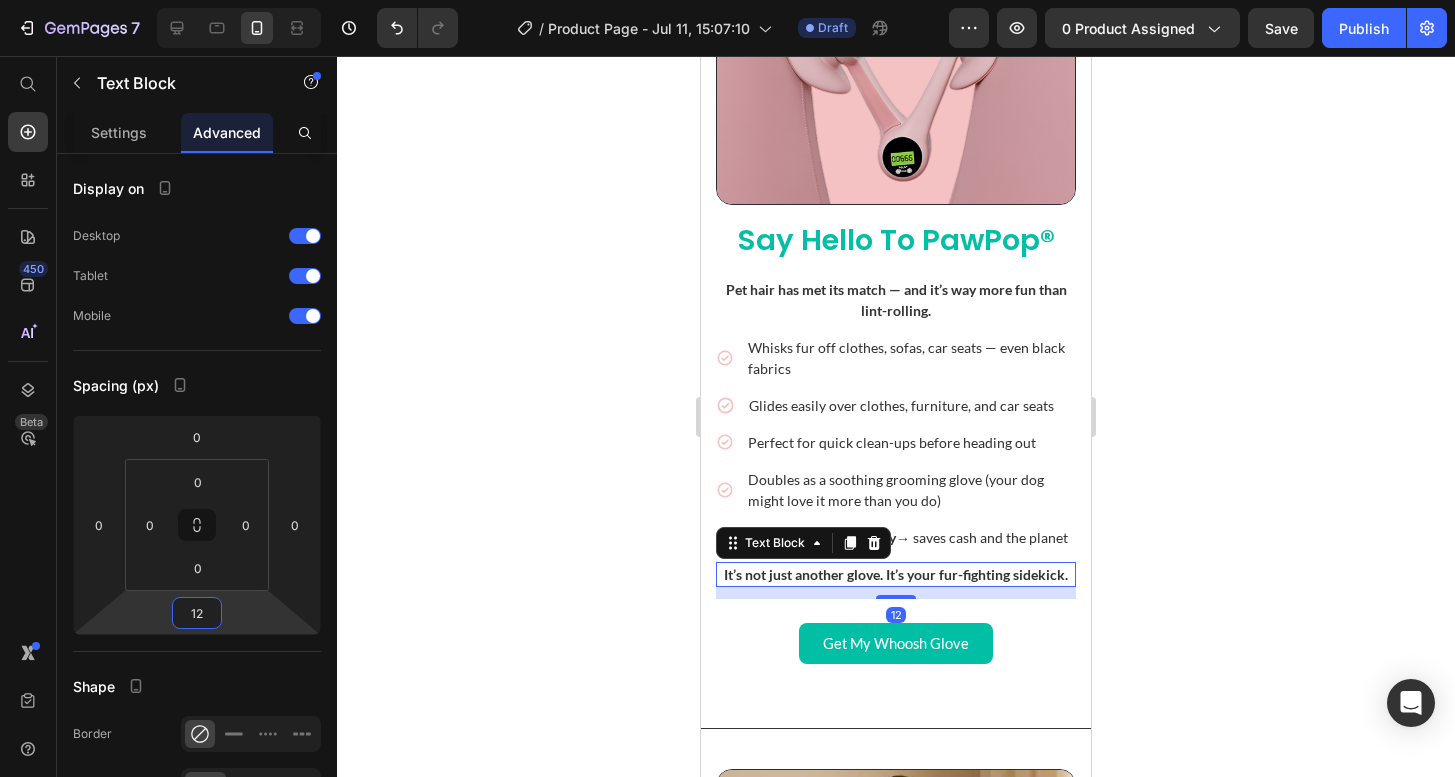 click 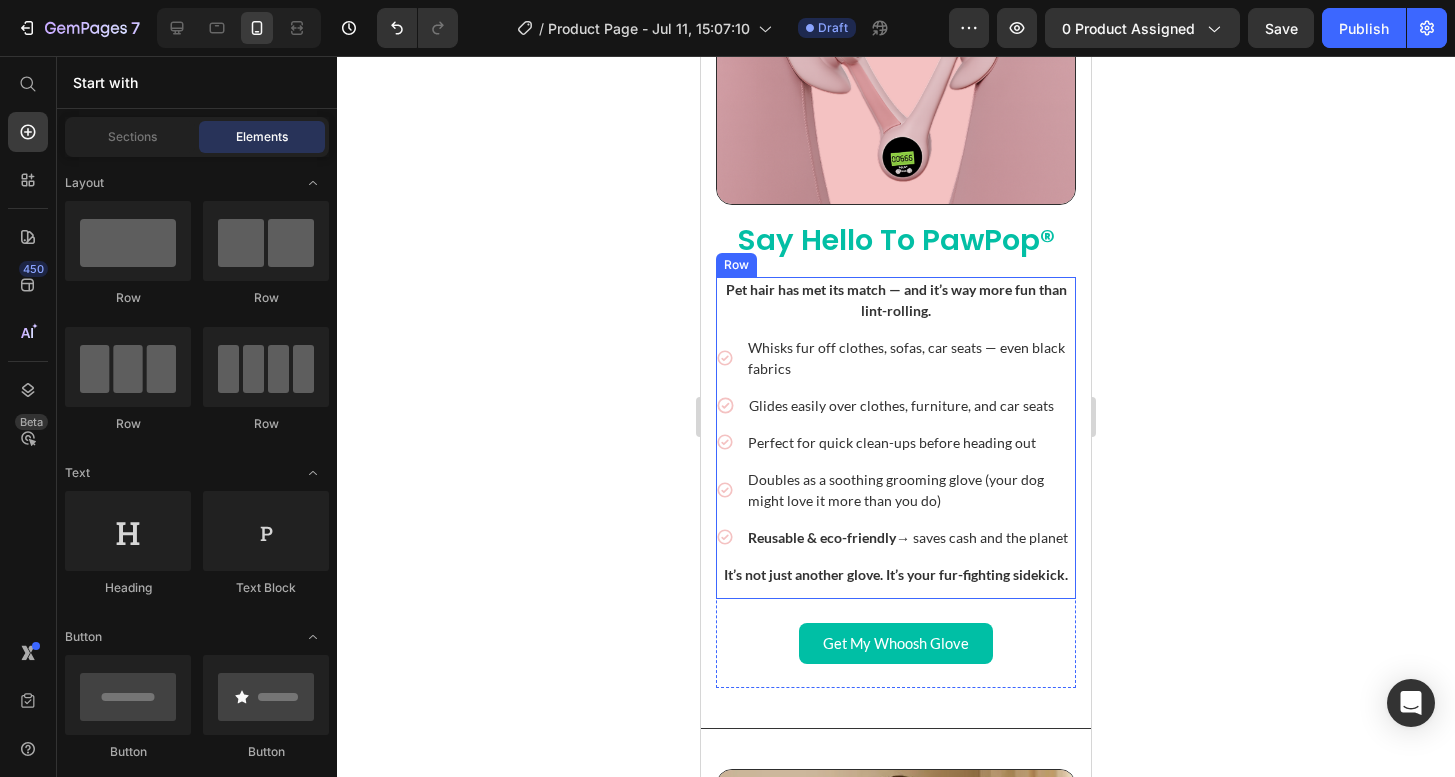 click on "Pet hair has met its match — and it’s way more fun than lint-rolling. Text Block
Icon Whisks fur off clothes, sofas, car seats — even black fabrics Text Block
Icon Glides easily over clothes, furniture, and car seats Text Block
Icon Perfect for quick clean-ups before heading out Text Block
Icon Doubles as a soothing grooming glove (your dog might love it more than you do) Text Block
Icon Reusable & eco-friendly  → saves cash and the planet Text Block Advanced list It’s not just another glove. It’s your fur-fighting sidekick. Text Block" at bounding box center [896, 438] 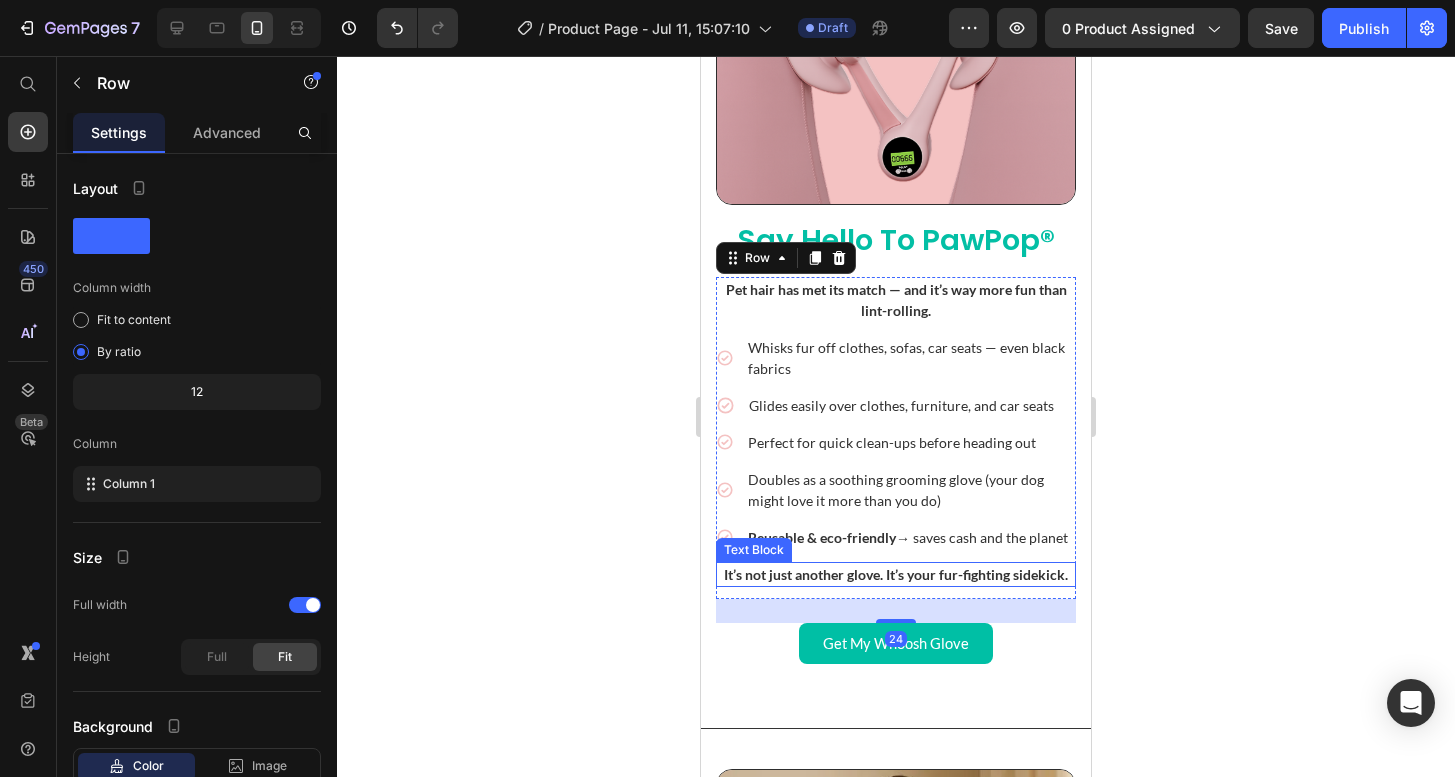 click on "It’s not just another glove. It’s your fur-fighting sidekick. Text Block" at bounding box center (896, 574) 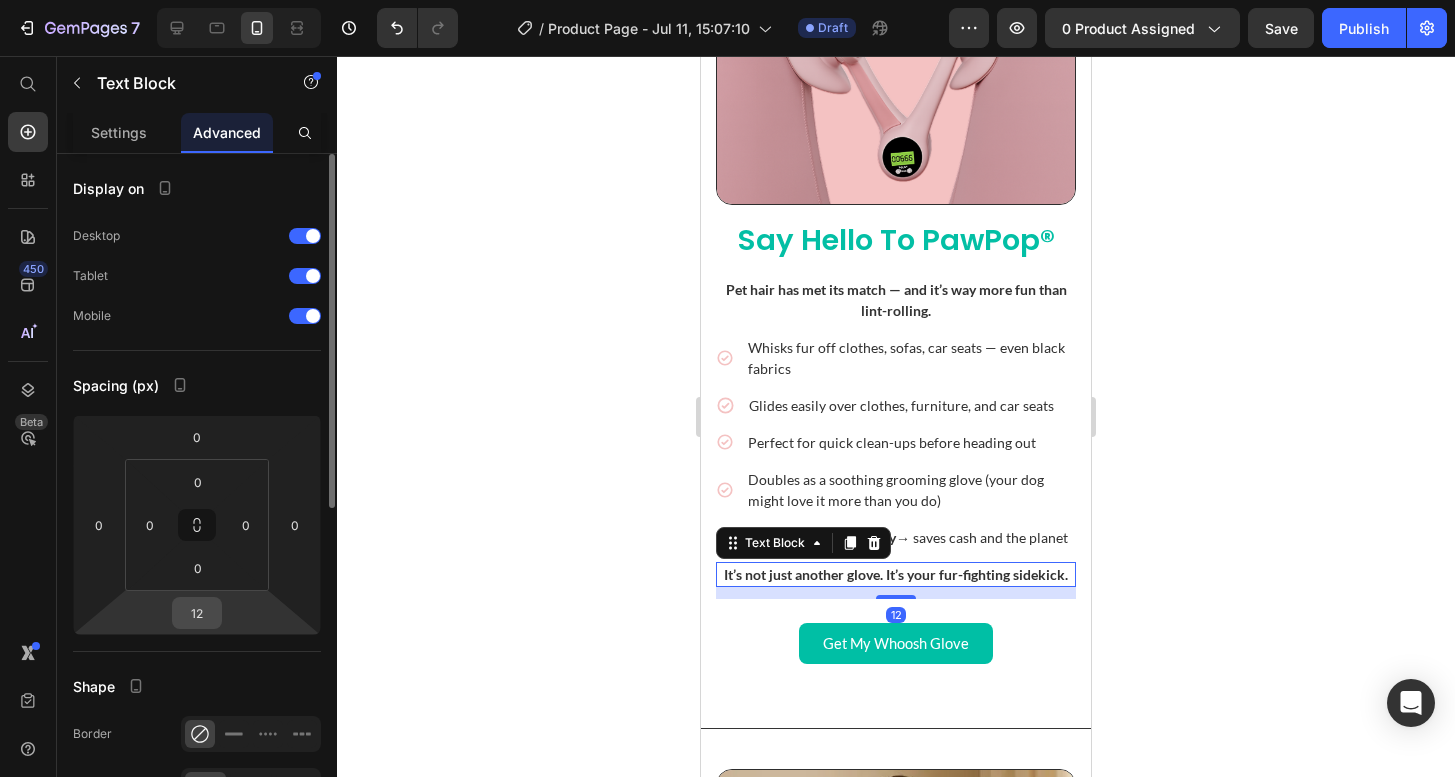 click on "12" at bounding box center [197, 613] 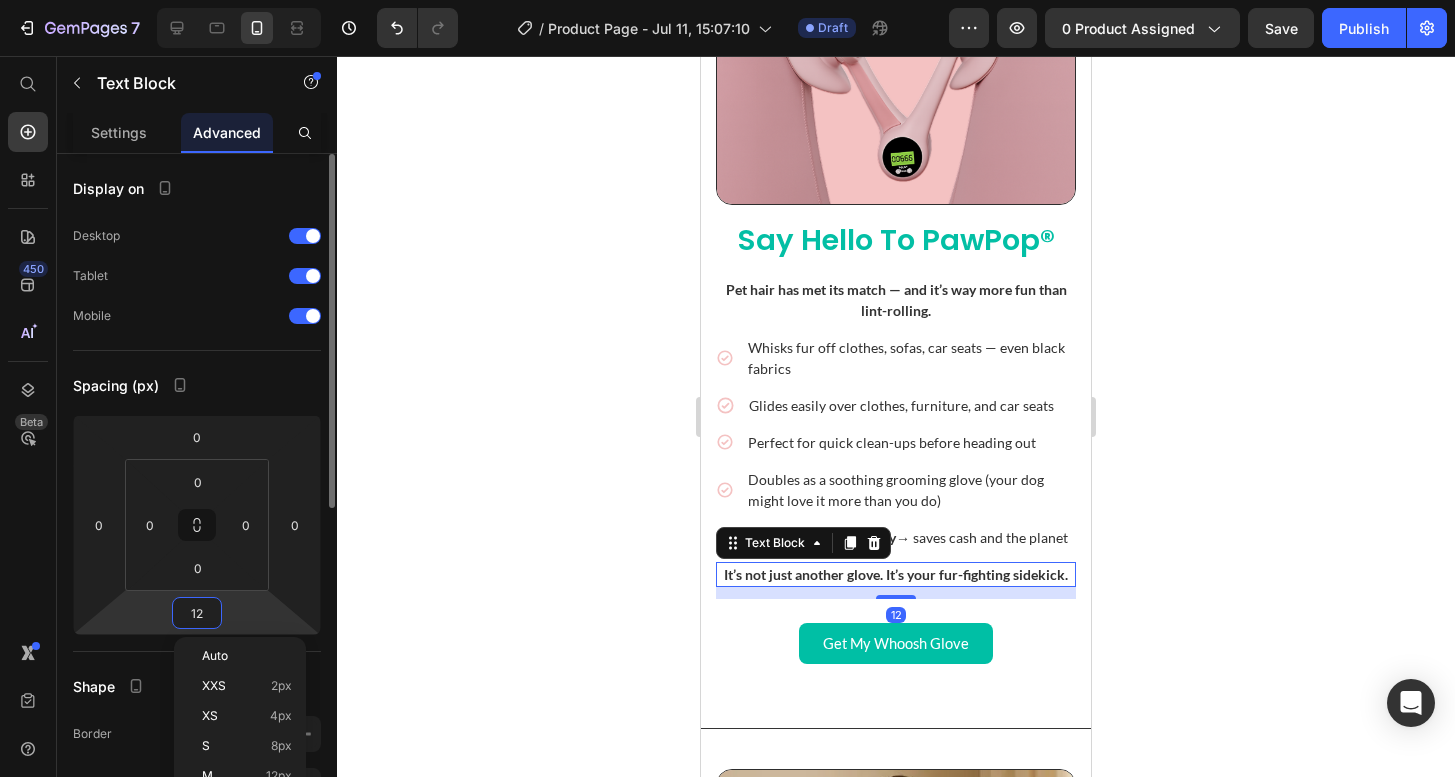 type on "0" 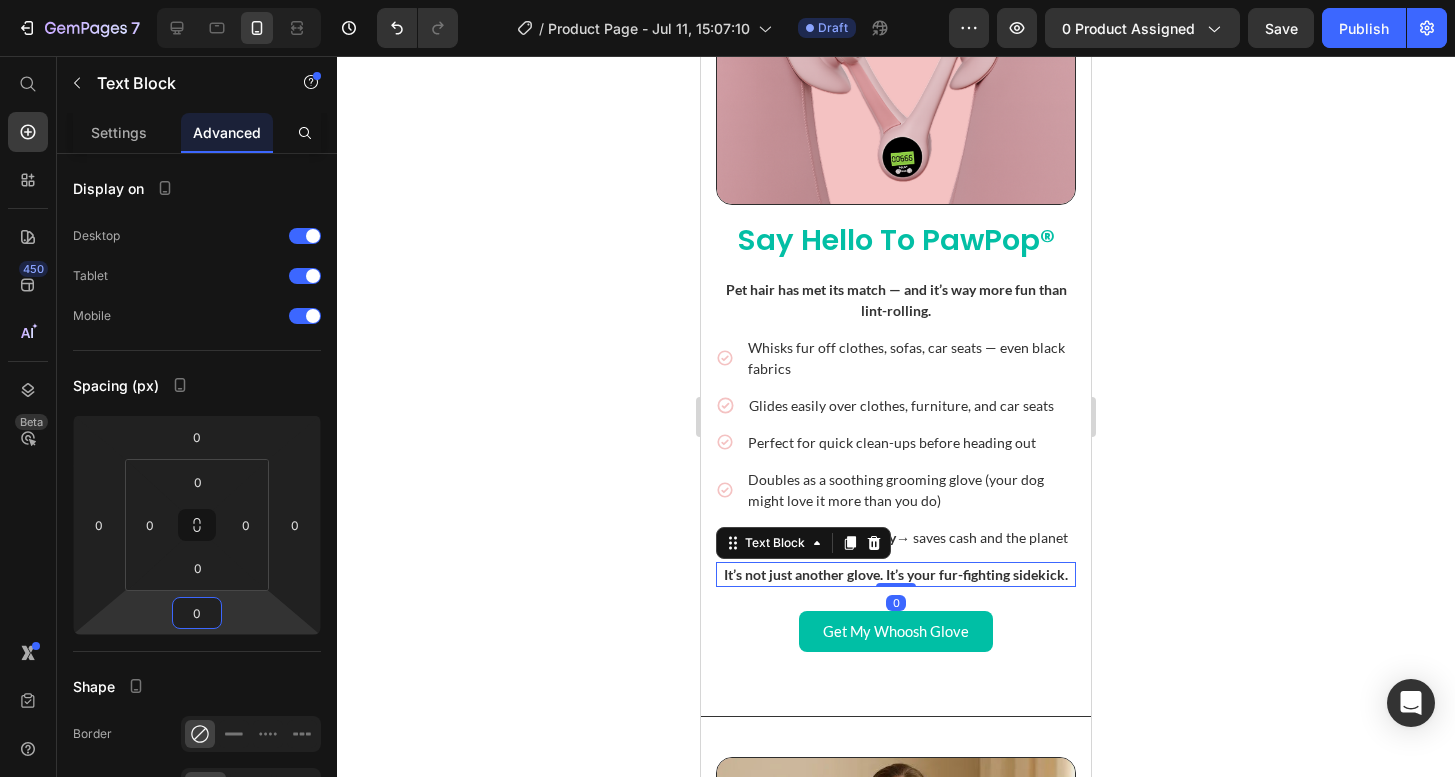 click 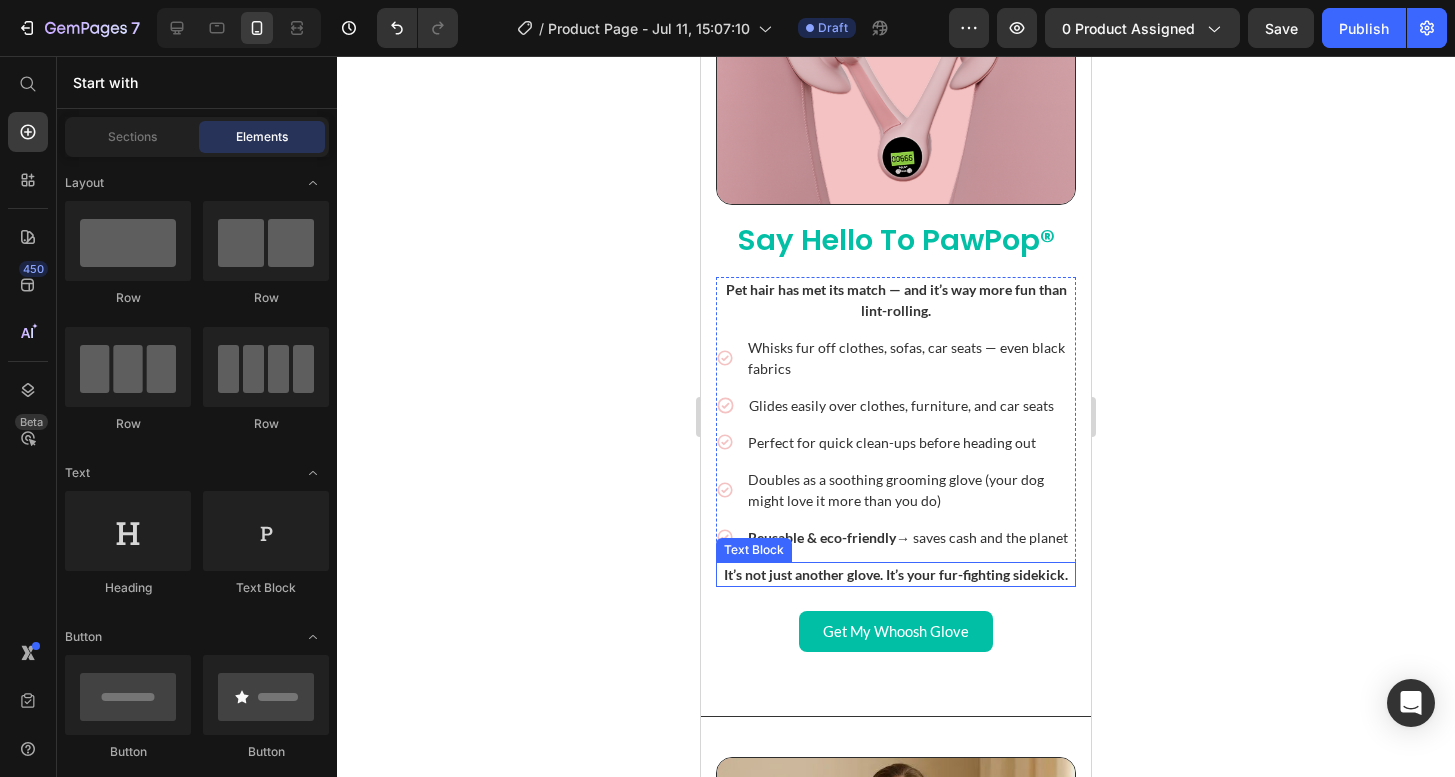 click on "It’s not just another glove. It’s your fur-fighting sidekick." at bounding box center (896, 574) 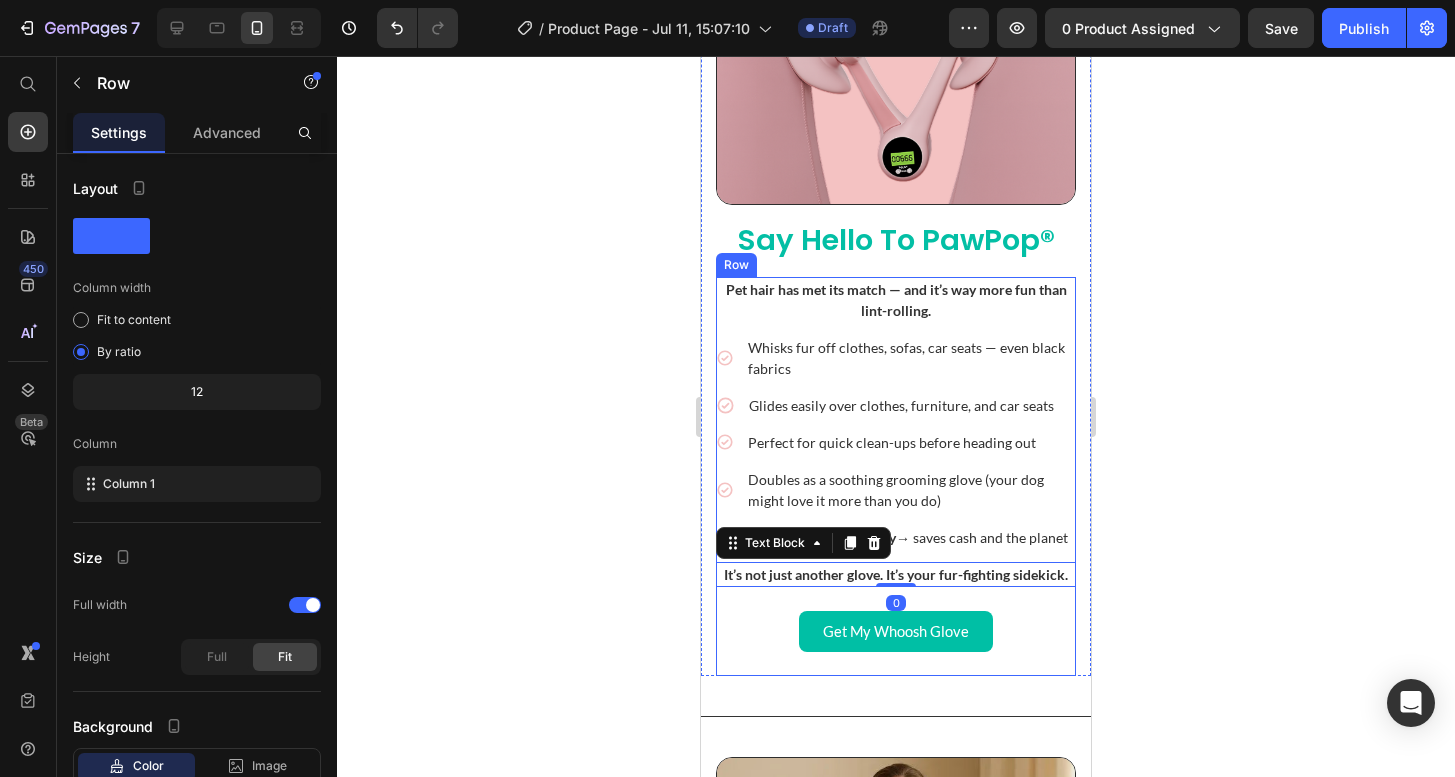 click on "Pet hair has met its match — and it’s way more fun than lint-rolling. Text Block
Icon Whisks fur off clothes, sofas, car seats — even black fabrics Text Block
Icon Glides easily over clothes, furniture, and car seats Text Block
Icon Perfect for quick clean-ups before heading out Text Block
Icon Doubles as a soothing grooming glove (your dog might love it more than you do) Text Block
Icon Reusable & eco-friendly  → saves cash and the planet Text Block Advanced list It’s not just another glove. It’s your fur-fighting sidekick. Text Block   0 Row Get My Whoosh Glove Button" at bounding box center [896, 464] 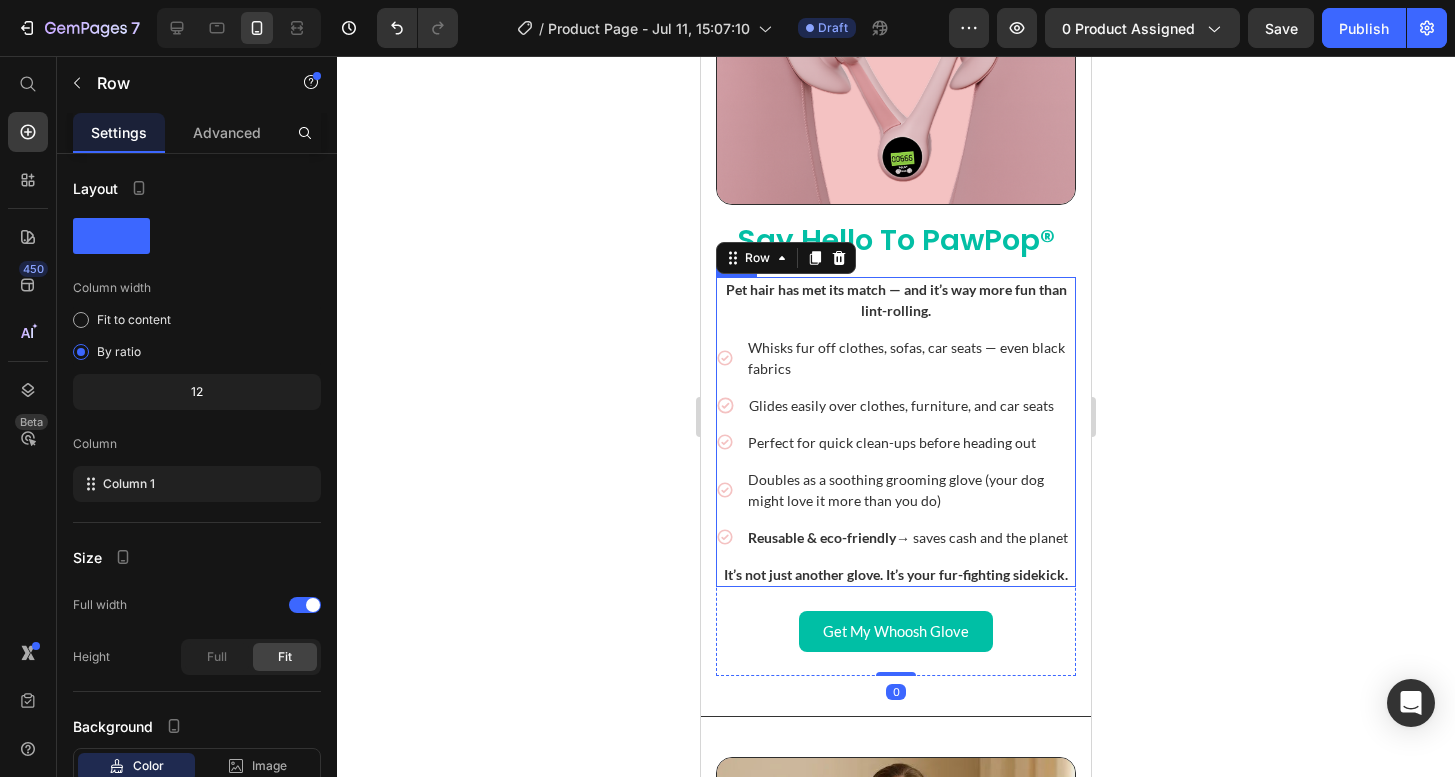 click on "Pet hair has met its match — and it’s way more fun than lint-rolling. Text Block
Icon Whisks fur off clothes, sofas, car seats — even black fabrics Text Block
Icon Glides easily over clothes, furniture, and car seats Text Block
Icon Perfect for quick clean-ups before heading out Text Block
Icon Doubles as a soothing grooming glove (your dog might love it more than you do) Text Block
Icon Reusable & eco-friendly  → saves cash and the planet Text Block Advanced list It’s not just another glove. It’s your fur-fighting sidekick. Text Block" at bounding box center [896, 432] 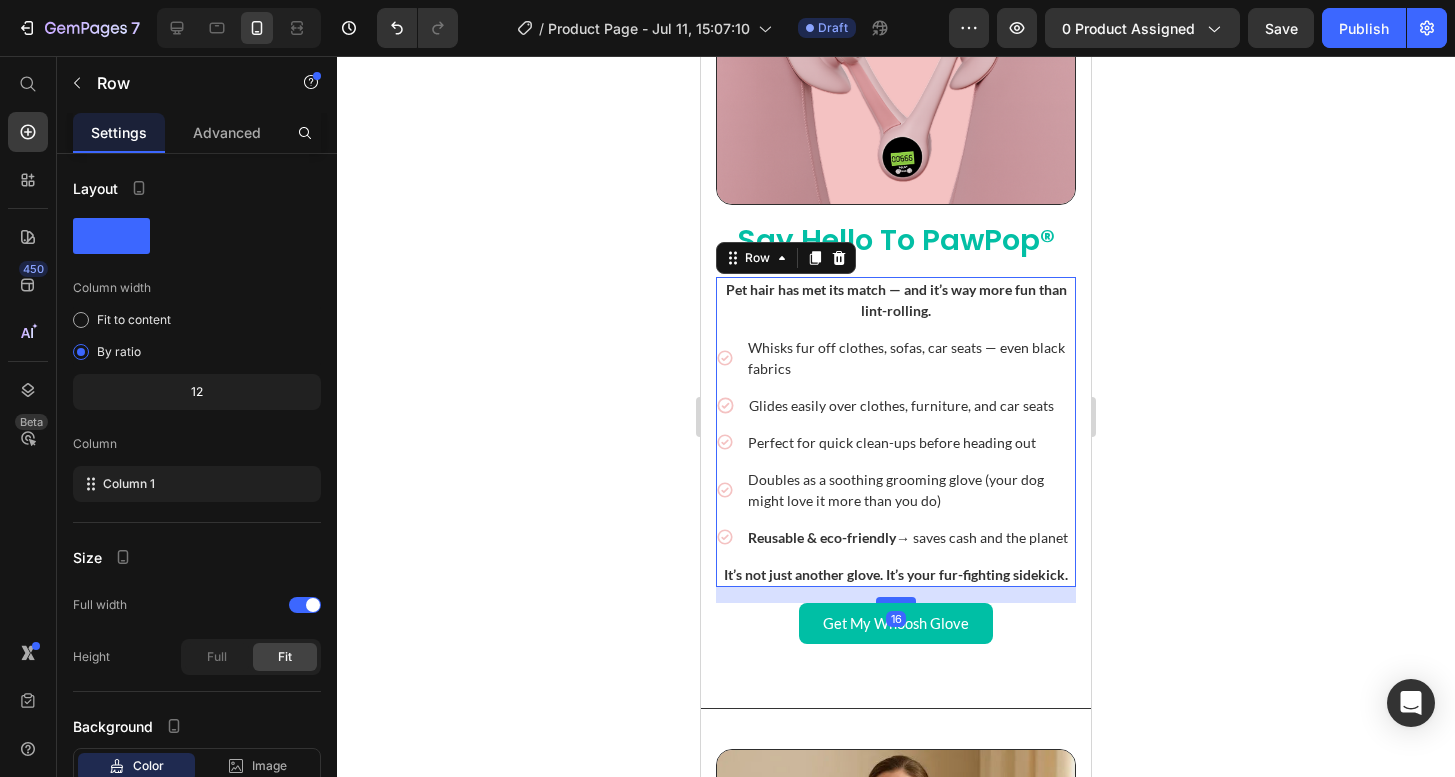 click at bounding box center [896, 600] 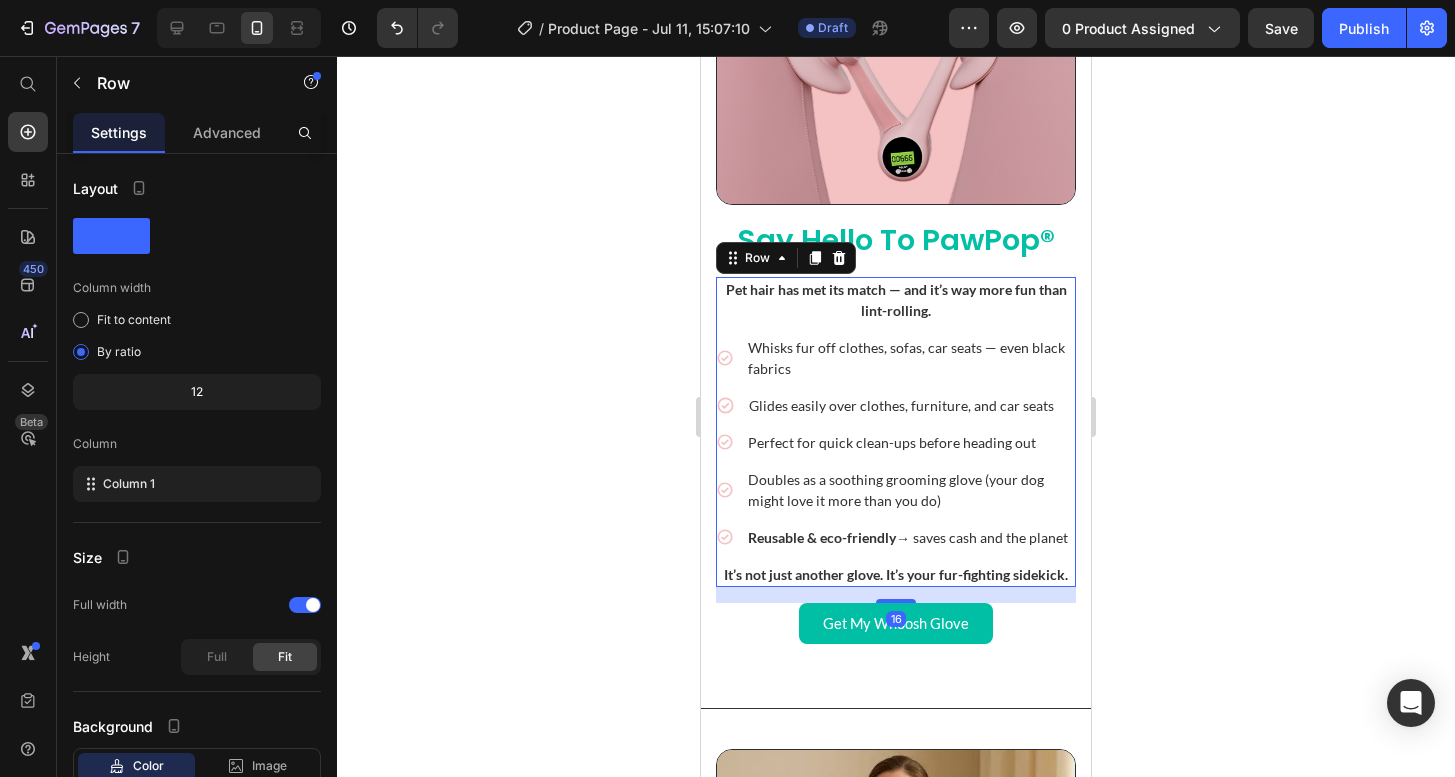 click 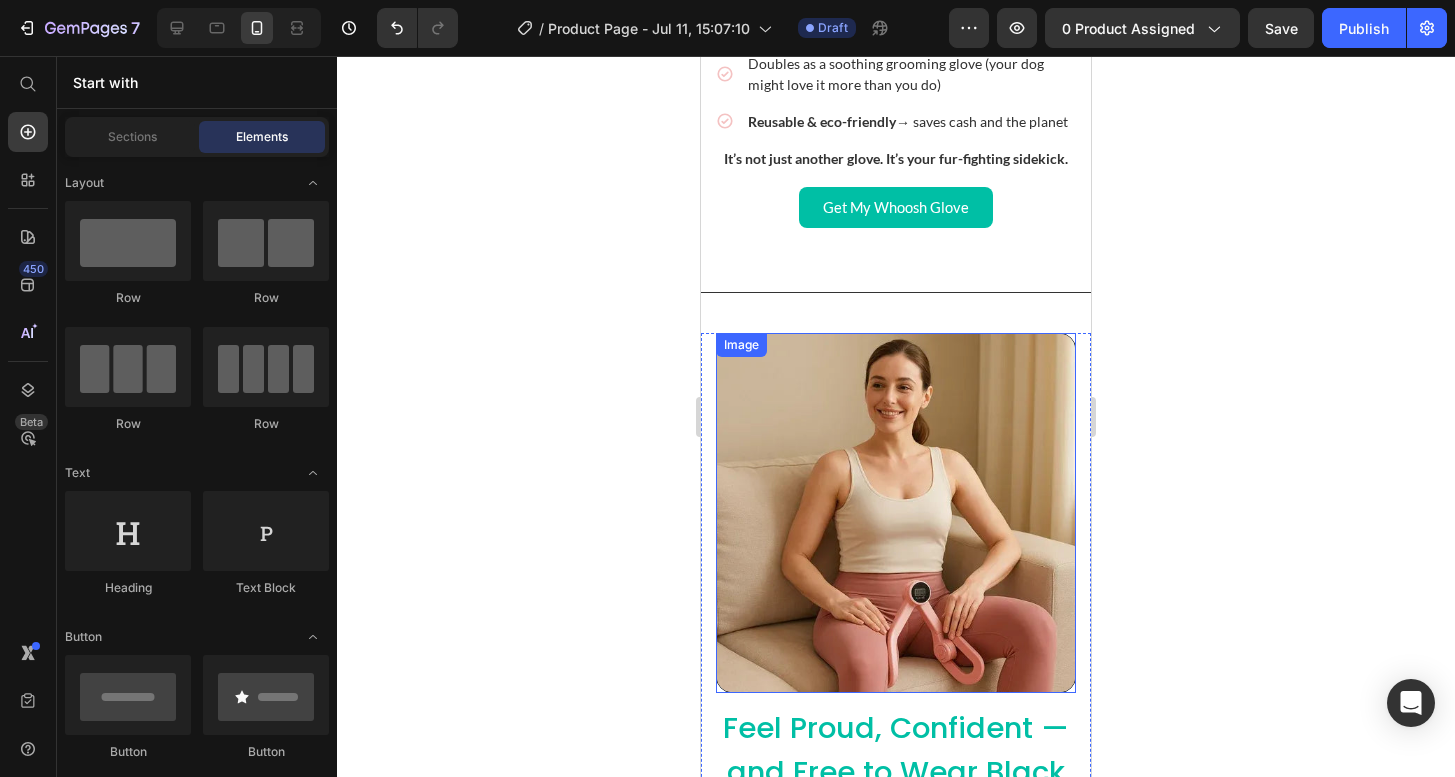 scroll, scrollTop: 3327, scrollLeft: 0, axis: vertical 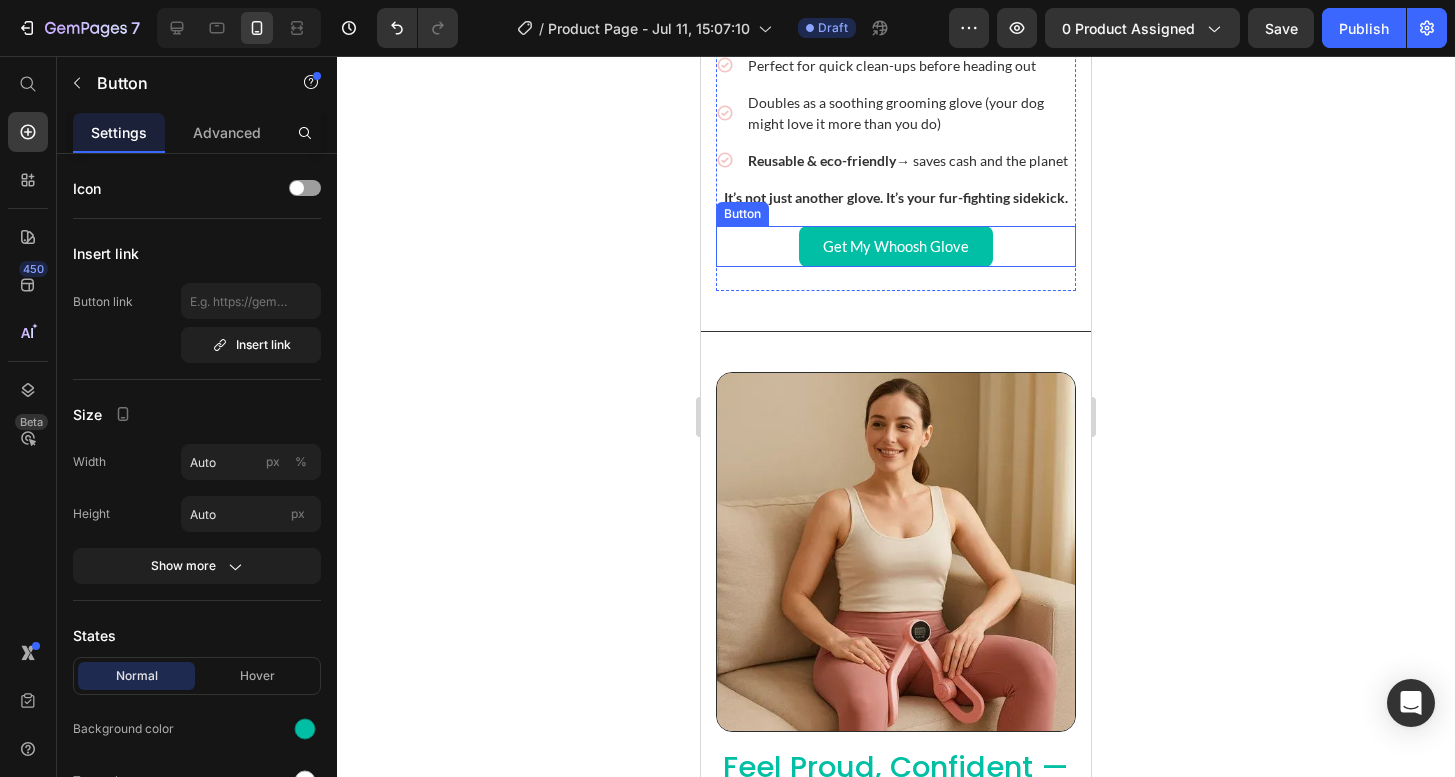 click on "Get My Whoosh Glove" at bounding box center [896, 246] 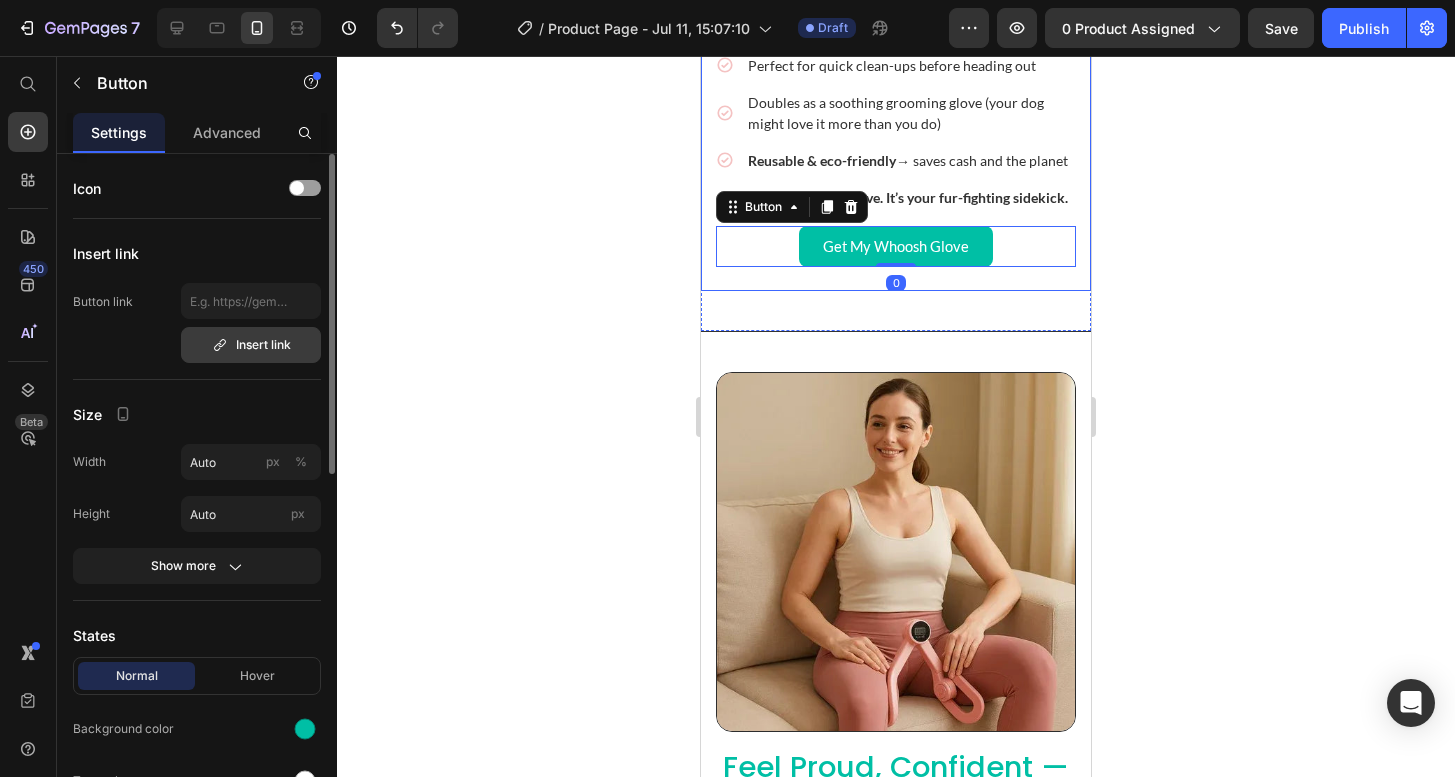 click on "Insert link" at bounding box center (251, 345) 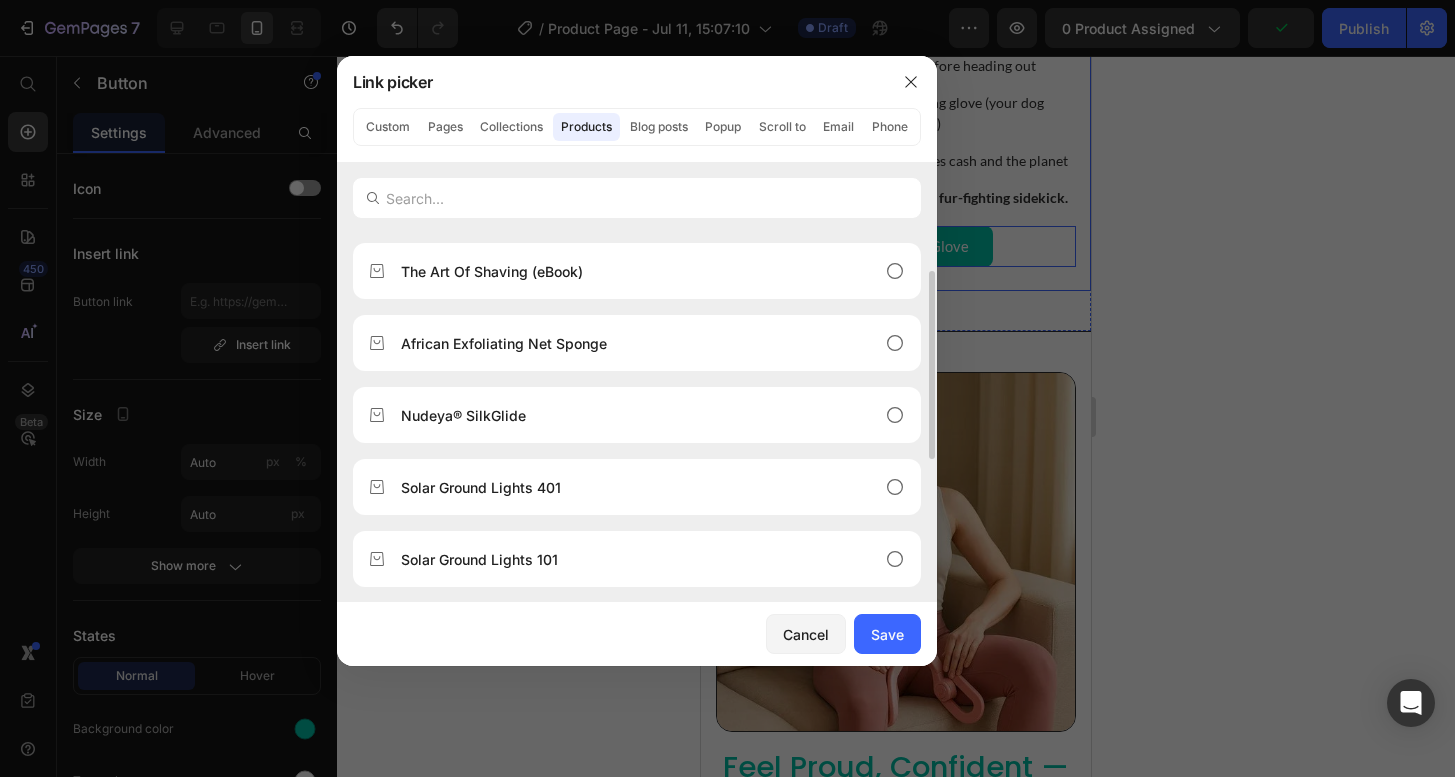 scroll, scrollTop: 352, scrollLeft: 0, axis: vertical 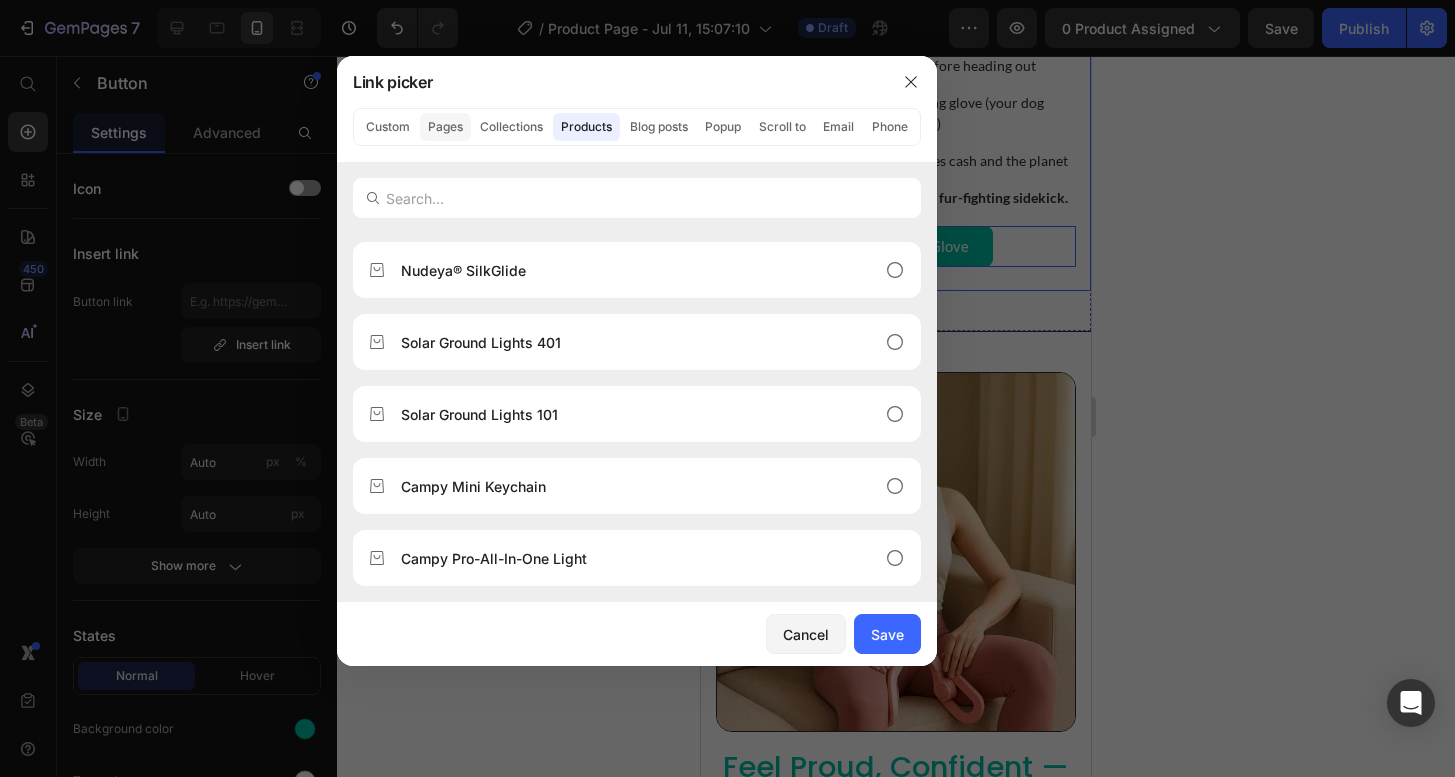 click on "Pages" 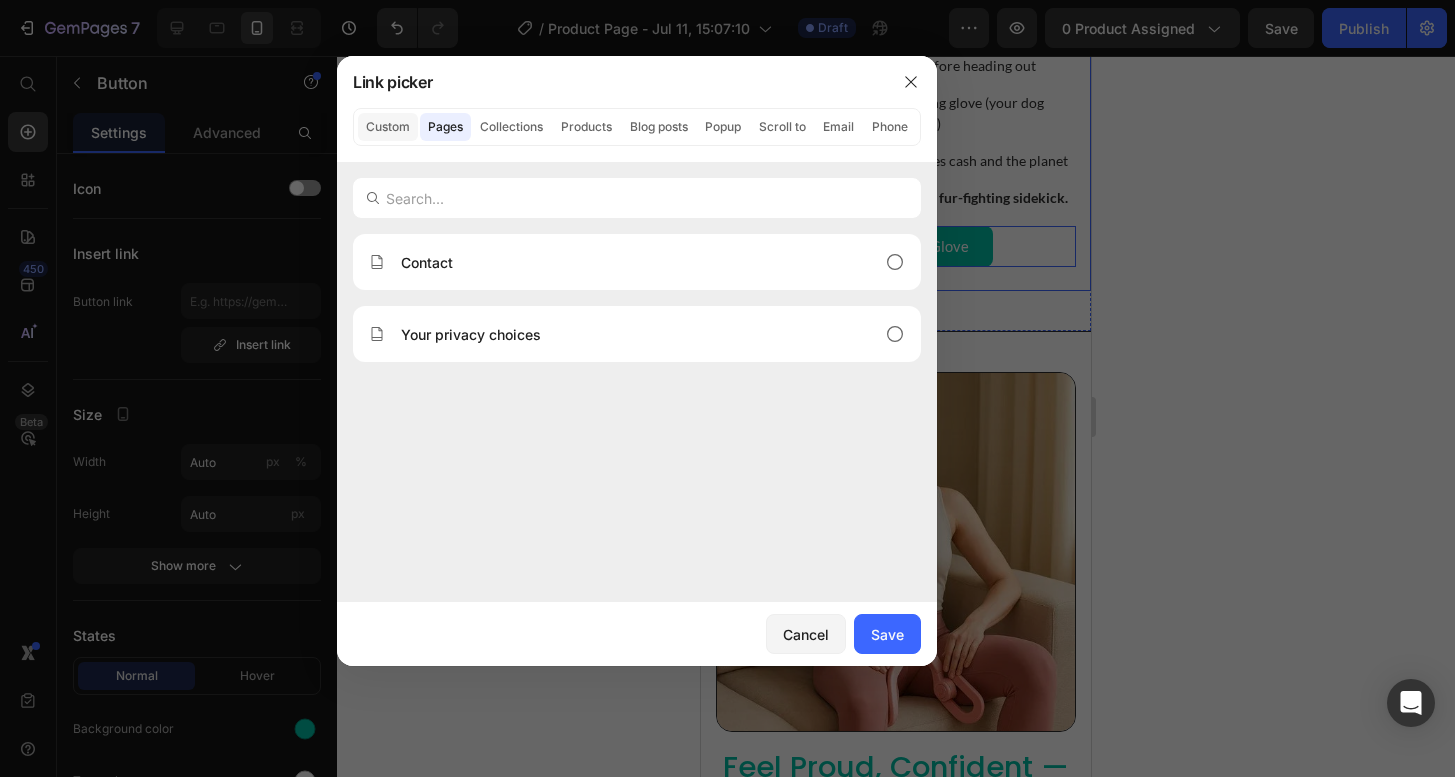click on "Custom" 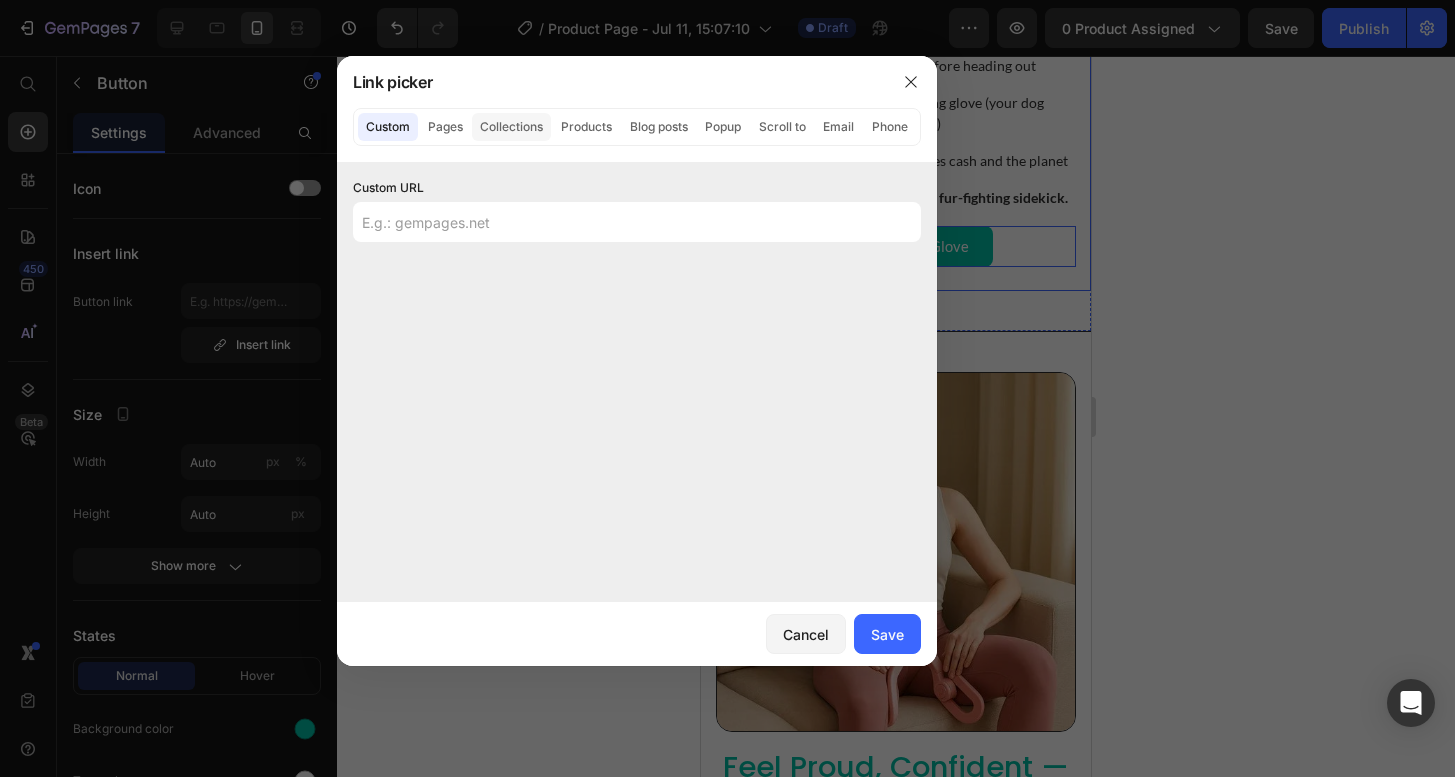 click on "Collections" 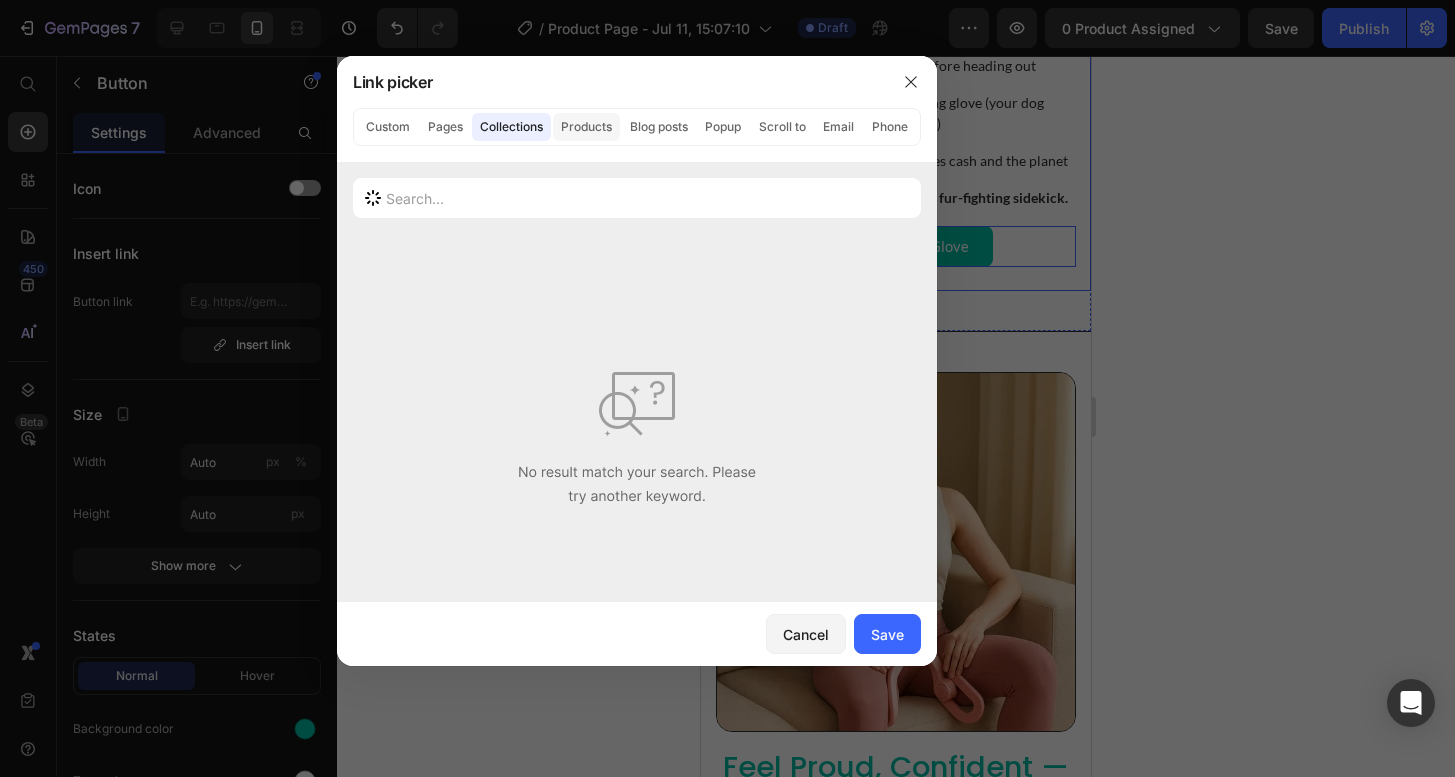 click on "Products" 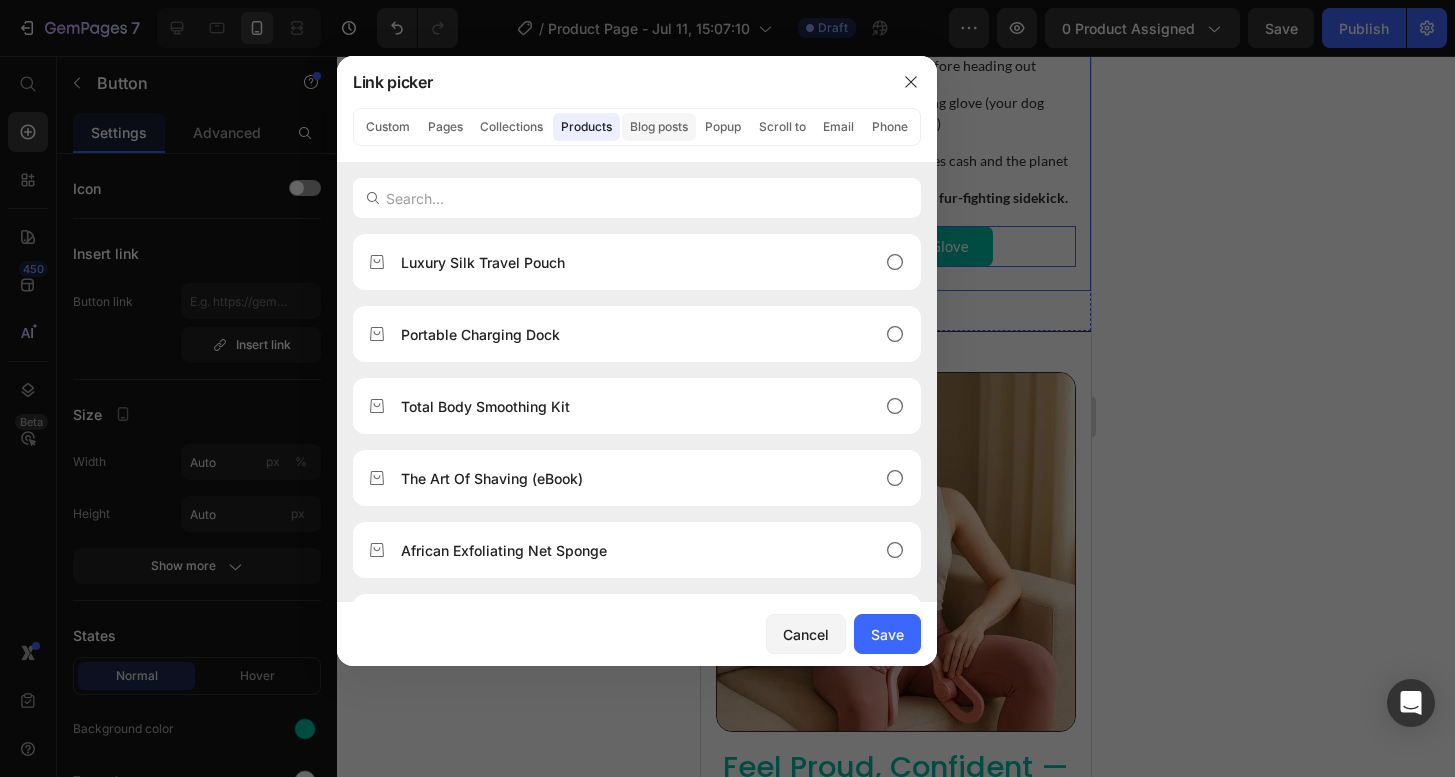click on "Blog posts" 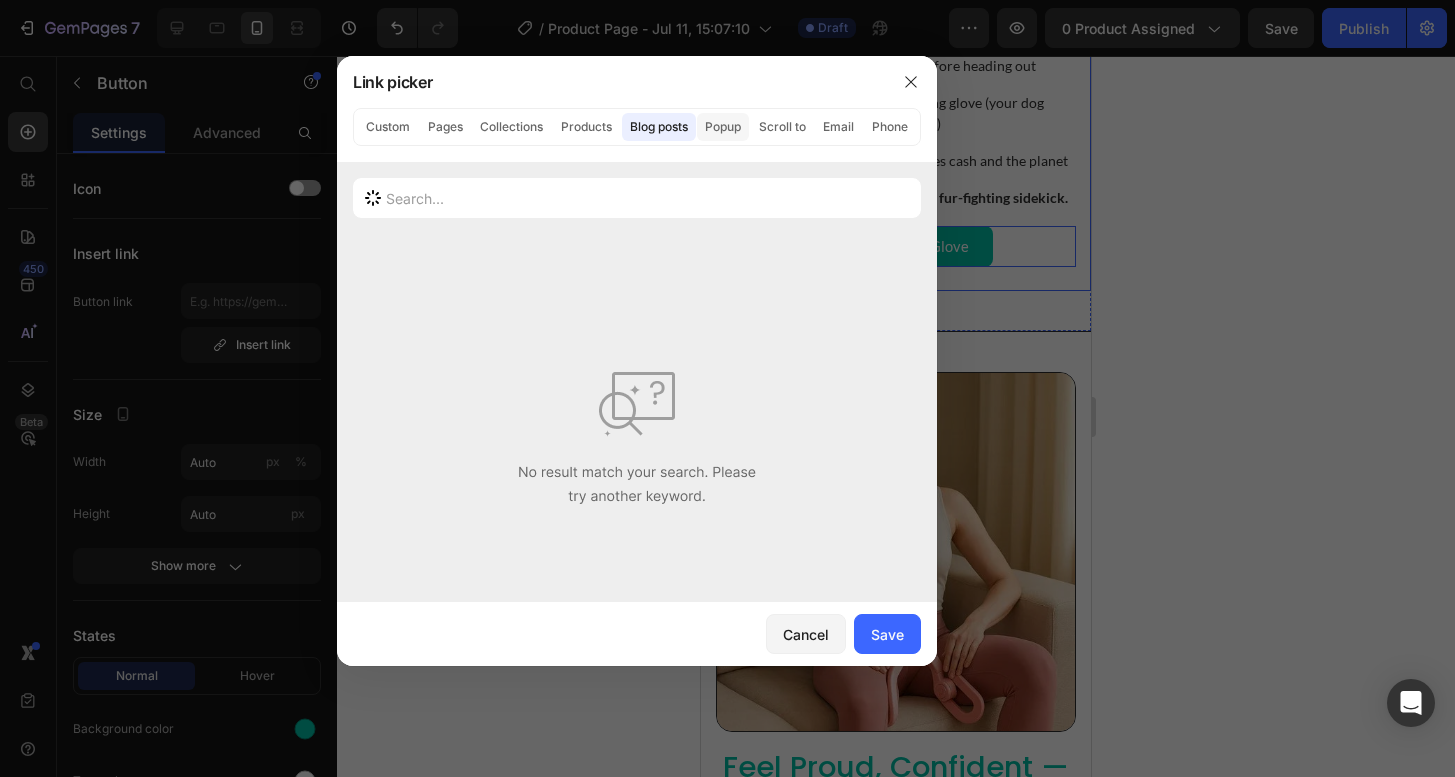 click on "Popup" 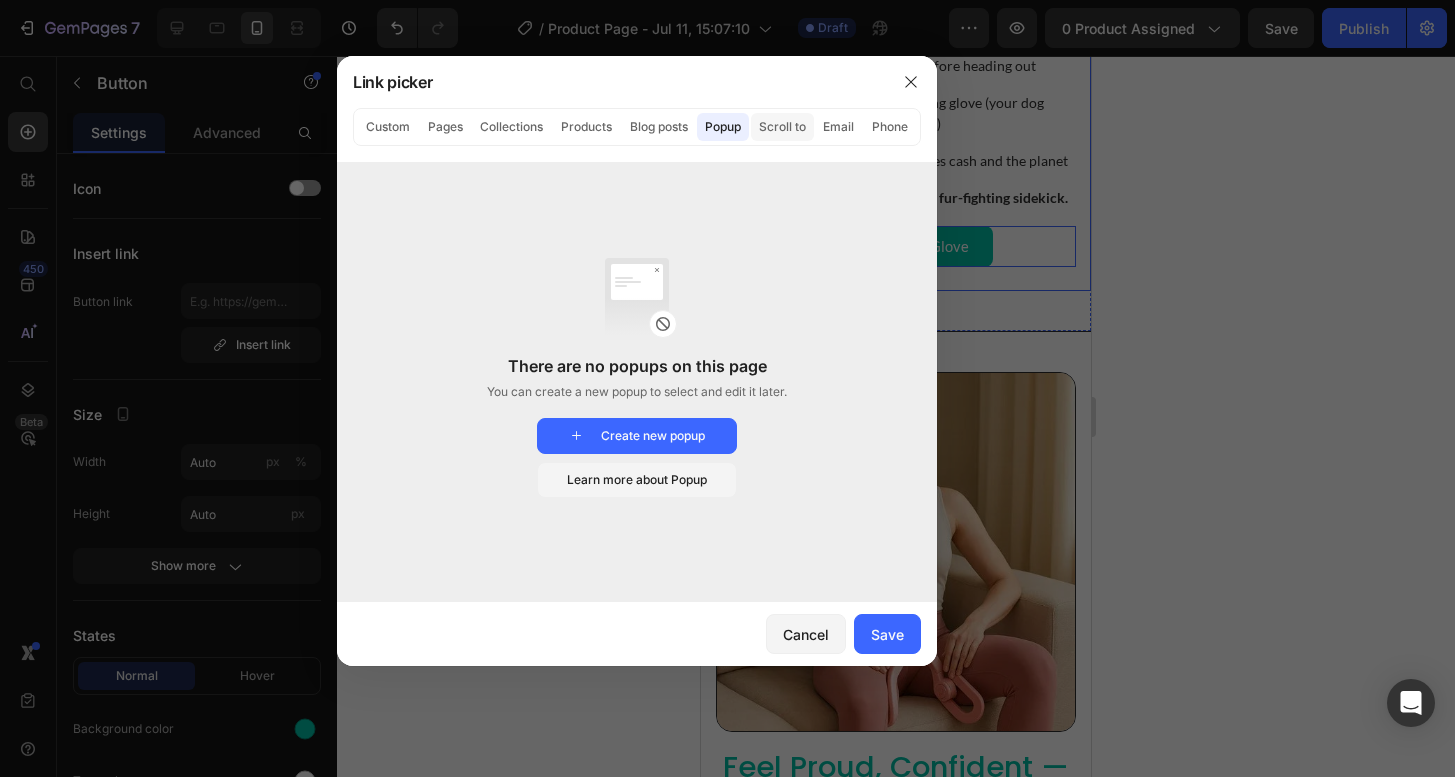 click on "Scroll to" 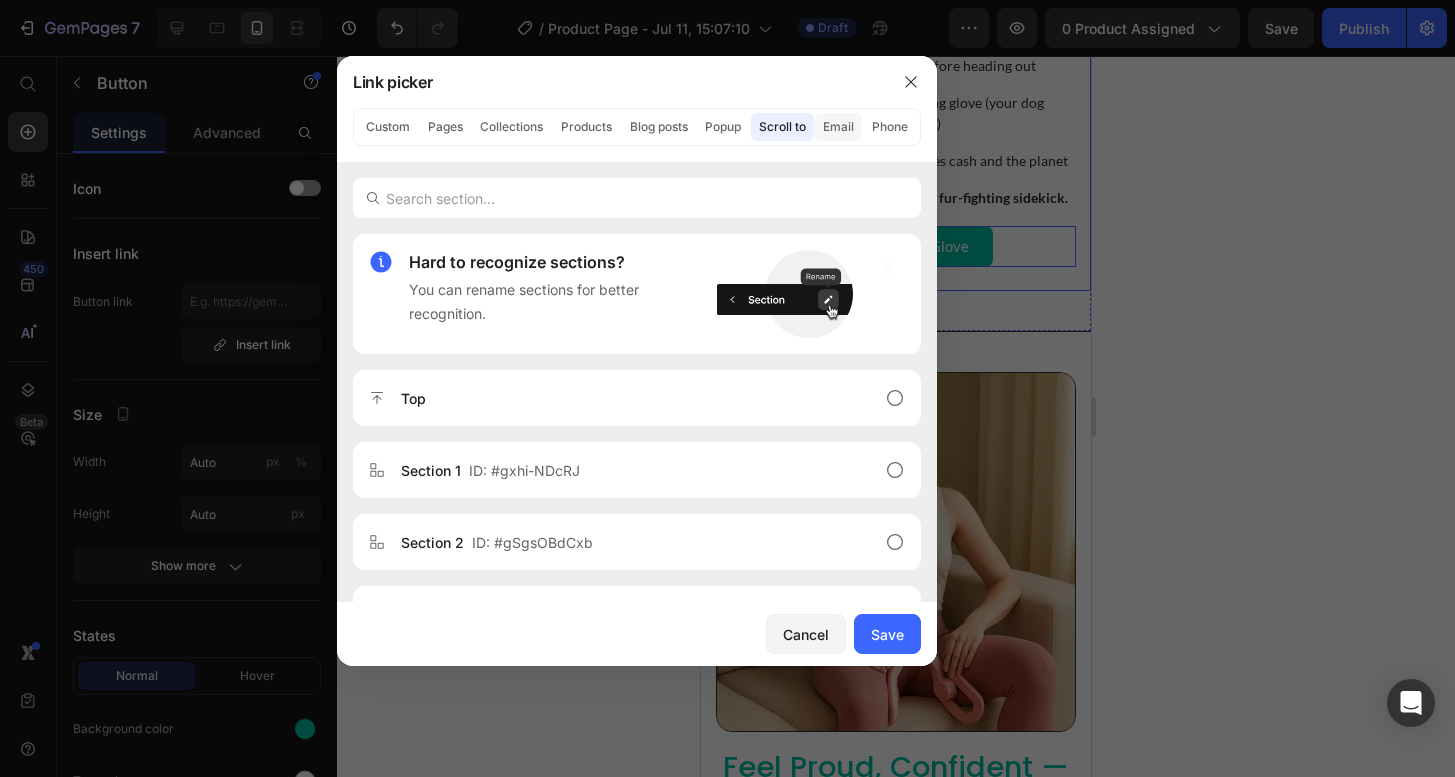 click on "Email" 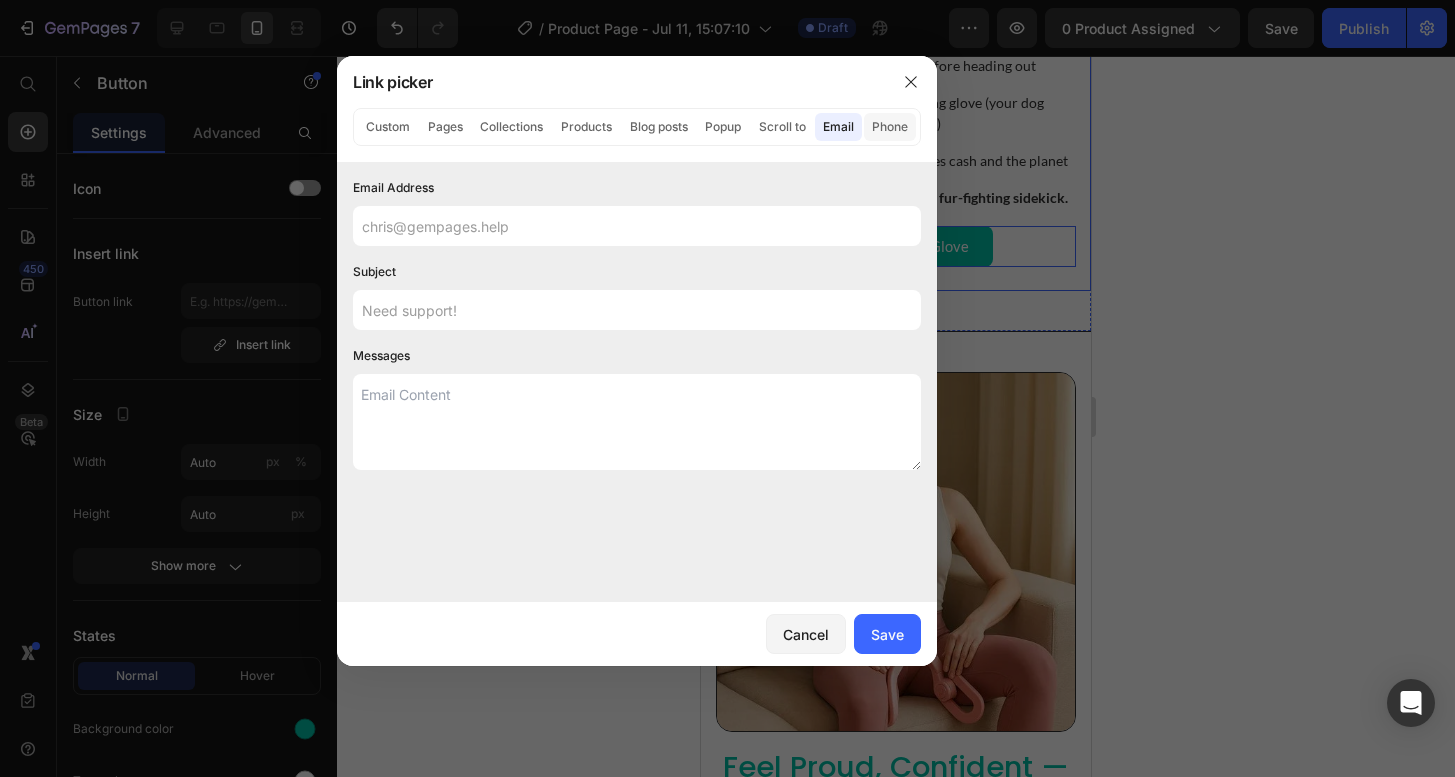 click on "Phone" 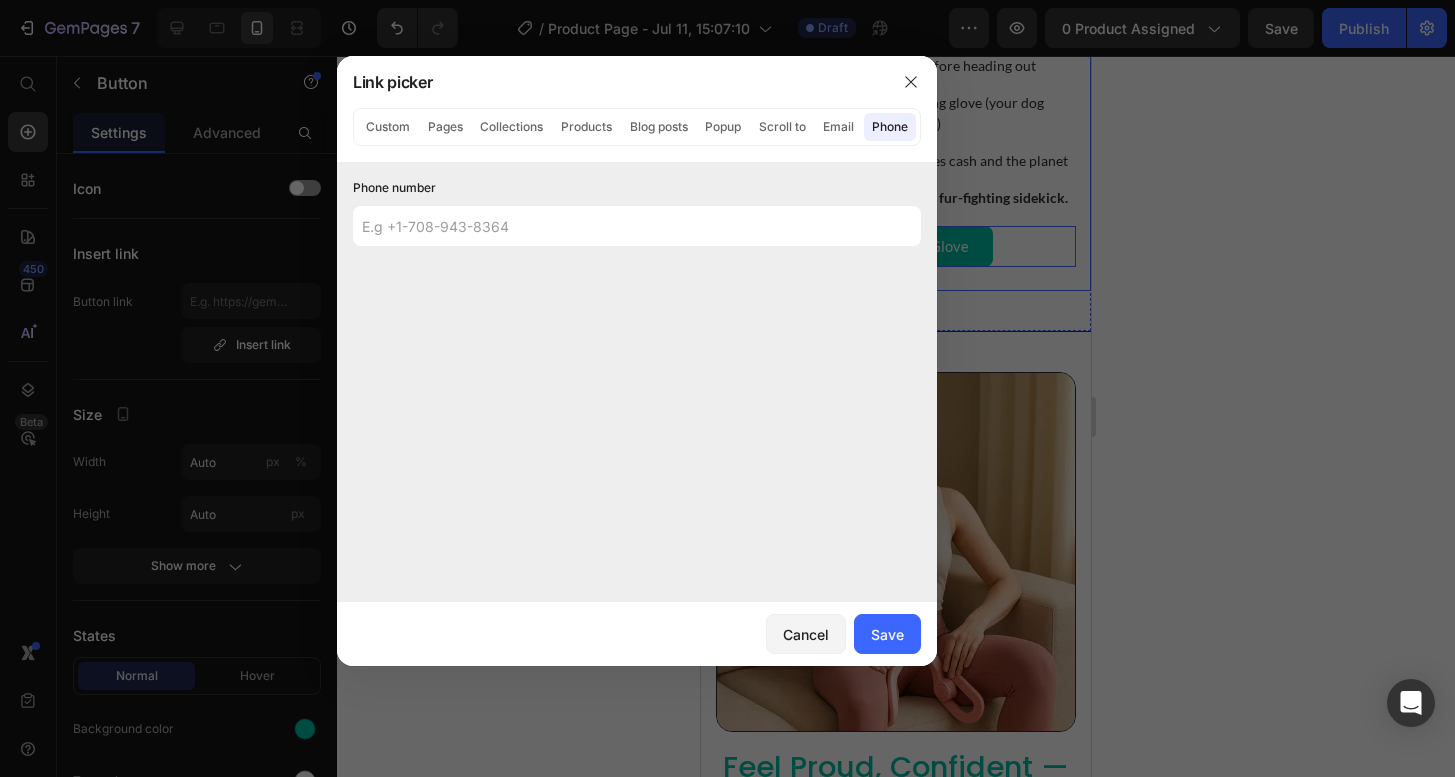 click 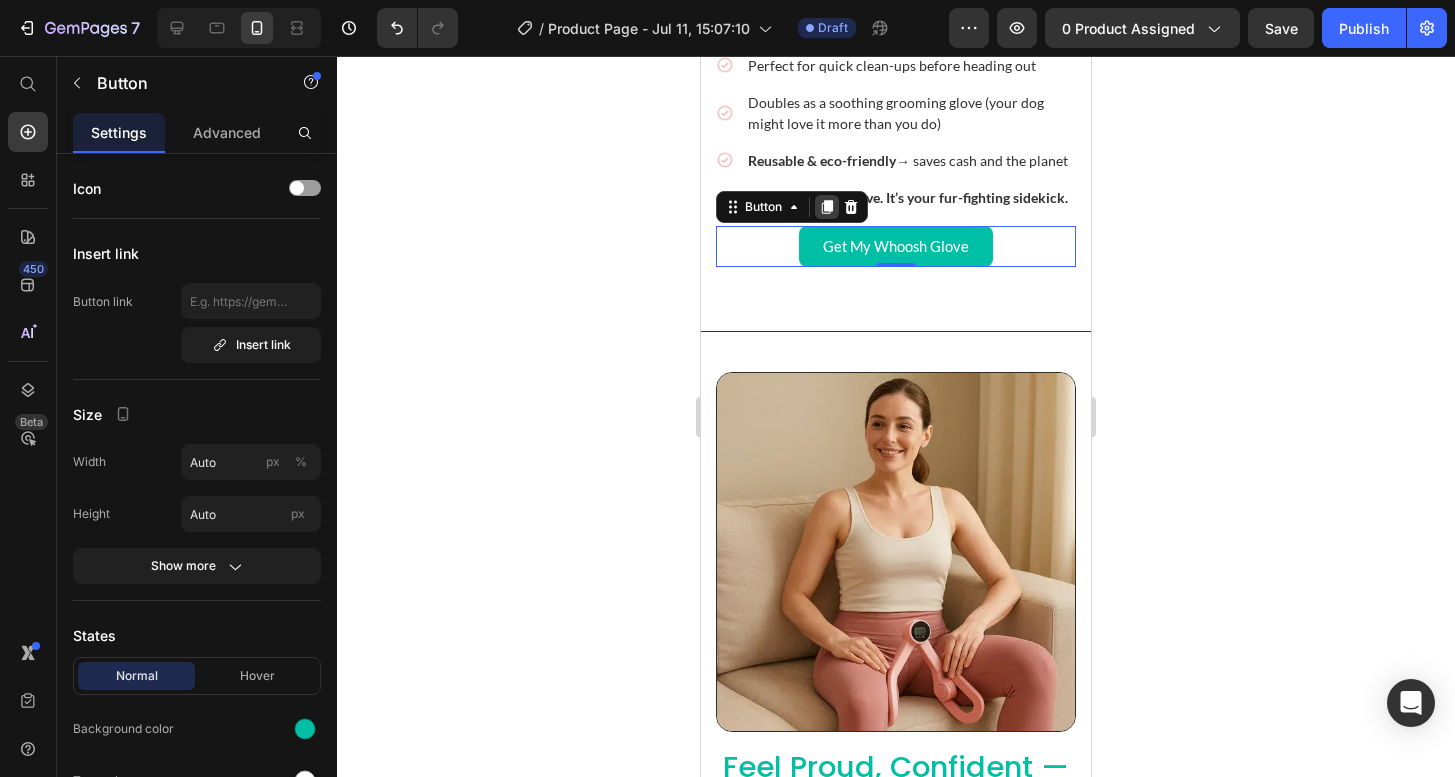 click 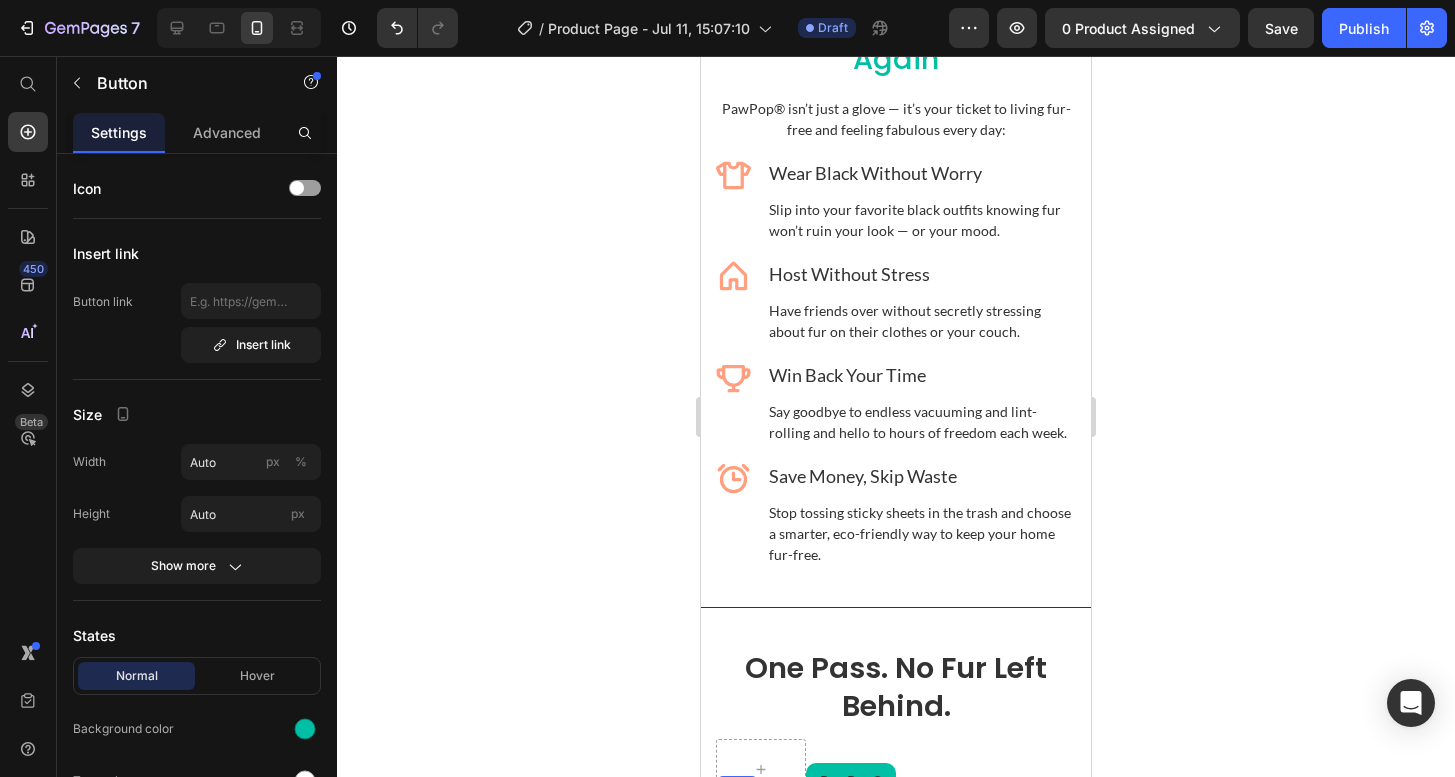 scroll, scrollTop: 4279, scrollLeft: 0, axis: vertical 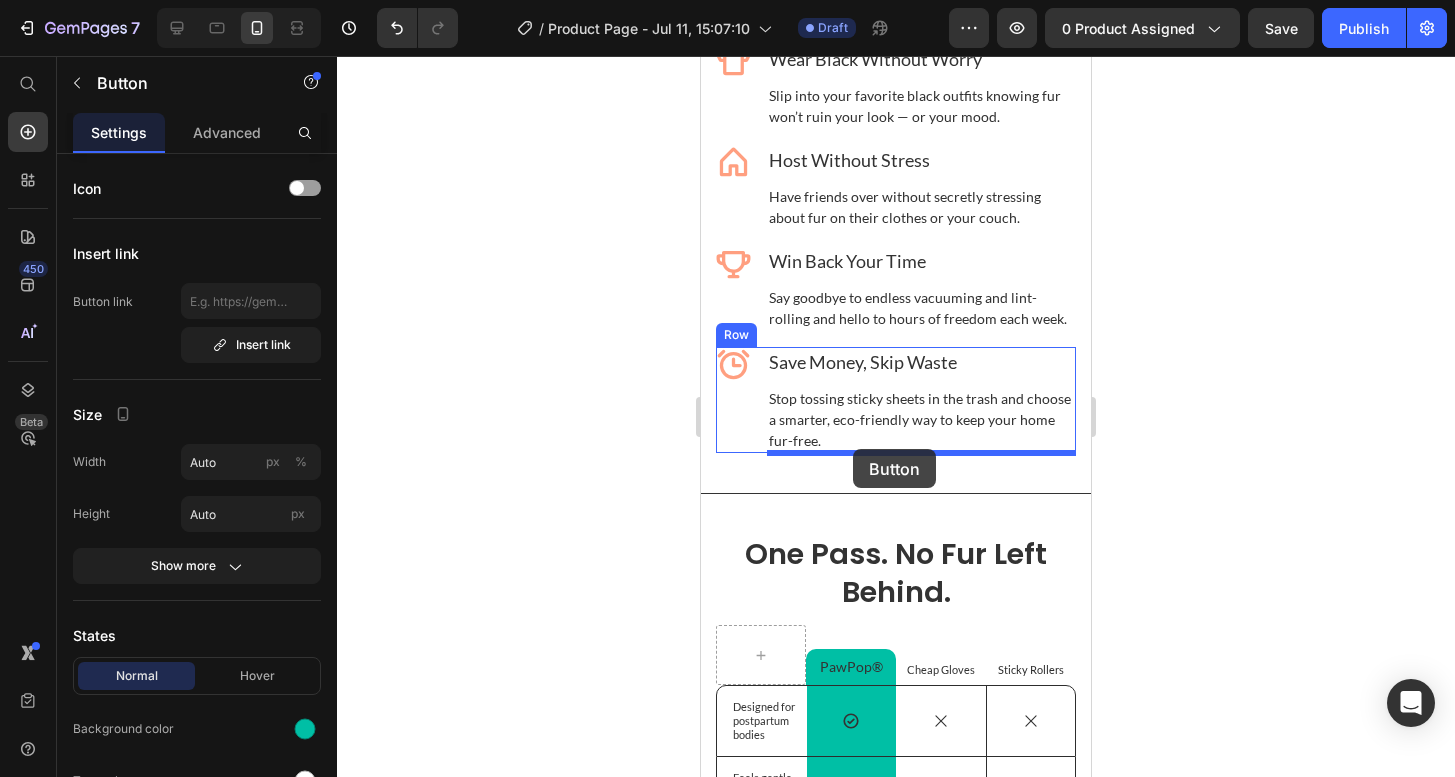 drag, startPoint x: 759, startPoint y: 282, endPoint x: 1805, endPoint y: 411, distance: 1053.9246 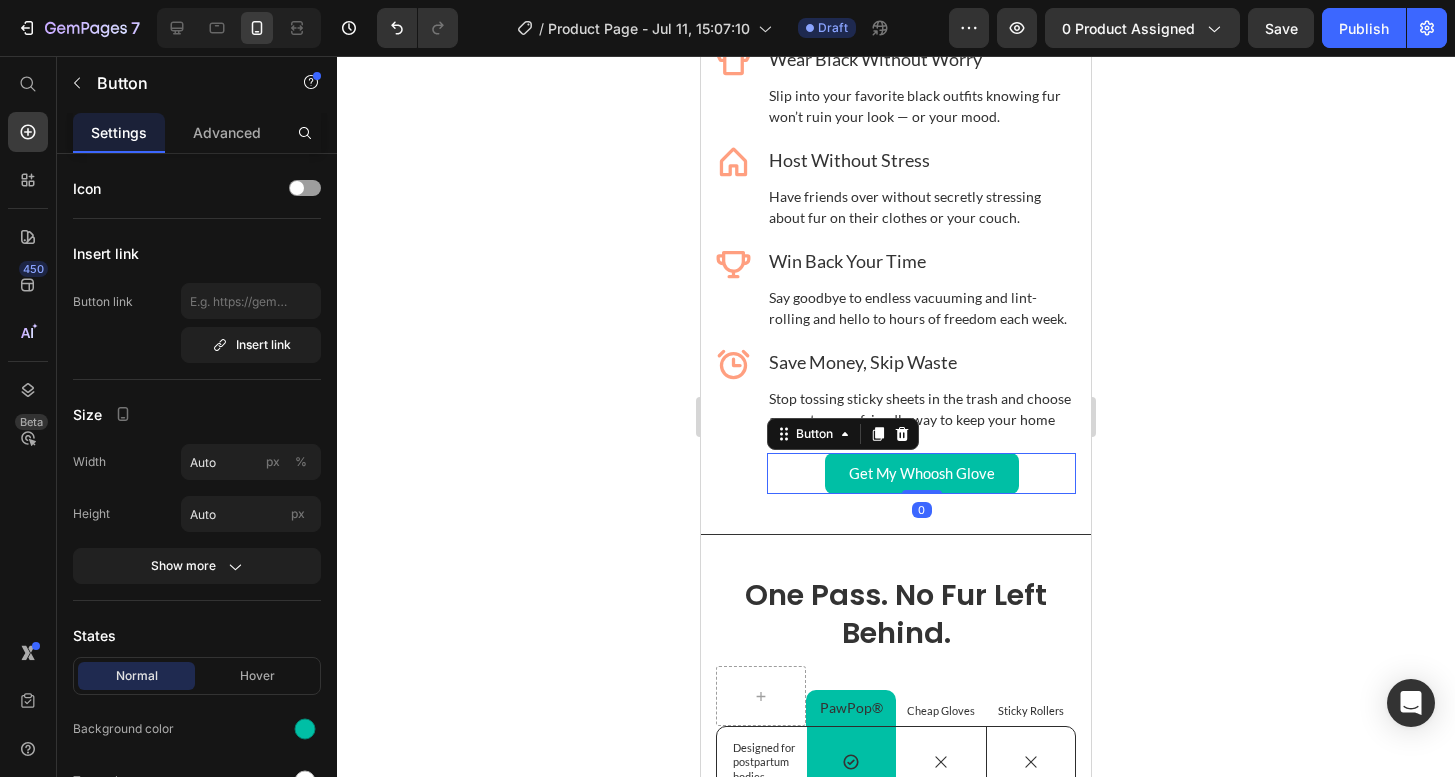 click 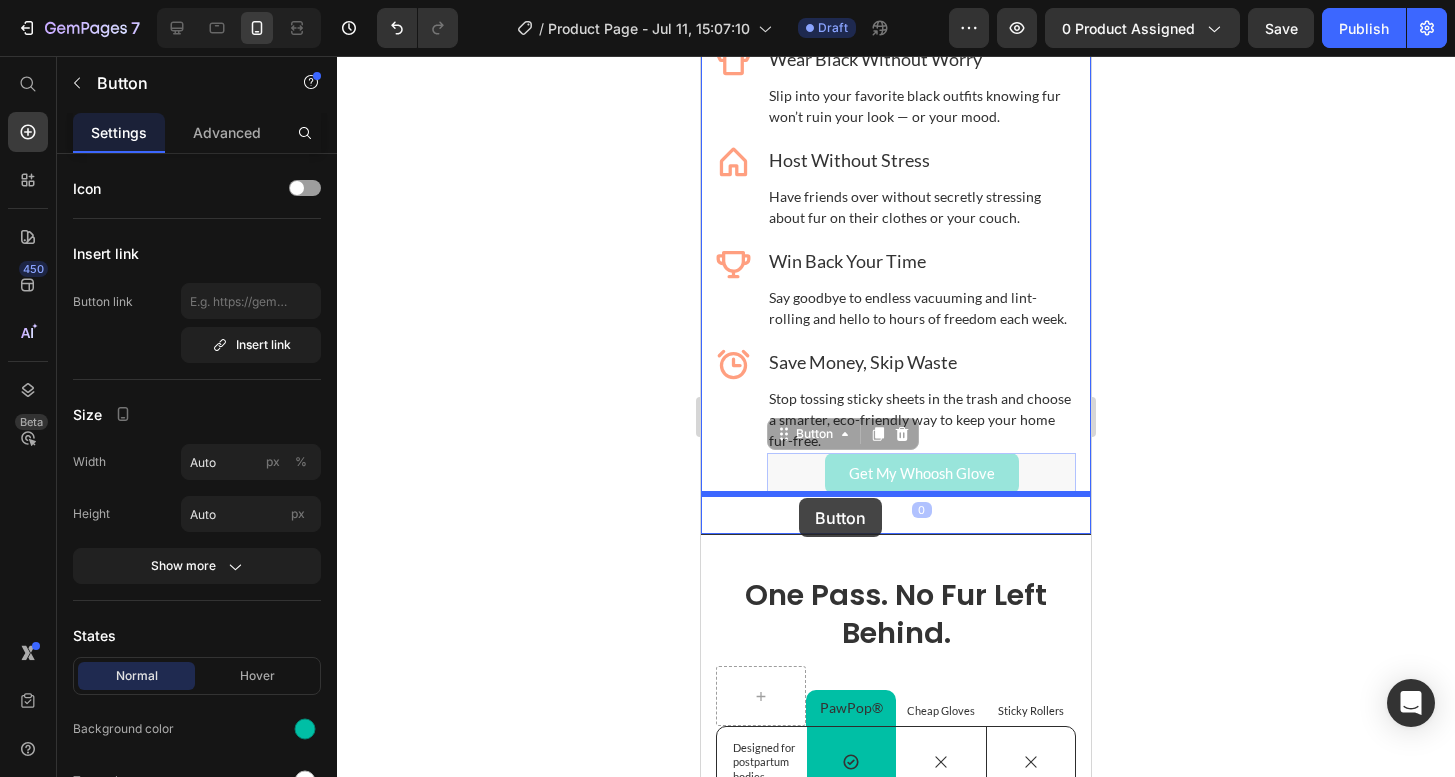 drag, startPoint x: 810, startPoint y: 472, endPoint x: 799, endPoint y: 498, distance: 28.231188 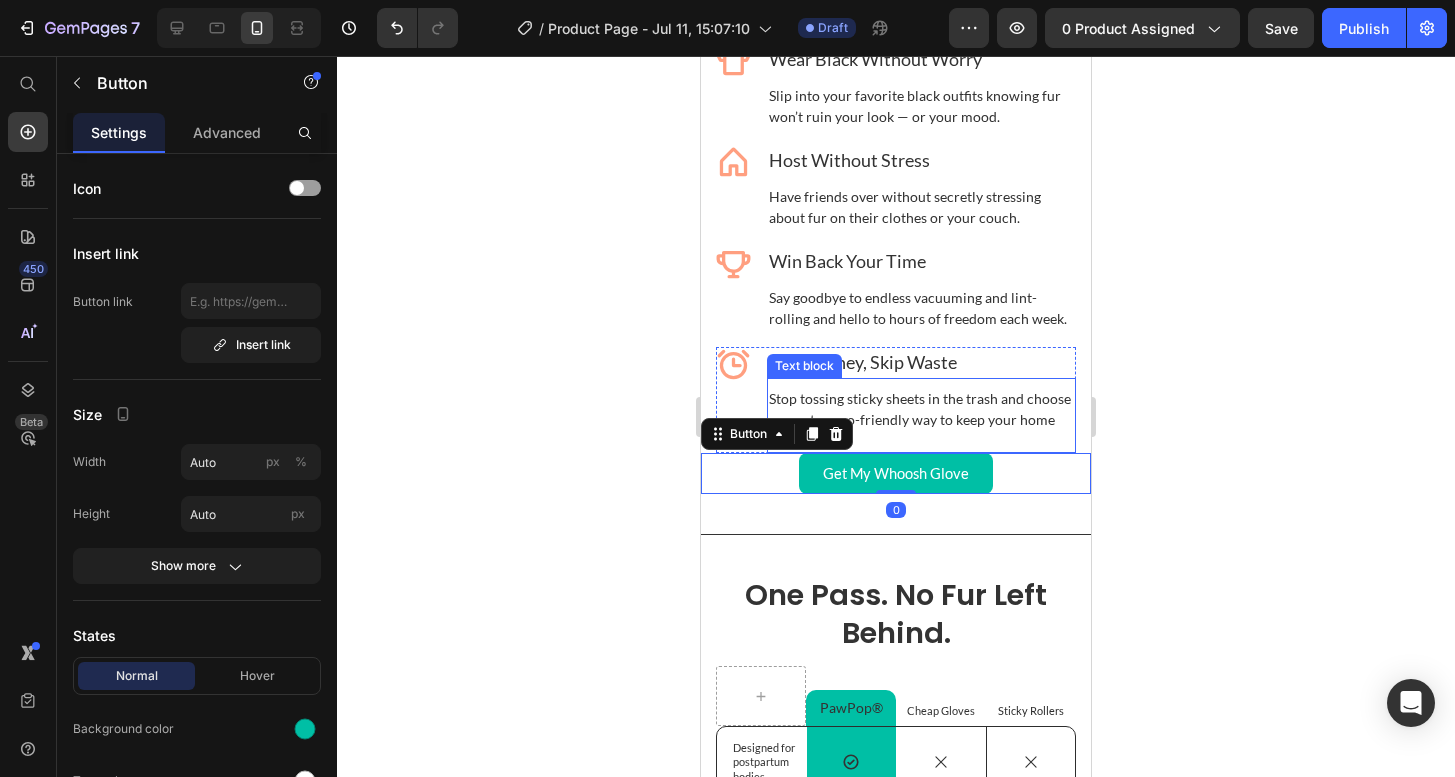 click 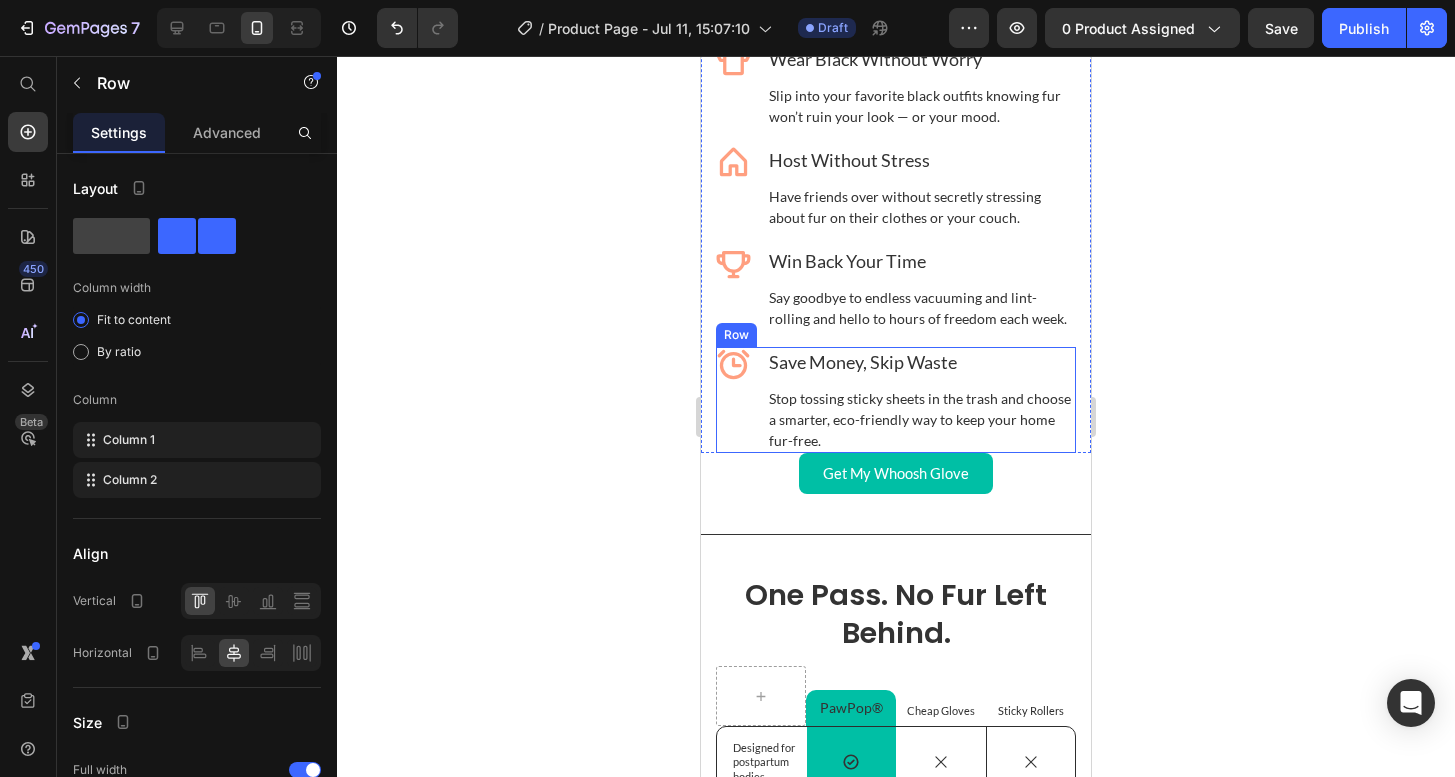 click on "Icon" at bounding box center (733, 400) 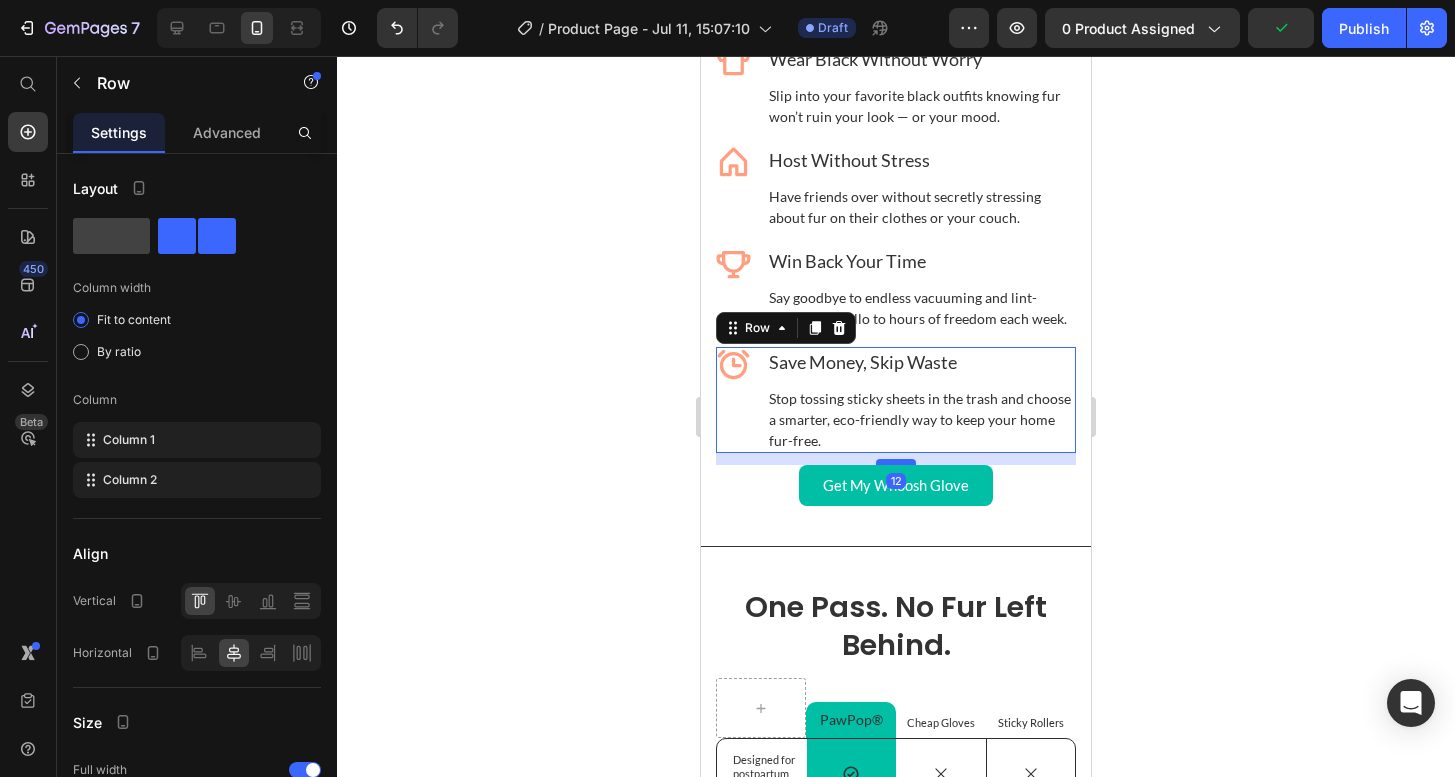 drag, startPoint x: 893, startPoint y: 452, endPoint x: 890, endPoint y: 464, distance: 12.369317 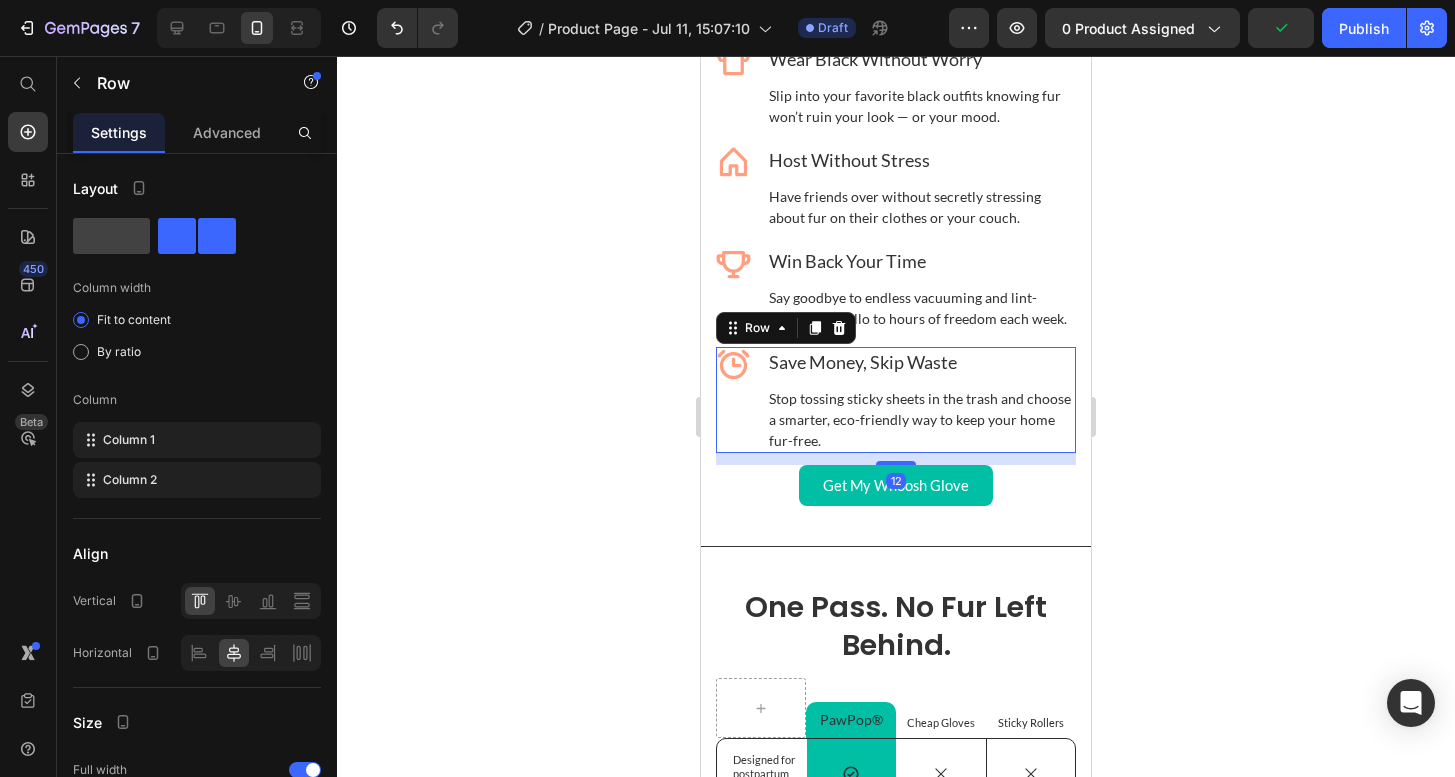 click 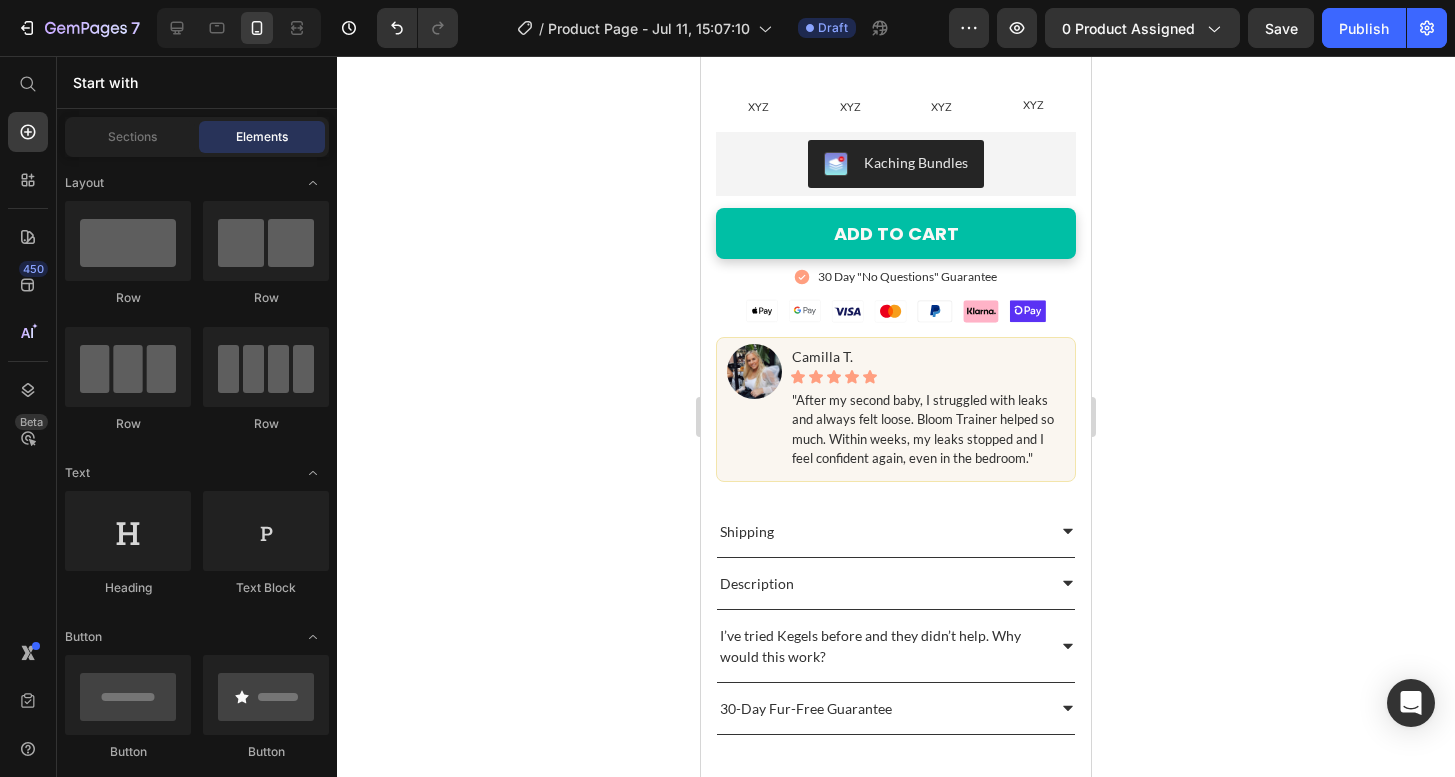 scroll, scrollTop: 1022, scrollLeft: 0, axis: vertical 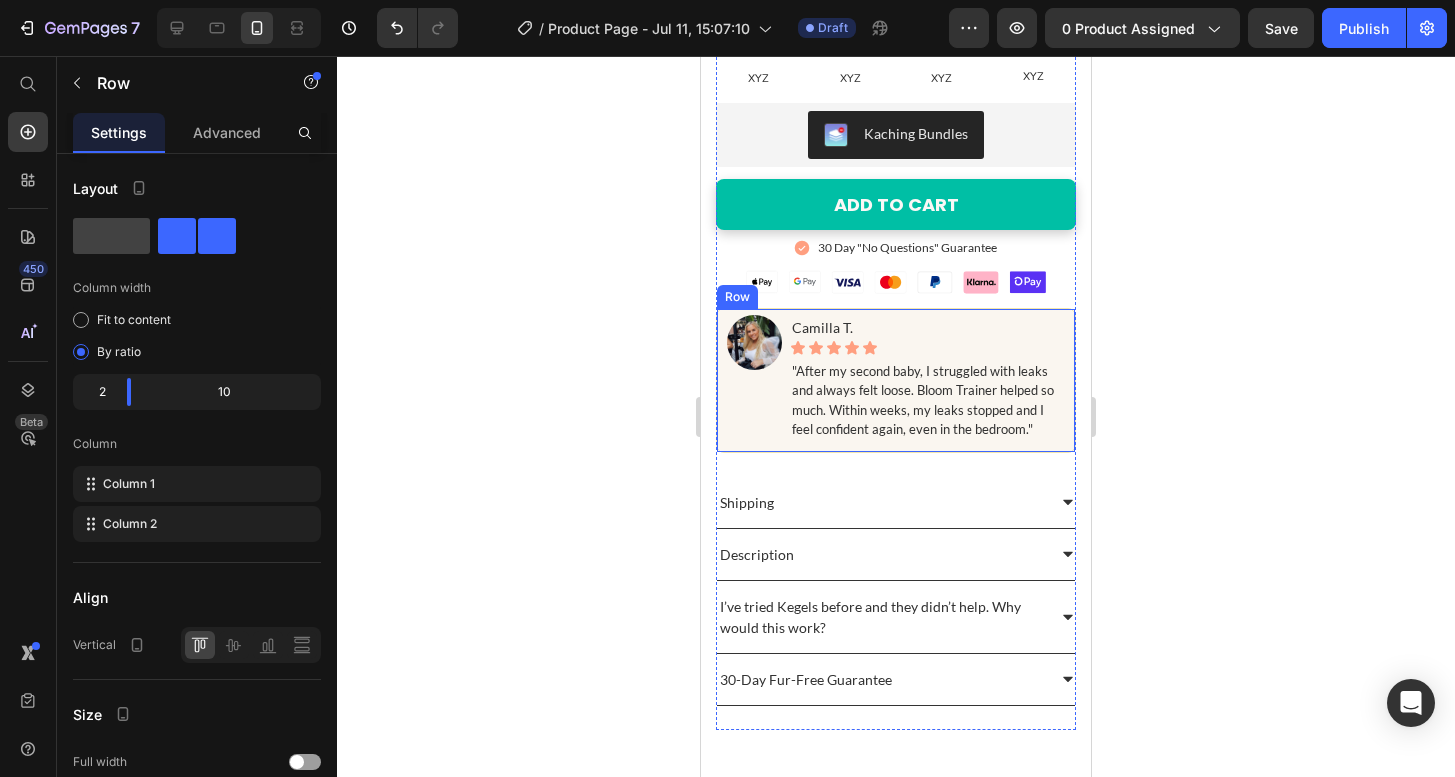 click on "Image" at bounding box center [754, 380] 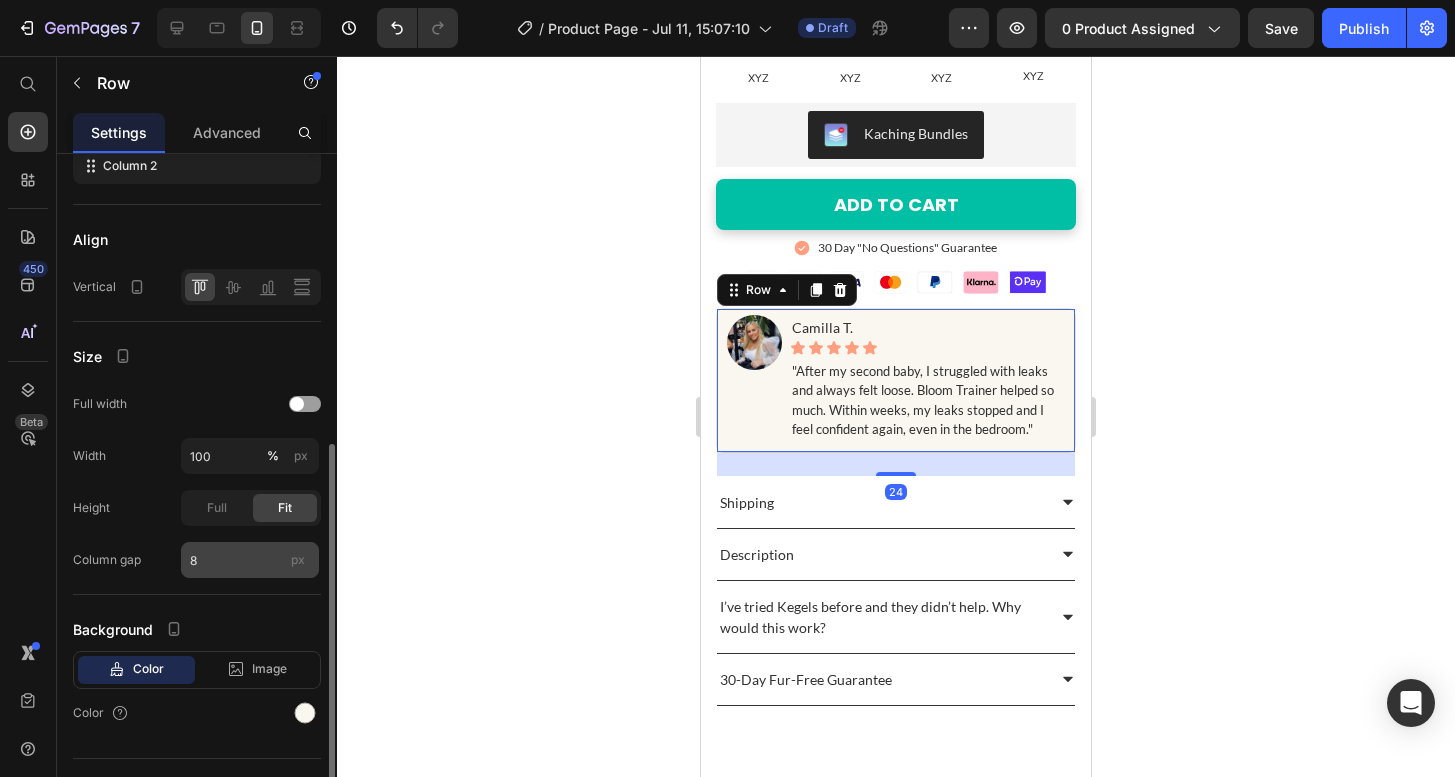 scroll, scrollTop: 397, scrollLeft: 0, axis: vertical 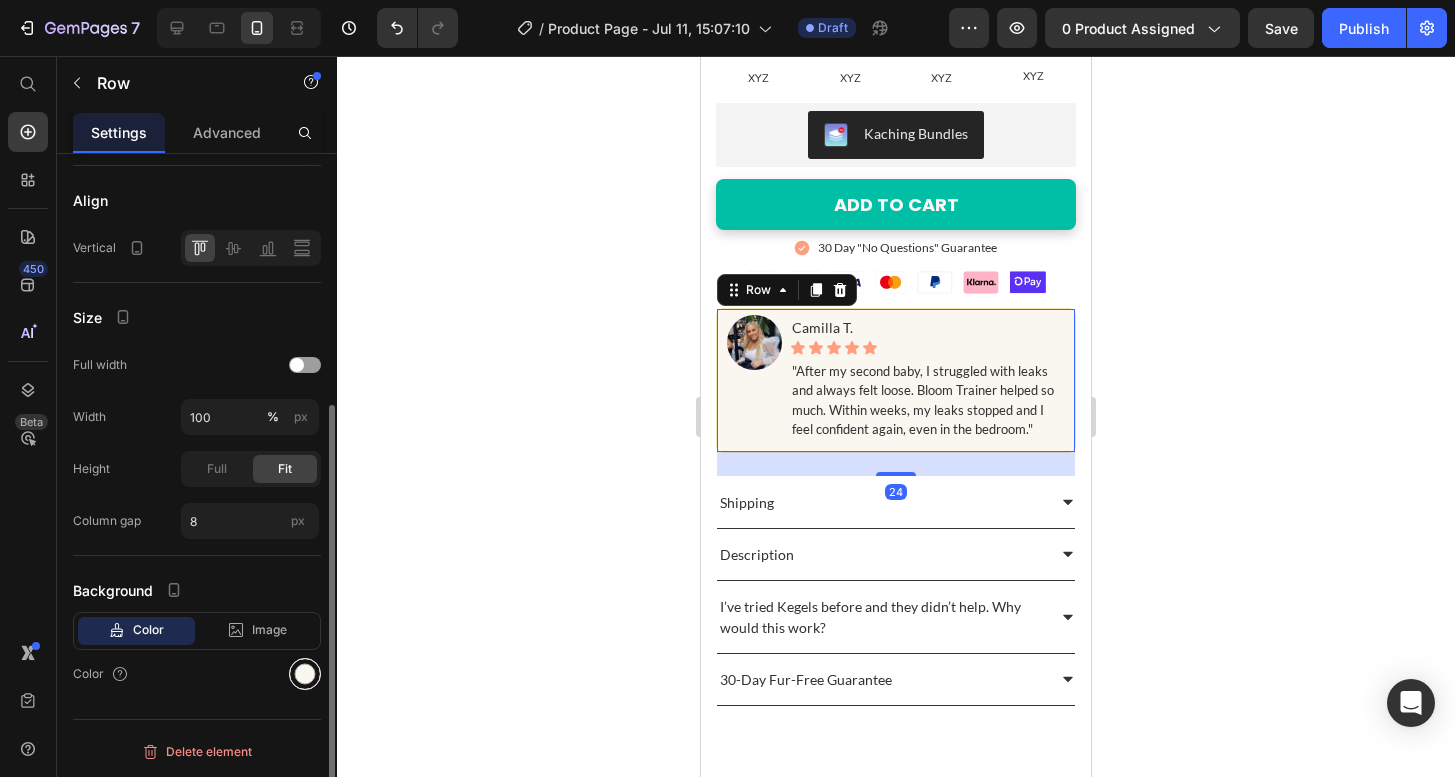 click at bounding box center (305, 674) 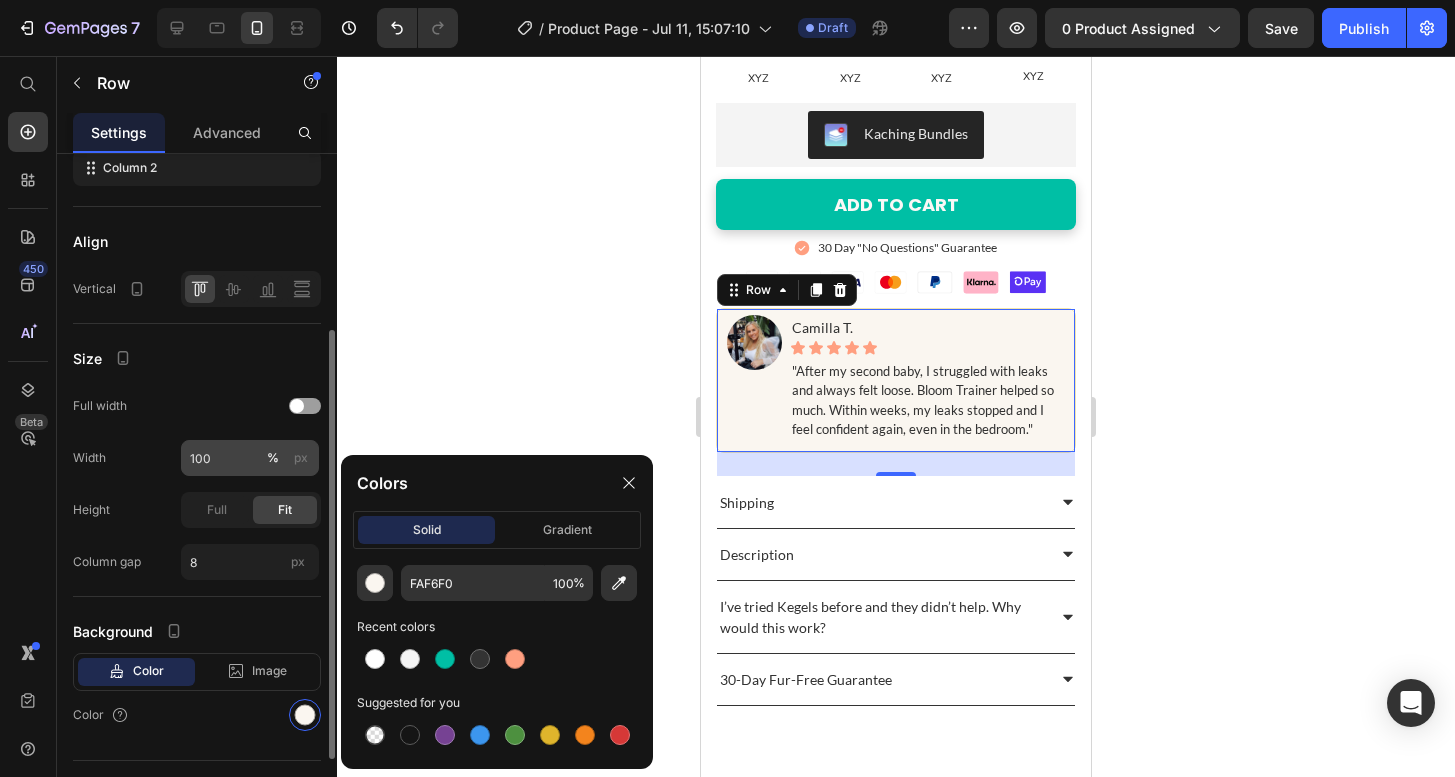 scroll, scrollTop: 0, scrollLeft: 0, axis: both 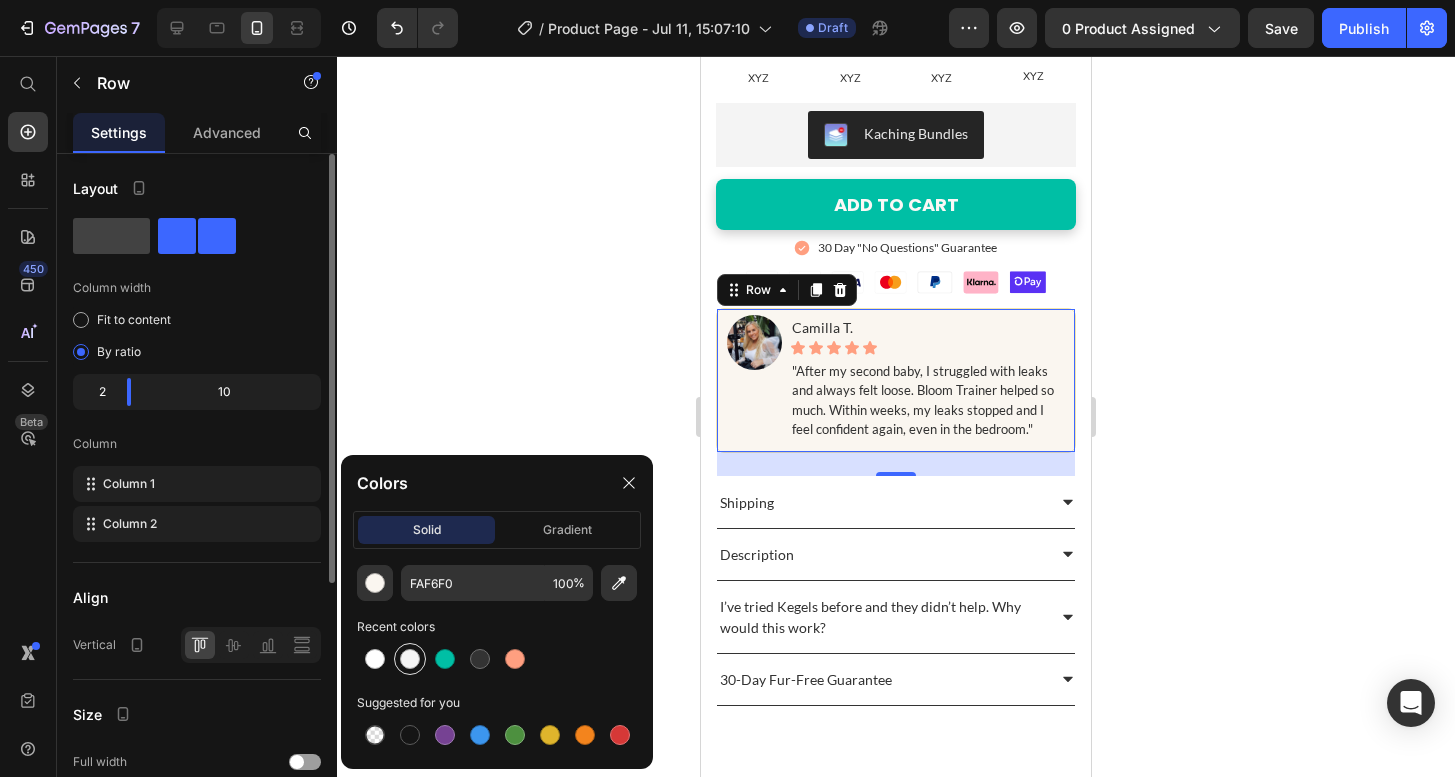 click at bounding box center (410, 659) 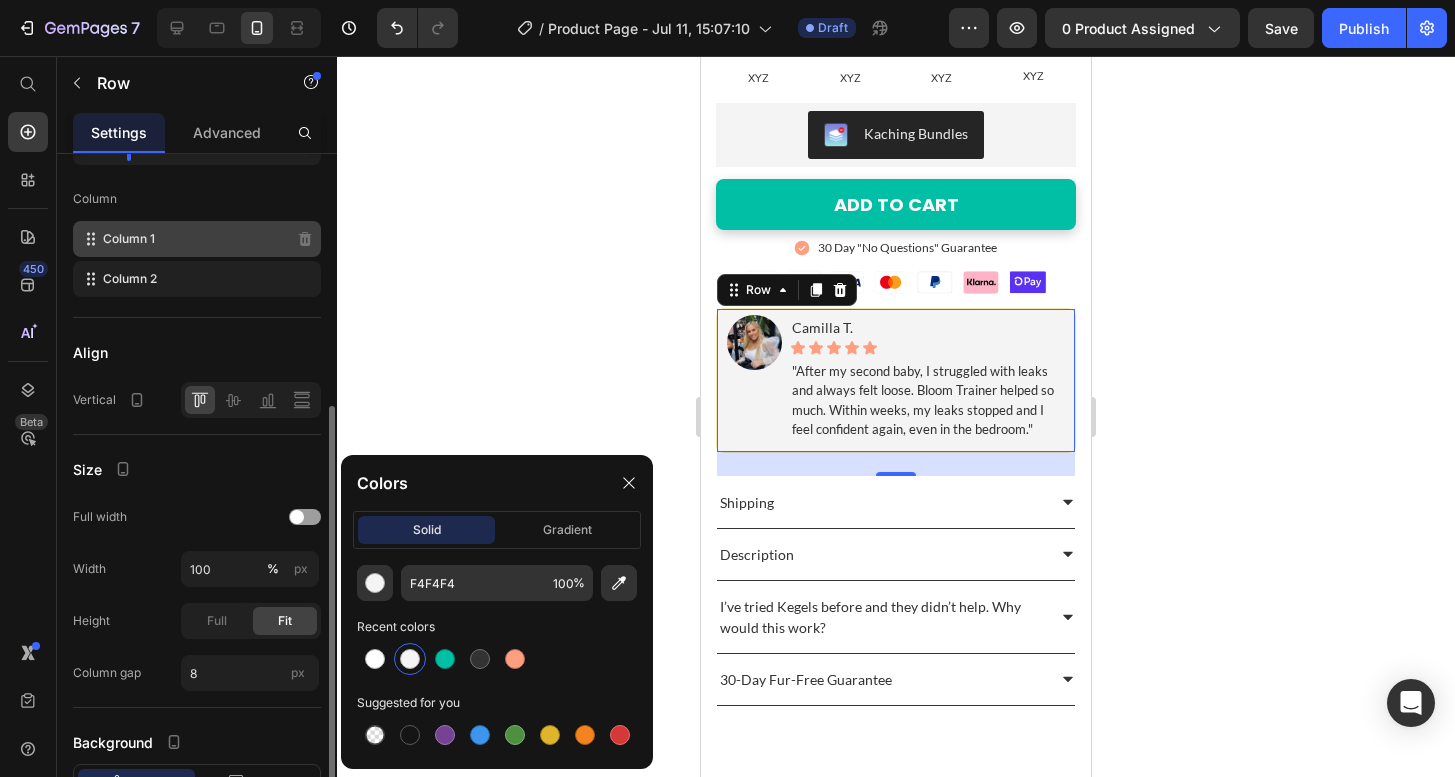 scroll, scrollTop: 397, scrollLeft: 0, axis: vertical 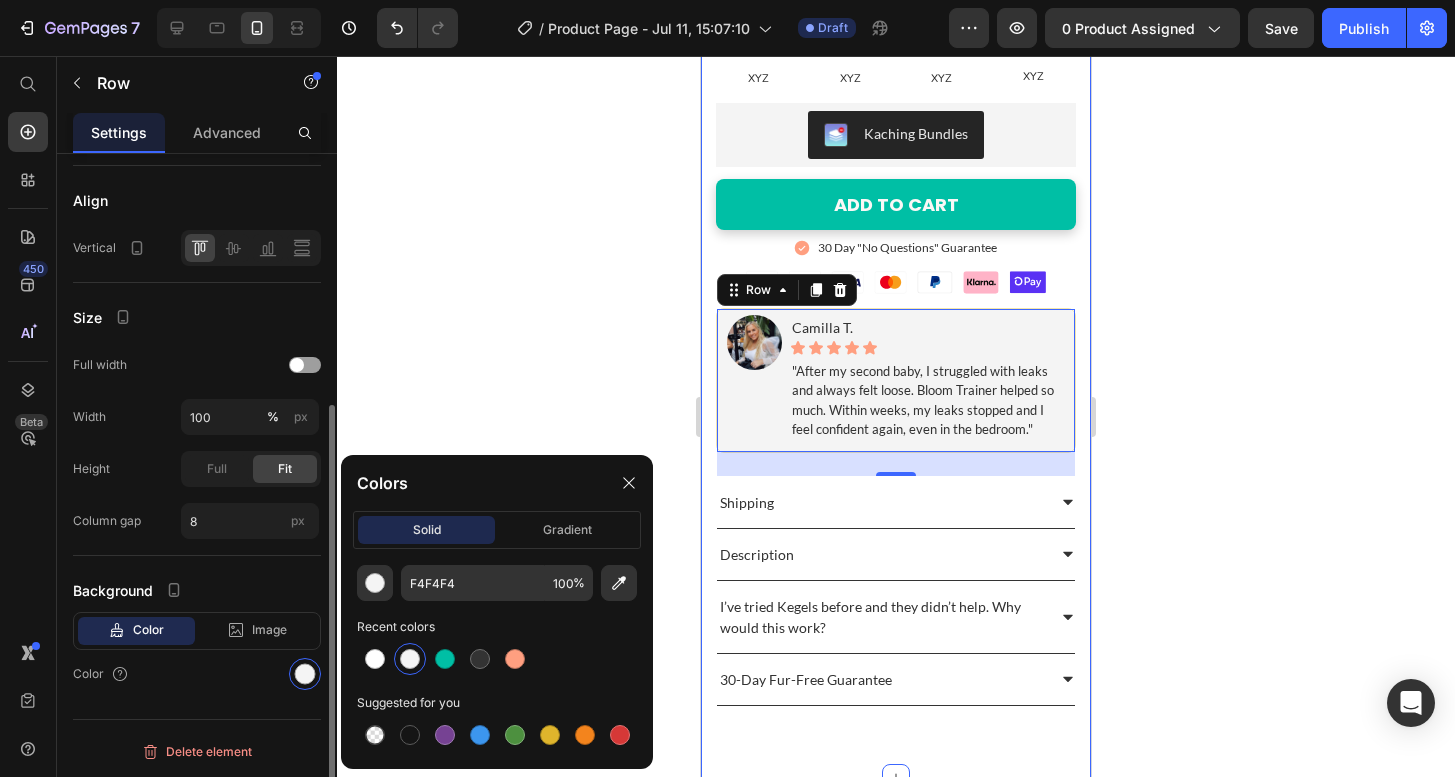 click 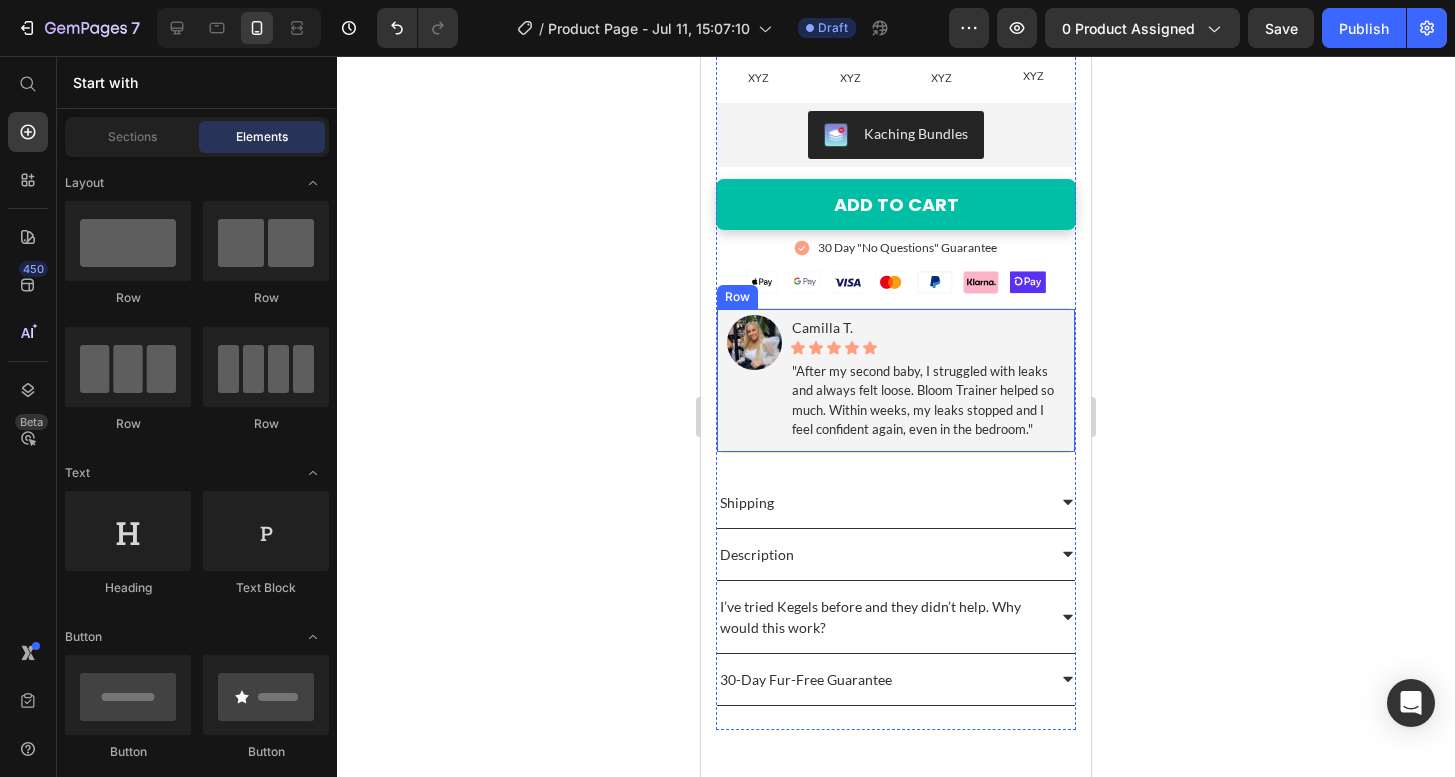 click on "Image" at bounding box center (754, 380) 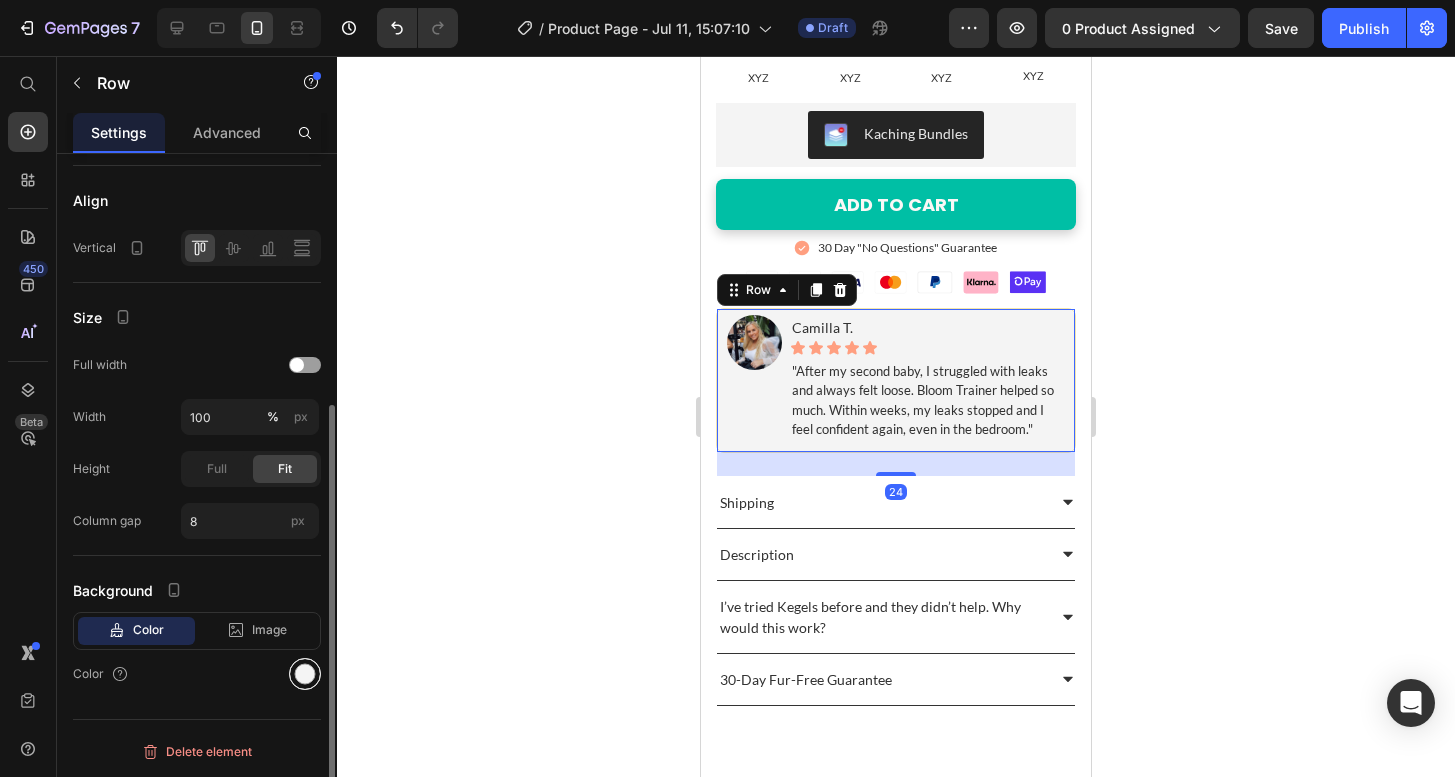 click at bounding box center [305, 674] 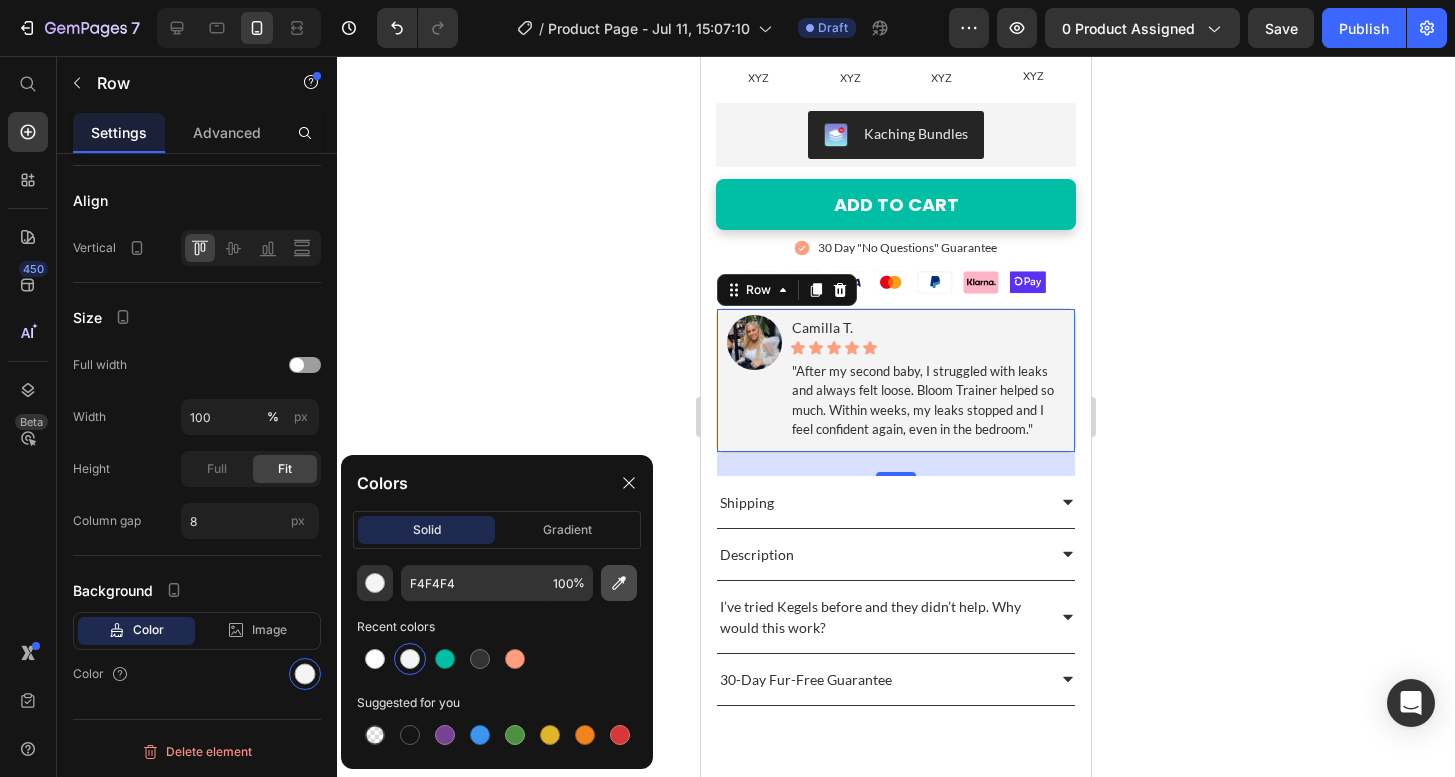 click at bounding box center [619, 583] 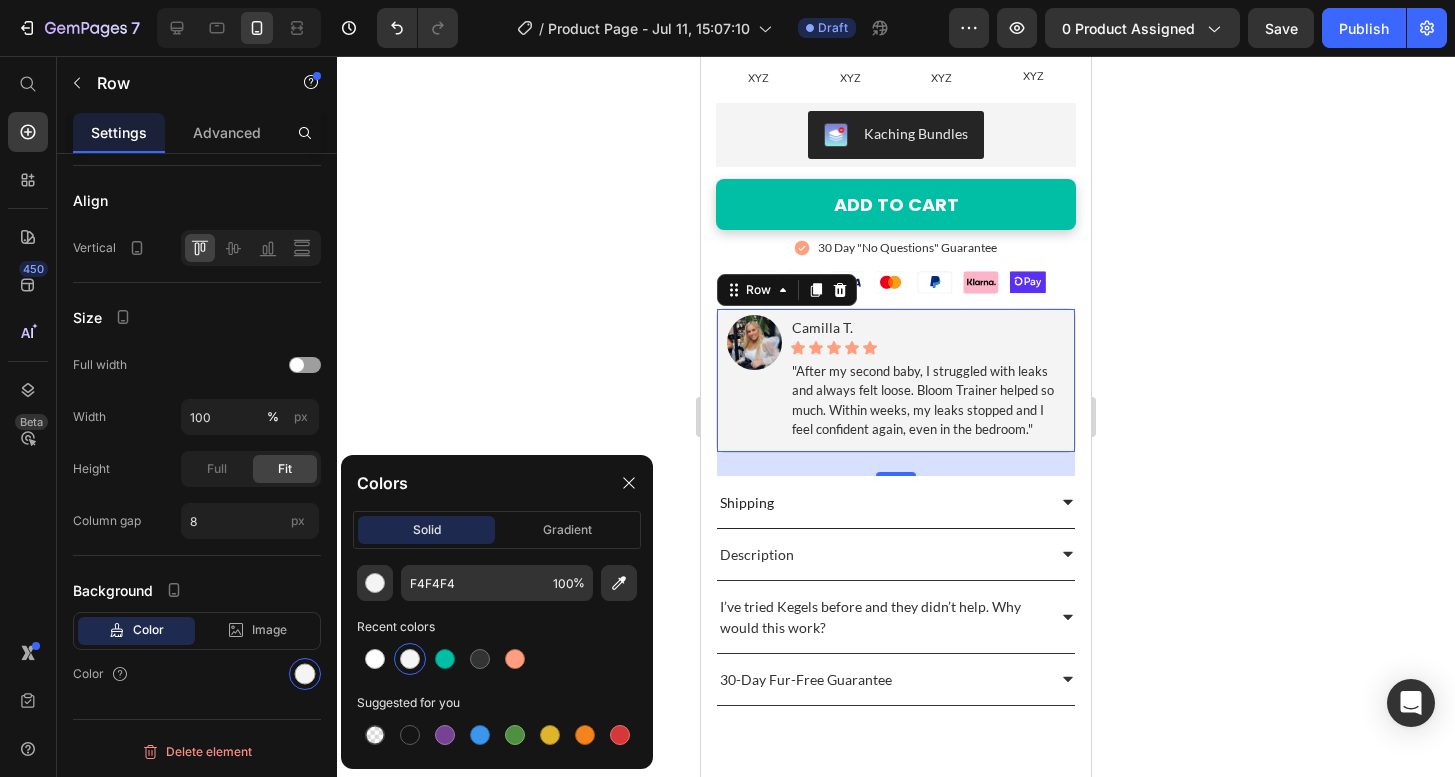 type on "FFFFFF" 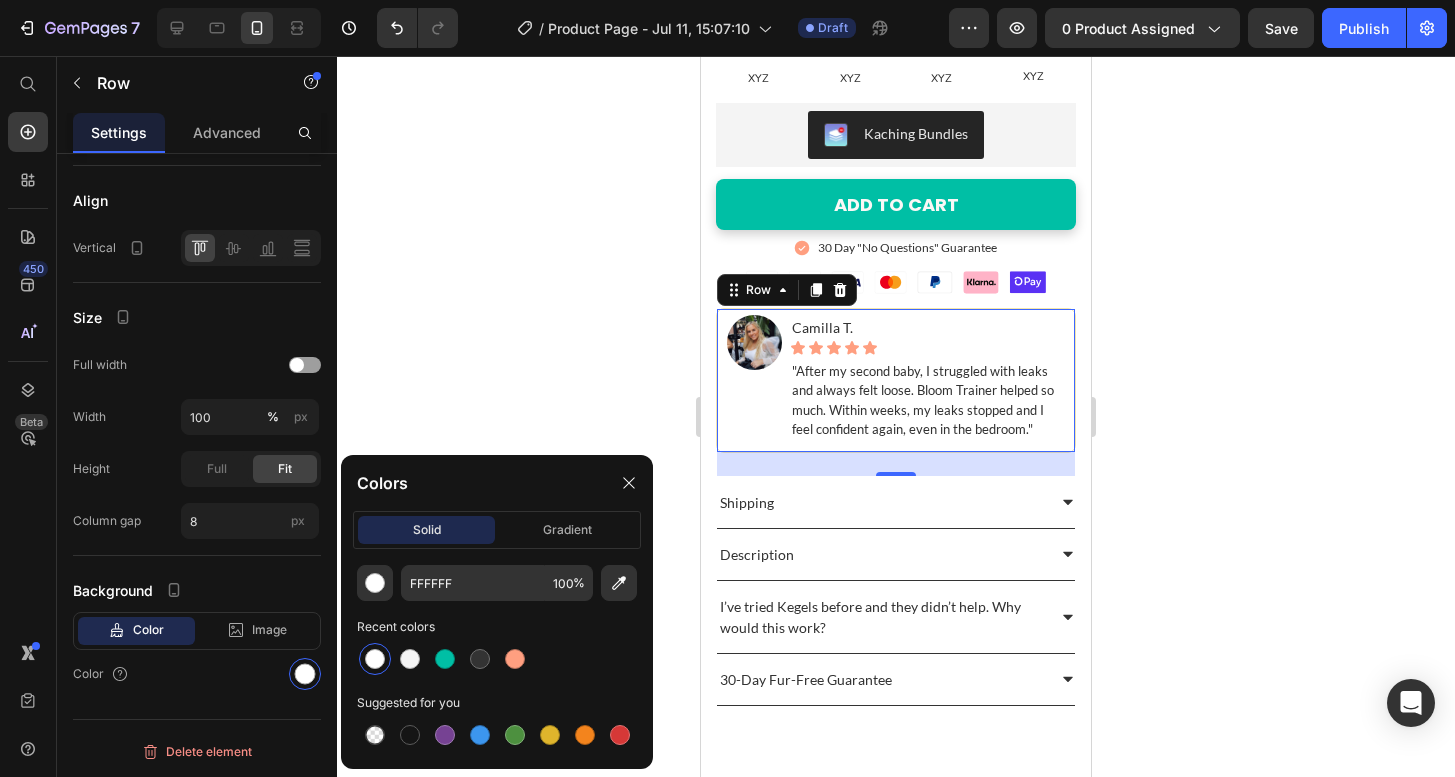 click 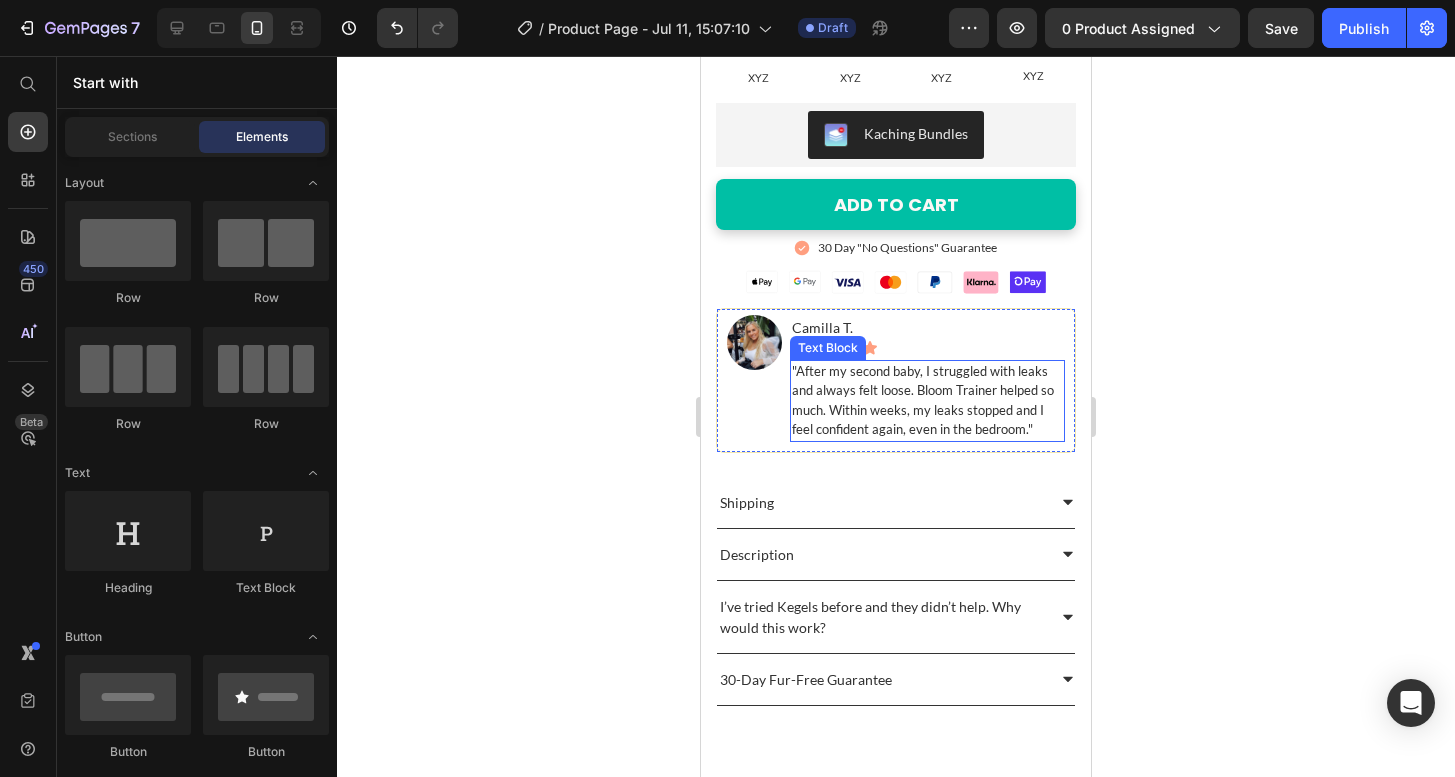 click on "Image" at bounding box center [754, 380] 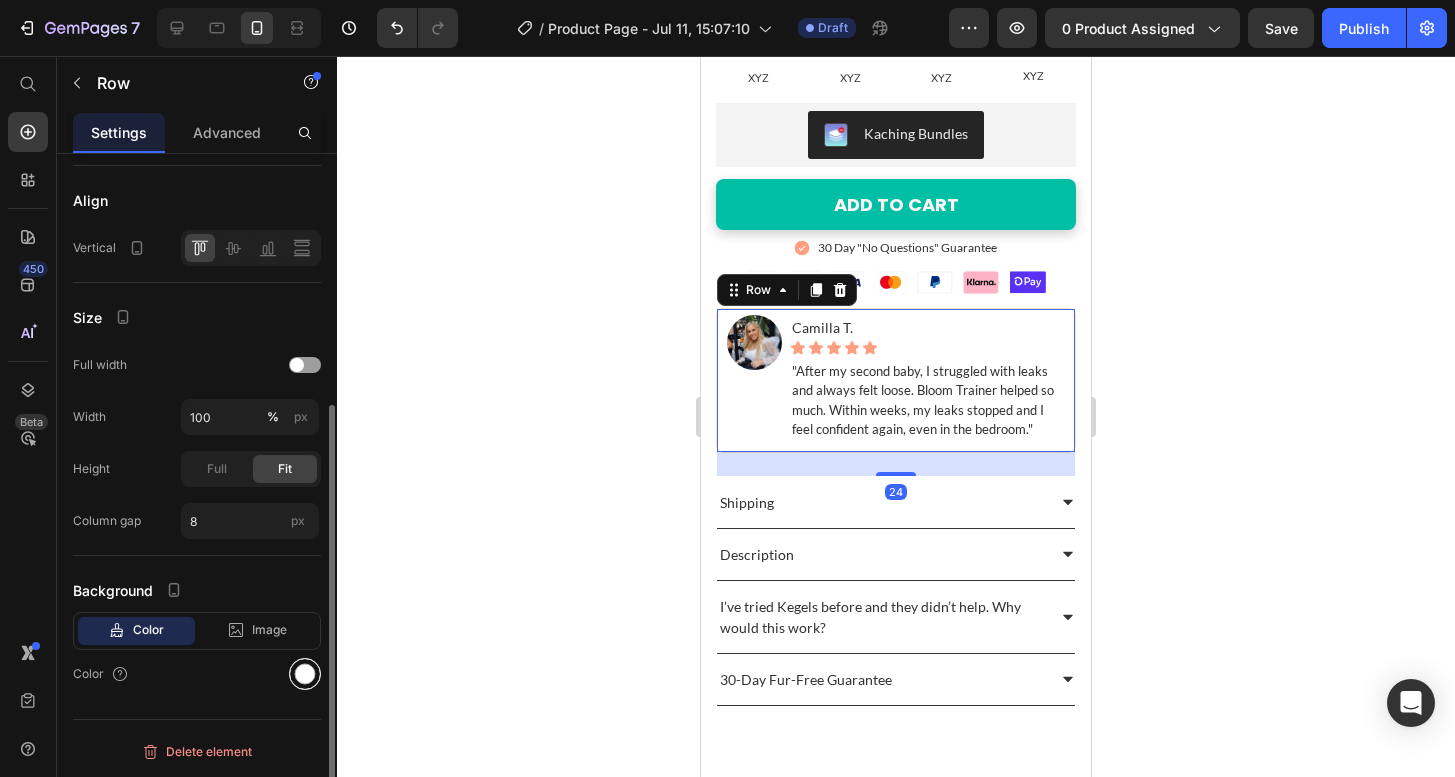 click at bounding box center [305, 674] 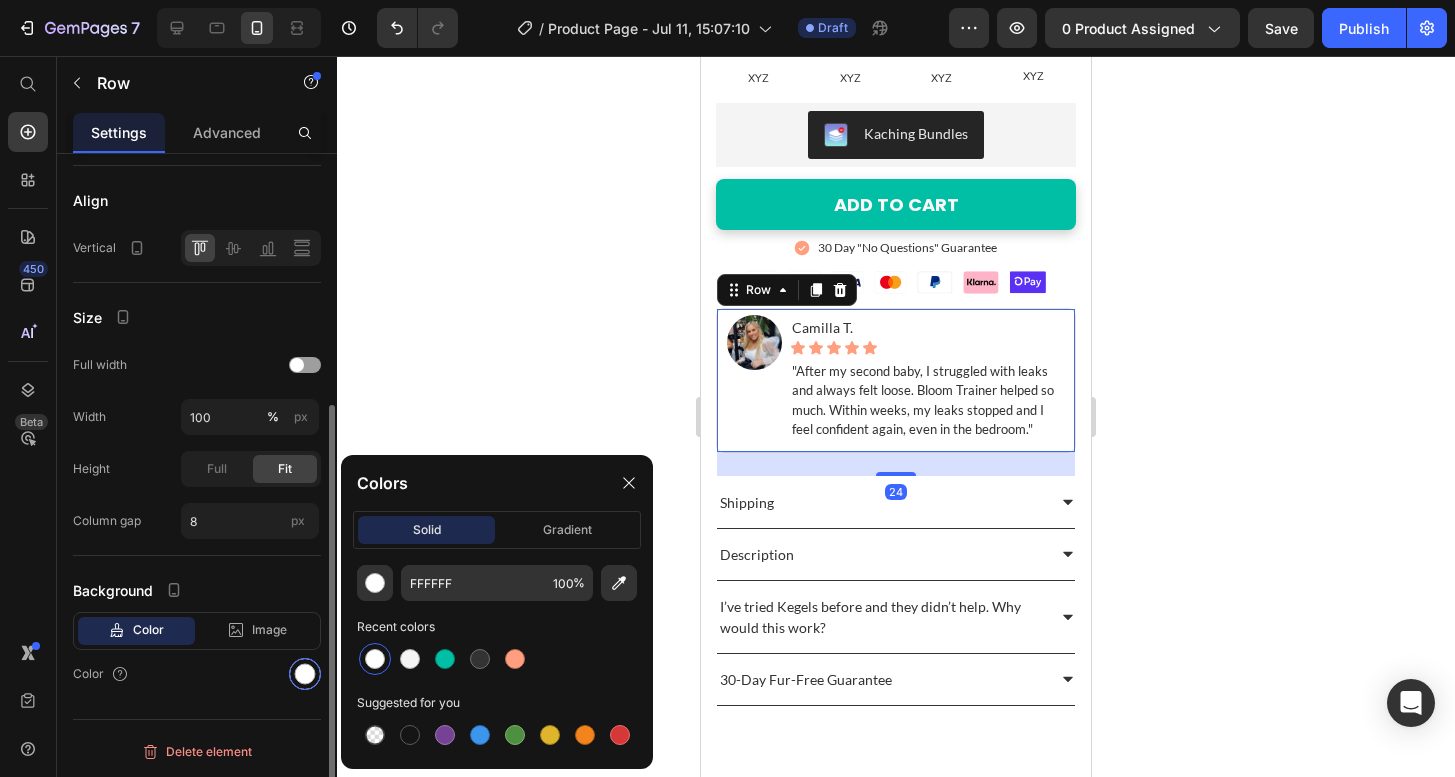 click at bounding box center [305, 674] 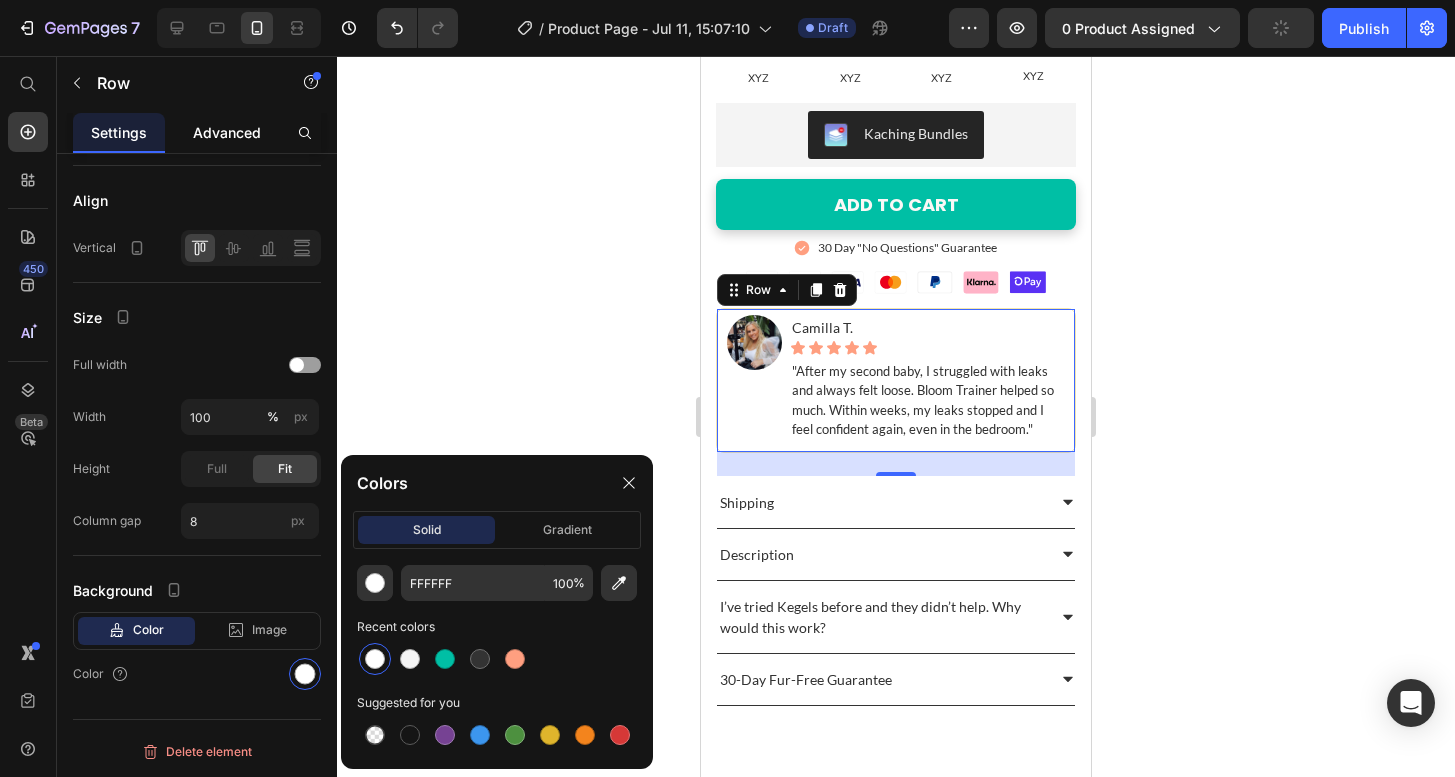 click on "Advanced" at bounding box center (227, 132) 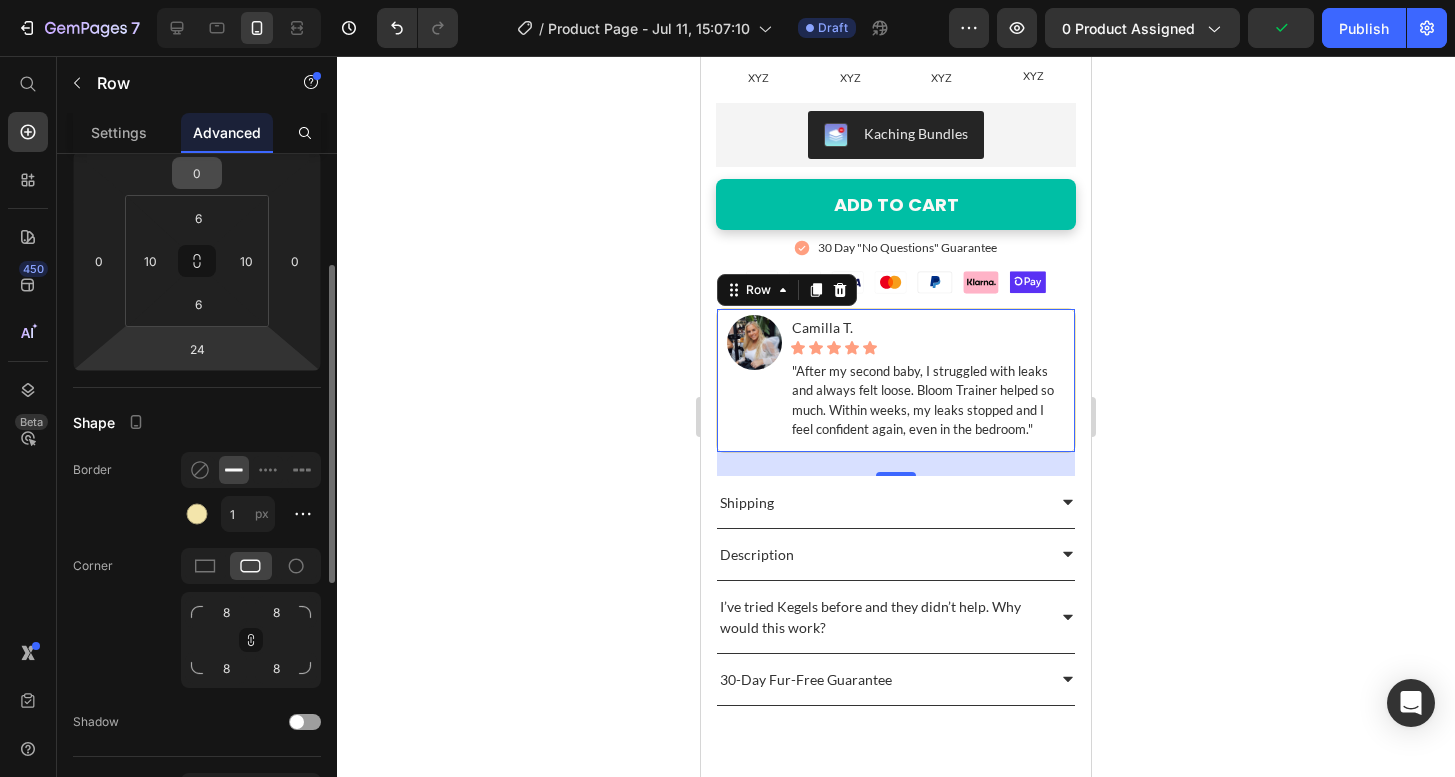 scroll, scrollTop: 256, scrollLeft: 0, axis: vertical 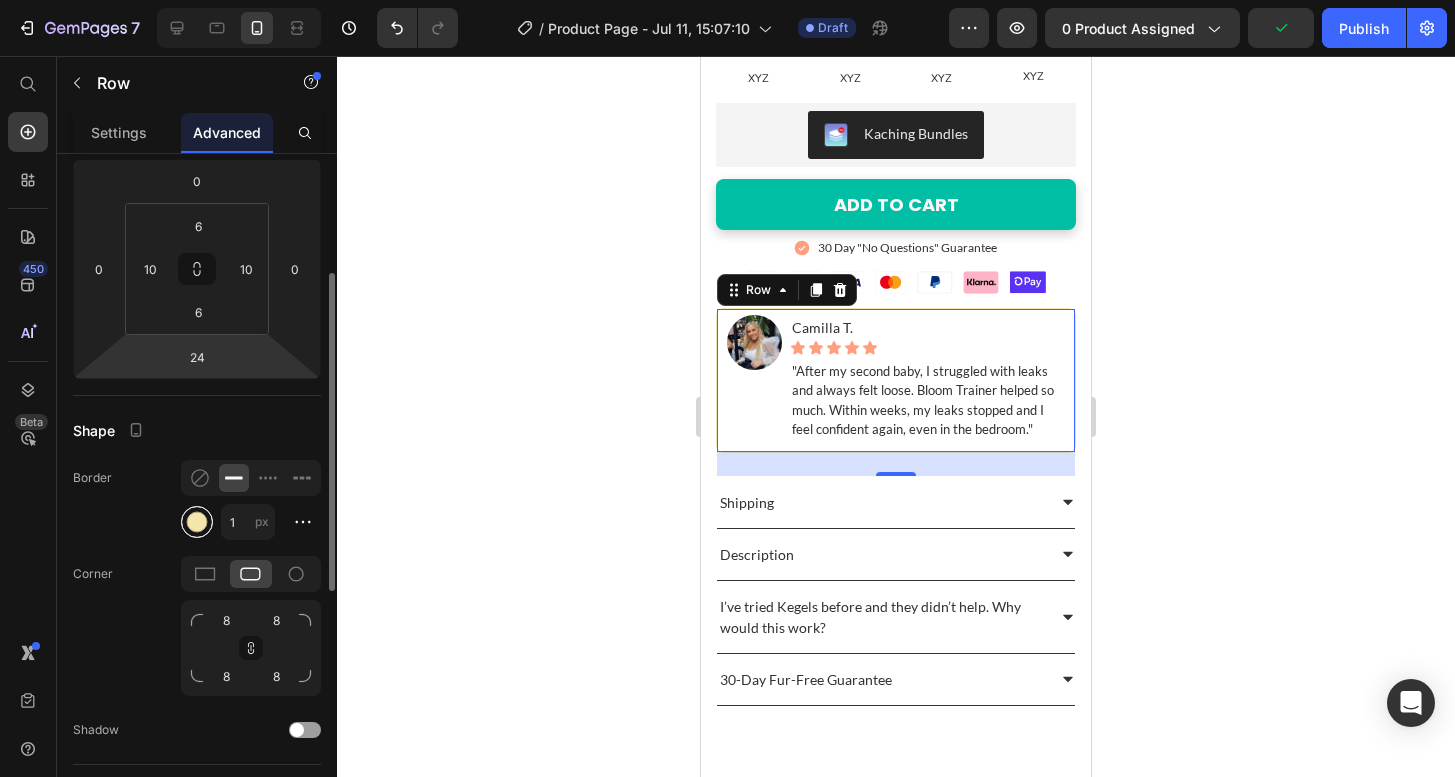 click at bounding box center [197, 522] 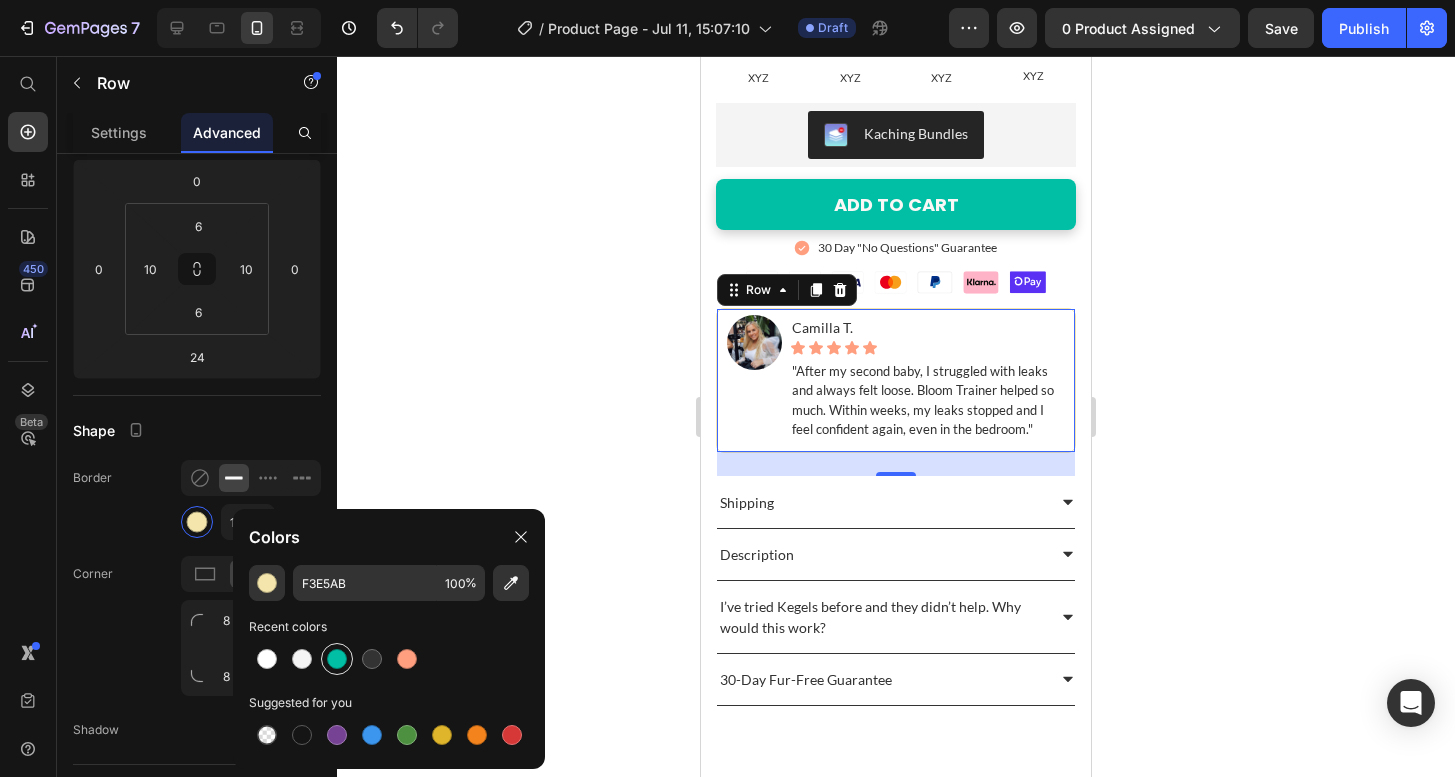 click at bounding box center [337, 659] 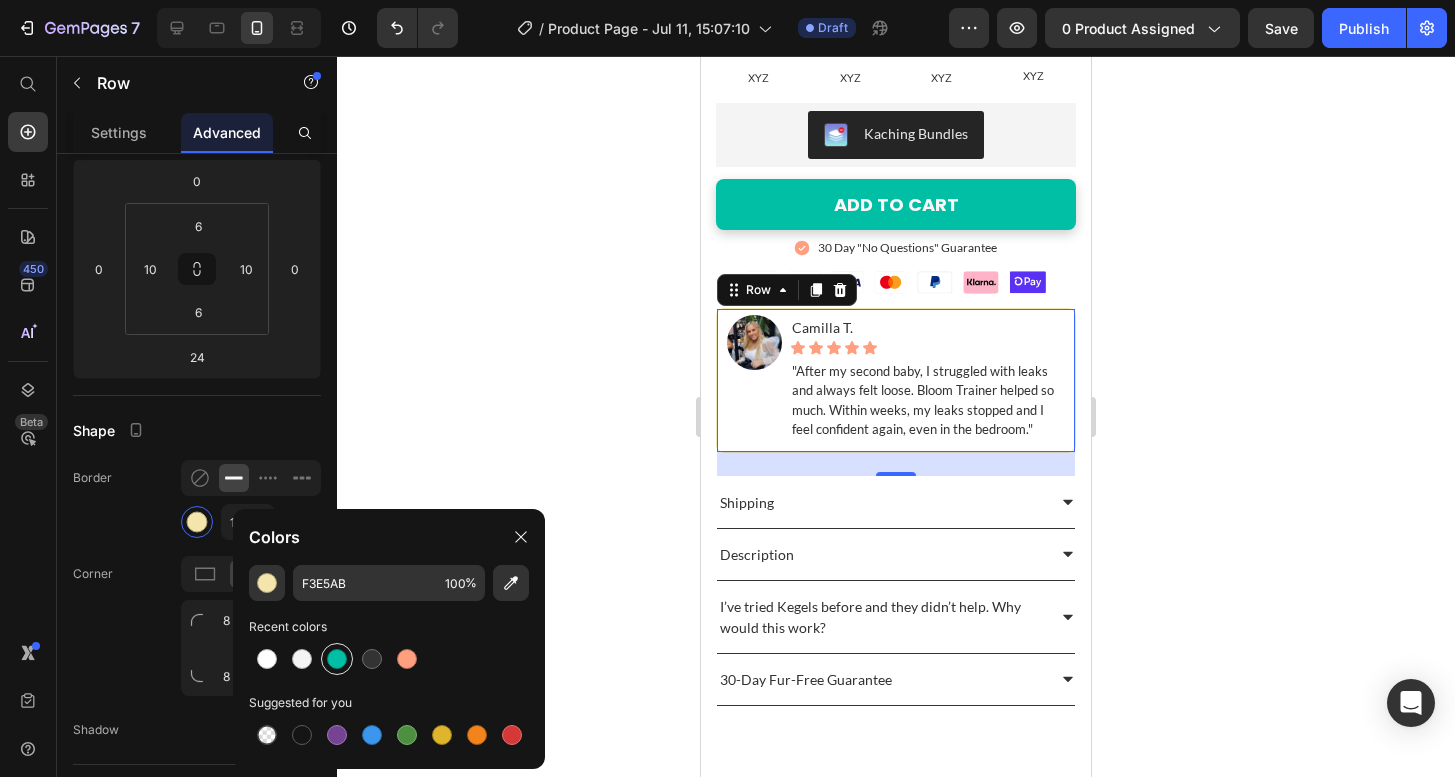 type on "00BFA5" 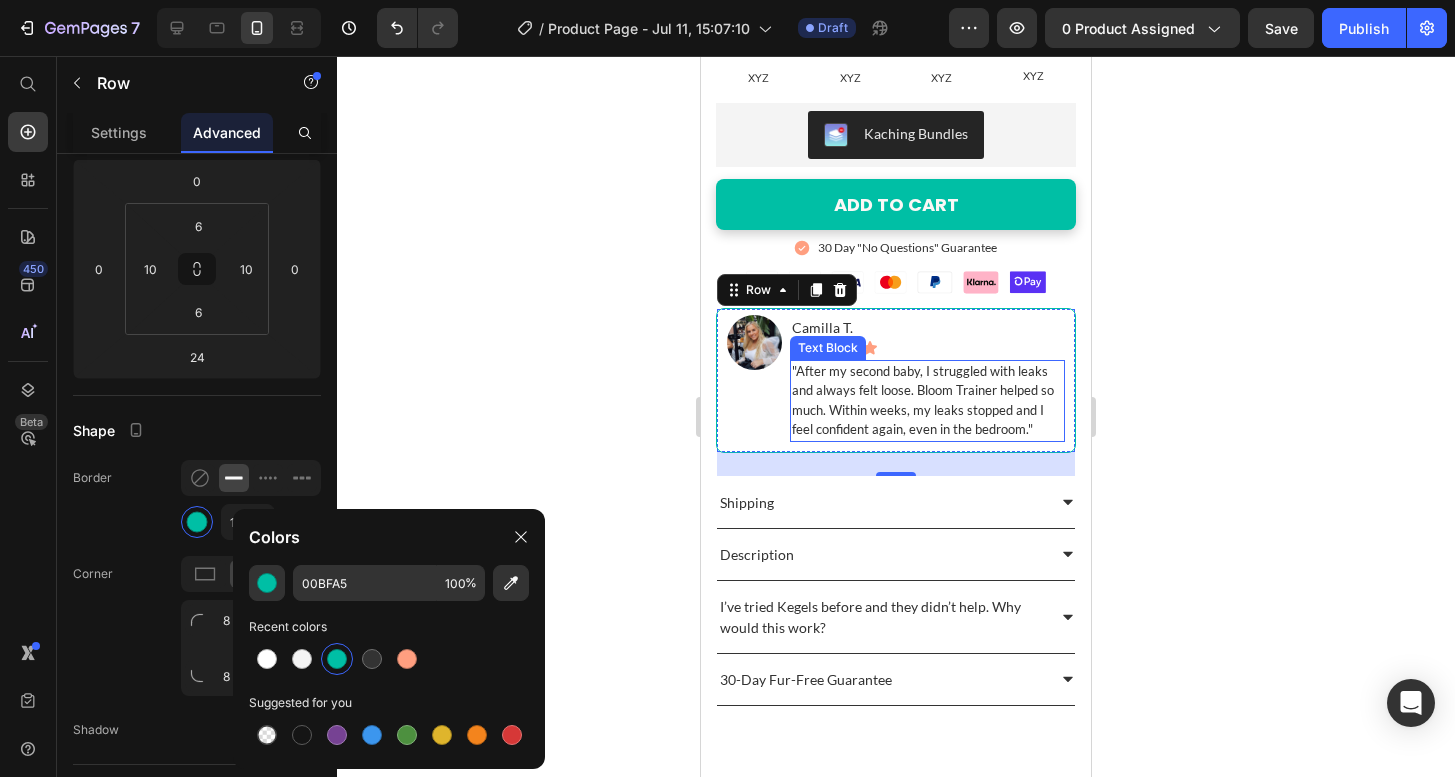 click on ""After my second baby, I struggled with leaks and always felt loose. Bloom Trainer helped so much. Within weeks, my leaks stopped and I feel confident again, even in the bedroom."" at bounding box center (927, 401) 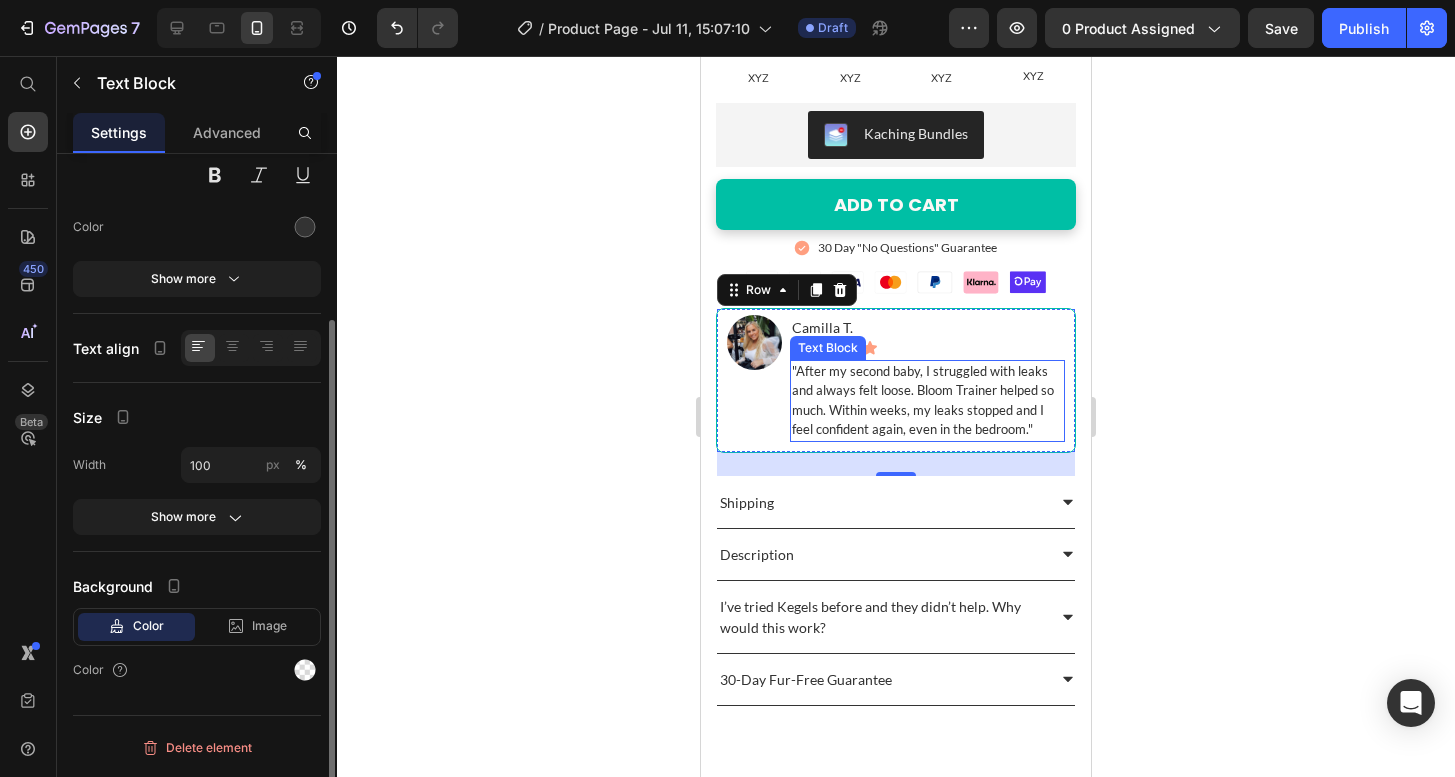 scroll, scrollTop: 0, scrollLeft: 0, axis: both 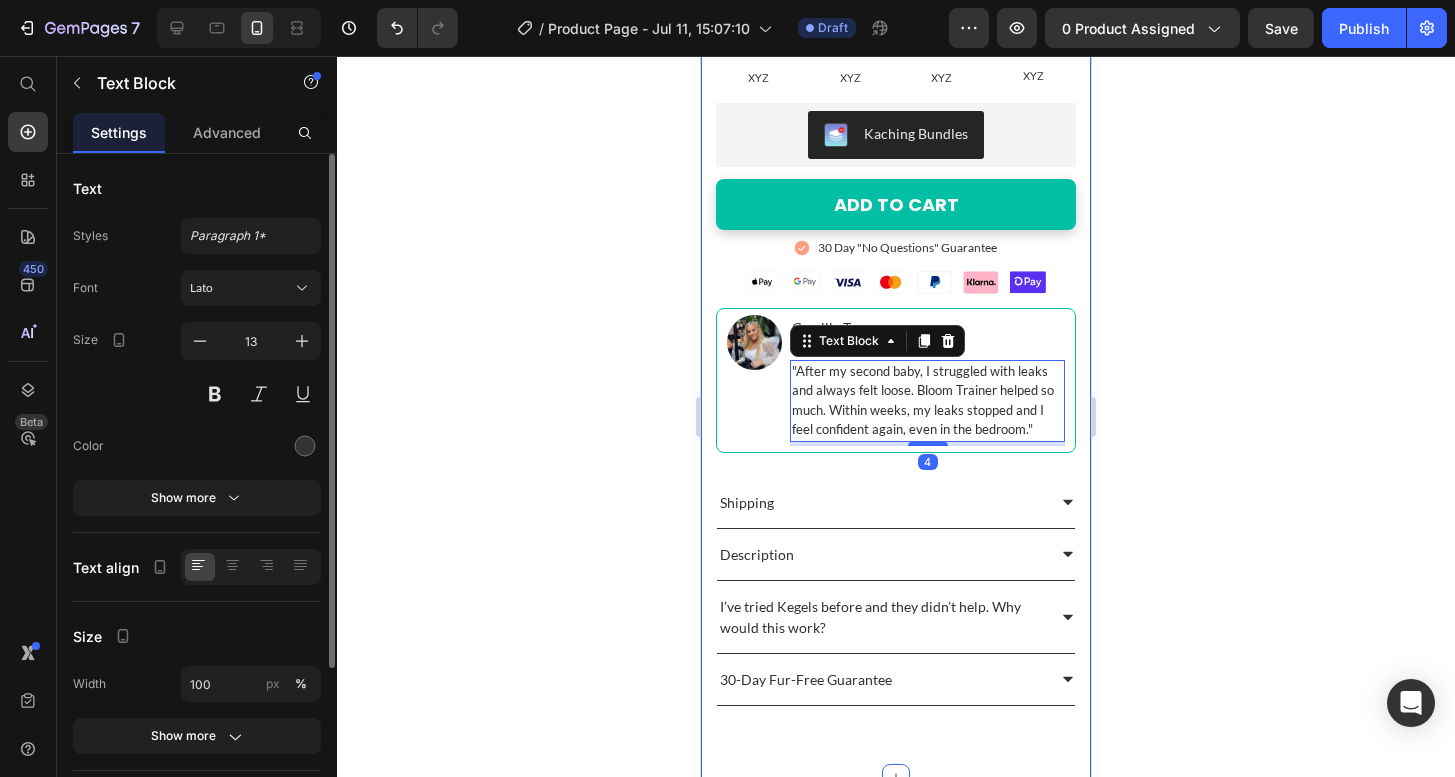 click 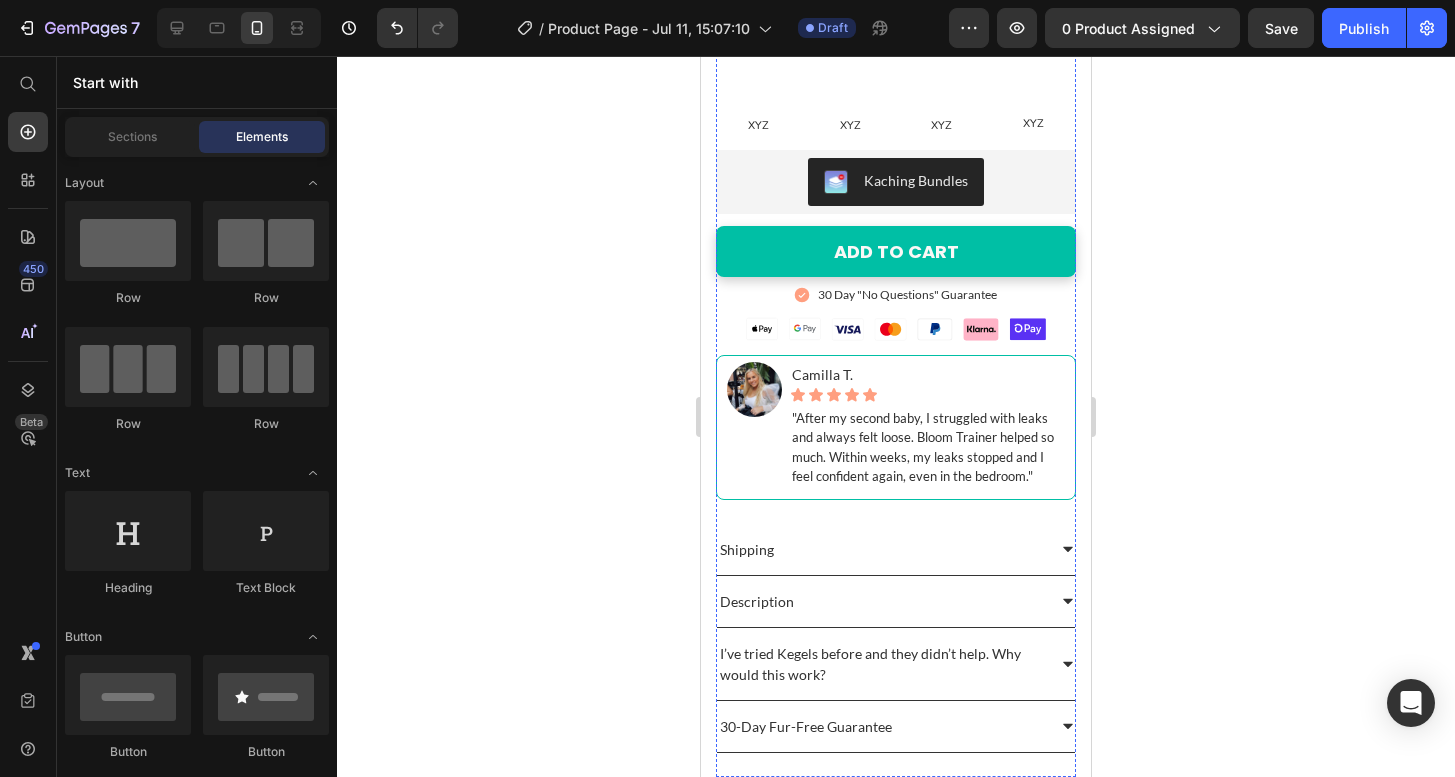 scroll, scrollTop: 790, scrollLeft: 0, axis: vertical 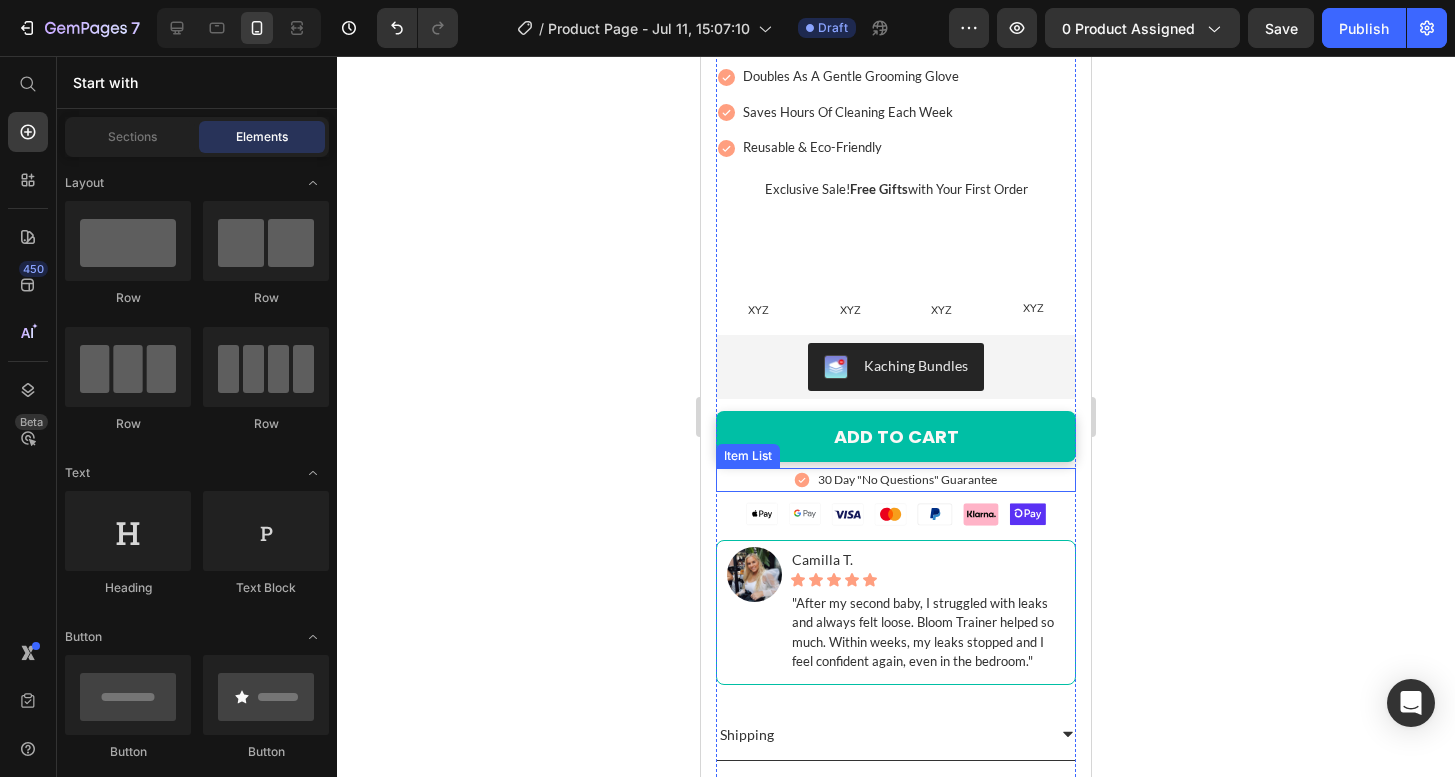 click on "ADD TO CART" at bounding box center [896, 436] 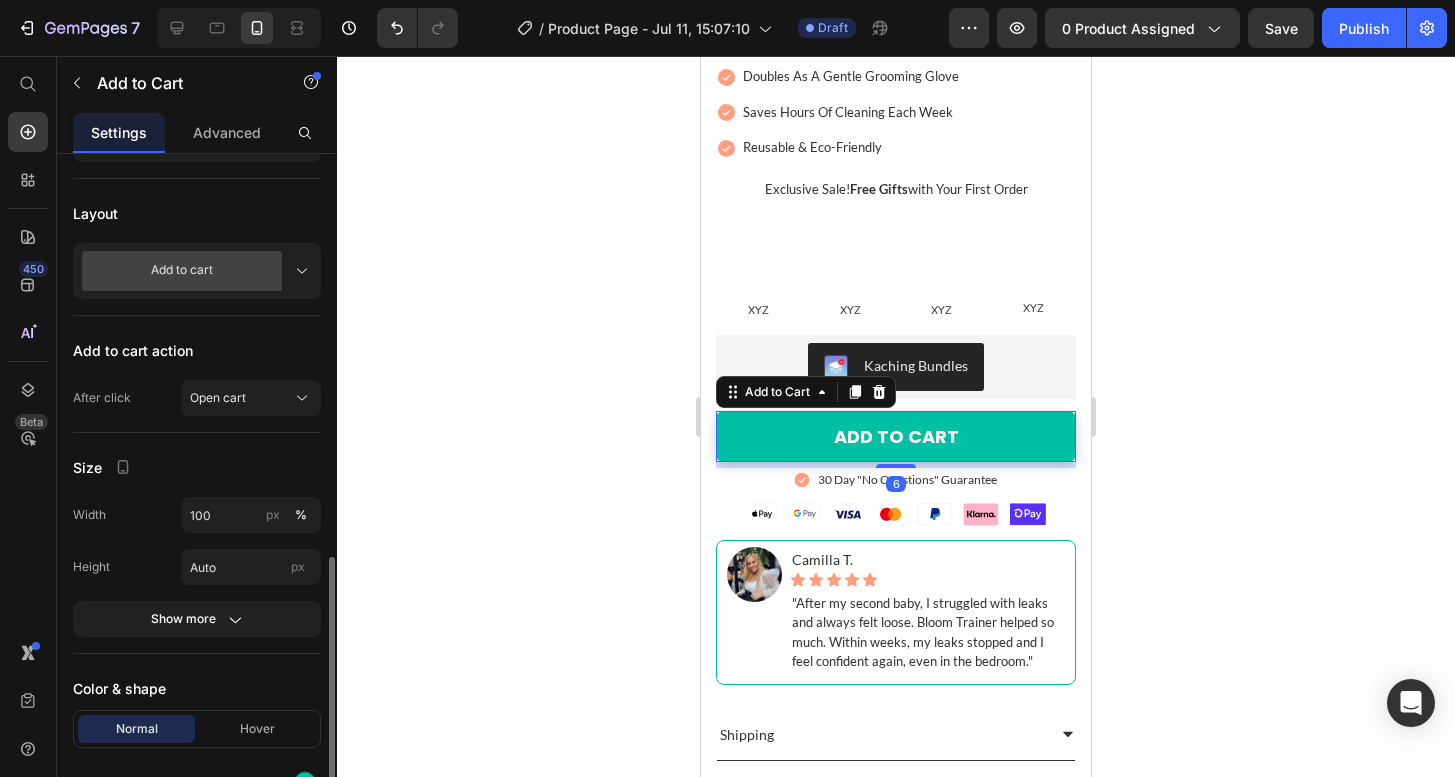 scroll, scrollTop: 738, scrollLeft: 0, axis: vertical 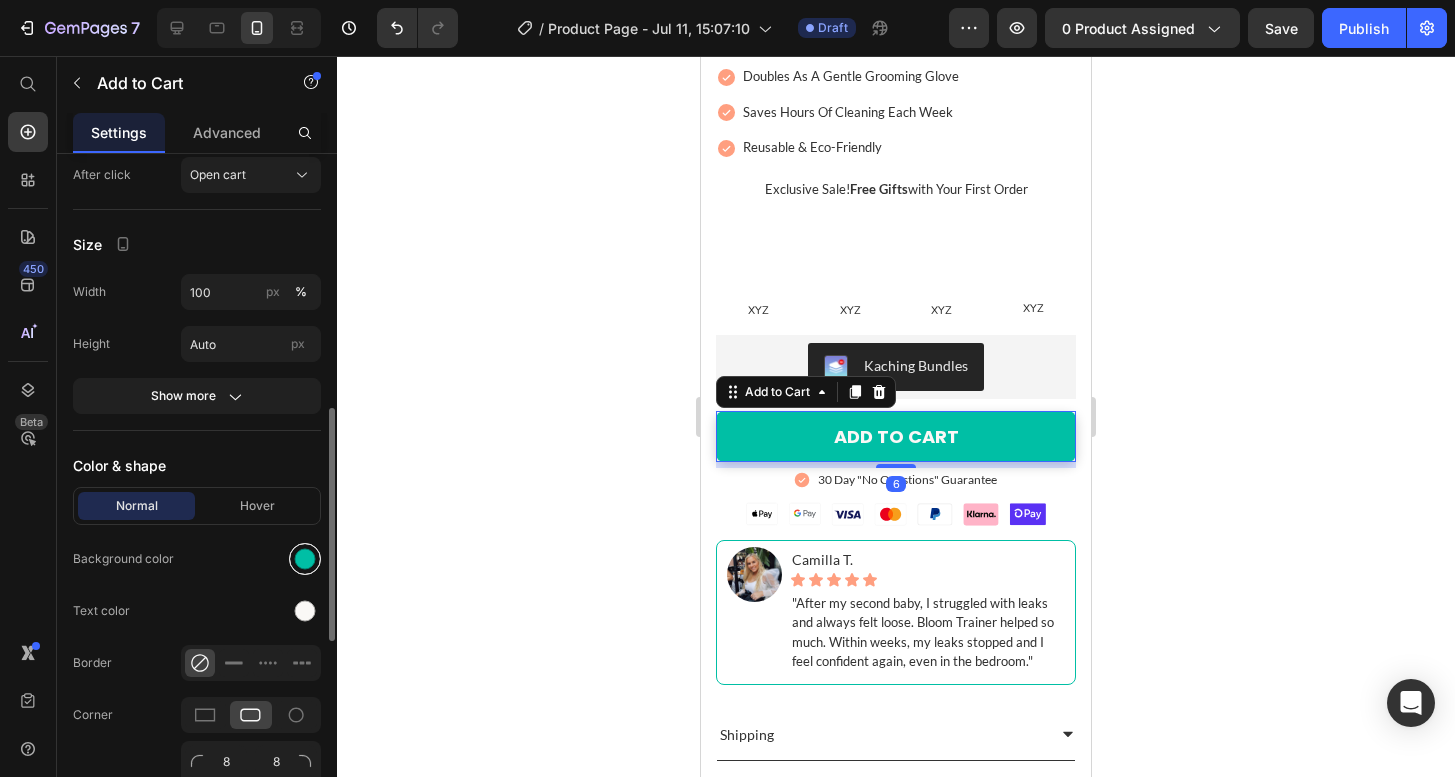 click at bounding box center [305, 559] 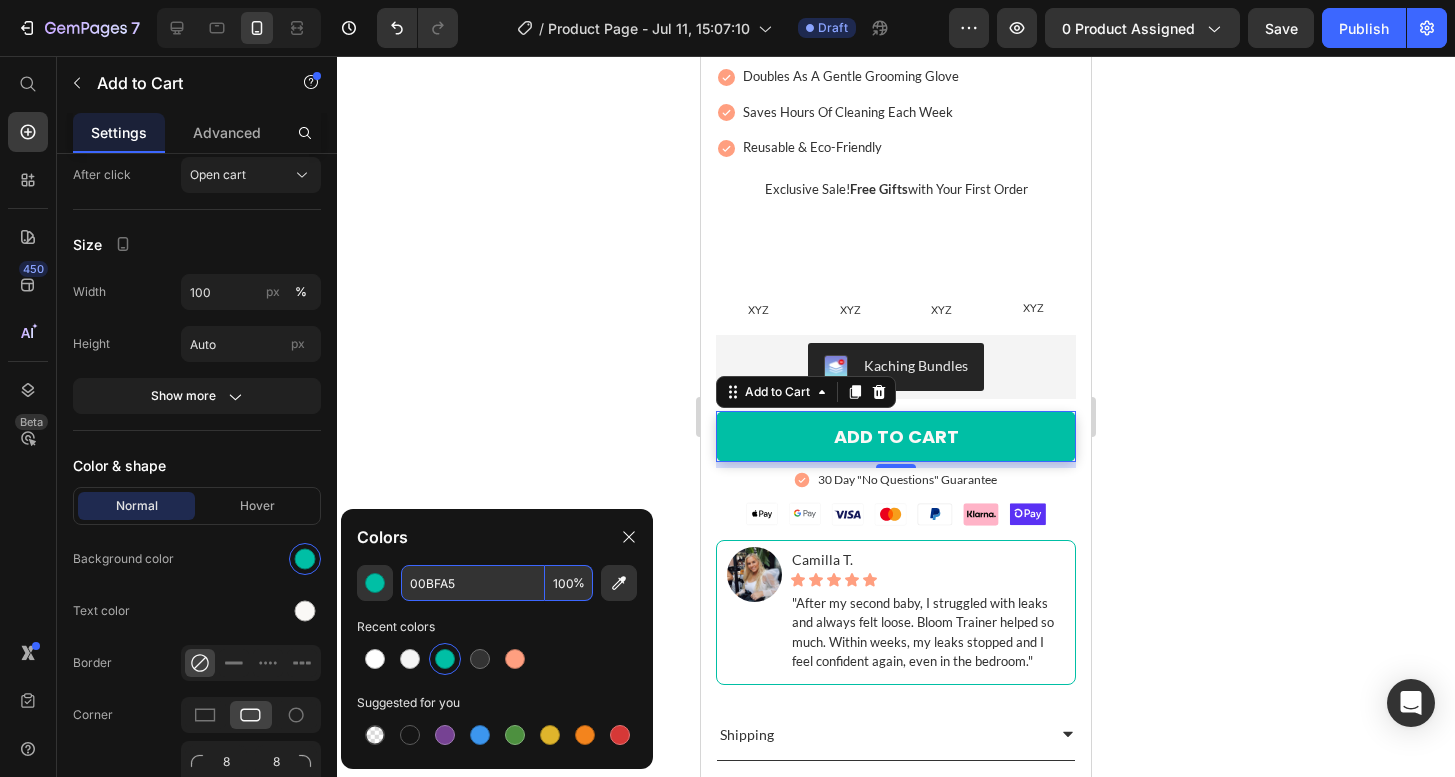 click on "00BFA5" at bounding box center (473, 583) 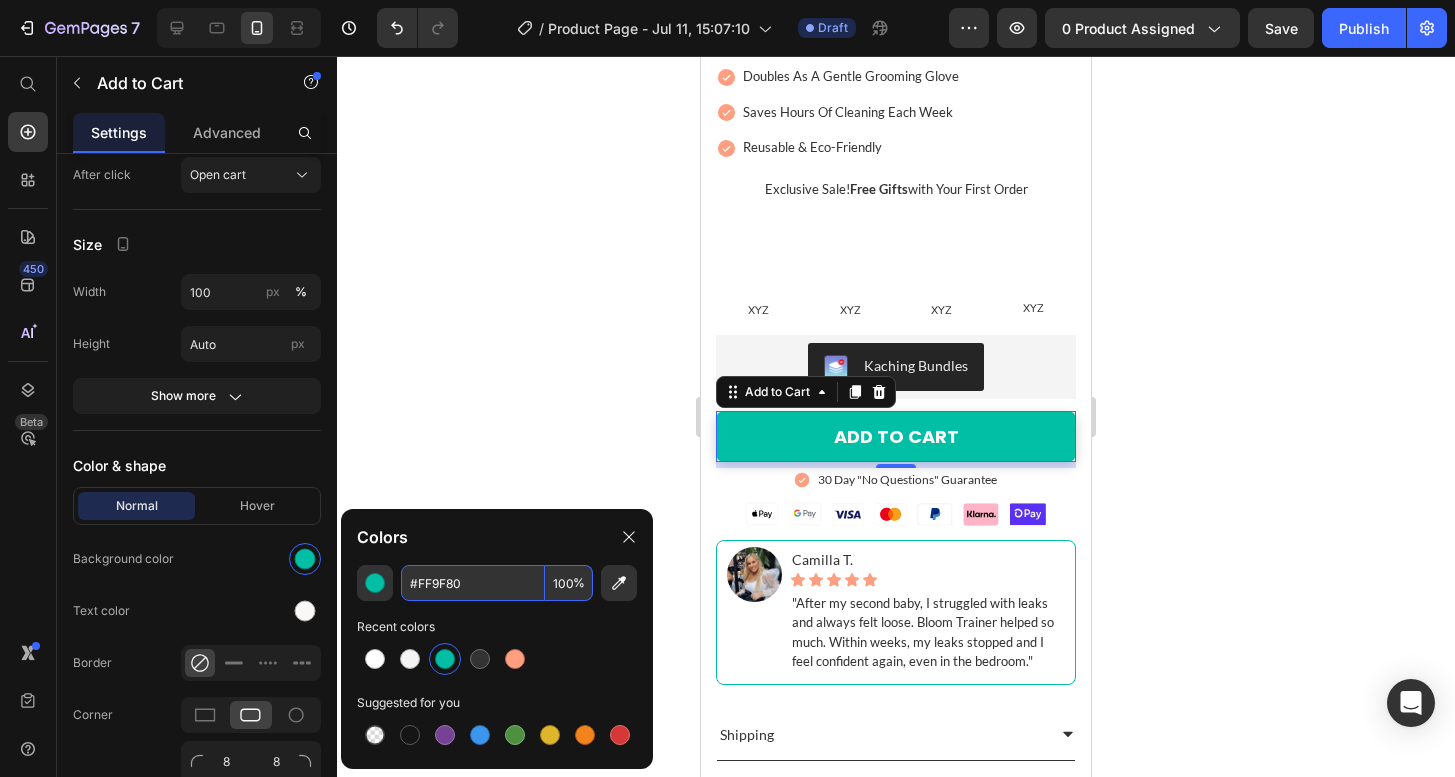 type on "FF9F80" 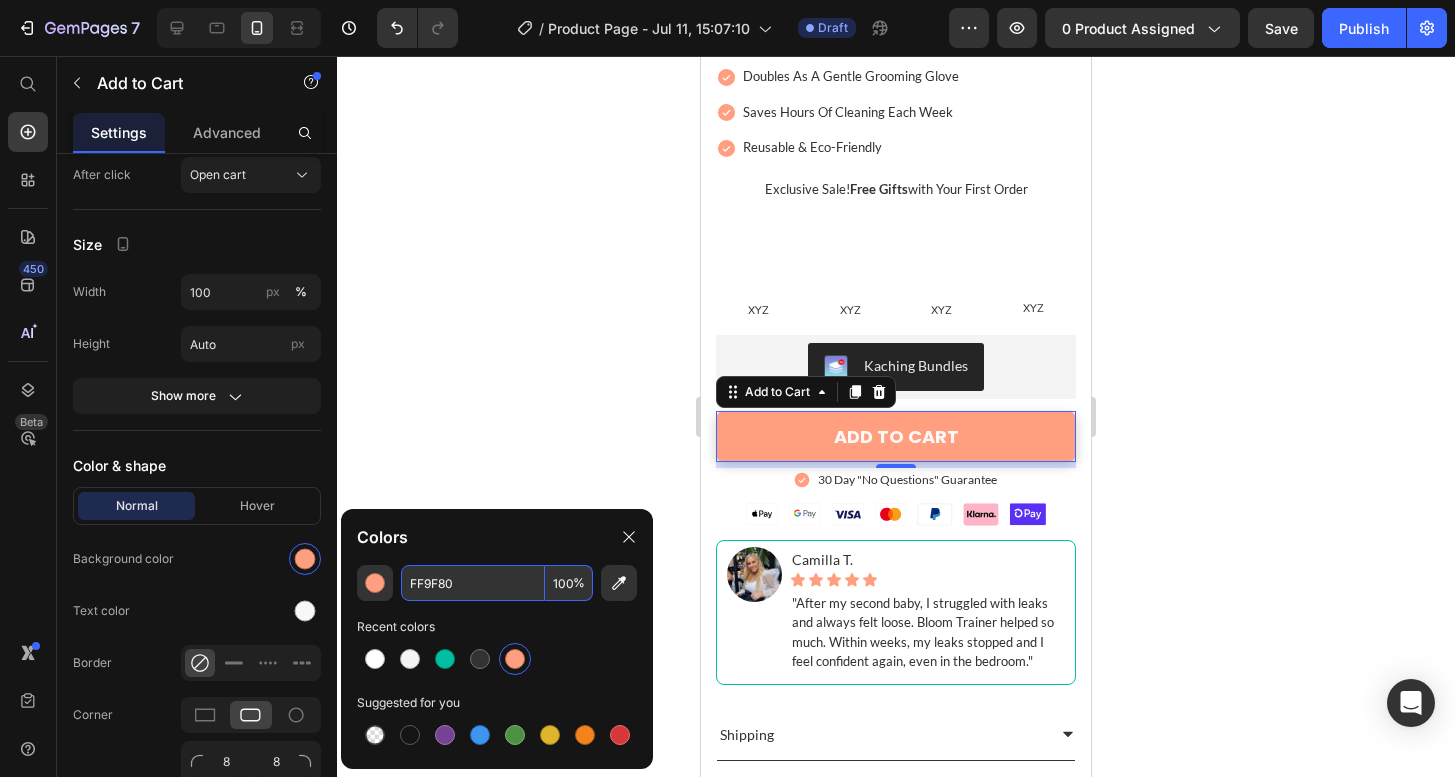 click 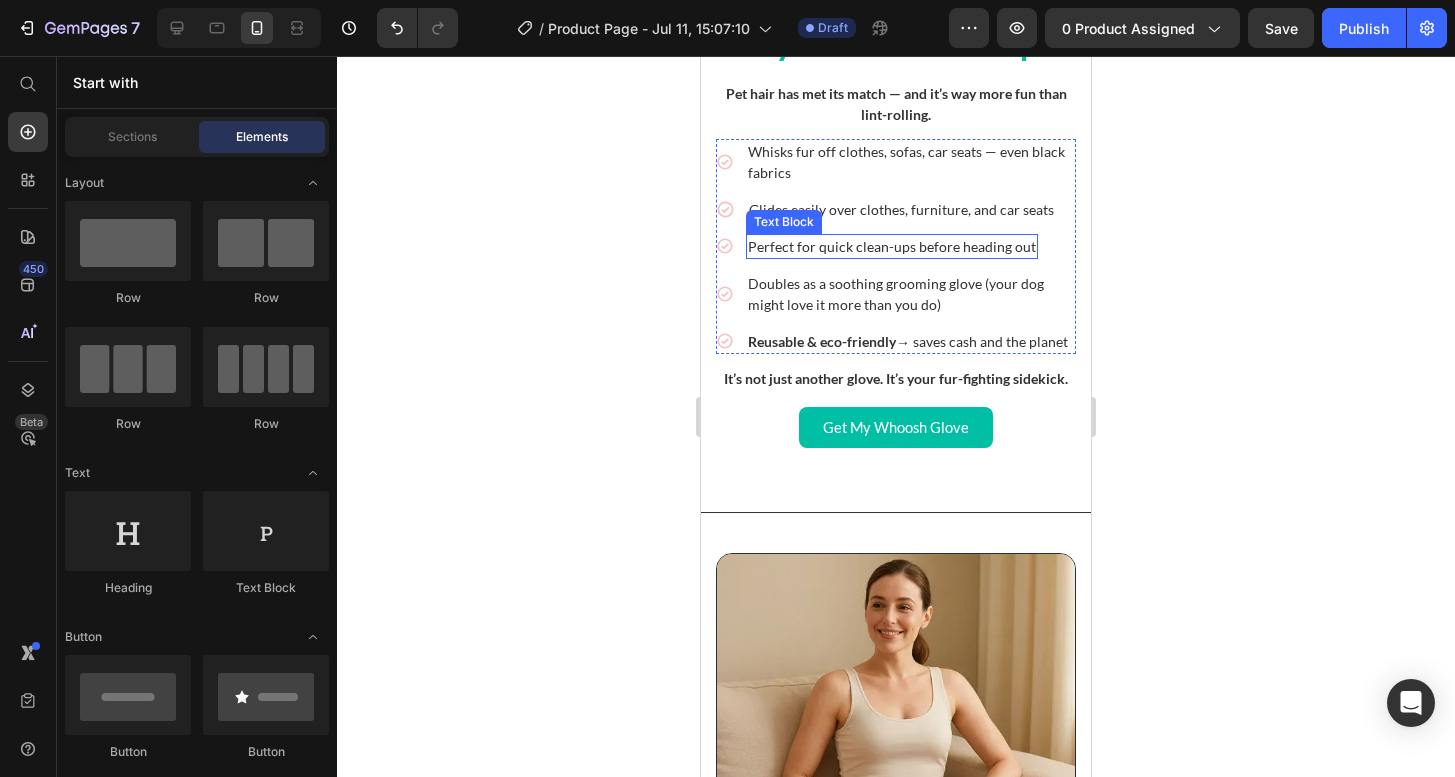 scroll, scrollTop: 3175, scrollLeft: 0, axis: vertical 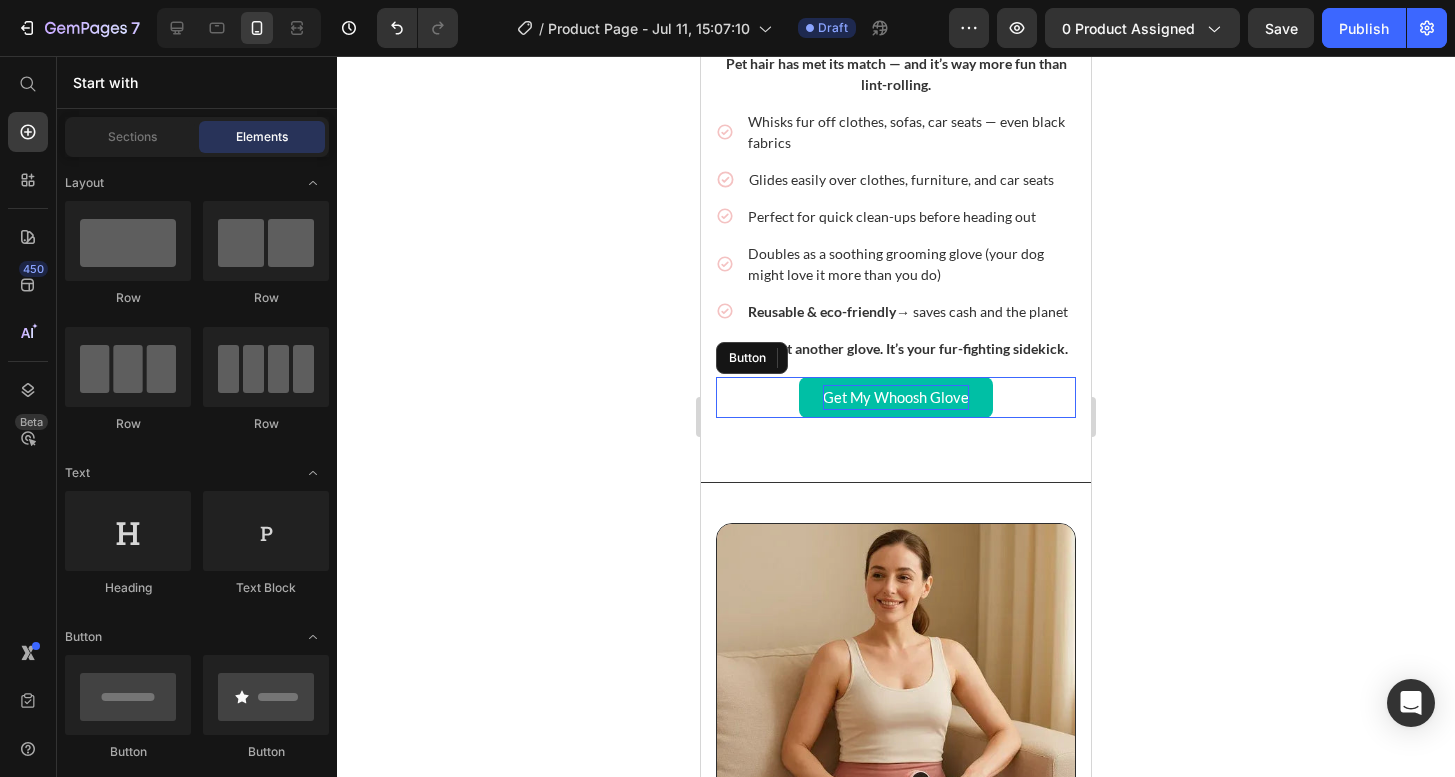 click on "Get My Whoosh Glove" at bounding box center [896, 397] 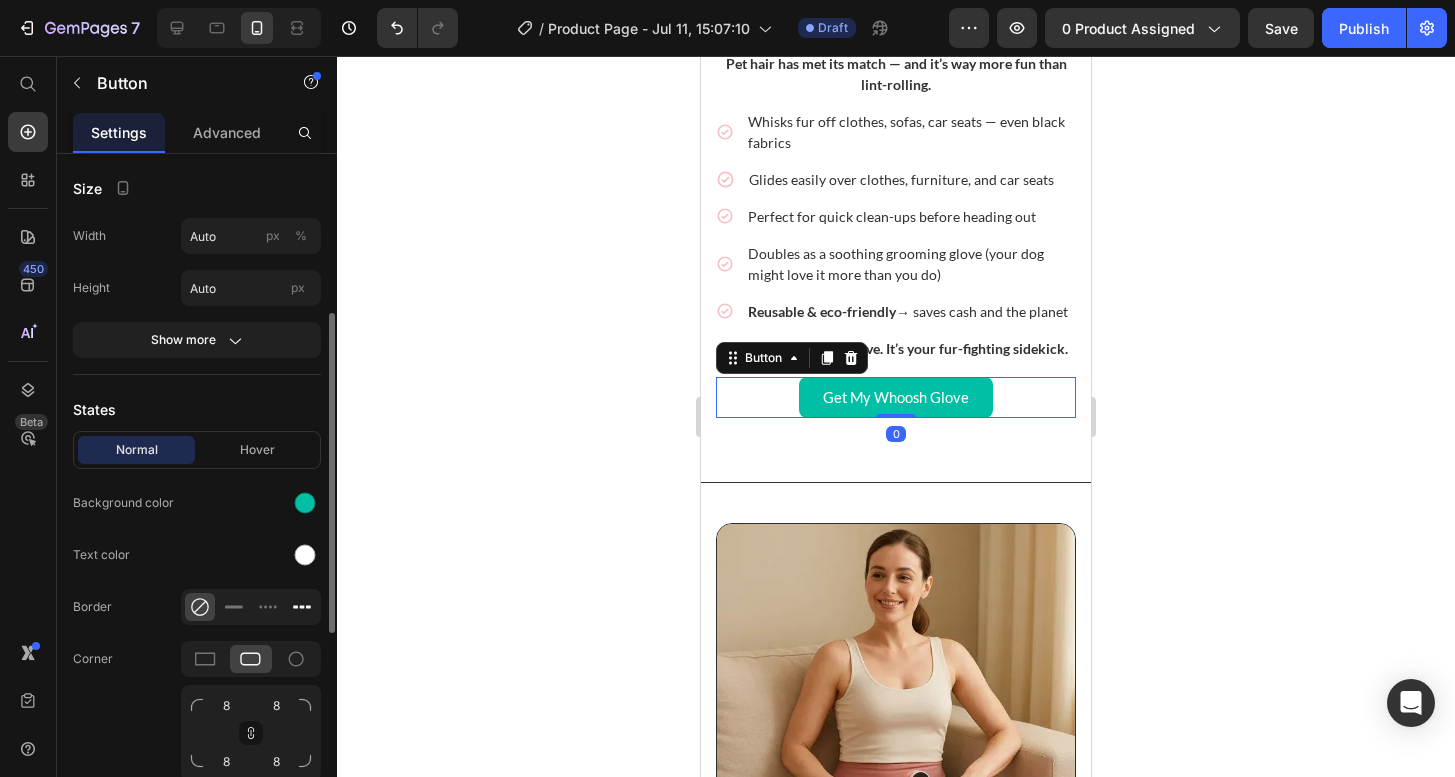 scroll, scrollTop: 262, scrollLeft: 0, axis: vertical 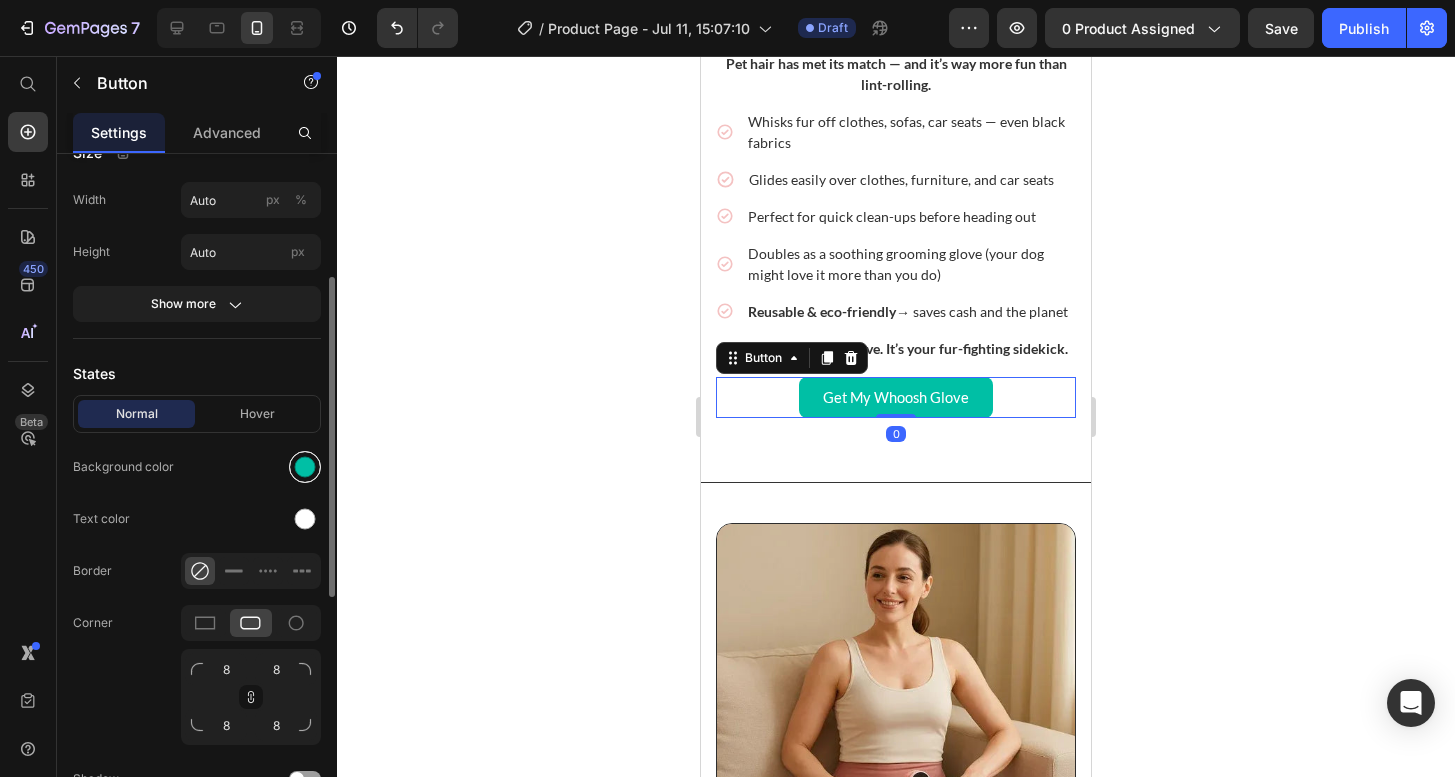 click at bounding box center (305, 467) 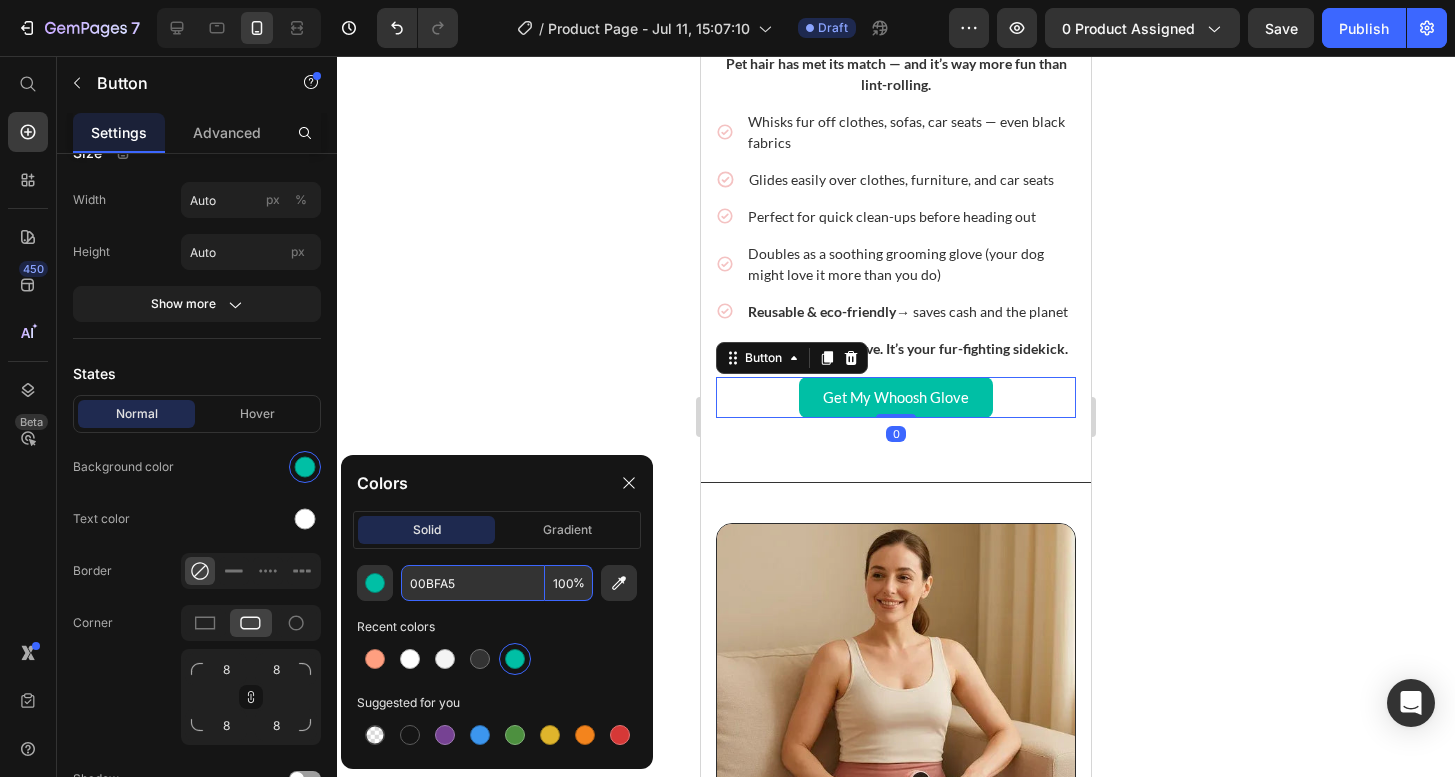 click on "00BFA5" at bounding box center (473, 583) 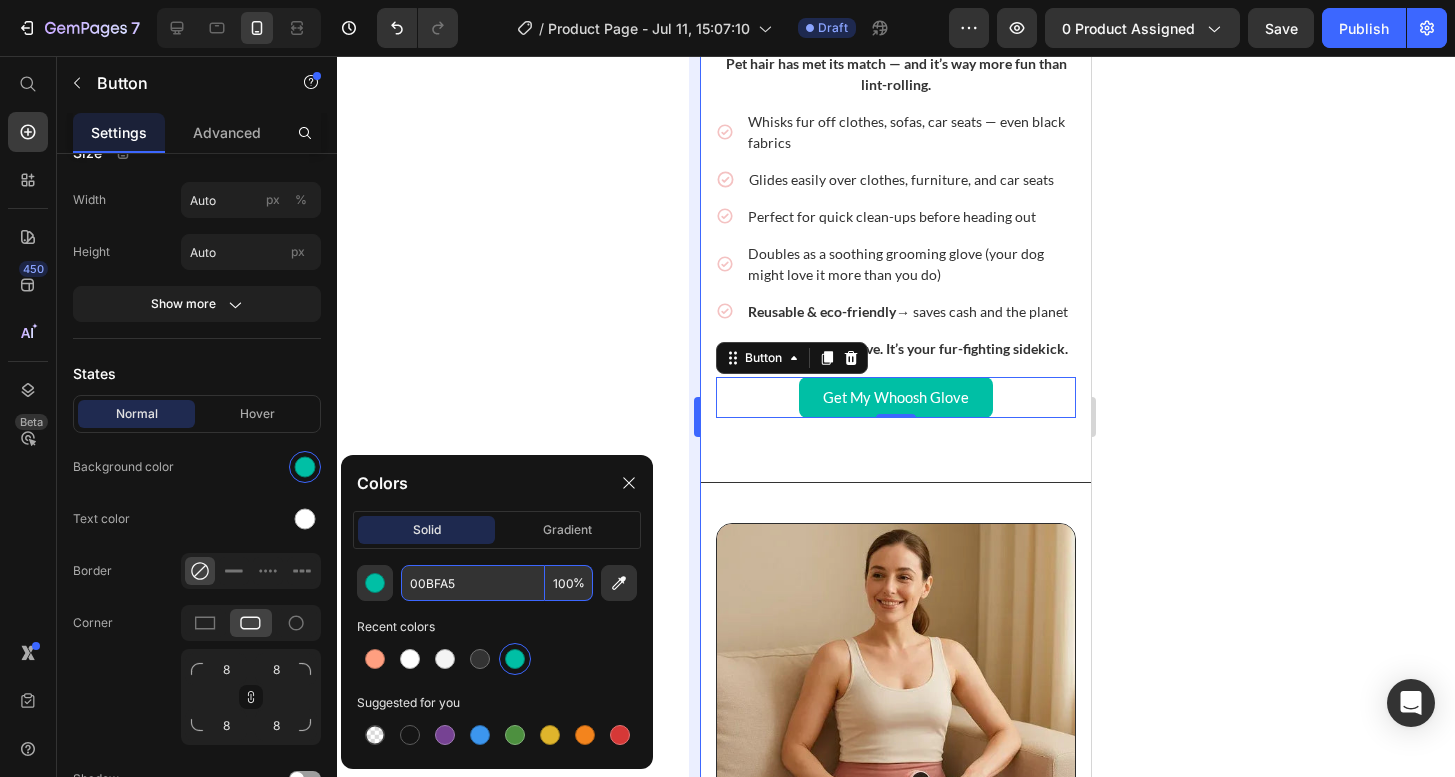paste on "#FF9F80" 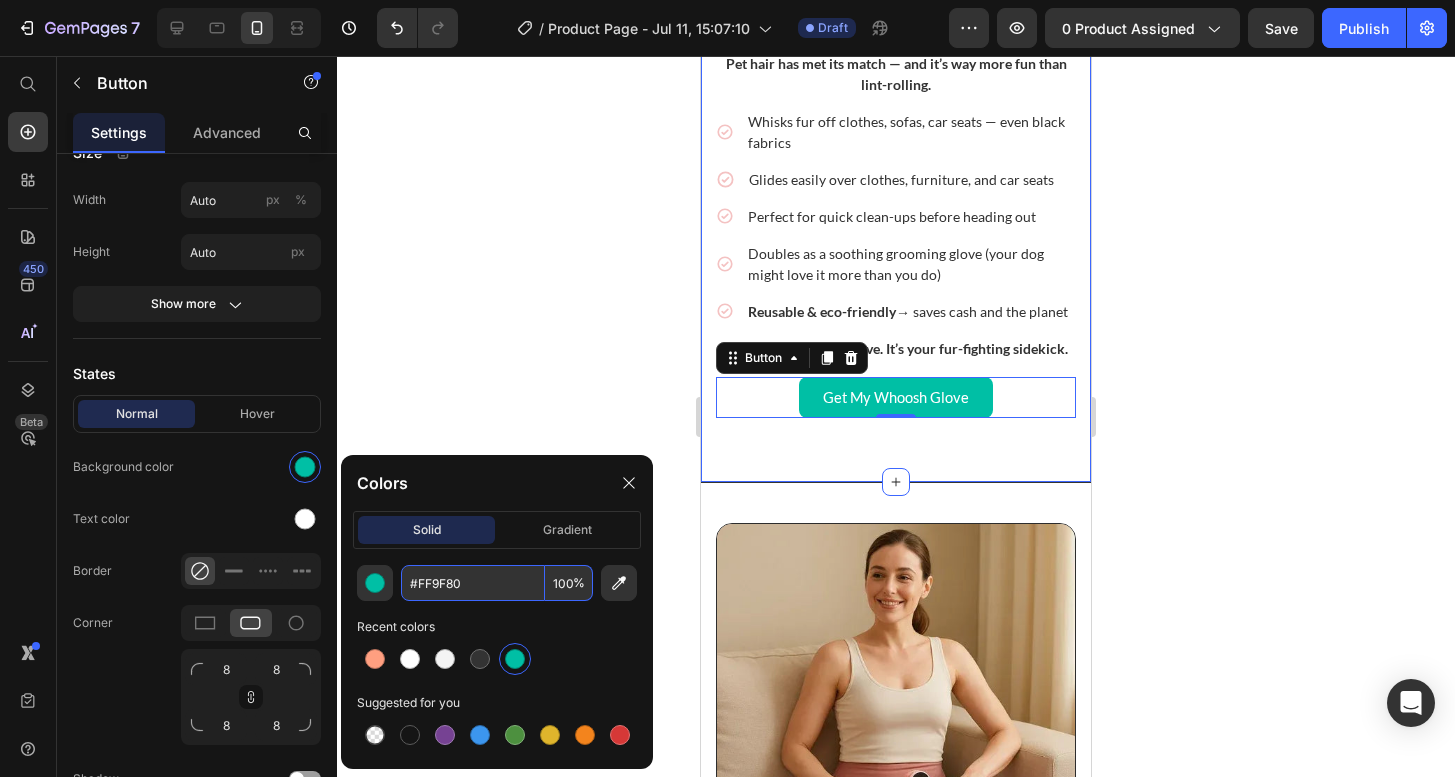 type on "FF9F80" 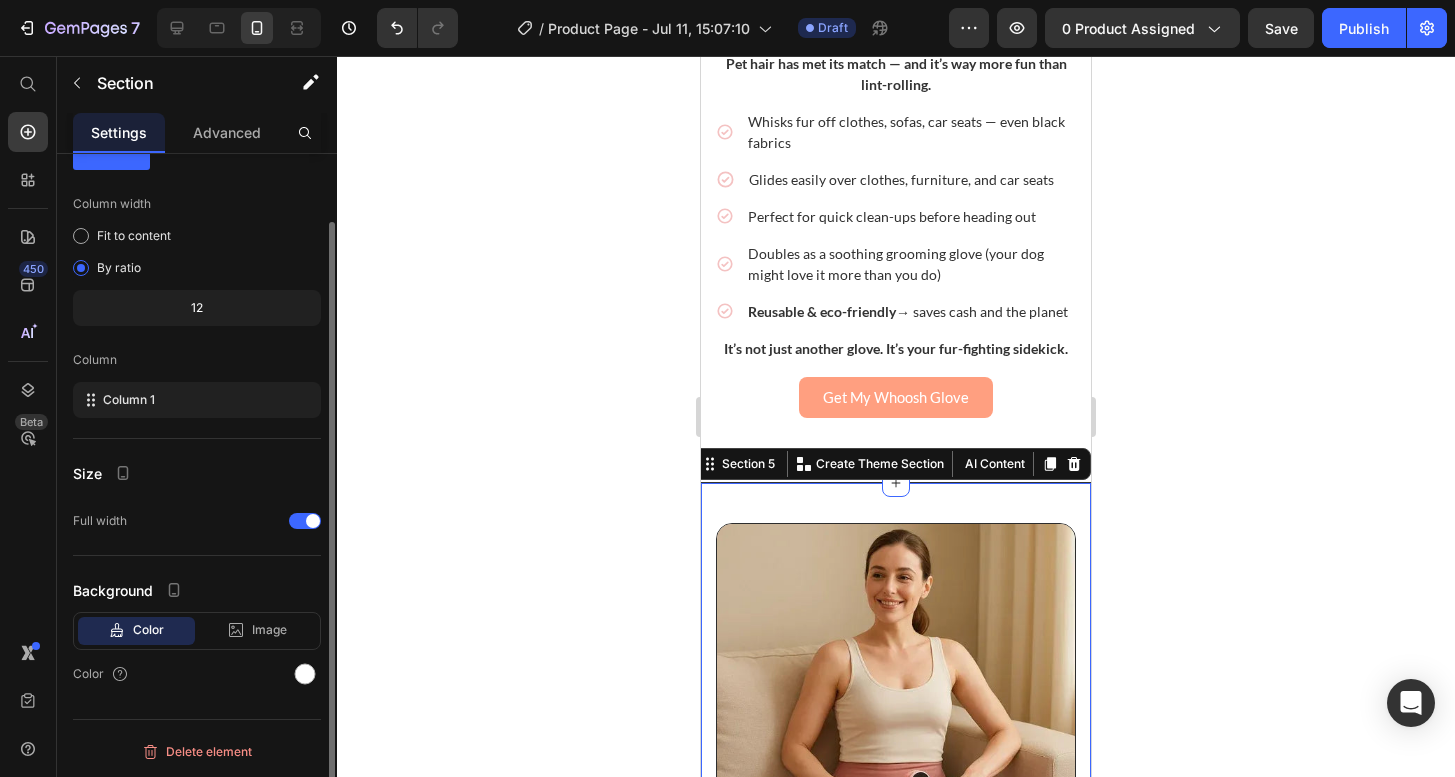 click on "Feel Proud, Confident — and Free to Wear Black Again Heading PawPop® isn’t just a glove — it’s your ticket to living fur-free and feeling fabulous every day: Text block
Icon Wear Black Without Worry Heading Slip into your favorite black outfits knowing fur won’t ruin your look — or your mood. Text block Row
Icon Host Without Stress Heading Have friends over without secretly stressing about fur on their clothes or your couch. Text block Row
Icon Win Back Your Time Heading Say goodbye to endless vacuuming and lint-rolling and hello to hours of freedom each week. Text block Row
Icon Save Money, Skip Waste Heading Stop tossing sticky sheets in the trash and choose a smarter, eco-friendly way to keep your home fur-free. Text block Row Image Row Get My Whoosh Glove Button Section 5   You can create reusable sections Create Theme Section AI Content Write with GemAI What would you like to describe here? Tone and Voice Persuasive Product" at bounding box center (896, 1045) 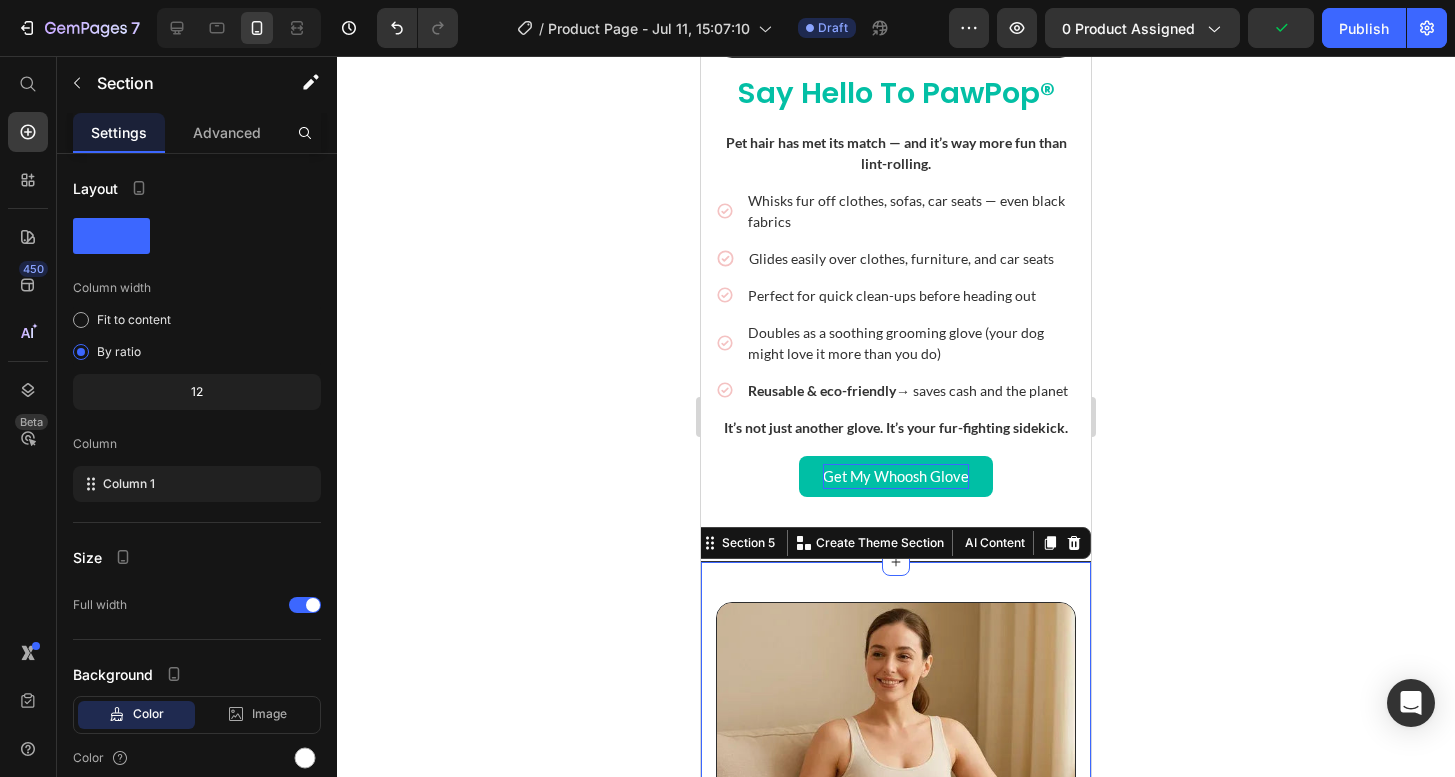 scroll, scrollTop: 3067, scrollLeft: 0, axis: vertical 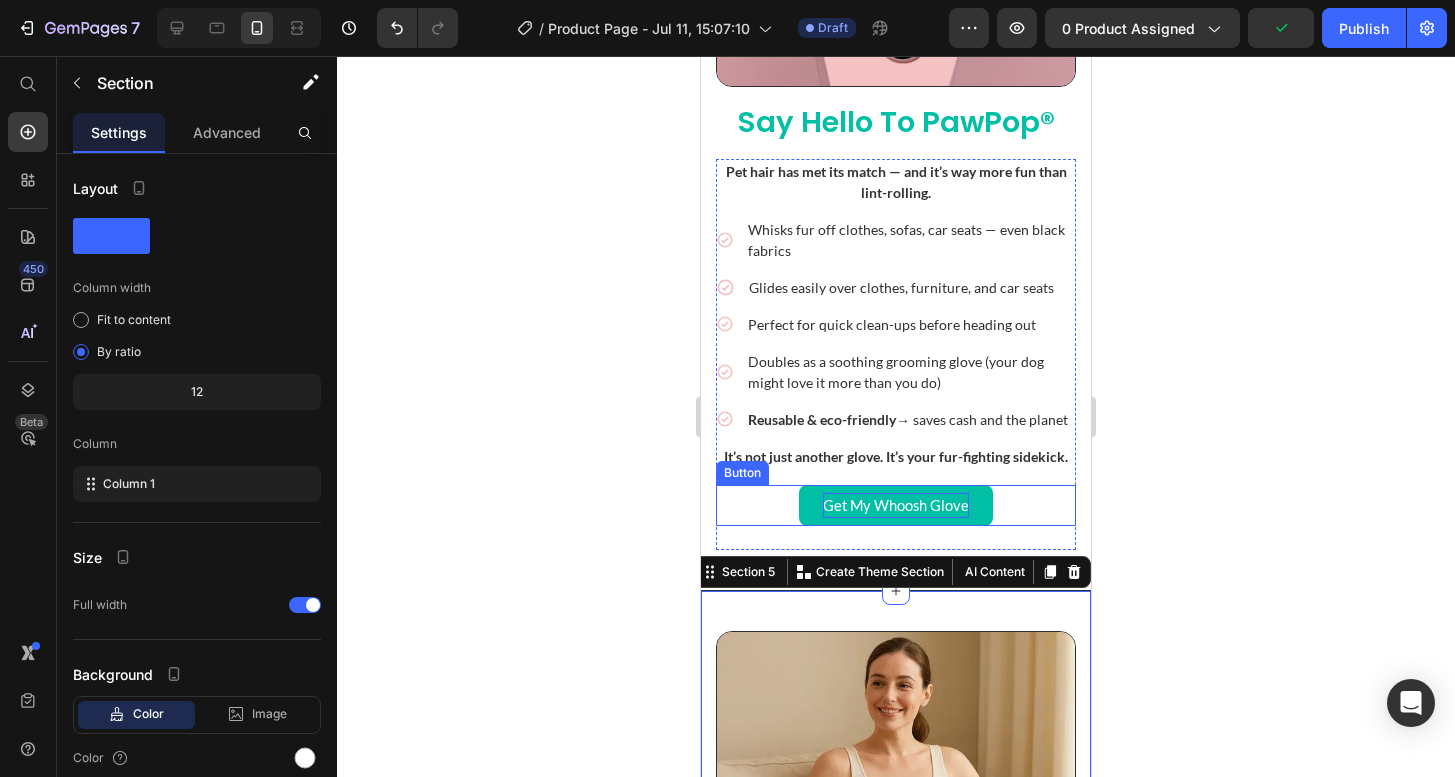 click on "Get My Whoosh Glove" at bounding box center [896, 505] 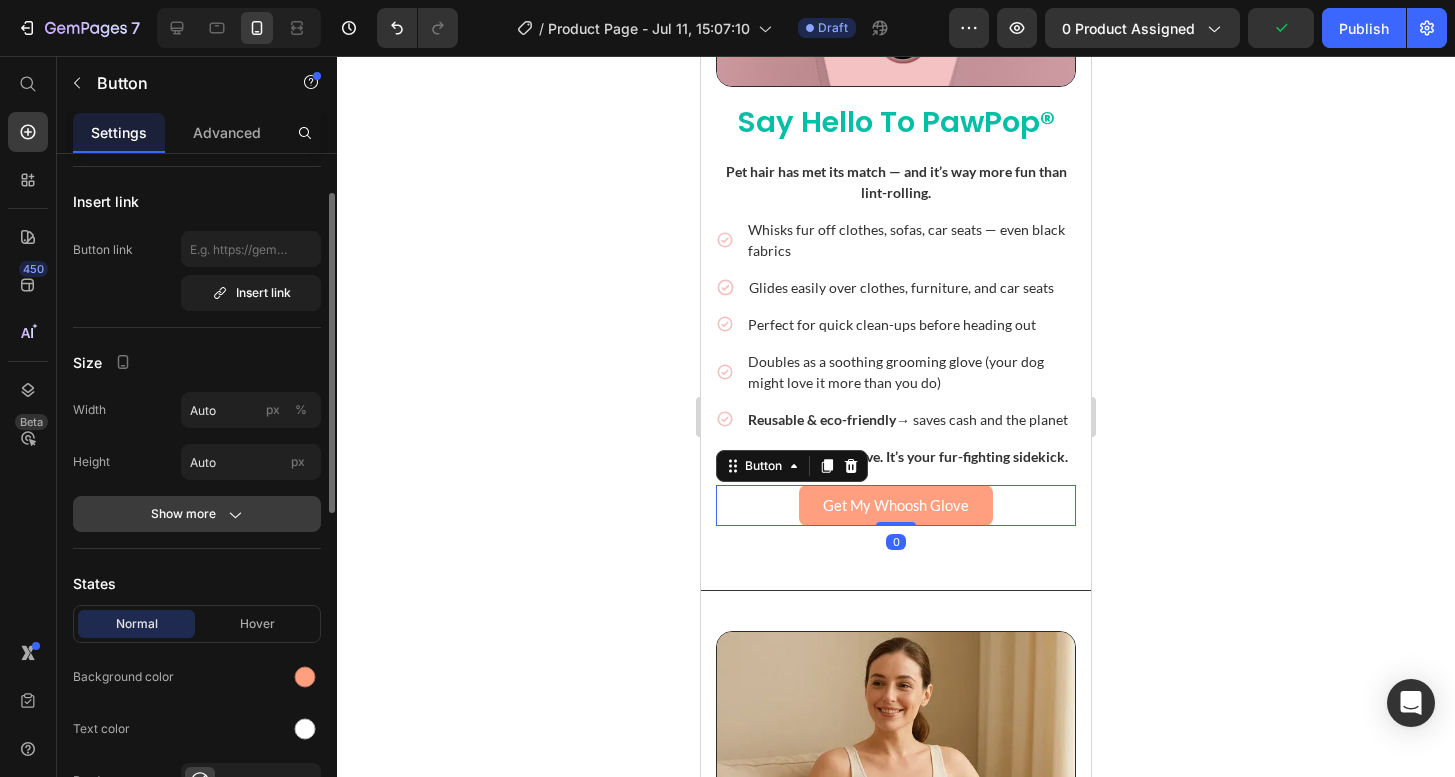 scroll, scrollTop: 70, scrollLeft: 0, axis: vertical 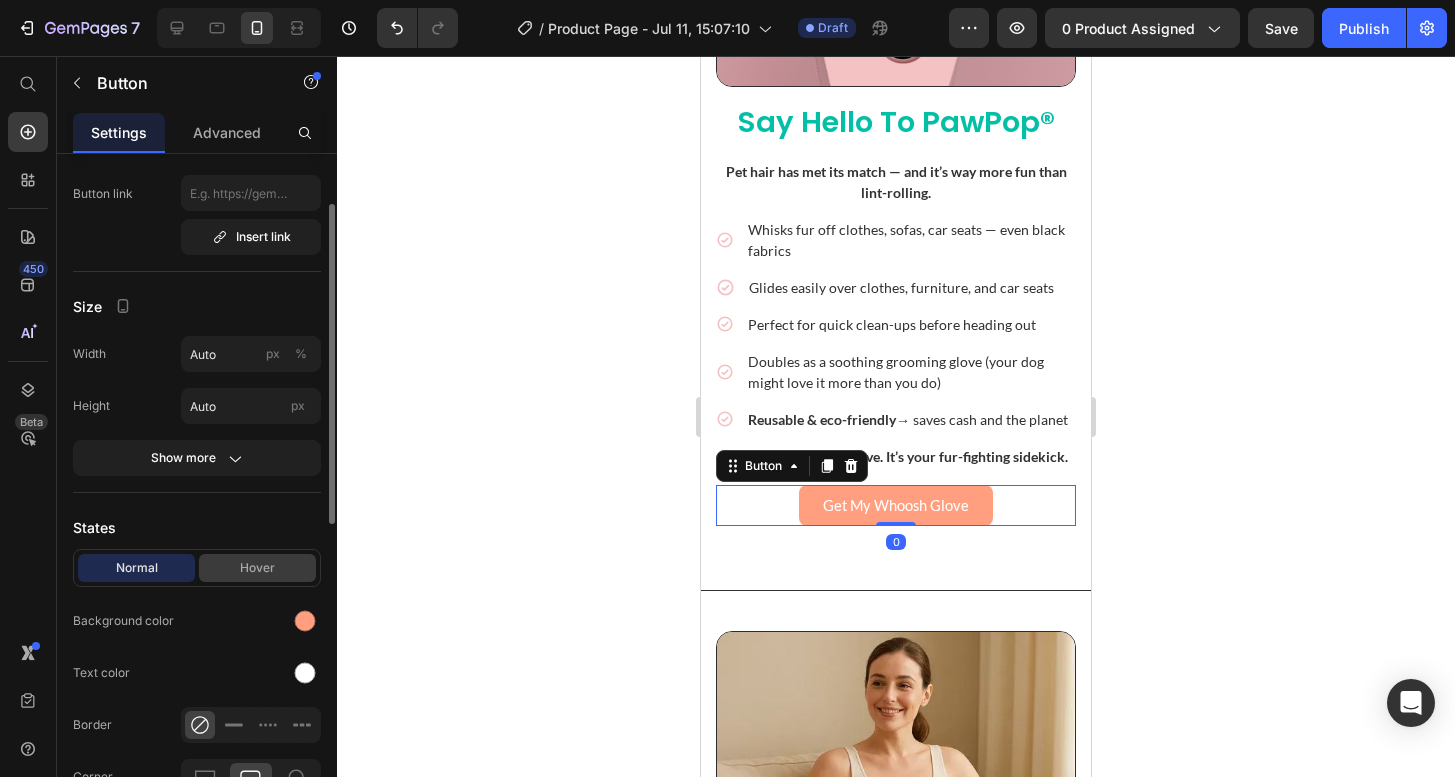 click on "Hover" at bounding box center [257, 568] 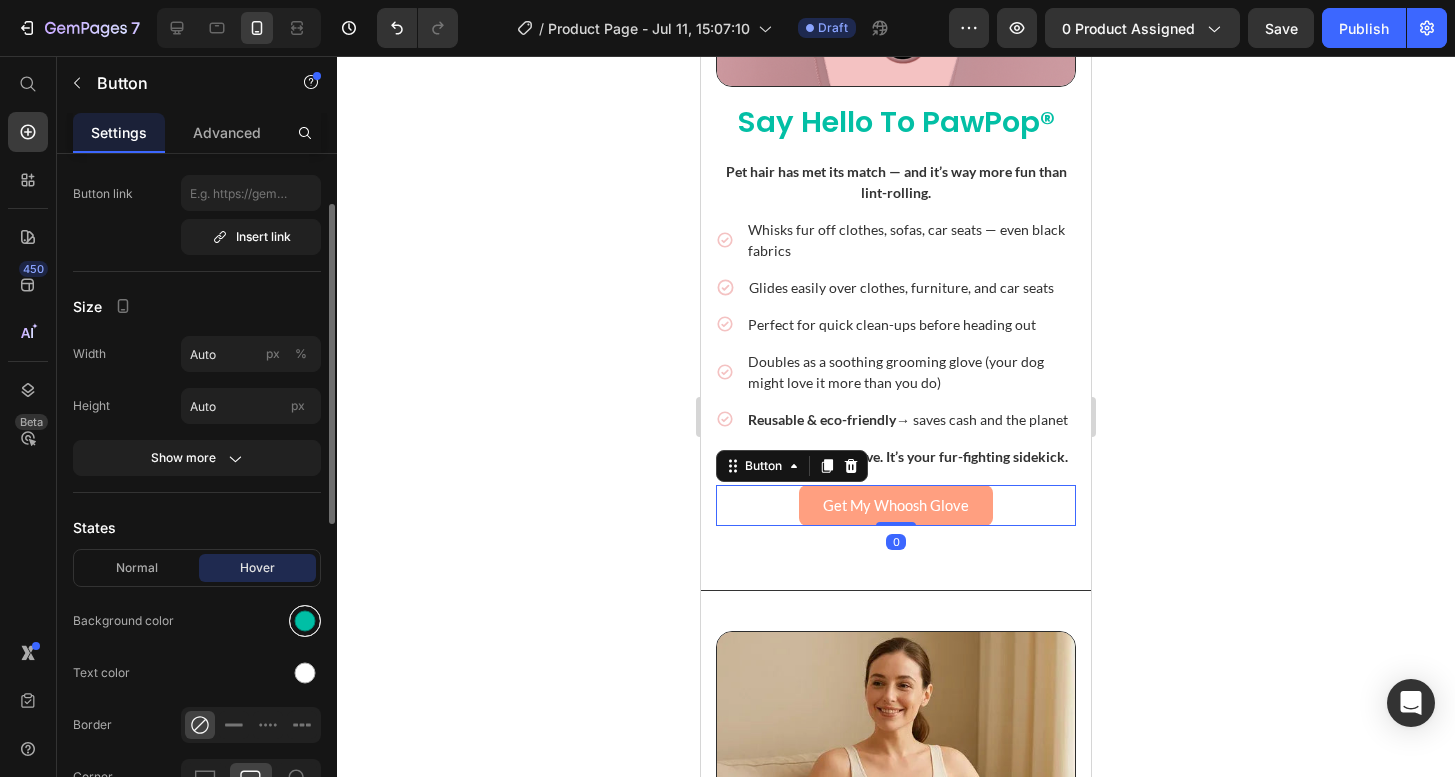 click at bounding box center (305, 621) 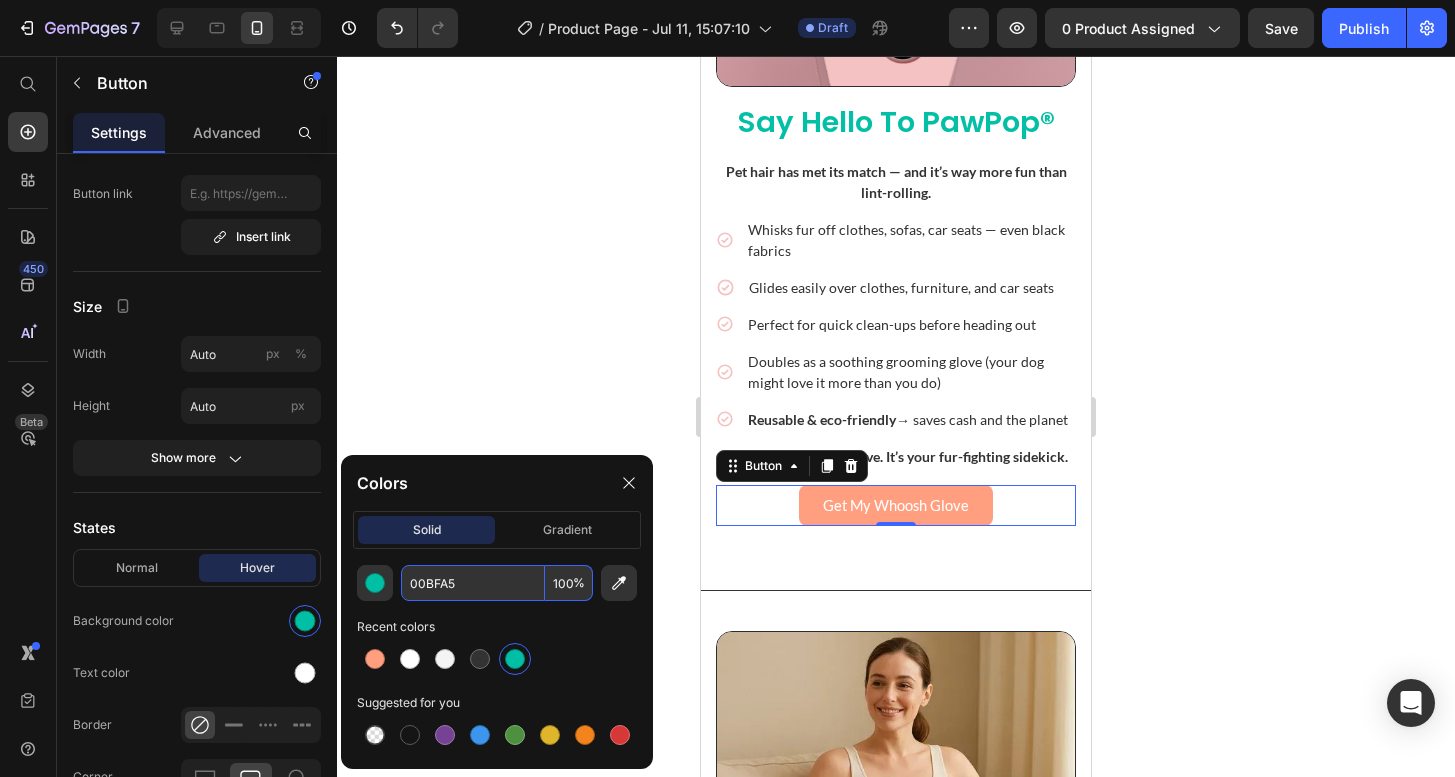 click on "00BFA5" at bounding box center [473, 583] 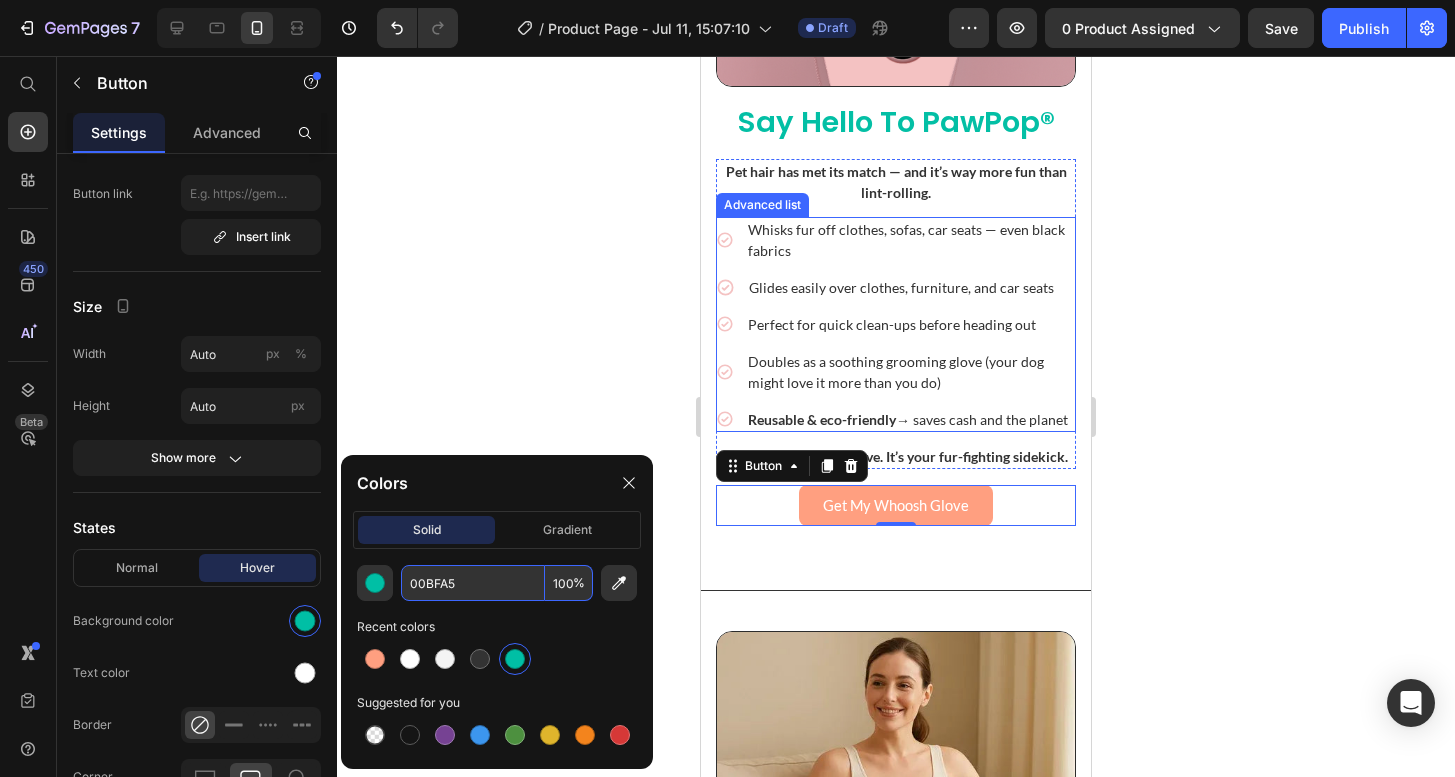 click on "Icon Whisks fur off clothes, sofas, car seats — even black fabrics Text Block
Icon Glides easily over clothes, furniture, and car seats Text Block
Icon Perfect for quick clean-ups before heading out Text Block
Icon Doubles as a soothing grooming glove (your dog might love it more than you do) Text Block
Icon Reusable & eco-friendly  → saves cash and the planet Text Block" at bounding box center [896, 324] 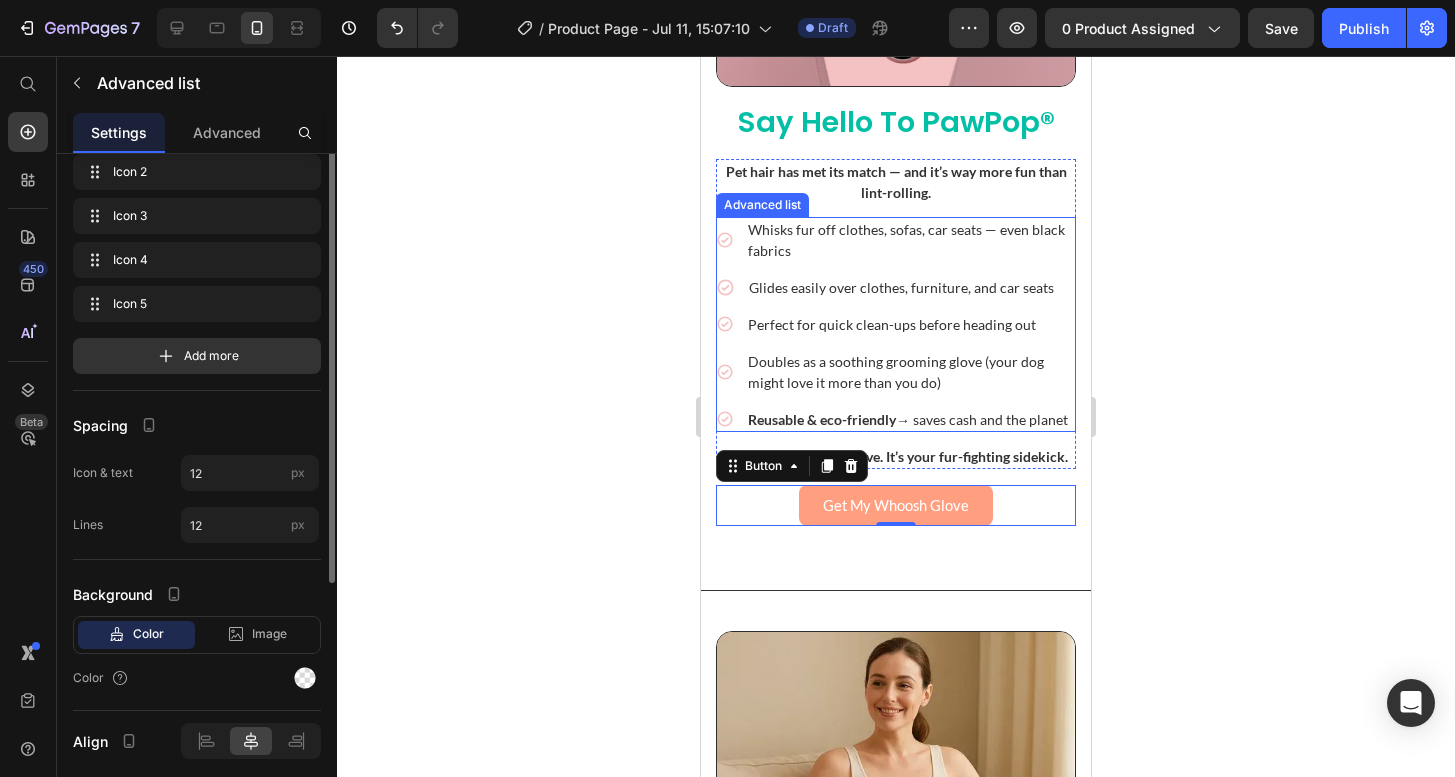 scroll, scrollTop: 0, scrollLeft: 0, axis: both 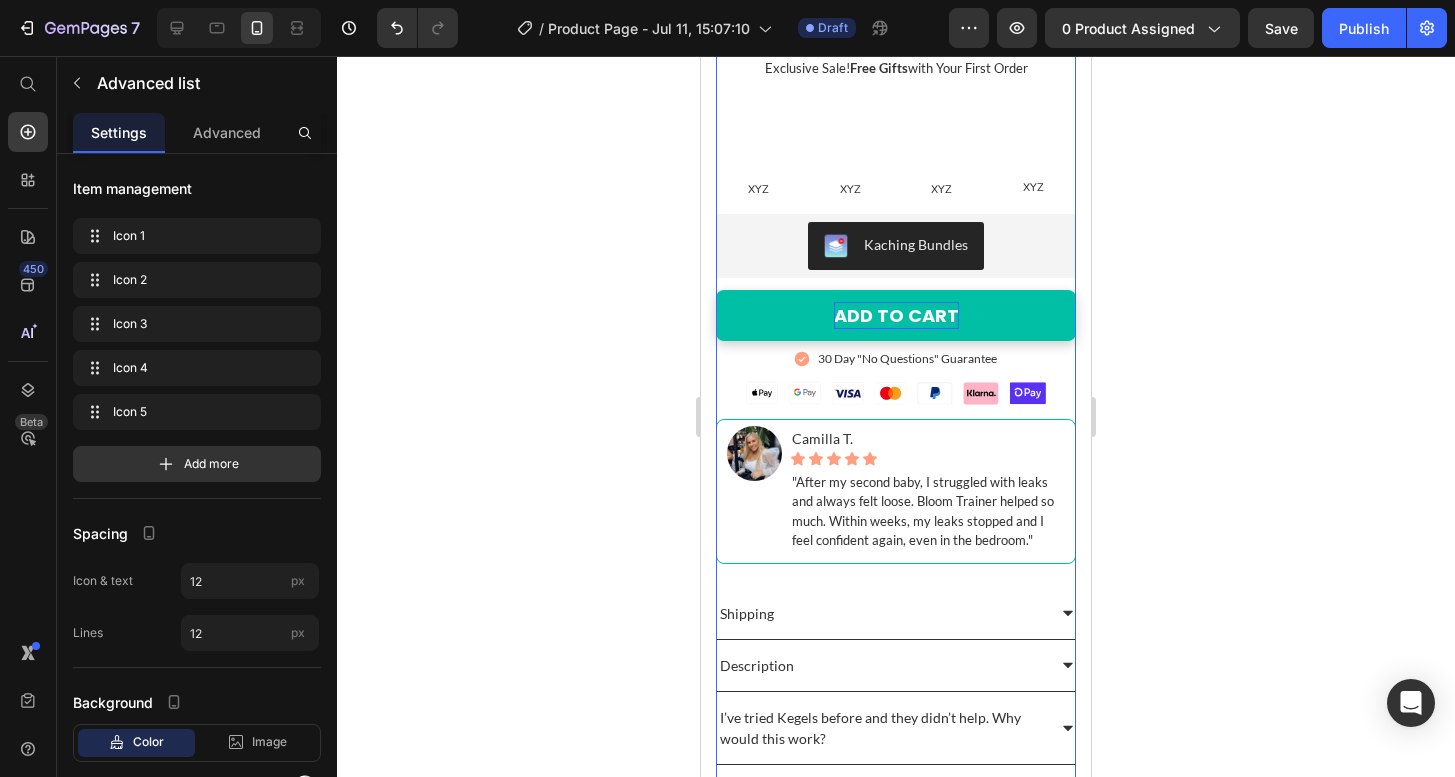 click on "ADD TO CART" at bounding box center [896, 315] 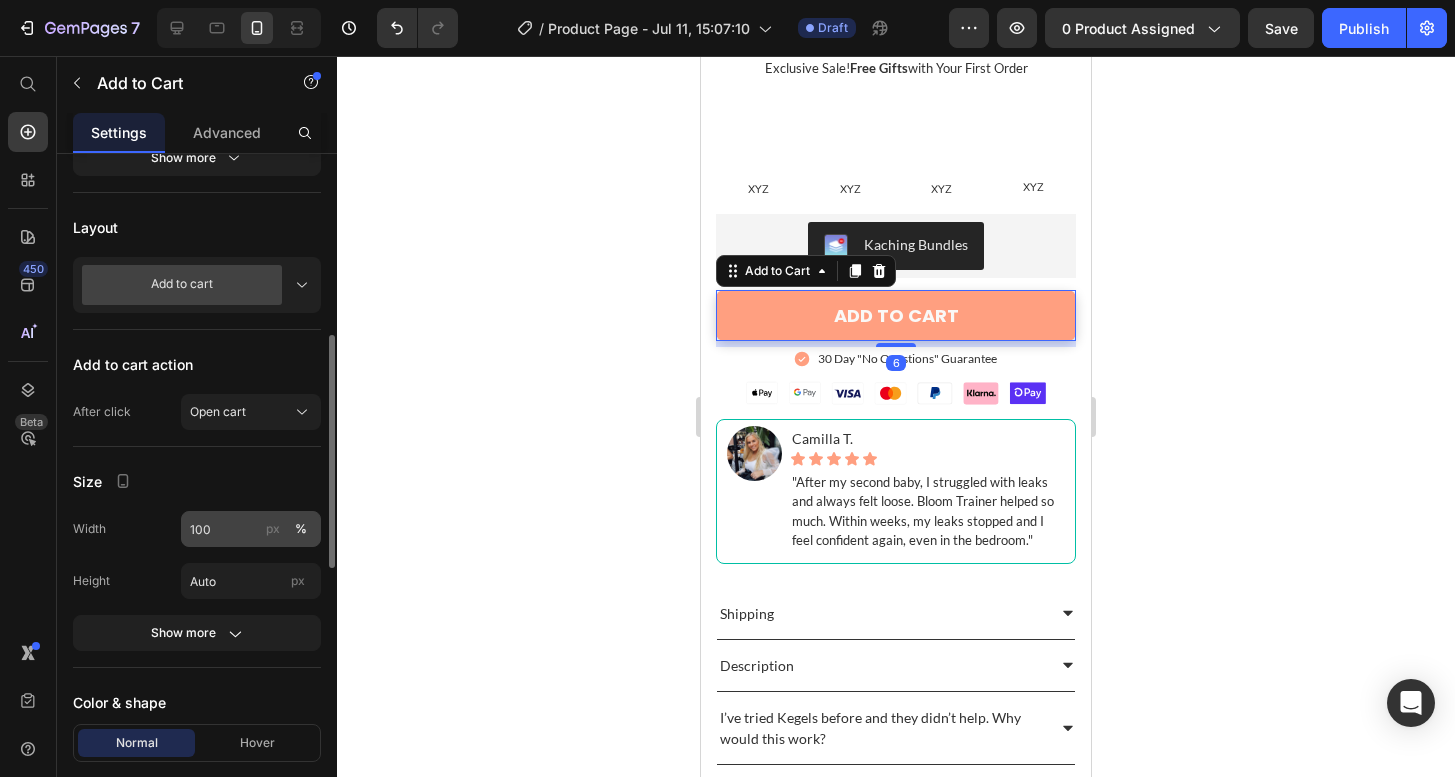 scroll, scrollTop: 666, scrollLeft: 0, axis: vertical 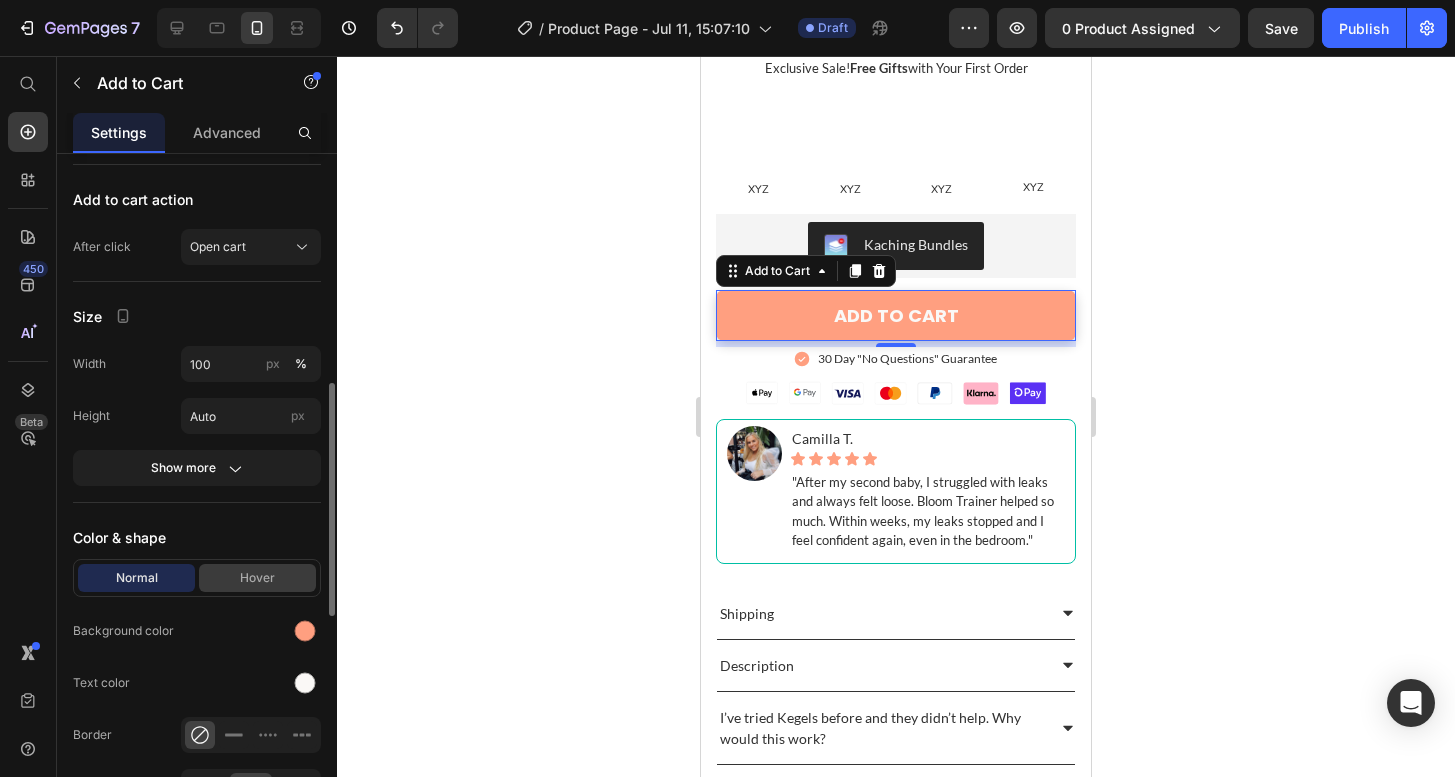 click on "Hover" at bounding box center (257, 578) 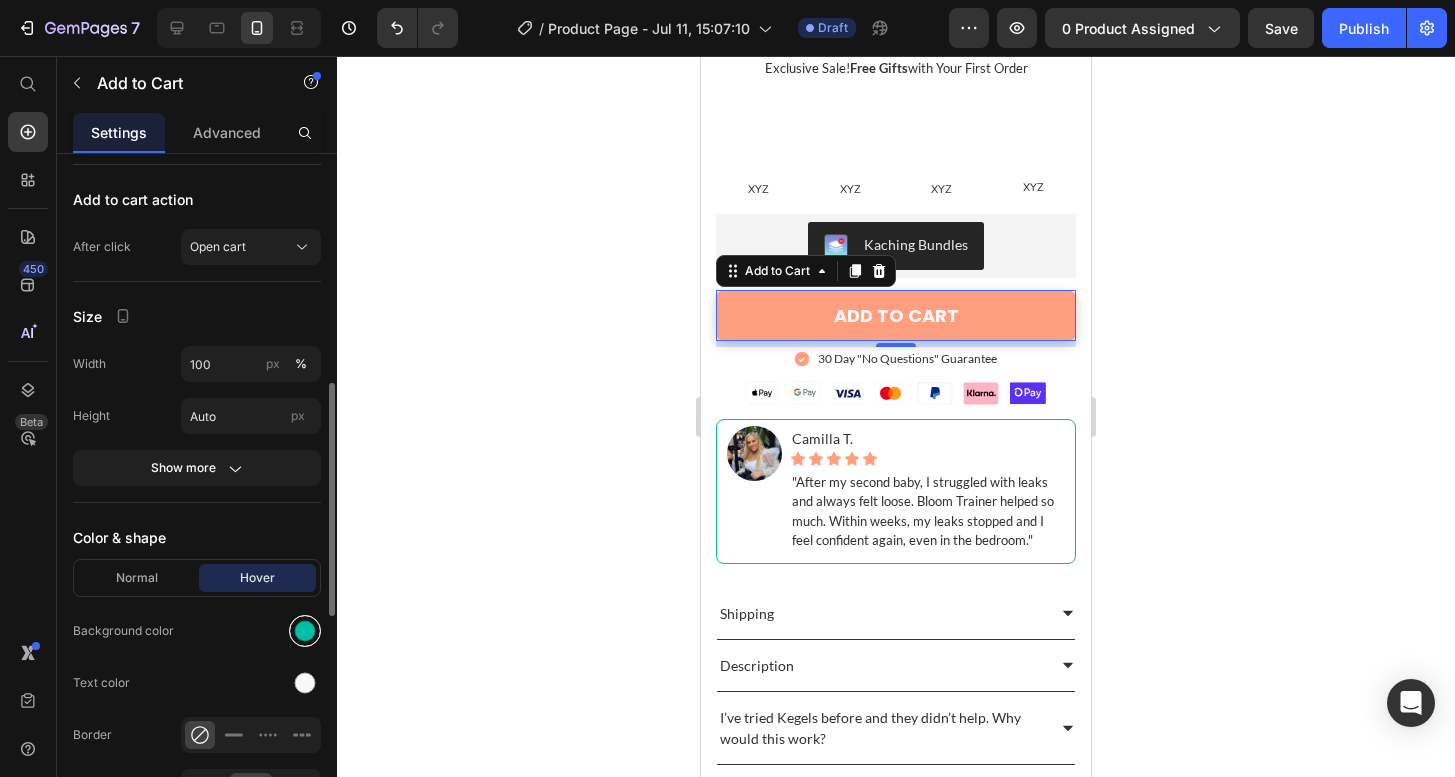 click at bounding box center [305, 631] 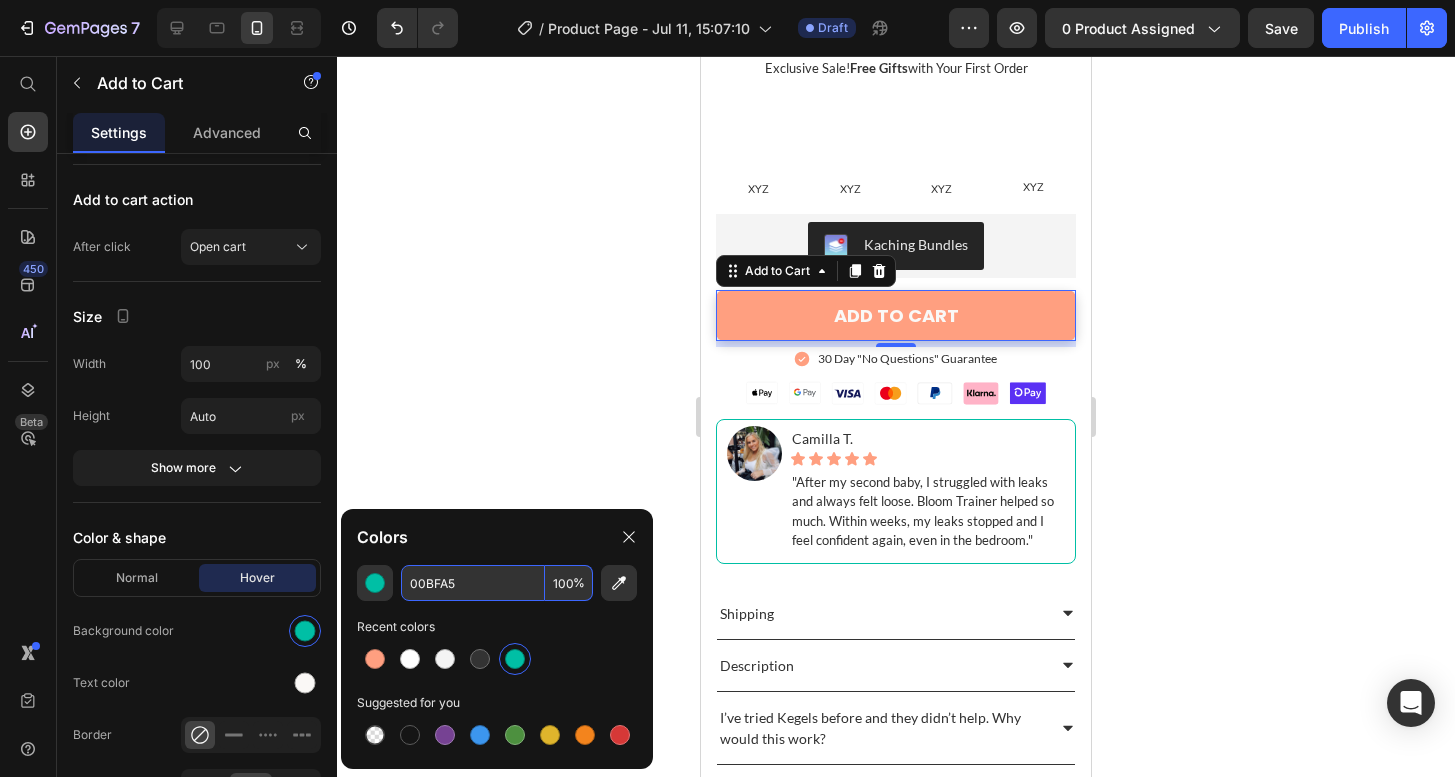 click on "00BFA5" at bounding box center (473, 583) 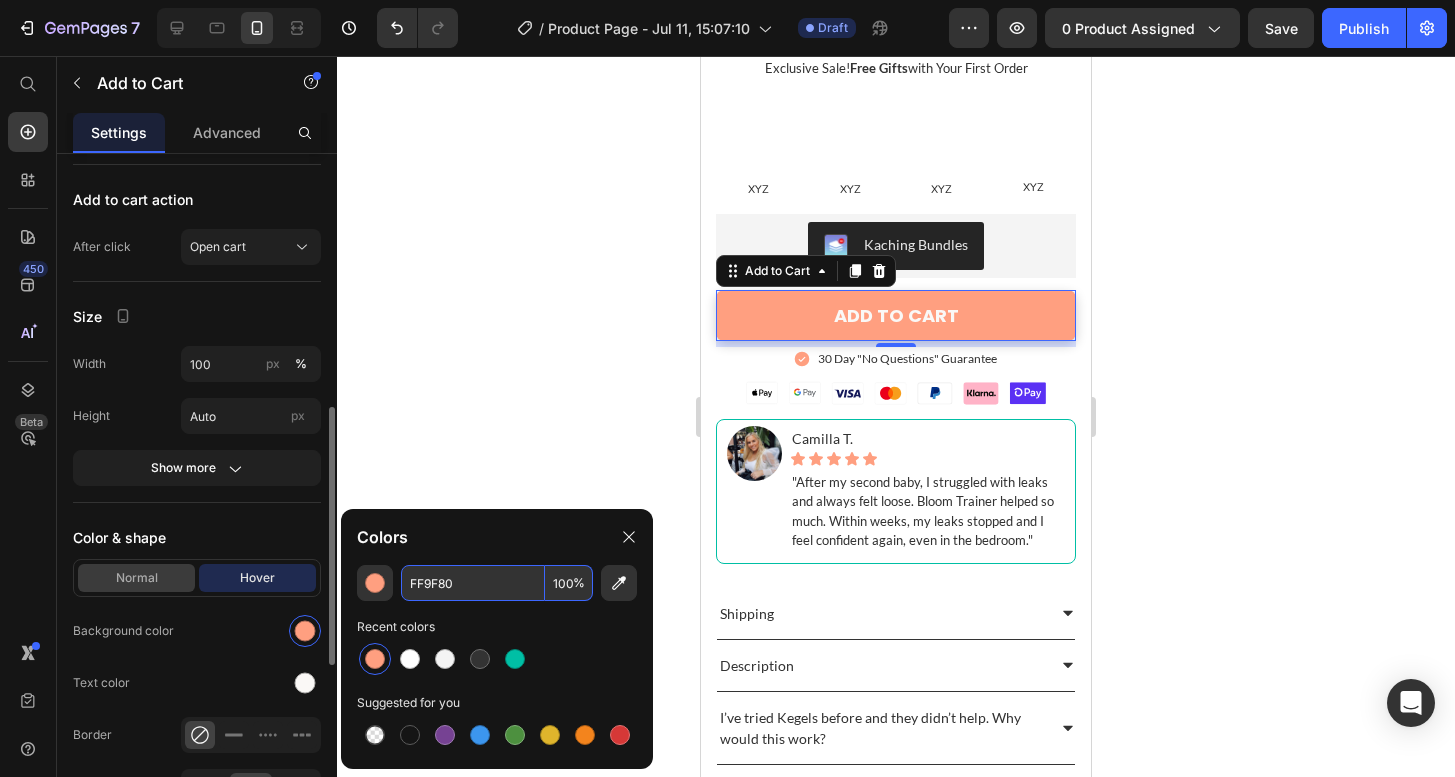 type on "FF9F80" 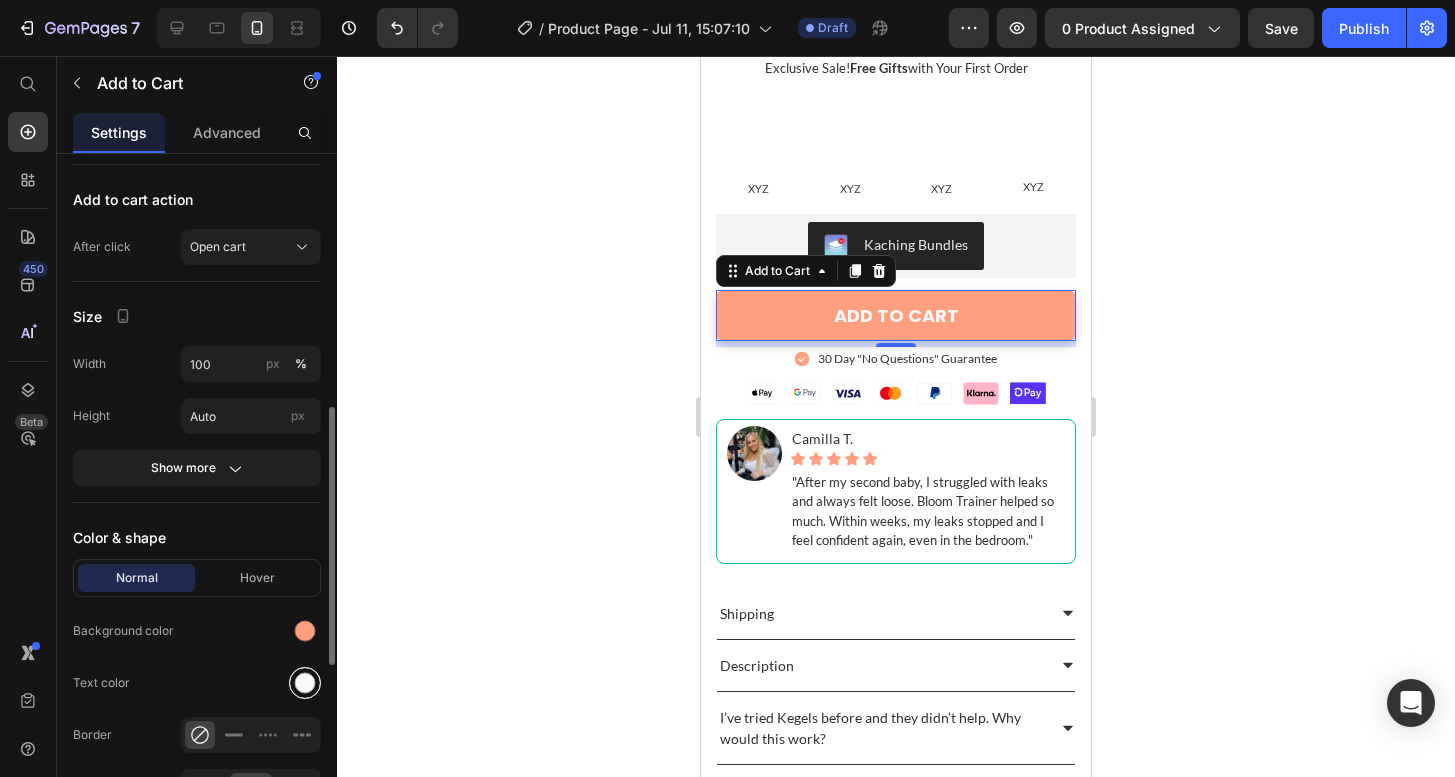 click at bounding box center (305, 683) 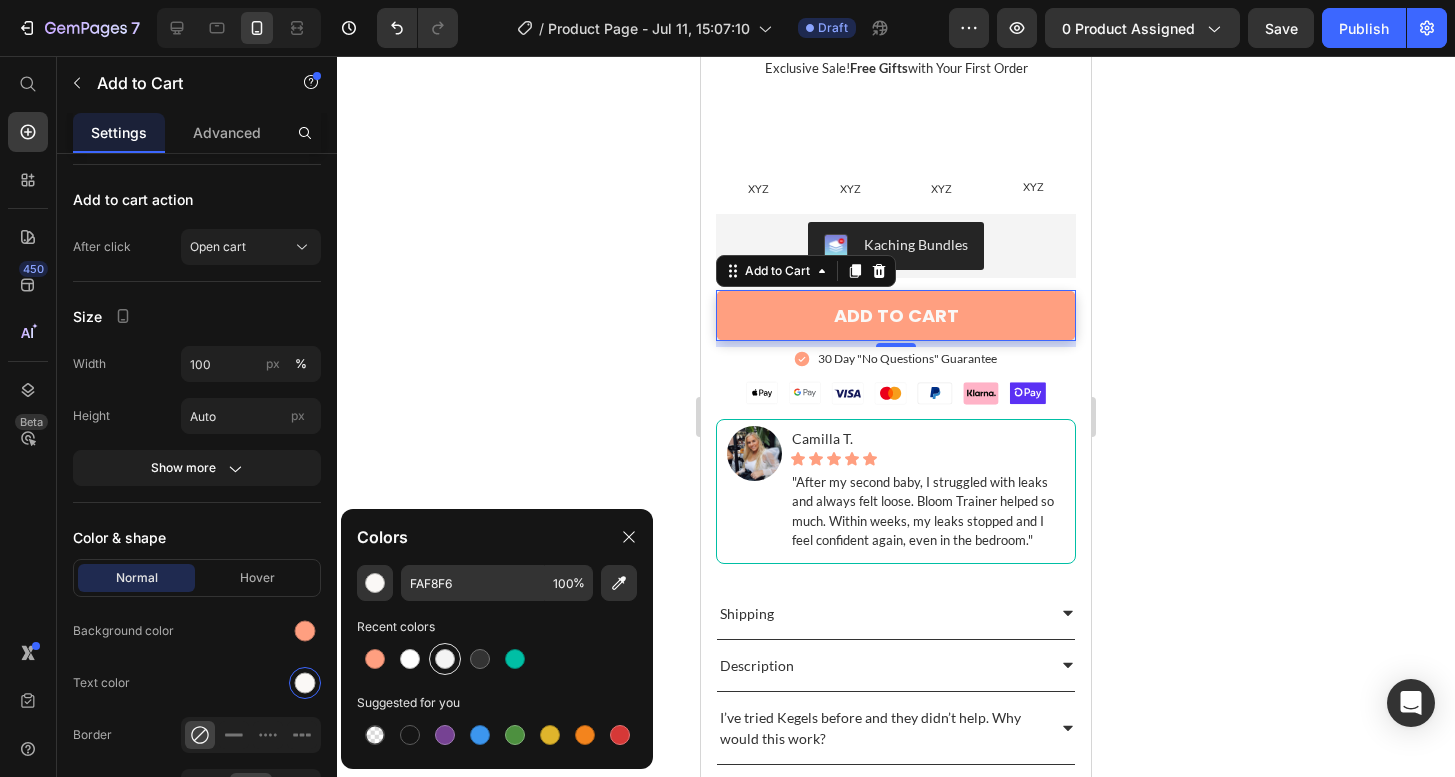 drag, startPoint x: 486, startPoint y: 660, endPoint x: 452, endPoint y: 662, distance: 34.058773 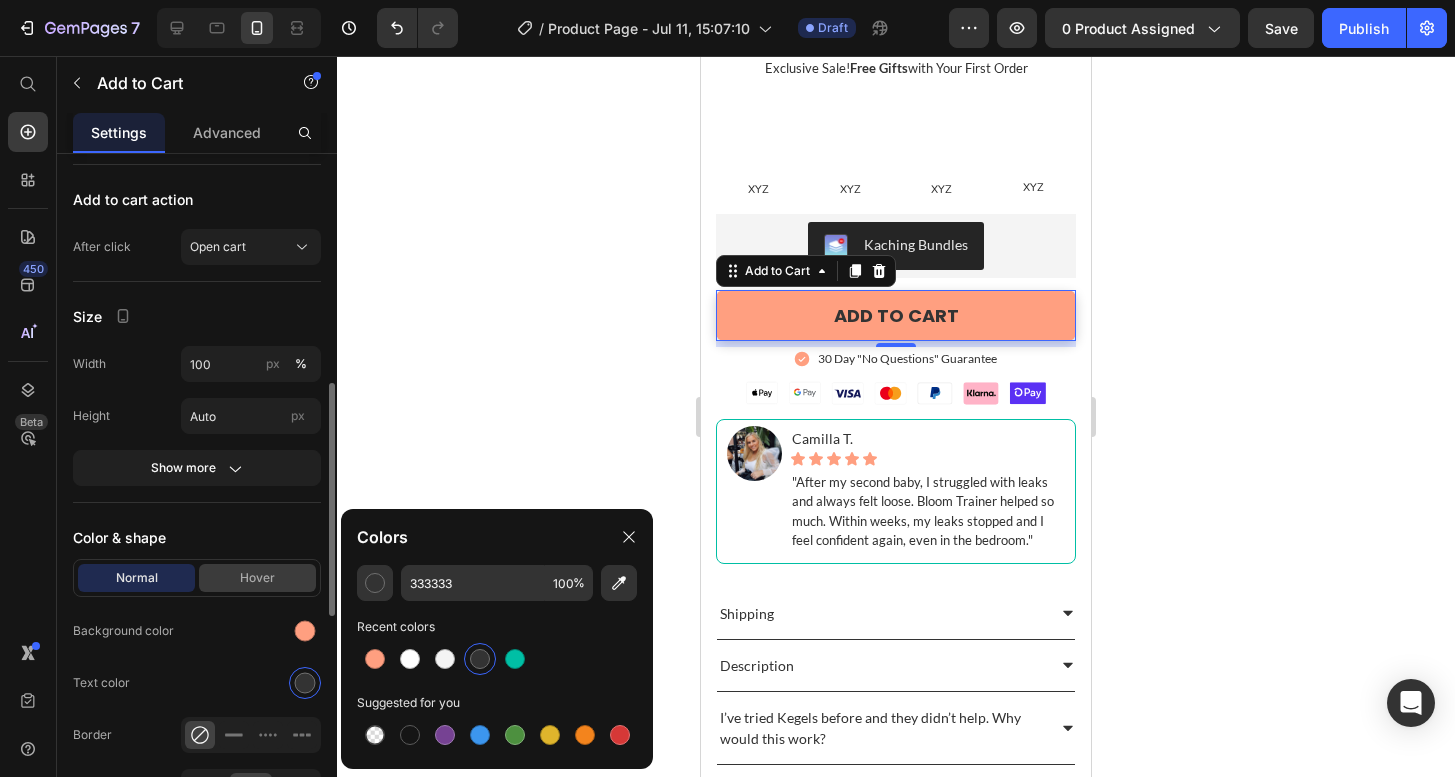 click on "Hover" at bounding box center [257, 578] 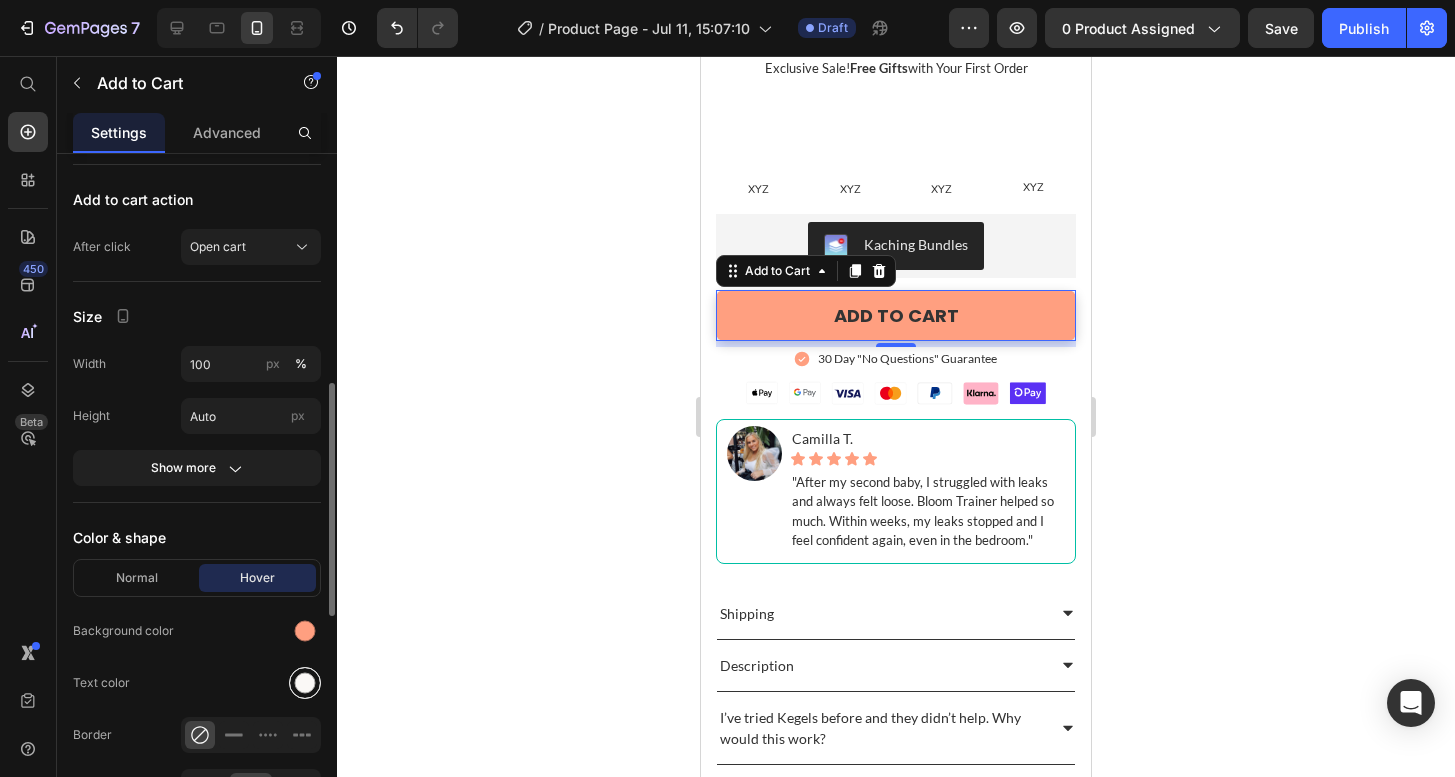 click at bounding box center (305, 683) 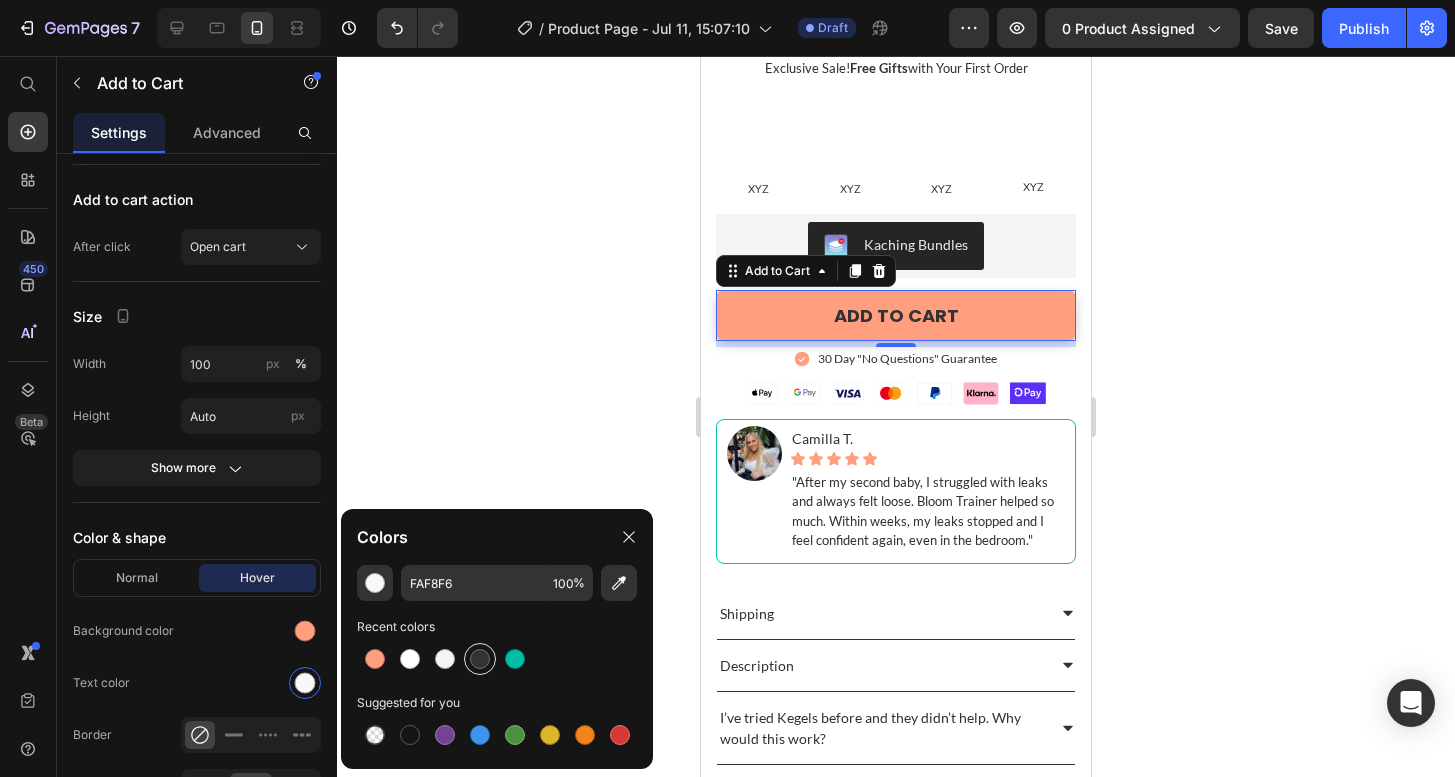 click at bounding box center [480, 659] 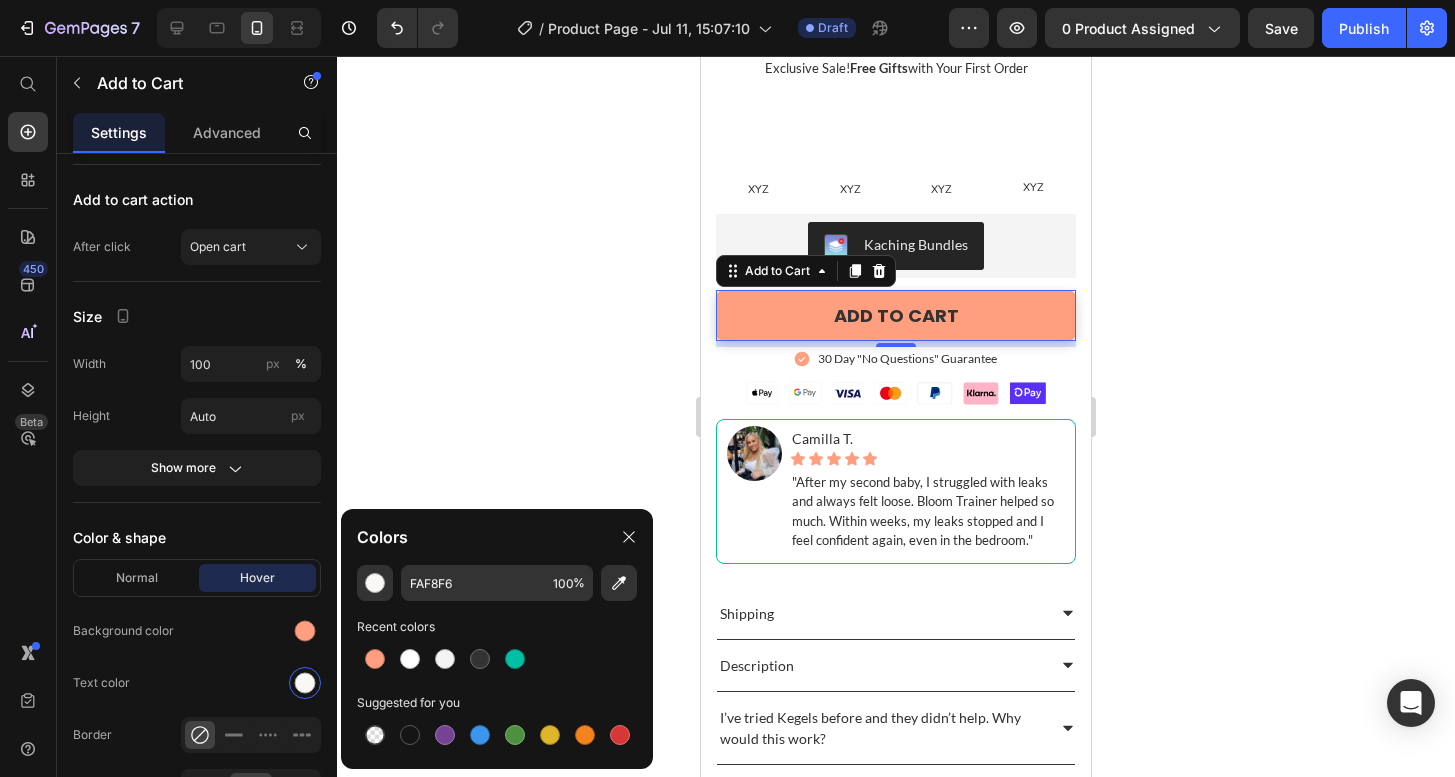 type on "333333" 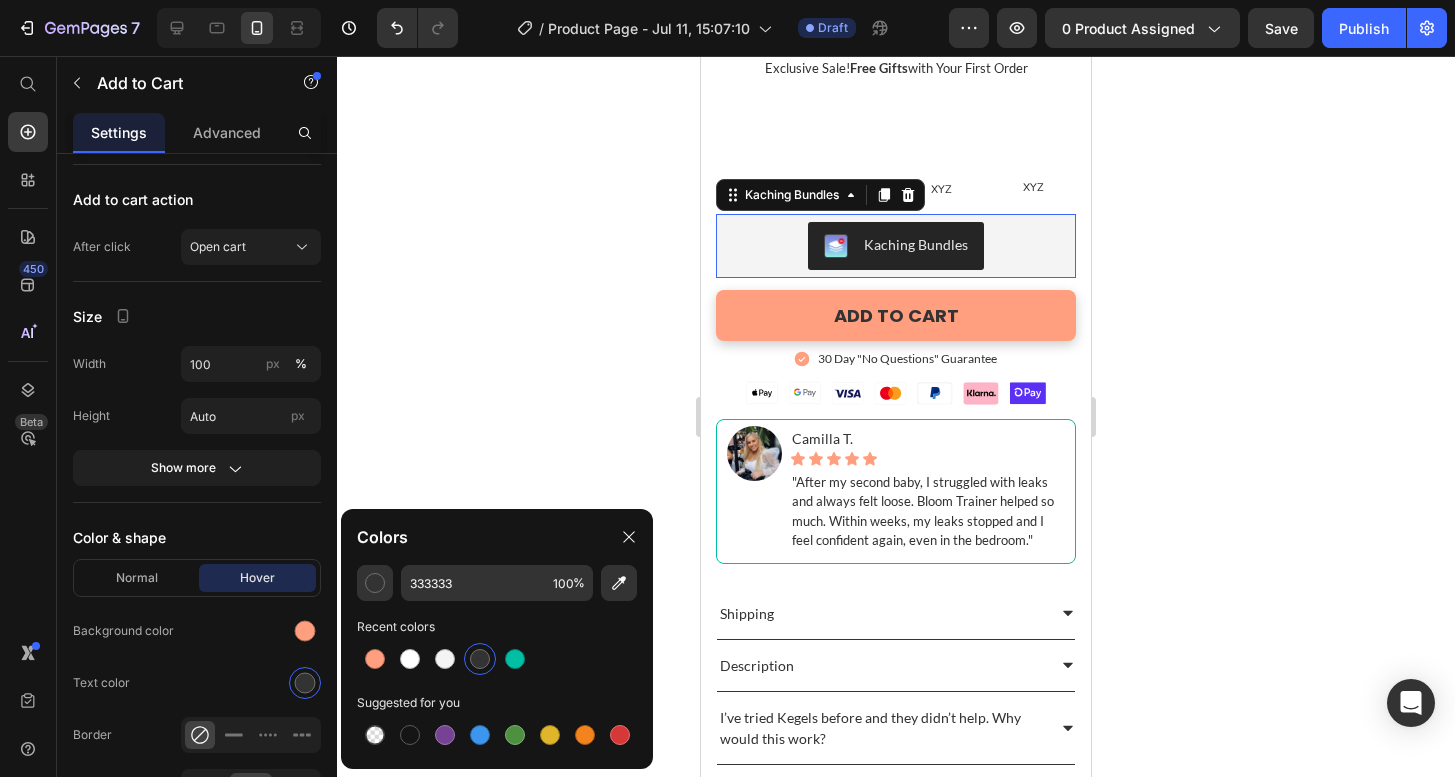 click on "Kaching Bundles" at bounding box center [896, 246] 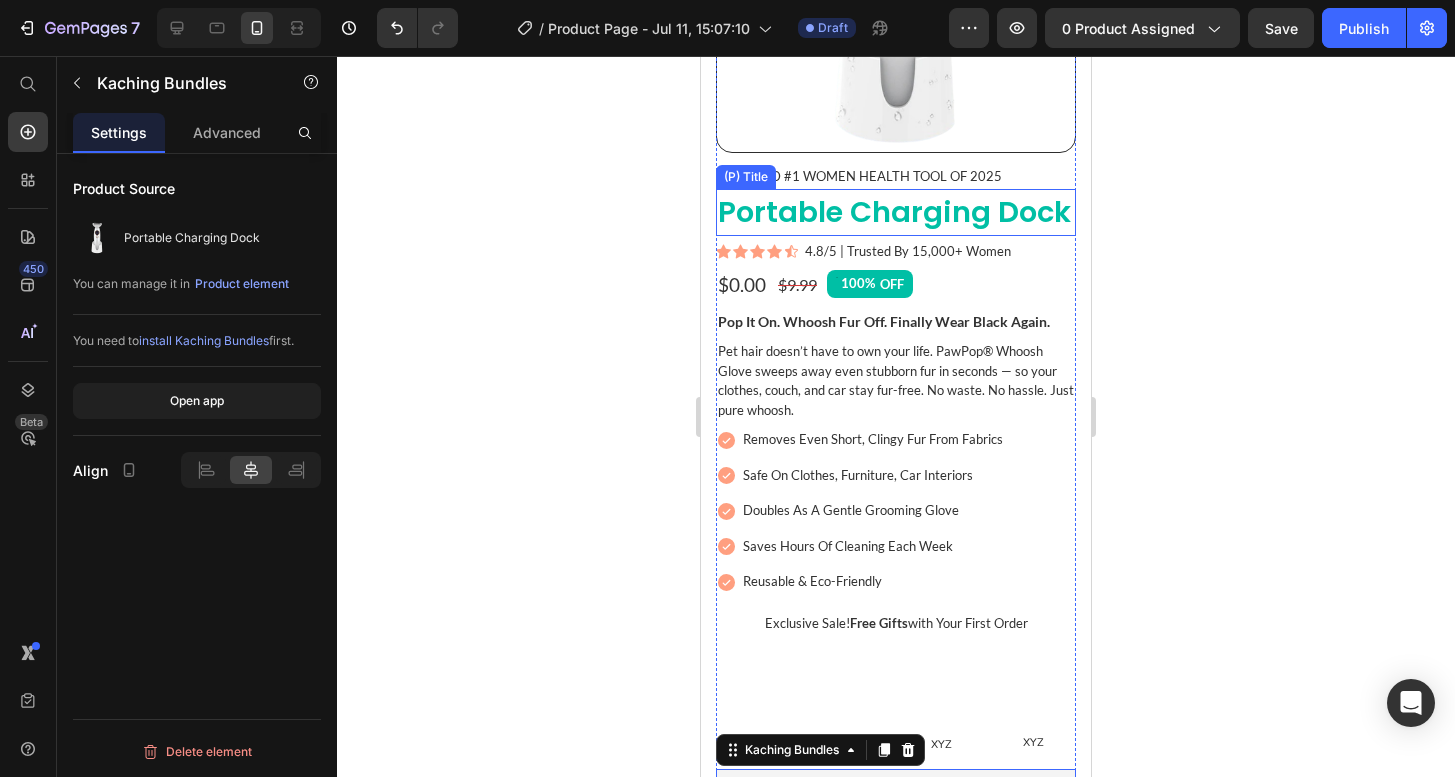 click on "Portable Charging Dock" at bounding box center [896, 213] 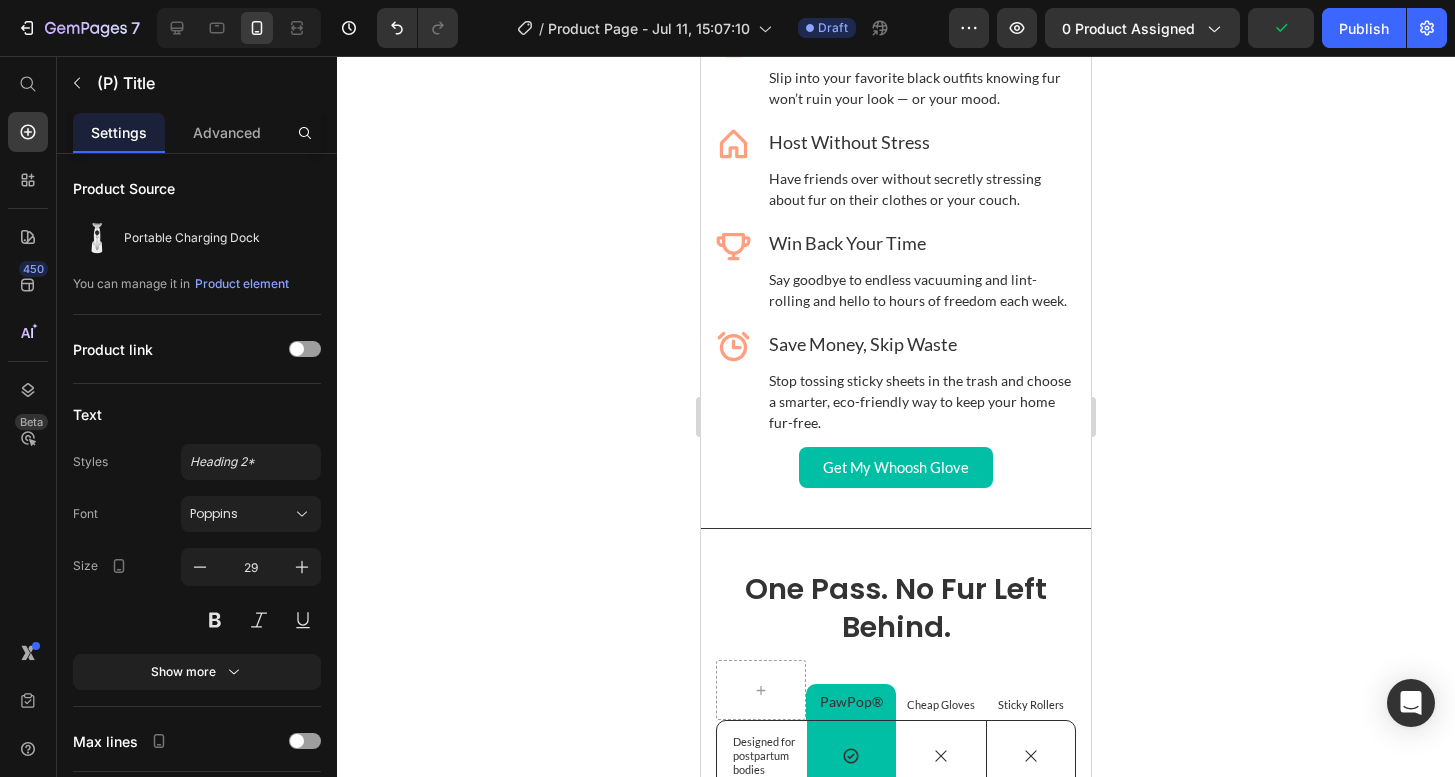 scroll, scrollTop: 4265, scrollLeft: 0, axis: vertical 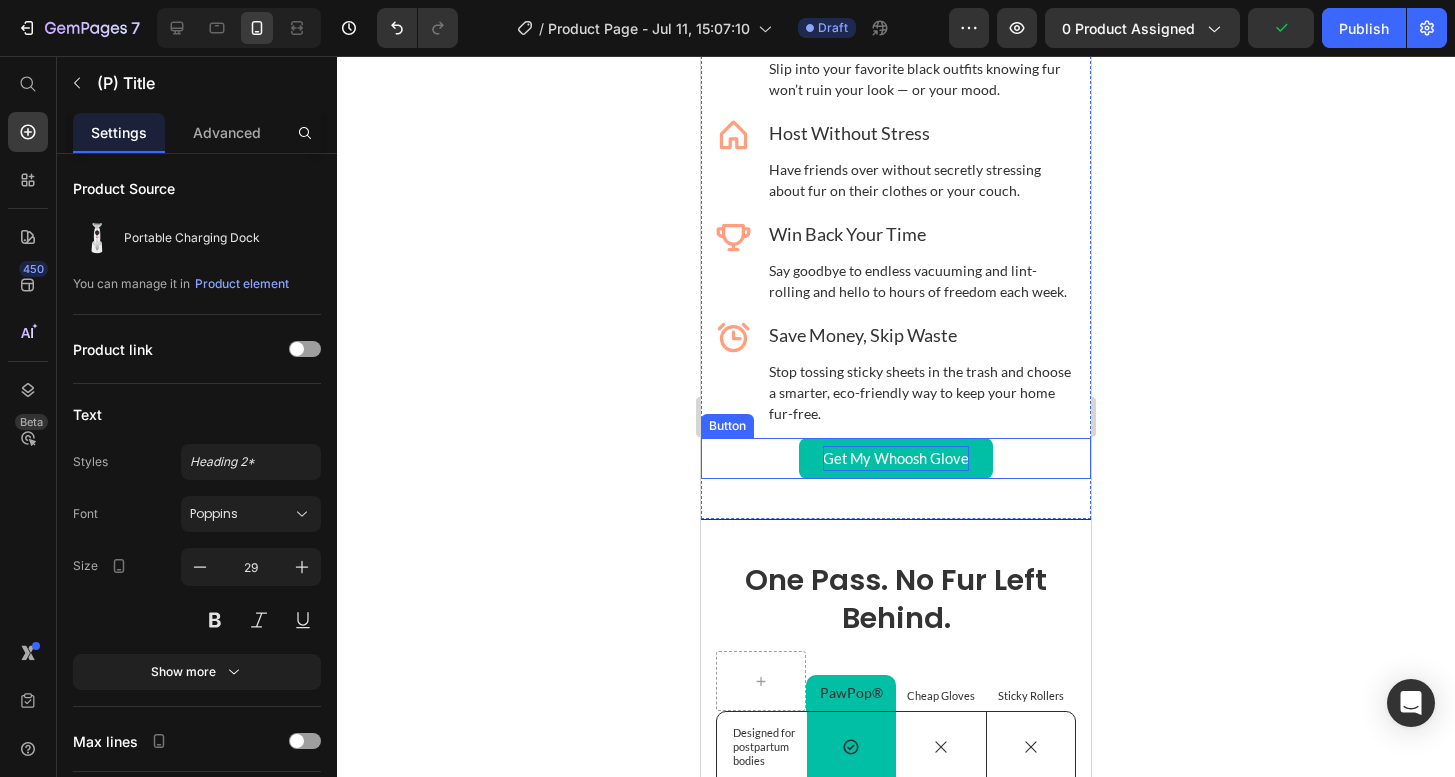 click on "Get My Whoosh Glove" at bounding box center (896, 458) 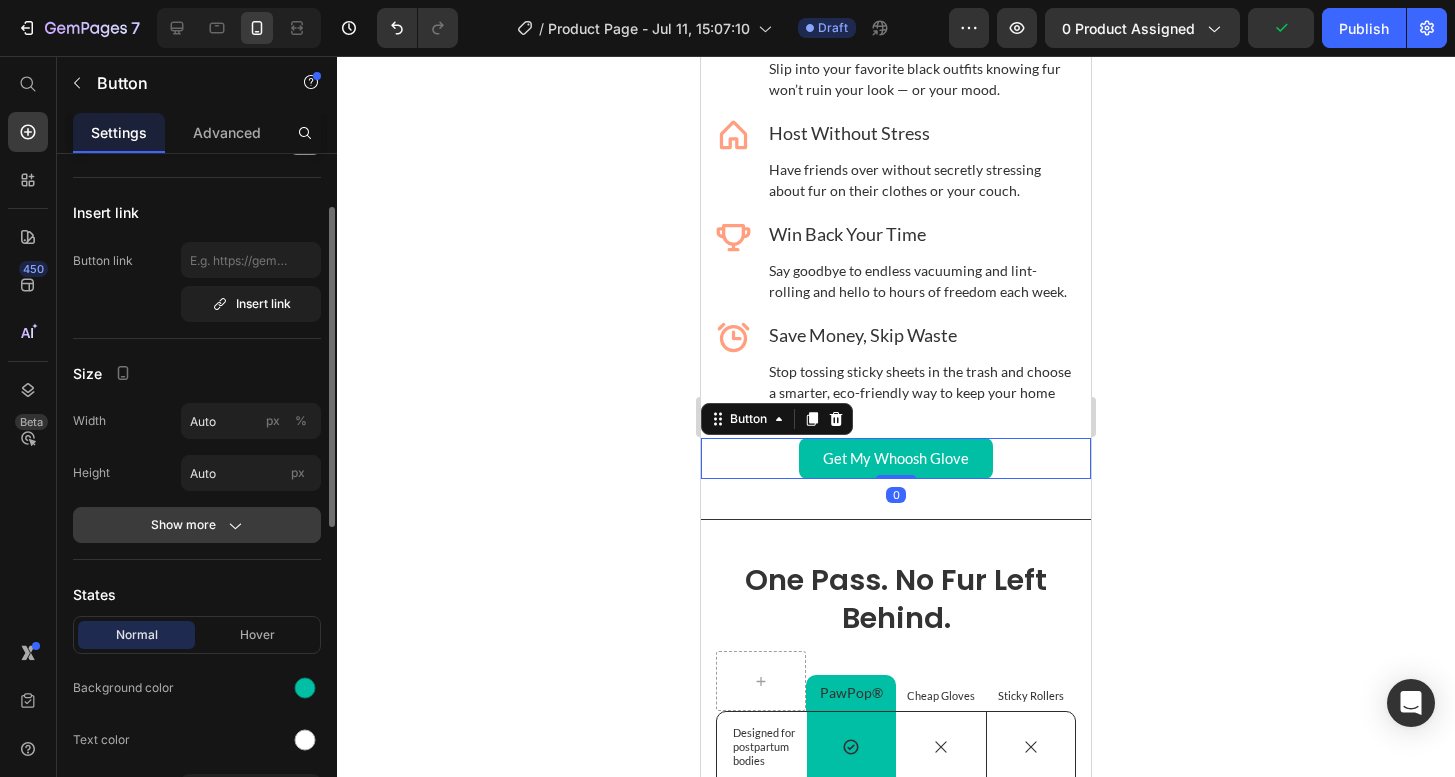 scroll, scrollTop: 88, scrollLeft: 0, axis: vertical 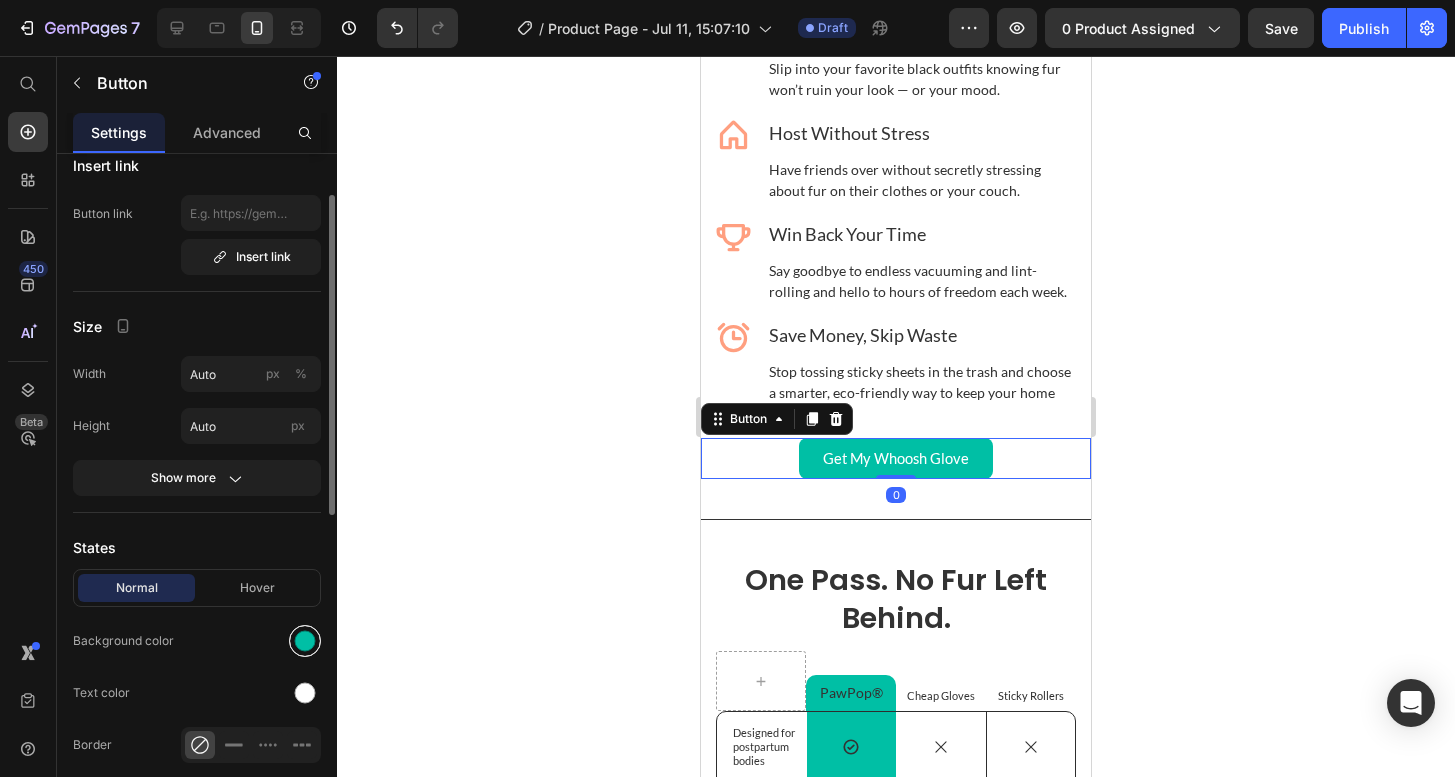 click at bounding box center [305, 641] 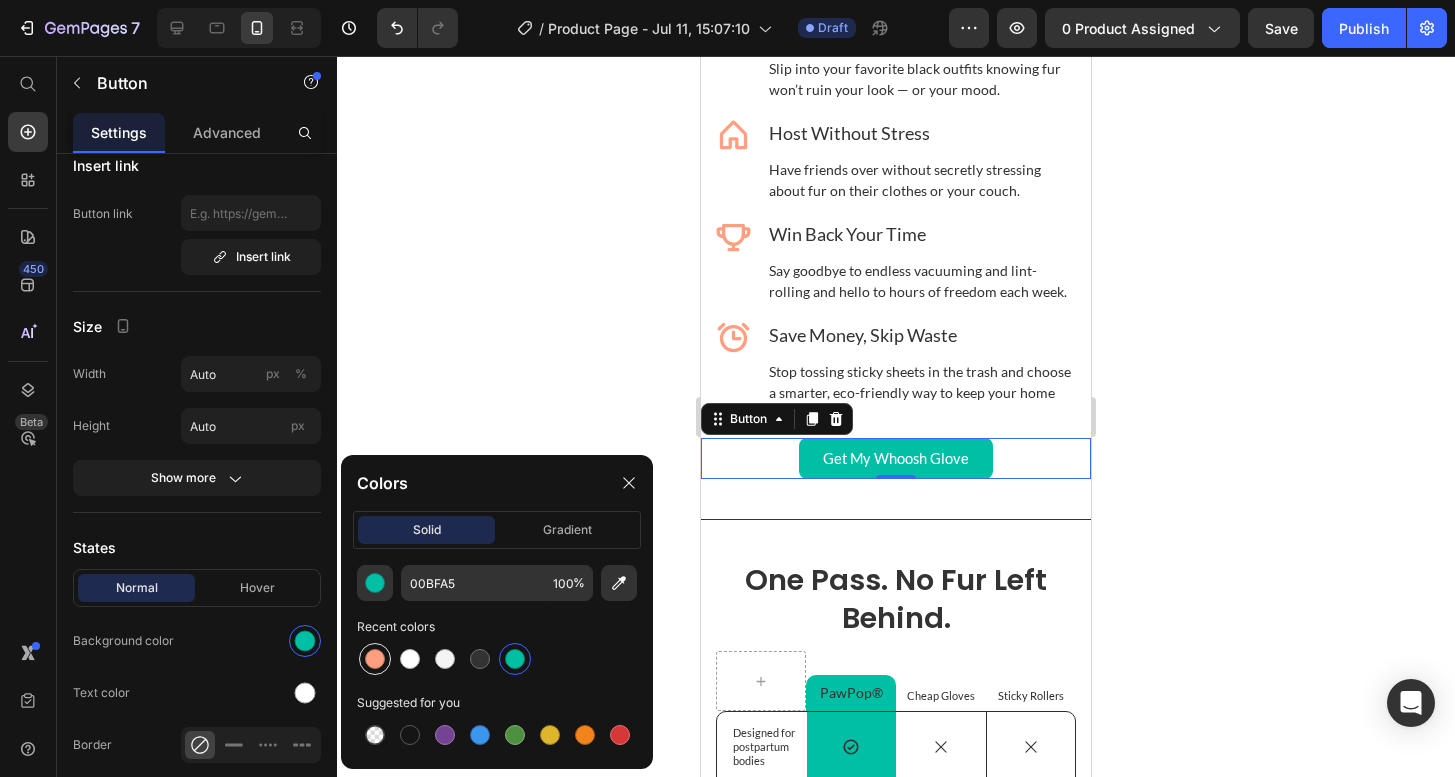click at bounding box center (375, 659) 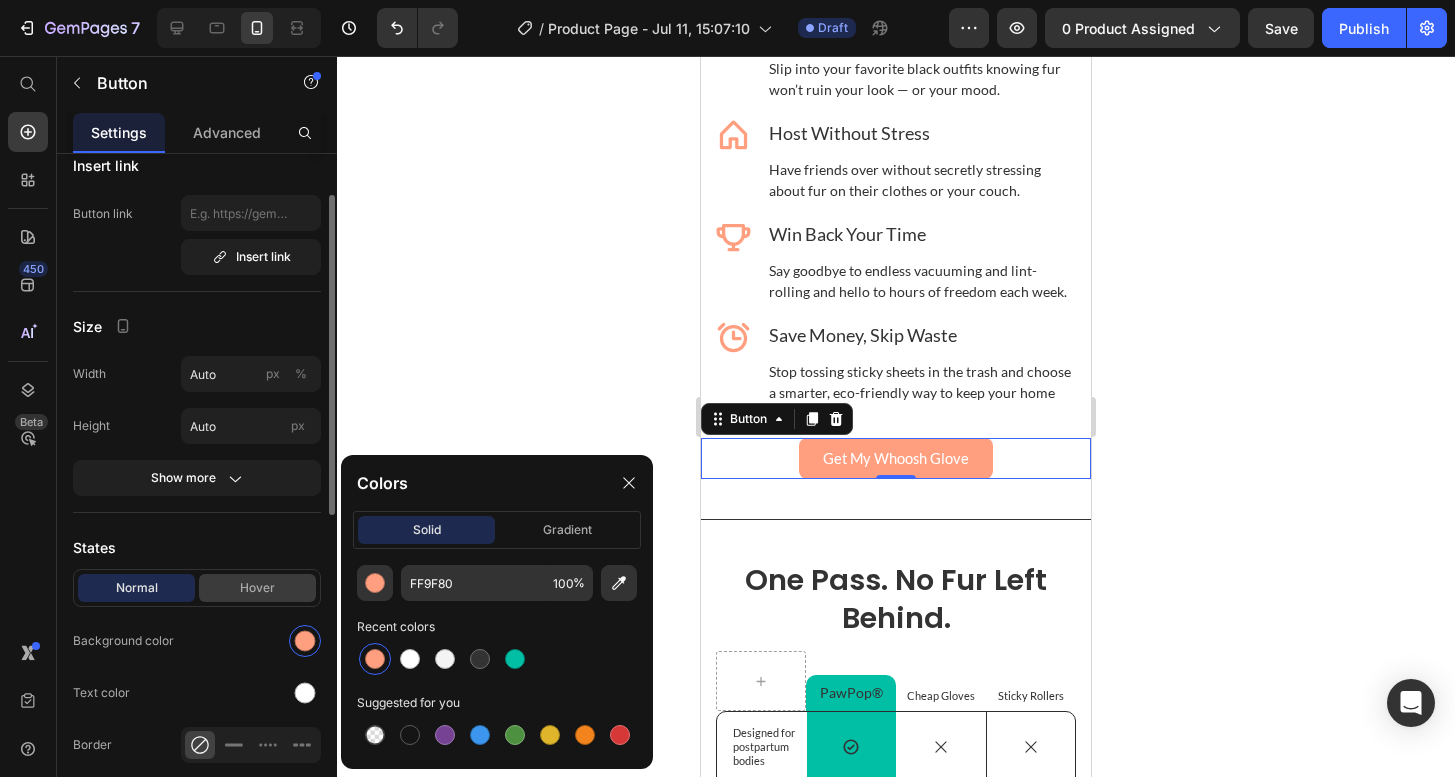 click on "Hover" at bounding box center (257, 588) 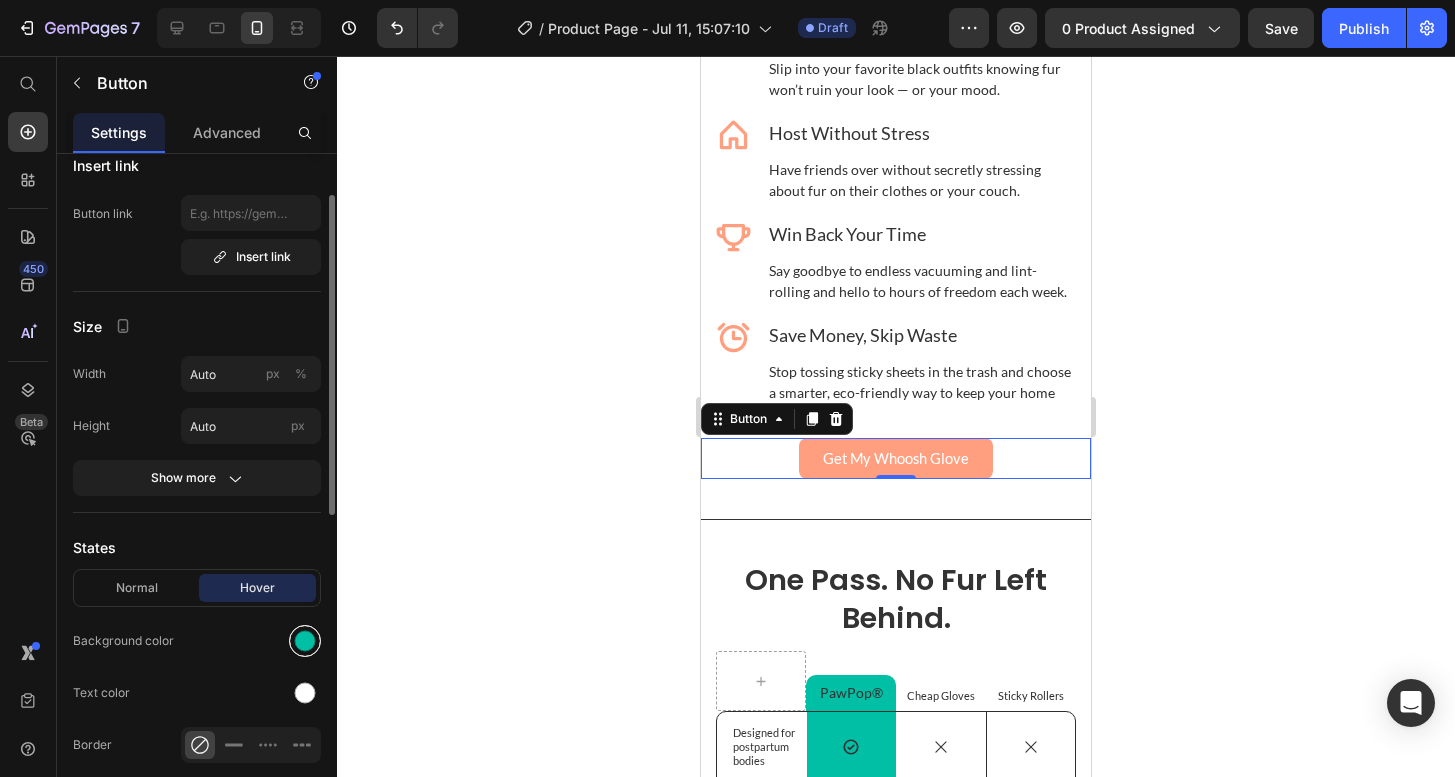 click at bounding box center [305, 641] 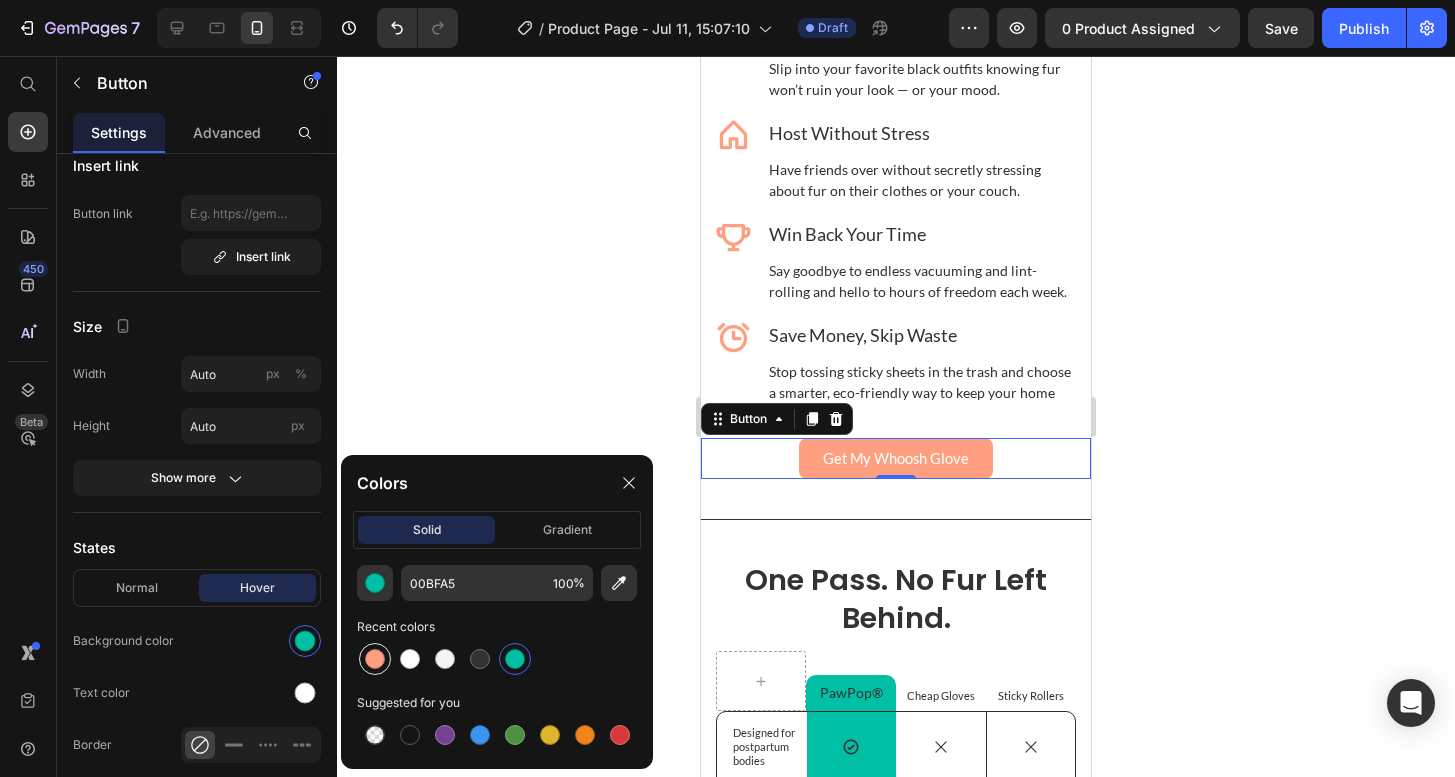 click at bounding box center (375, 659) 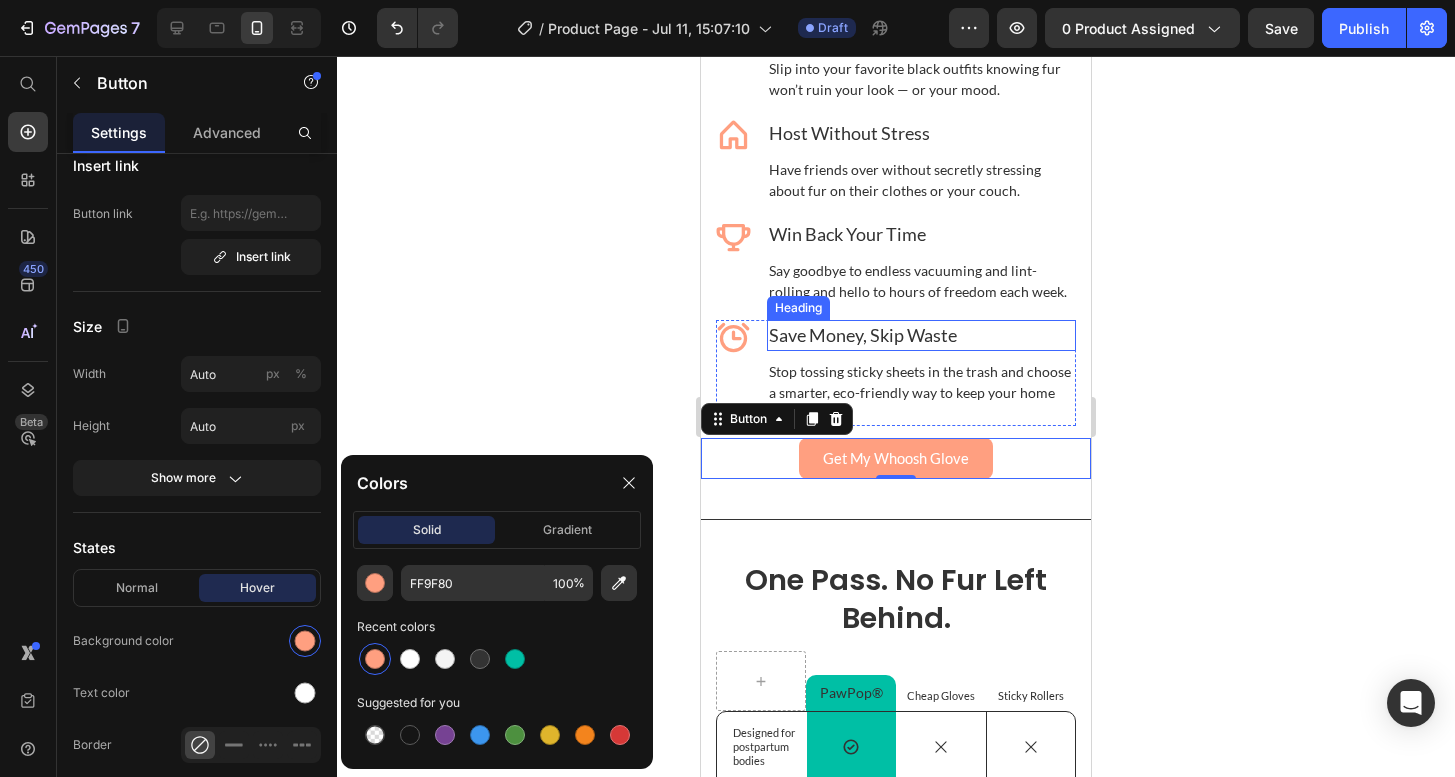 click on "Save Money, Skip Waste" at bounding box center [921, 335] 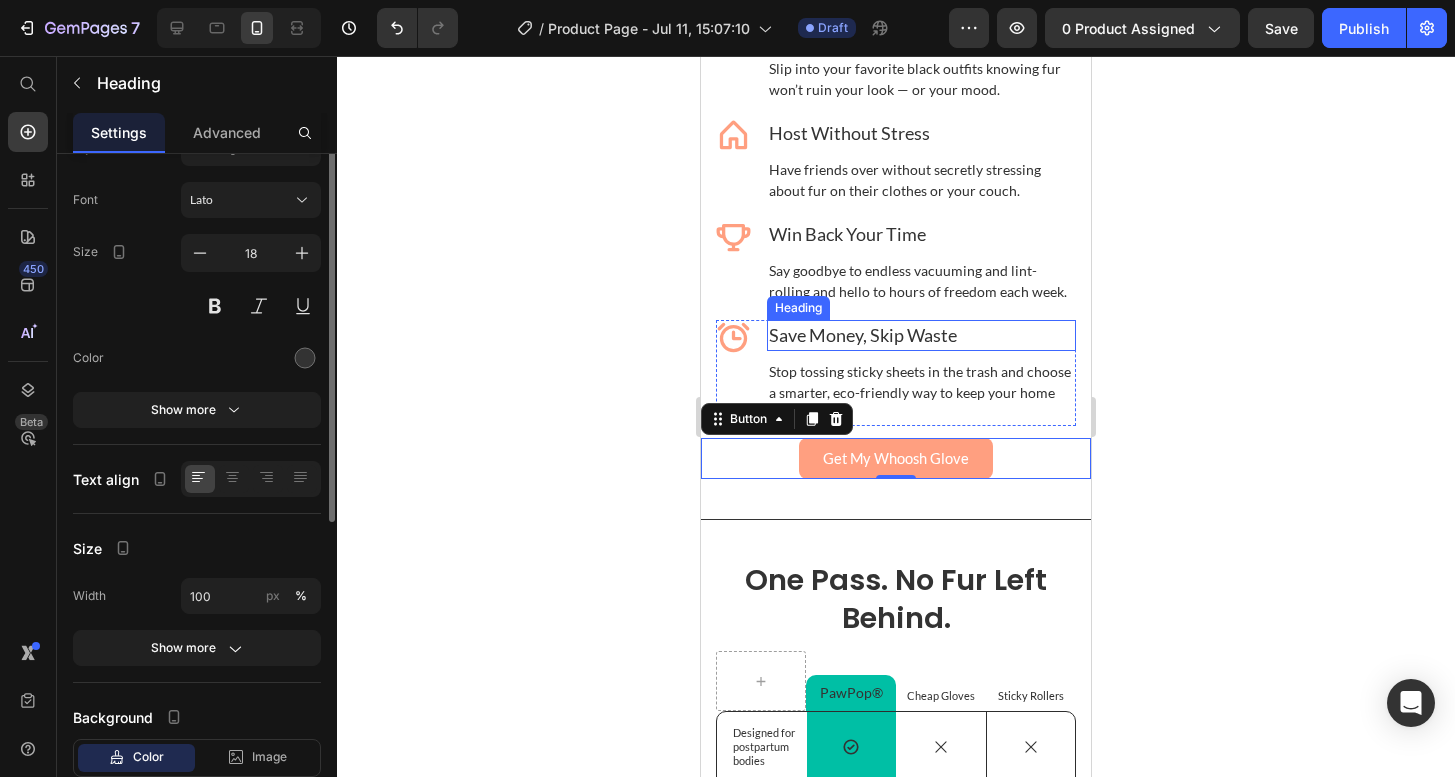 scroll, scrollTop: 0, scrollLeft: 0, axis: both 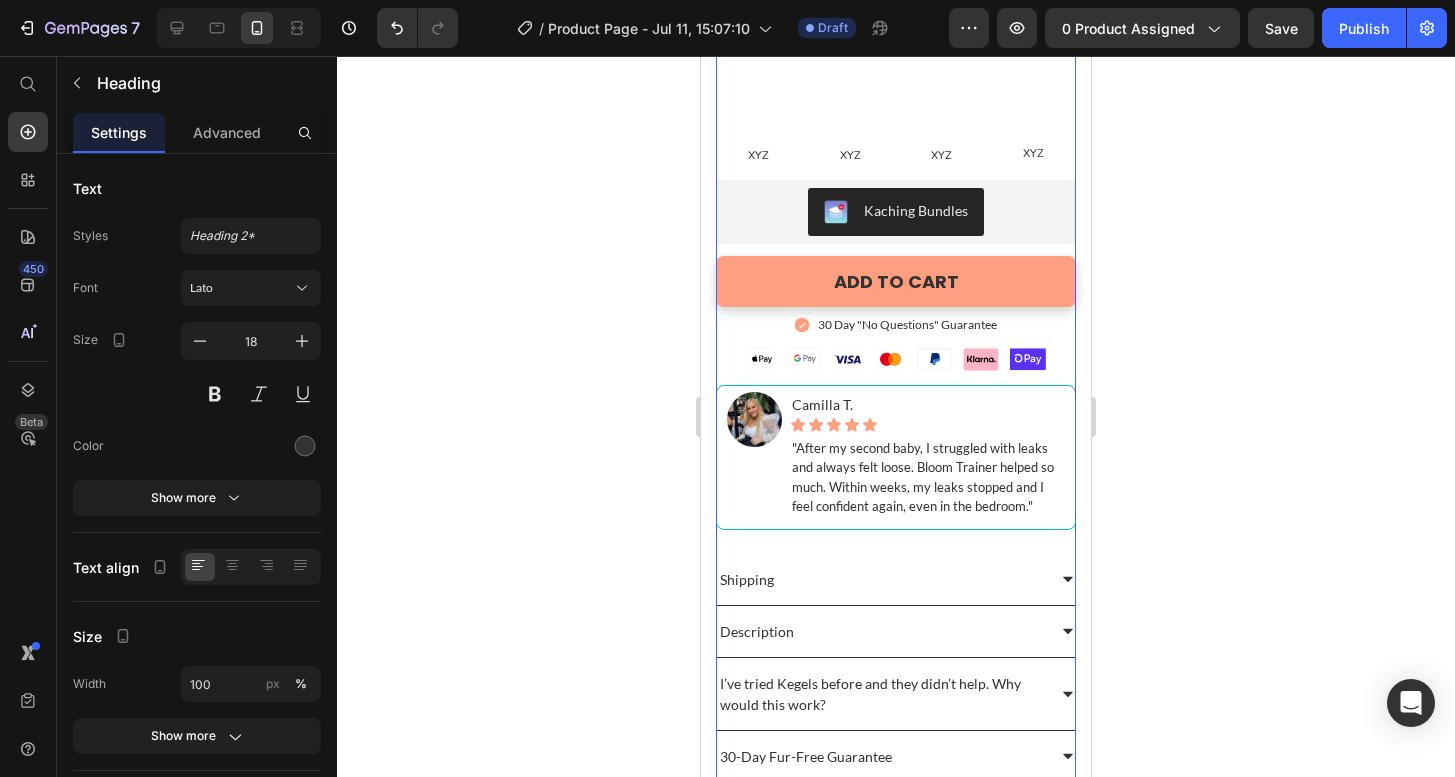click on "30 Day "No Questions" Guarantee" at bounding box center [907, 325] 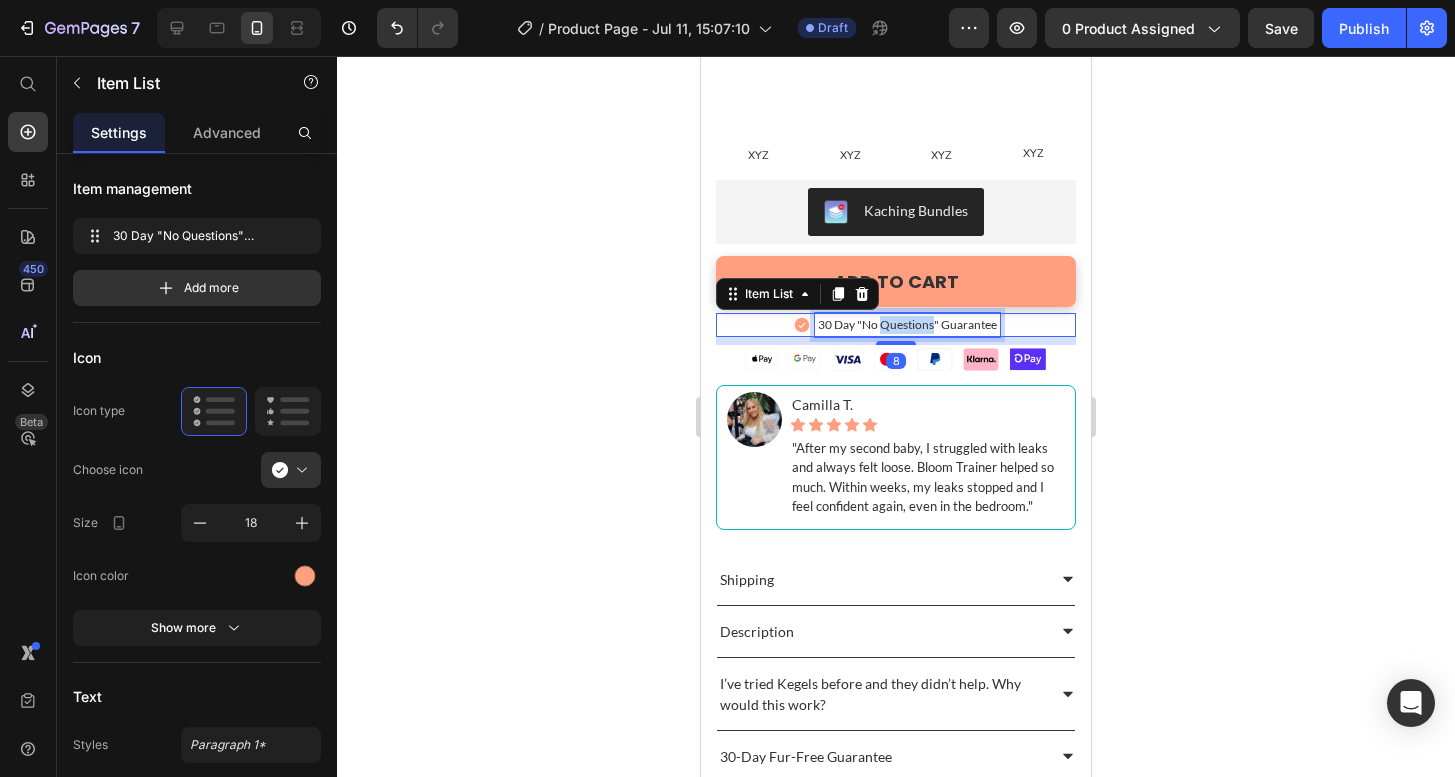 click on "30 Day "No Questions" Guarantee" at bounding box center [907, 325] 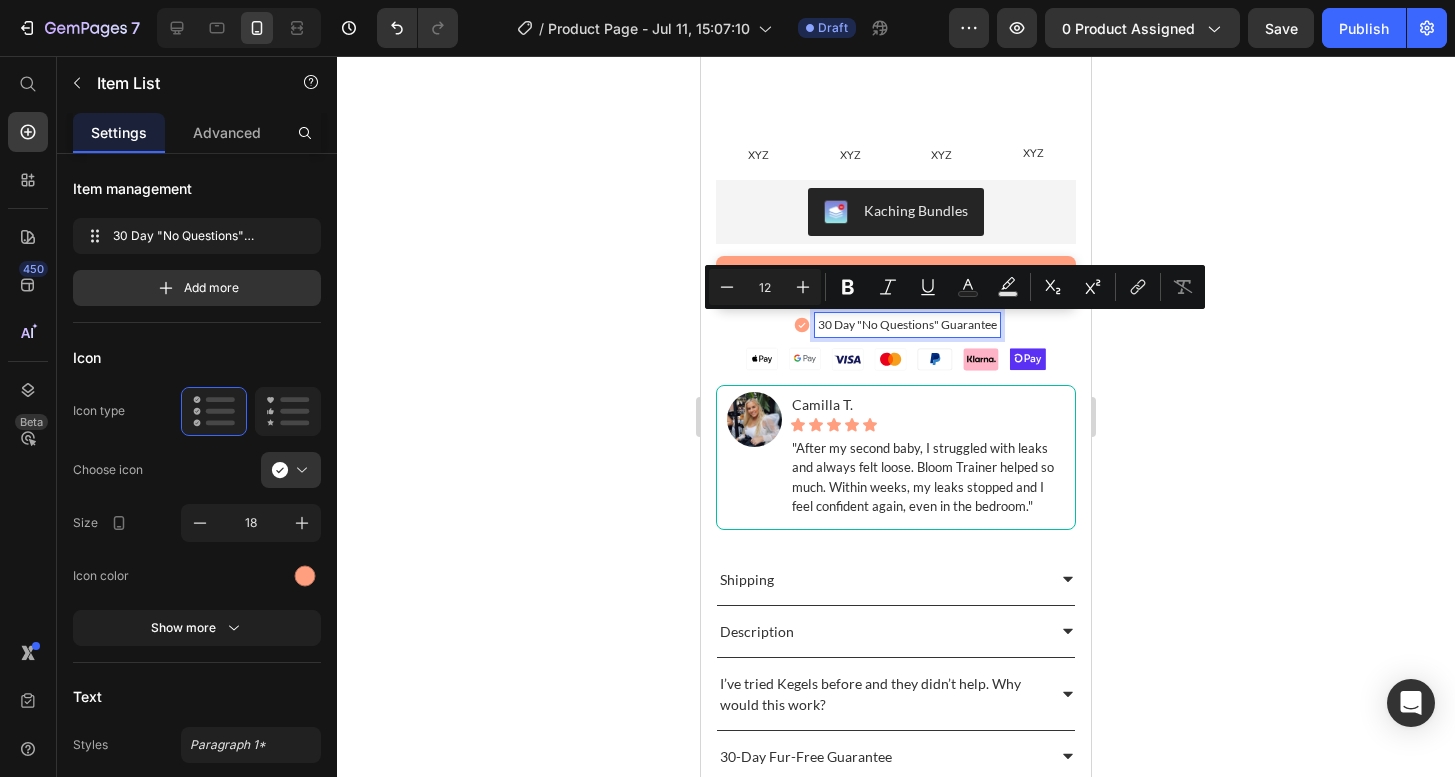 click on "30 Day "No Questions" Guarantee" at bounding box center [907, 325] 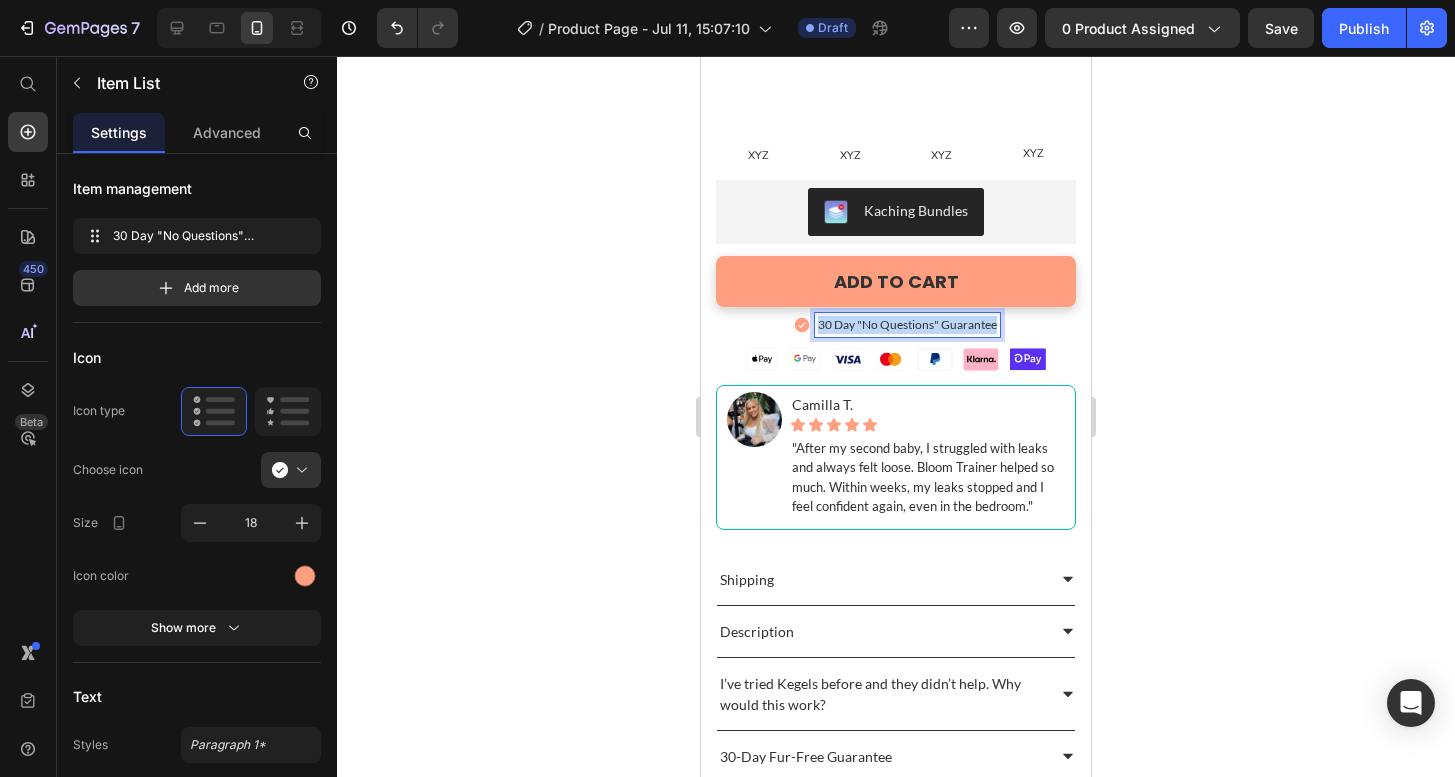 drag, startPoint x: 995, startPoint y: 324, endPoint x: 790, endPoint y: 324, distance: 205 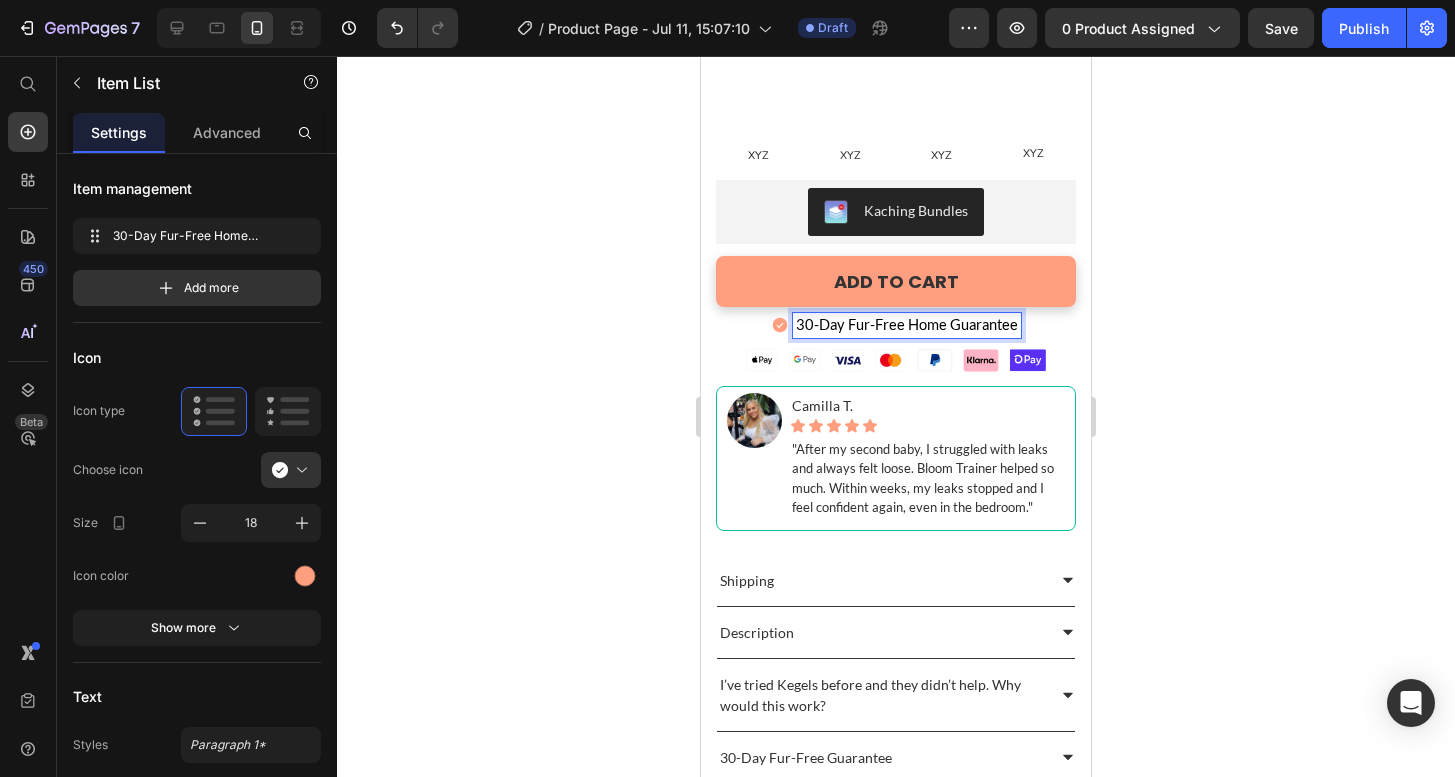 click 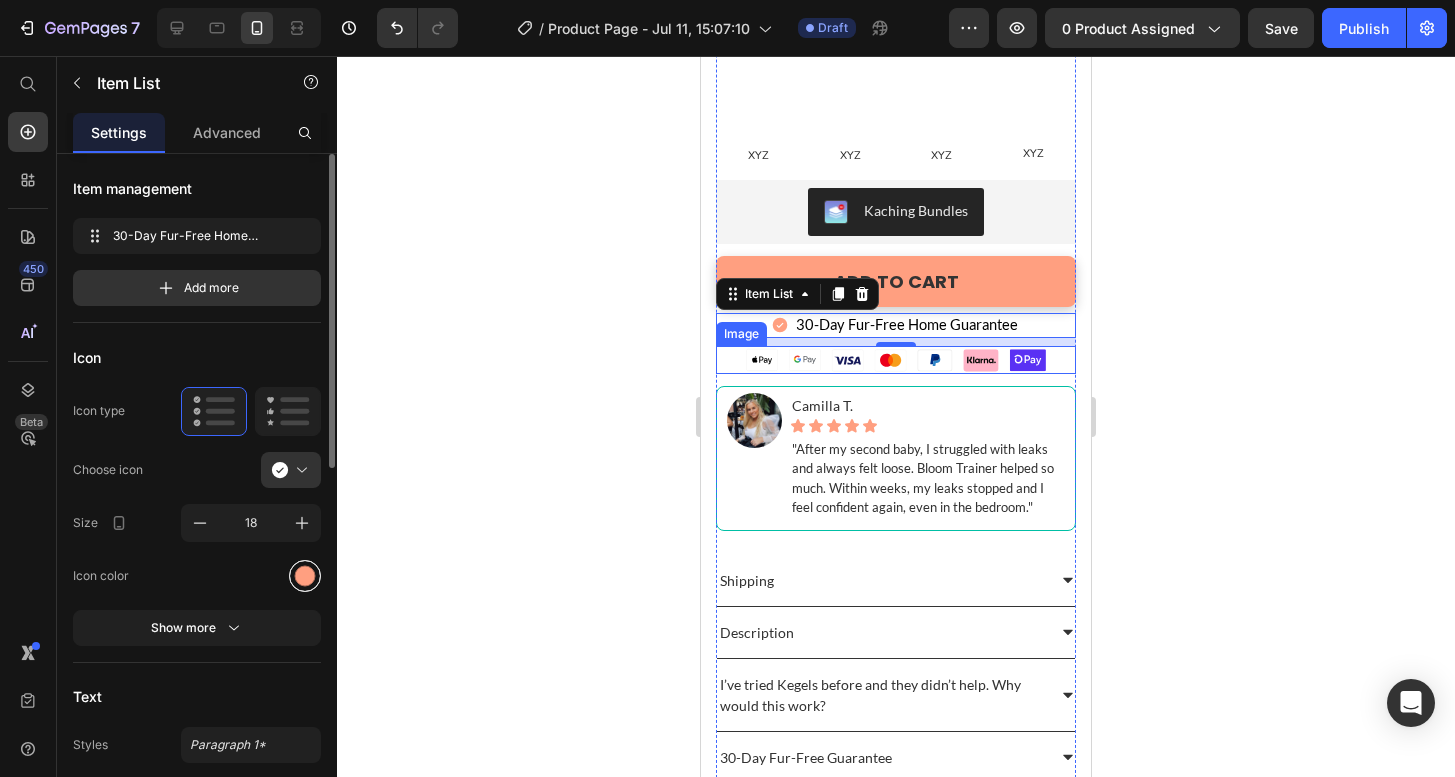 click at bounding box center (305, 575) 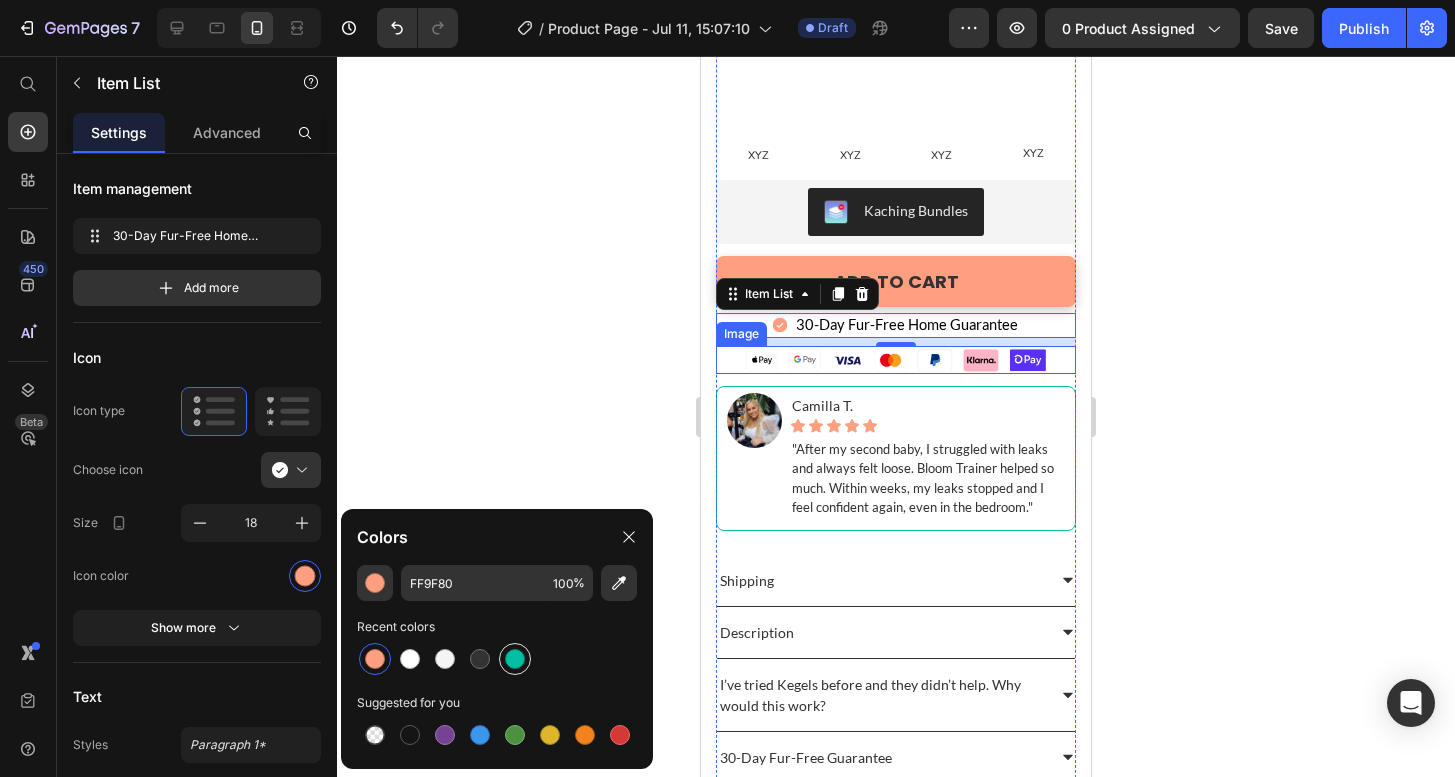 click at bounding box center [515, 659] 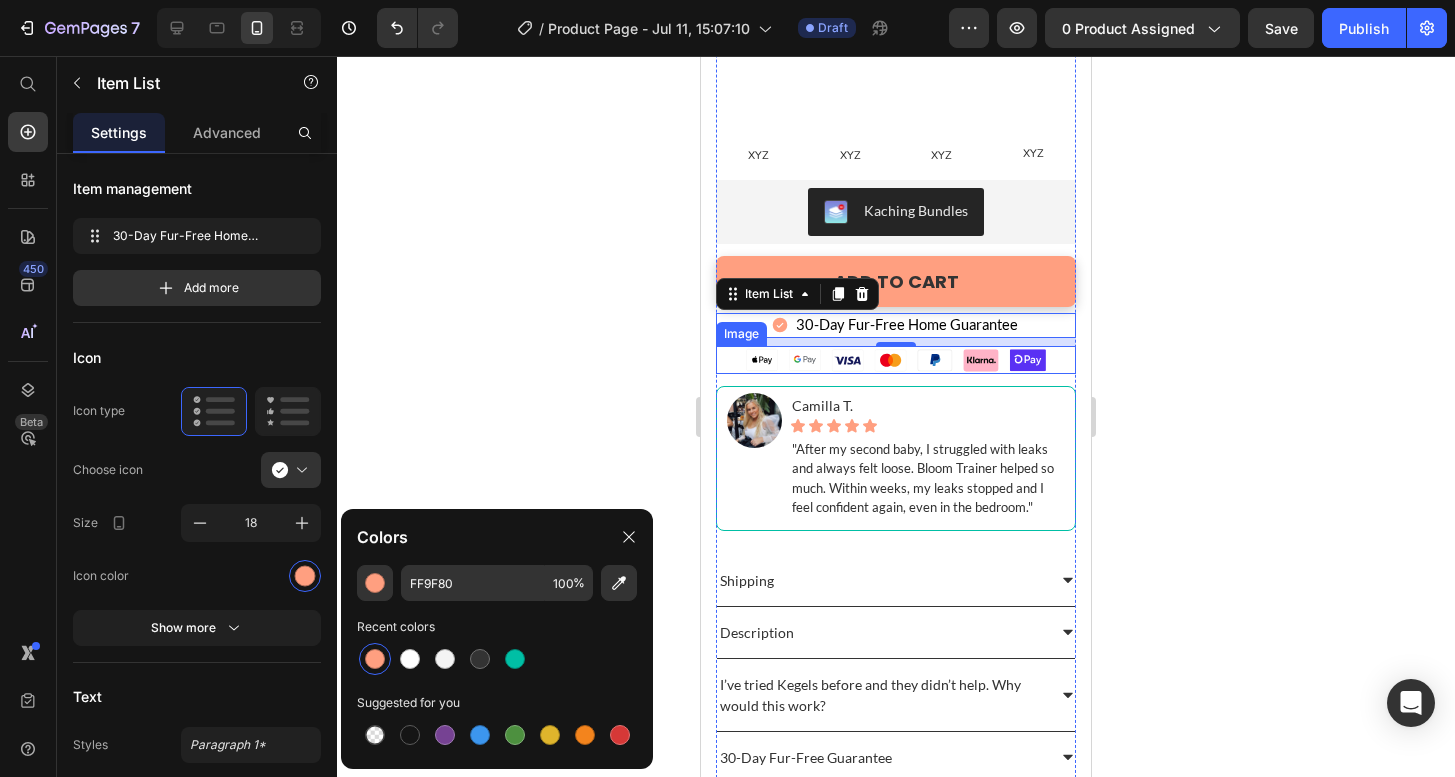 type on "00BFA5" 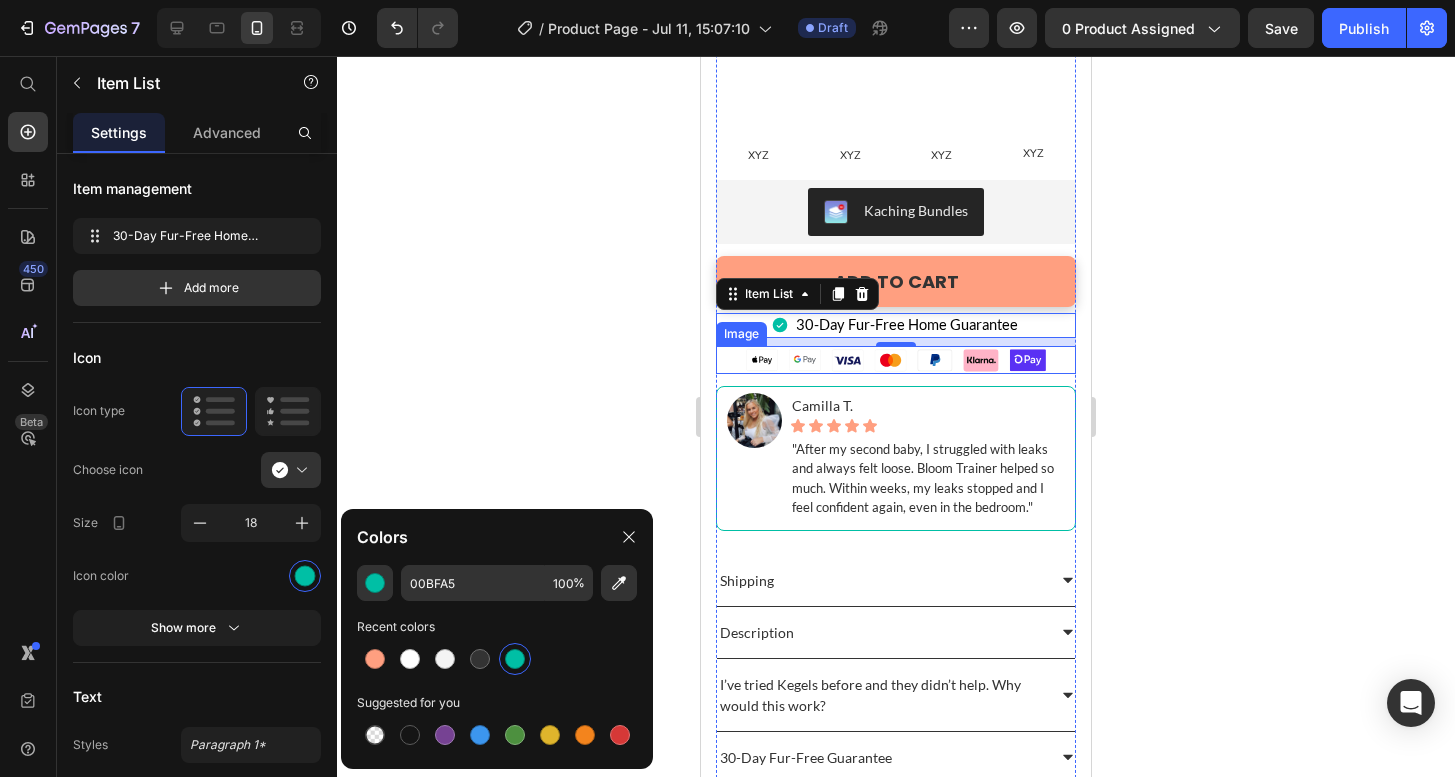 click 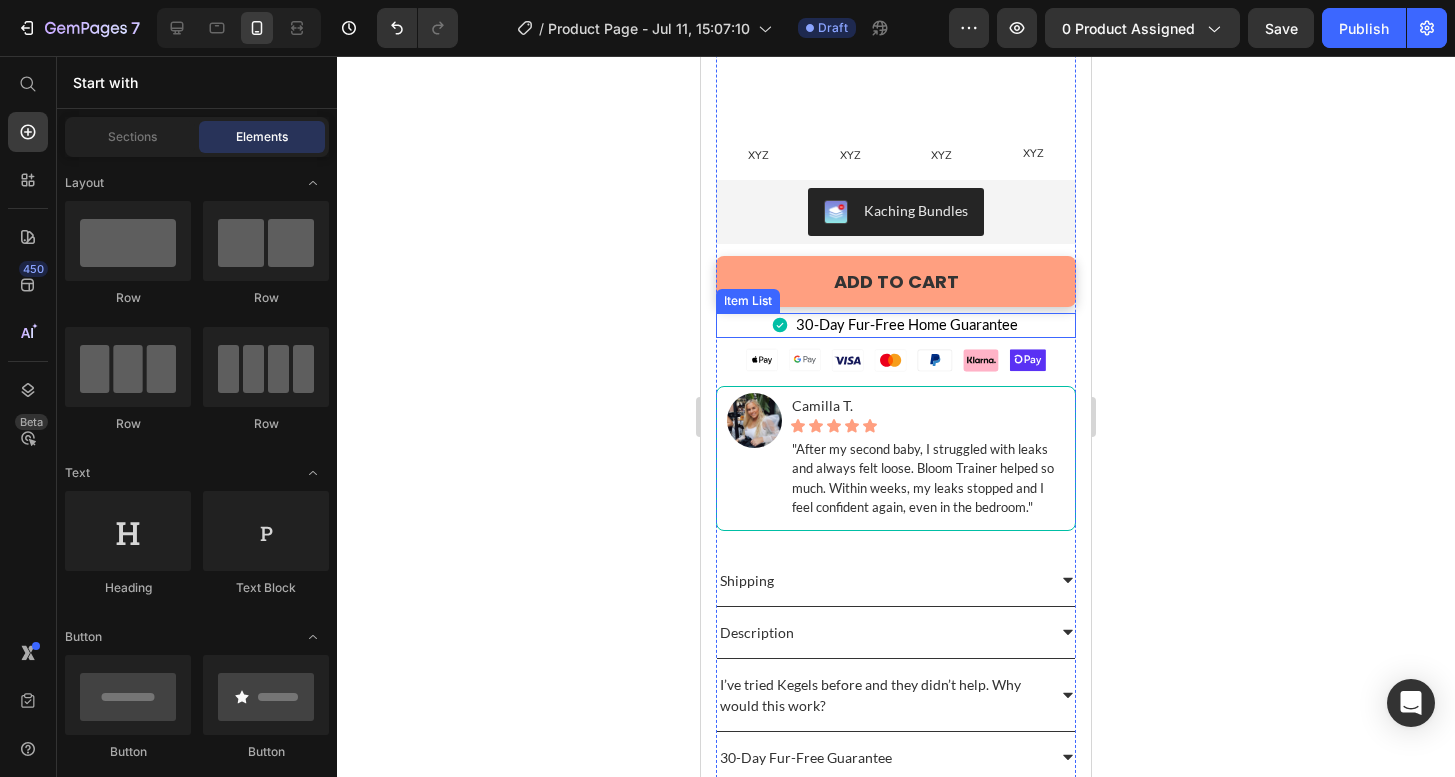 click on "30-Day Fur-Free Home Guarantee" at bounding box center [907, 324] 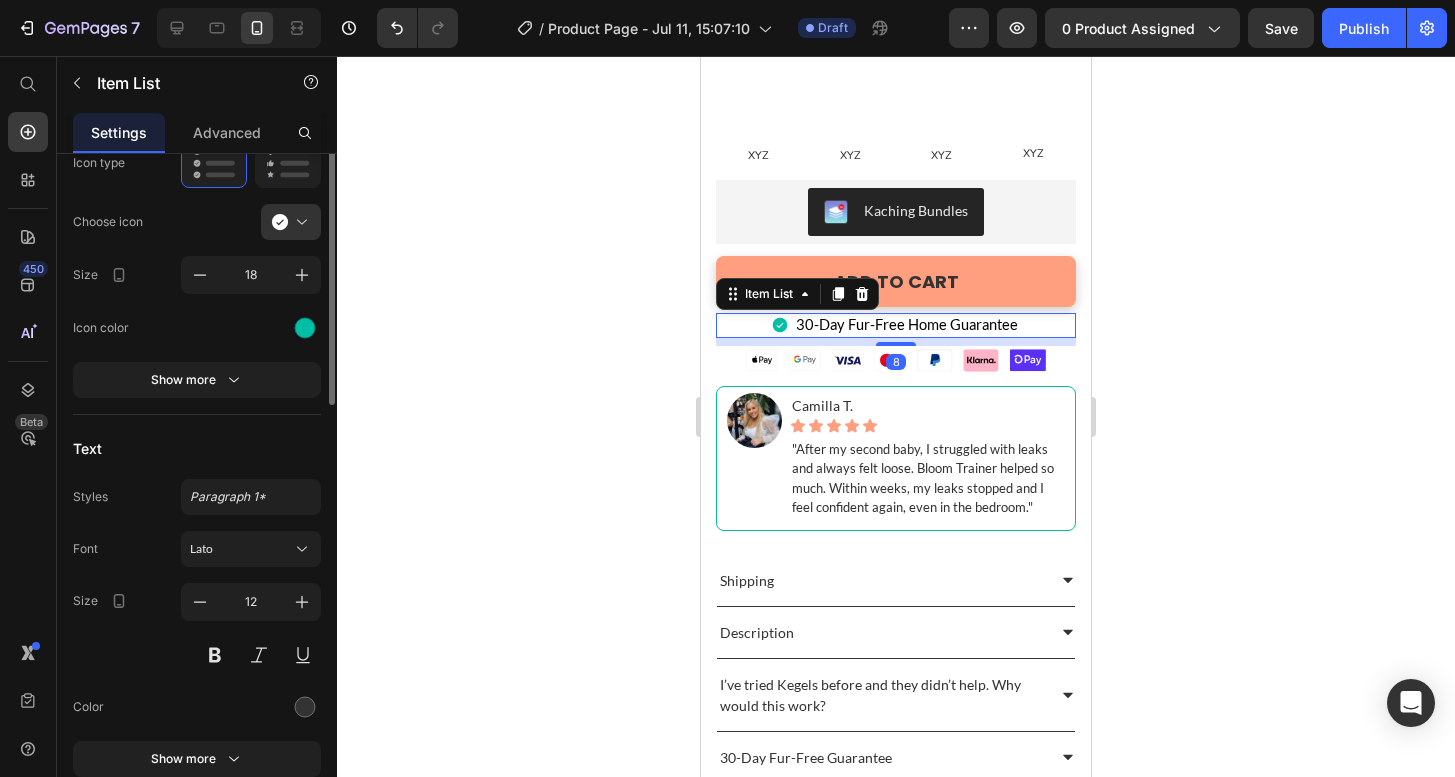 scroll, scrollTop: 343, scrollLeft: 0, axis: vertical 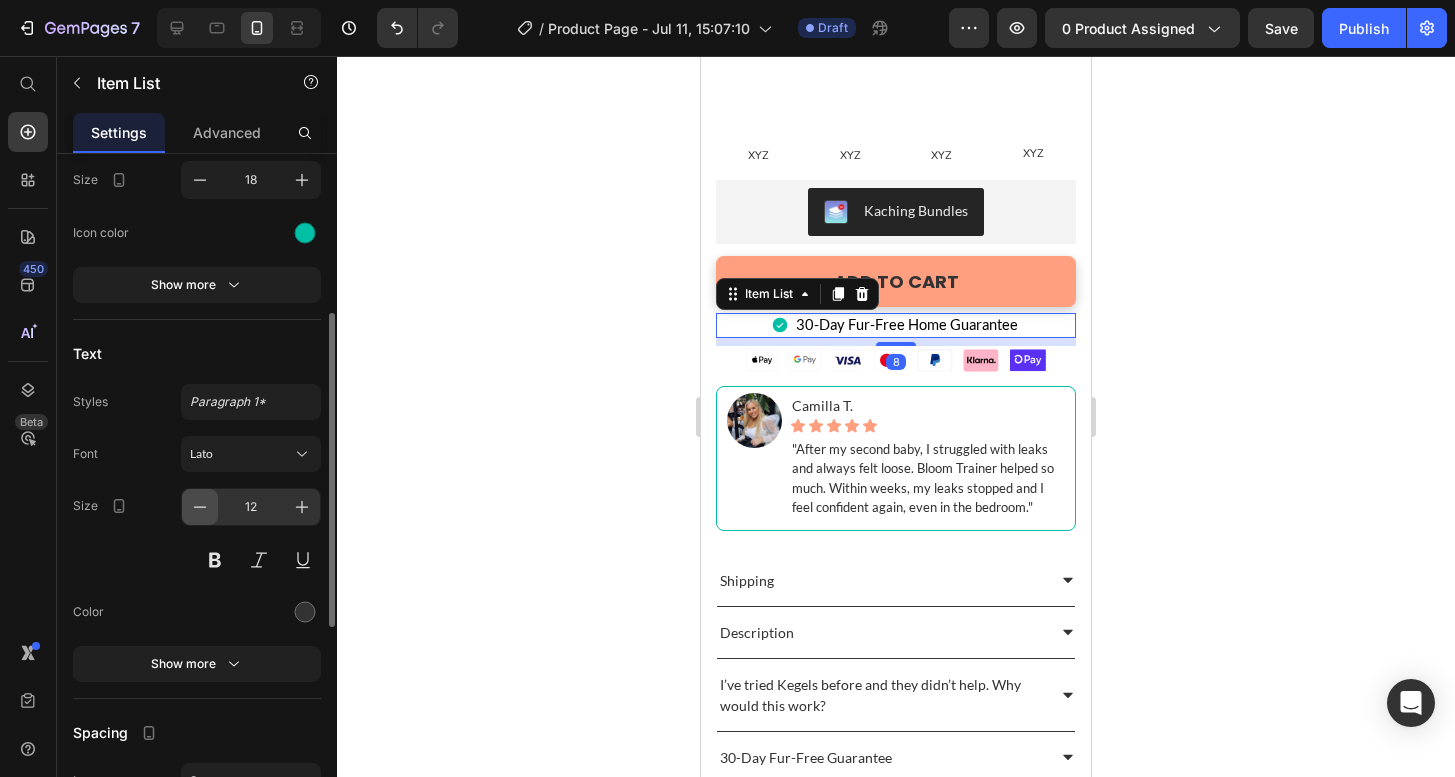 click 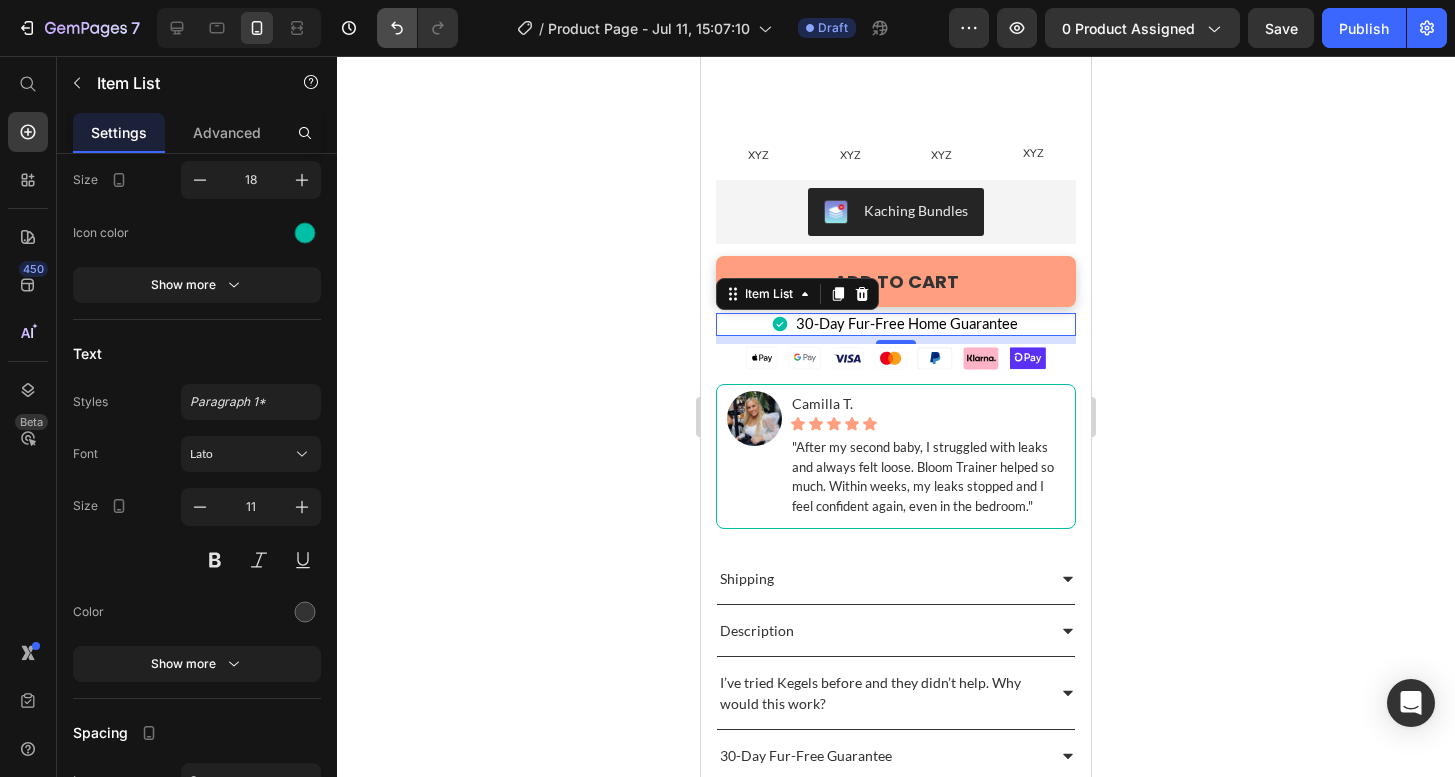 click 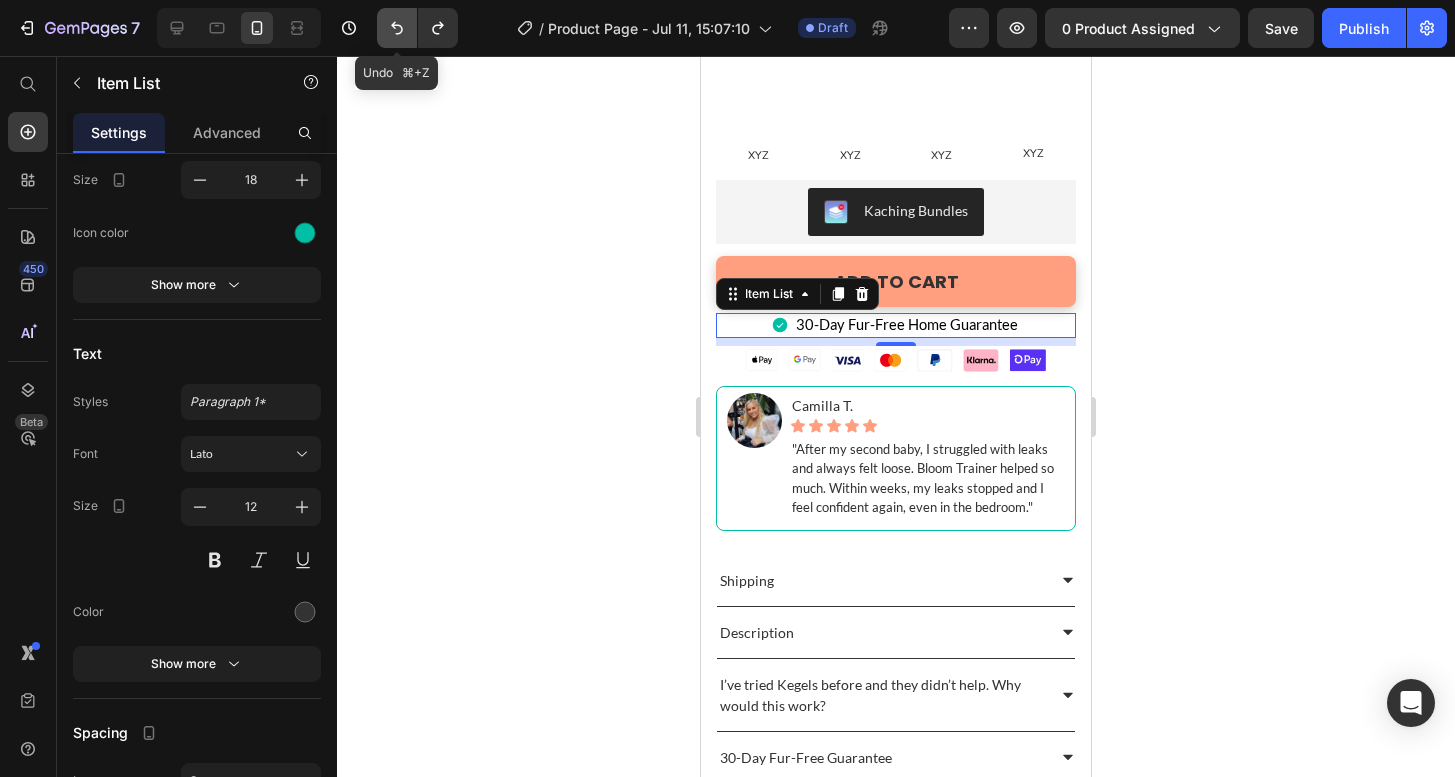 click 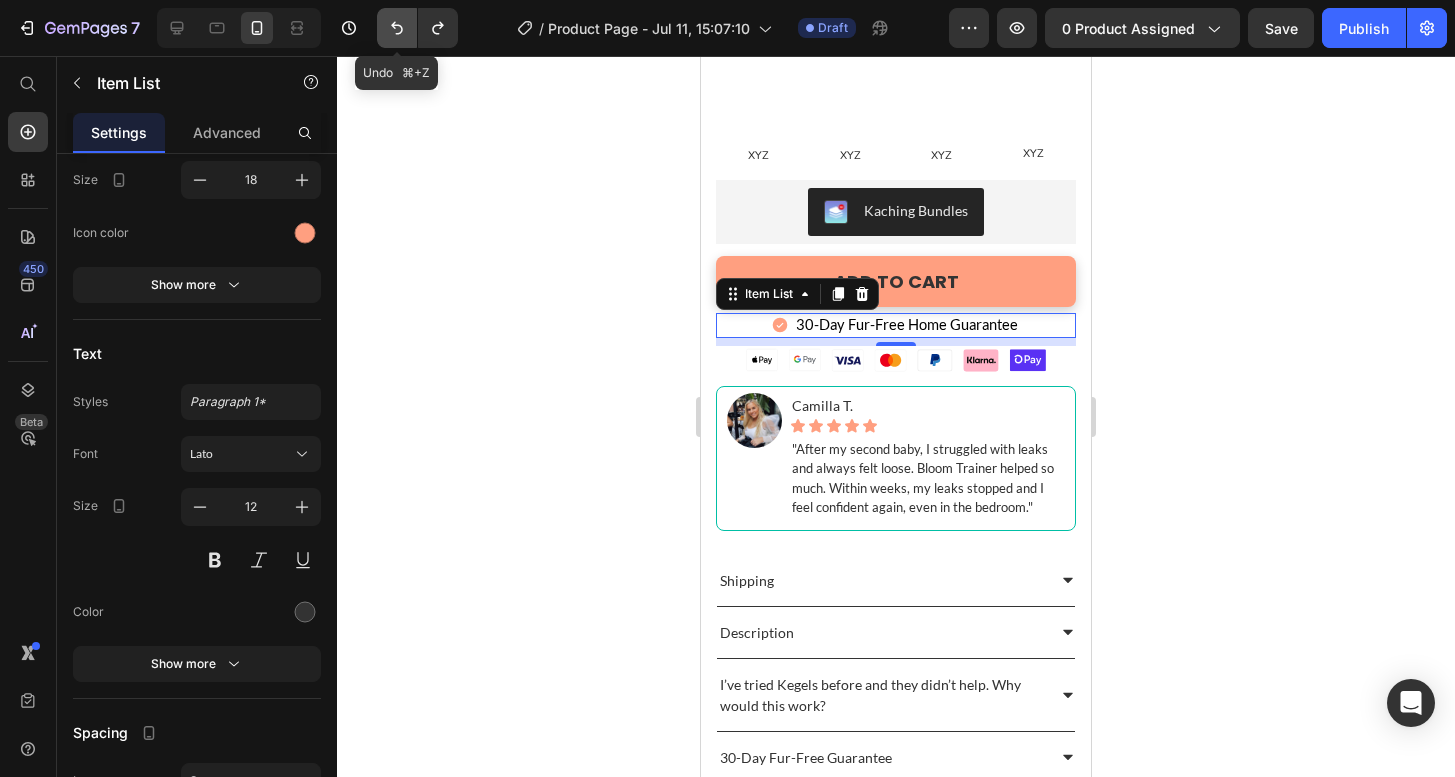 click 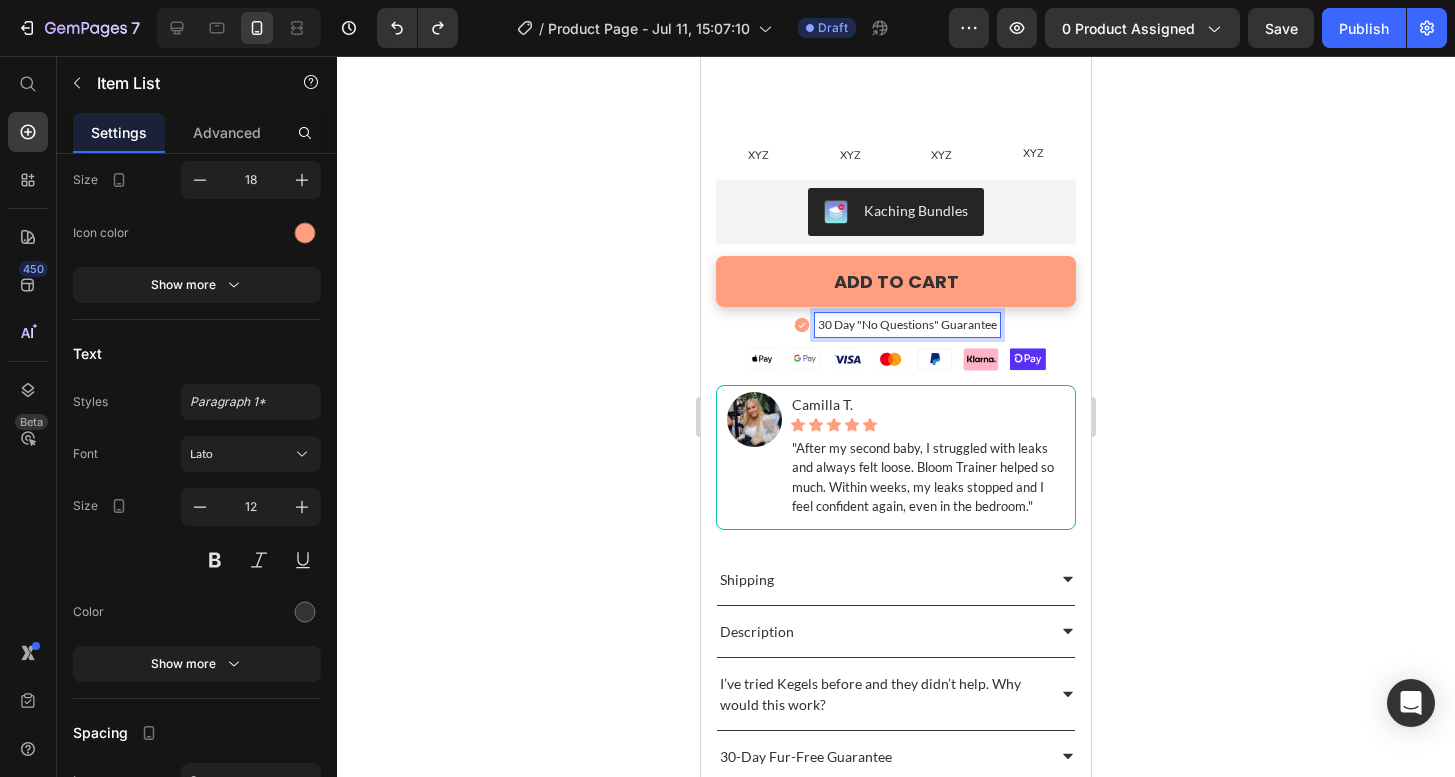 click on "30 Day "No Questions" Guarantee" at bounding box center [907, 325] 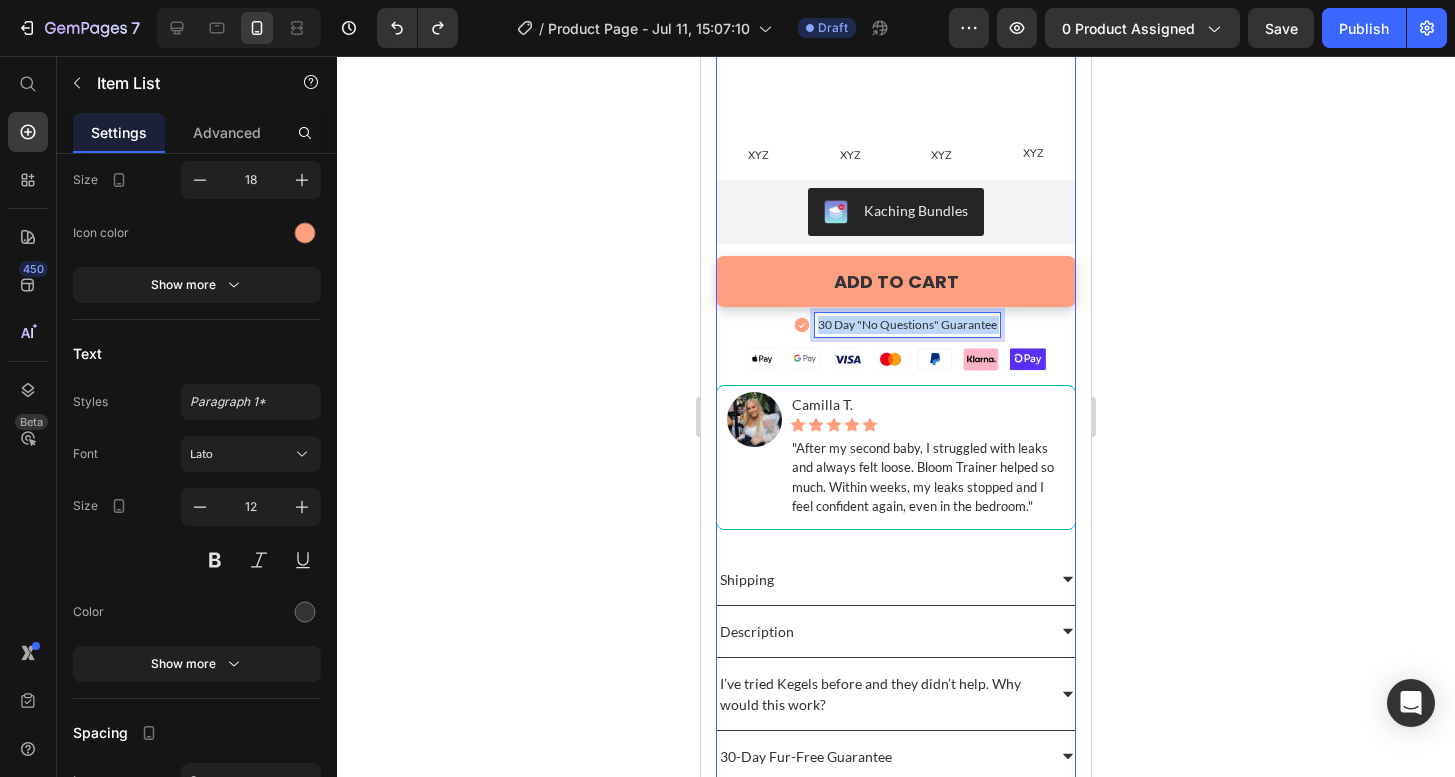 drag, startPoint x: 997, startPoint y: 323, endPoint x: 808, endPoint y: 311, distance: 189.38057 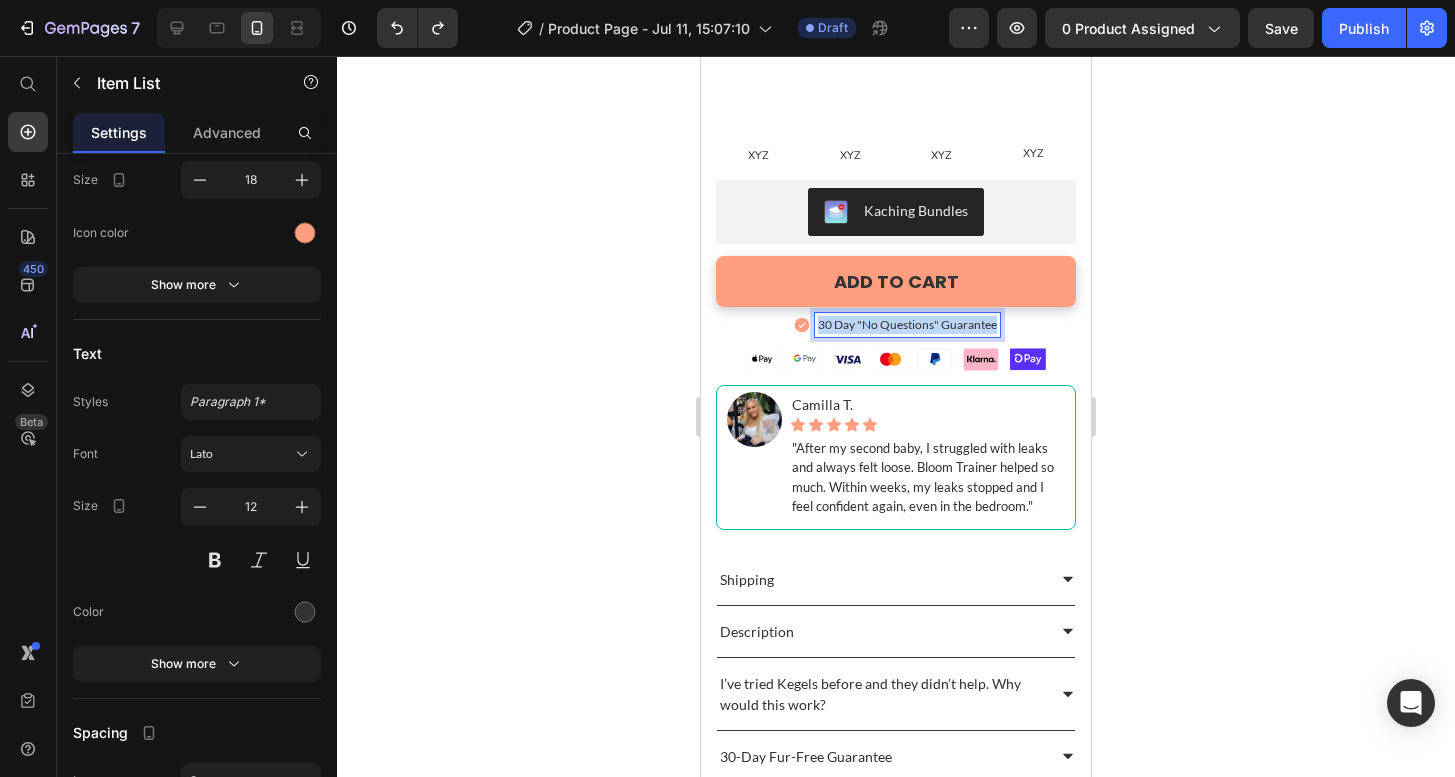 drag, startPoint x: 997, startPoint y: 324, endPoint x: 729, endPoint y: 318, distance: 268.06717 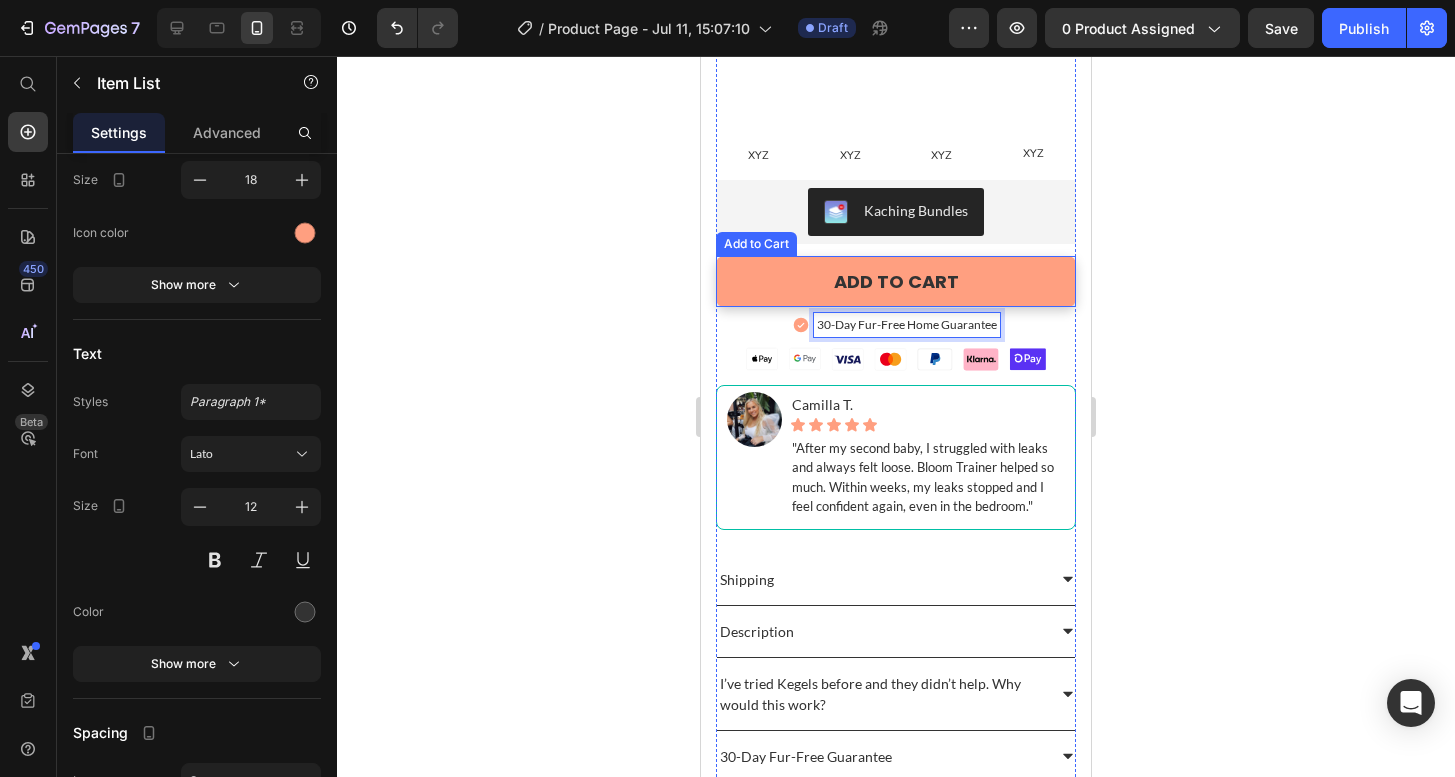 click 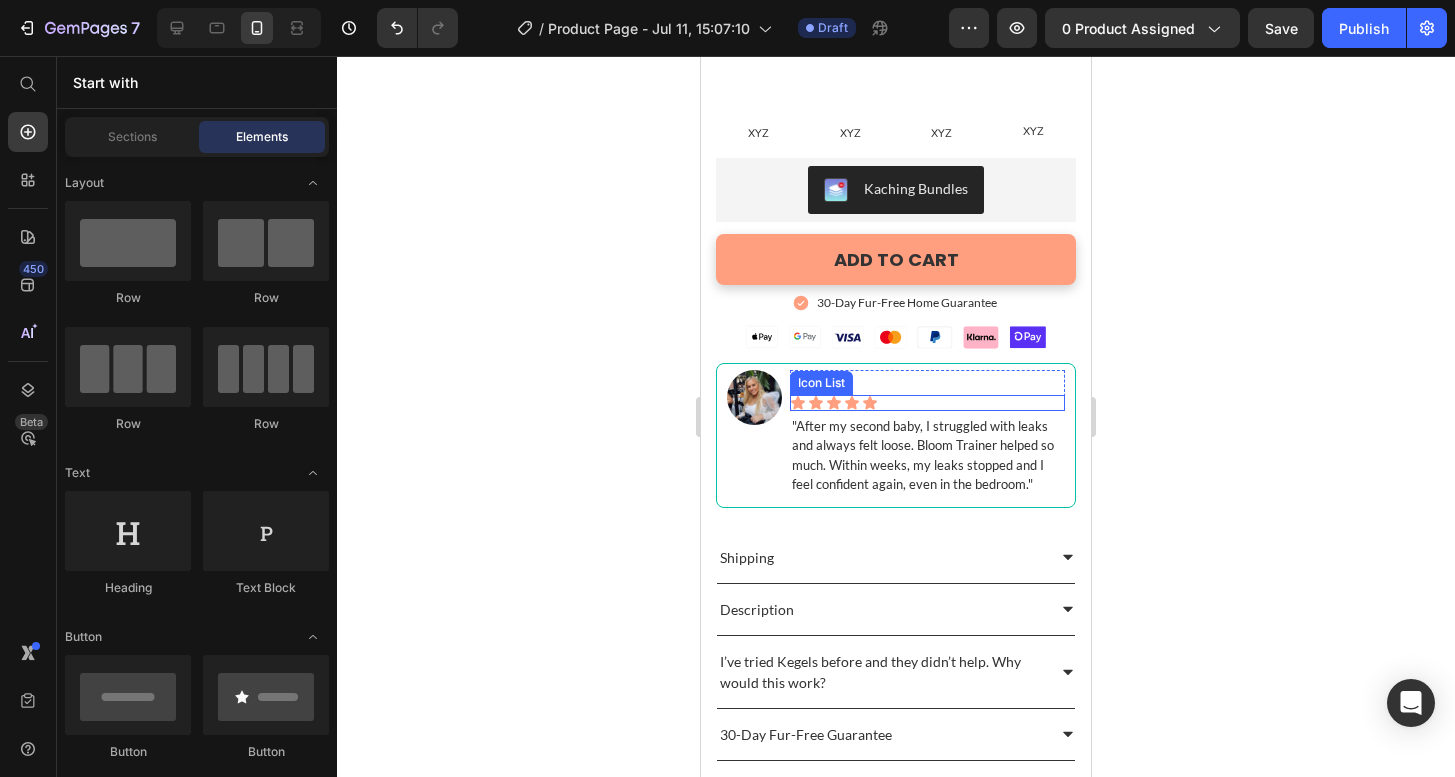 scroll, scrollTop: 915, scrollLeft: 0, axis: vertical 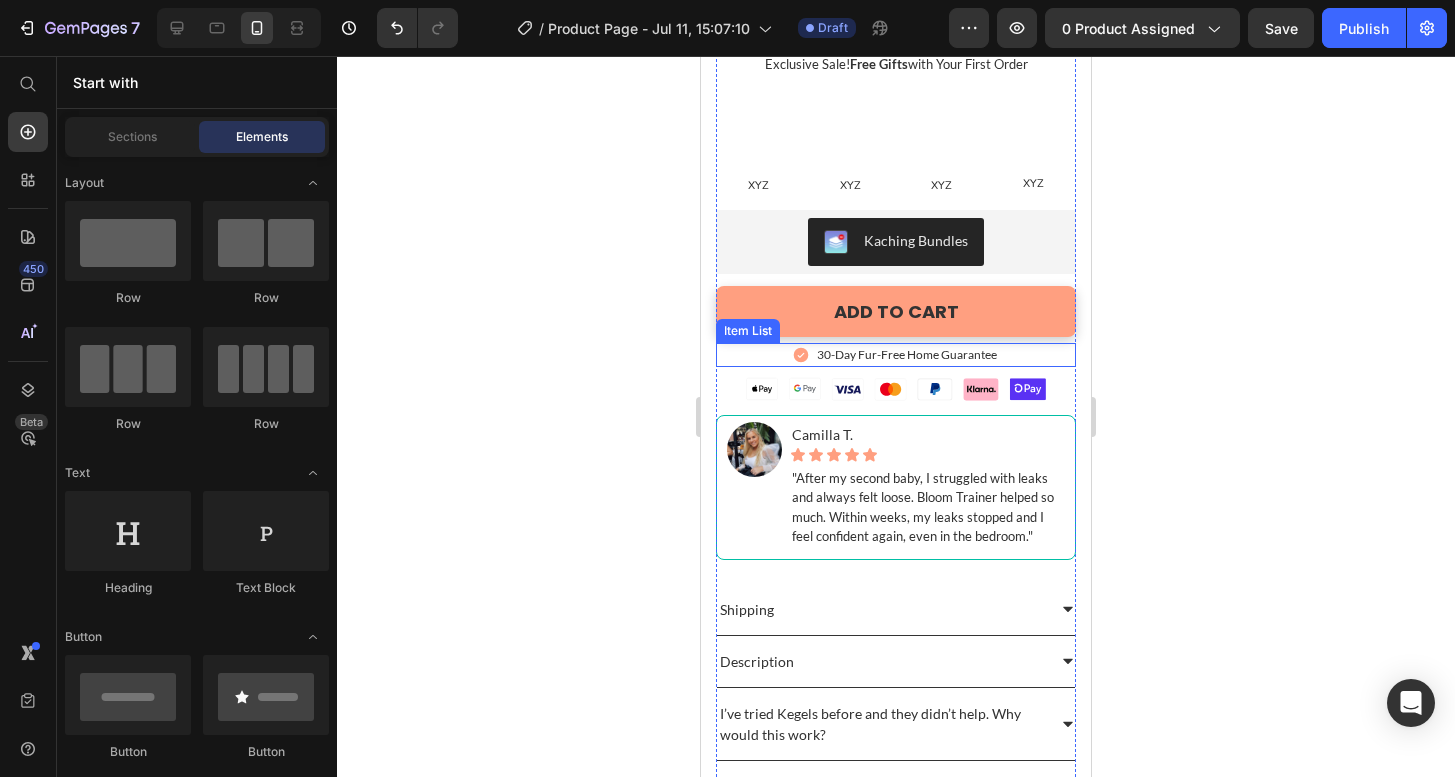 click on "30-Day Fur-Free Home Guarantee" at bounding box center (896, 355) 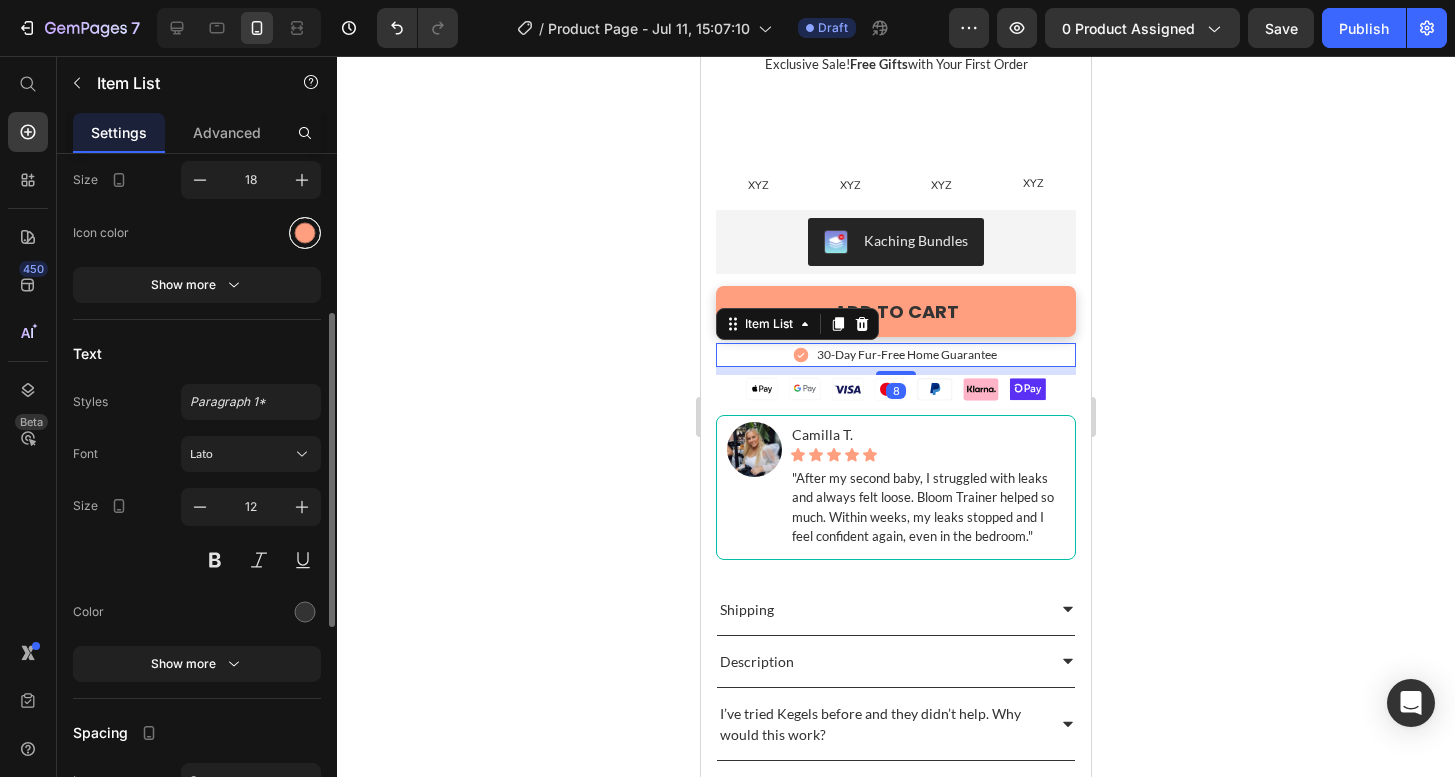 click at bounding box center (305, 233) 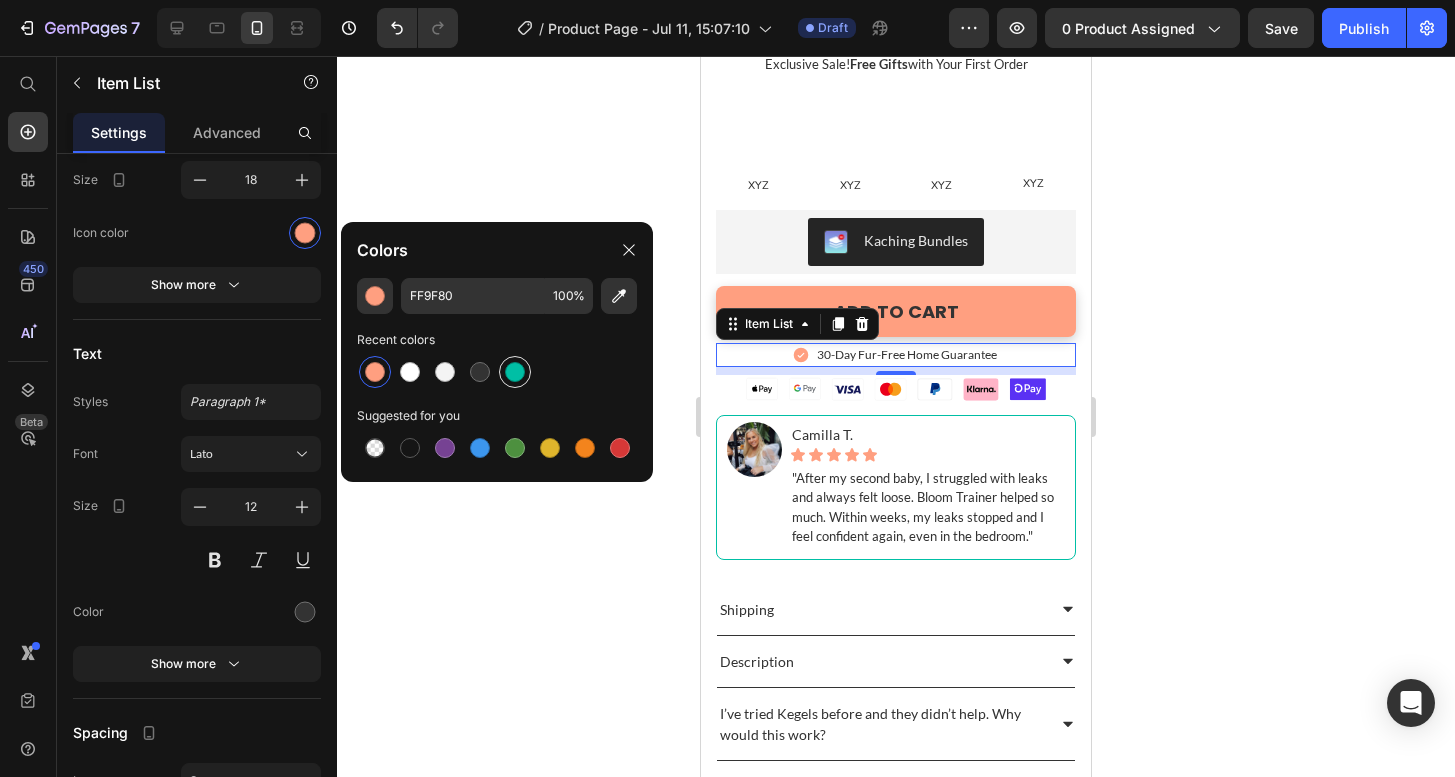 click at bounding box center (515, 372) 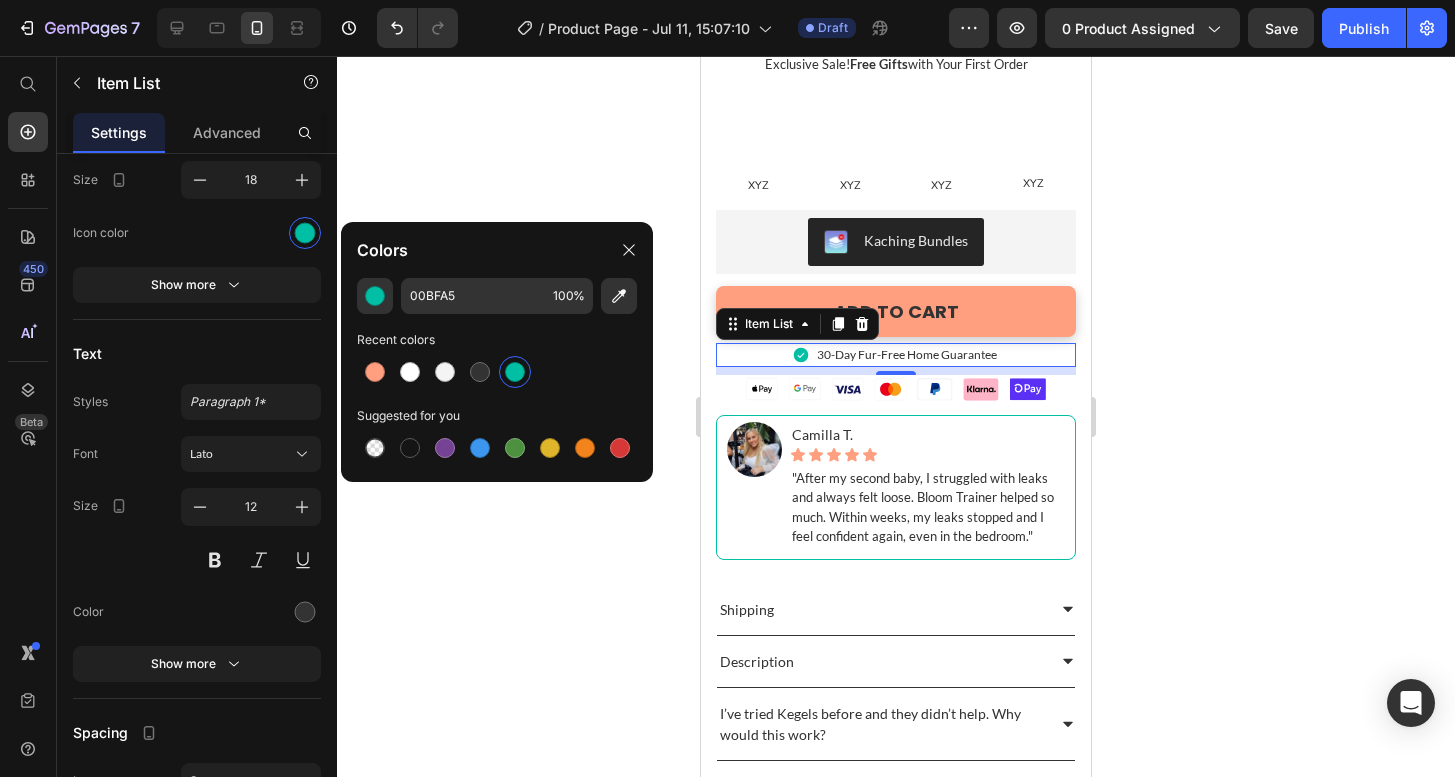 click 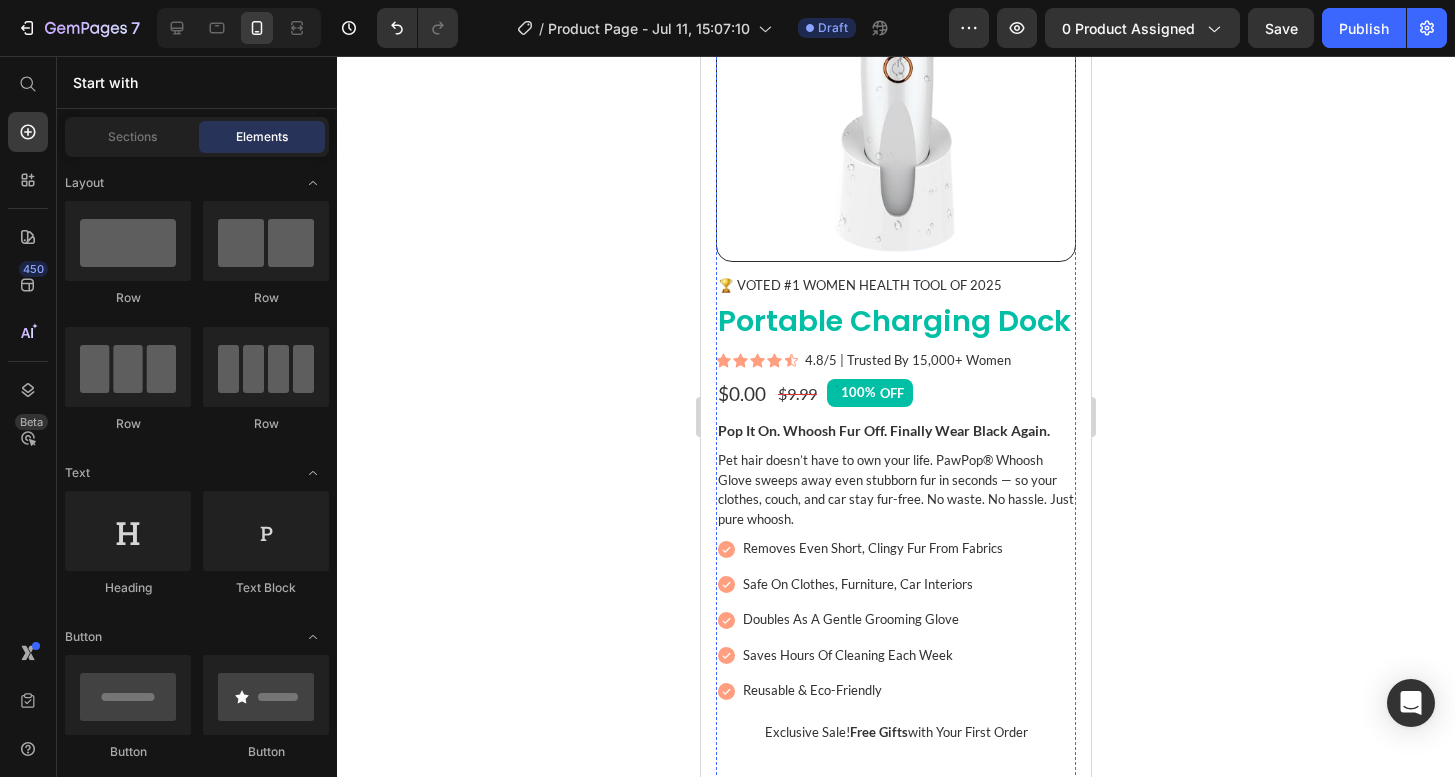 scroll, scrollTop: 199, scrollLeft: 0, axis: vertical 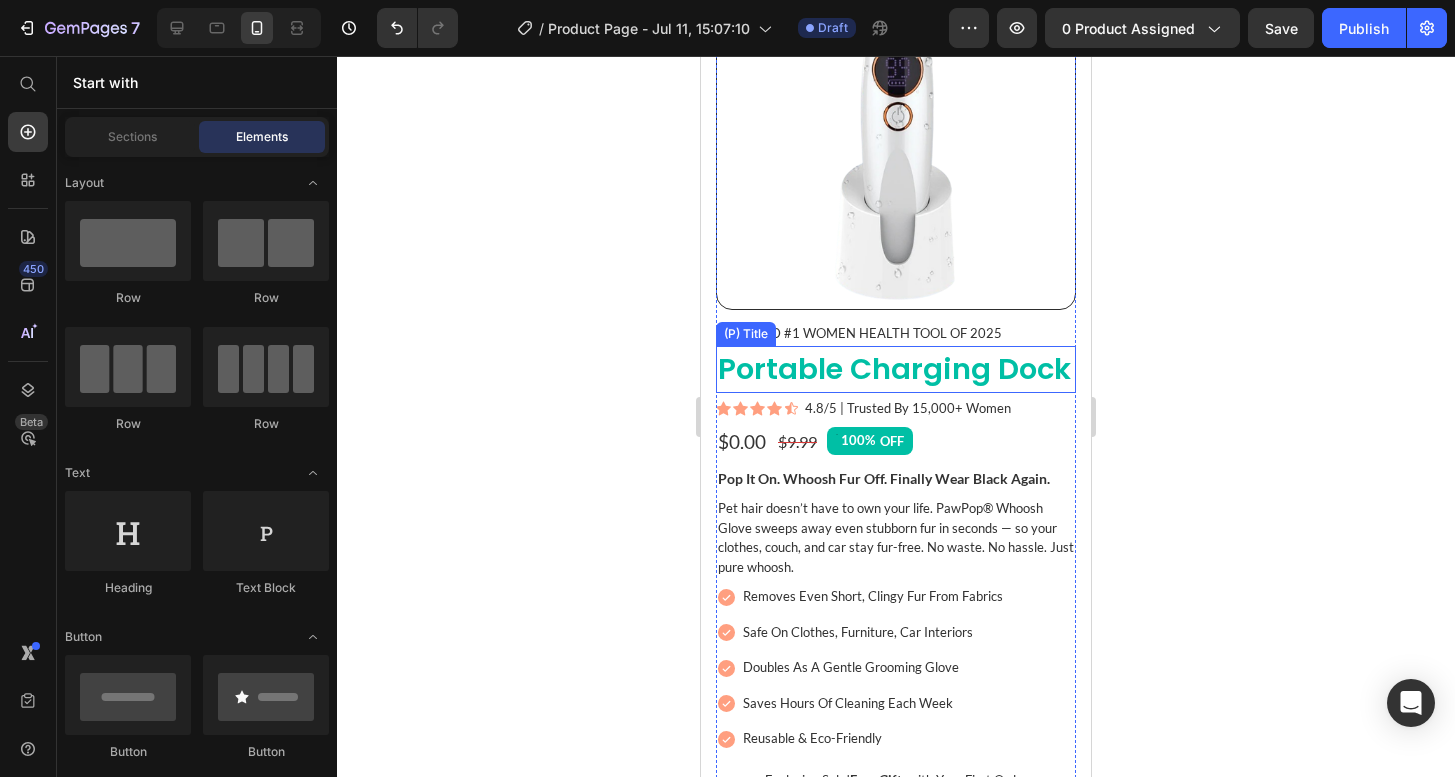 click on "Portable Charging Dock" at bounding box center (896, 370) 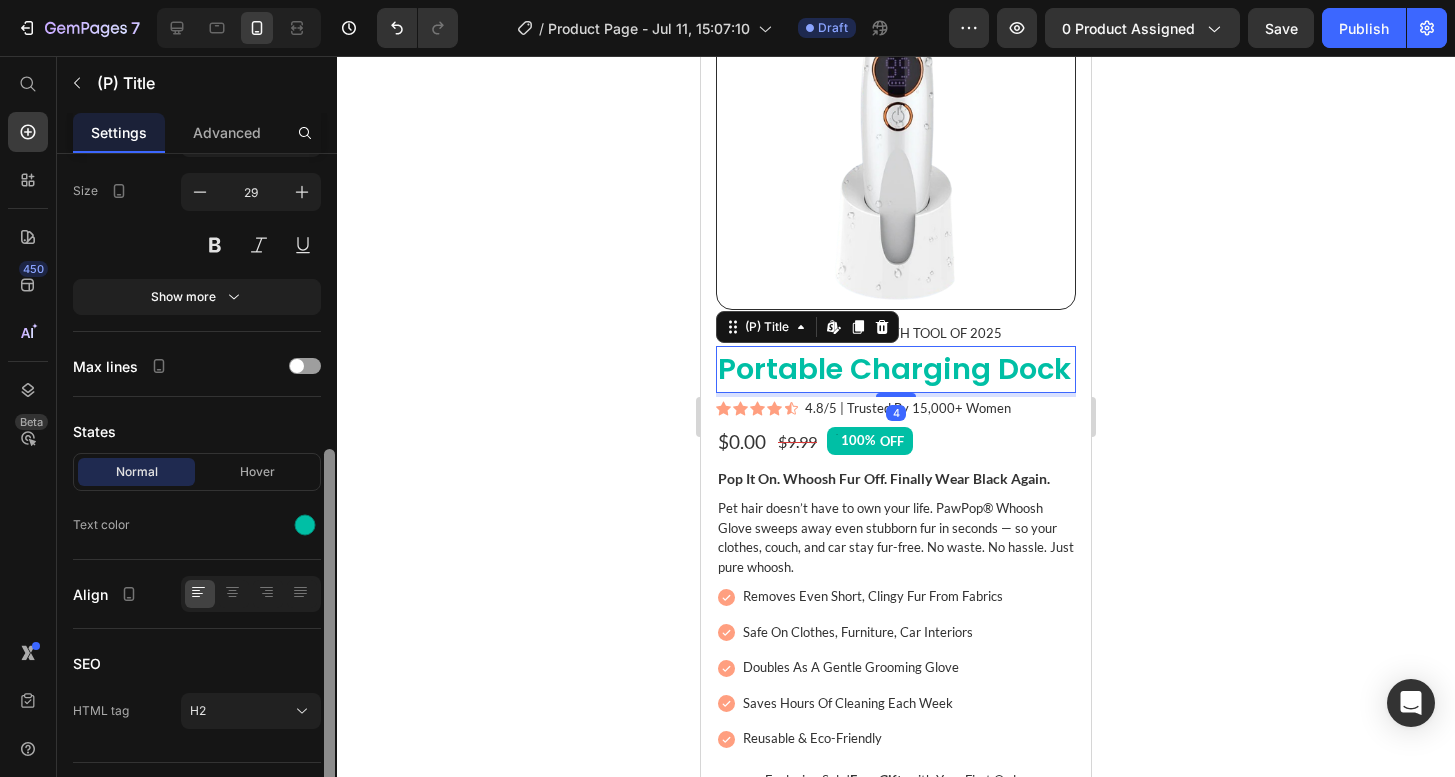 scroll, scrollTop: 414, scrollLeft: 0, axis: vertical 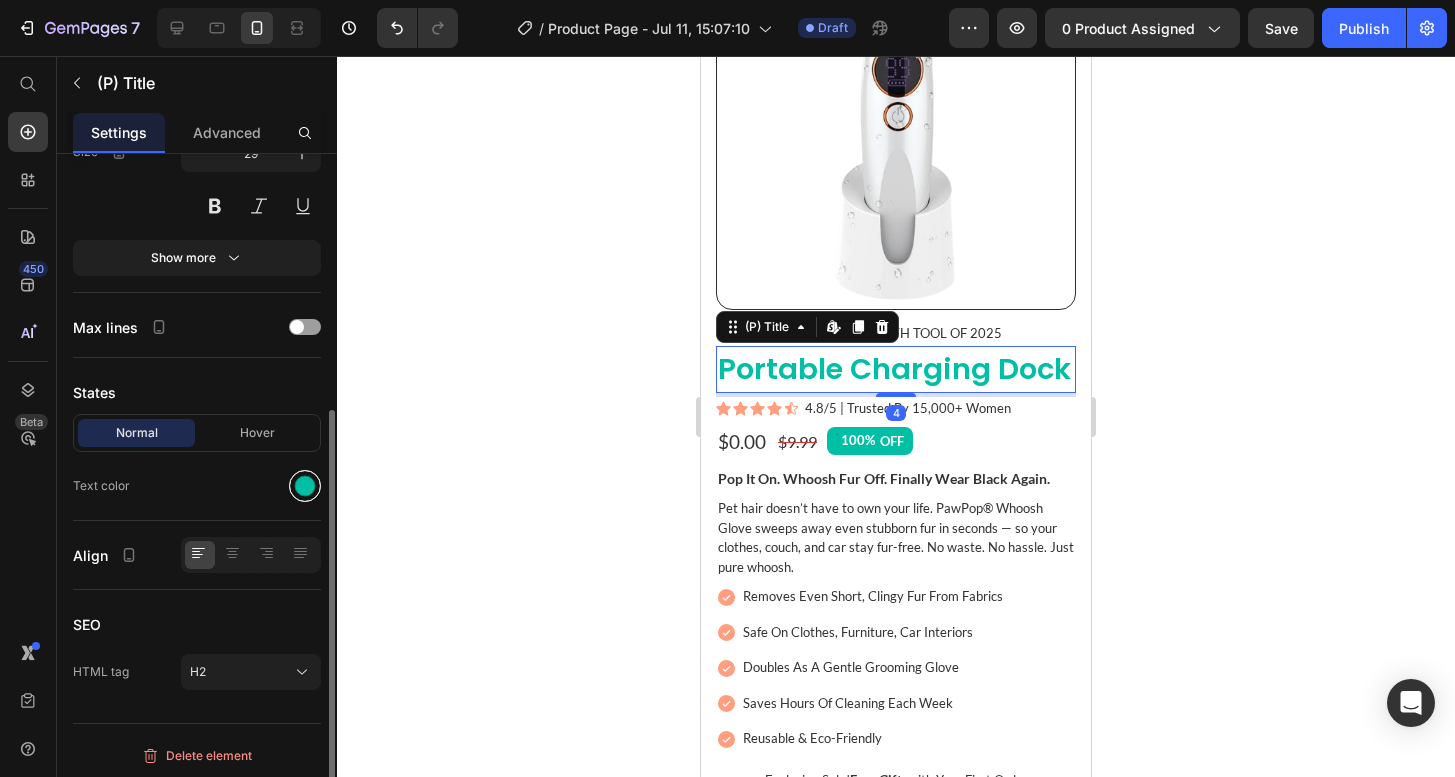 click at bounding box center [305, 486] 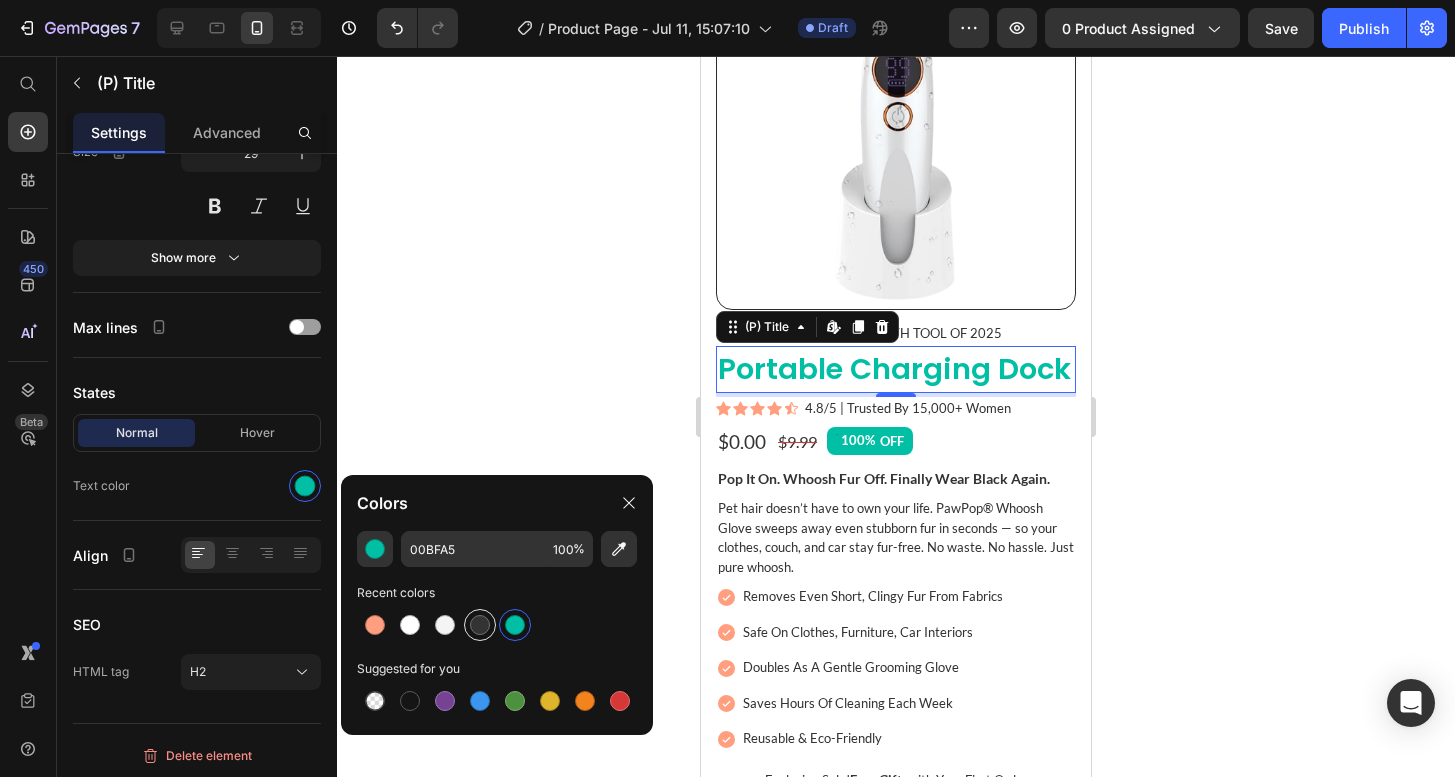 click at bounding box center (480, 625) 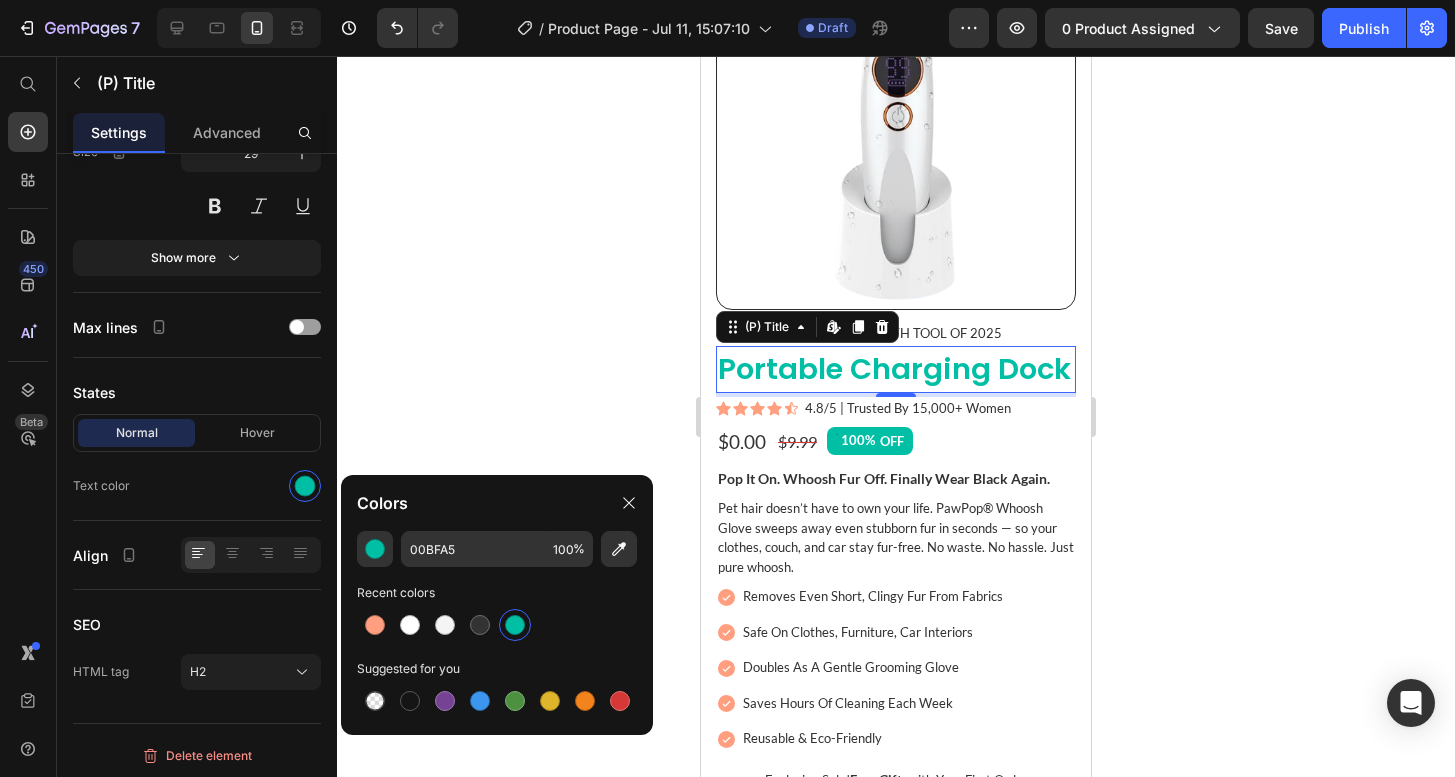 type on "333333" 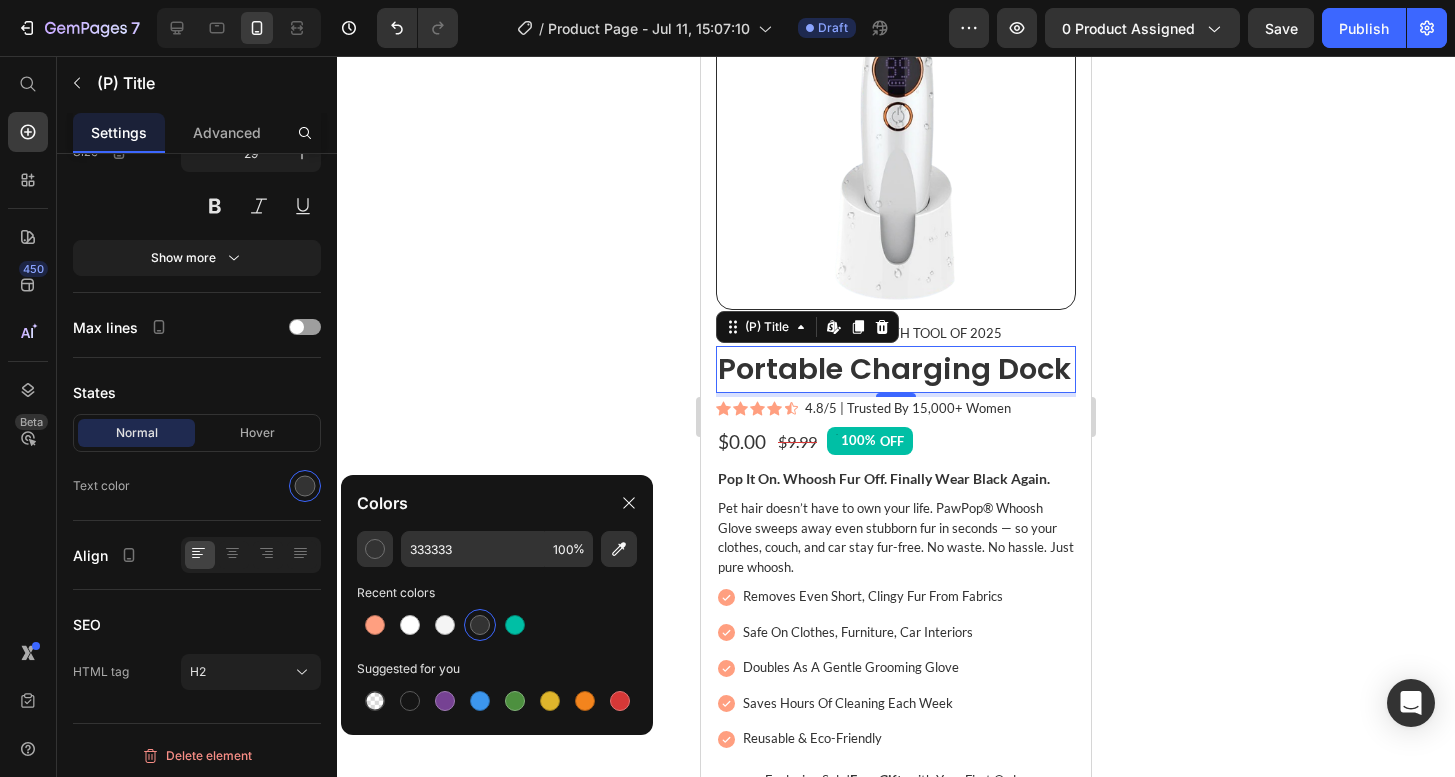 click 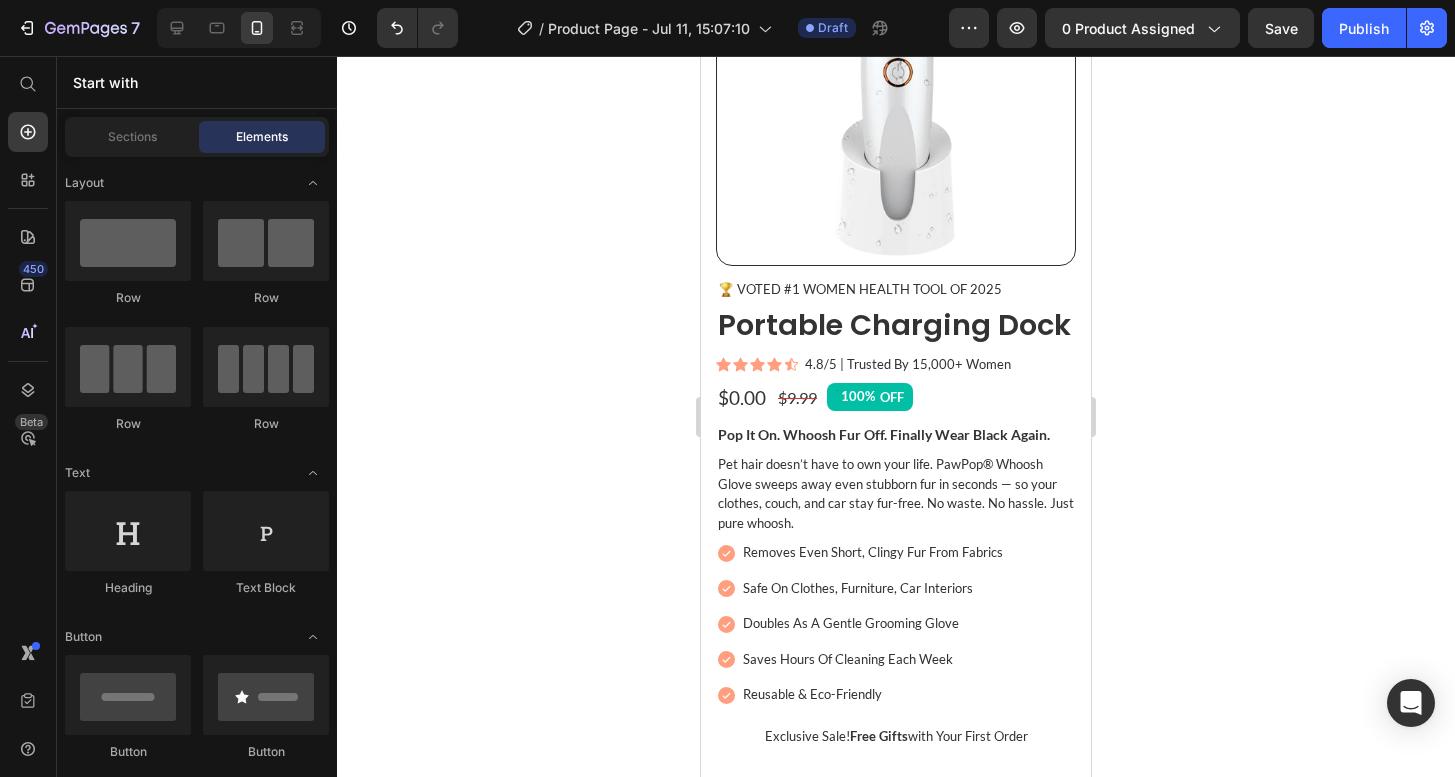 scroll, scrollTop: 234, scrollLeft: 0, axis: vertical 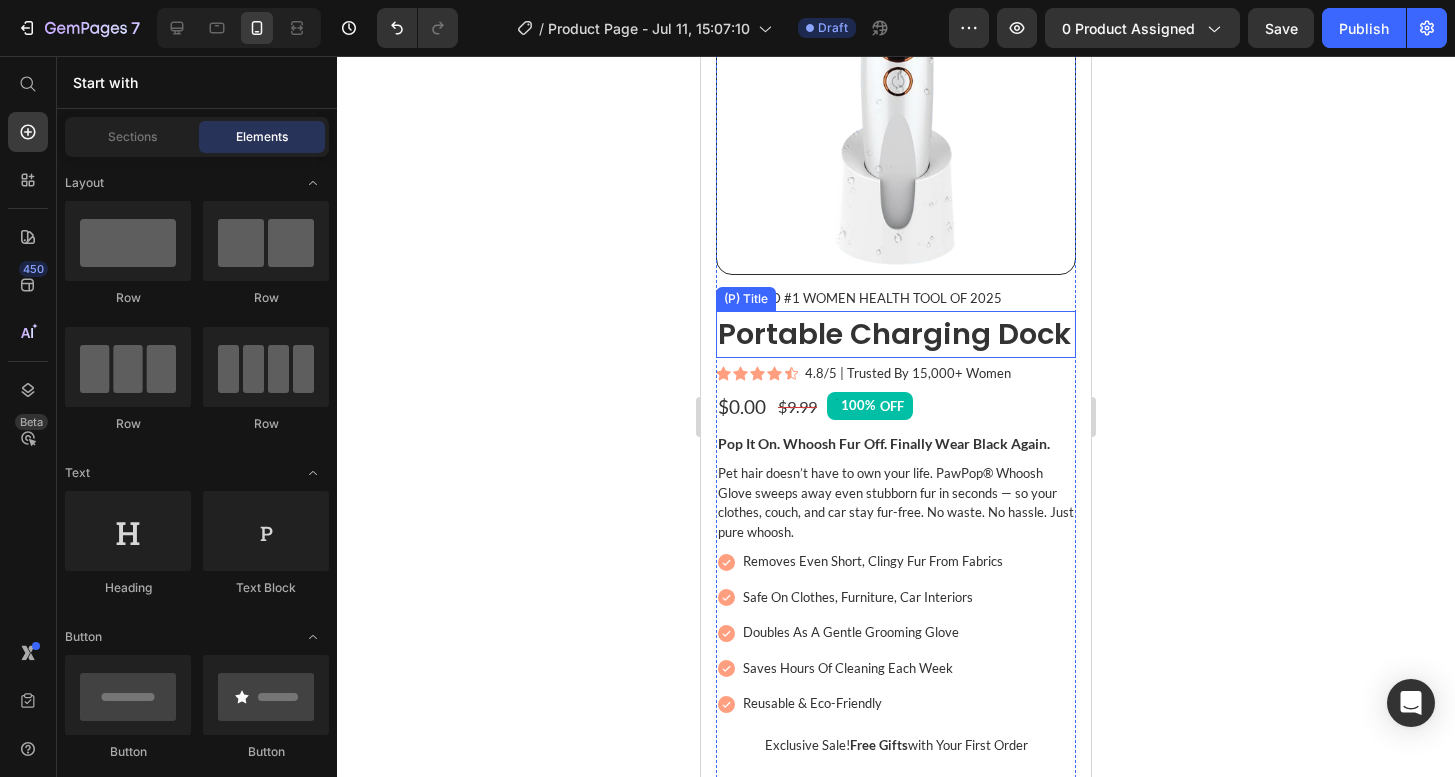 click on "Portable Charging Dock" at bounding box center (896, 335) 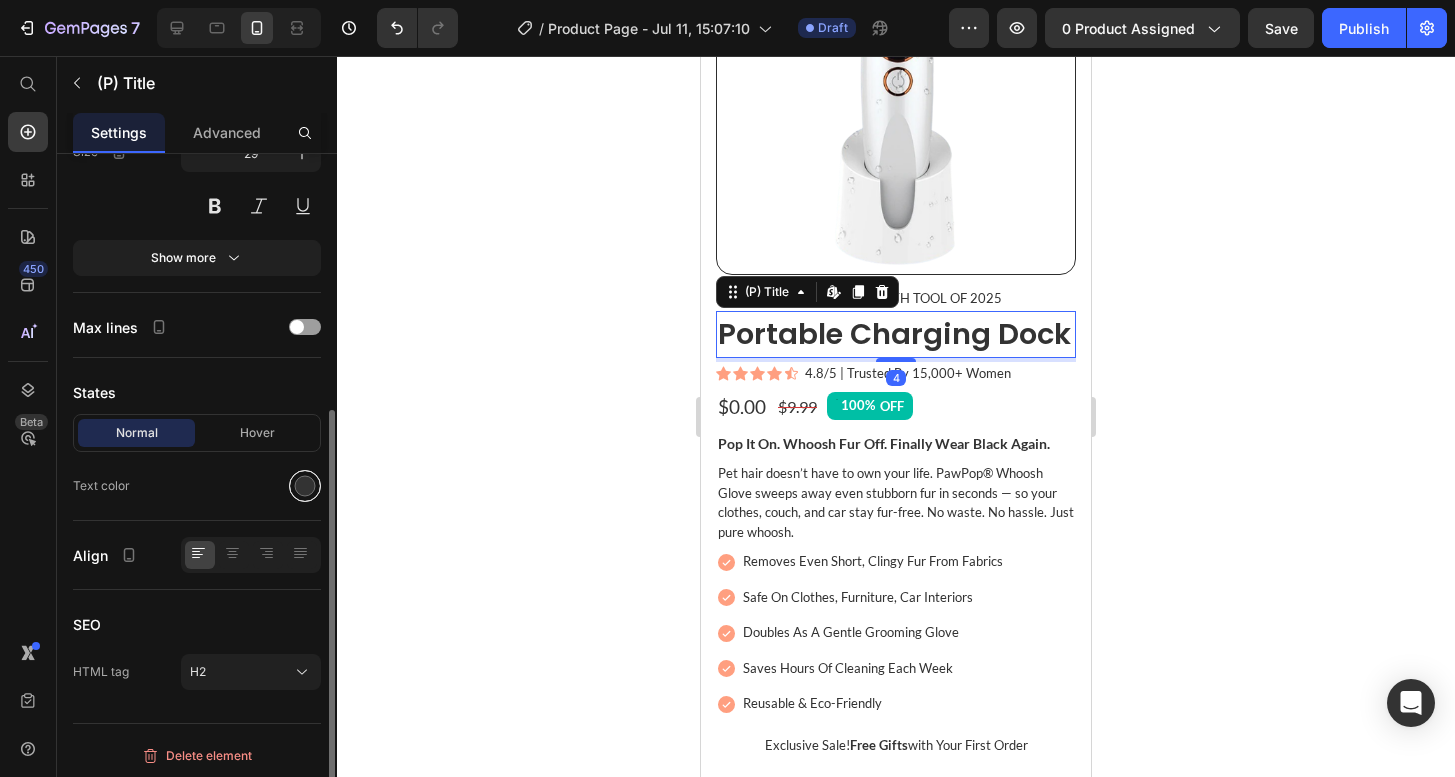 click at bounding box center [305, 486] 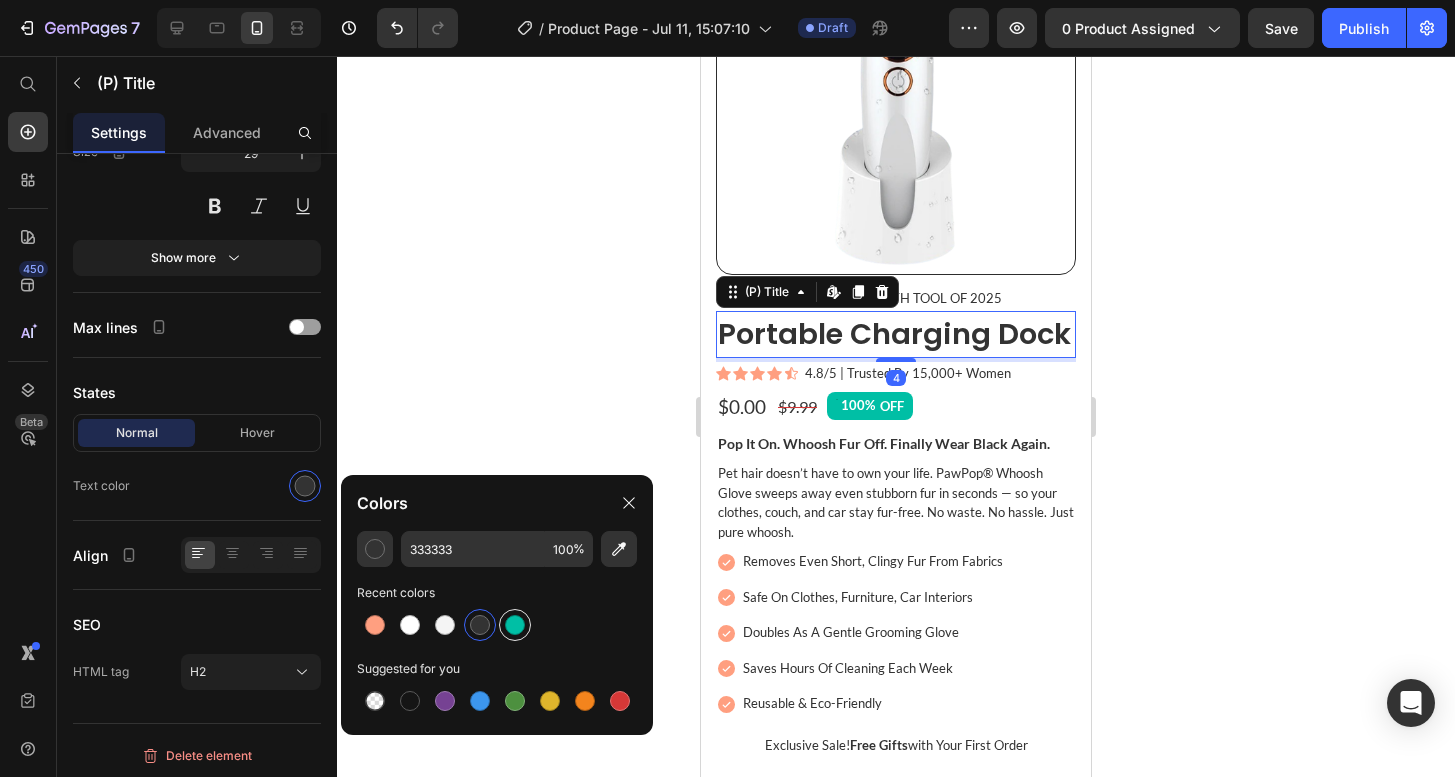 click at bounding box center (515, 625) 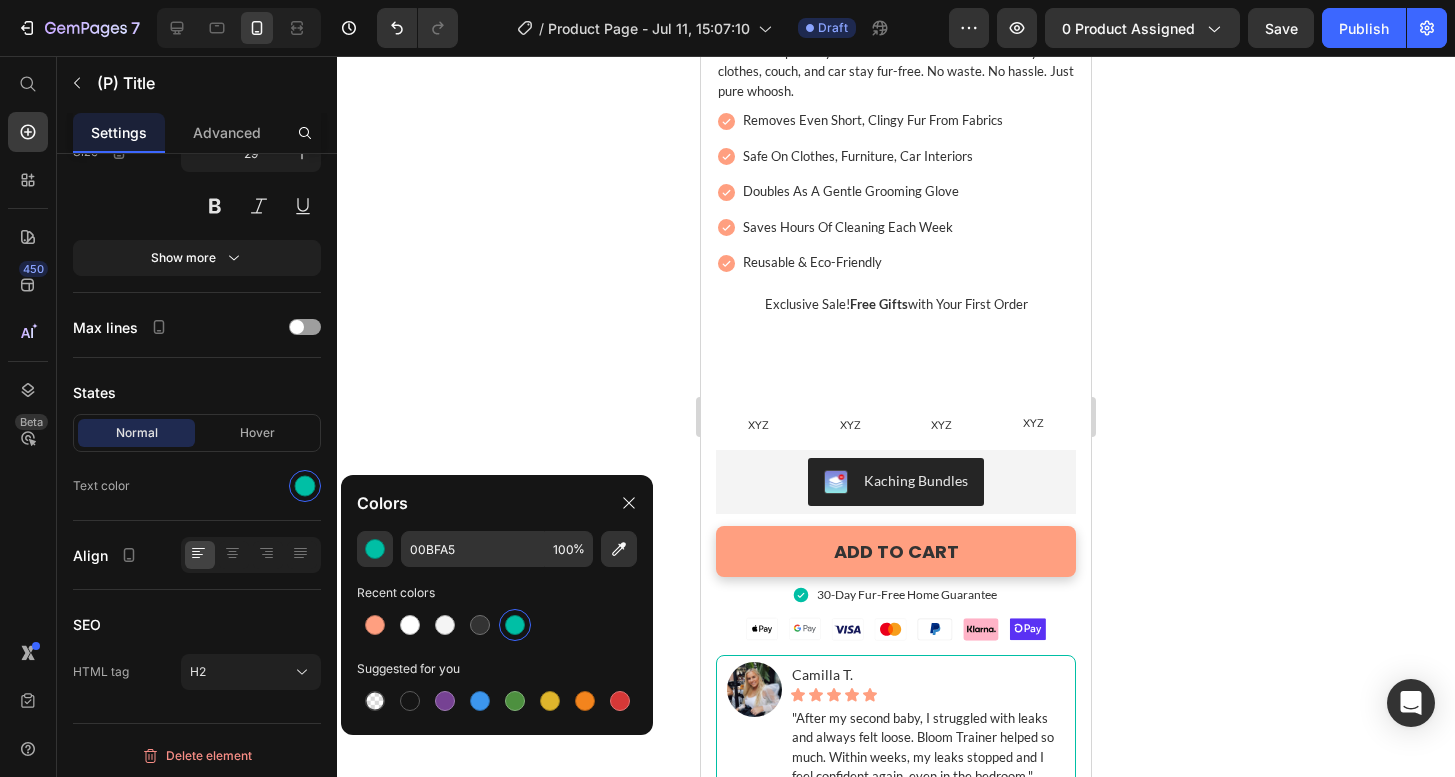 scroll, scrollTop: 767, scrollLeft: 0, axis: vertical 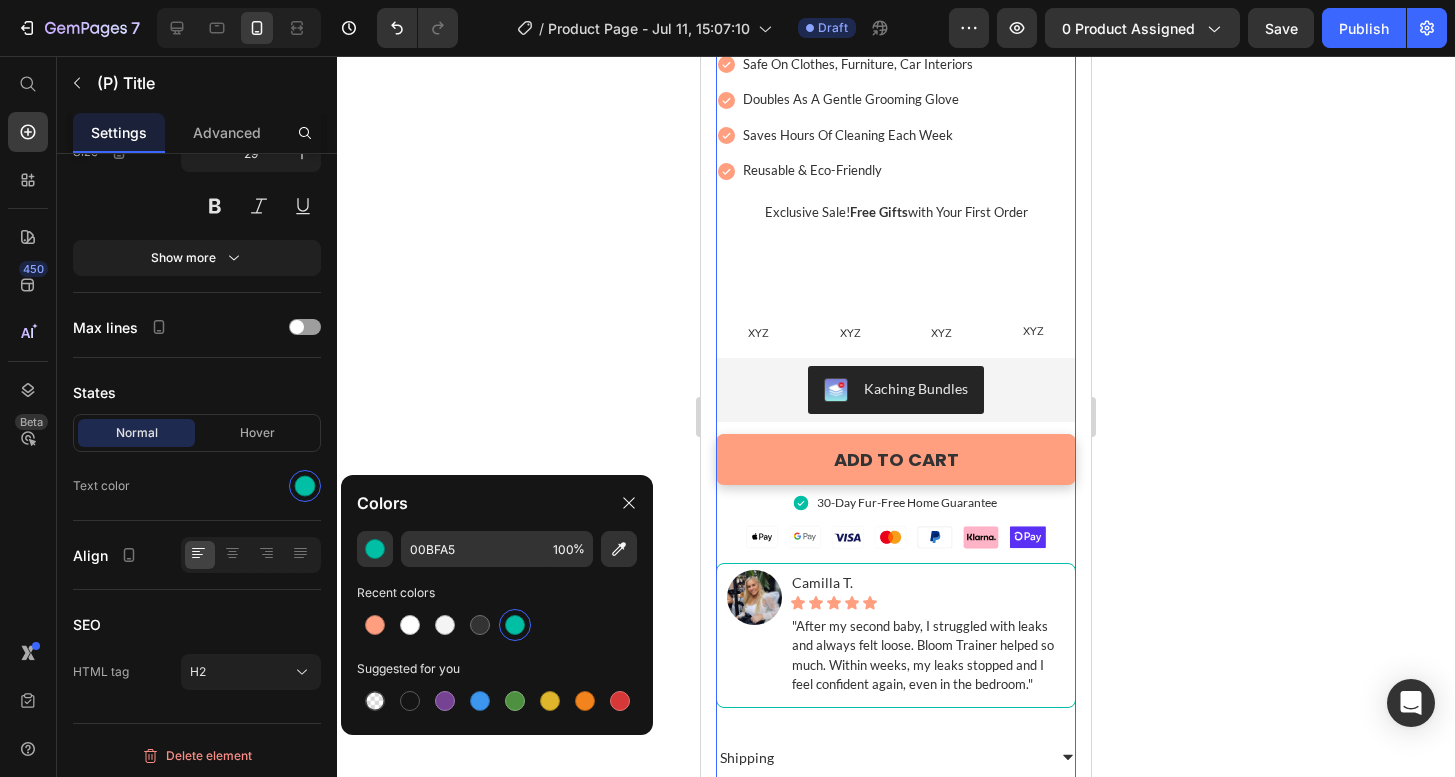 click on "🏆 Voted #1 WOmen Health ToOL of 2025 Text Block Portable Charging Dock (P) Title Icon Icon Icon Icon
Icon Icon List 4.8/5 | Trusted by 15,000+ Women Text Block Row $0.00 Product Price $9.99 Product Price 100% OFF Discount Tag Row Pop It On. Whoosh Fur Off. Finally Wear Black Again. Text Block Pet hair doesn’t have to own your life. PawPop® Whoosh Glove sweeps away even stubborn fur in seconds — so your clothes, couch, and car stay fur-free. No waste. No hassle. Just pure whoosh. Text Block
Icon Removes even short, clingy fur from fabrics Text
Icon Safe on clothes, furniture, car interiors Text
Icon Doubles as a gentle grooming glove Text
Icon Saves hours of cleaning each week Text
Icon Reusable & eco-friendly Text Advanced List Exclusive Sale!  Free Gifts  with your first Order Text Block Image XYZ Text Image XYZ Text Image XYZ Text Image XYZ Text Row Kaching Bundles Kaching Bundles ADD TO CART Add to Cart" at bounding box center (896, 369) 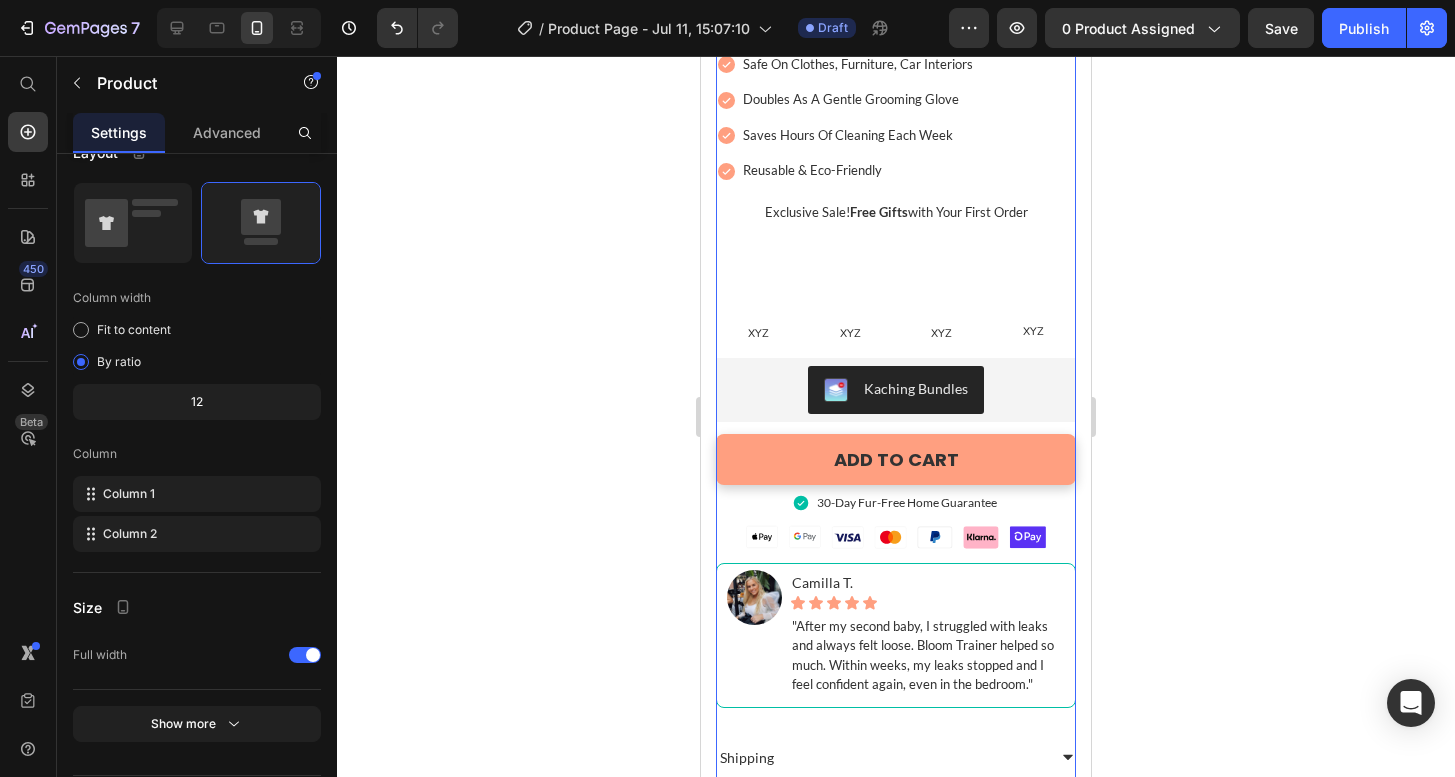 scroll, scrollTop: 0, scrollLeft: 0, axis: both 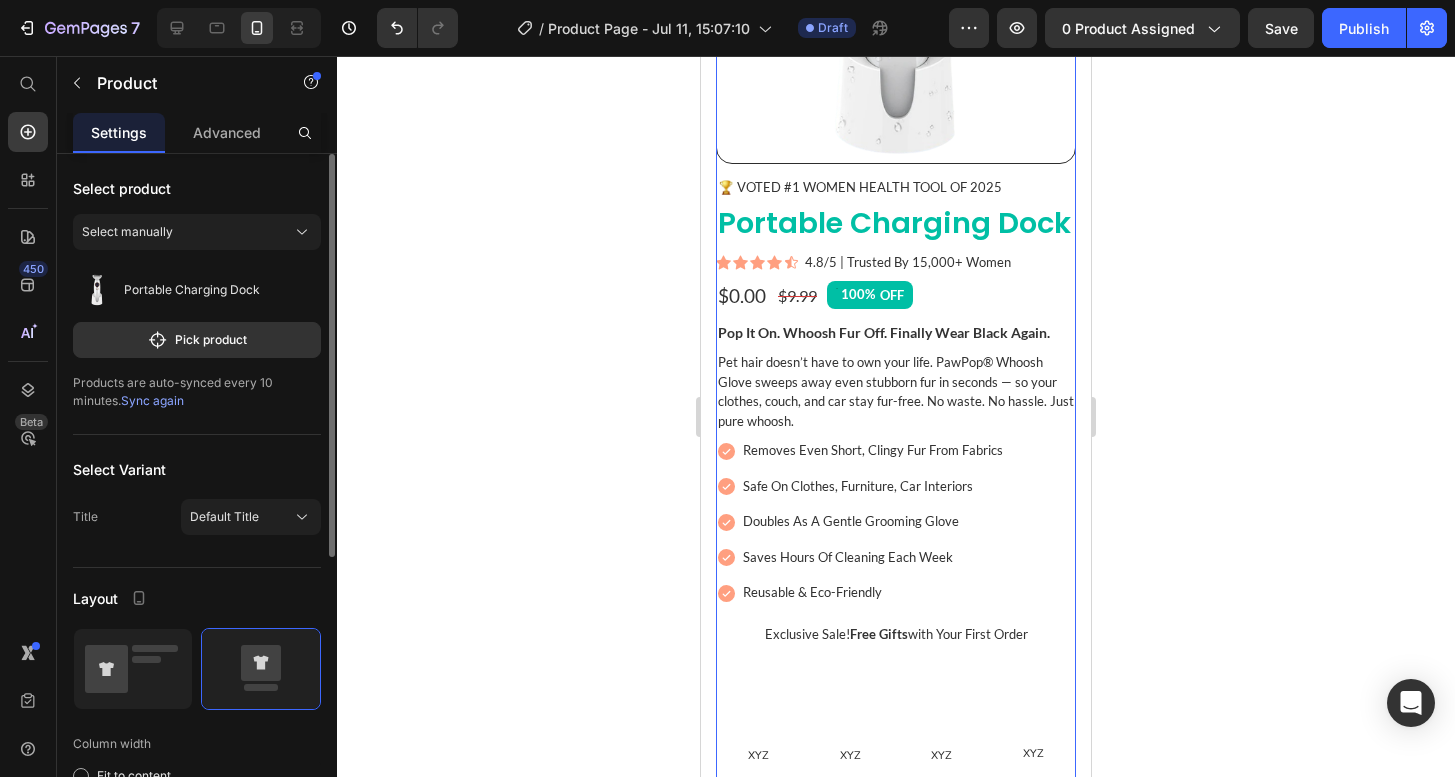 click 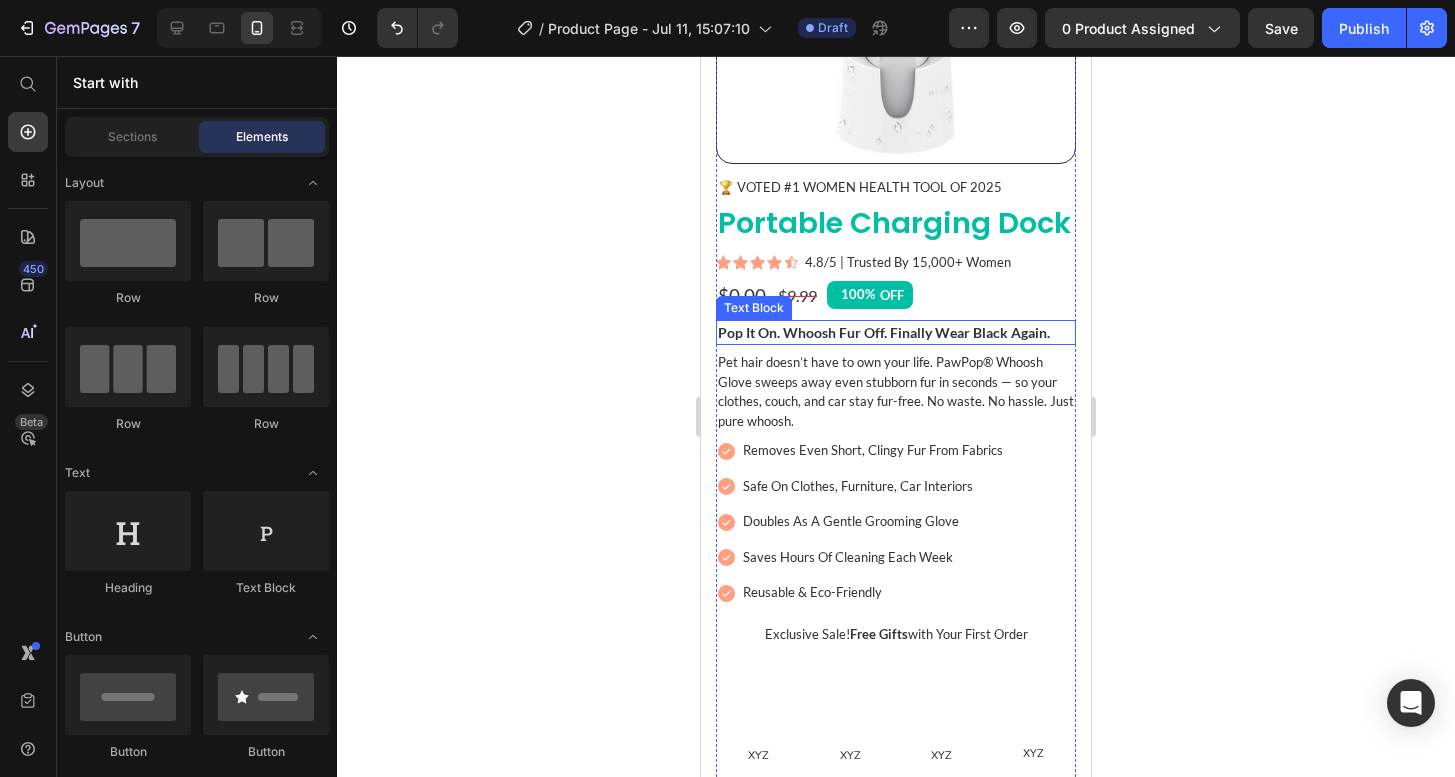click on "Pop It On. Whoosh Fur Off. Finally Wear Black Again." at bounding box center [896, 332] 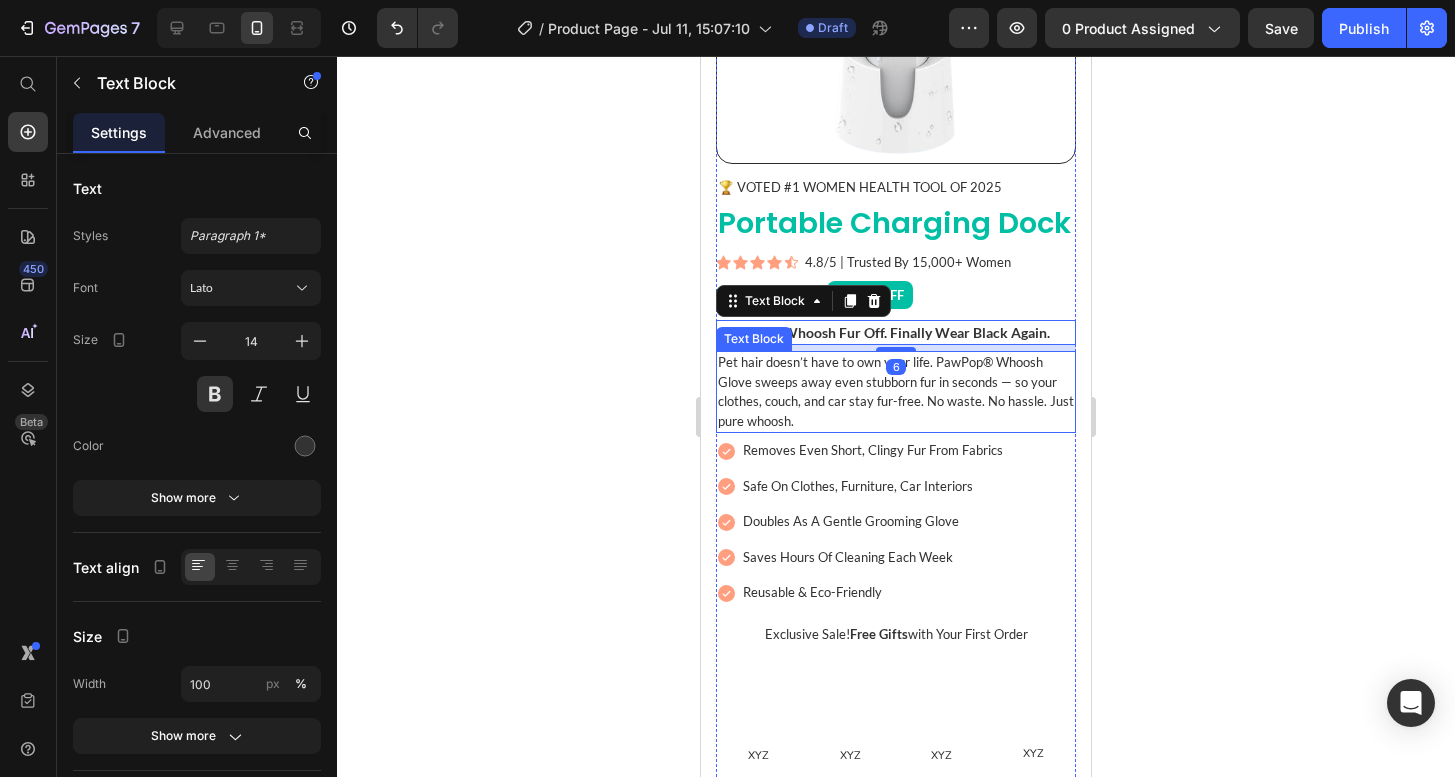 click on "Pet hair doesn’t have to own your life. PawPop® Whoosh Glove sweeps away even stubborn fur in seconds — so your clothes, couch, and car stay fur-free. No waste. No hassle. Just pure whoosh." at bounding box center [896, 392] 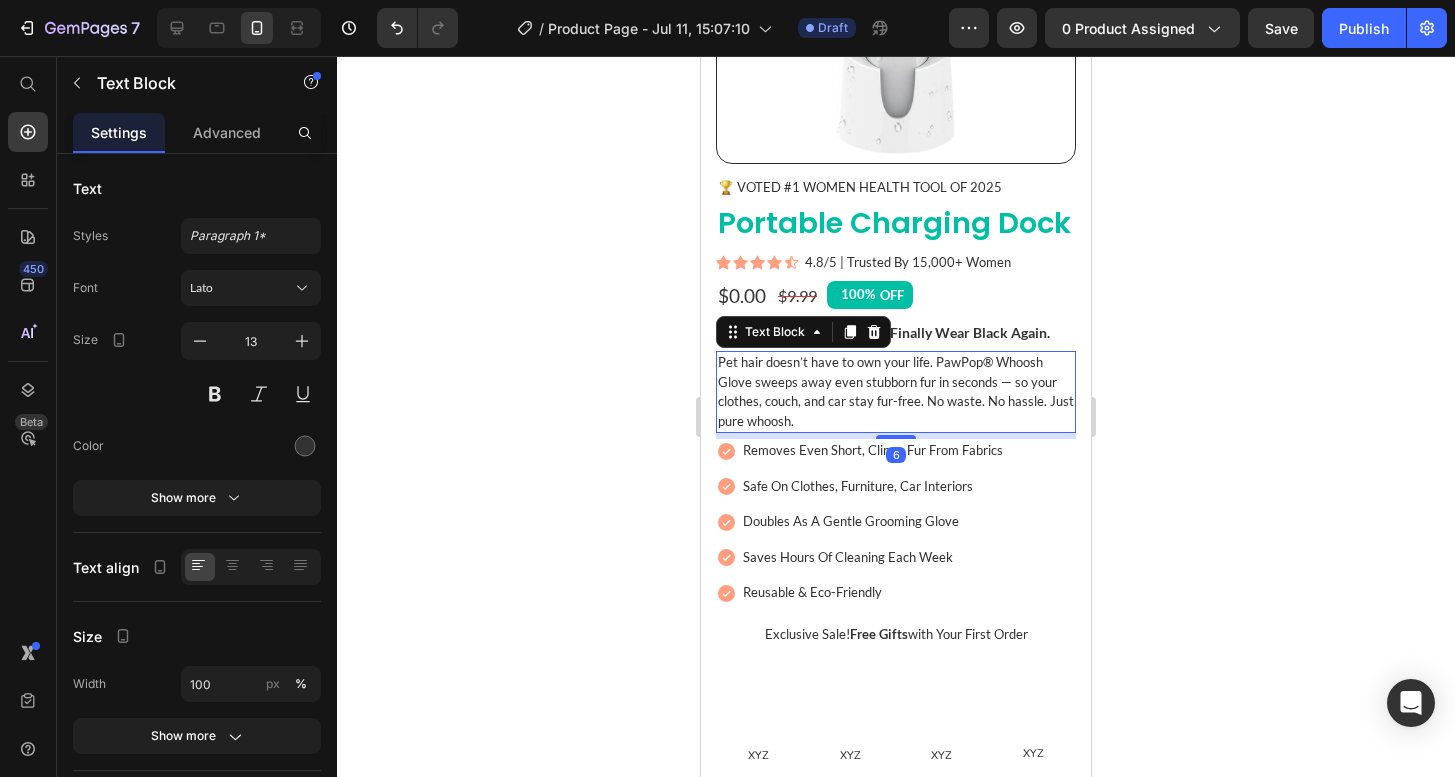 click 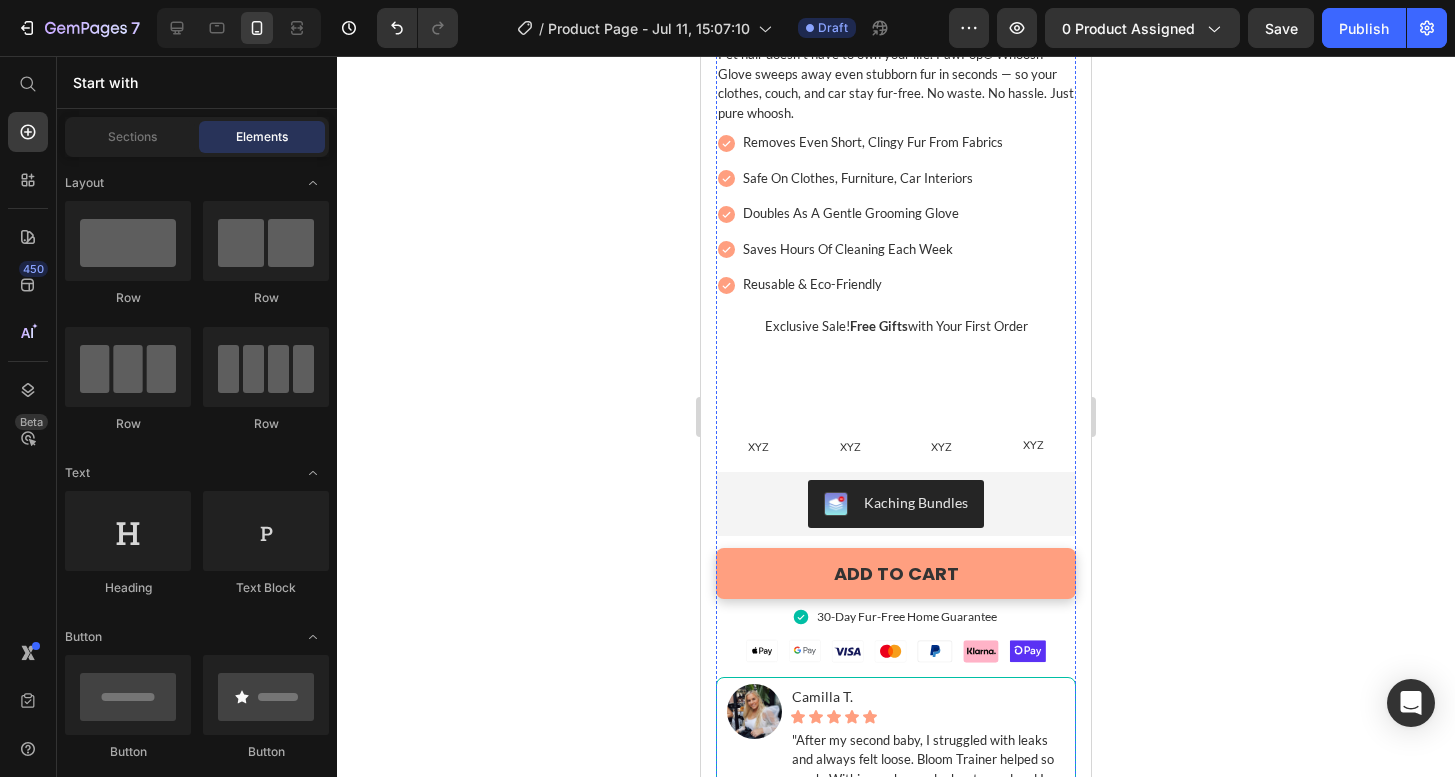scroll, scrollTop: 654, scrollLeft: 0, axis: vertical 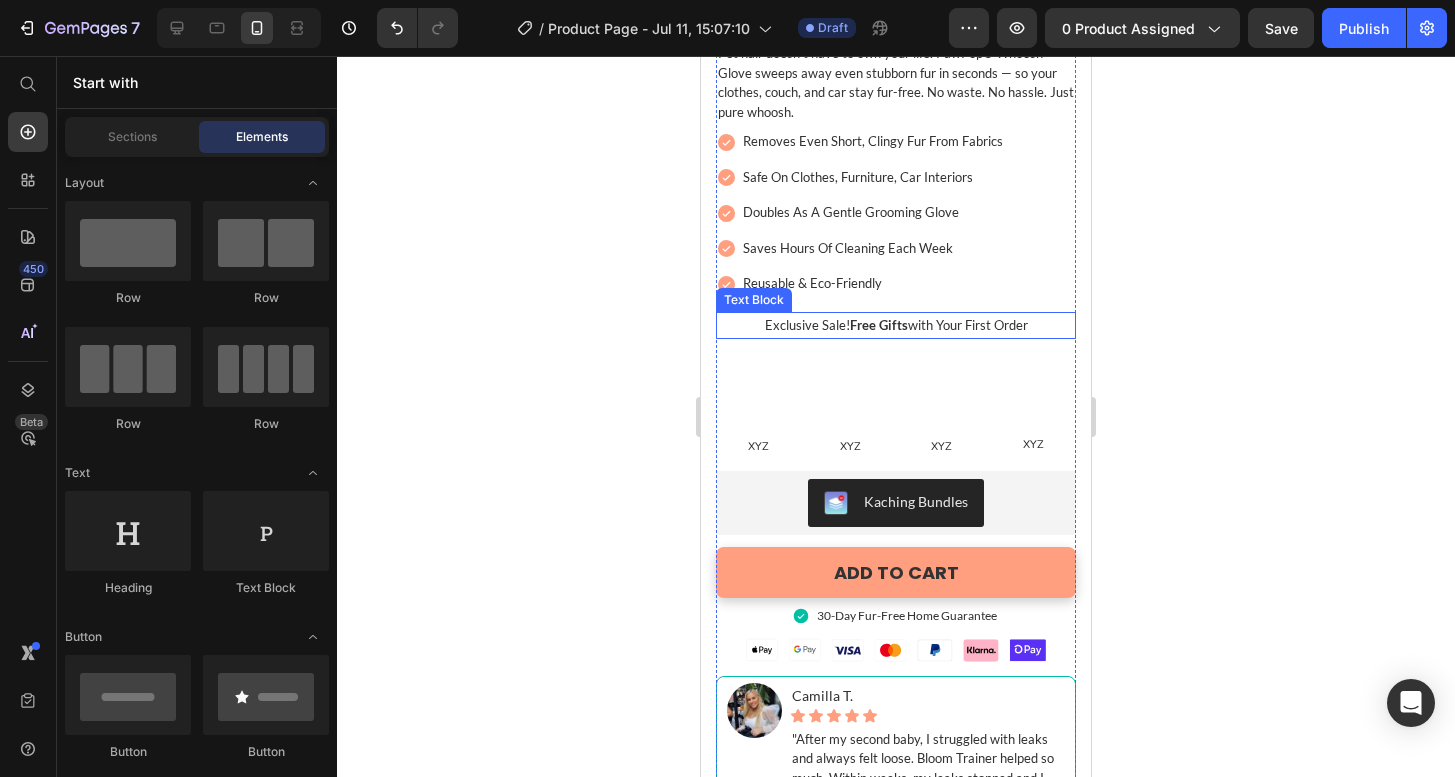 click on "Exclusive Sale!  Free Gifts  with your first Order" at bounding box center (896, 325) 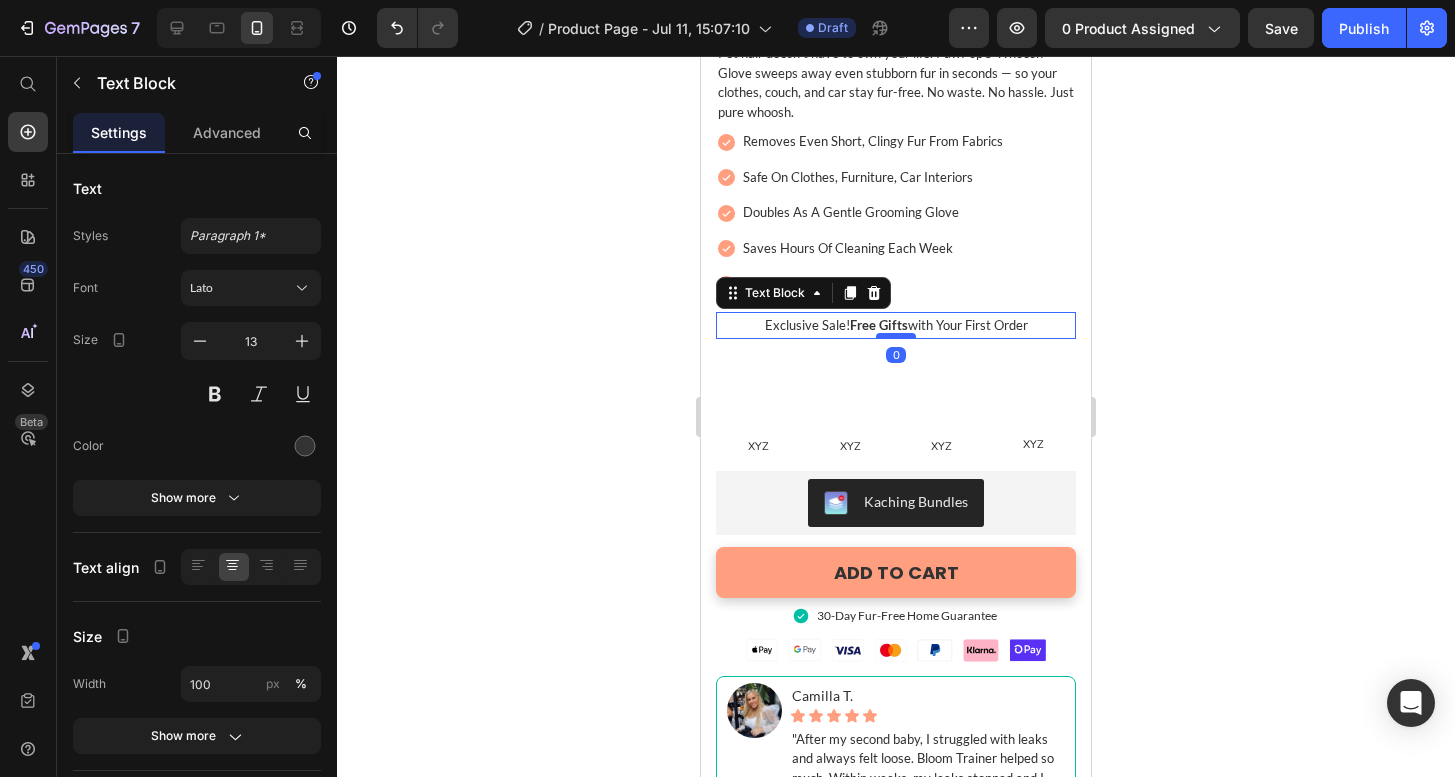 click at bounding box center [896, 336] 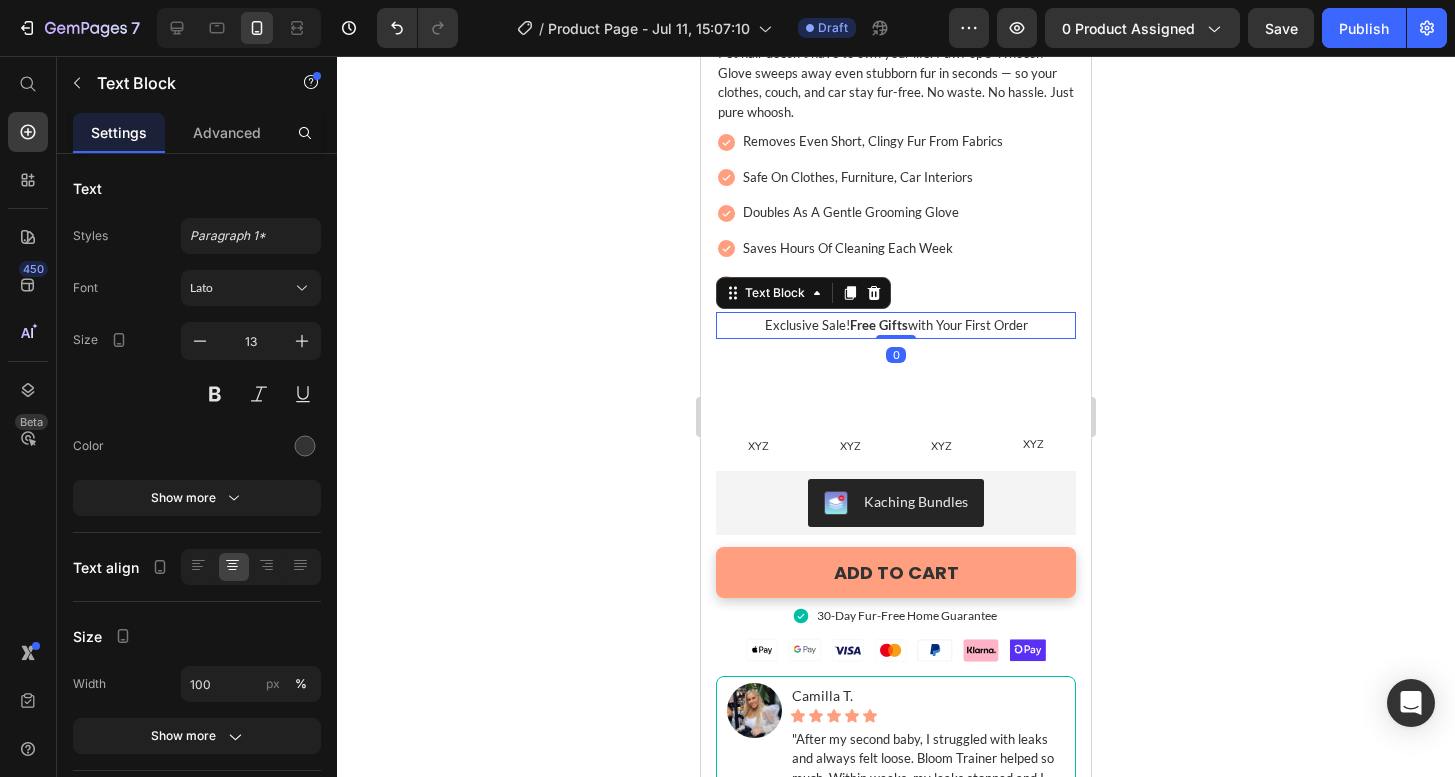 click on "Exclusive Sale!  Free Gifts  with your first Order" at bounding box center (896, 325) 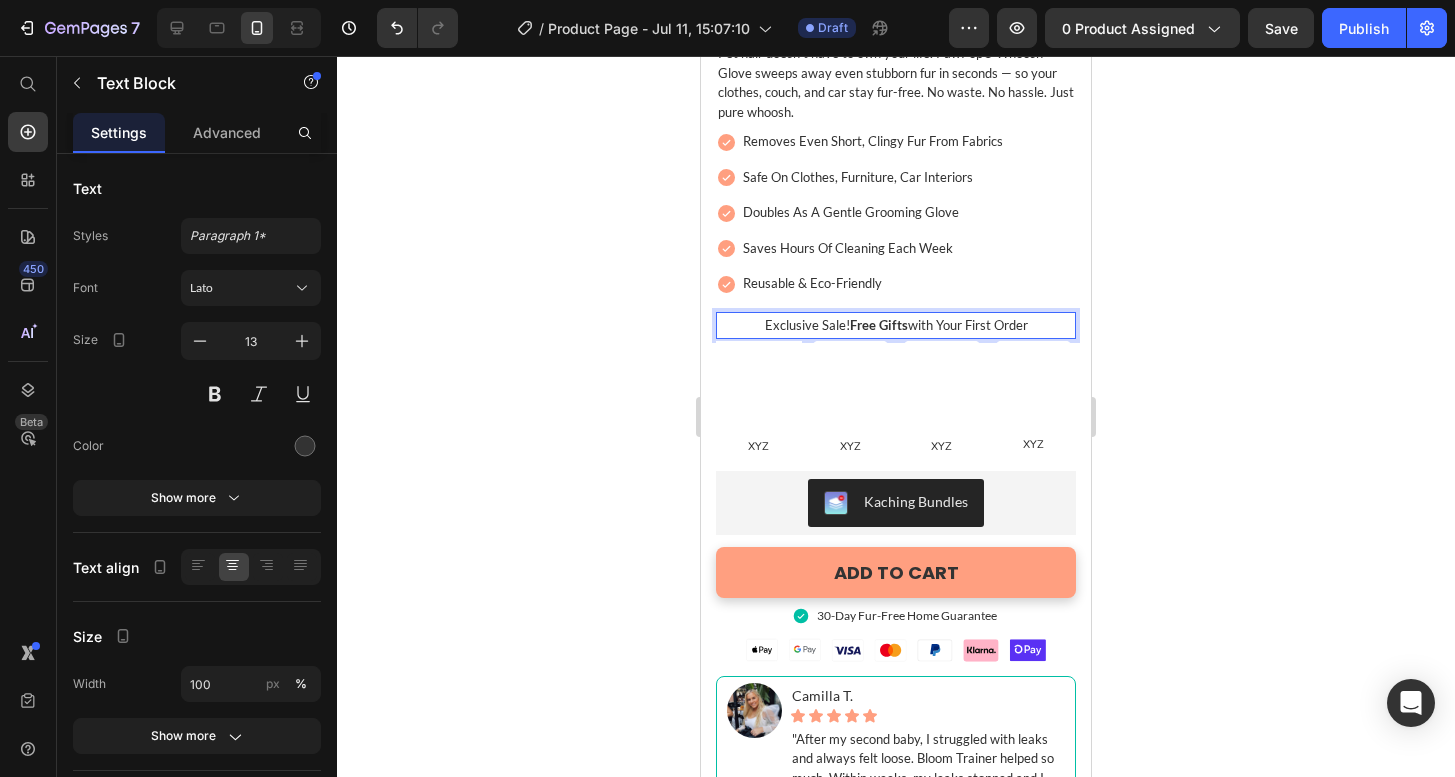 click 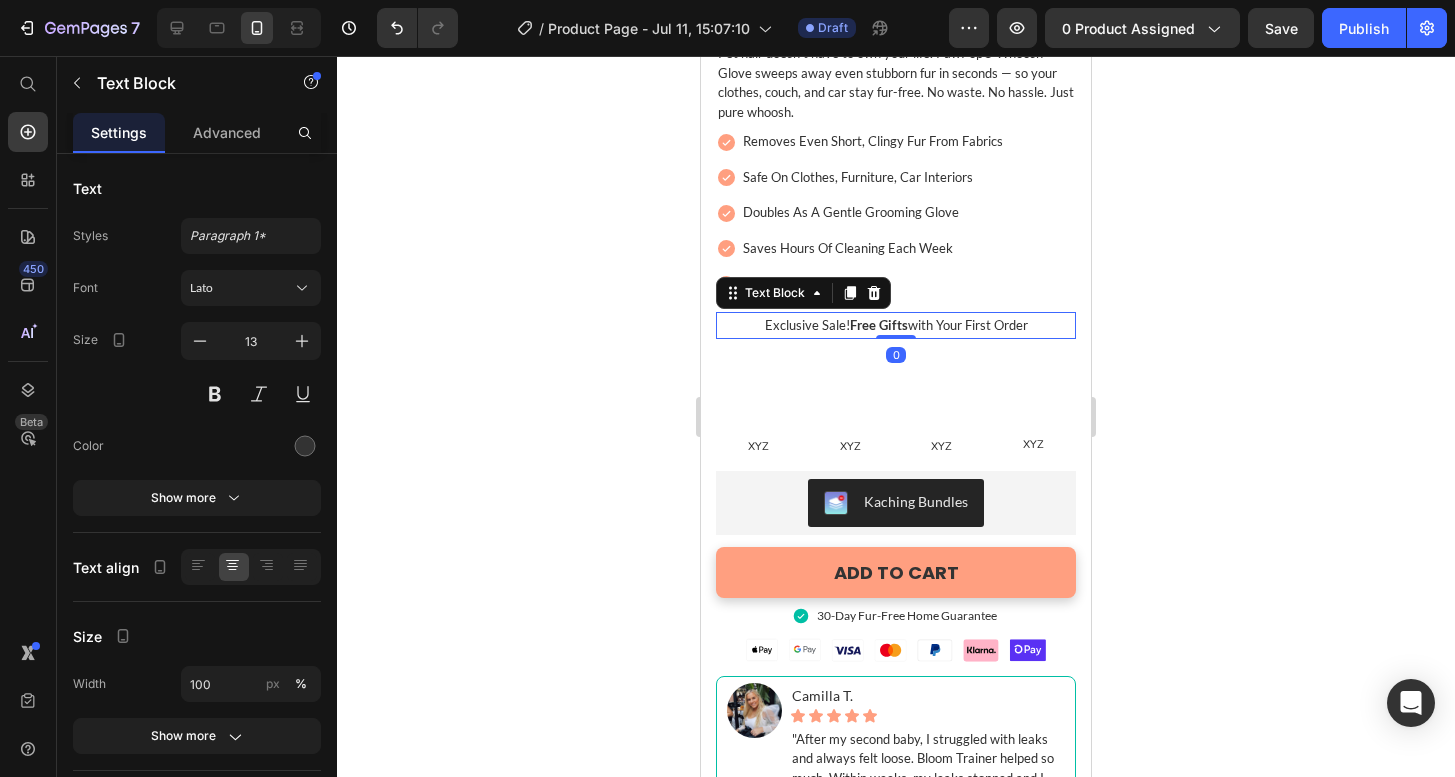 click on "Exclusive Sale!  Free Gifts  with your first Order" at bounding box center [896, 325] 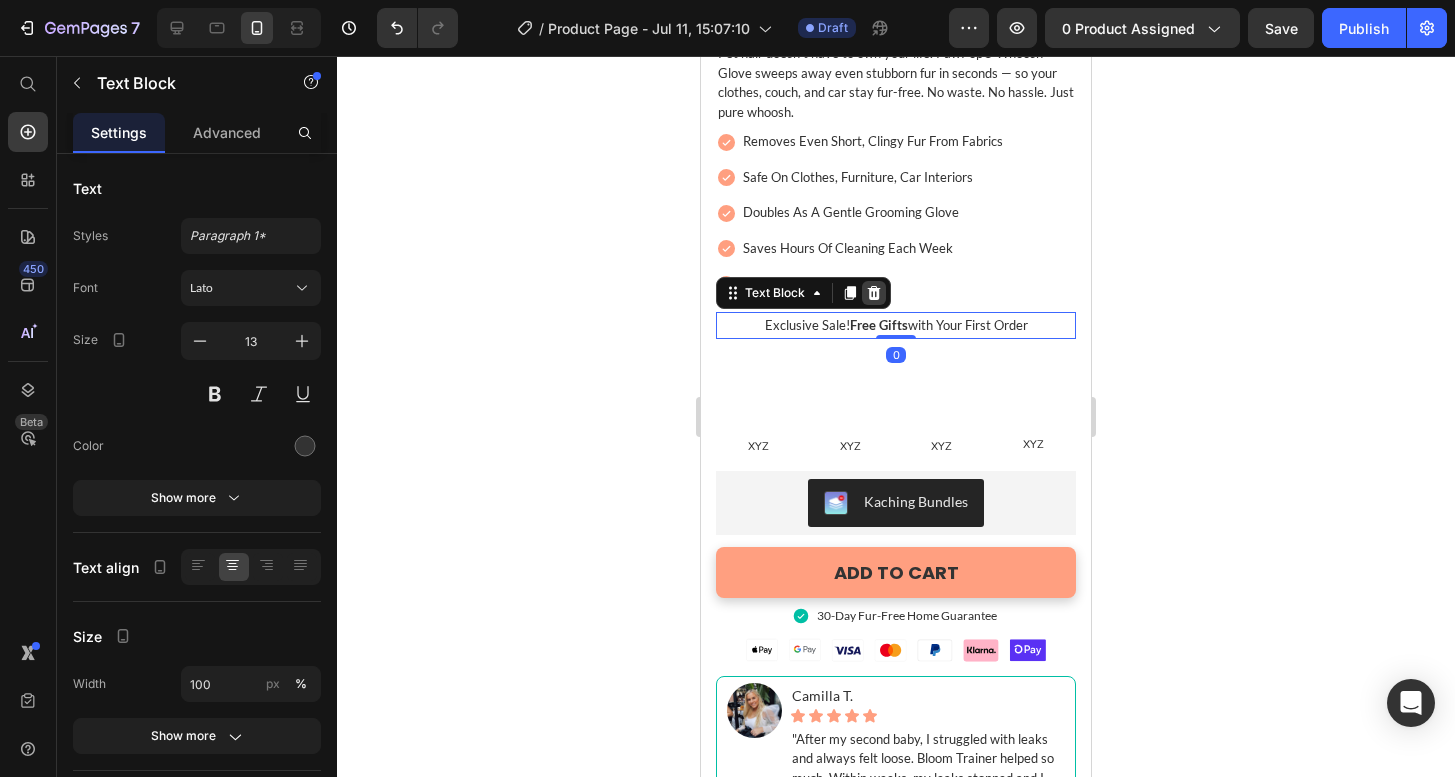 click 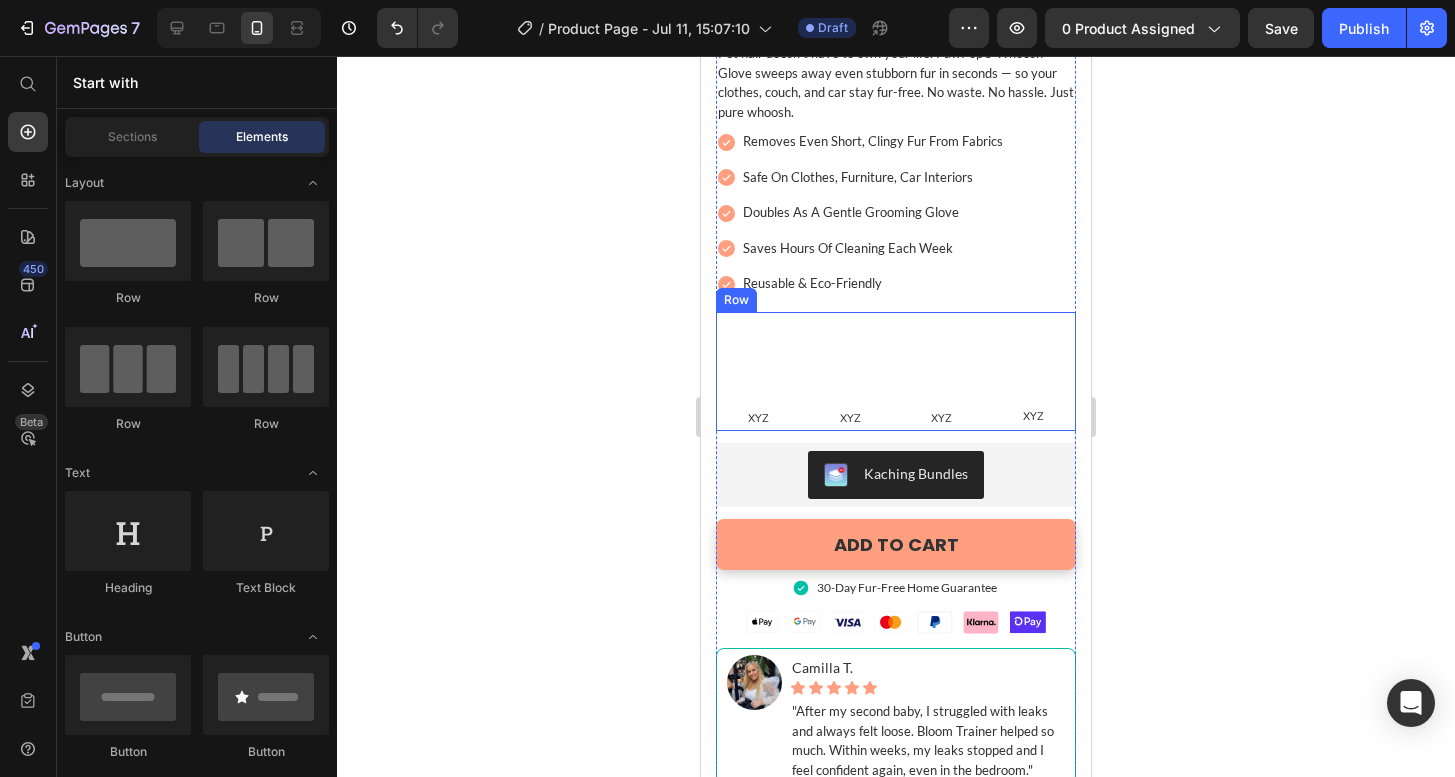 click on "XYZ" at bounding box center (851, 419) 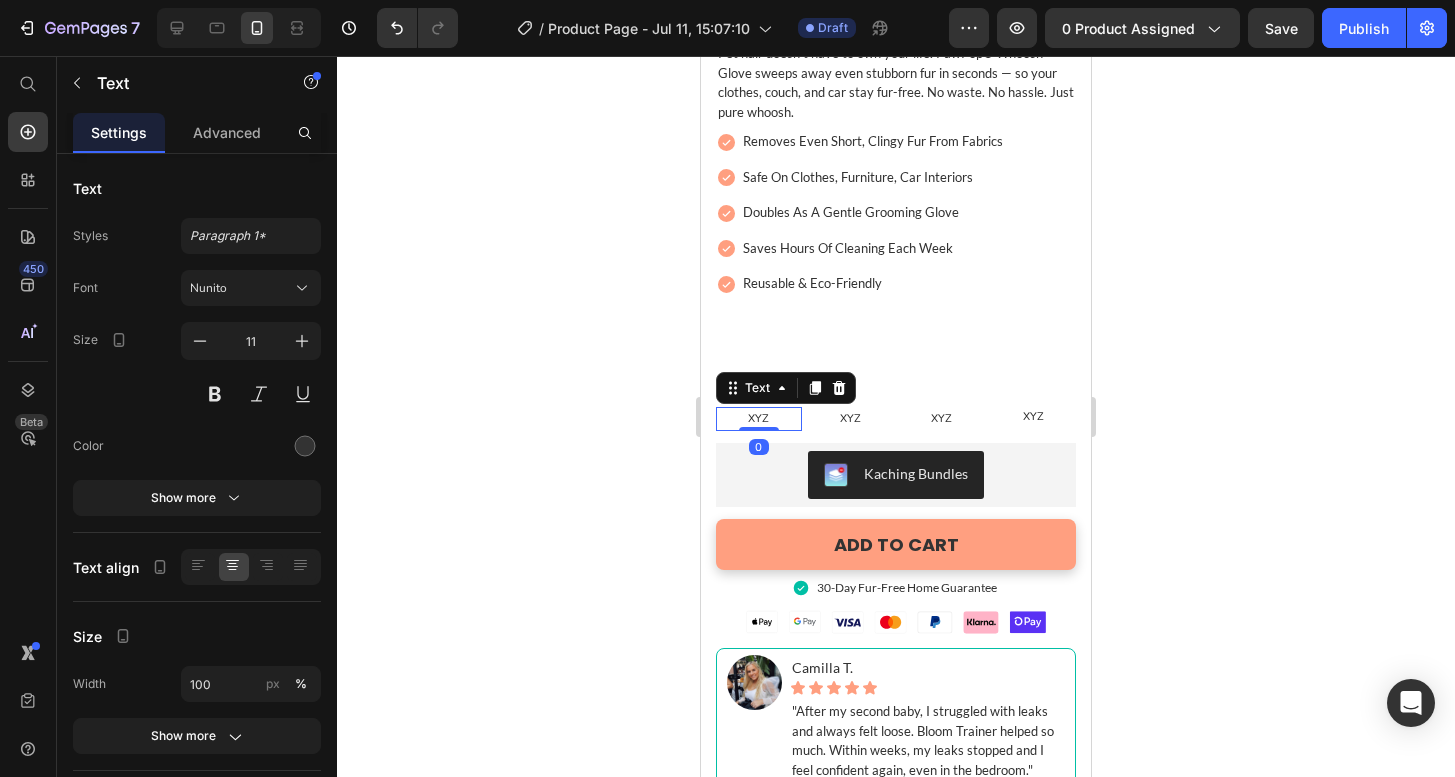 click on "XYZ" at bounding box center (759, 419) 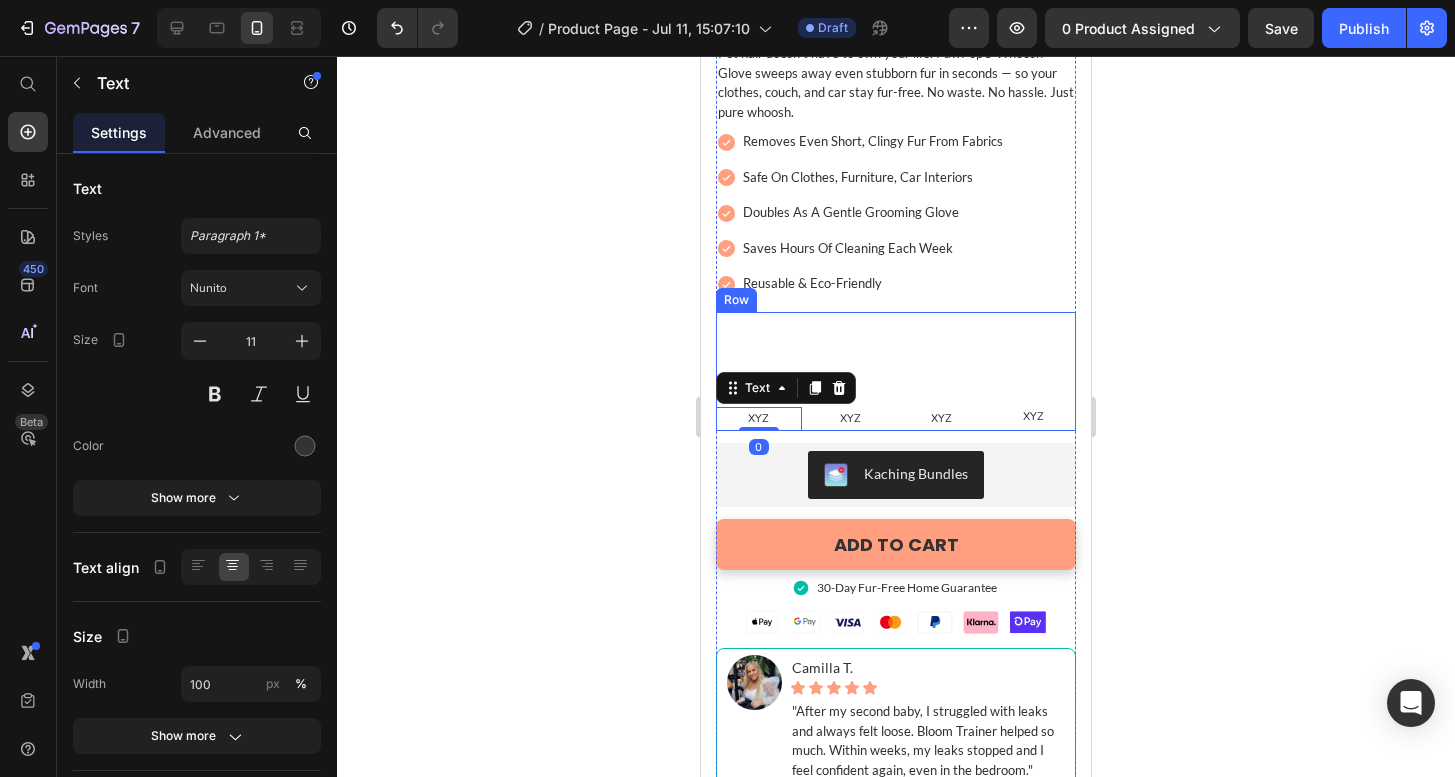 click on "Image XYZ Text   0 Image XYZ Text Image XYZ Text Image XYZ Text Row" at bounding box center [896, 371] 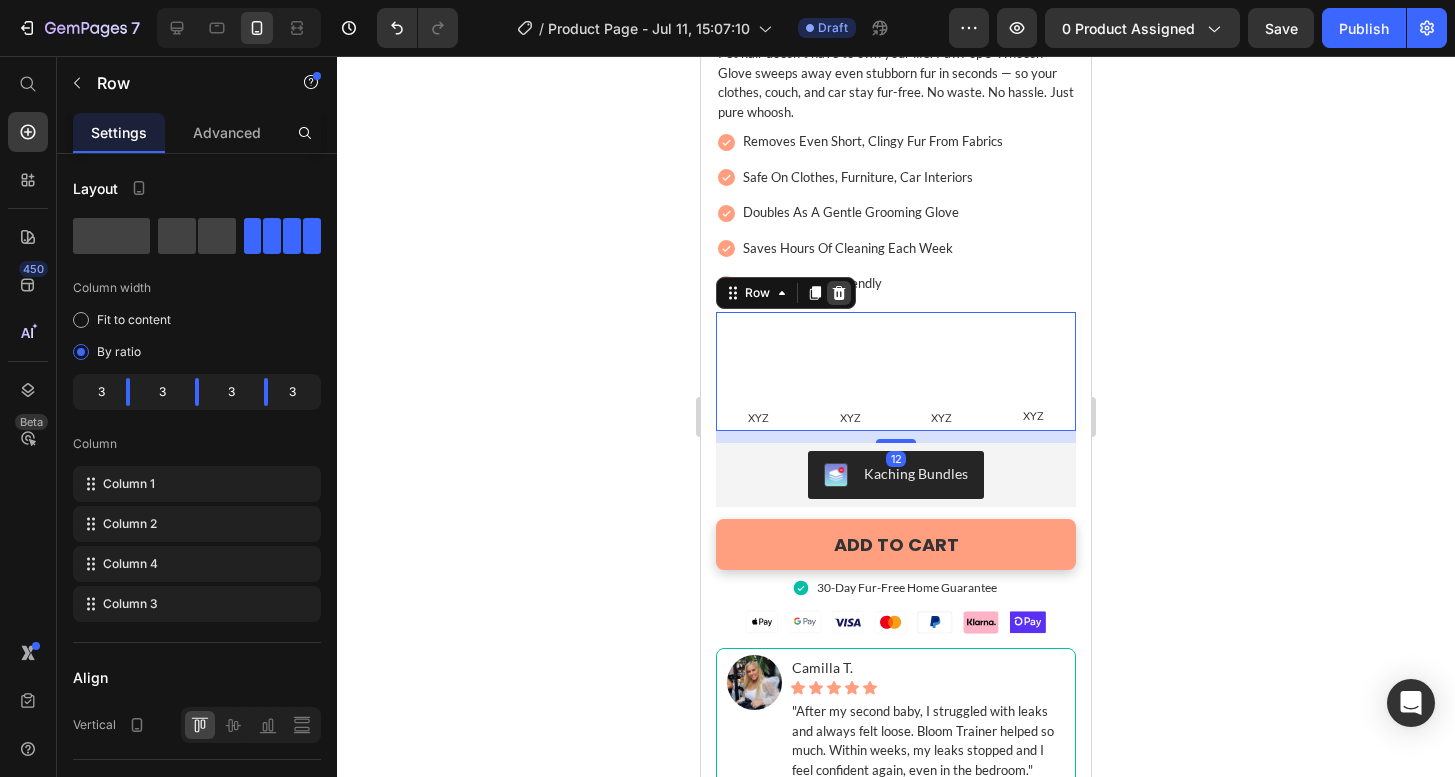 click 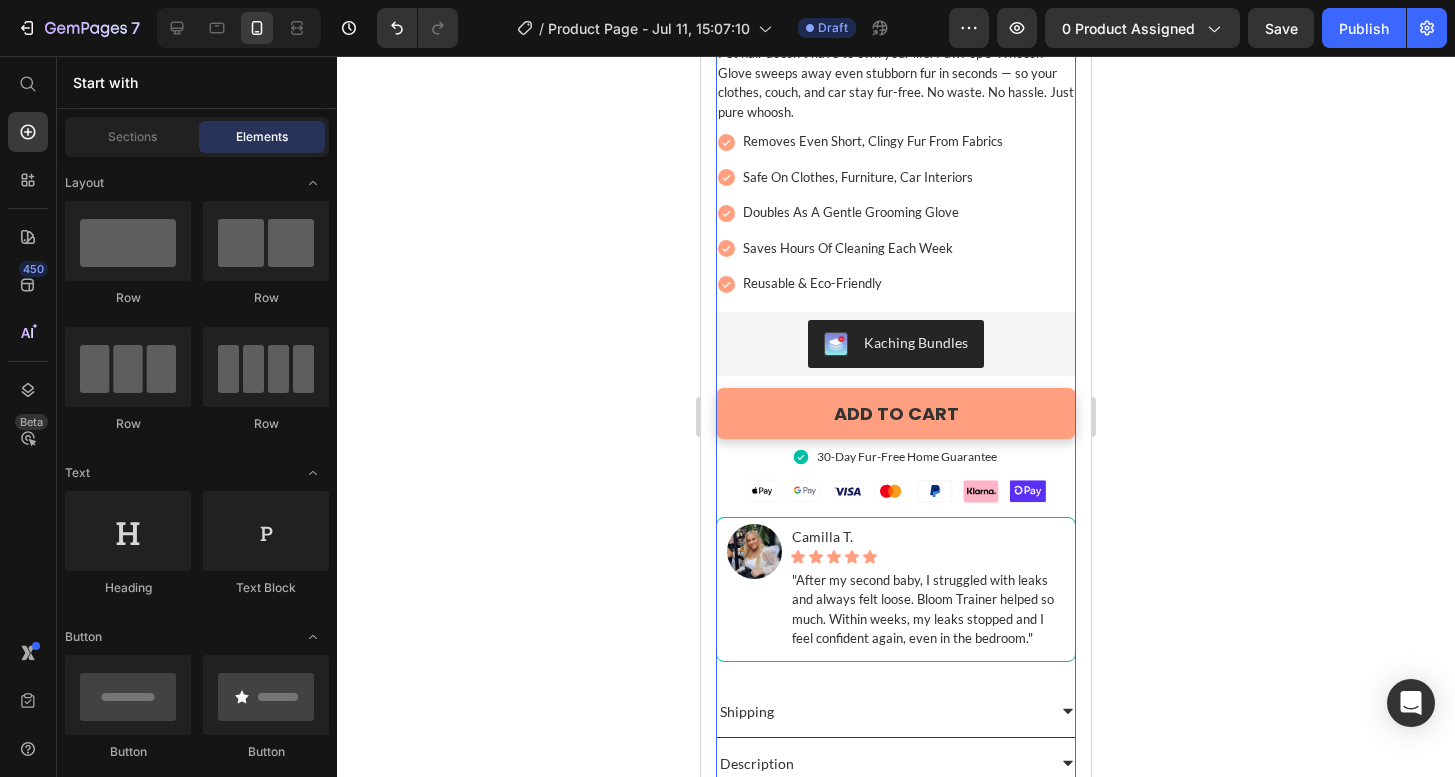 click 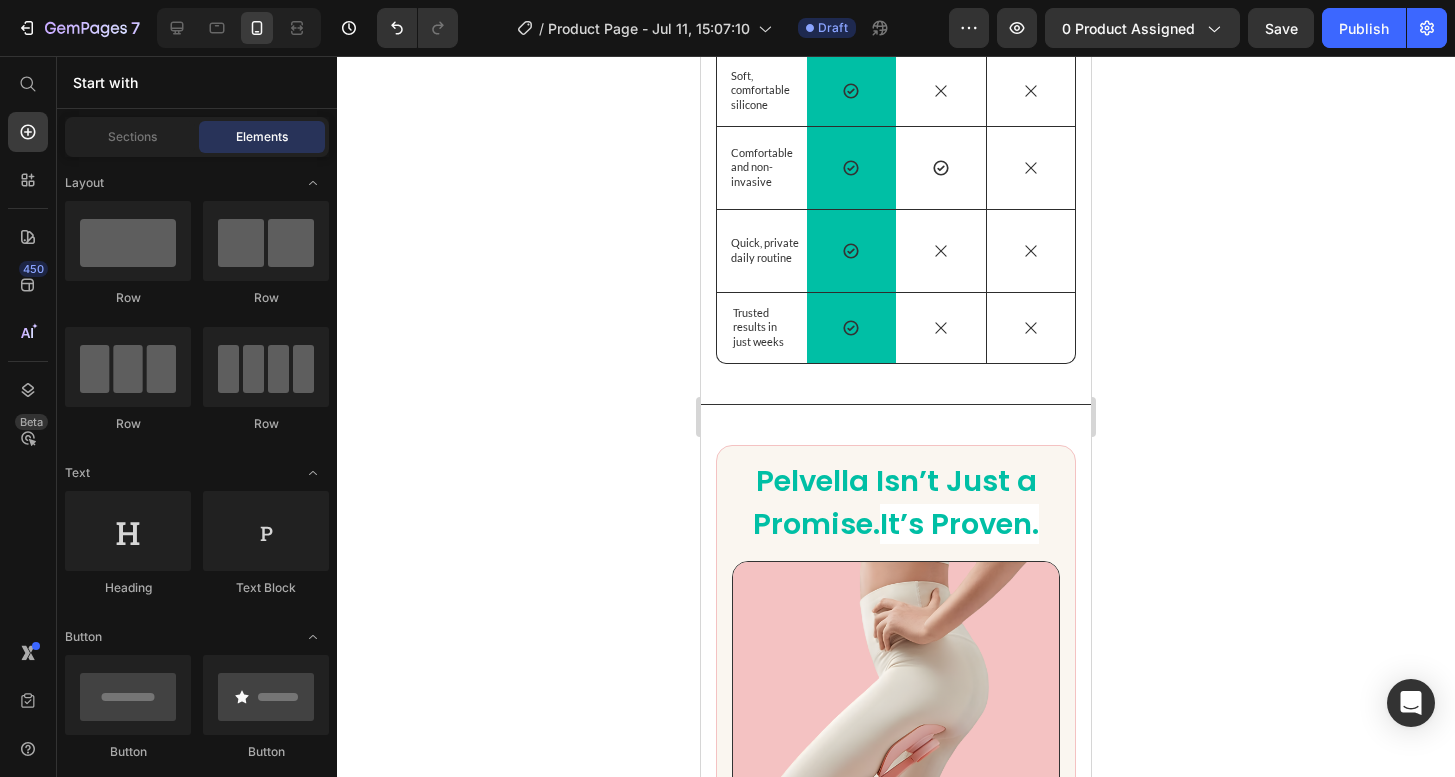 scroll, scrollTop: 4905, scrollLeft: 0, axis: vertical 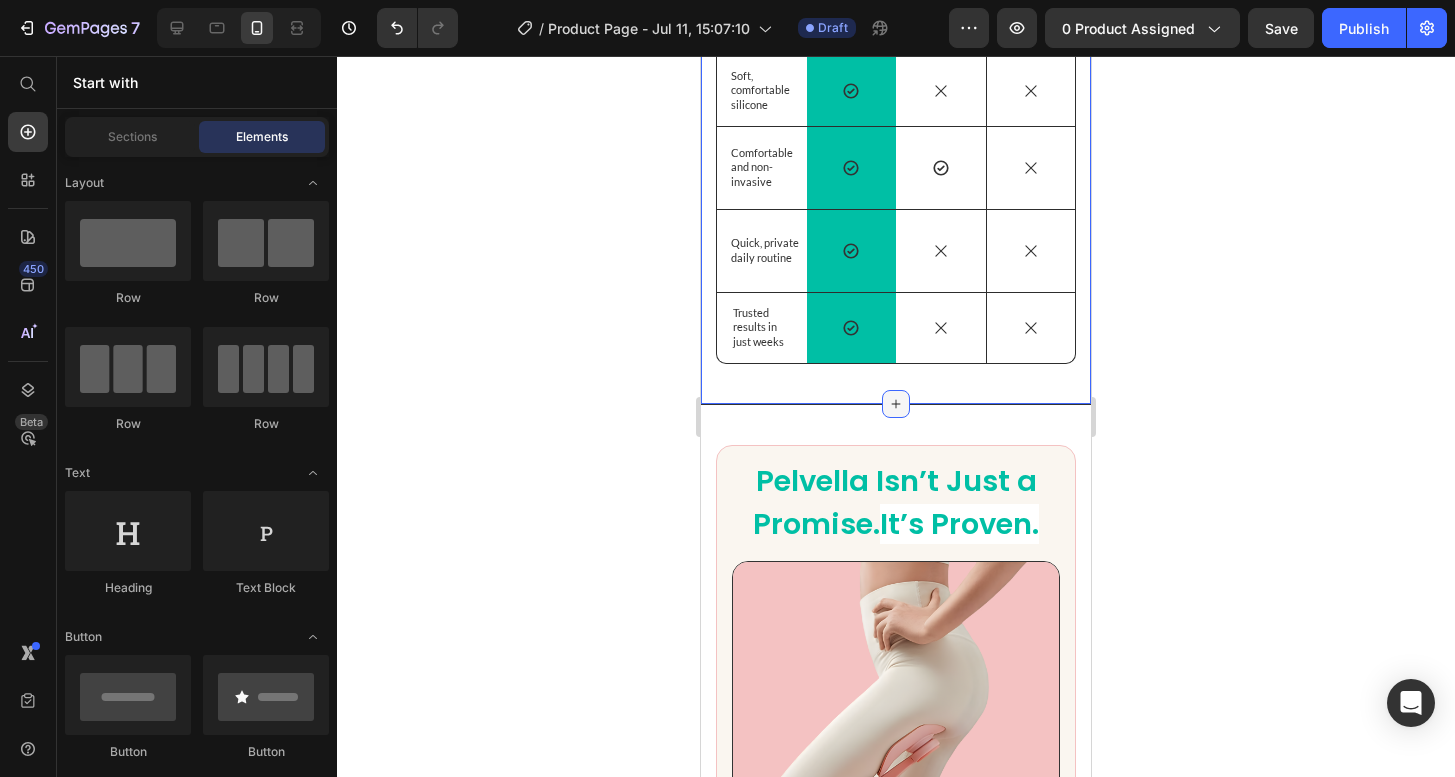 click at bounding box center [896, 404] 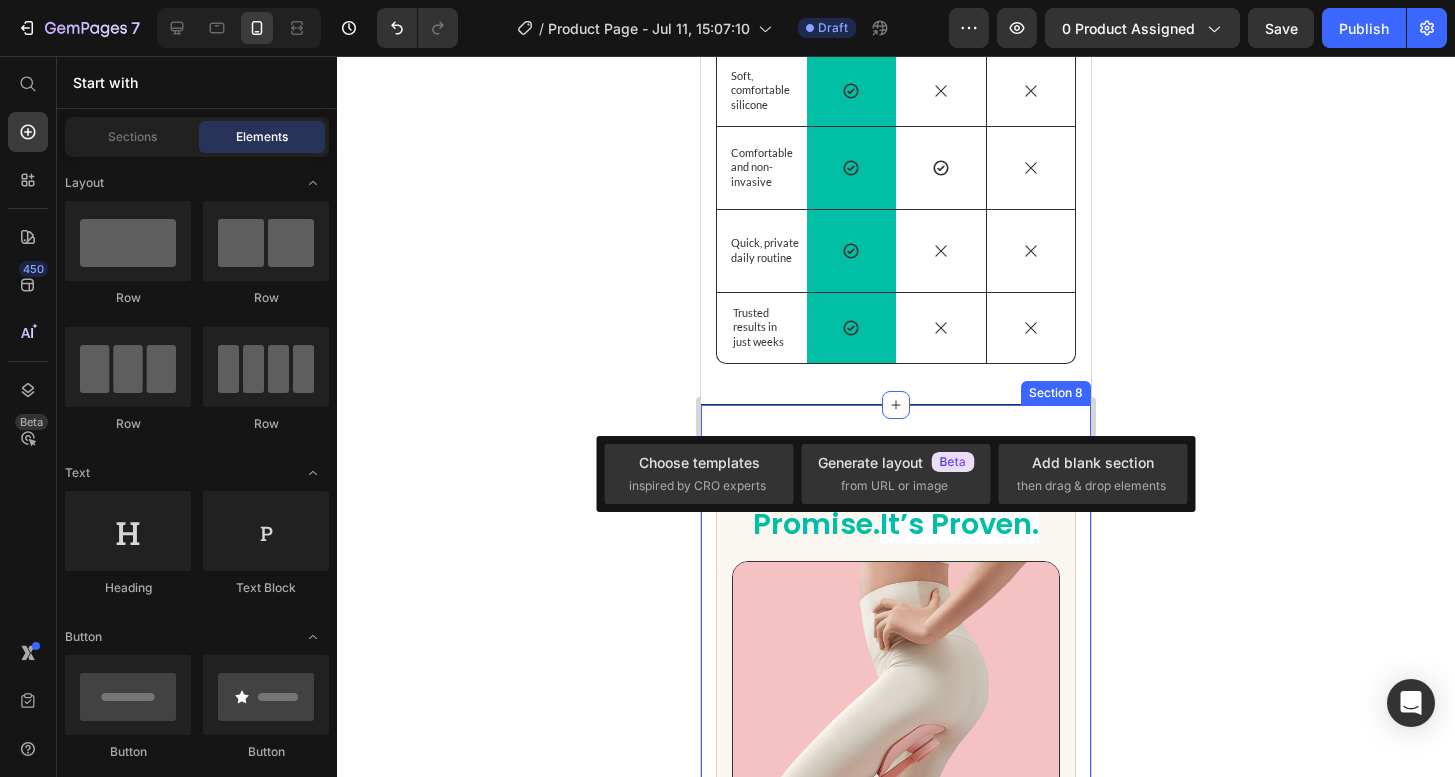 click on "Pelvella Isn’t Just a Promise.  It’s Proven. Heading Image 91% Heading said they  reduced bladder leaks  and felt back in control of their bodies. Text Block Row 88% Heading reported  more comfort and confidence during intimacy , with less pain and improved sensation. Text Block Row 93% Heading shared that Bloom Trainer  boosted their overall confidence and made daily life feel normal again. Text Block Row Row Row Row Row Section 8" at bounding box center (896, 885) 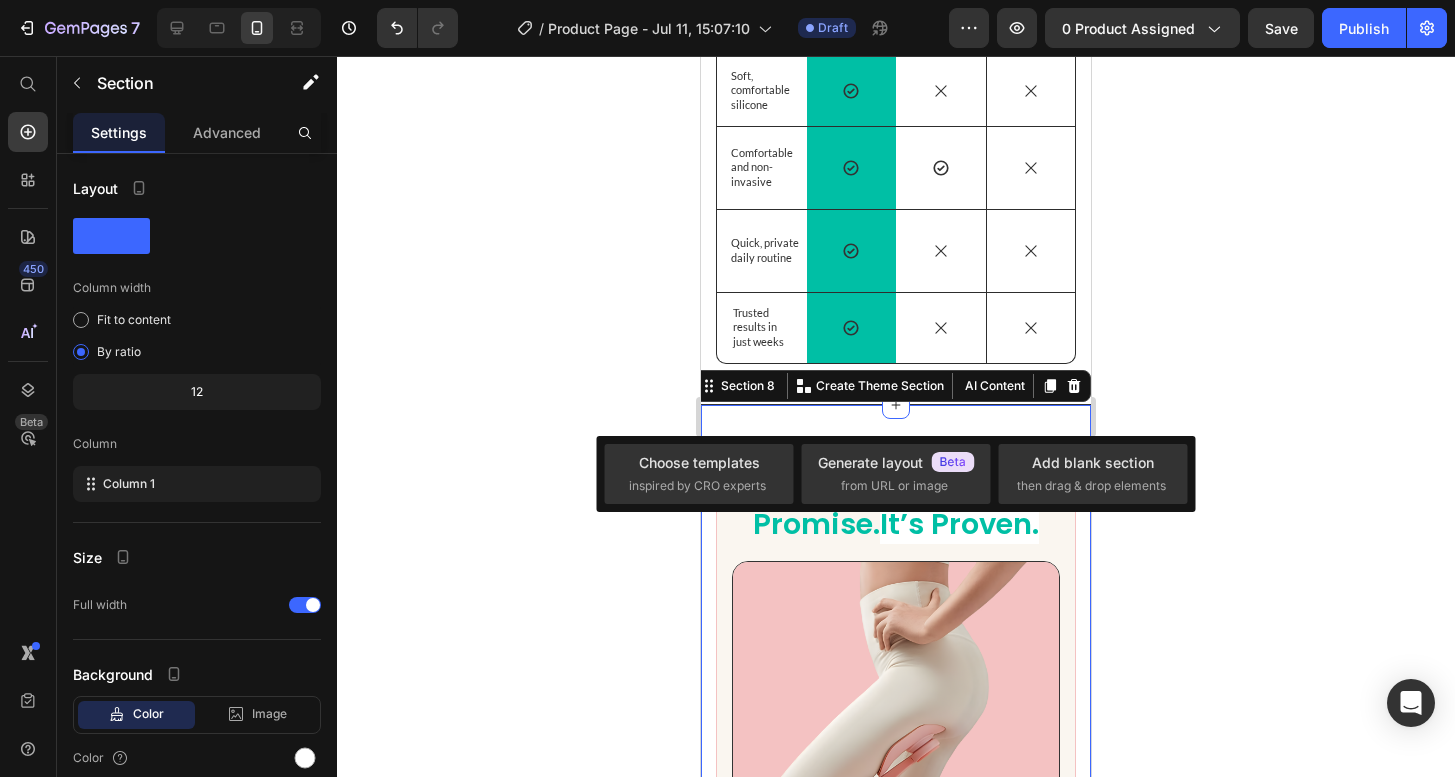 click 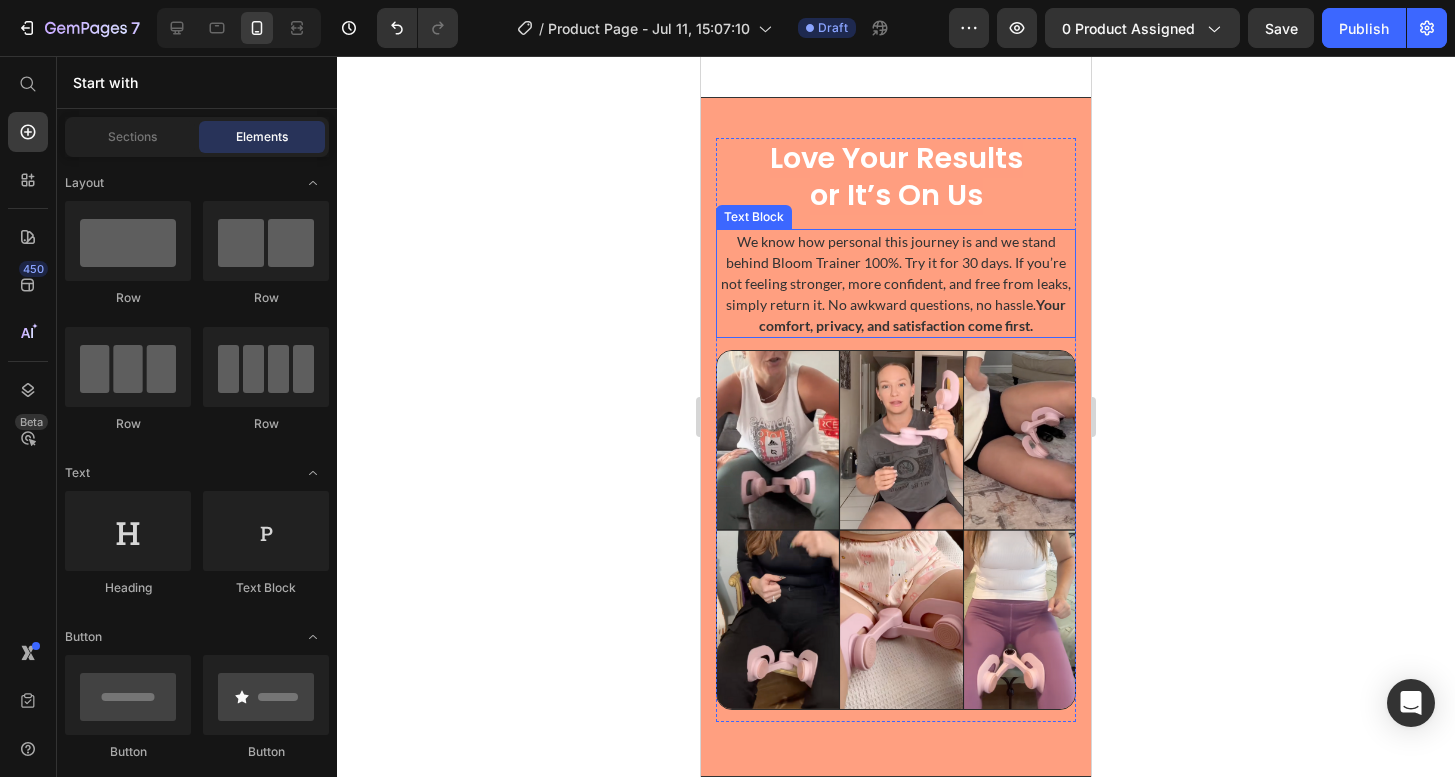 scroll, scrollTop: 5212, scrollLeft: 0, axis: vertical 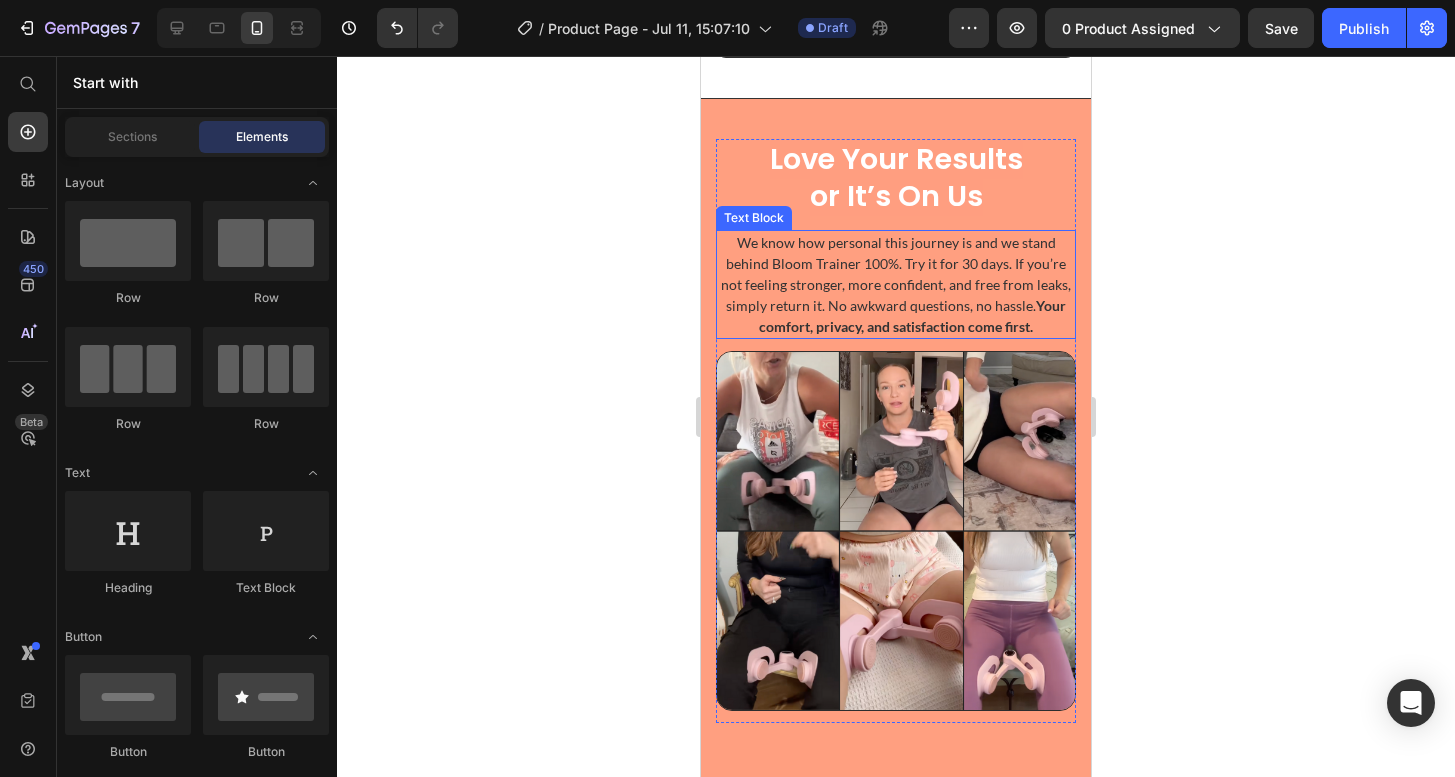 click on "We know how personal this journey is and we stand behind Bloom Trainer 100%. Try it for 30 days. If you’re not feeling stronger, more confident, and free from leaks, simply return it. No awkward questions, no hassle.  Your comfort, privacy, and satisfaction come first." at bounding box center [896, 284] 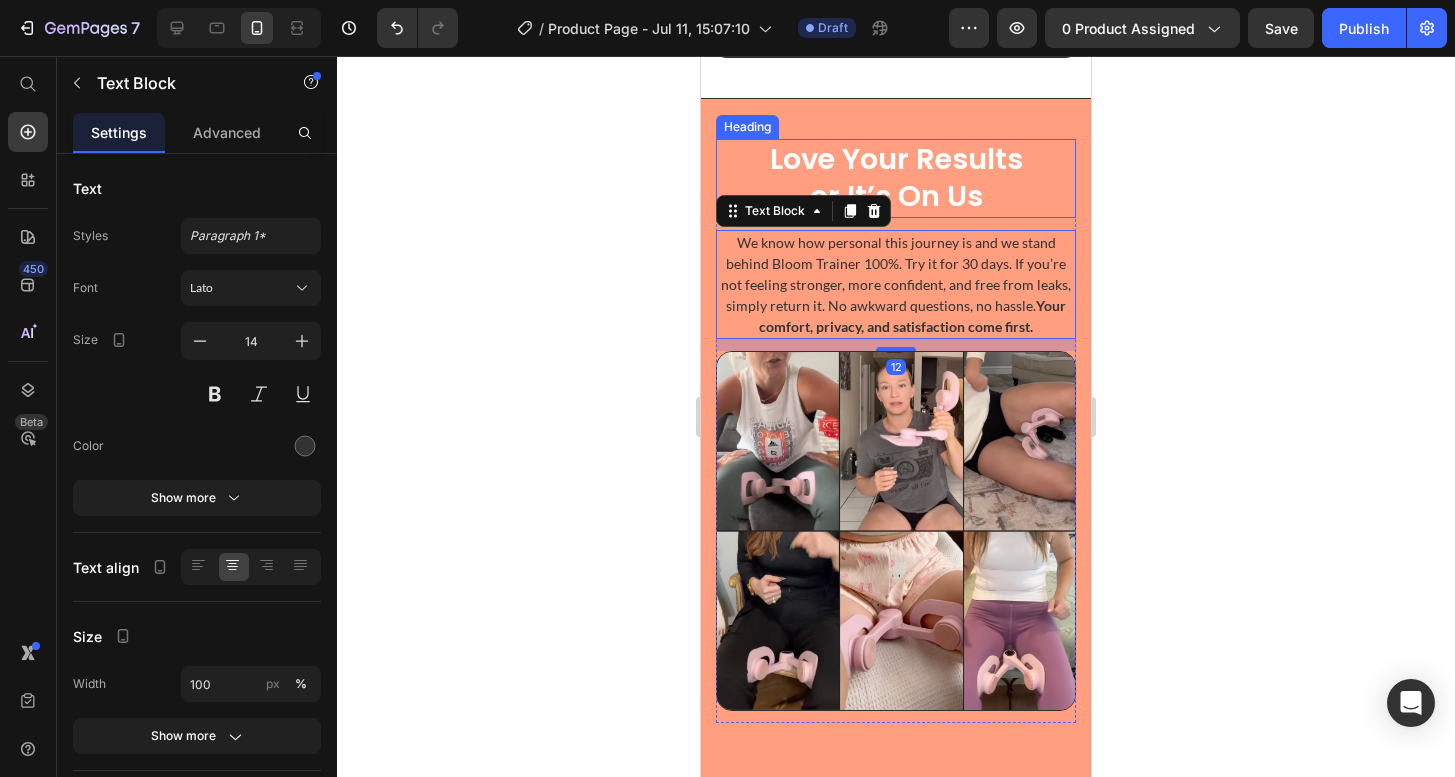 click on "Love Your Results  or It’s On Us" at bounding box center [896, 178] 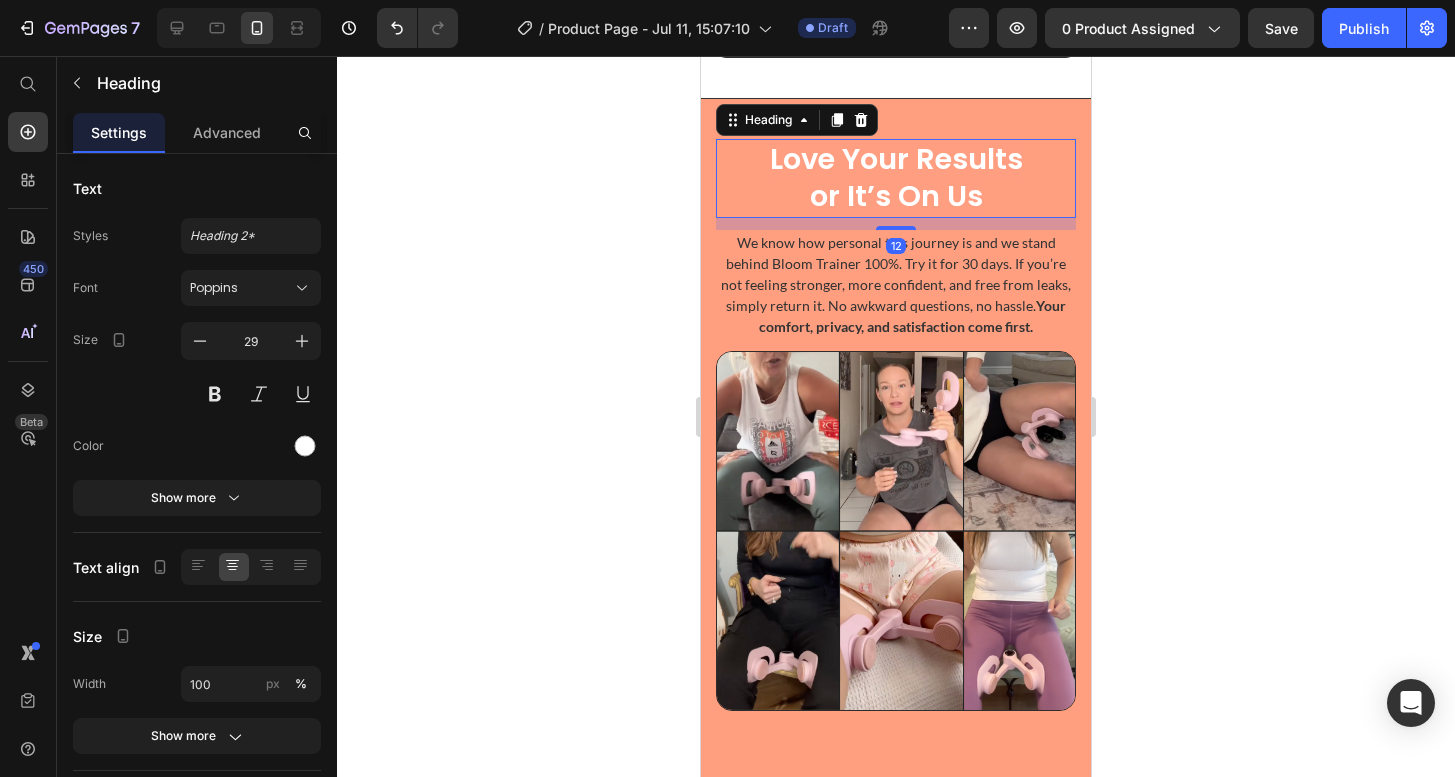 click on "Love Your Results  or It’s On Us" at bounding box center [896, 178] 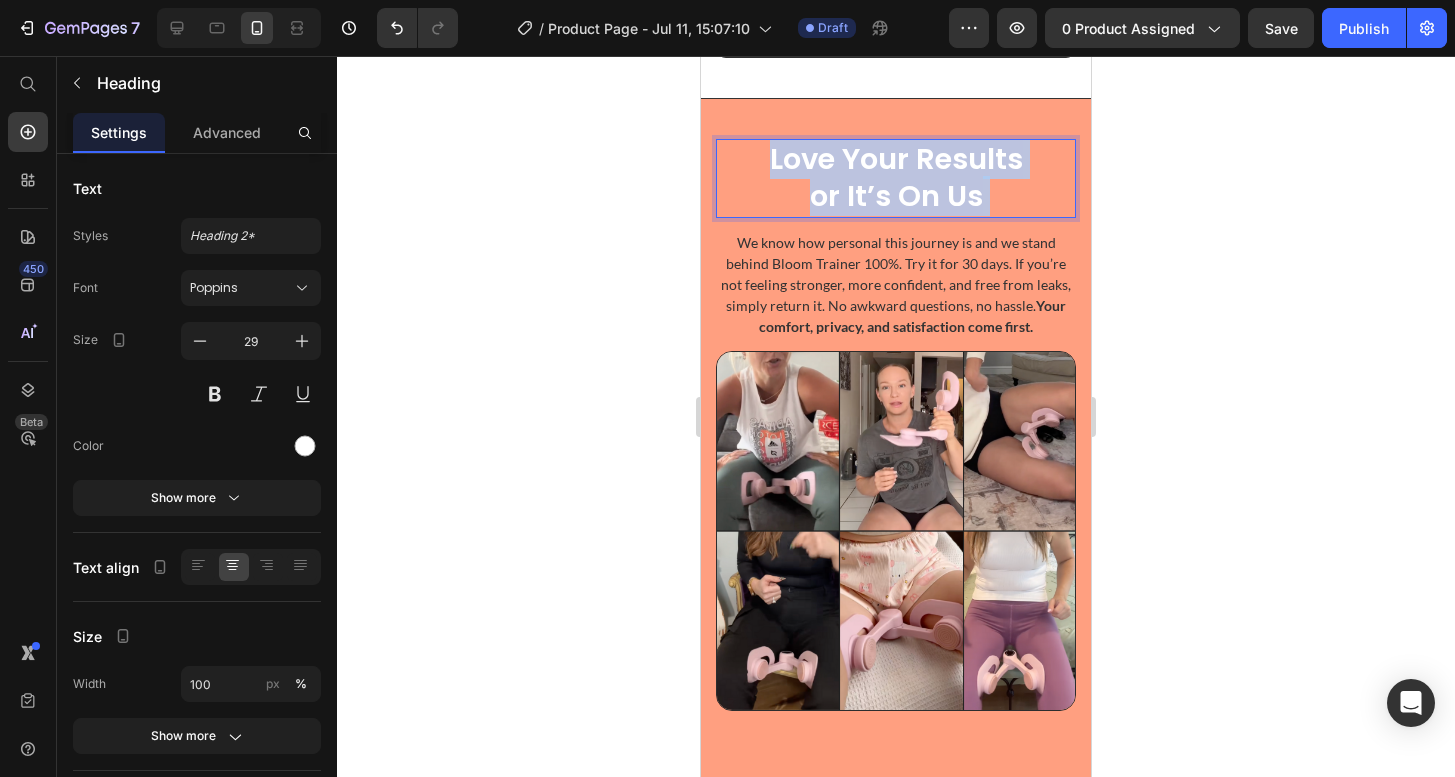 drag, startPoint x: 996, startPoint y: 200, endPoint x: 745, endPoint y: 159, distance: 254.32657 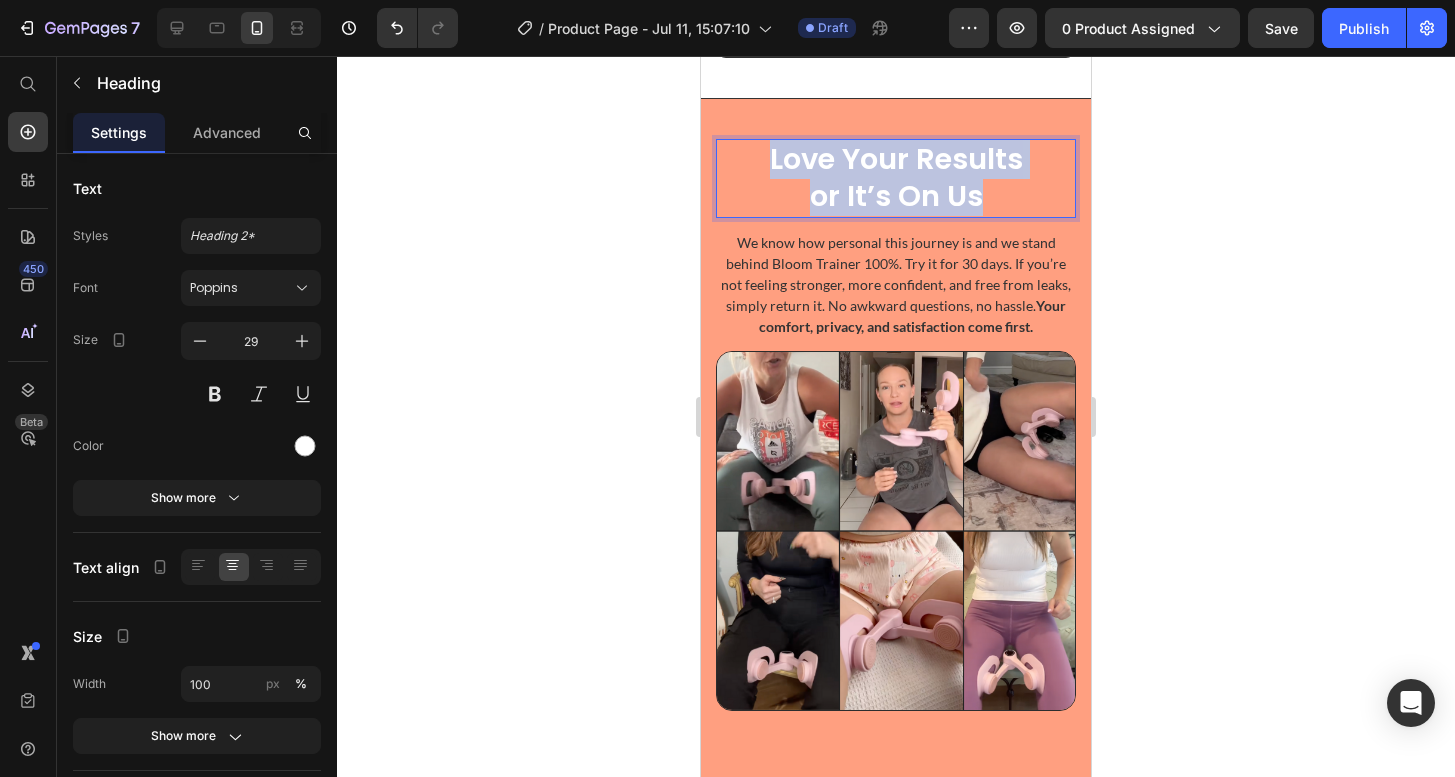 drag, startPoint x: 1001, startPoint y: 197, endPoint x: 750, endPoint y: 143, distance: 256.74307 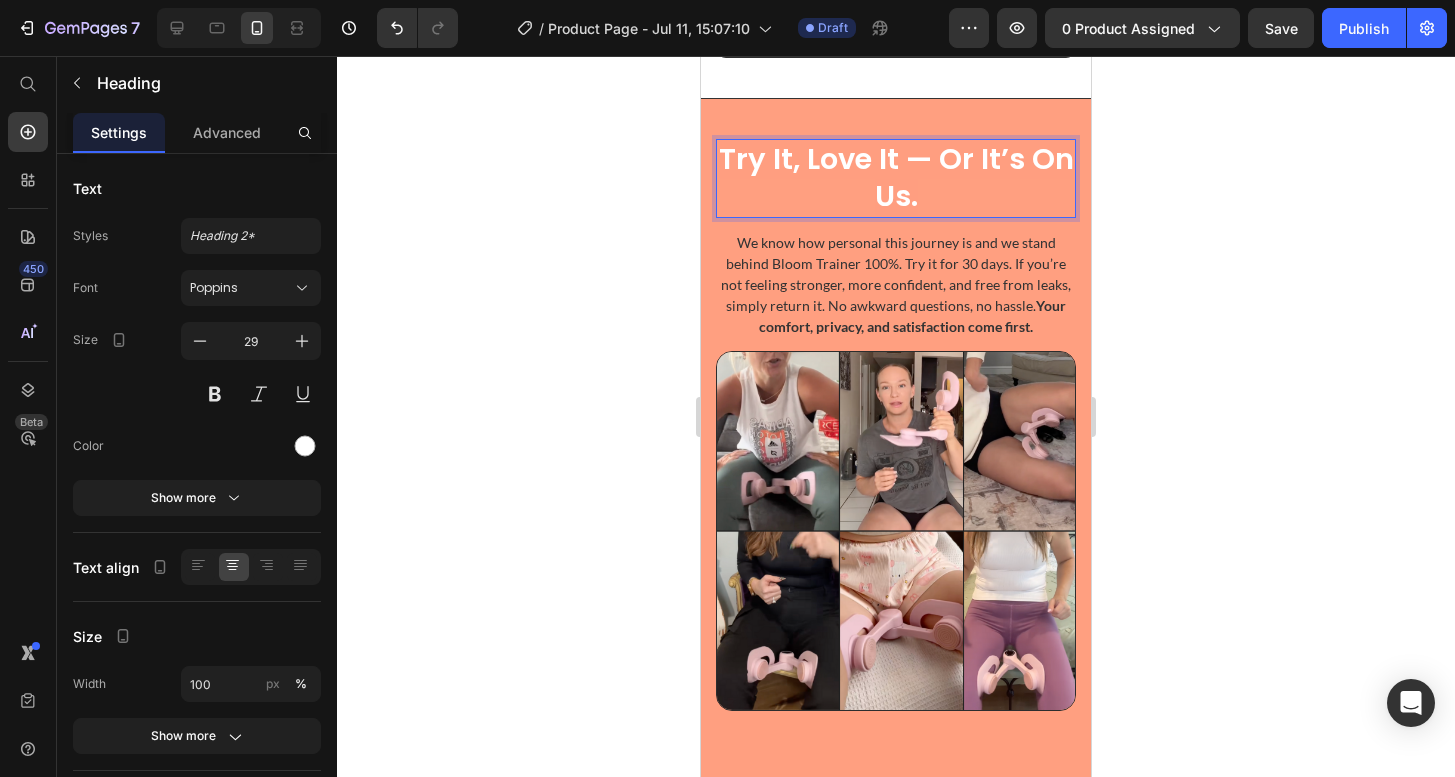 click 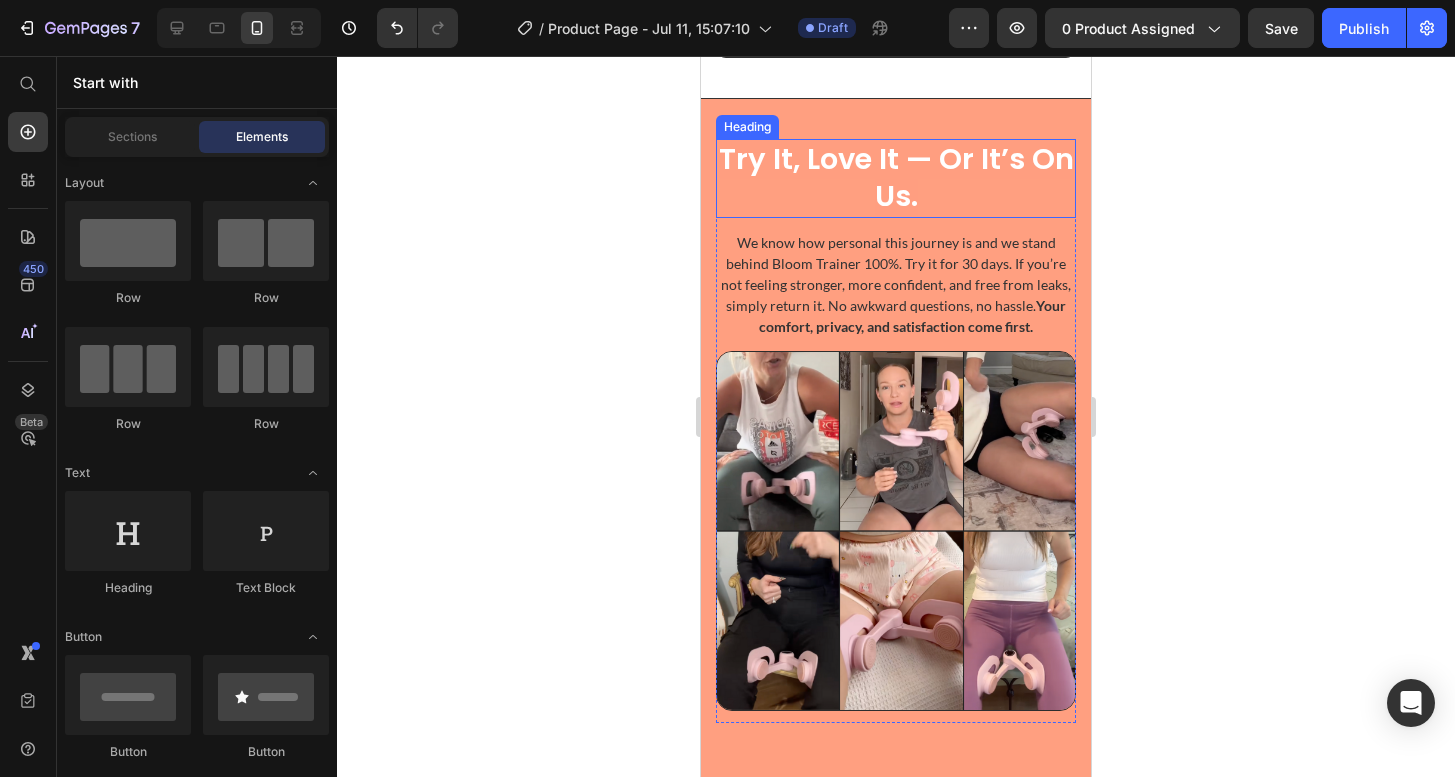 click on "Try It, Love It — Or It’s On Us." at bounding box center (896, 178) 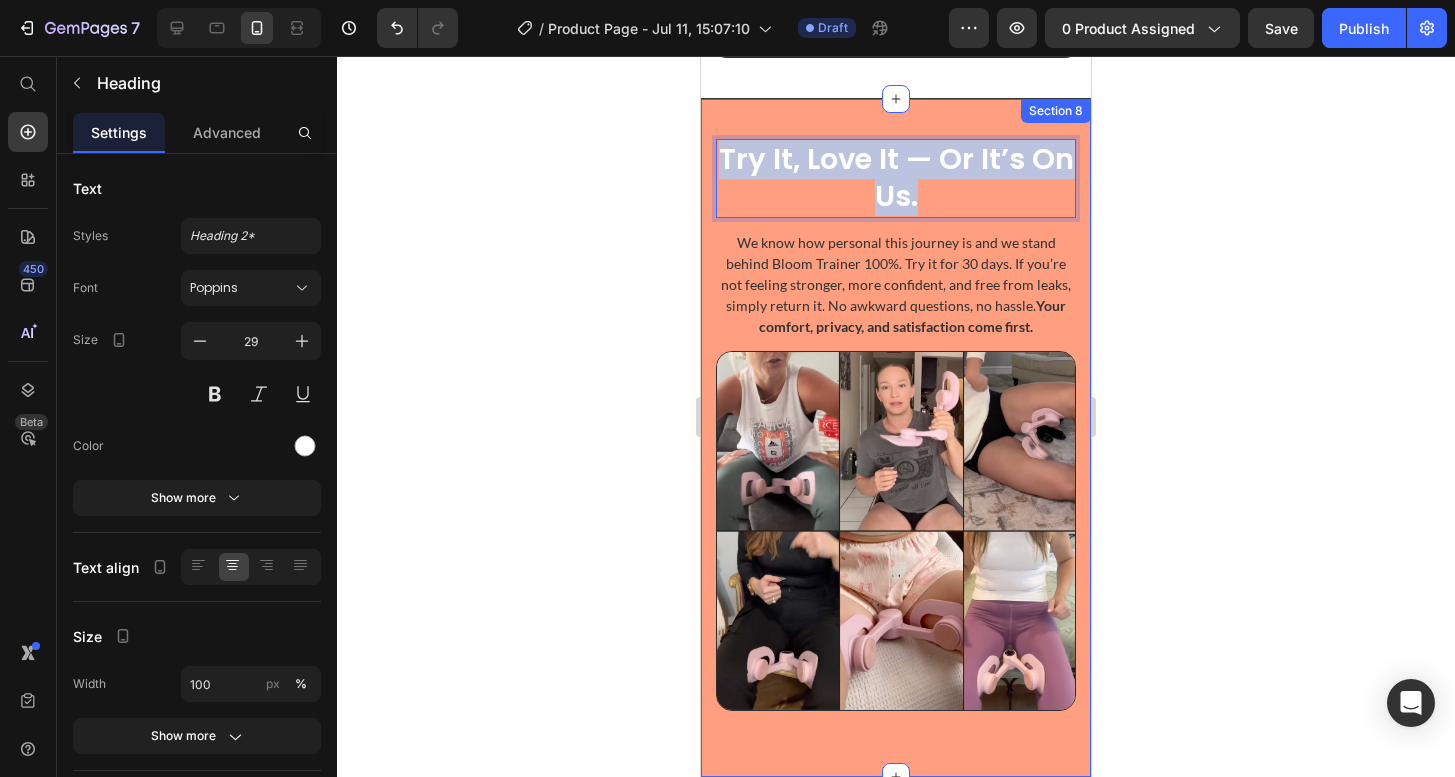 drag, startPoint x: 931, startPoint y: 193, endPoint x: 710, endPoint y: 158, distance: 223.75433 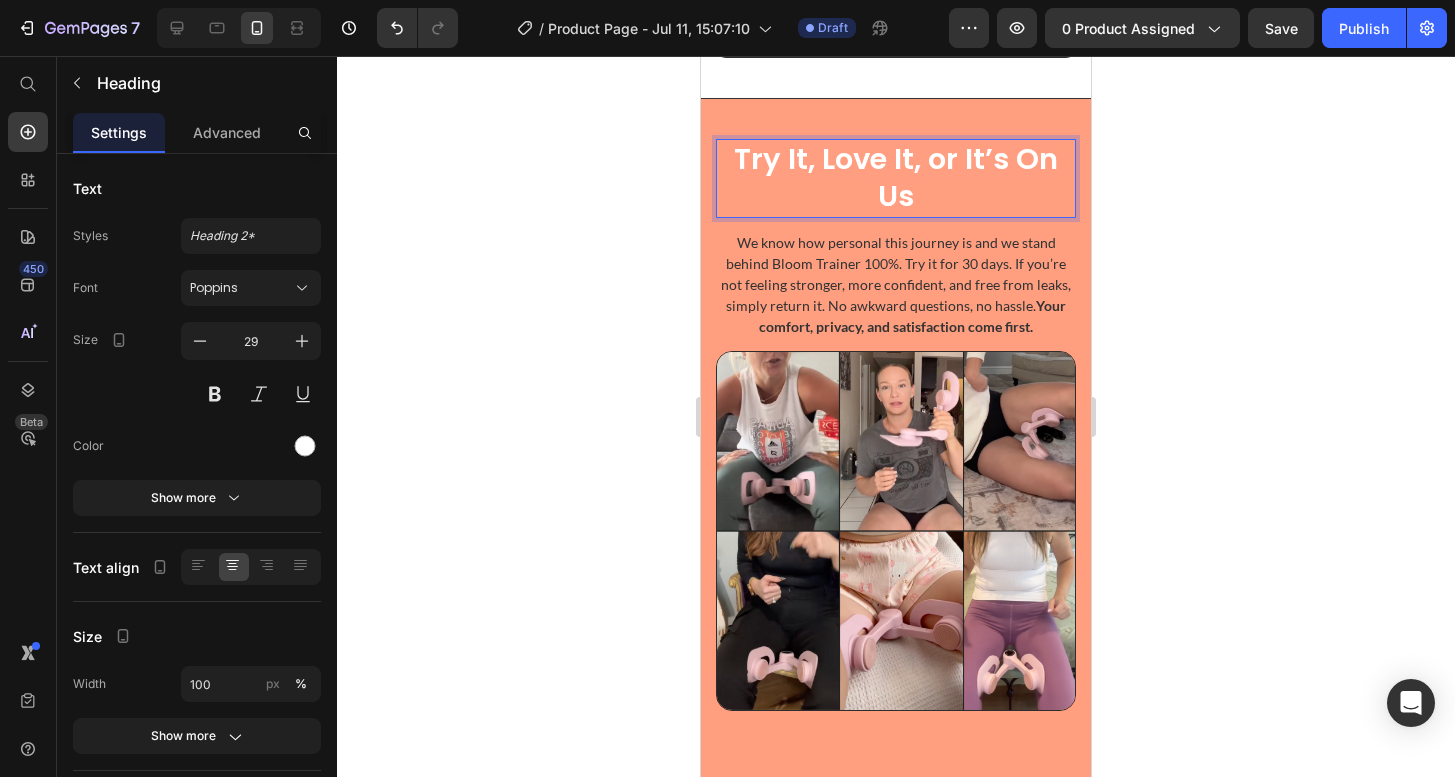 click 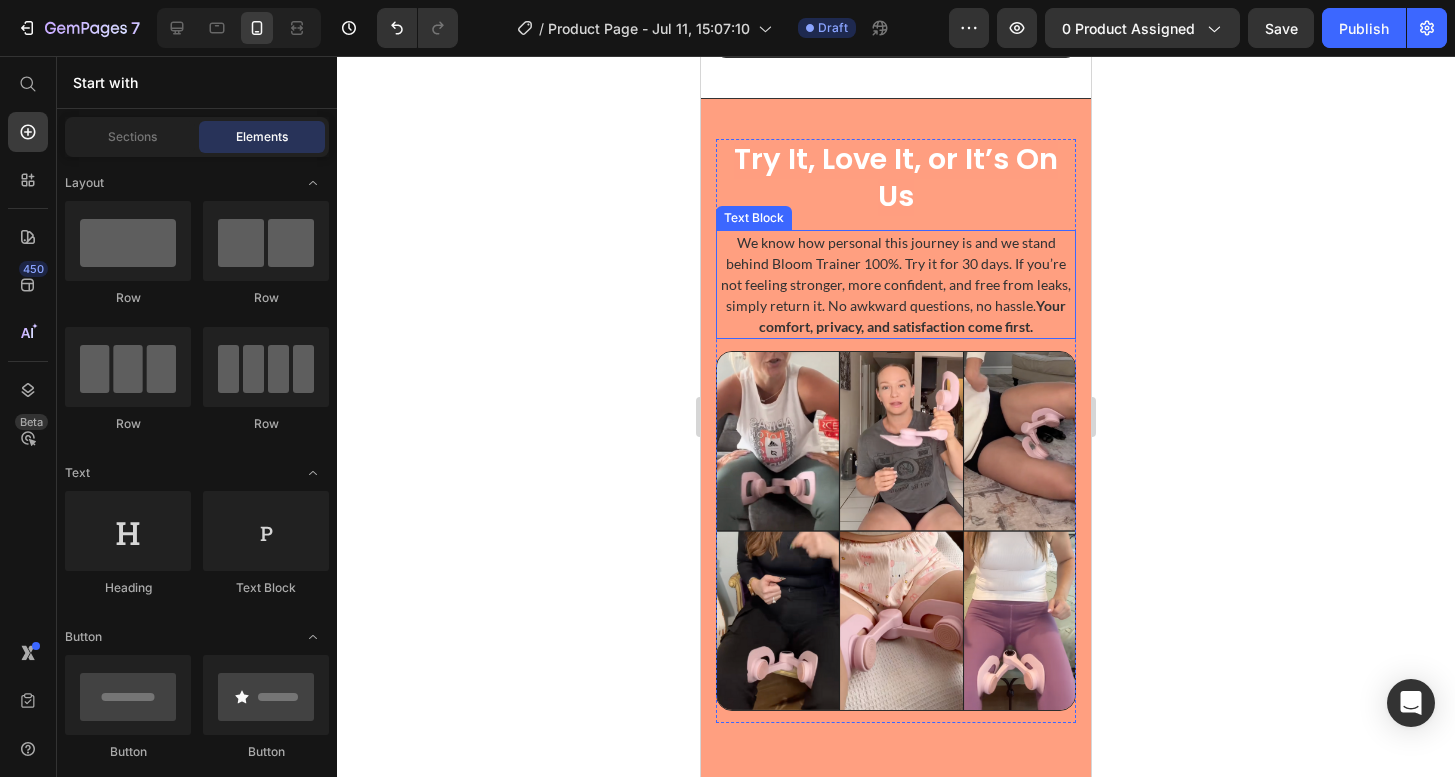 click on "We know how personal this journey is and we stand behind Bloom Trainer 100%. Try it for 30 days. If you’re not feeling stronger, more confident, and free from leaks, simply return it. No awkward questions, no hassle.  Your comfort, privacy, and satisfaction come first." at bounding box center [896, 284] 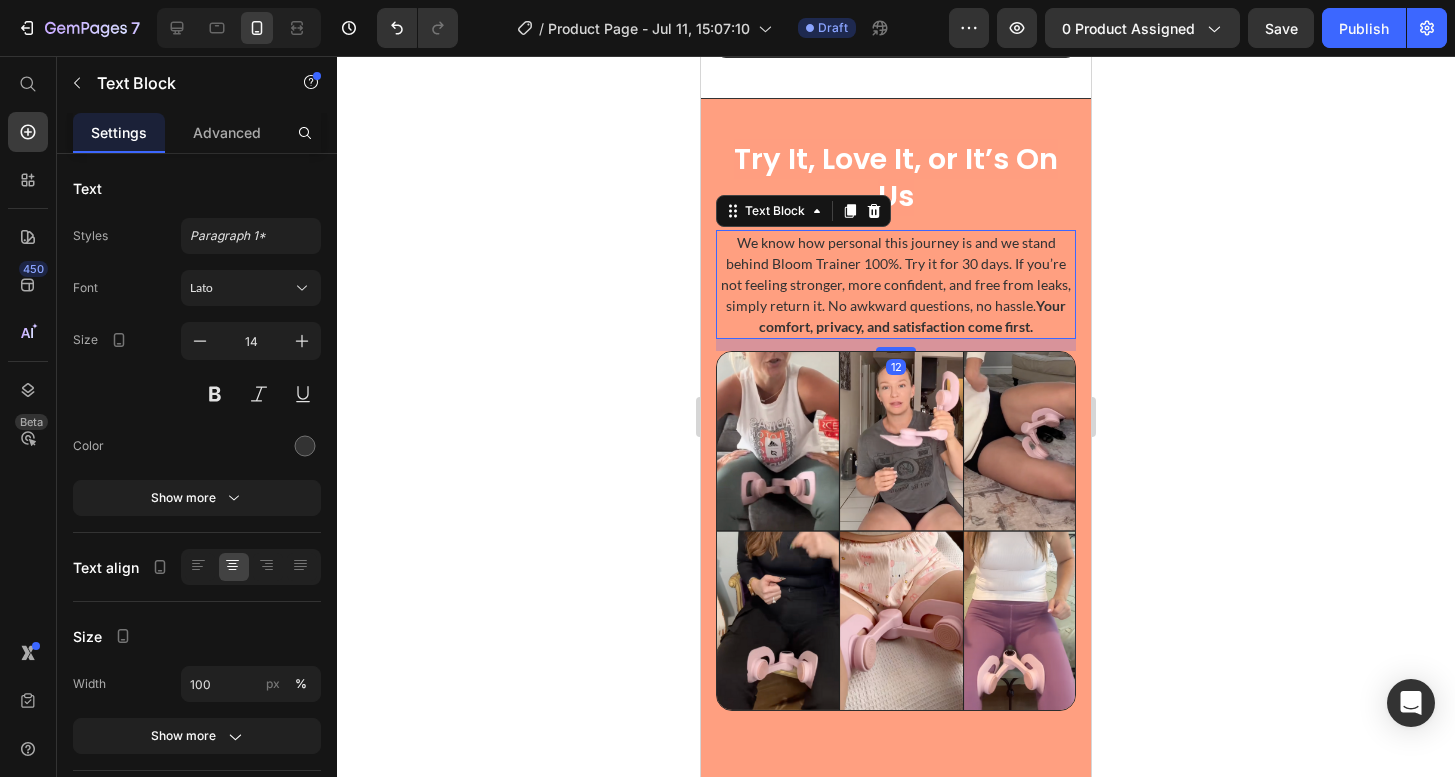 click on "We know how personal this journey is and we stand behind Bloom Trainer 100%. Try it for 30 days. If you’re not feeling stronger, more confident, and free from leaks, simply return it. No awkward questions, no hassle.  Your comfort, privacy, and satisfaction come first." at bounding box center [896, 284] 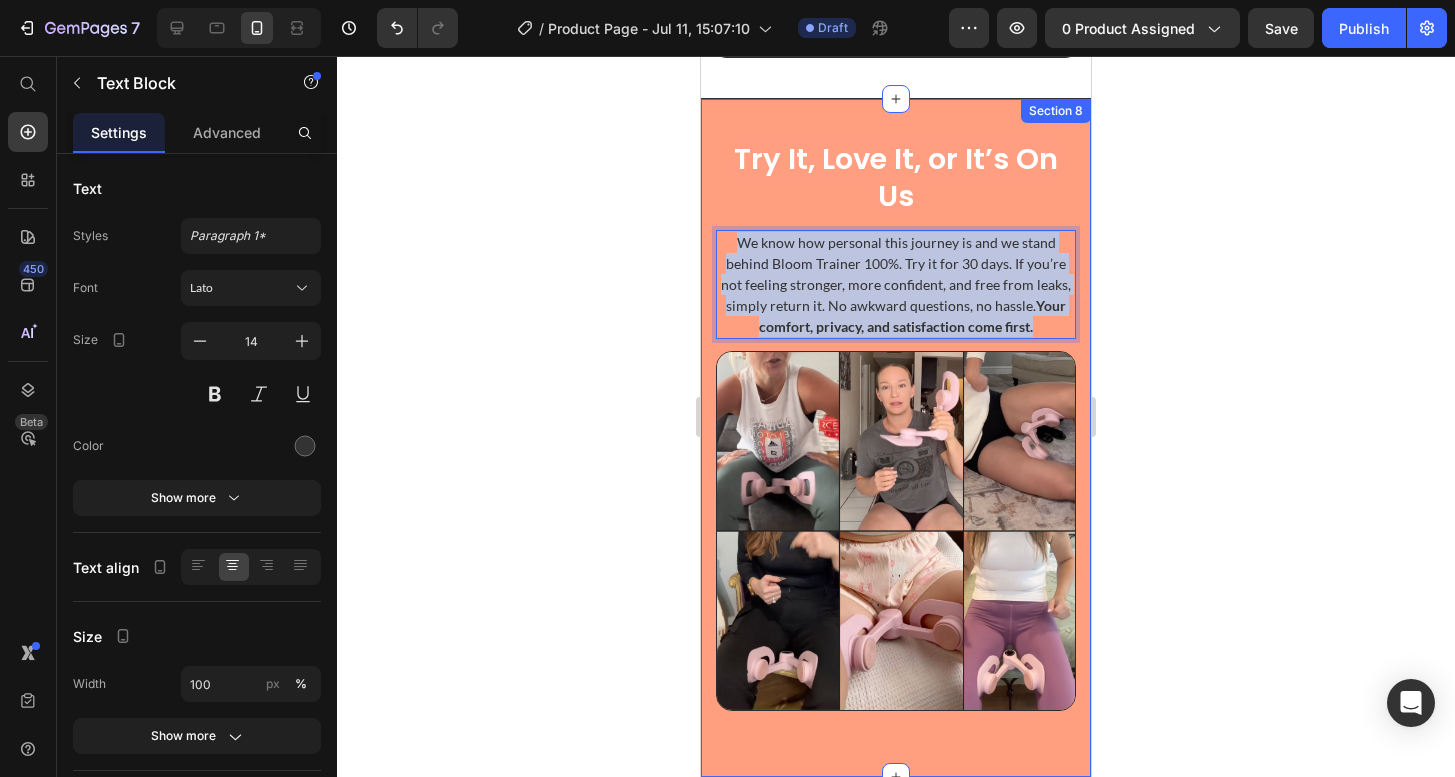 drag, startPoint x: 1039, startPoint y: 326, endPoint x: 706, endPoint y: 236, distance: 344.9478 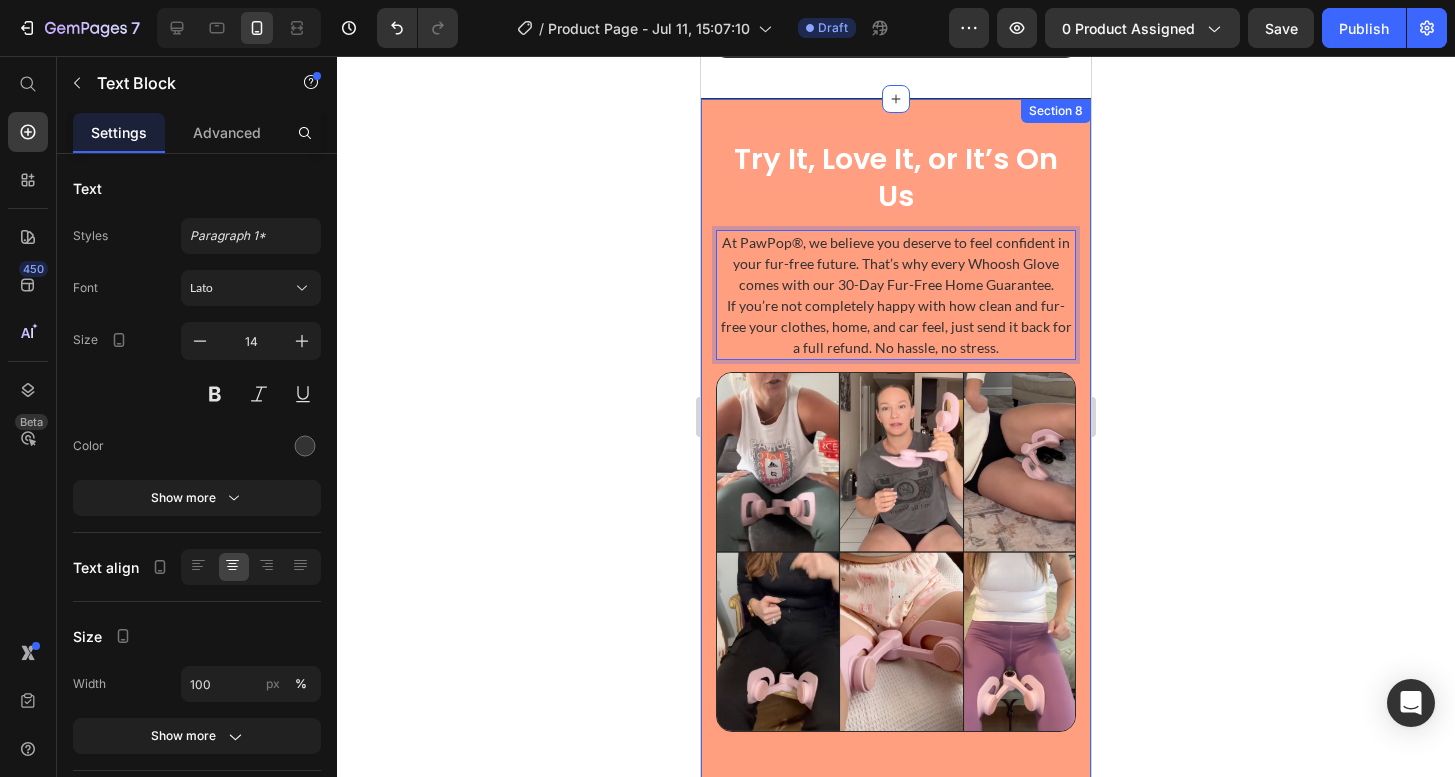 click 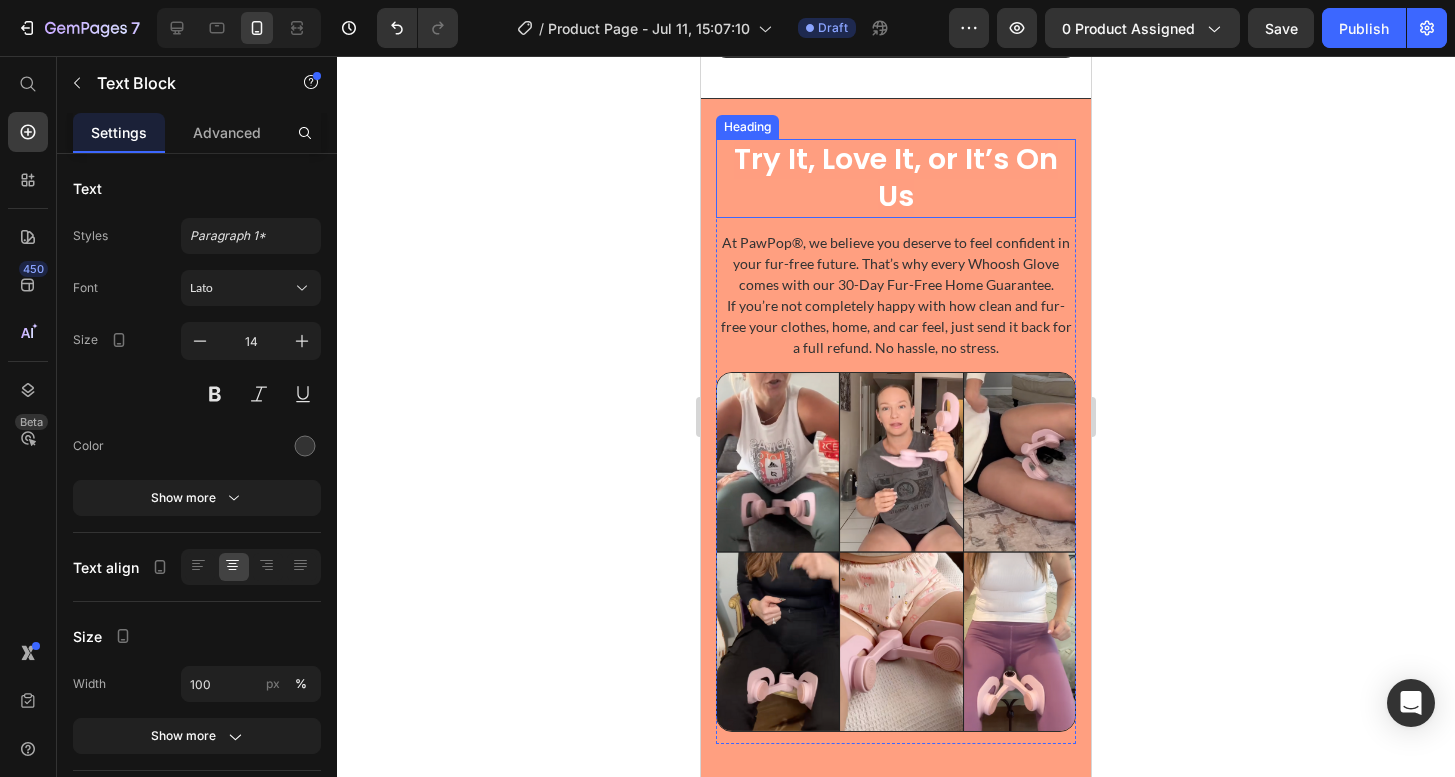 click on "If you’re not completely happy with how clean and fur-free your clothes, home, and car feel, just send it back for a full refund. No hassle, no stress." at bounding box center (896, 326) 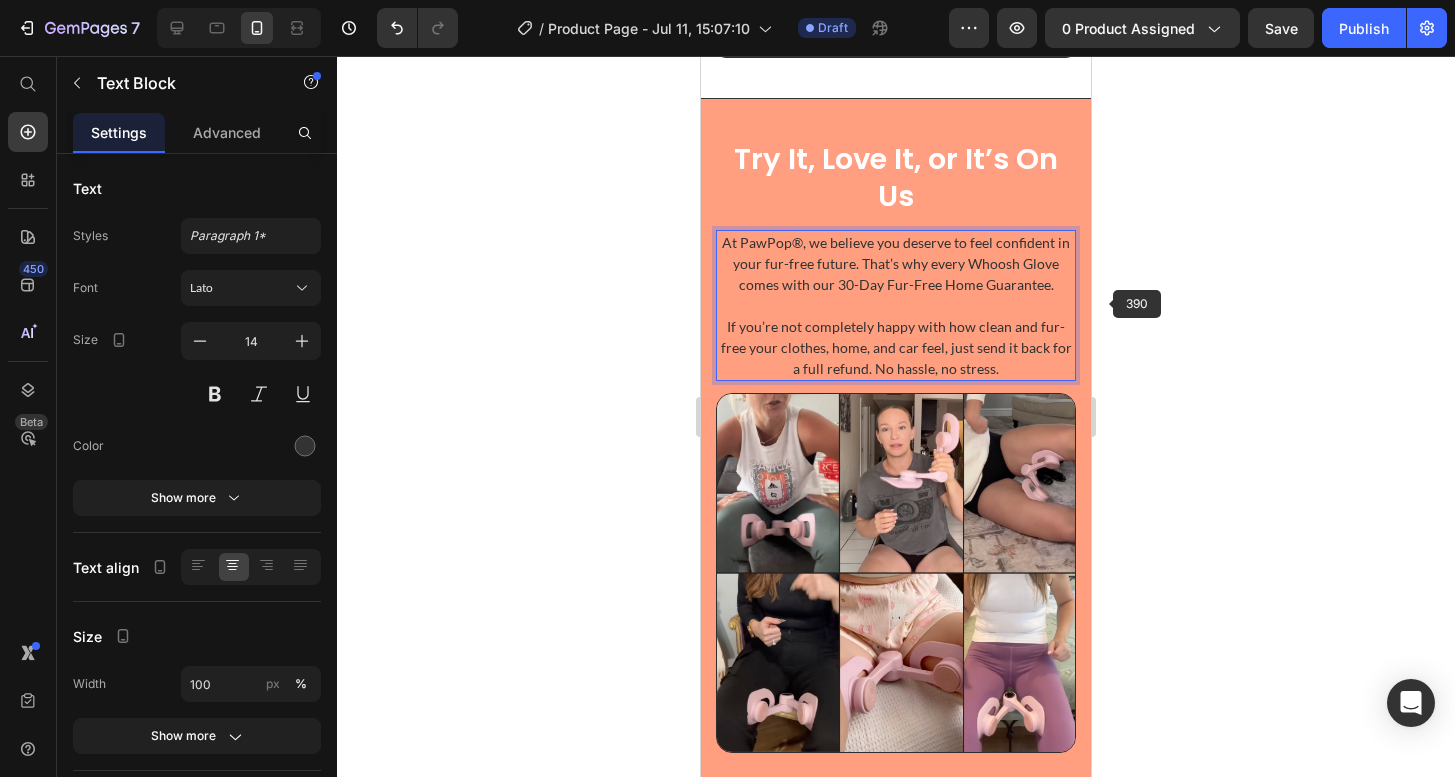 click 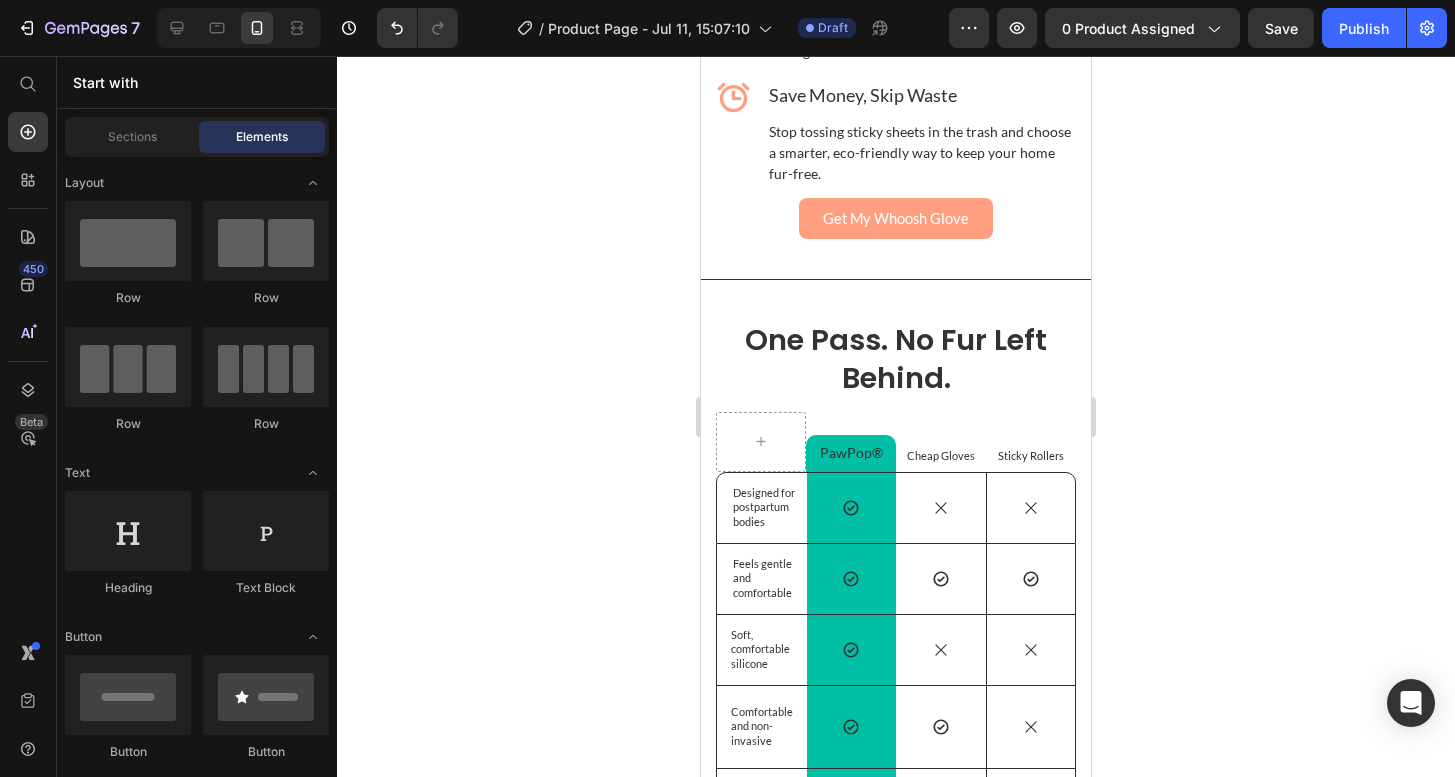 scroll, scrollTop: 4343, scrollLeft: 0, axis: vertical 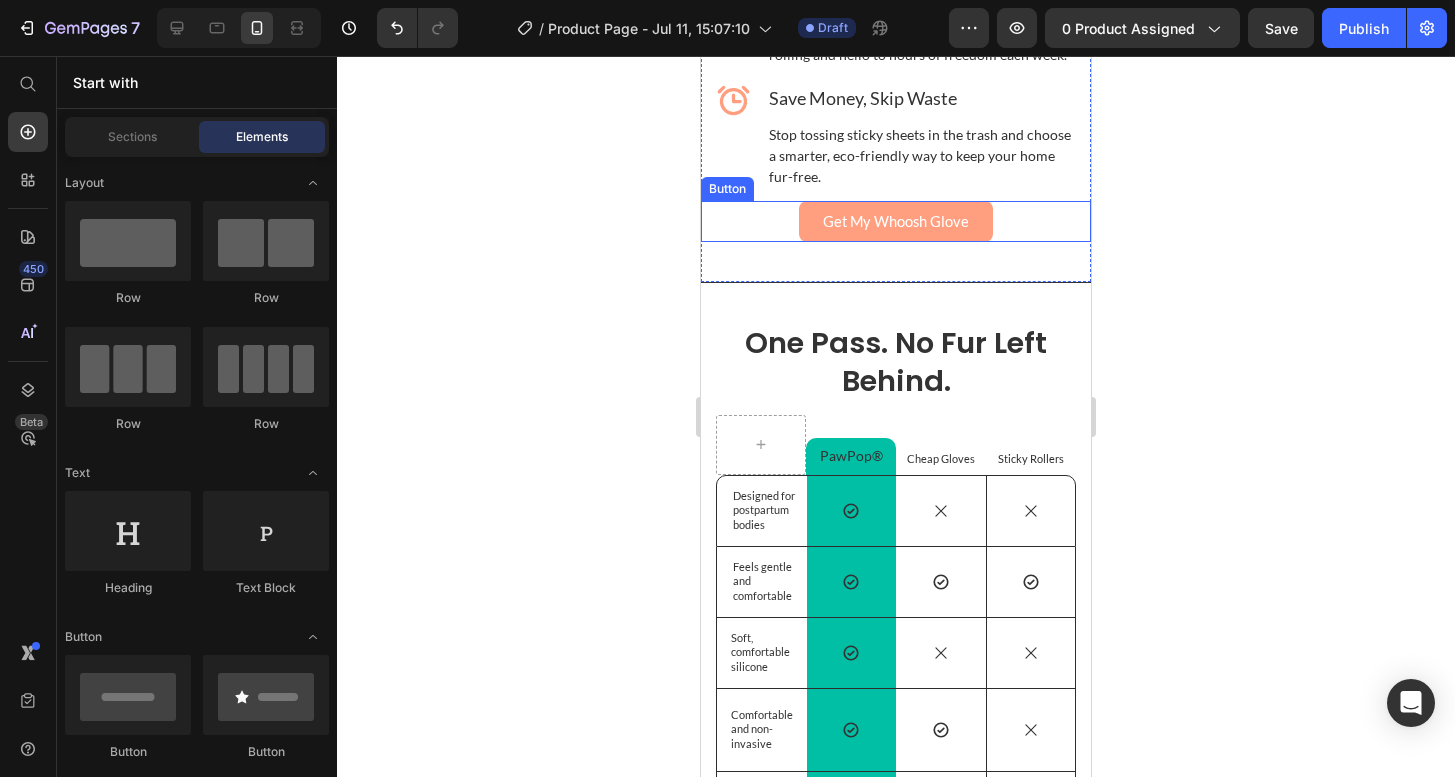 click on "Get My Whoosh Glove" at bounding box center (896, 221) 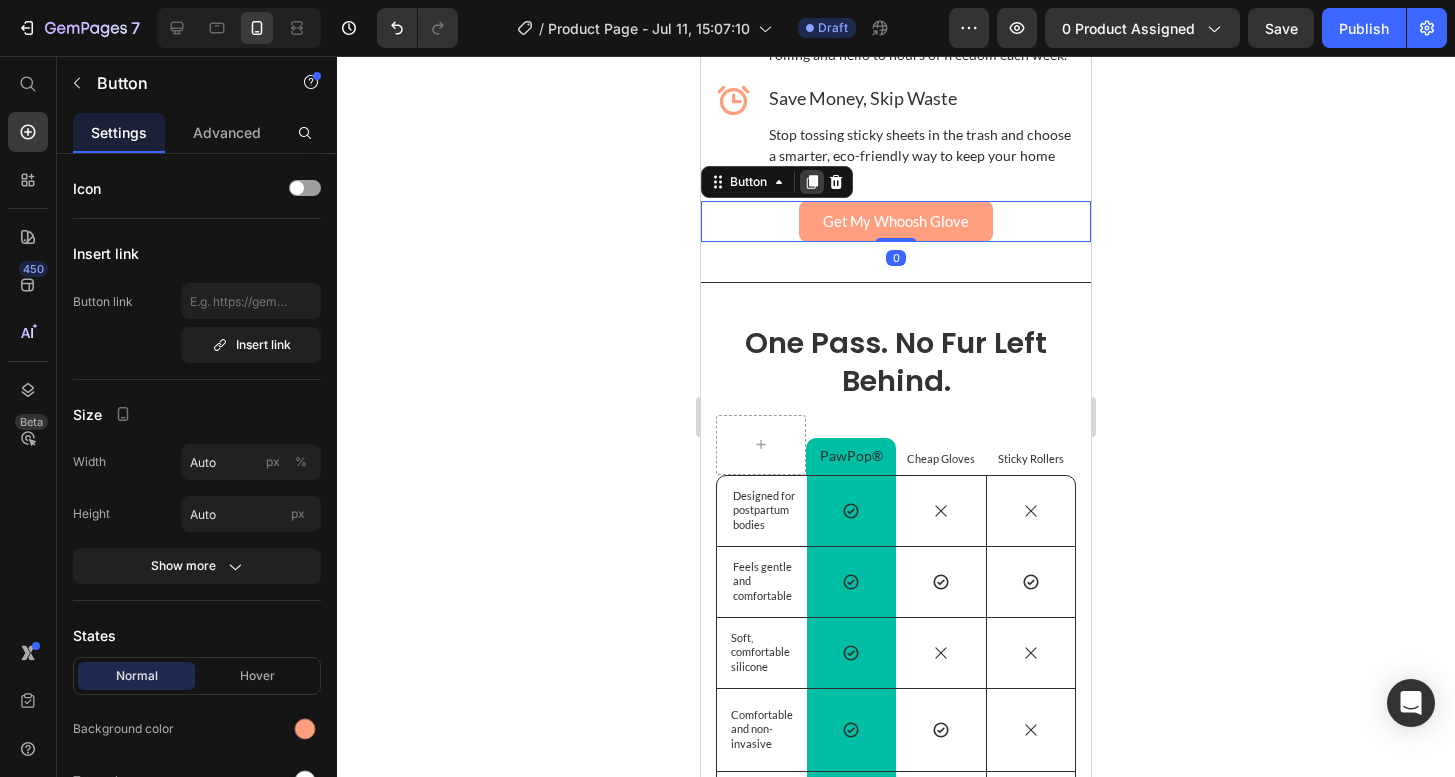 click at bounding box center [812, 182] 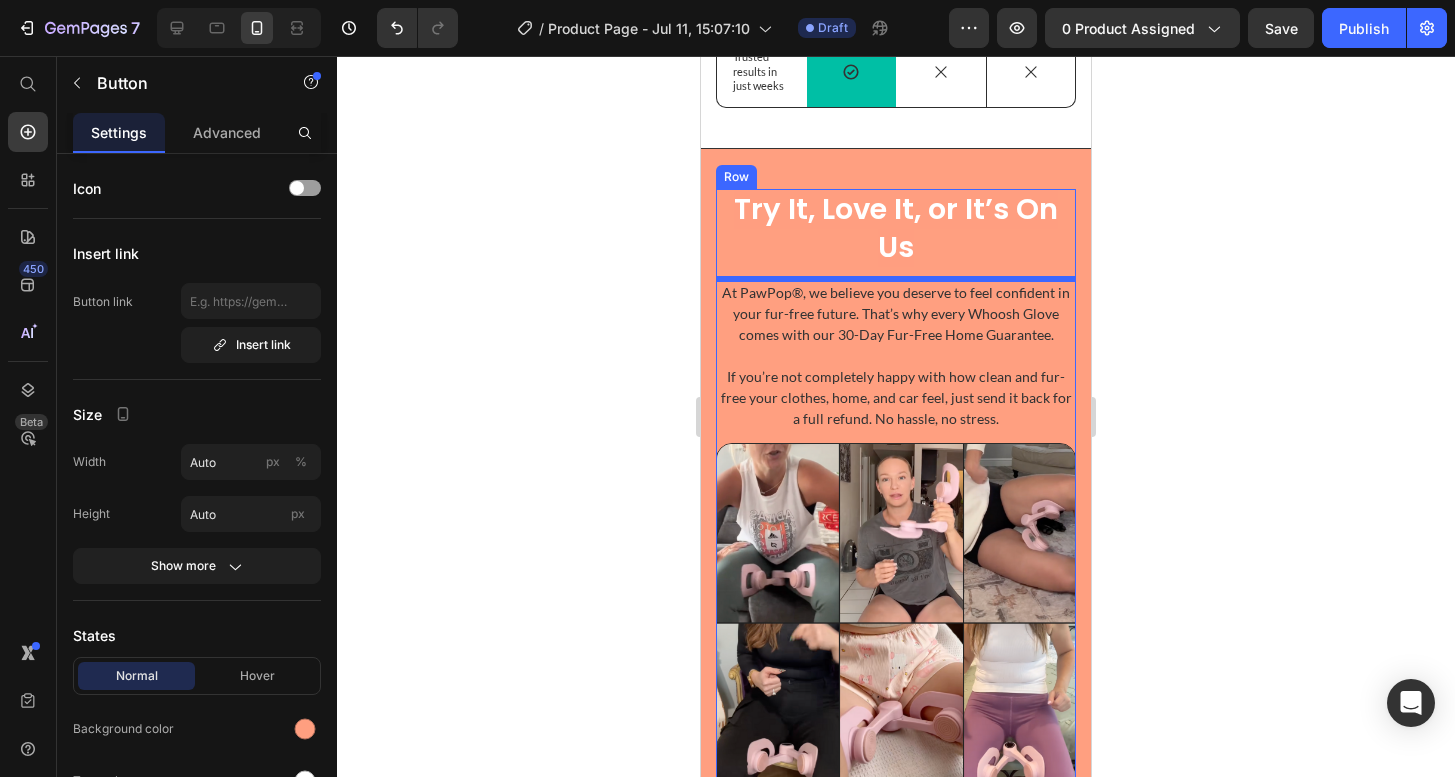 scroll, scrollTop: 5277, scrollLeft: 0, axis: vertical 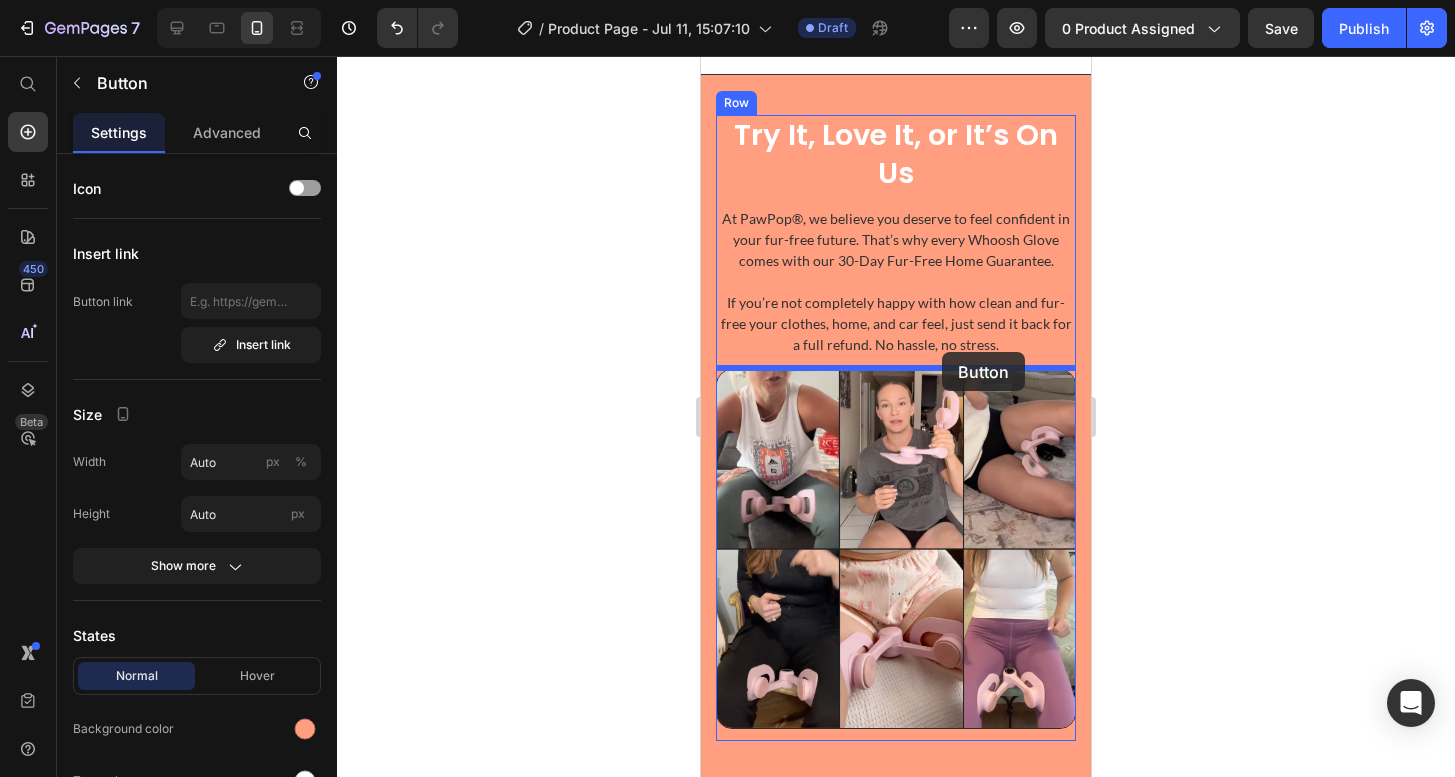 drag, startPoint x: 786, startPoint y: 258, endPoint x: 1831, endPoint y: 384, distance: 1052.5687 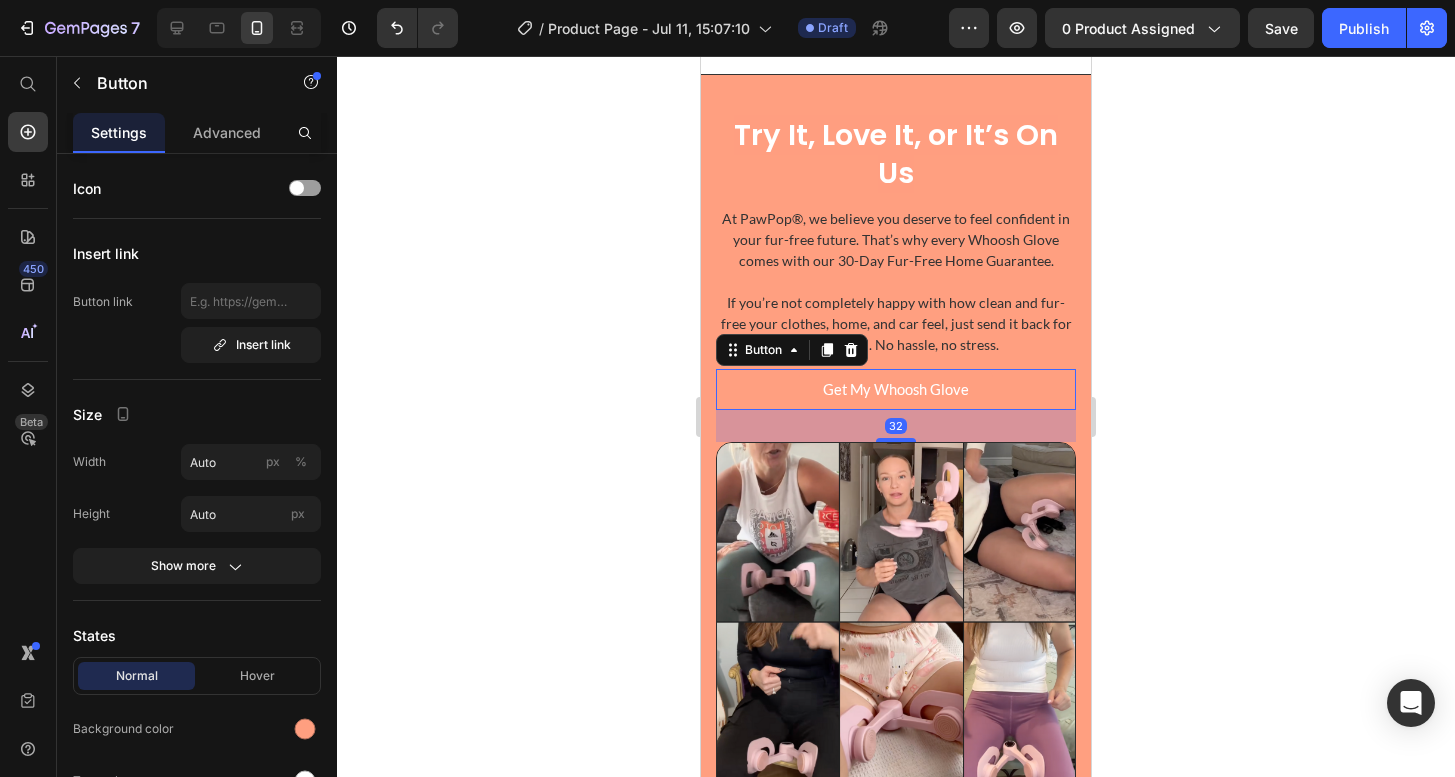 click 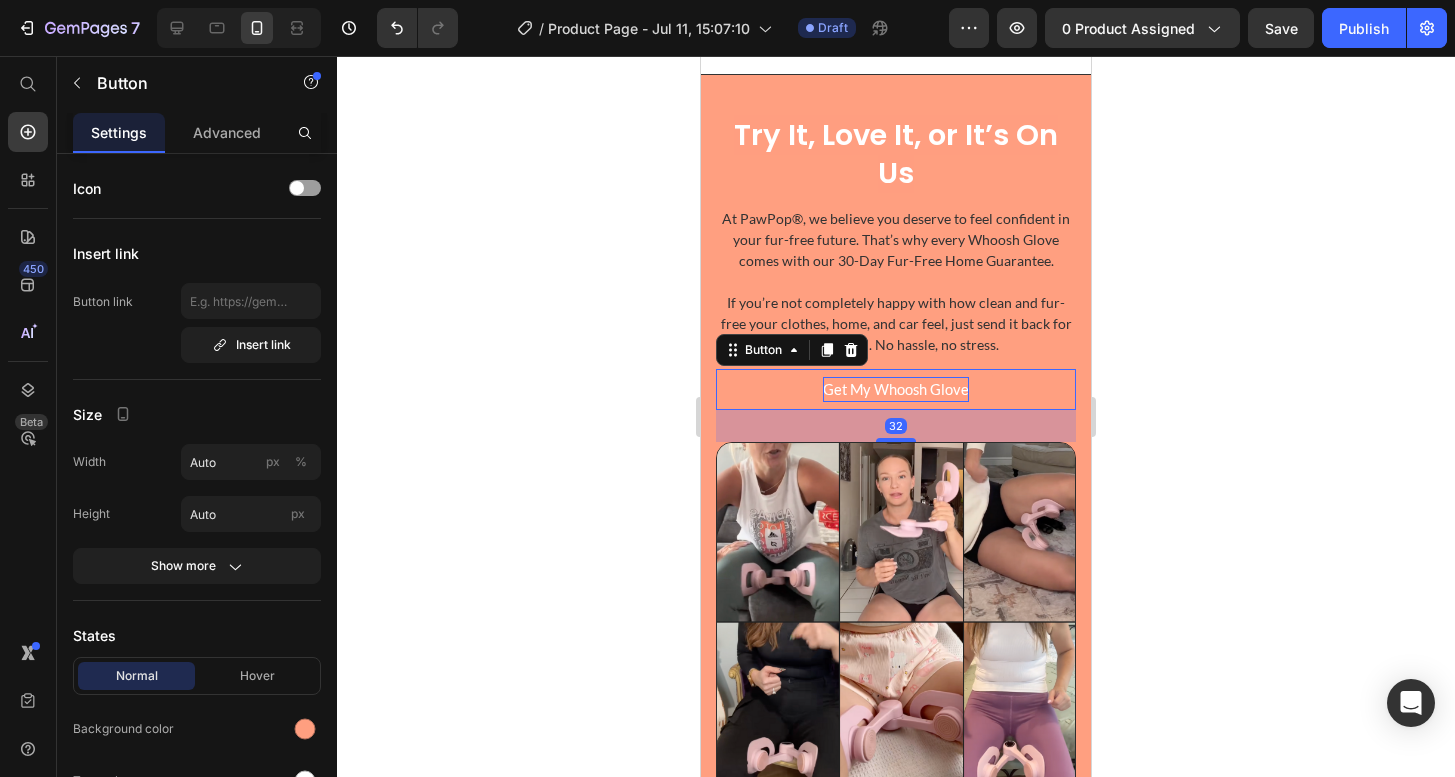 click on "Get My Whoosh Glove" at bounding box center [896, 389] 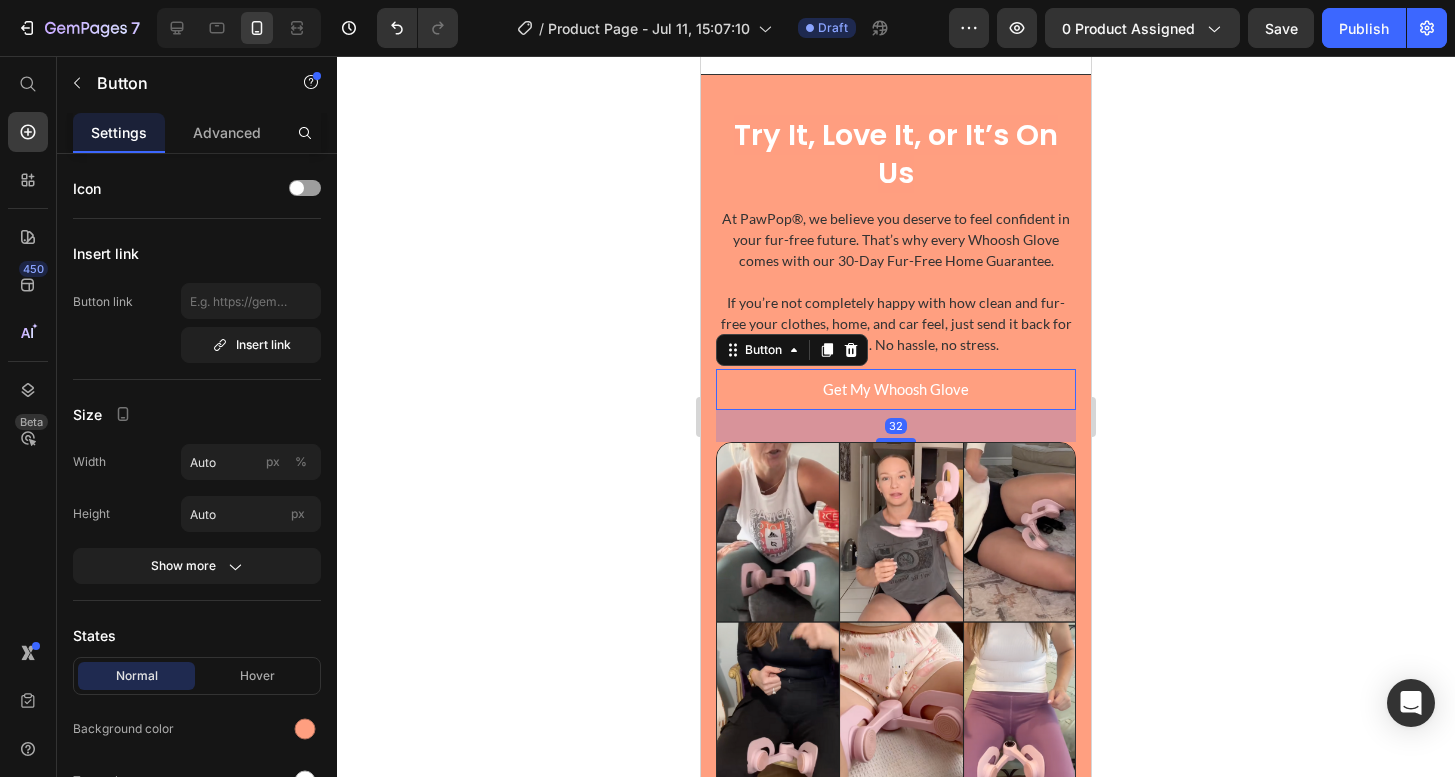click on "Get My Whoosh Glove Button   32" at bounding box center [896, 389] 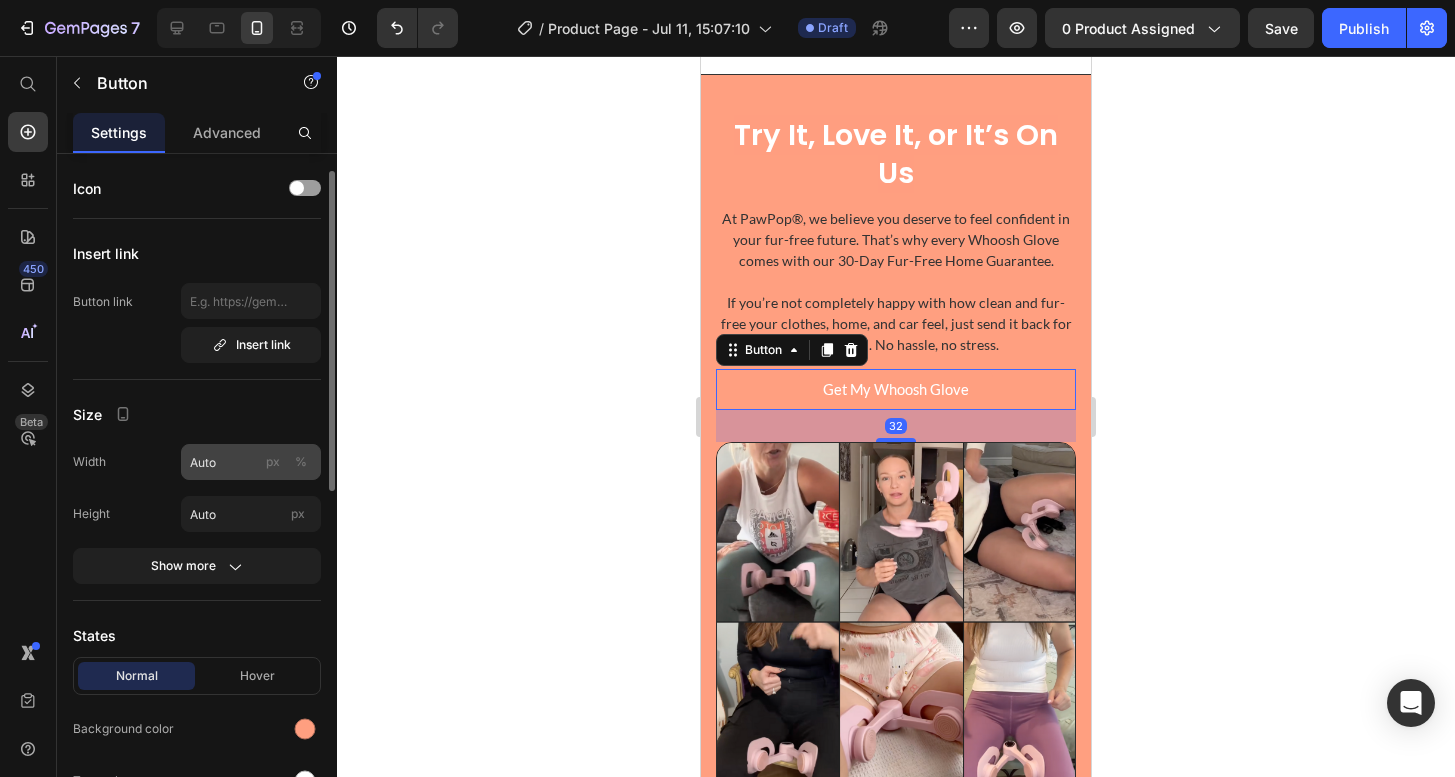 scroll, scrollTop: 100, scrollLeft: 0, axis: vertical 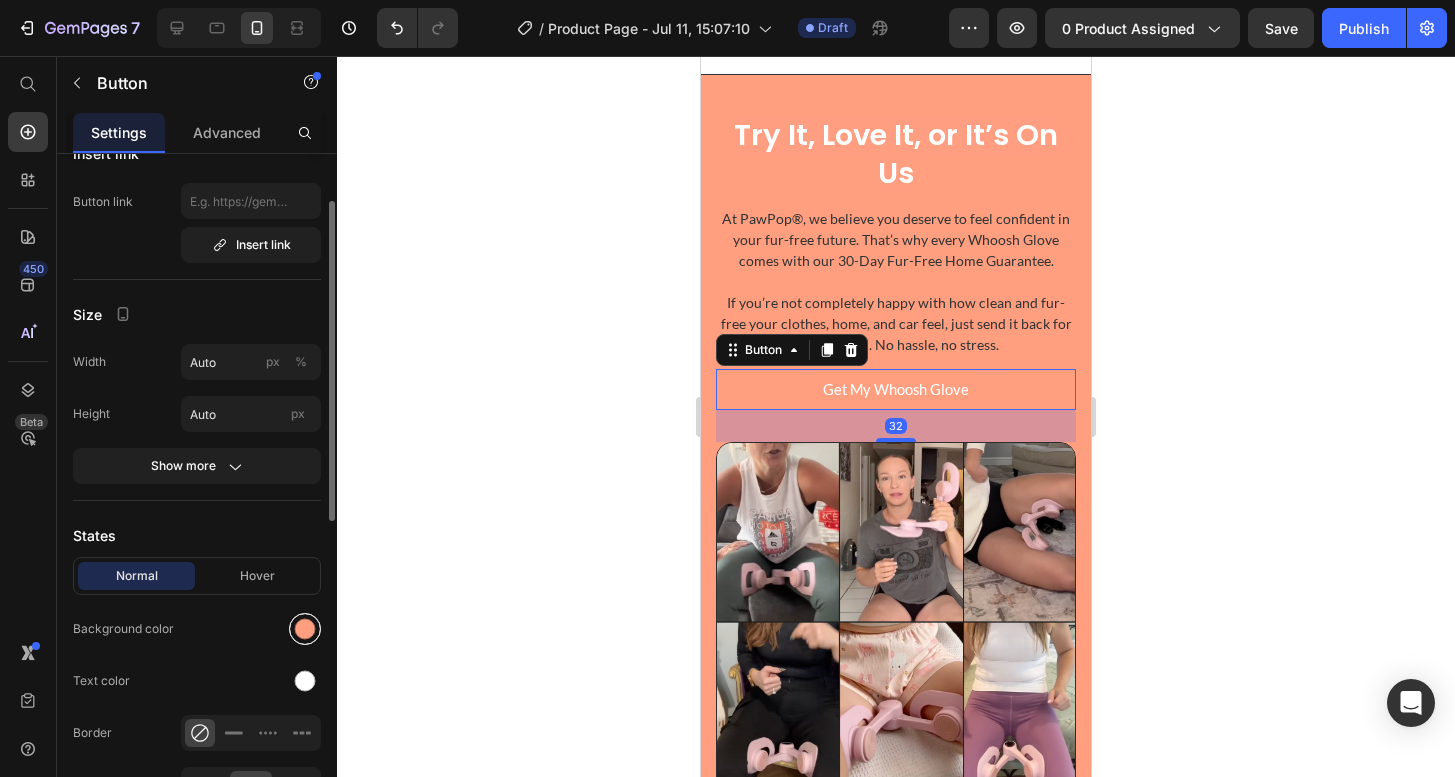 click at bounding box center [305, 629] 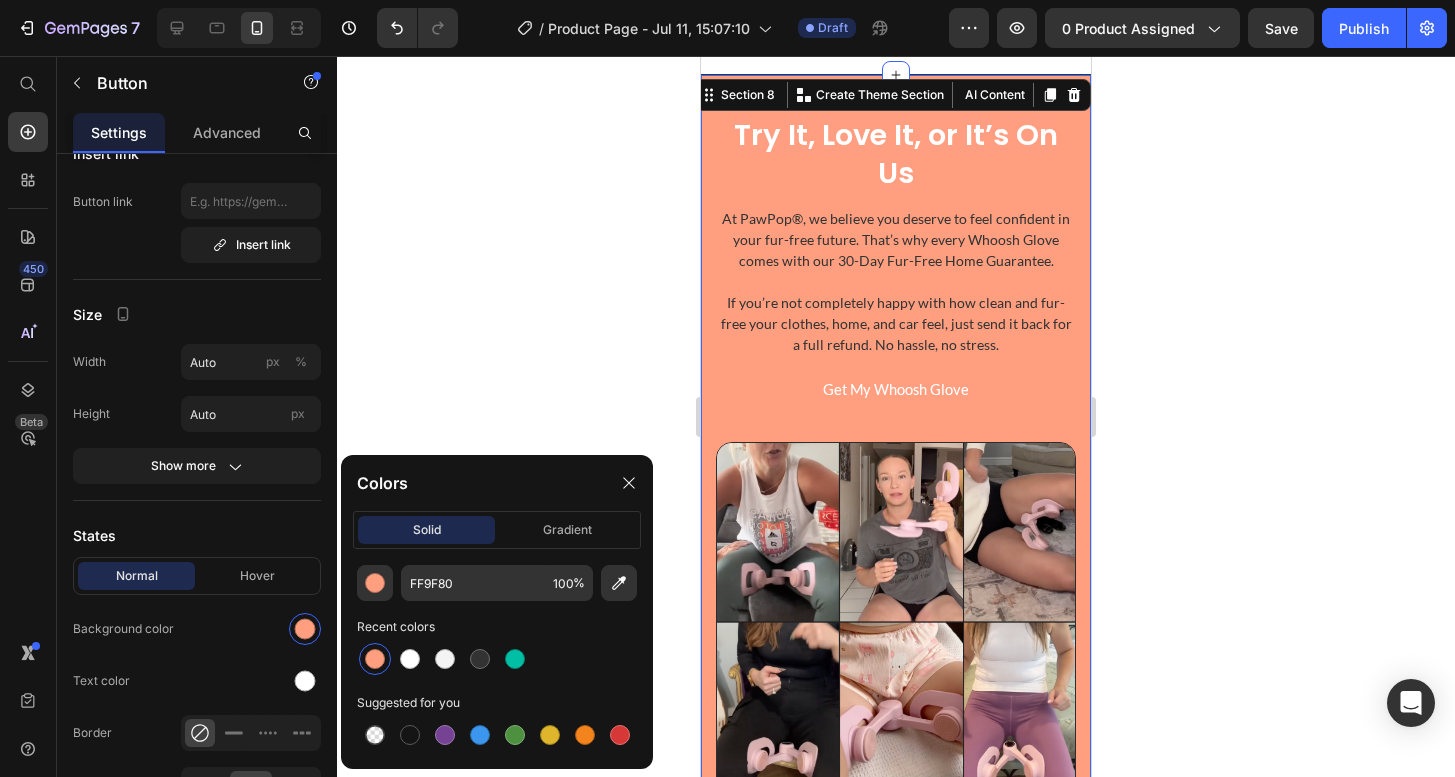 click on "Try It, Love It, or It’s On Us Heading At PawPop®, we believe you deserve to feel confident in your fur-free future. That’s why every Whoosh Glove comes with our 30-Day Fur-Free Home Guarantee.   If you’re not completely happy with how clean and fur-free your clothes, home, and car feel, just send it back for a full refund. No hassle, no stress. Text Block Get My Whoosh Glove Button Image Row Section 8   You can create reusable sections Create Theme Section AI Content Write with GemAI What would you like to describe here? Tone and Voice Persuasive Product Show more Generate" at bounding box center [896, 472] 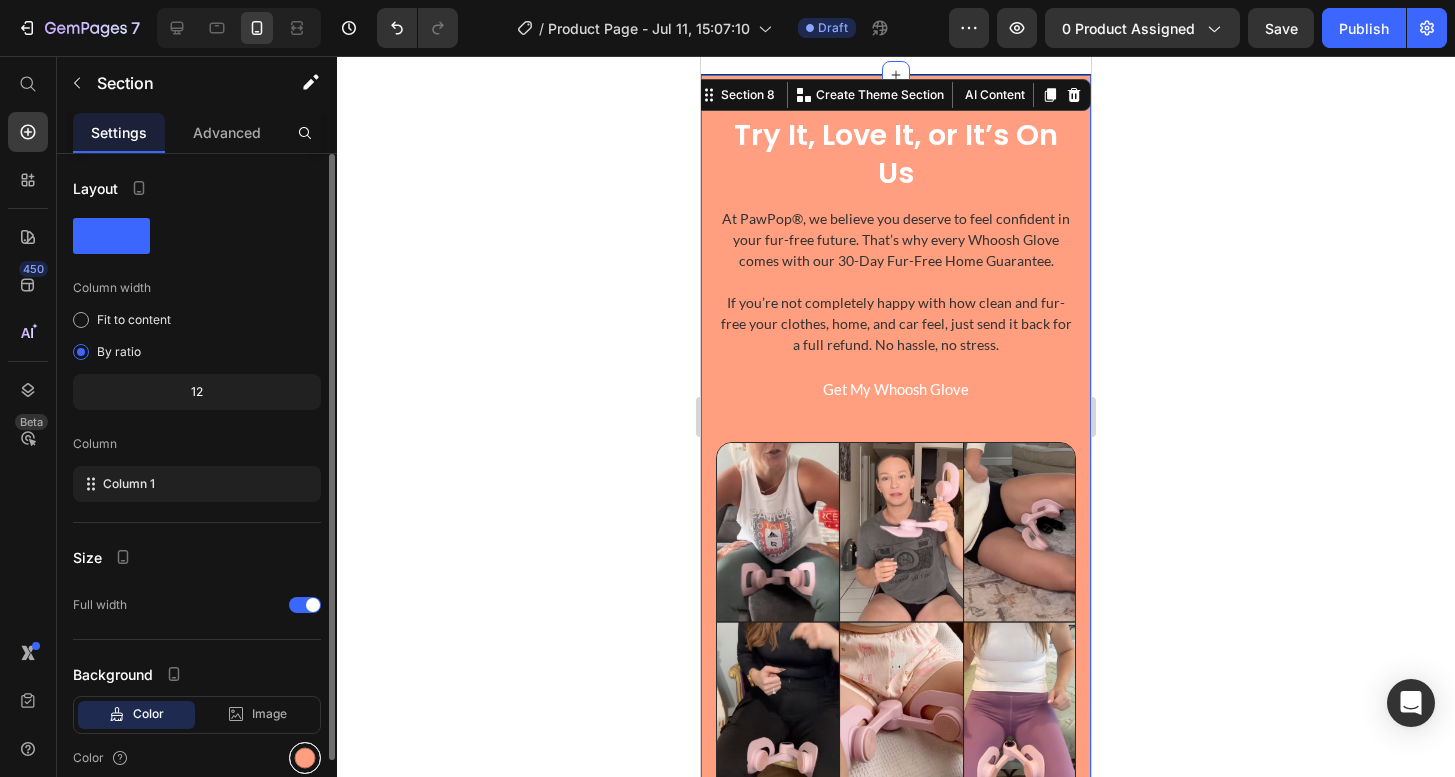 click at bounding box center [305, 758] 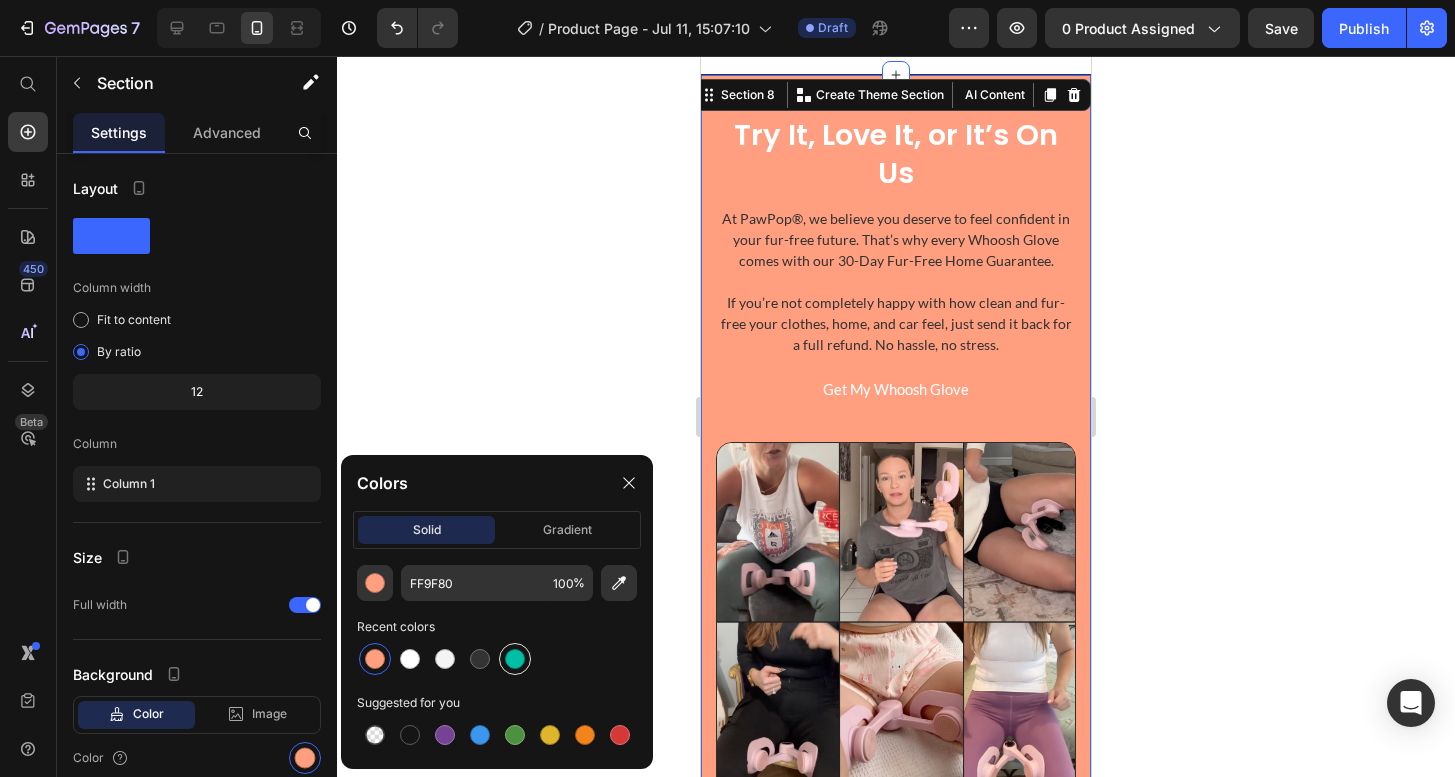 click at bounding box center [515, 659] 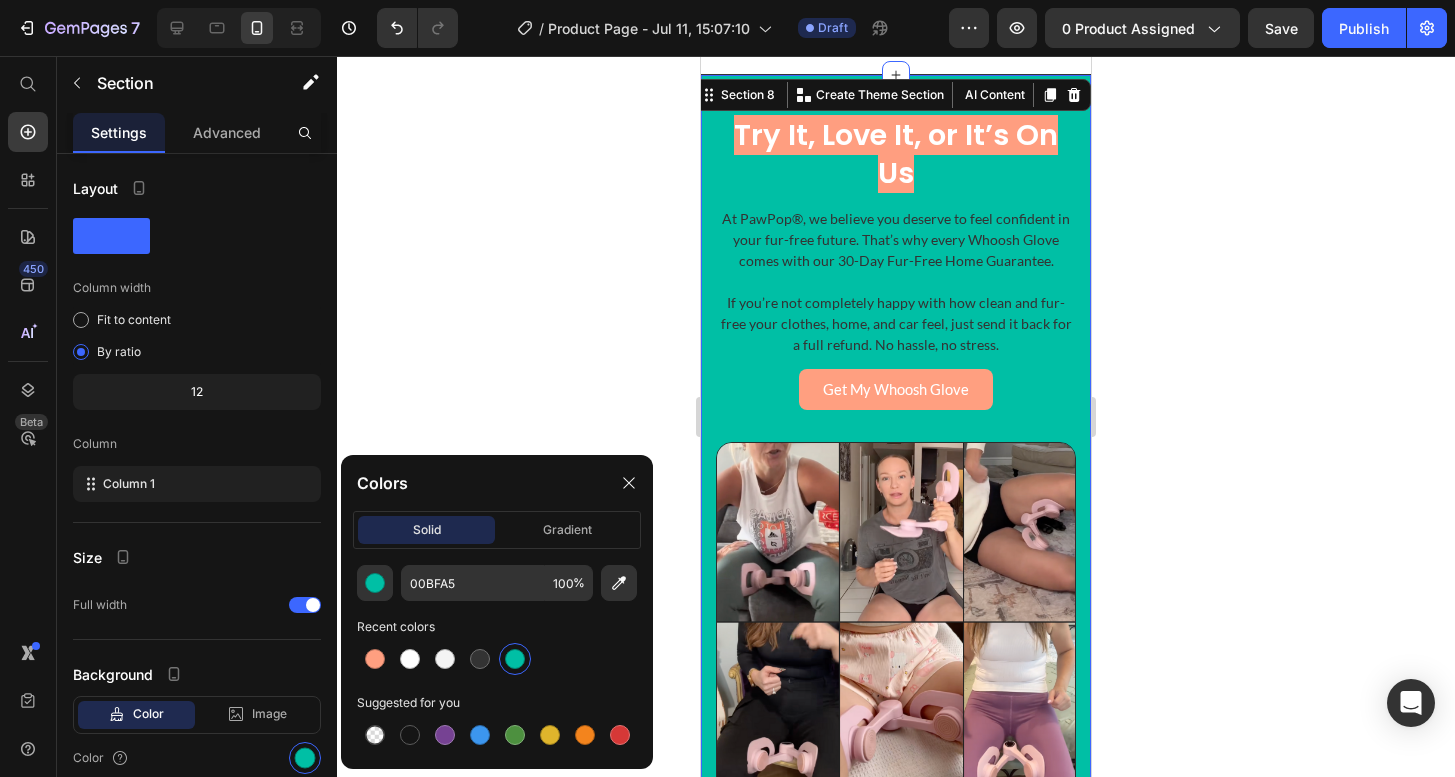 click 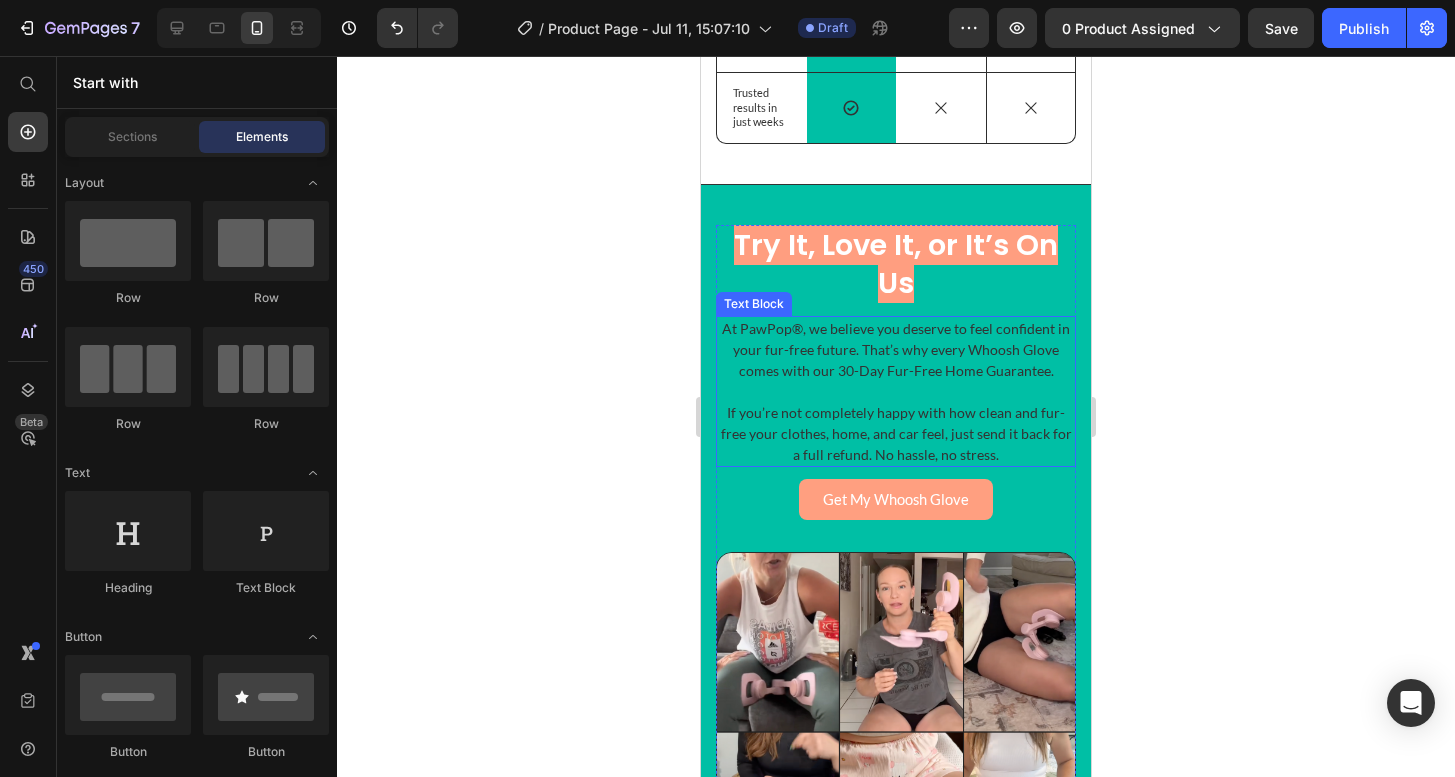 scroll, scrollTop: 5157, scrollLeft: 0, axis: vertical 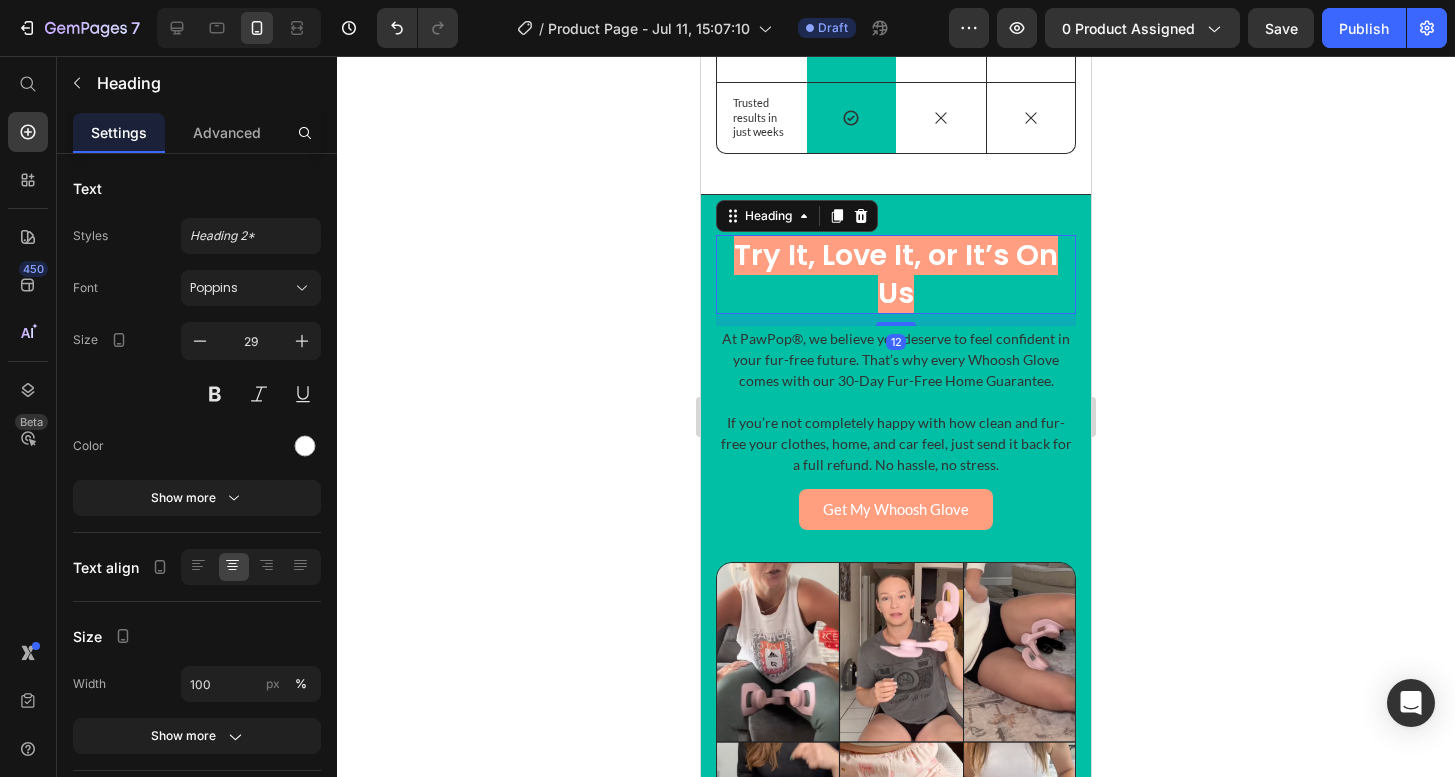 click on "Try It, Love It, or It’s On Us" at bounding box center [896, 274] 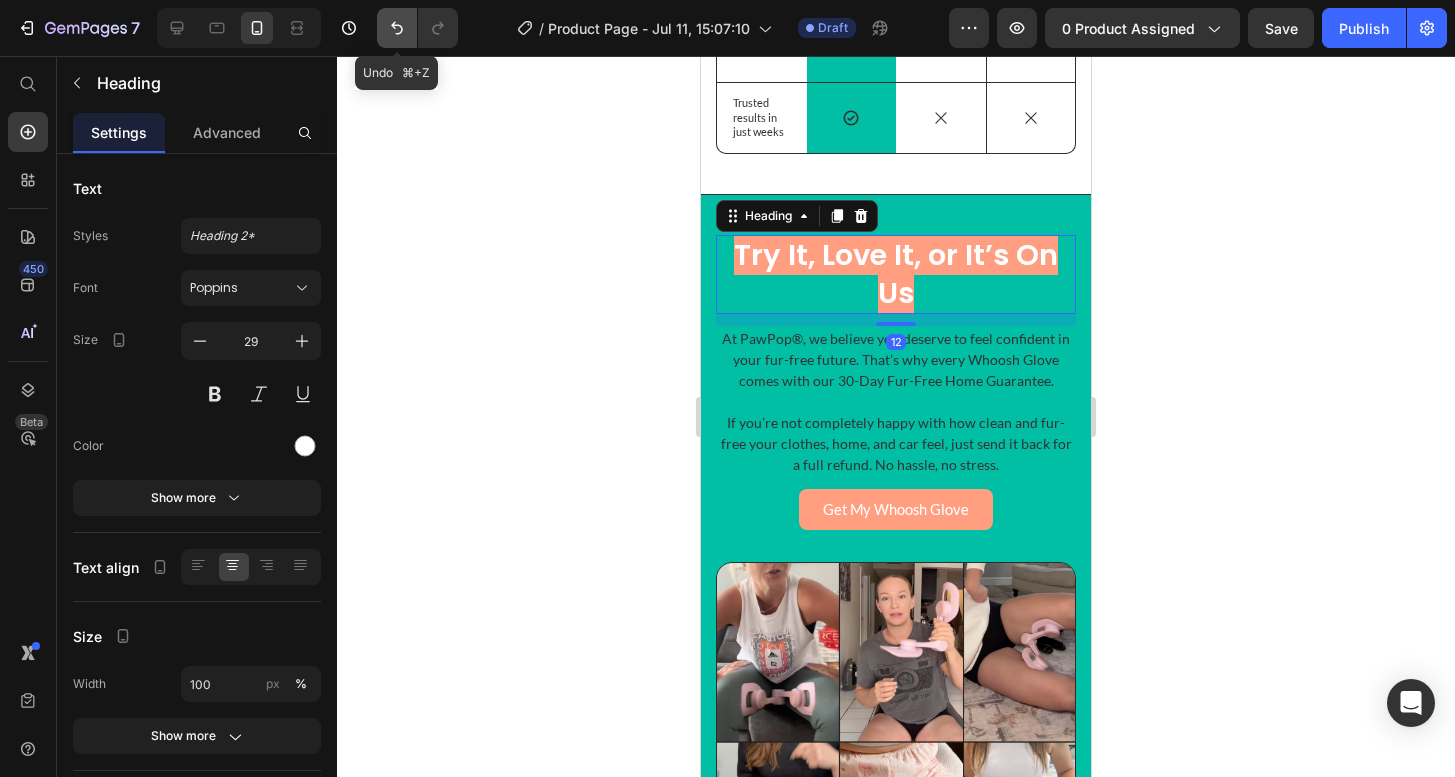 click 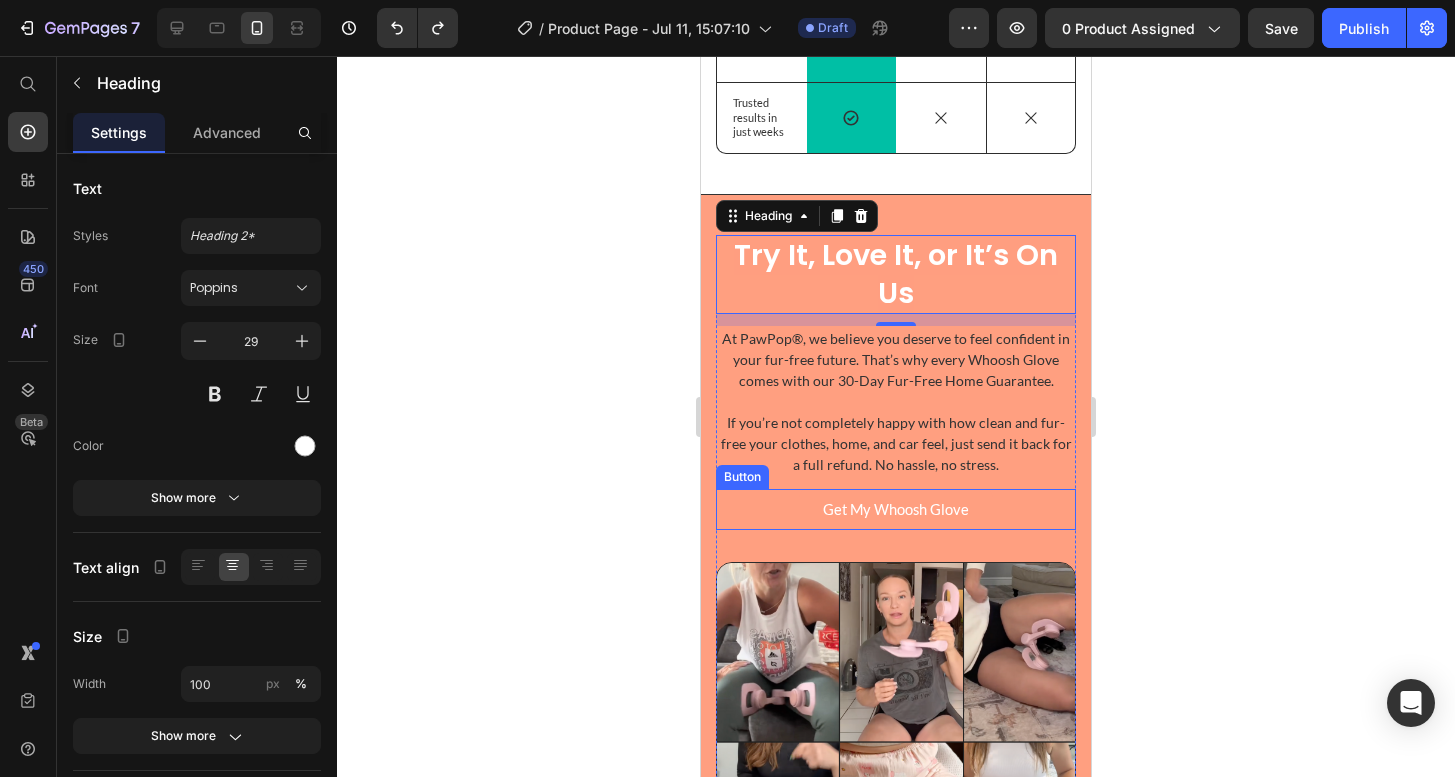 click on "Get My Whoosh Glove" at bounding box center [896, 509] 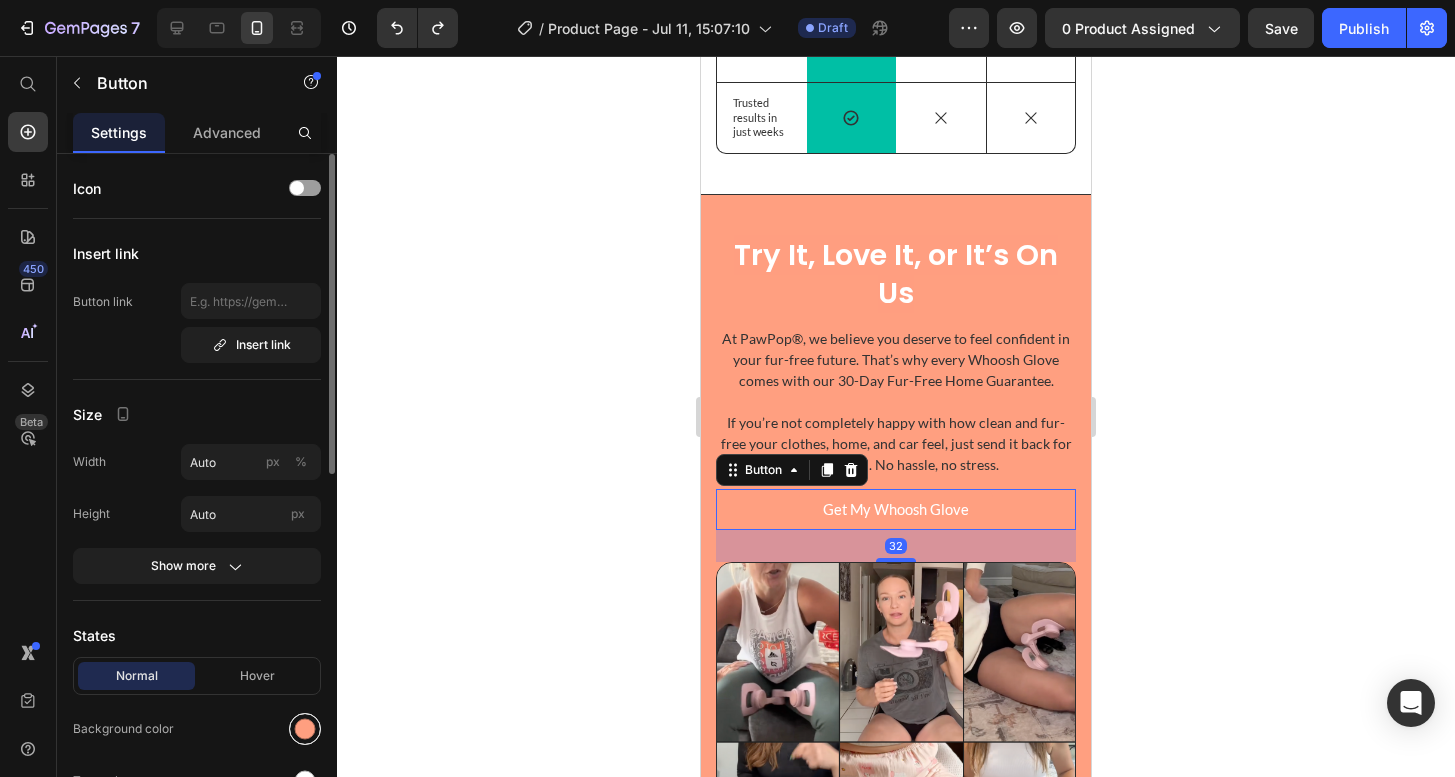 click at bounding box center (305, 729) 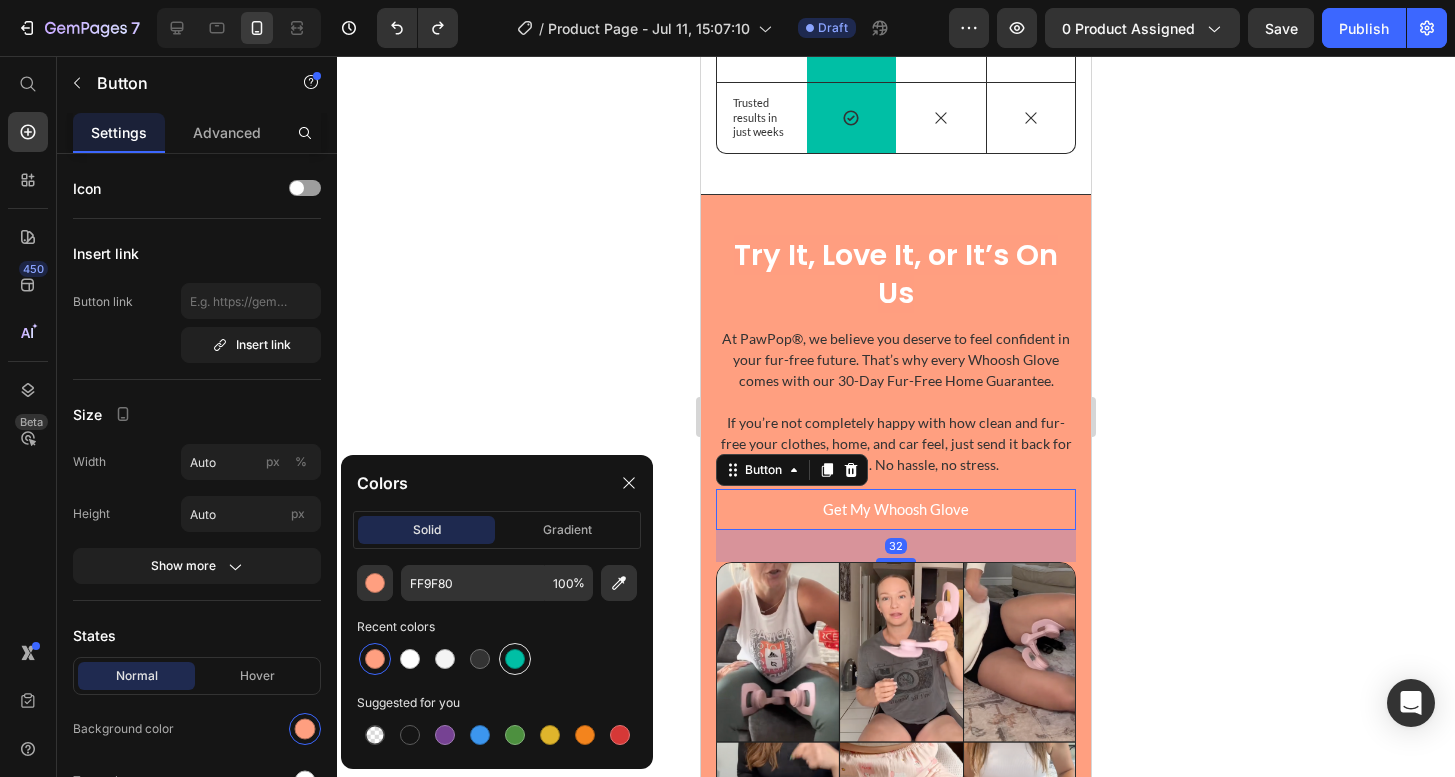 click at bounding box center [515, 659] 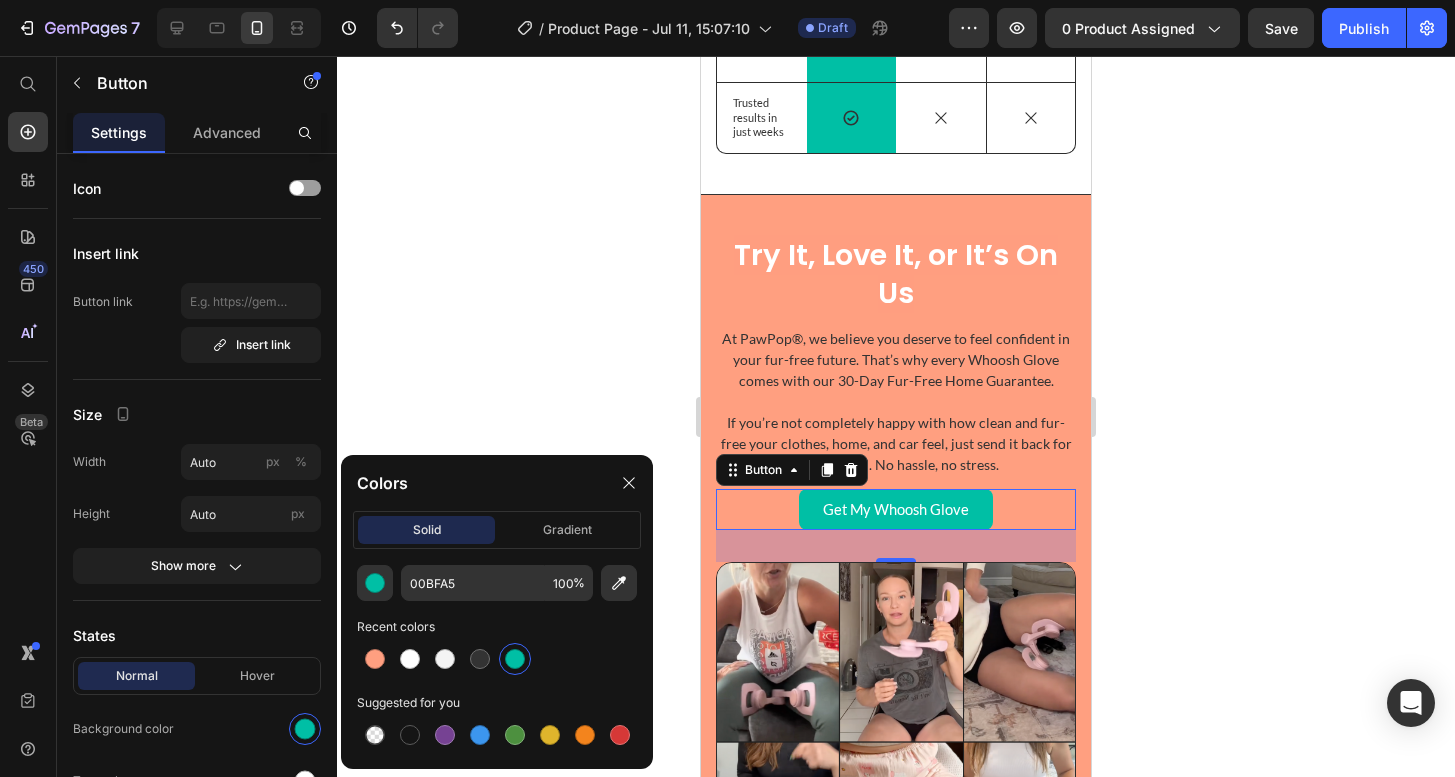 click 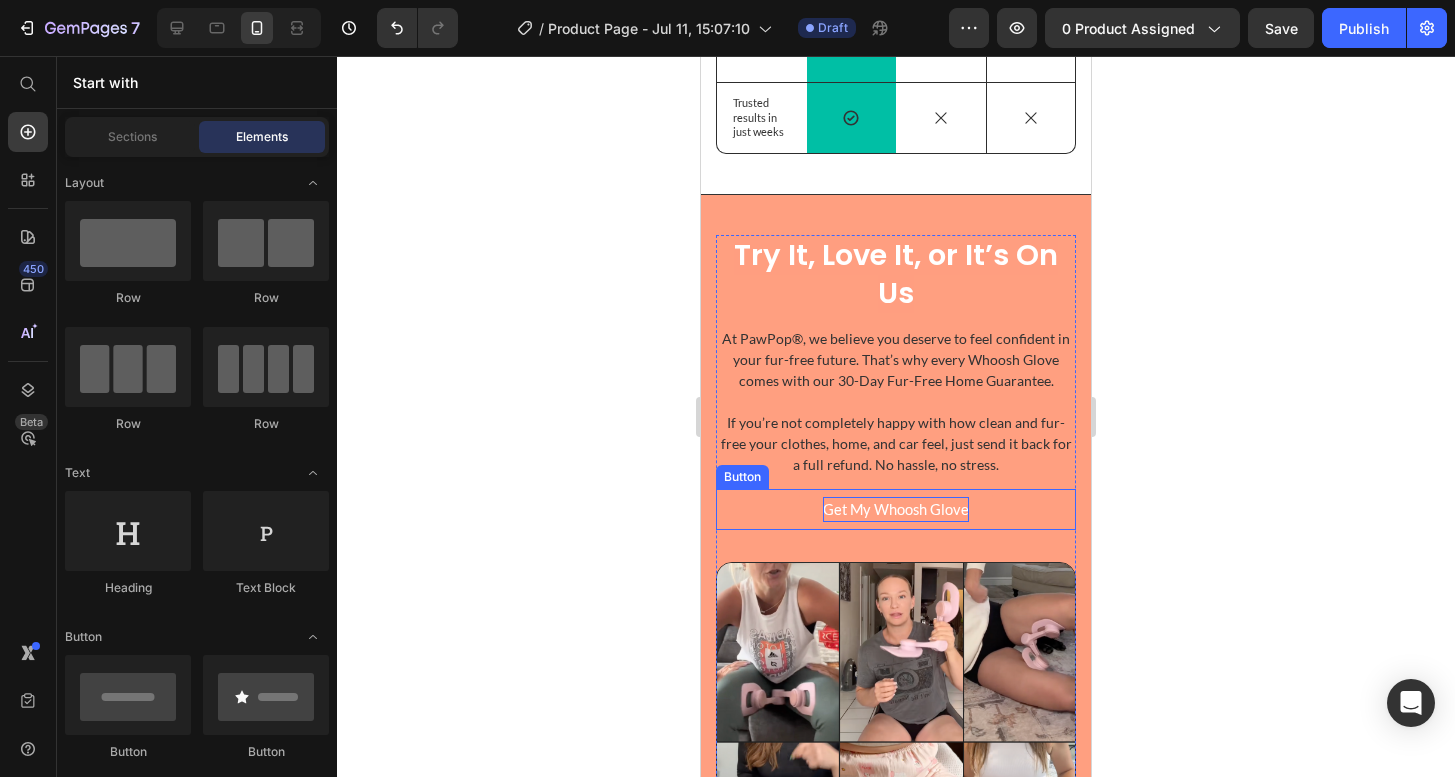 click on "Get My Whoosh Glove" at bounding box center (896, 509) 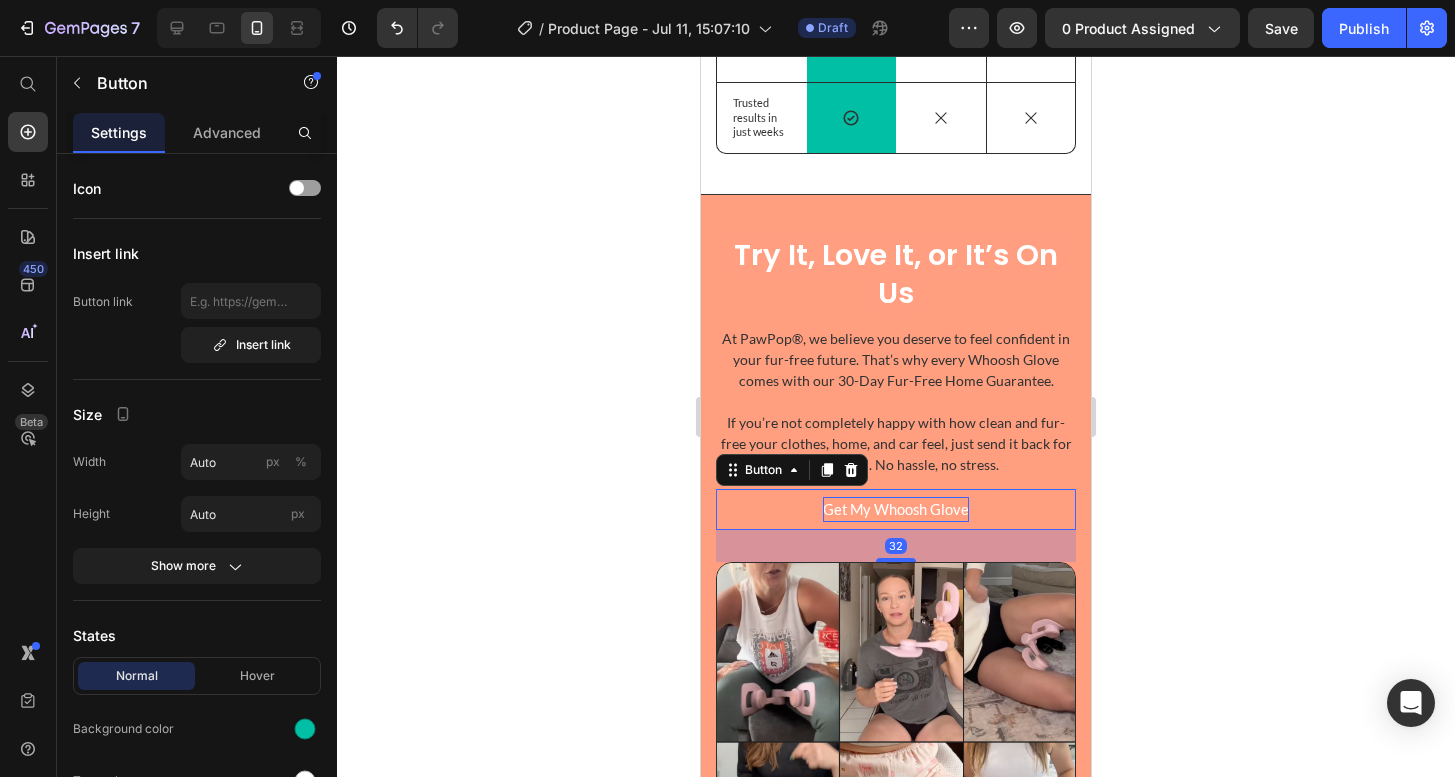 click on "Get My Whoosh Glove" at bounding box center [896, 509] 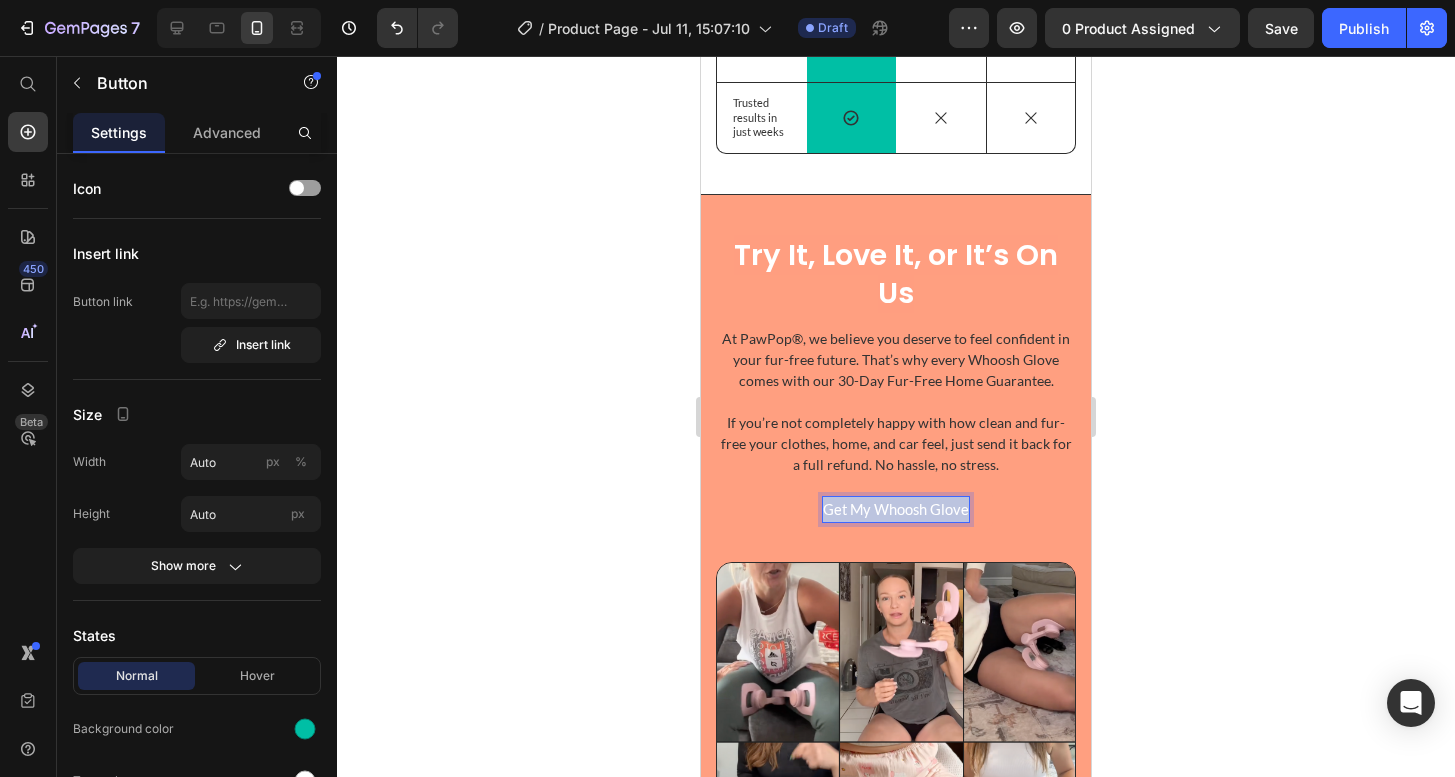 drag, startPoint x: 965, startPoint y: 510, endPoint x: 809, endPoint y: 507, distance: 156.02884 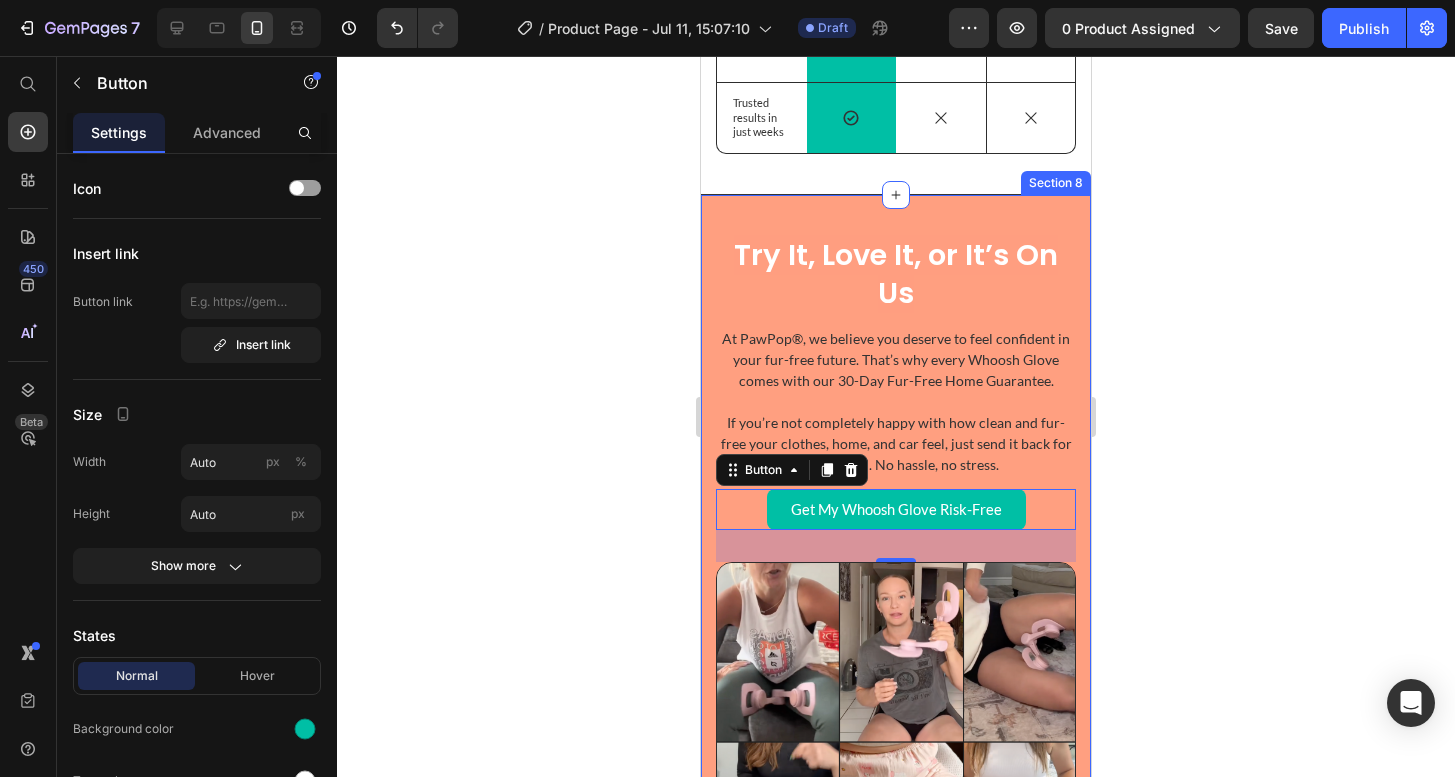 click 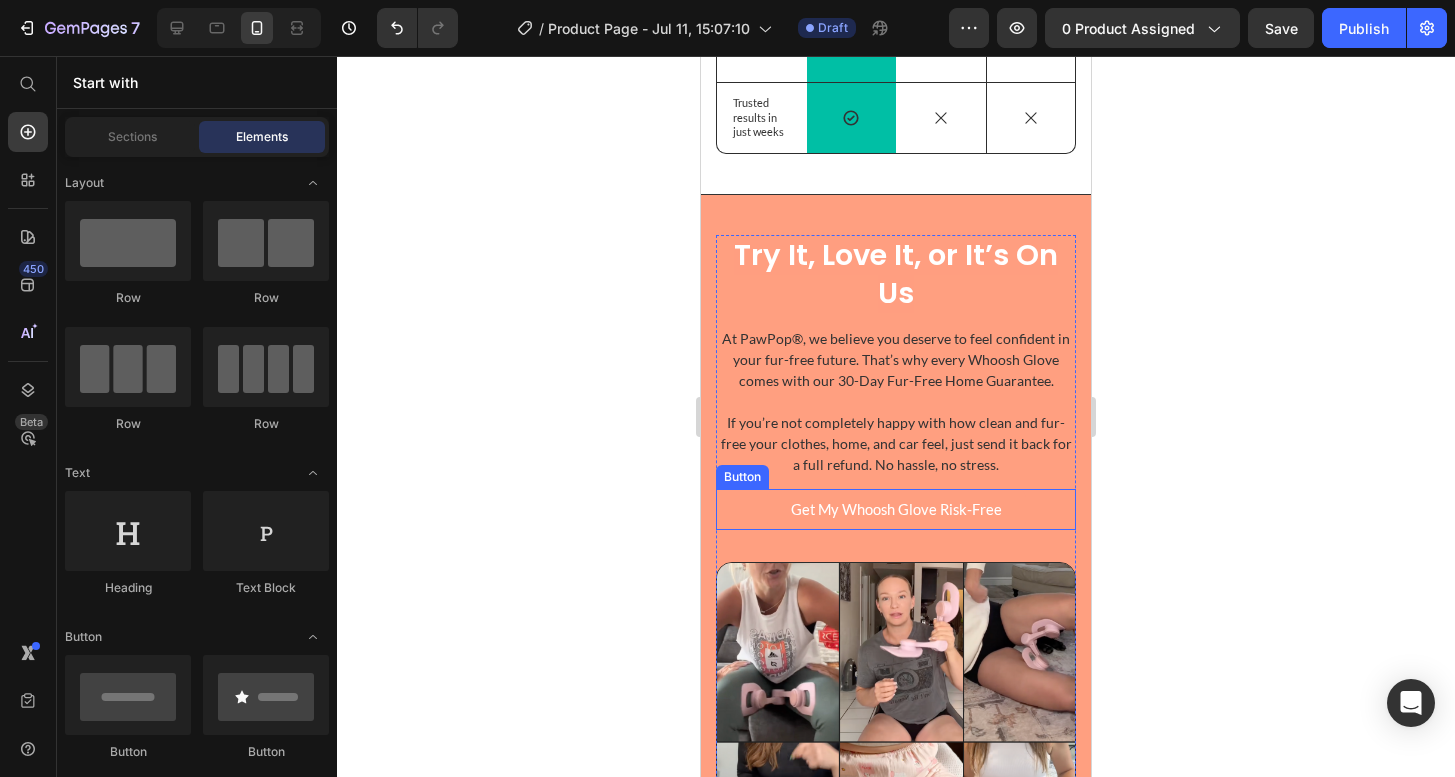 click on "Get My Whoosh Glove Risk-Free" at bounding box center (896, 509) 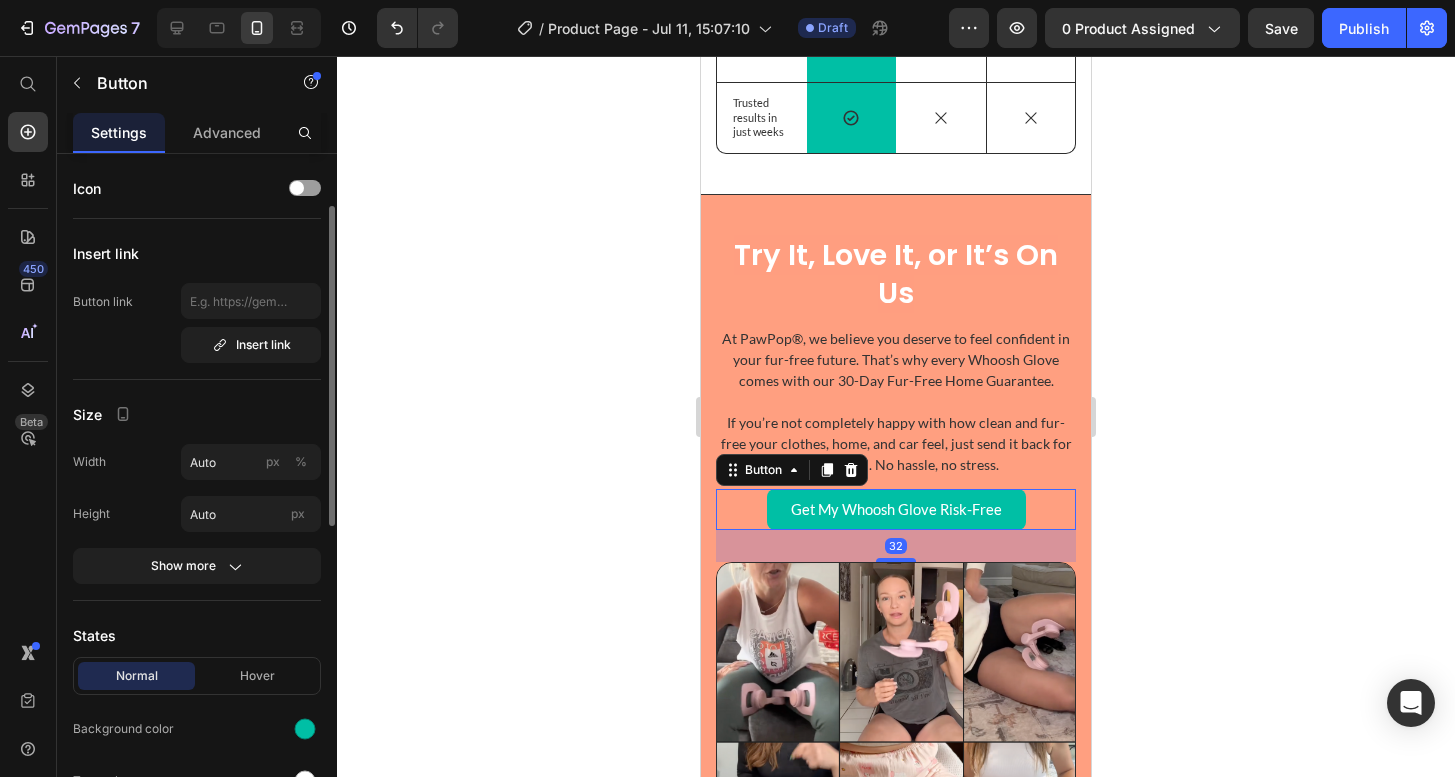 scroll, scrollTop: 87, scrollLeft: 0, axis: vertical 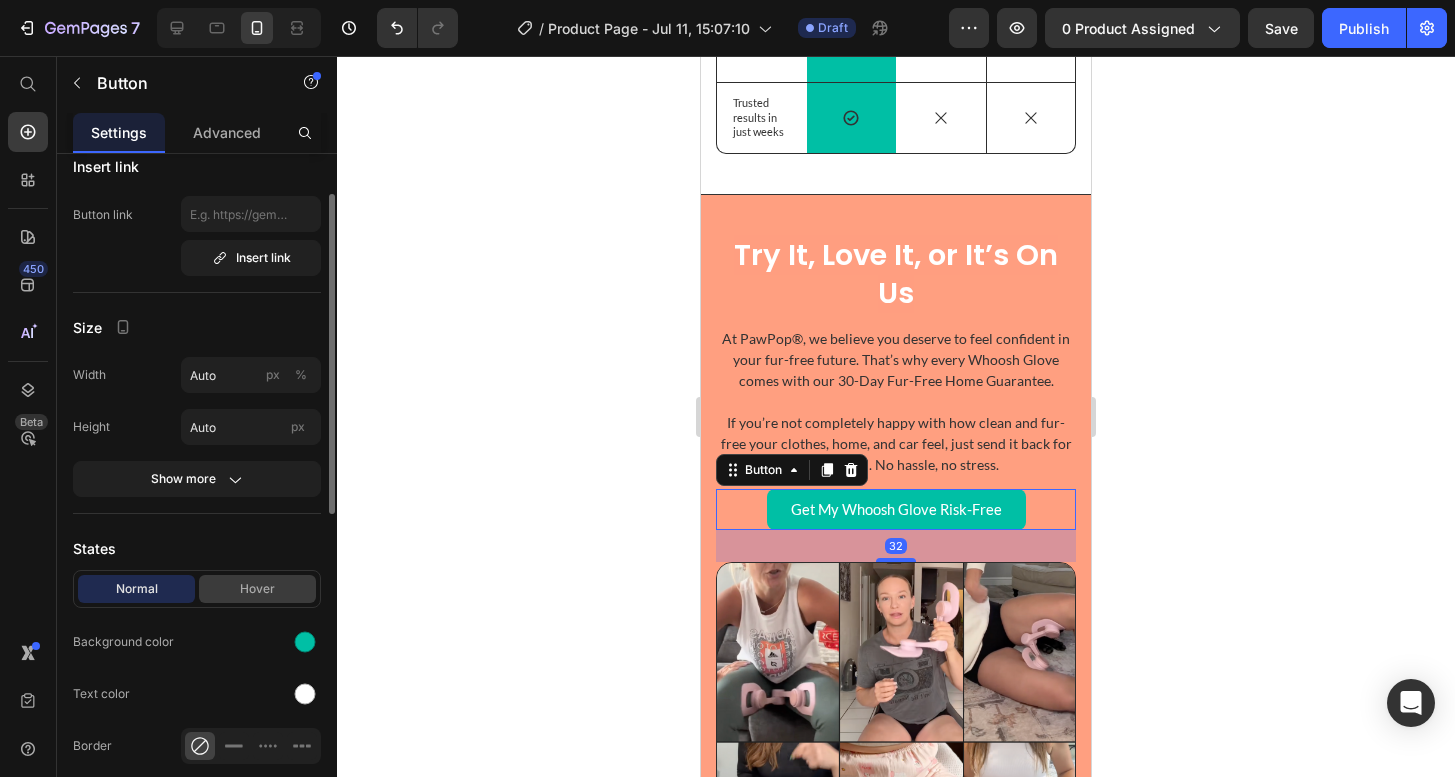 click on "Hover" at bounding box center (257, 589) 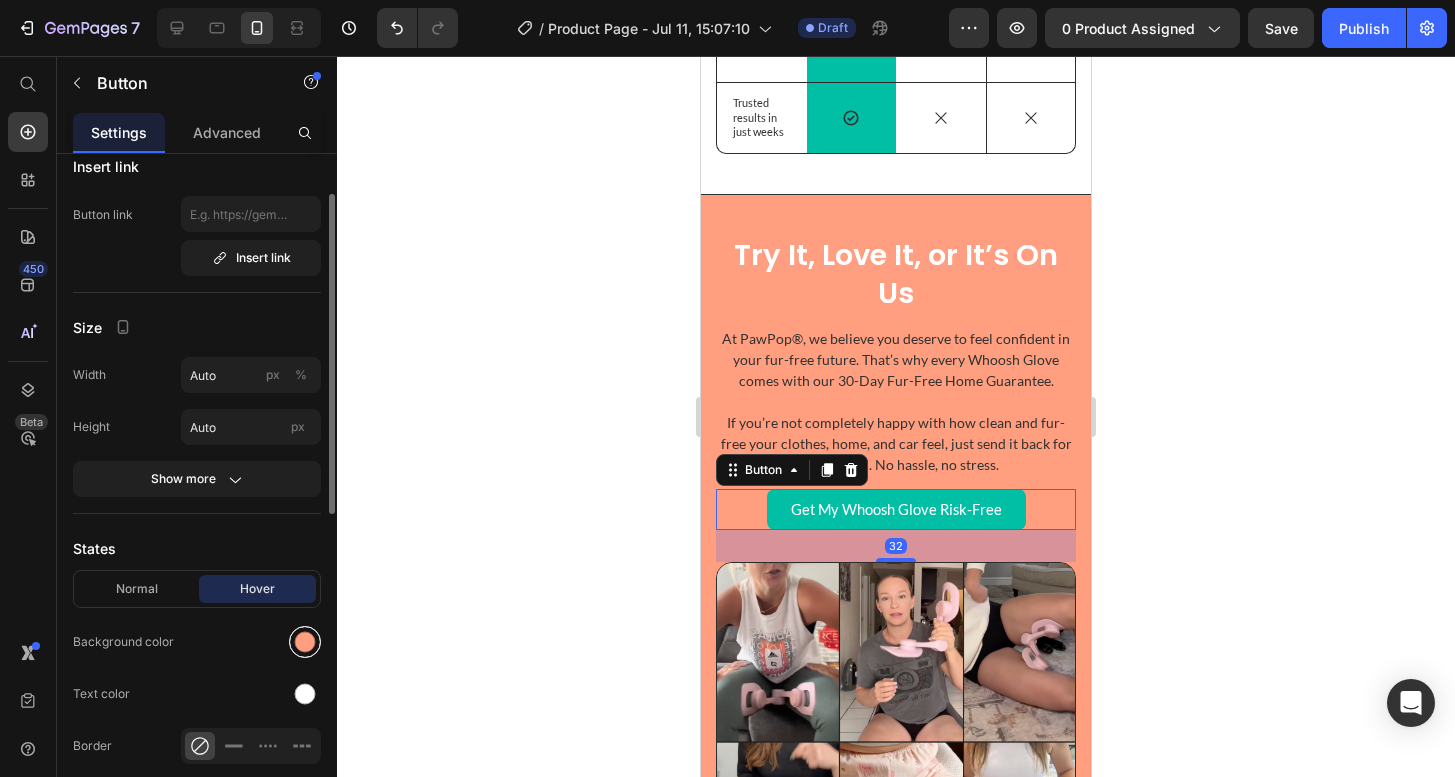 click at bounding box center (305, 642) 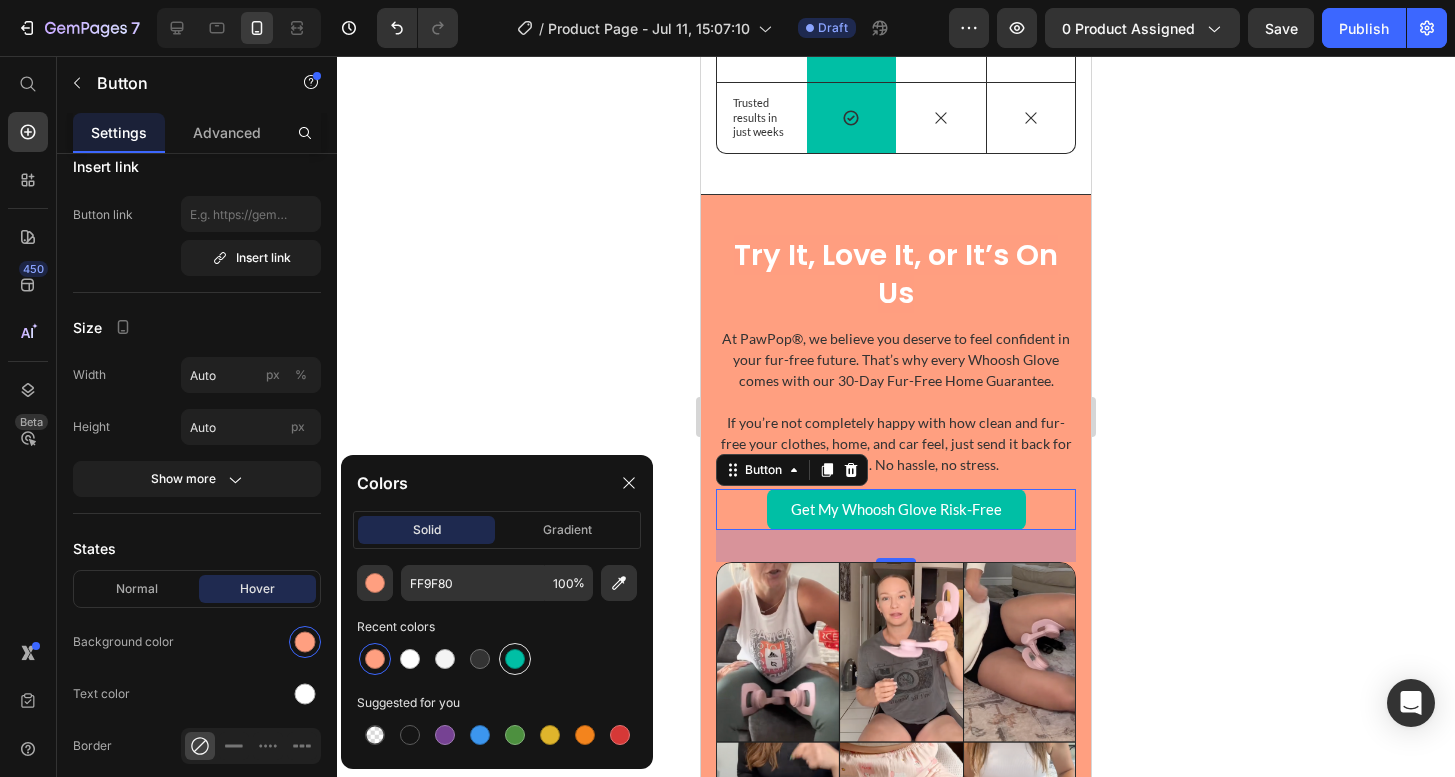 click at bounding box center (515, 659) 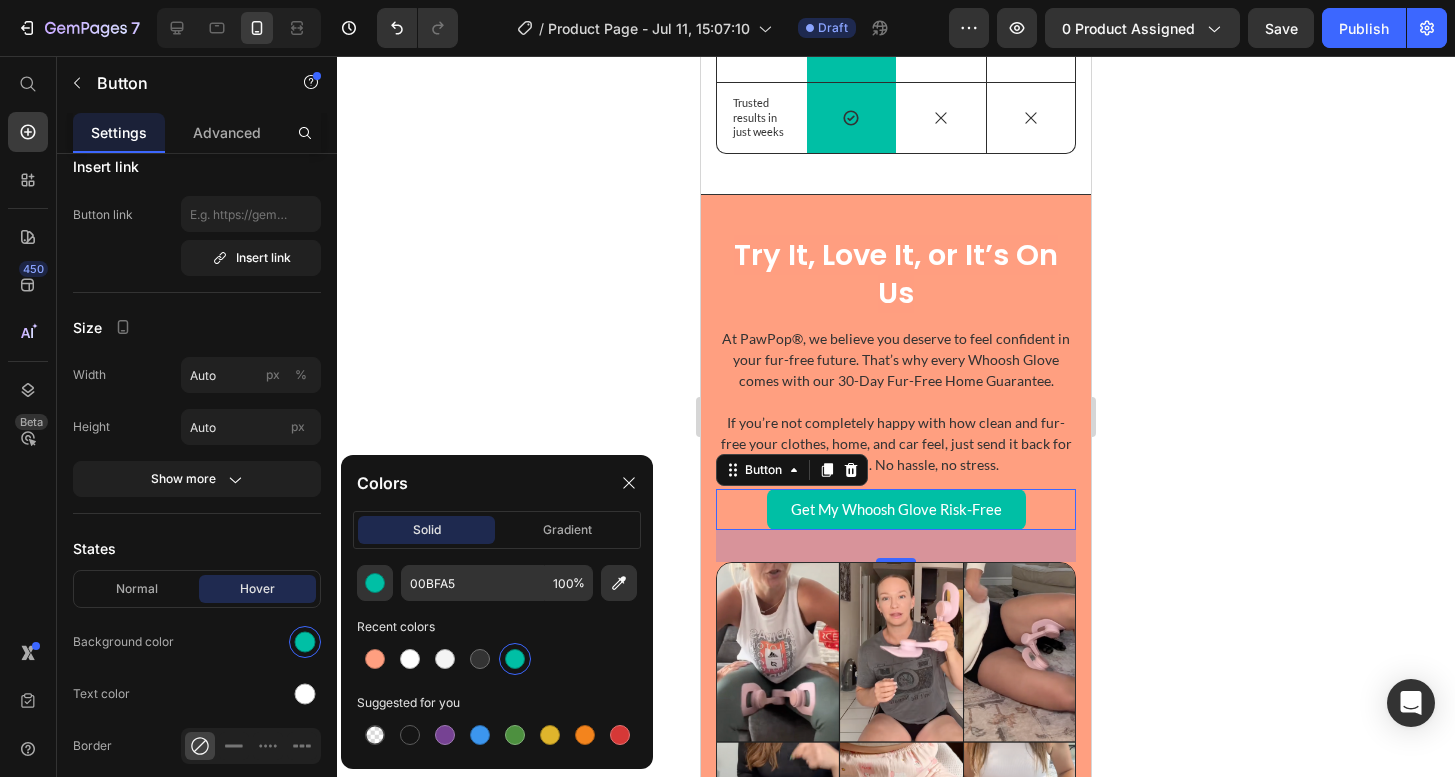 click 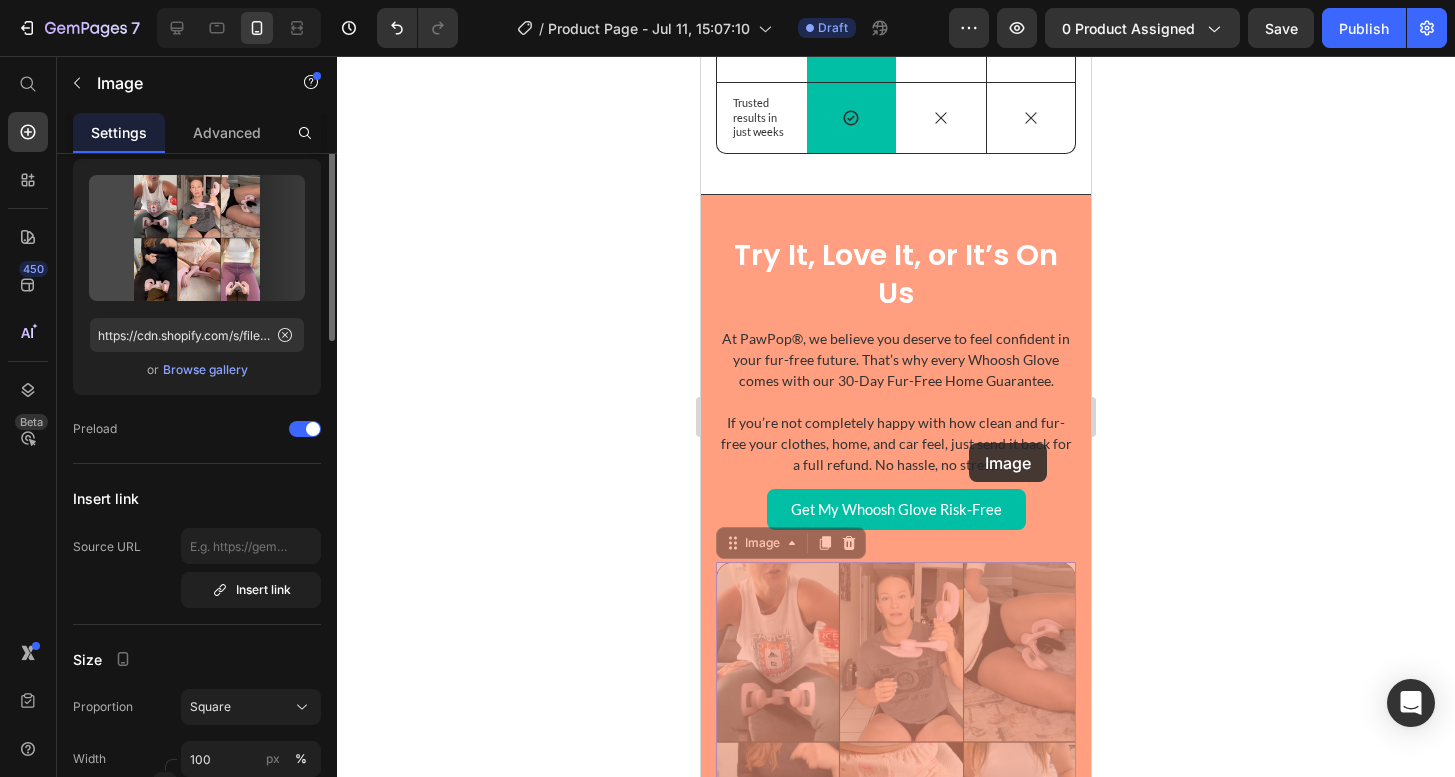 scroll, scrollTop: 0, scrollLeft: 0, axis: both 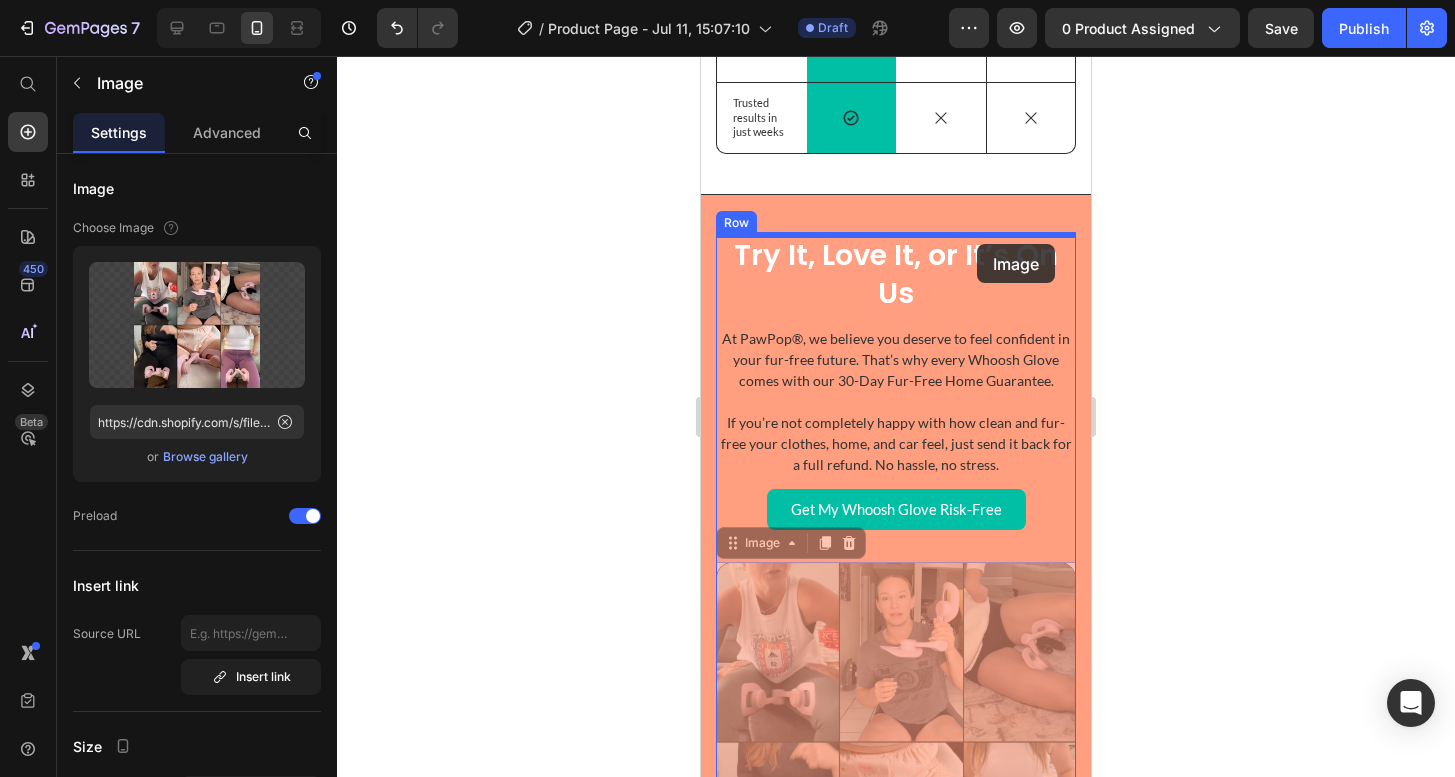 drag, startPoint x: 964, startPoint y: 658, endPoint x: 1063, endPoint y: 250, distance: 419.83926 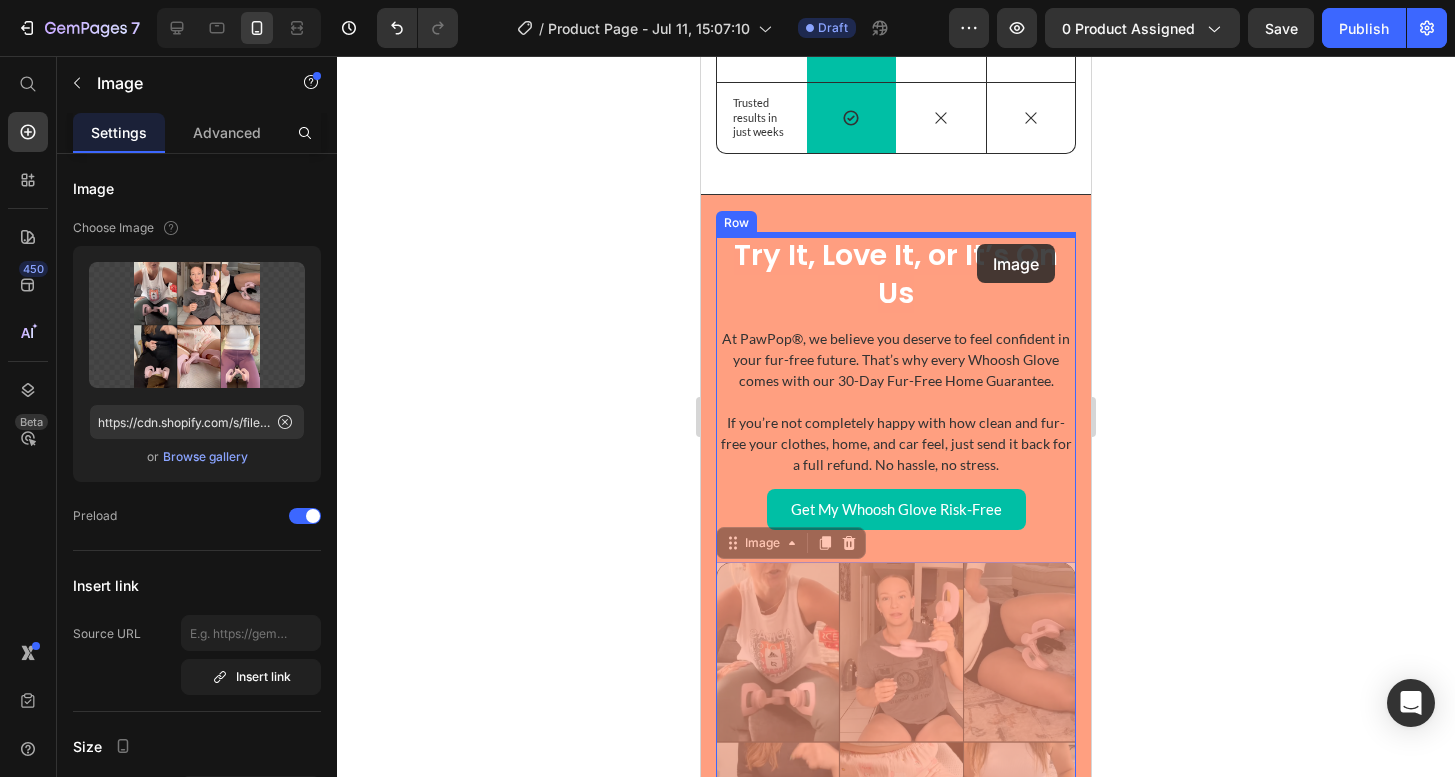 click on "iPhone 13 Pro  ( 390 px) iPhone 13 Mini iPhone 13 Pro iPhone 11 Pro Max iPhone 15 Pro Max Pixel 7 Galaxy S8+ Galaxy S20 Ultra iPad Mini iPad Air iPad Pro Header Backed by Women’s  Health Experts Heading Image Dr. Evelyn Harper, MD Board-Certified Urogynecologist & Women’s Health Advocate Heading "Many of my patients feel frustrated because Kegels or generic gadgets just don’t work. What I like about the Pelvella Bloom Trainer is that it’s made specifically for the pelvic floor, not just for thighs or general fitness. It’s easy to use, non-invasive, and actually engages the right muscles. Women who use it often see fewer leaks, better control, and more comfort during intimacy in just a few weeks. For anyone wanting a private, at-home option without costly treatments, Bloom Trainer is a smart choice." Text Block Row Row Row Row Section 6 One Pass. No Fur Left Behind. Heading
PawPop® Text Block Row Cheap Gloves Text Block Sticky Rollers Text Block Row Designed for postpartum bodies" at bounding box center (896, -1528) 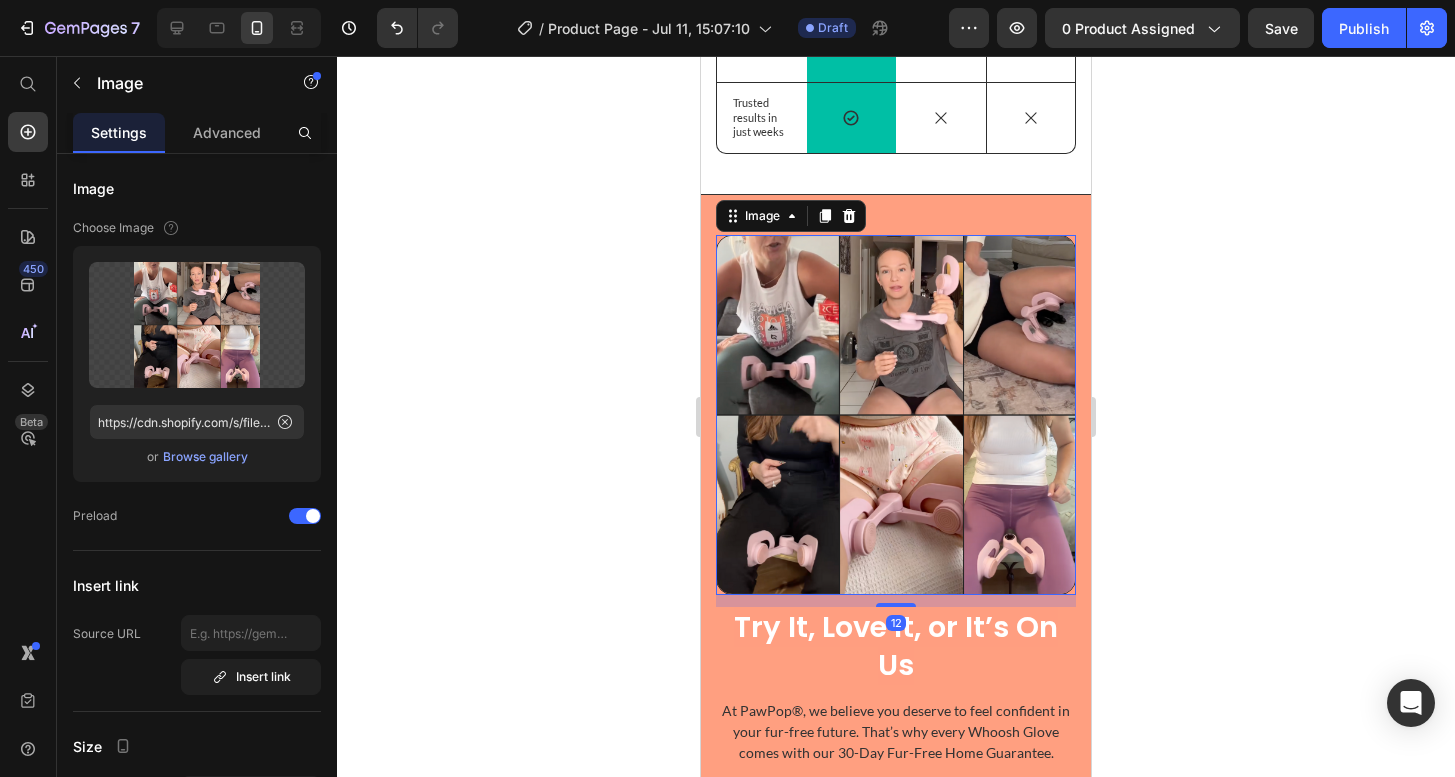 click 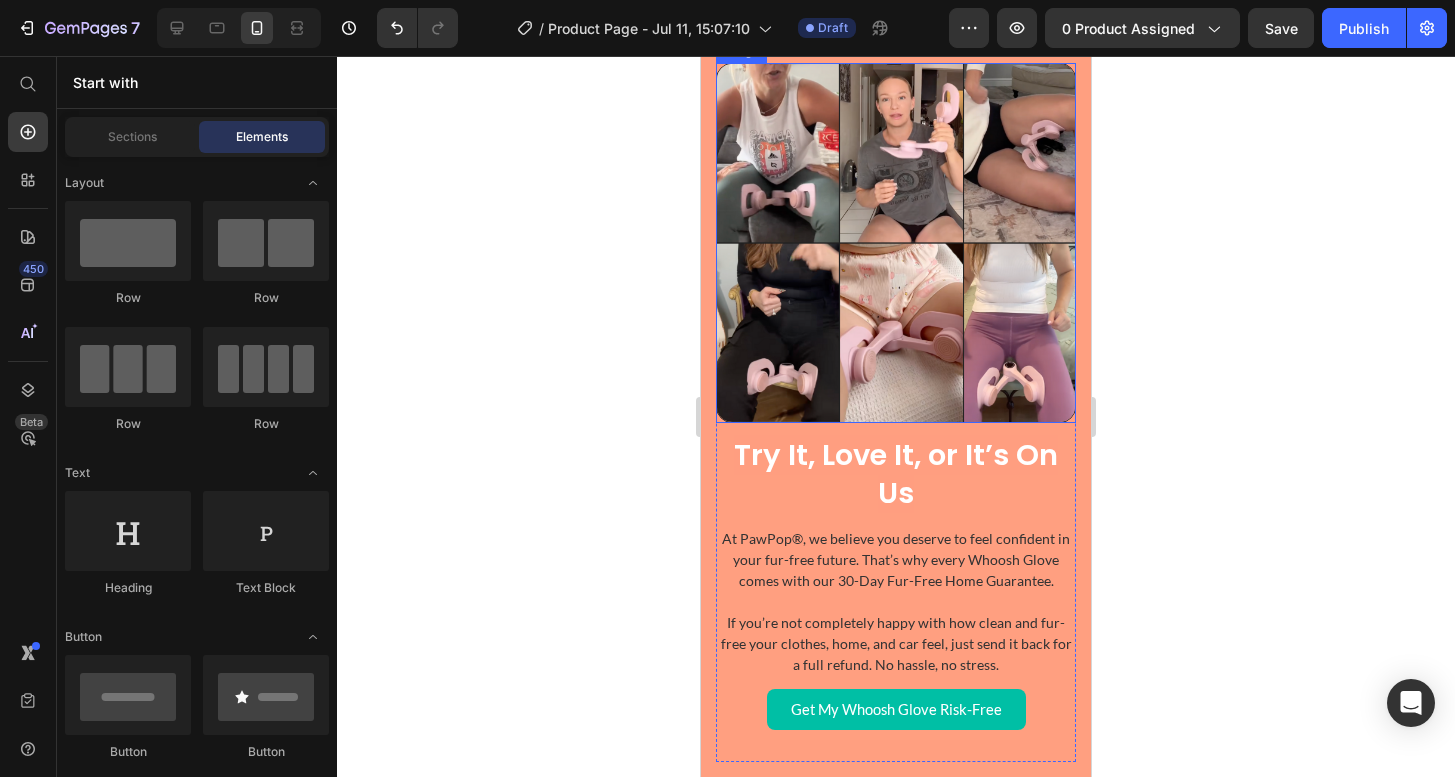 scroll, scrollTop: 5309, scrollLeft: 0, axis: vertical 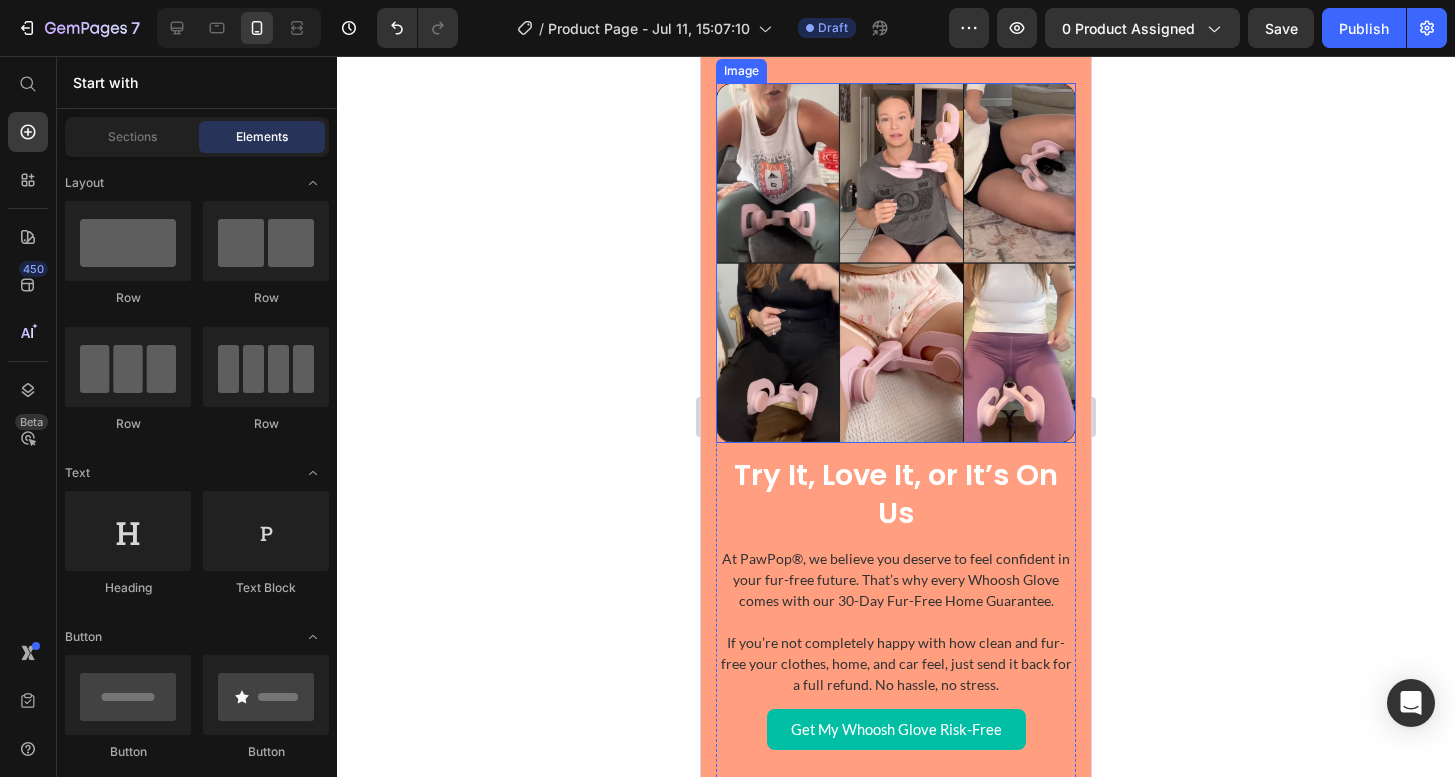 click at bounding box center [896, 263] 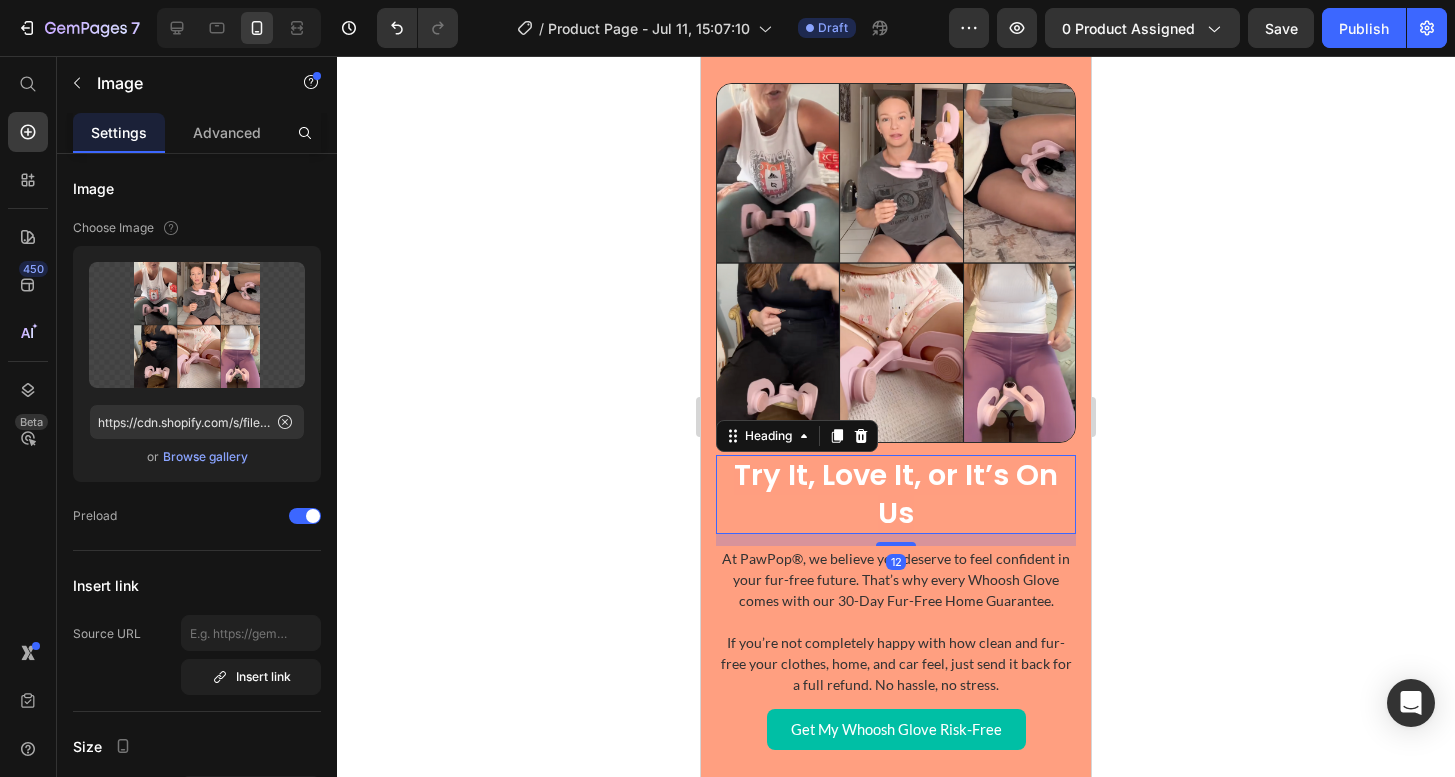 click on "Try It, Love It, or It’s On Us" at bounding box center (896, 494) 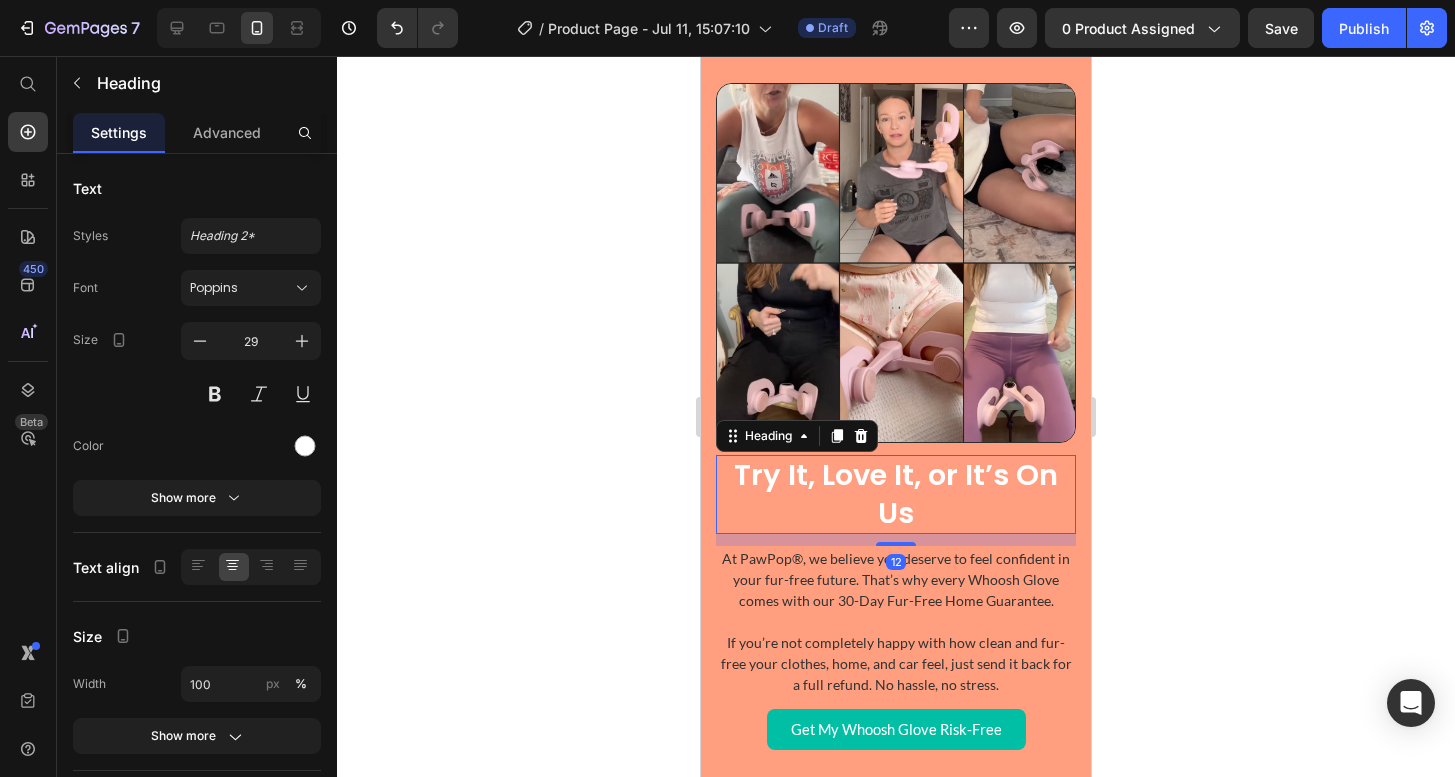 click 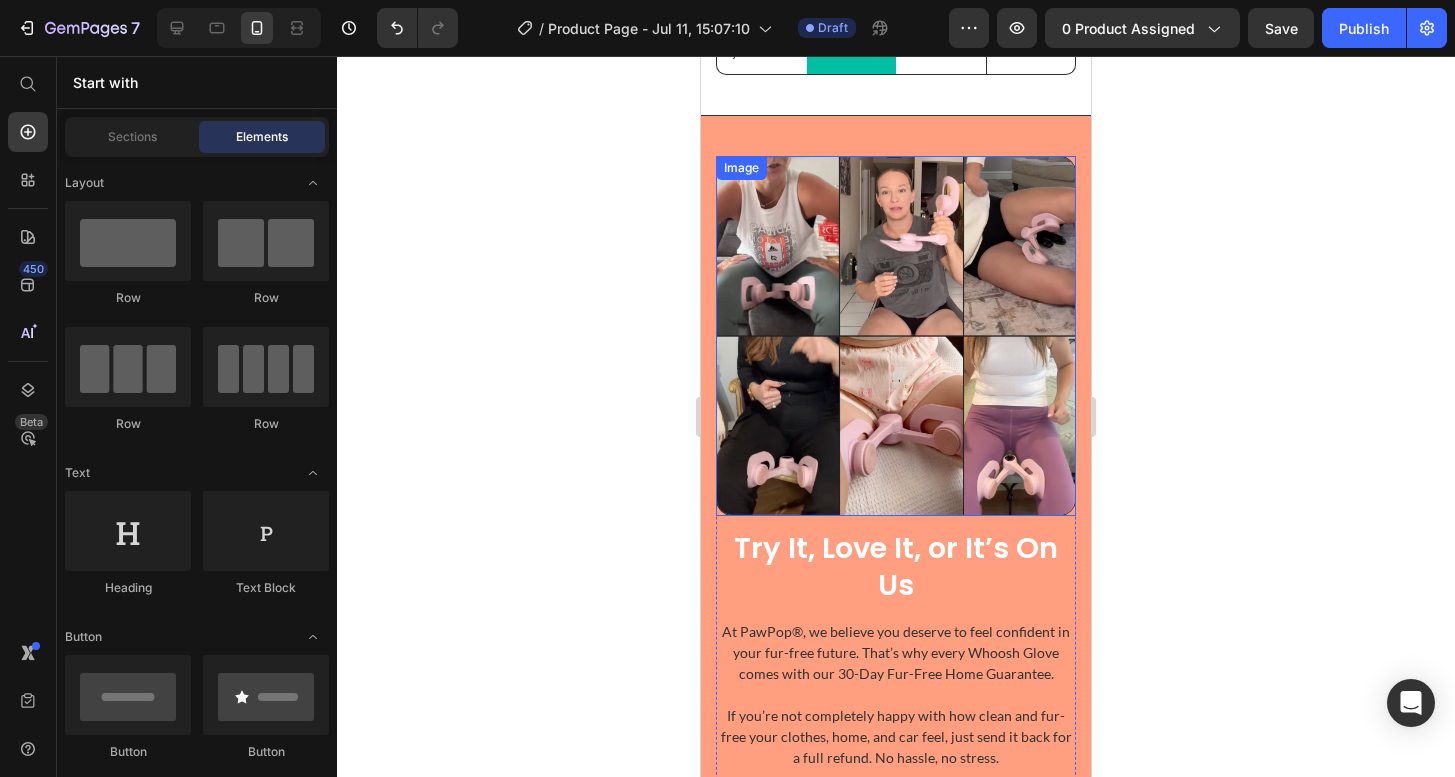 scroll, scrollTop: 5252, scrollLeft: 0, axis: vertical 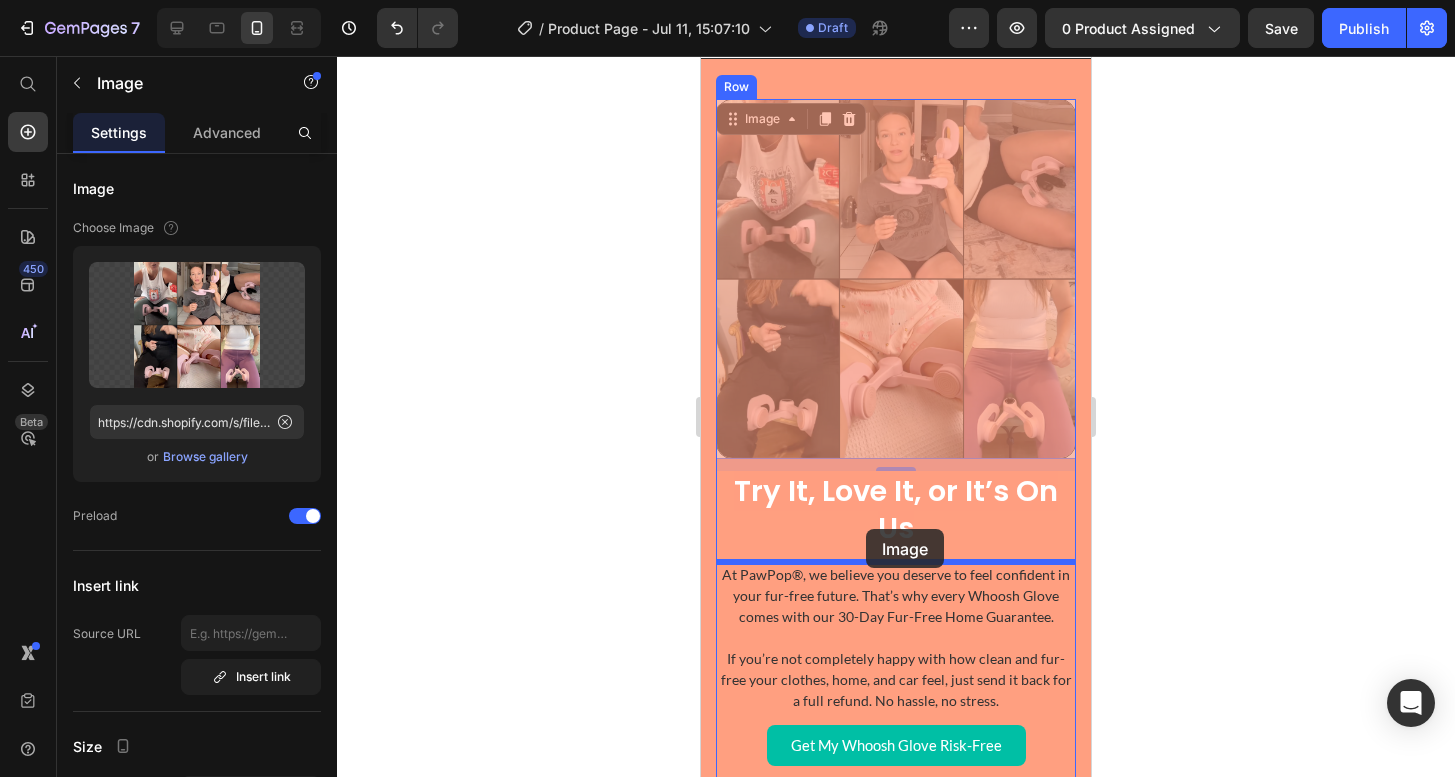 drag, startPoint x: 866, startPoint y: 346, endPoint x: 866, endPoint y: 529, distance: 183 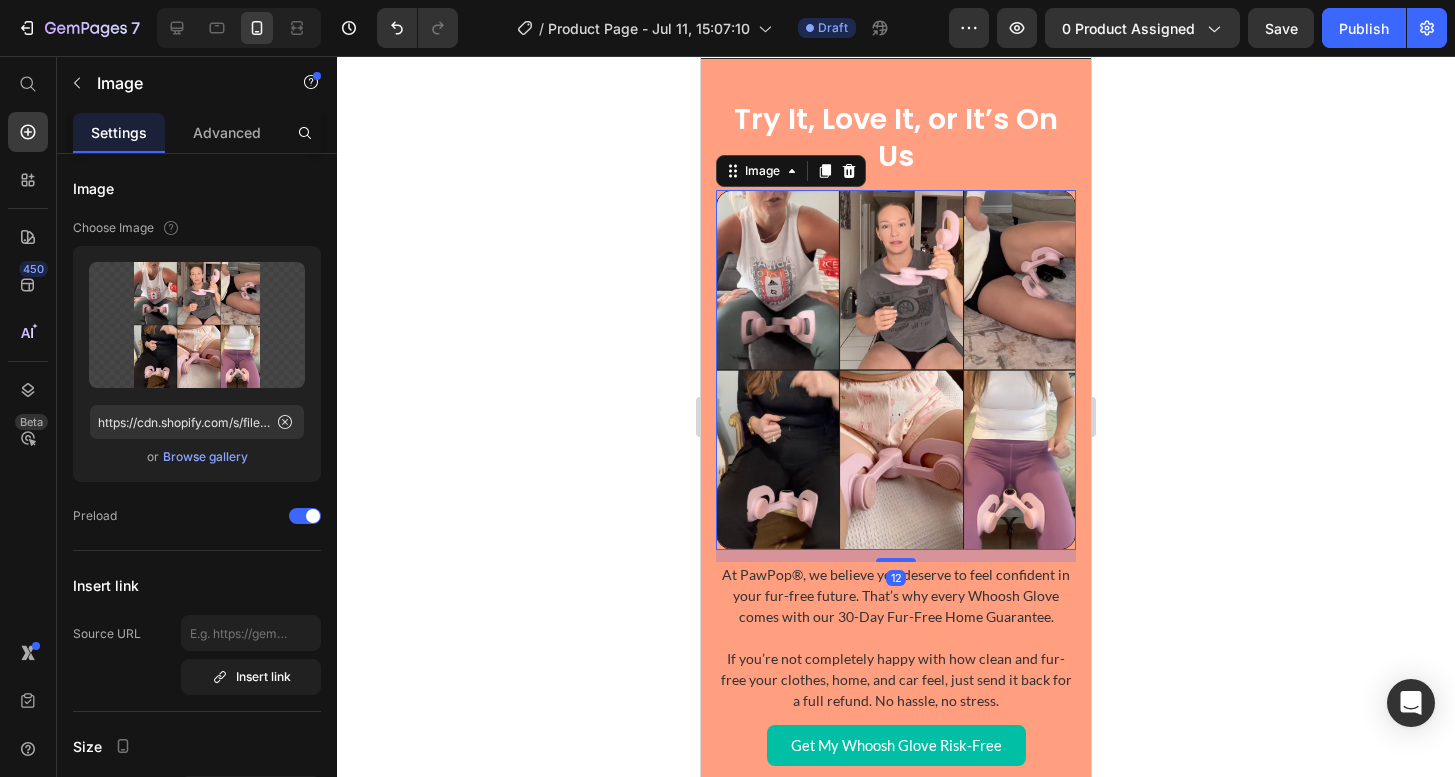 click 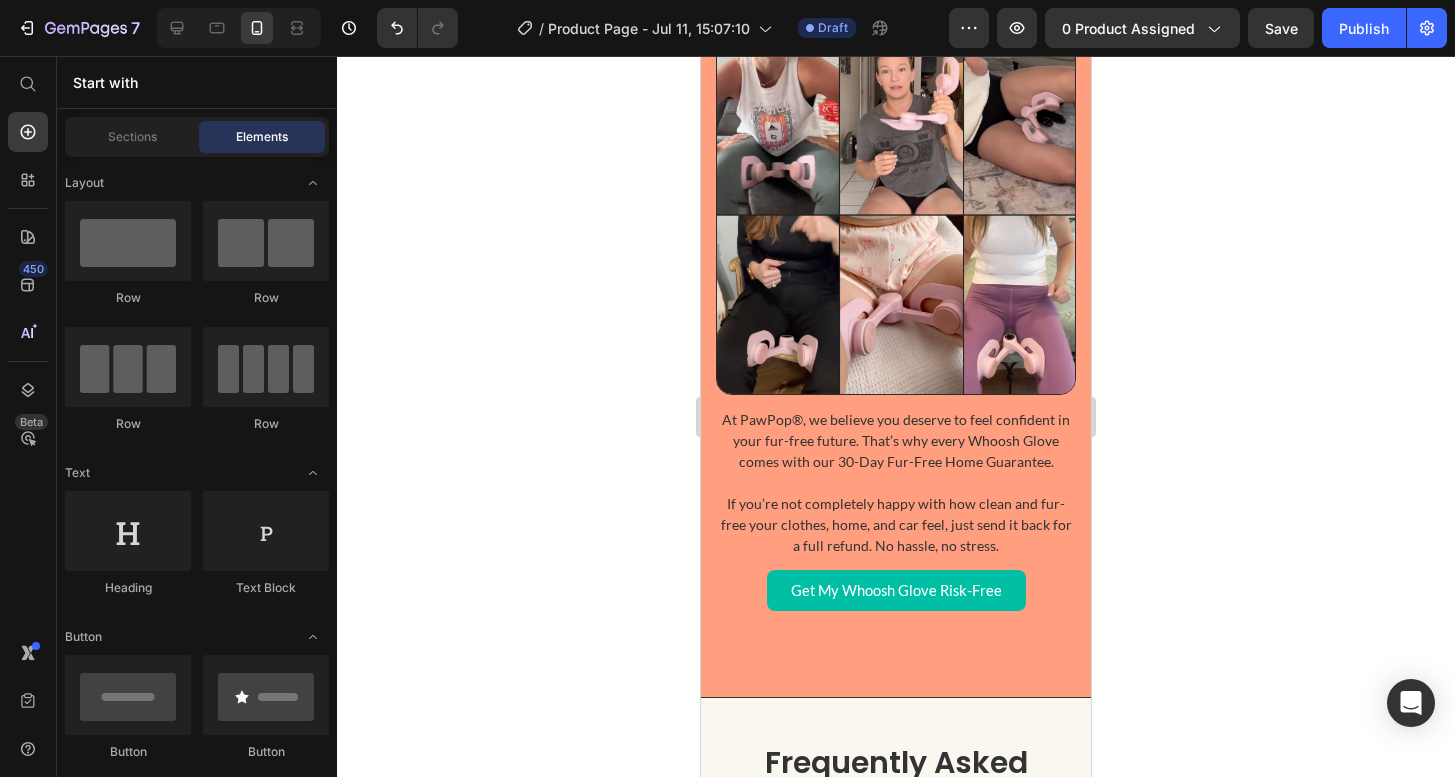 scroll, scrollTop: 5410, scrollLeft: 0, axis: vertical 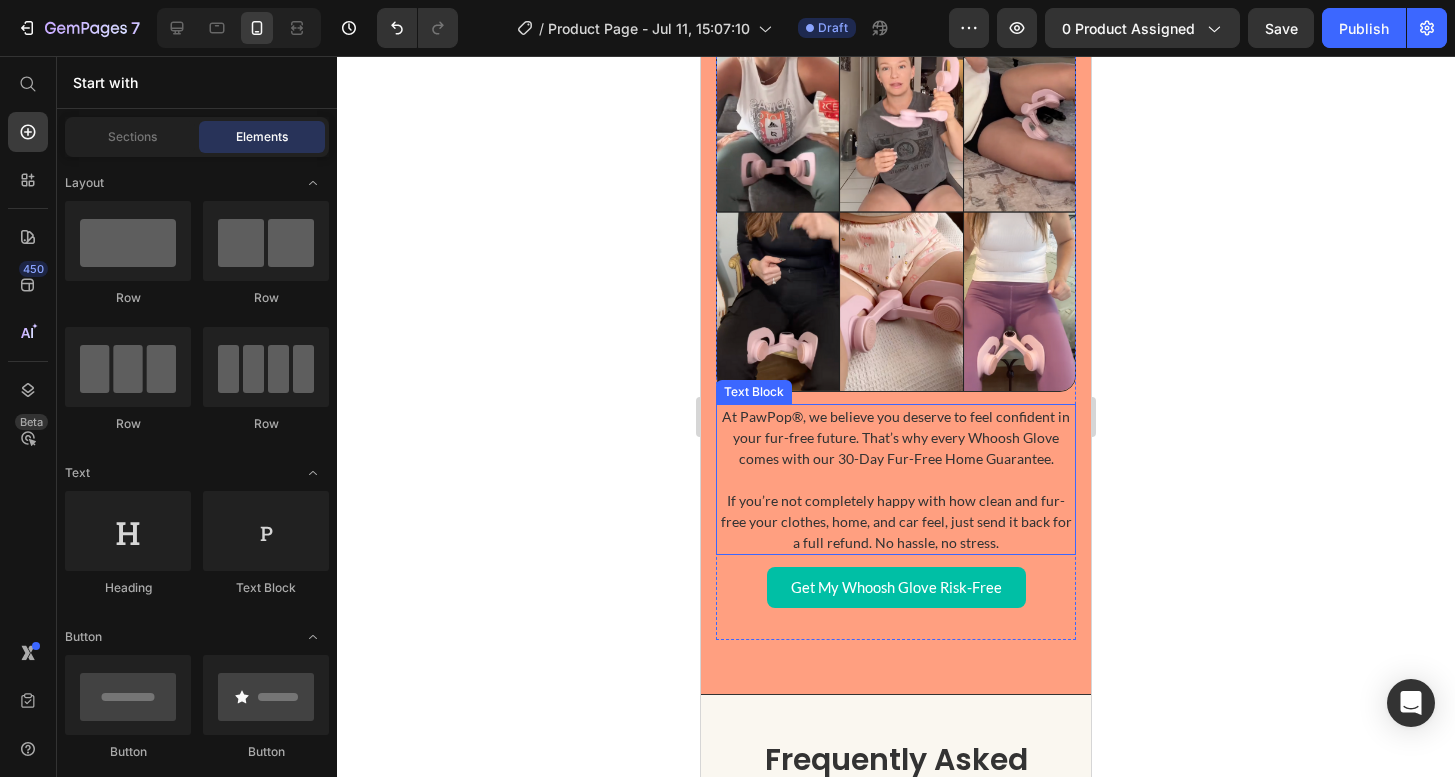 click on "At PawPop®, we believe you deserve to feel confident in your fur-free future. That’s why every Whoosh Glove comes with our 30-Day Fur-Free Home Guarantee." at bounding box center [896, 437] 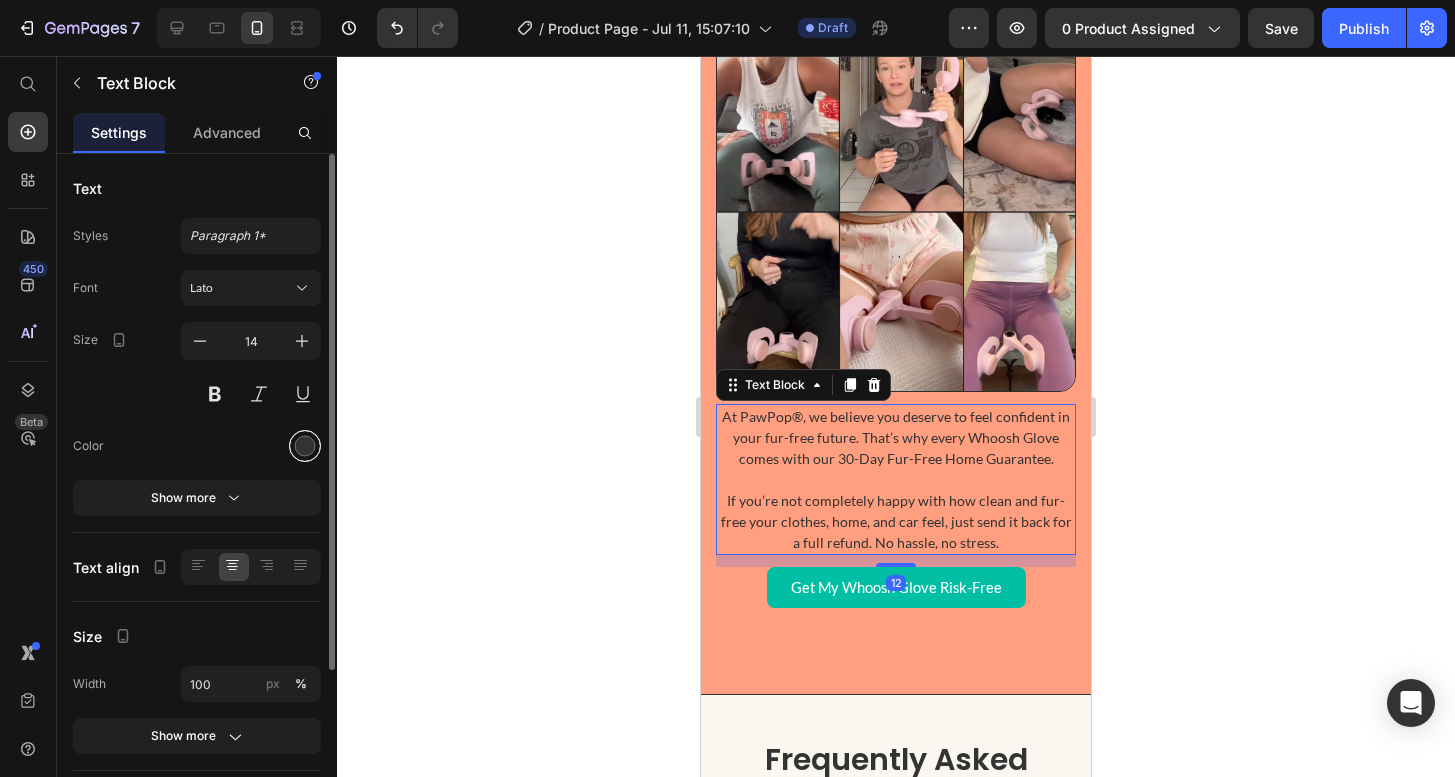 click at bounding box center [305, 446] 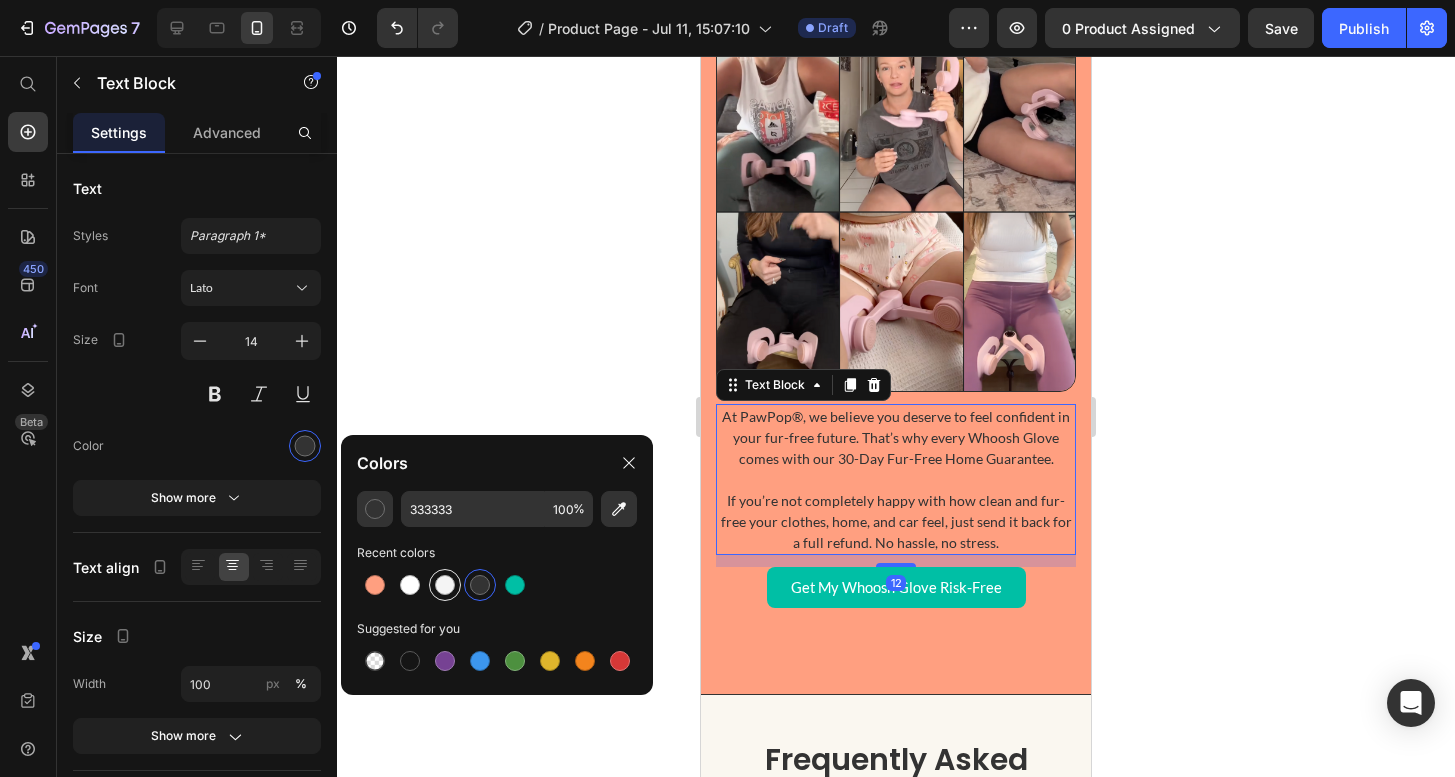 click at bounding box center [445, 585] 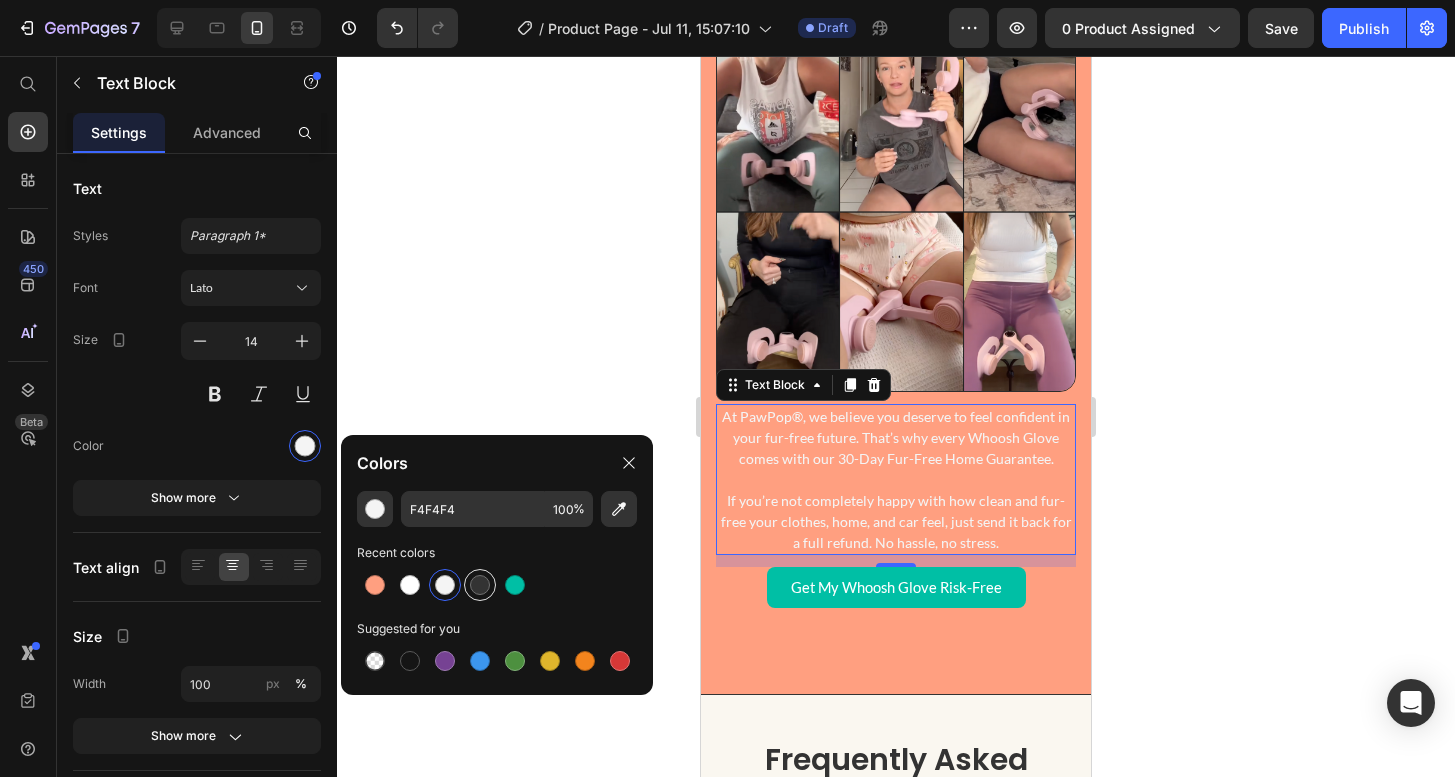 click at bounding box center (480, 585) 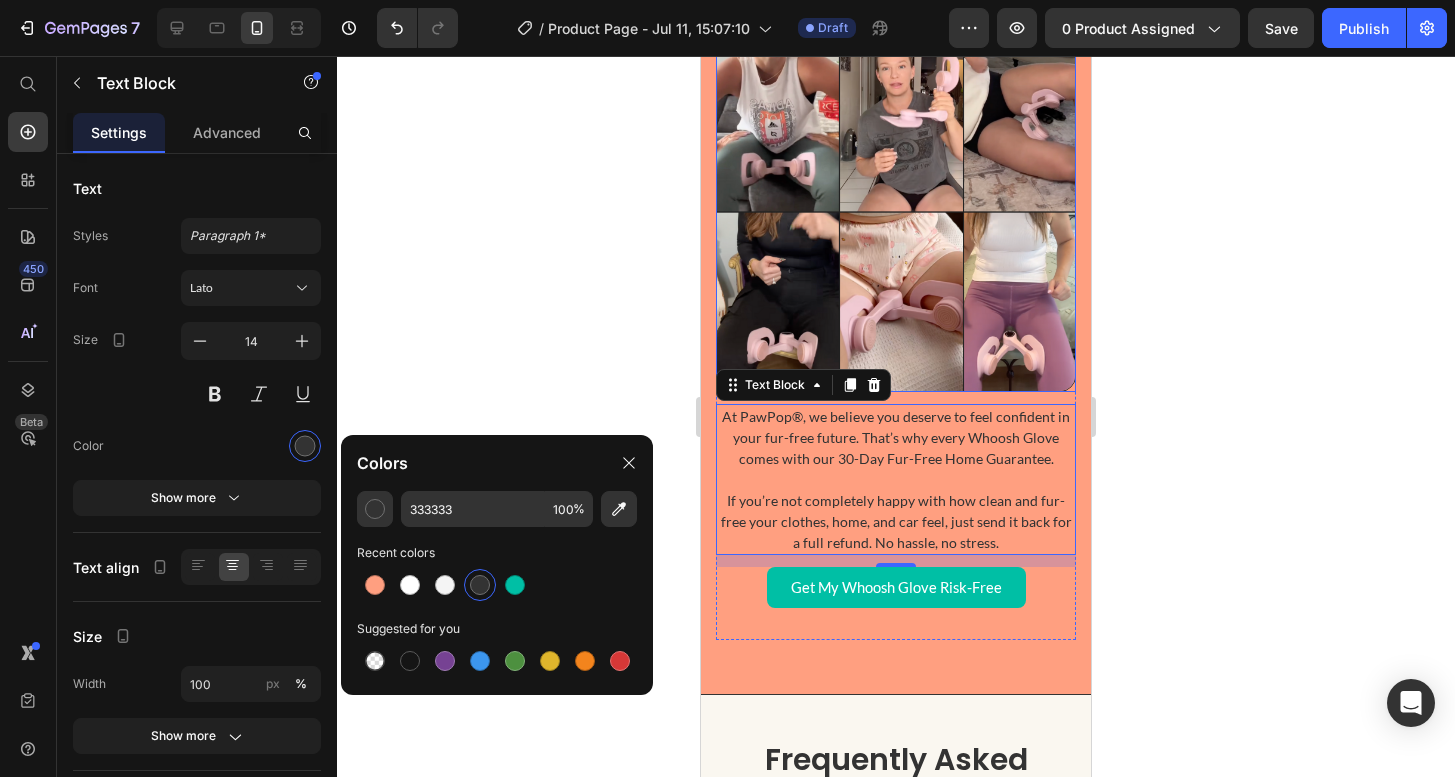 click 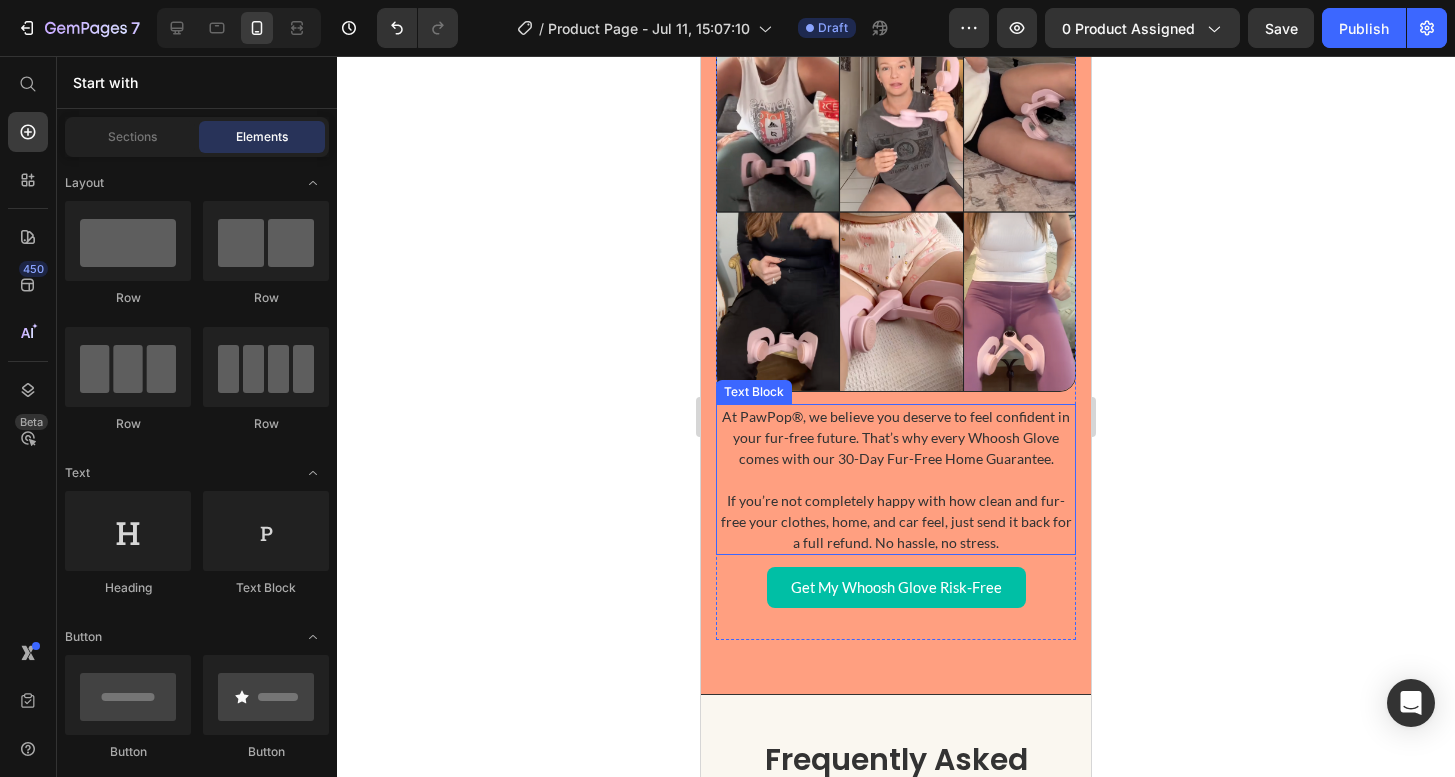 click on "At PawPop®, we believe you deserve to feel confident in your fur-free future. That’s why every Whoosh Glove comes with our 30-Day Fur-Free Home Guarantee." at bounding box center (896, 437) 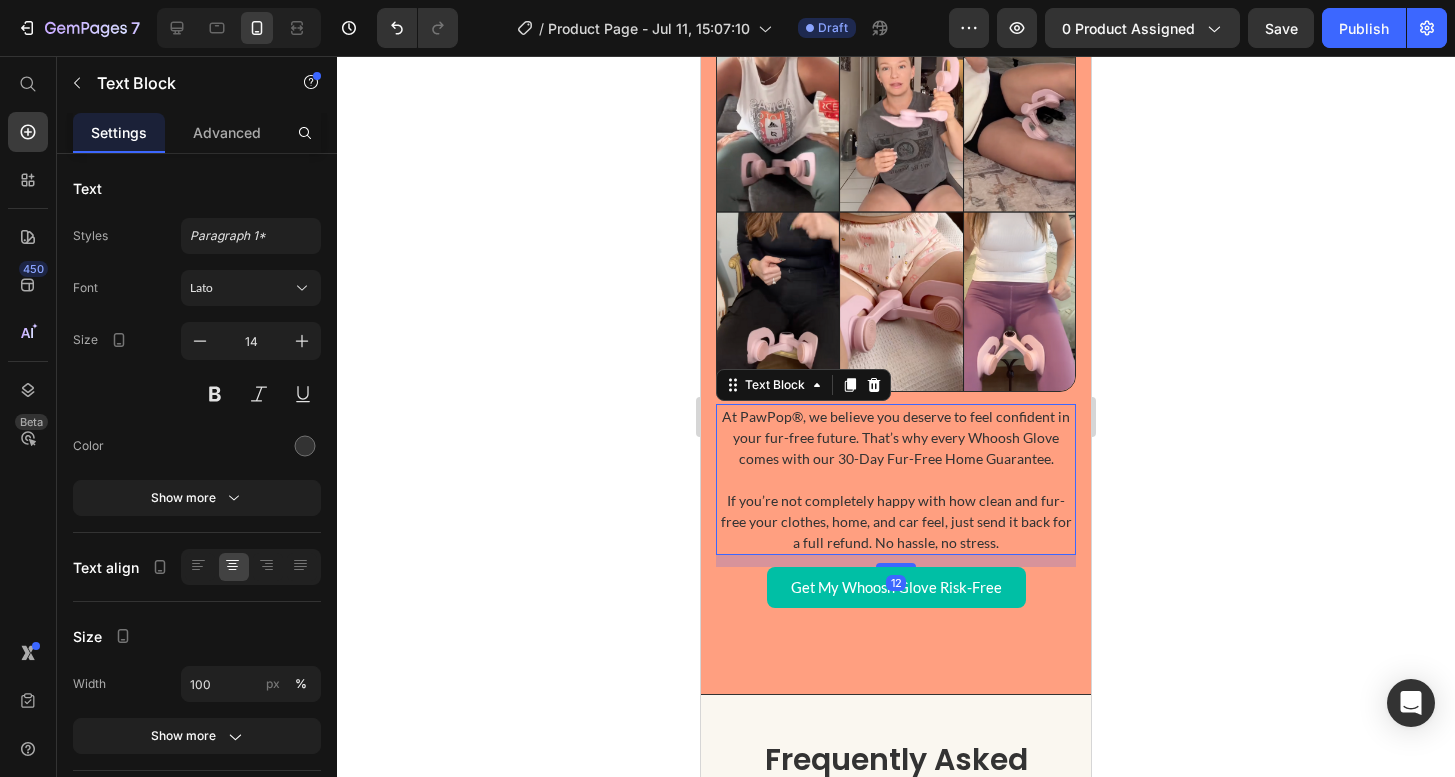 click 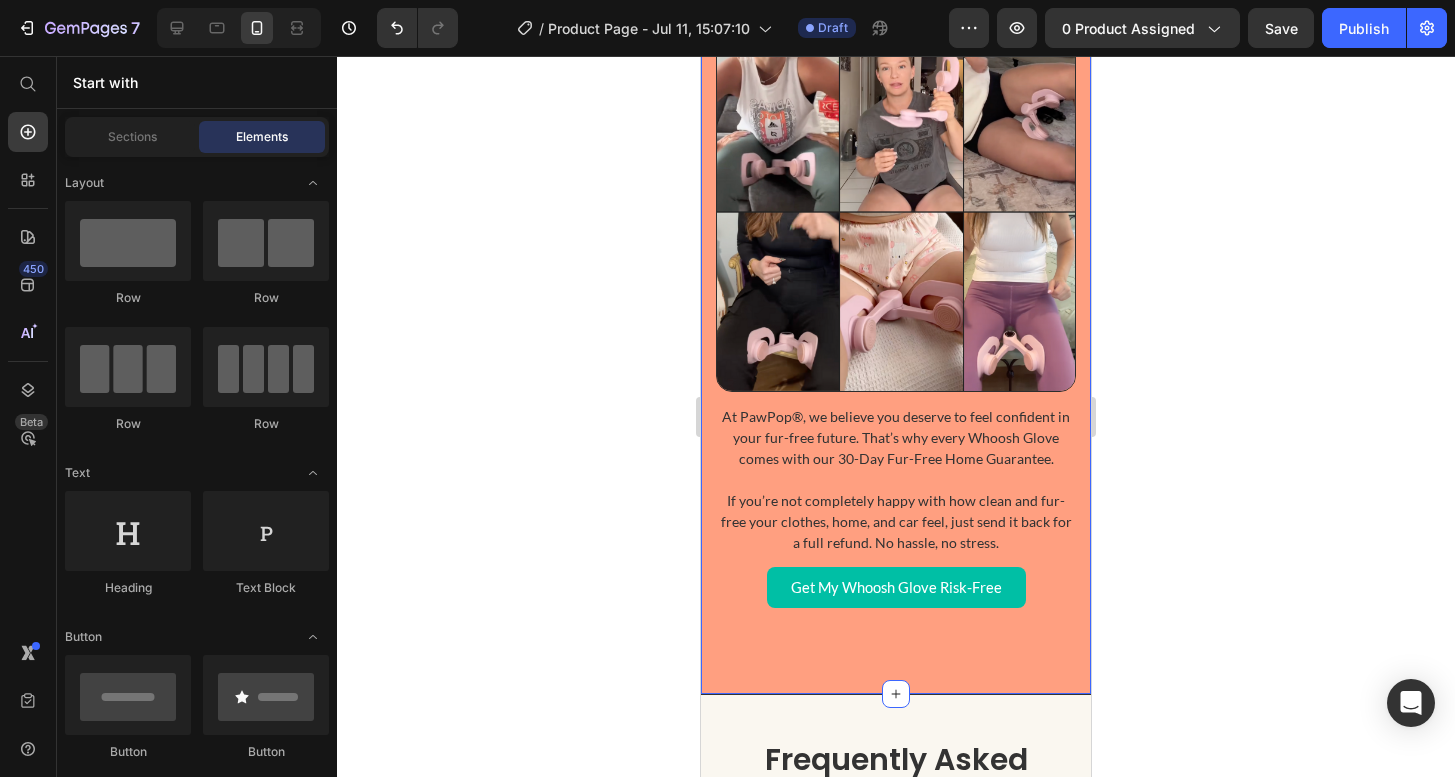 click on "Try It, Love It, or It’s On Us Heading Image At PawPop®, we believe you deserve to feel confident in your fur-free future. That’s why every Whoosh Glove comes with our 30-Day Fur-Free Home Guarantee.   If you’re not completely happy with how clean and fur-free your clothes, home, and car feel, just send it back for a full refund. No hassle, no stress. Text Block Get My Whoosh Glove Risk-Free Button Row Section 8" at bounding box center [896, 298] 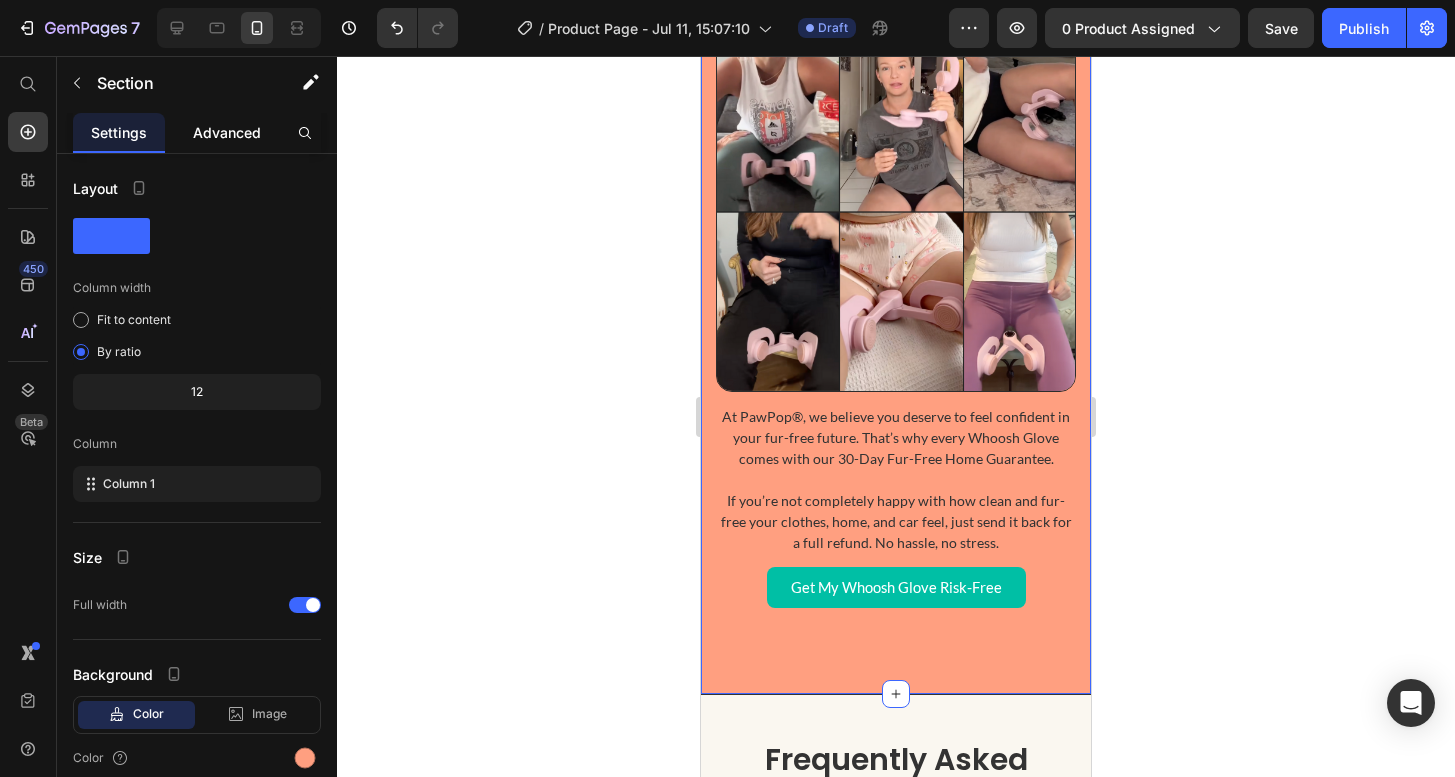 click on "Advanced" at bounding box center (227, 132) 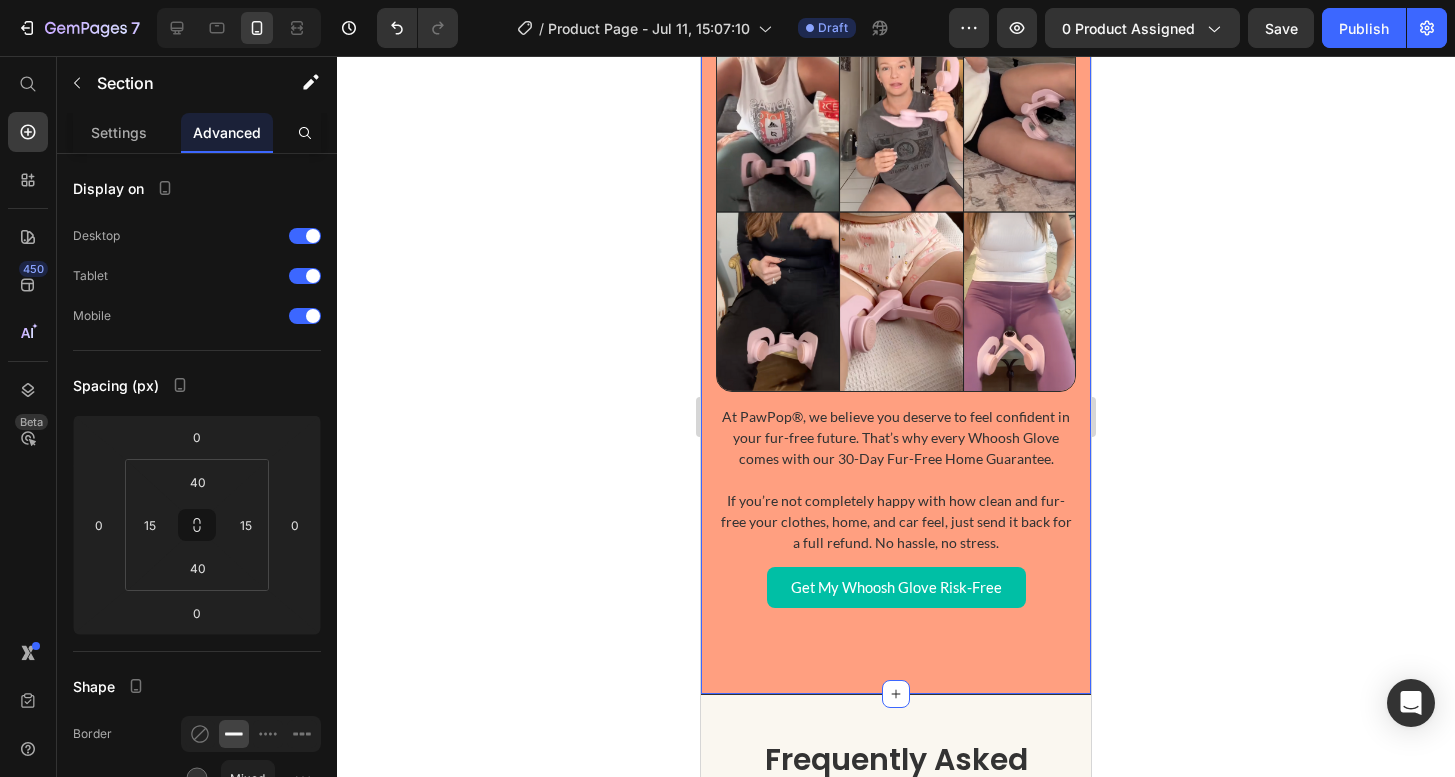 click 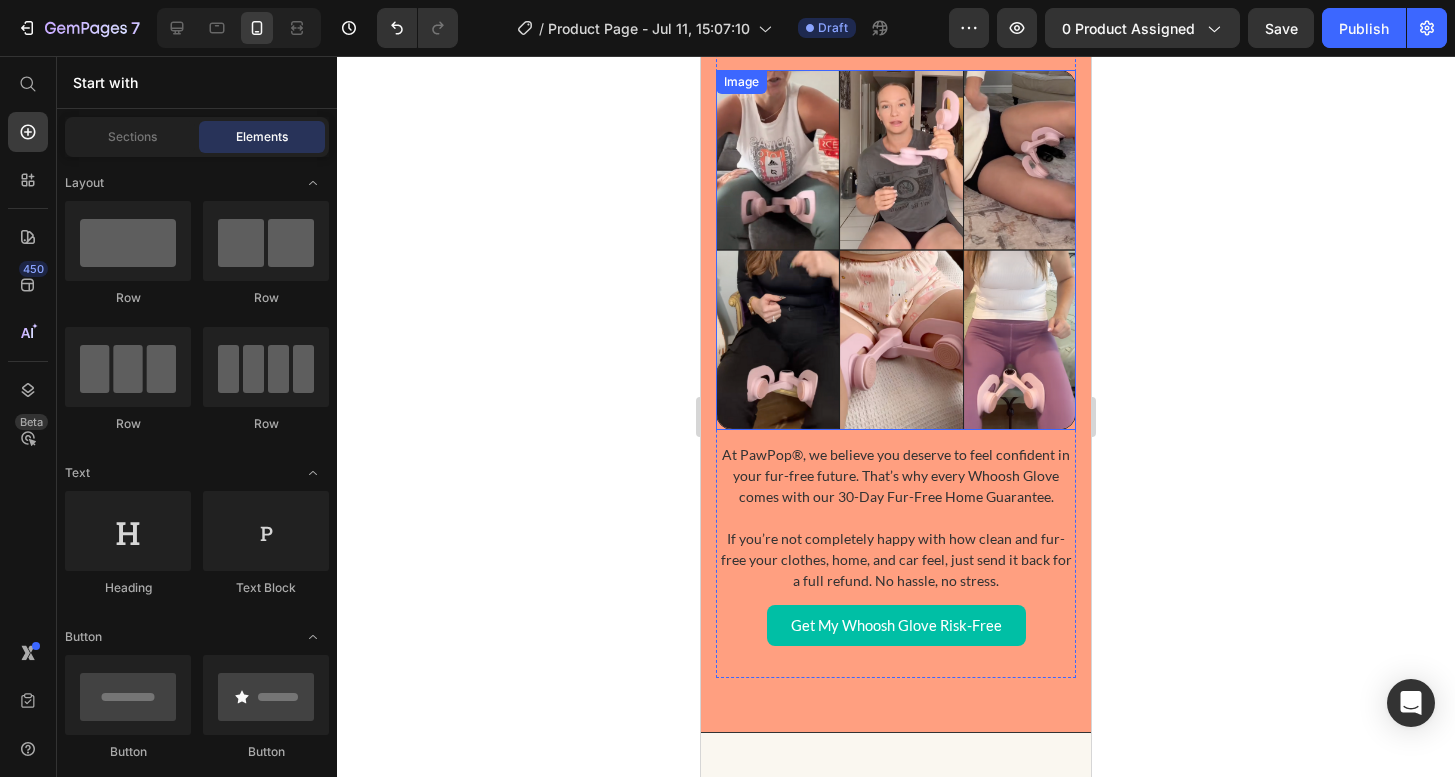 scroll, scrollTop: 5350, scrollLeft: 0, axis: vertical 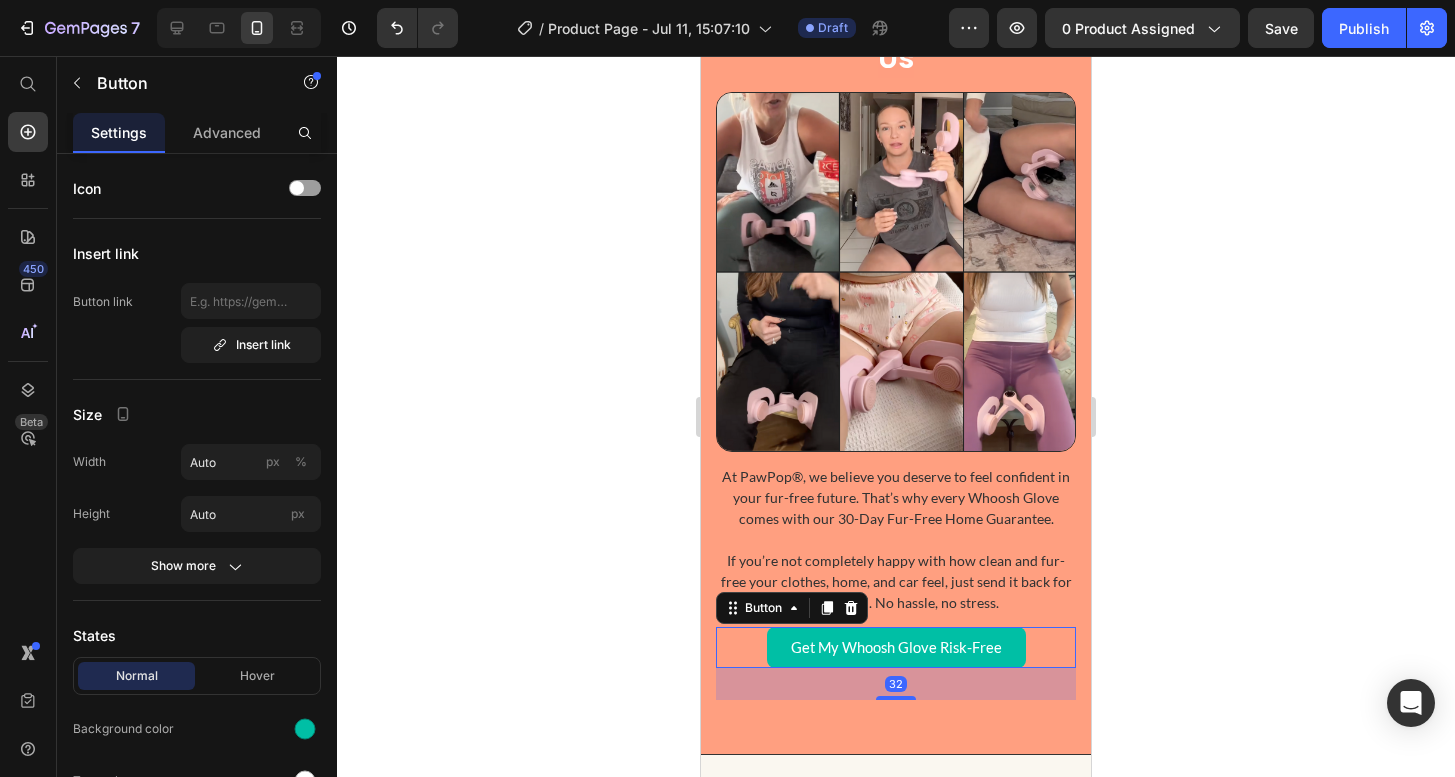 click on "Get My Whoosh Glove Risk-Free" at bounding box center (896, 647) 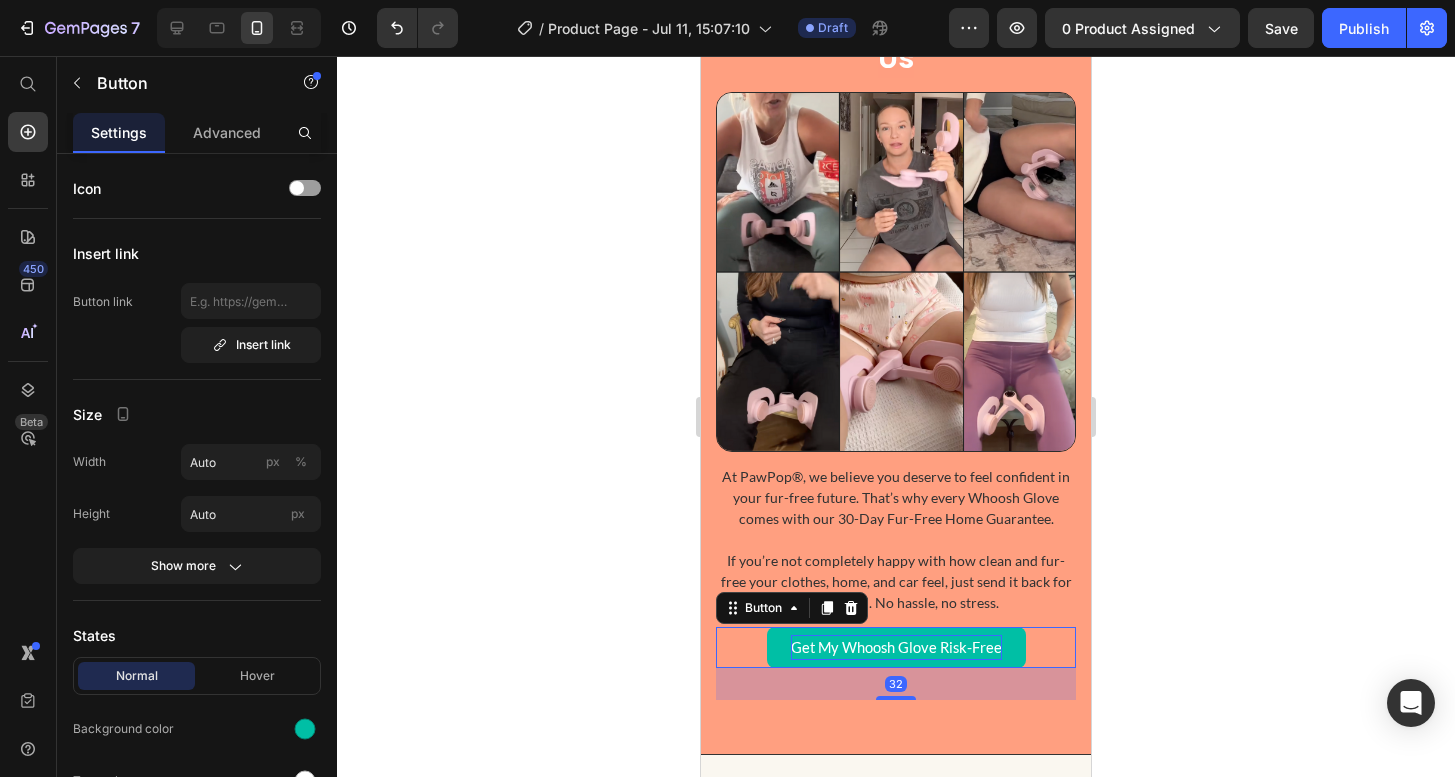 drag, startPoint x: 900, startPoint y: 697, endPoint x: 900, endPoint y: 640, distance: 57 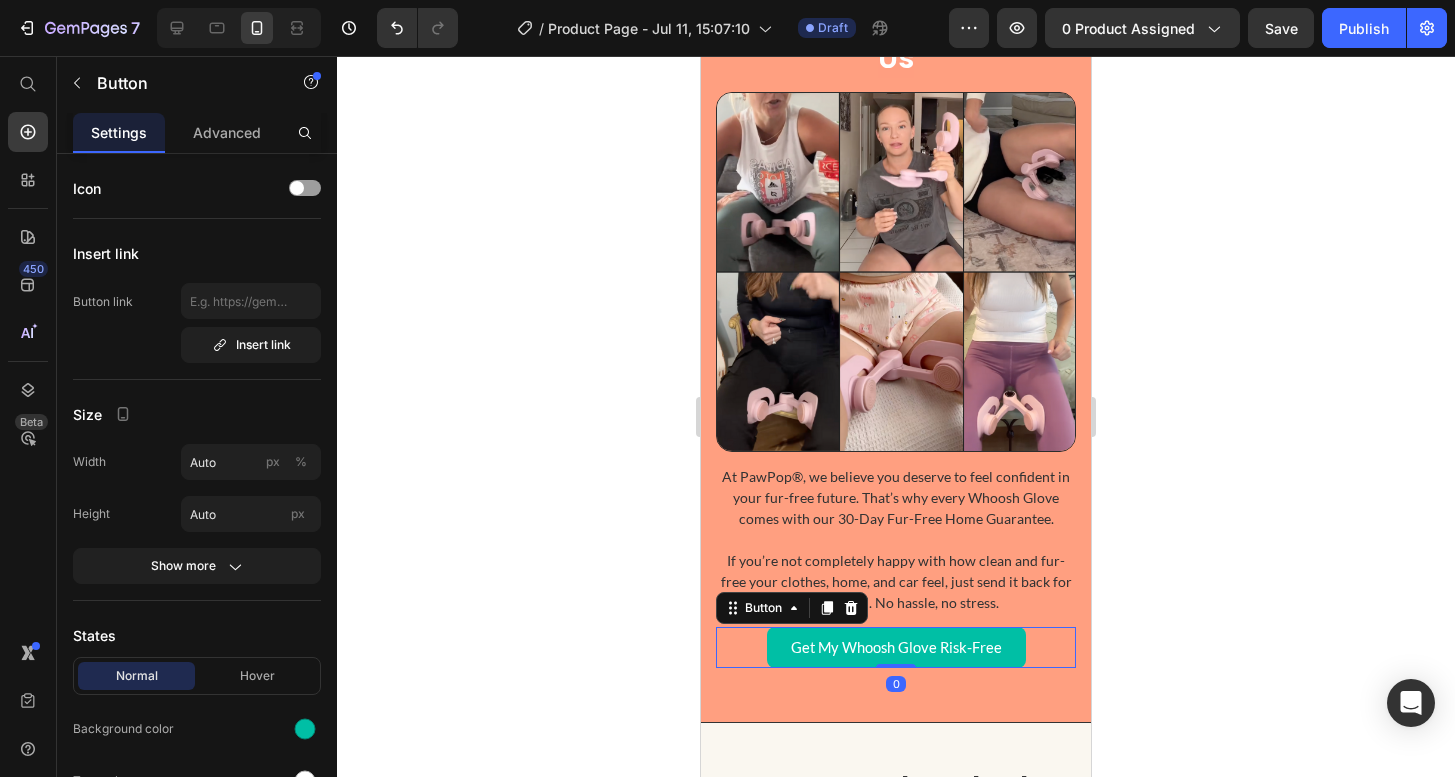 click 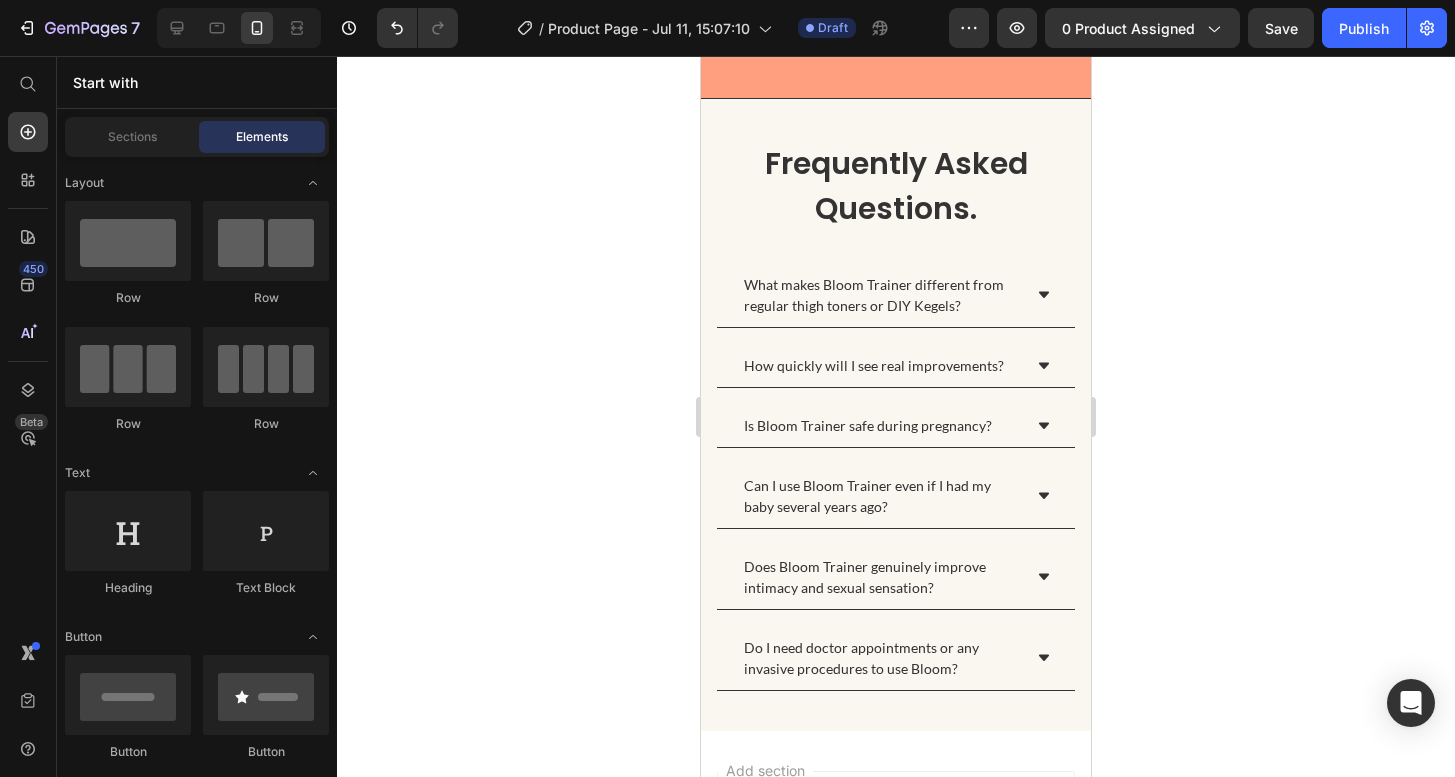 scroll, scrollTop: 5917, scrollLeft: 0, axis: vertical 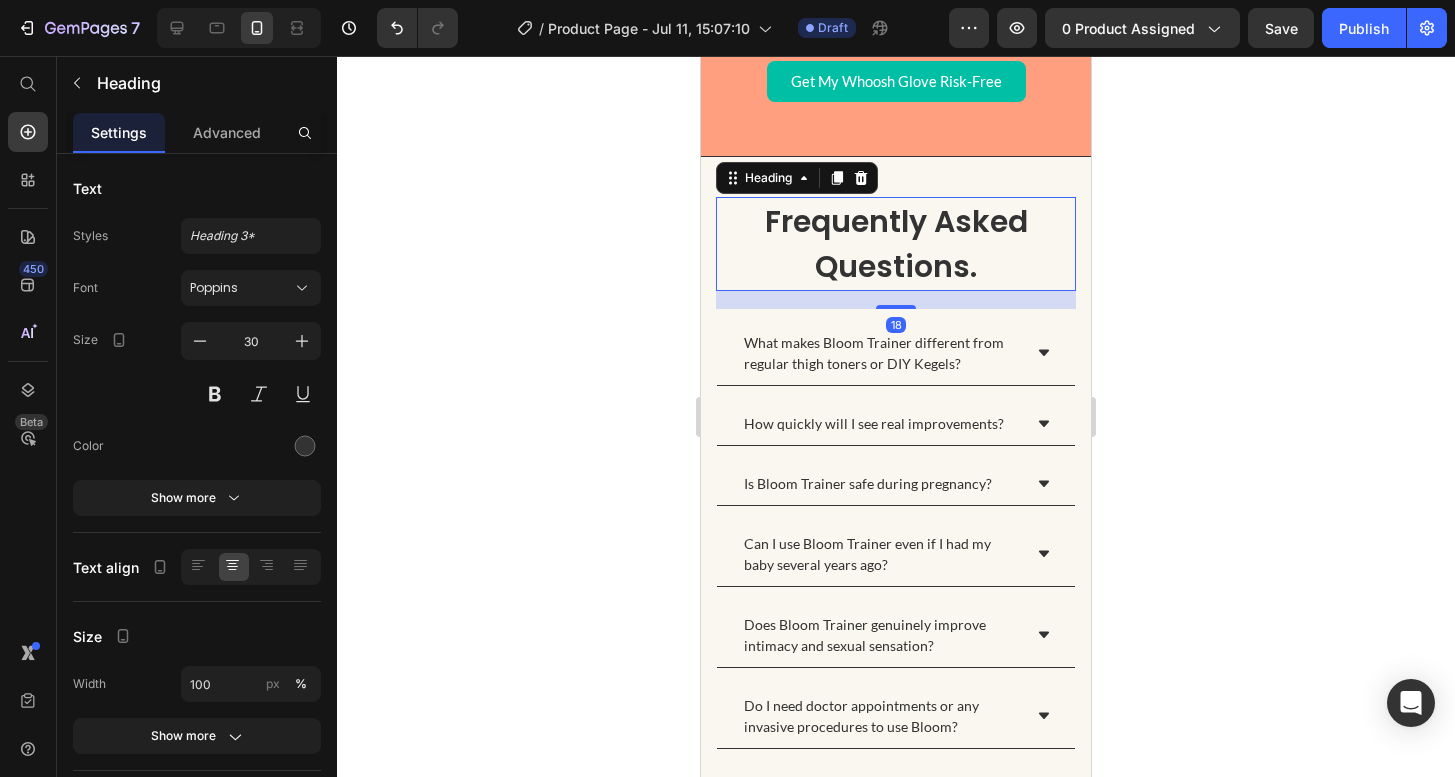 click on "Frequently Asked Questions." at bounding box center [896, 244] 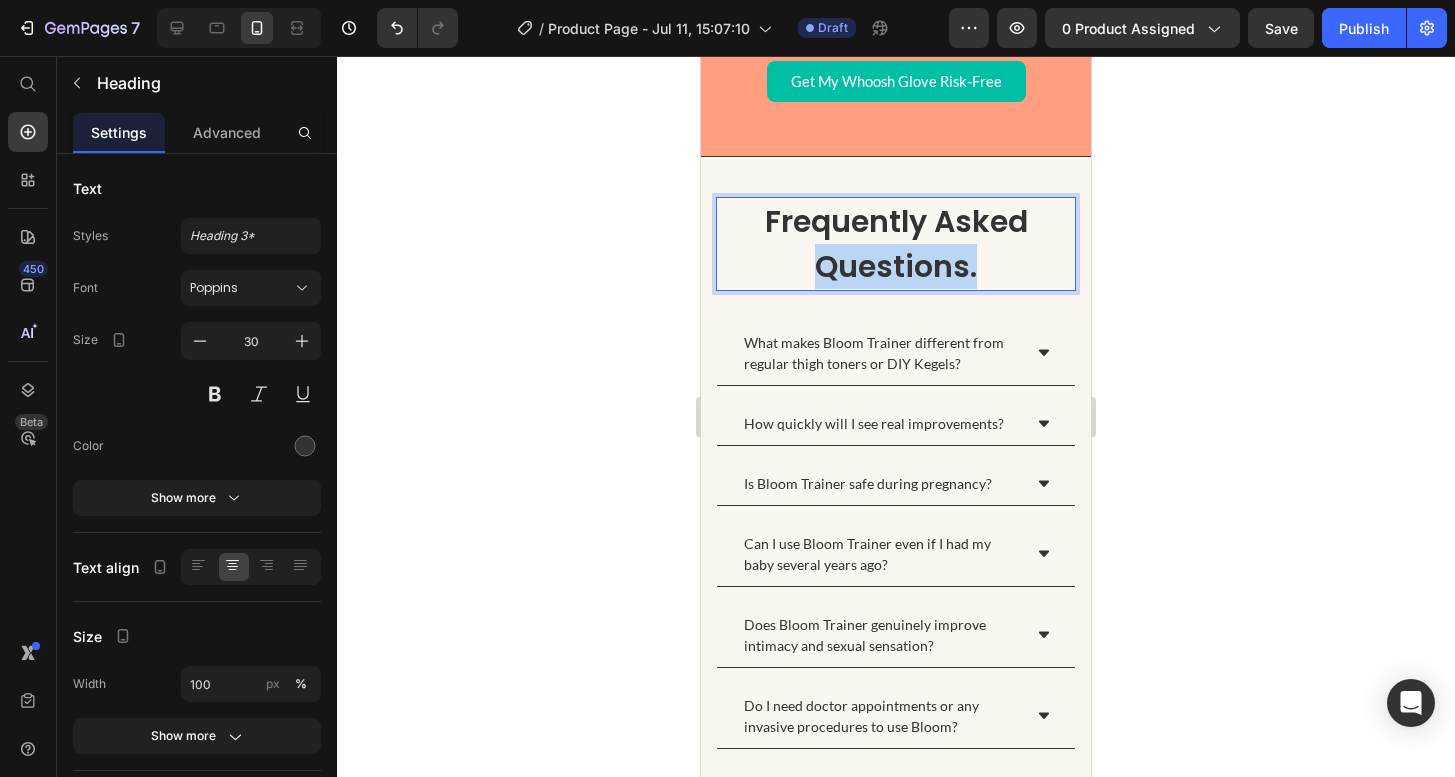 drag, startPoint x: 1001, startPoint y: 274, endPoint x: 682, endPoint y: 246, distance: 320.22647 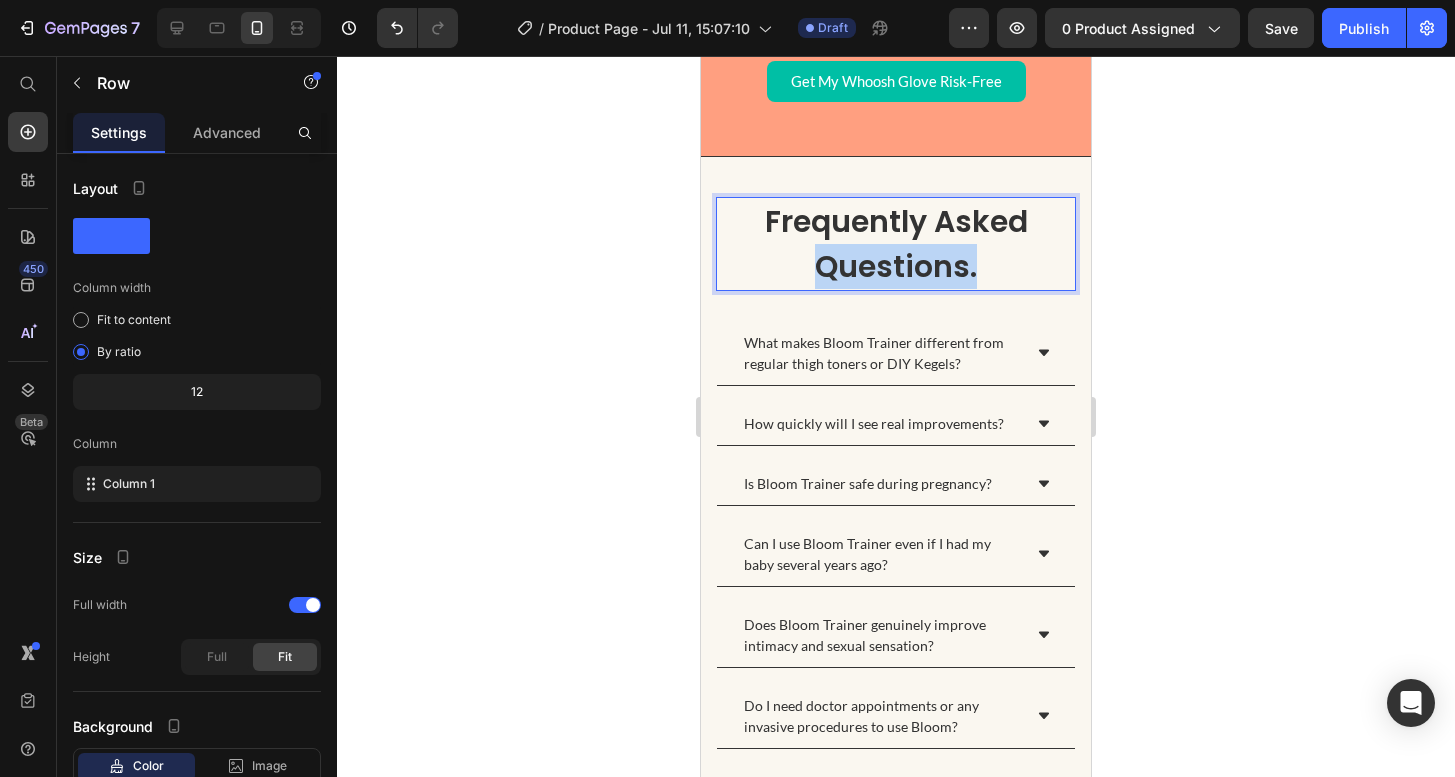 click on "Frequently Asked Questions. Heading   18" at bounding box center (896, 253) 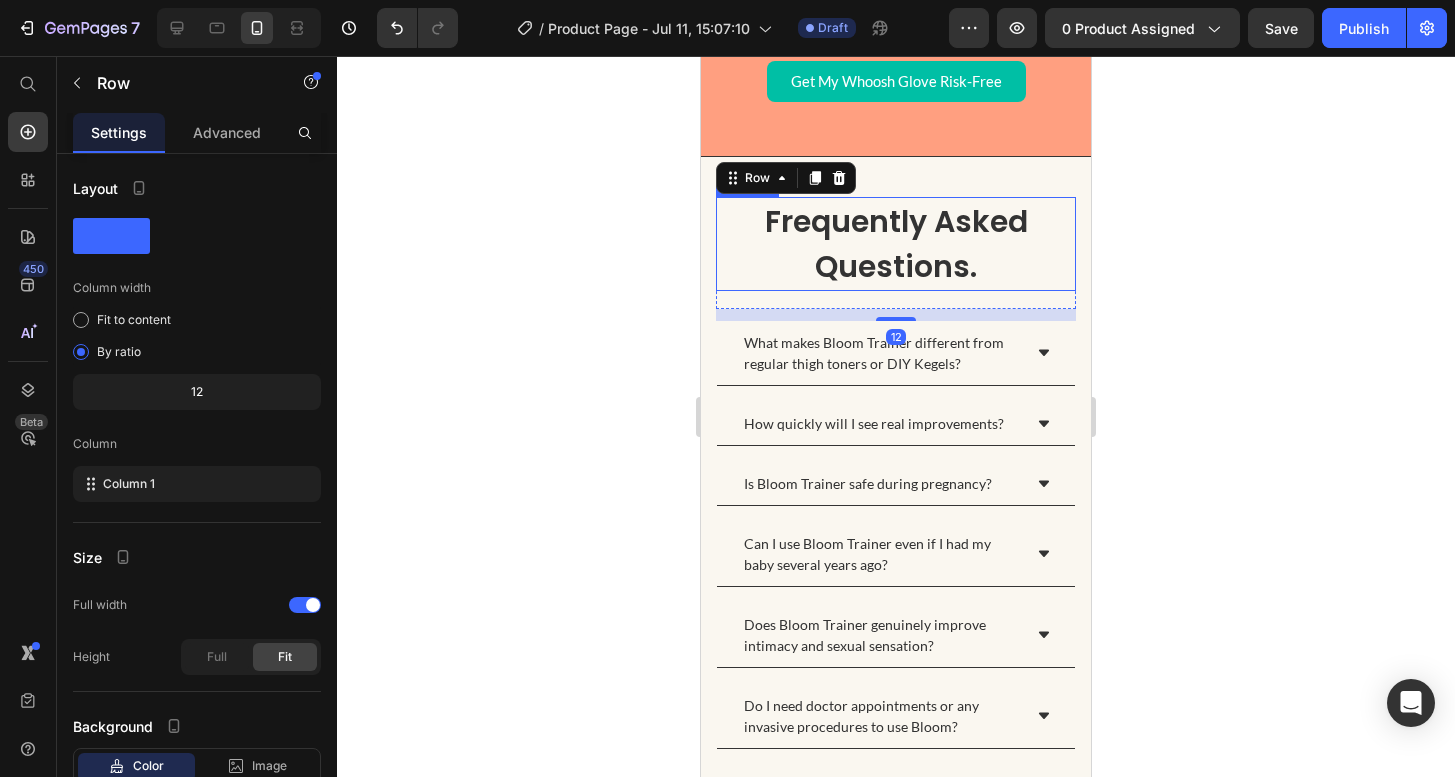 click on "Frequently Asked Questions." at bounding box center (896, 244) 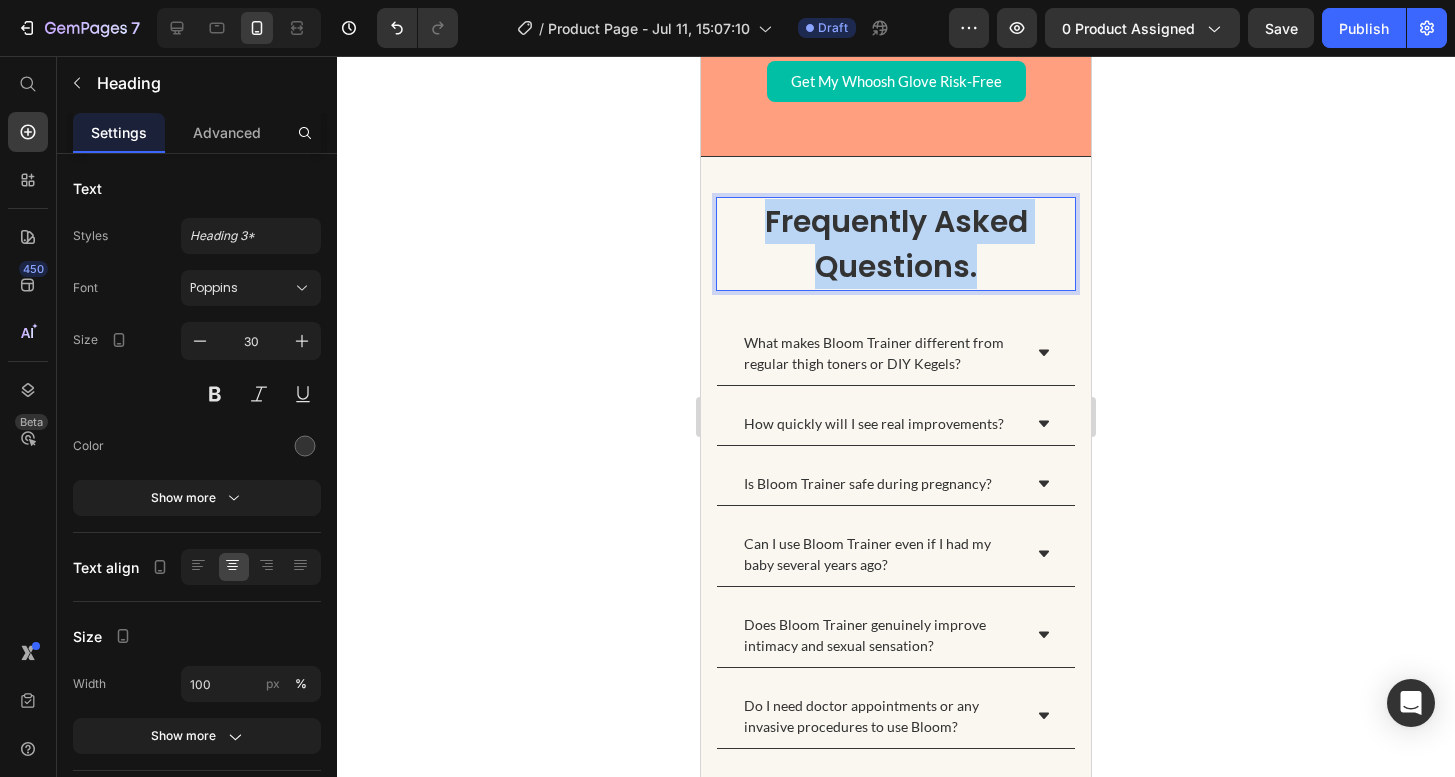 drag, startPoint x: 973, startPoint y: 267, endPoint x: 747, endPoint y: 213, distance: 232.36179 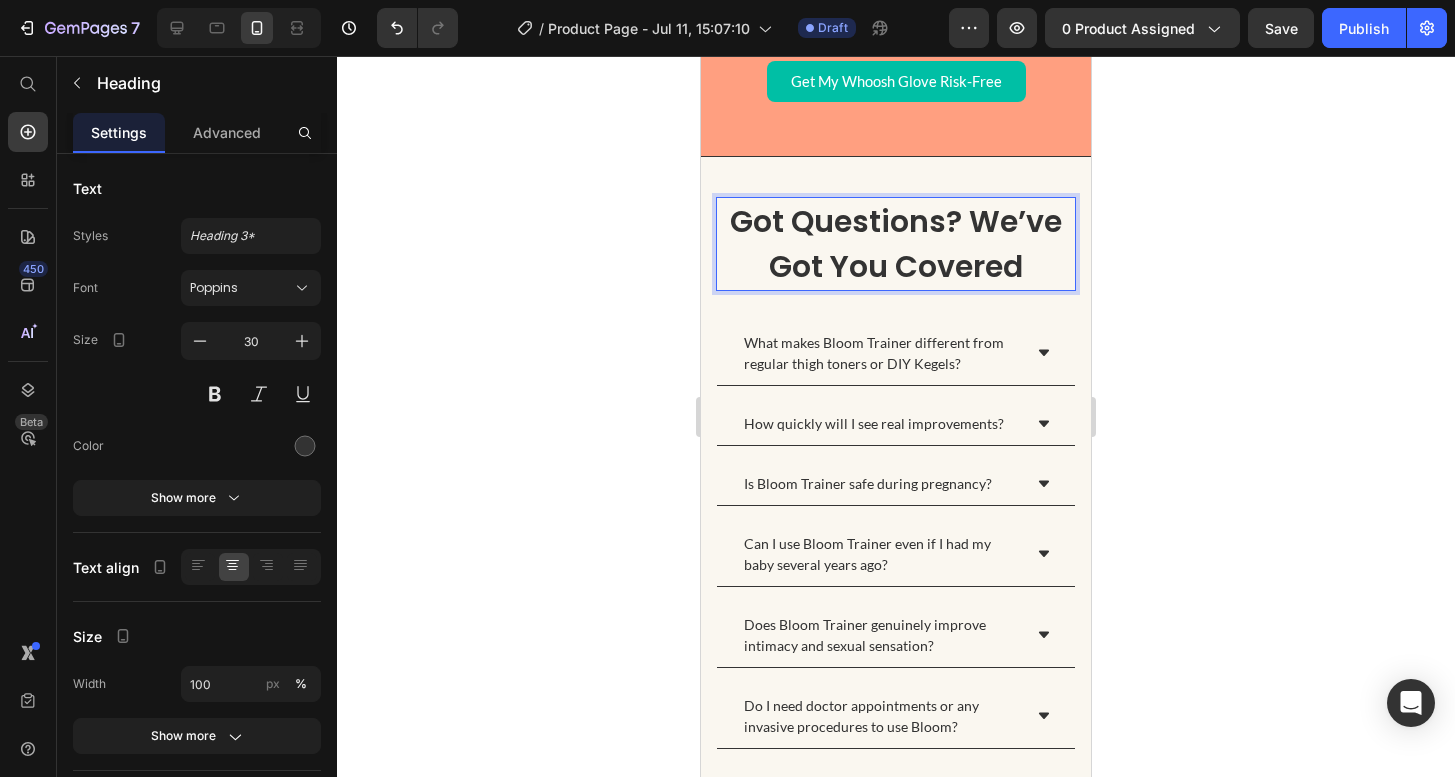 click 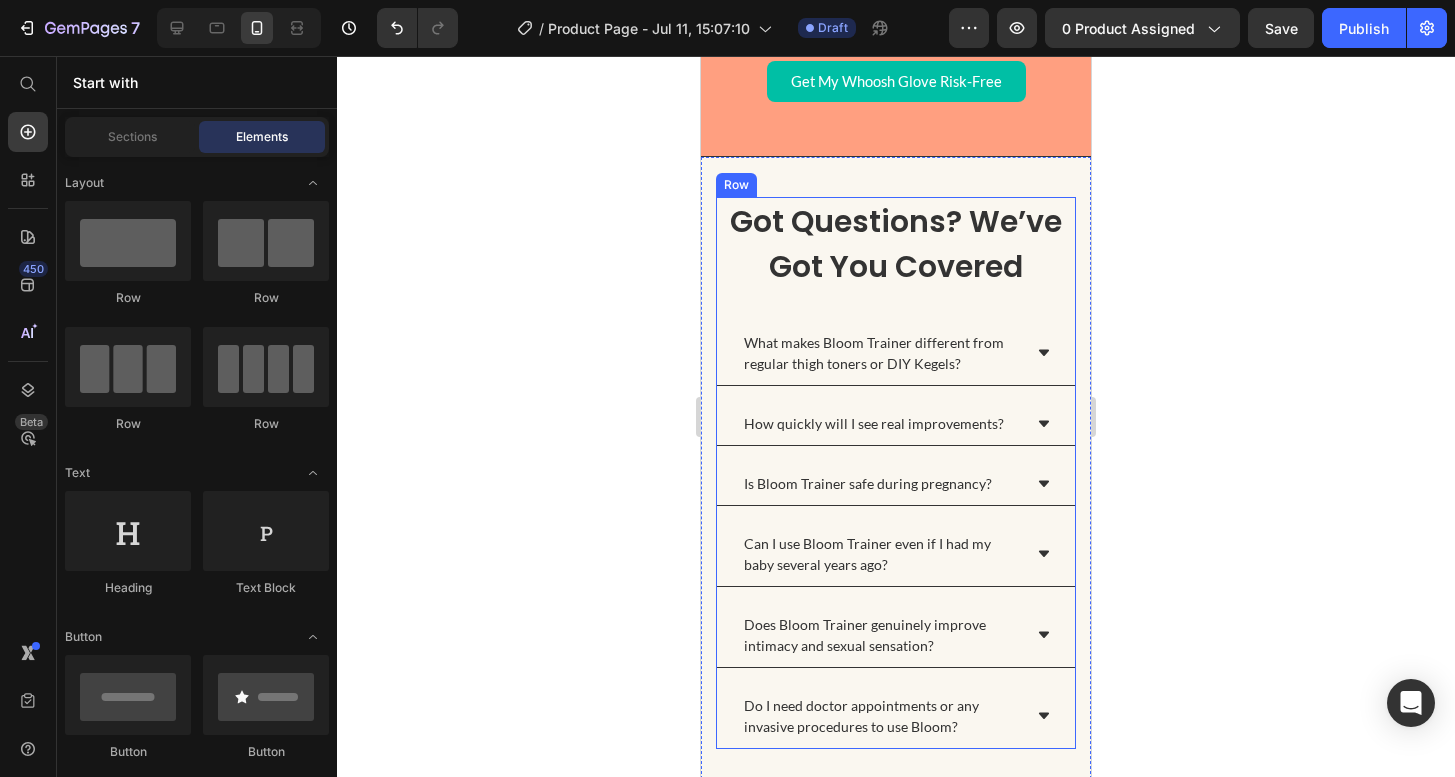 scroll, scrollTop: 5932, scrollLeft: 0, axis: vertical 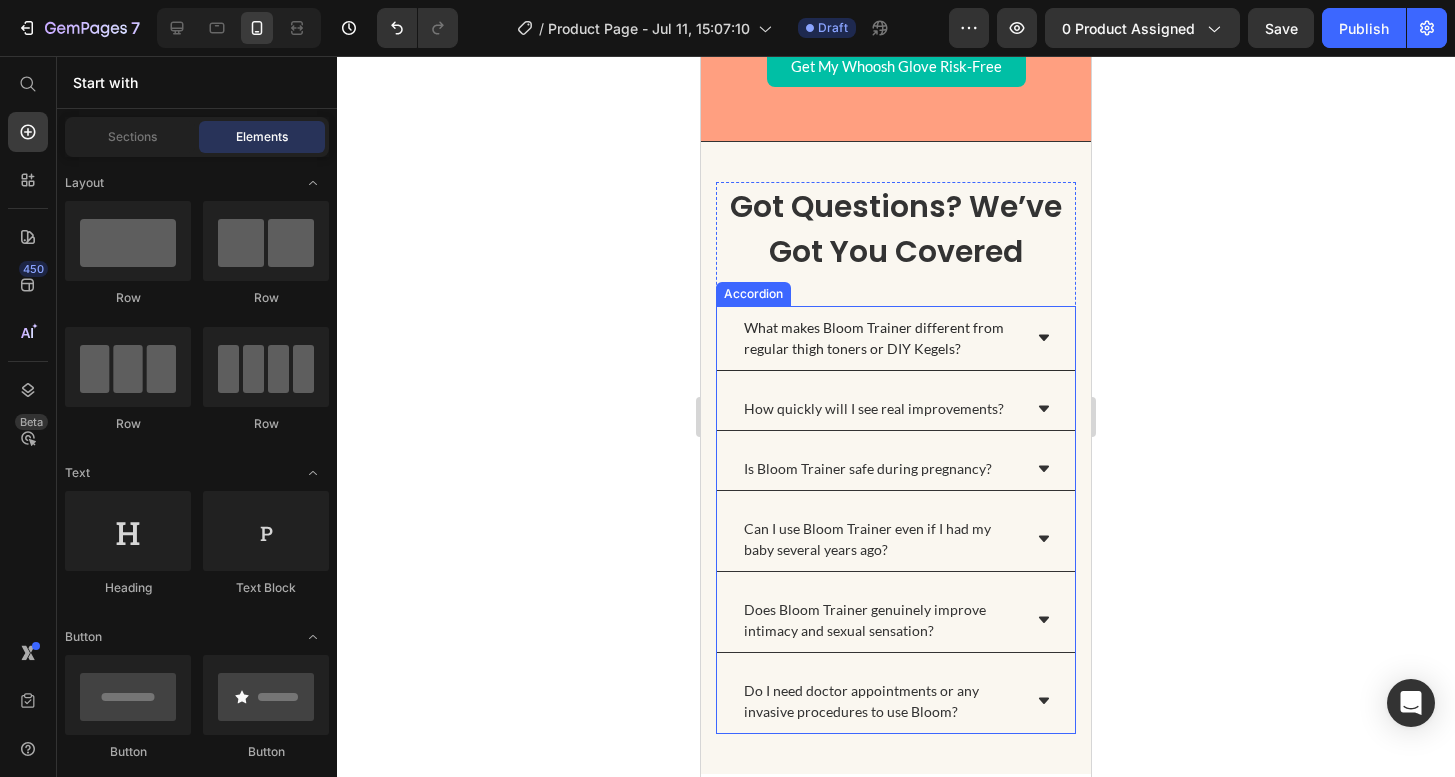 click on "What makes Bloom Trainer different from regular thigh toners or DIY Kegels?" at bounding box center [881, 338] 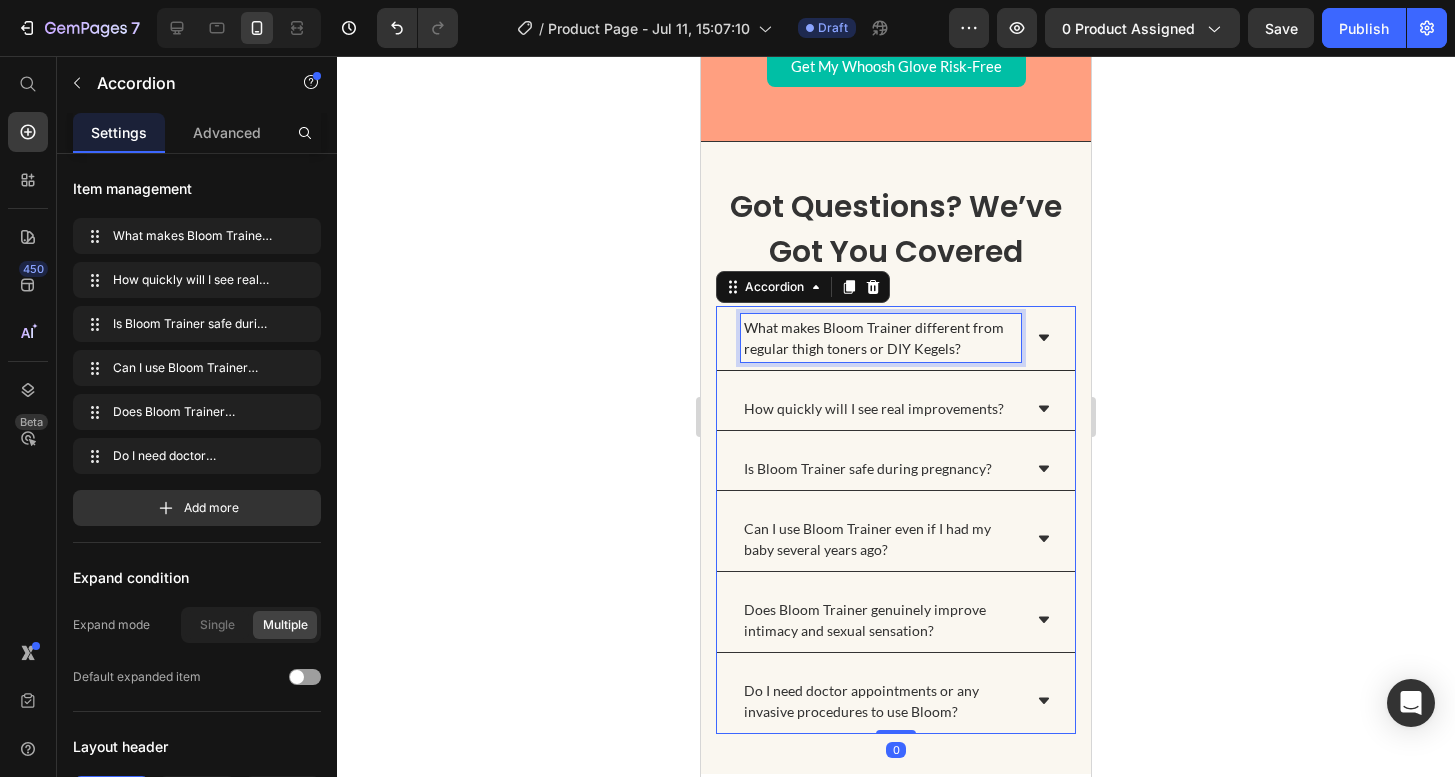click on "What makes Bloom Trainer different from regular thigh toners or DIY Kegels?" at bounding box center [881, 338] 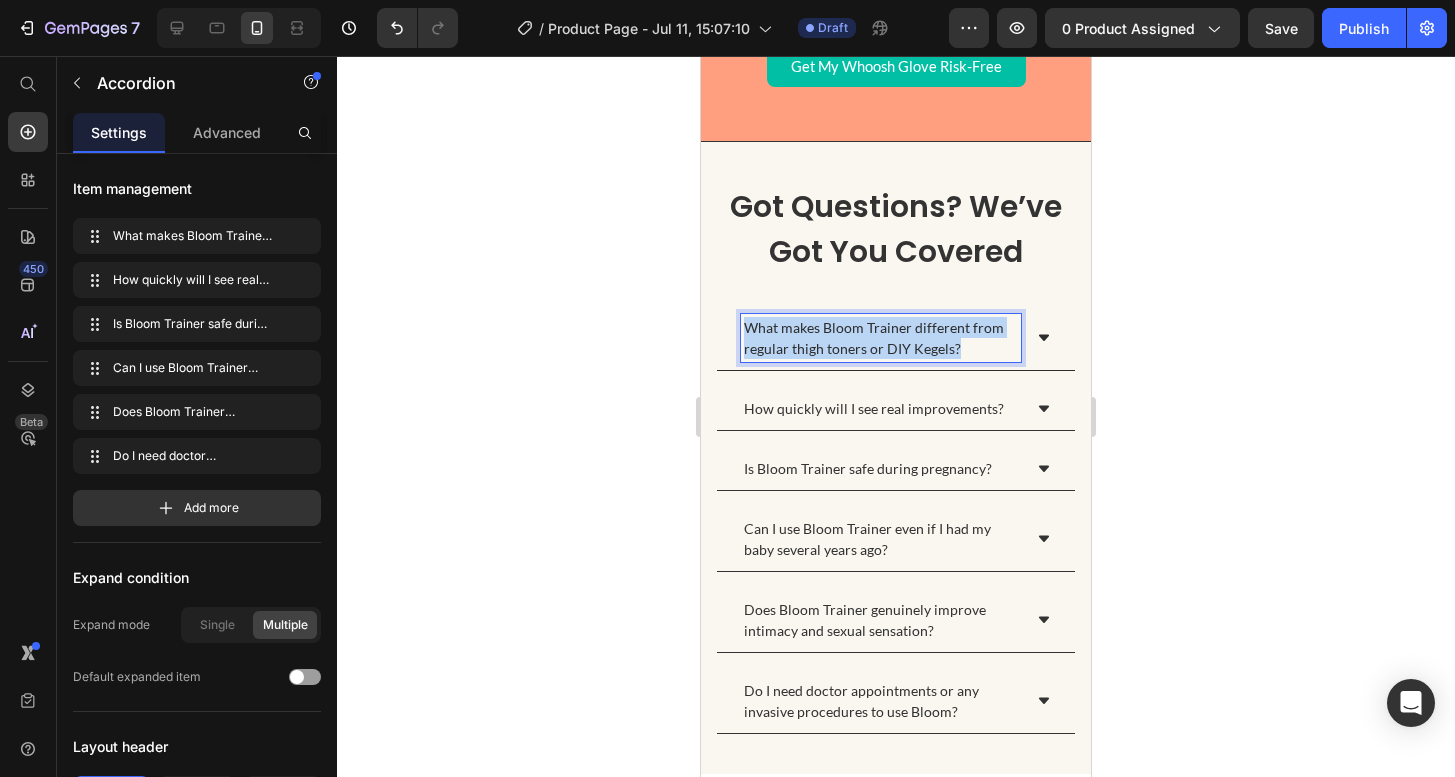 drag, startPoint x: 971, startPoint y: 348, endPoint x: 728, endPoint y: 317, distance: 244.96939 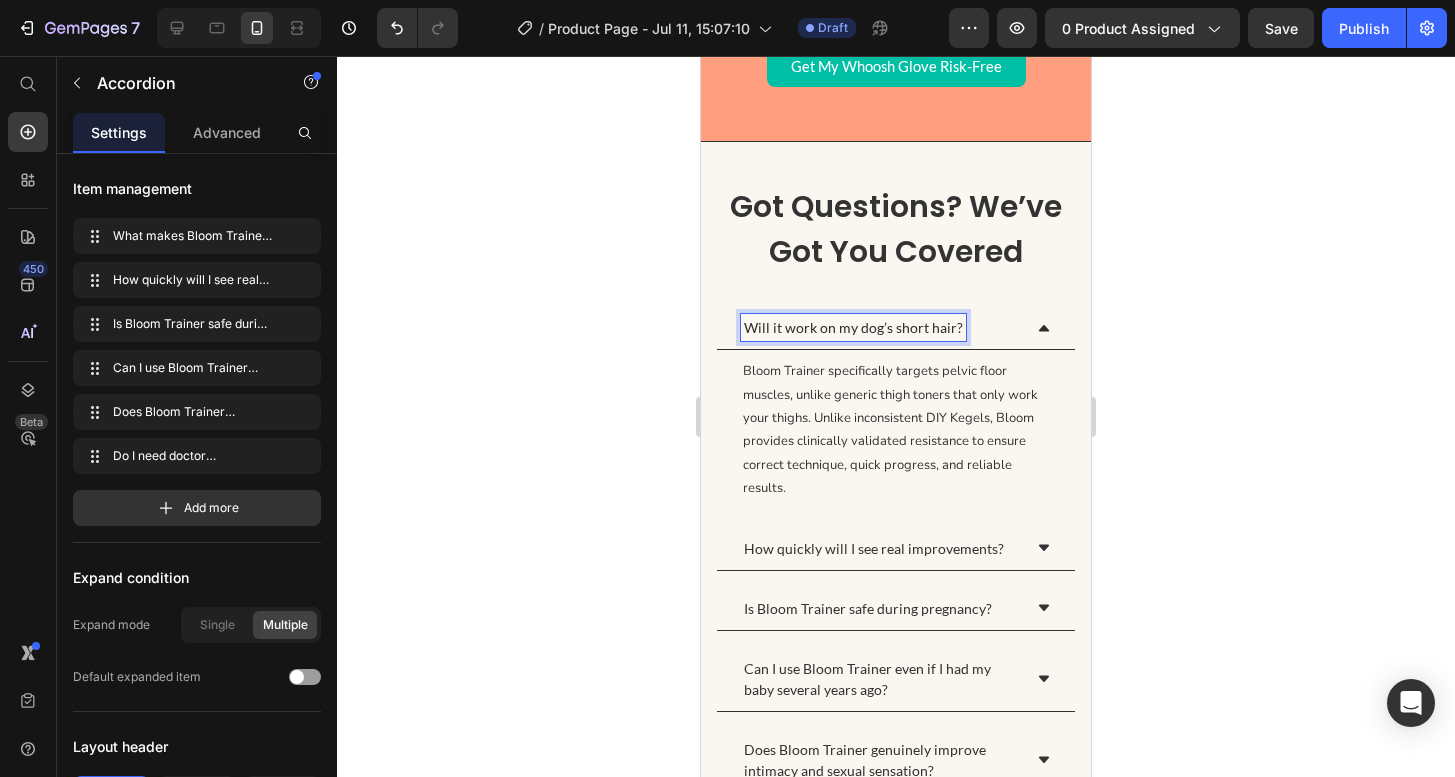 click 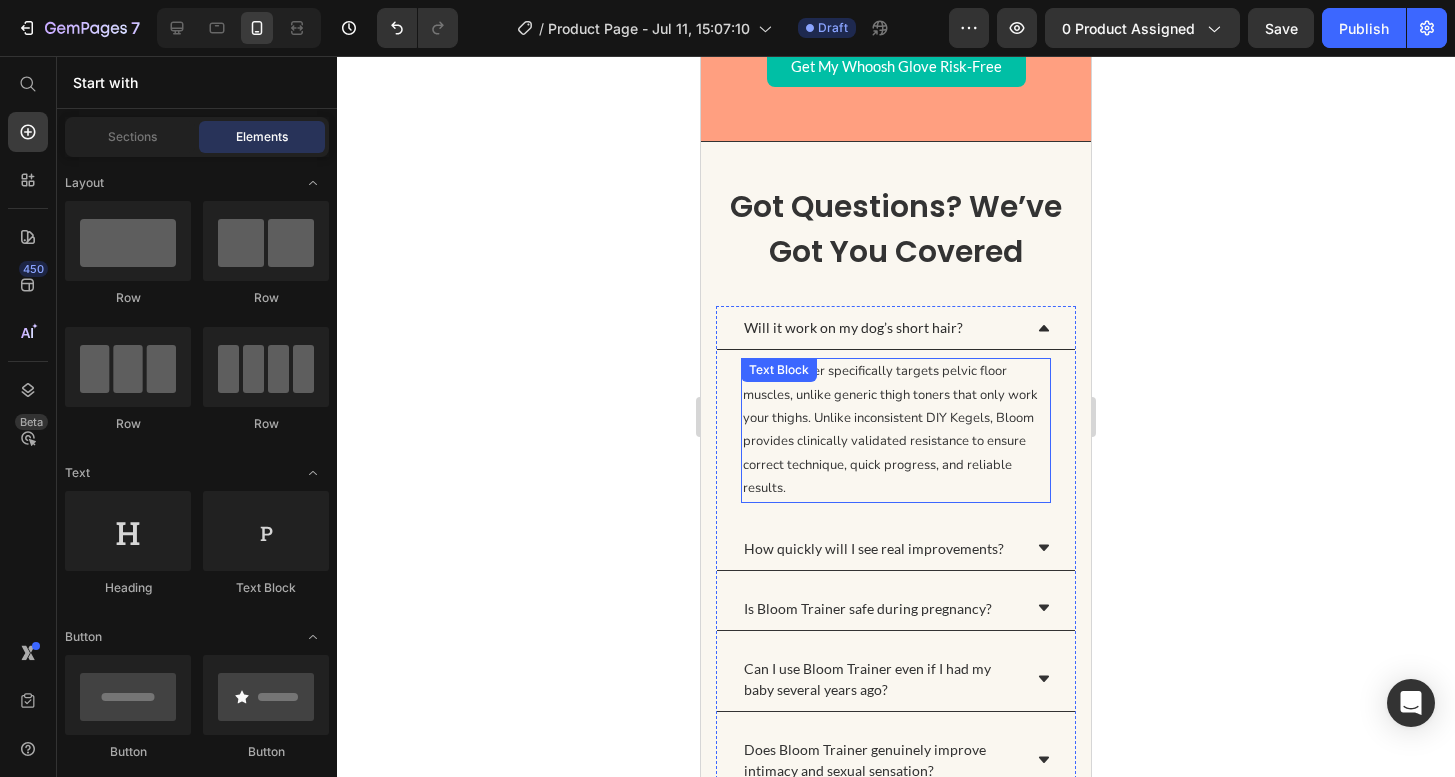 click on "Bloom Trainer specifically targets pelvic floor muscles, unlike generic thigh toners that only work your thighs. Unlike inconsistent DIY Kegels, Bloom provides clinically validated resistance to ensure correct technique, quick progress, and reliable results." at bounding box center [896, 430] 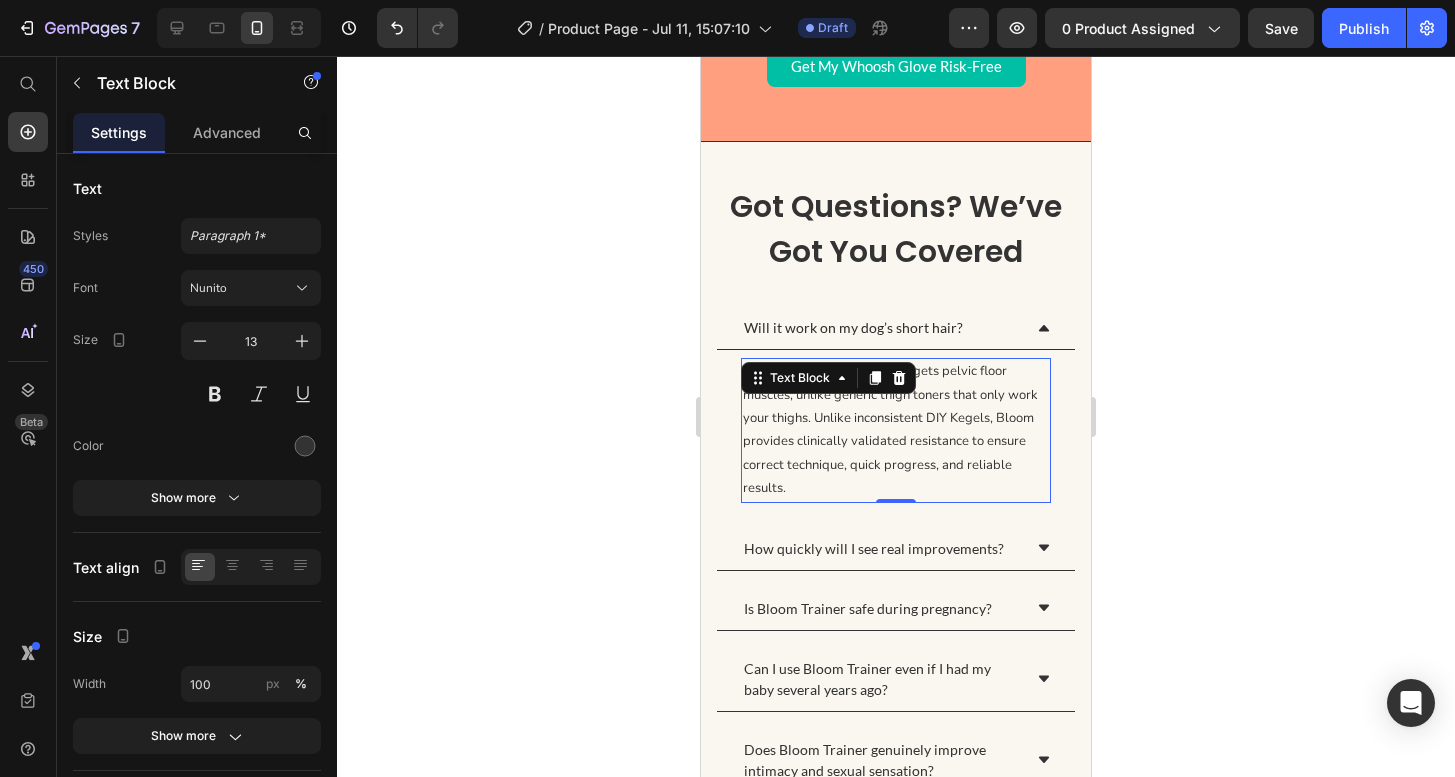 click on "Bloom Trainer specifically targets pelvic floor muscles, unlike generic thigh toners that only work your thighs. Unlike inconsistent DIY Kegels, Bloom provides clinically validated resistance to ensure correct technique, quick progress, and reliable results." at bounding box center [896, 430] 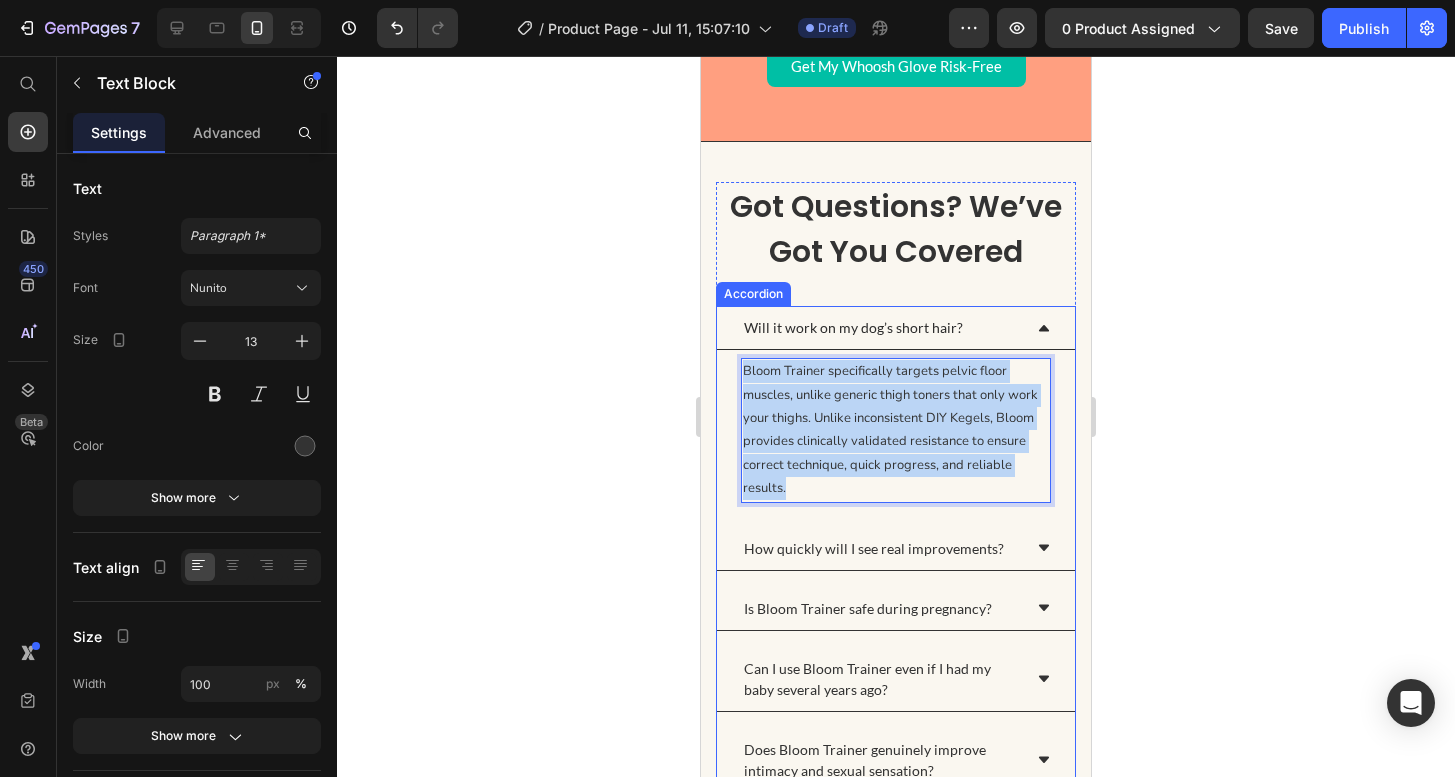 drag, startPoint x: 800, startPoint y: 487, endPoint x: 718, endPoint y: 366, distance: 146.16771 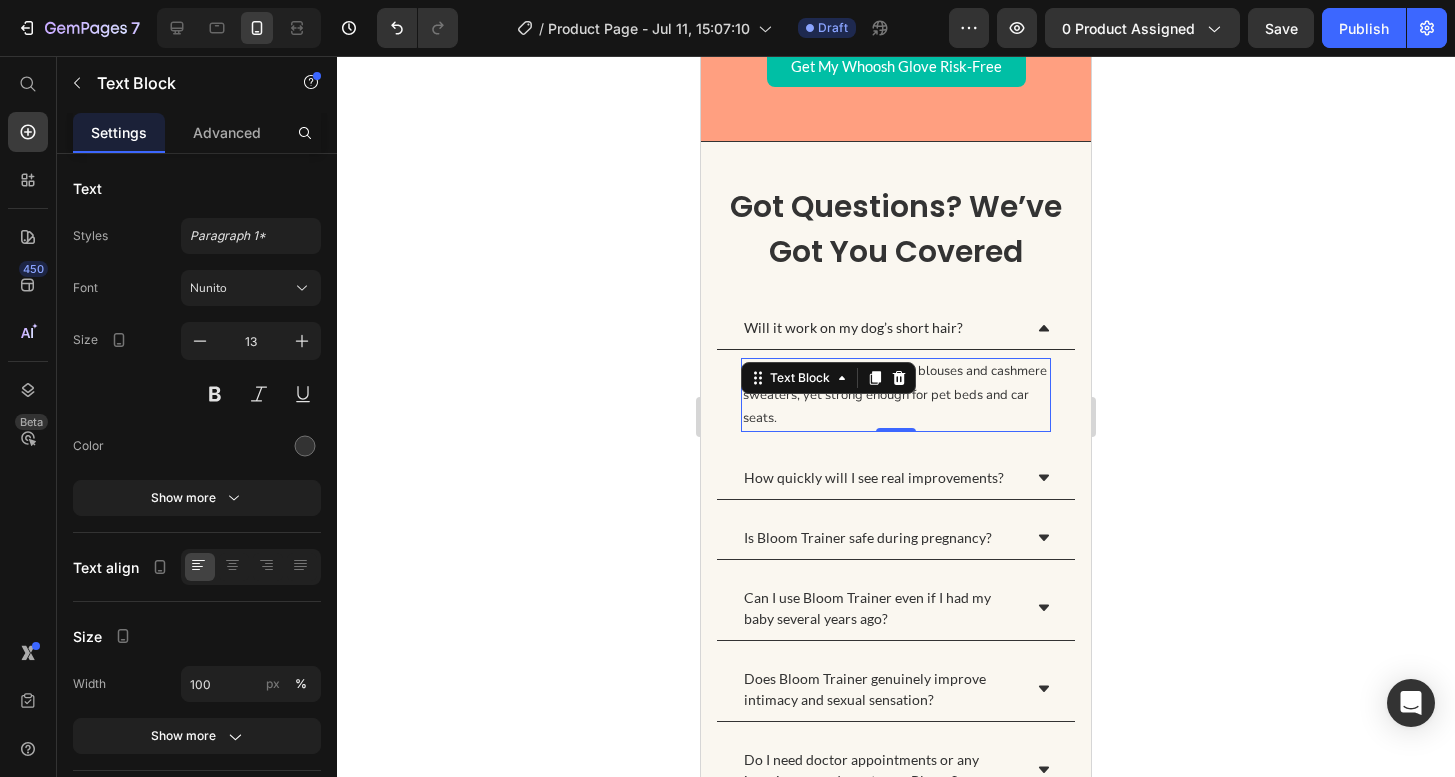 click 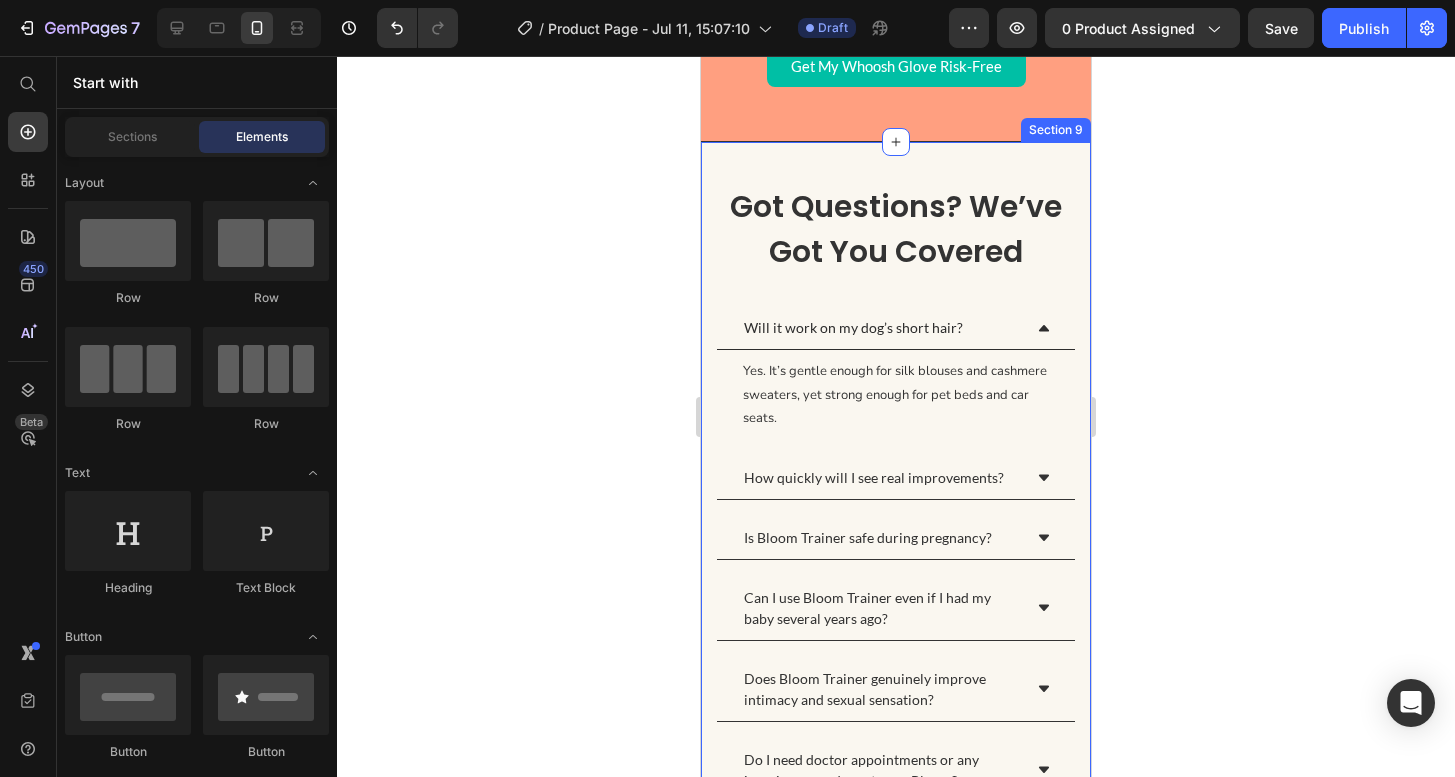 click on "Got Questions? We’ve Got You Covered Heading Row
Will it work on my dog’s short hair? Yes. It’s gentle enough for silk blouses and cashmere sweaters, yet strong enough for pet beds and car seats. Text Block
How quickly will I see real improvements?
Is Bloom Trainer safe during pregnancy?
Can I use Bloom Trainer even if I had my baby several years ago?
Does Bloom Trainer genuinely improve intimacy and sexual sensation?
Do I need doctor appointments or any invasive procedures to use Bloom? Accordion Row Section 9" at bounding box center (896, 492) 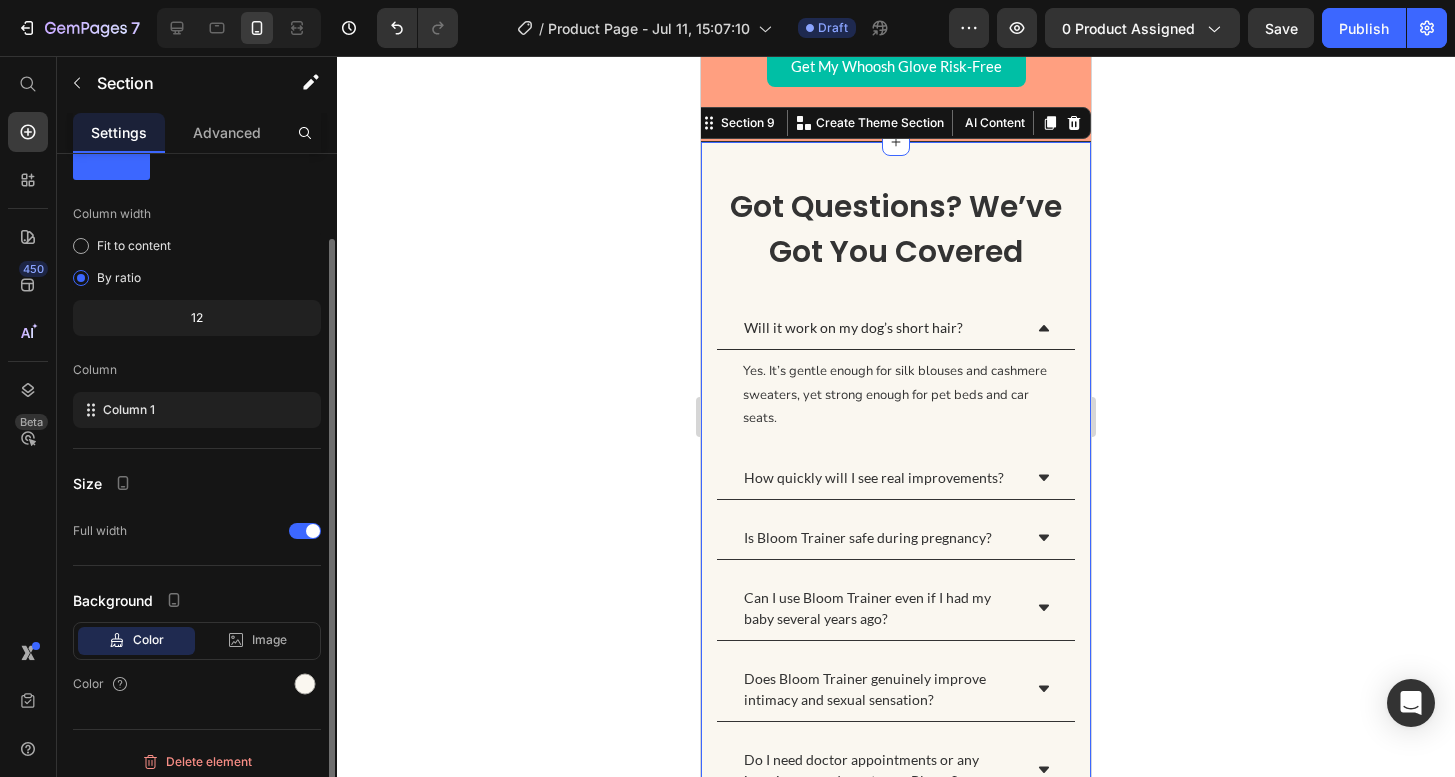 scroll, scrollTop: 84, scrollLeft: 0, axis: vertical 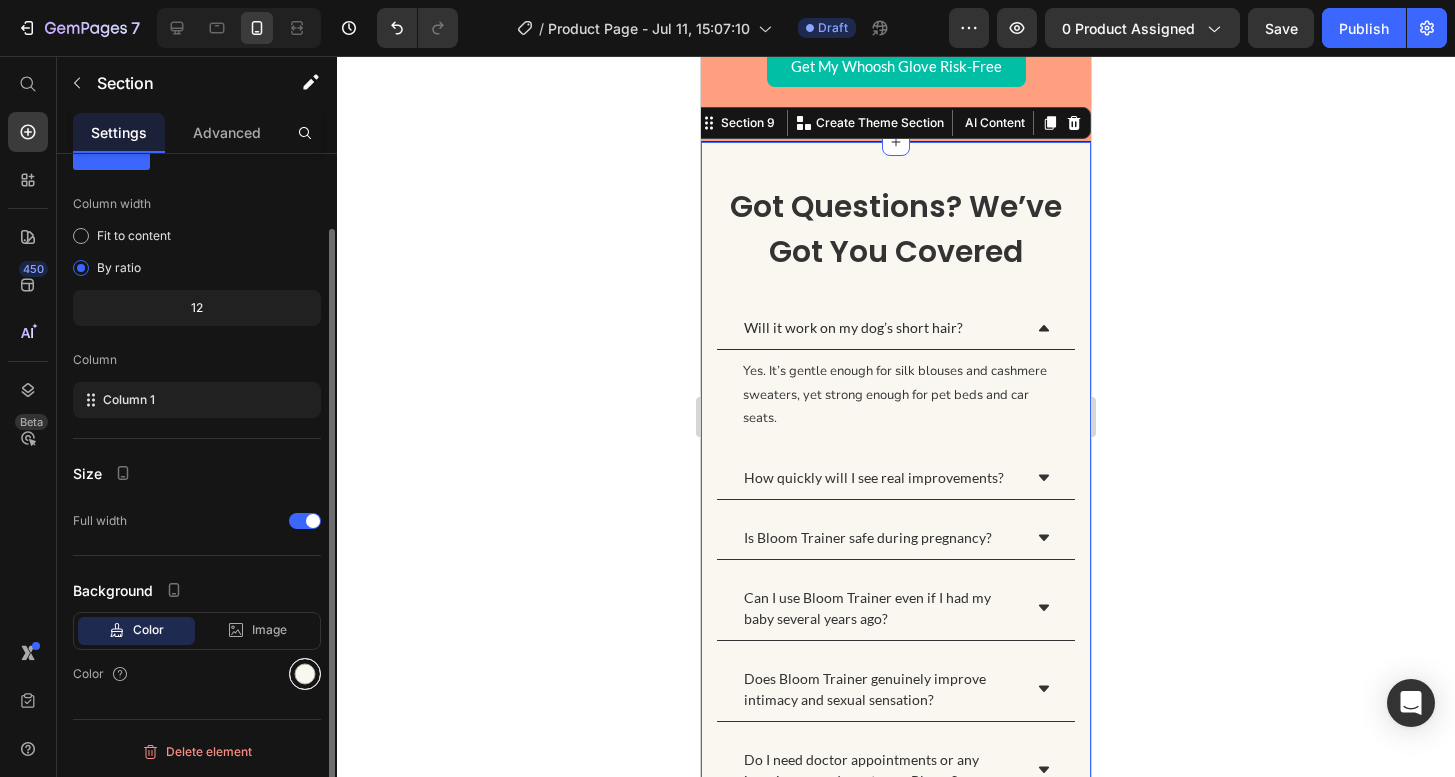 click at bounding box center (305, 674) 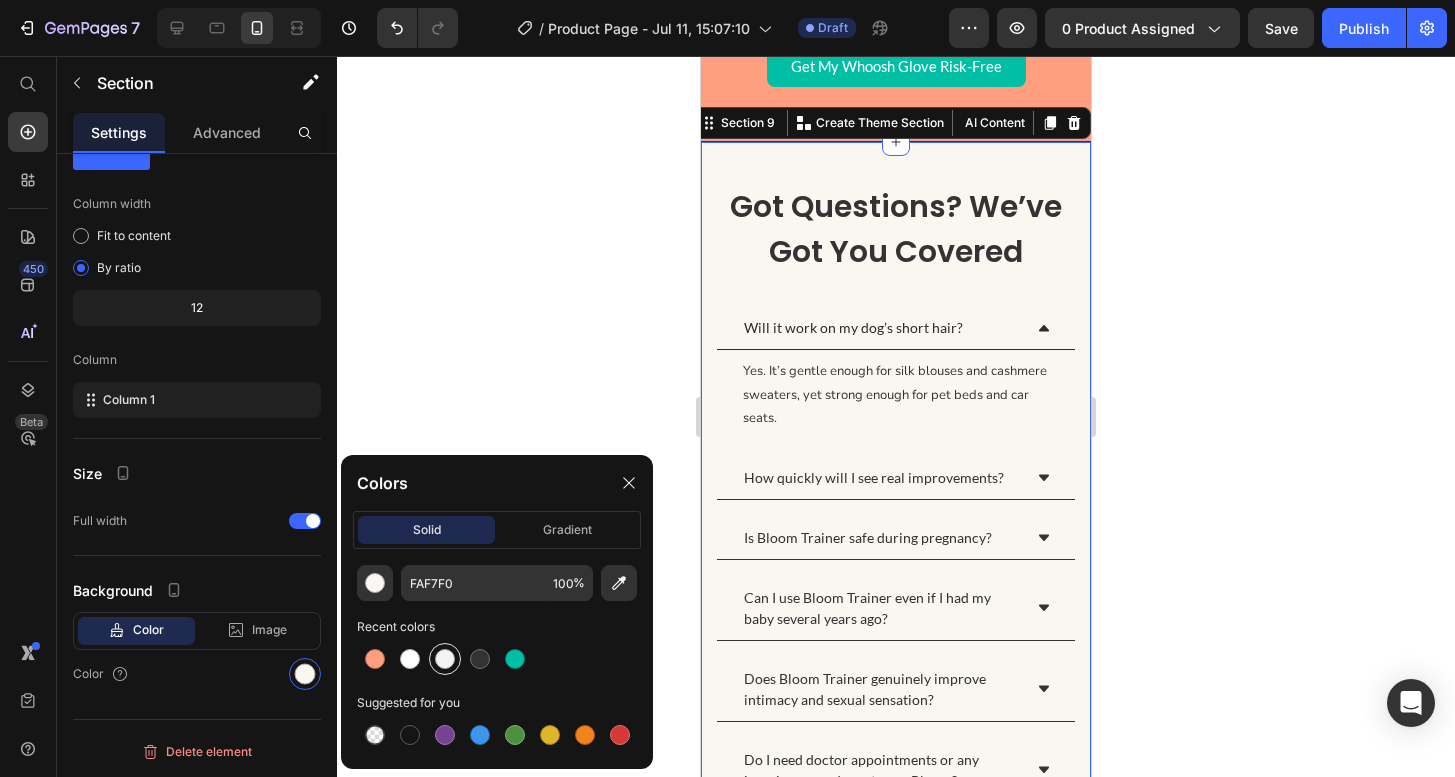 click at bounding box center [445, 659] 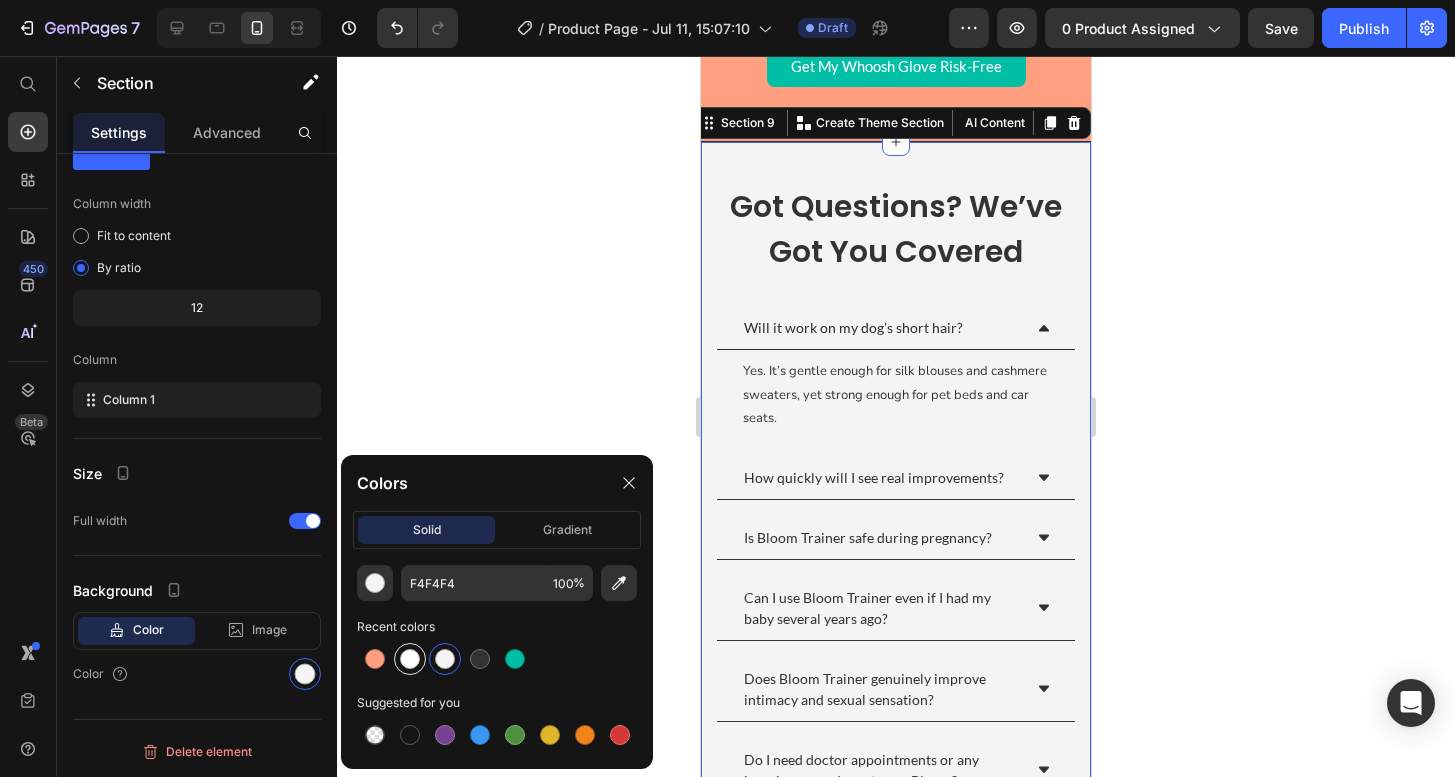 click at bounding box center [410, 659] 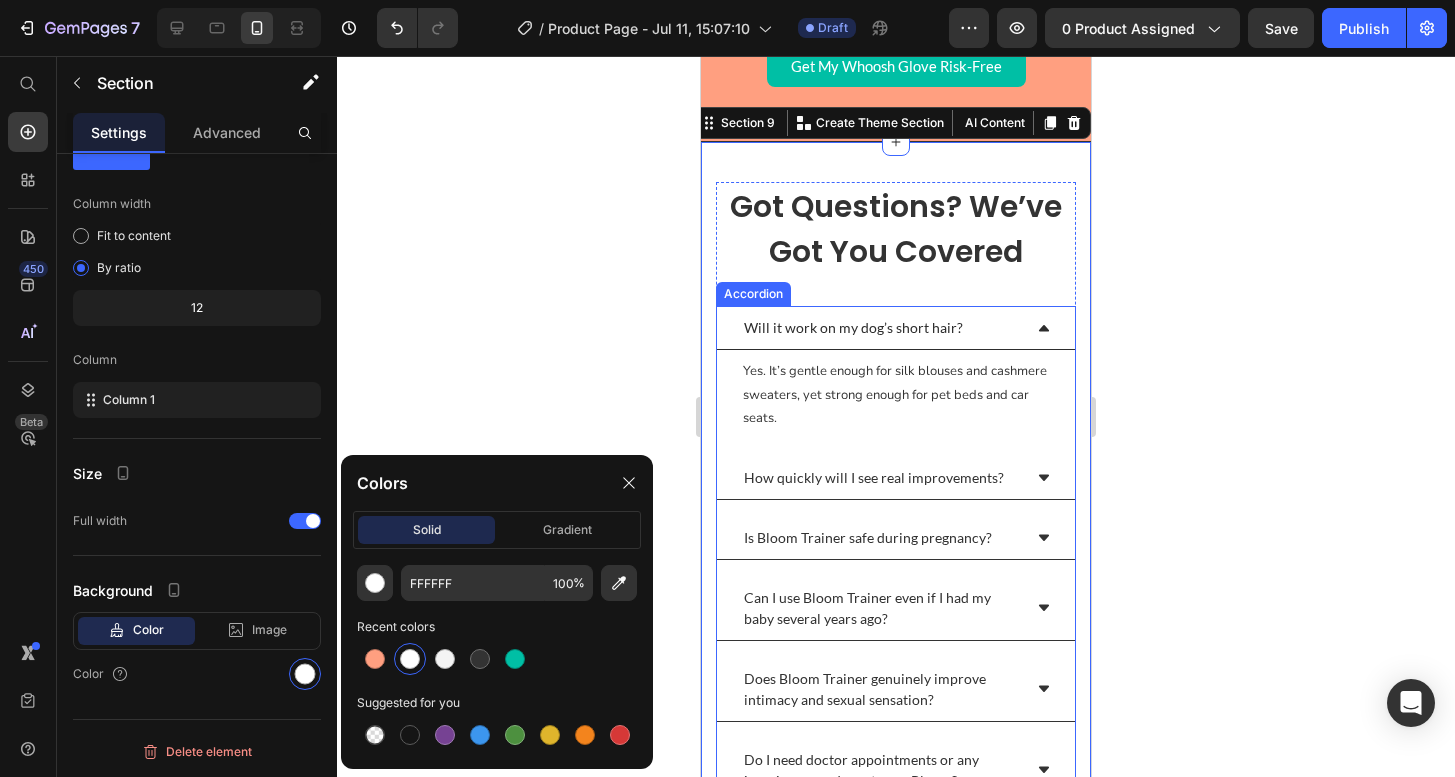 click on "Yes. It’s gentle enough for silk blouses and cashmere sweaters, yet strong enough for pet beds and car seats." at bounding box center (896, 395) 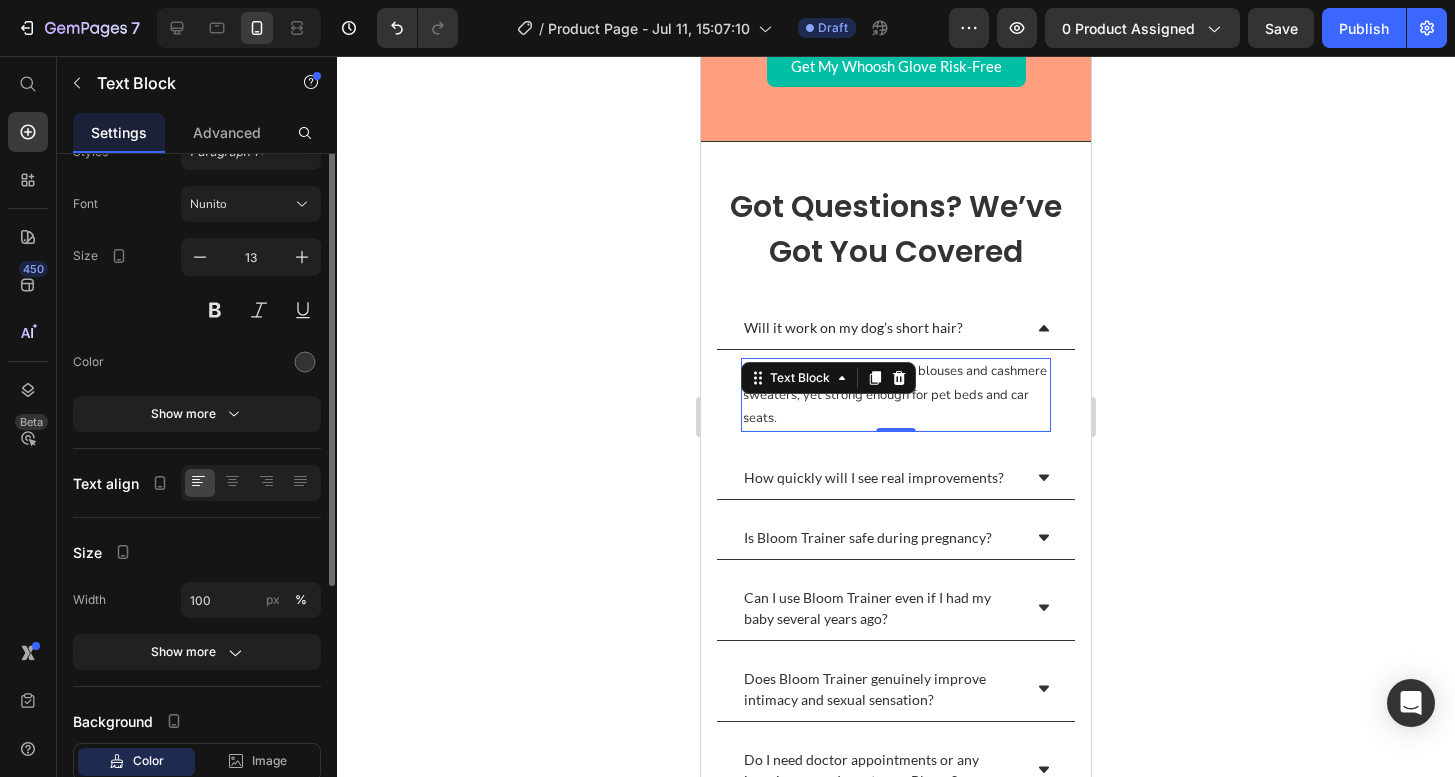 scroll, scrollTop: 0, scrollLeft: 0, axis: both 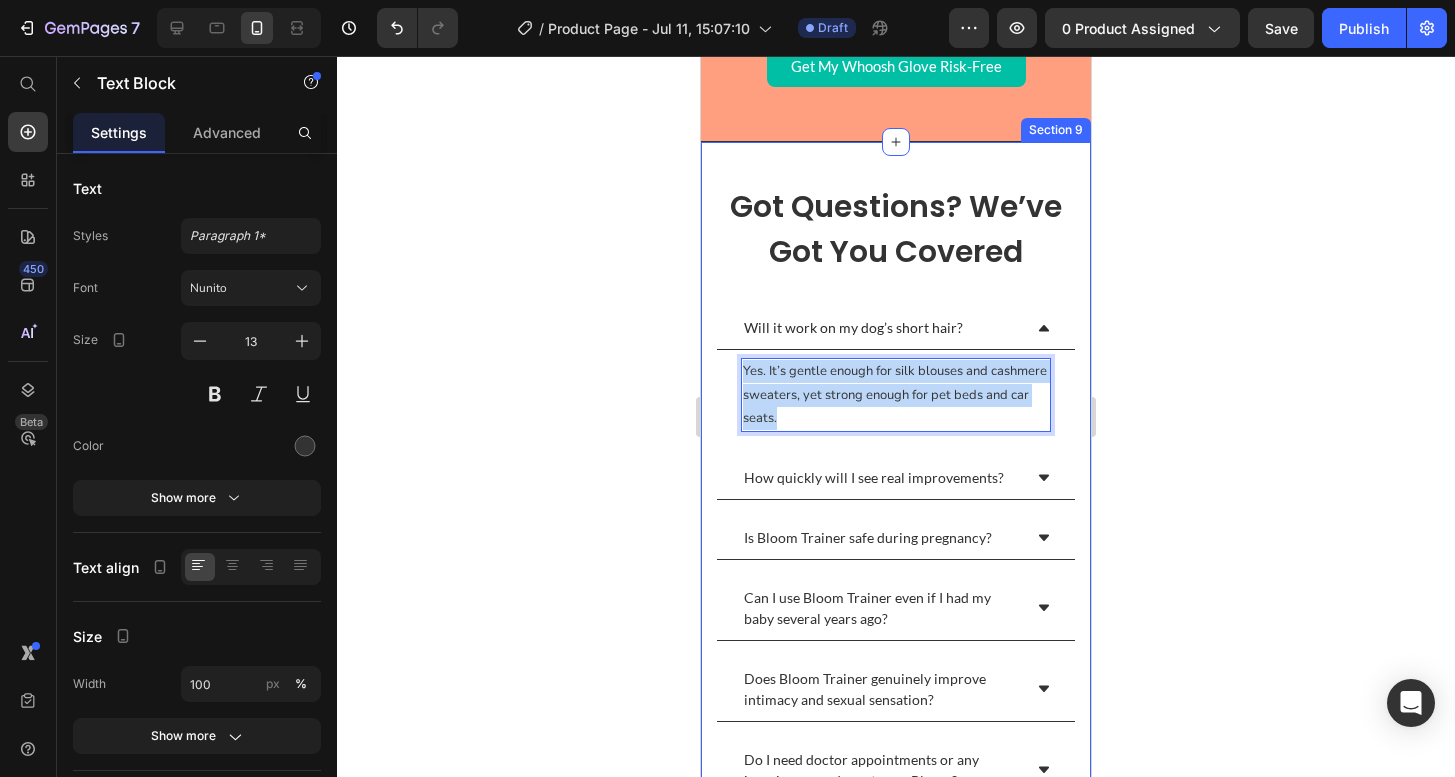 drag, startPoint x: 836, startPoint y: 421, endPoint x: 712, endPoint y: 357, distance: 139.54211 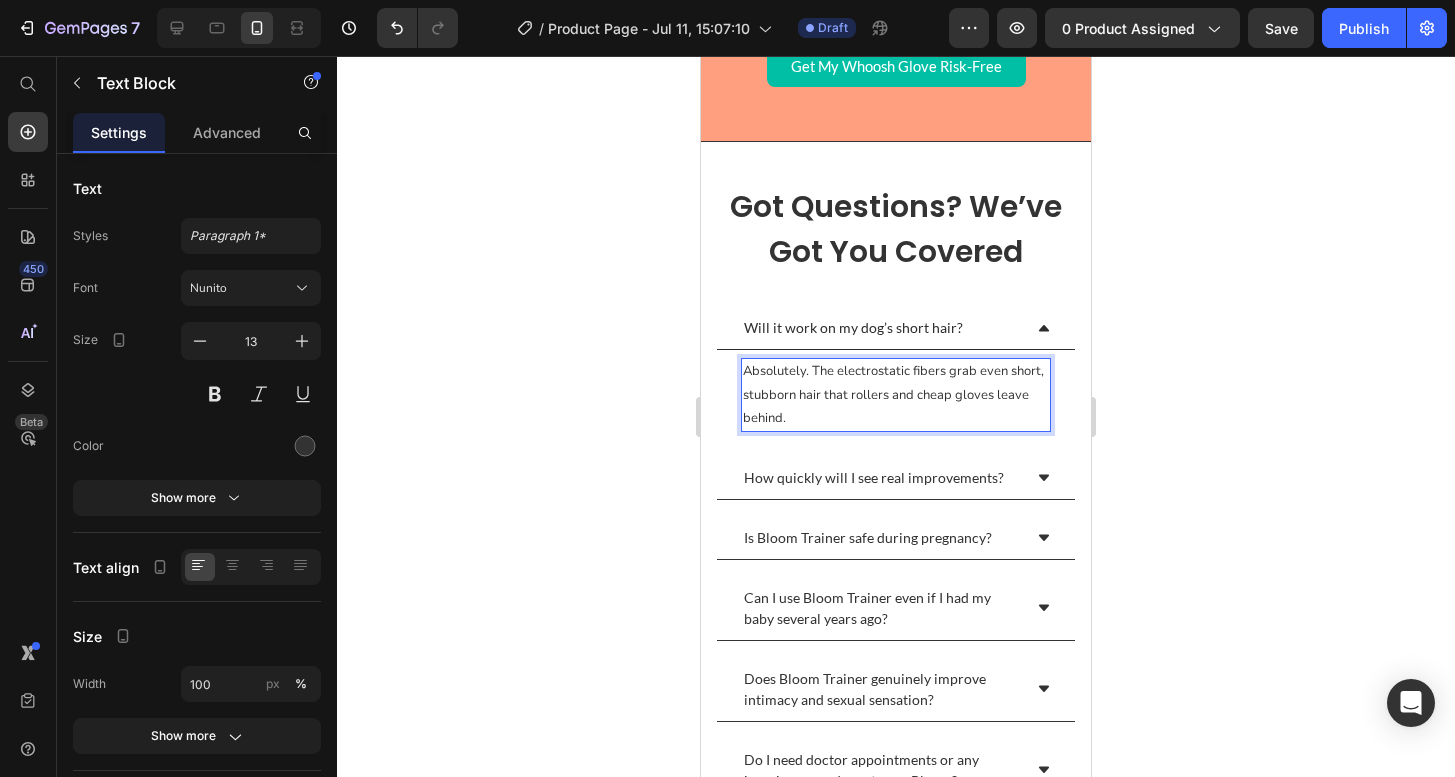 click 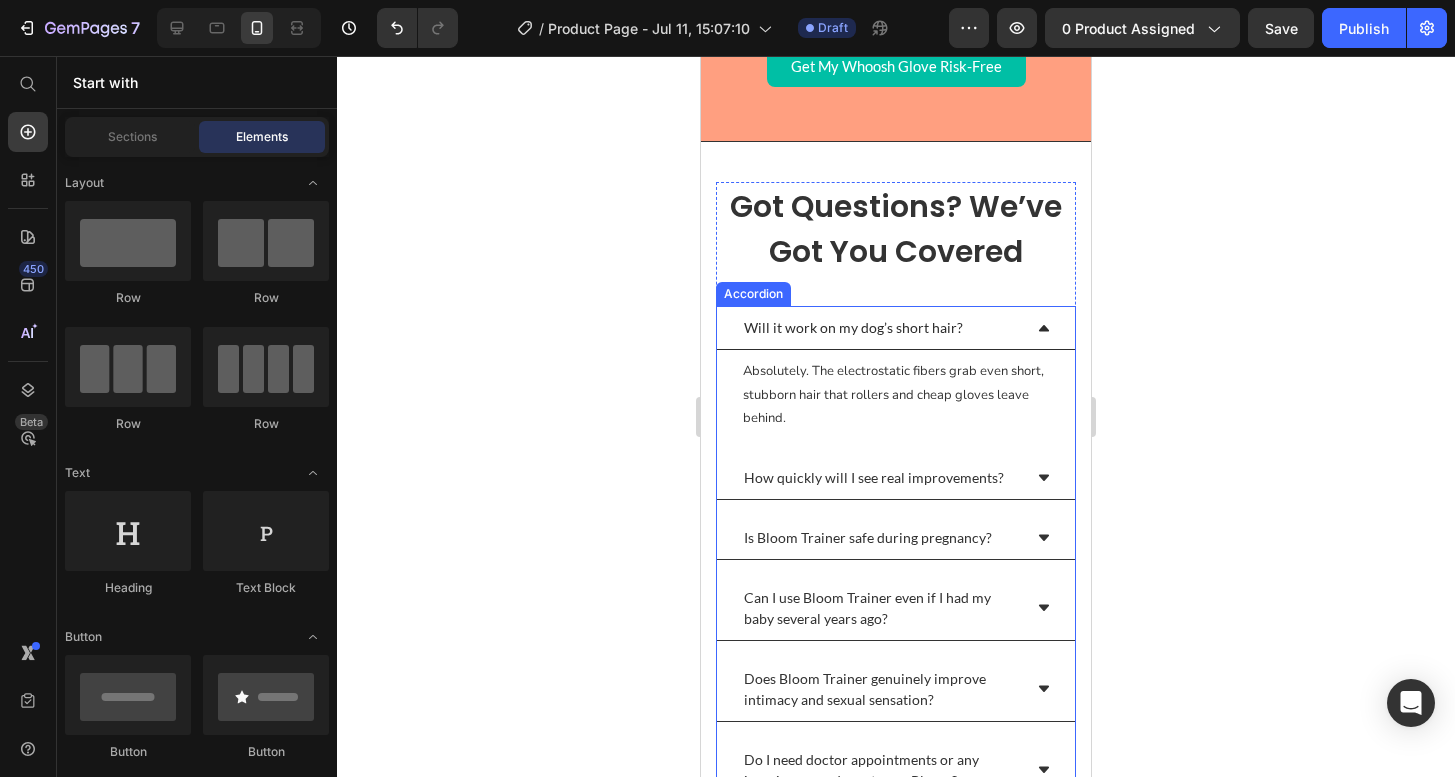 click on "Will it work on my dog’s short hair?" at bounding box center [896, 328] 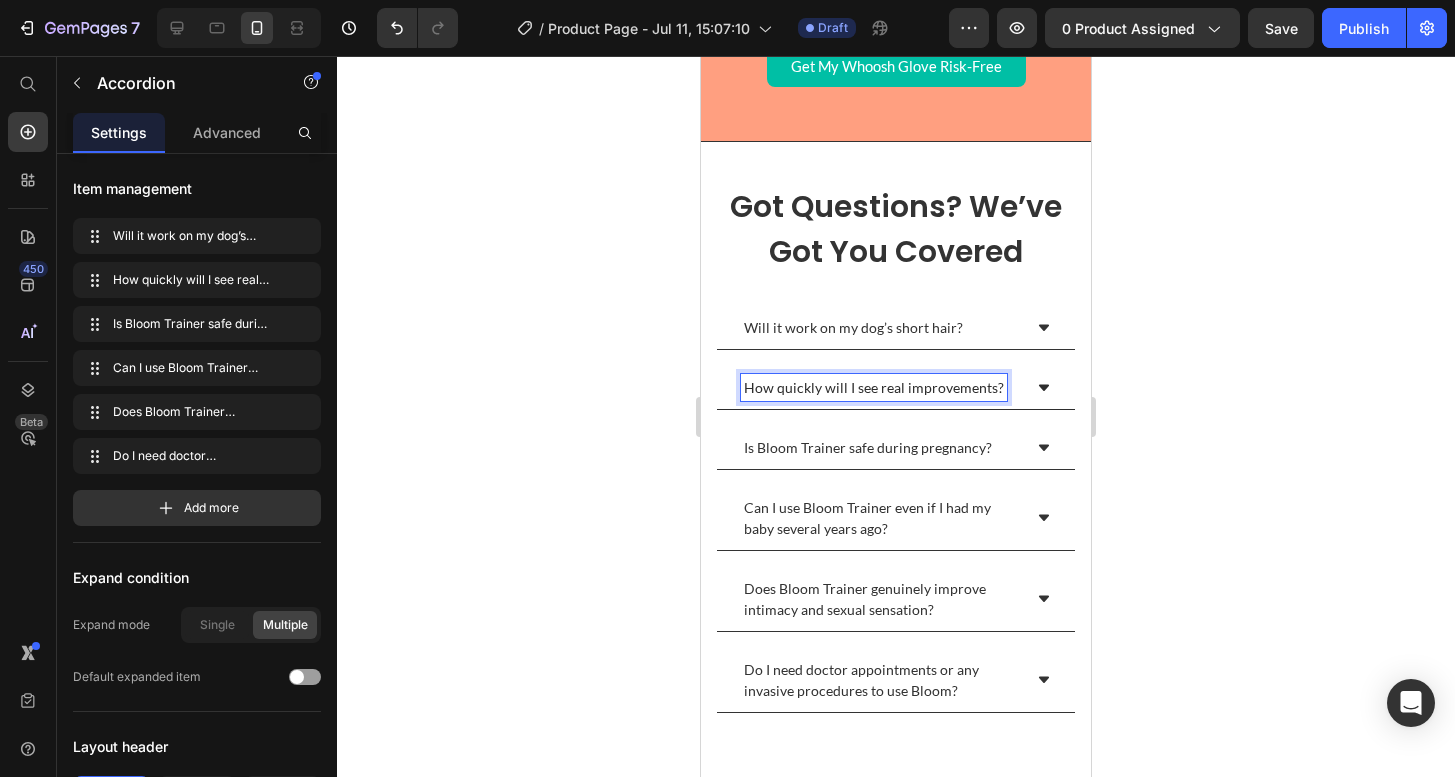click on "How quickly will I see real improvements?" at bounding box center [874, 387] 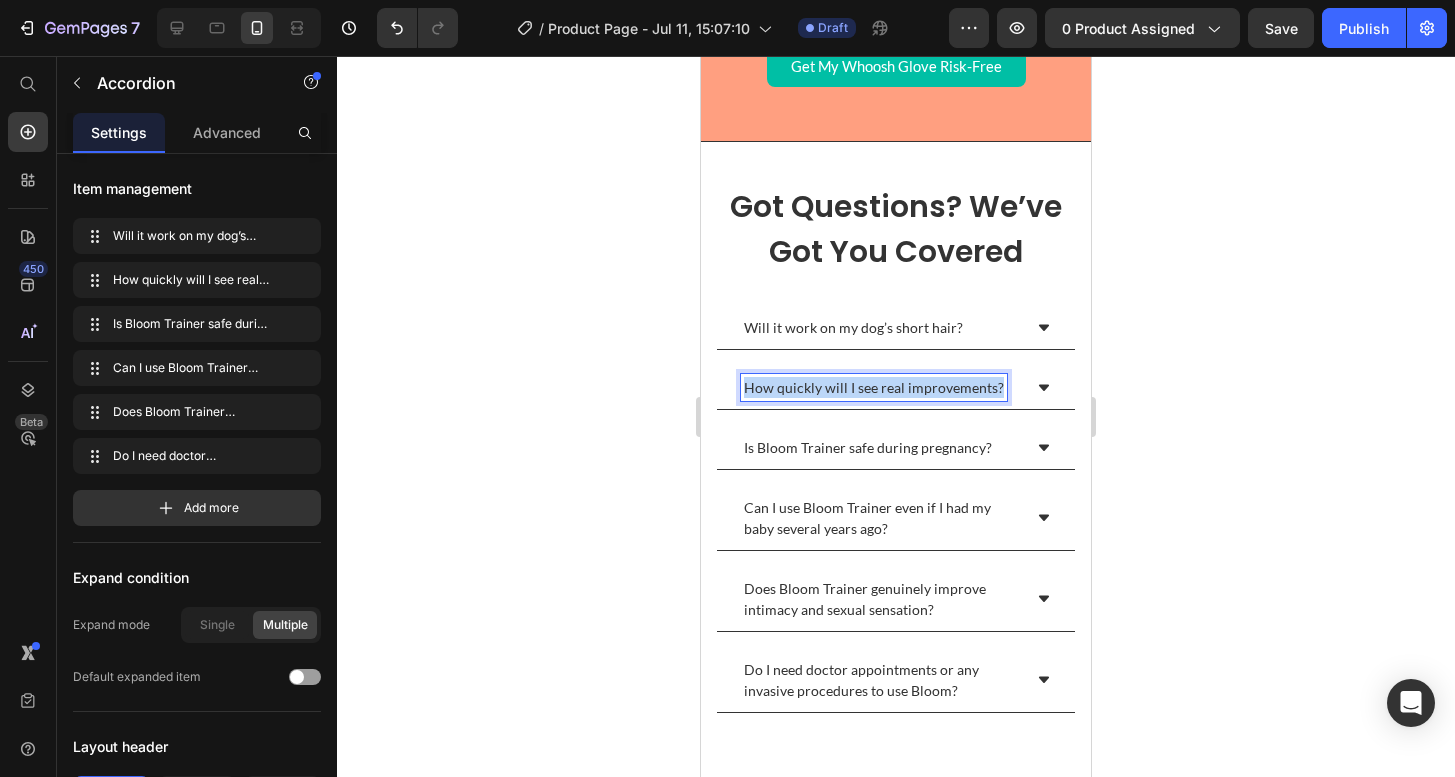 drag, startPoint x: 997, startPoint y: 388, endPoint x: 672, endPoint y: 383, distance: 325.03845 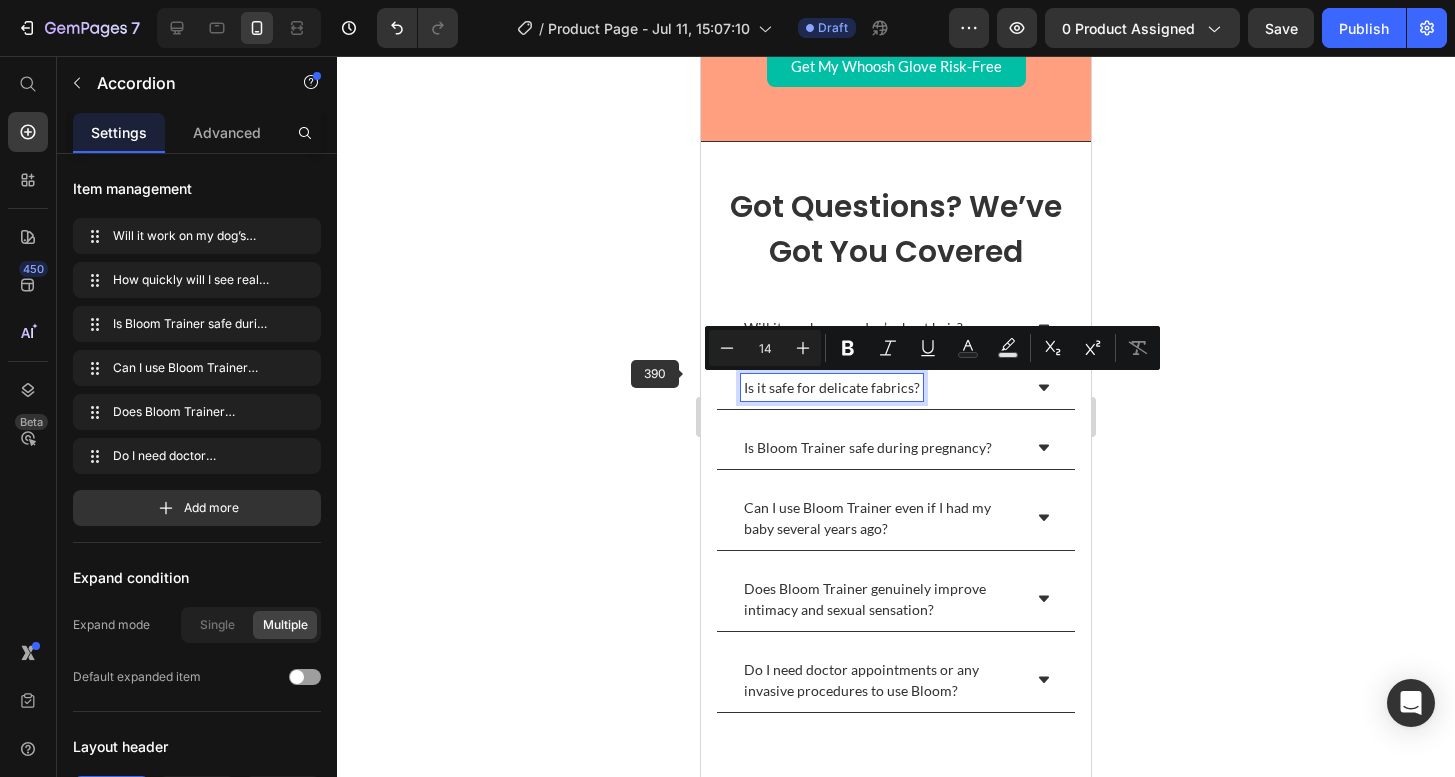 click 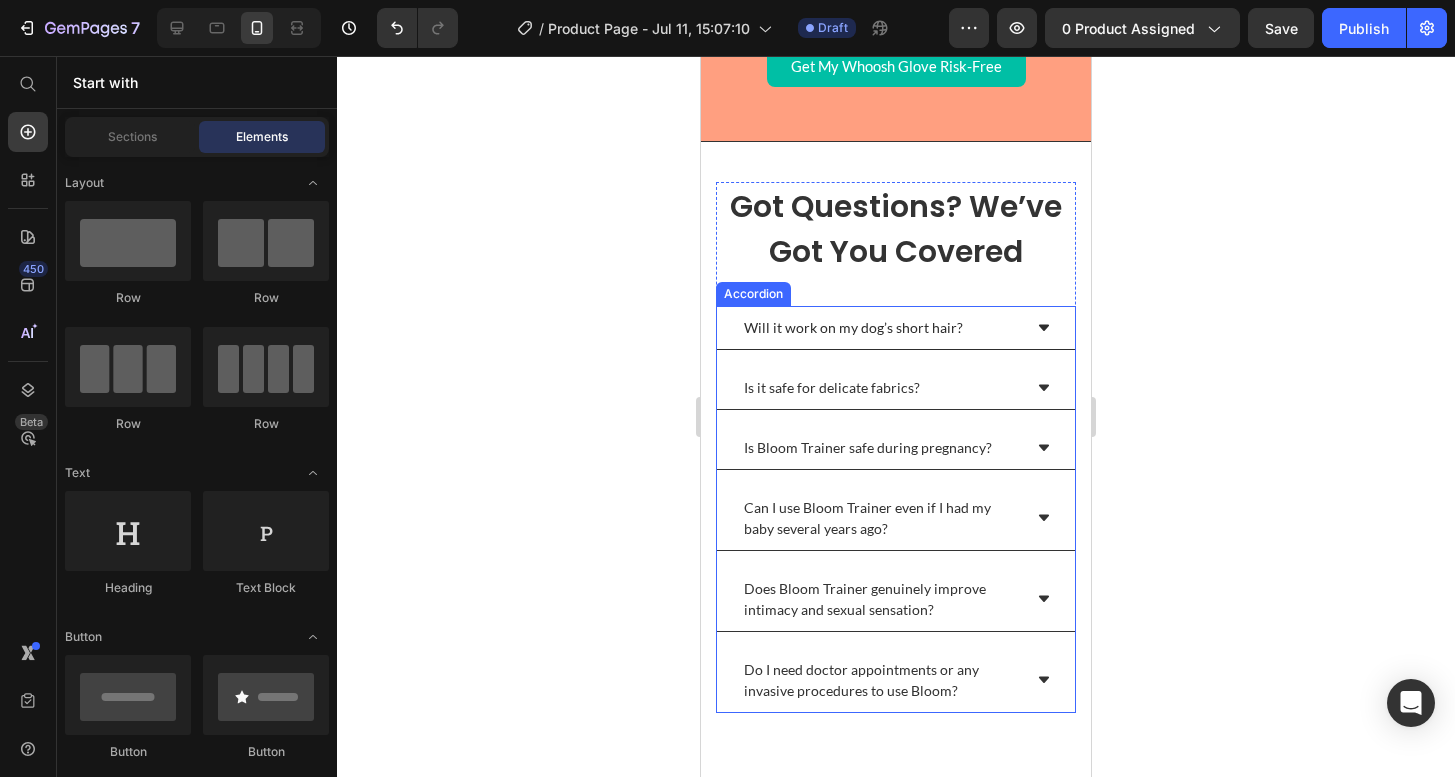 click on "Will it work on my dog’s short hair?" at bounding box center (881, 327) 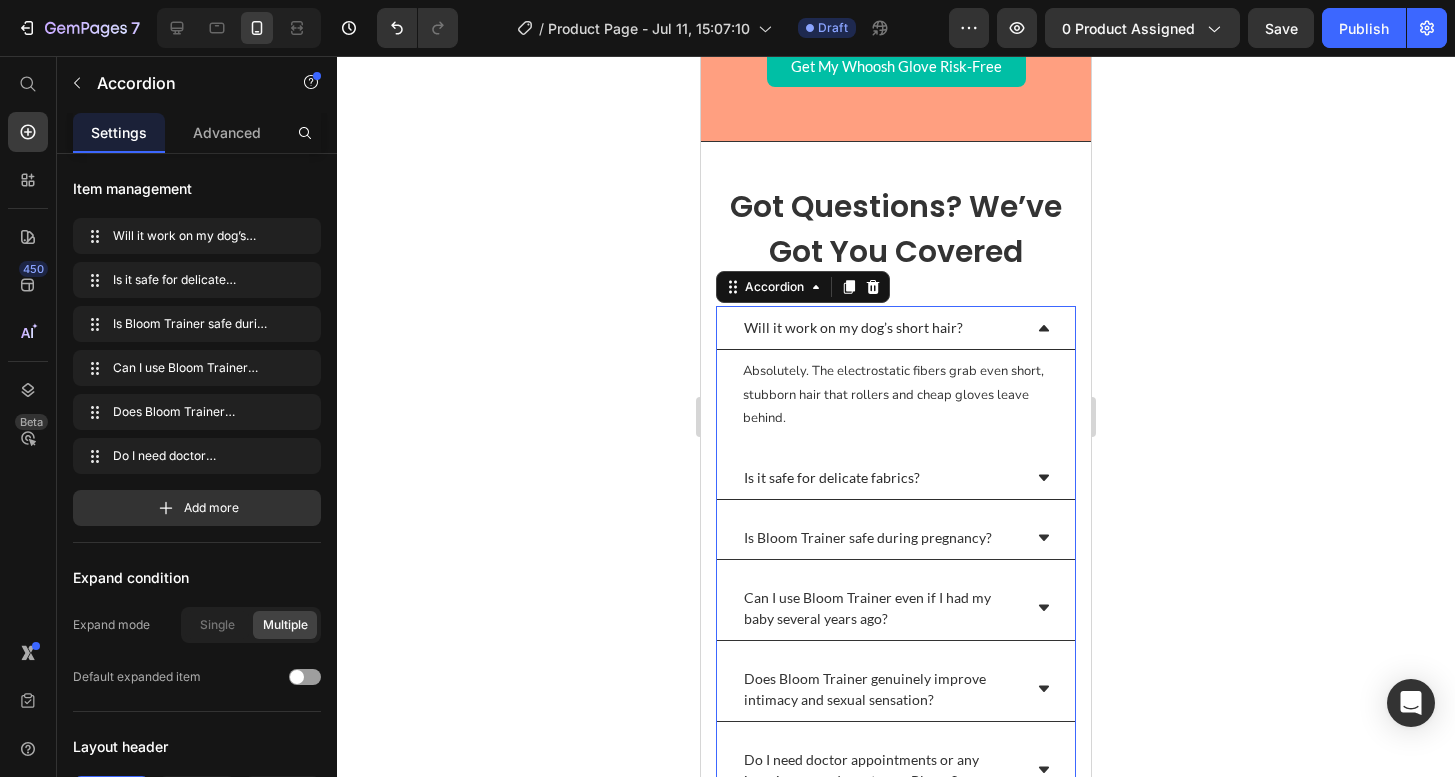 click on "Is it safe for delicate fabrics?" at bounding box center (896, 478) 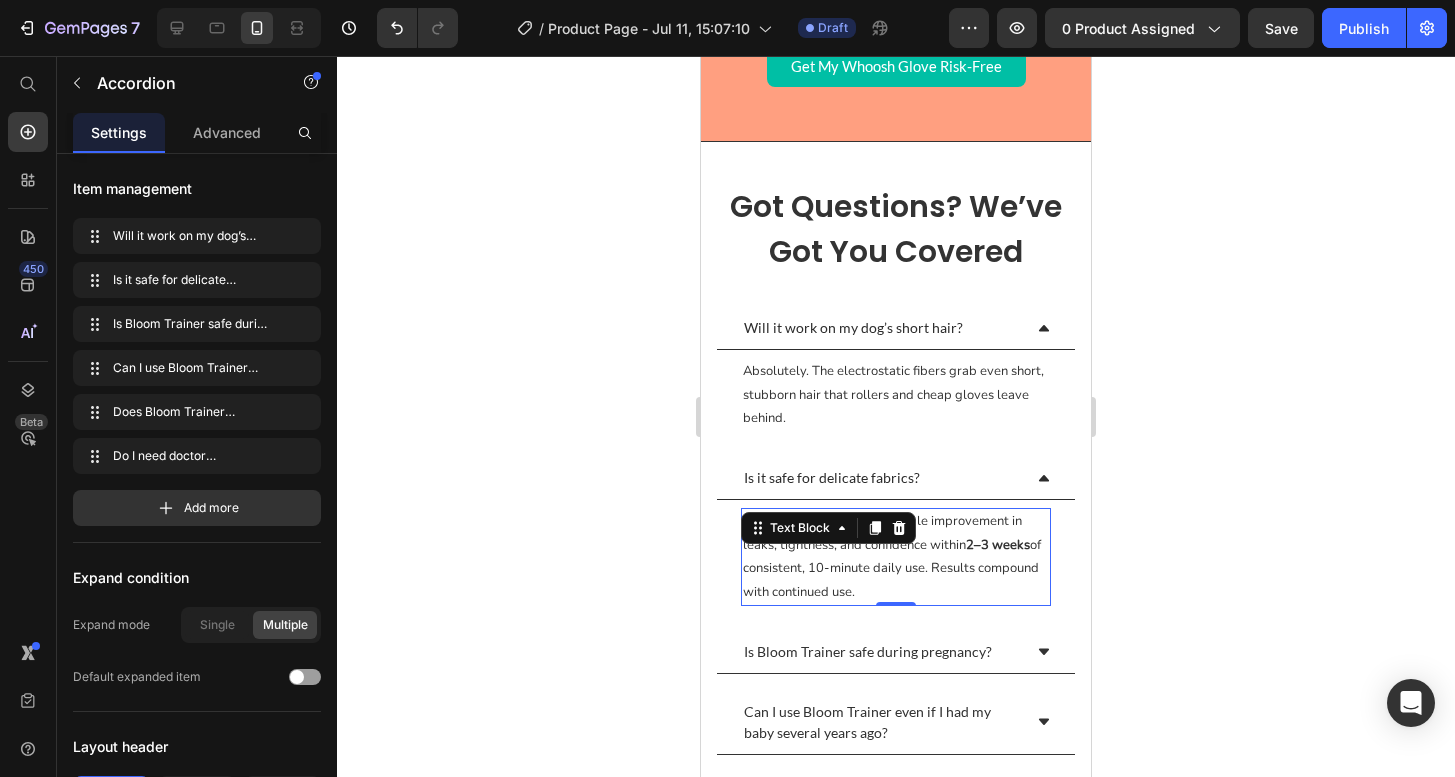 click on "Most women notice measurable improvement in leaks, tightness, and confidence within  2–3 weeks  of consistent, 10-minute daily use. Results compound with continued use." at bounding box center (896, 557) 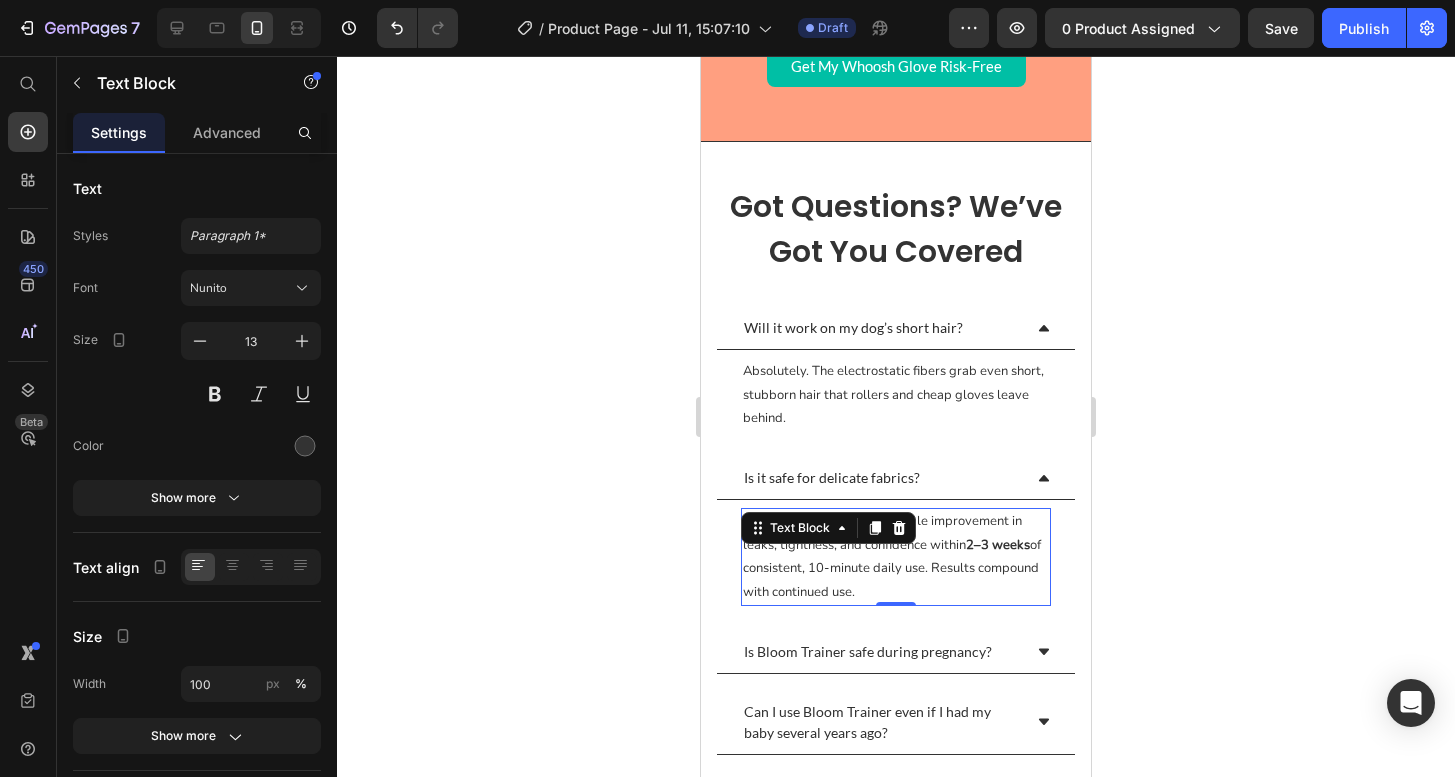 click on "Most women notice measurable improvement in leaks, tightness, and confidence within  2–3 weeks  of consistent, 10-minute daily use. Results compound with continued use." at bounding box center [896, 557] 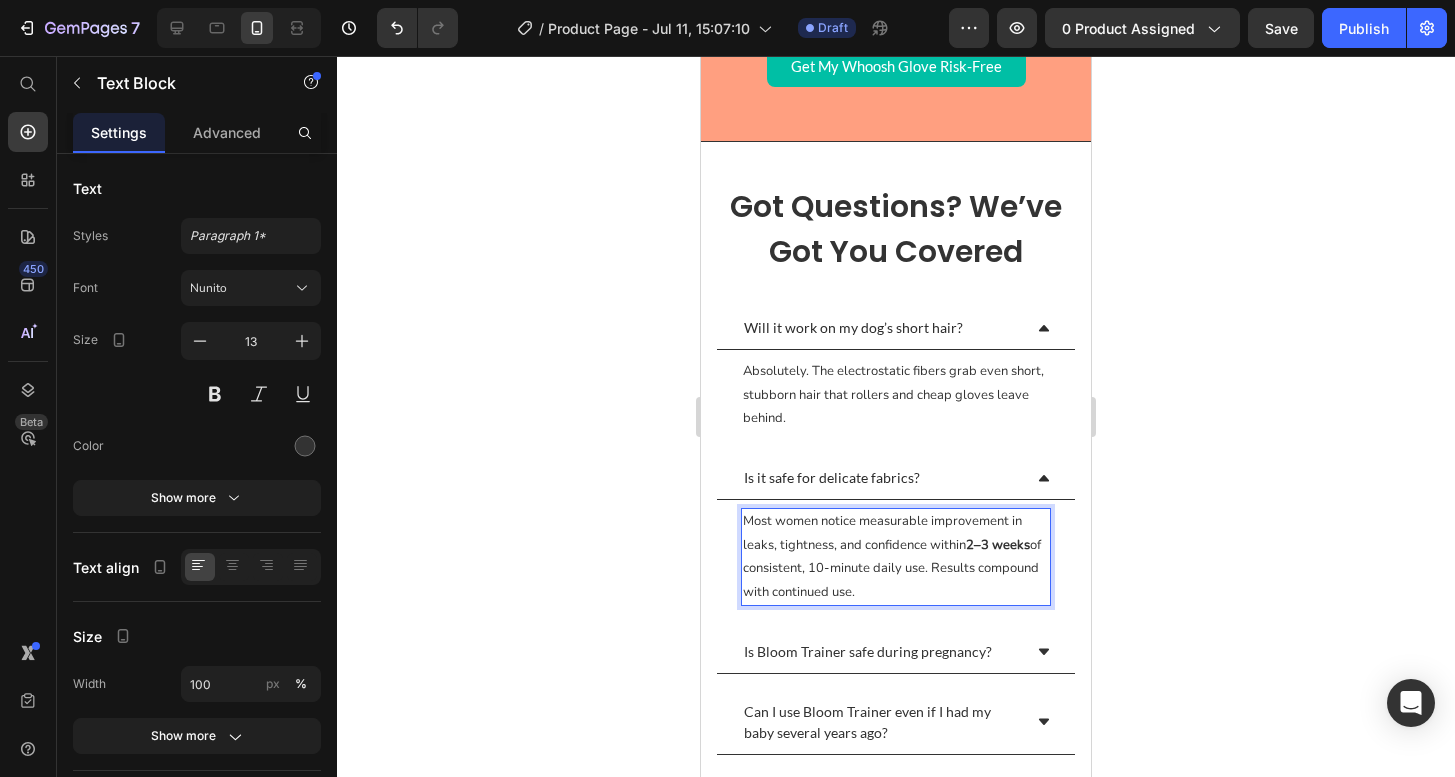 drag, startPoint x: 874, startPoint y: 586, endPoint x: 741, endPoint y: 516, distance: 150.29637 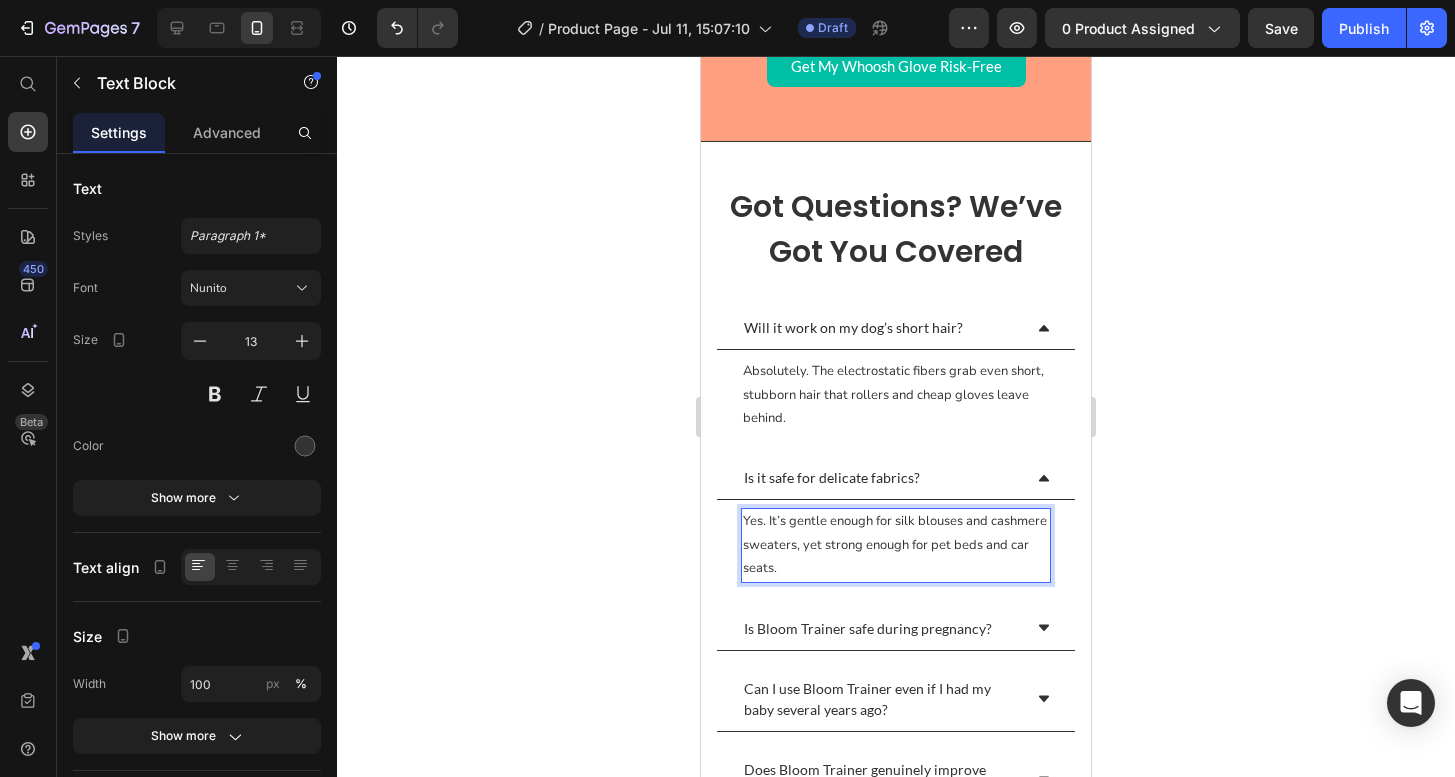 click 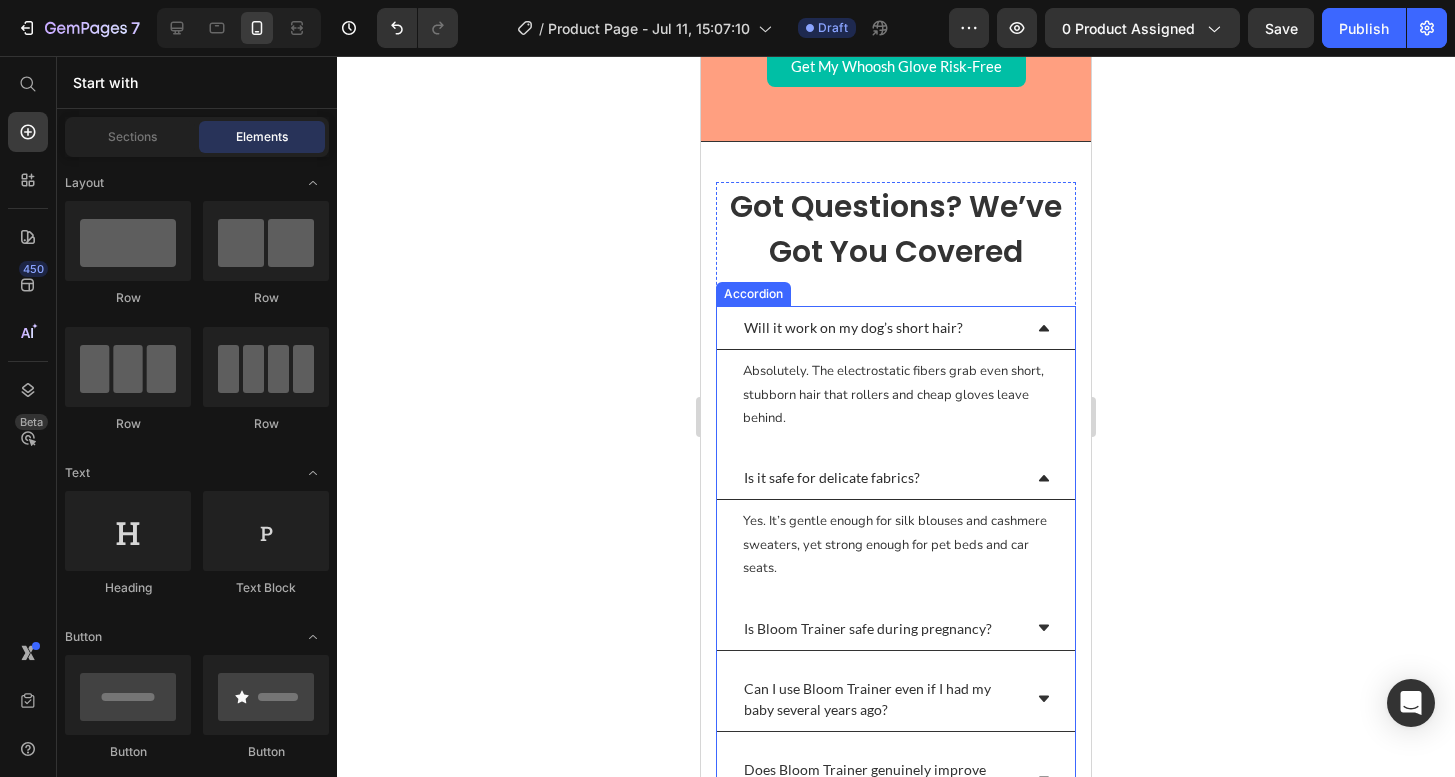 click on "Will it work on my dog’s short hair?" at bounding box center [896, 328] 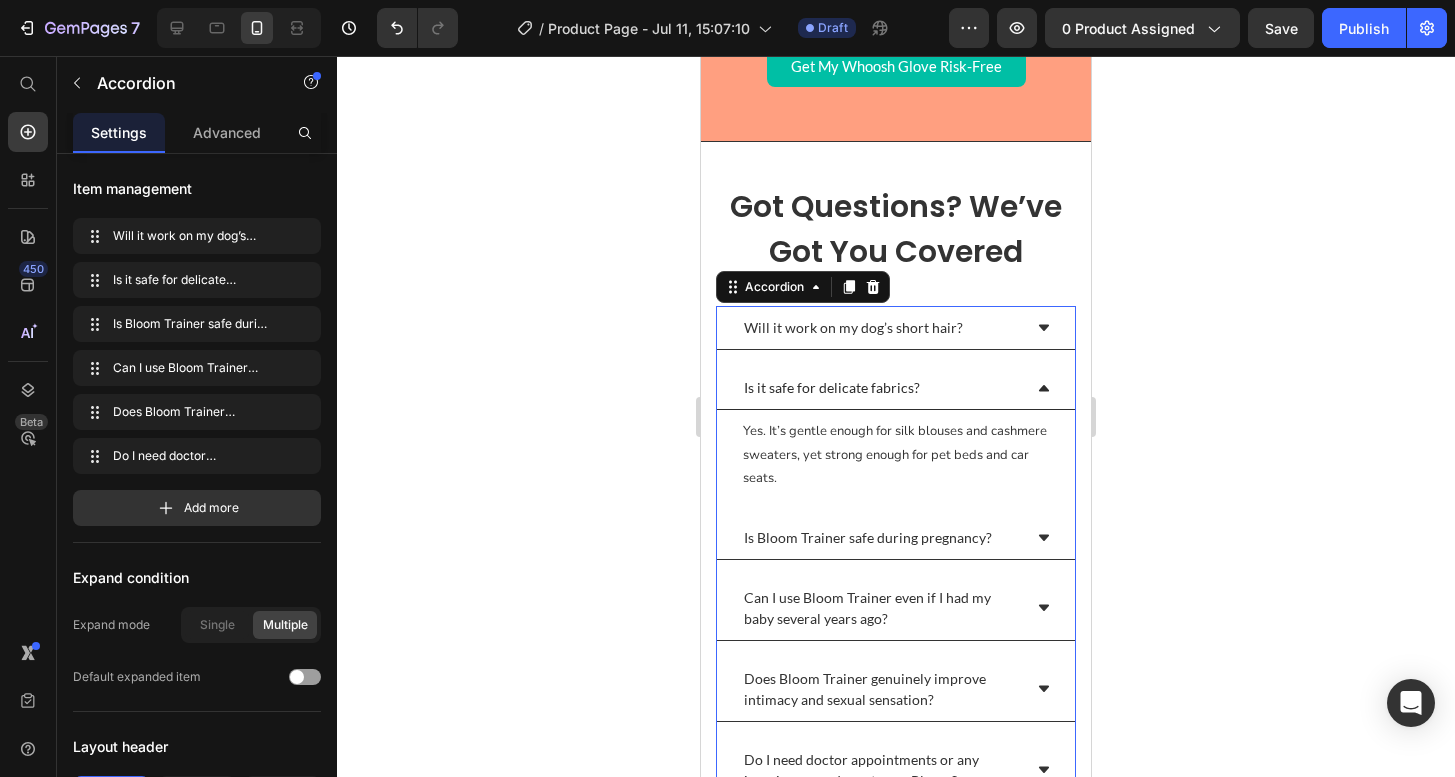 click on "Is it safe for delicate fabrics?" at bounding box center (881, 387) 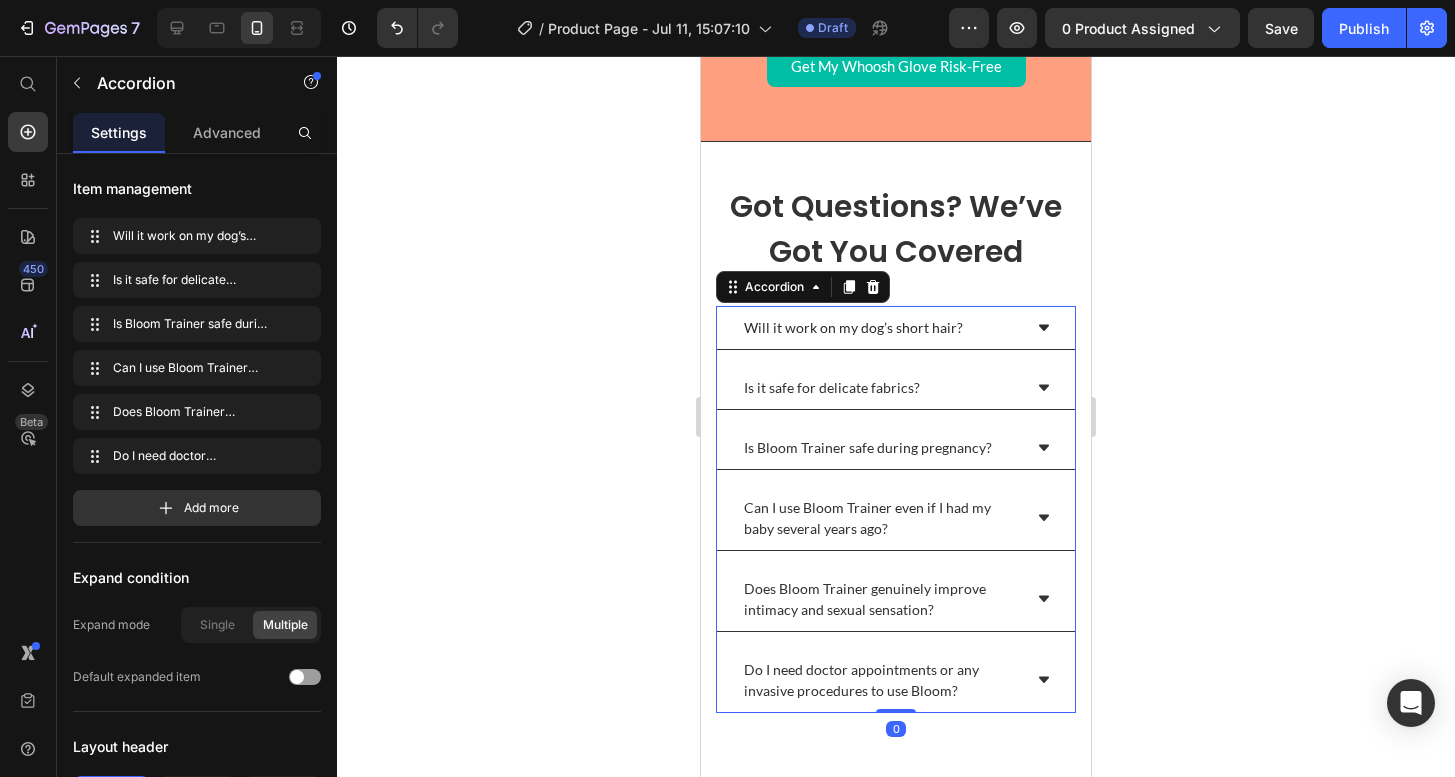 click on "Will it work on my dog’s short hair?" at bounding box center [881, 327] 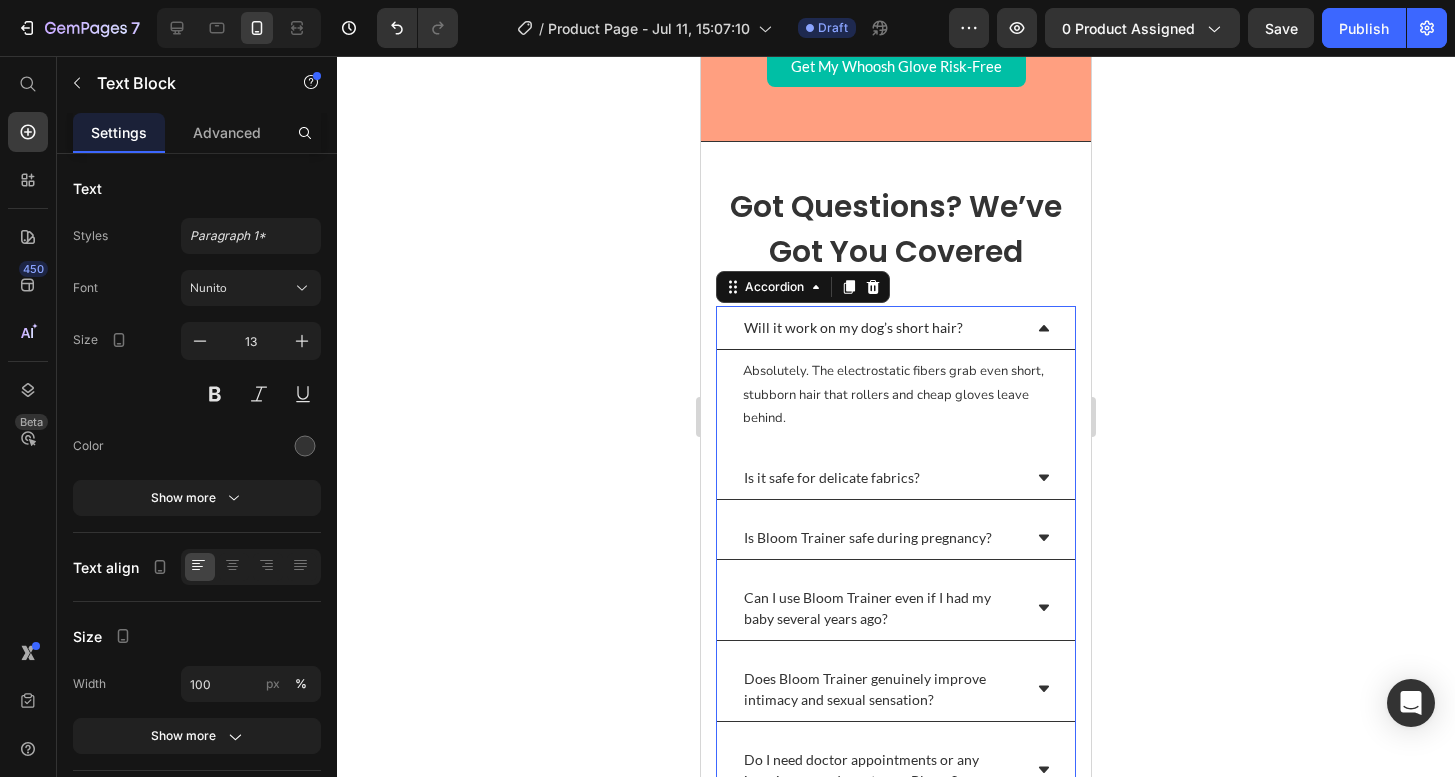 click on "Absolutely. The electrostatic fibers grab even short, stubborn hair that rollers and cheap gloves leave behind. Text Block" at bounding box center [896, 395] 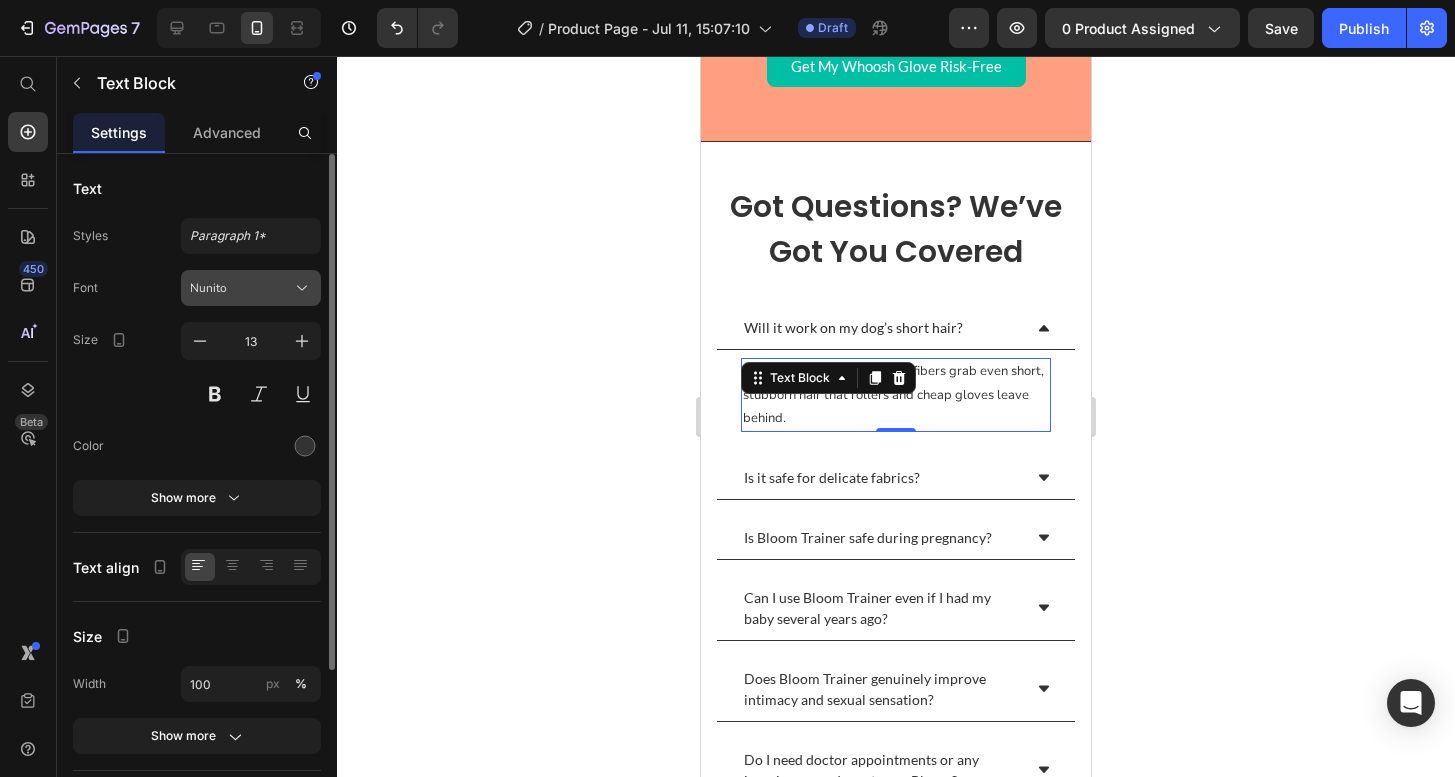 click on "Nunito" at bounding box center (241, 288) 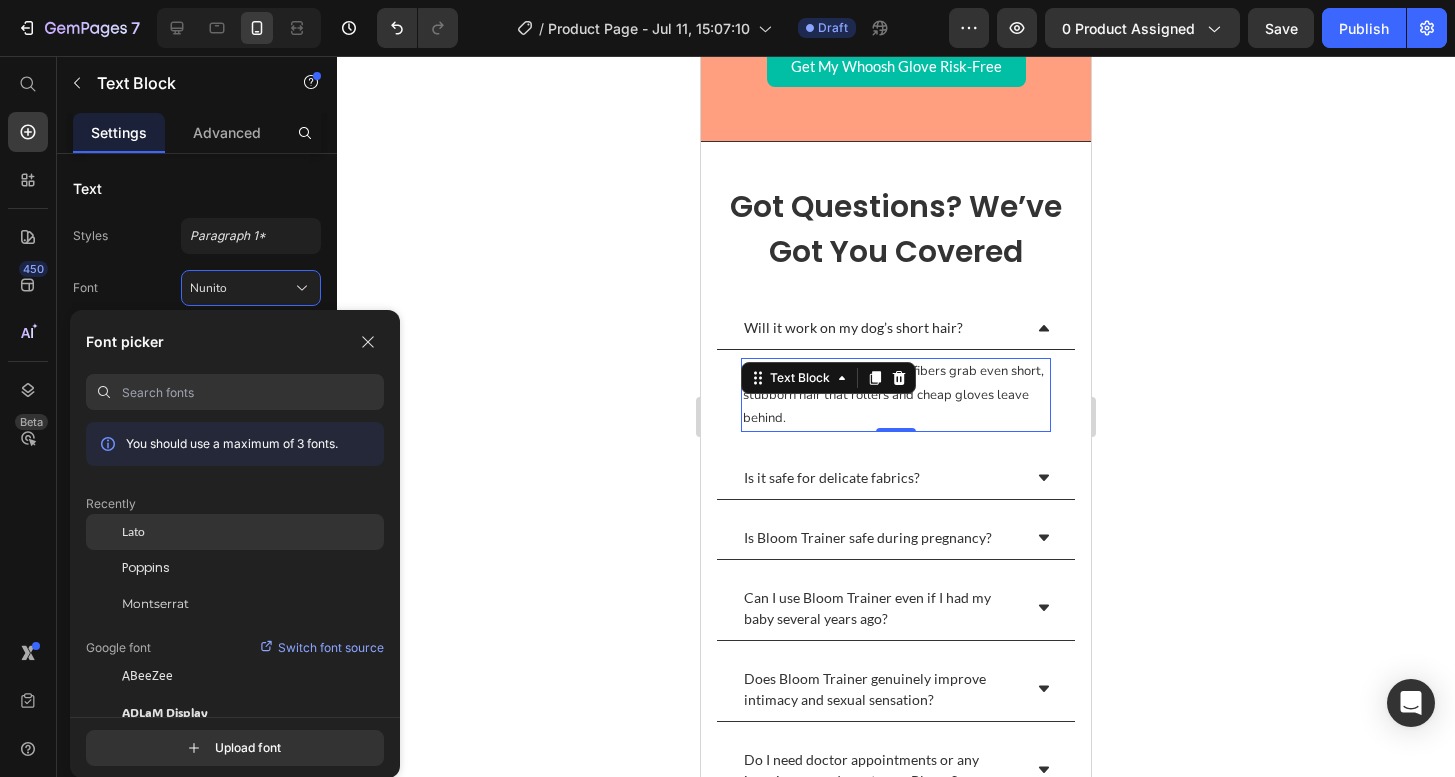 click on "Lato" 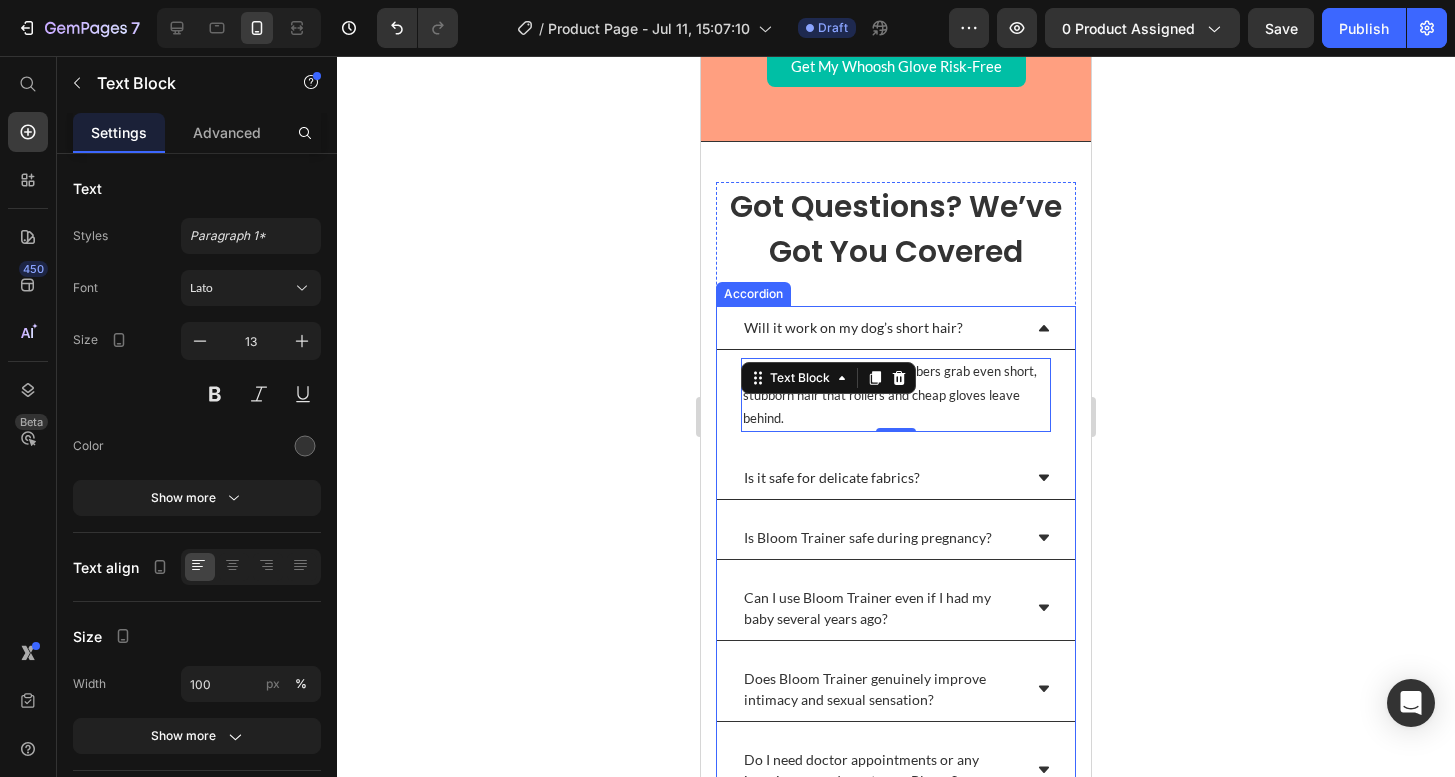 click on "Is it safe for delicate fabrics?" at bounding box center [832, 477] 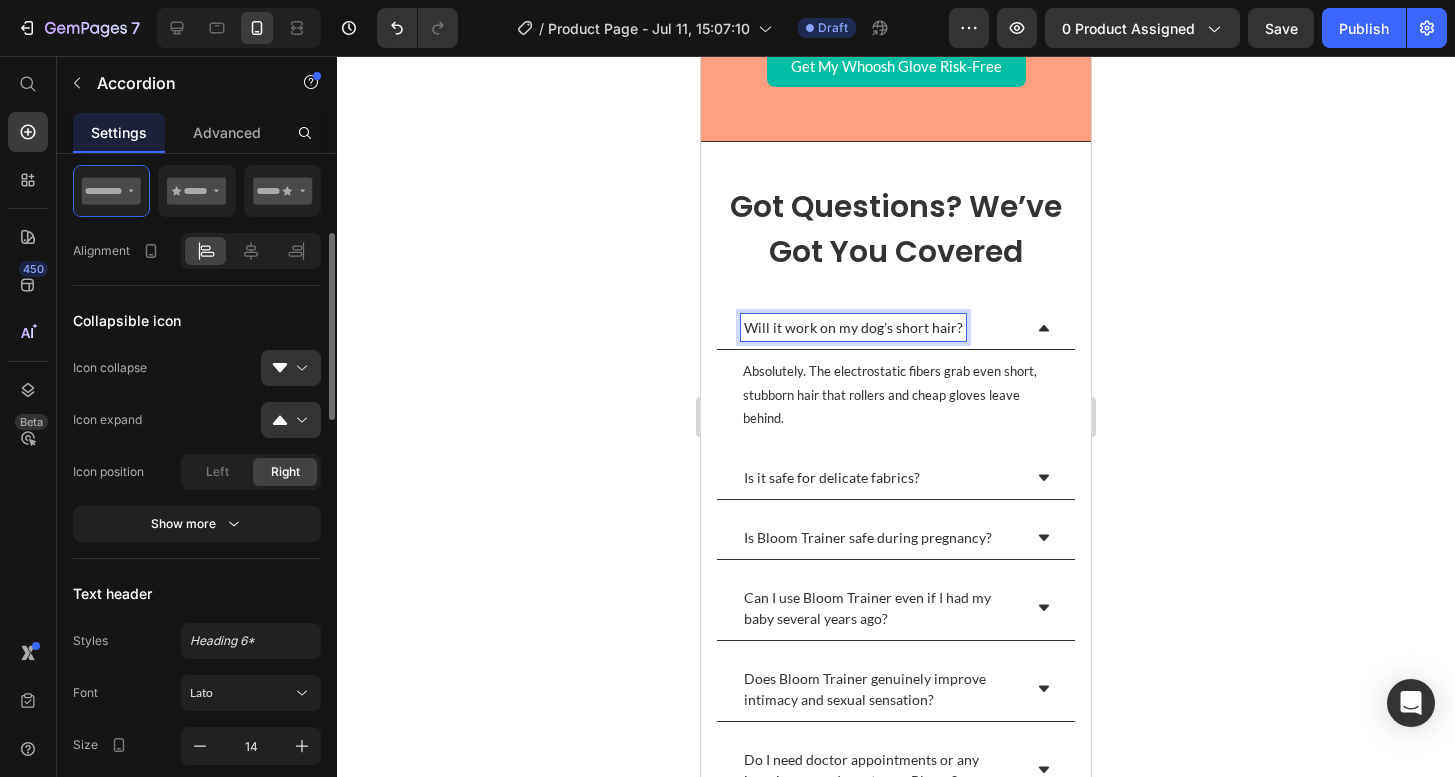 scroll, scrollTop: 684, scrollLeft: 0, axis: vertical 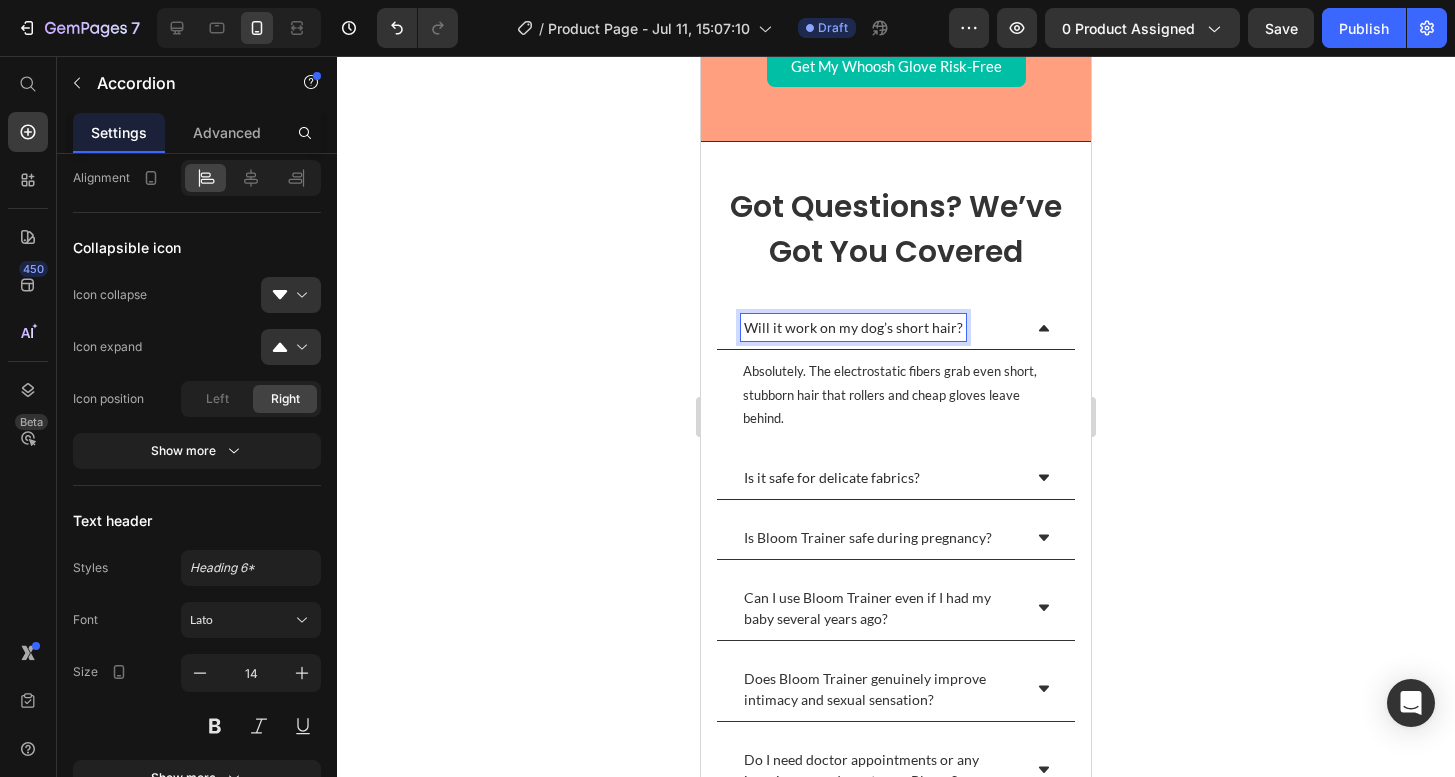 click on "Is it safe for delicate fabrics?" at bounding box center (881, 477) 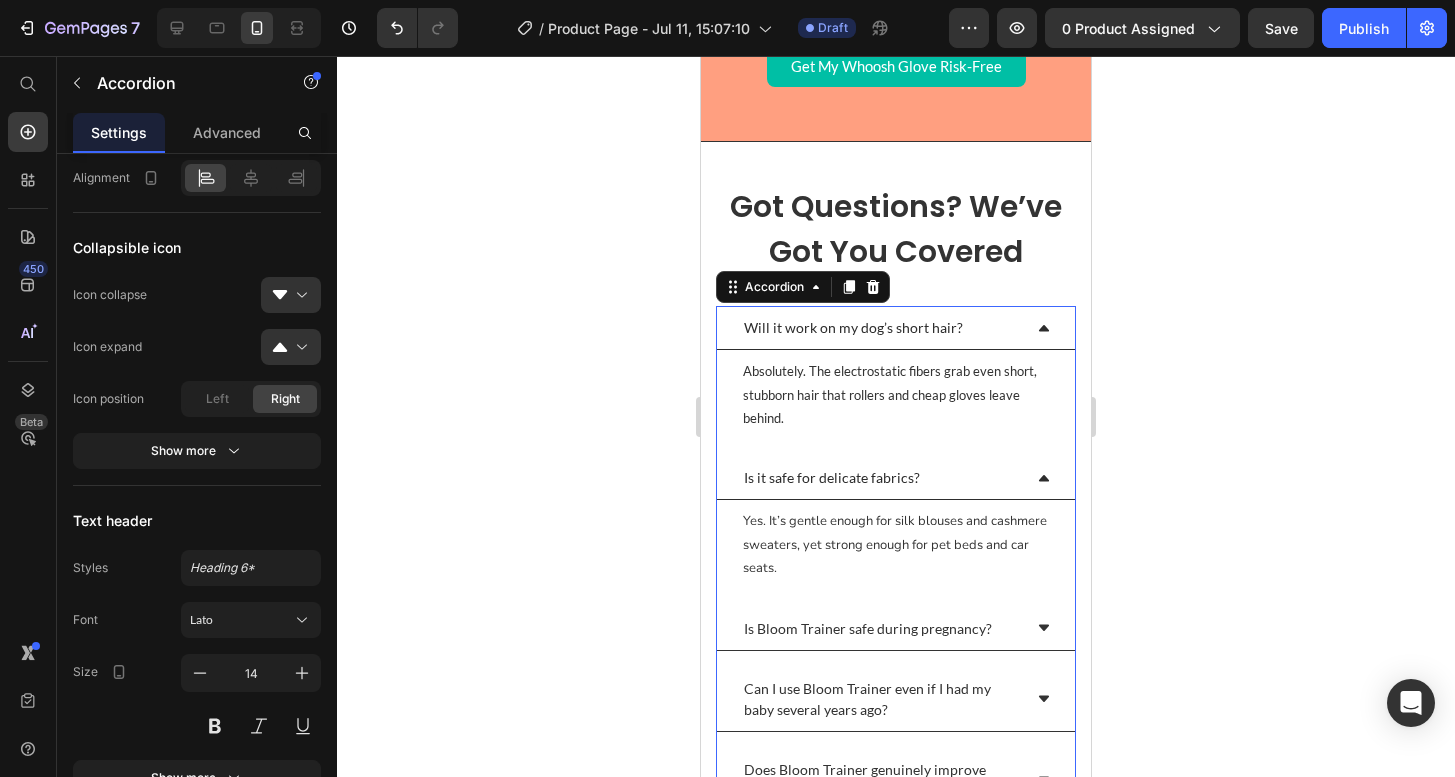 click on "Yes. It’s gentle enough for silk blouses and cashmere sweaters, yet strong enough for pet beds and car seats." at bounding box center (896, 545) 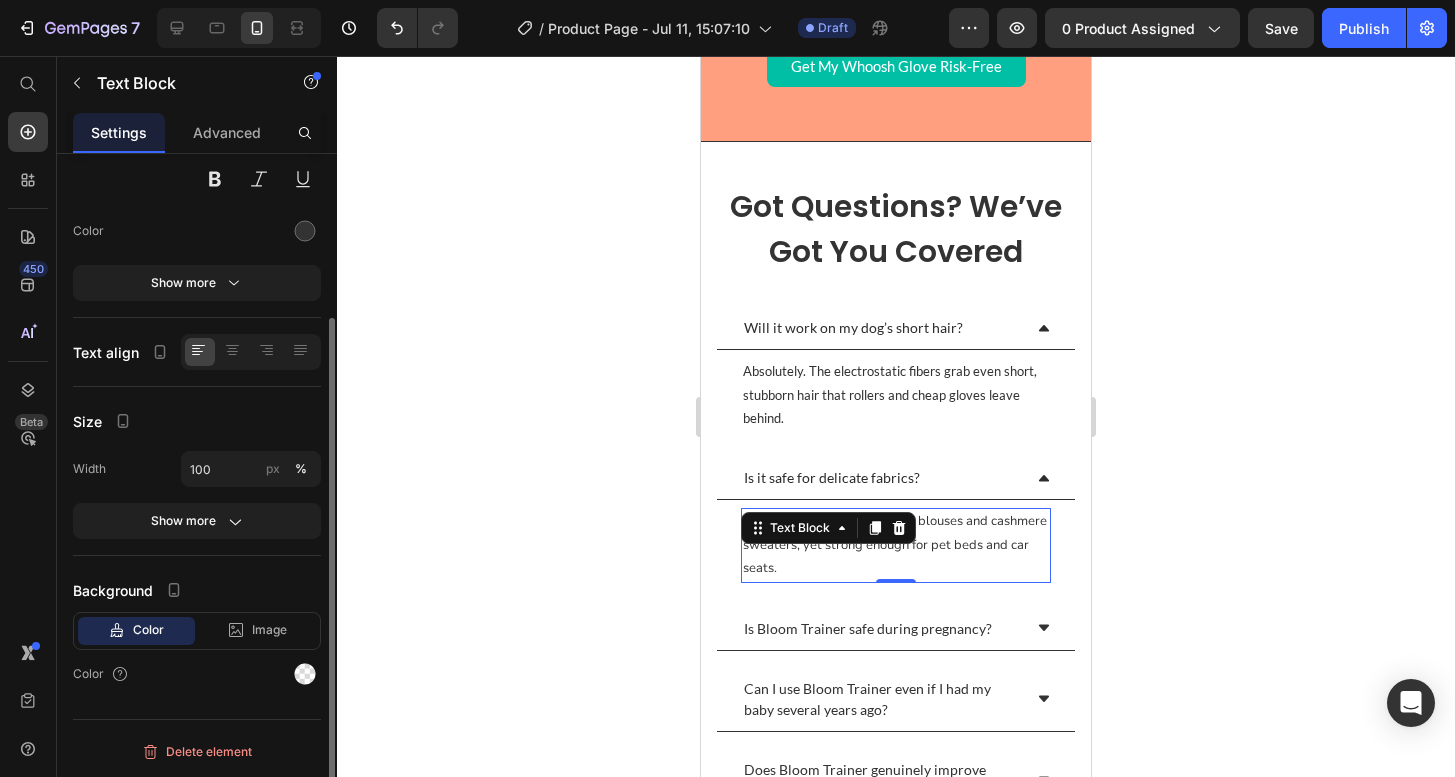 scroll, scrollTop: 0, scrollLeft: 0, axis: both 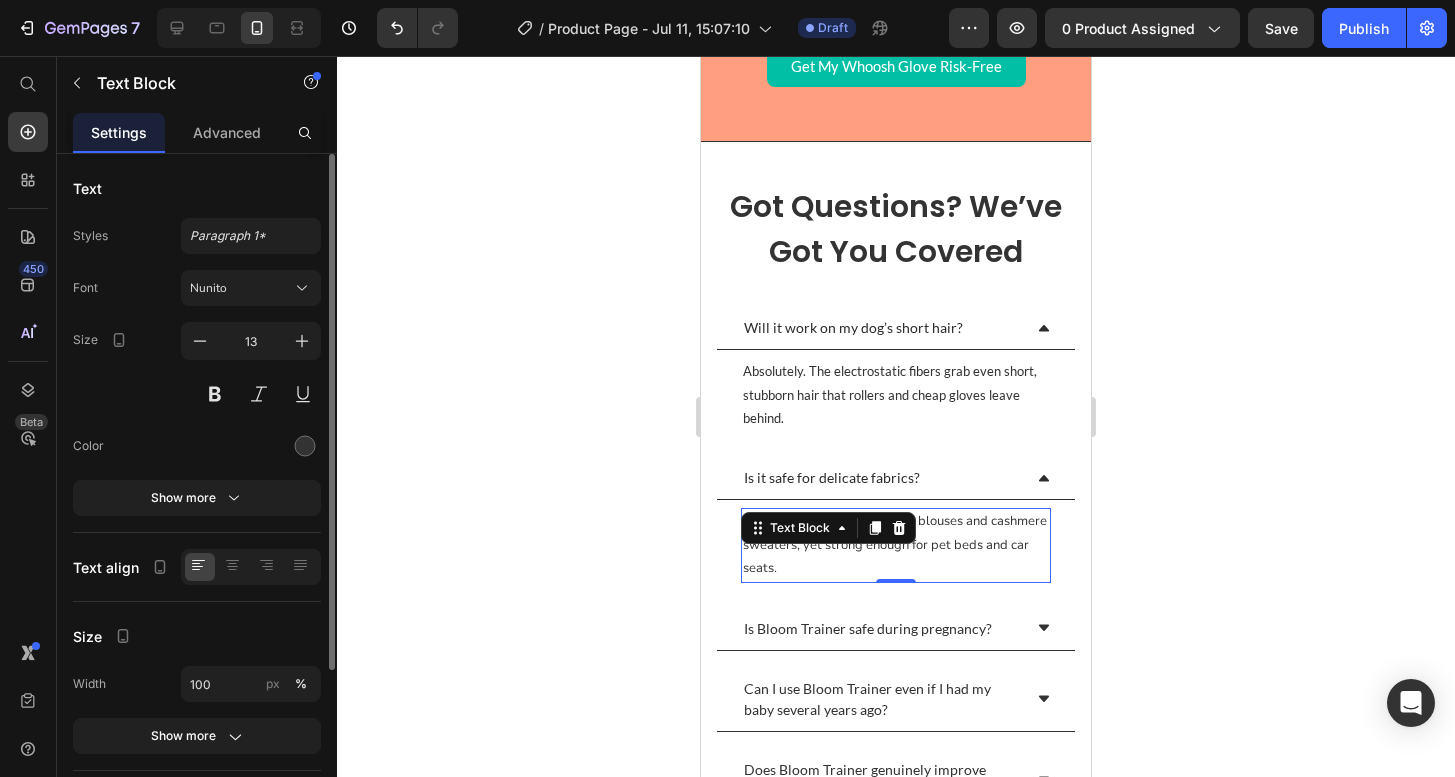 click on "Font Nunito Size 13 Color Show more" at bounding box center [197, 393] 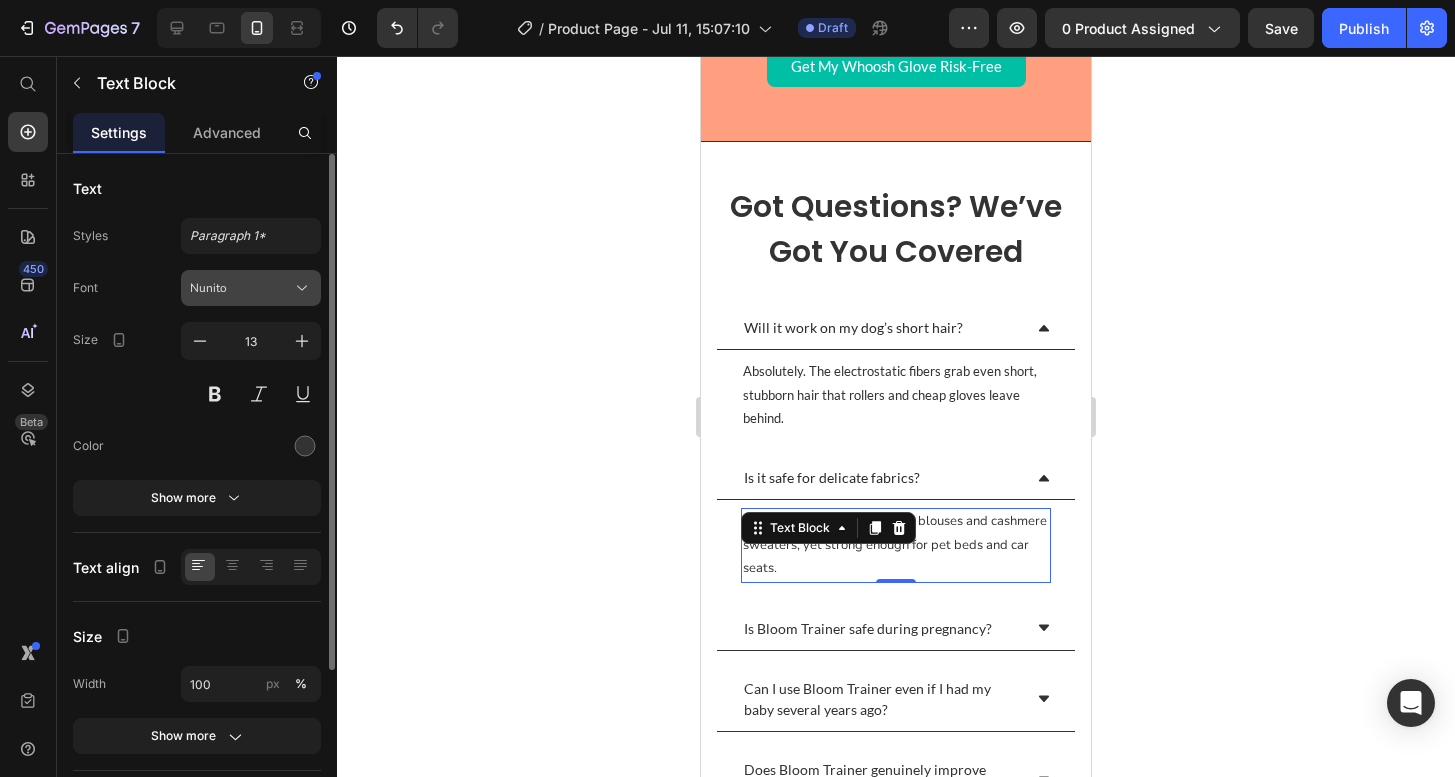 click on "Nunito" at bounding box center (251, 288) 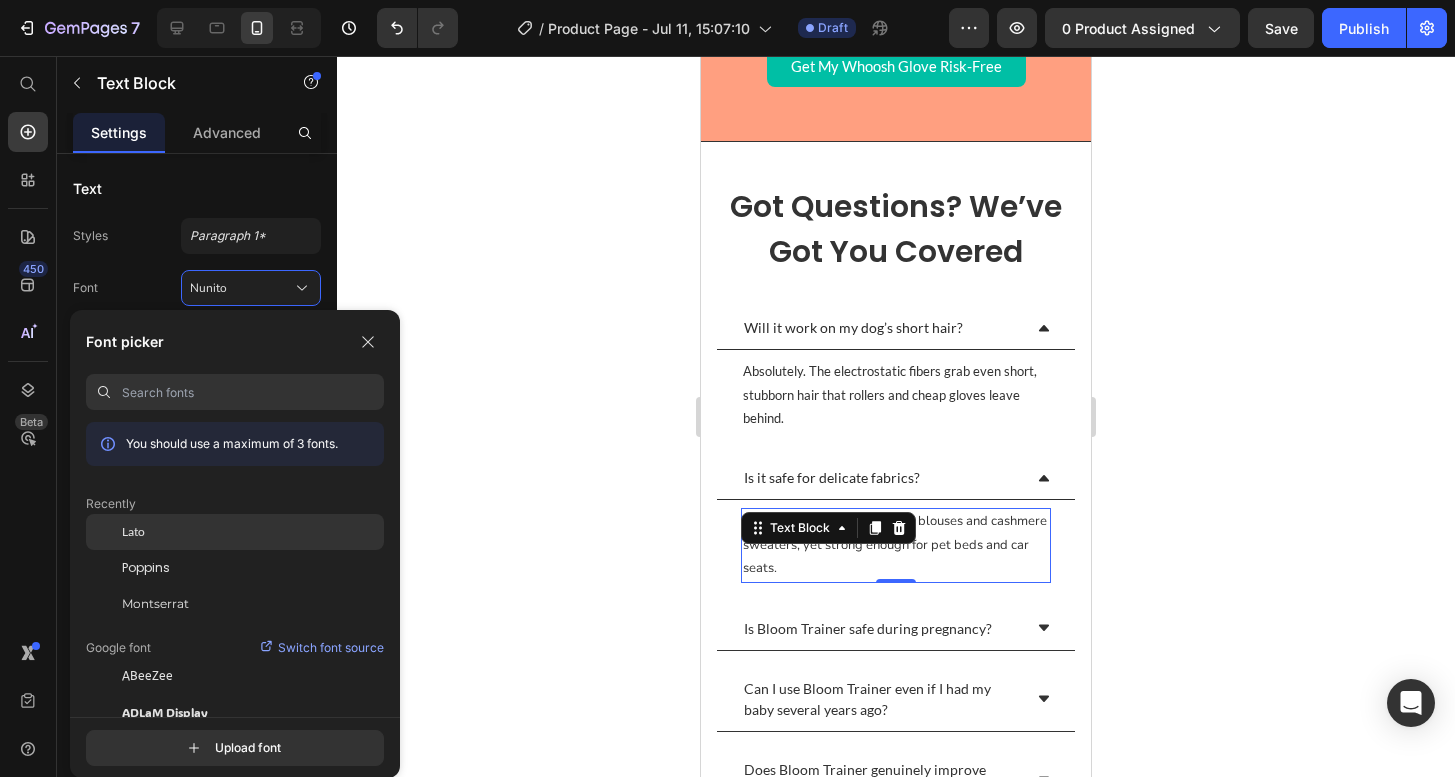 click on "Lato" 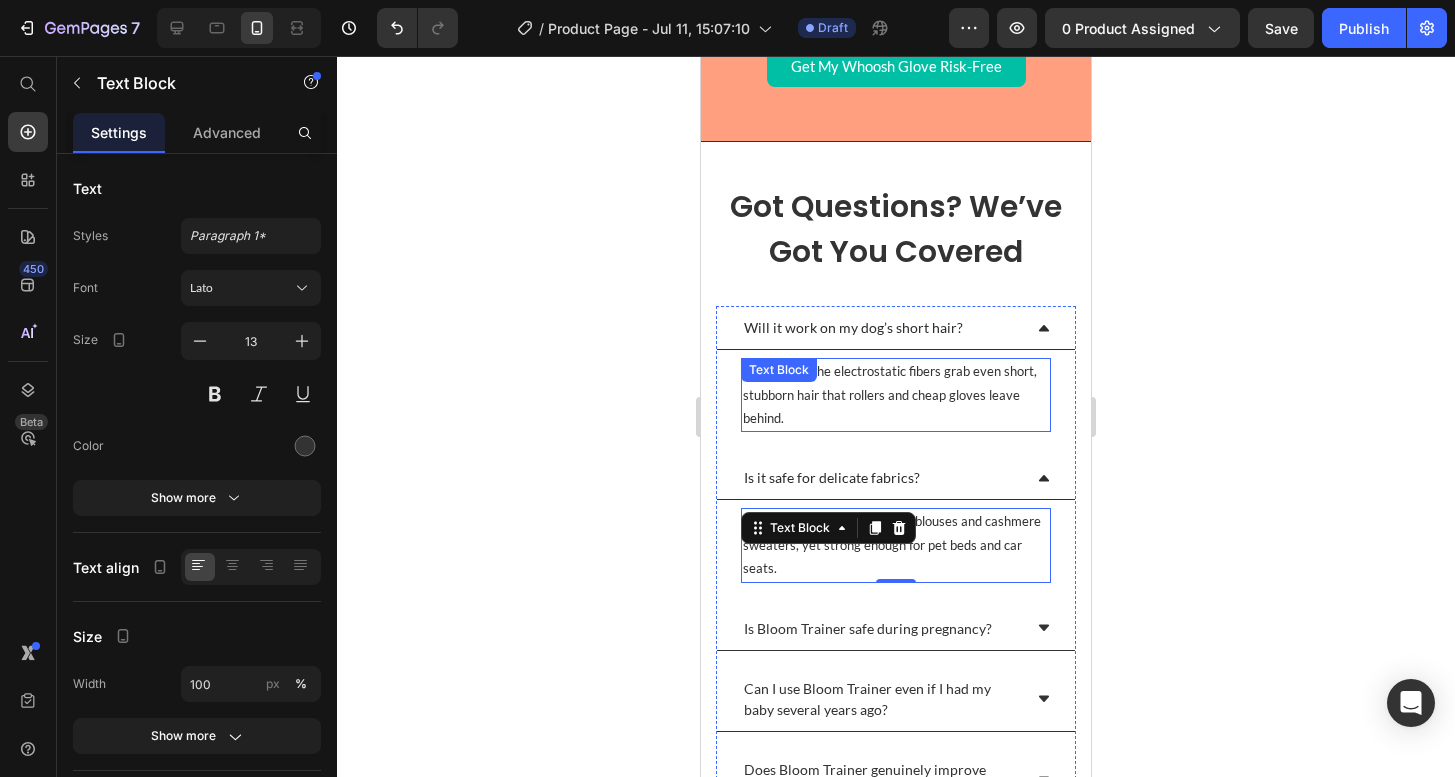 click on "Absolutely. The electrostatic fibers grab even short, stubborn hair that rollers and cheap gloves leave behind." at bounding box center (896, 395) 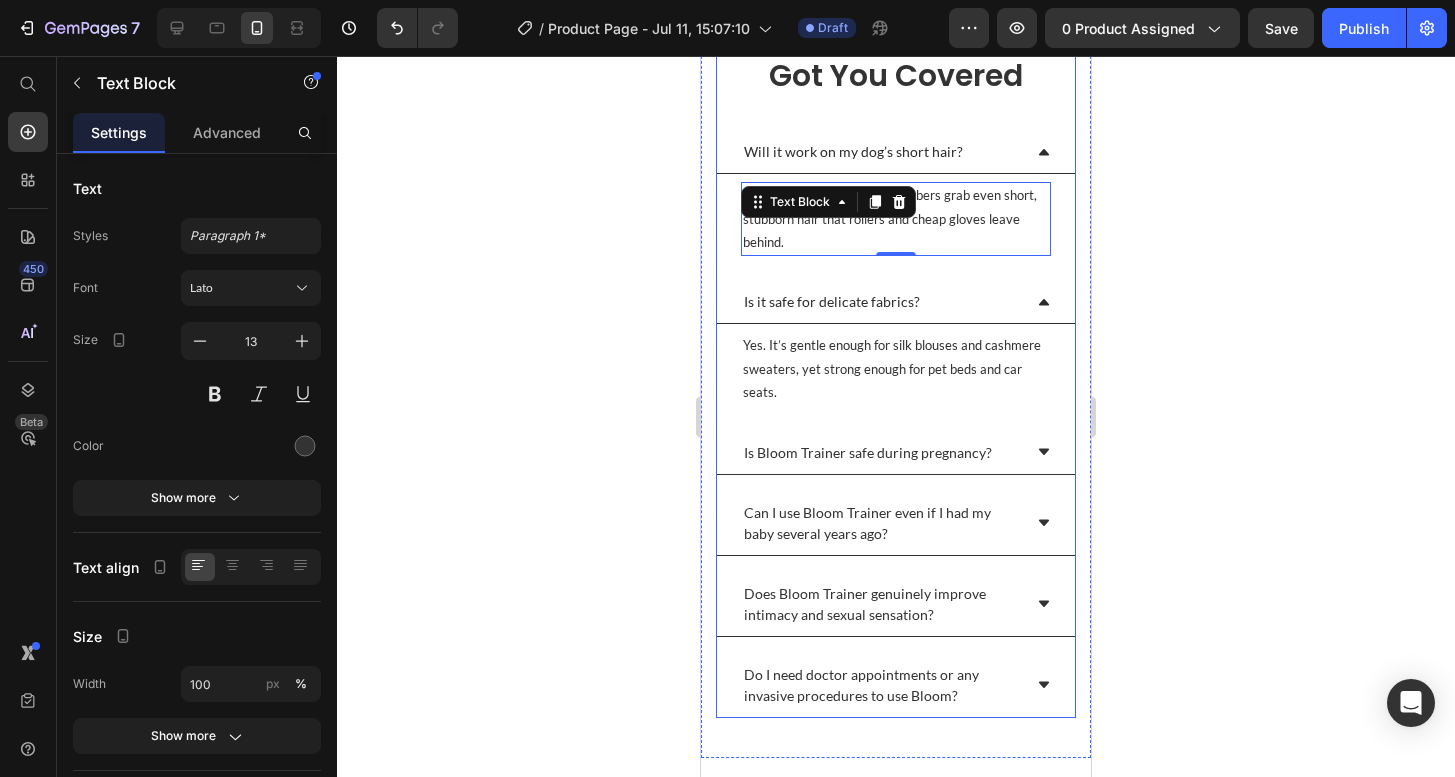 scroll, scrollTop: 6141, scrollLeft: 0, axis: vertical 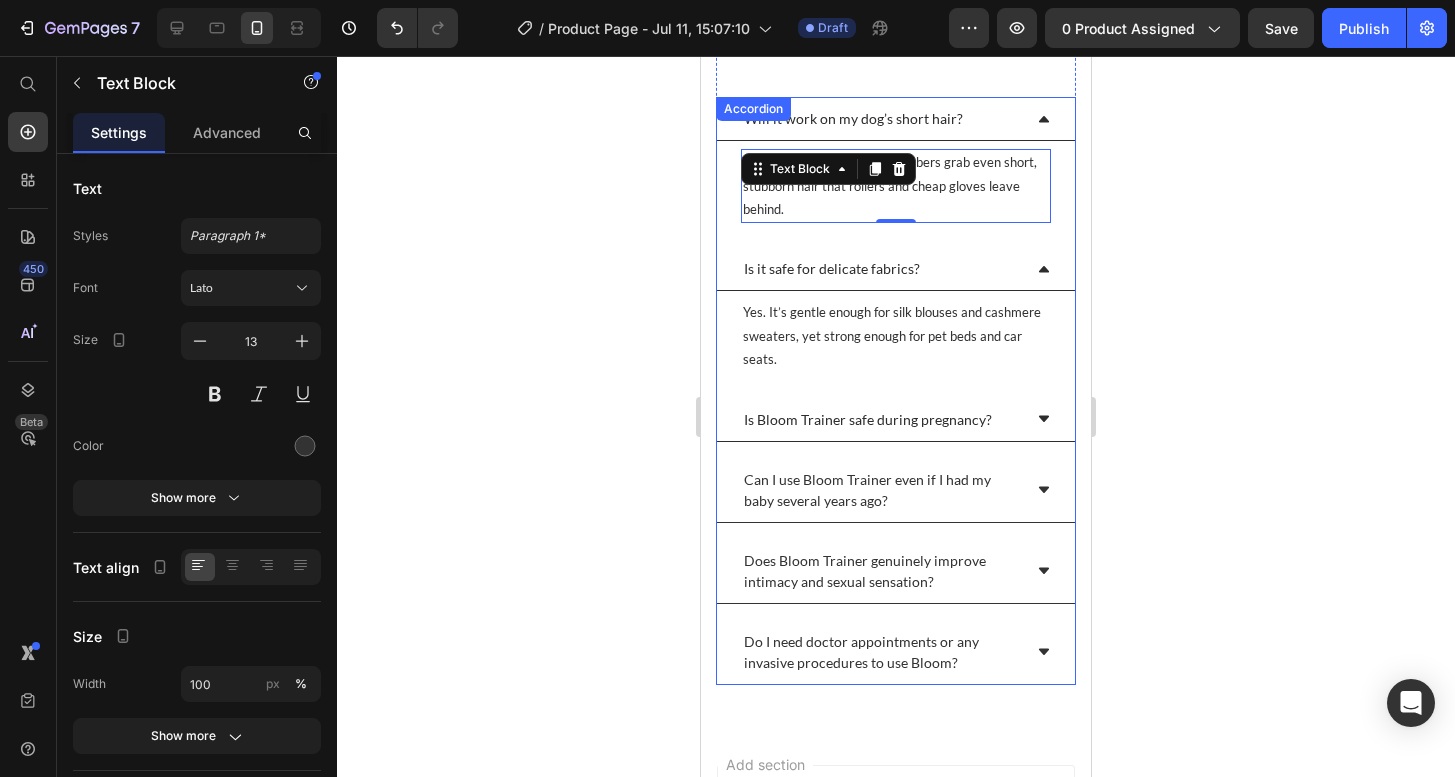 click on "Is Bloom Trainer safe during pregnancy?" at bounding box center (868, 419) 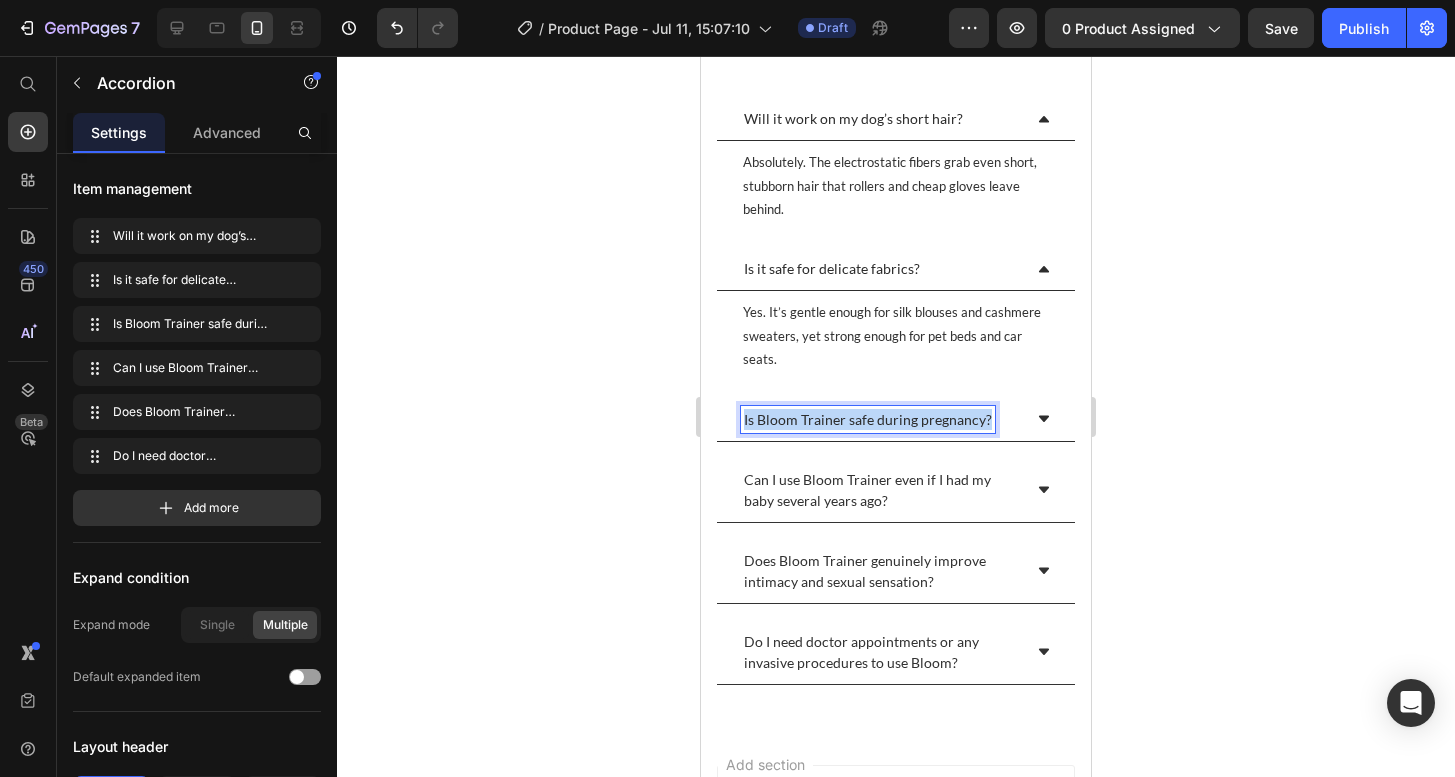 drag, startPoint x: 985, startPoint y: 418, endPoint x: 670, endPoint y: 417, distance: 315.0016 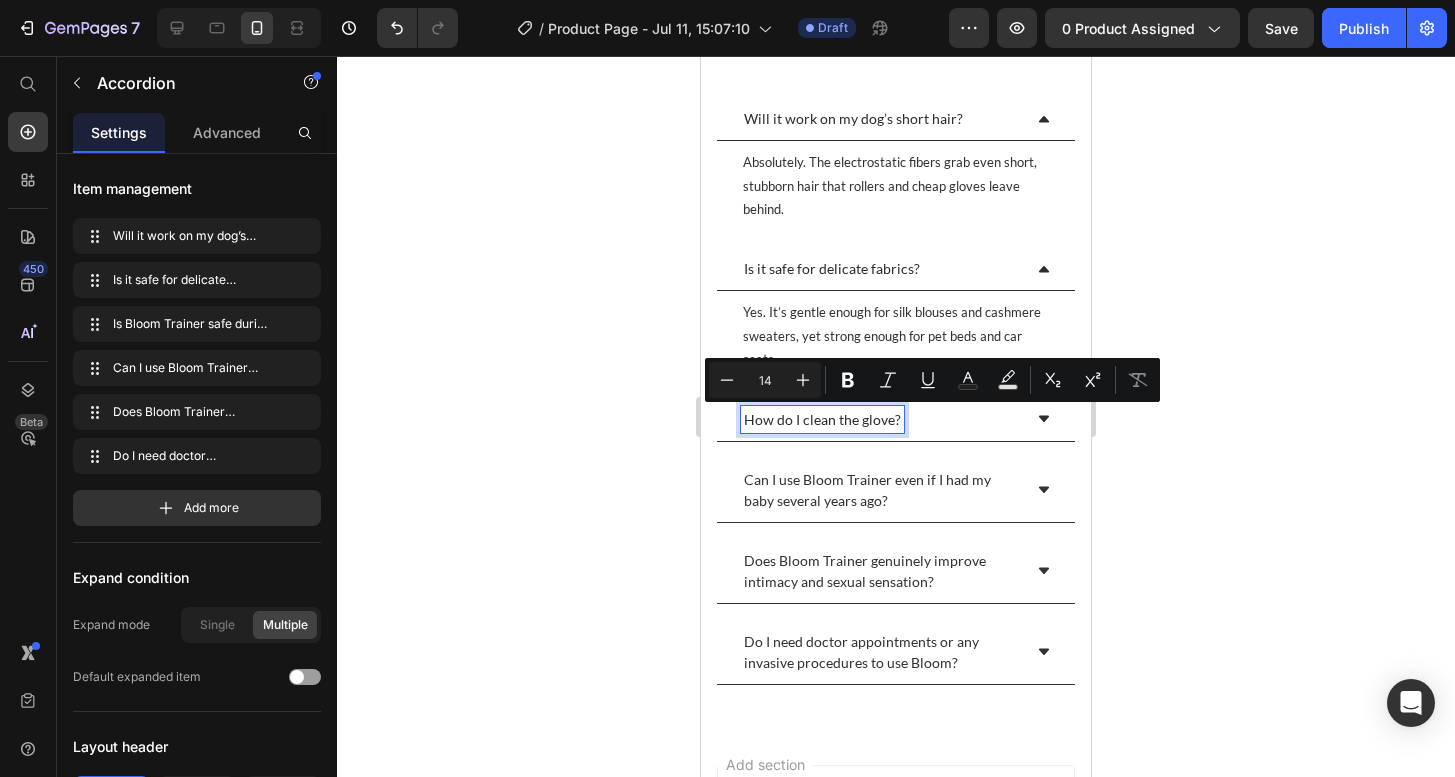 click 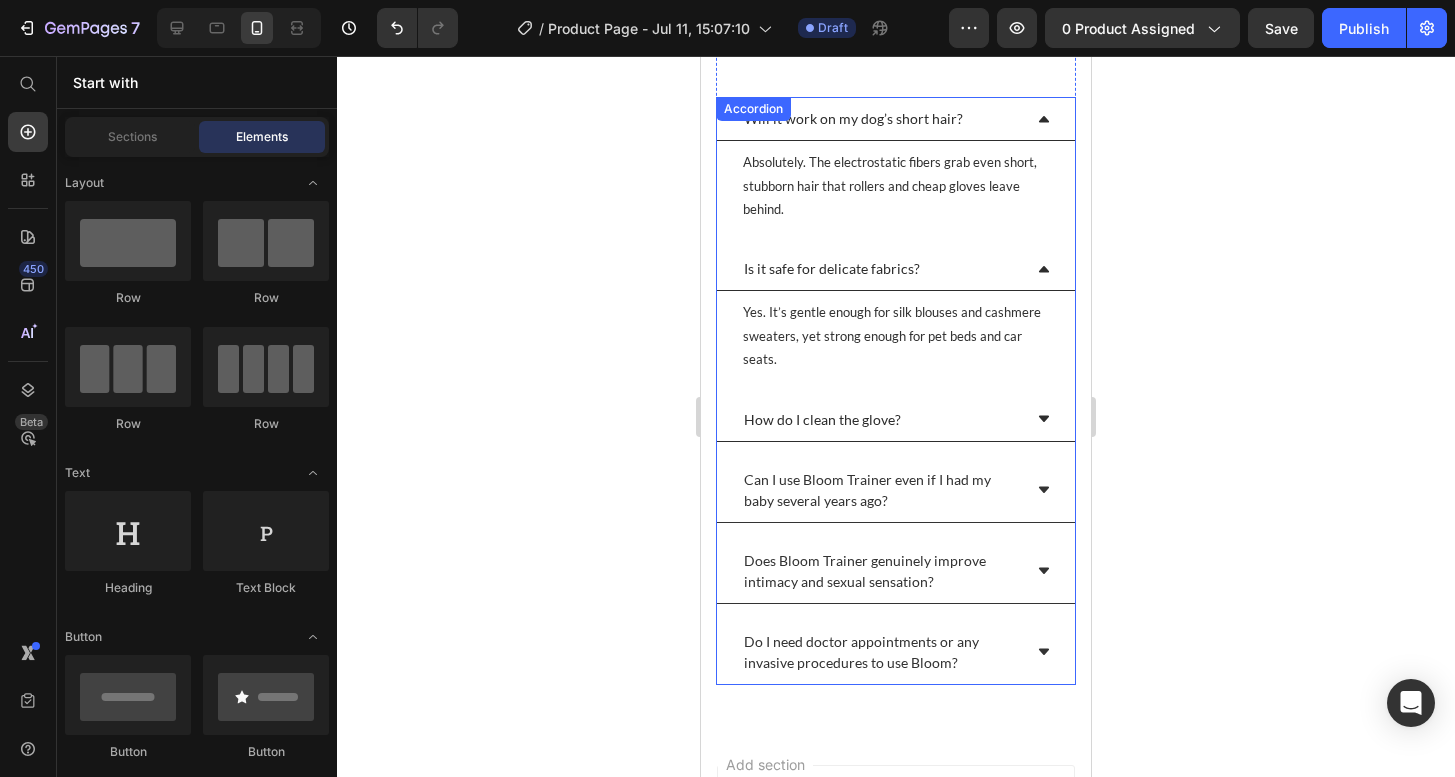click on "Will it work on my dog’s short hair? Absolutely. The electrostatic fibers grab even short, stubborn hair that rollers and cheap gloves leave behind. Text Block
Is it safe for delicate fabrics? Yes. It’s gentle enough for silk blouses and cashmere sweaters, yet strong enough for pet beds and car seats. Text Block
How do I clean the glove?
Can I use Bloom Trainer even if I had my baby several years ago?
Does Bloom Trainer genuinely improve intimacy and sexual sensation?
Do I need doctor appointments or any invasive procedures to use Bloom?" at bounding box center (896, 390) 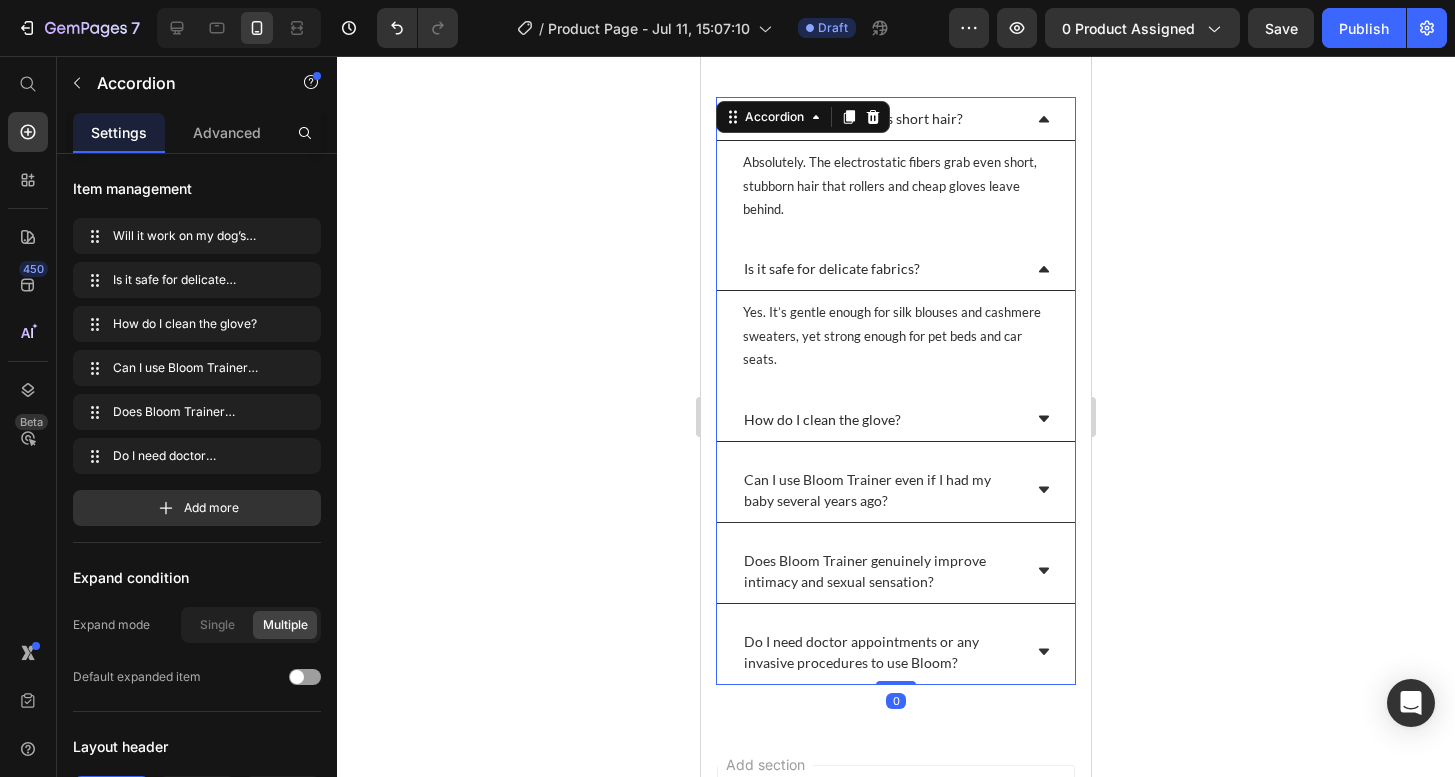 click 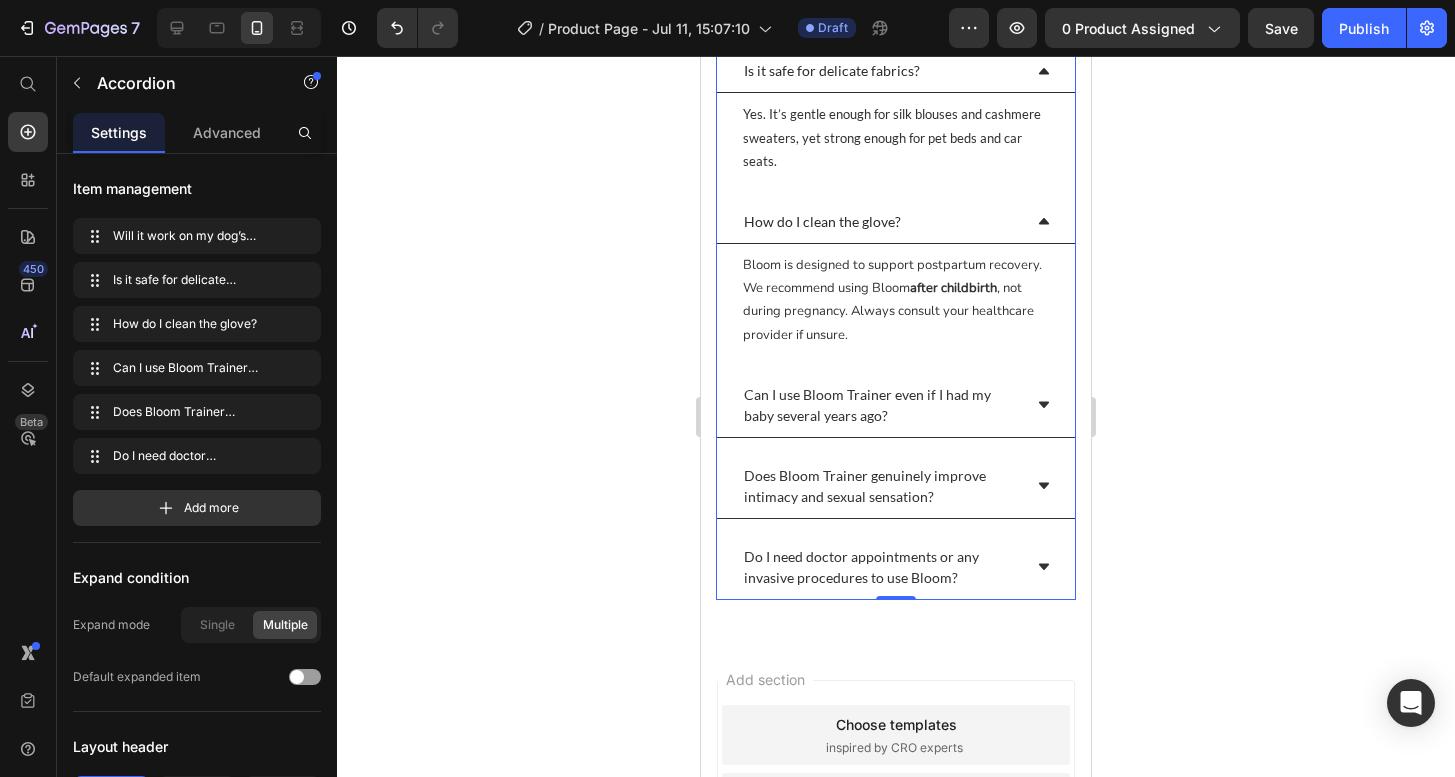scroll, scrollTop: 6358, scrollLeft: 0, axis: vertical 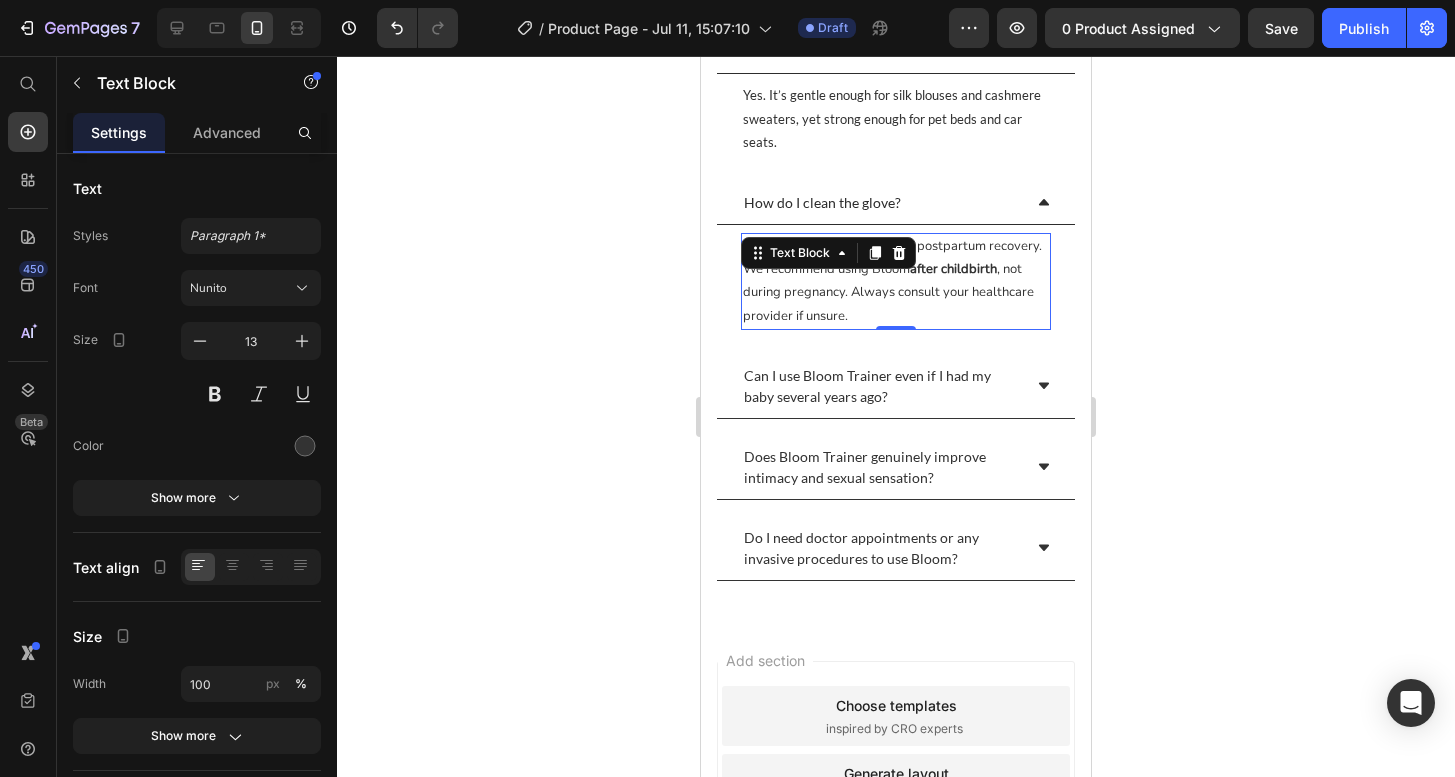 click on "Bloom is designed to support postpartum recovery. We recommend using Bloom  after childbirth , not during pregnancy. Always consult your healthcare provider if unsure." at bounding box center [896, 282] 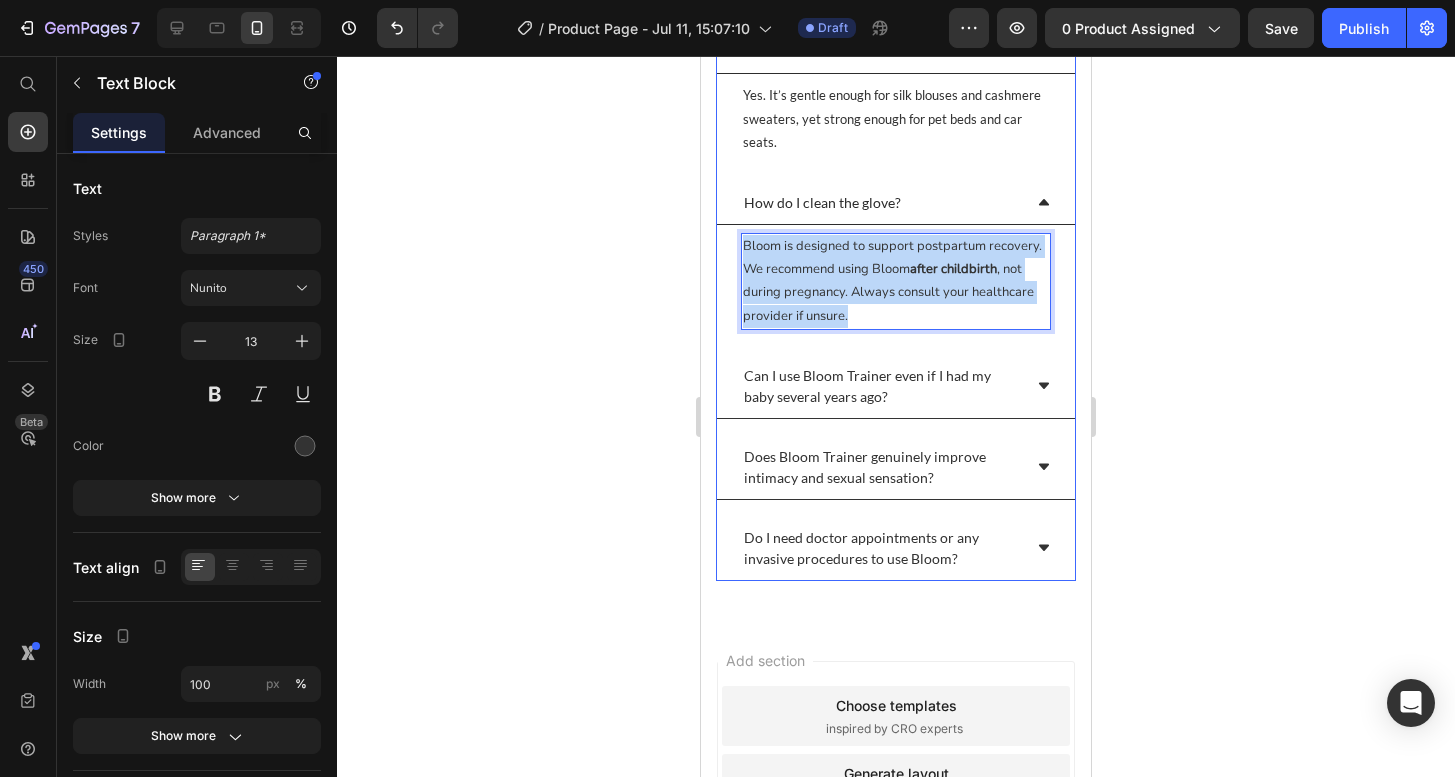 drag, startPoint x: 861, startPoint y: 318, endPoint x: 727, endPoint y: 247, distance: 151.64761 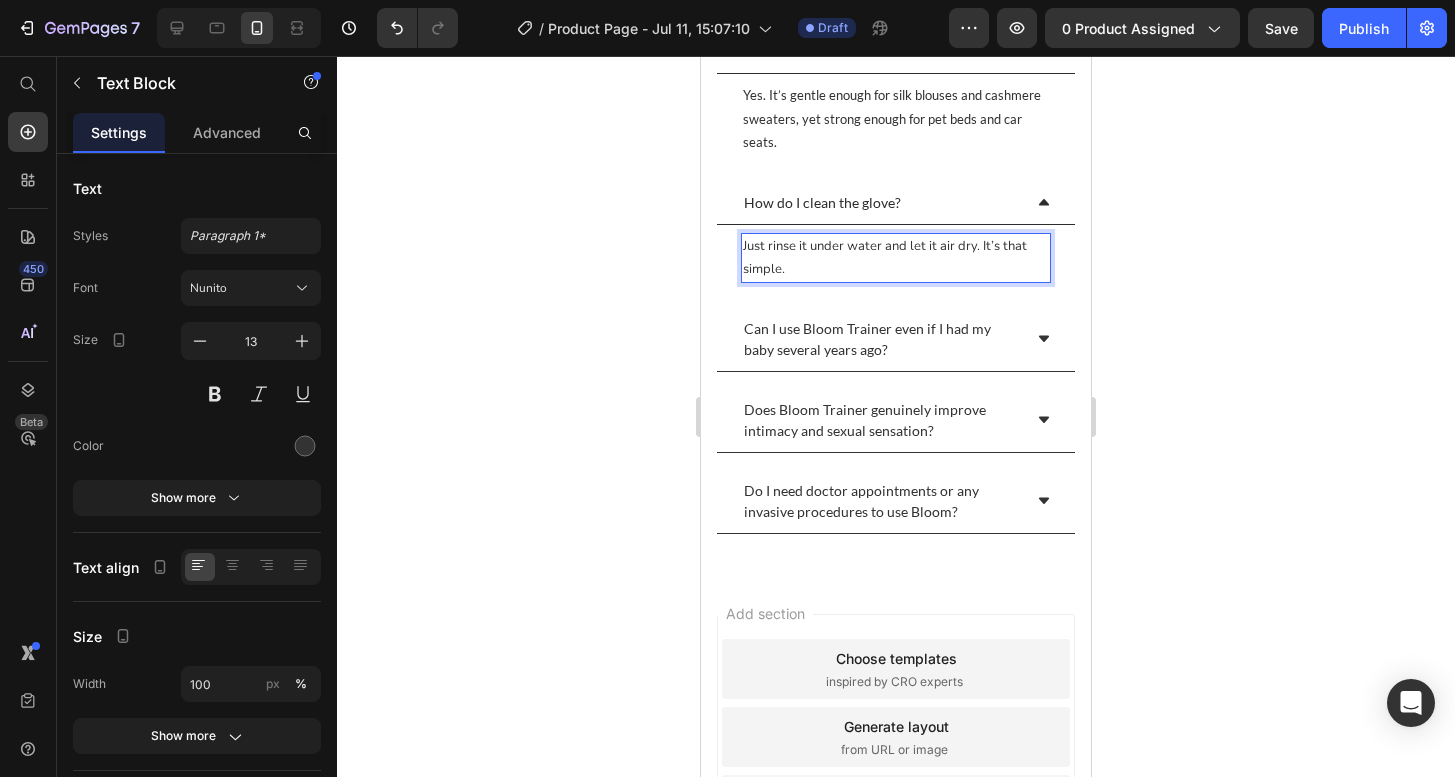 click 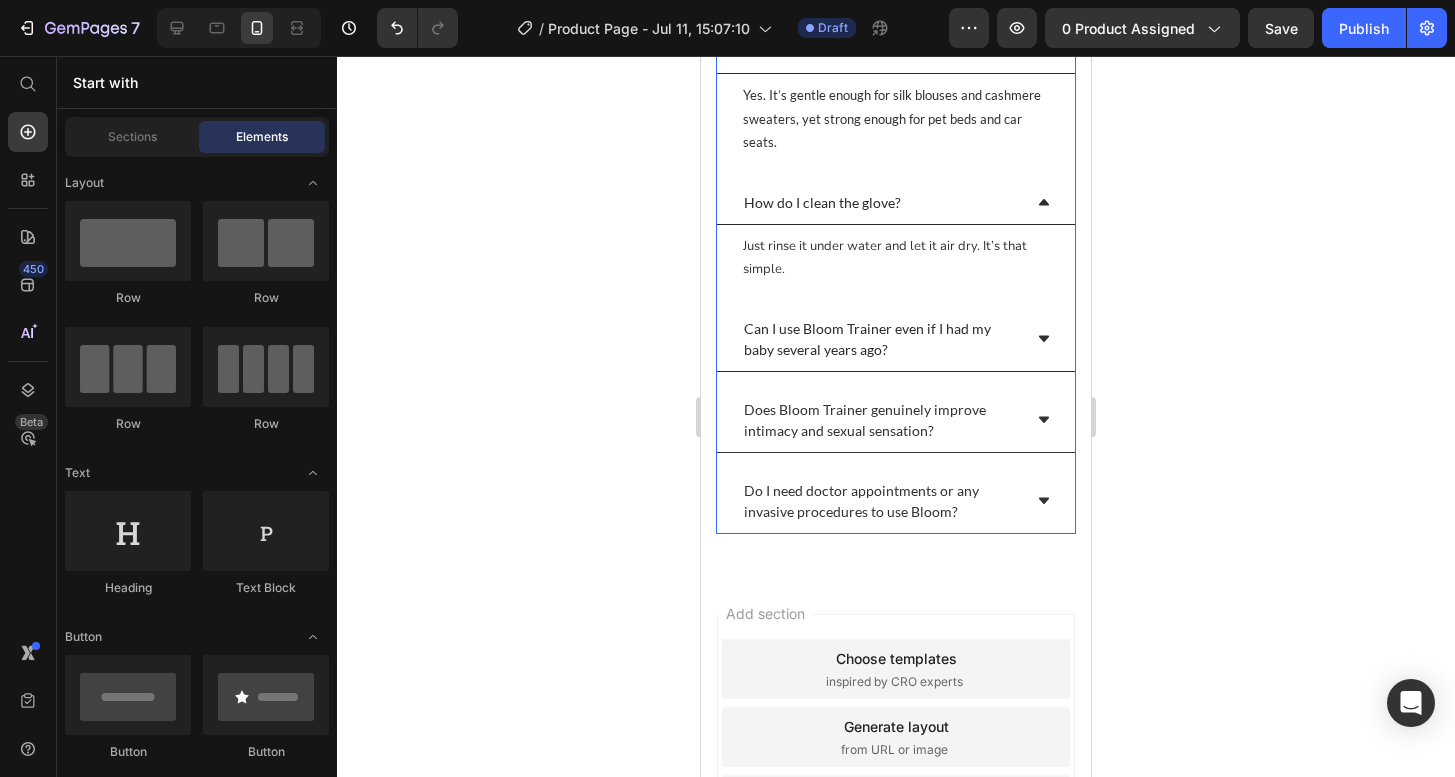 click on "Can I use Bloom Trainer even if I had my baby several years ago?" at bounding box center (881, 339) 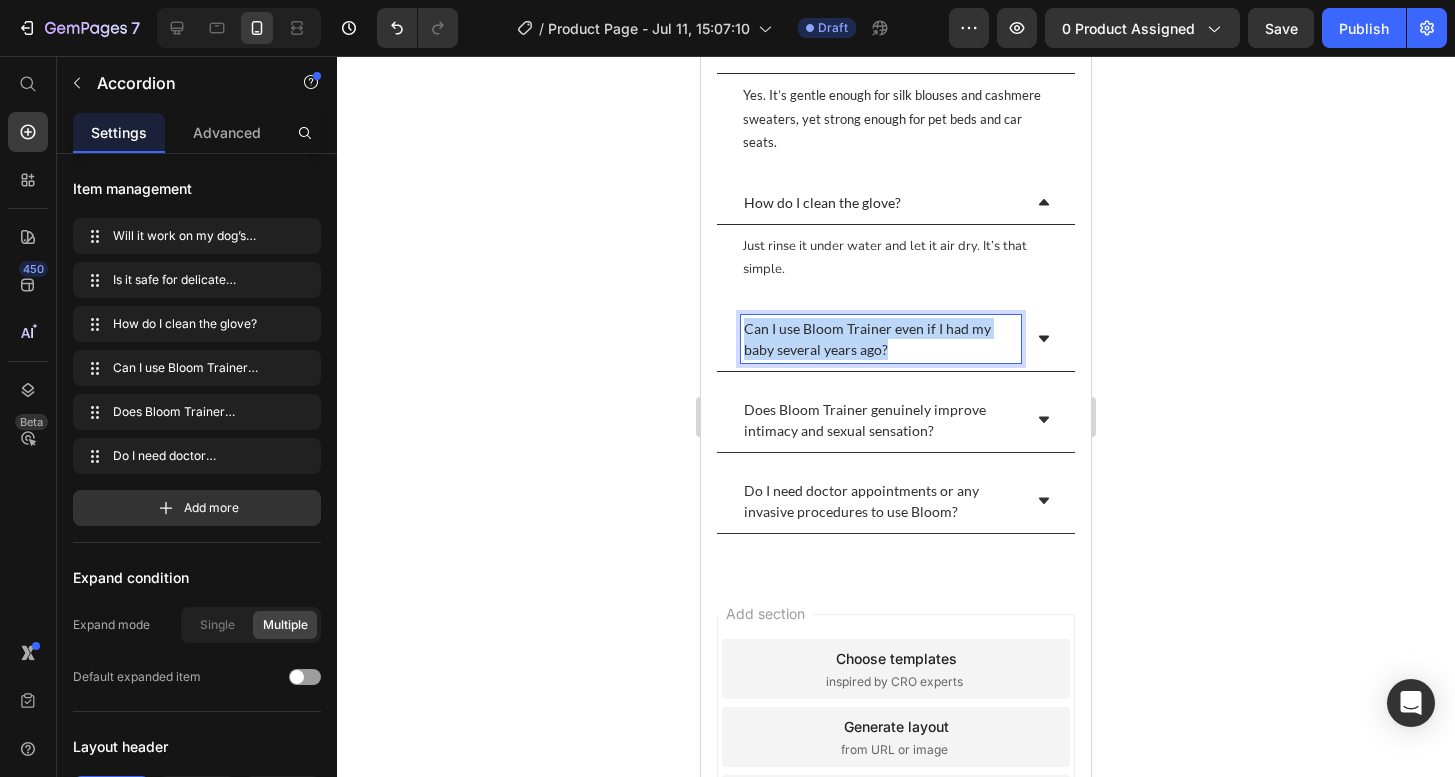 drag, startPoint x: 887, startPoint y: 352, endPoint x: 684, endPoint y: 327, distance: 204.53362 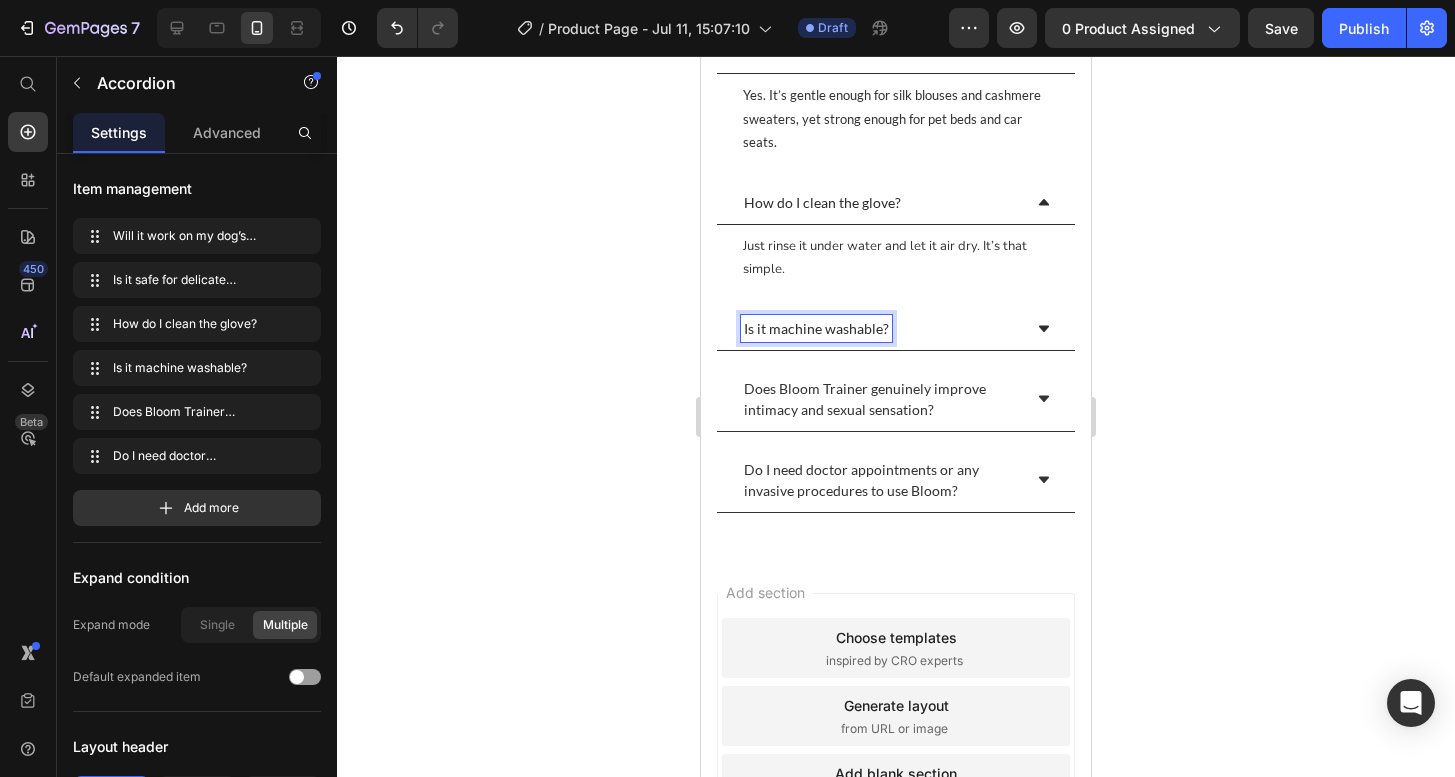 click on "Is it machine washable?" at bounding box center (881, 328) 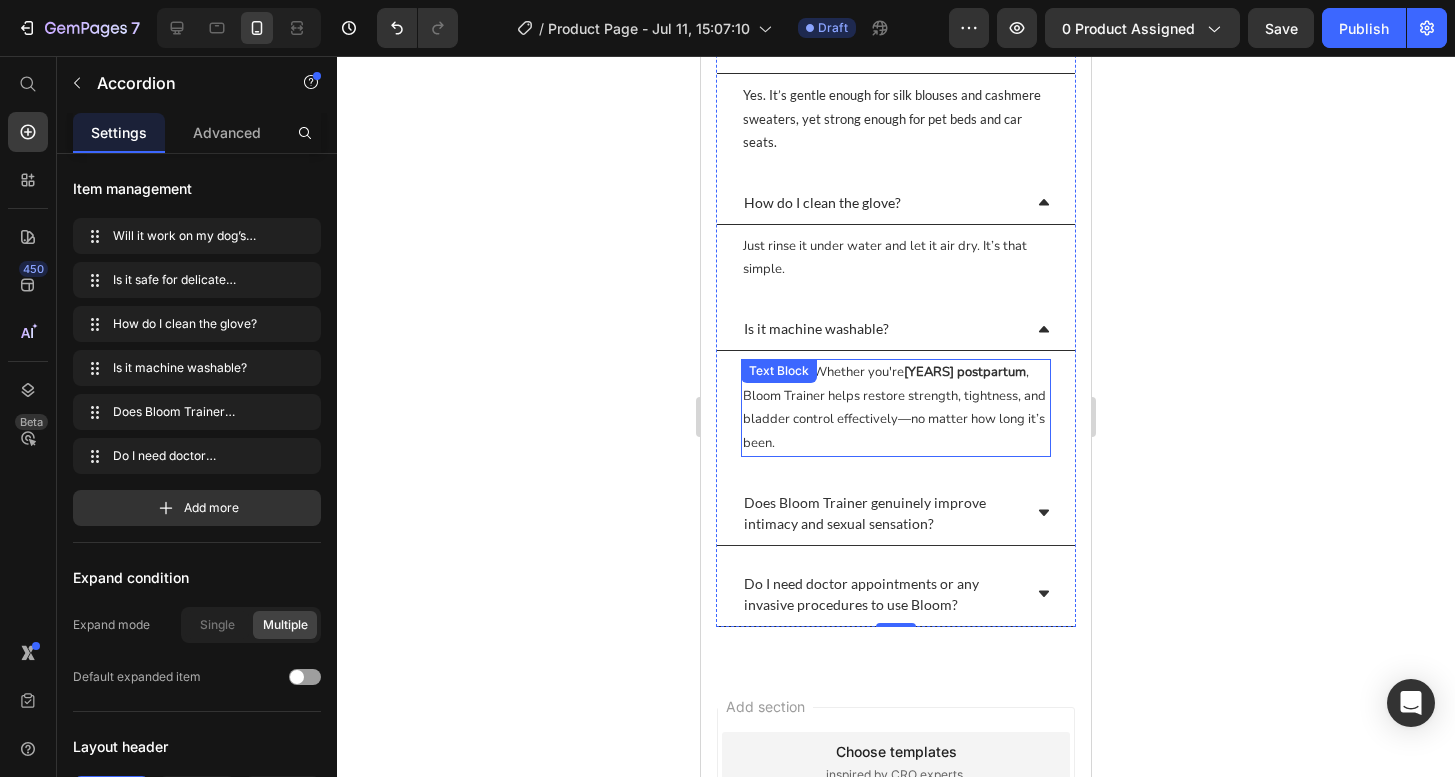 click on "Absolutely! Whether you're  6 months or even several years postpartum , Bloom Trainer helps restore strength, tightness, and bladder control effectively—no matter how long it’s been." at bounding box center (896, 408) 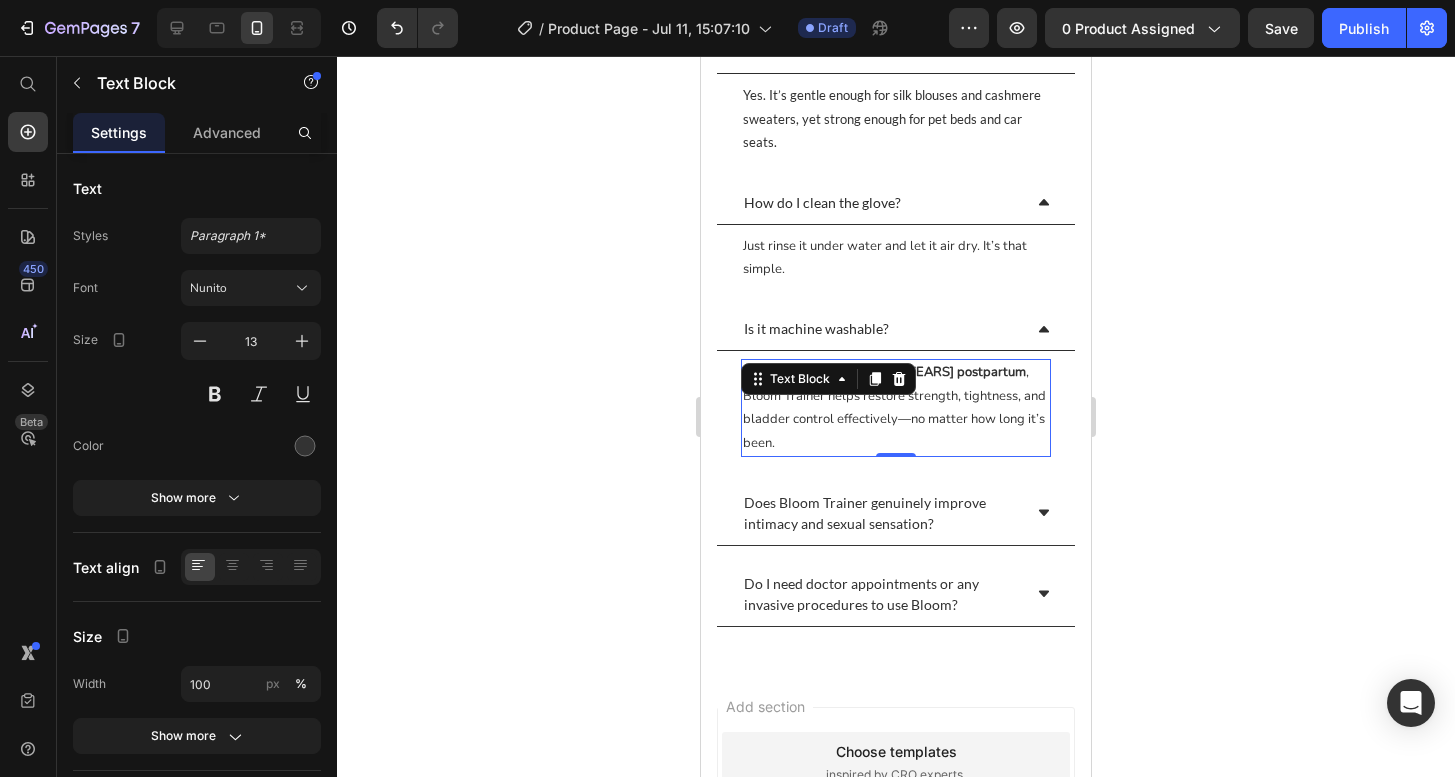 click on "Absolutely! Whether you're  6 months or even several years postpartum , Bloom Trainer helps restore strength, tightness, and bladder control effectively—no matter how long it’s been." at bounding box center (896, 408) 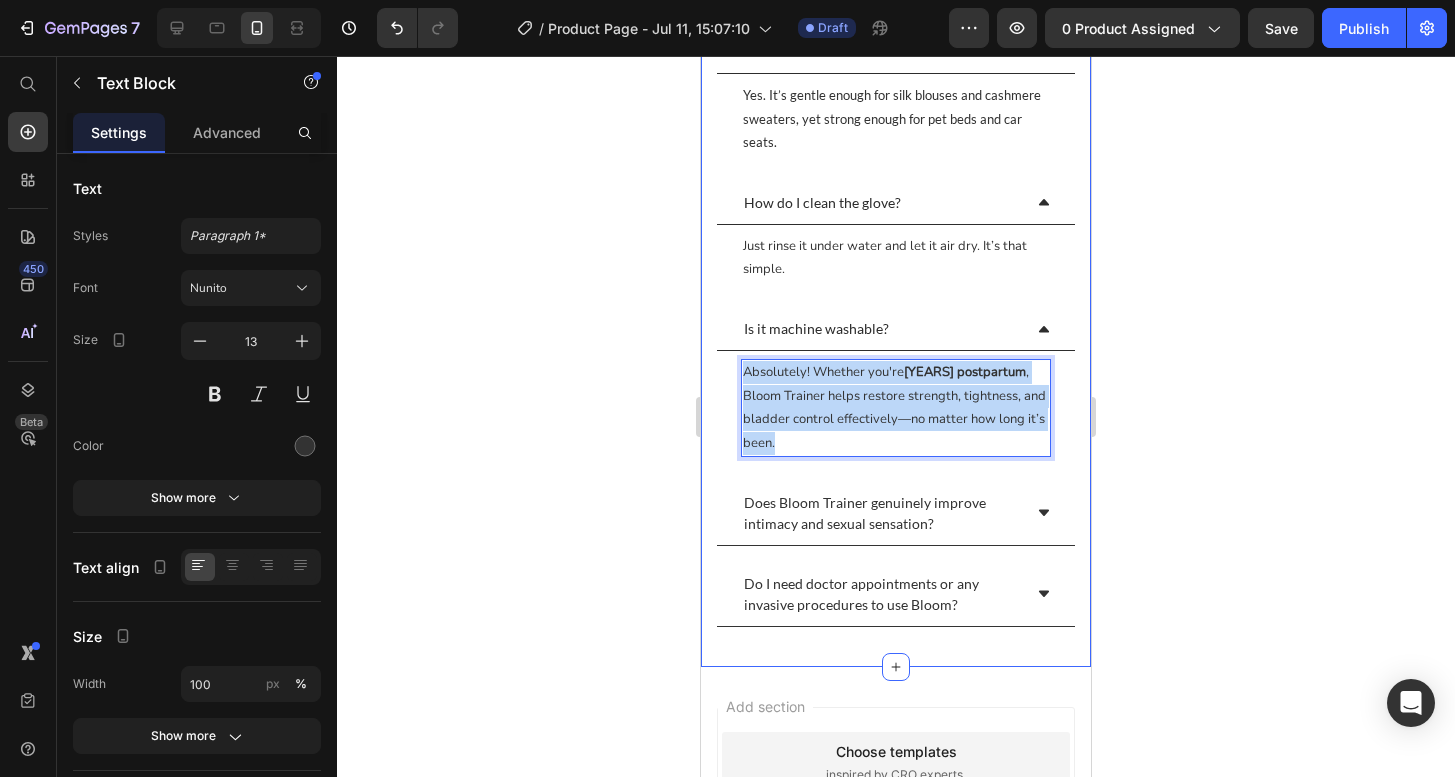 drag, startPoint x: 993, startPoint y: 443, endPoint x: 705, endPoint y: 369, distance: 297.355 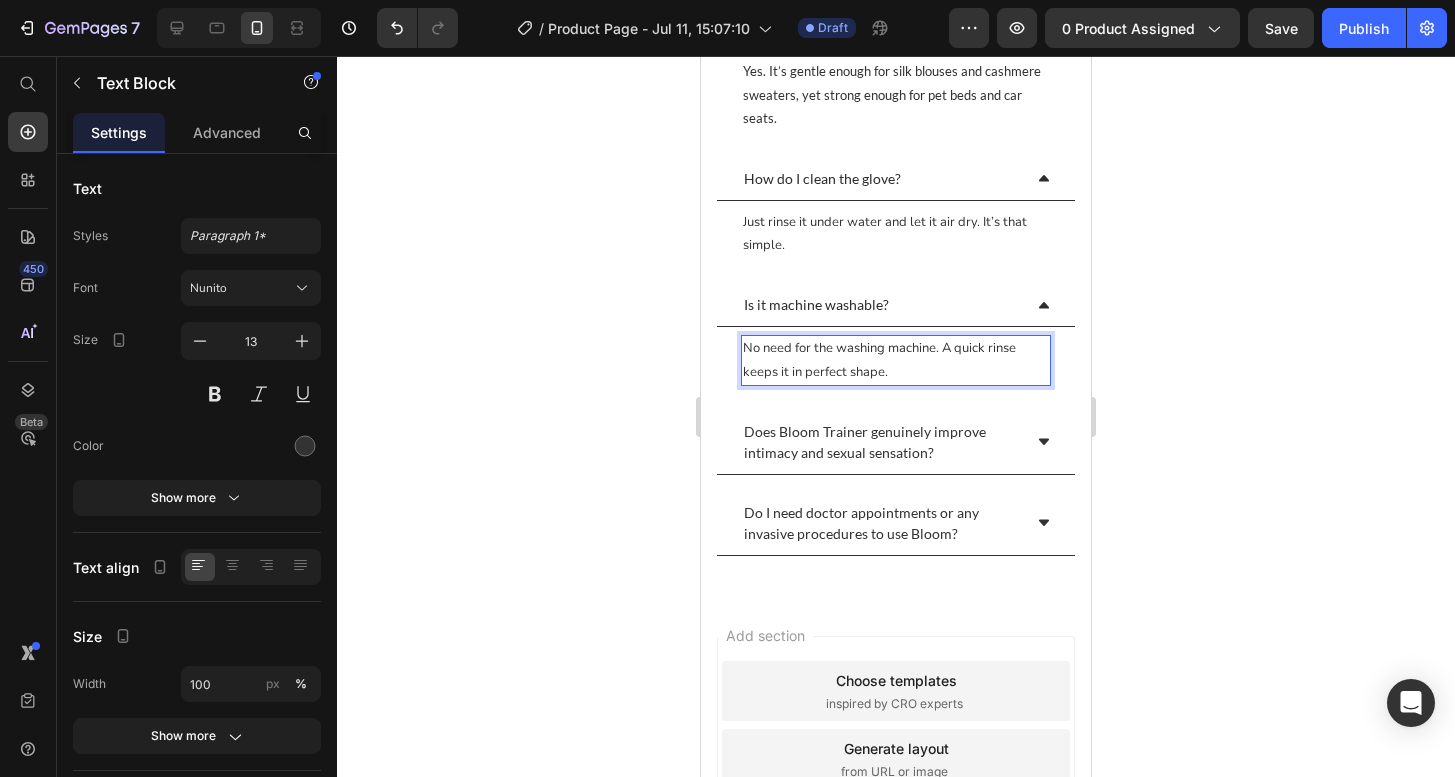 scroll, scrollTop: 6394, scrollLeft: 0, axis: vertical 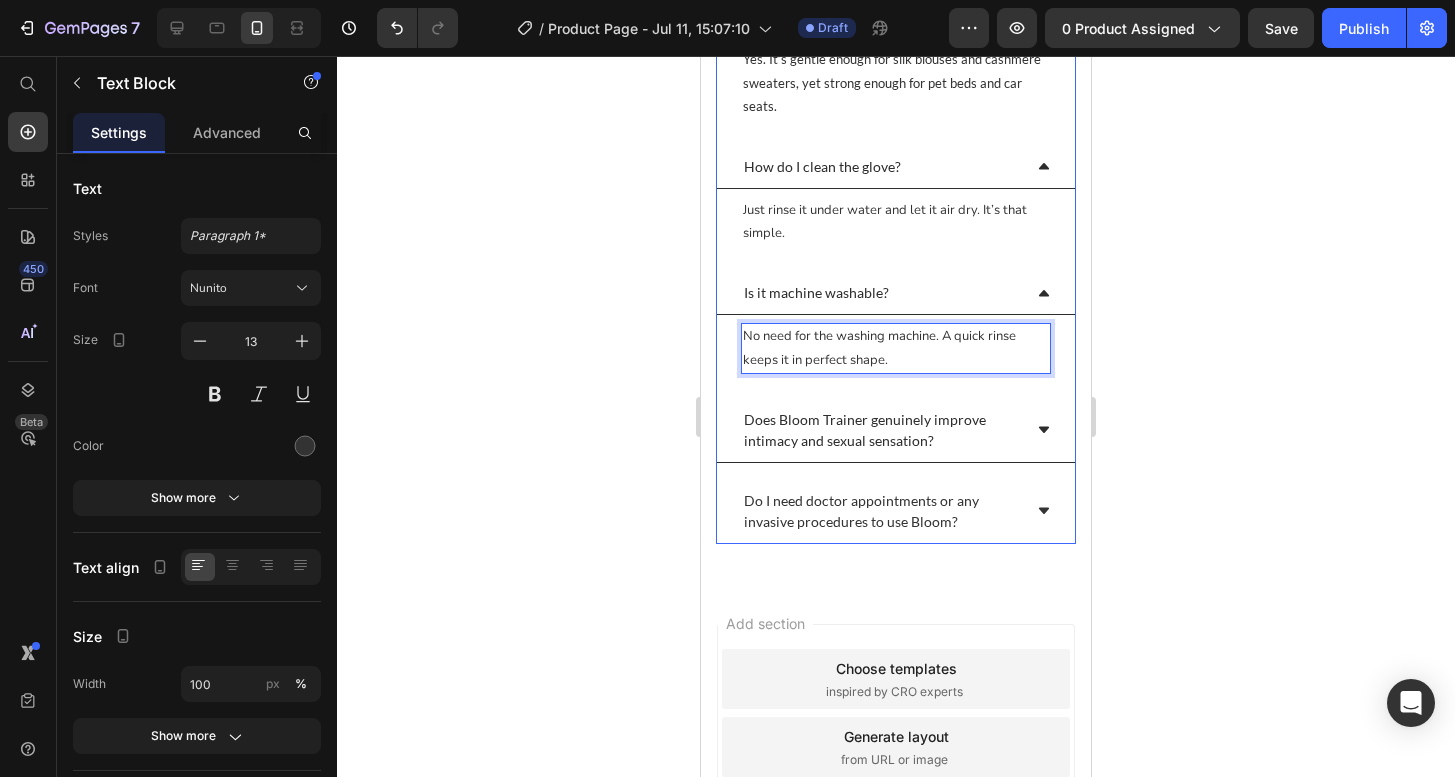 click on "Does Bloom Trainer genuinely improve intimacy and sexual sensation?" at bounding box center [881, 430] 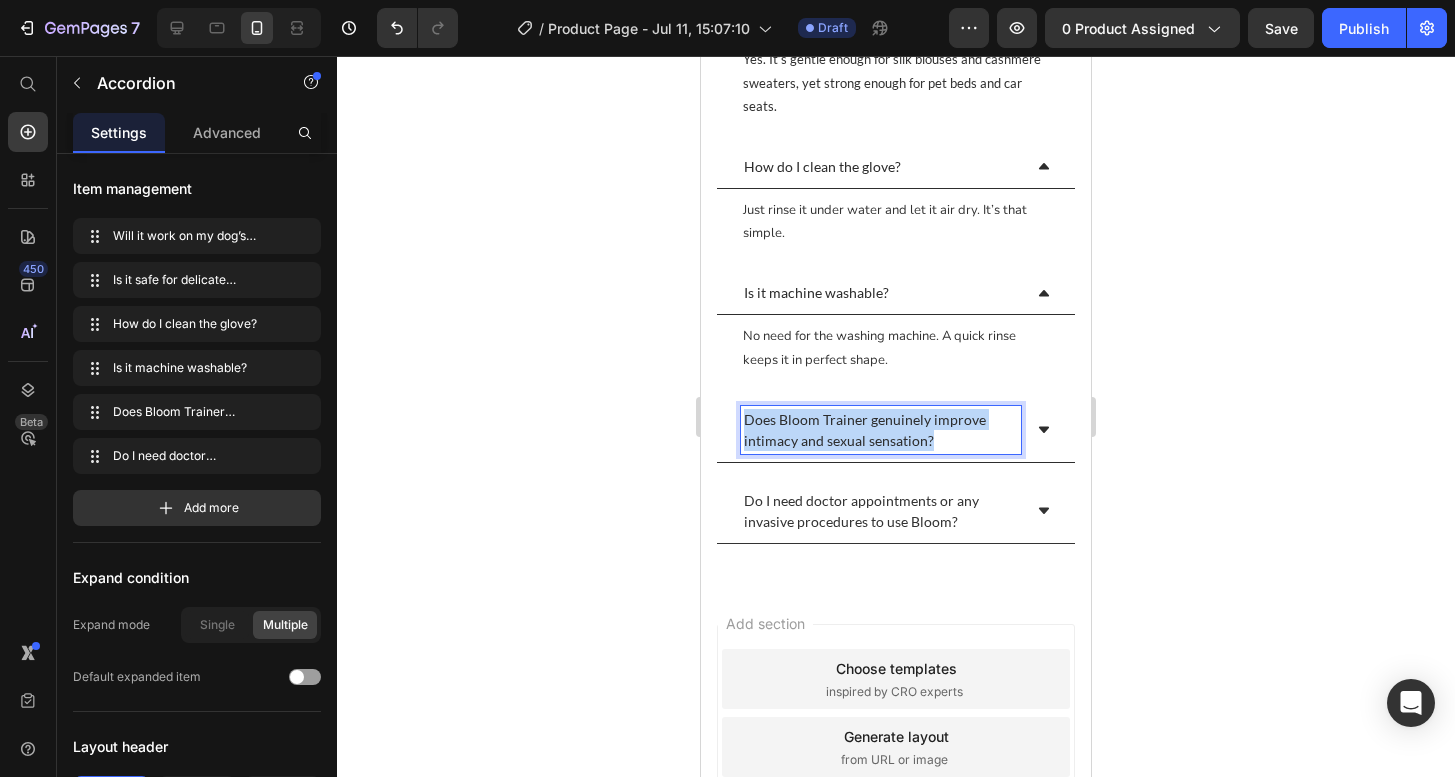 drag, startPoint x: 953, startPoint y: 443, endPoint x: 691, endPoint y: 400, distance: 265.5052 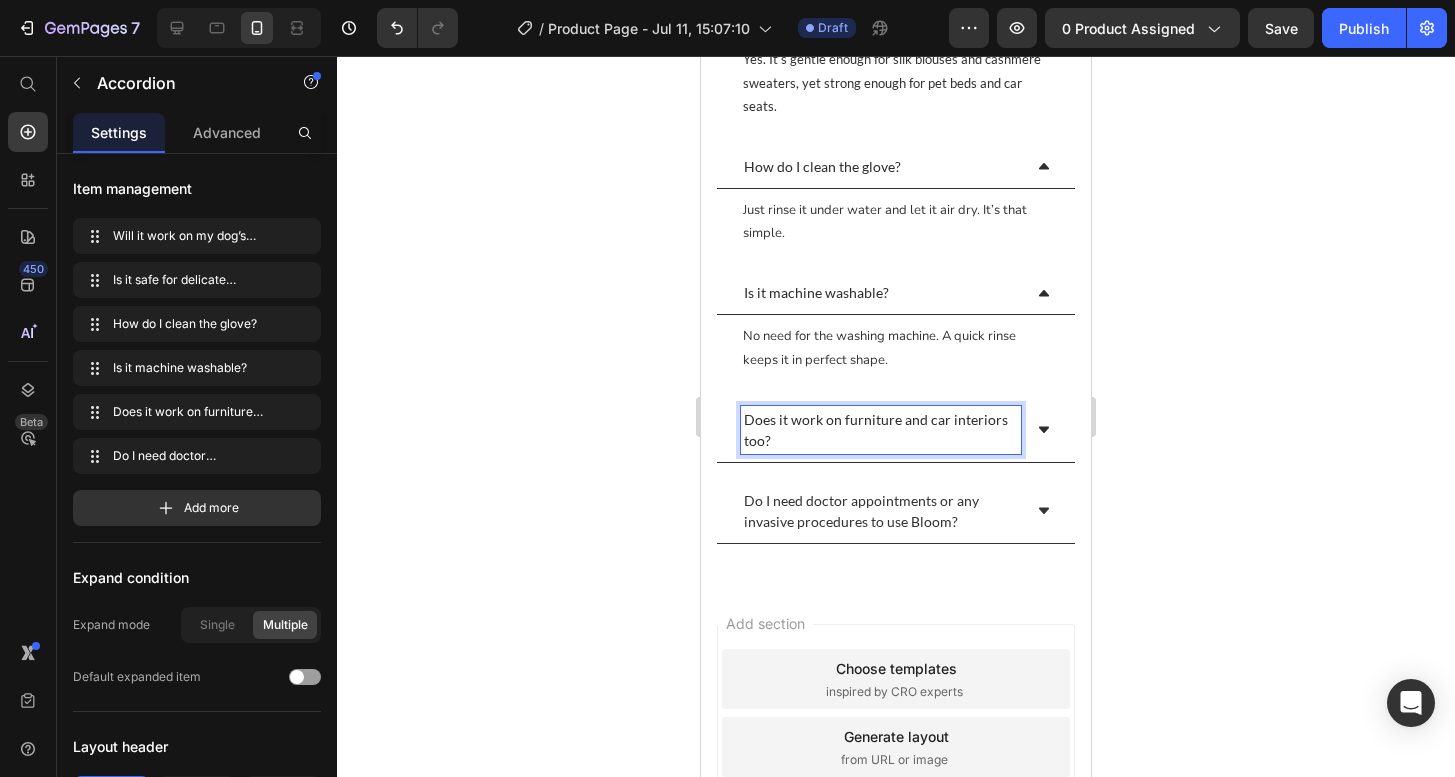 click on "Does it work on furniture and car interiors too?" at bounding box center [896, 430] 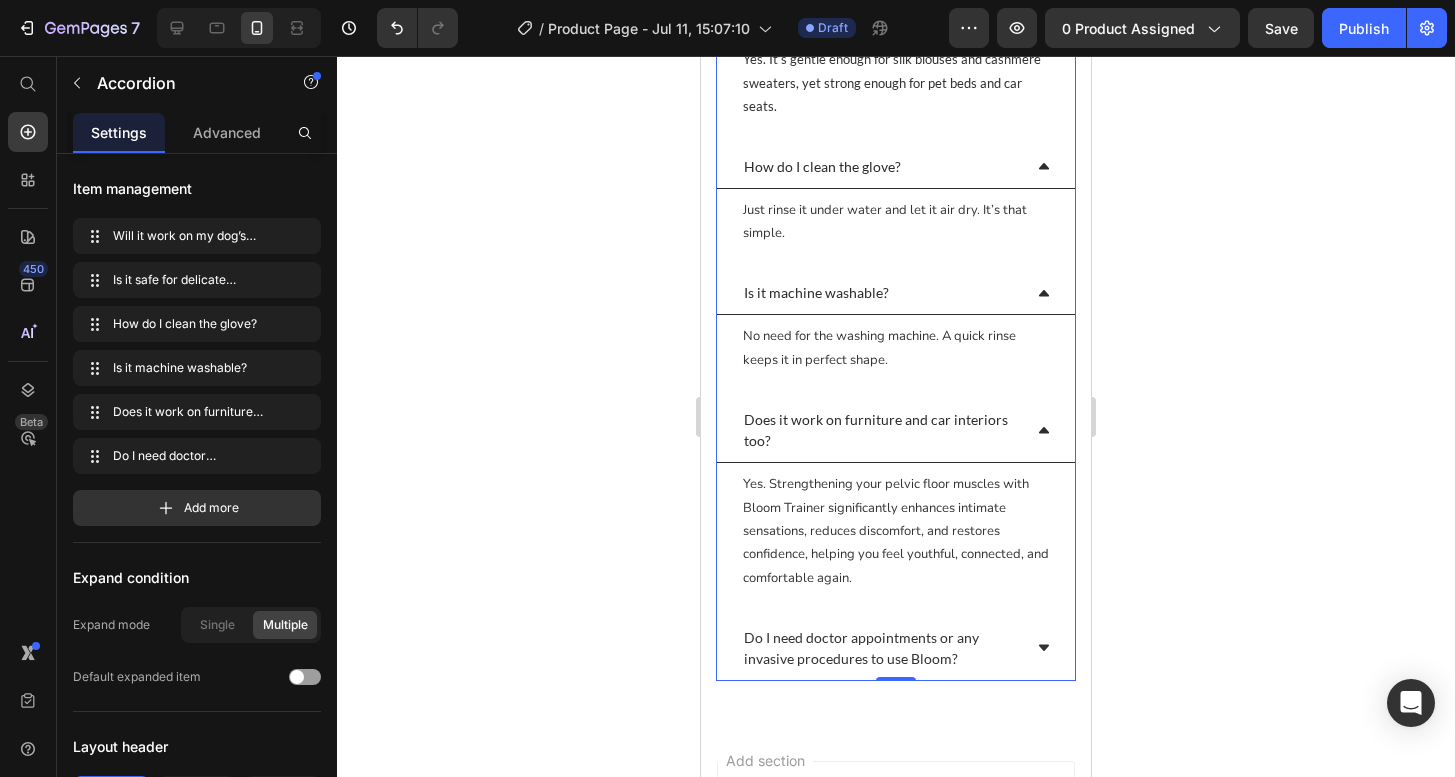 click on "Yes. Strengthening your pelvic floor muscles with Bloom Trainer significantly enhances intimate sensations, reduces discomfort, and restores confidence, helping you feel youthful, connected, and comfortable again." at bounding box center (896, 531) 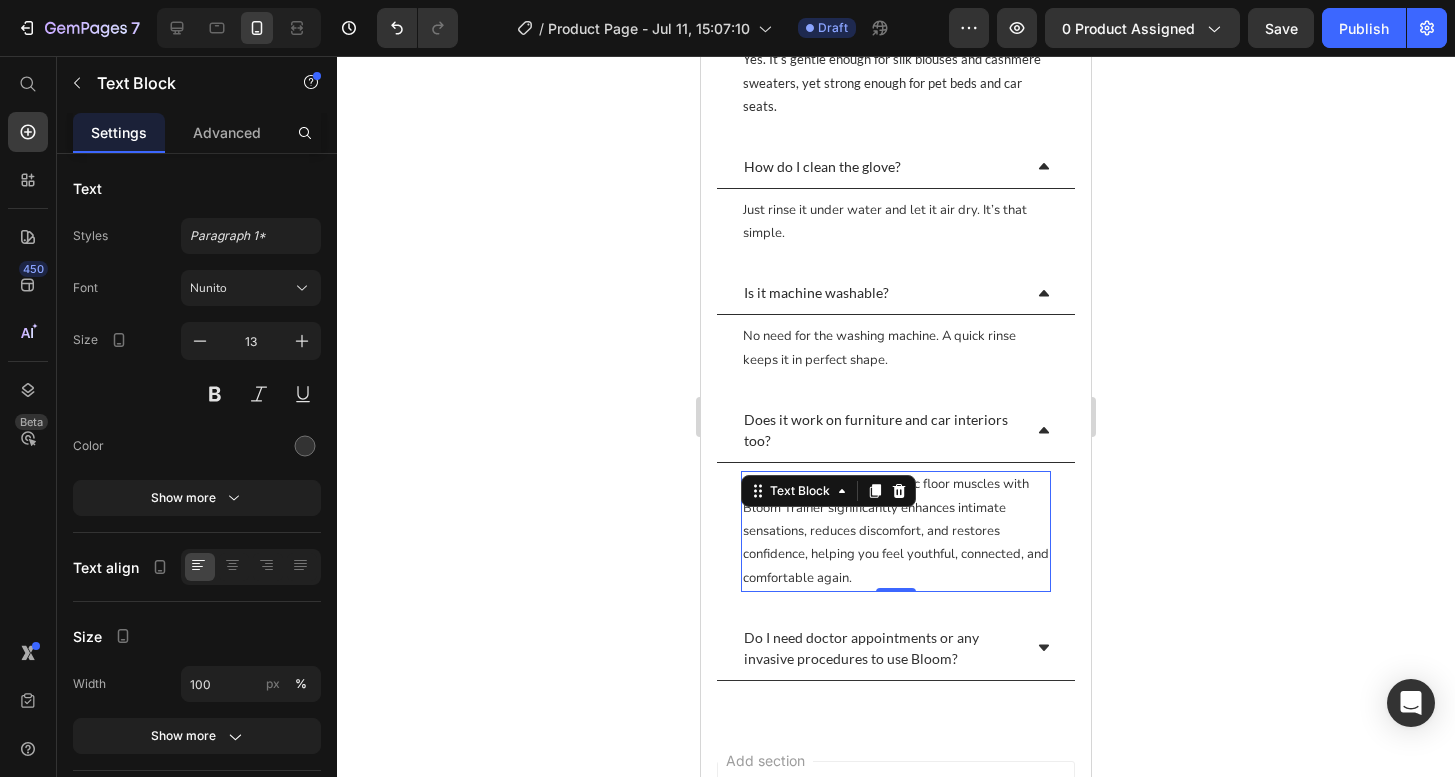click on "Yes. Strengthening your pelvic floor muscles with Bloom Trainer significantly enhances intimate sensations, reduces discomfort, and restores confidence, helping you feel youthful, connected, and comfortable again." at bounding box center (896, 531) 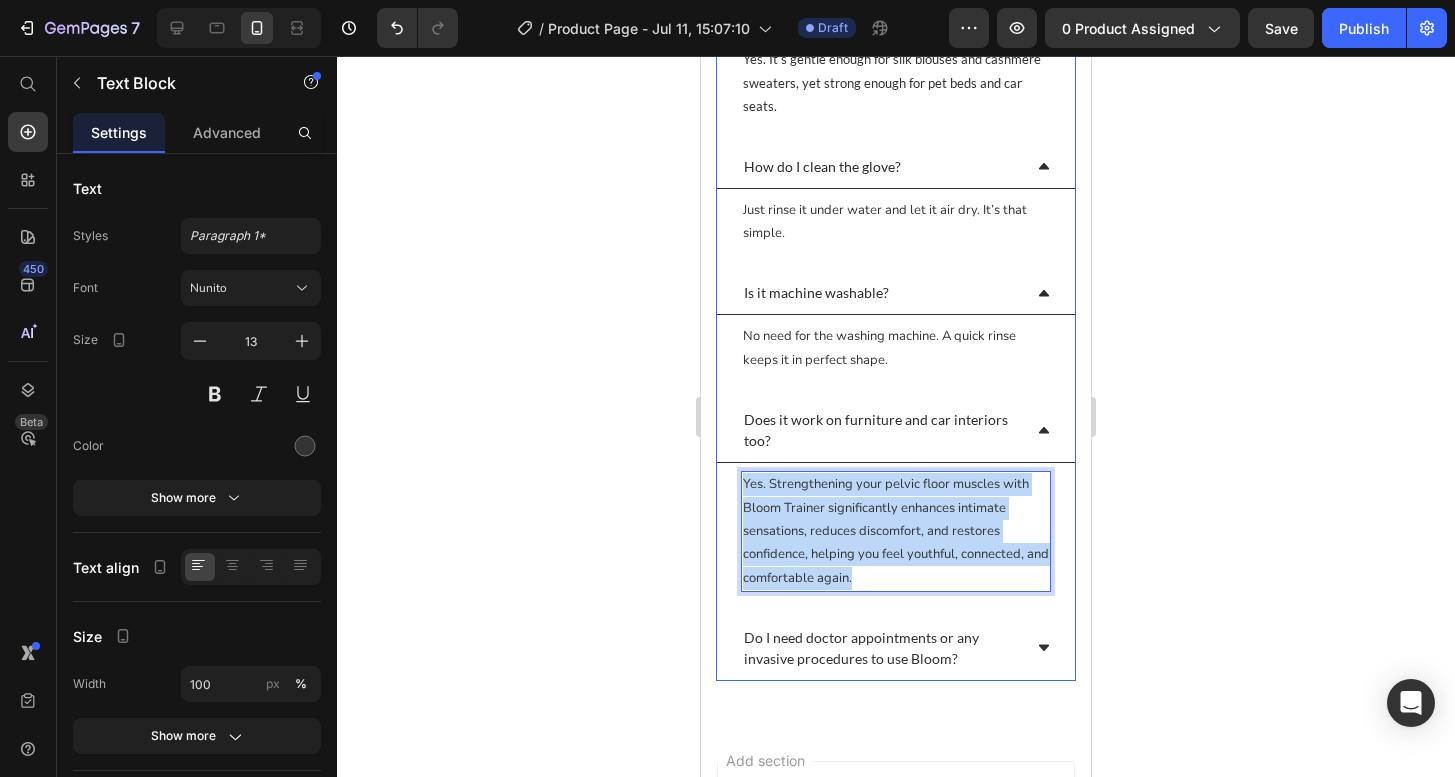 drag, startPoint x: 880, startPoint y: 584, endPoint x: 731, endPoint y: 488, distance: 177.24841 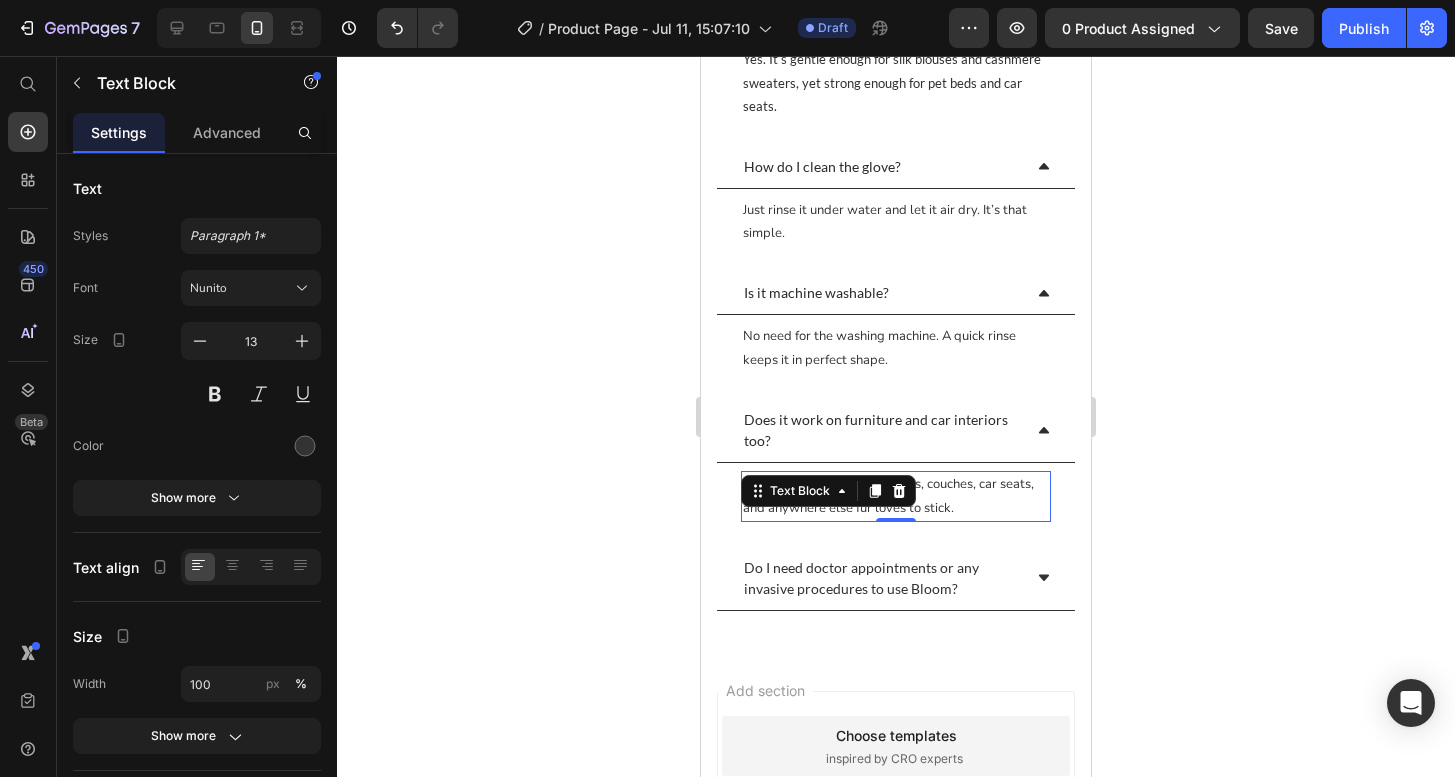 click 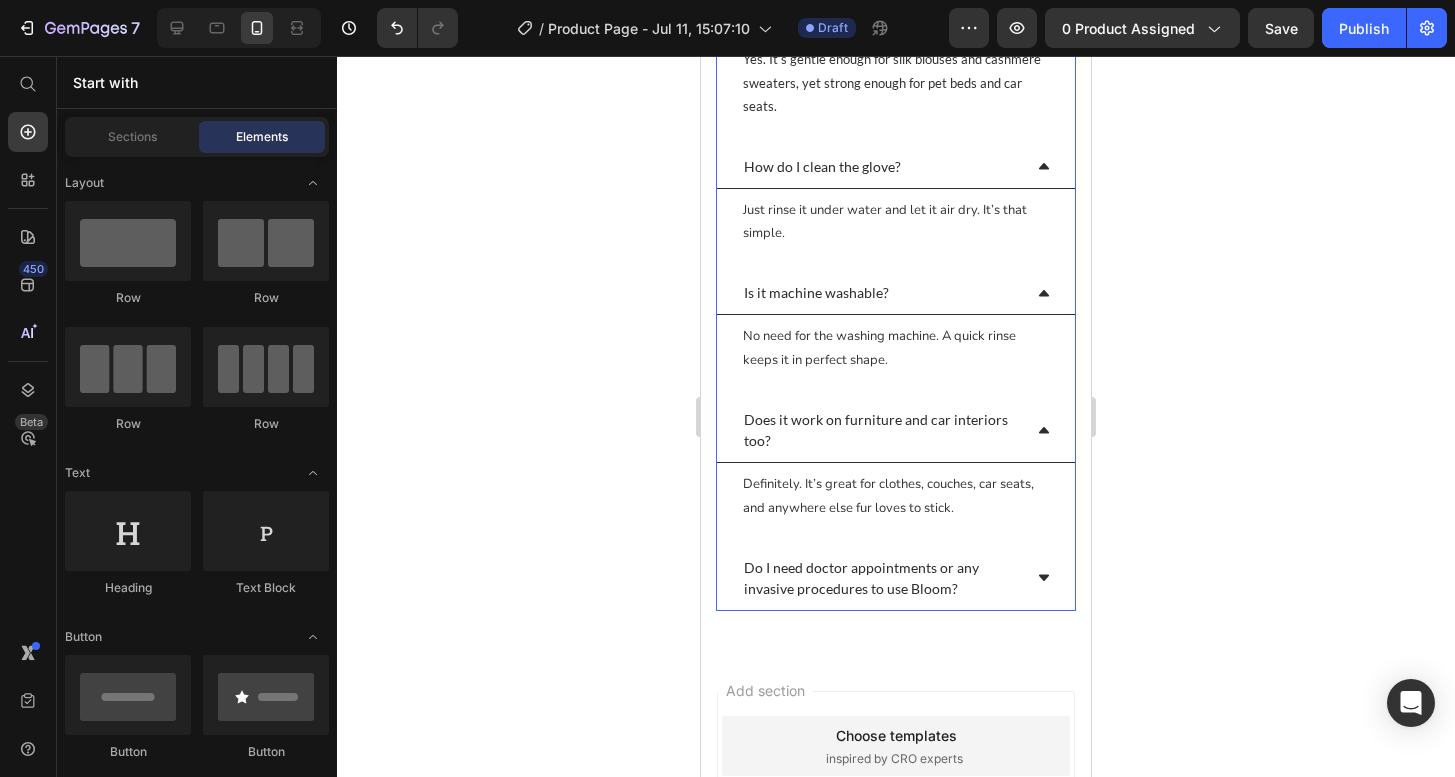 click on "Do I need doctor appointments or any invasive procedures to use Bloom?" at bounding box center [881, 578] 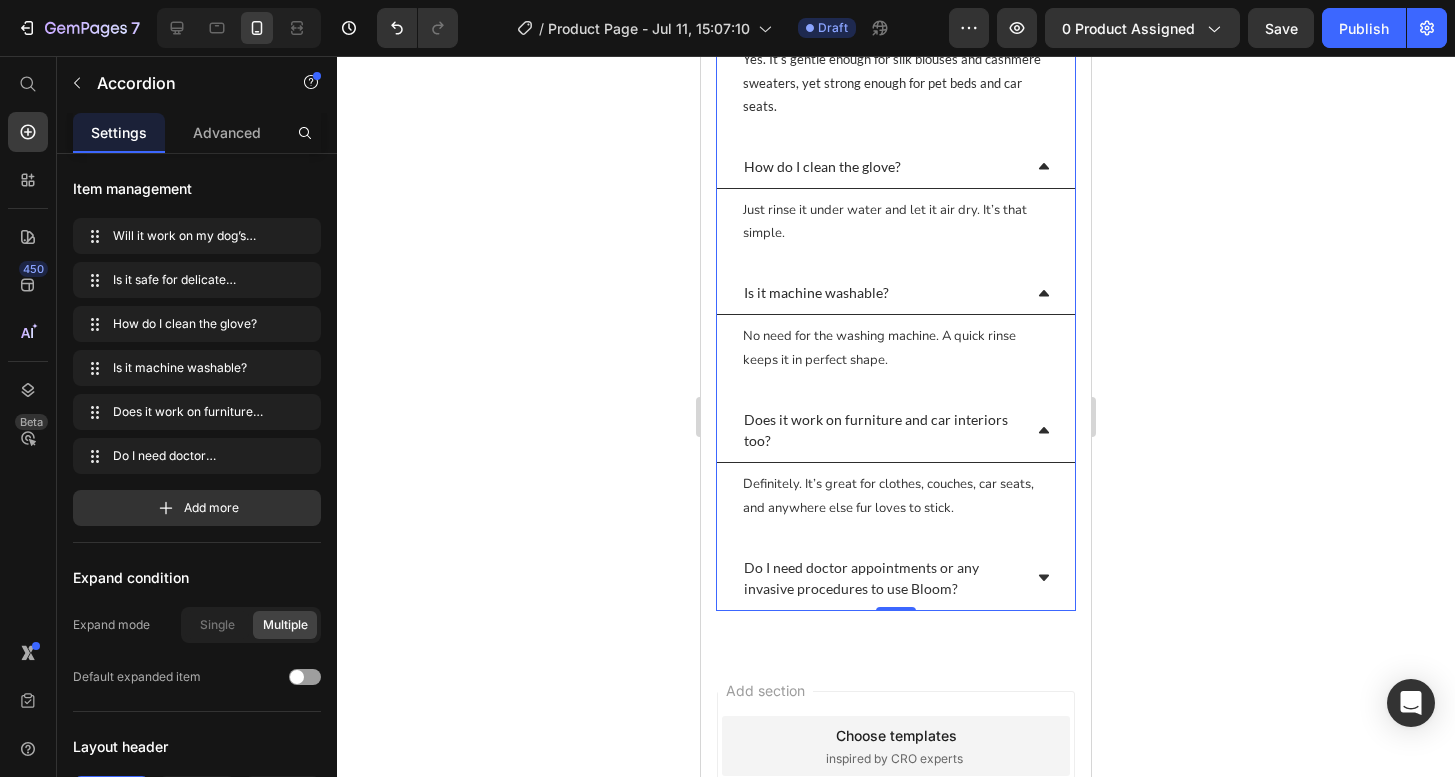 scroll, scrollTop: 6511, scrollLeft: 0, axis: vertical 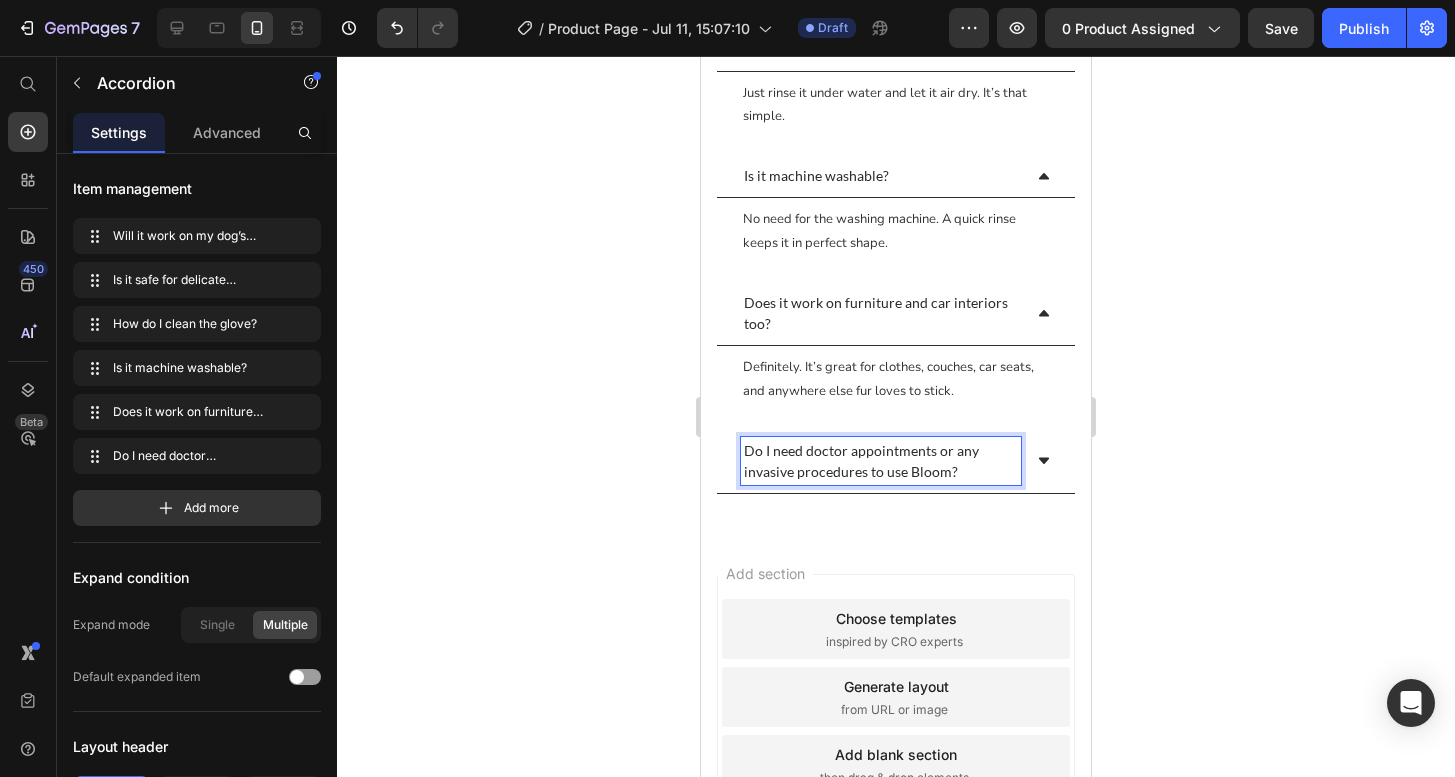 click on "Do I need doctor appointments or any invasive procedures to use Bloom?" at bounding box center (881, 461) 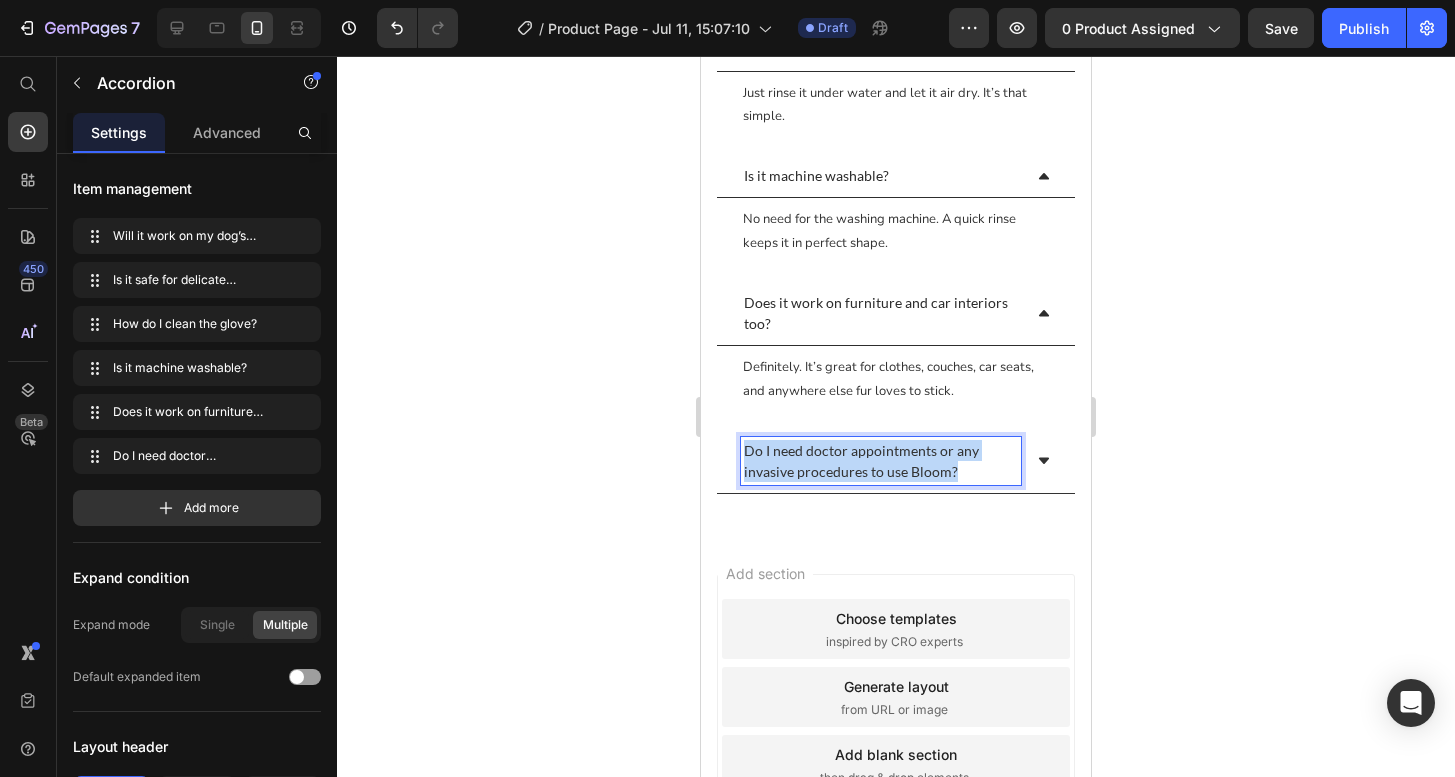 drag, startPoint x: 969, startPoint y: 466, endPoint x: 717, endPoint y: 426, distance: 255.15486 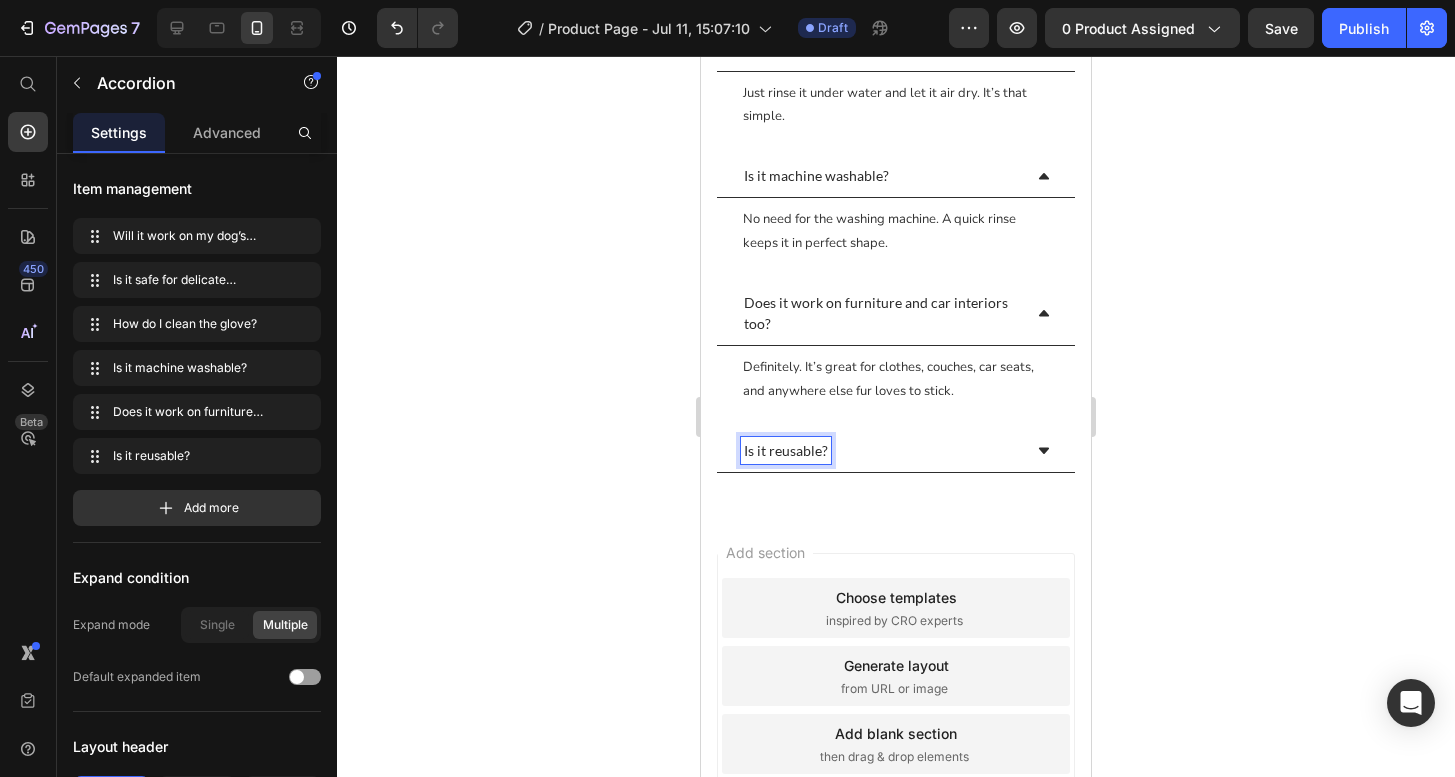 click on "Is it reusable?" at bounding box center [881, 450] 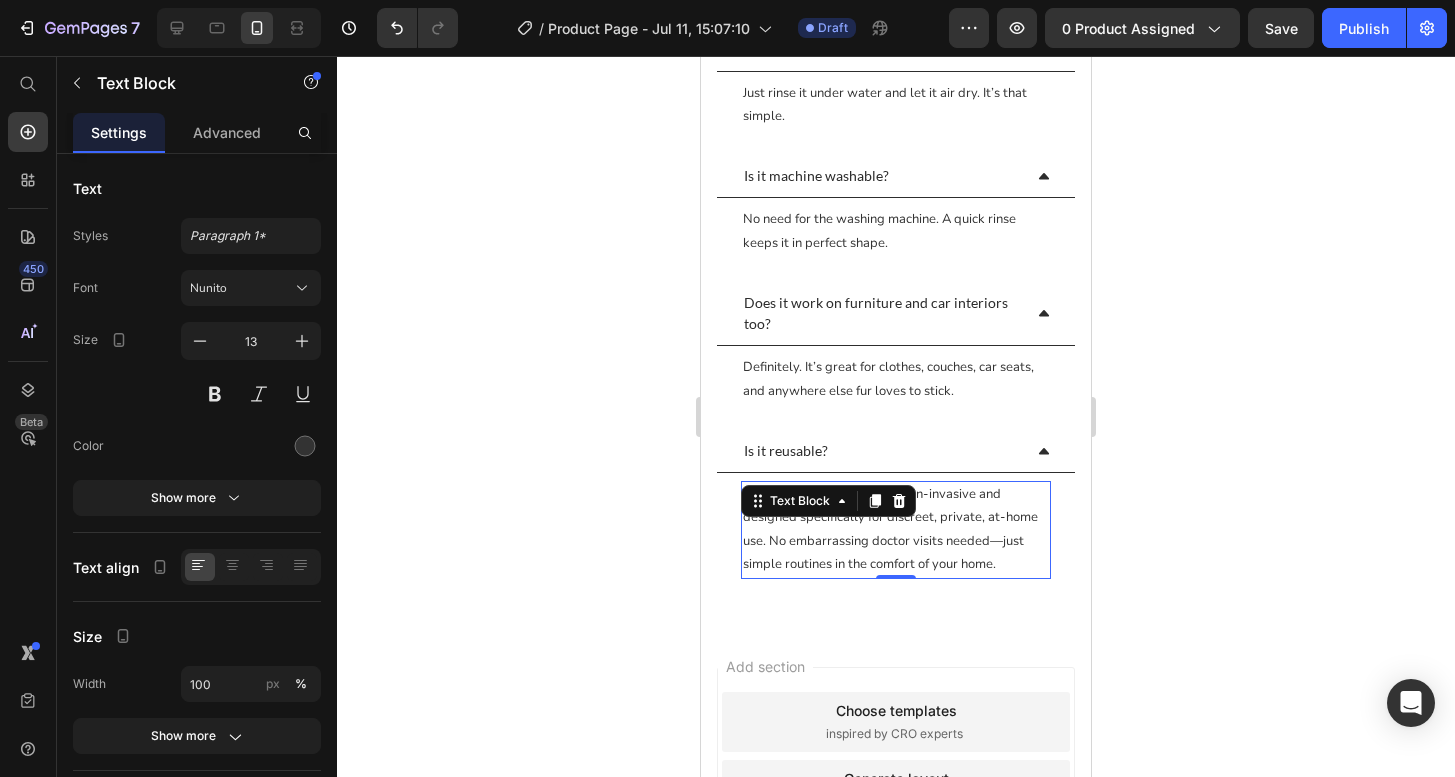 click on "No. Bloom Trainer is 100% non-invasive and designed specifically for discreet, private, at-home use. No embarrassing doctor visits needed—just simple routines in the comfort of your home." at bounding box center (896, 530) 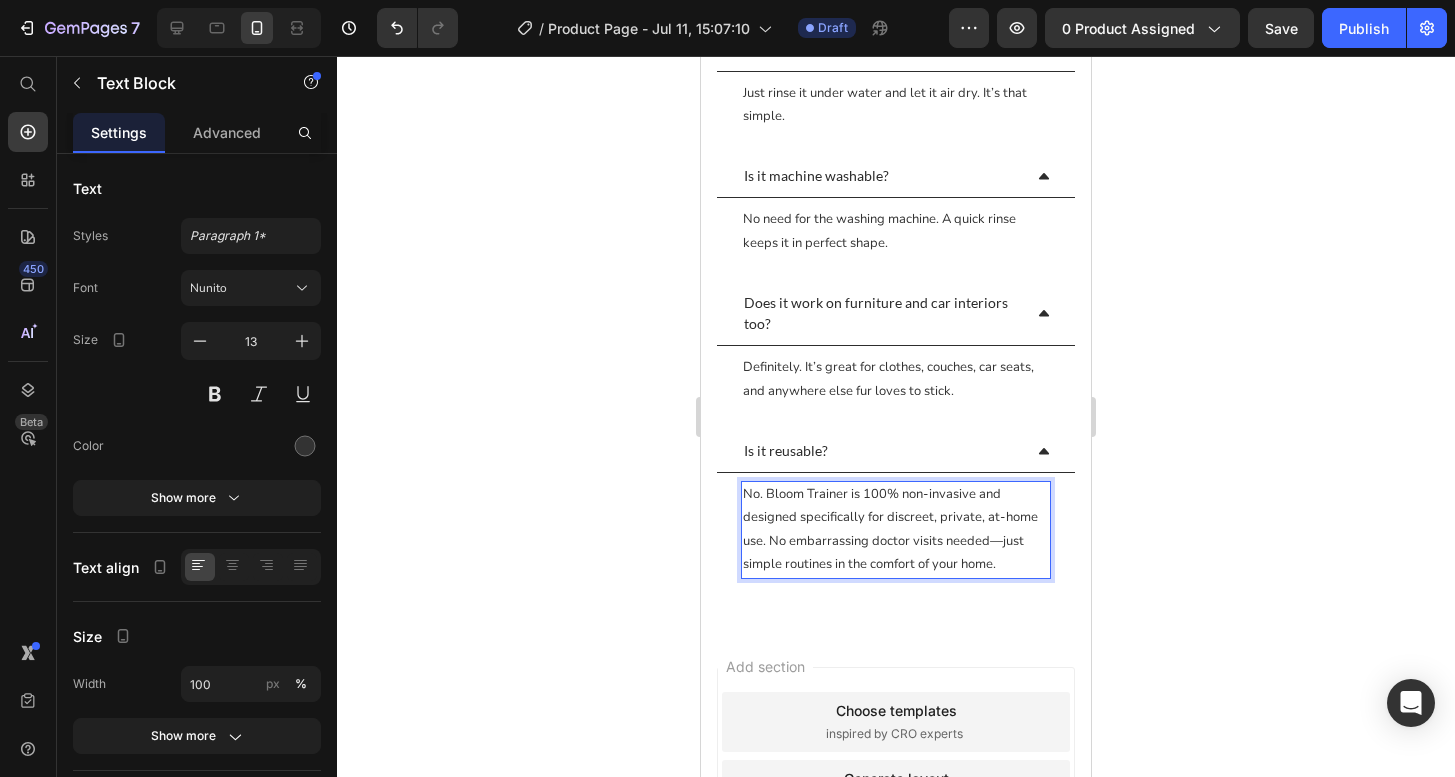 click on "No. Bloom Trainer is 100% non-invasive and designed specifically for discreet, private, at-home use. No embarrassing doctor visits needed—just simple routines in the comfort of your home." at bounding box center [896, 530] 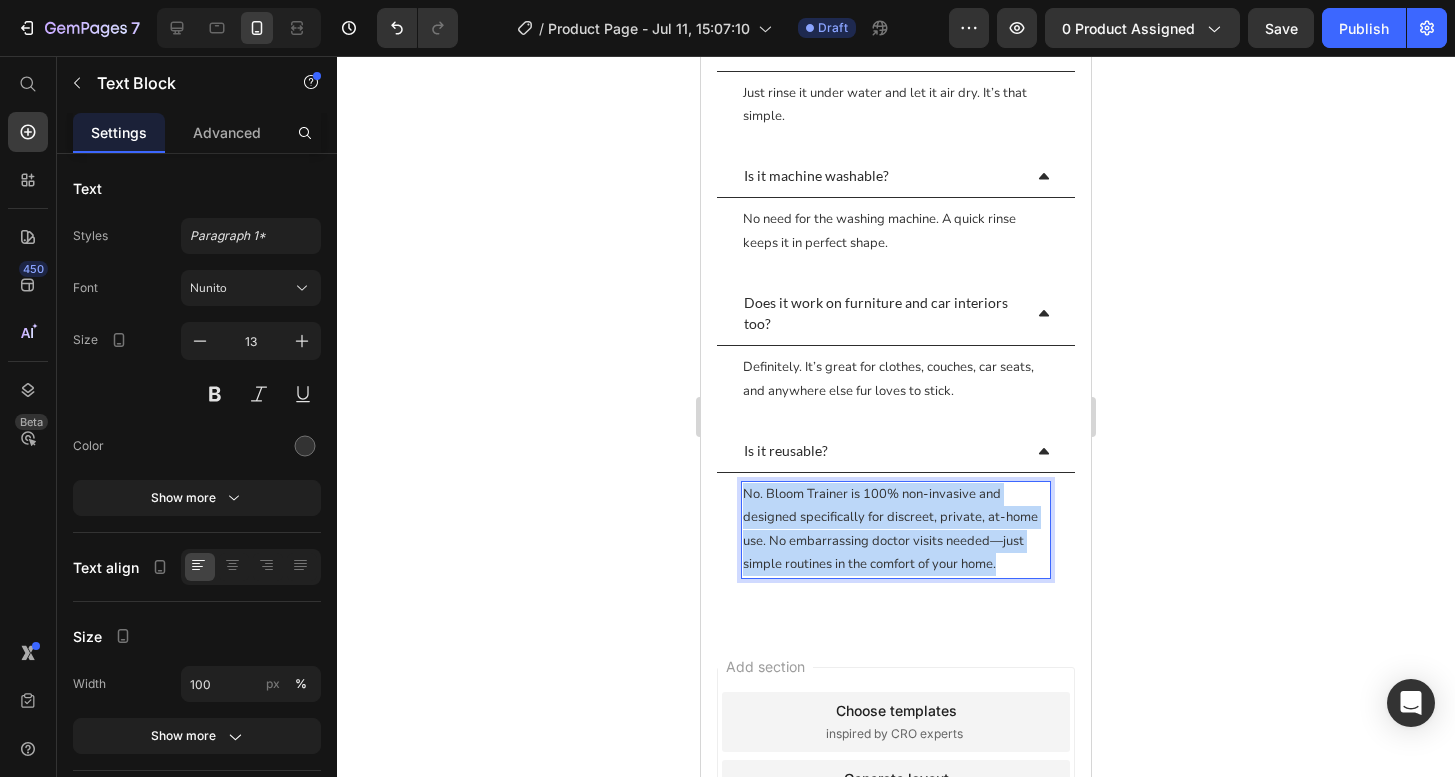 drag, startPoint x: 1014, startPoint y: 565, endPoint x: 727, endPoint y: 494, distance: 295.65182 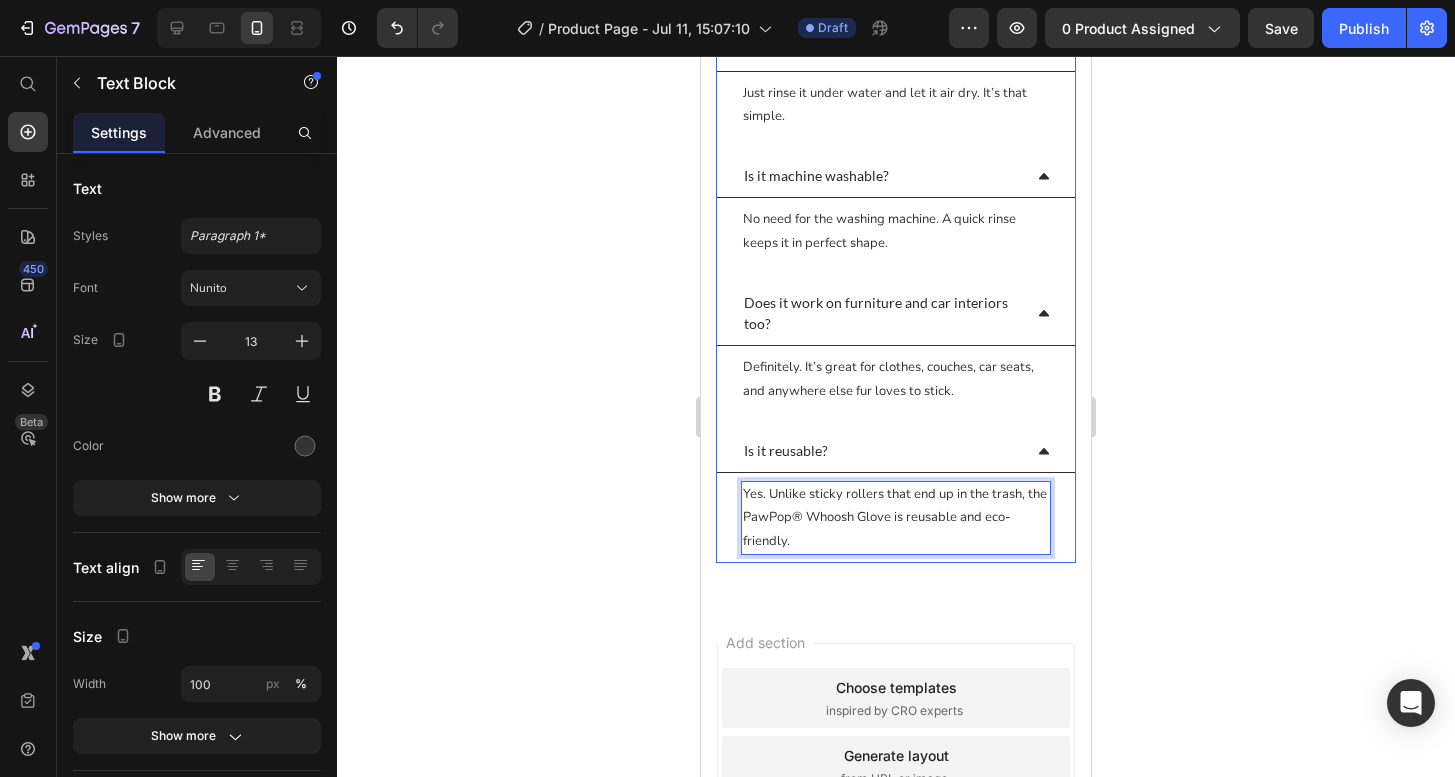 click 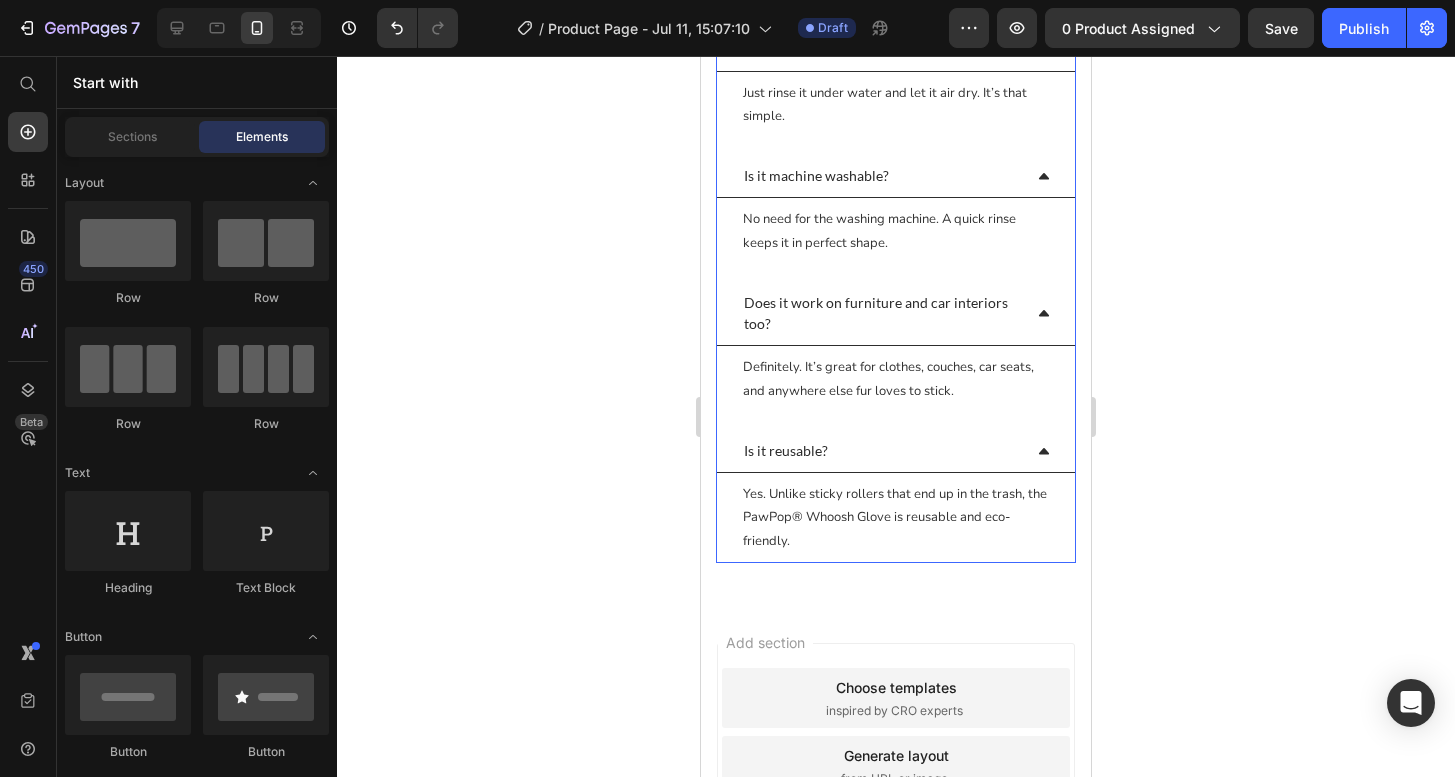 click on "Definitely. It’s great for clothes, couches, car seats, and anywhere else fur loves to stick. Text Block" at bounding box center [896, 379] 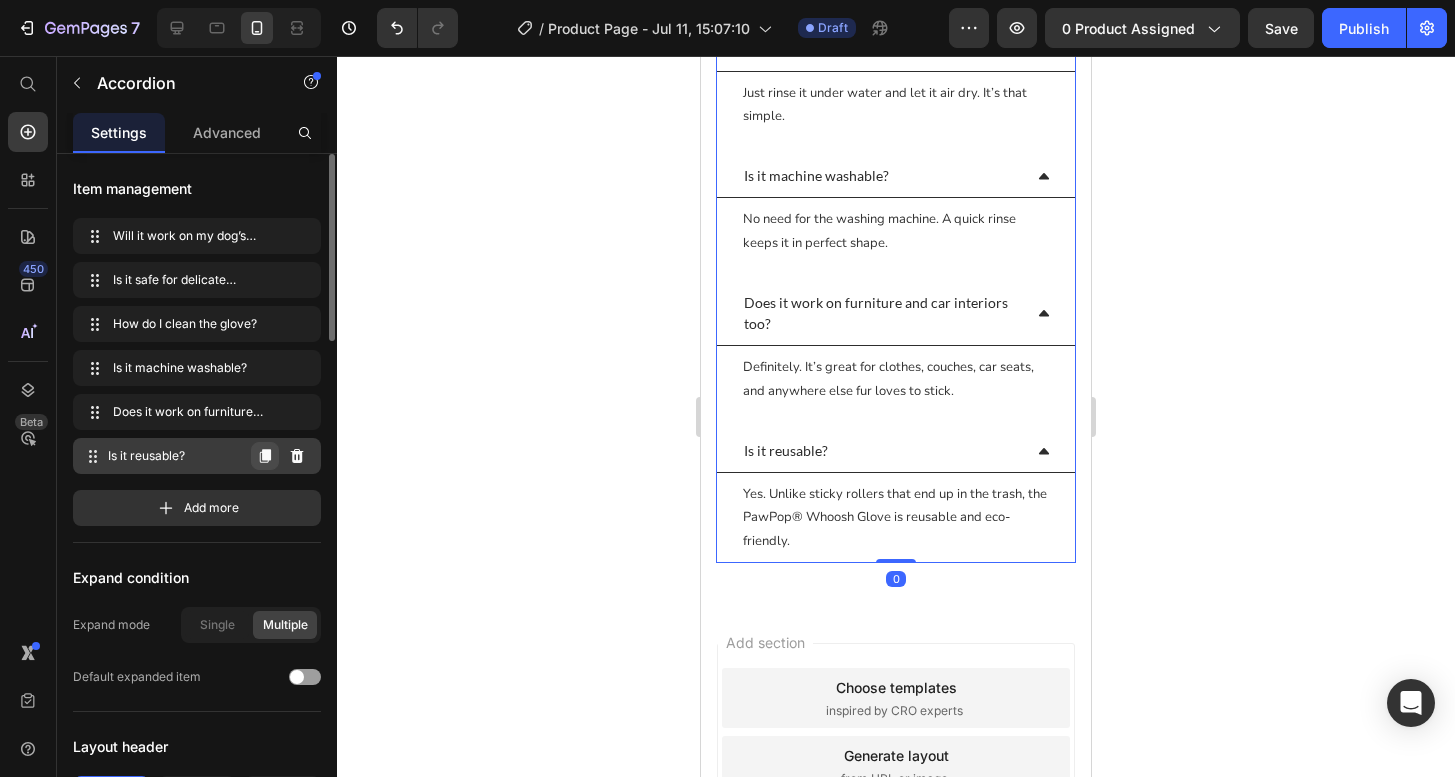 click 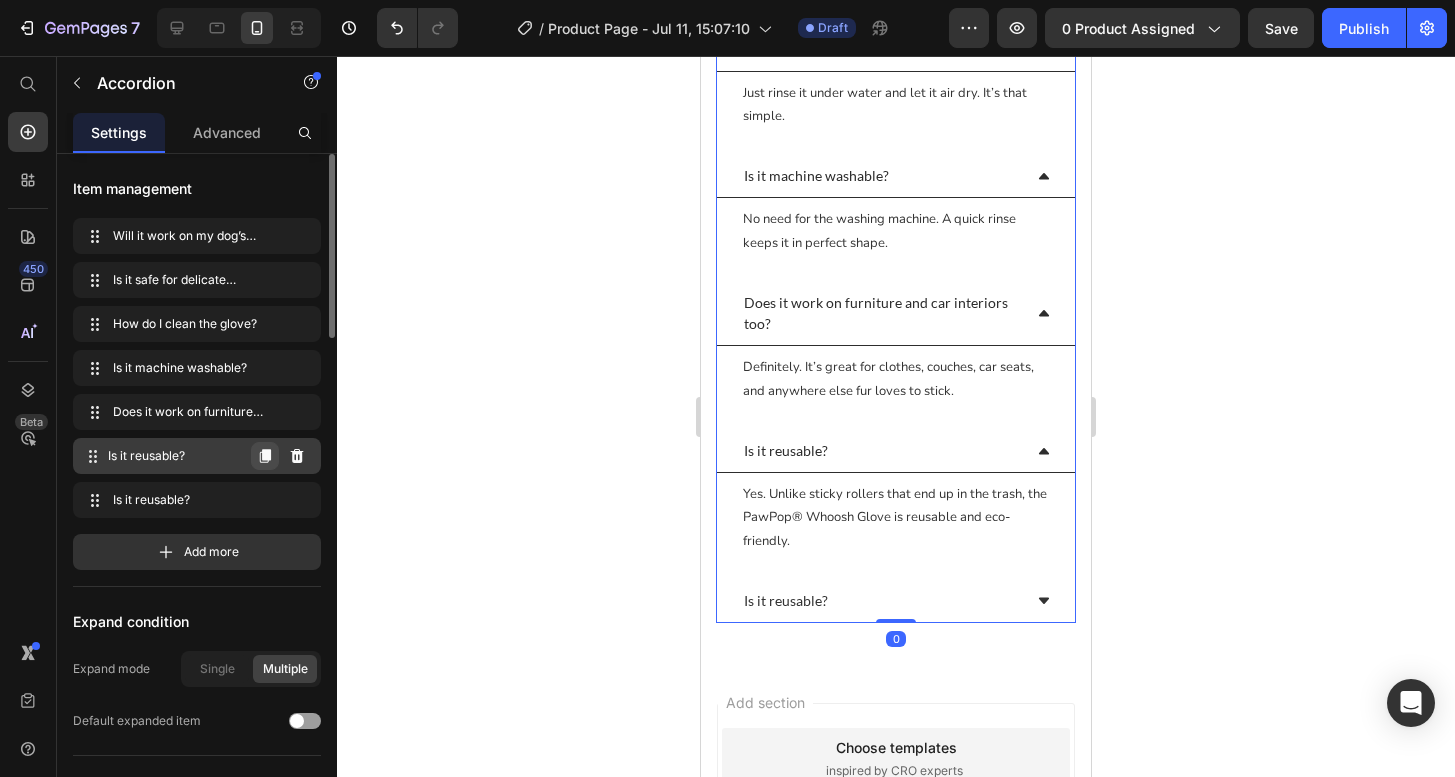 click 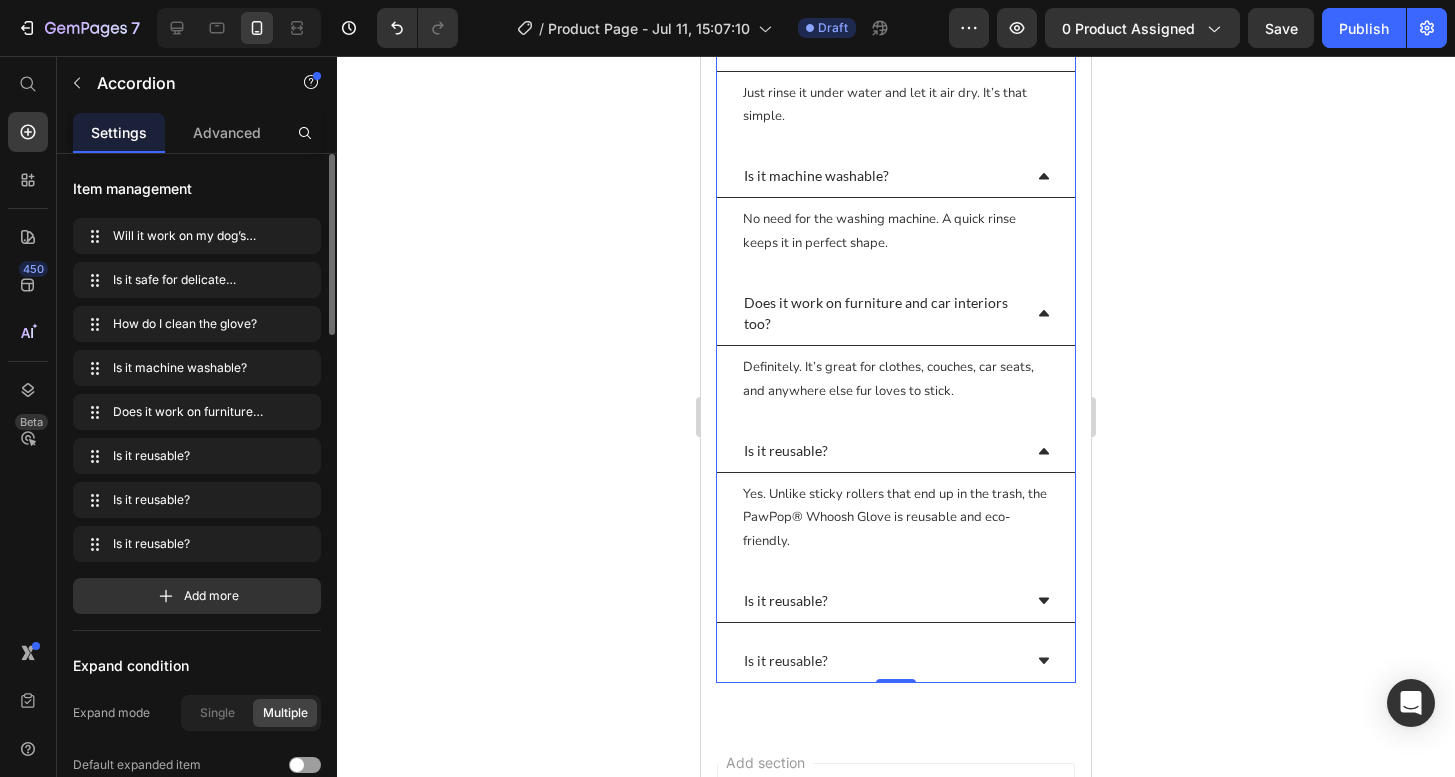 click on "Is it reusable?" at bounding box center (881, 600) 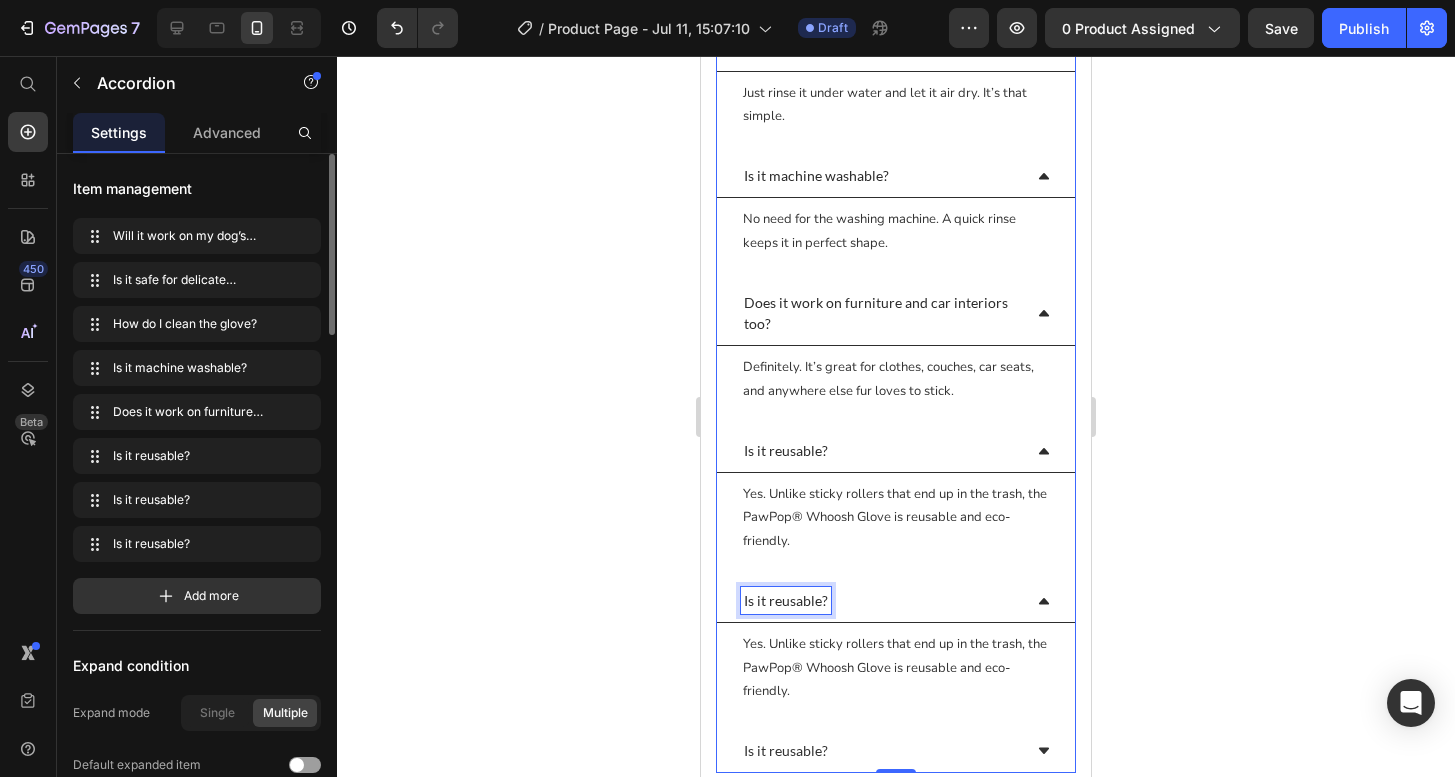 click on "Is it reusable?" at bounding box center [786, 600] 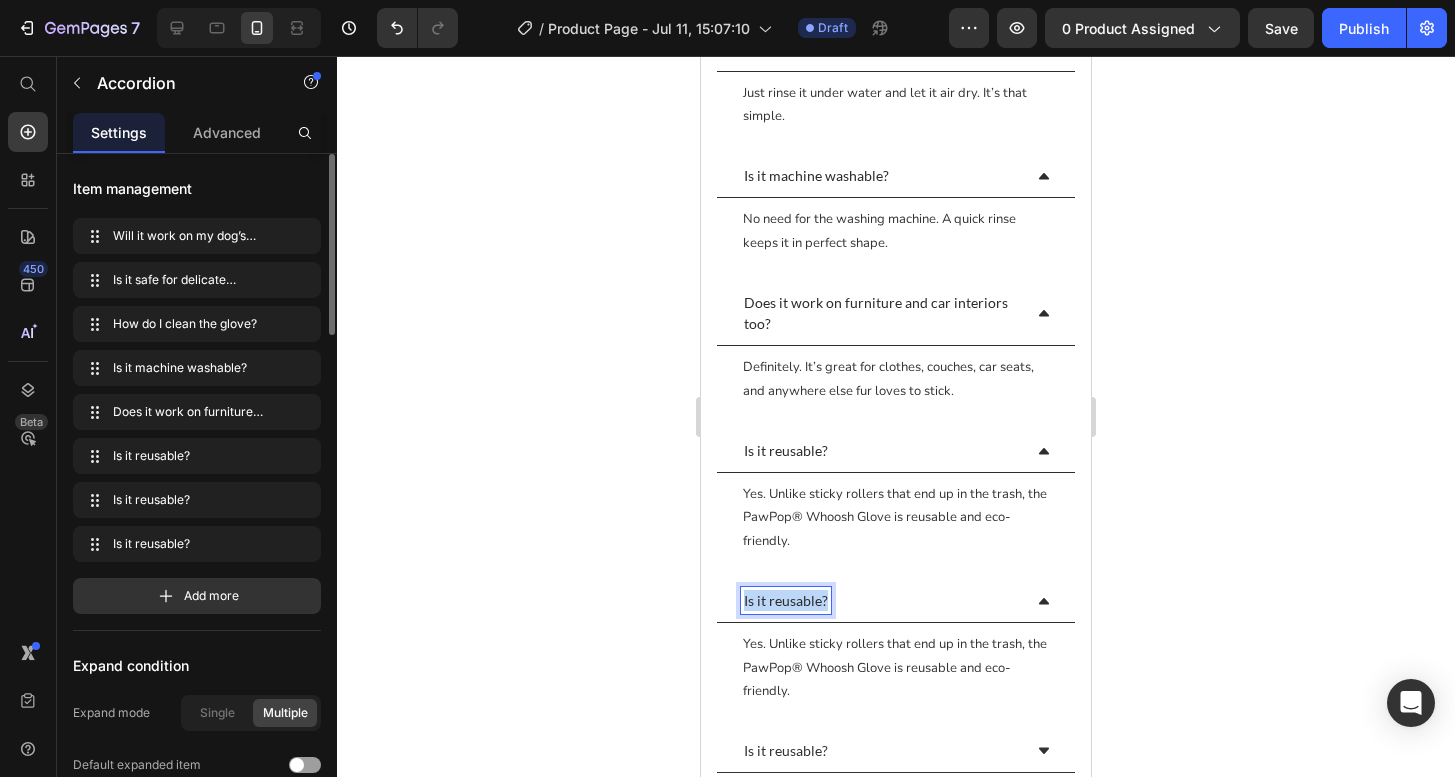 drag, startPoint x: 825, startPoint y: 600, endPoint x: 723, endPoint y: 600, distance: 102 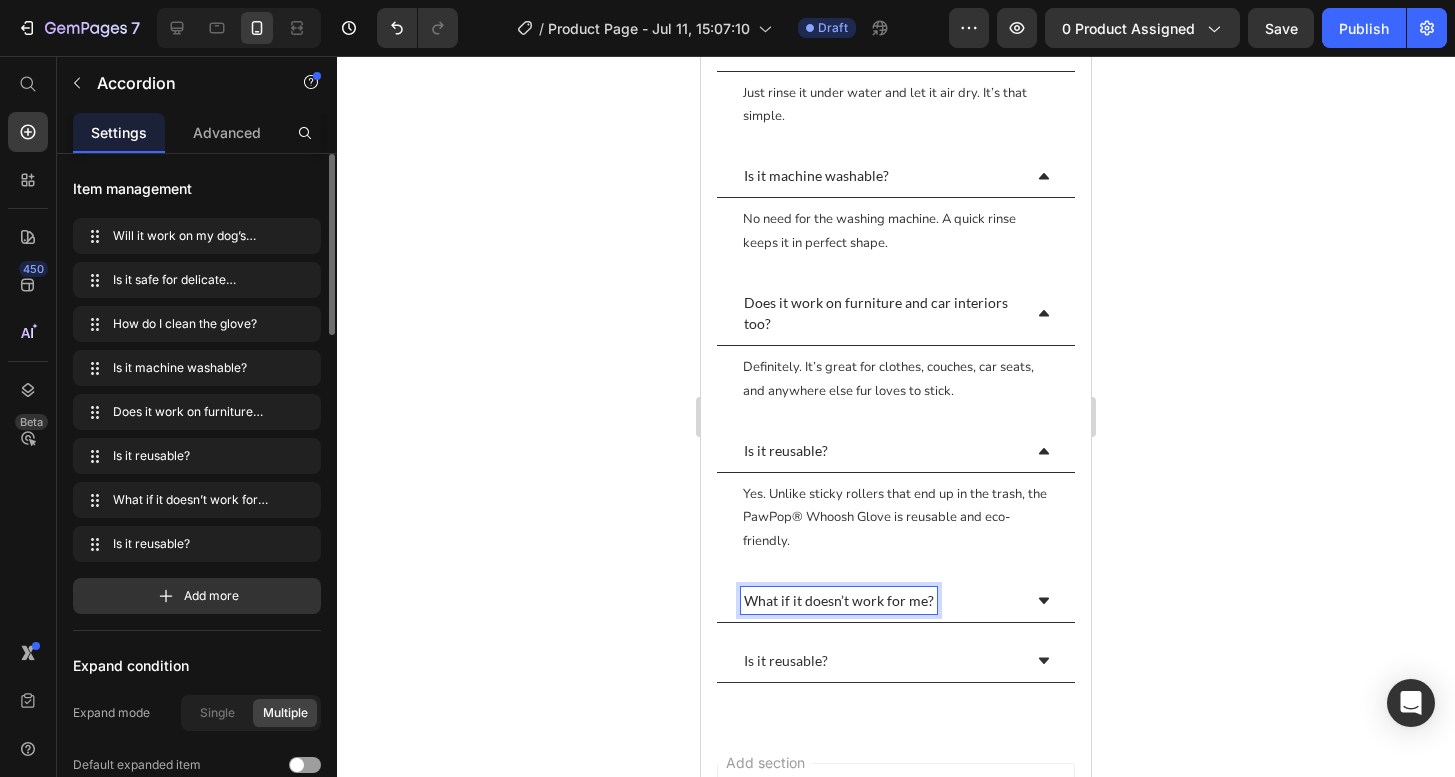 click on "What if it doesn’t work for me?" at bounding box center (881, 600) 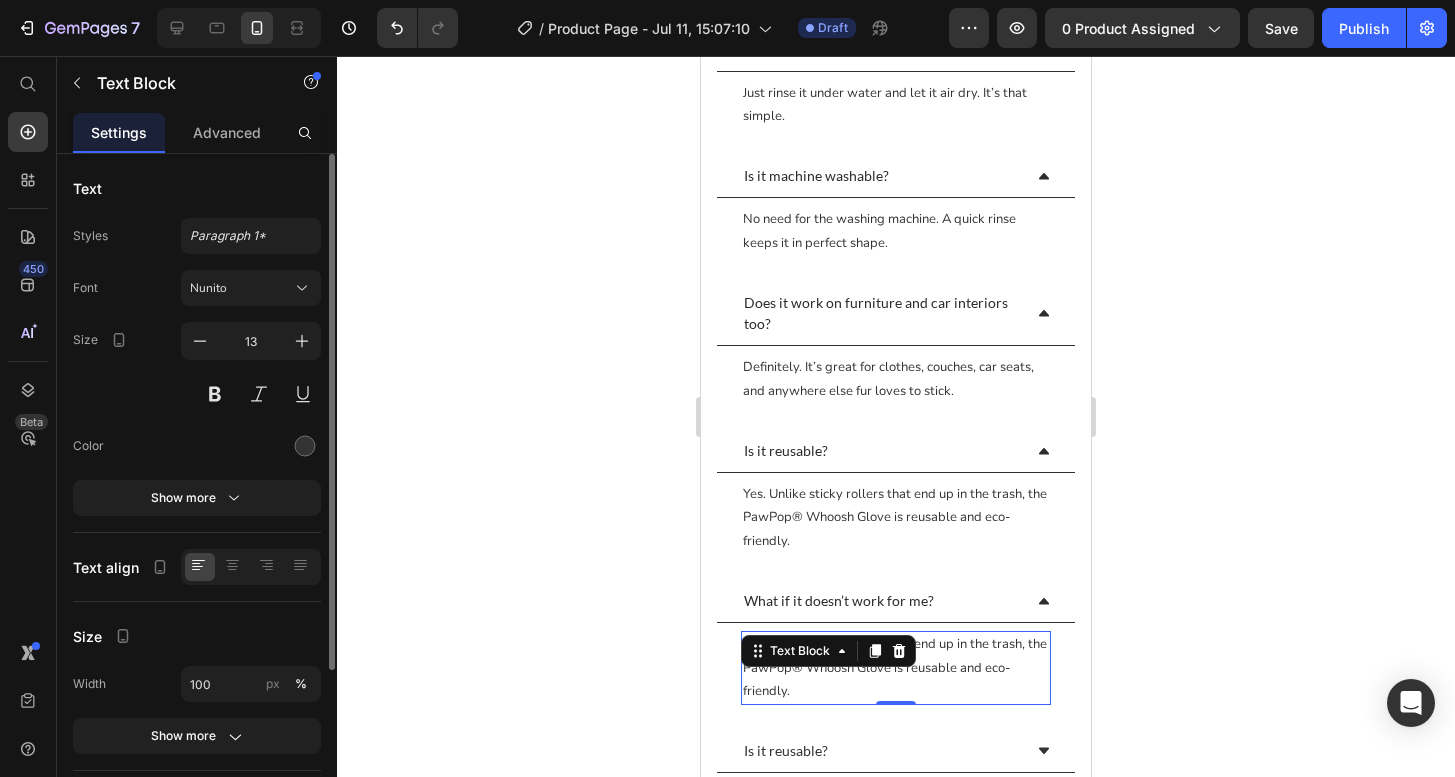 click on "Yes. Unlike sticky rollers that end up in the trash, the PawPop® Whoosh Glove is reusable and eco-friendly." at bounding box center [896, 668] 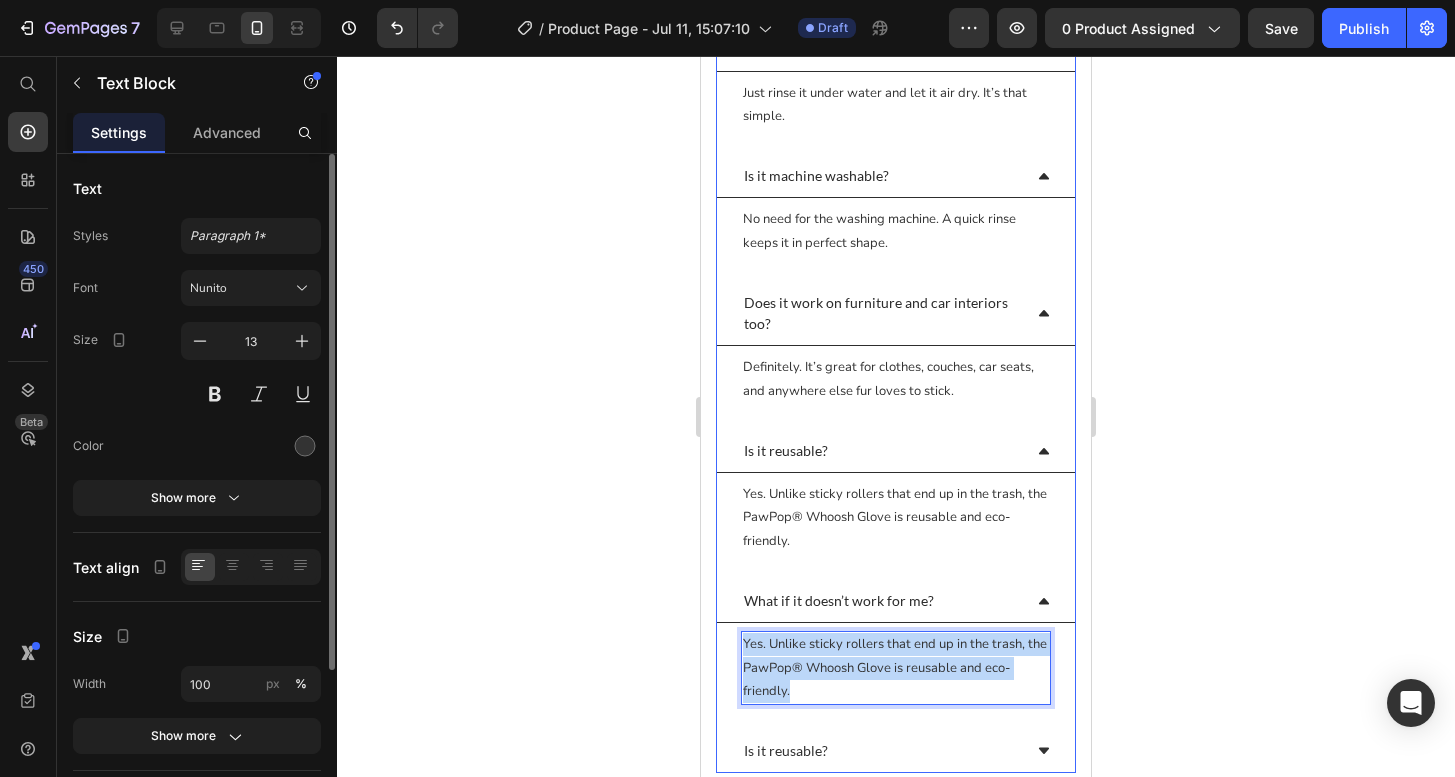 drag, startPoint x: 822, startPoint y: 686, endPoint x: 716, endPoint y: 636, distance: 117.20068 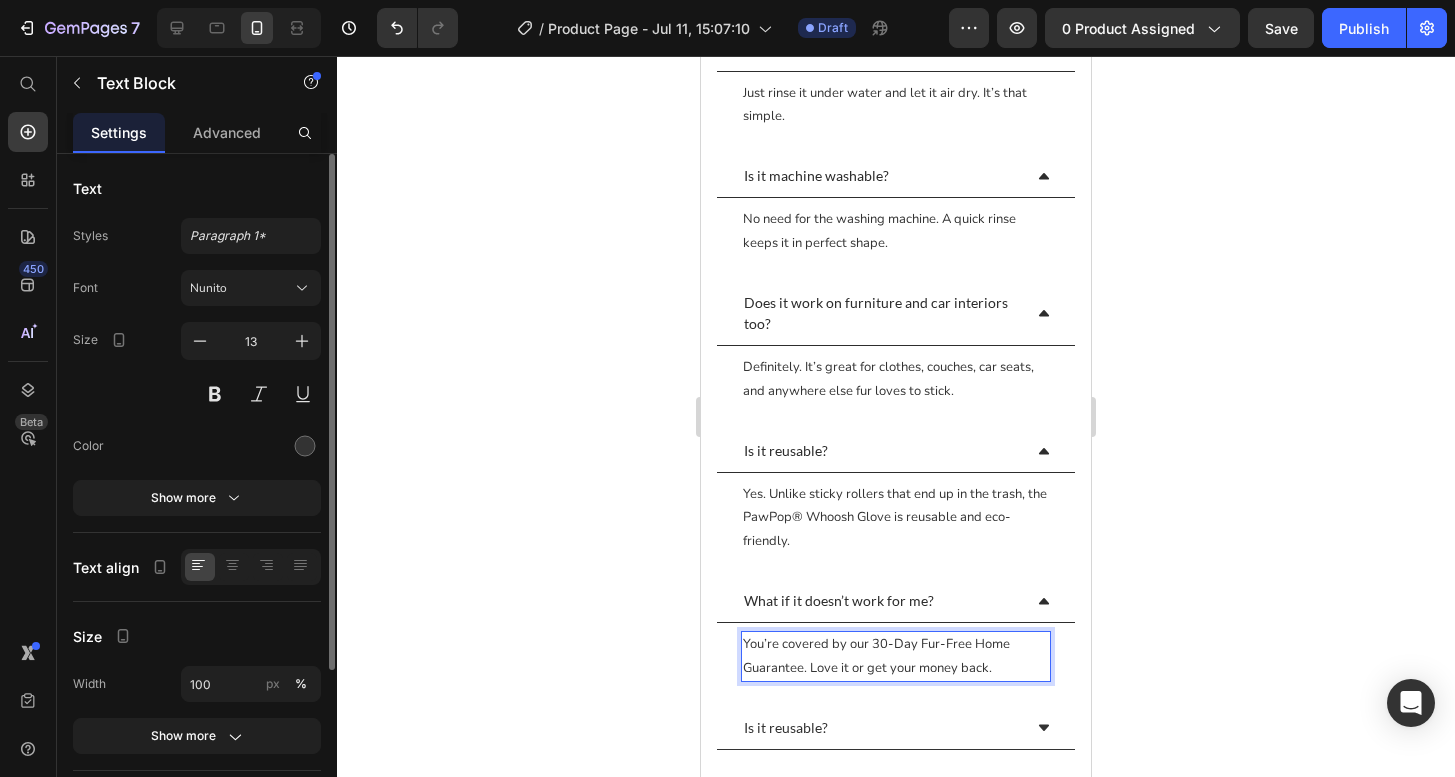 click 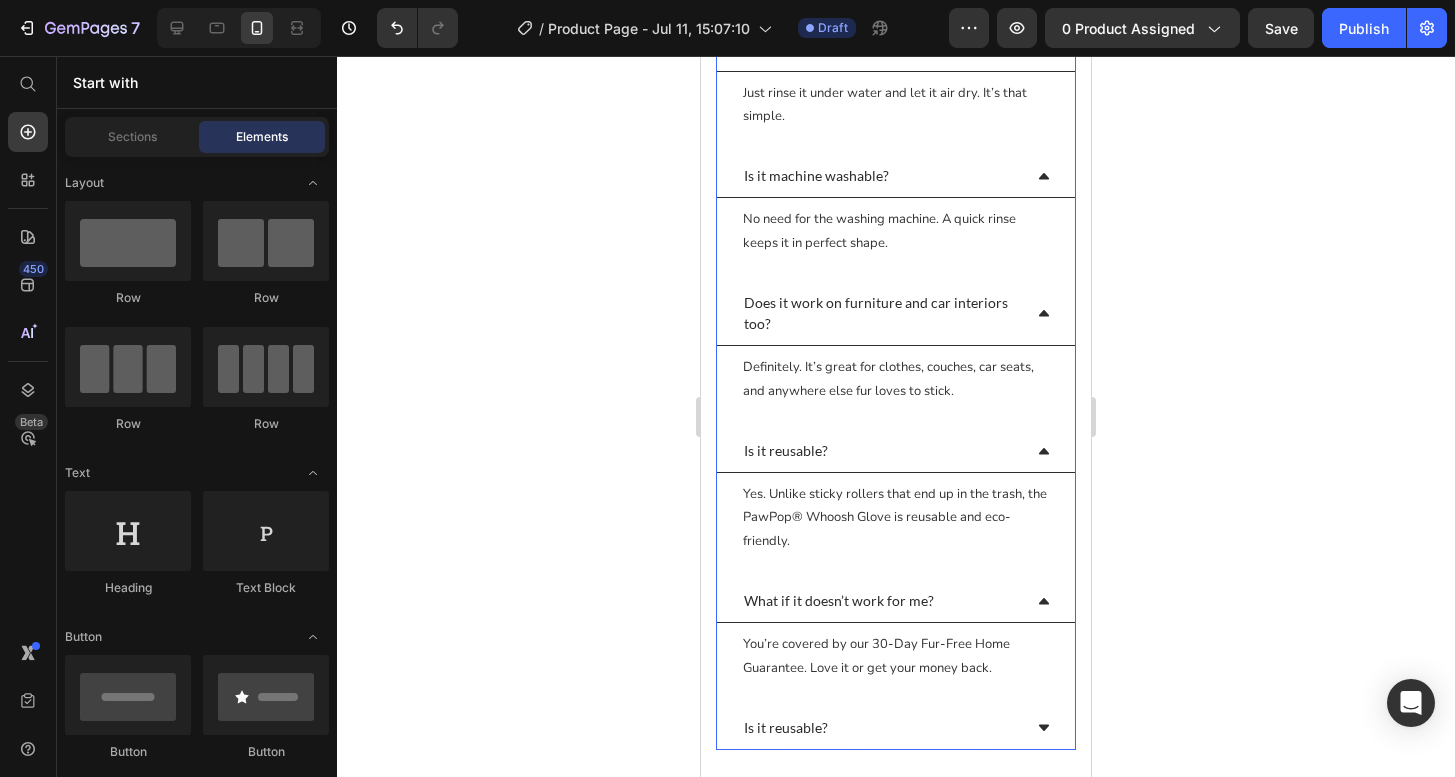 click on "Is it reusable?" at bounding box center [881, 727] 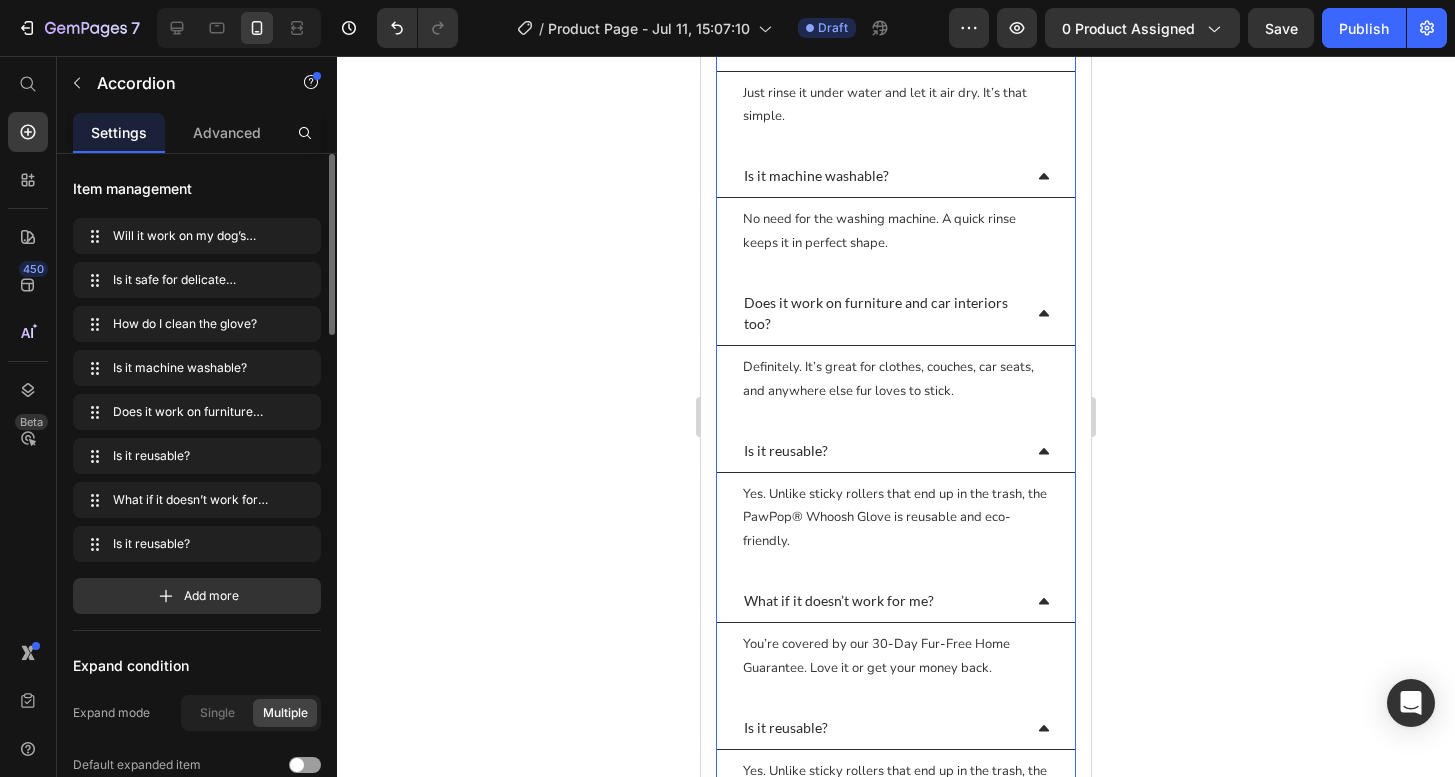 click on "Is it reusable?" at bounding box center [881, 727] 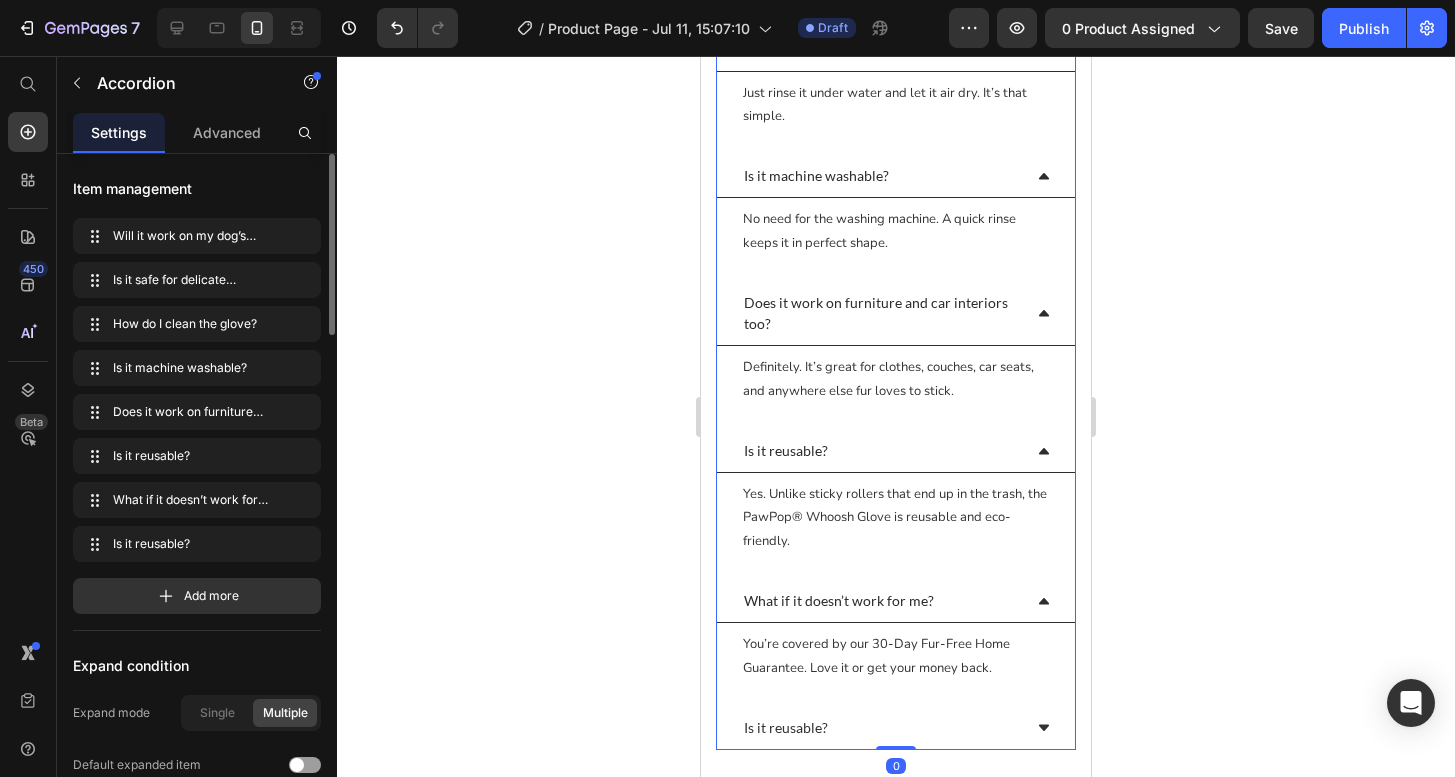click on "What if it doesn’t work for me?" at bounding box center [881, 600] 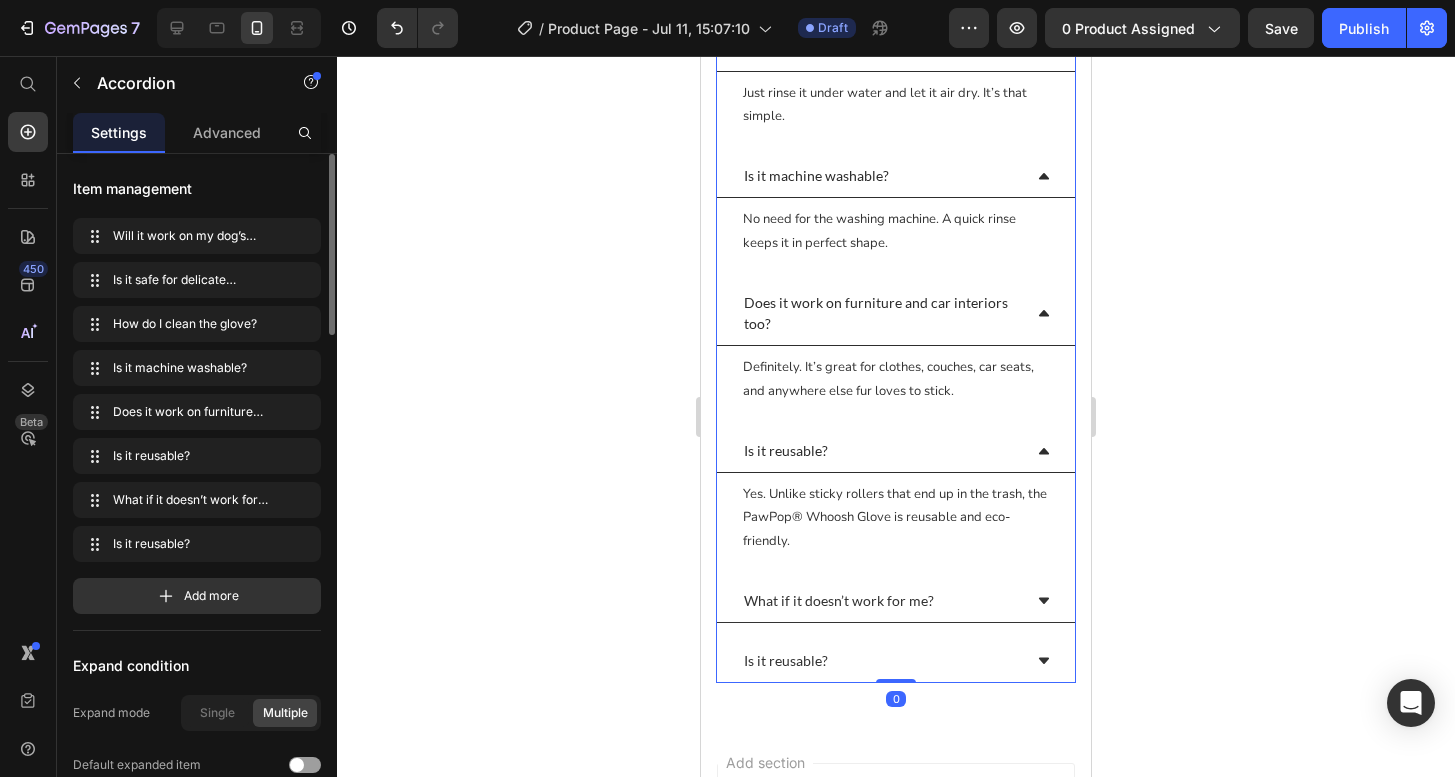 click on "Is it reusable?" at bounding box center [881, 450] 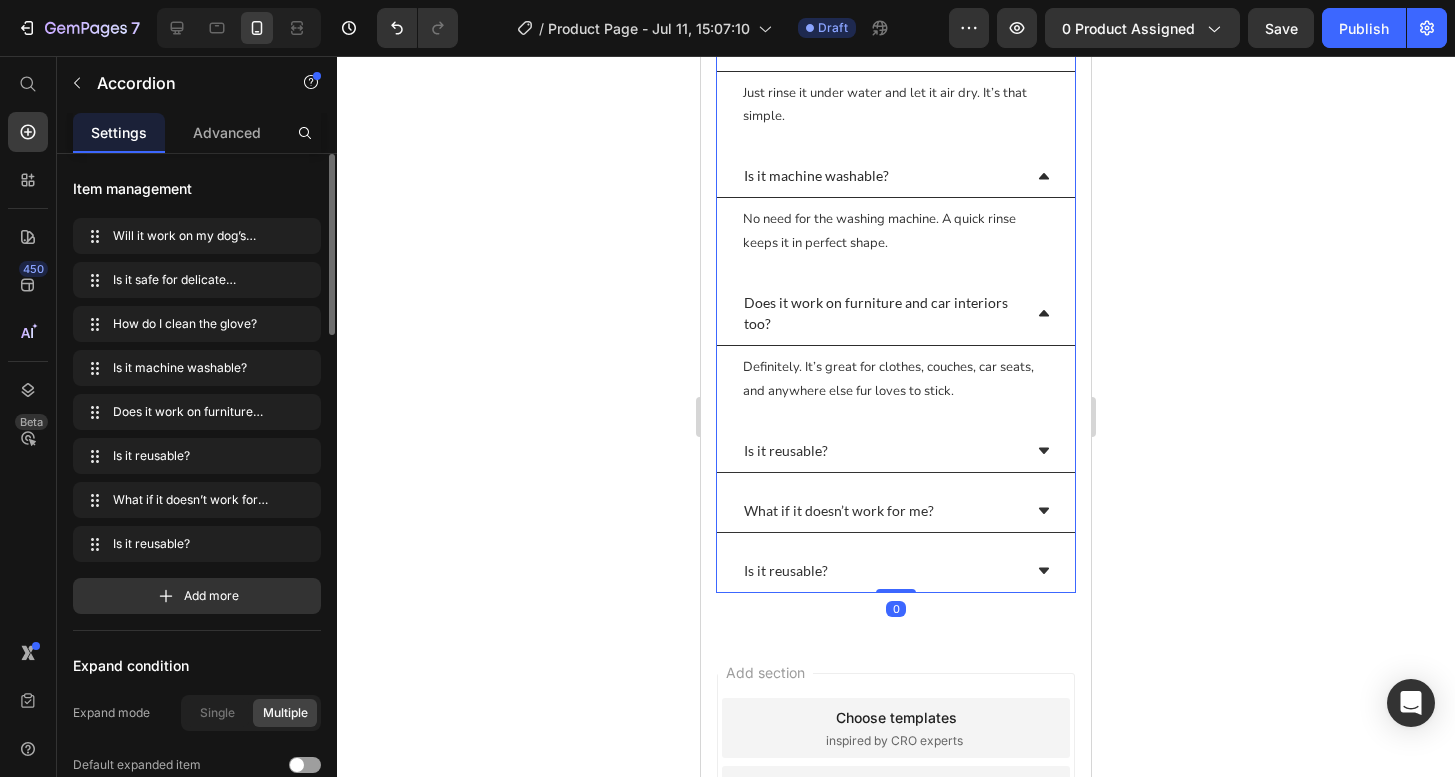 click on "Does it work on furniture and car interiors too?" at bounding box center [881, 313] 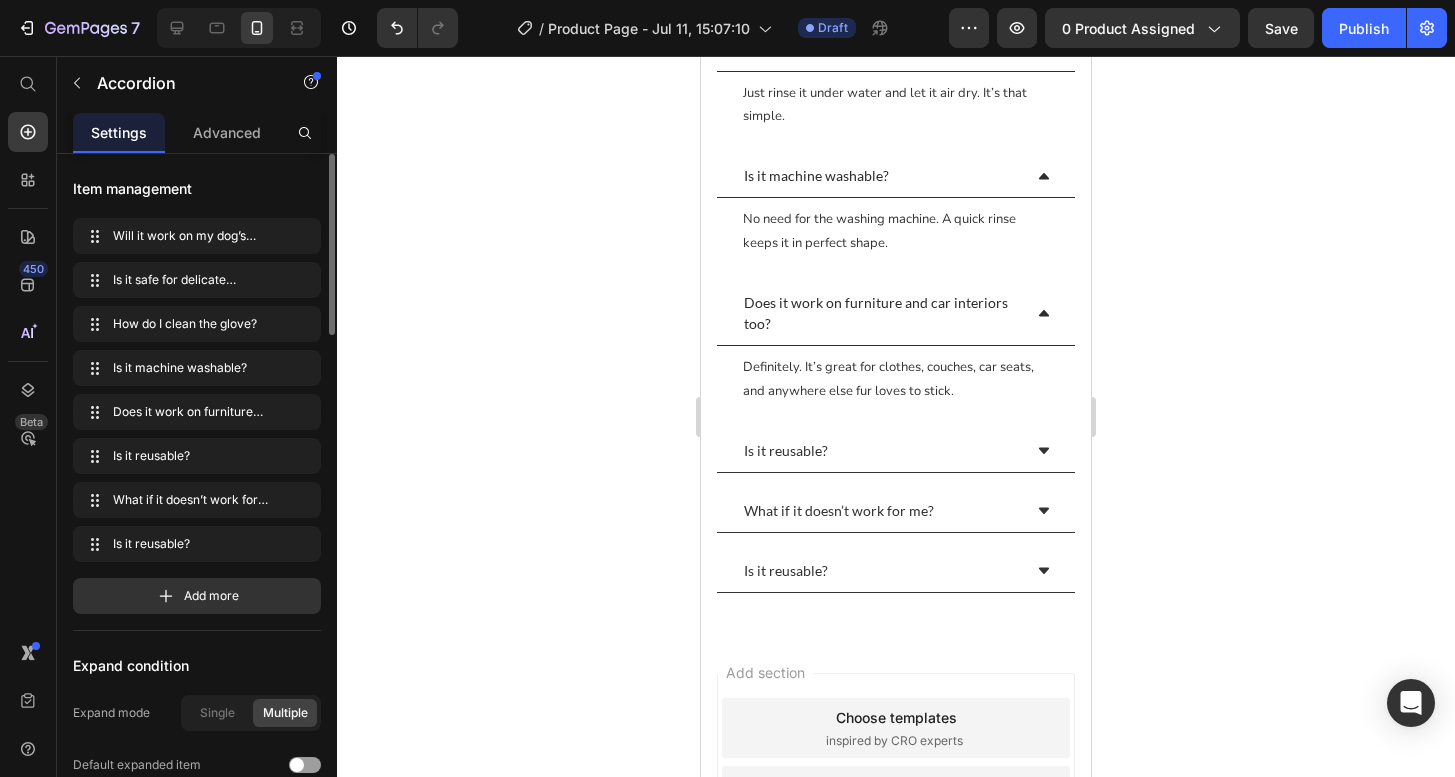 click 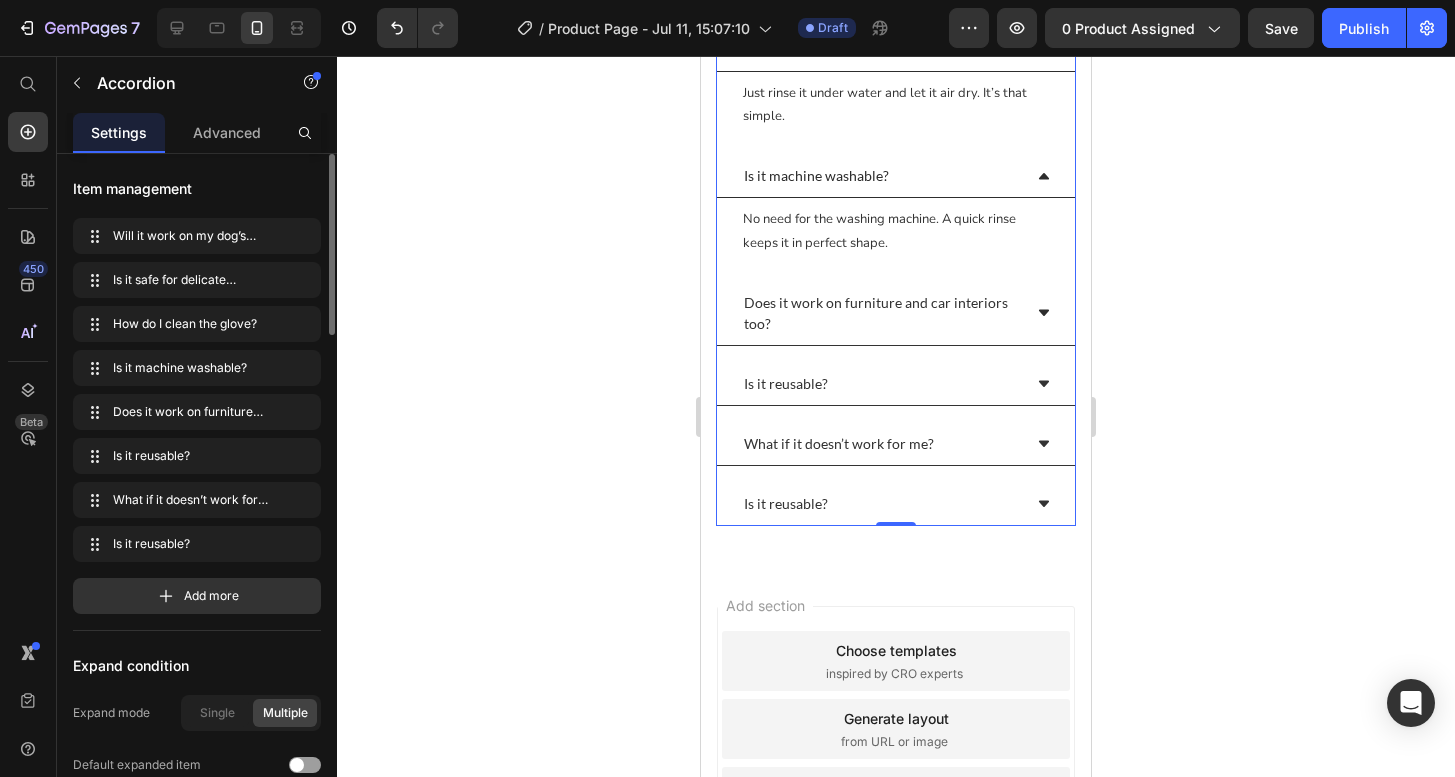 click on "Is it machine washable?" at bounding box center (896, 176) 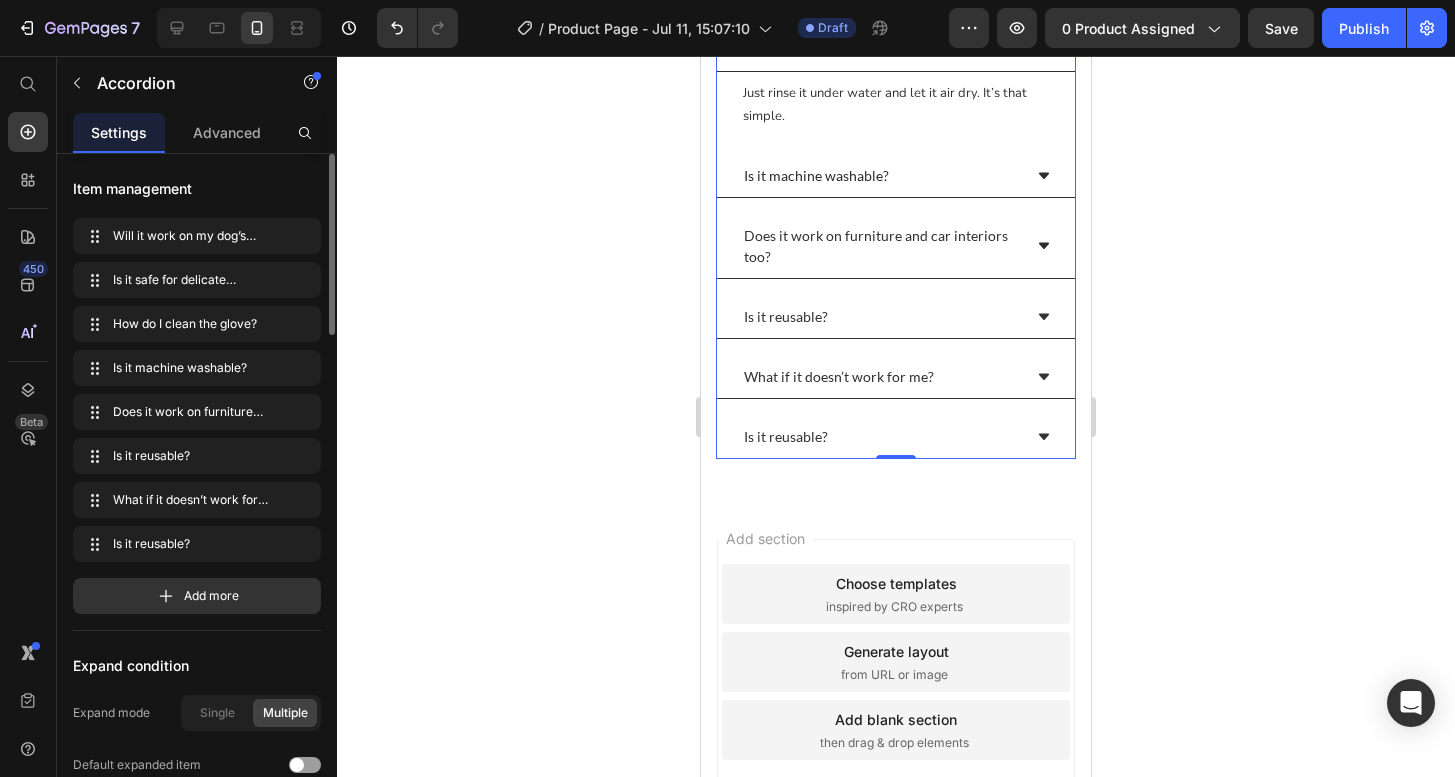 scroll, scrollTop: 6322, scrollLeft: 0, axis: vertical 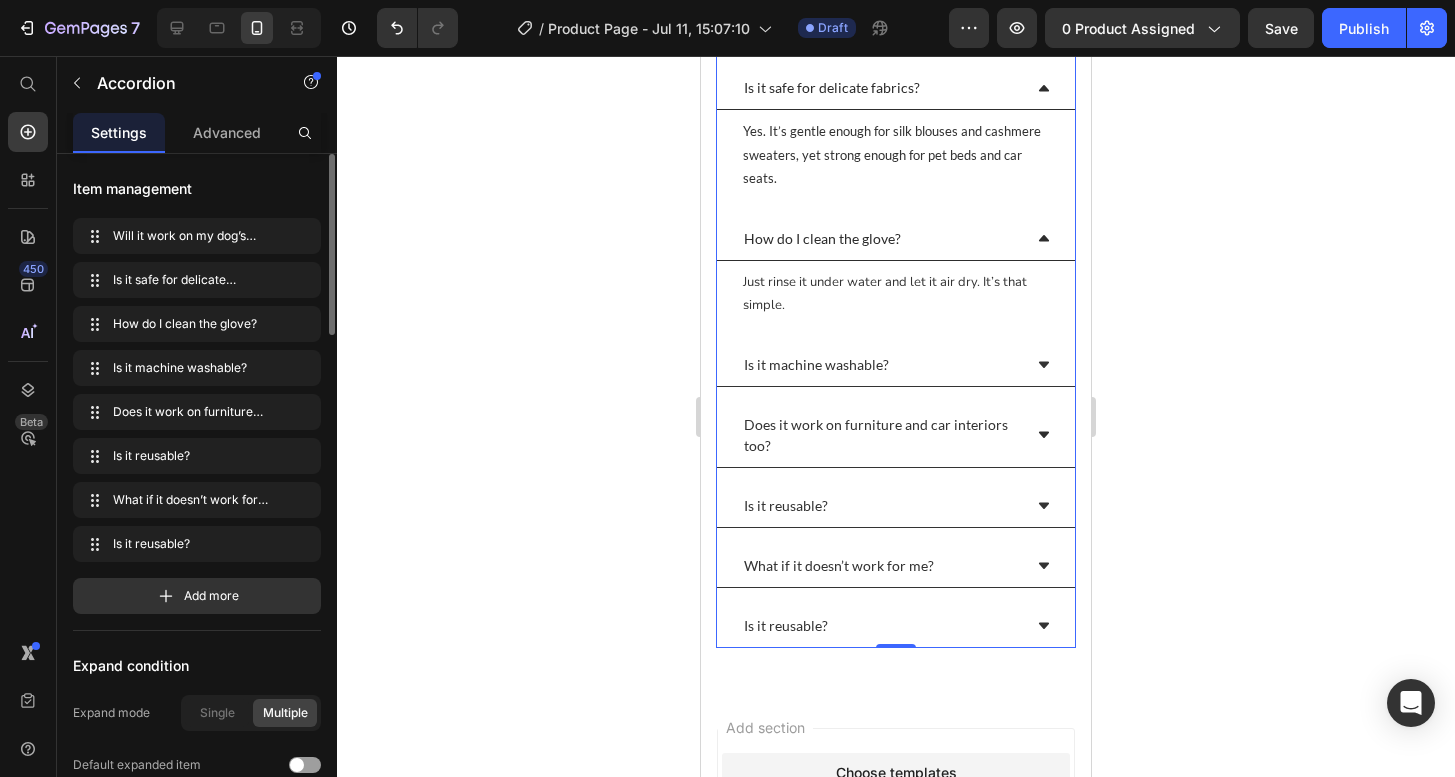 click on "How do I clean the glove?" at bounding box center [896, 239] 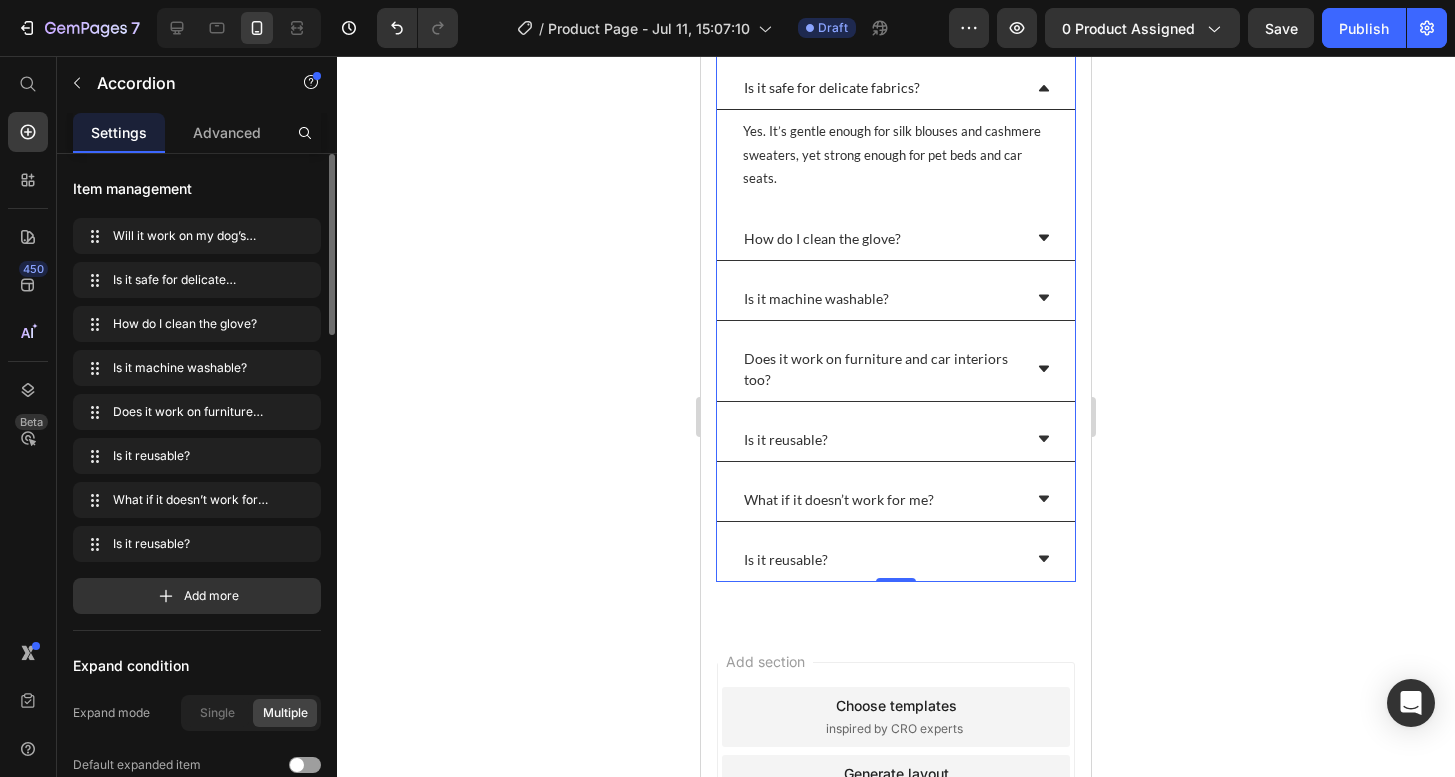 click 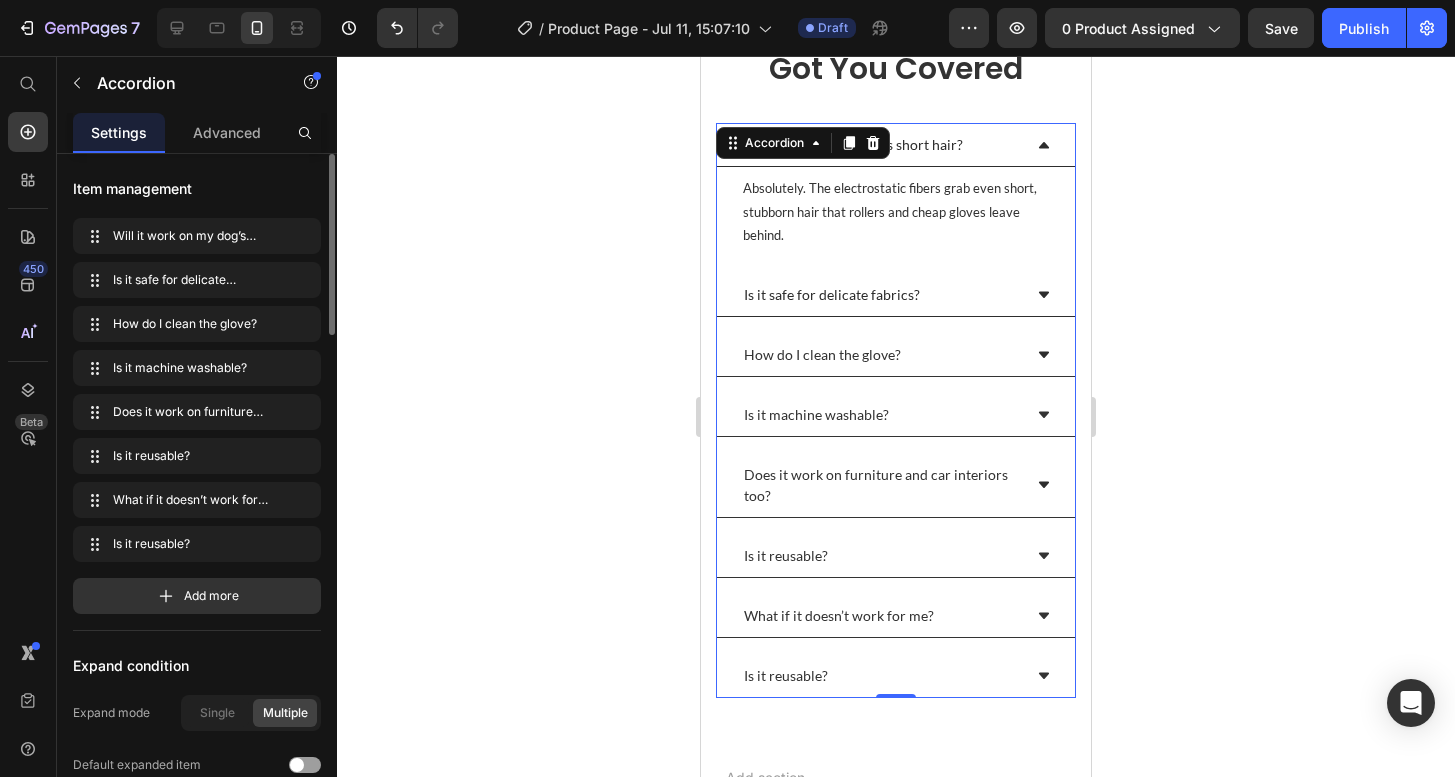 scroll, scrollTop: 6000, scrollLeft: 0, axis: vertical 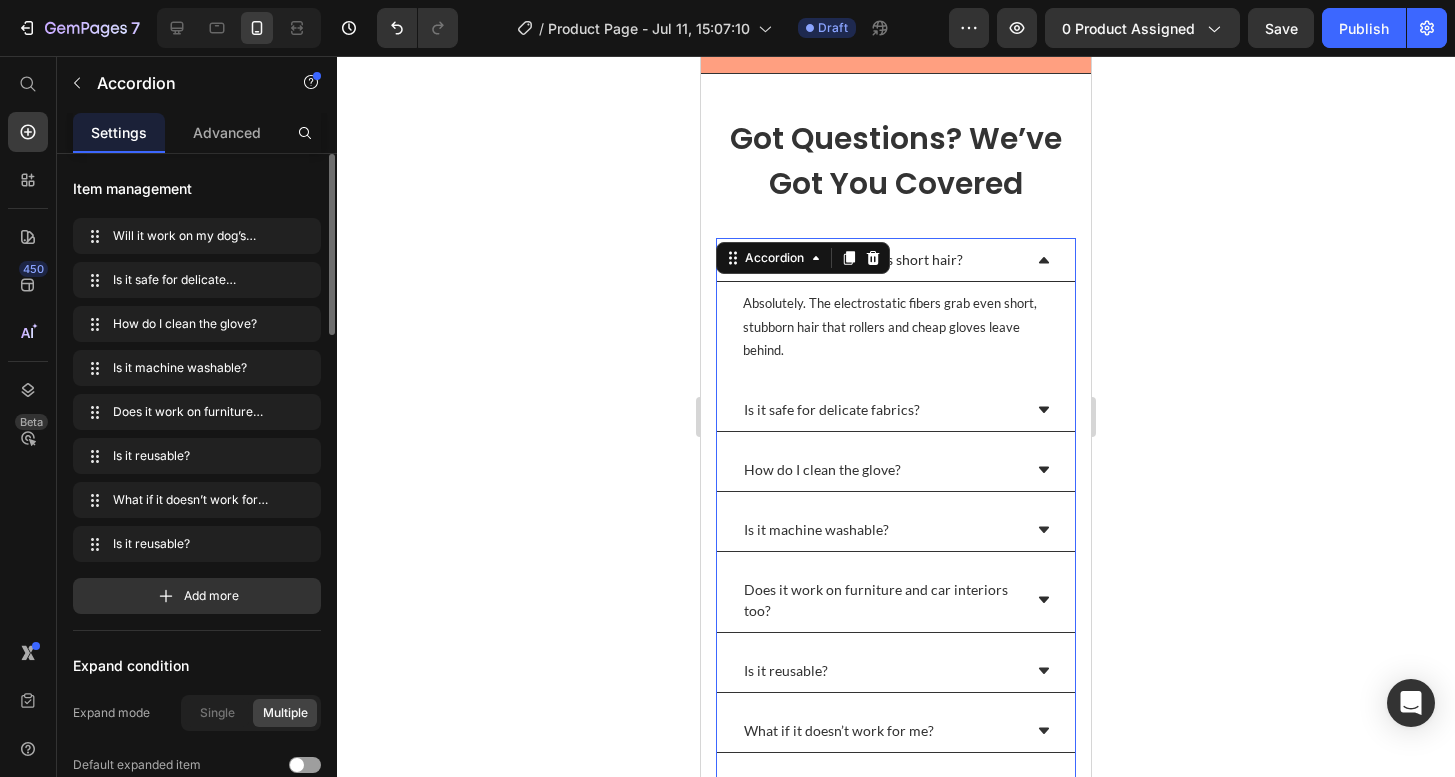 click on "Will it work on my dog’s short hair?" at bounding box center (896, 260) 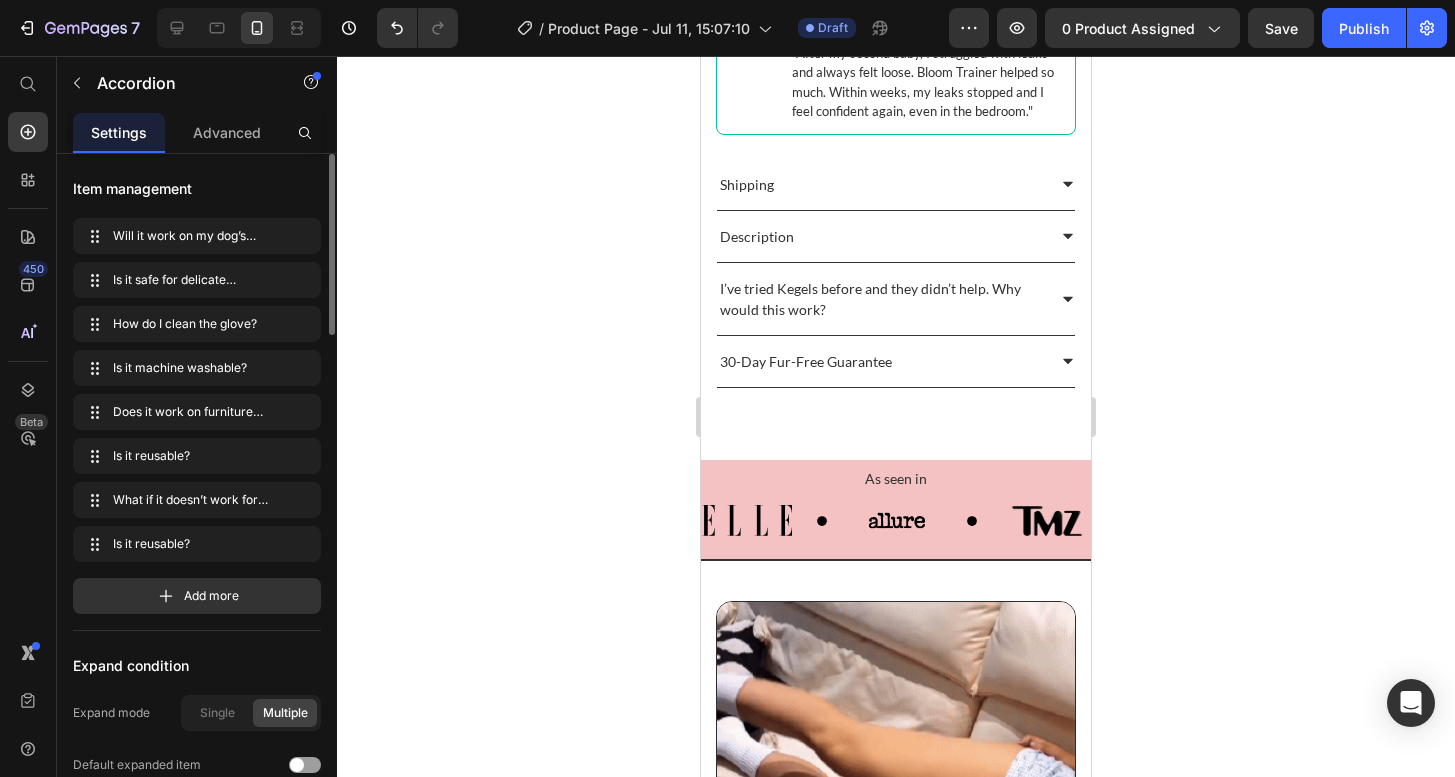 scroll, scrollTop: 1316, scrollLeft: 0, axis: vertical 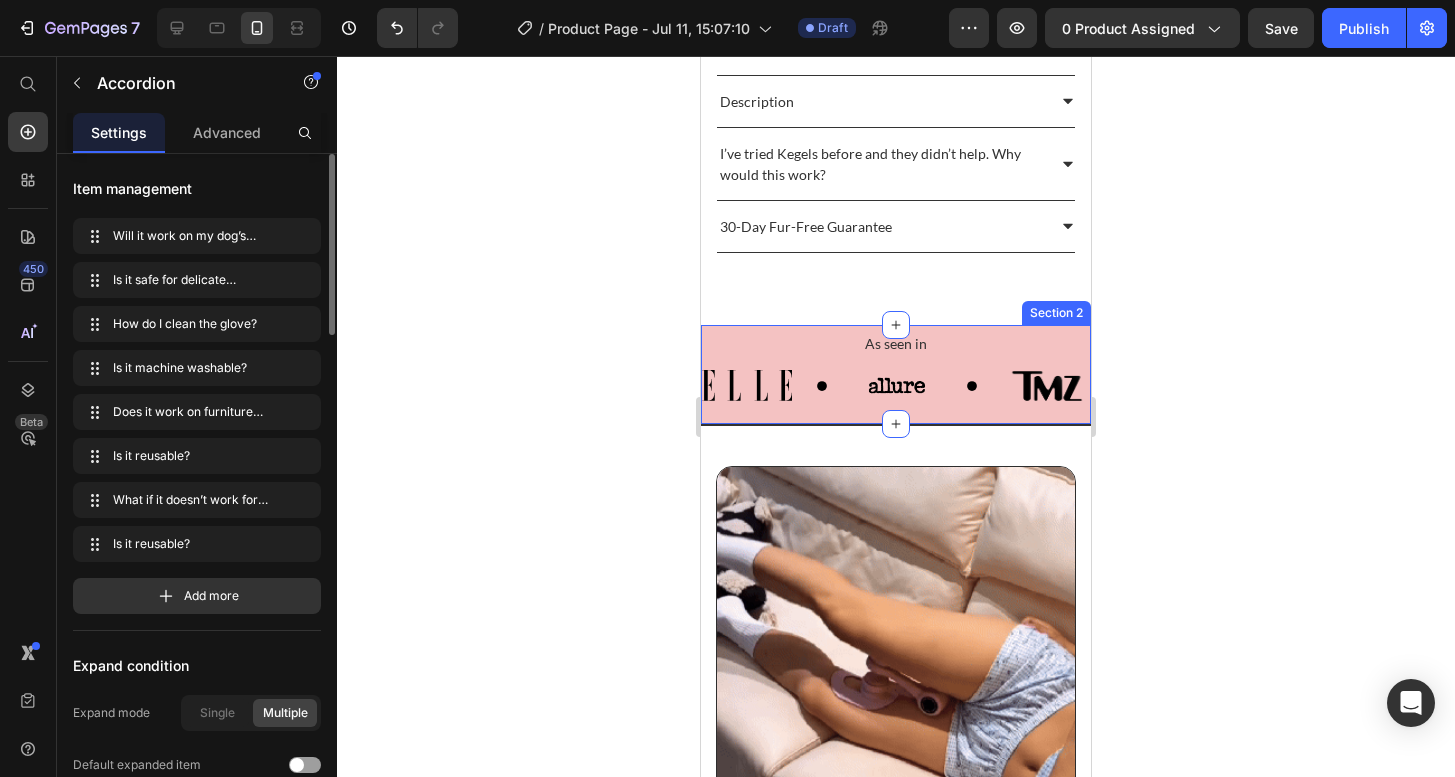 click on "Image
Image
Image
Image
Image
Image
Image
Image
Image
Image
Marquee" at bounding box center (896, 388) 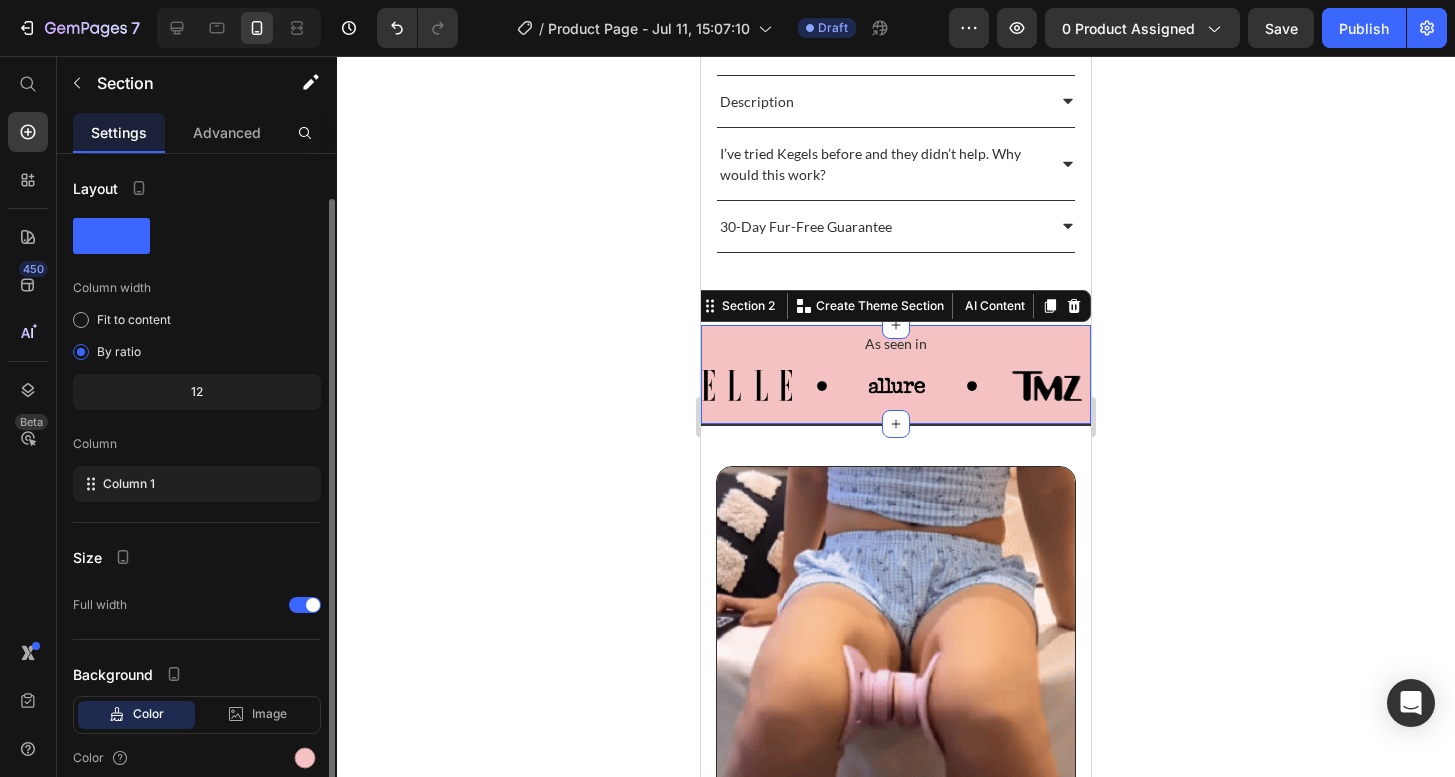 scroll, scrollTop: 84, scrollLeft: 0, axis: vertical 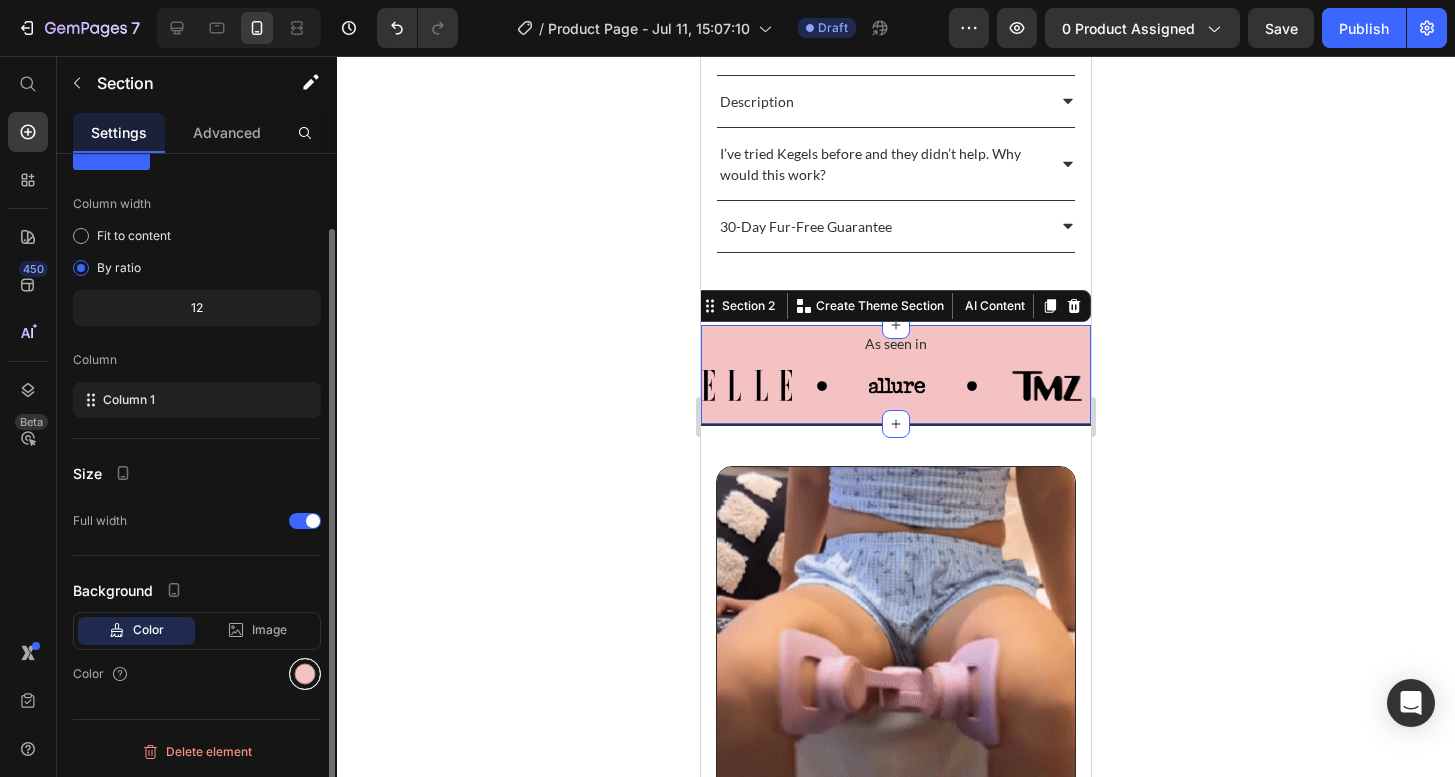 click at bounding box center (305, 674) 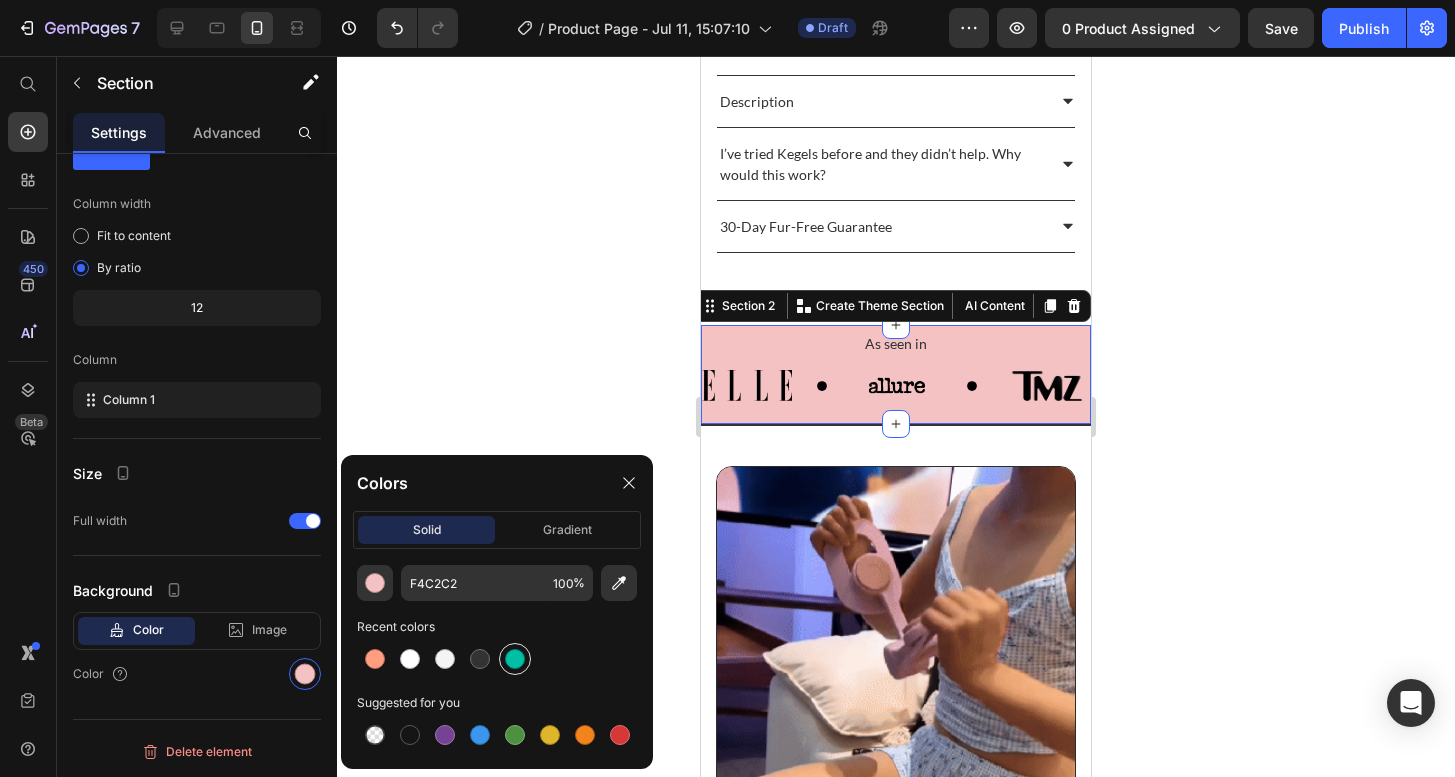 click at bounding box center (515, 659) 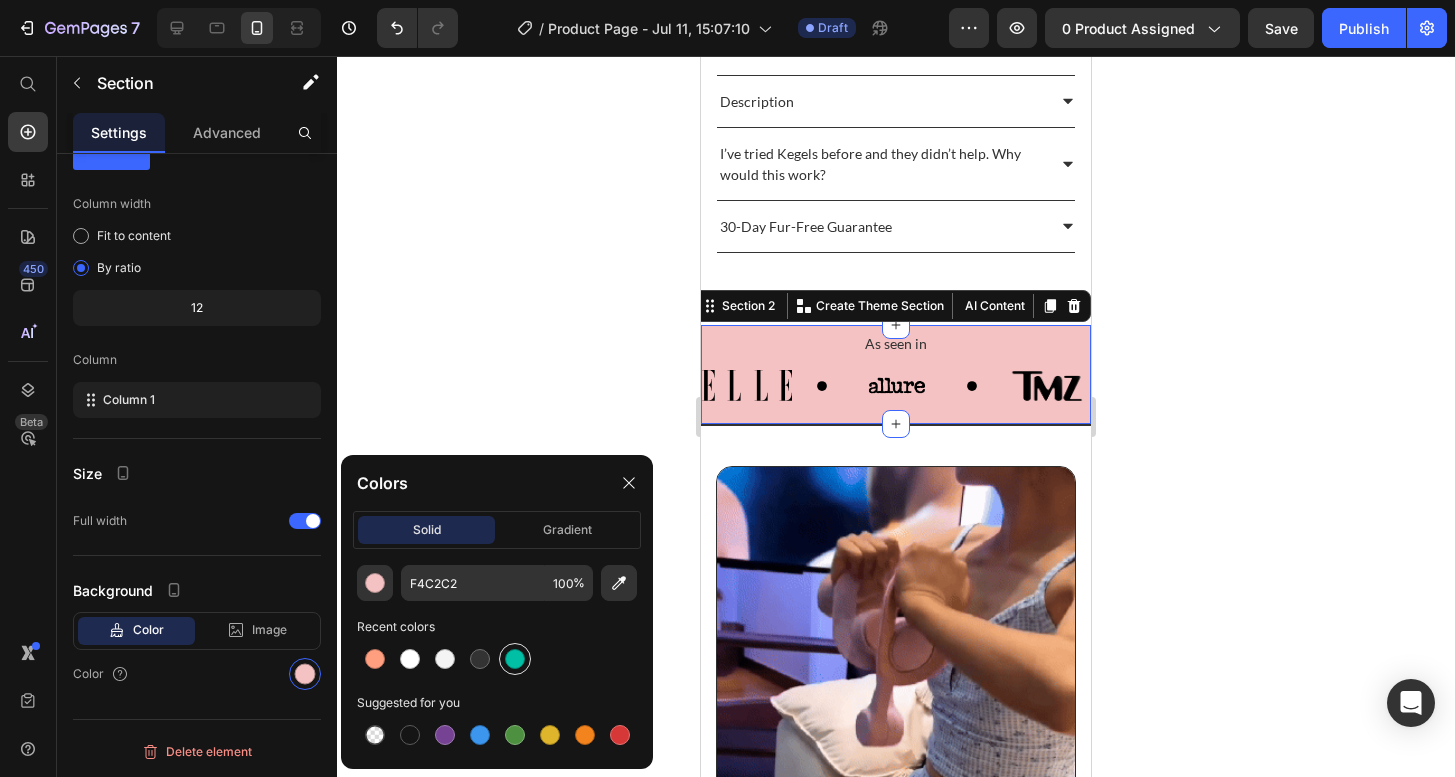 type on "00BFA5" 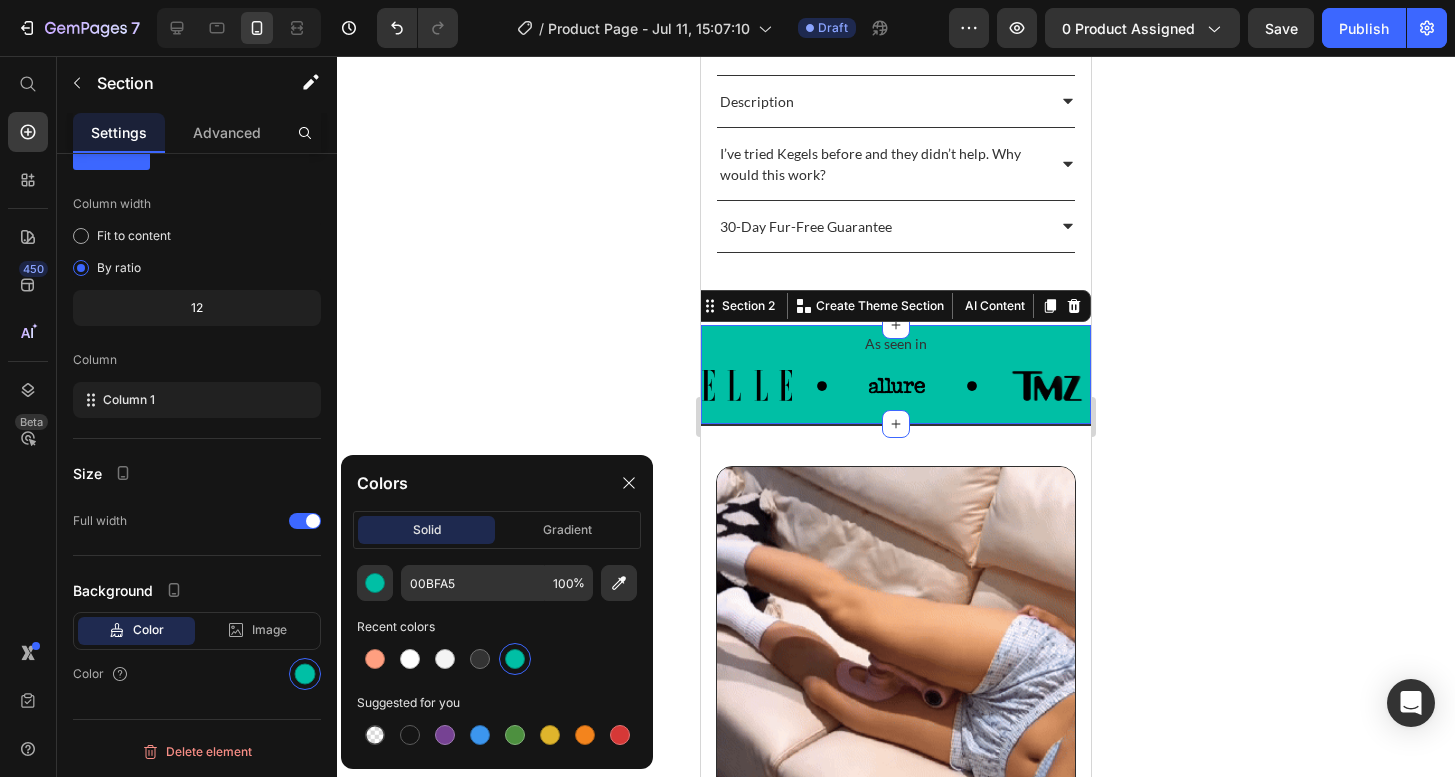 click 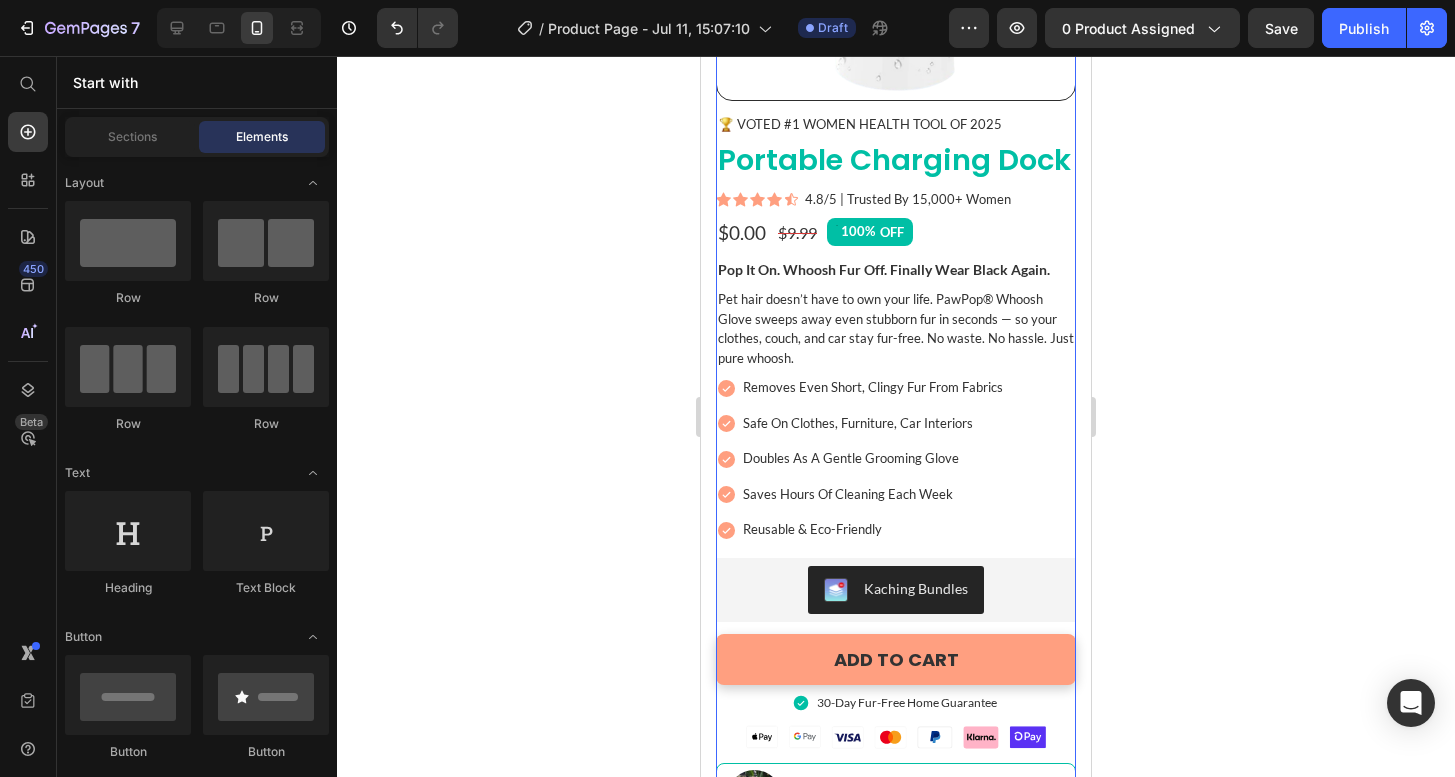 scroll, scrollTop: 445, scrollLeft: 0, axis: vertical 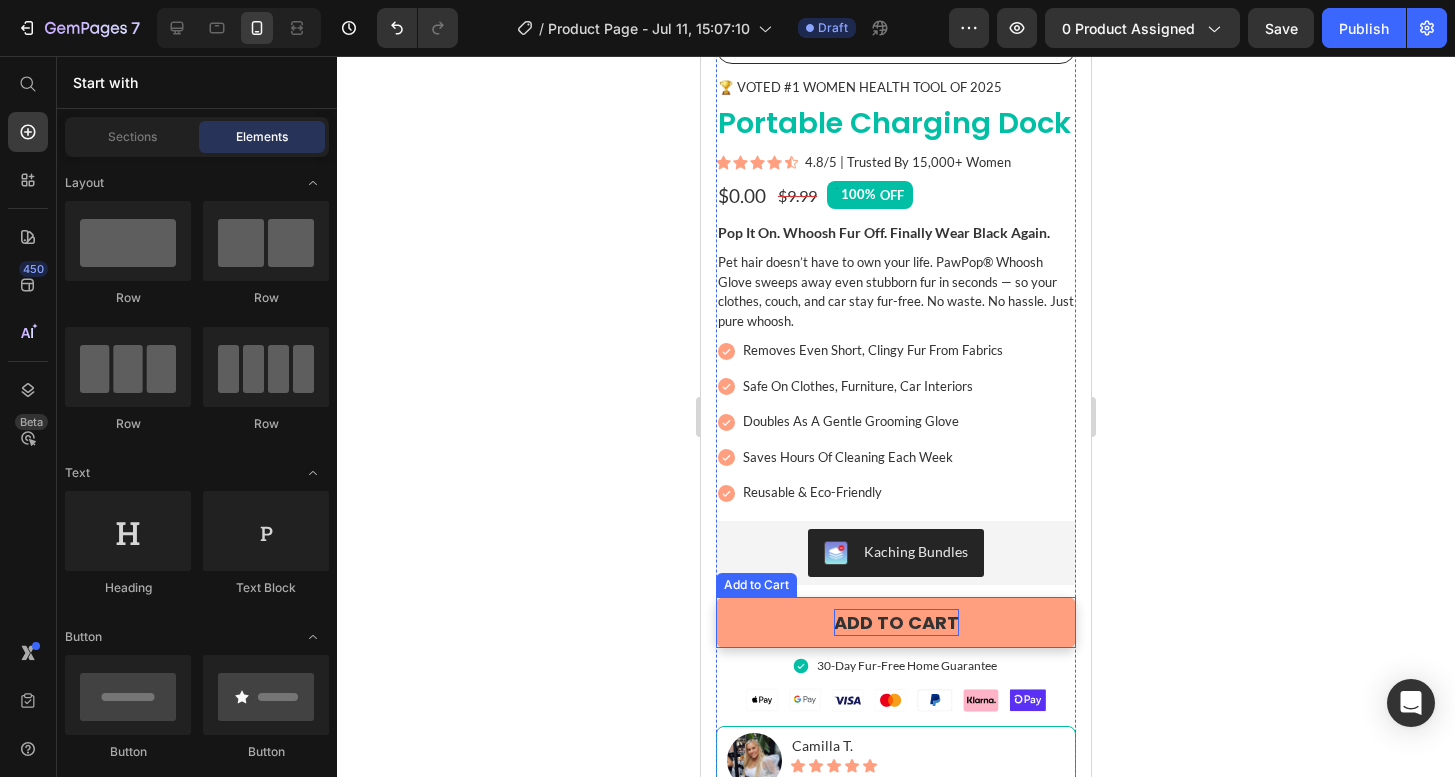 click on "ADD TO CART" at bounding box center [896, 622] 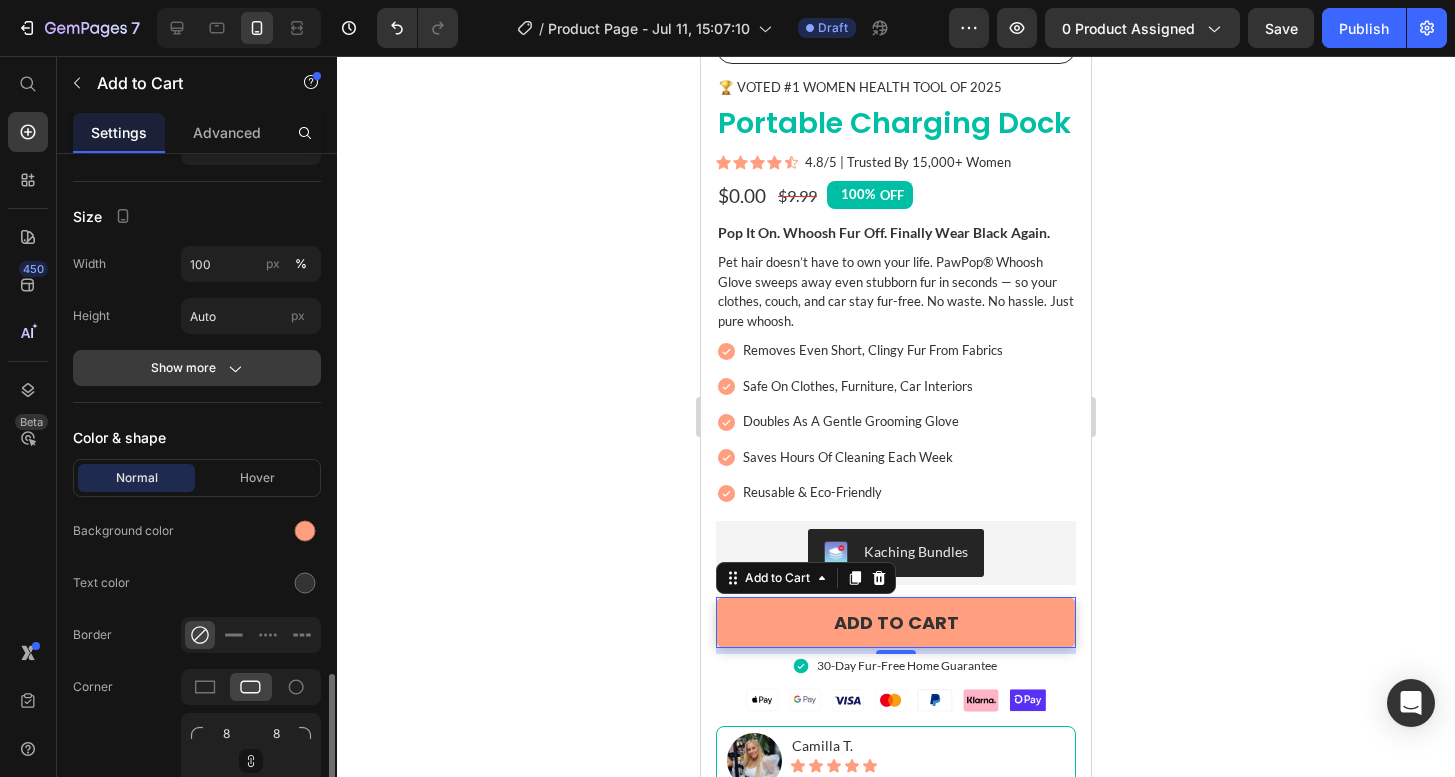 scroll, scrollTop: 988, scrollLeft: 0, axis: vertical 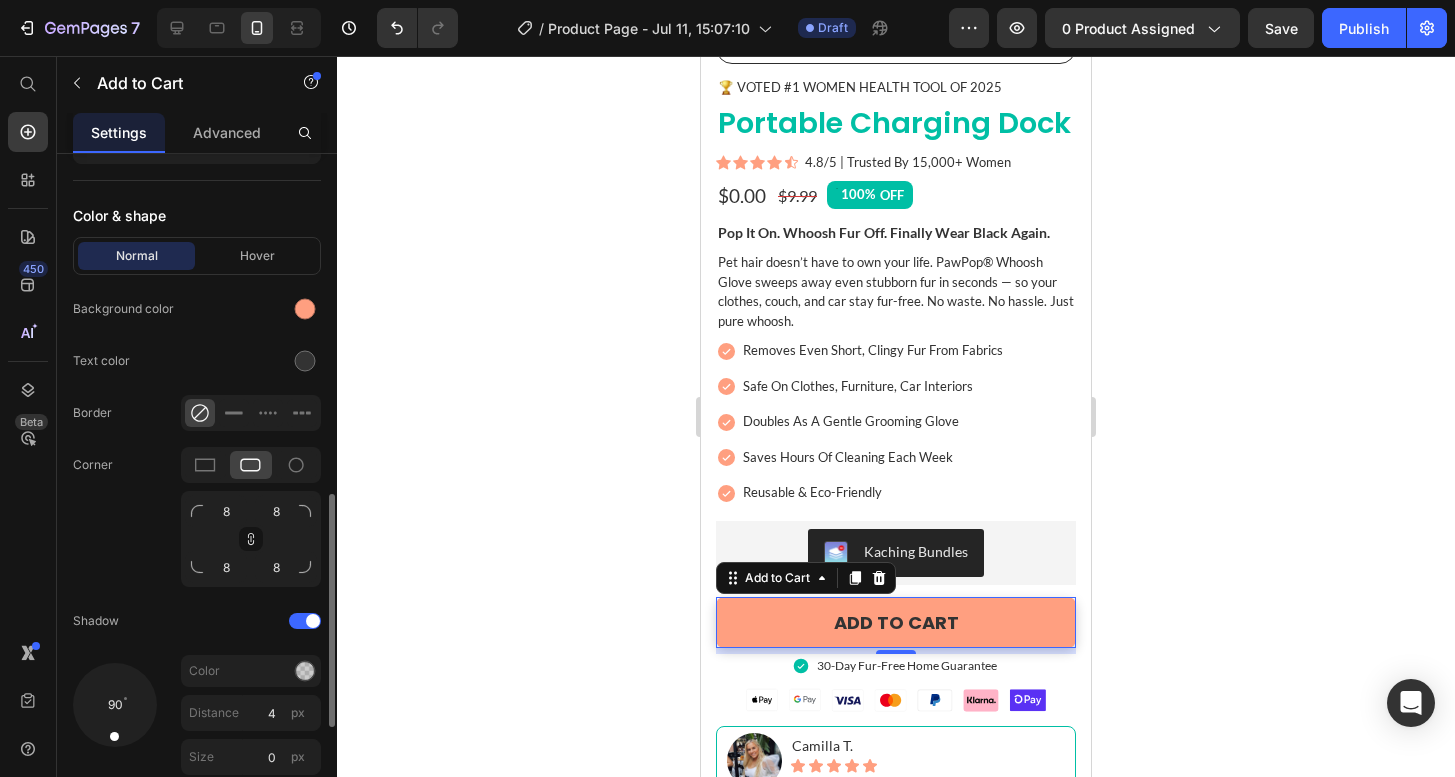 click on "Normal Hover Background color Text color Border Corner 8 8 8 8 Shadow 90 Color Distance 4 px Size 0 px Blur 12 px" 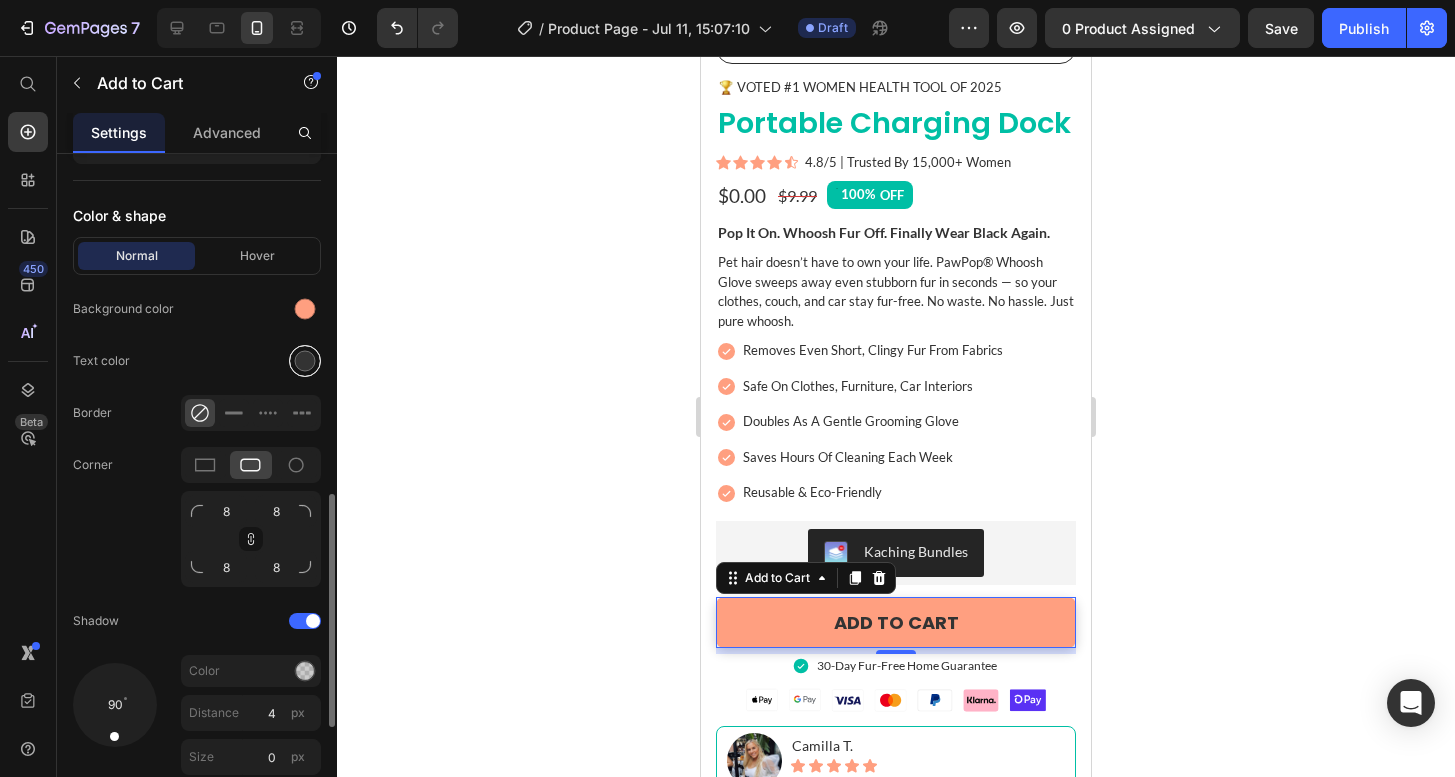 click at bounding box center (305, 361) 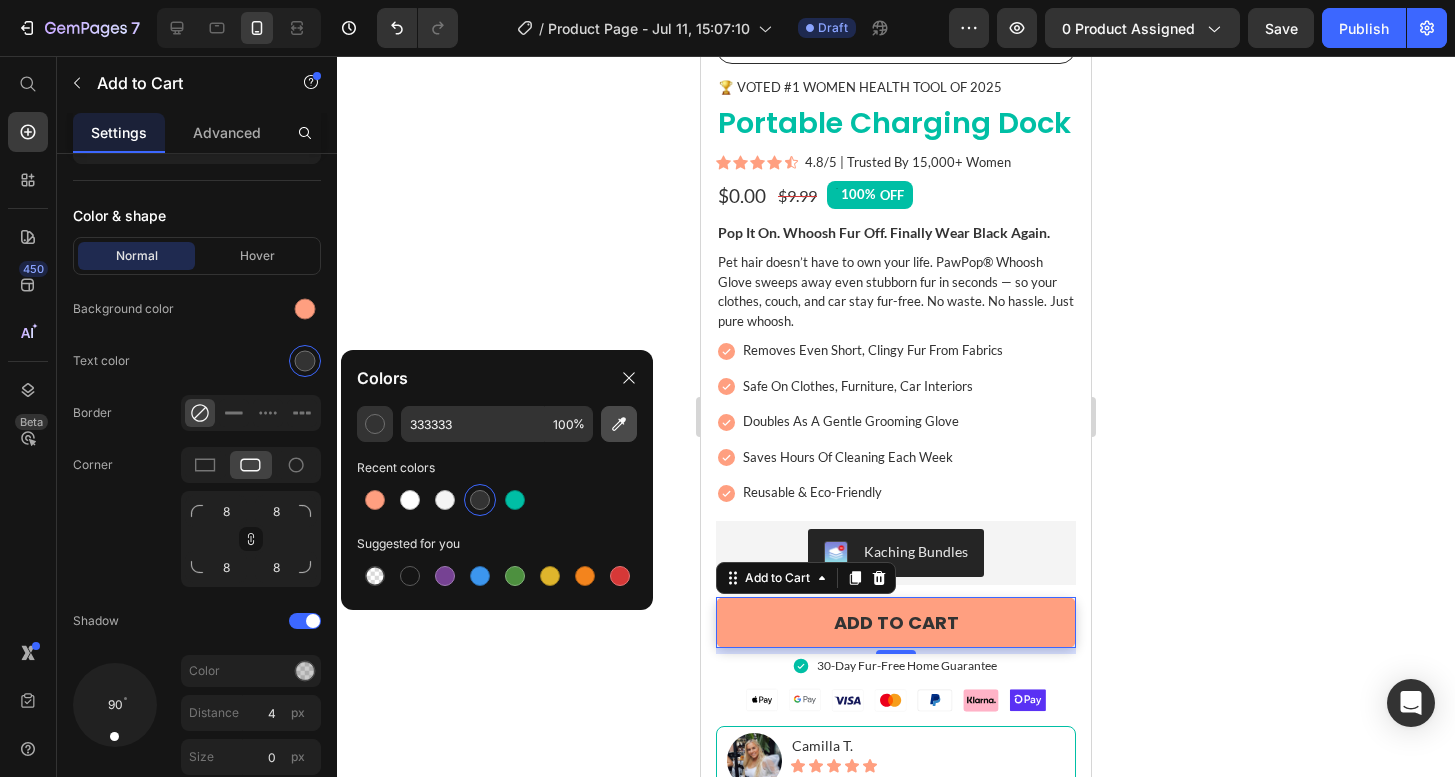 click 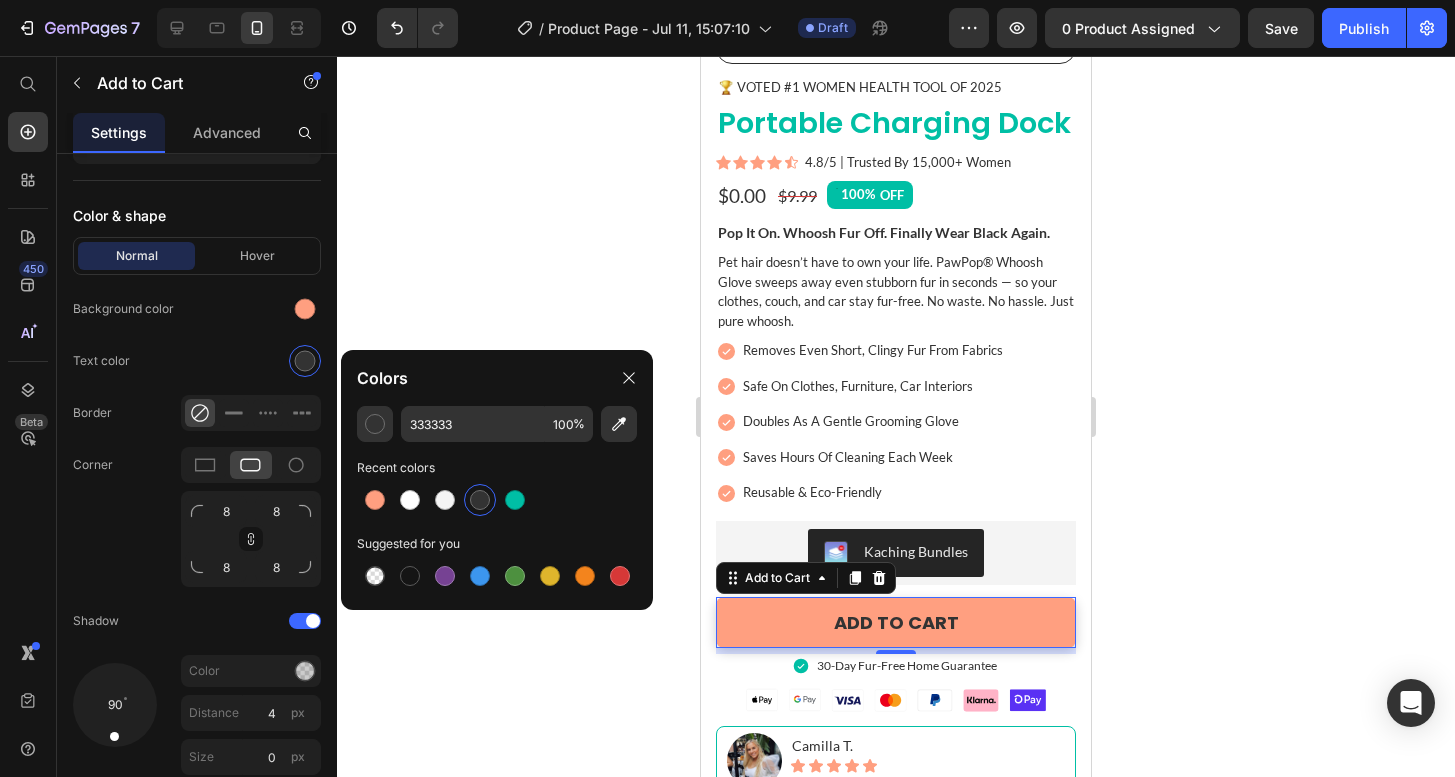 type on "FFFFFF" 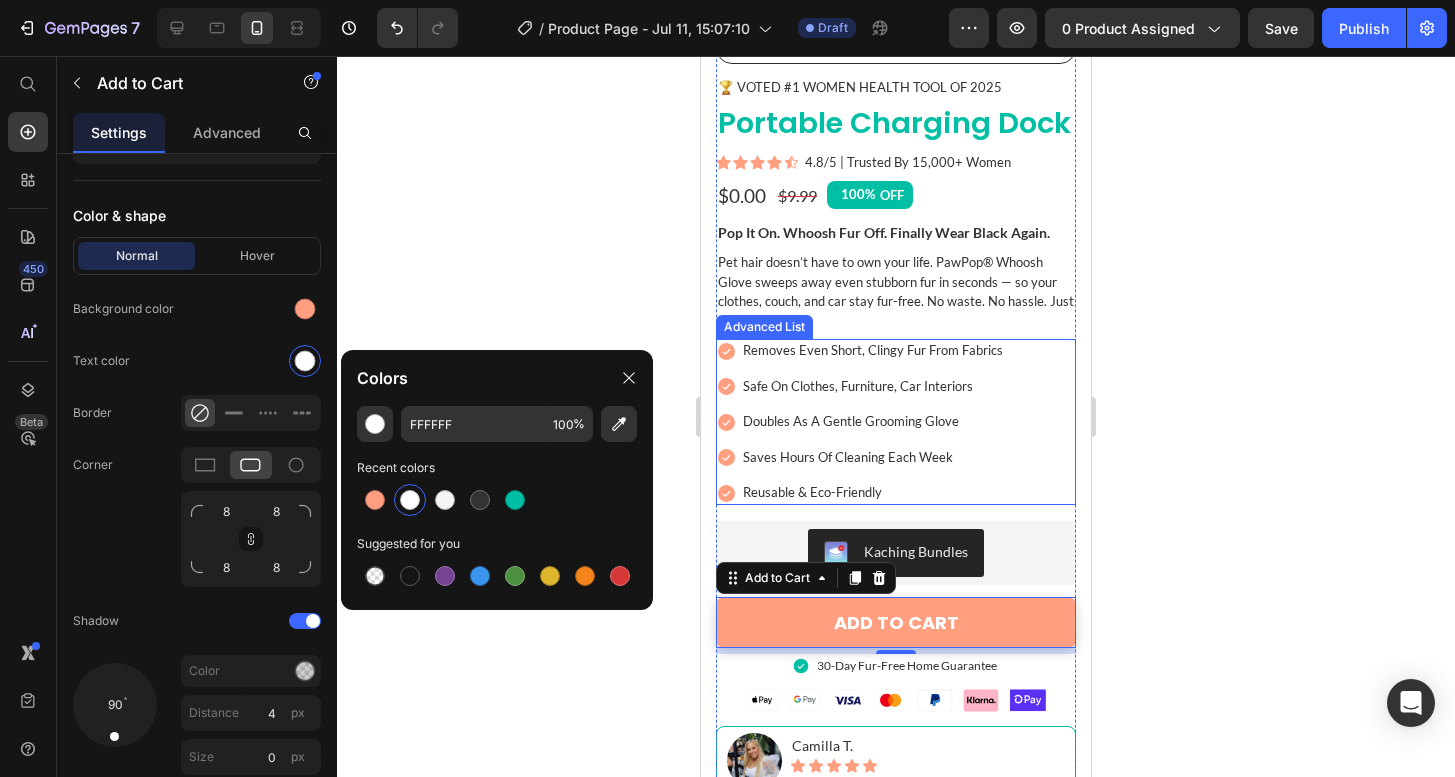 click 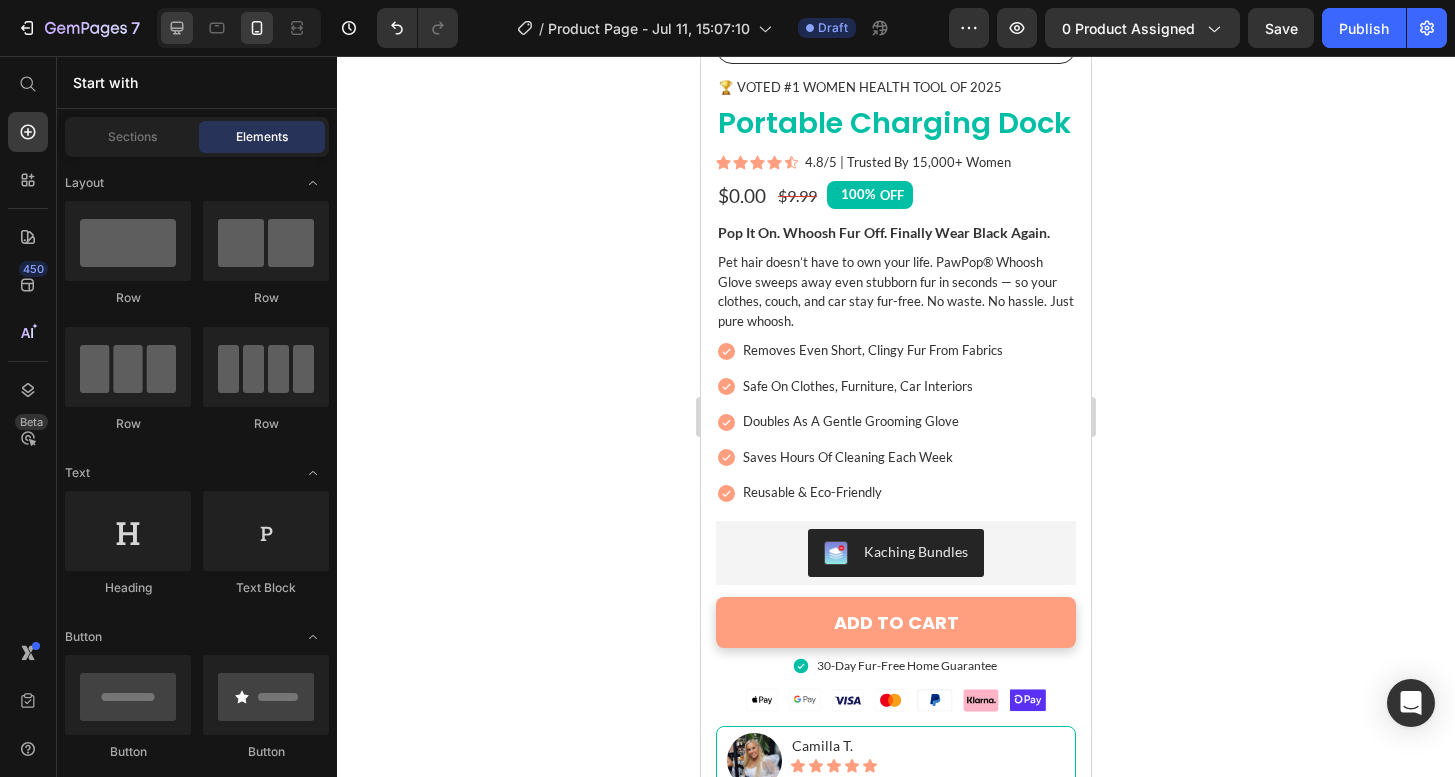 click 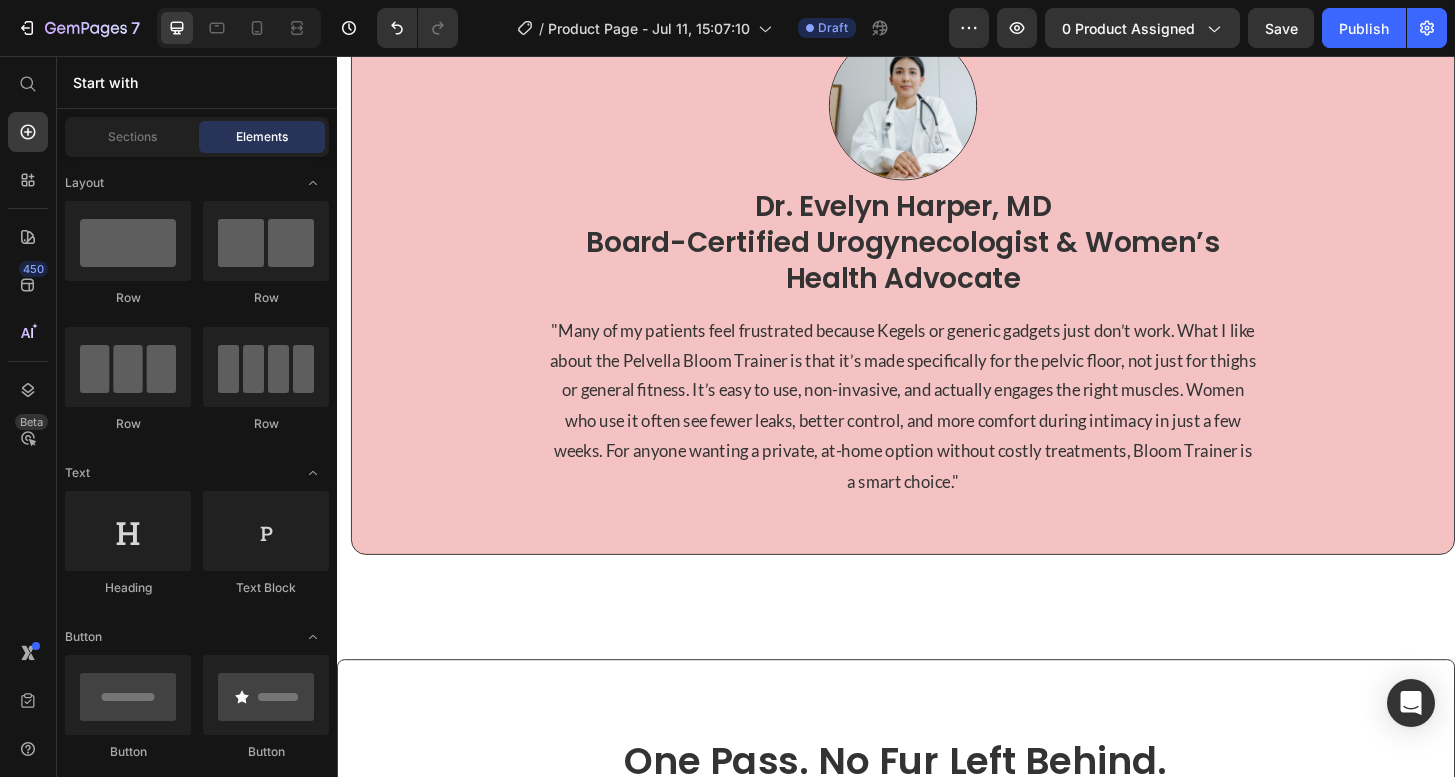 scroll, scrollTop: 3863, scrollLeft: 0, axis: vertical 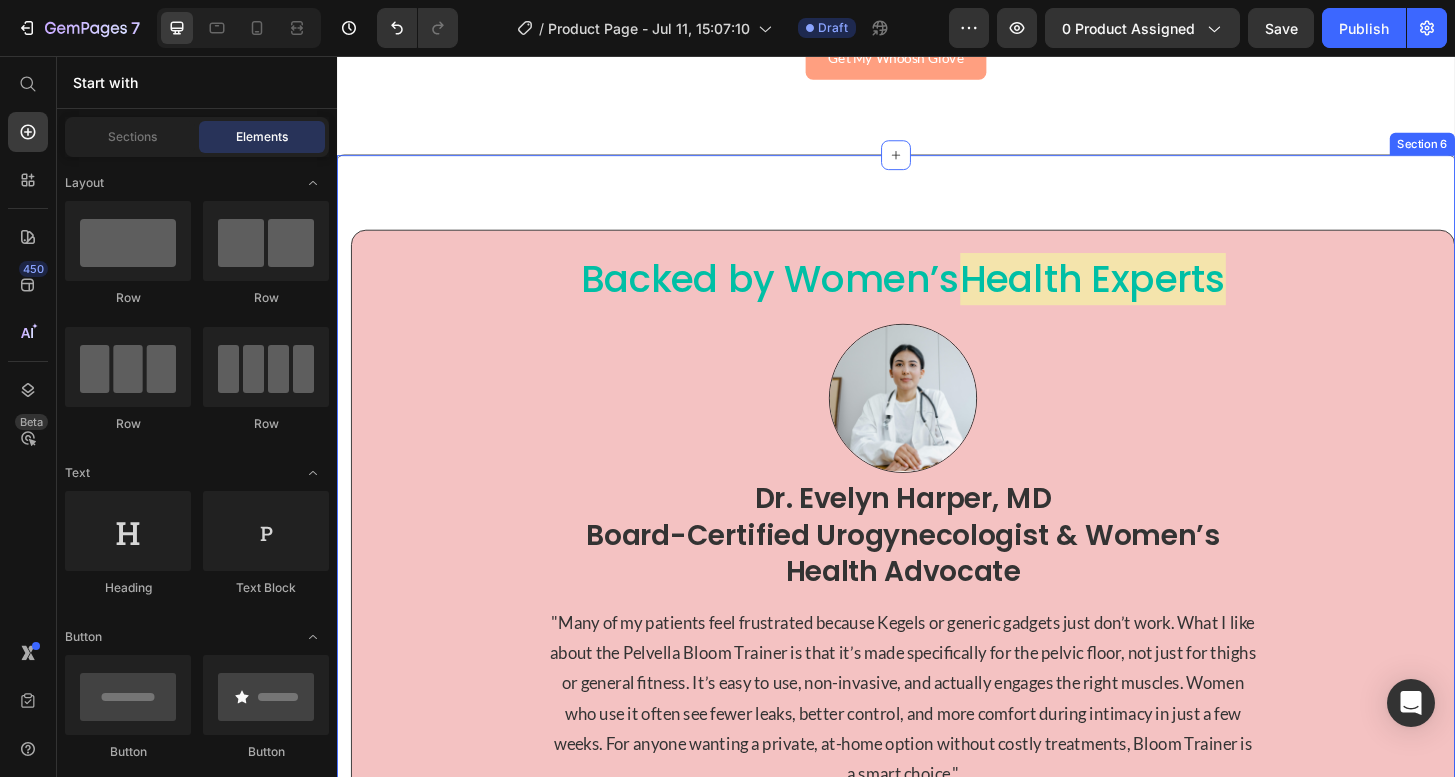 click on "Backed by Women’s  Health Experts Heading Image Dr. Evelyn Harper, MD Board-Certified Urogynecologist & Women’s Health Advocate Heading "Many of my patients feel frustrated because Kegels or generic gadgets just don’t work. What I like about the Pelvella Bloom Trainer is that it’s made specifically for the pelvic floor, not just for thighs or general fitness. It’s easy to use, non-invasive, and actually engages the right muscles. Women who use it often see fewer leaks, better control, and more comfort during intimacy in just a few weeks. For anyone wanting a private, at-home option without costly treatments, Bloom Trainer is a smart choice." Text Block Row Row Row Row Section 6" at bounding box center (937, 589) 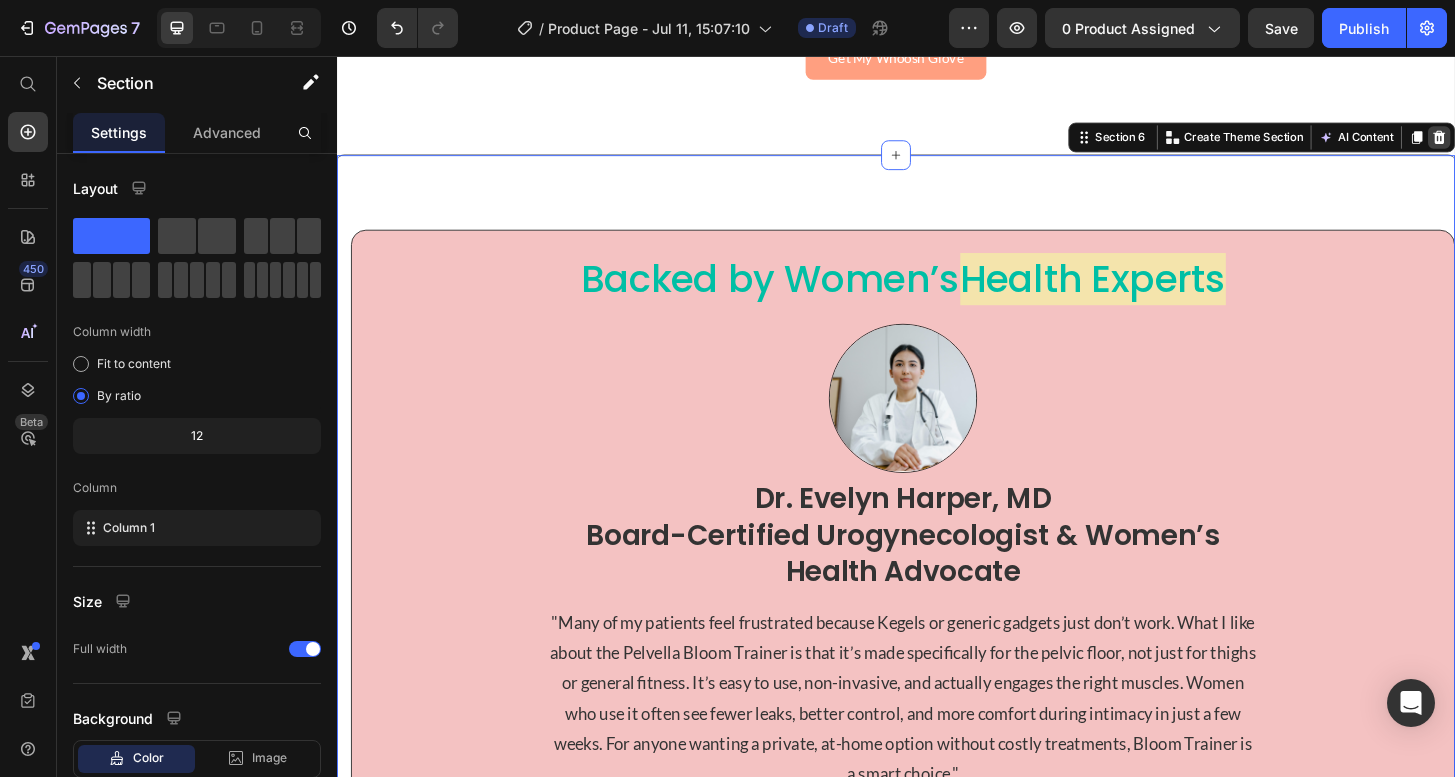 click 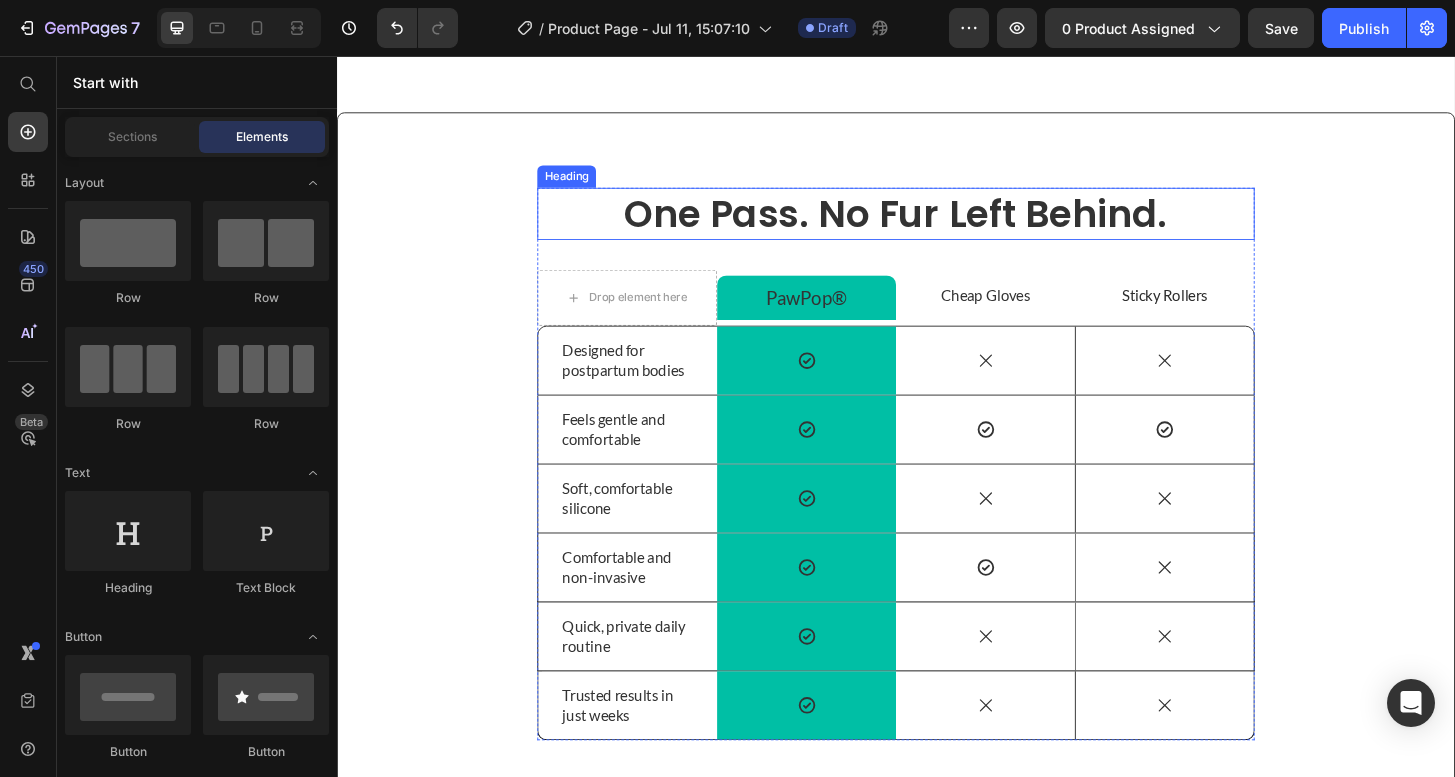 scroll, scrollTop: 3866, scrollLeft: 0, axis: vertical 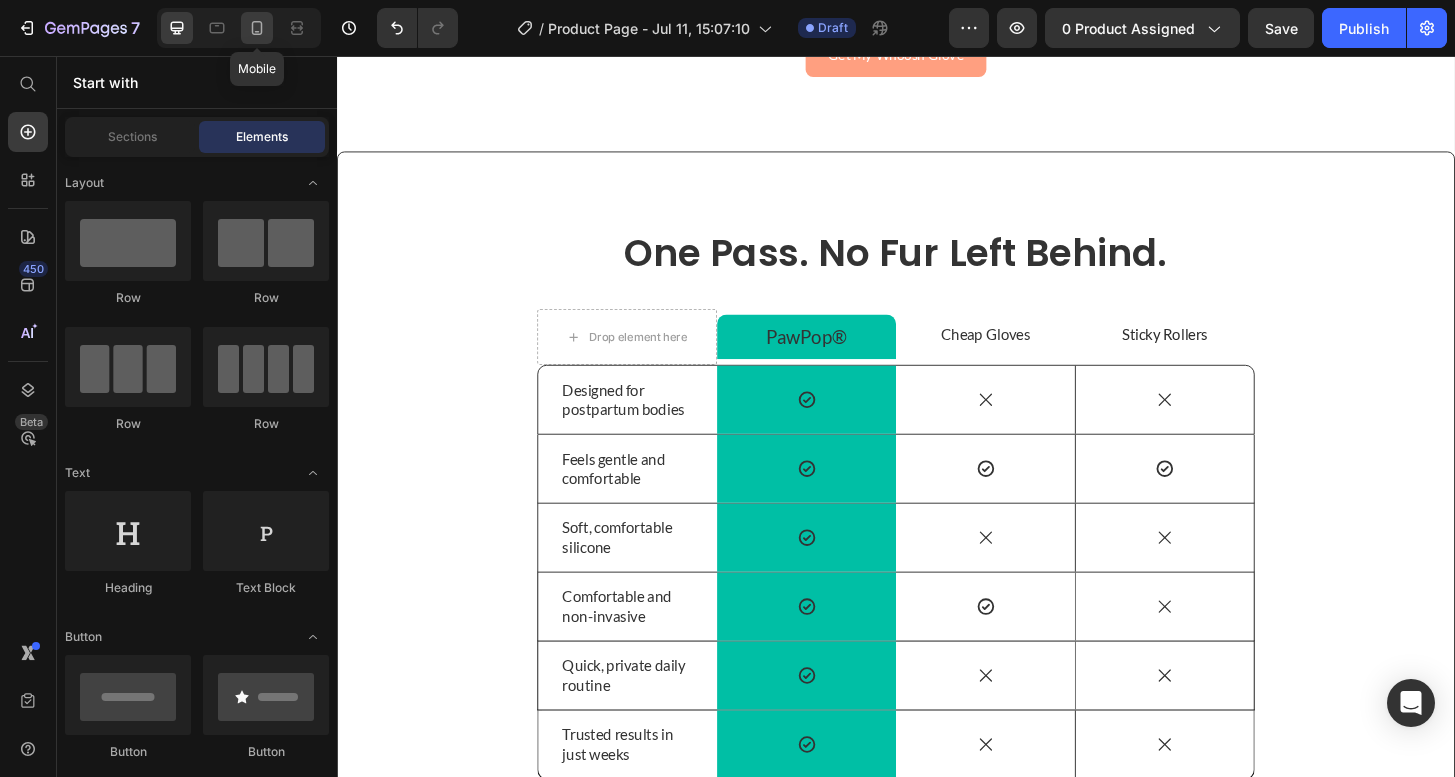 click 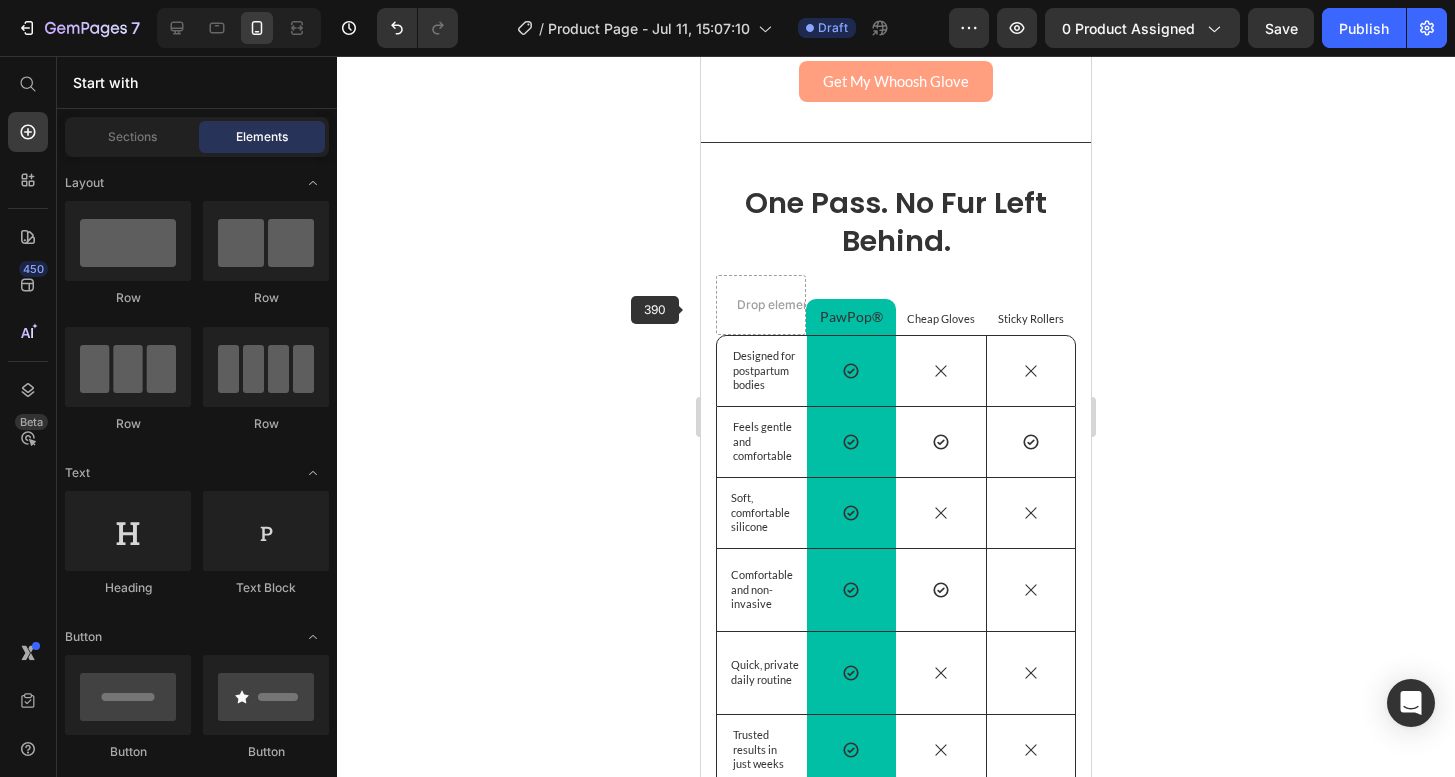 scroll, scrollTop: 3803, scrollLeft: 0, axis: vertical 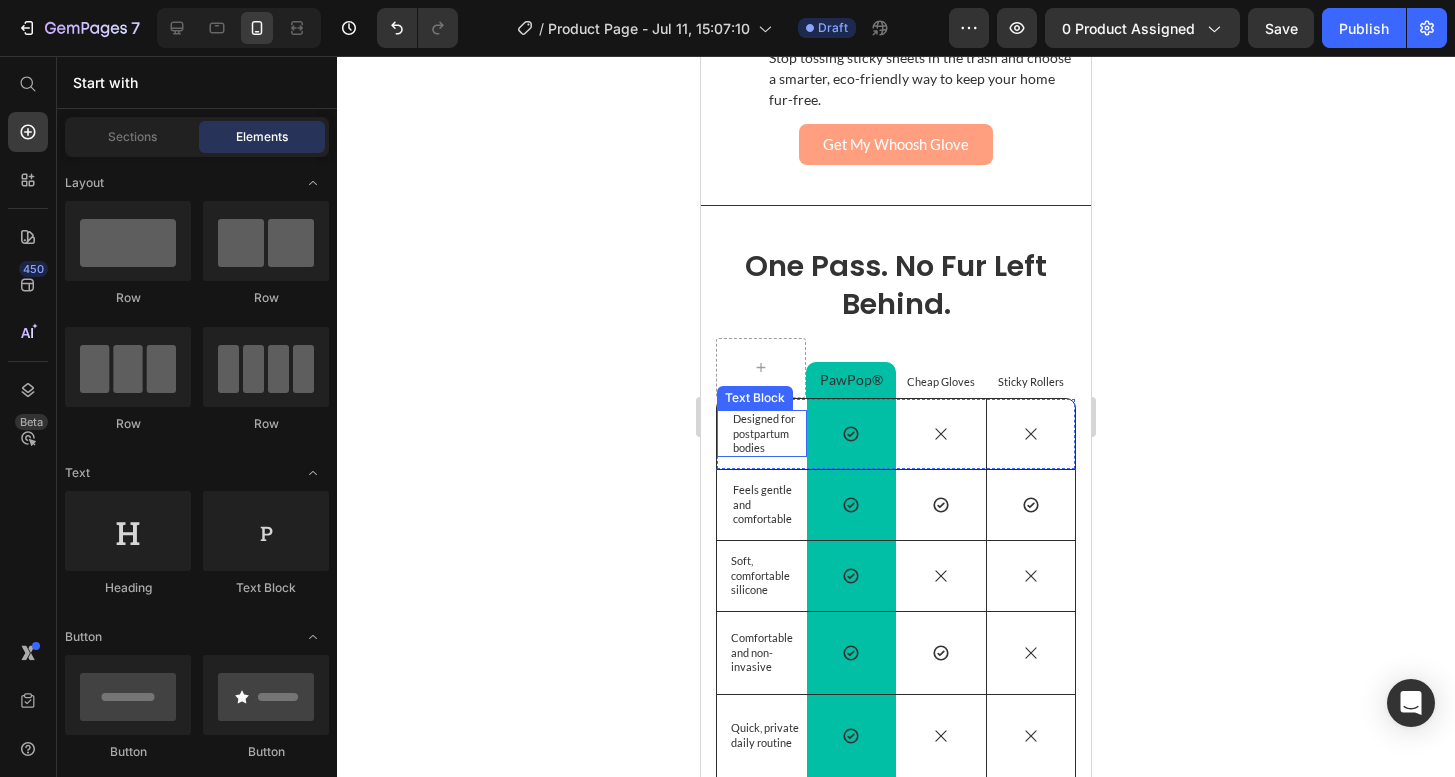 click on "Designed for postpartum bodies" at bounding box center (769, 433) 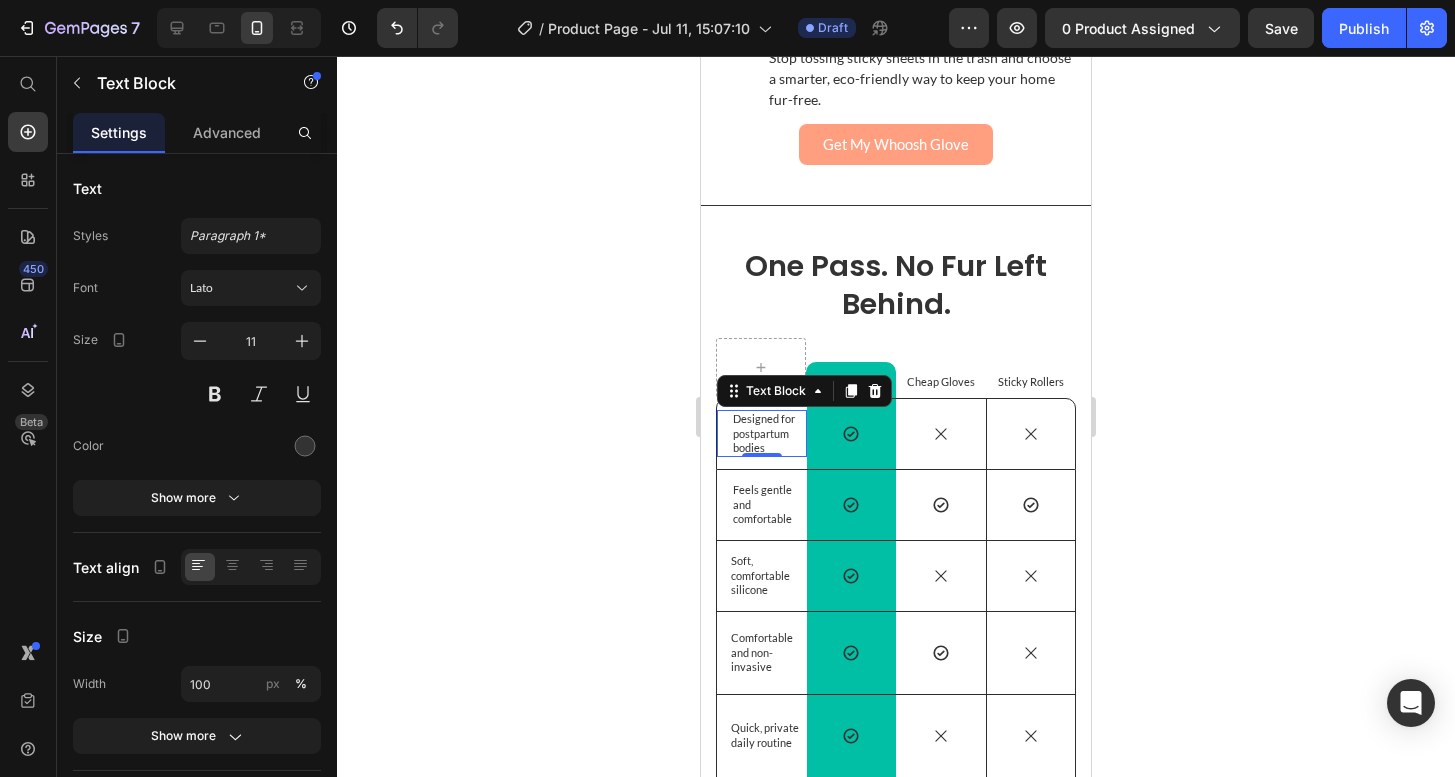 click on "Designed for postpartum bodies" at bounding box center [769, 433] 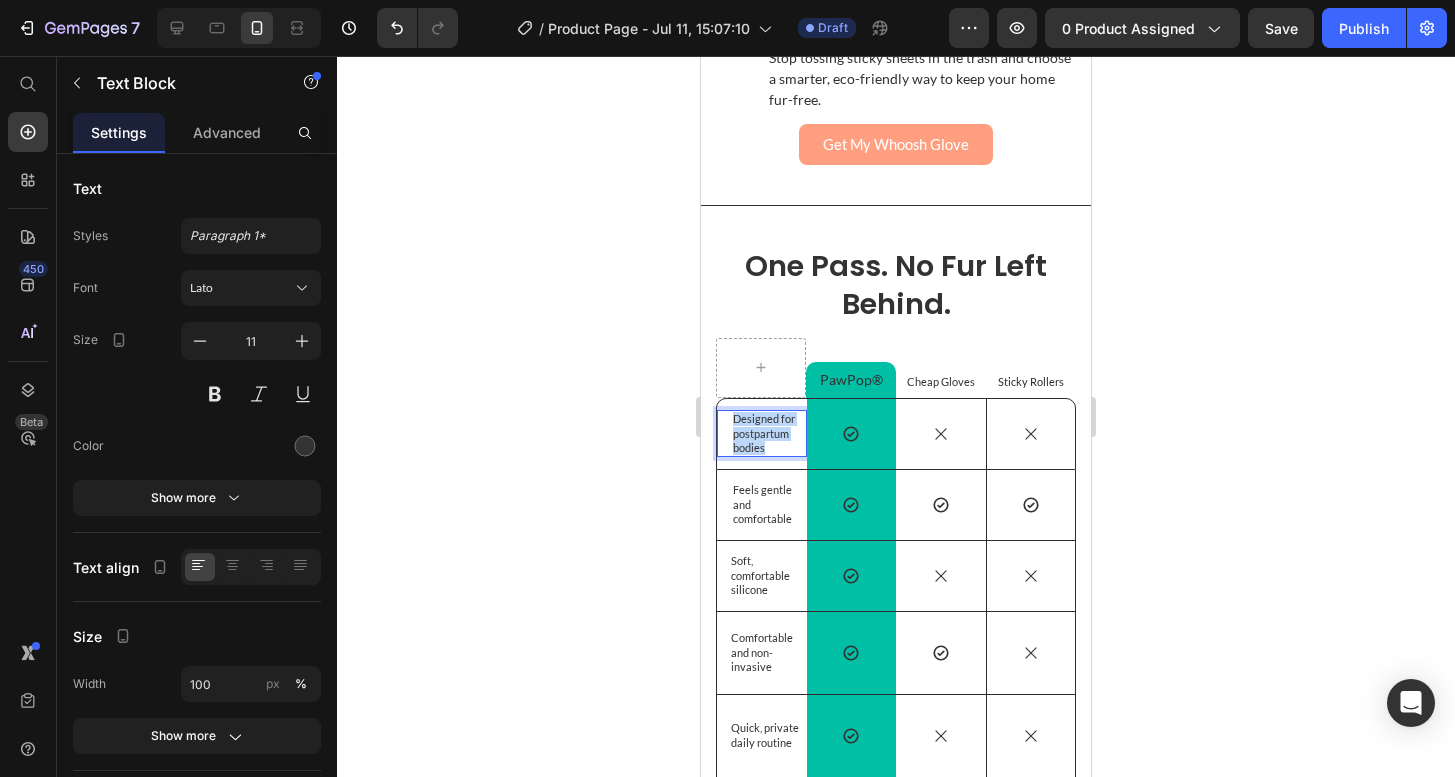 drag, startPoint x: 768, startPoint y: 445, endPoint x: 718, endPoint y: 419, distance: 56.35601 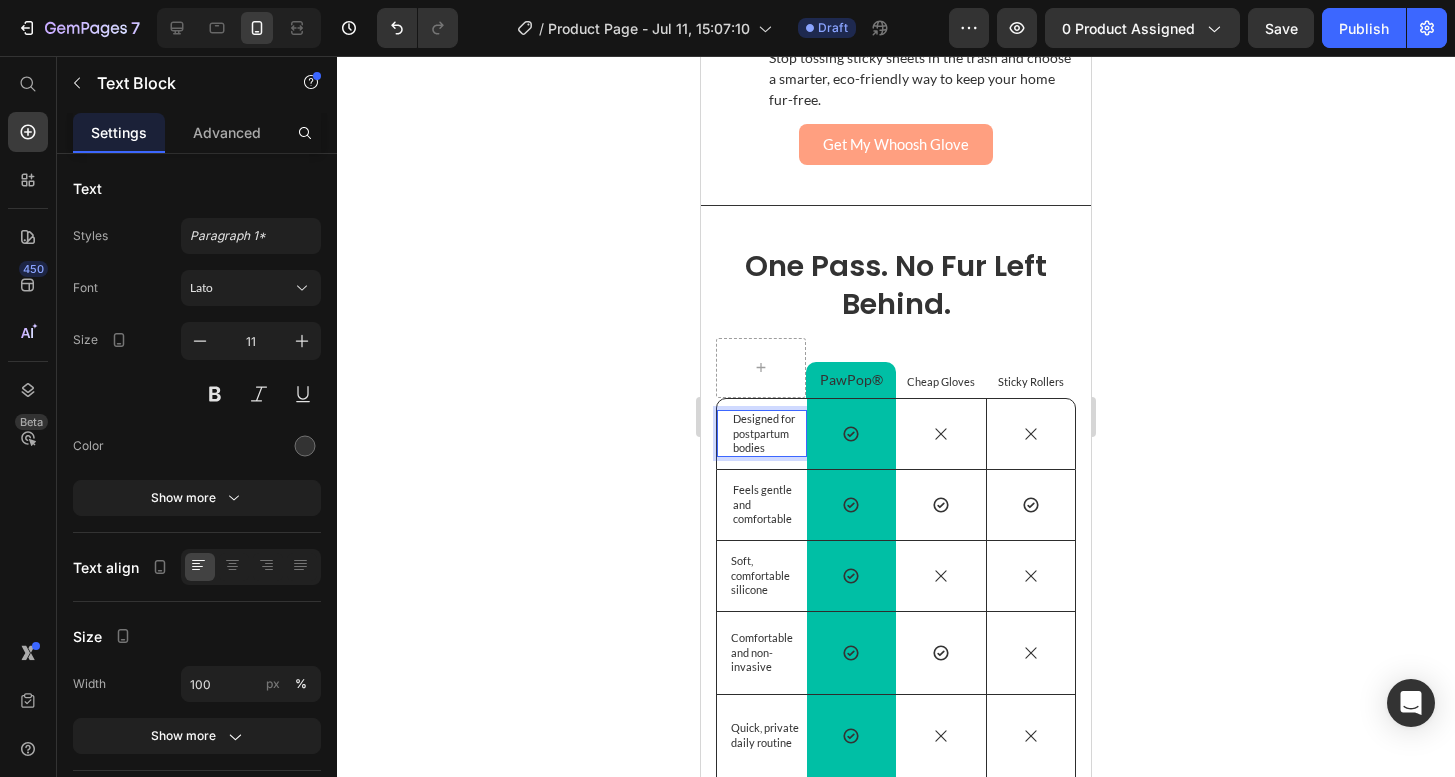 scroll, scrollTop: 3810, scrollLeft: 0, axis: vertical 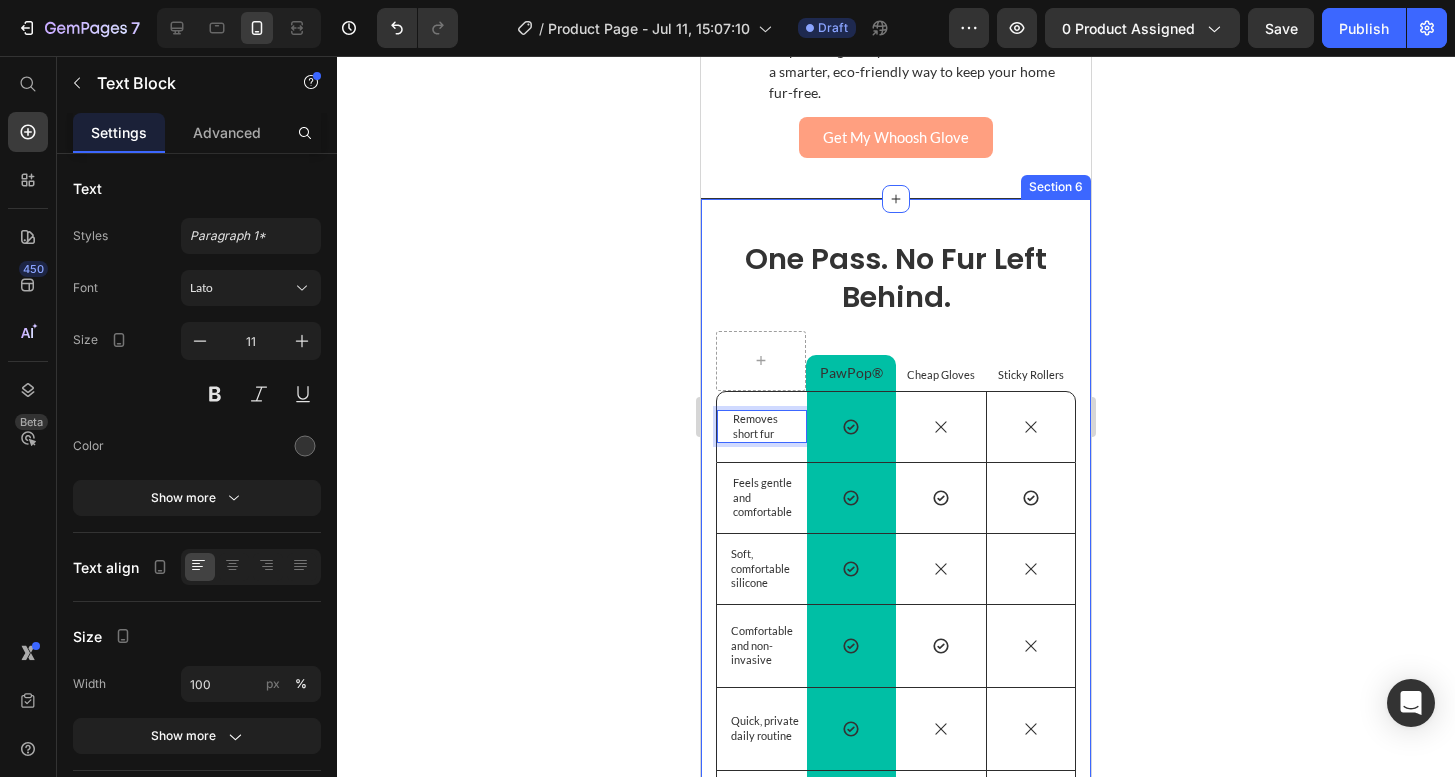 click 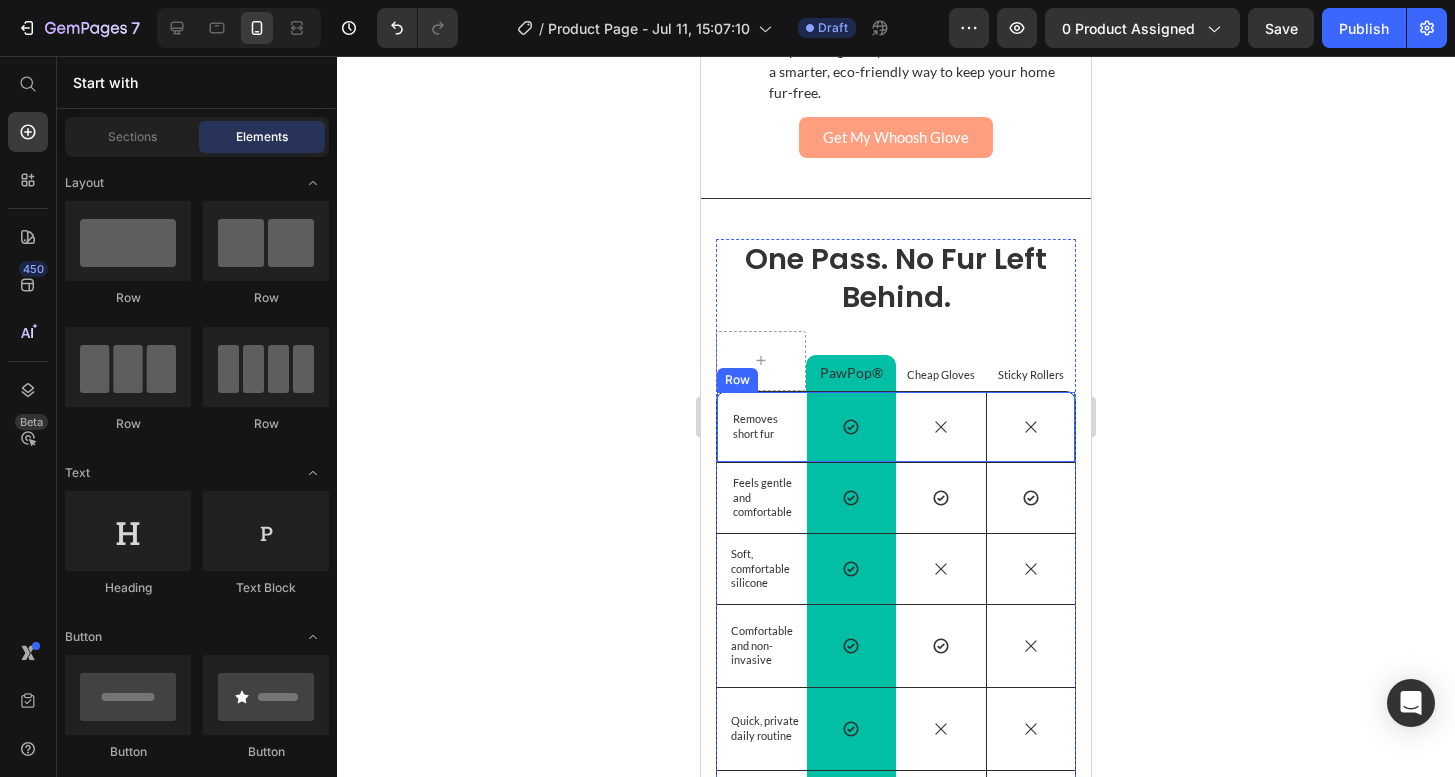 scroll, scrollTop: 3926, scrollLeft: 0, axis: vertical 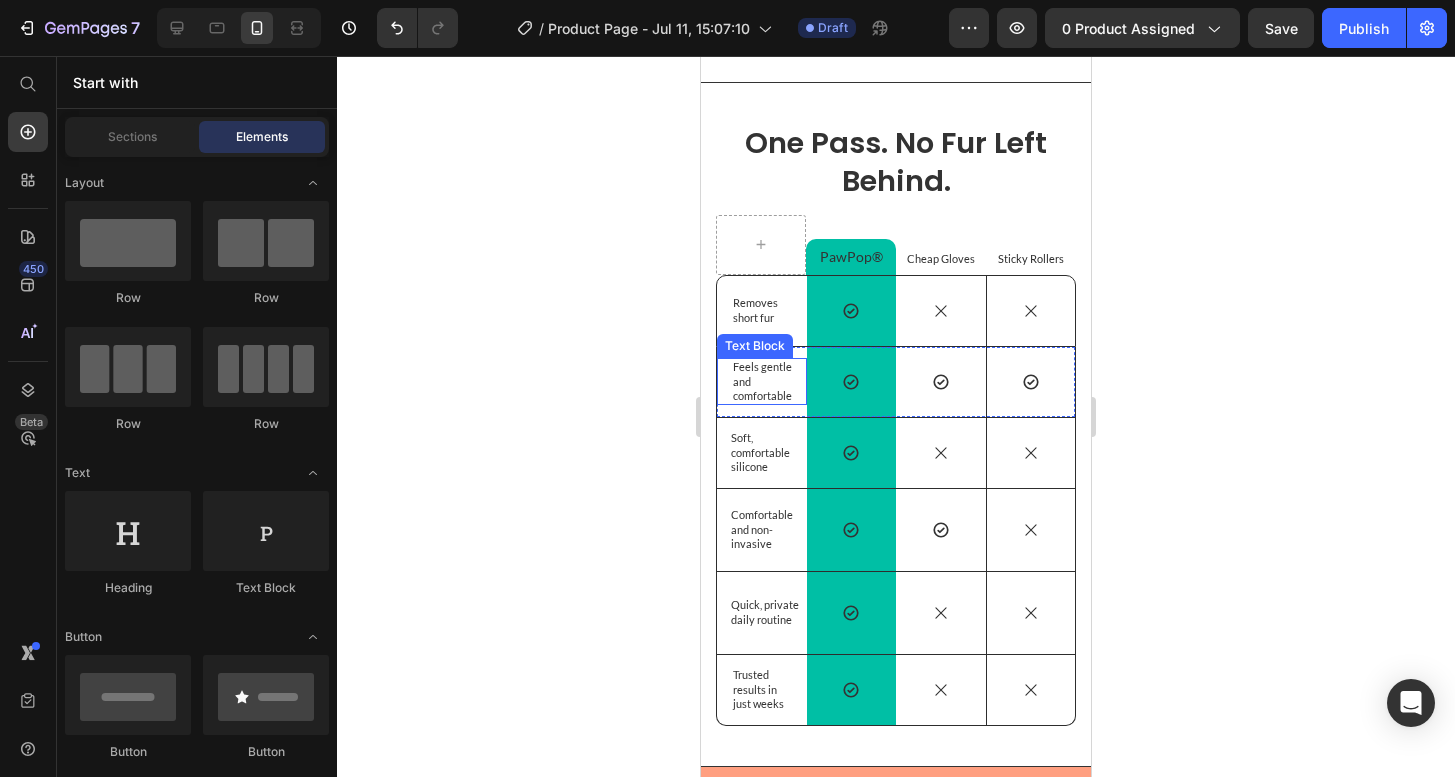 click on "Feels gentle and comfortable" at bounding box center [769, 381] 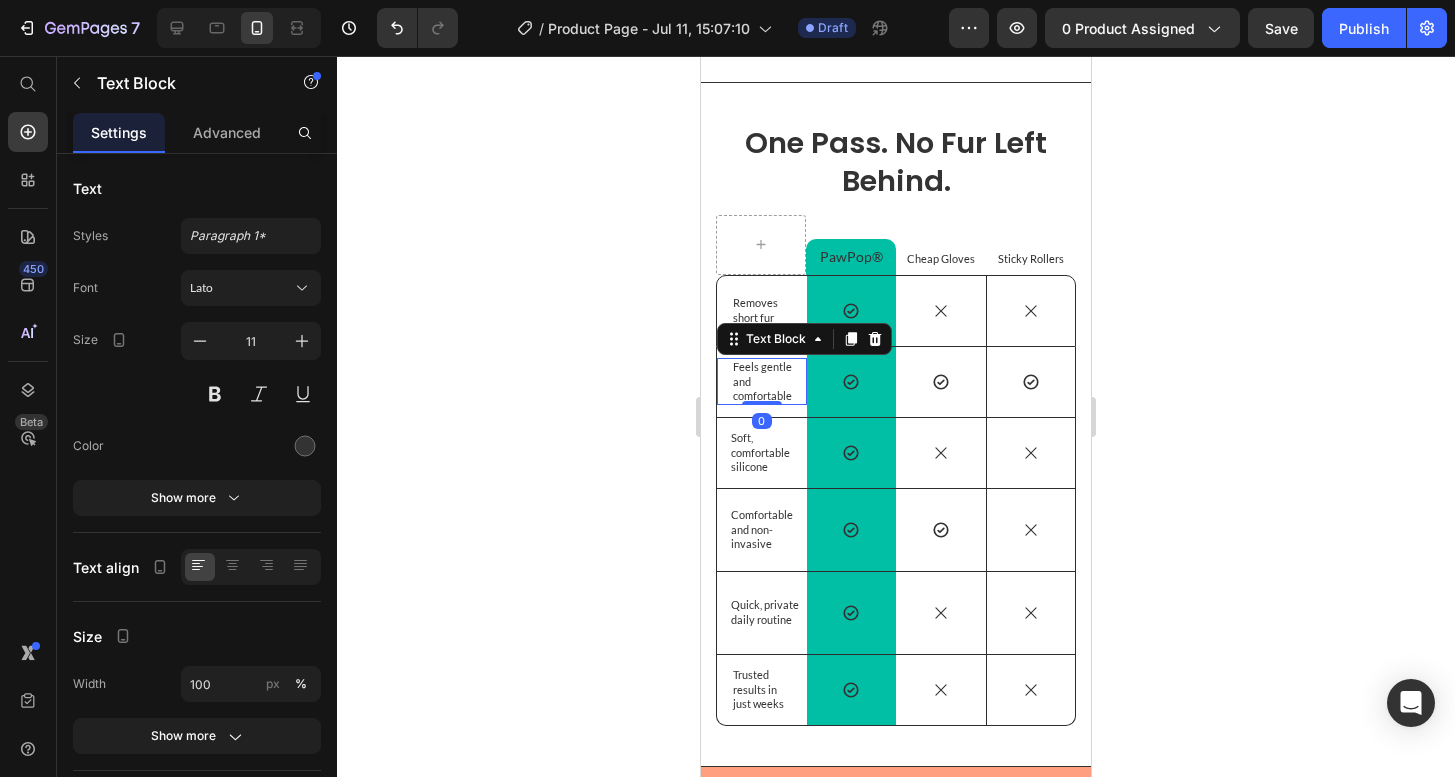 click on "Feels gentle and comfortable" at bounding box center (769, 381) 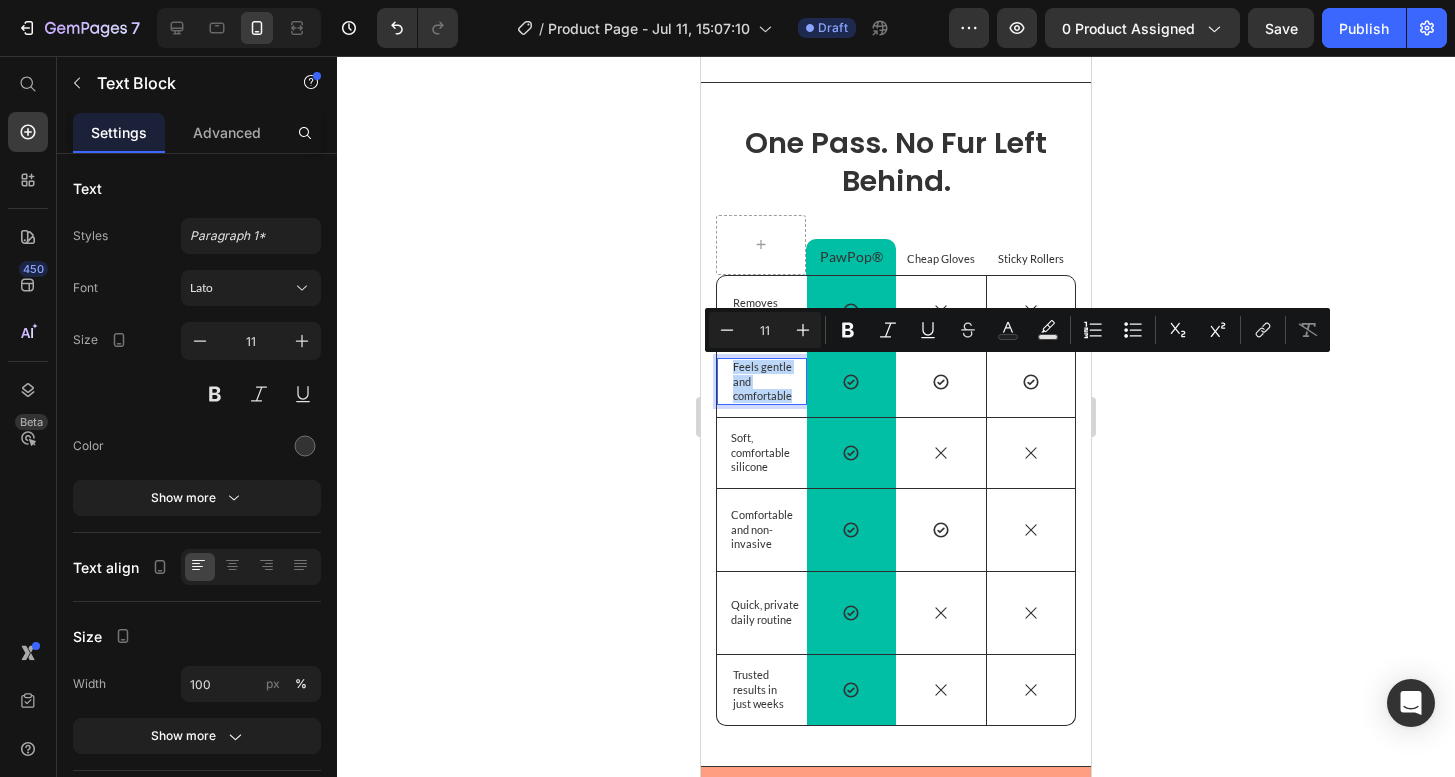 drag, startPoint x: 790, startPoint y: 396, endPoint x: 724, endPoint y: 370, distance: 70.93659 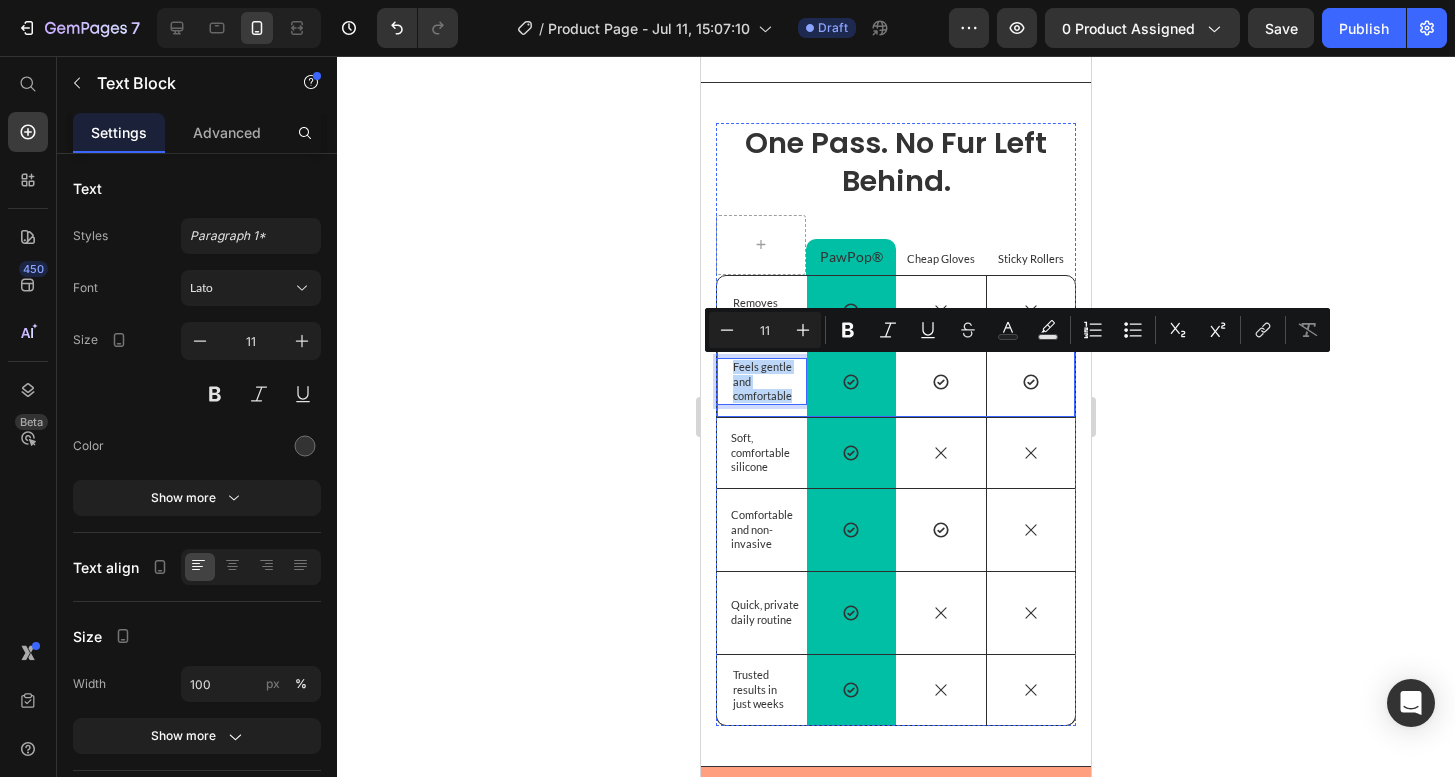 scroll, scrollTop: 3940, scrollLeft: 0, axis: vertical 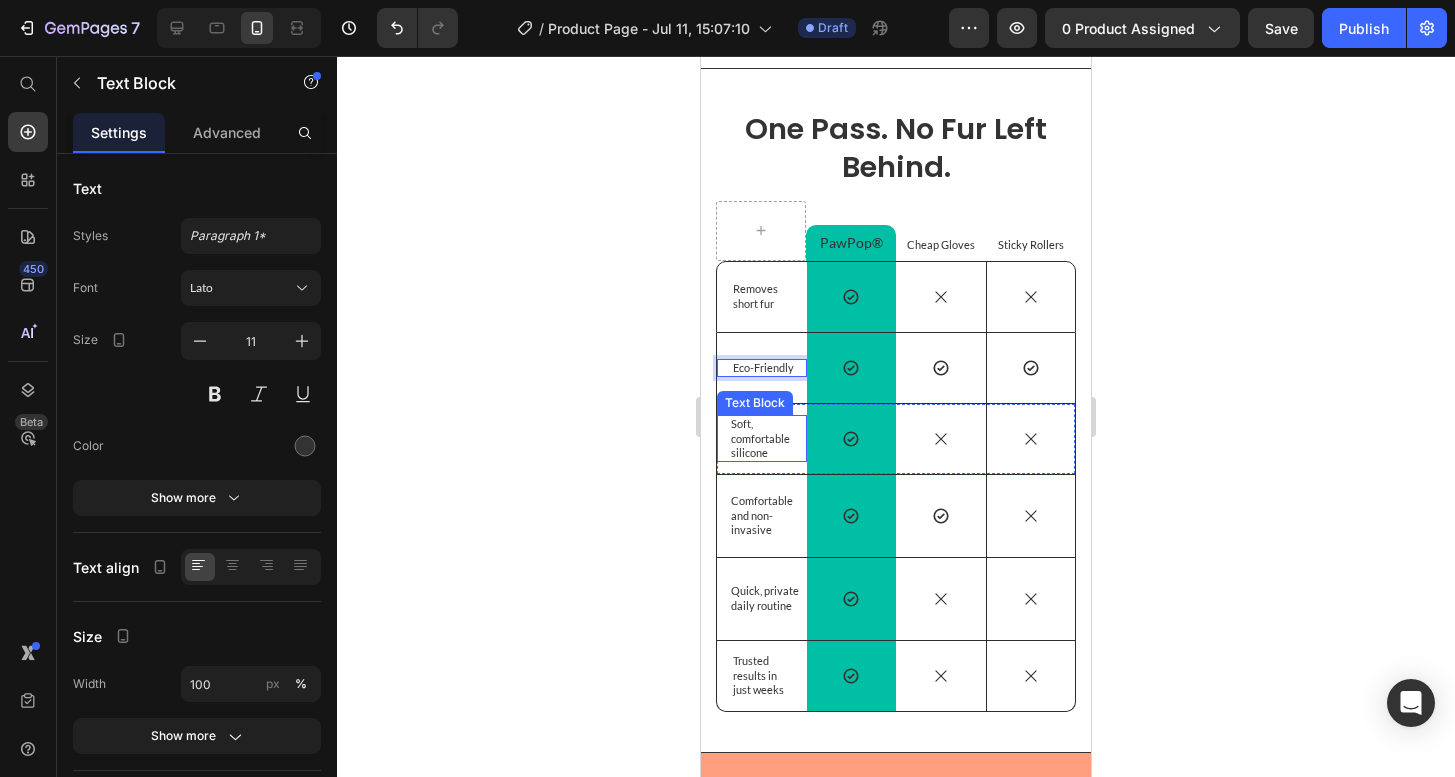 click on "Soft, comfortable silicone" at bounding box center (768, 438) 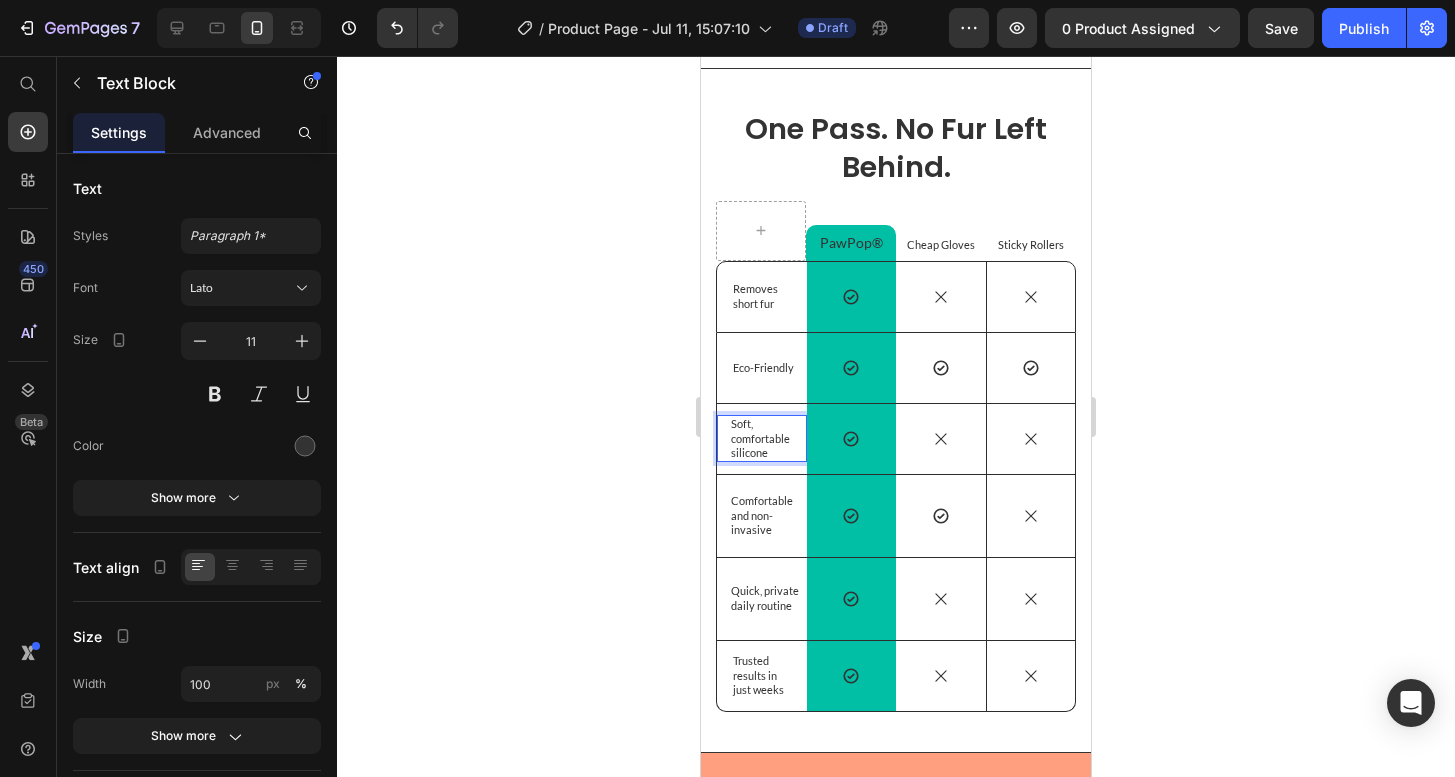 click on "Soft, comfortable silicone" at bounding box center (768, 438) 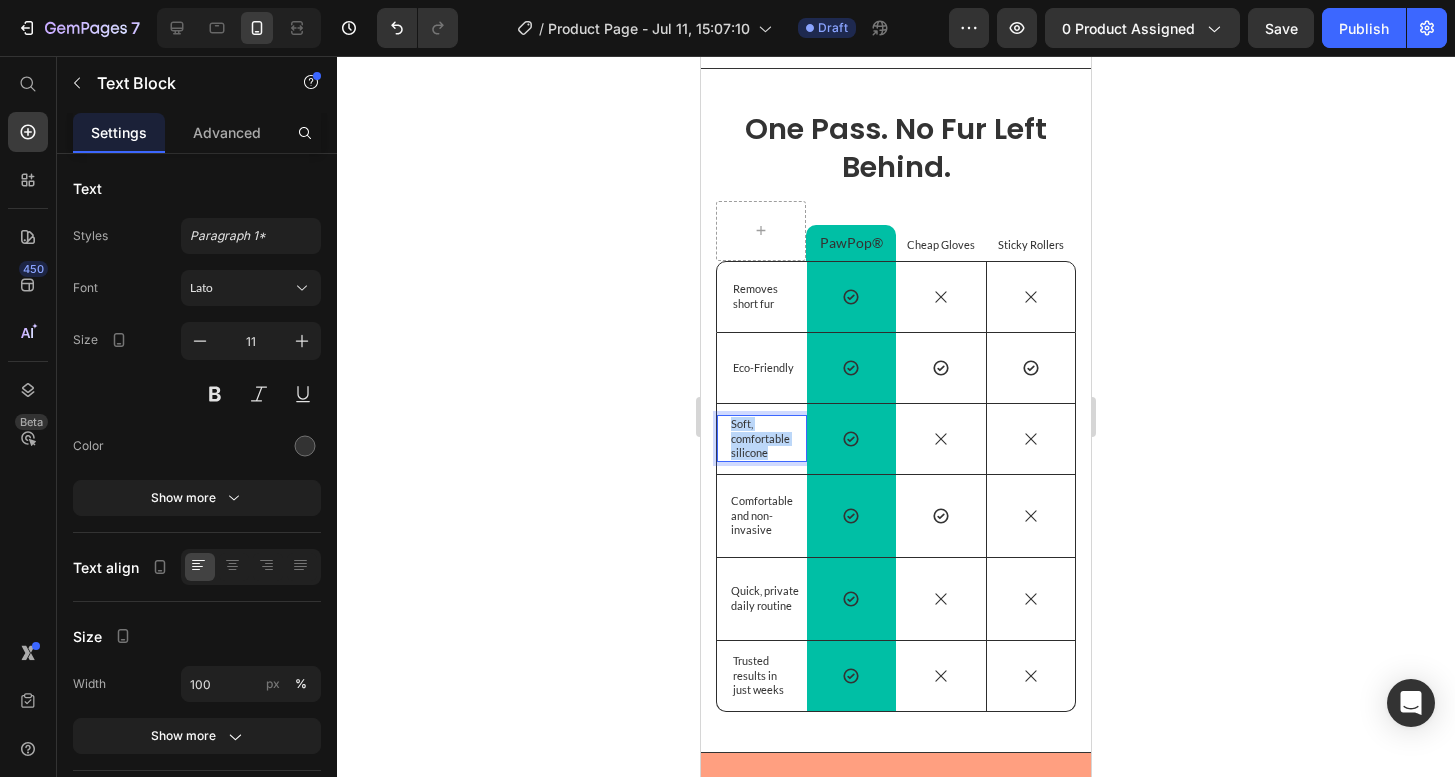 drag, startPoint x: 782, startPoint y: 452, endPoint x: 725, endPoint y: 418, distance: 66.37017 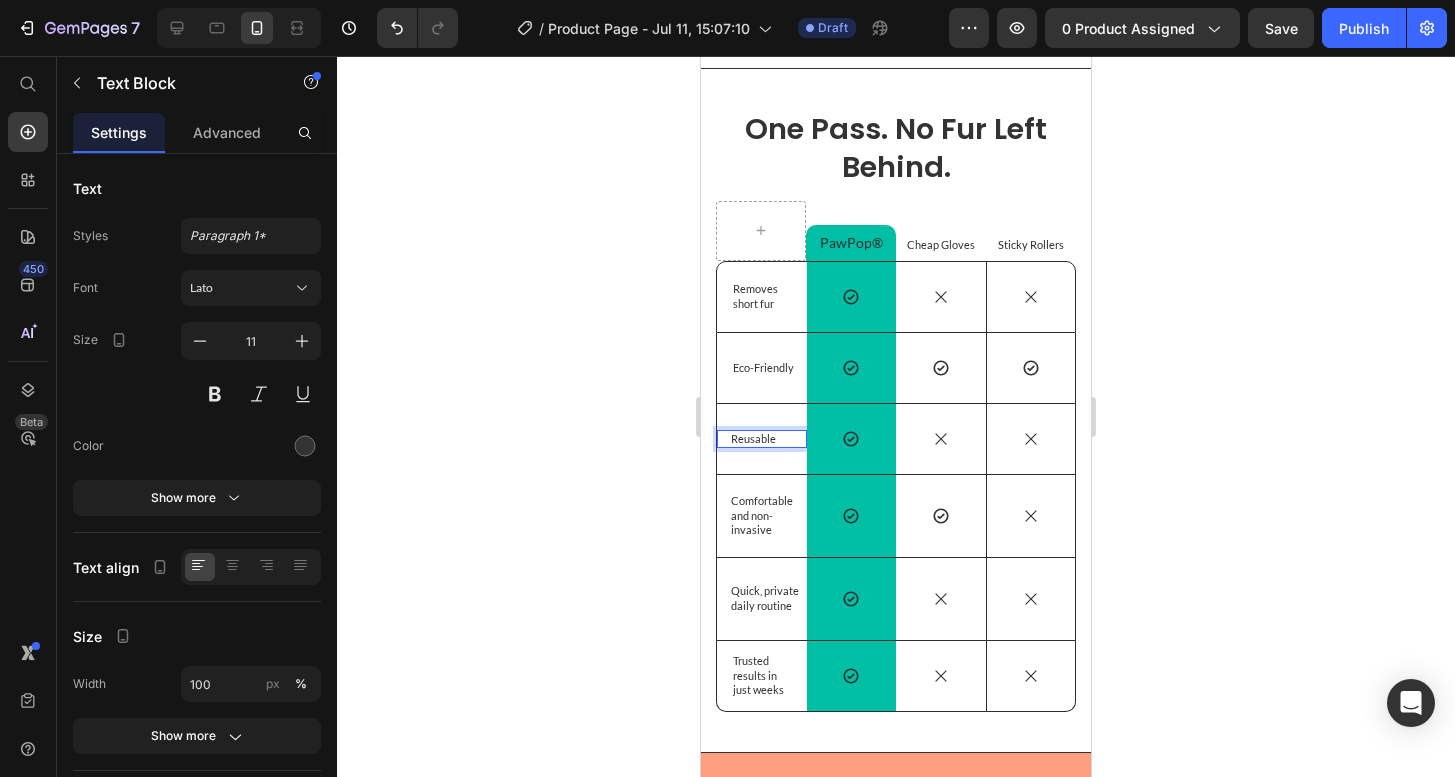 scroll, scrollTop: 3954, scrollLeft: 0, axis: vertical 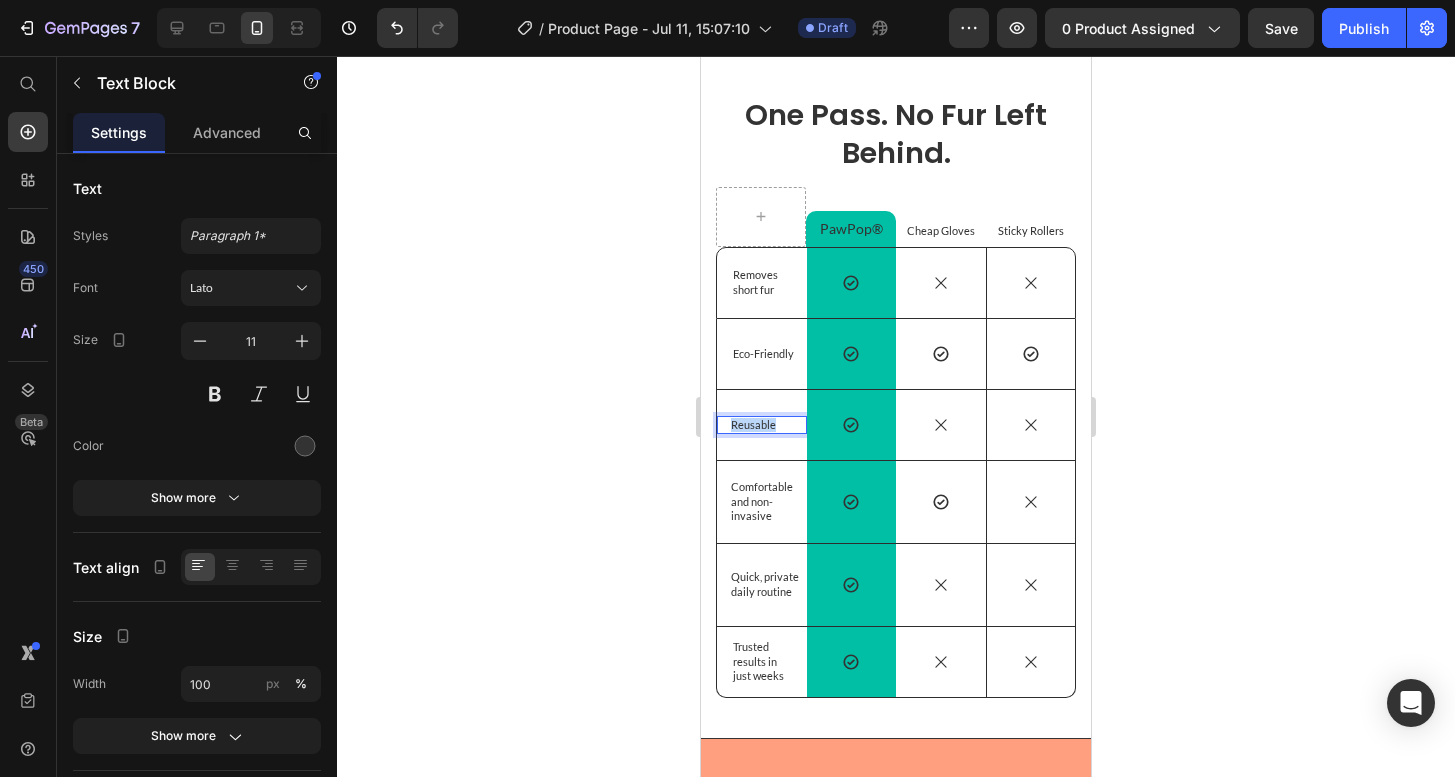 drag, startPoint x: 797, startPoint y: 418, endPoint x: 724, endPoint y: 417, distance: 73.00685 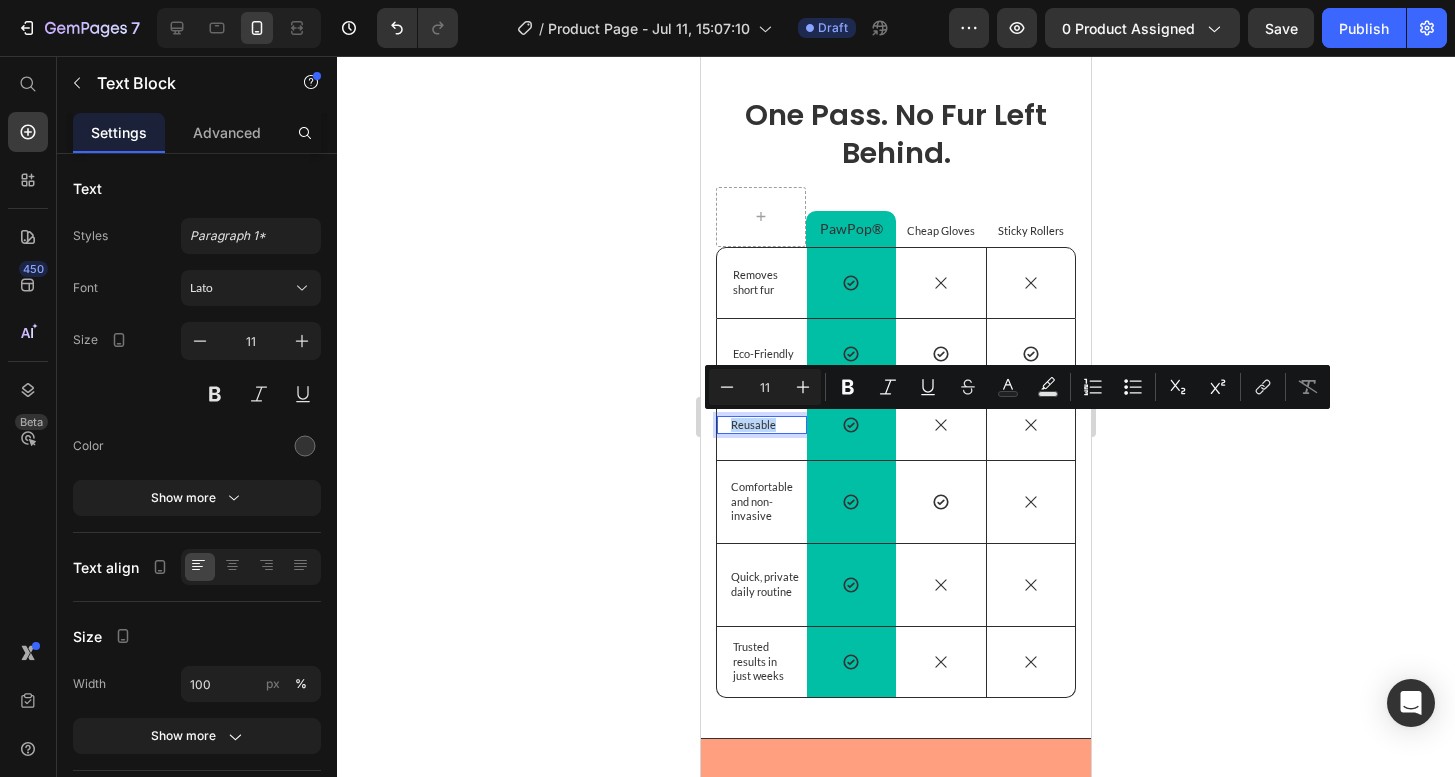 copy on "Reusable" 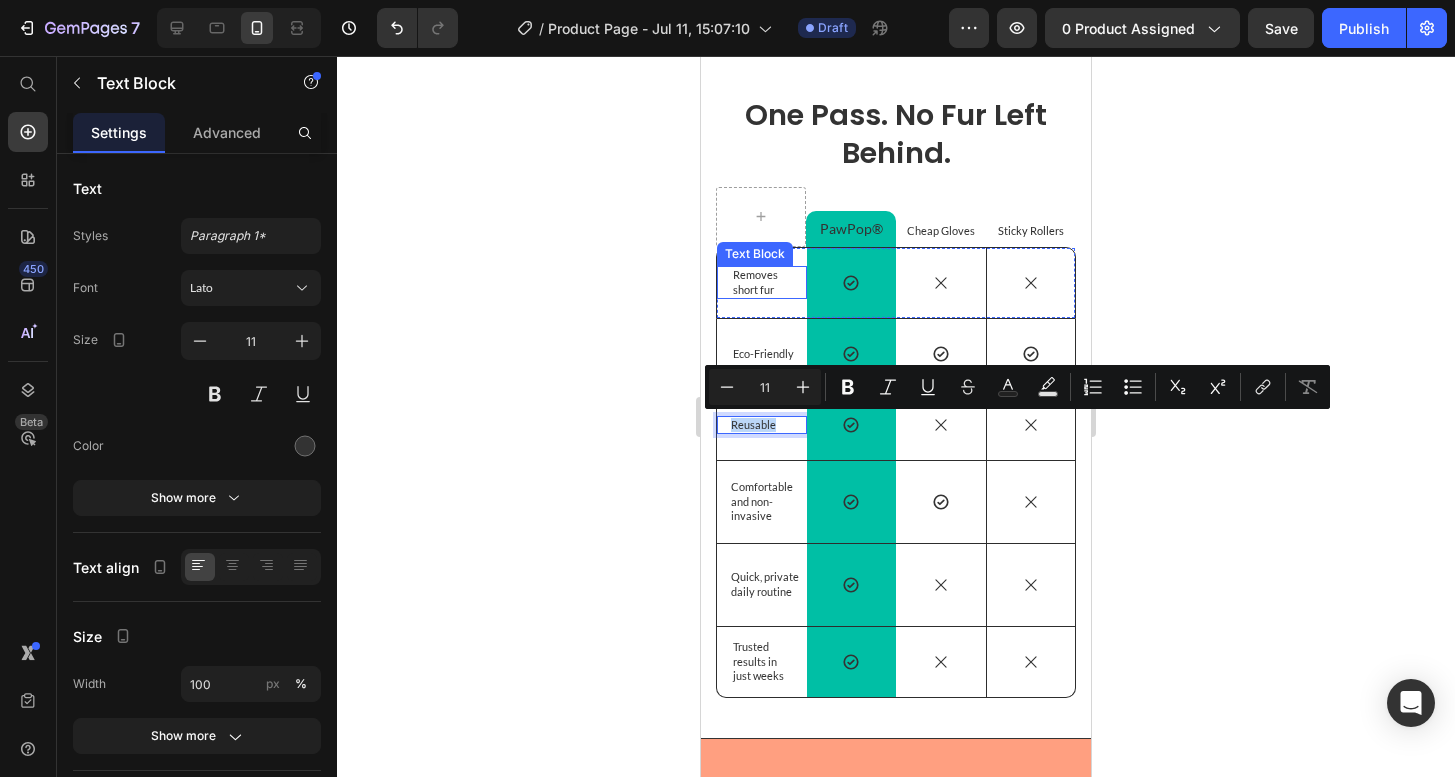 click on "Removes short fur" at bounding box center (769, 282) 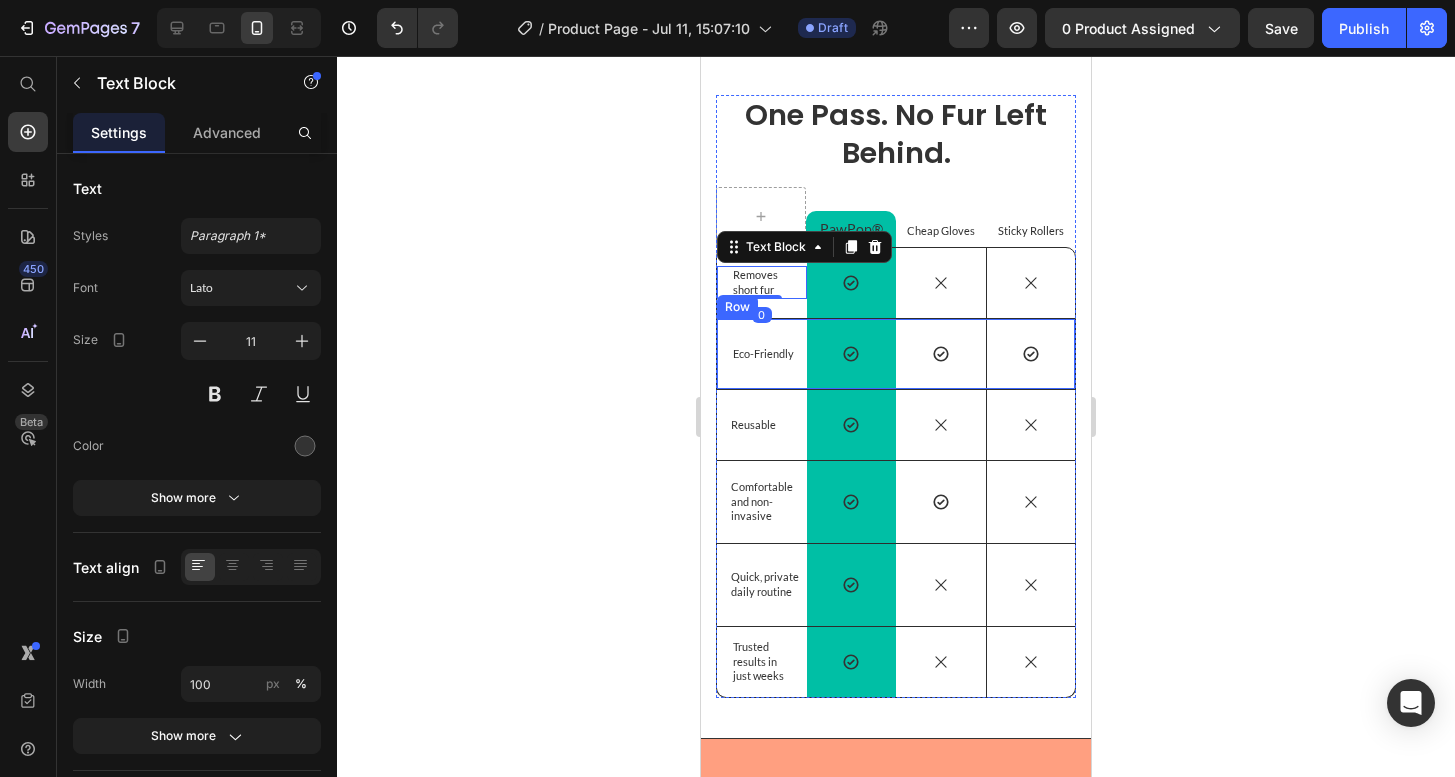 click on "Eco-Friendly" at bounding box center (769, 354) 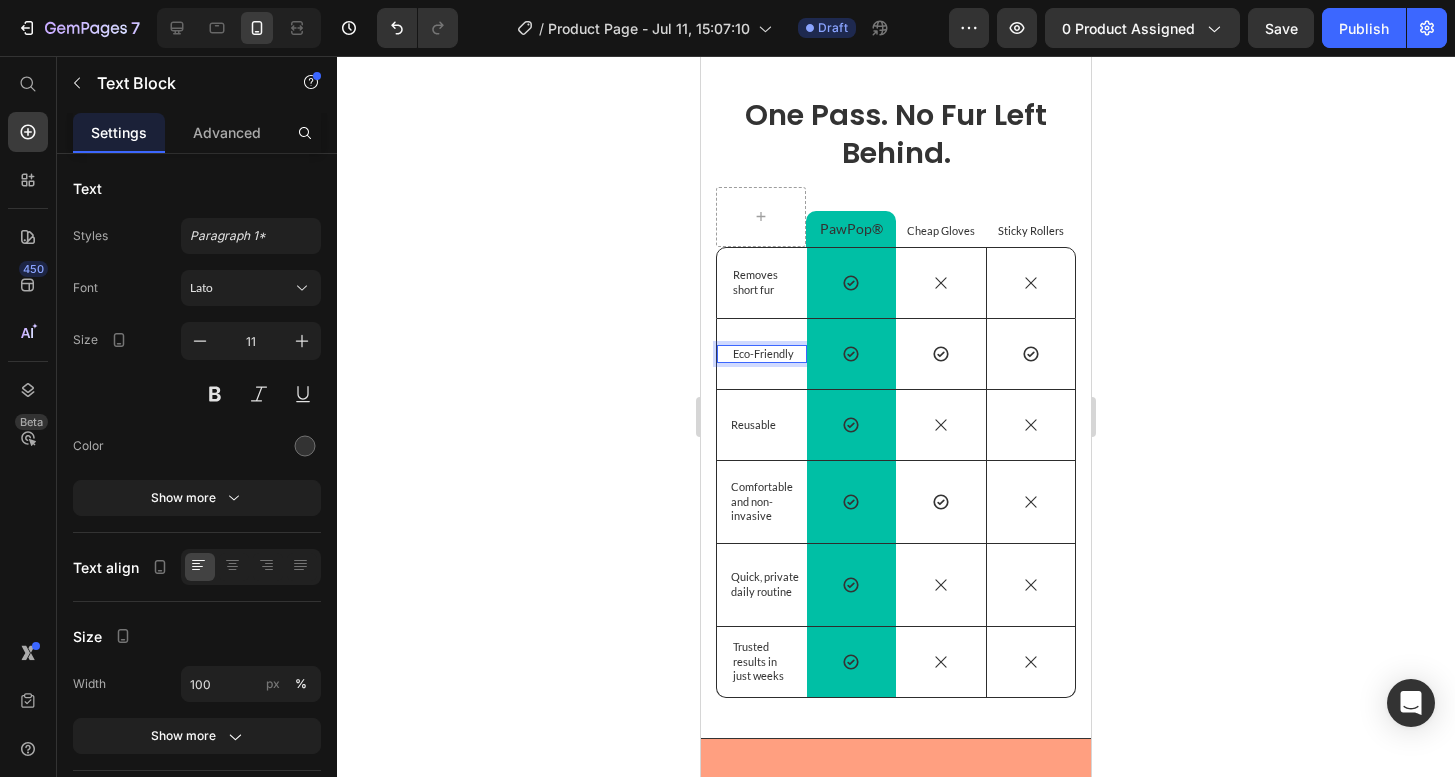 scroll, scrollTop: 3947, scrollLeft: 0, axis: vertical 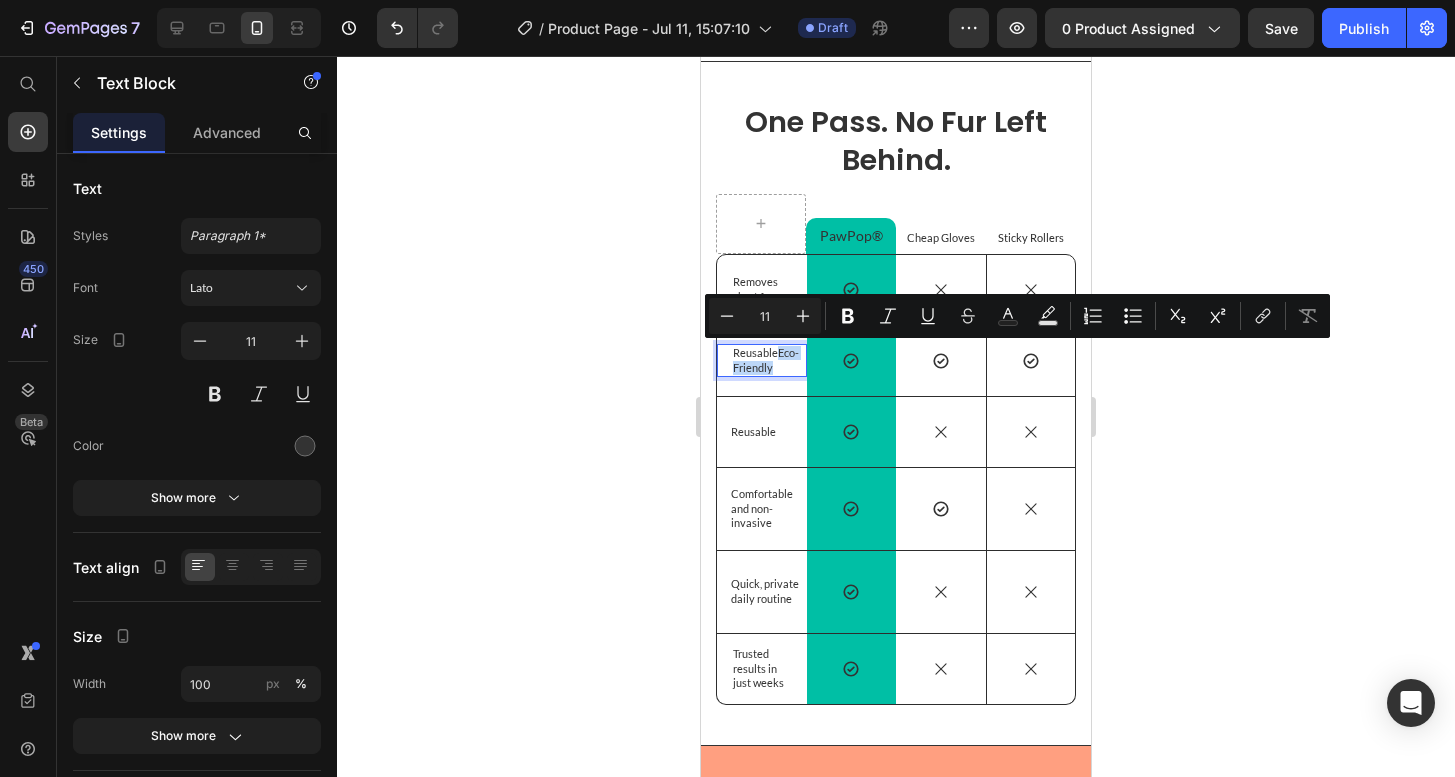 drag, startPoint x: 784, startPoint y: 370, endPoint x: 779, endPoint y: 352, distance: 18.681541 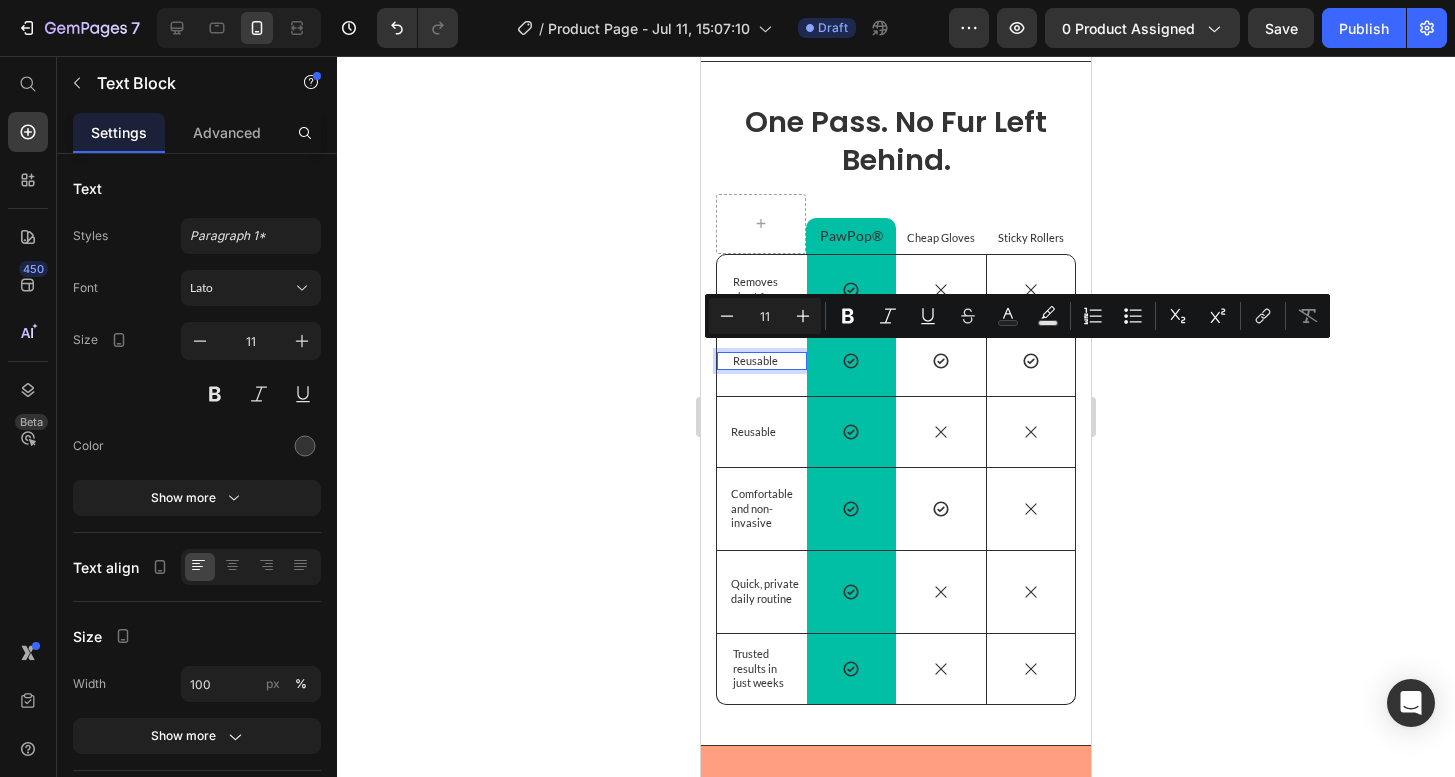 scroll, scrollTop: 3954, scrollLeft: 0, axis: vertical 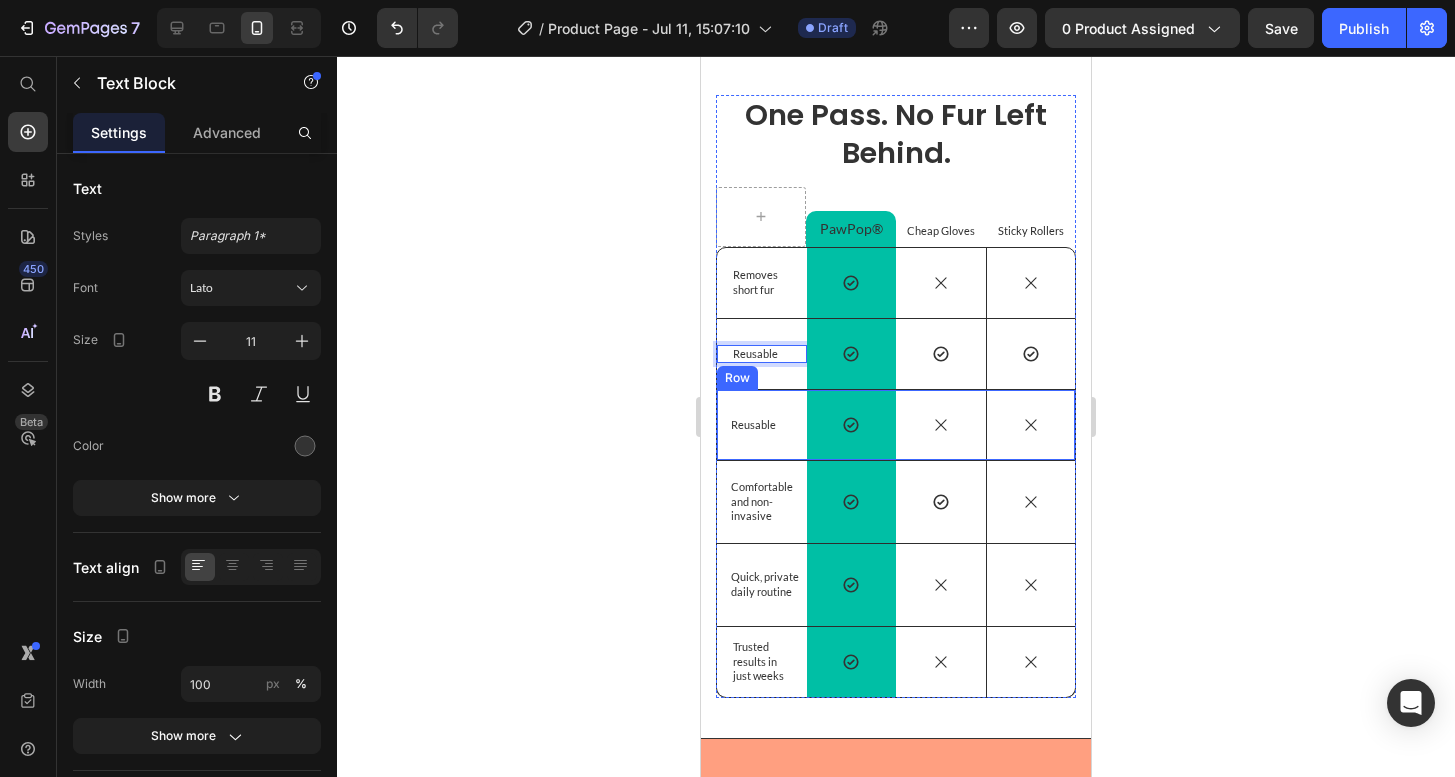 click on "Reusable" at bounding box center (768, 425) 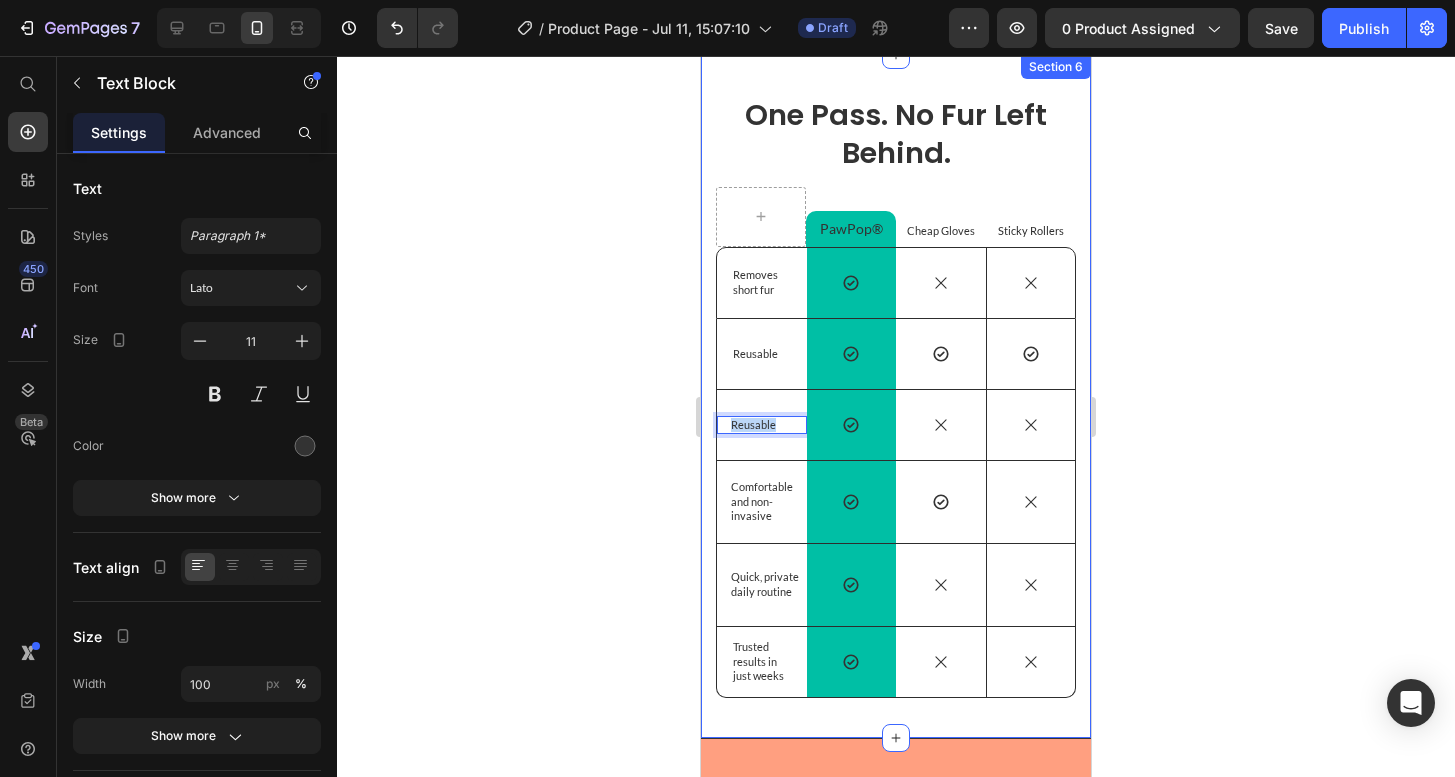 drag, startPoint x: 779, startPoint y: 421, endPoint x: 706, endPoint y: 419, distance: 73.02739 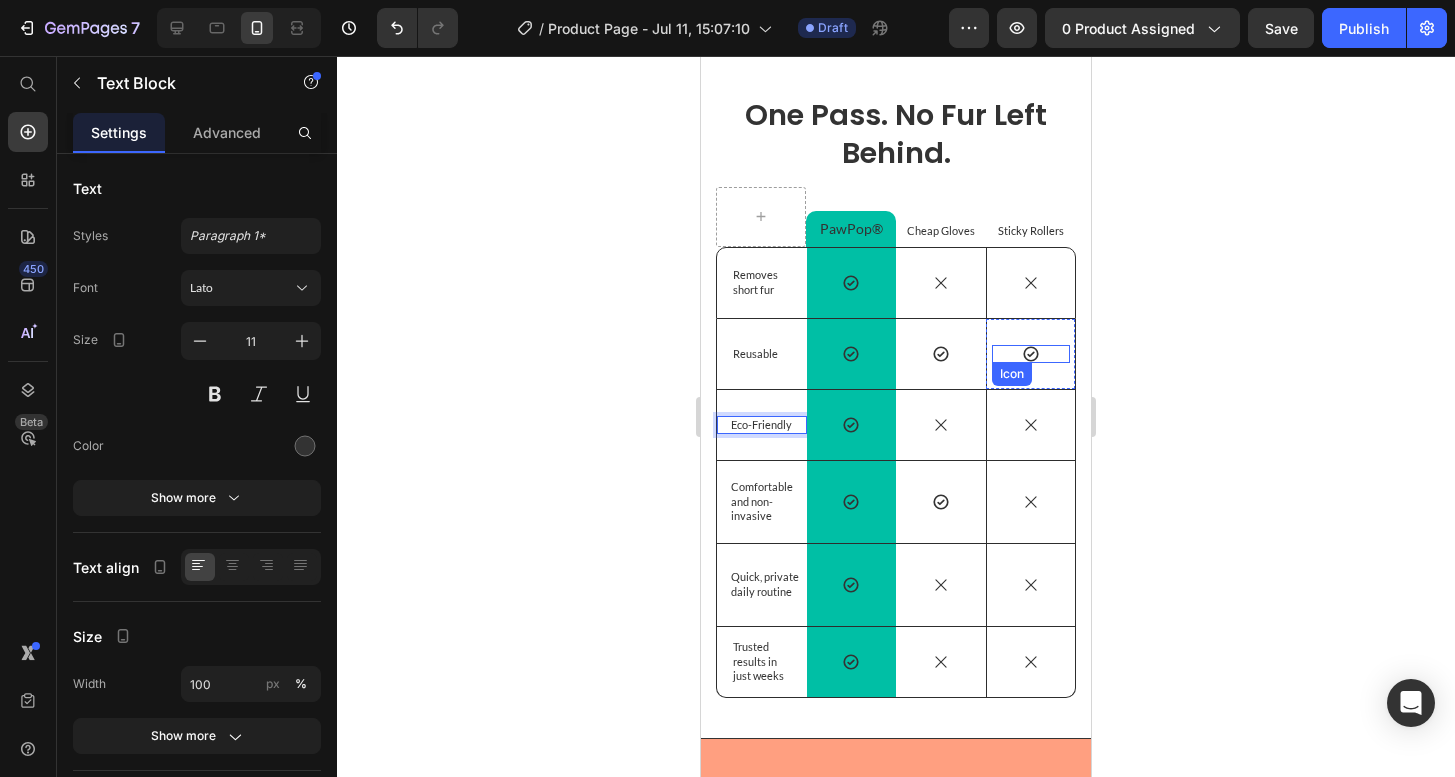 click 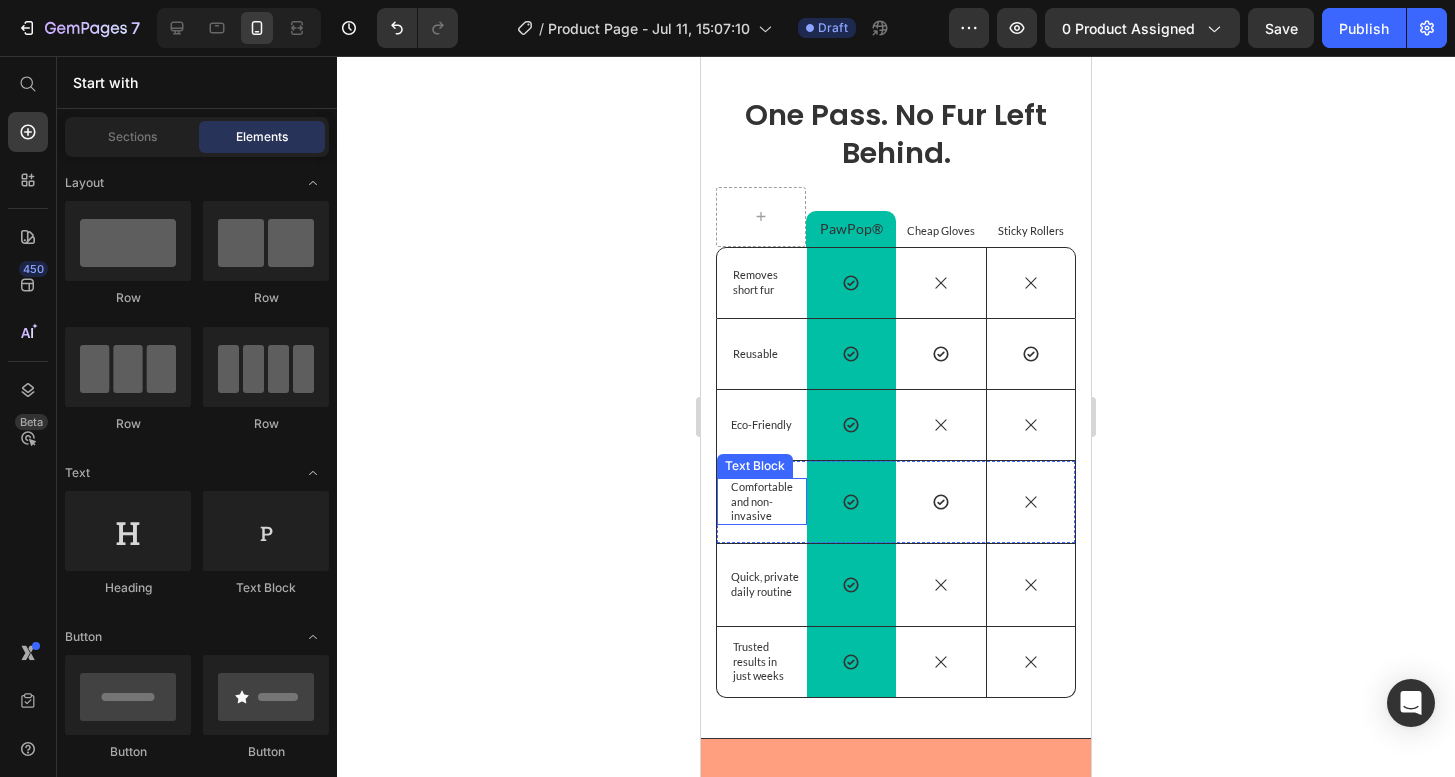 click on "Comfortable and non-invasive" at bounding box center (768, 501) 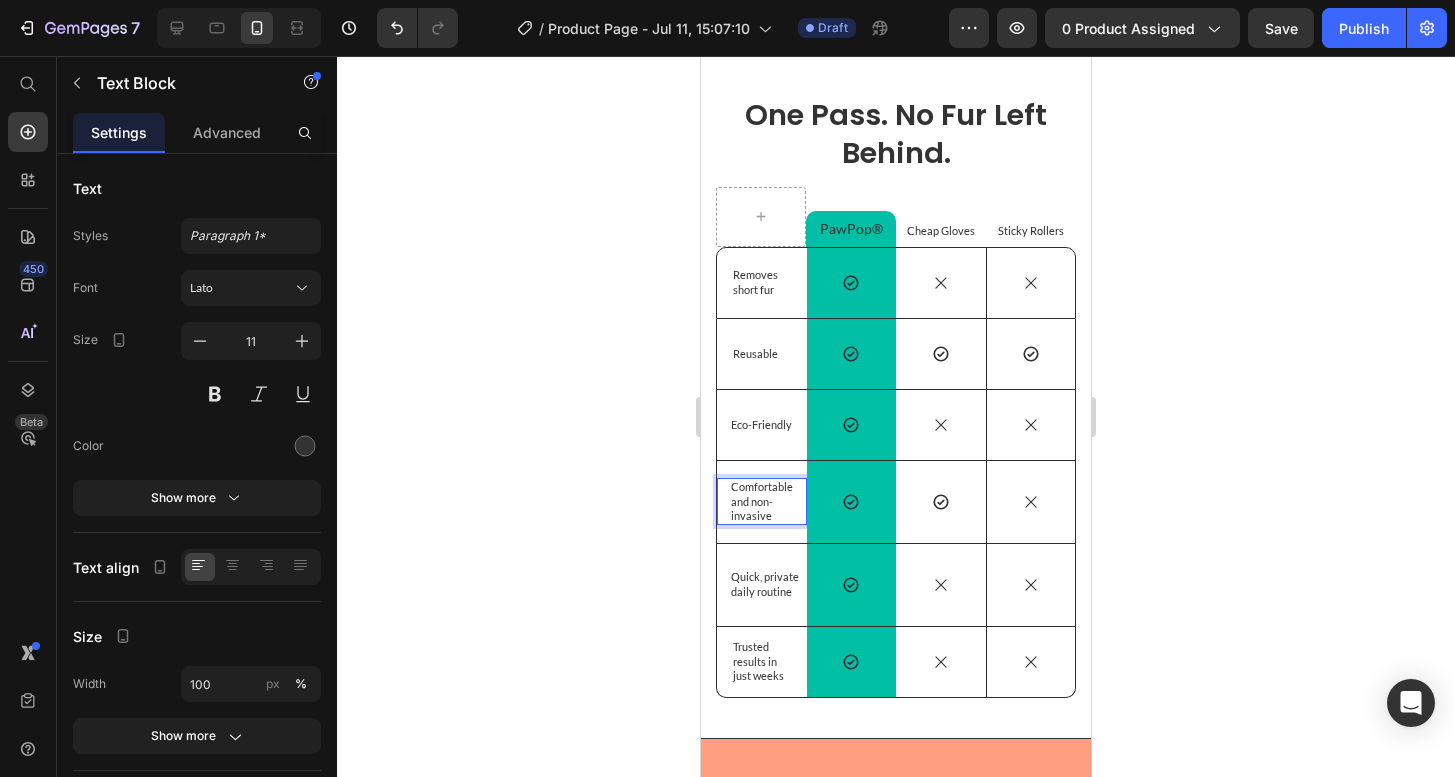 click on "Comfortable and non-invasive" at bounding box center (768, 501) 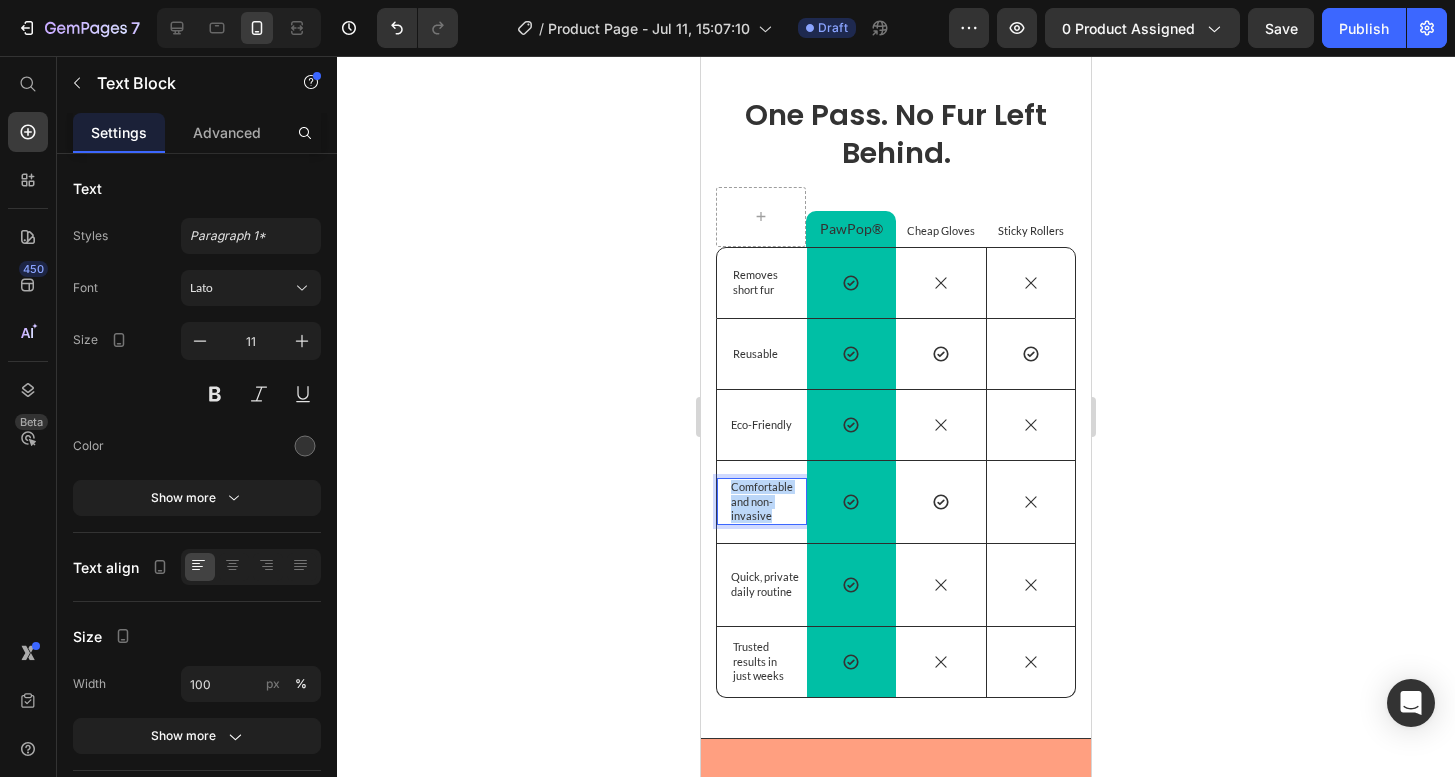 drag, startPoint x: 780, startPoint y: 514, endPoint x: 726, endPoint y: 485, distance: 61.294373 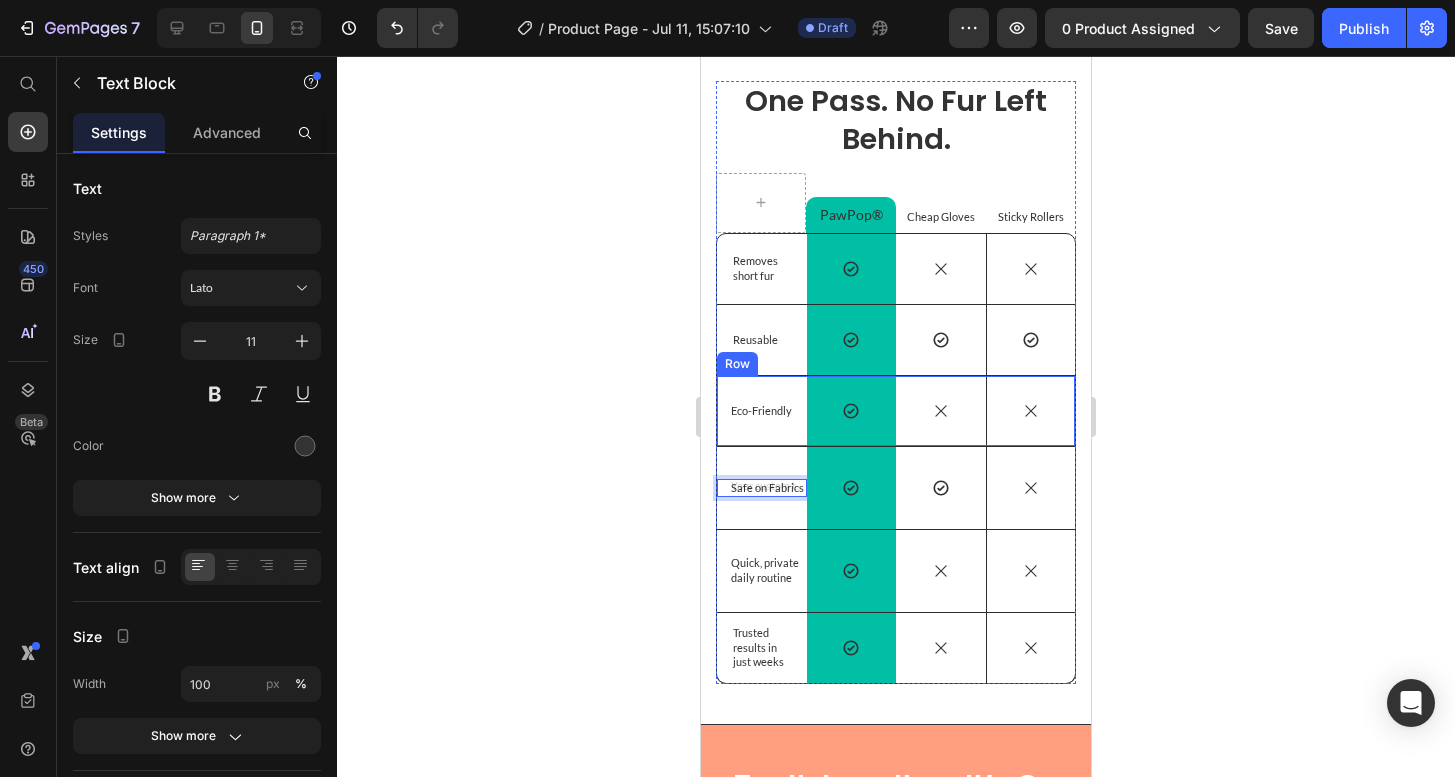 scroll, scrollTop: 3960, scrollLeft: 0, axis: vertical 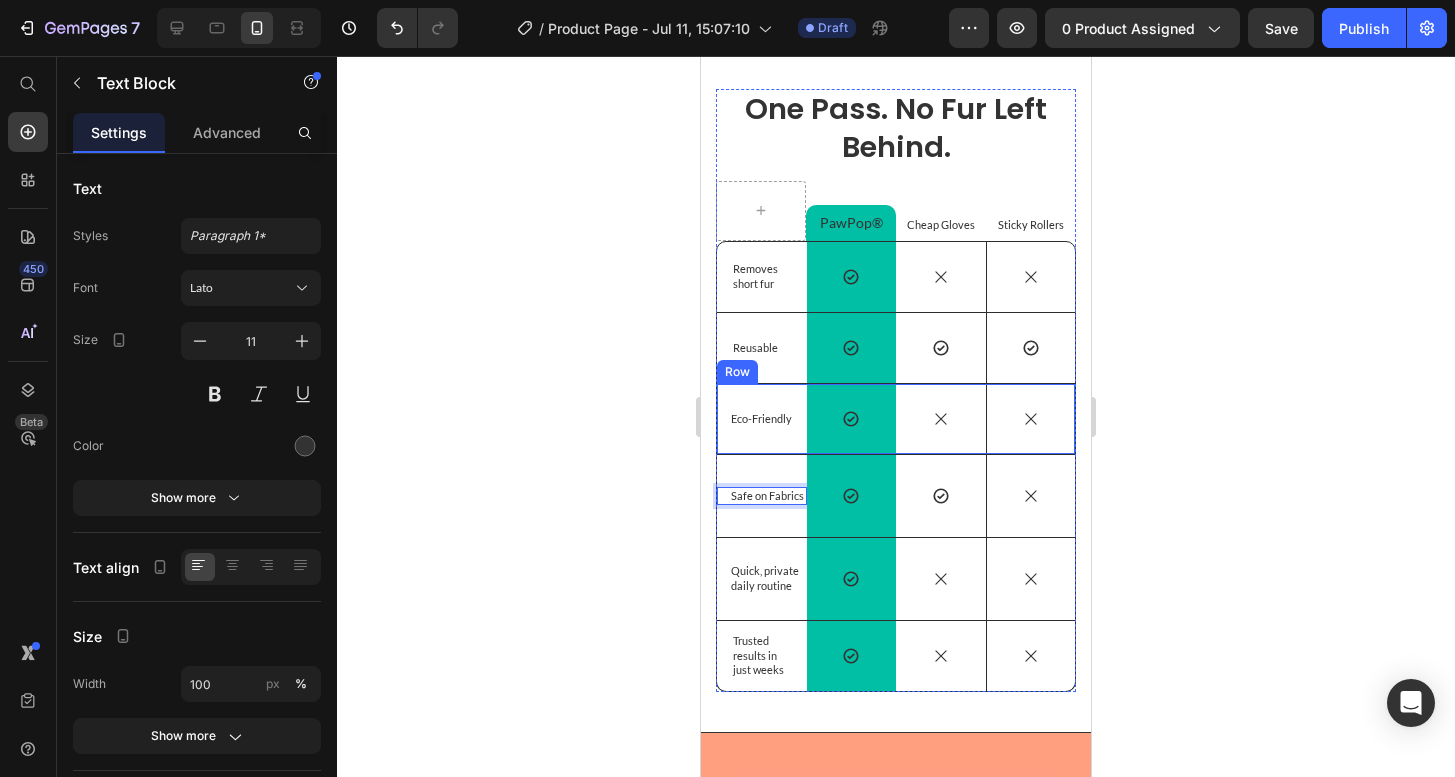 click on "Icon" at bounding box center [941, 419] 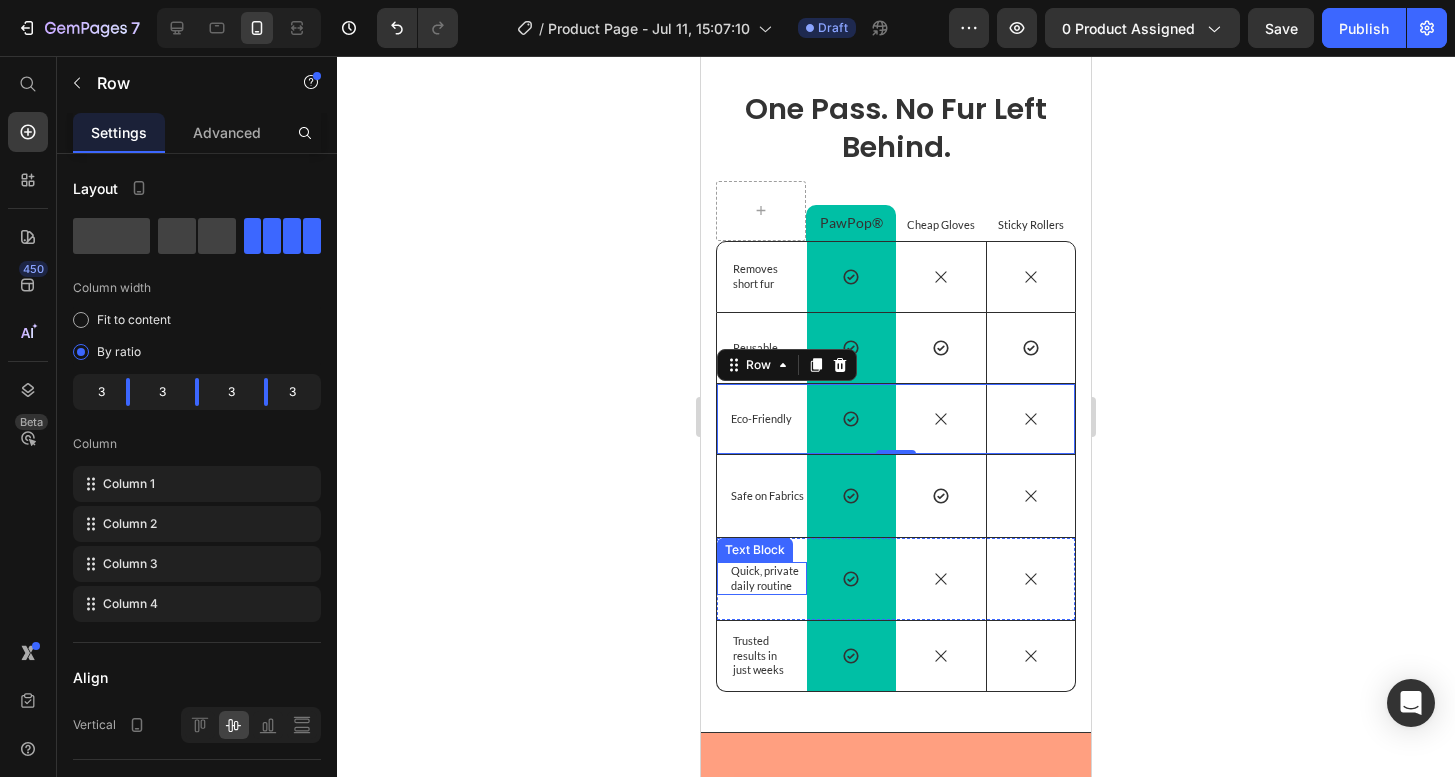 click on "Quick, private daily routine" at bounding box center (768, 578) 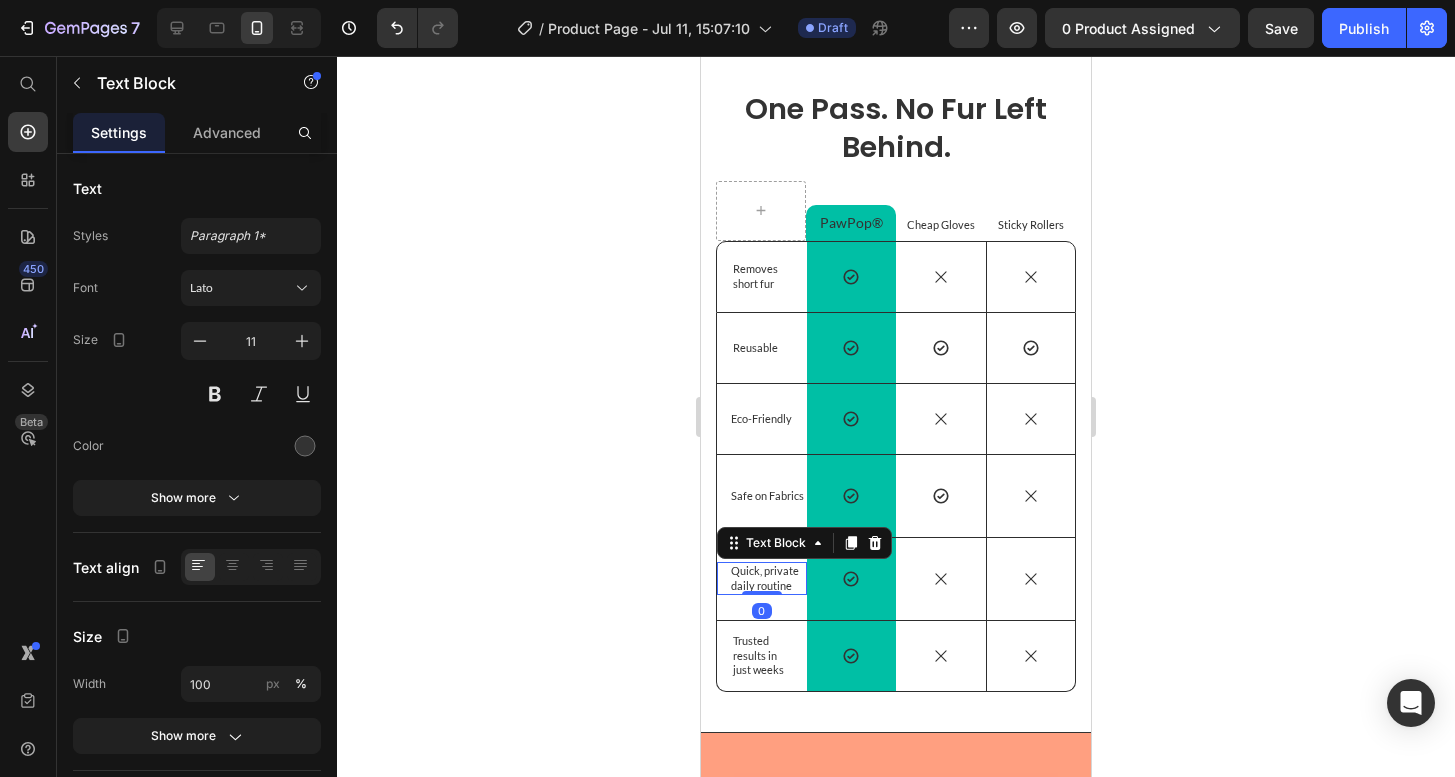 click on "Quick, private daily routine" at bounding box center (768, 578) 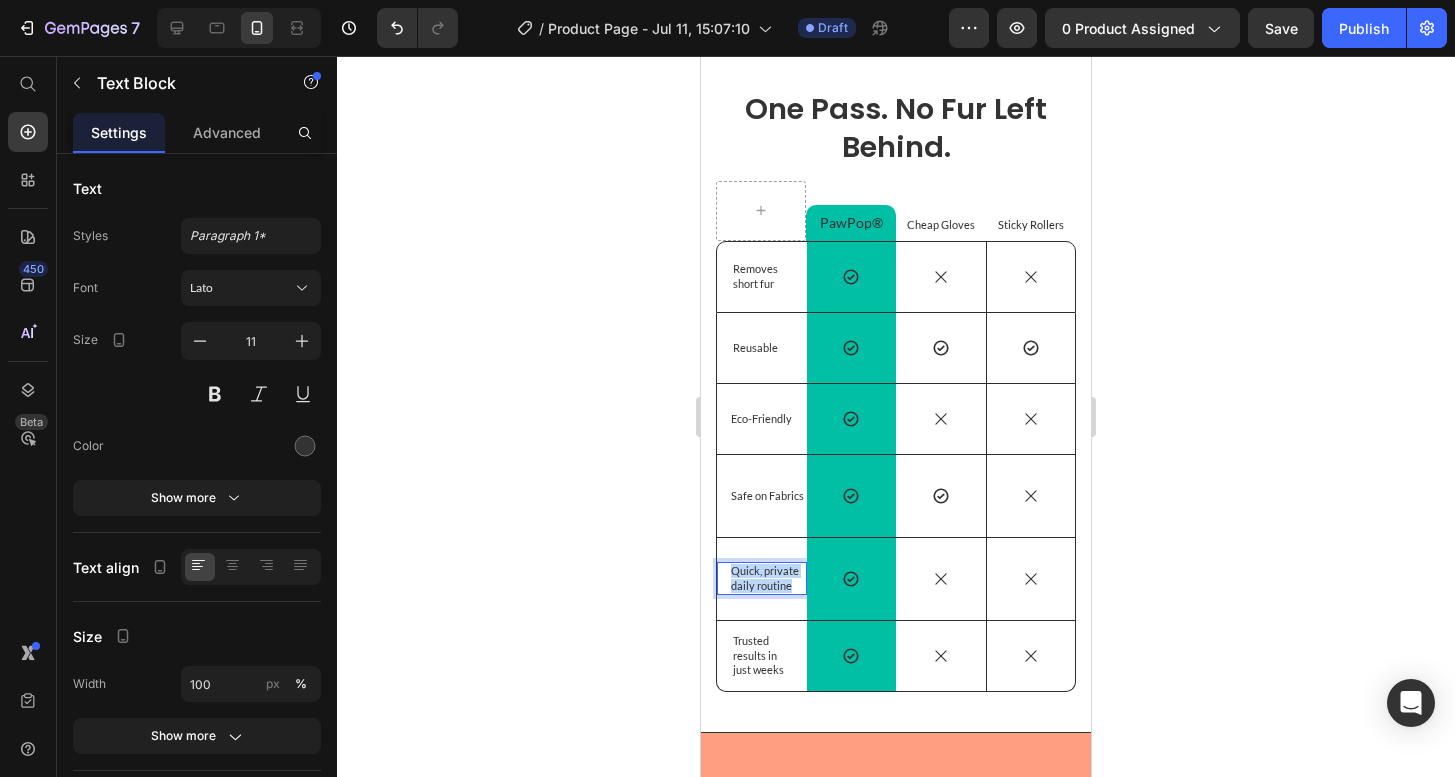 drag, startPoint x: 793, startPoint y: 584, endPoint x: 724, endPoint y: 575, distance: 69.58448 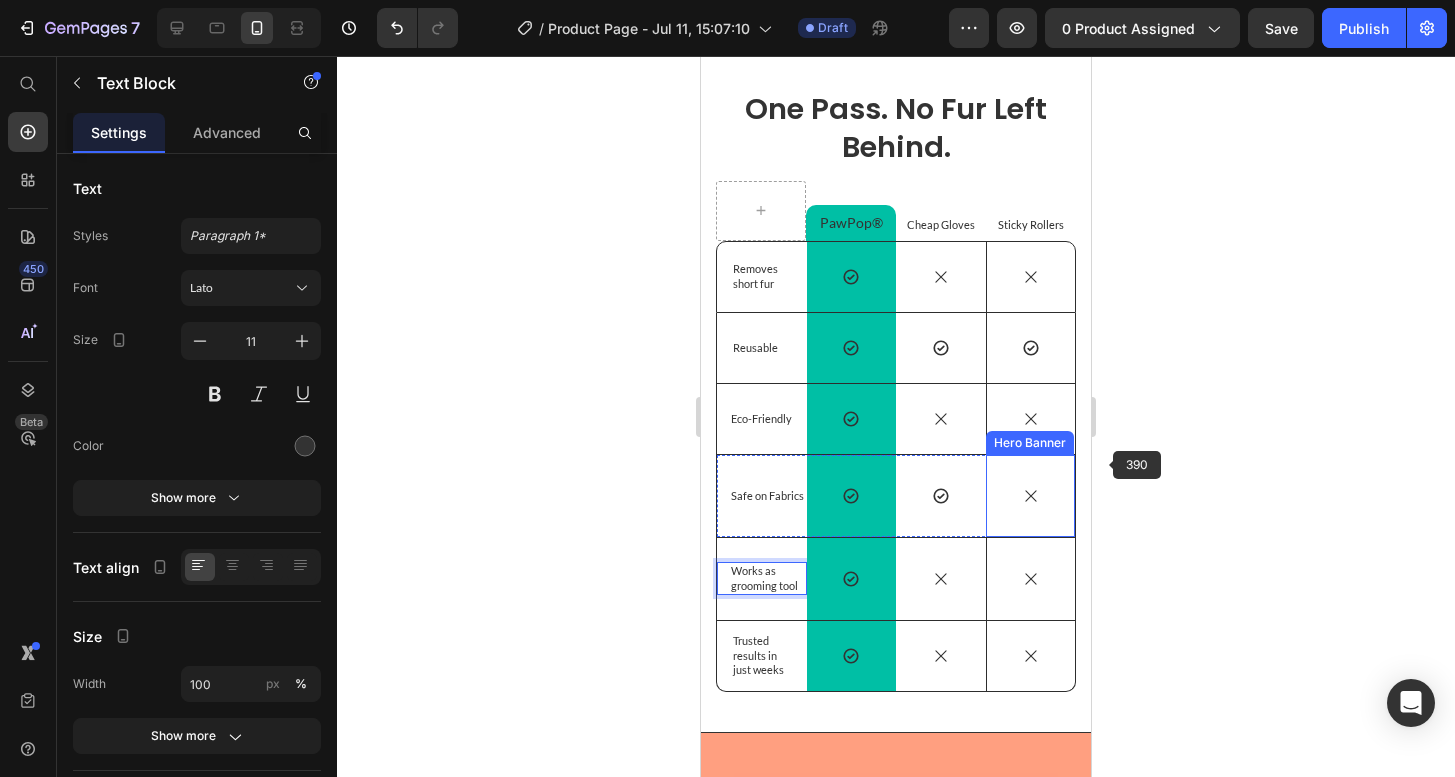 click 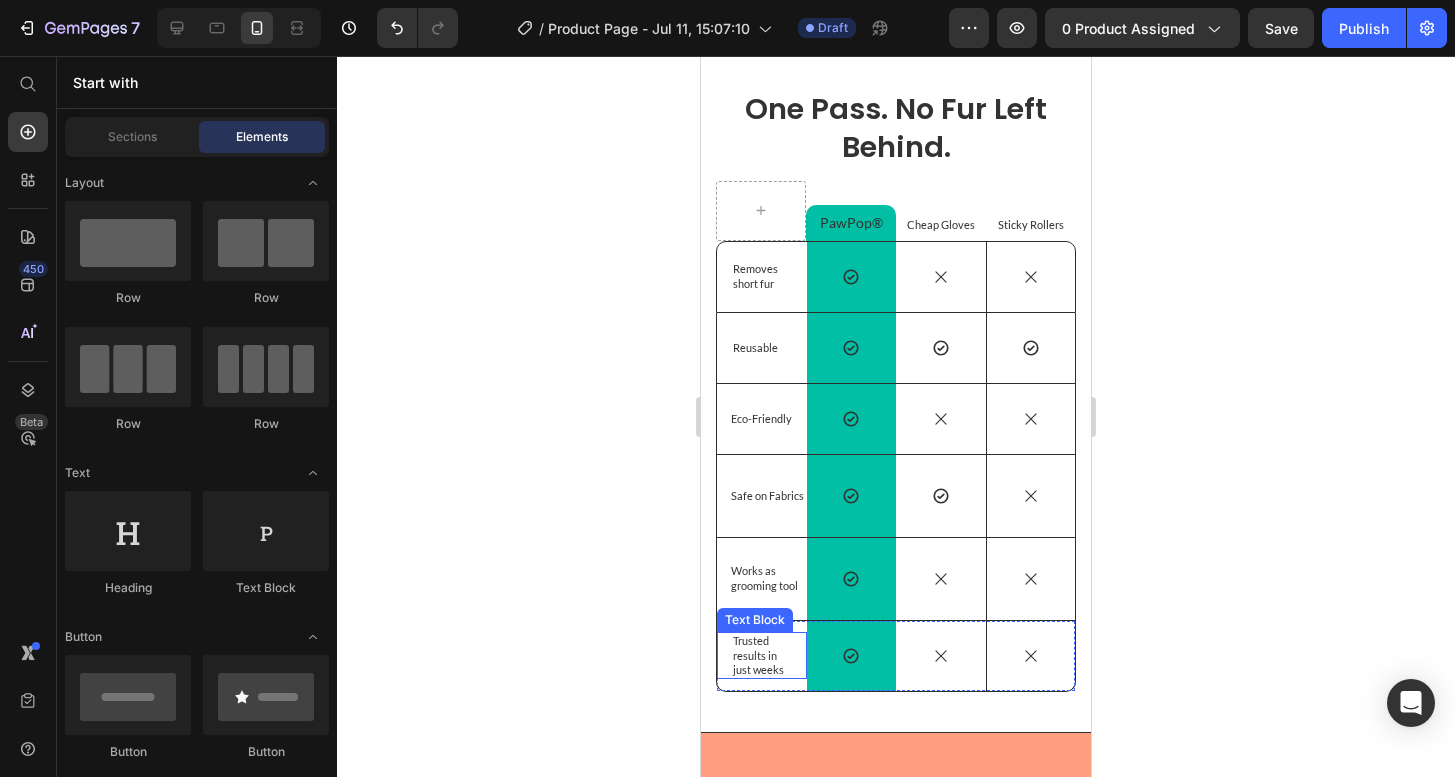 click on "Trusted results in just weeks" at bounding box center [762, 655] 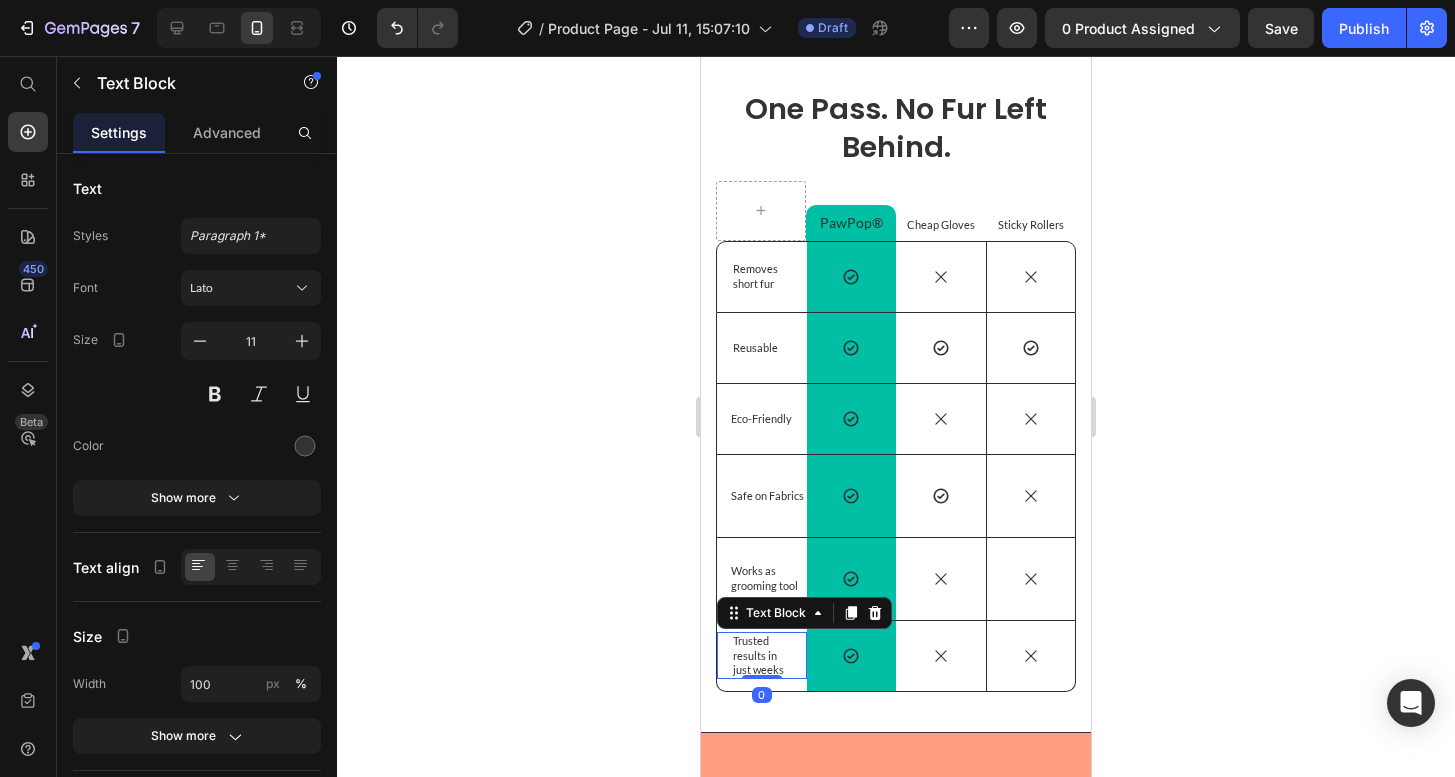 click on "Trusted results in just weeks" at bounding box center (762, 655) 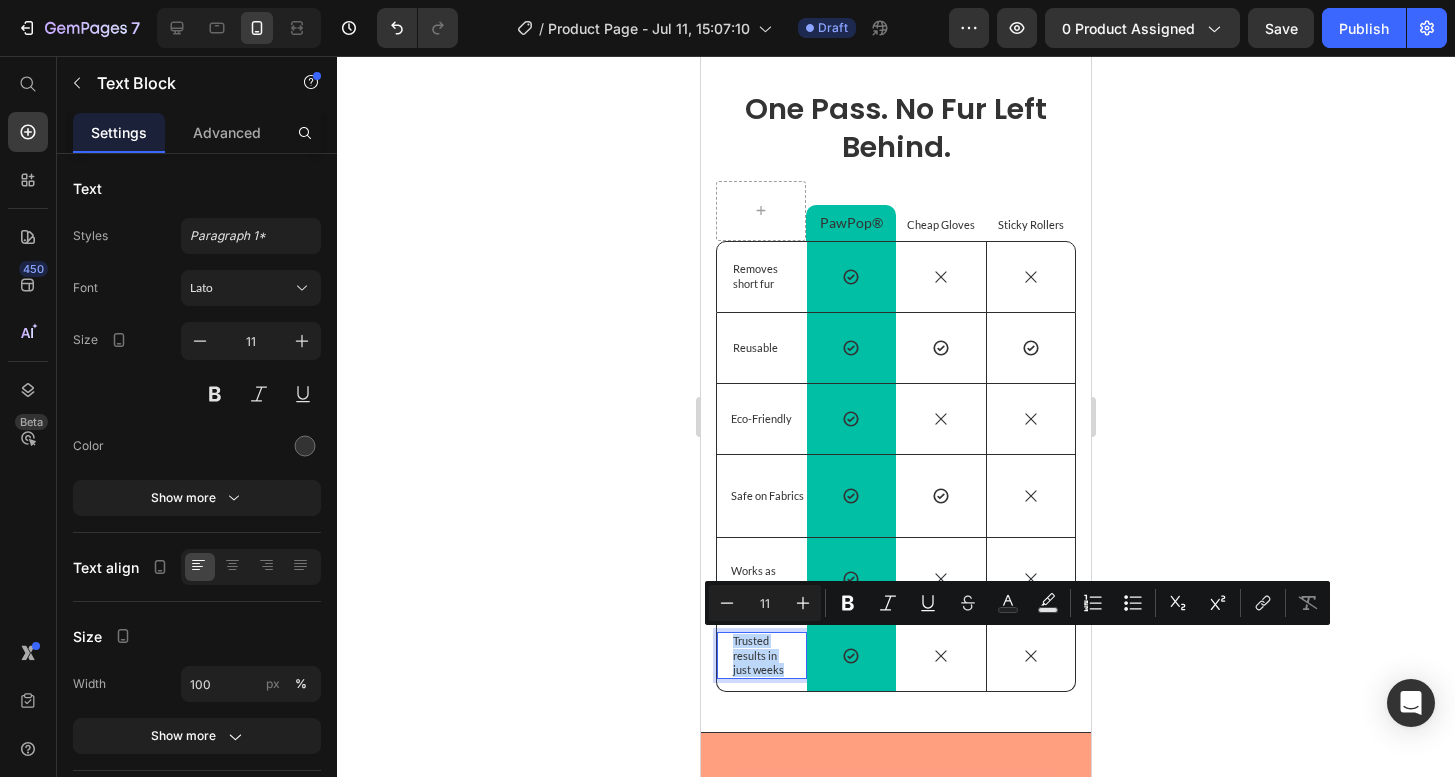 drag, startPoint x: 785, startPoint y: 665, endPoint x: 725, endPoint y: 641, distance: 64.62198 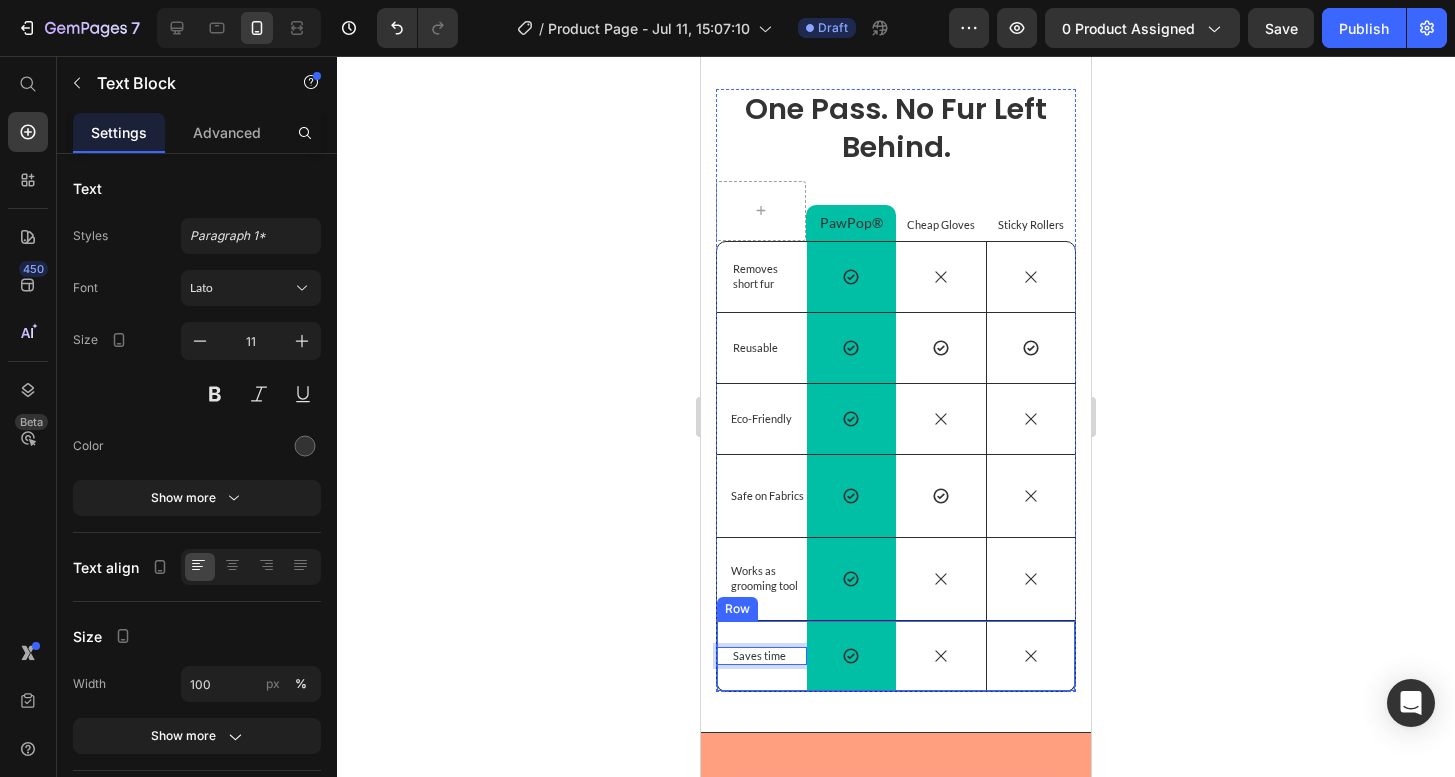 scroll, scrollTop: 3974, scrollLeft: 0, axis: vertical 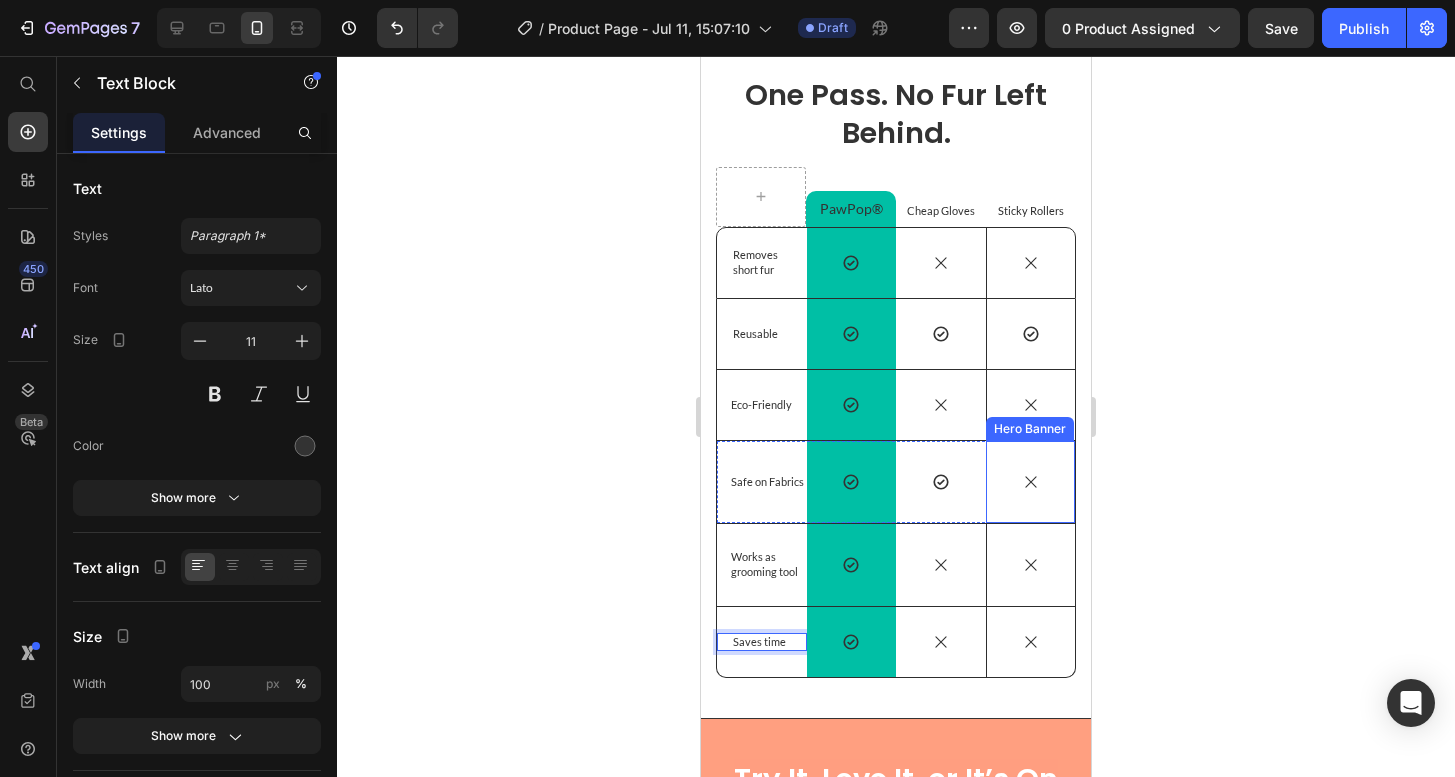 click 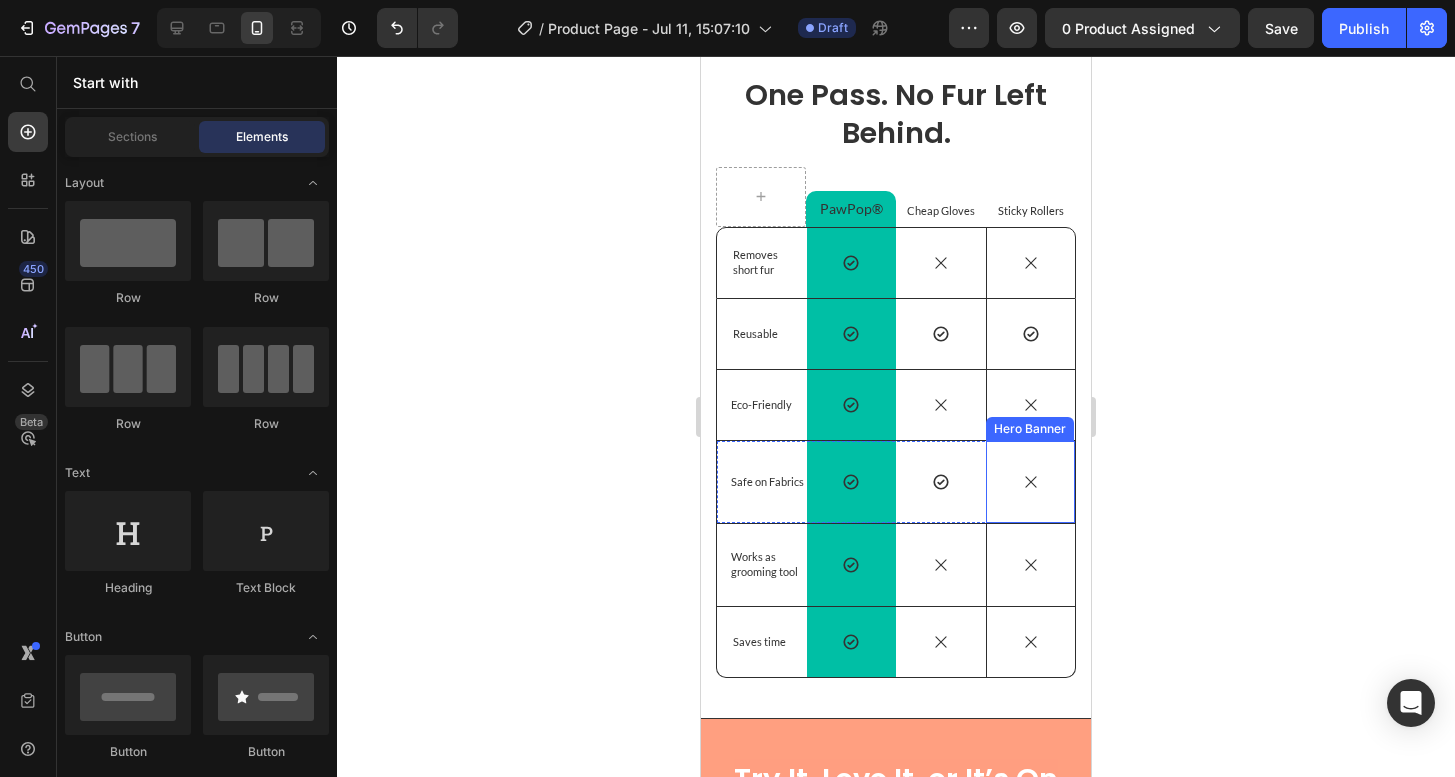 click 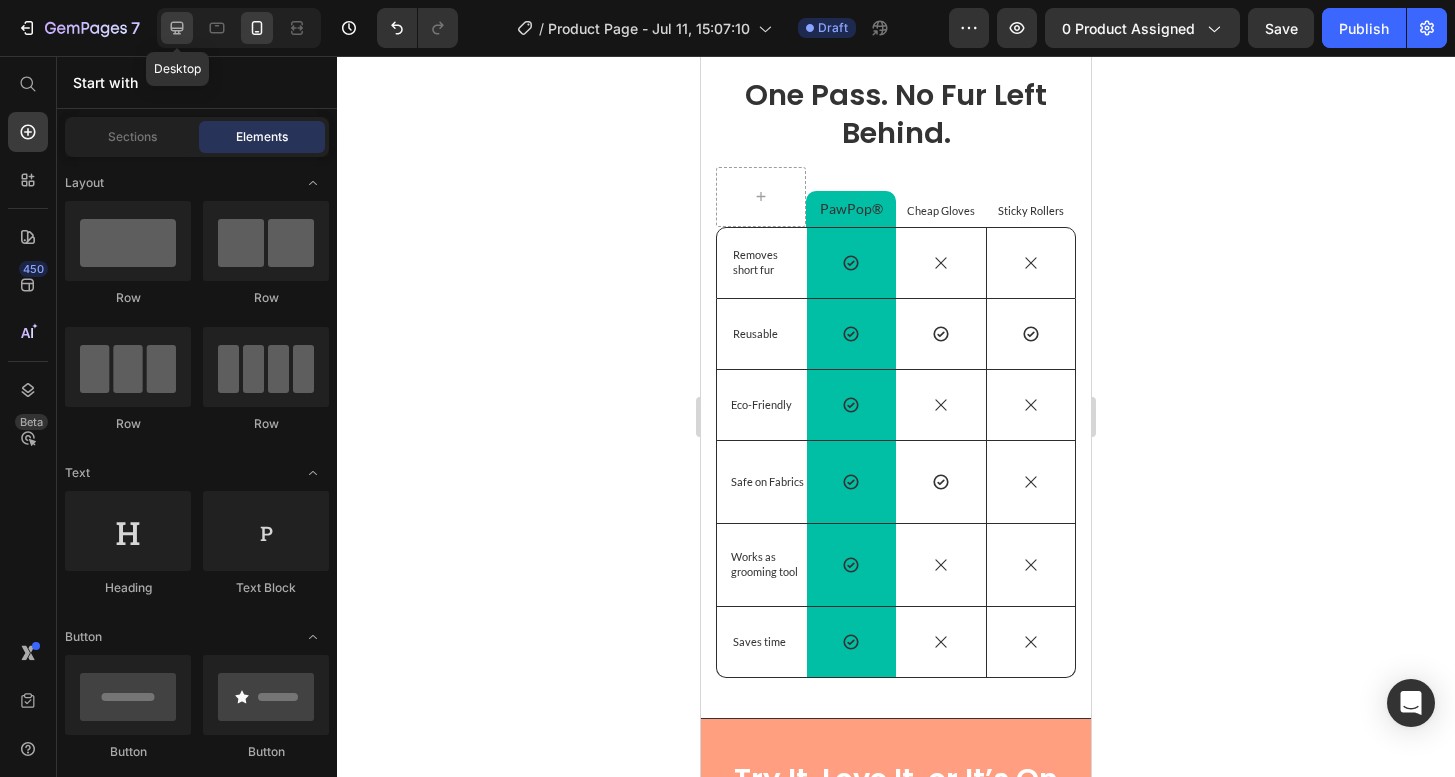 click 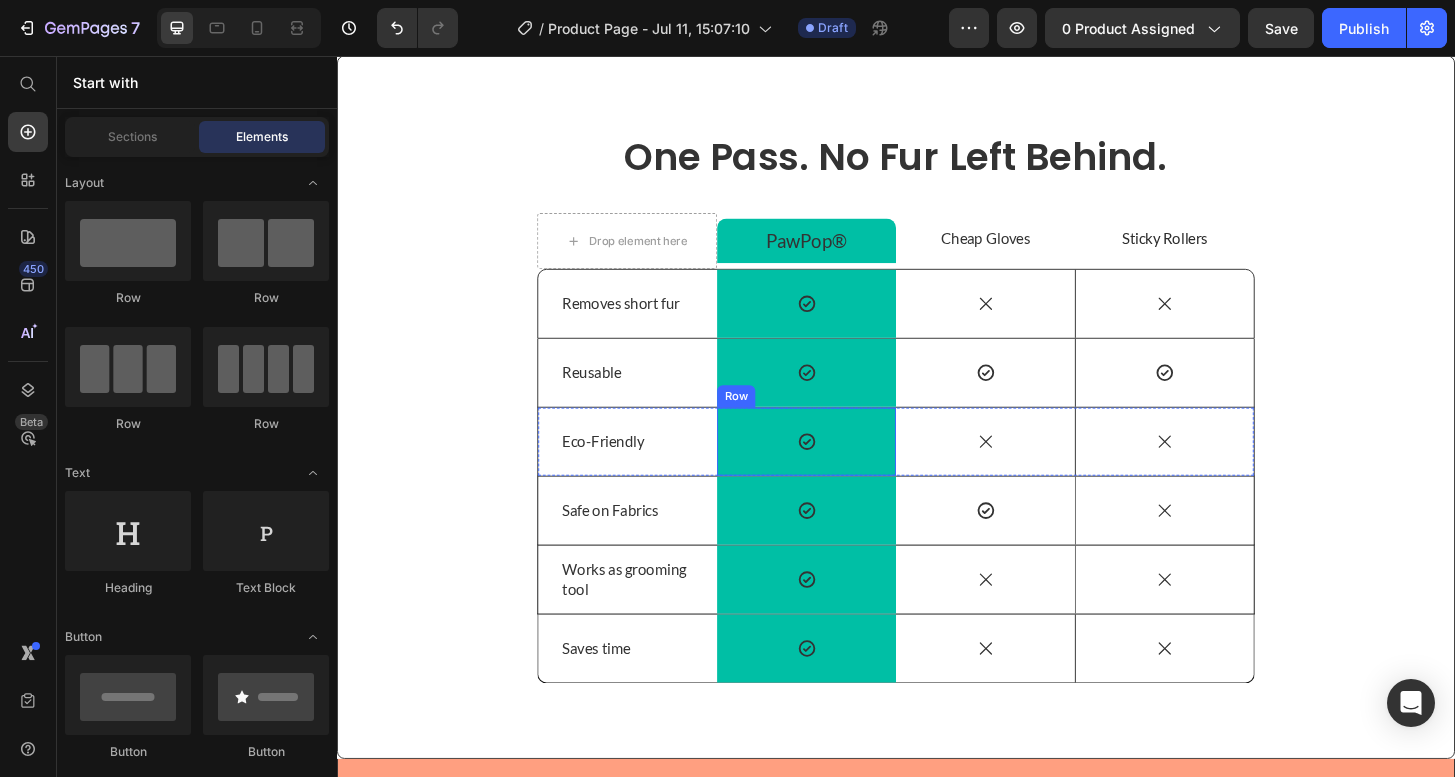 scroll, scrollTop: 3957, scrollLeft: 0, axis: vertical 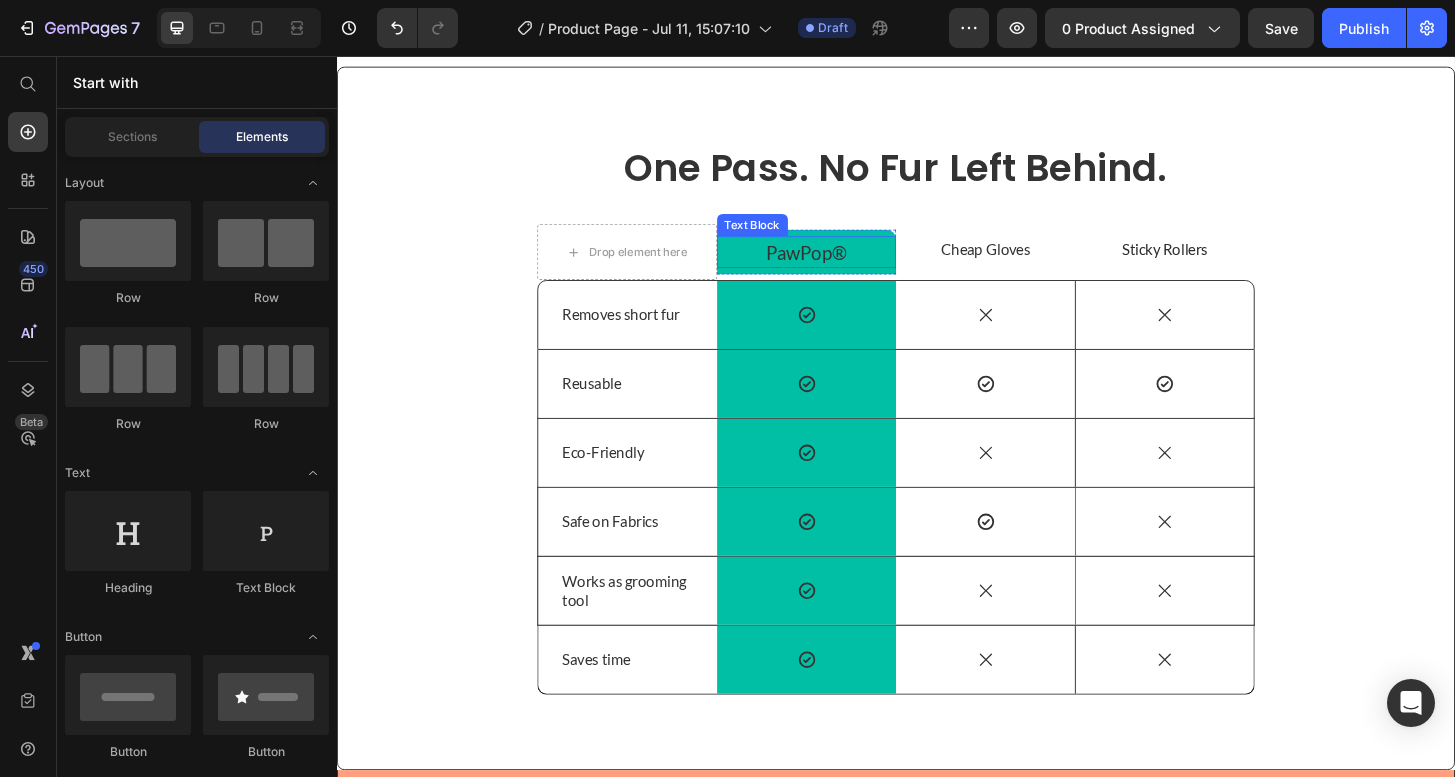 click on "PawPop®" at bounding box center [841, 266] 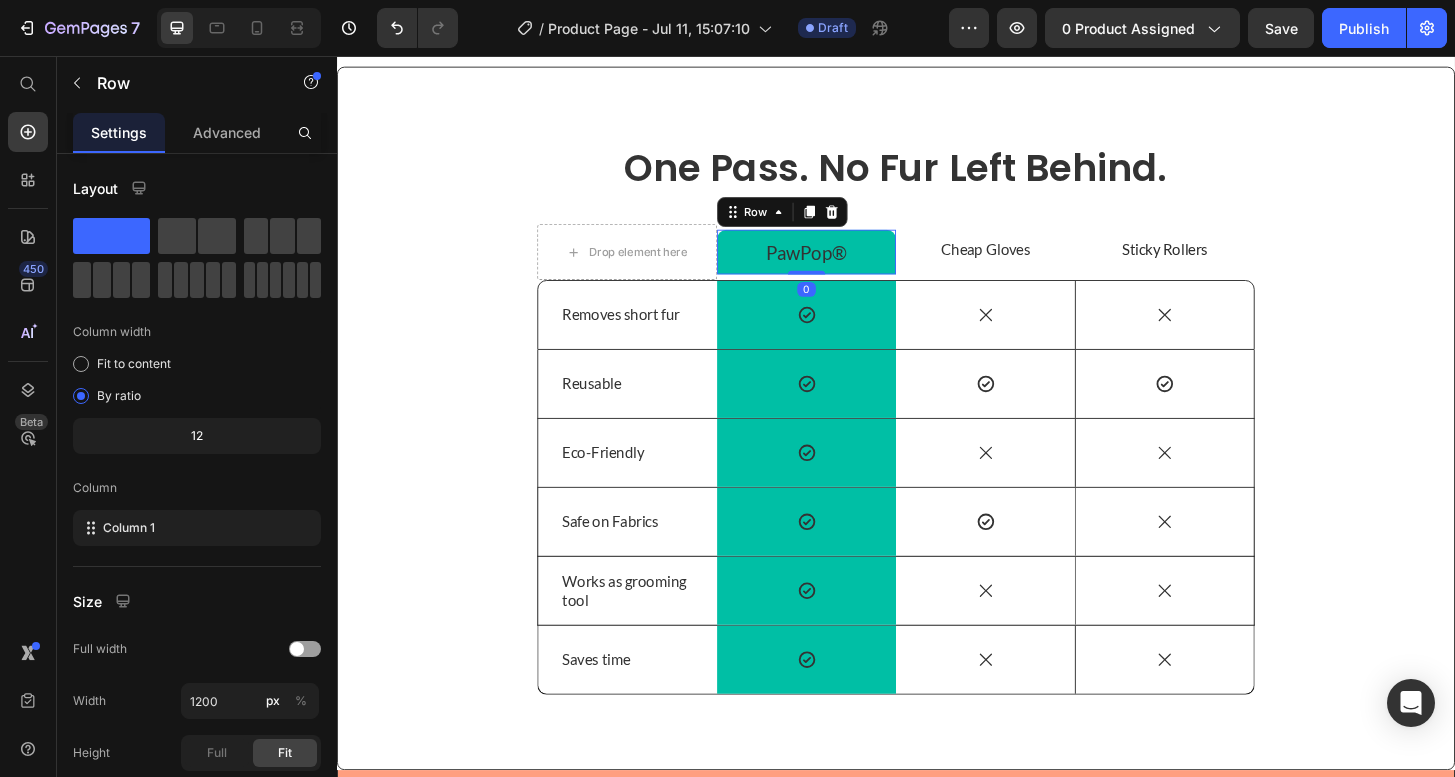 click on "PawPop® Text Block Row   0" at bounding box center (841, 266) 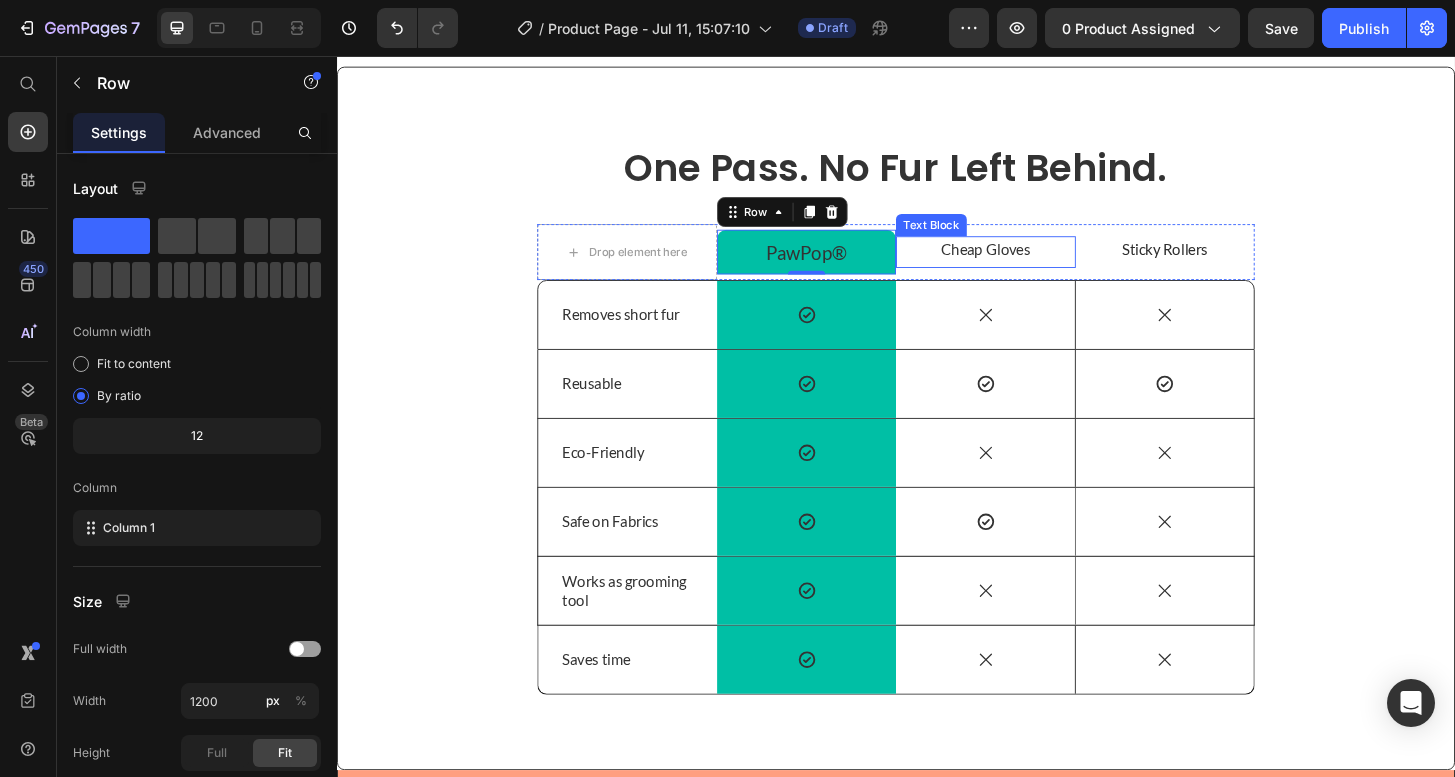 click on "Cheap Gloves" at bounding box center [1033, 263] 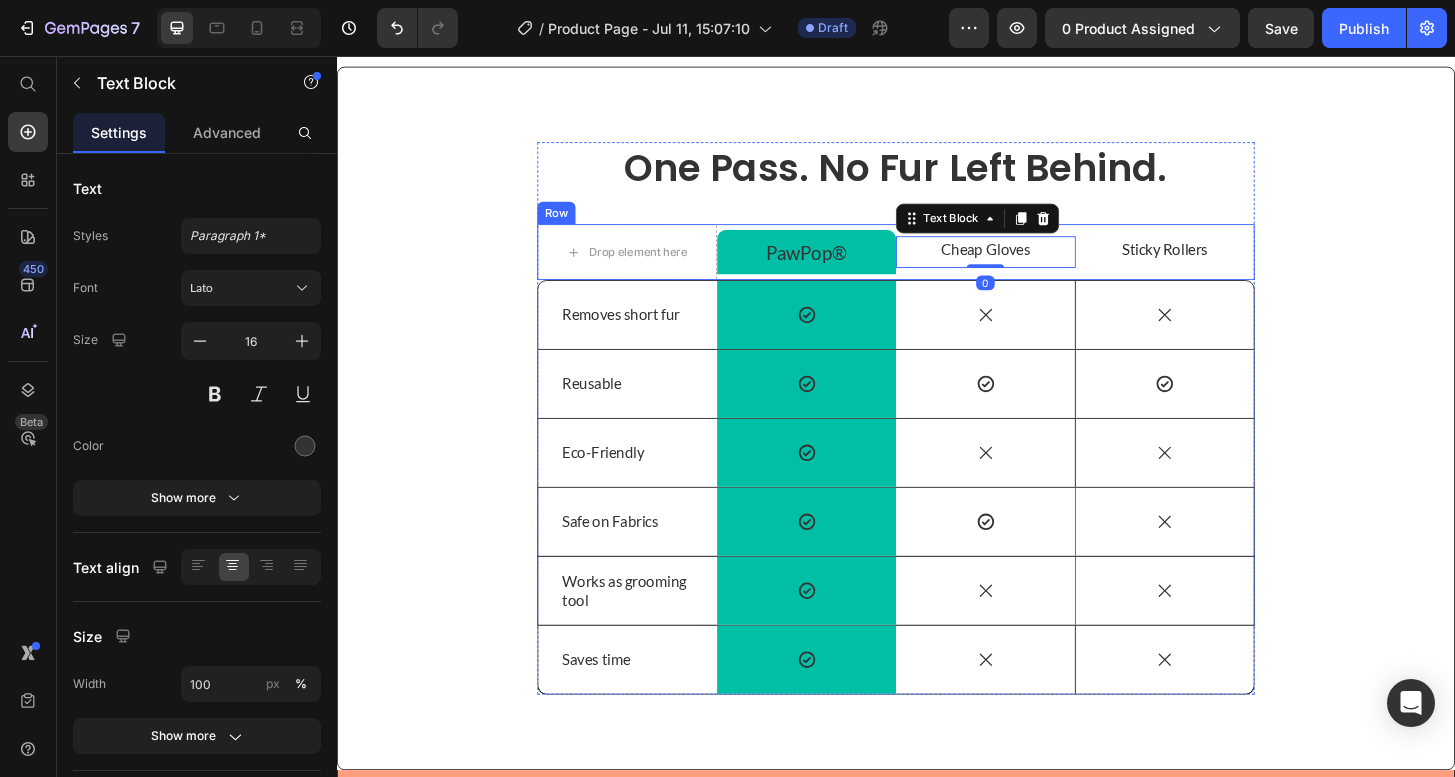 click on "Cheap Gloves Text Block   0" at bounding box center [1033, 266] 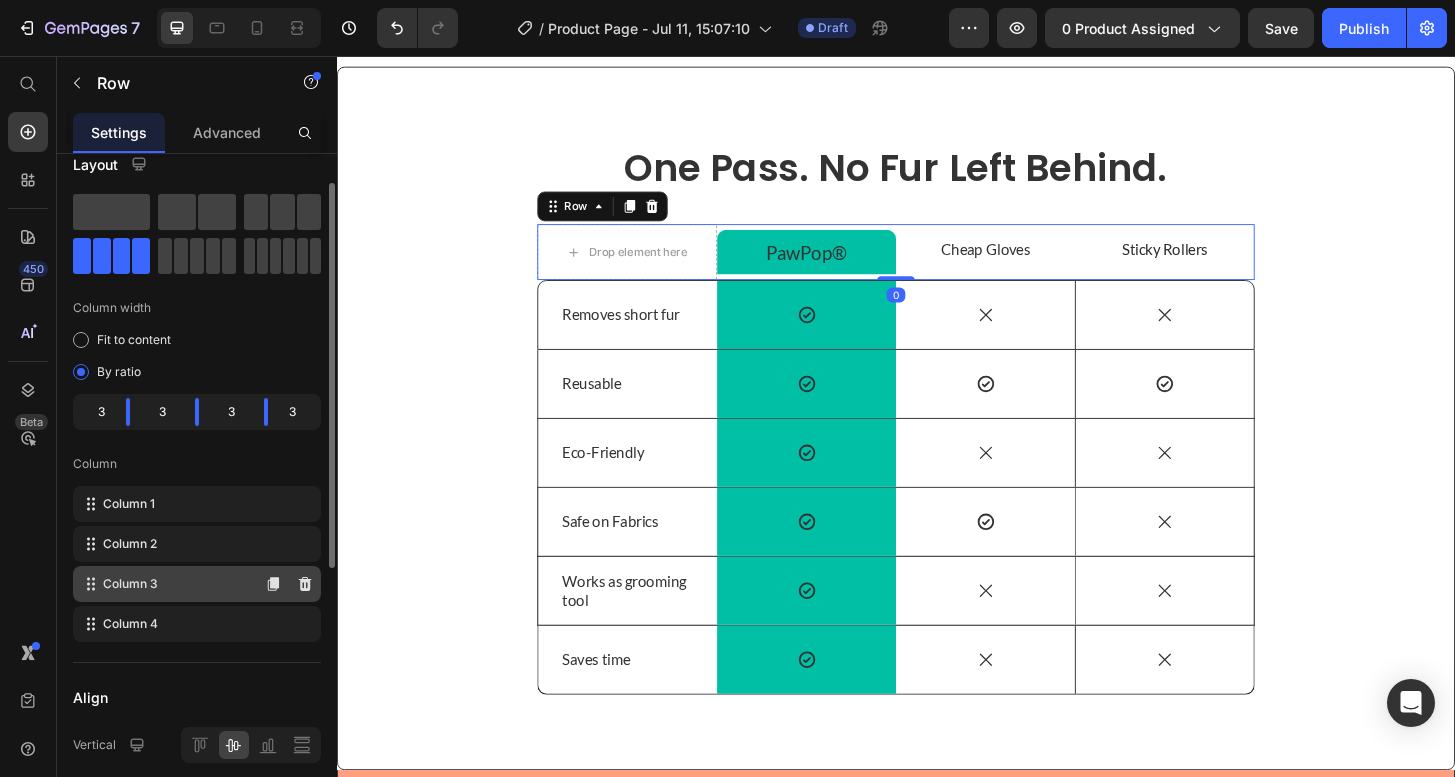 scroll, scrollTop: 54, scrollLeft: 0, axis: vertical 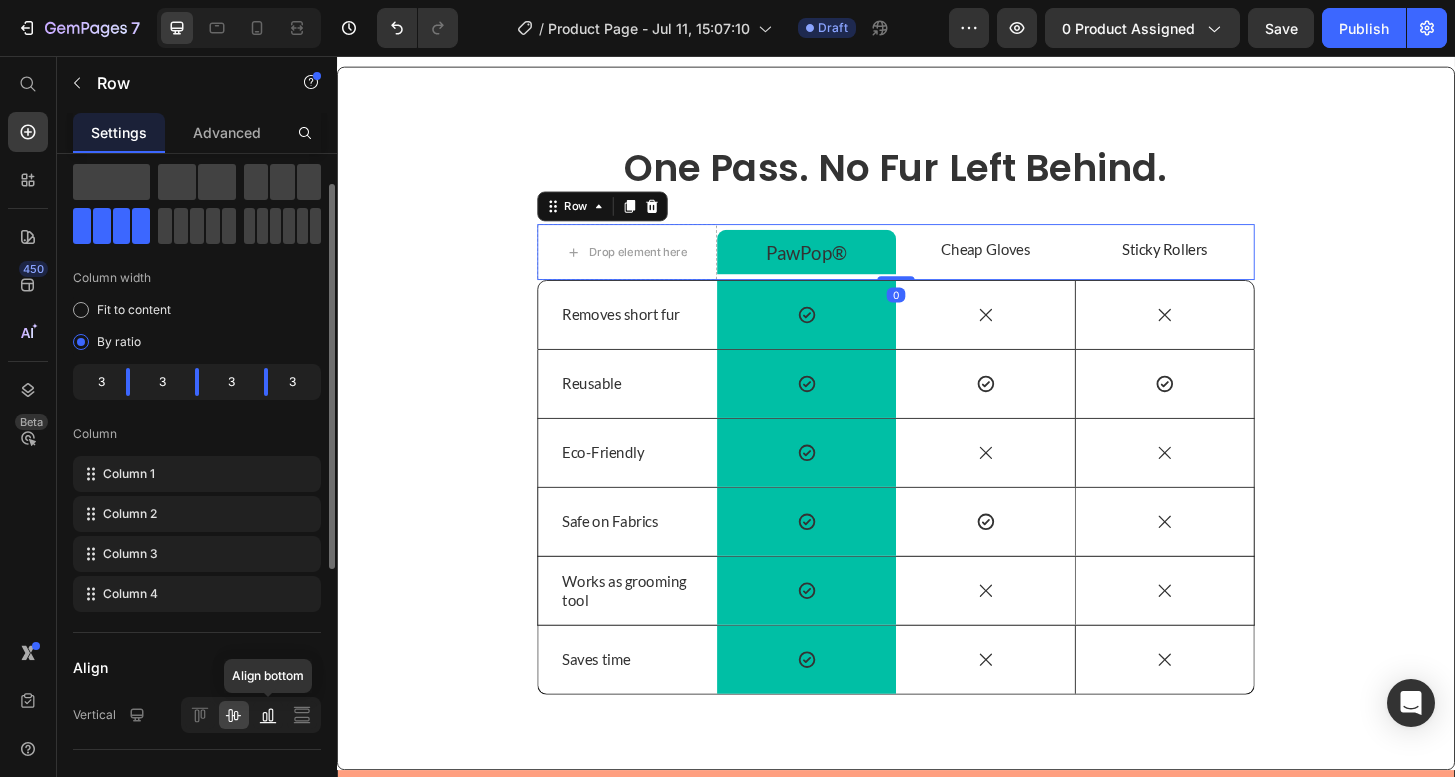 click 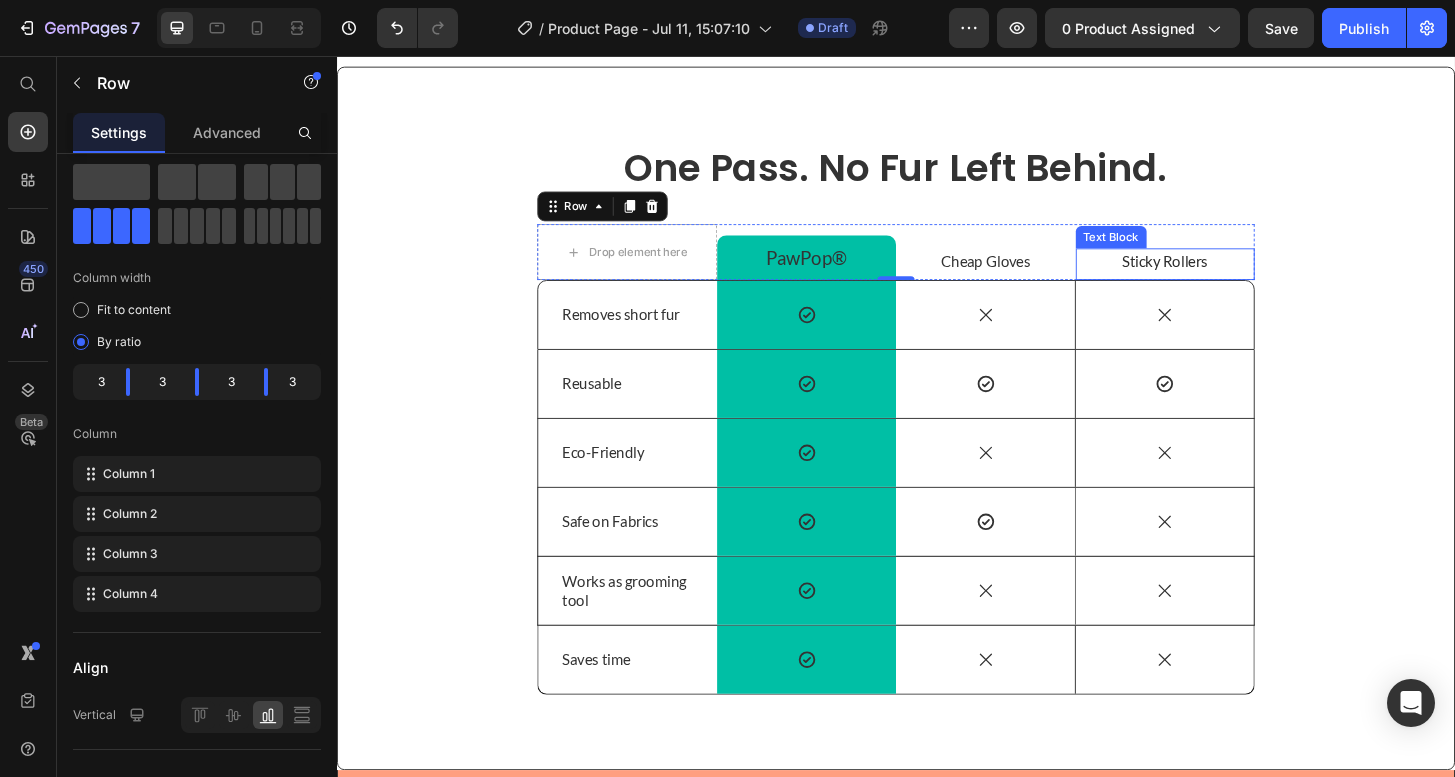 click on "One Pass. No Fur Left Behind. Heading
Drop element here PawPop® Text Block Row Cheap Gloves Text Block Sticky Rollers Text Block Row   0 Removes short fur Text Block
Icon Row
Icon
Icon Hero Banner Row Reusable Text Block
Icon Row
Icon
Icon Hero Banner Row Eco-Friendly Text Block
Icon Row
Icon
Icon Hero Banner Row Safe on Fabrics Text Block
Icon Row
Icon
Icon Hero Banner Row Works as grooming tool Text Block
Icon Row
Icon
Icon Hero Banner Row Saves time Text Block
Icon Row
Icon
Icon Hero Banner Row Row" at bounding box center (937, 444) 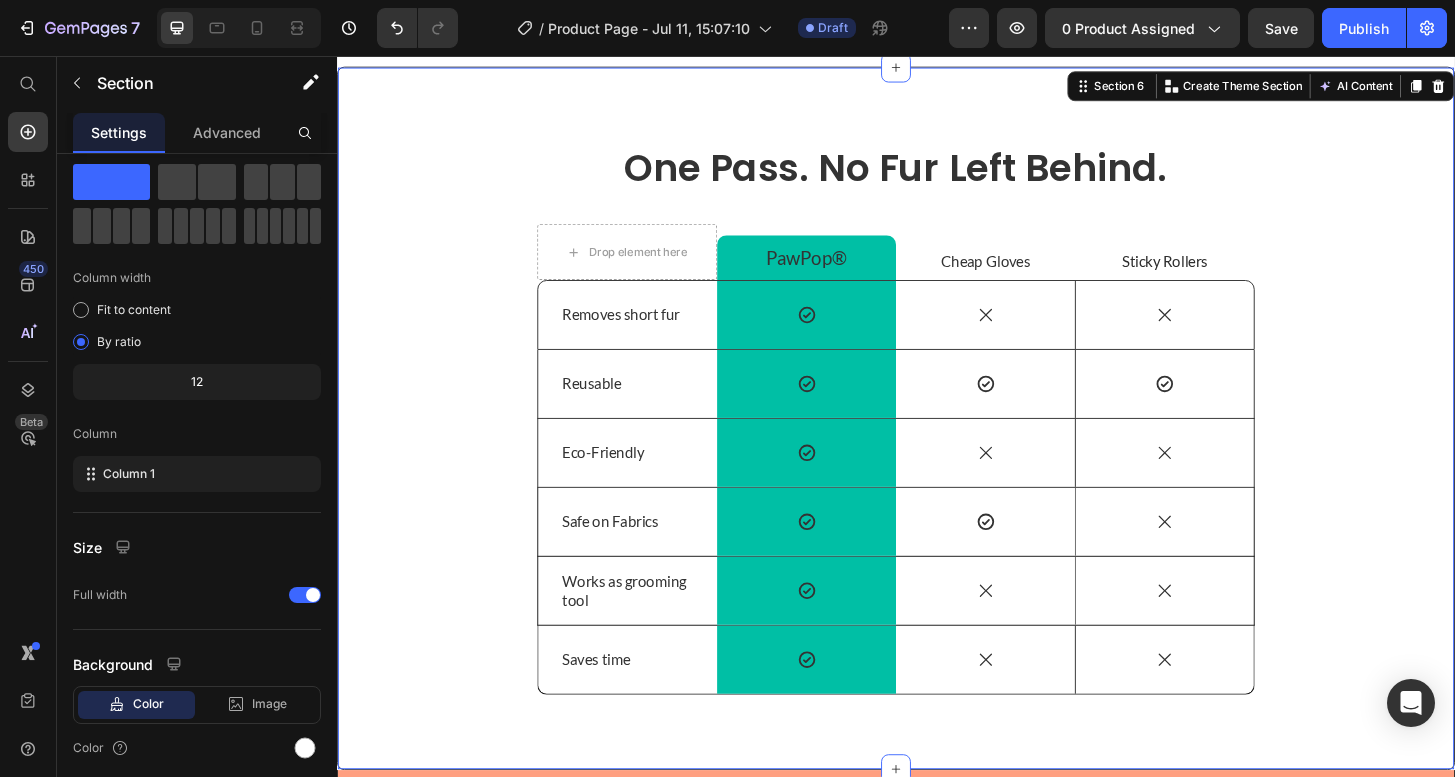 scroll, scrollTop: 0, scrollLeft: 0, axis: both 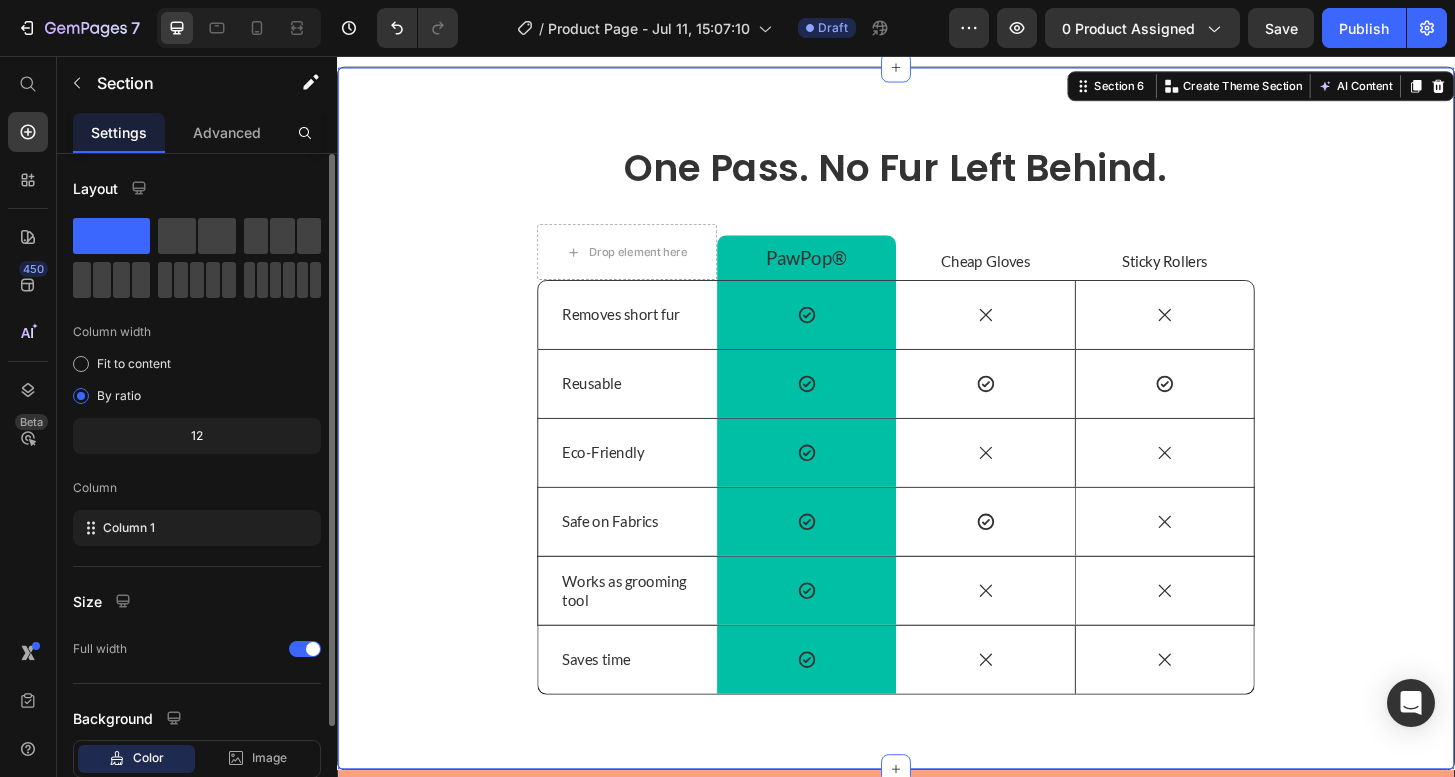 click on "One Pass. No Fur Left Behind. Heading
Drop element here PawPop® Text Block Row Cheap Gloves Text Block Sticky Rollers Text Block Row Removes short fur Text Block
Icon Row
Icon
Icon Hero Banner Row Reusable Text Block
Icon Row
Icon
Icon Hero Banner Row Eco-Friendly Text Block
Icon Row
Icon
Icon Hero Banner Row Safe on Fabrics Text Block
Icon Row
Icon
Icon Hero Banner Row Works as grooming tool Text Block
Icon Row
Icon
Icon Hero Banner Row Saves time Text Block
Icon Row
Icon
Icon Hero Banner Row Row" at bounding box center [937, 444] 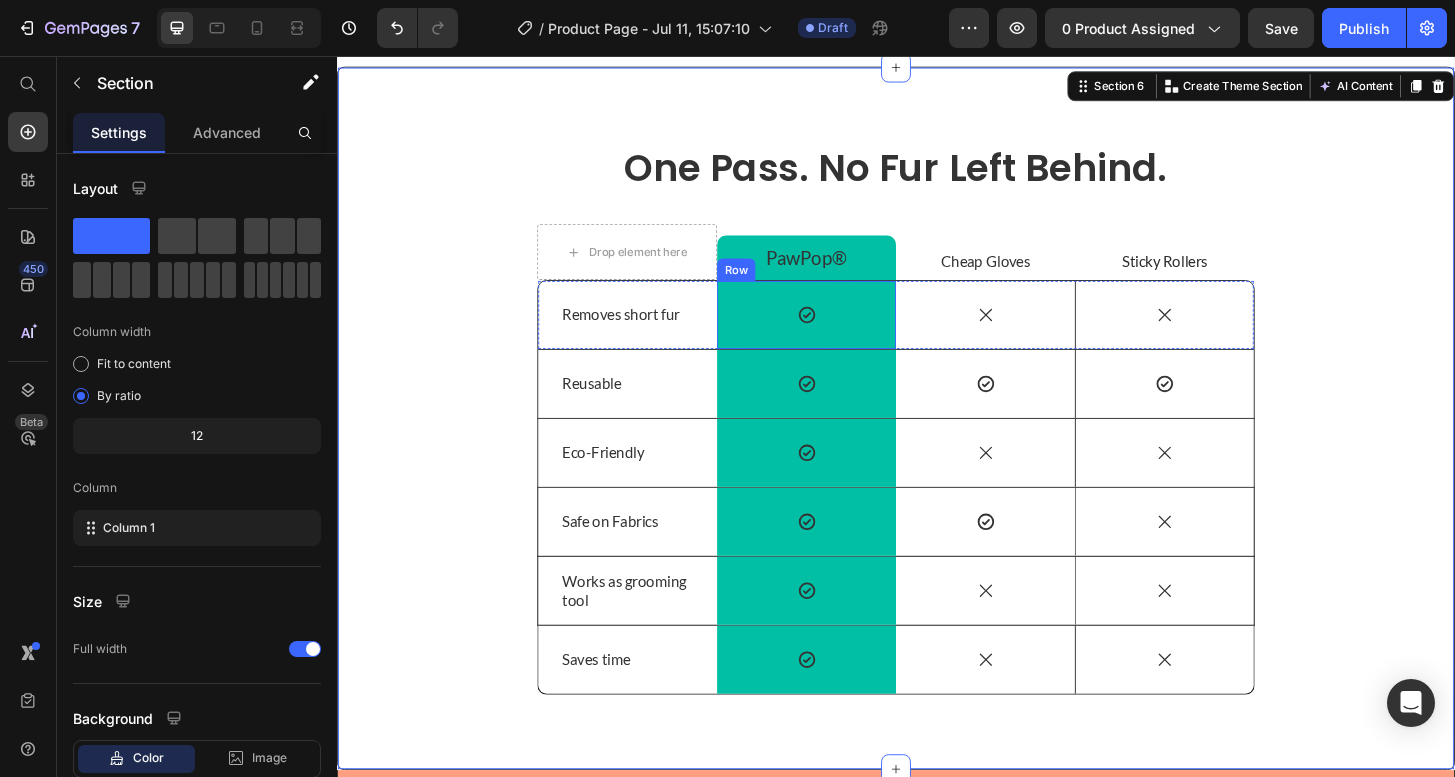 click on "Icon Row" at bounding box center (841, 333) 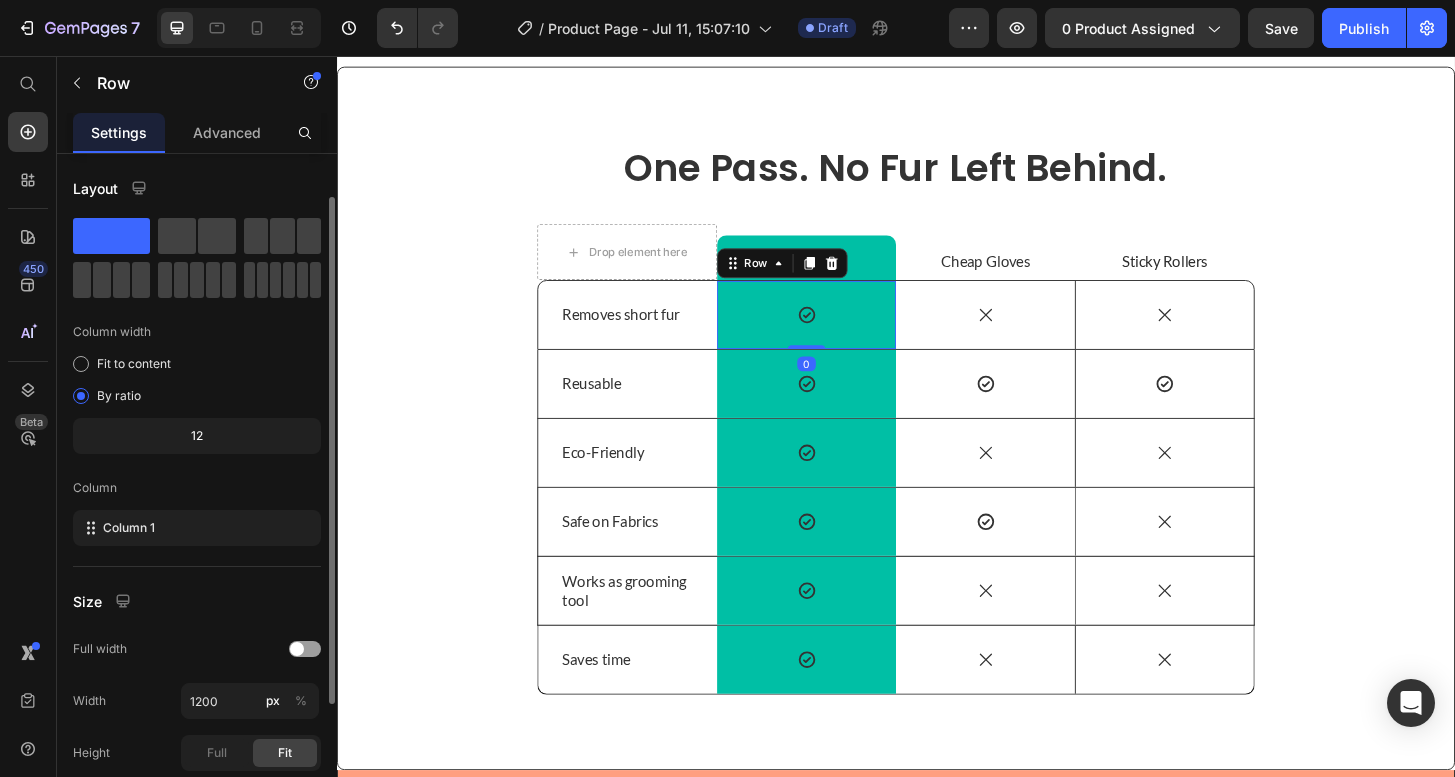 scroll, scrollTop: 232, scrollLeft: 0, axis: vertical 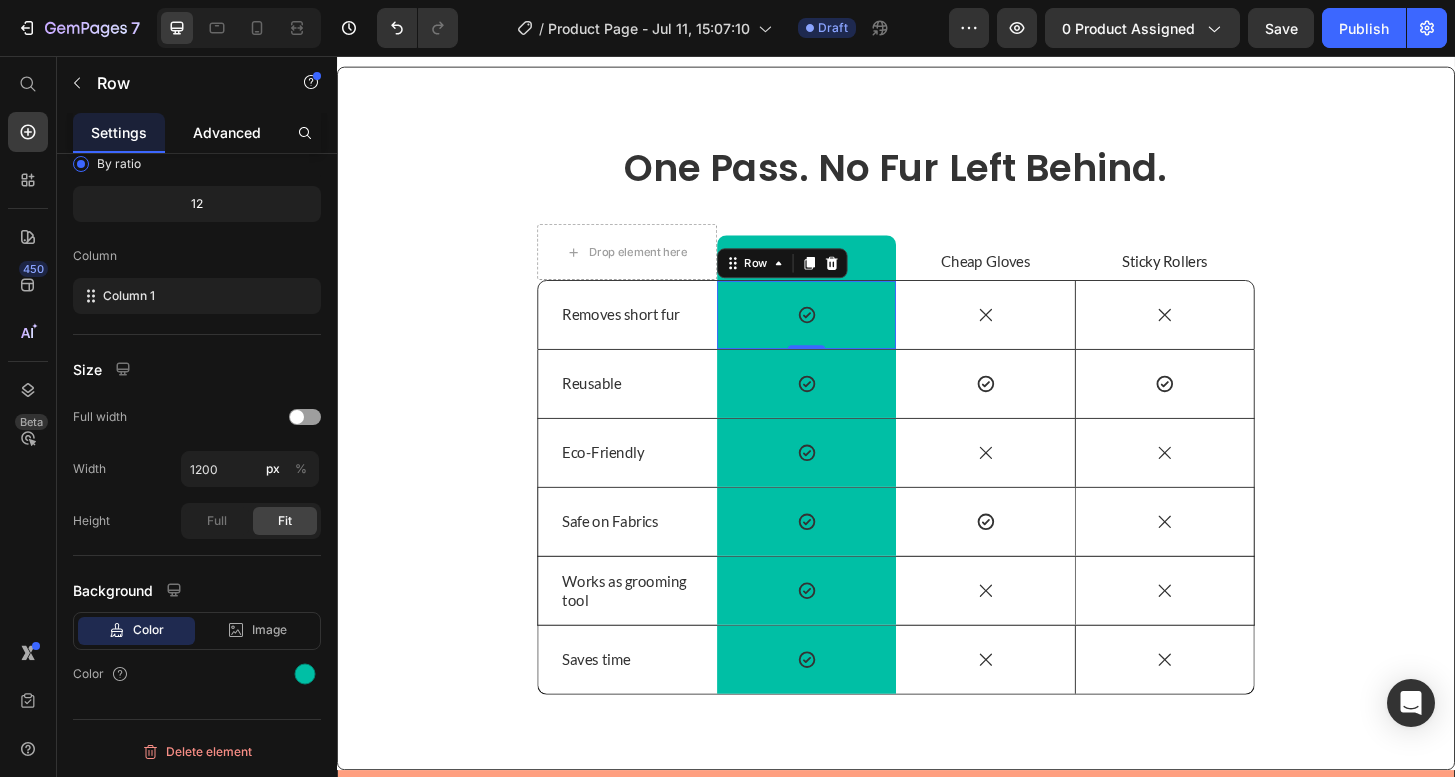 click on "Advanced" at bounding box center [227, 132] 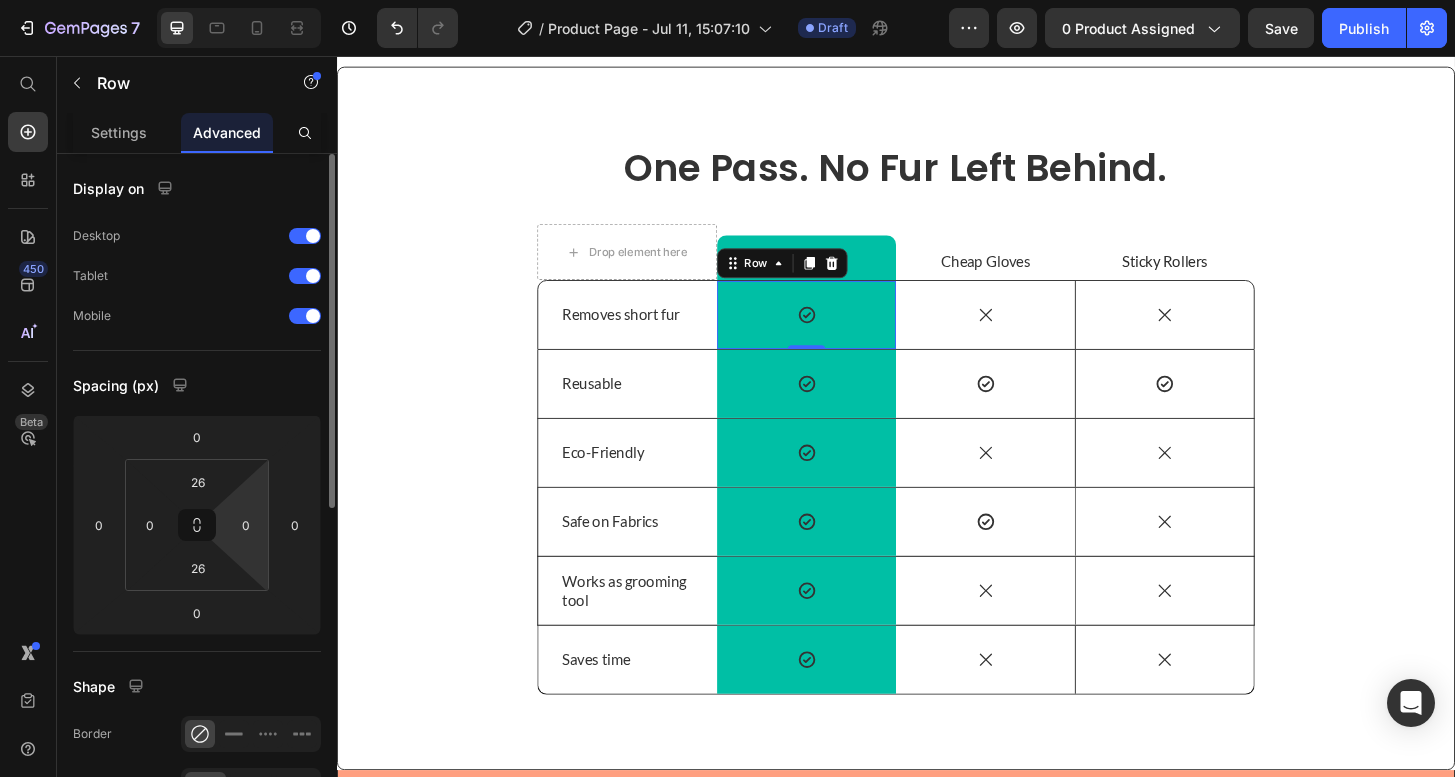 scroll, scrollTop: 453, scrollLeft: 0, axis: vertical 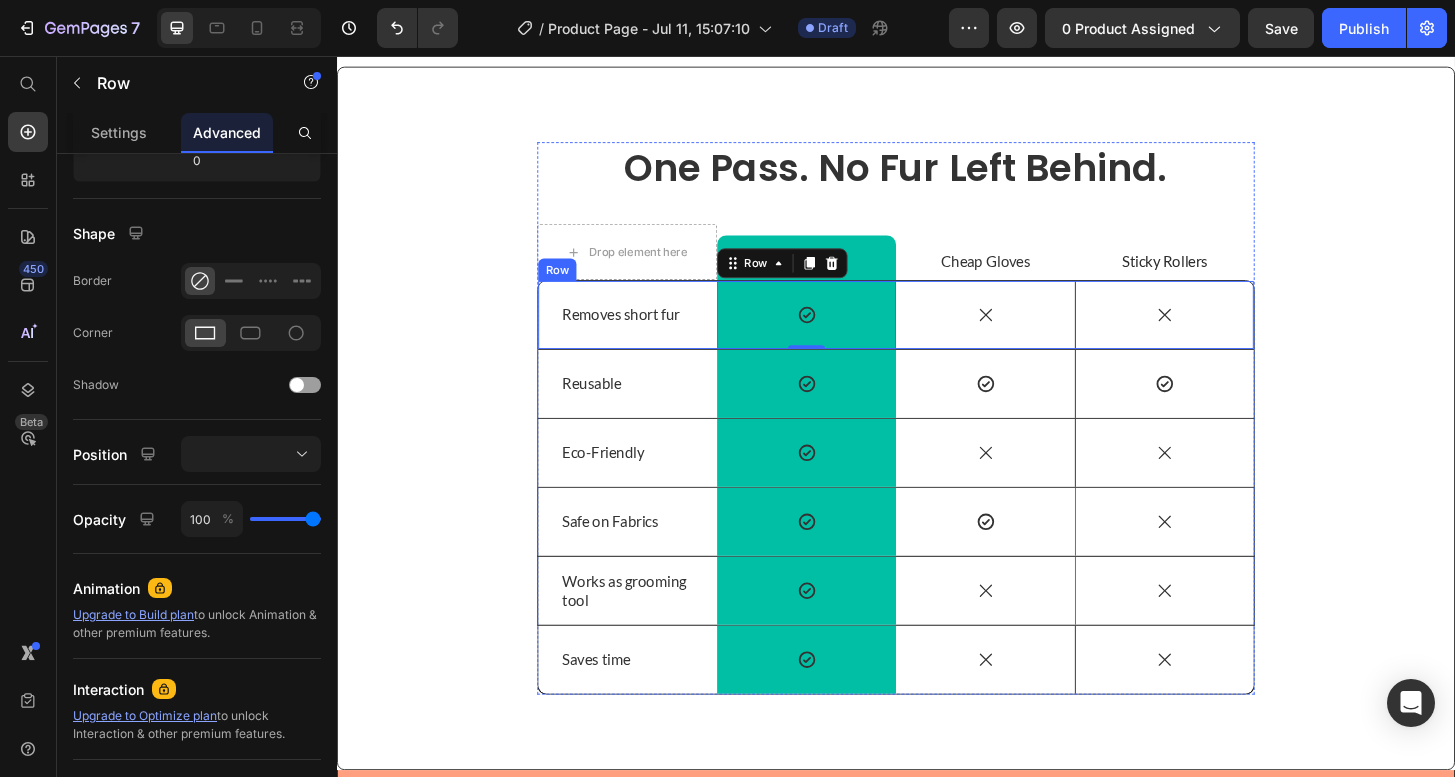 click on "Removes short fur Text Block" at bounding box center (649, 333) 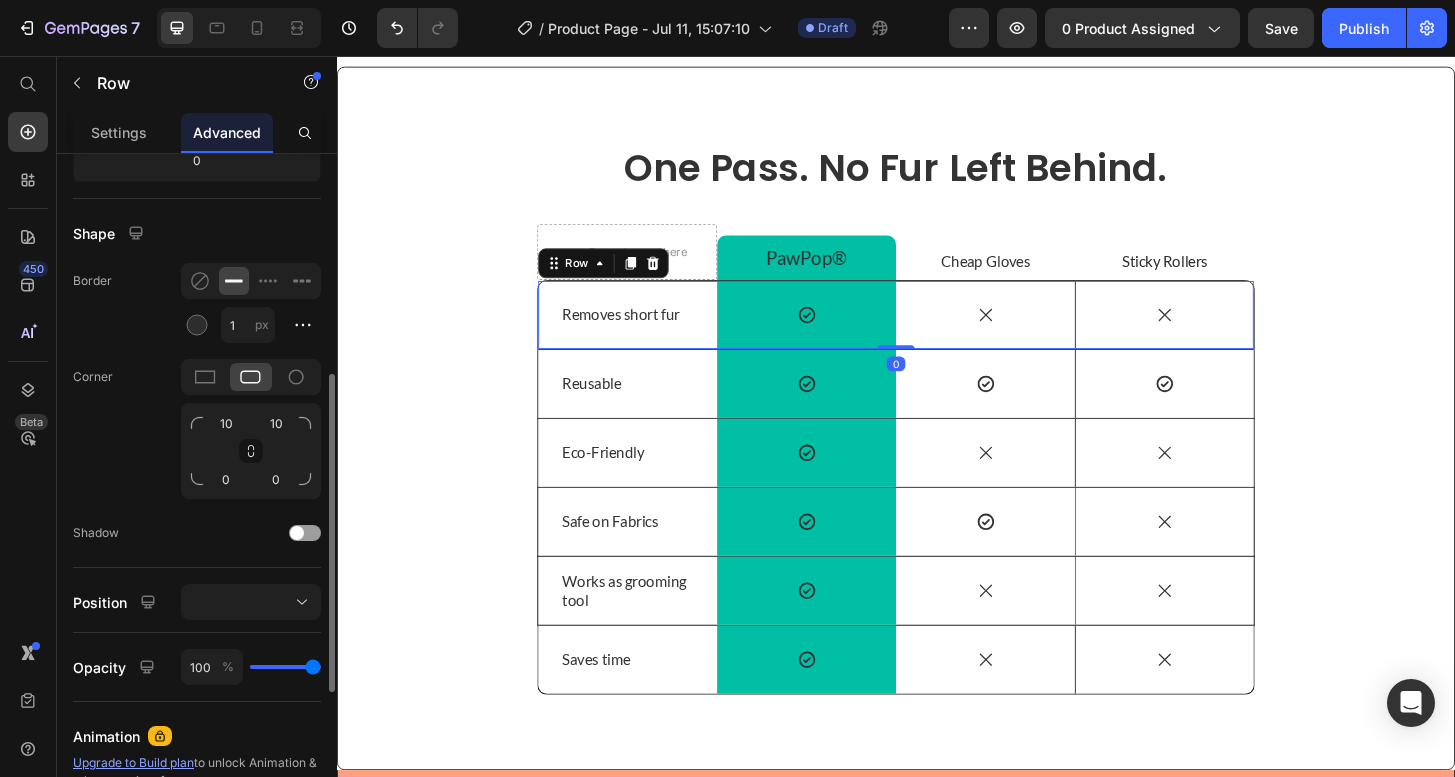 scroll, scrollTop: 462, scrollLeft: 0, axis: vertical 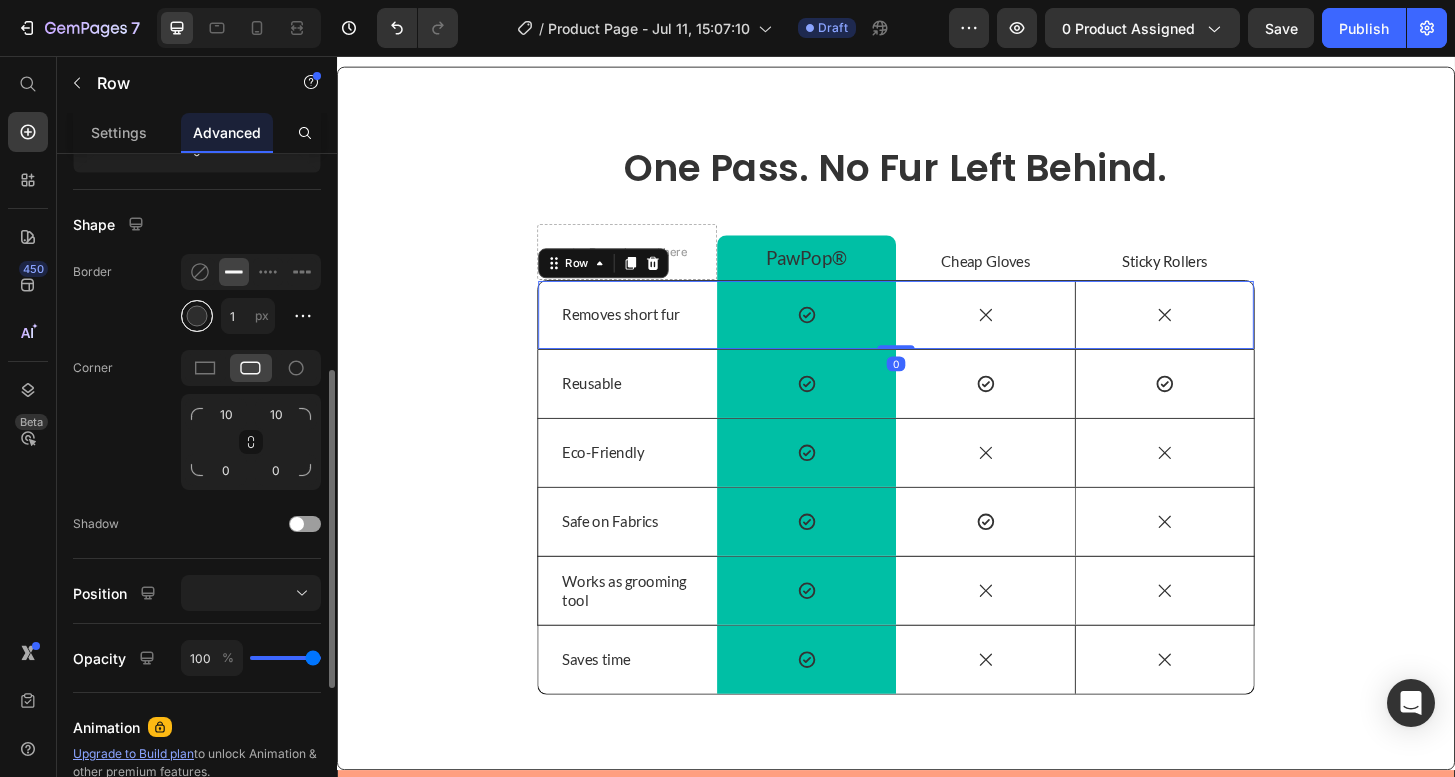 click at bounding box center [197, 316] 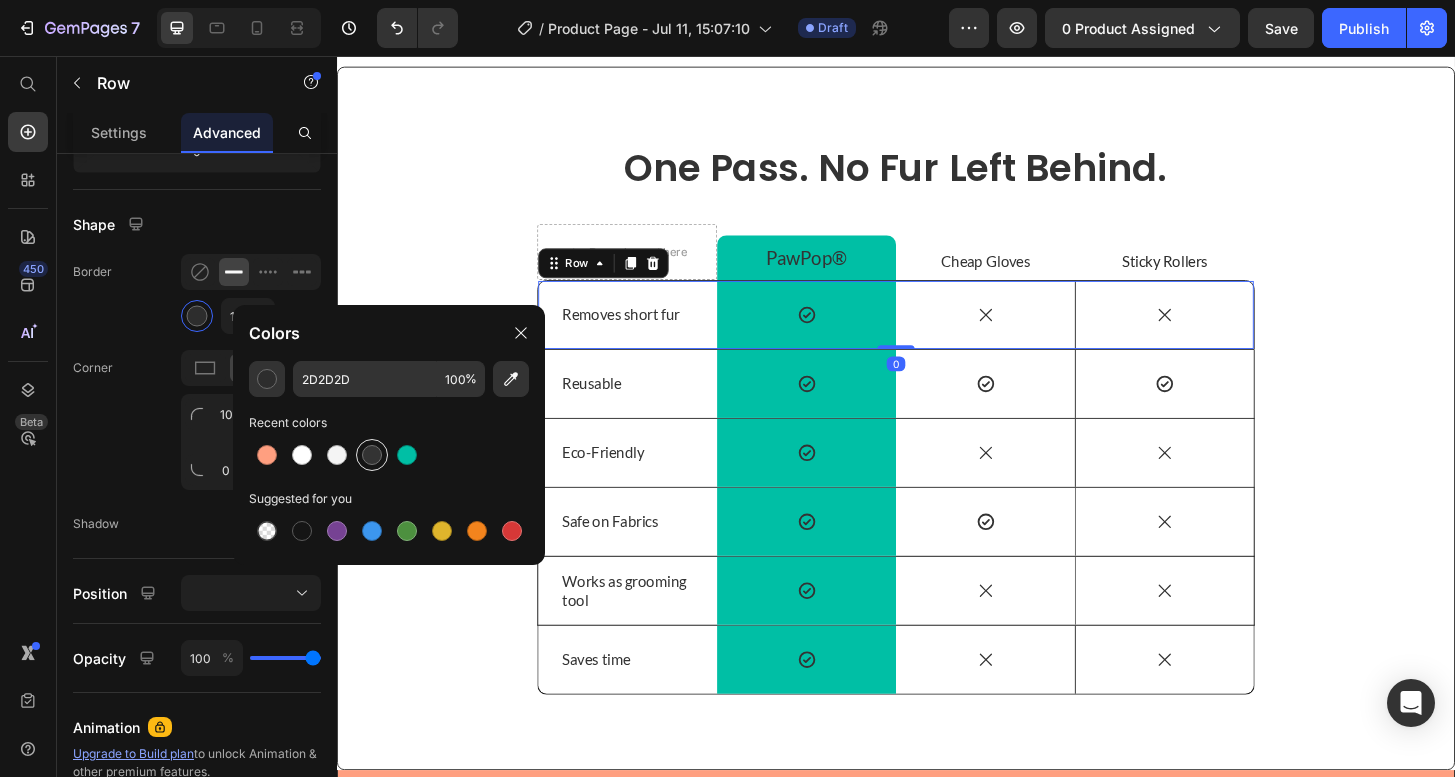 click at bounding box center [372, 455] 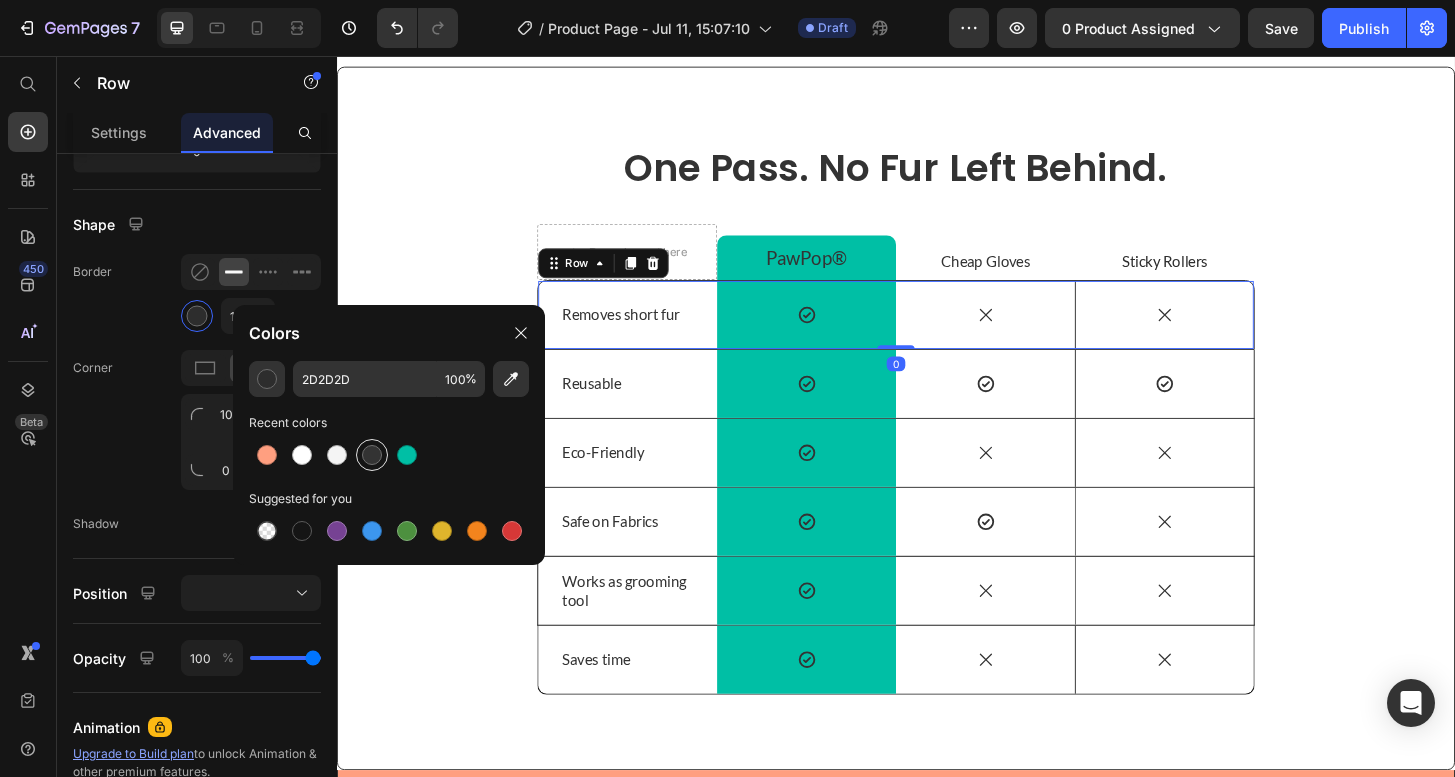 type on "333333" 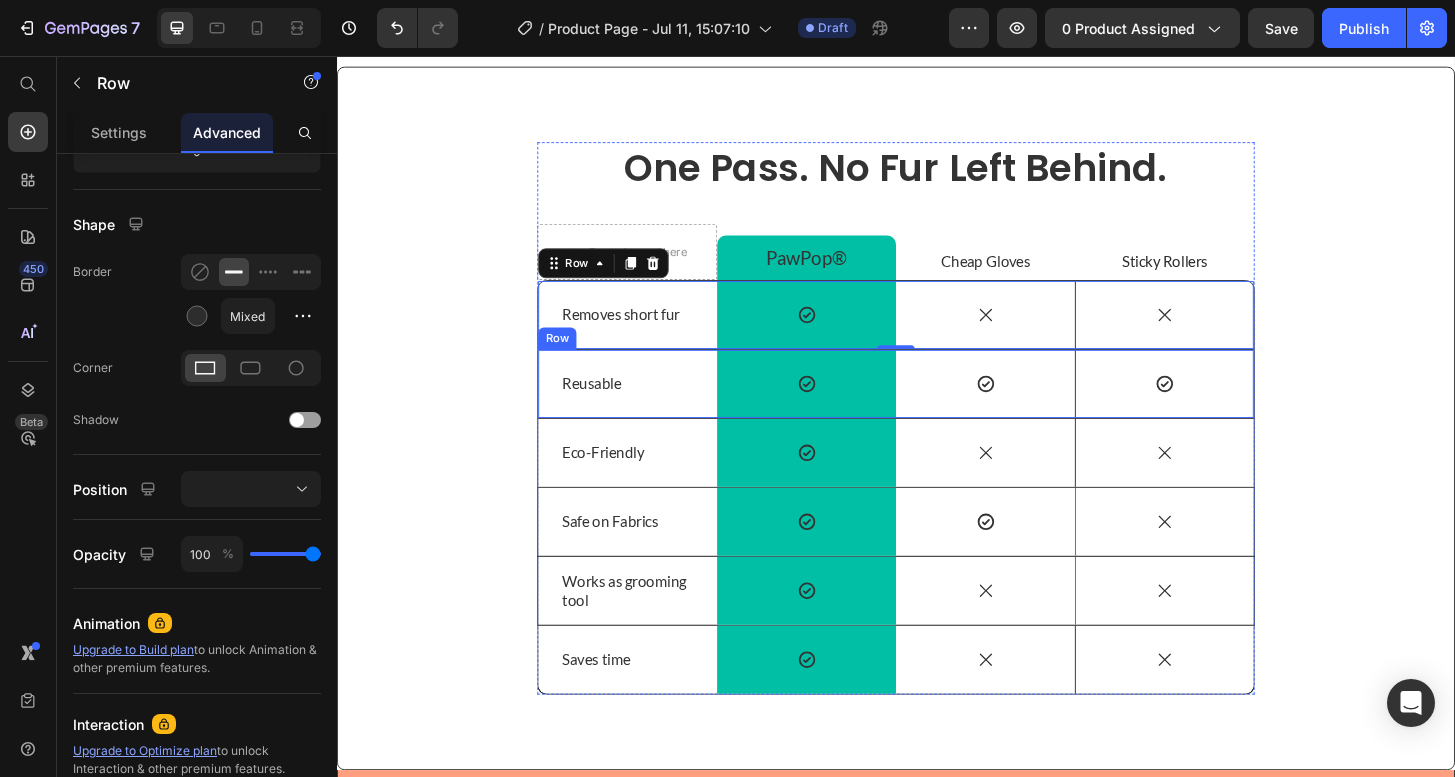 click on "Reusable Text Block" at bounding box center (649, 407) 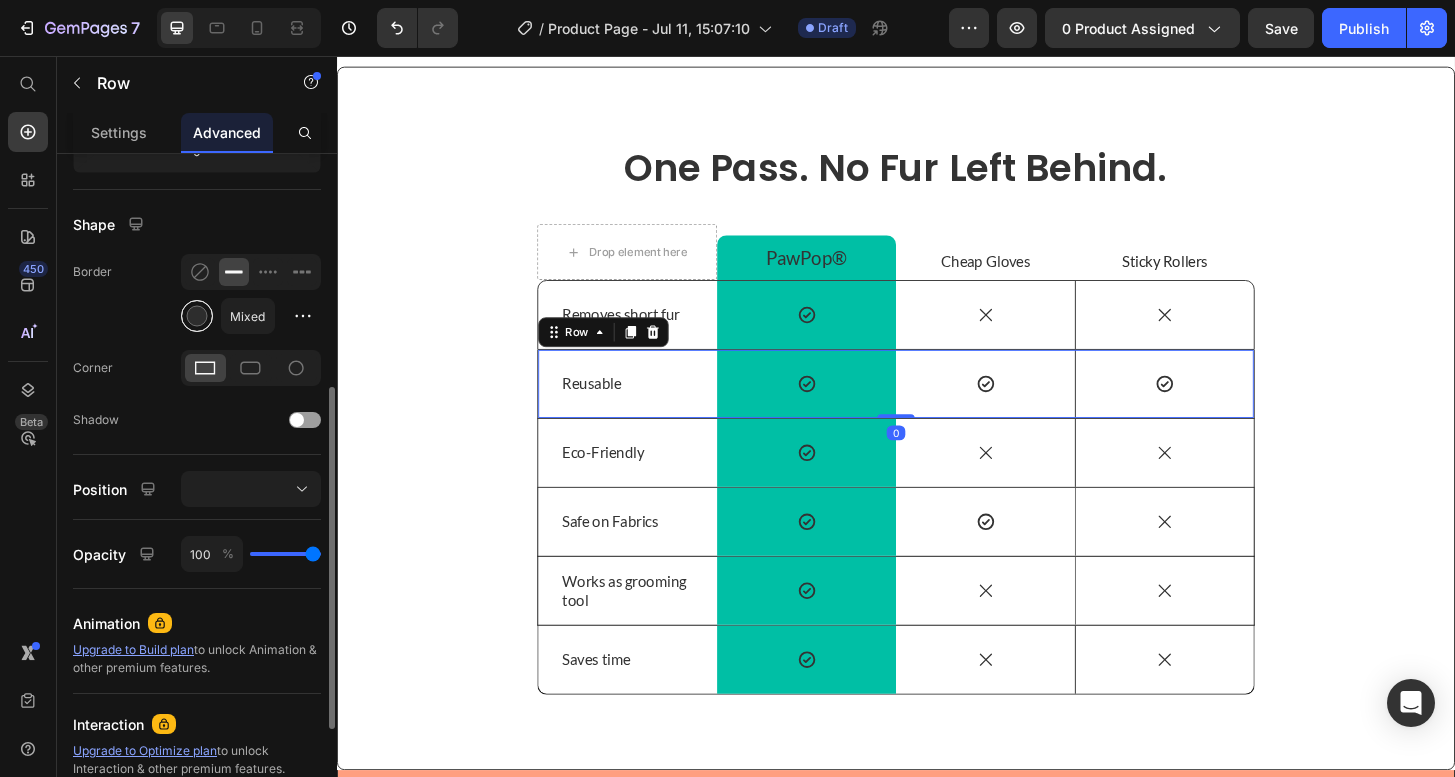 click at bounding box center (197, 316) 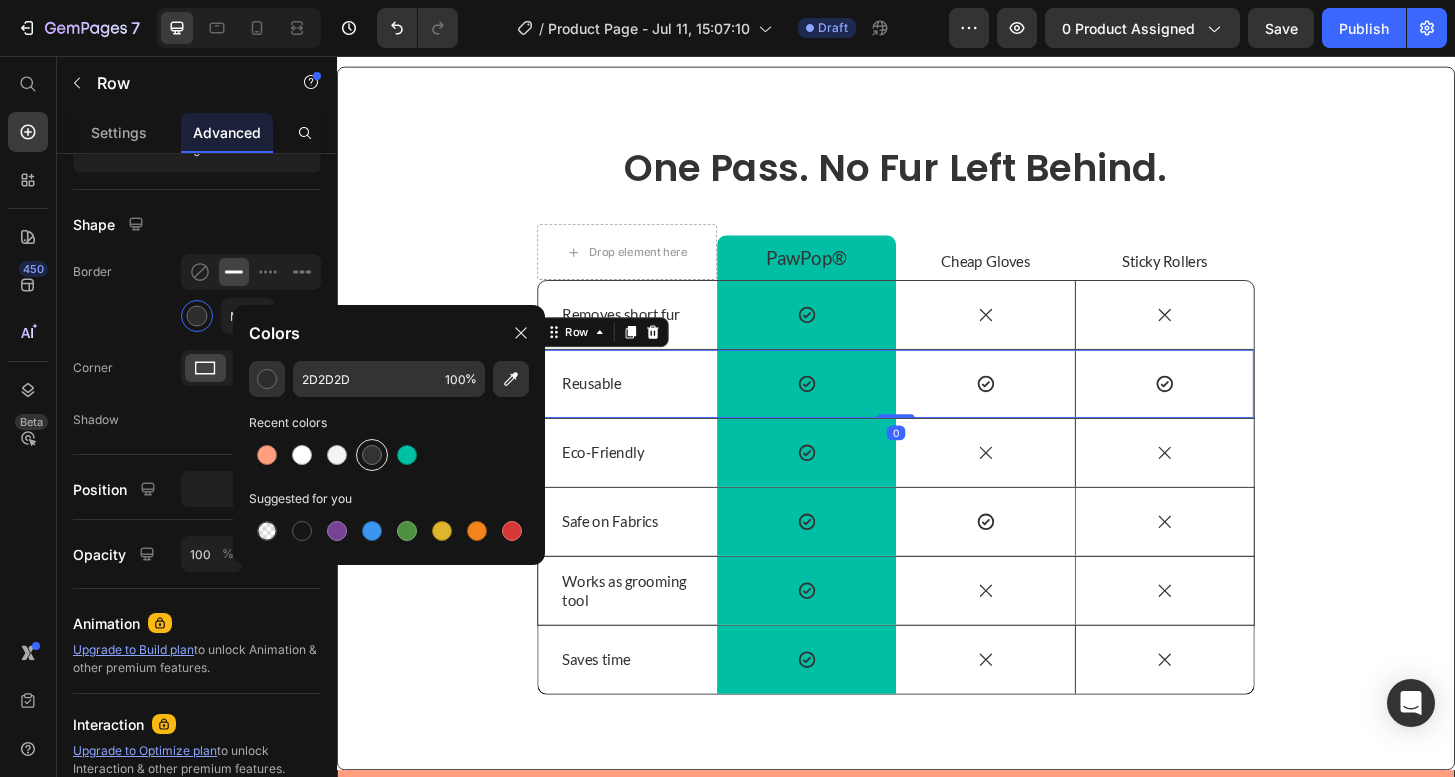 click at bounding box center [372, 455] 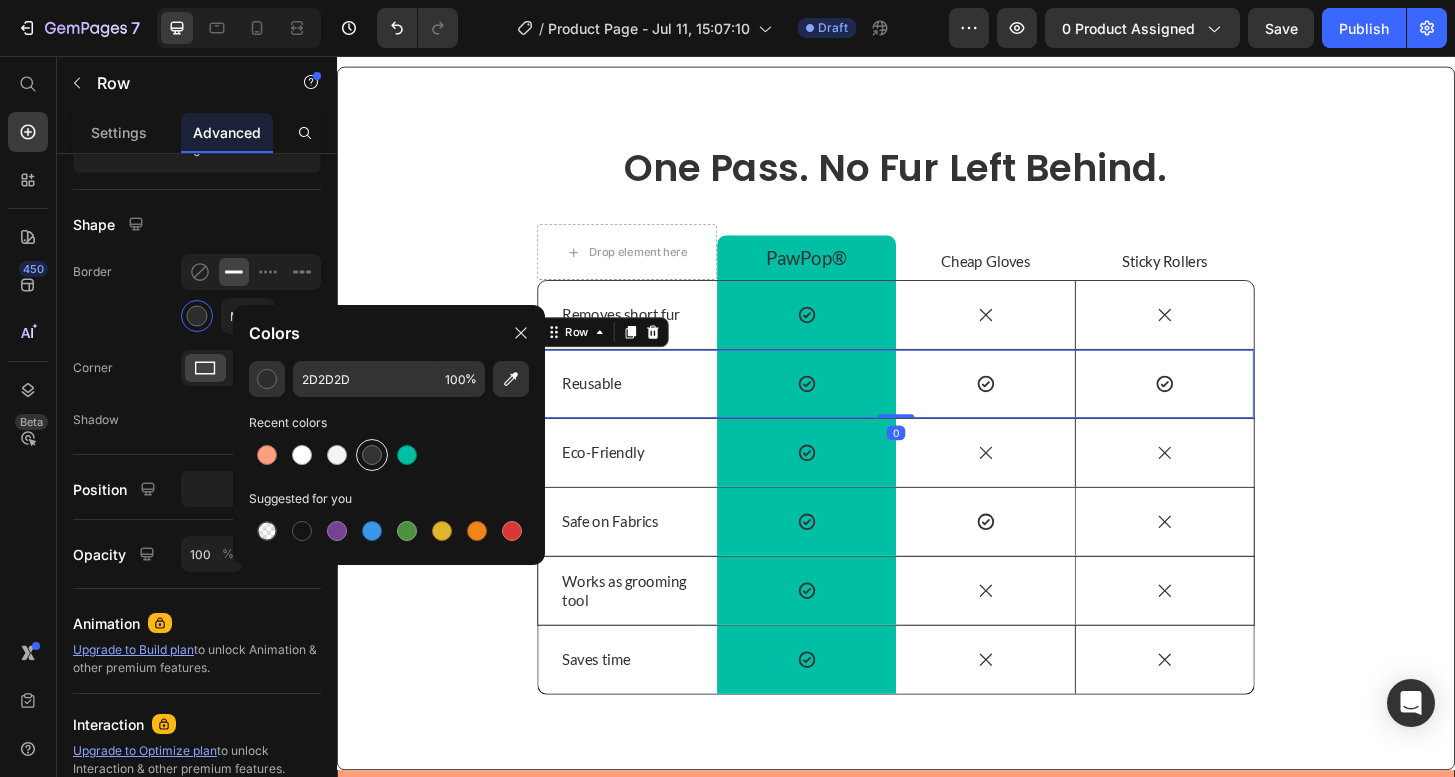 type on "333333" 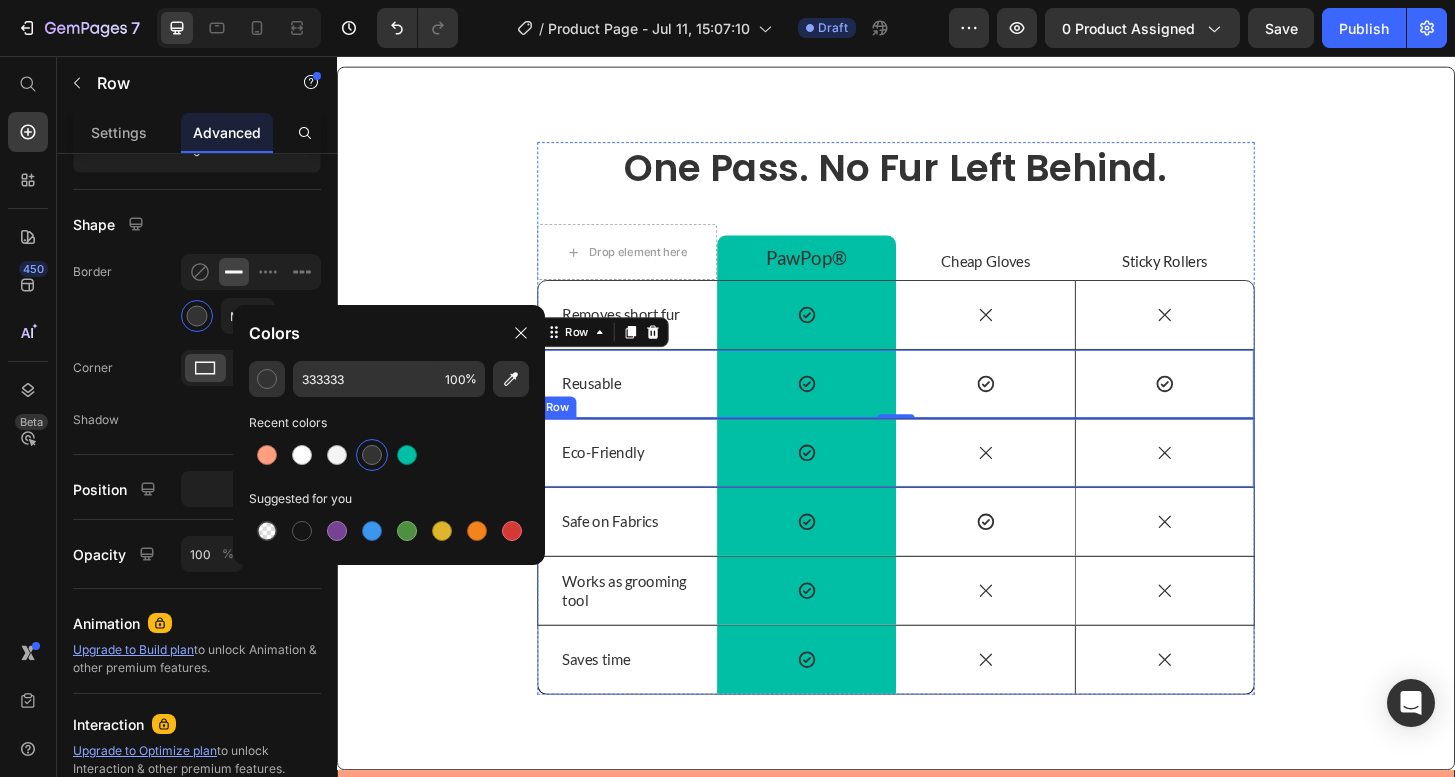 click on "Eco-Friendly Text Block" at bounding box center (649, 481) 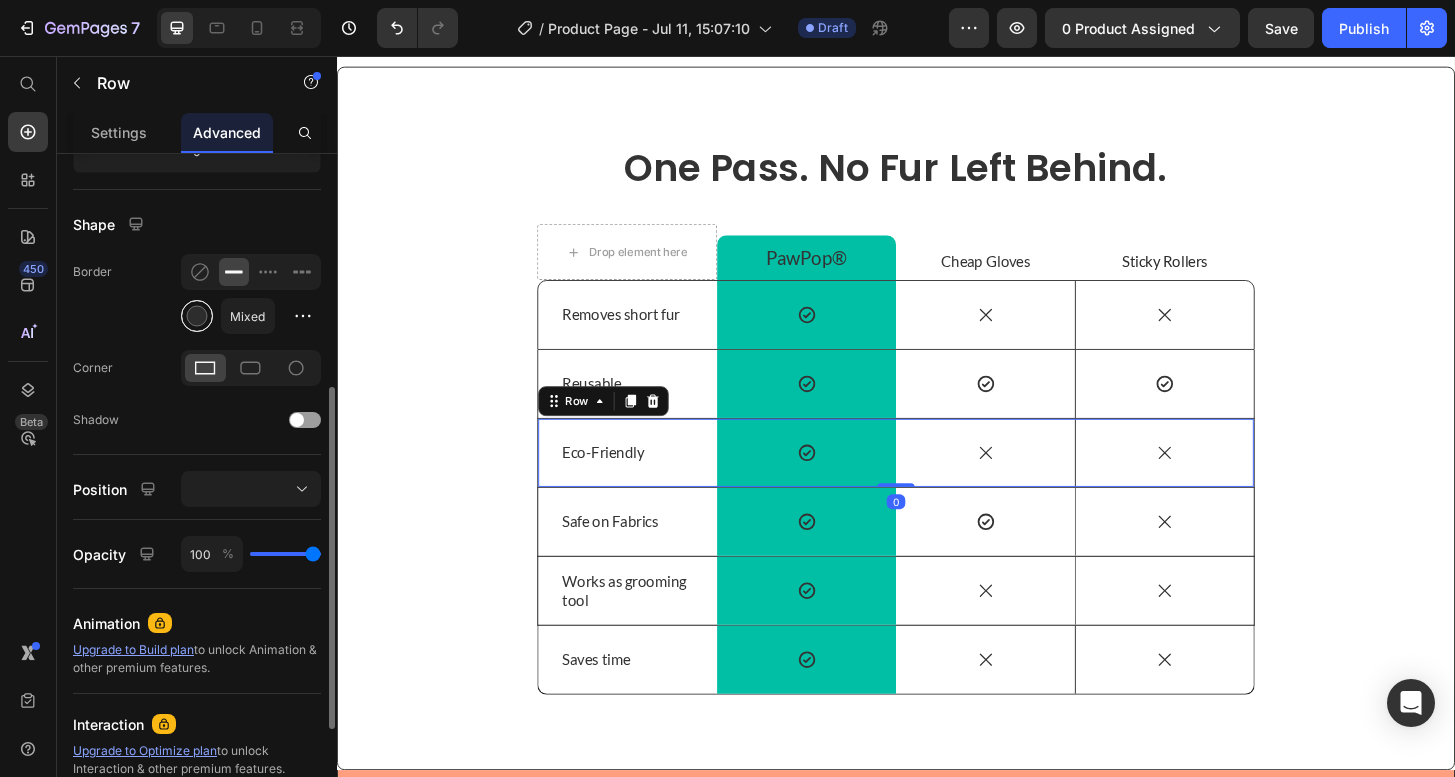 click at bounding box center [197, 316] 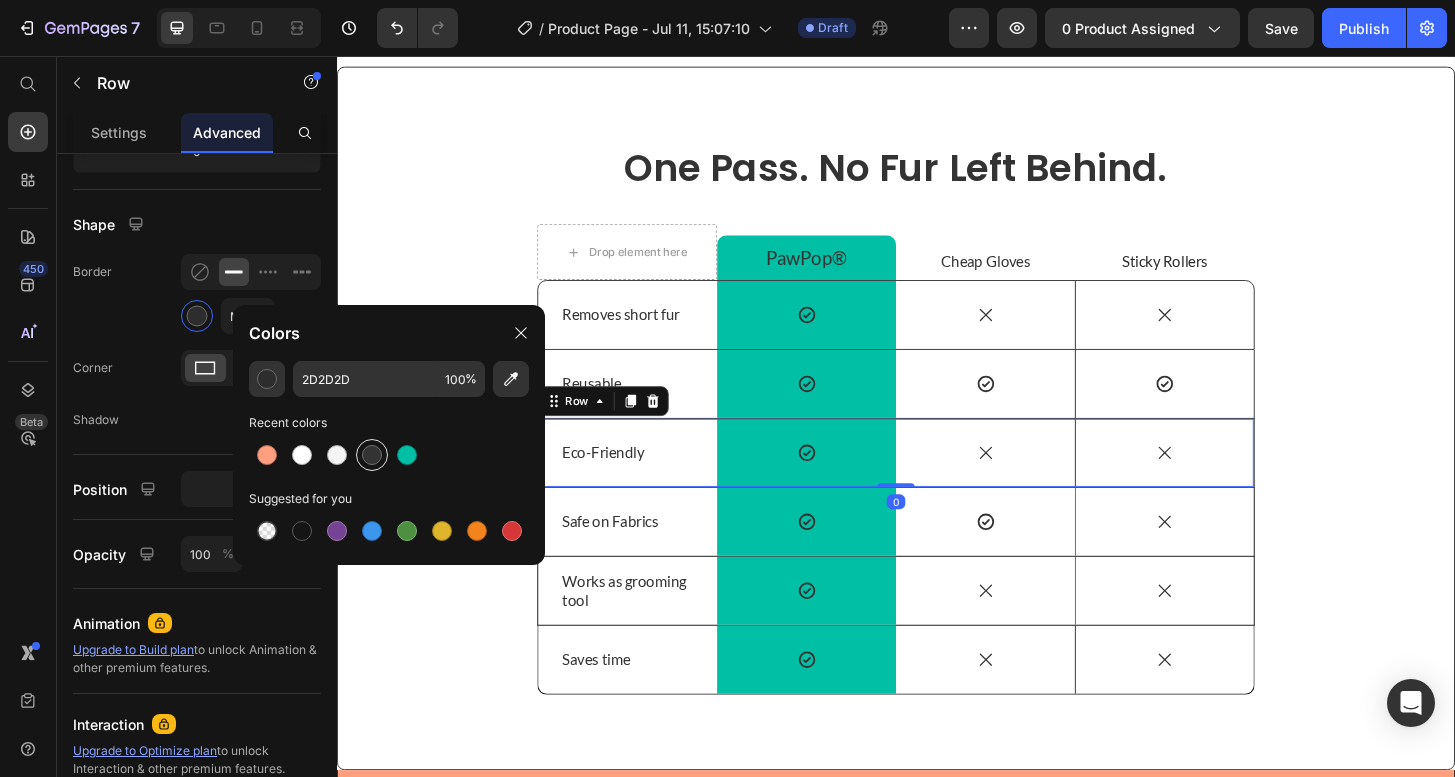 click at bounding box center [372, 455] 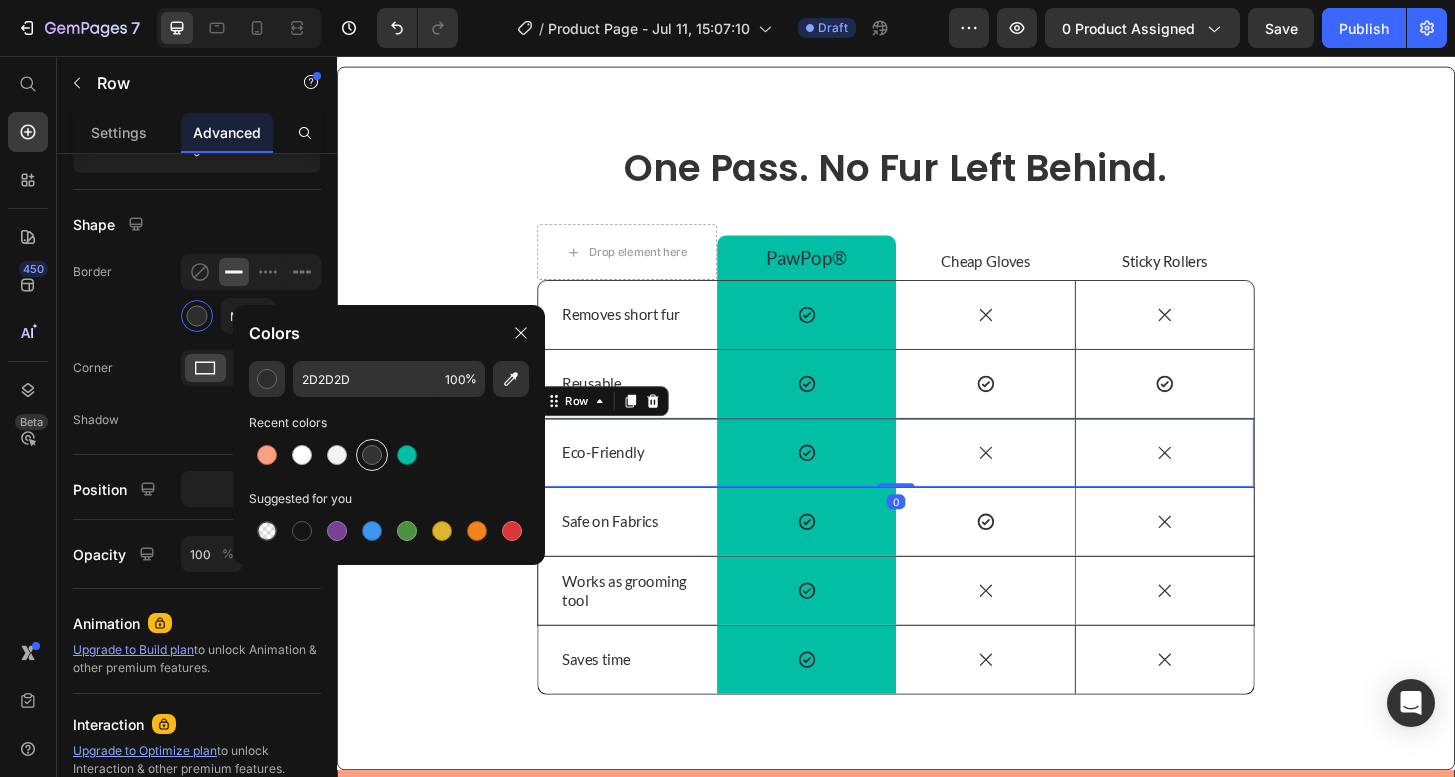 type on "333333" 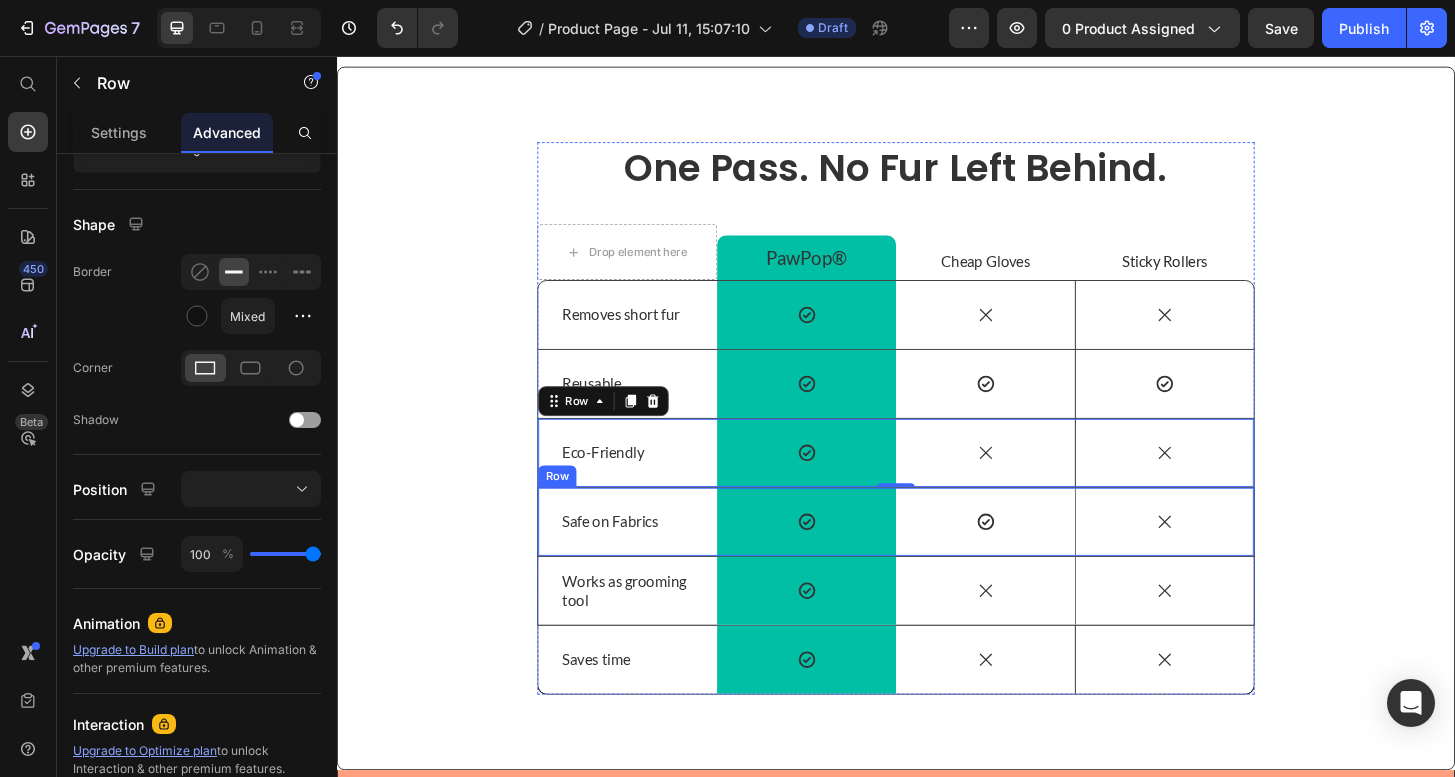 click on "Safe on Fabrics Text Block" at bounding box center (649, 555) 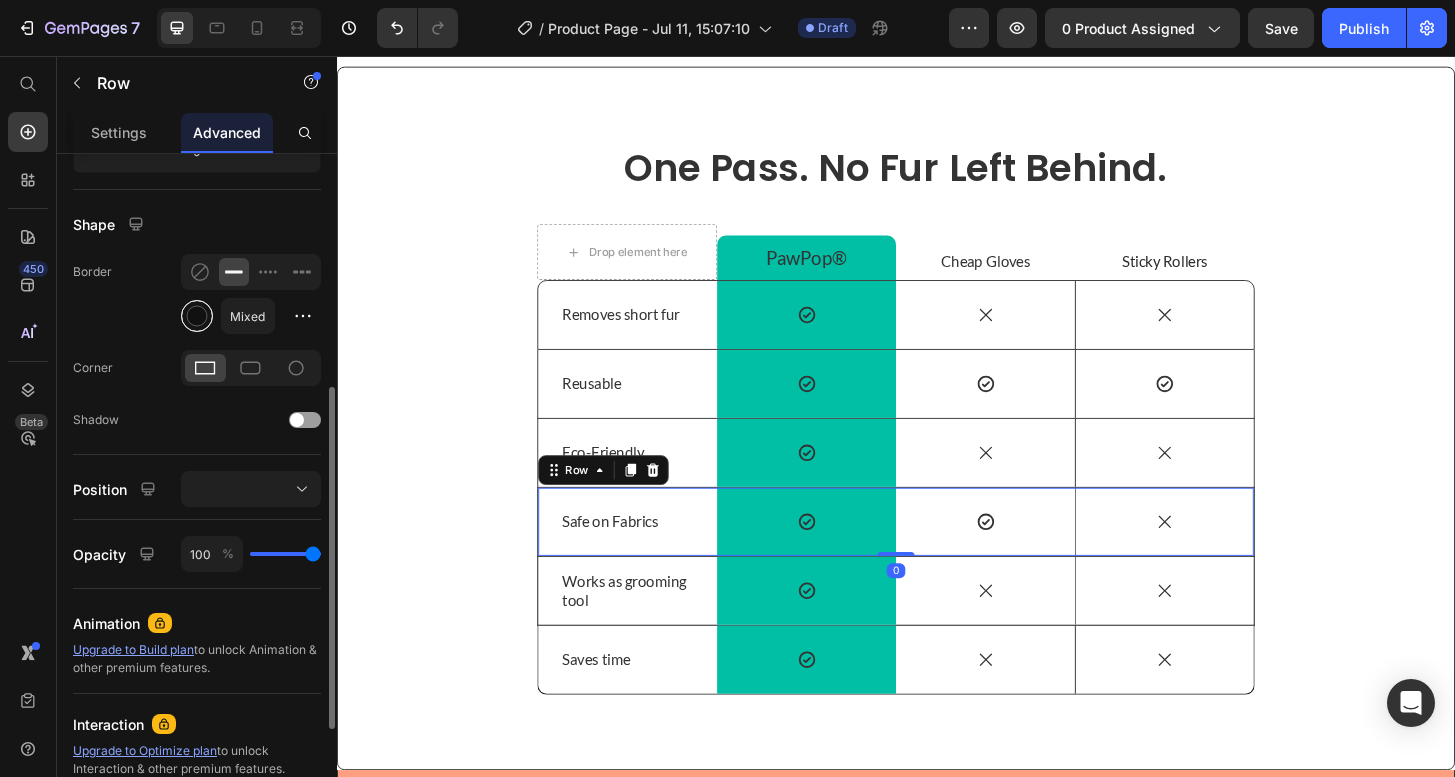 click at bounding box center [197, 316] 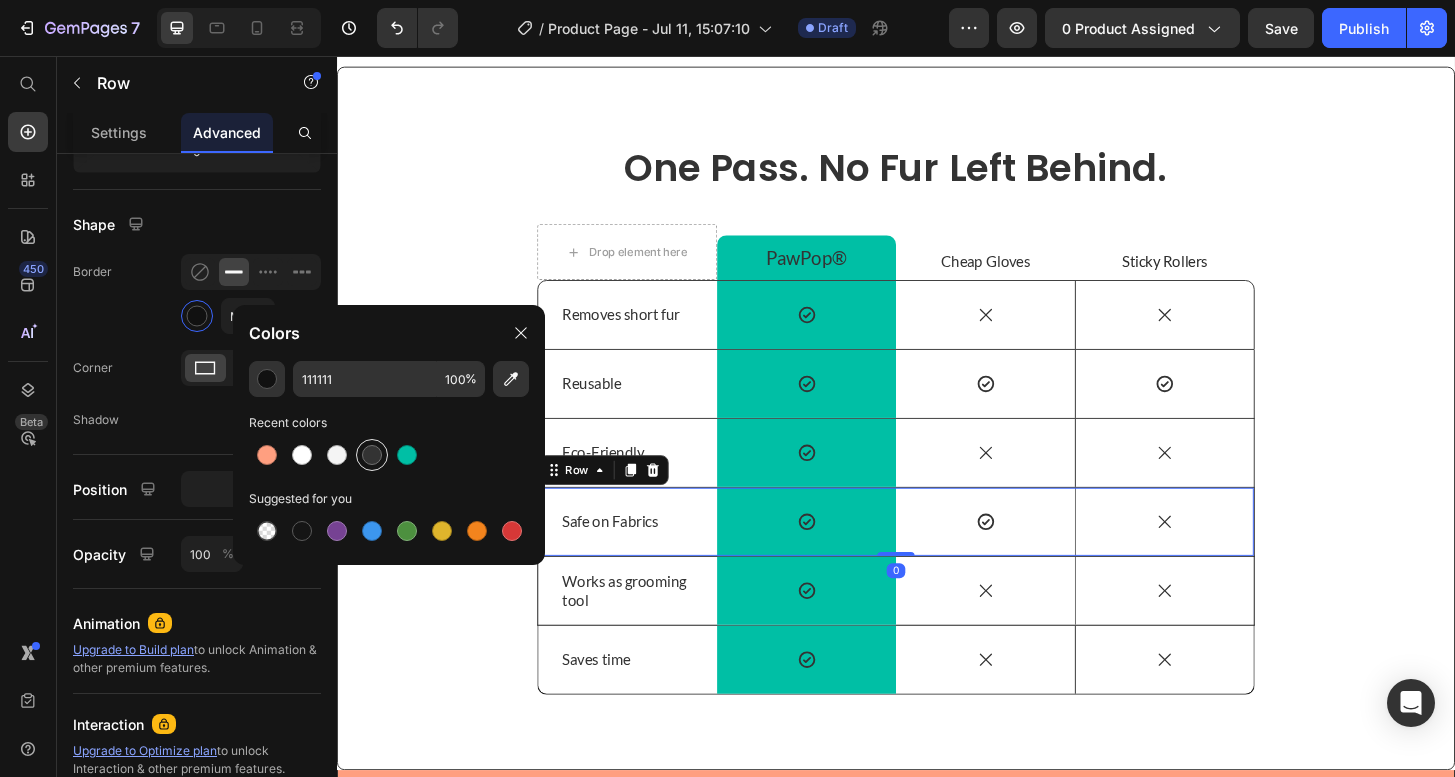 click at bounding box center [372, 455] 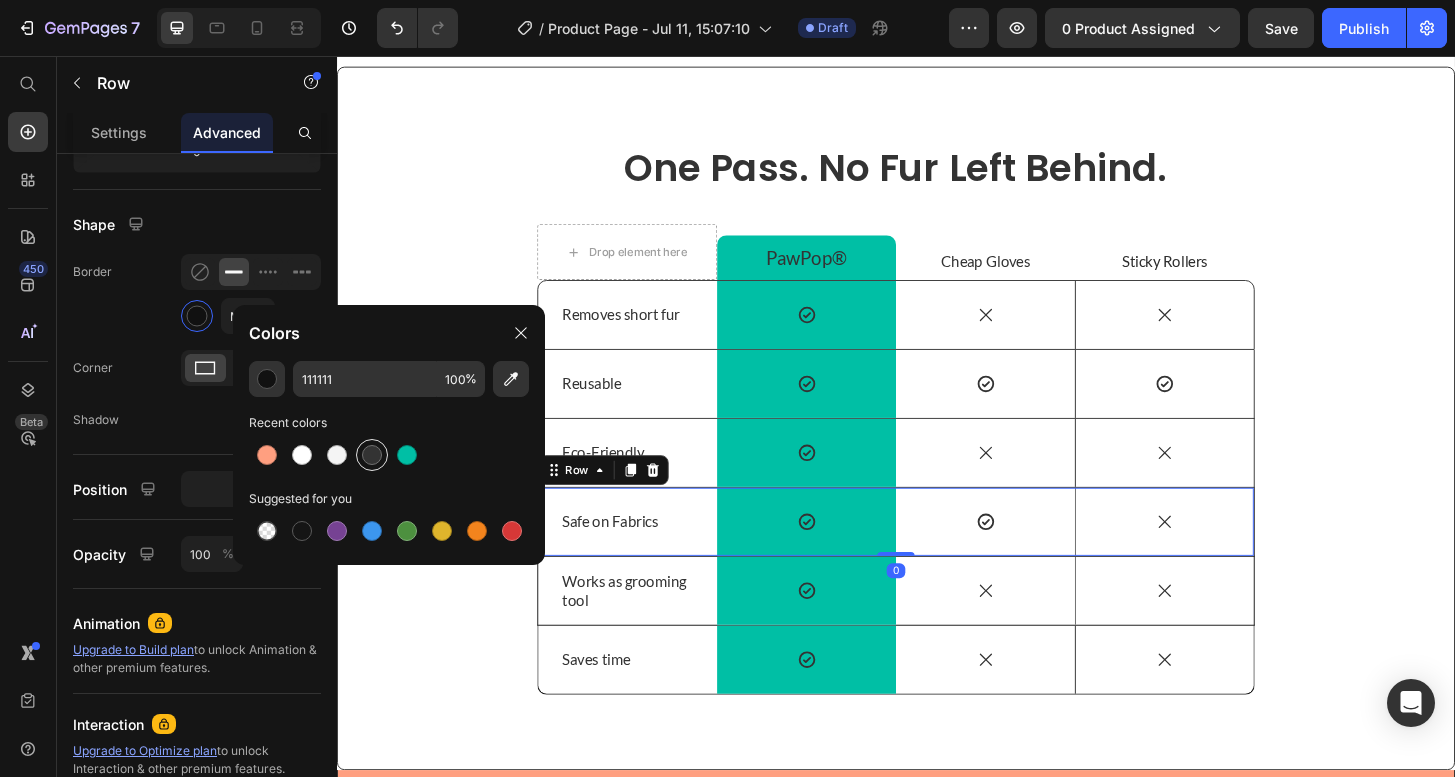 type on "333333" 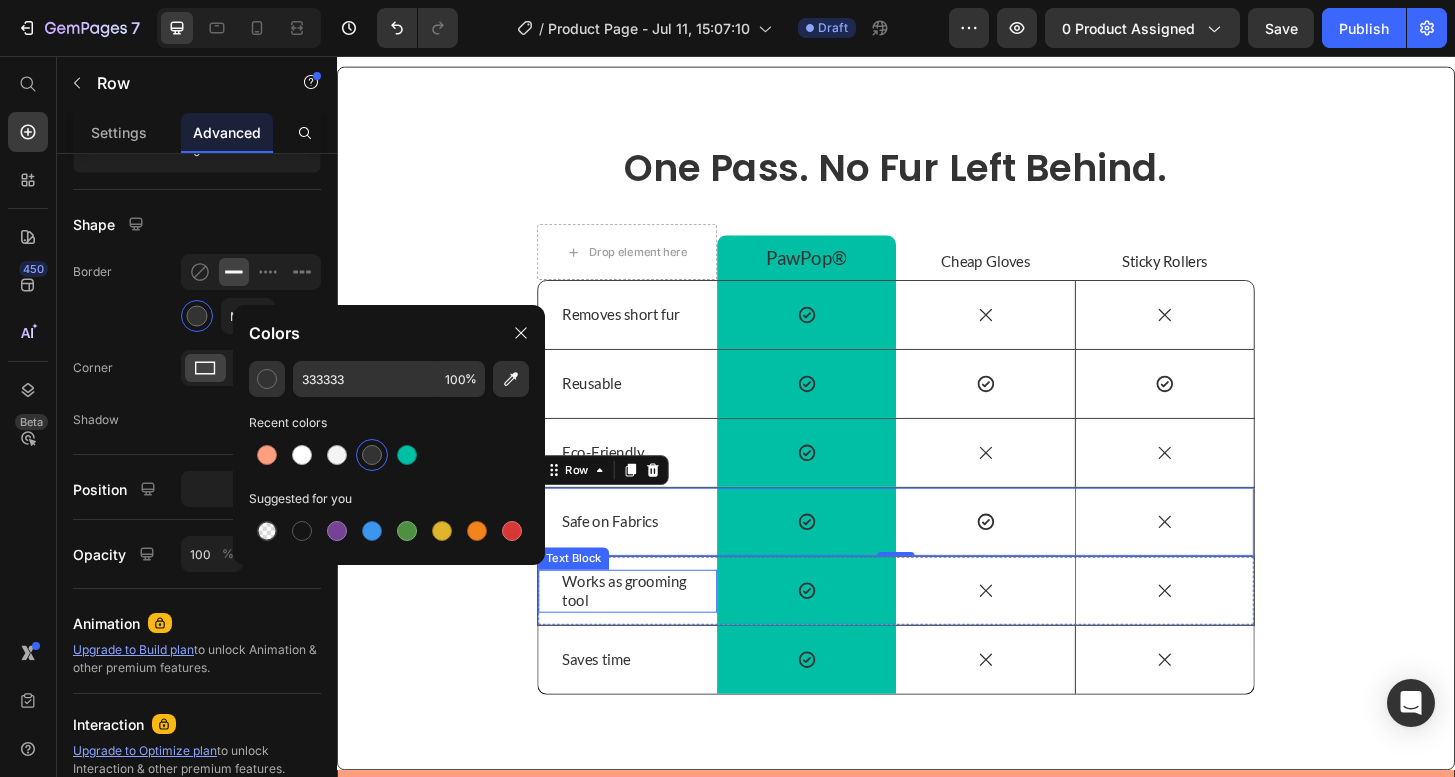 click on "Works as grooming tool Text Block" at bounding box center (649, 630) 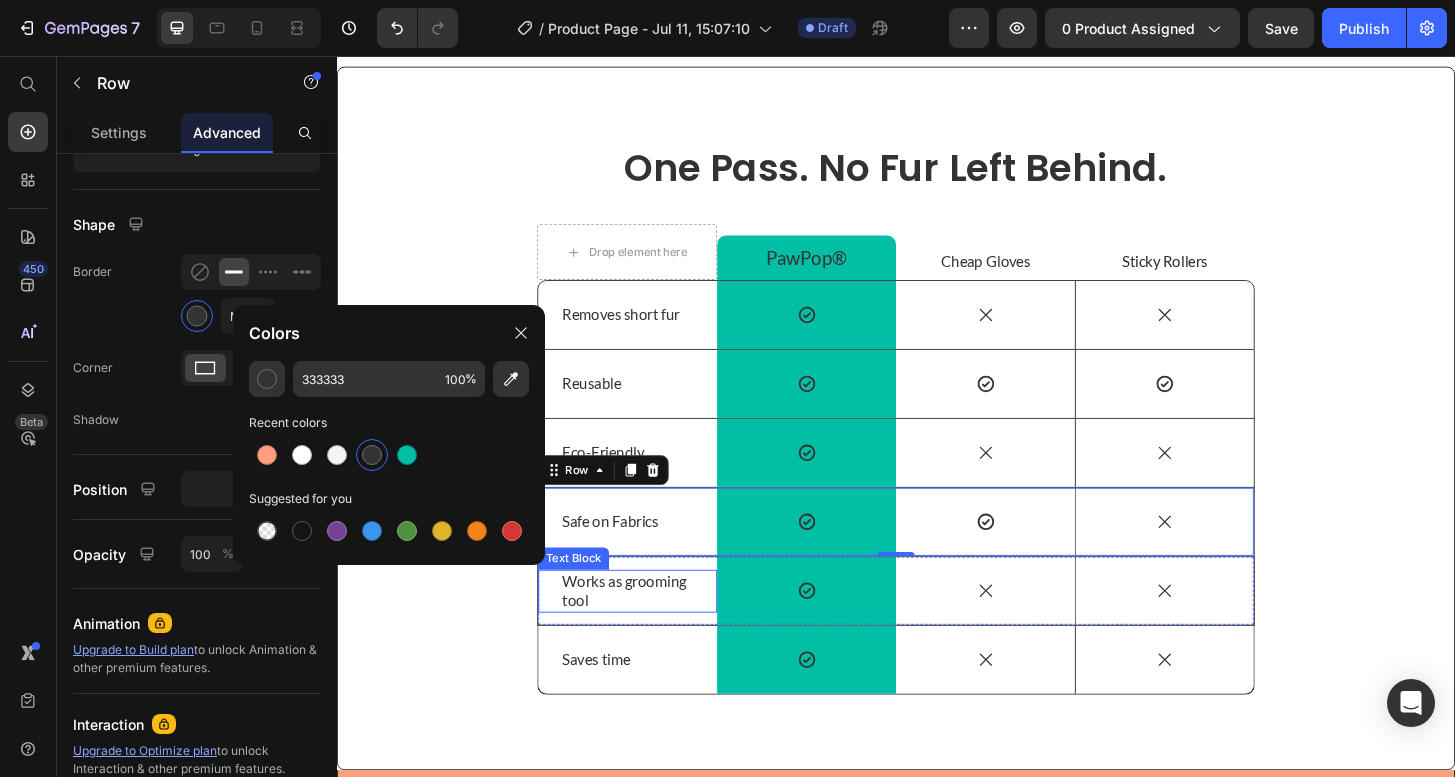 scroll, scrollTop: 0, scrollLeft: 0, axis: both 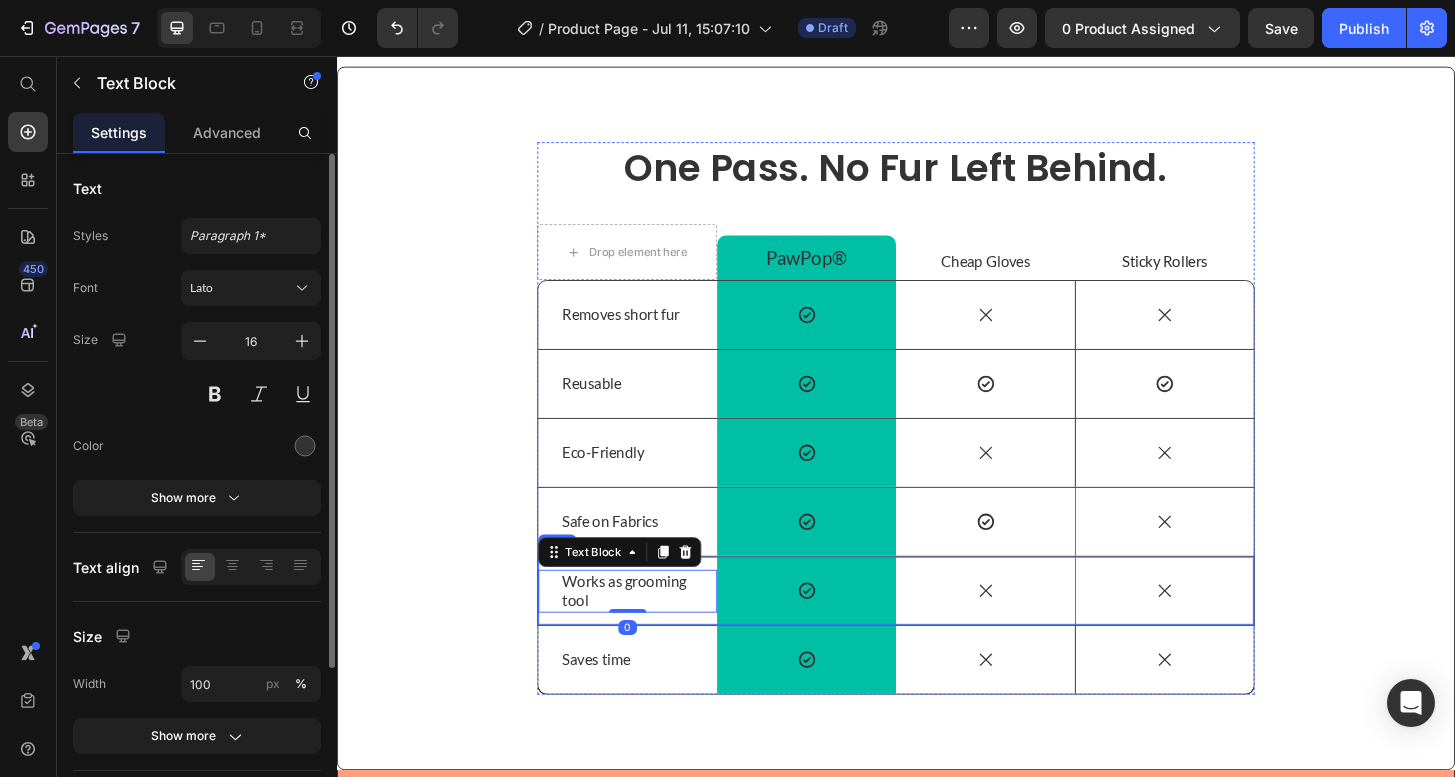 click on "Works as grooming tool Text Block   0" at bounding box center (649, 629) 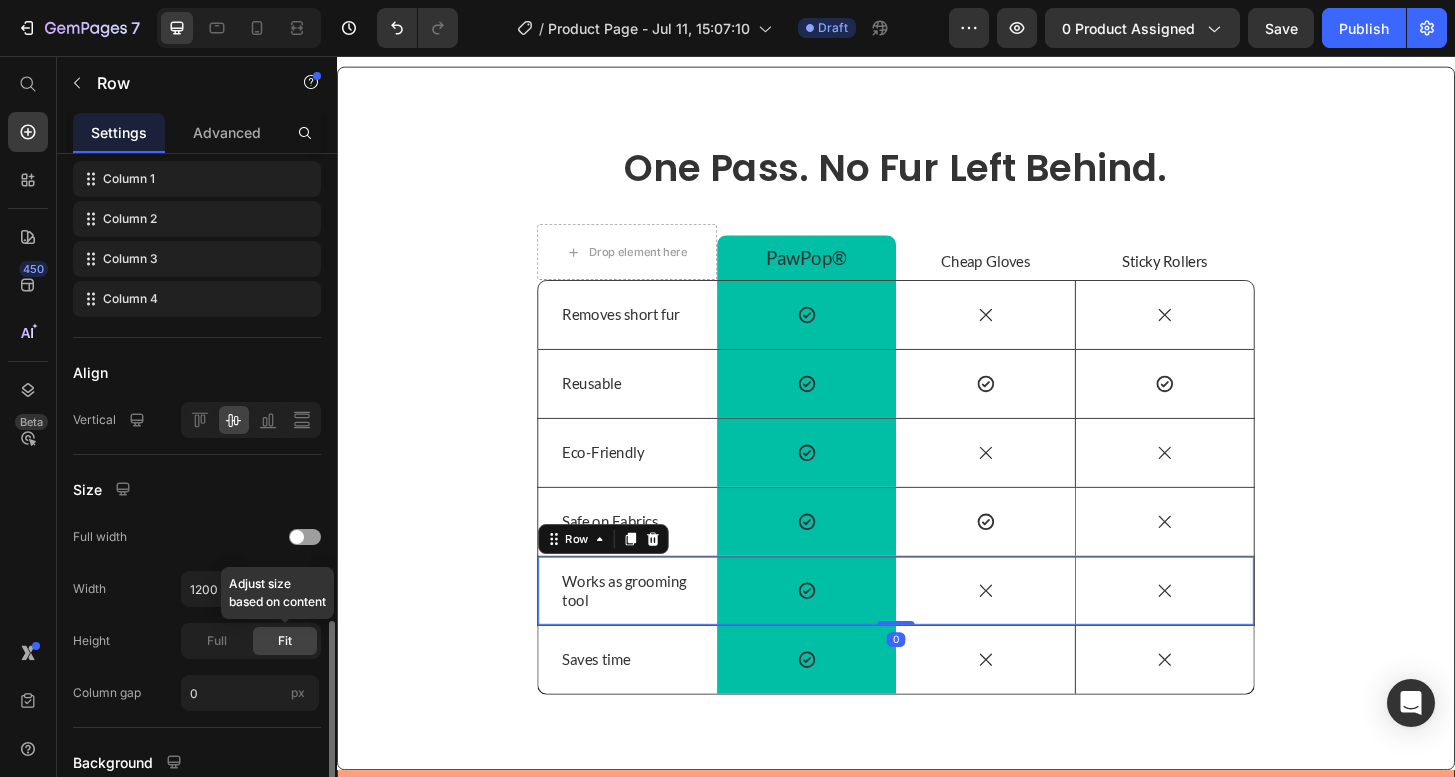 scroll, scrollTop: 521, scrollLeft: 0, axis: vertical 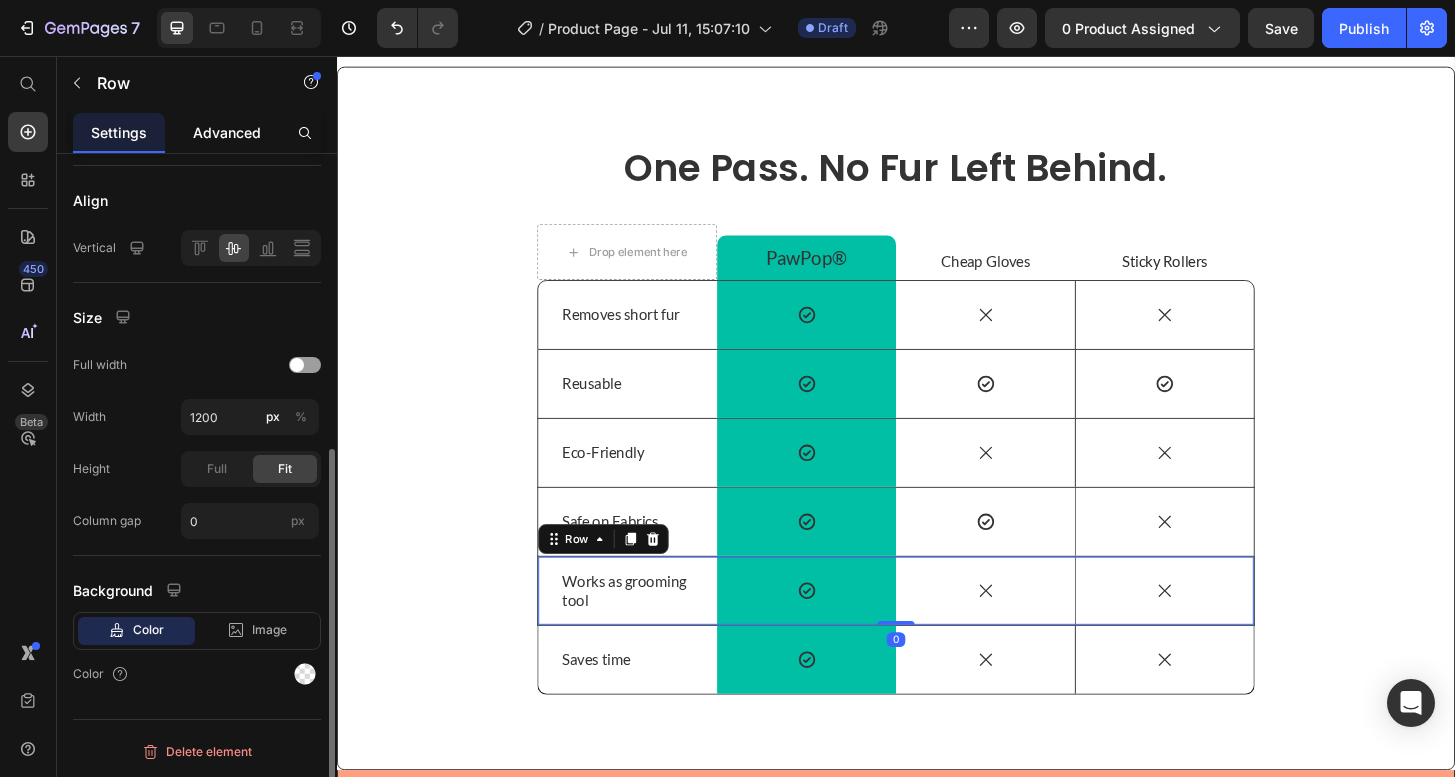 click on "Advanced" at bounding box center [227, 132] 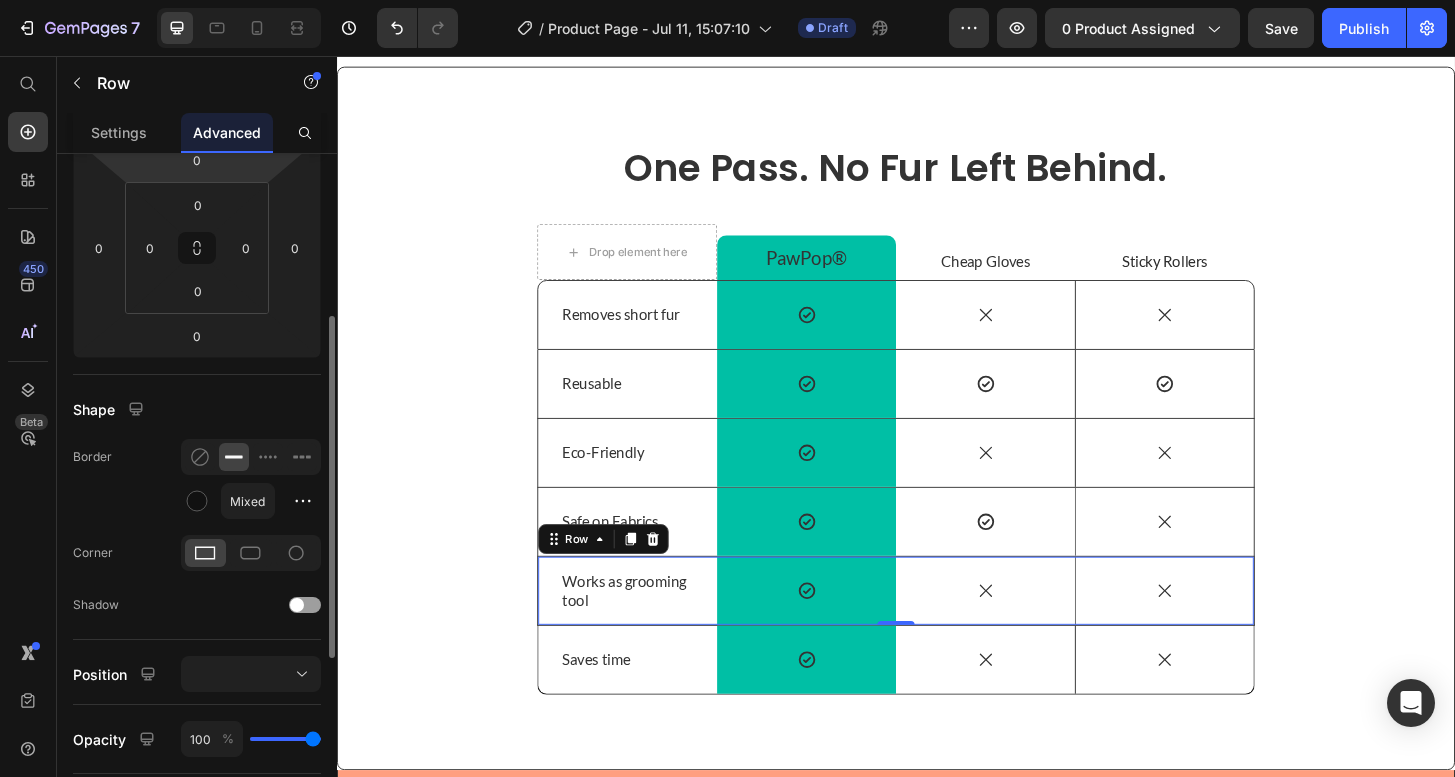 scroll, scrollTop: 334, scrollLeft: 0, axis: vertical 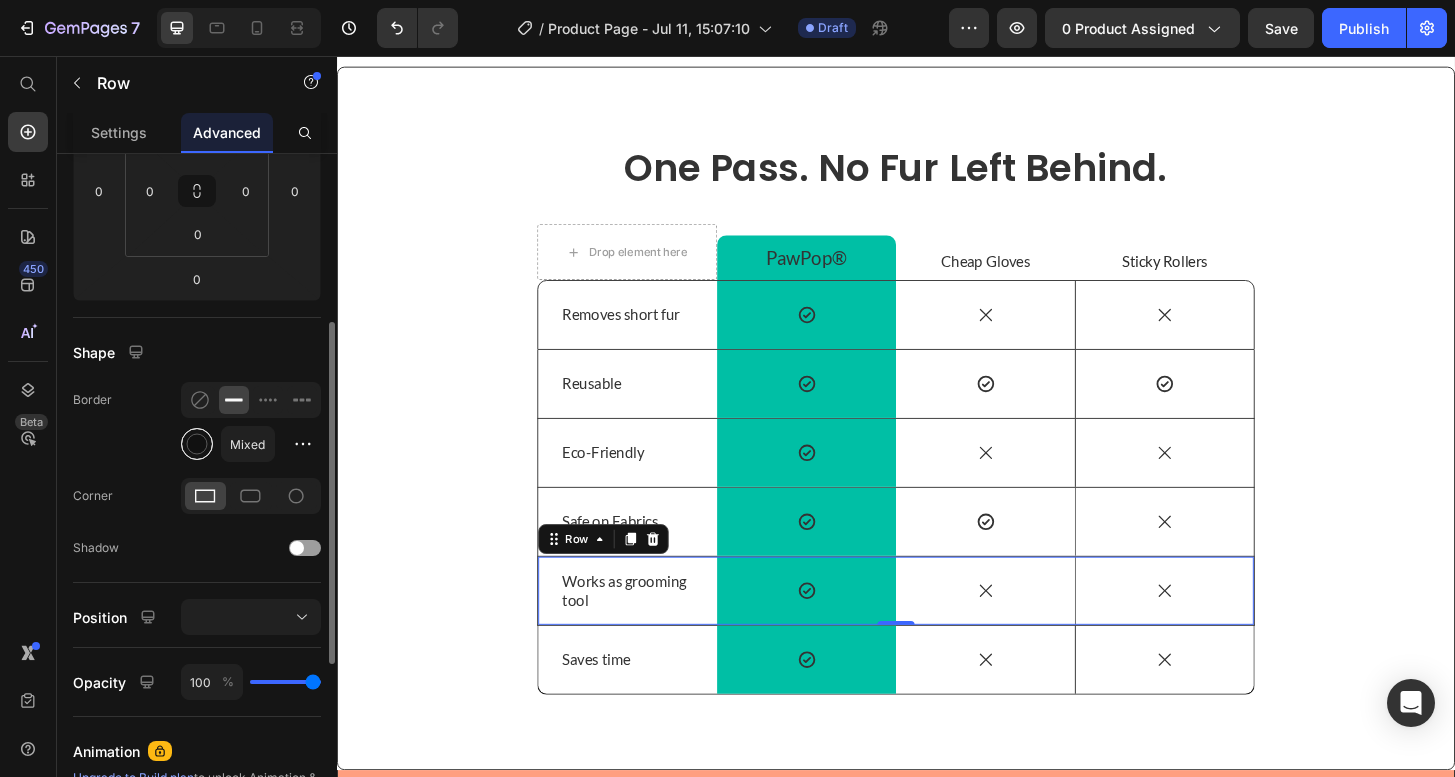 click at bounding box center [197, 444] 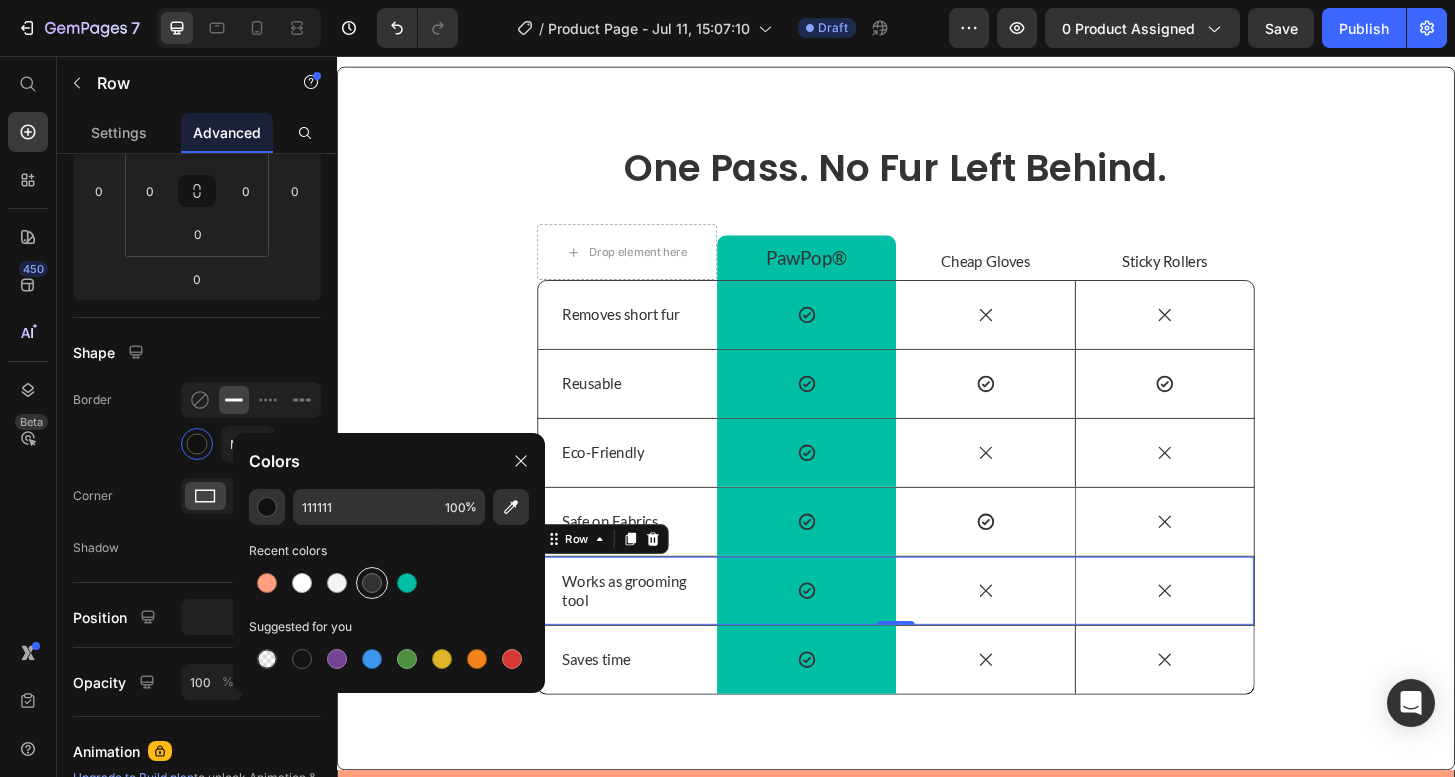 click at bounding box center [372, 583] 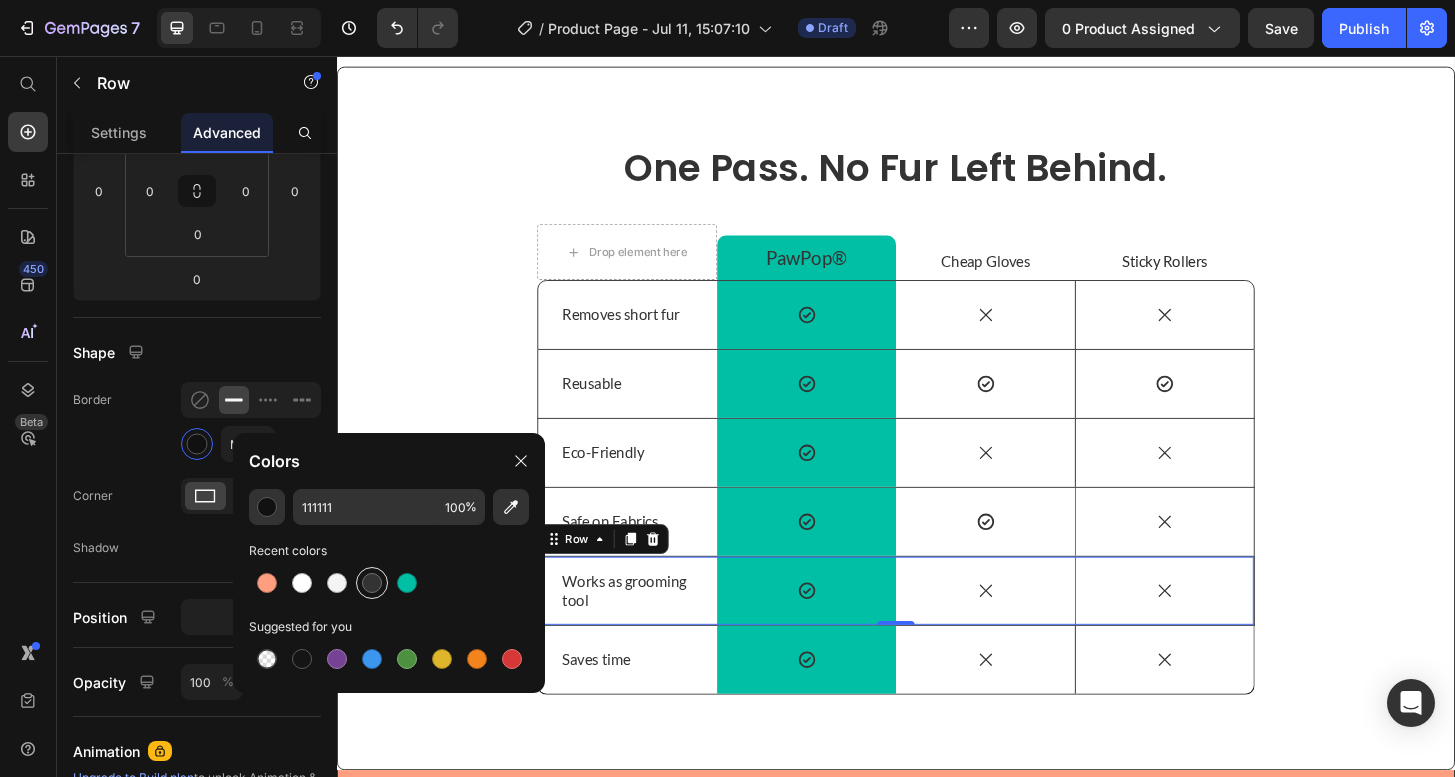 type on "333333" 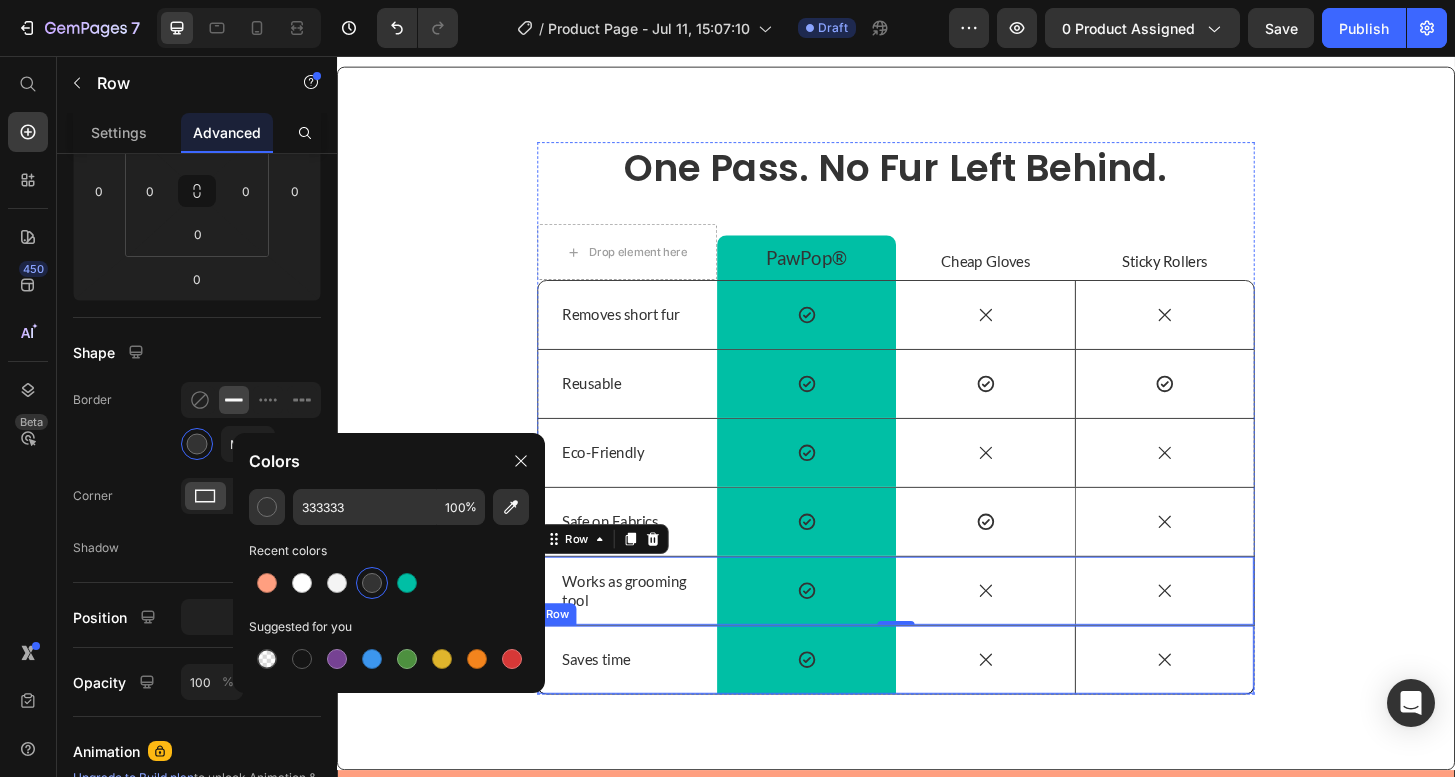 click on "Saves time Text Block" at bounding box center [649, 703] 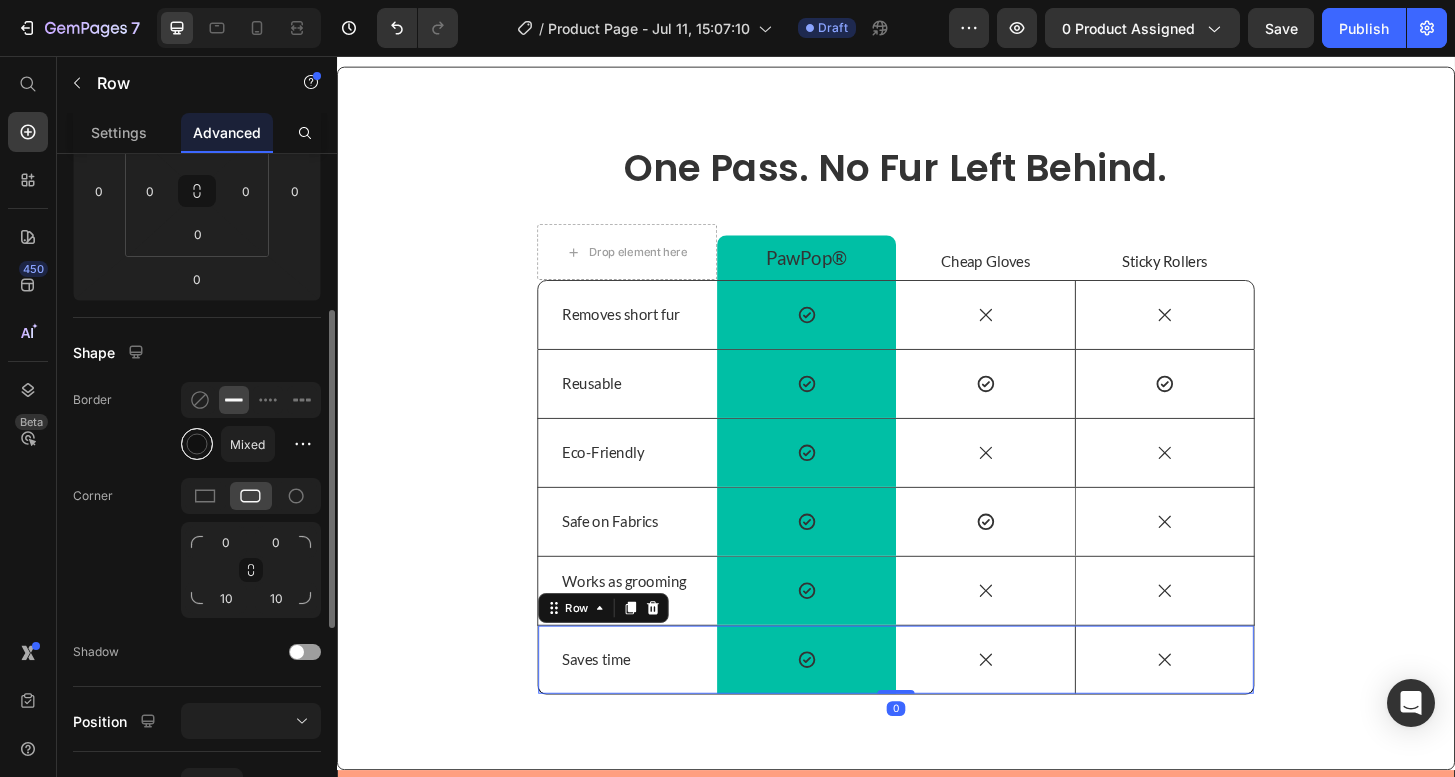 click at bounding box center (197, 444) 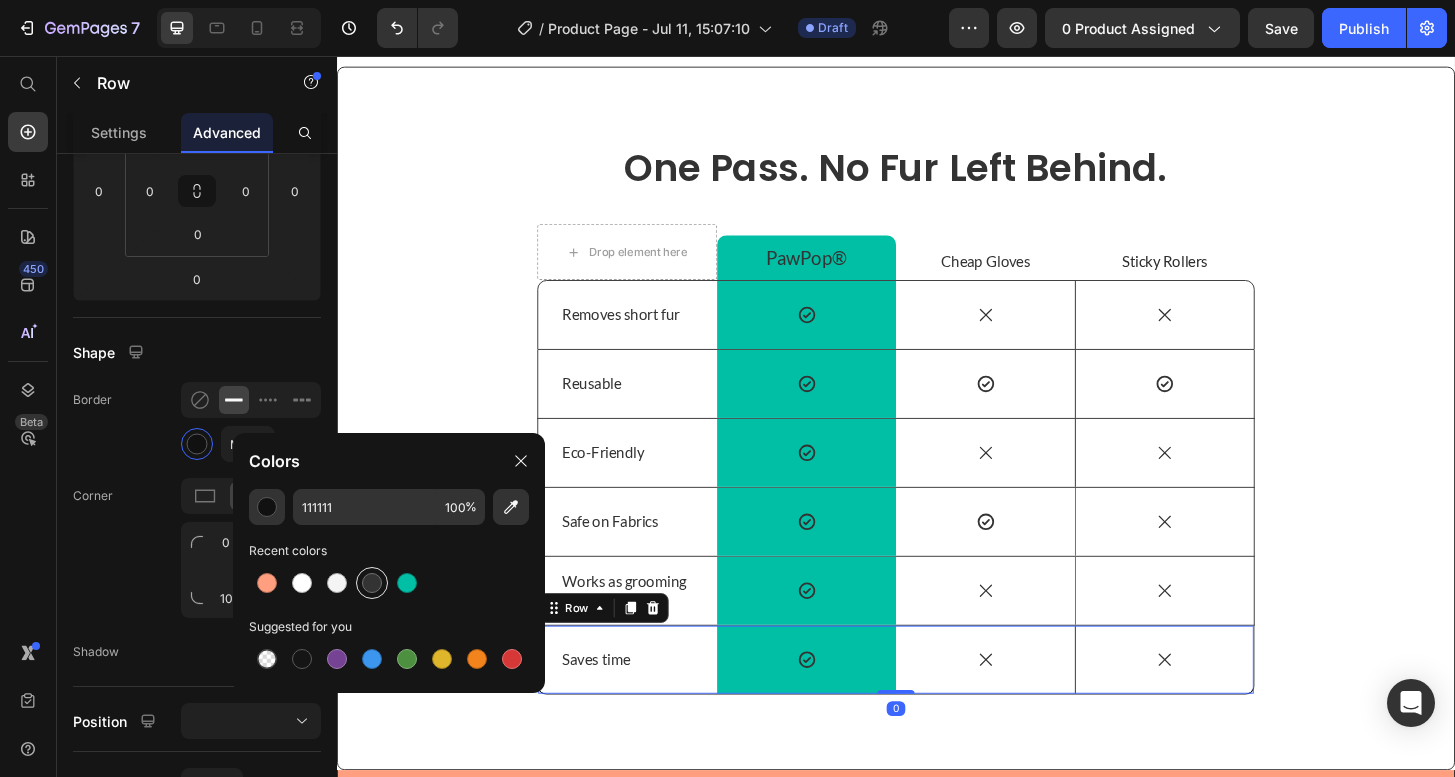 click at bounding box center (372, 583) 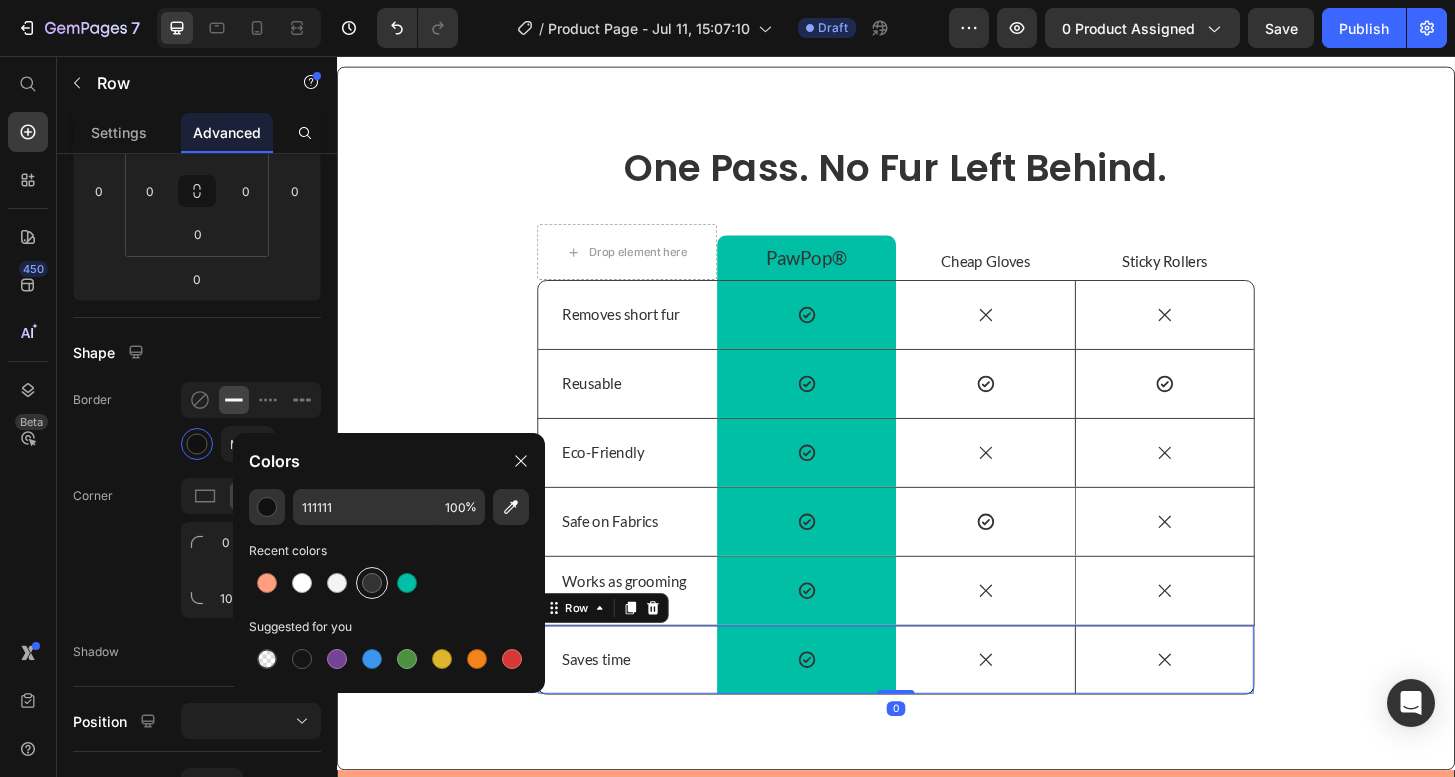 type on "333333" 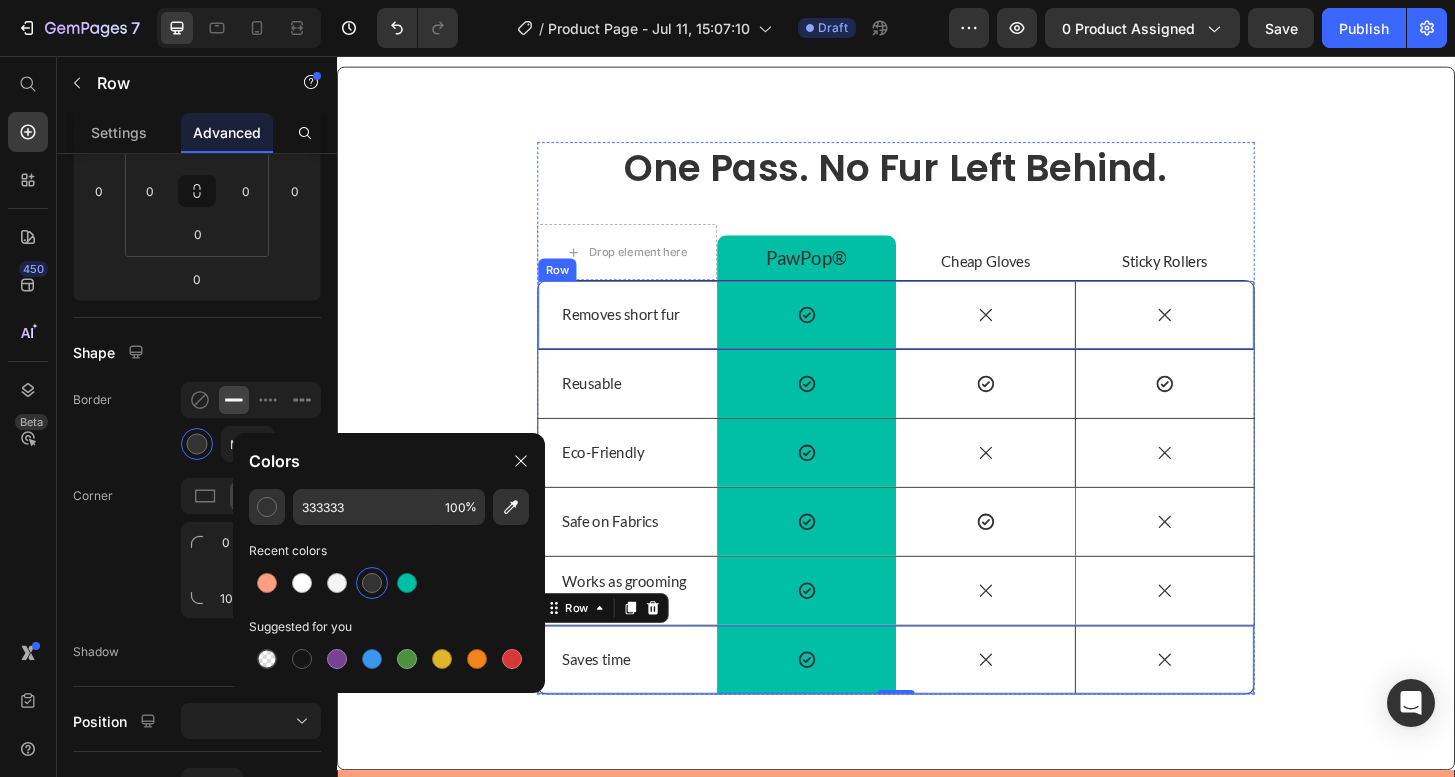 click on "Removes short fur Text Block" at bounding box center [649, 333] 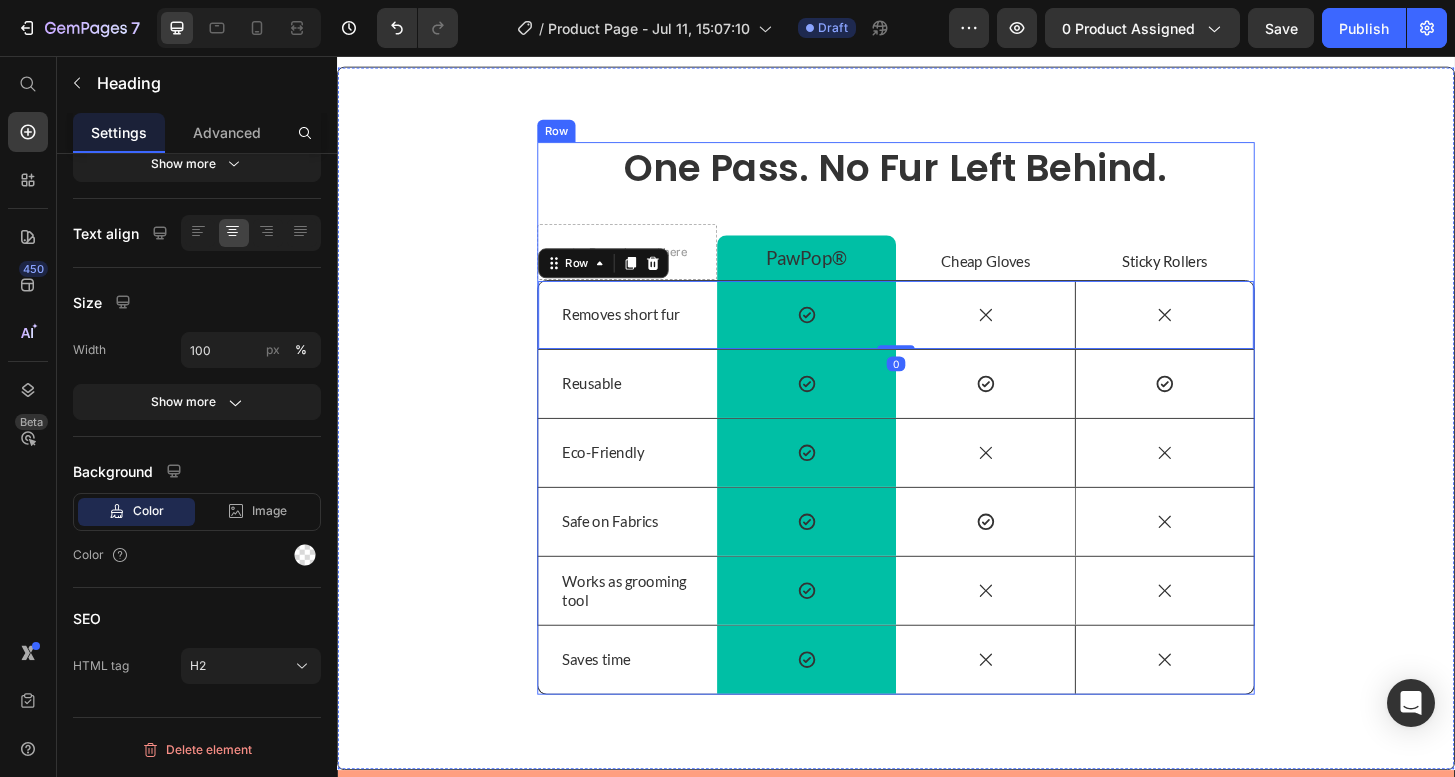click on "One Pass. No Fur Left Behind." at bounding box center [937, 176] 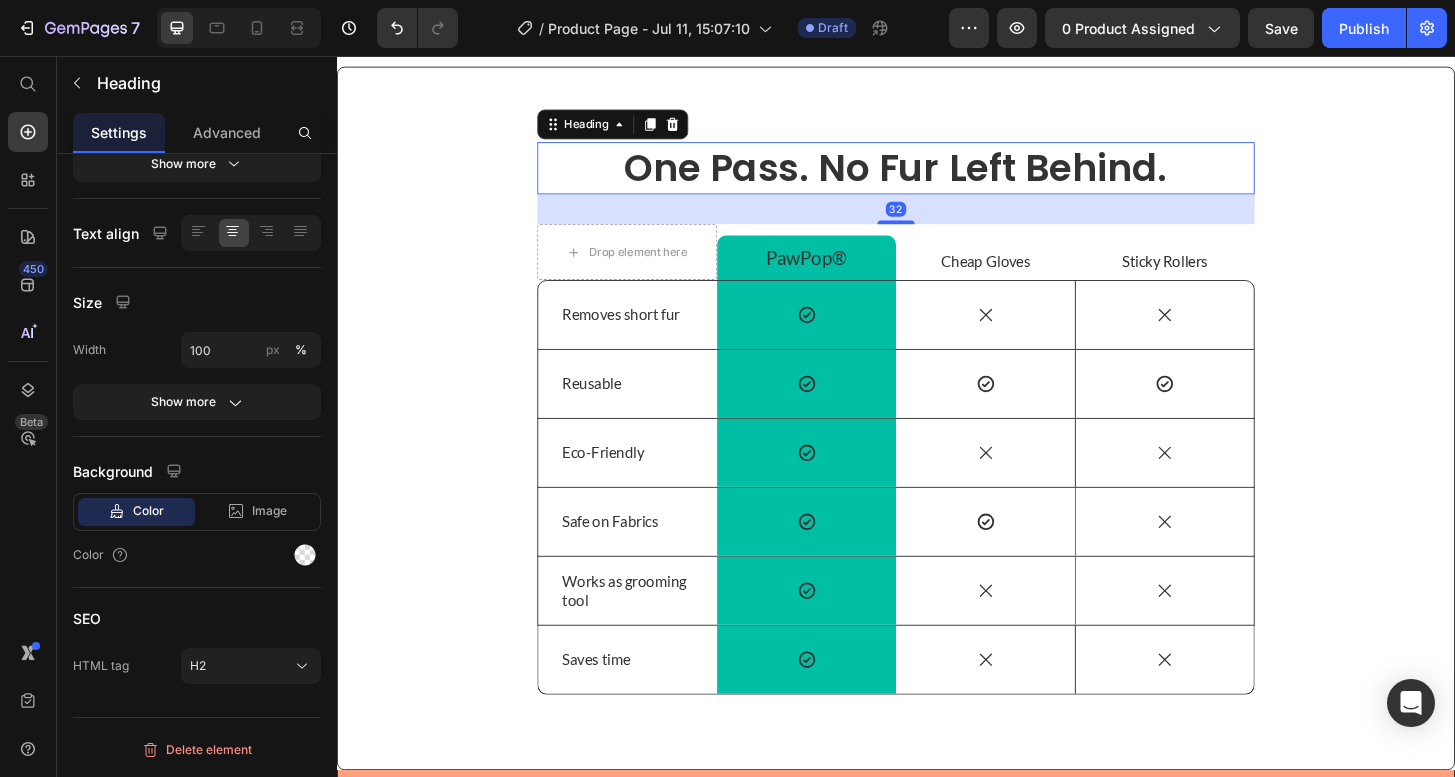 scroll, scrollTop: 0, scrollLeft: 0, axis: both 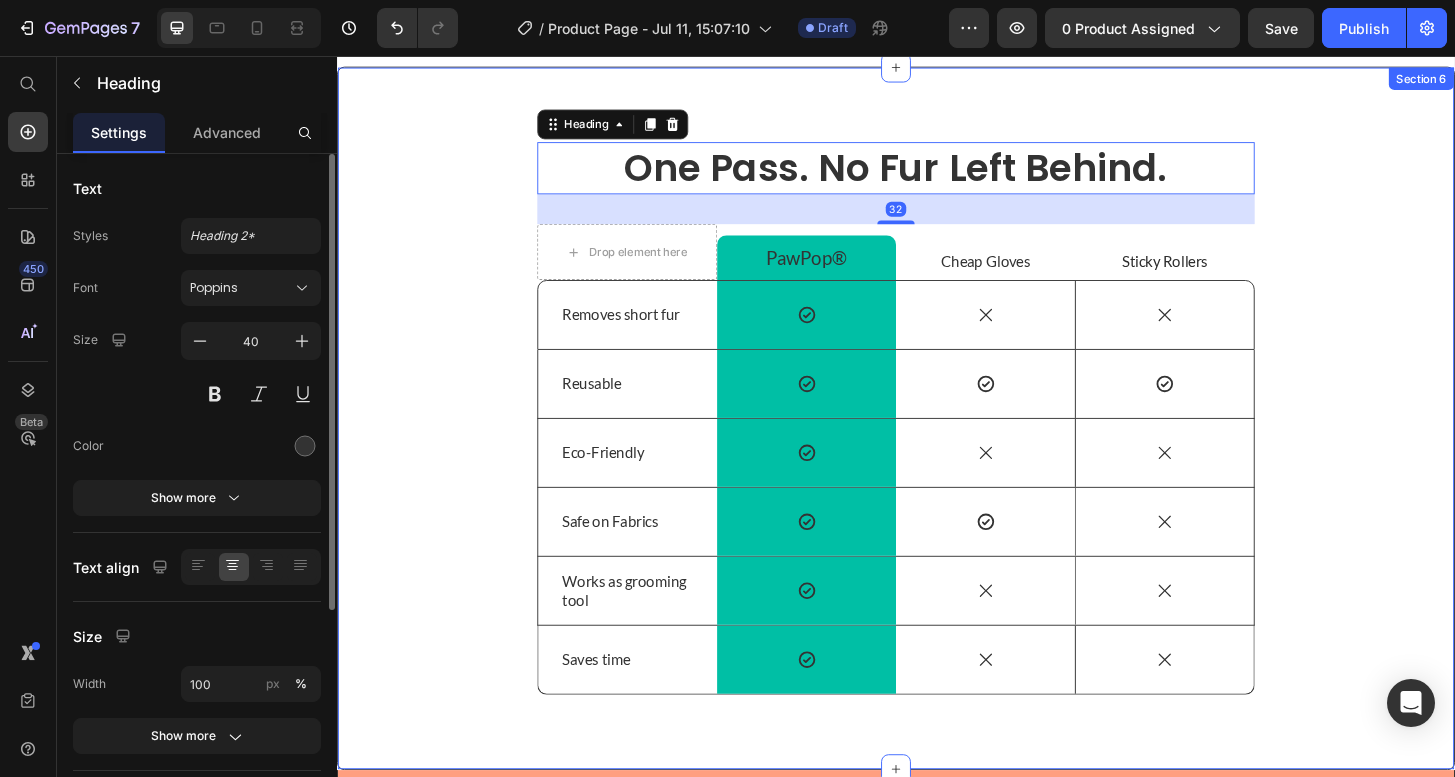 click on "One Pass. No Fur Left Behind. Heading   32
Drop element here PawPop® Text Block Row Cheap Gloves Text Block Sticky Rollers Text Block Row Removes short fur Text Block
Icon Row
Icon
Icon Hero Banner Row Reusable Text Block
Icon Row
Icon
Icon Hero Banner Row Eco-Friendly Text Block
Icon Row
Icon
Icon Hero Banner Row Safe on Fabrics Text Block
Icon Row
Icon
Icon Hero Banner Row Works as grooming tool Text Block
Icon Row
Icon
Icon Hero Banner Row Saves time Text Block
Icon Row
Icon
Icon Hero Banner Row Row" at bounding box center [937, 444] 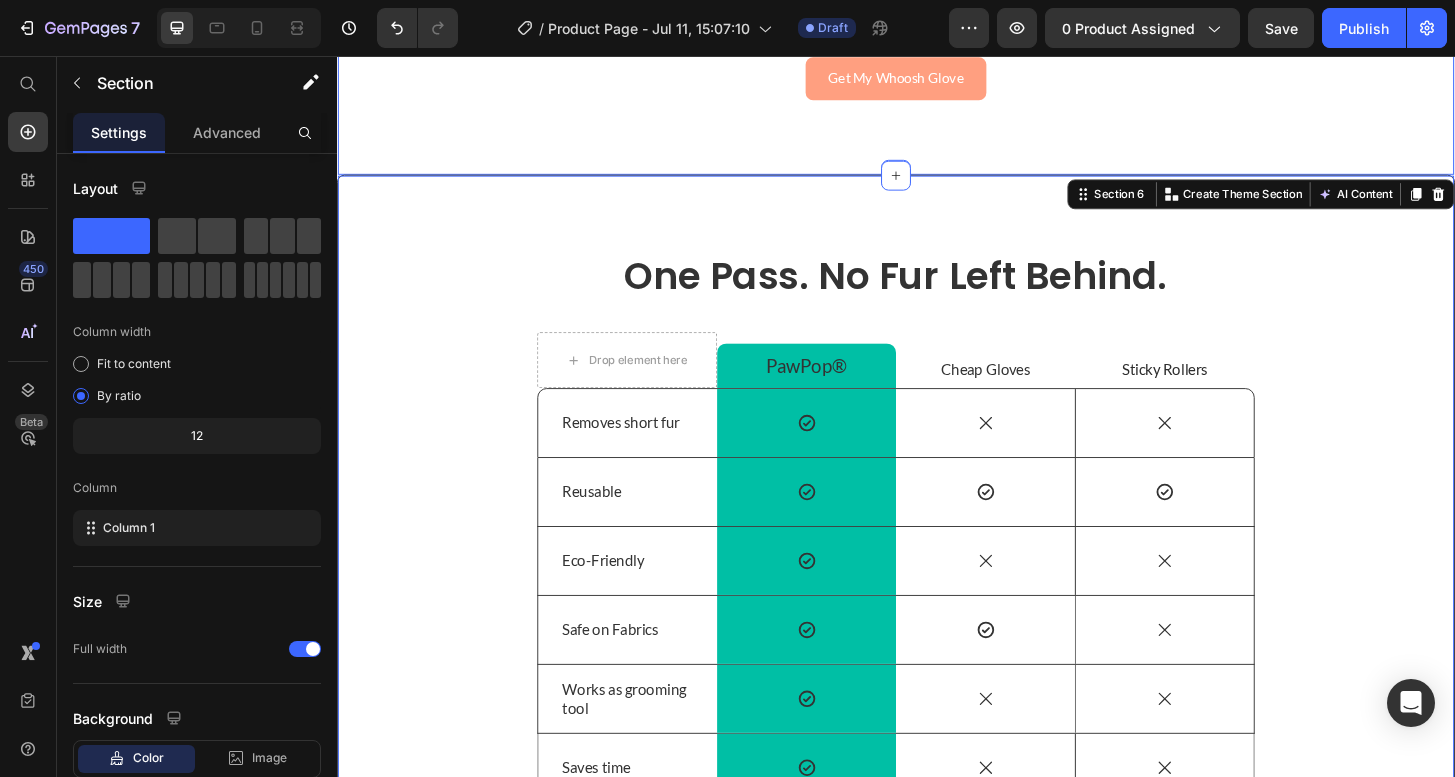 click on "Feel Proud, Confident — and Free to Wear Black Again Heading PawPop® isn’t just a glove — it’s your ticket to living fur-free and feeling fabulous every day: Text block
Icon Wear Black Without Worry Heading Slip into your favorite black outfits knowing fur won’t ruin your look — or your mood. Text block Row
Icon Host Without Stress Heading Have friends over without secretly stressing about fur on their clothes or your couch. Text block Row
Icon Win Back Your Time Heading Say goodbye to endless vacuuming and lint-rolling and hello to hours of freedom each week. Text block Row
Icon Save Money, Skip Waste Heading Stop tossing sticky sheets in the trash and choose a smarter, eco-friendly way to keep your home fur-free. Text block Row Image Row Get My Whoosh Glove Button Section 5" at bounding box center (937, -294) 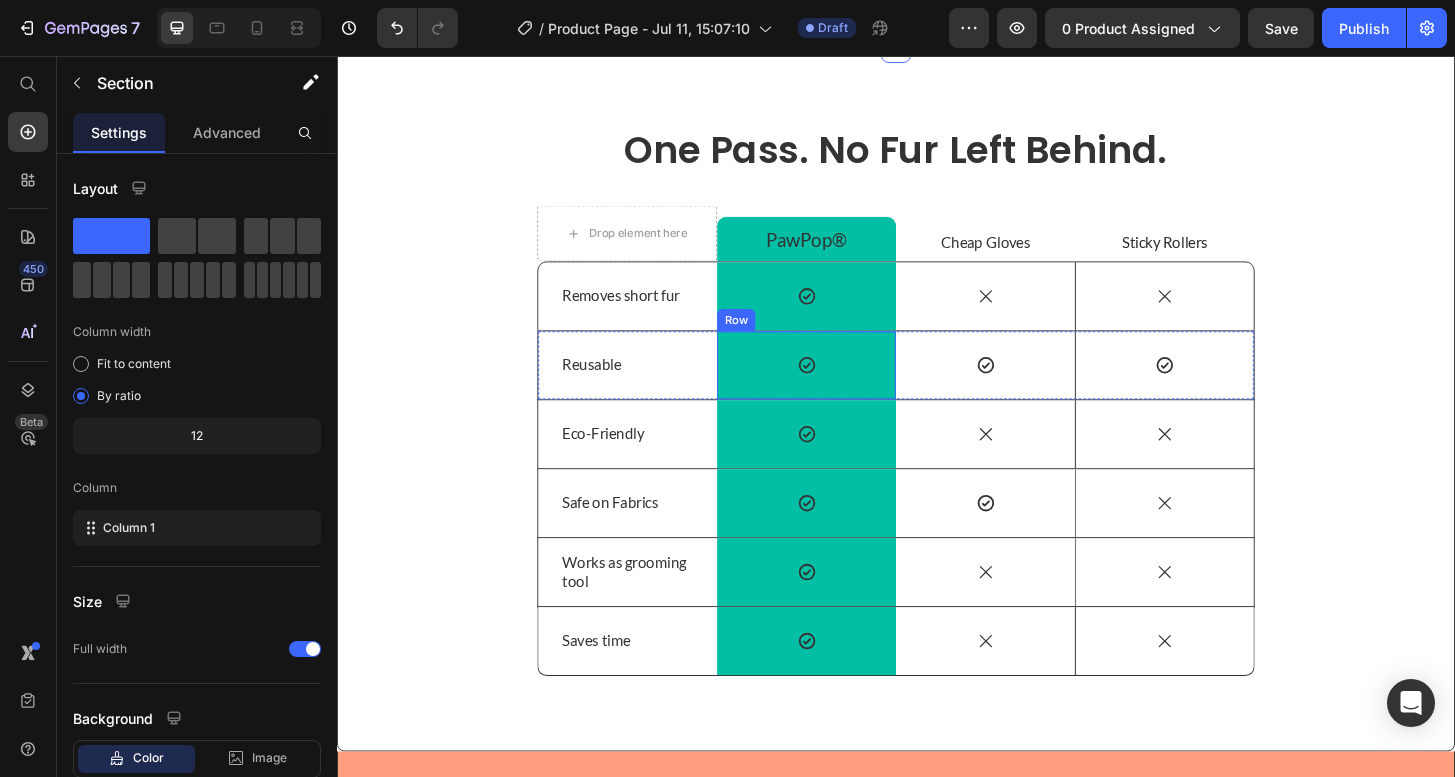scroll, scrollTop: 3860, scrollLeft: 0, axis: vertical 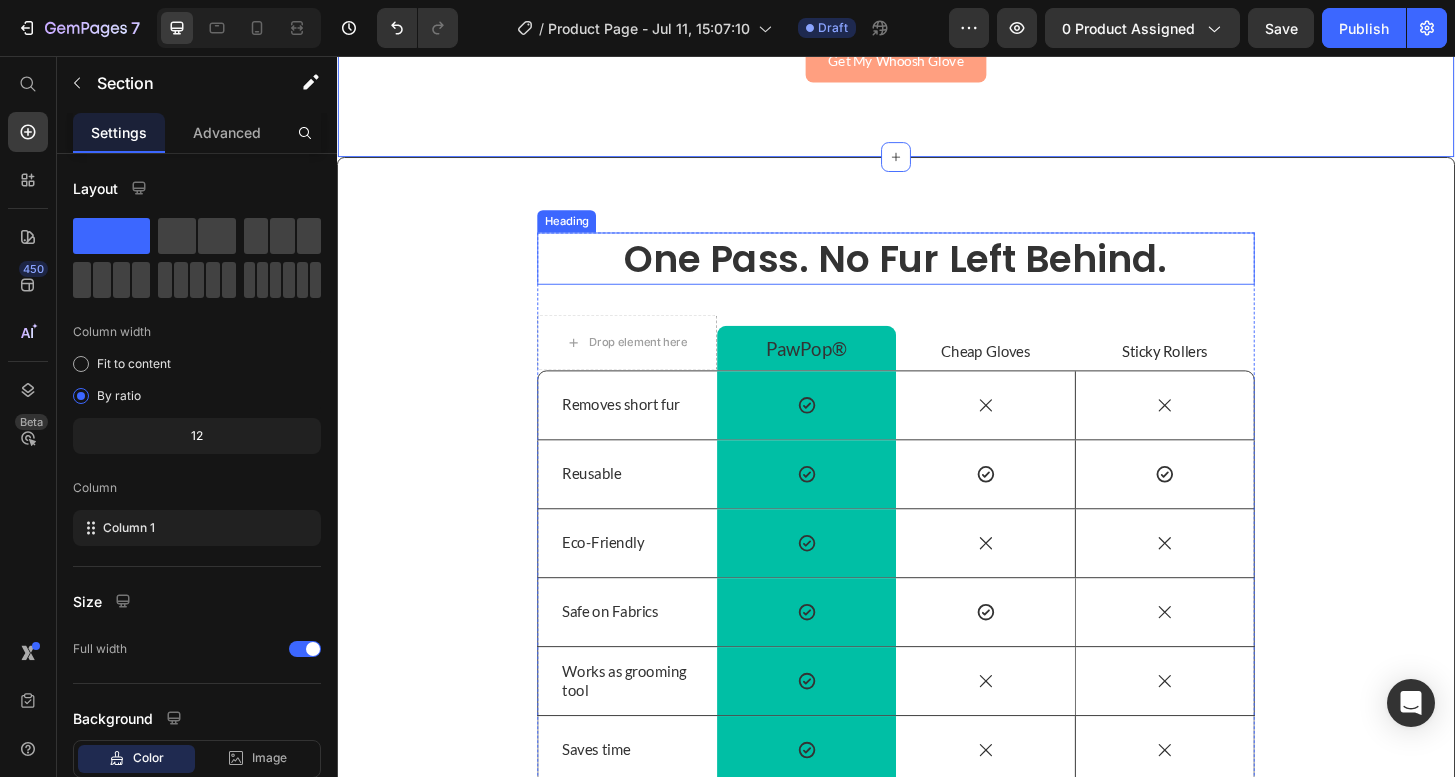 click on "One Pass. No Fur Left Behind." at bounding box center (937, 273) 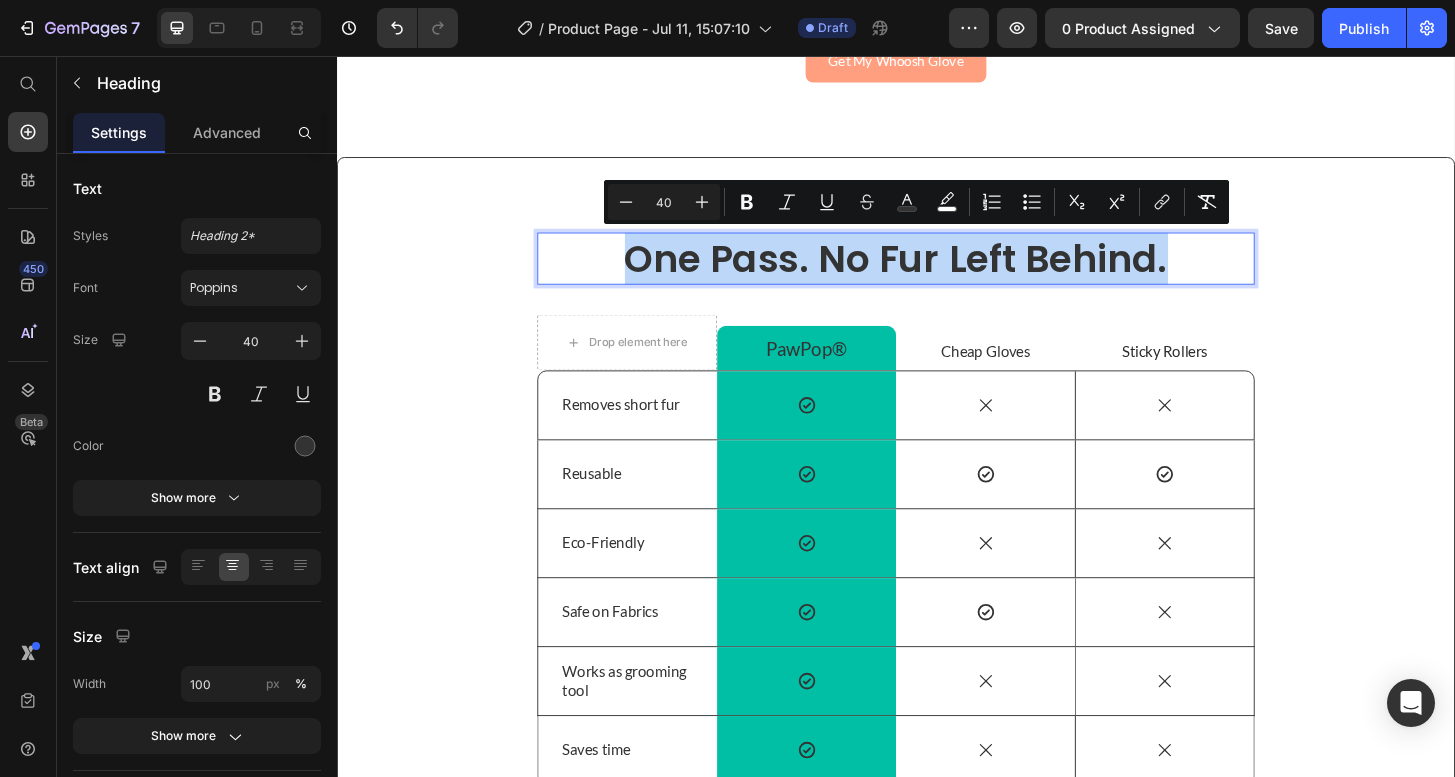 drag, startPoint x: 1249, startPoint y: 271, endPoint x: 599, endPoint y: 273, distance: 650.00305 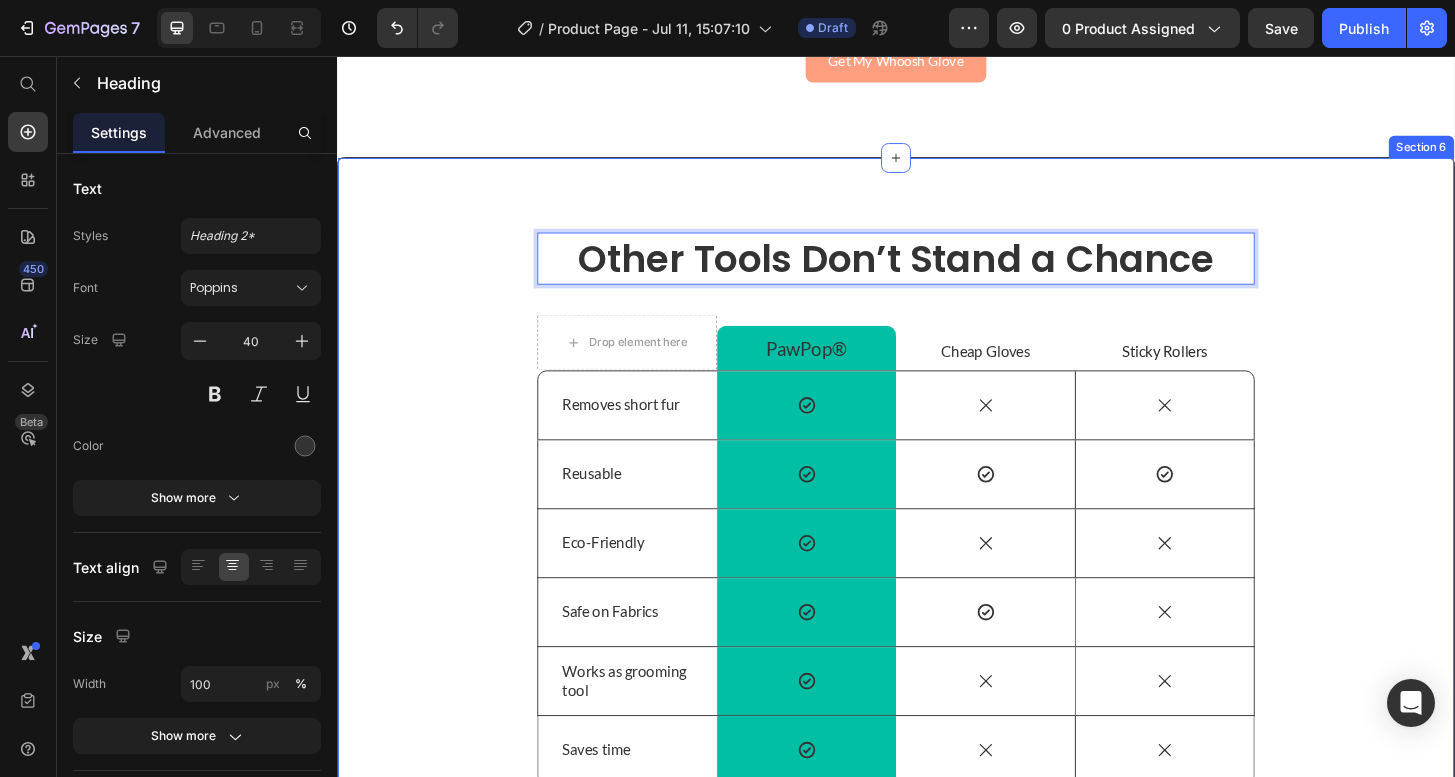 click on "Other Tools Don’t Stand a Chance Heading   32
Drop element here PawPop® Text Block Row Cheap Gloves Text Block Sticky Rollers Text Block Row Removes short fur Text Block
Icon Row
Icon
Icon Hero Banner Row Reusable Text Block
Icon Row
Icon
Icon Hero Banner Row Eco-Friendly Text Block
Icon Row
Icon
Icon Hero Banner Row Safe on Fabrics Text Block
Icon Row
Icon
Icon Hero Banner Row Works as grooming tool Text Block
Icon Row
Icon
Icon Hero Banner Row Saves time Text Block
Icon Row
Icon
Icon Hero Banner Row Row Section 6" at bounding box center (937, 541) 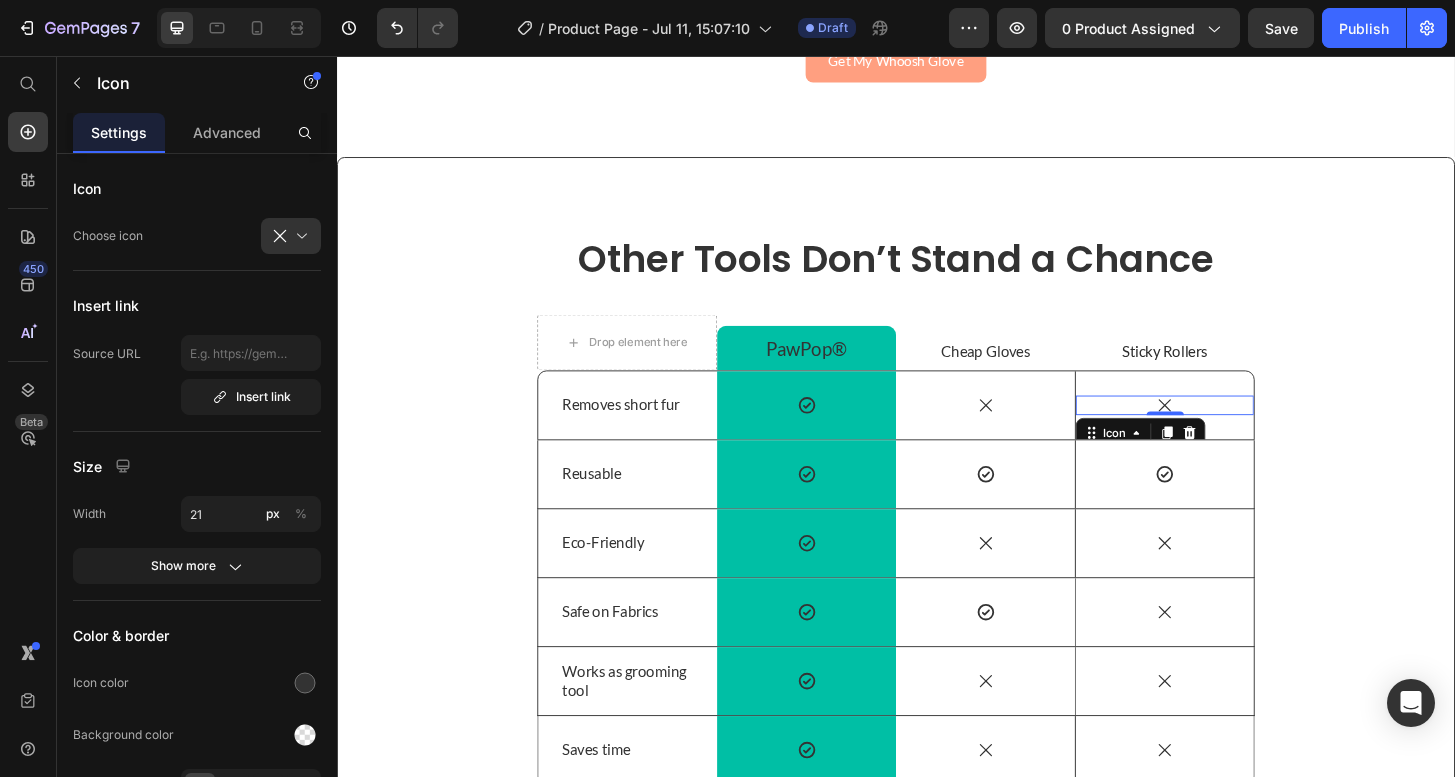 click on "Icon   0" at bounding box center (1225, 430) 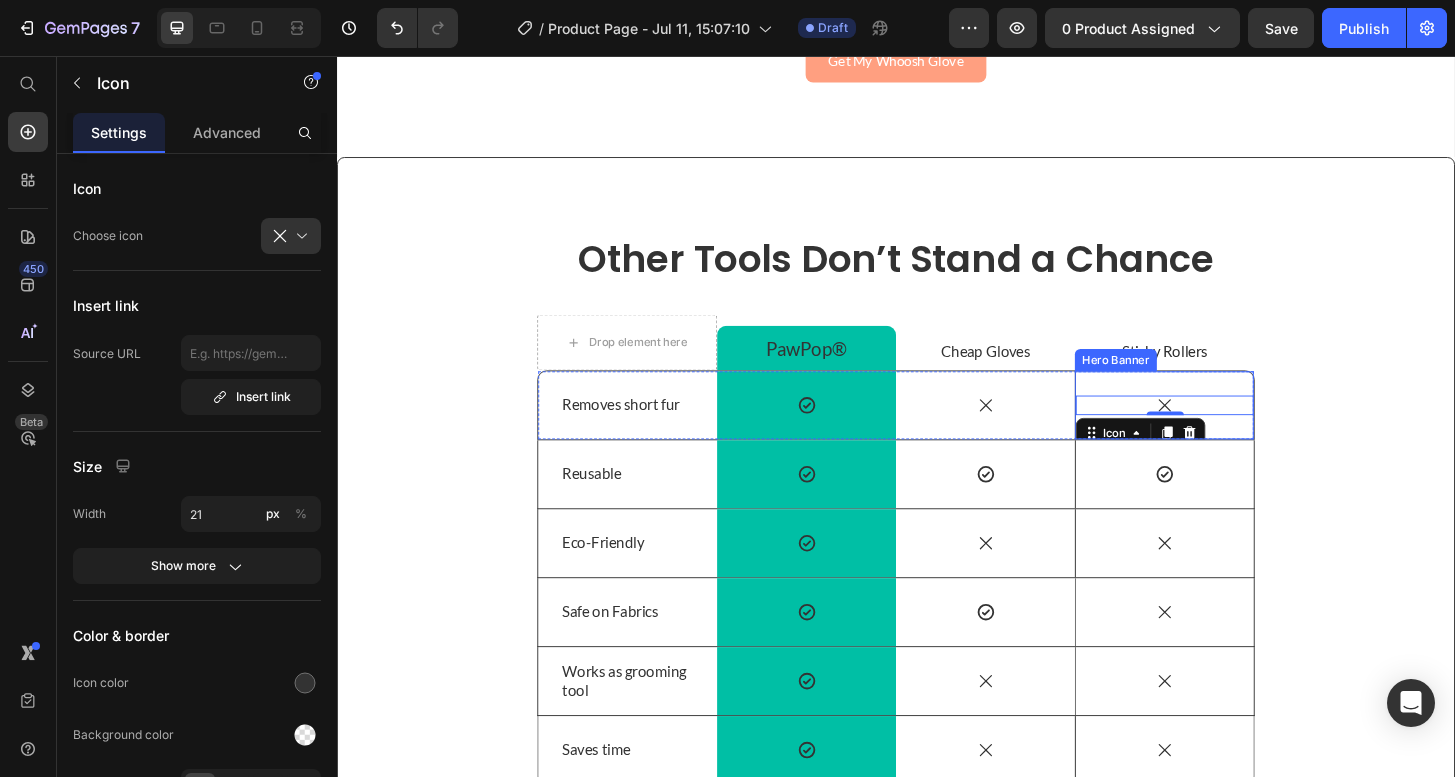 click on "Icon   0" at bounding box center [1225, 430] 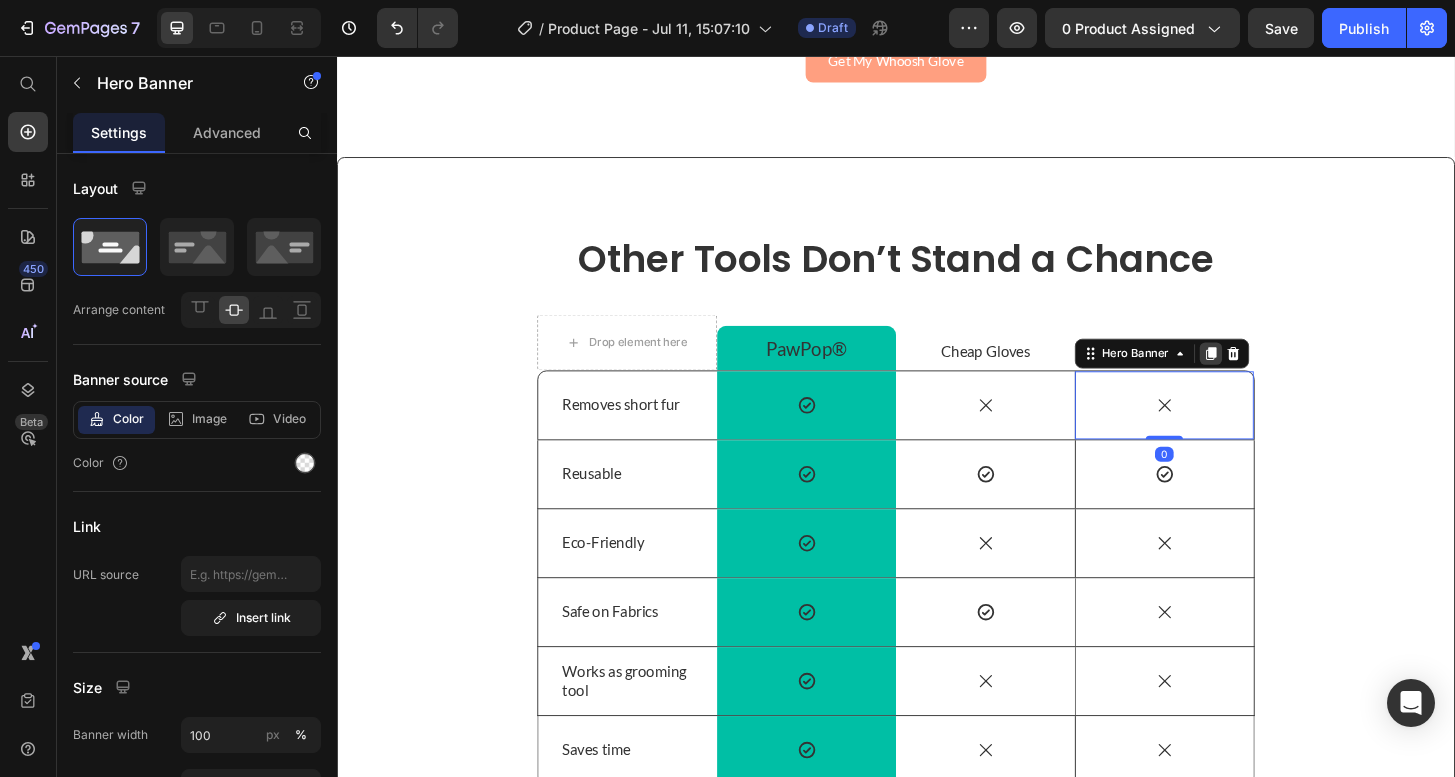 click 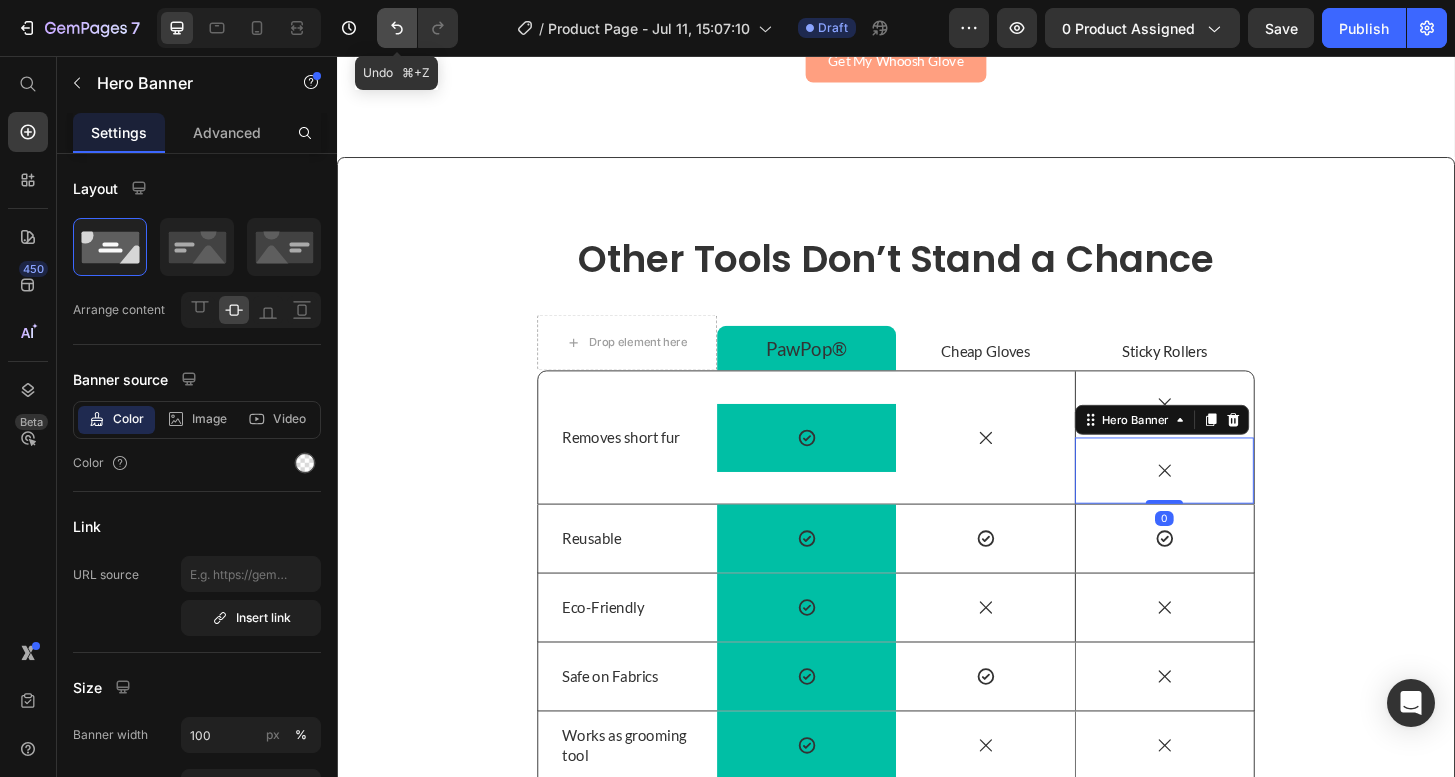 click 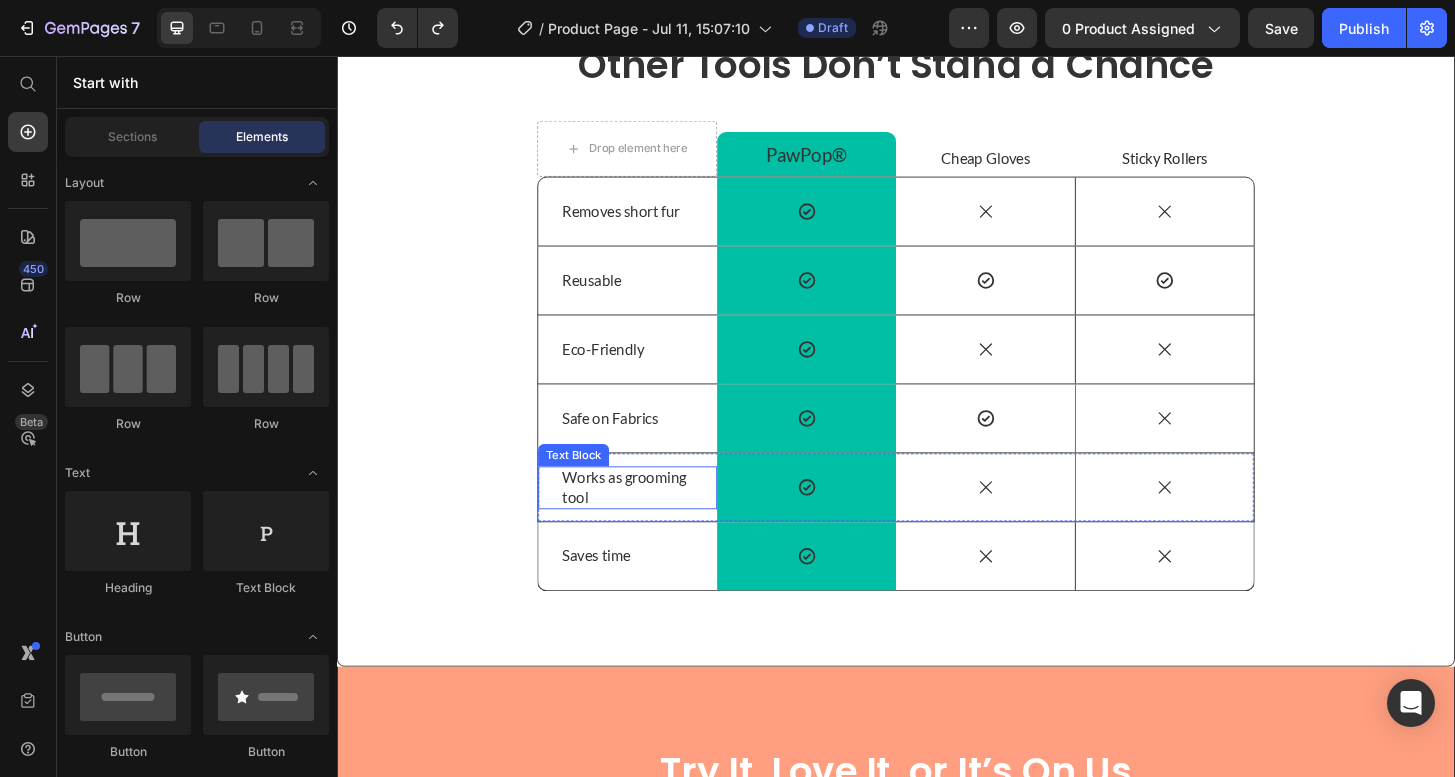 scroll, scrollTop: 4023, scrollLeft: 0, axis: vertical 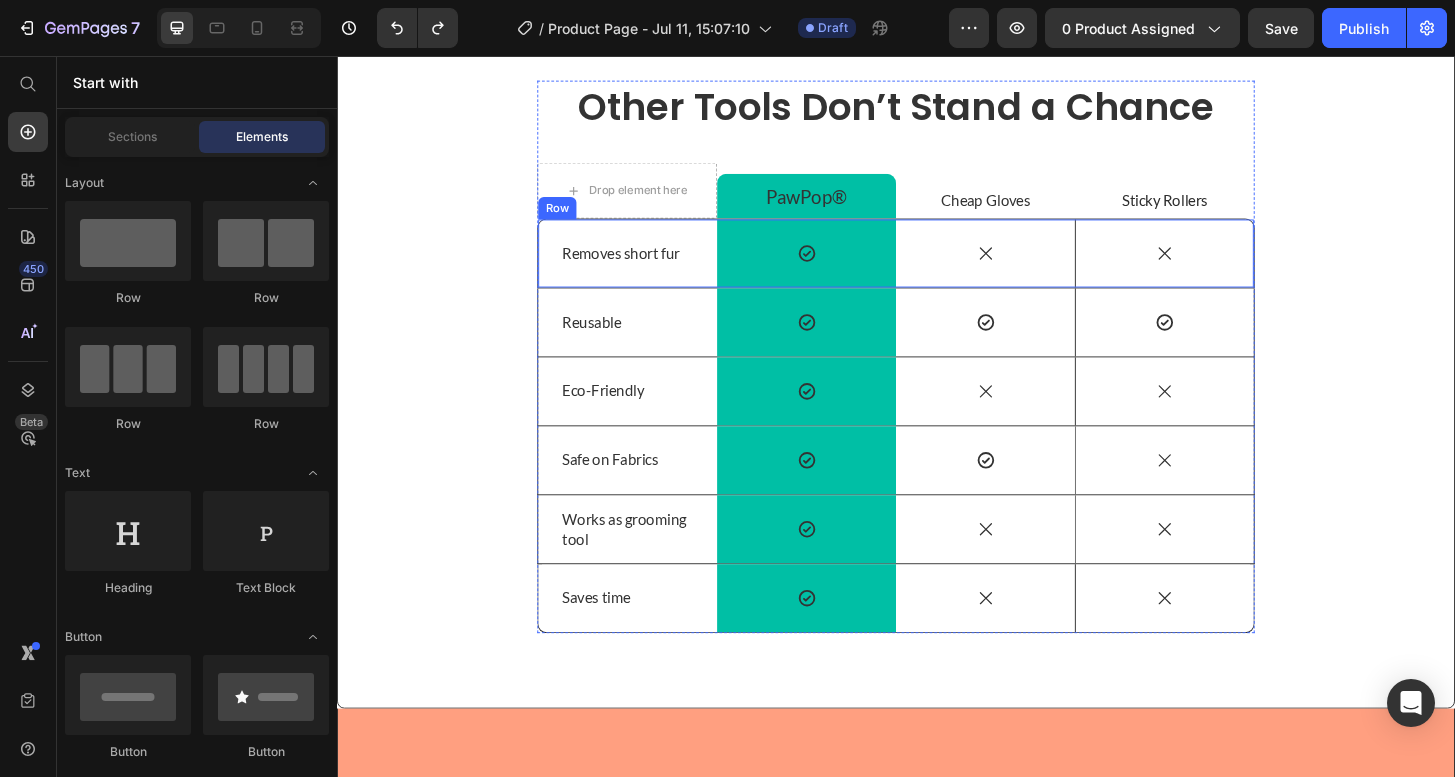click on "Removes short fur Text Block" at bounding box center (649, 267) 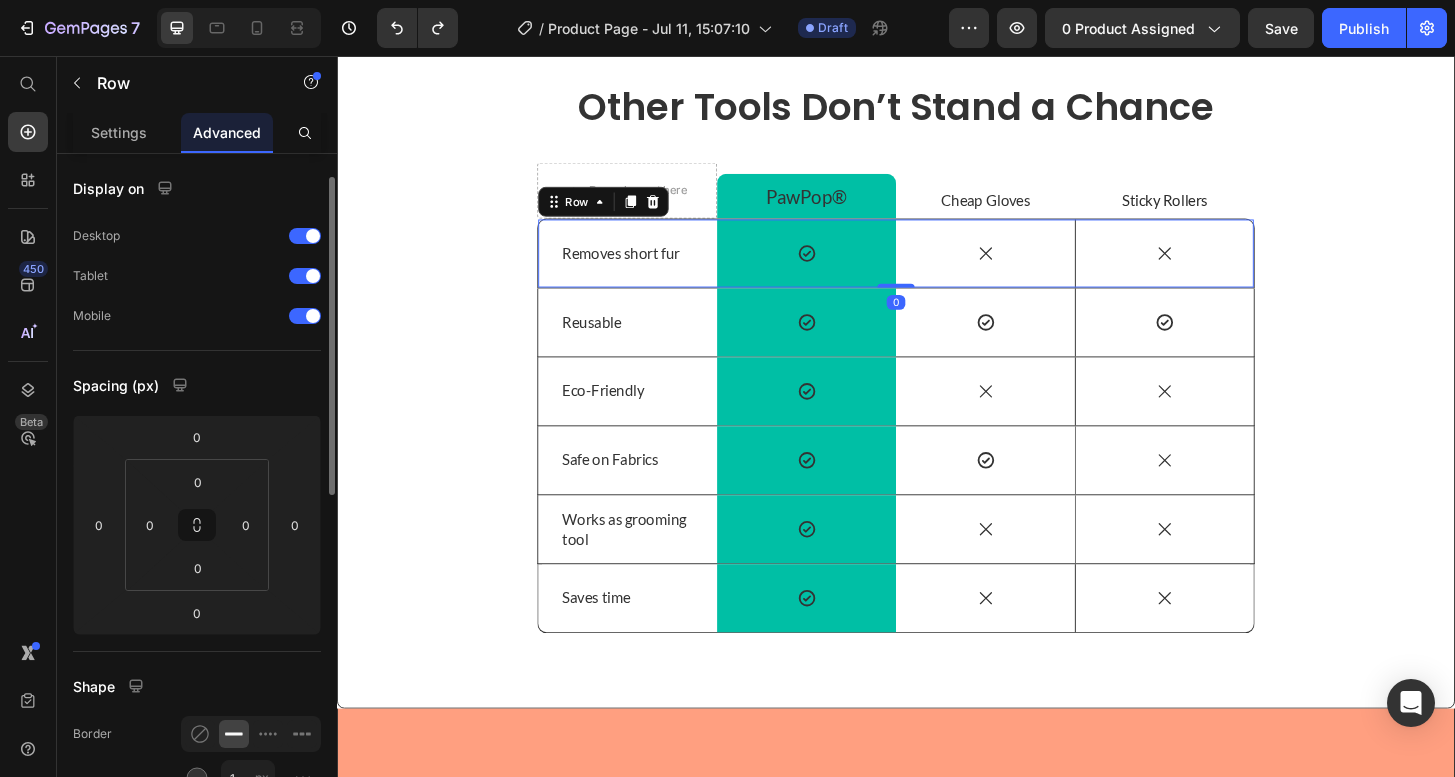 scroll, scrollTop: 185, scrollLeft: 0, axis: vertical 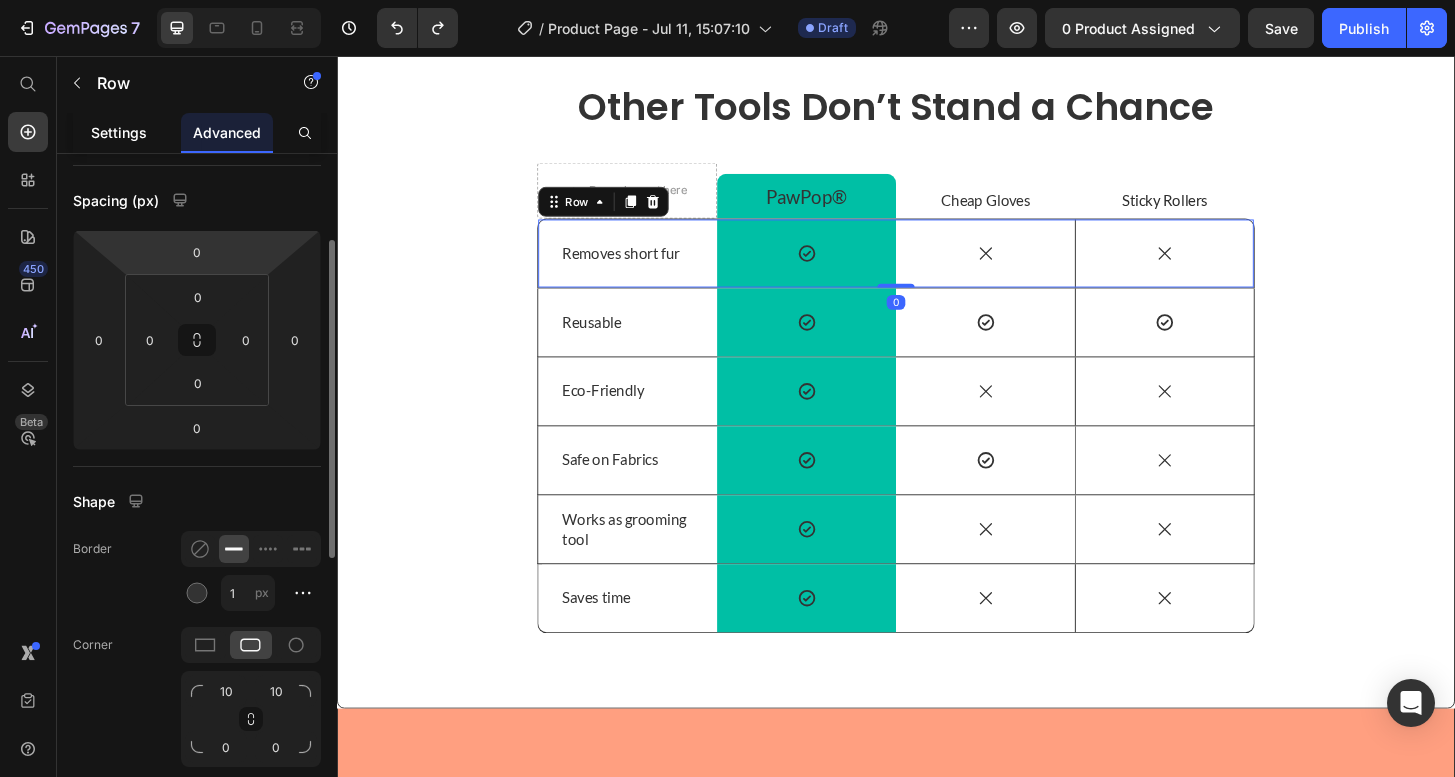 click on "Settings" at bounding box center [119, 132] 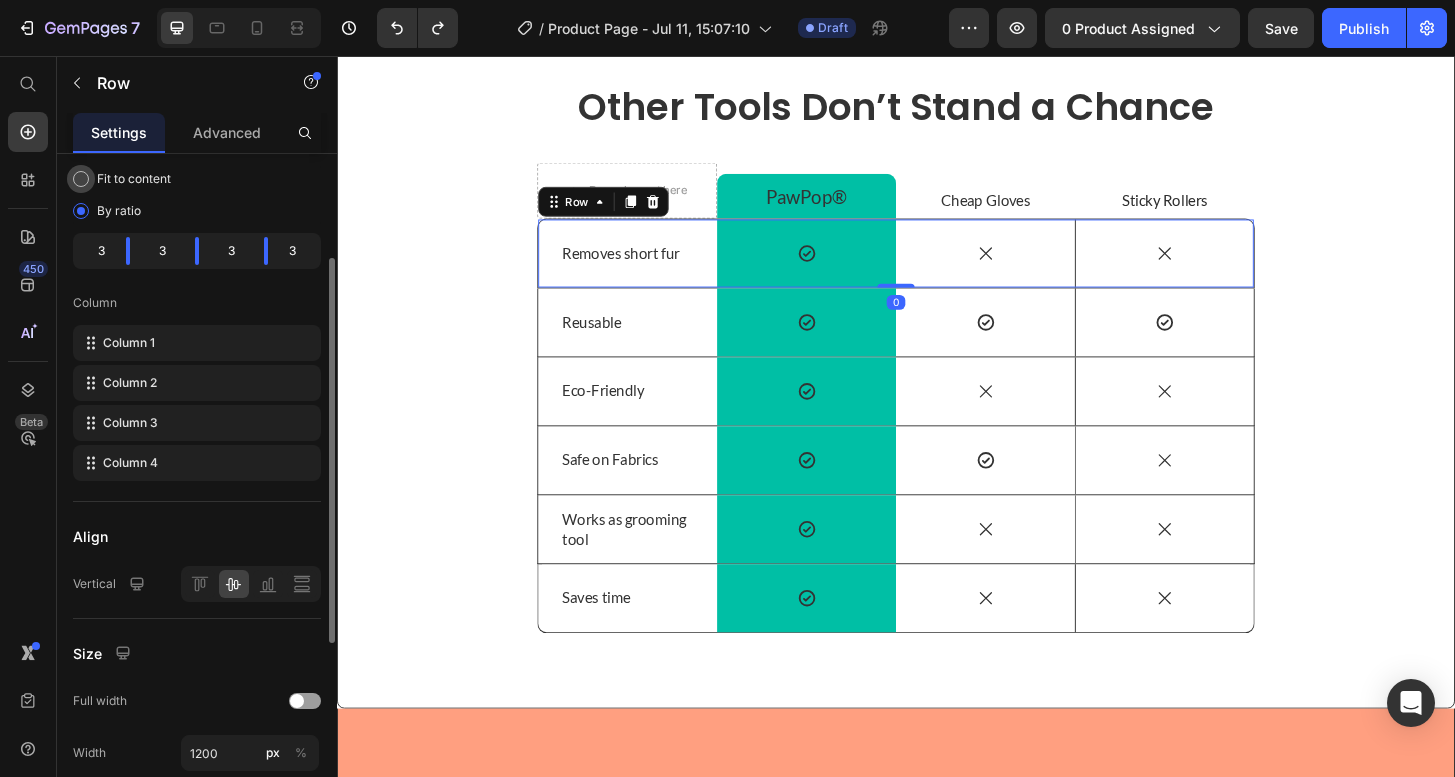 scroll, scrollTop: 0, scrollLeft: 0, axis: both 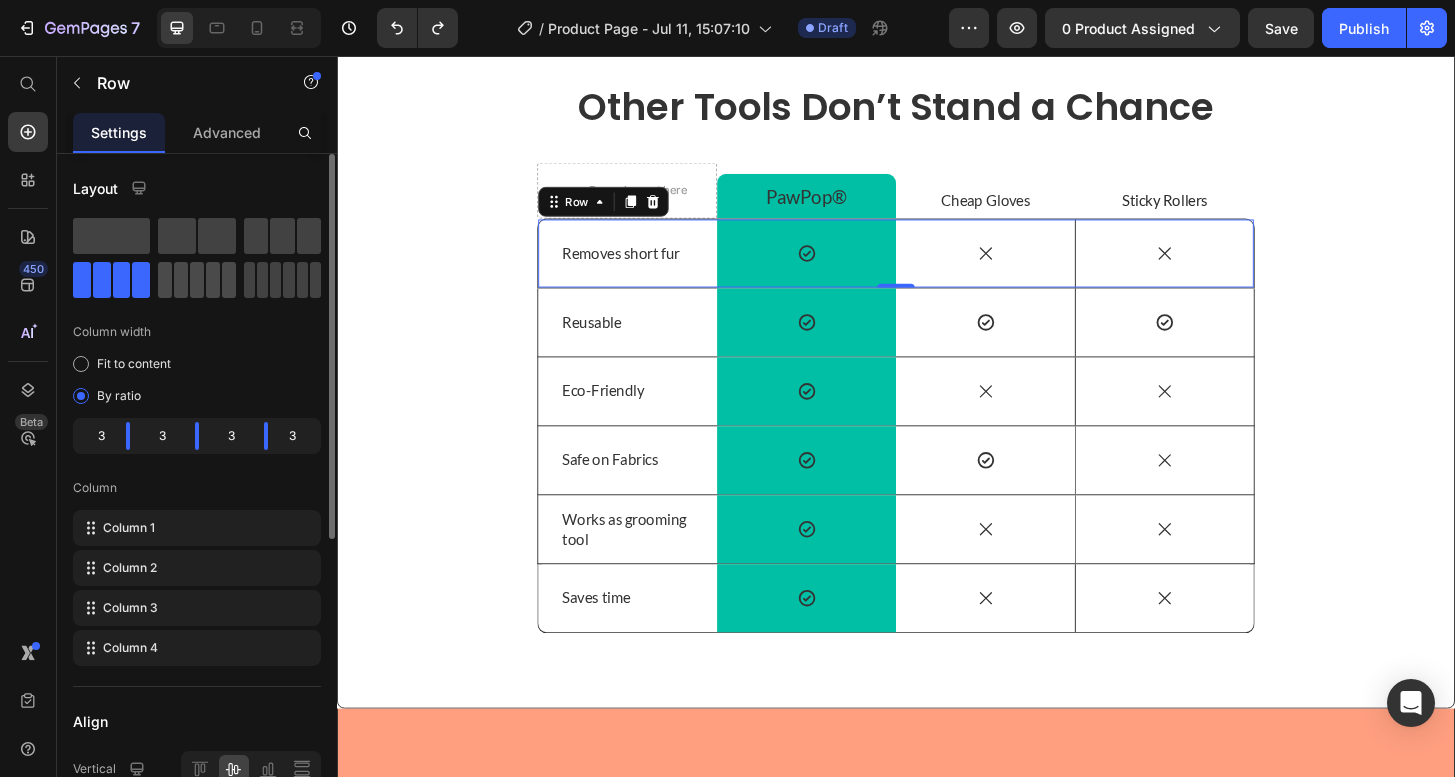 click 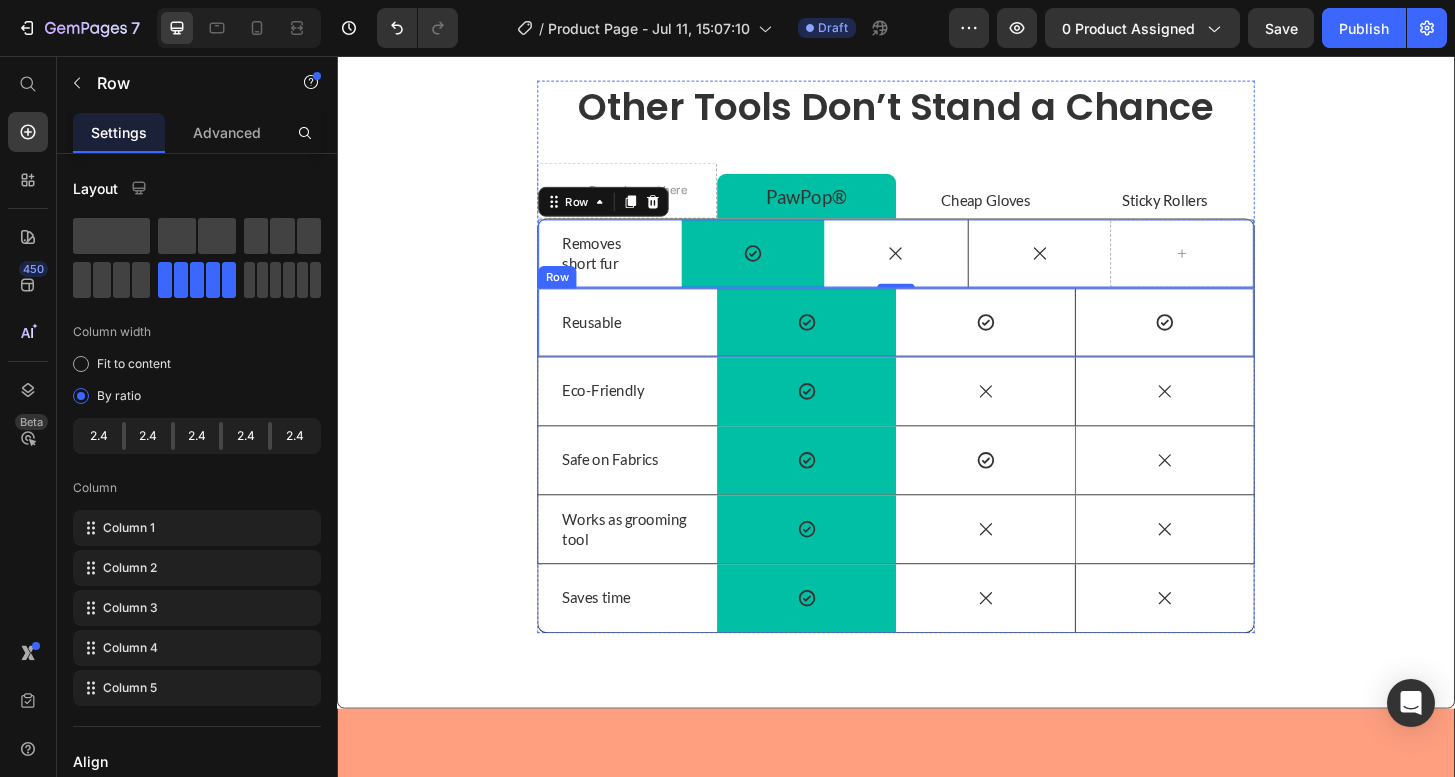 click on "Reusable Text Block" at bounding box center [649, 341] 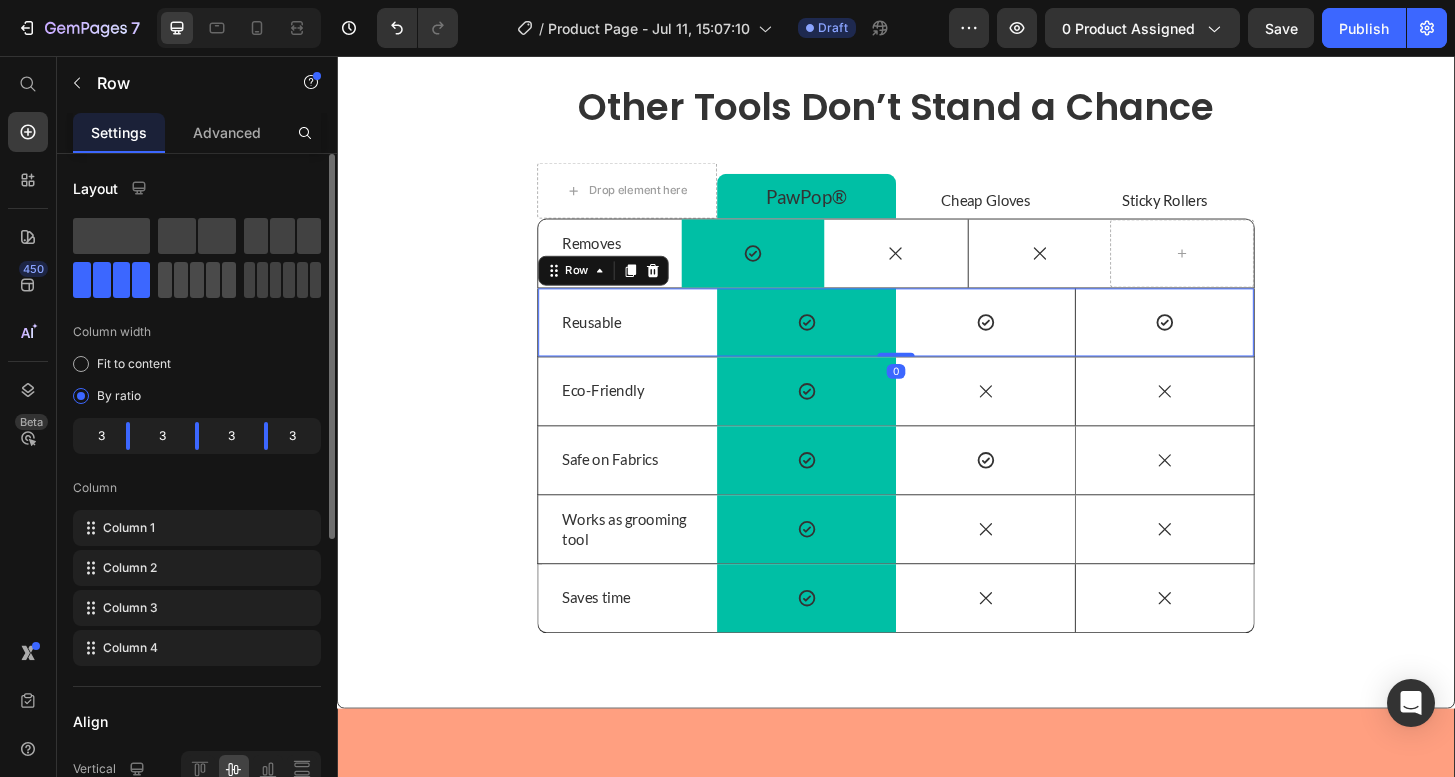 click 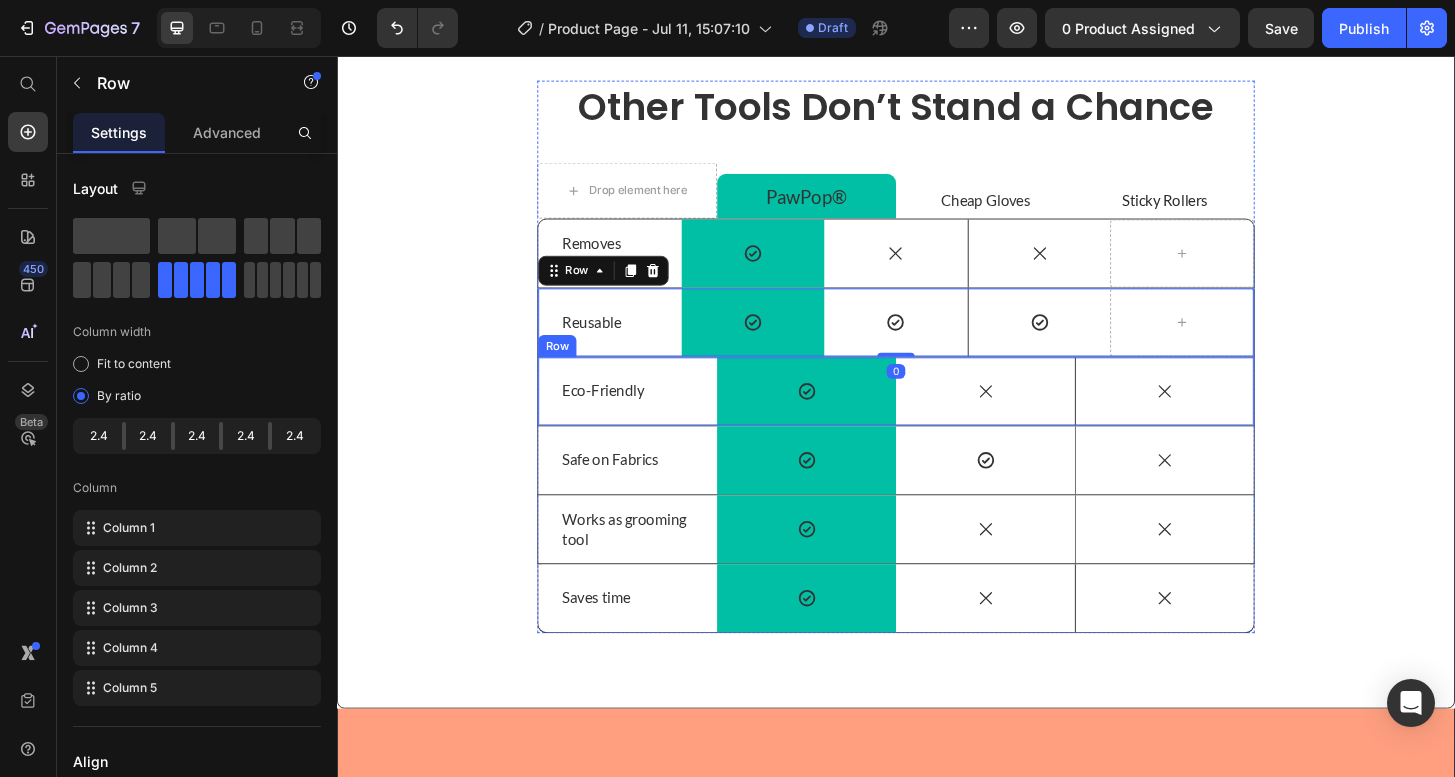 click on "Eco-Friendly Text Block" at bounding box center [649, 415] 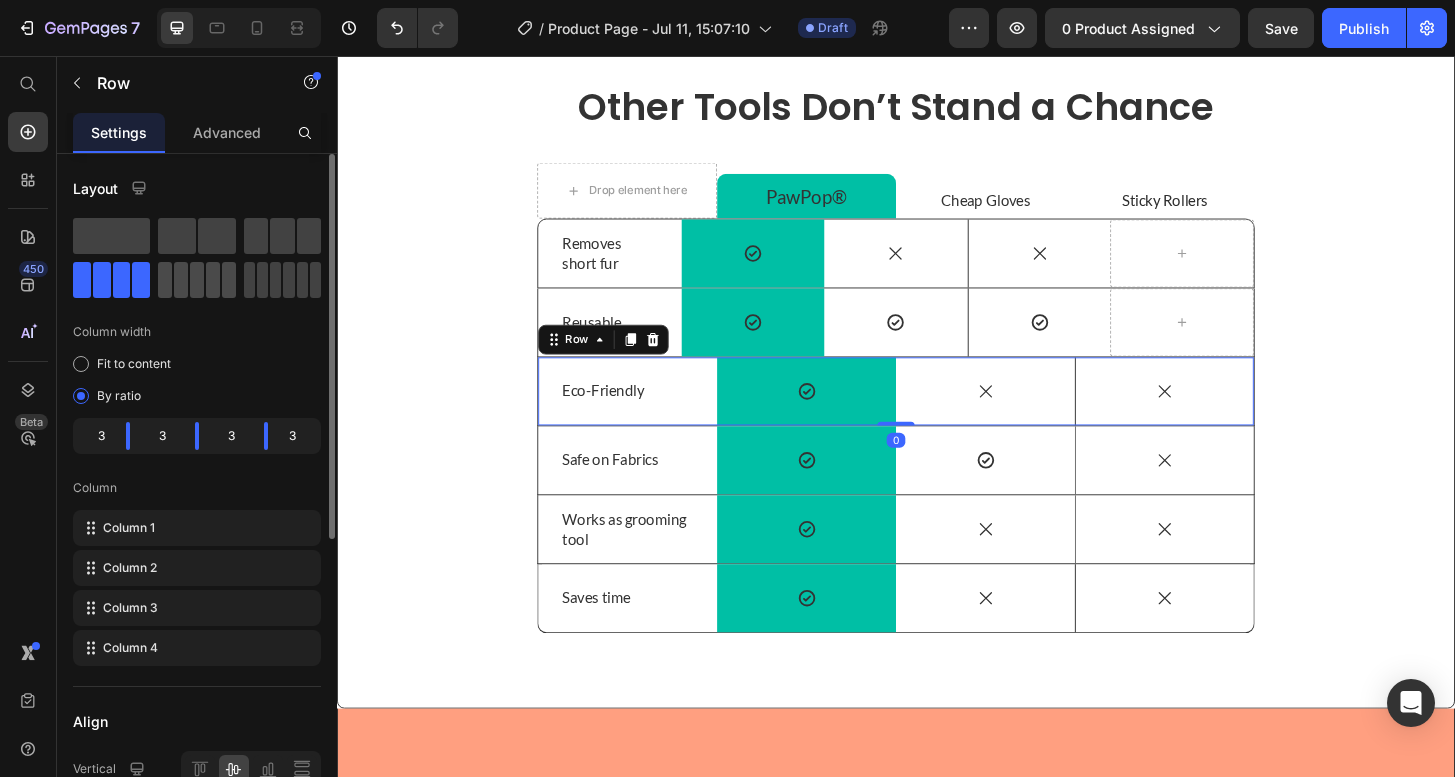 click 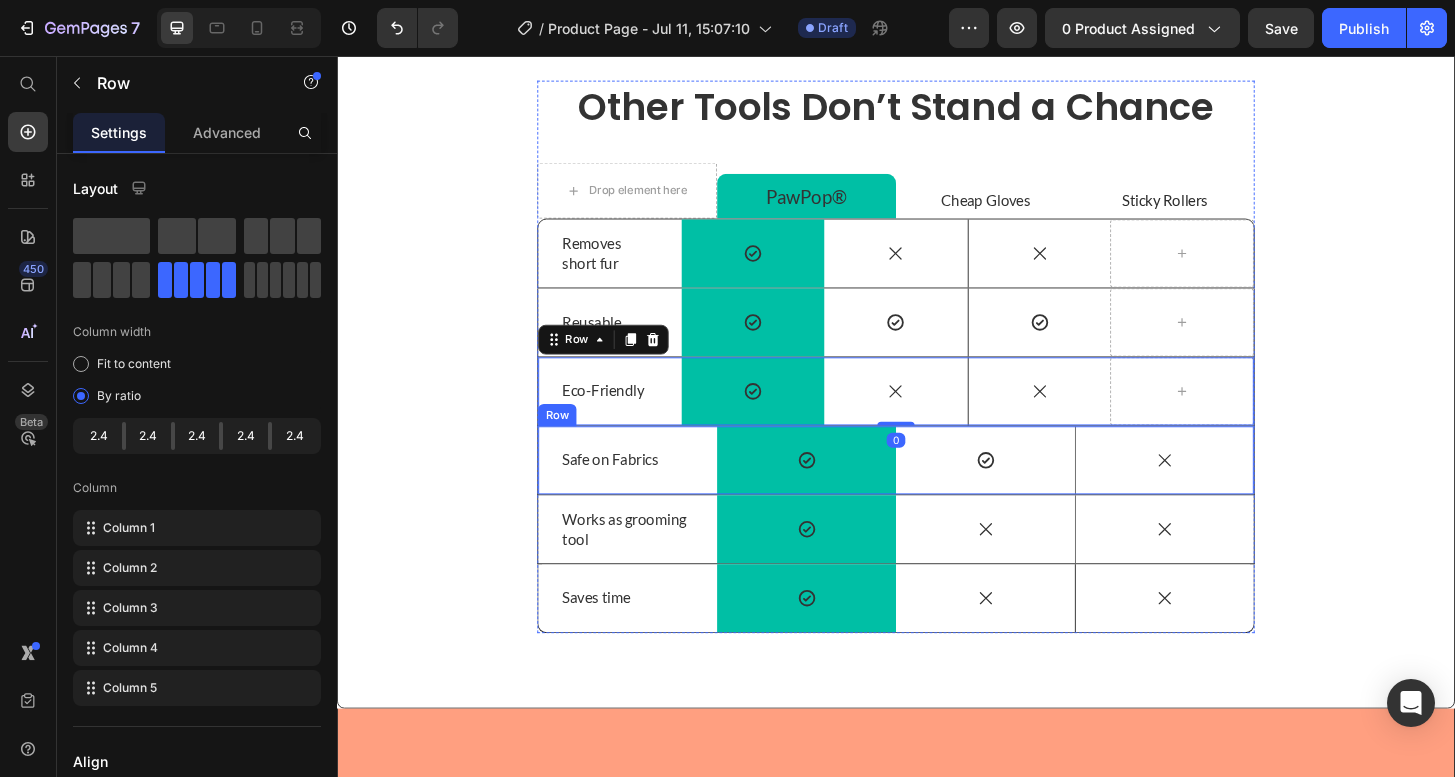 click on "Safe on Fabrics Text Block" at bounding box center (649, 489) 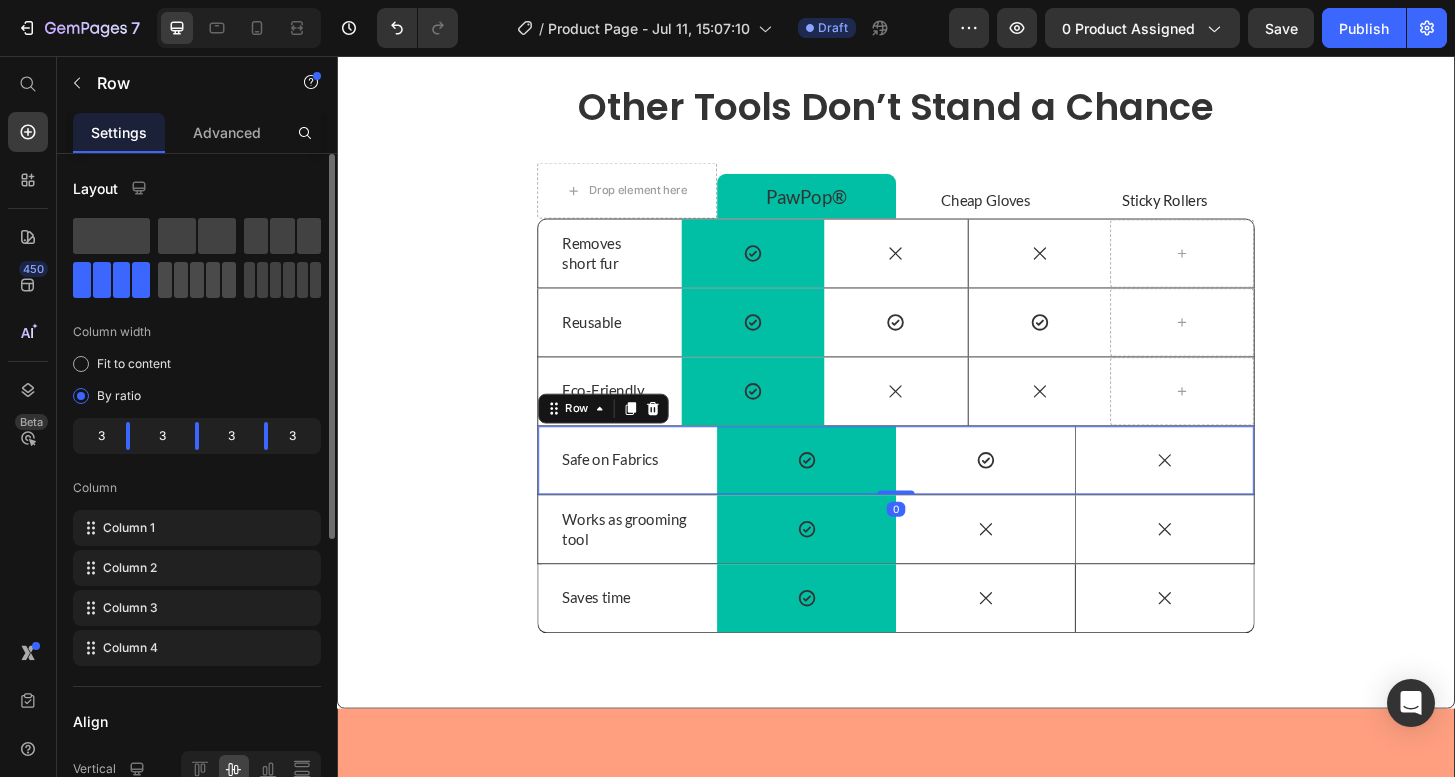 click 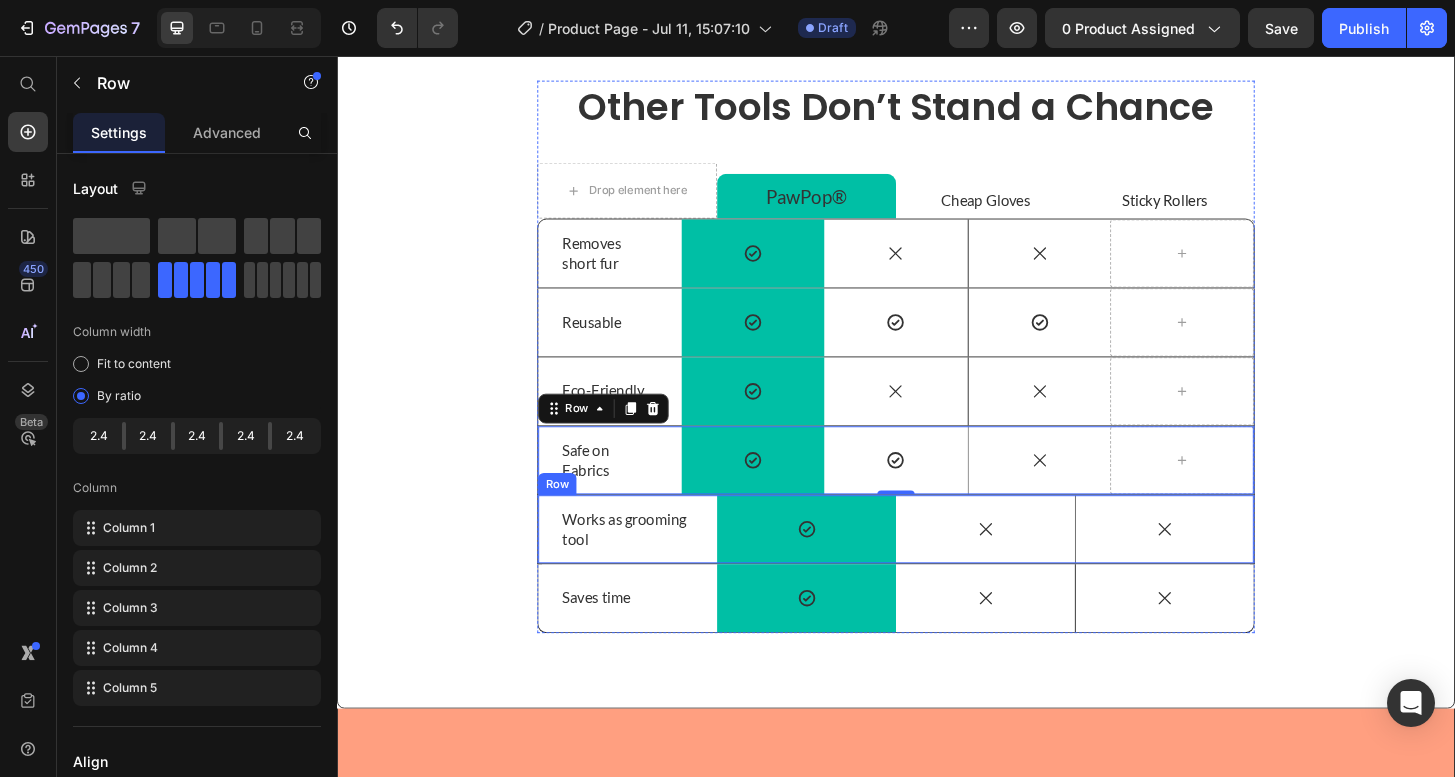 click on "Works as grooming tool Text Block" at bounding box center (649, 563) 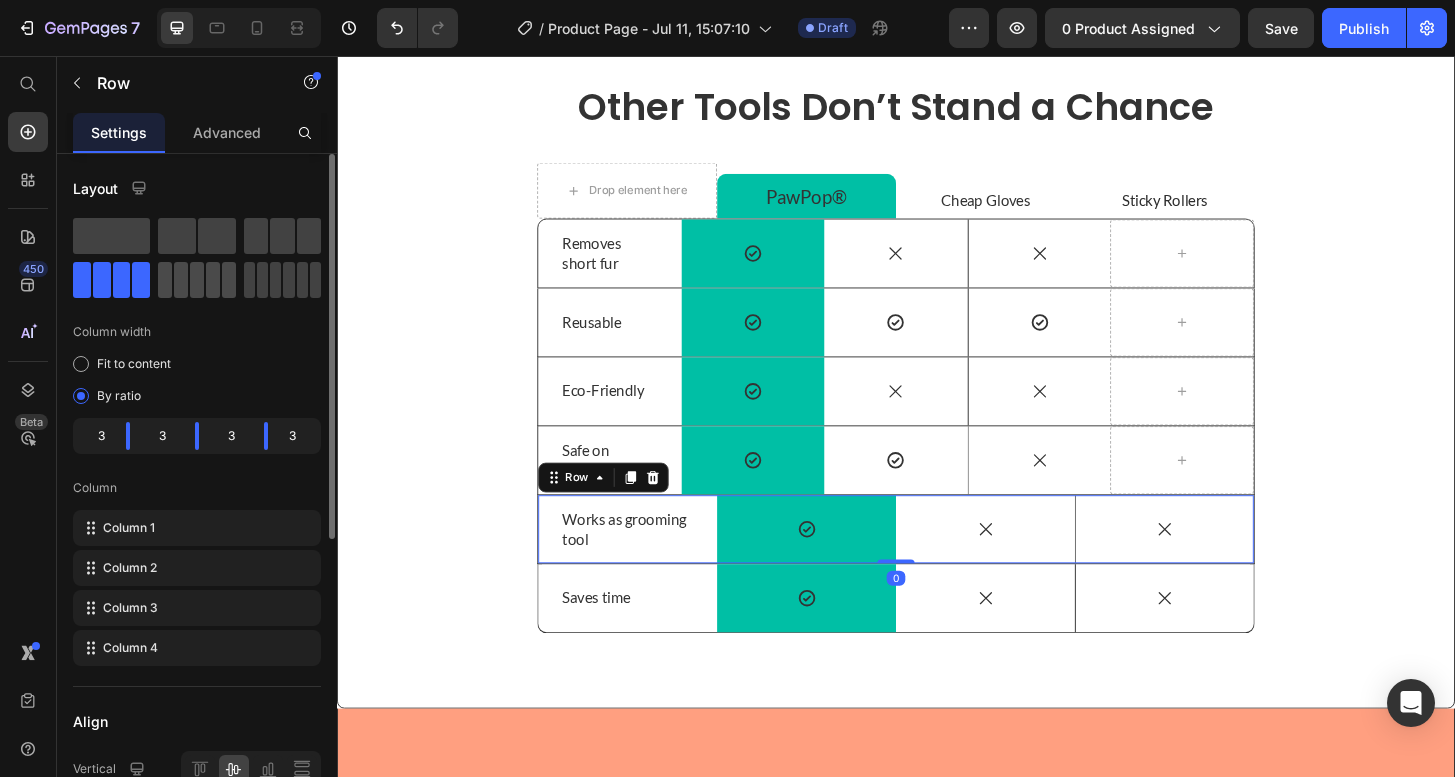 click 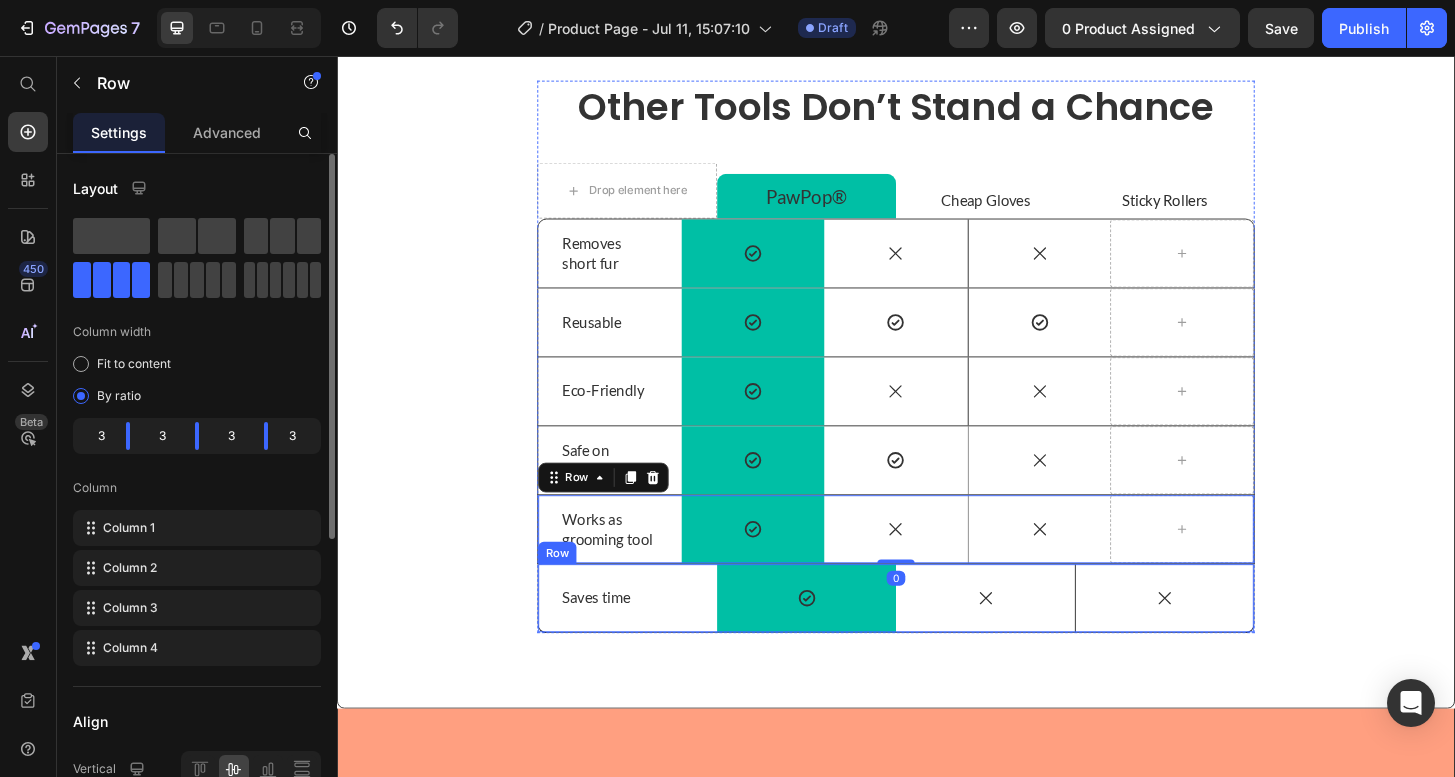 click on "Saves time Text Block" at bounding box center [649, 637] 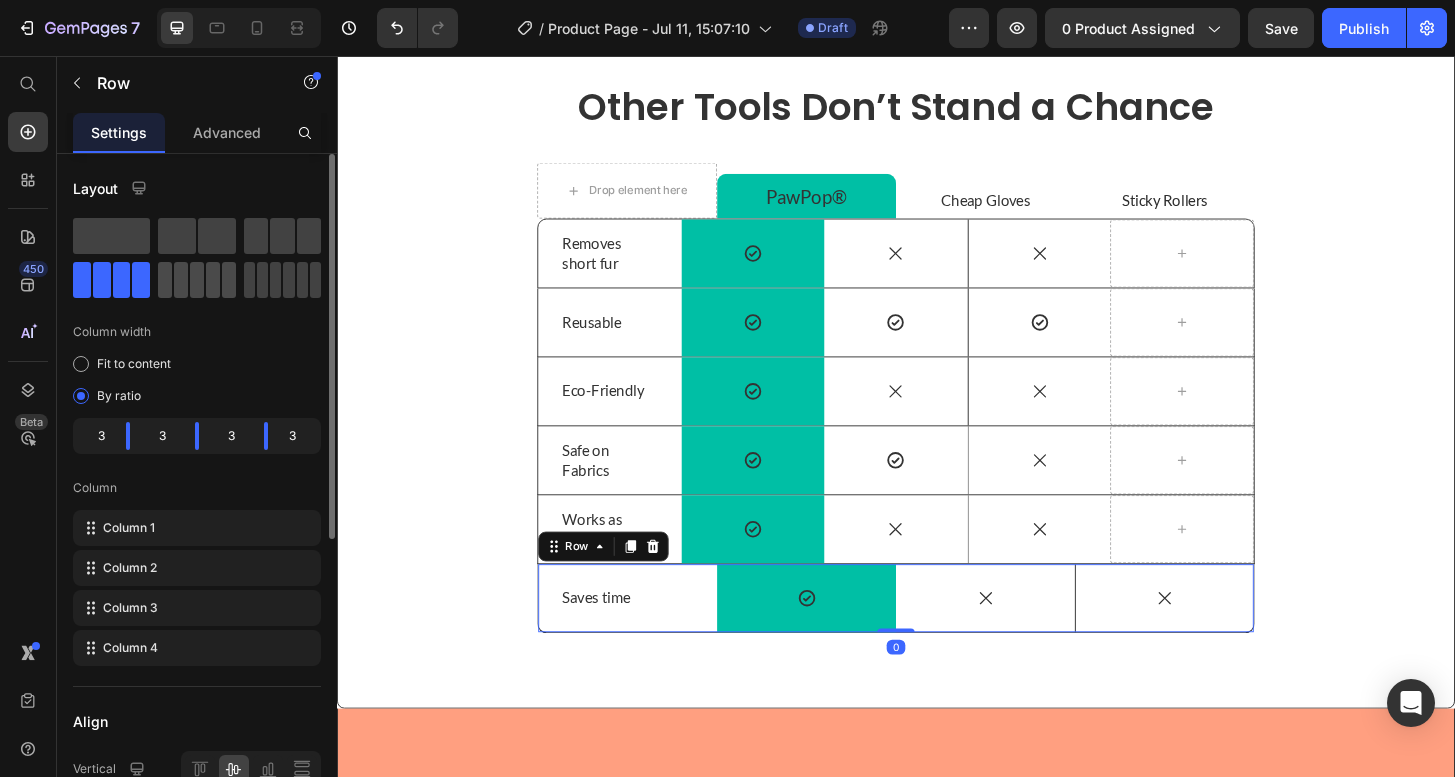click 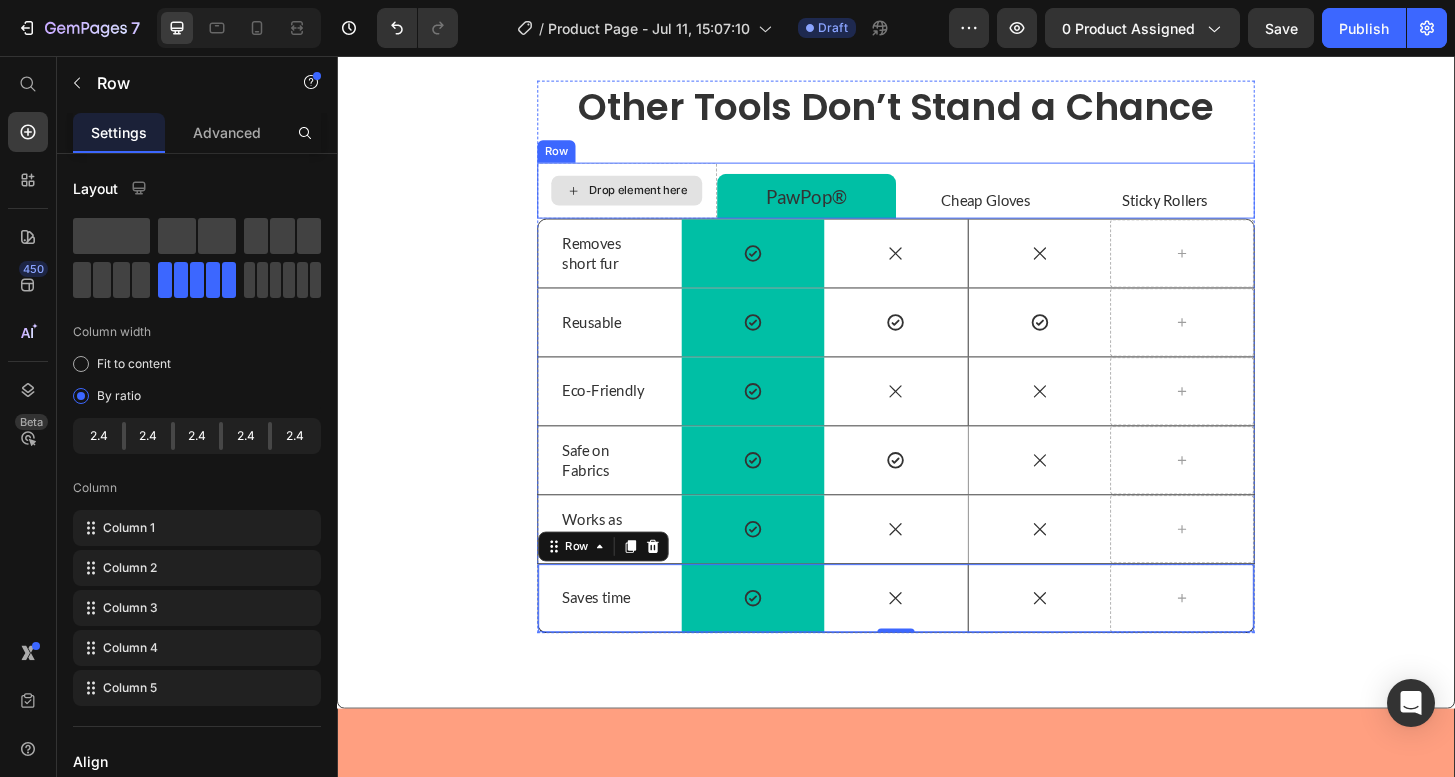 click on "Drop element here" at bounding box center [648, 200] 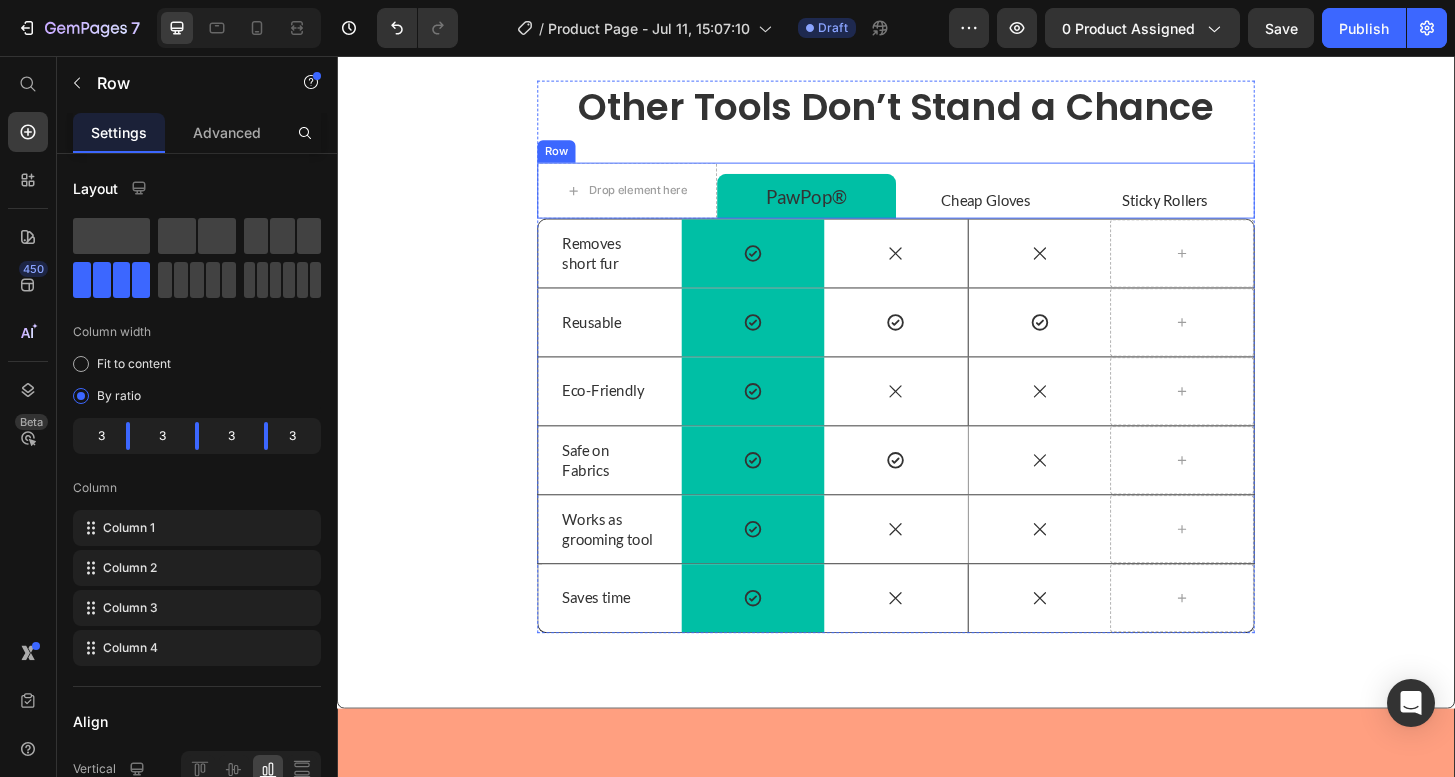 click on "Cheap Gloves Text Block" at bounding box center [1033, 200] 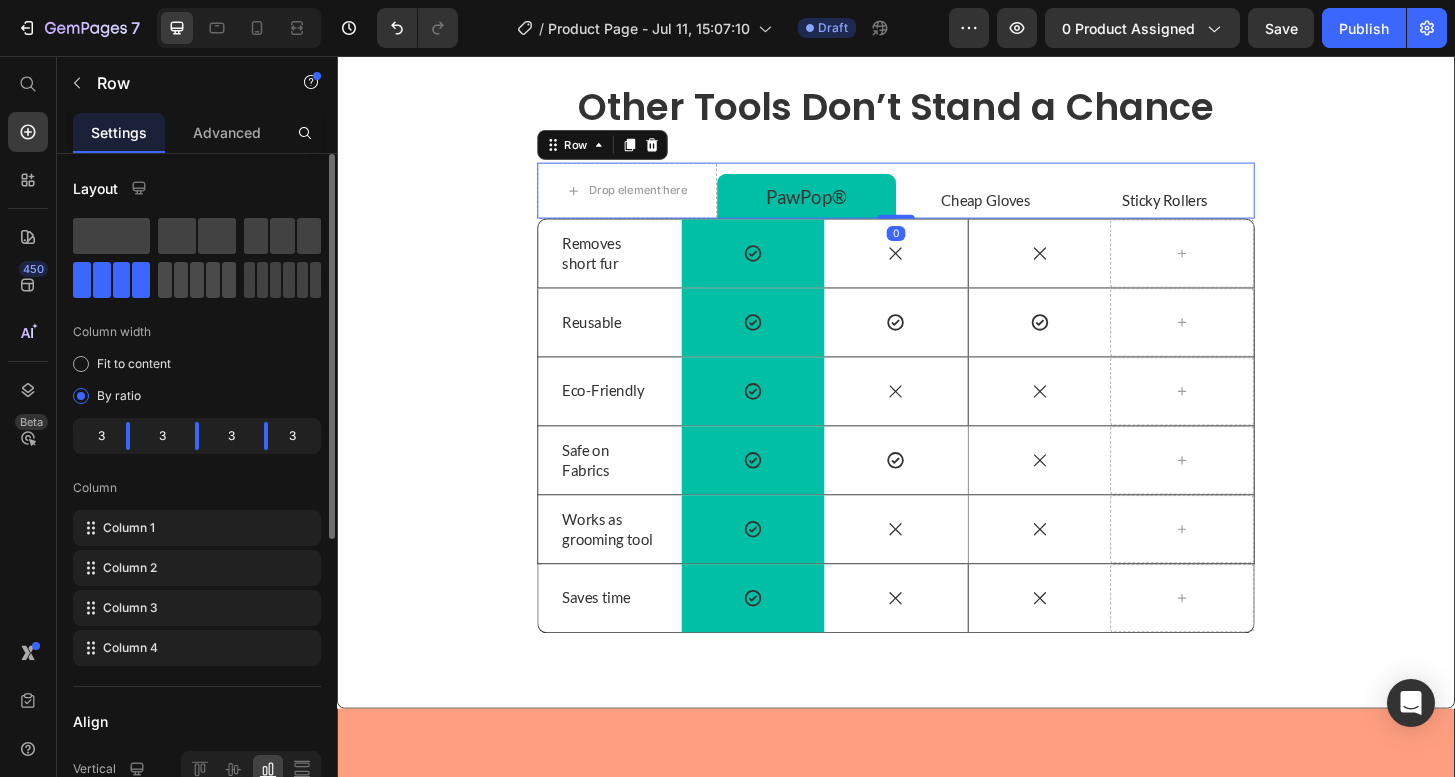 click 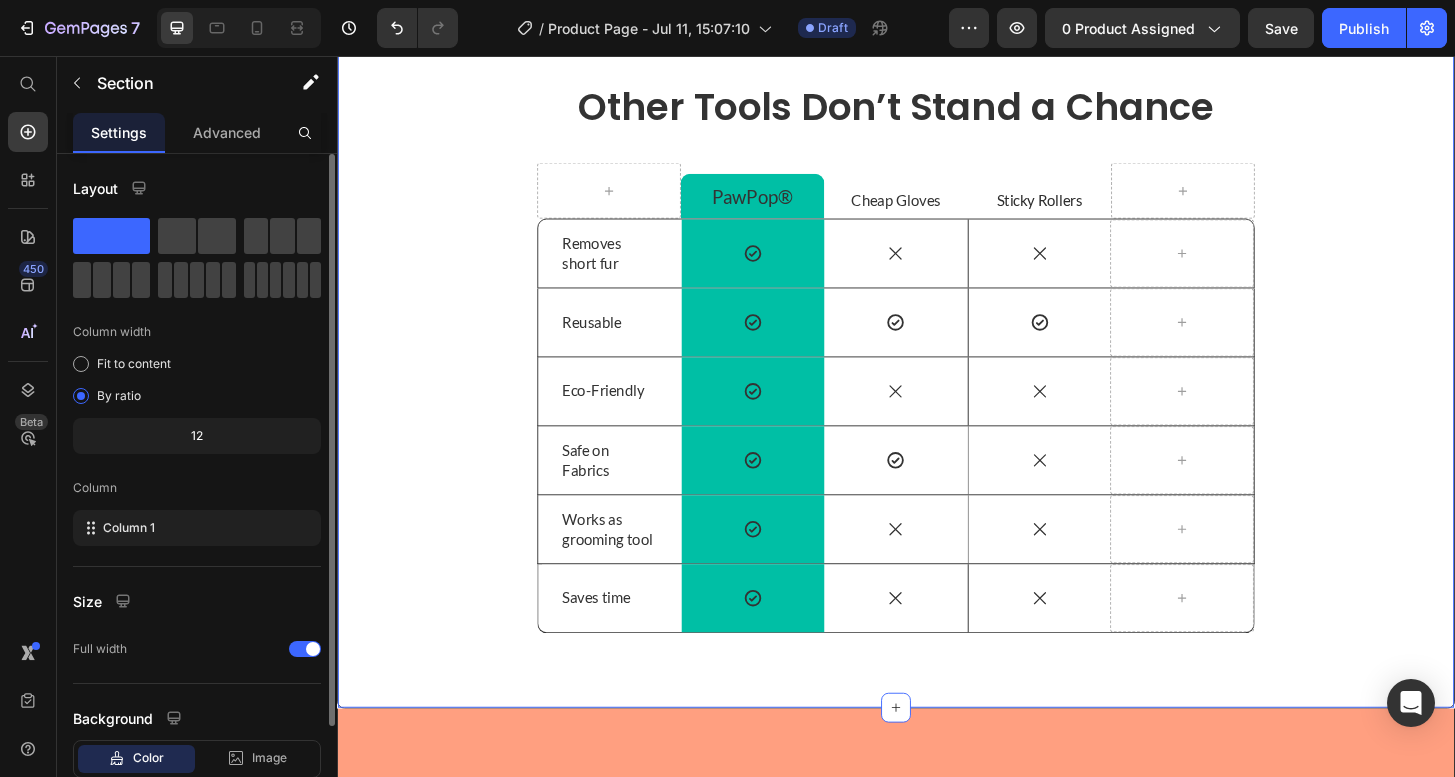 click on "⁠⁠⁠⁠⁠⁠⁠ Other Tools Don’t Stand a Chance Heading
PawPop® Text Block Row Cheap Gloves Text Block Sticky Rollers Text Block
Row Removes short fur Text Block
Icon Row
Icon
Icon Hero Banner
Row Reusable Text Block
Icon Row
Icon
Icon Hero Banner
Row Eco-Friendly Text Block
Icon Row
Icon
Icon Hero Banner
Row Safe on Fabrics Text Block
Icon Row
Icon
Icon Hero Banner
Row Works as grooming tool Text Block
Icon Row
Icon
Icon Hero Banner
Row Saves time Text Block
Icon Row
Icon
Icon Hero Banner
Row Row" at bounding box center [937, 378] 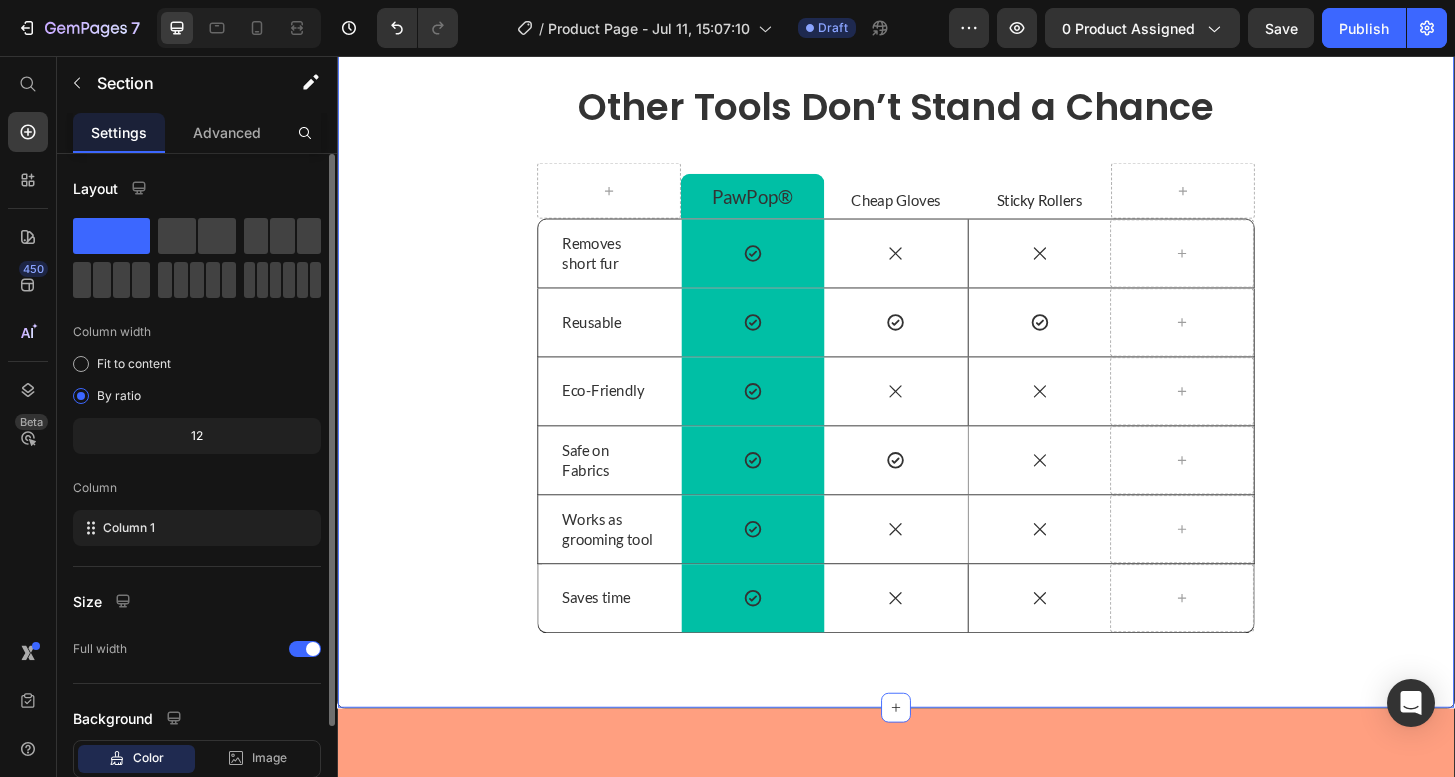 click on "⁠⁠⁠⁠⁠⁠⁠ Other Tools Don’t Stand a Chance Heading
PawPop® Text Block Row Cheap Gloves Text Block Sticky Rollers Text Block
Row Removes short fur Text Block
Icon Row
Icon
Icon Hero Banner
Row Reusable Text Block
Icon Row
Icon
Icon Hero Banner
Row Eco-Friendly Text Block
Icon Row
Icon
Icon Hero Banner
Row Safe on Fabrics Text Block
Icon Row
Icon
Icon Hero Banner
Row Works as grooming tool Text Block
Icon Row
Icon
Icon Hero Banner
Row Saves time Text Block
Icon Row
Icon
Icon Hero Banner
Row Row" at bounding box center [937, 378] 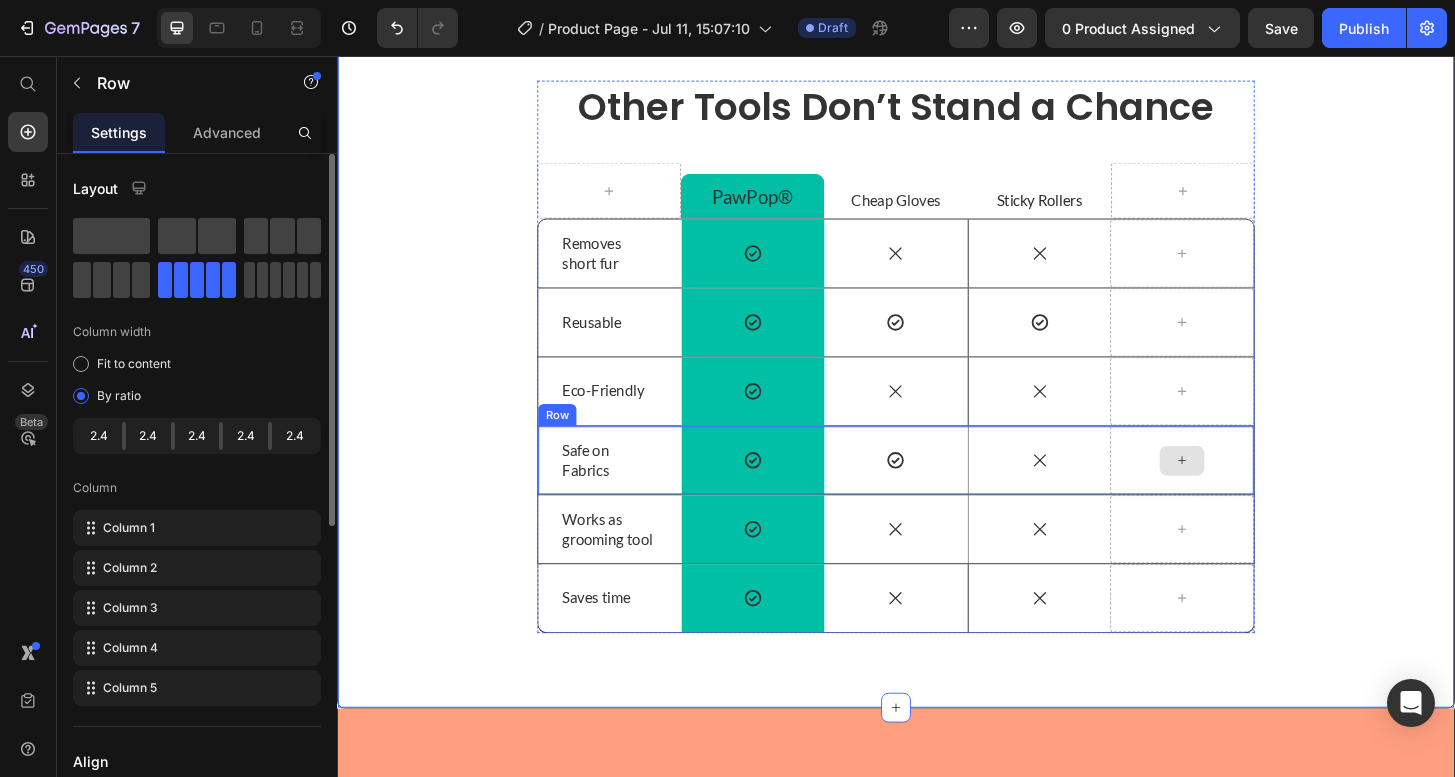 click at bounding box center (1244, 489) 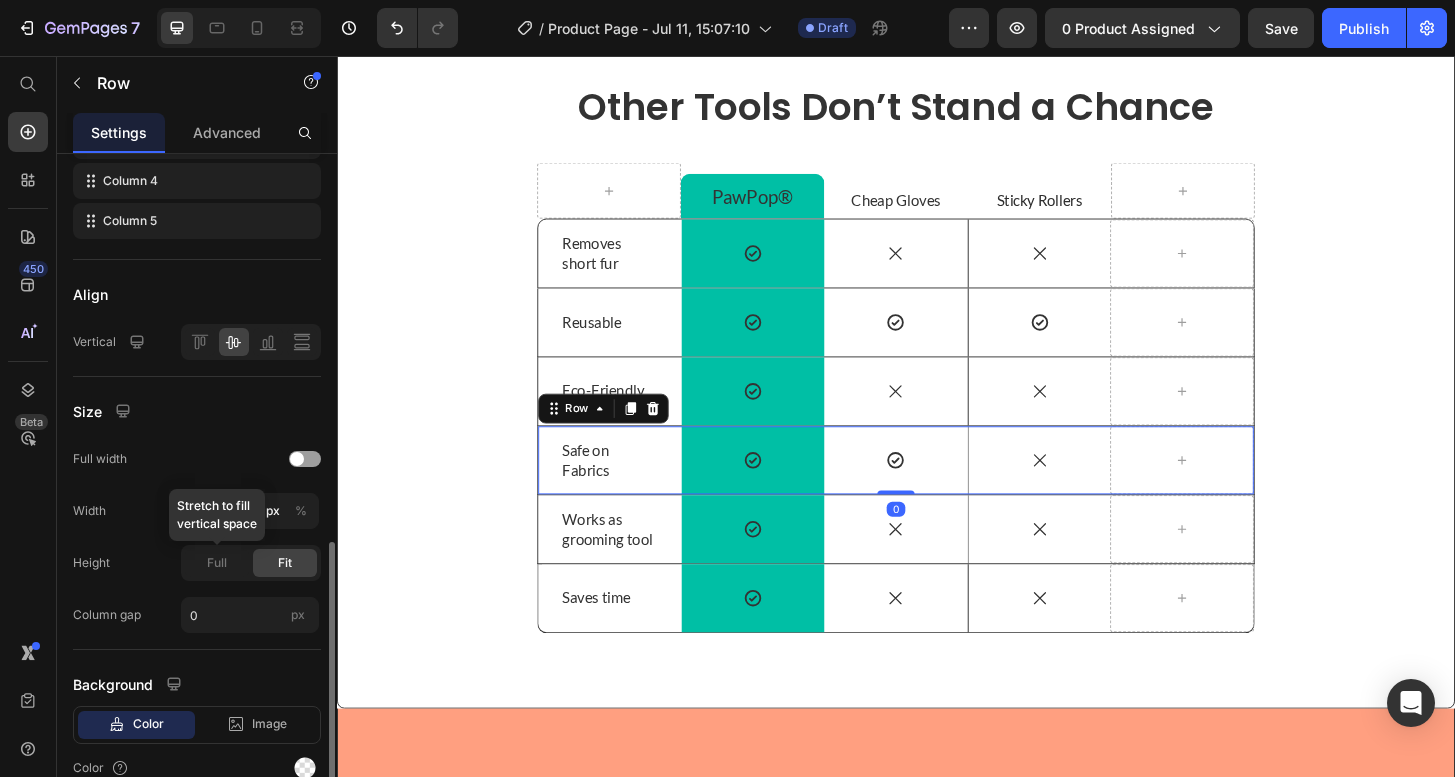 scroll, scrollTop: 561, scrollLeft: 0, axis: vertical 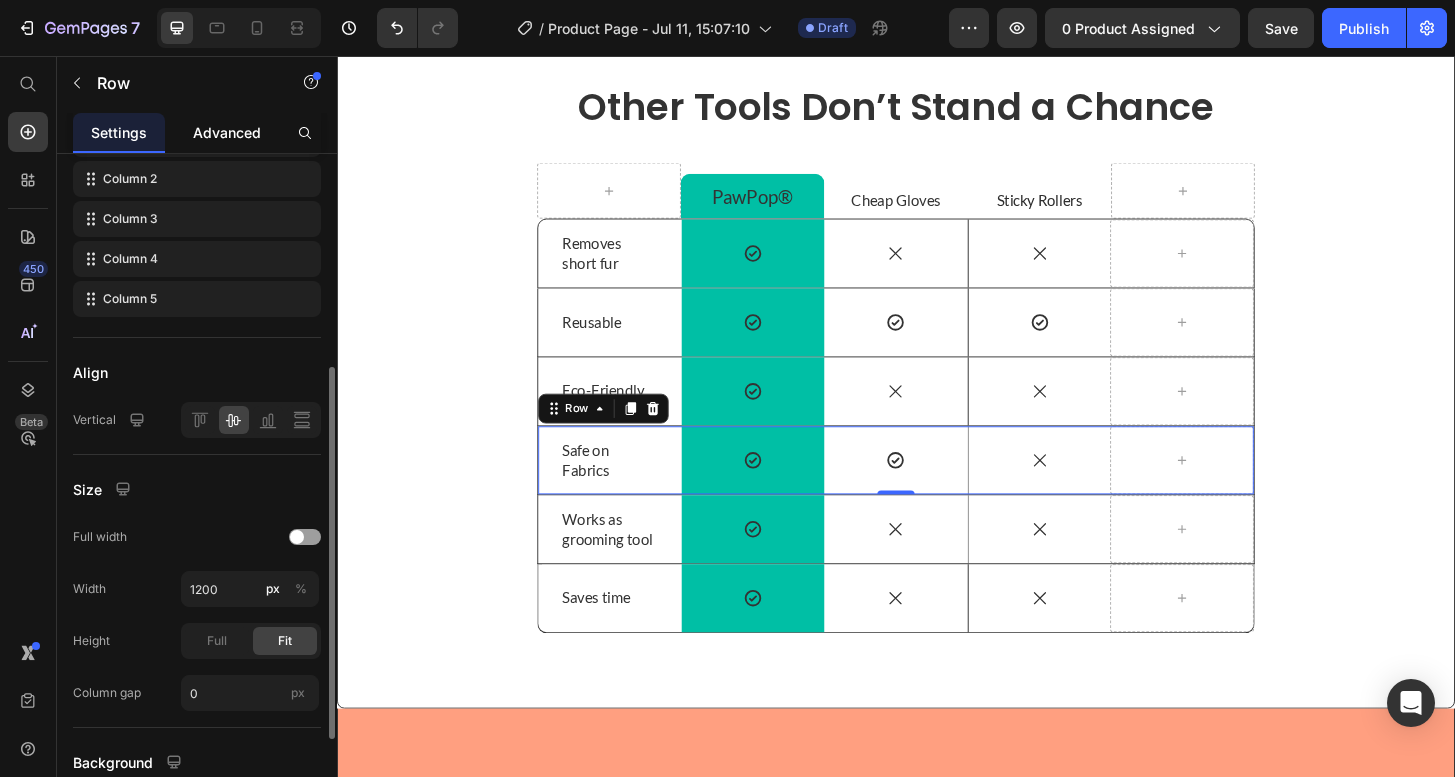 click on "Advanced" at bounding box center (227, 132) 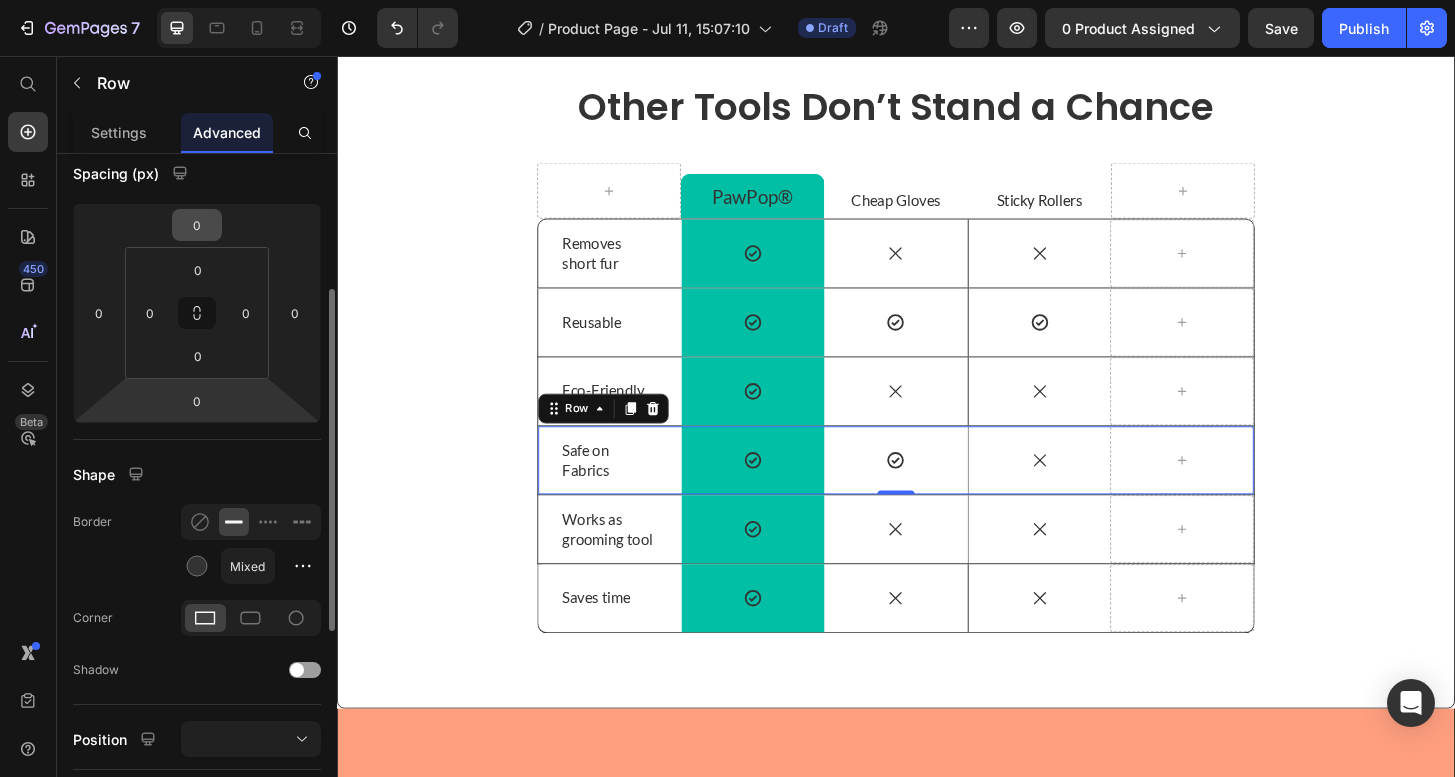 scroll, scrollTop: 231, scrollLeft: 0, axis: vertical 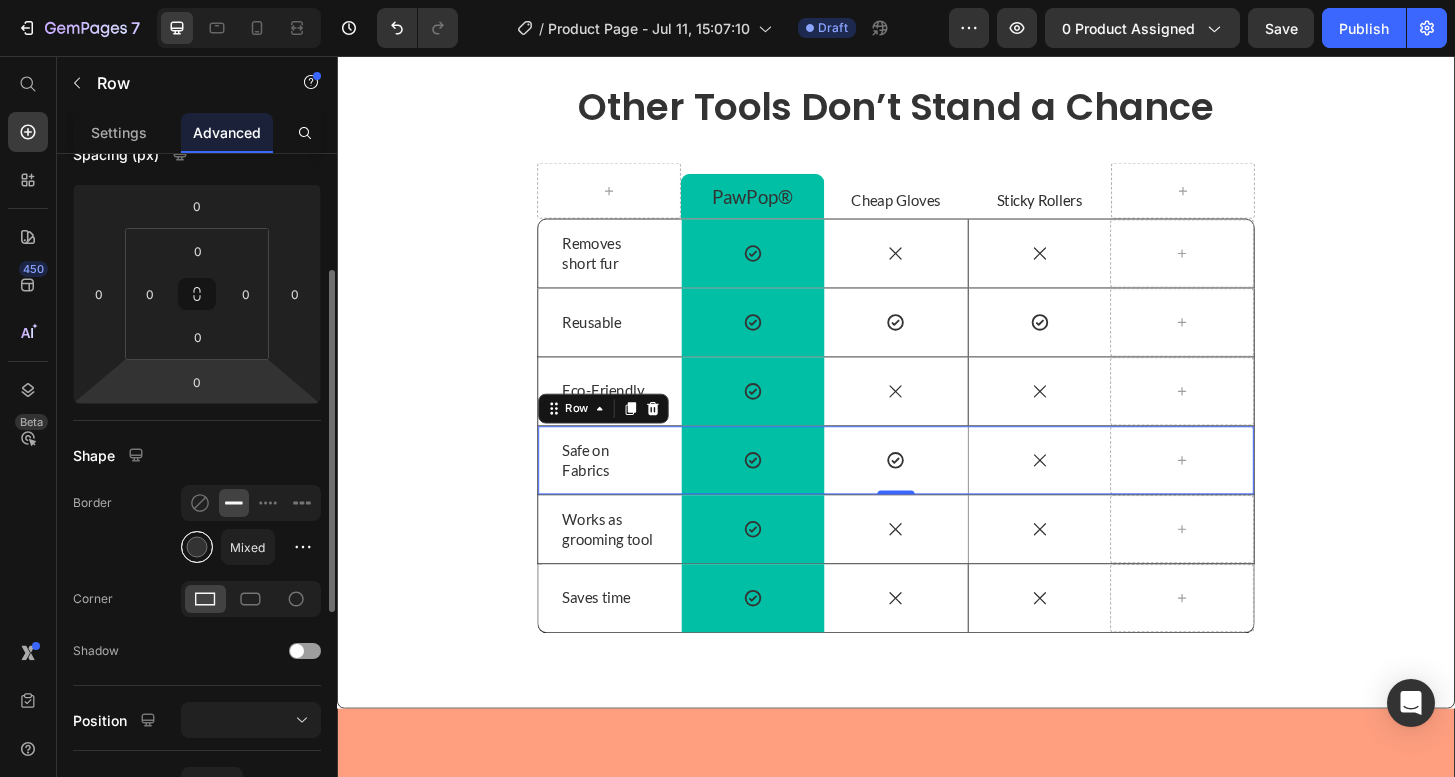 click at bounding box center (197, 547) 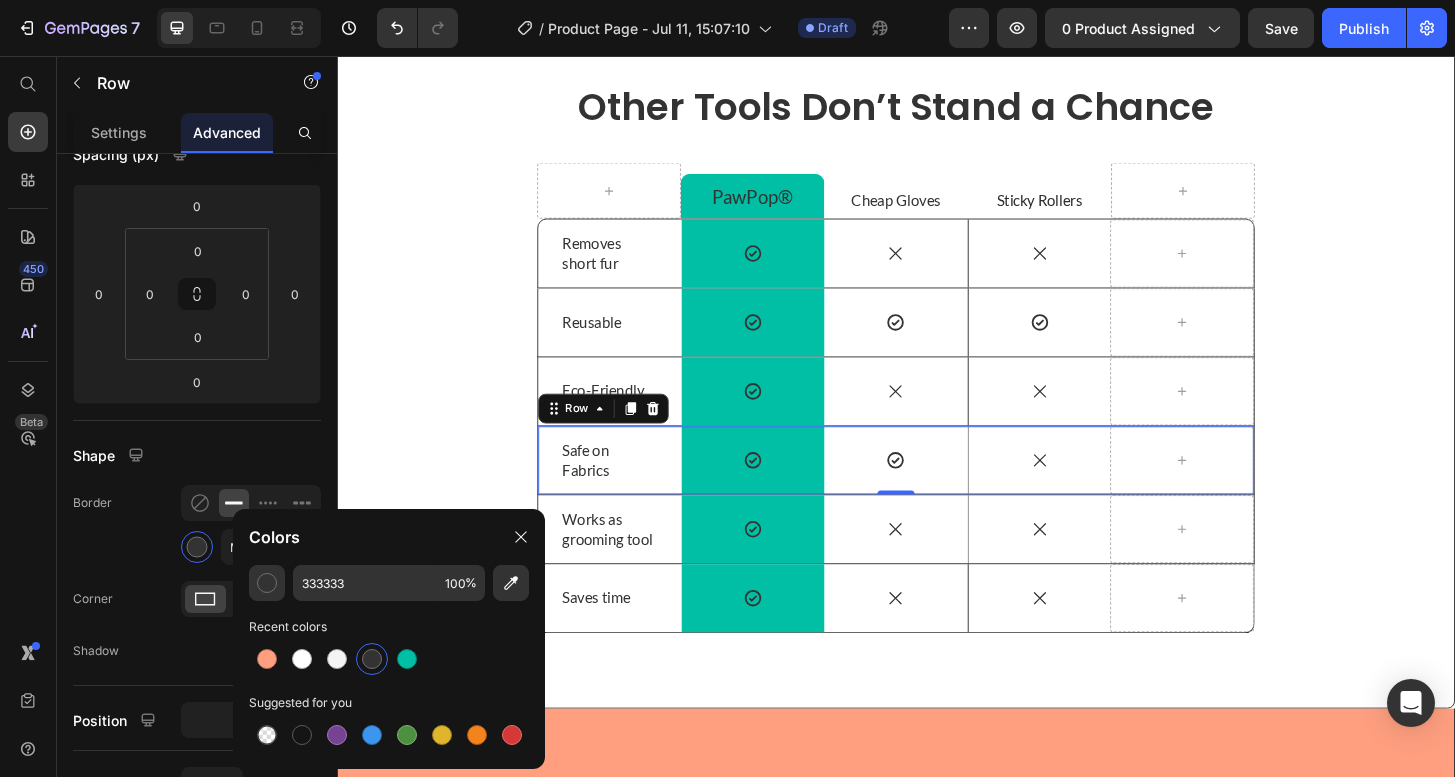 click at bounding box center (372, 659) 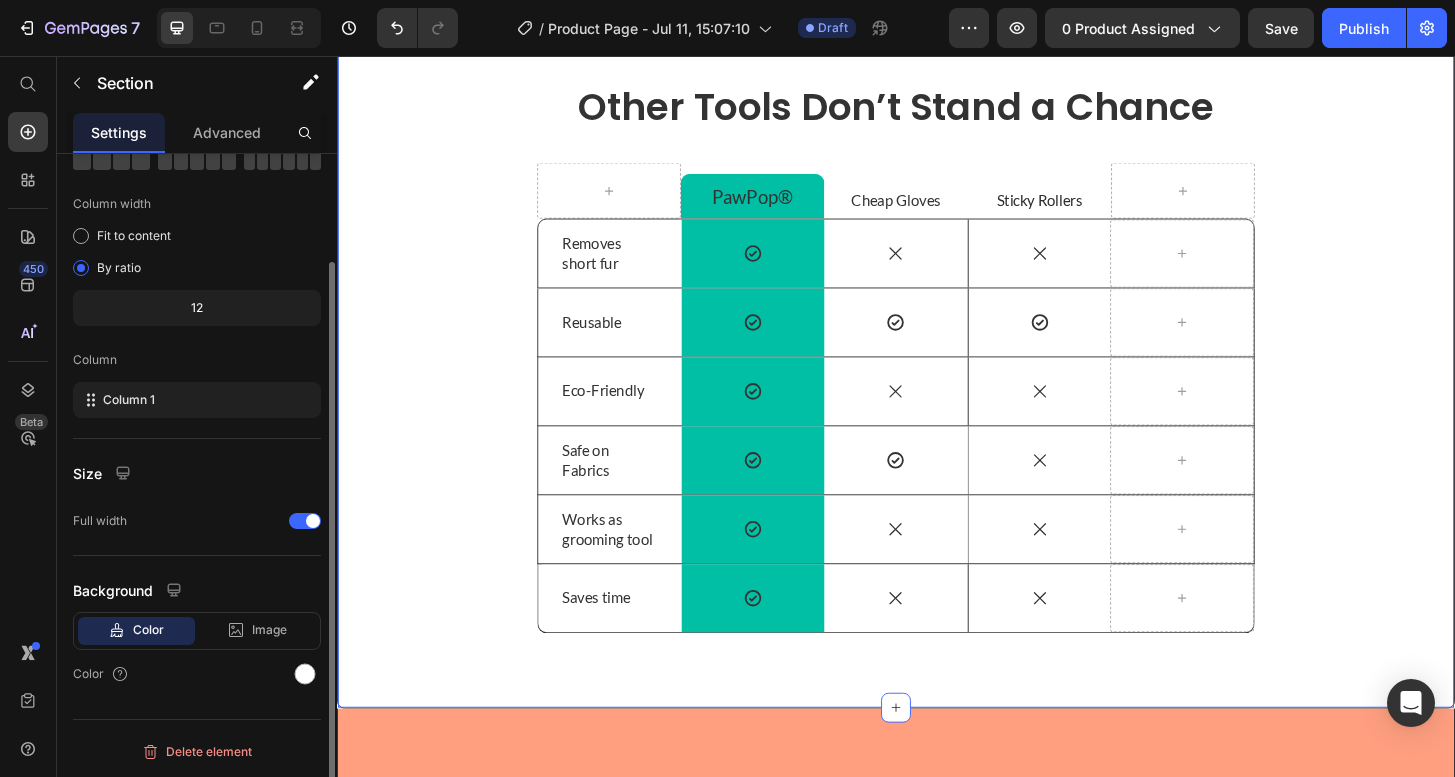click on "⁠⁠⁠⁠⁠⁠⁠ Other Tools Don’t Stand a Chance Heading
PawPop® Text Block Row Cheap Gloves Text Block Sticky Rollers Text Block
Row Removes short fur Text Block
Icon Row
Icon
Icon Hero Banner
Row Reusable Text Block
Icon Row
Icon
Icon Hero Banner
Row Eco-Friendly Text Block
Icon Row
Icon
Icon Hero Banner
Row Safe on Fabrics Text Block
Icon Row
Icon
Icon Hero Banner
Row Works as grooming tool Text Block
Icon Row
Icon
Icon Hero Banner
Row Saves time Text Block
Icon Row
Icon
Icon Hero Banner
Row Row" at bounding box center [937, 378] 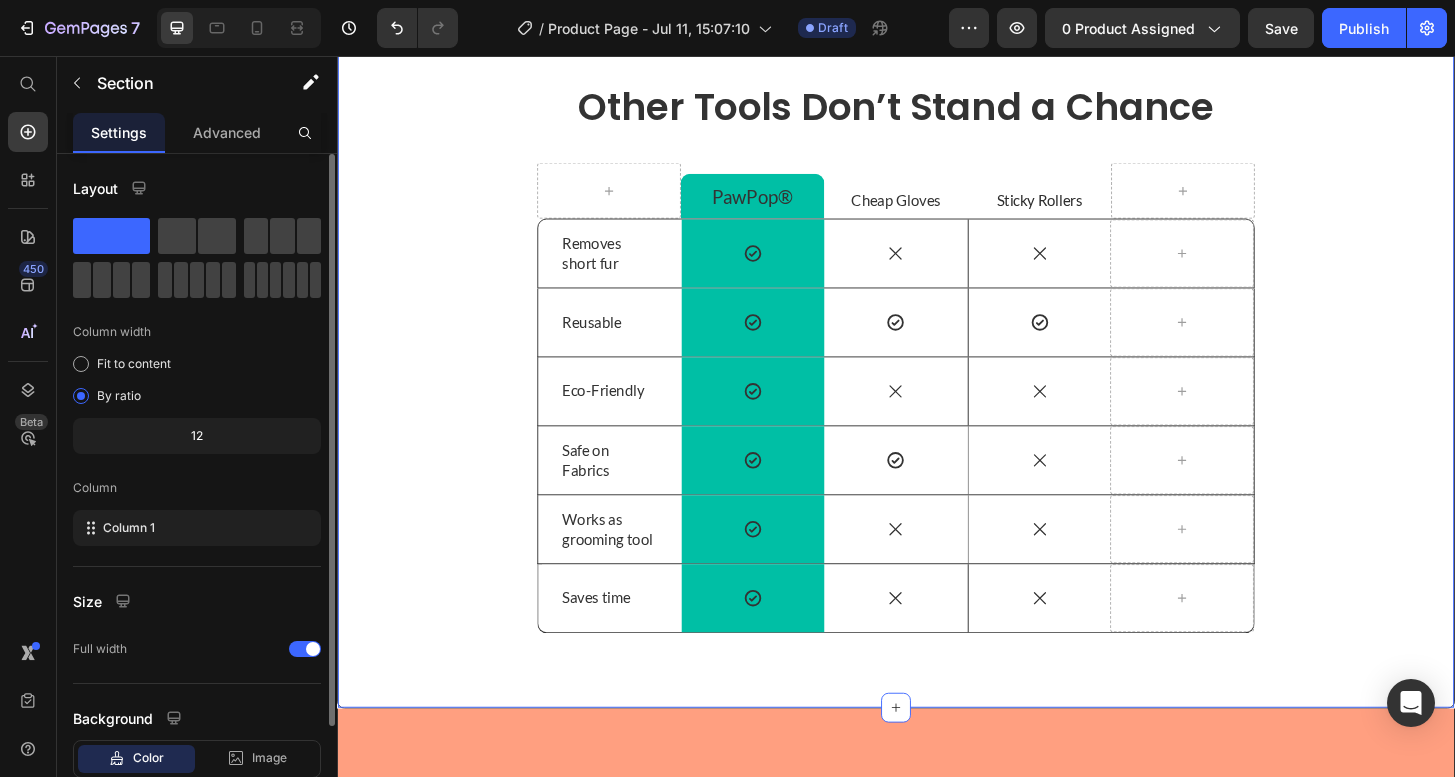 click on "⁠⁠⁠⁠⁠⁠⁠ Other Tools Don’t Stand a Chance Heading
PawPop® Text Block Row Cheap Gloves Text Block Sticky Rollers Text Block
Row Removes short fur Text Block
Icon Row
Icon
Icon Hero Banner
Row Reusable Text Block
Icon Row
Icon
Icon Hero Banner
Row Eco-Friendly Text Block
Icon Row
Icon
Icon Hero Banner
Row Safe on Fabrics Text Block
Icon Row
Icon
Icon Hero Banner
Row Works as grooming tool Text Block
Icon Row
Icon
Icon Hero Banner
Row Saves time Text Block
Icon Row
Icon
Icon Hero Banner
Row Row" at bounding box center [937, 378] 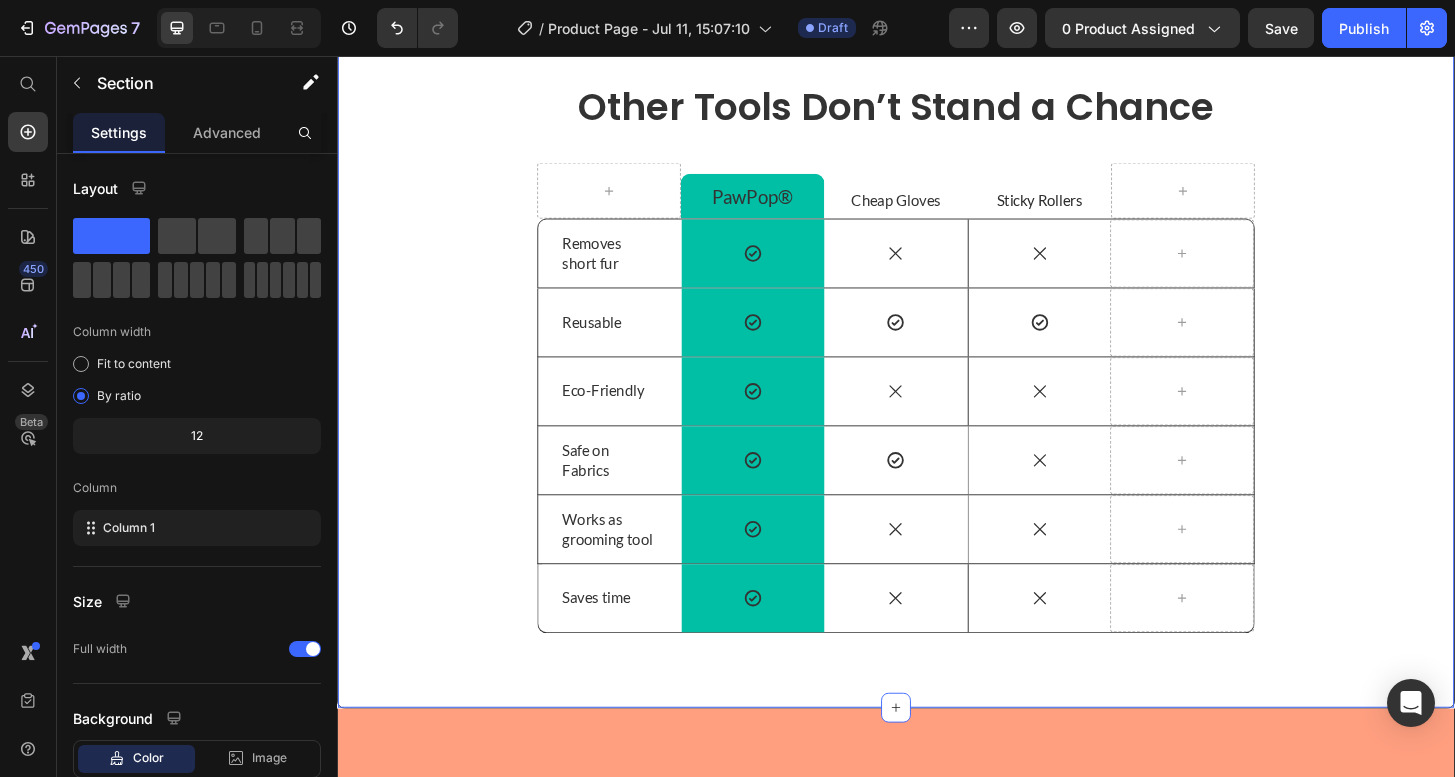 click on "⁠⁠⁠⁠⁠⁠⁠ Other Tools Don’t Stand a Chance Heading
PawPop® Text Block Row Cheap Gloves Text Block Sticky Rollers Text Block
Row Removes short fur Text Block
Icon Row
Icon
Icon Hero Banner
Row Reusable Text Block
Icon Row
Icon
Icon Hero Banner
Row Eco-Friendly Text Block
Icon Row
Icon
Icon Hero Banner
Row Safe on Fabrics Text Block
Icon Row
Icon
Icon Hero Banner
Row Works as grooming tool Text Block
Icon Row
Icon
Icon Hero Banner
Row Saves time Text Block
Icon Row
Icon
Icon Hero Banner
Row Row" at bounding box center [937, 378] 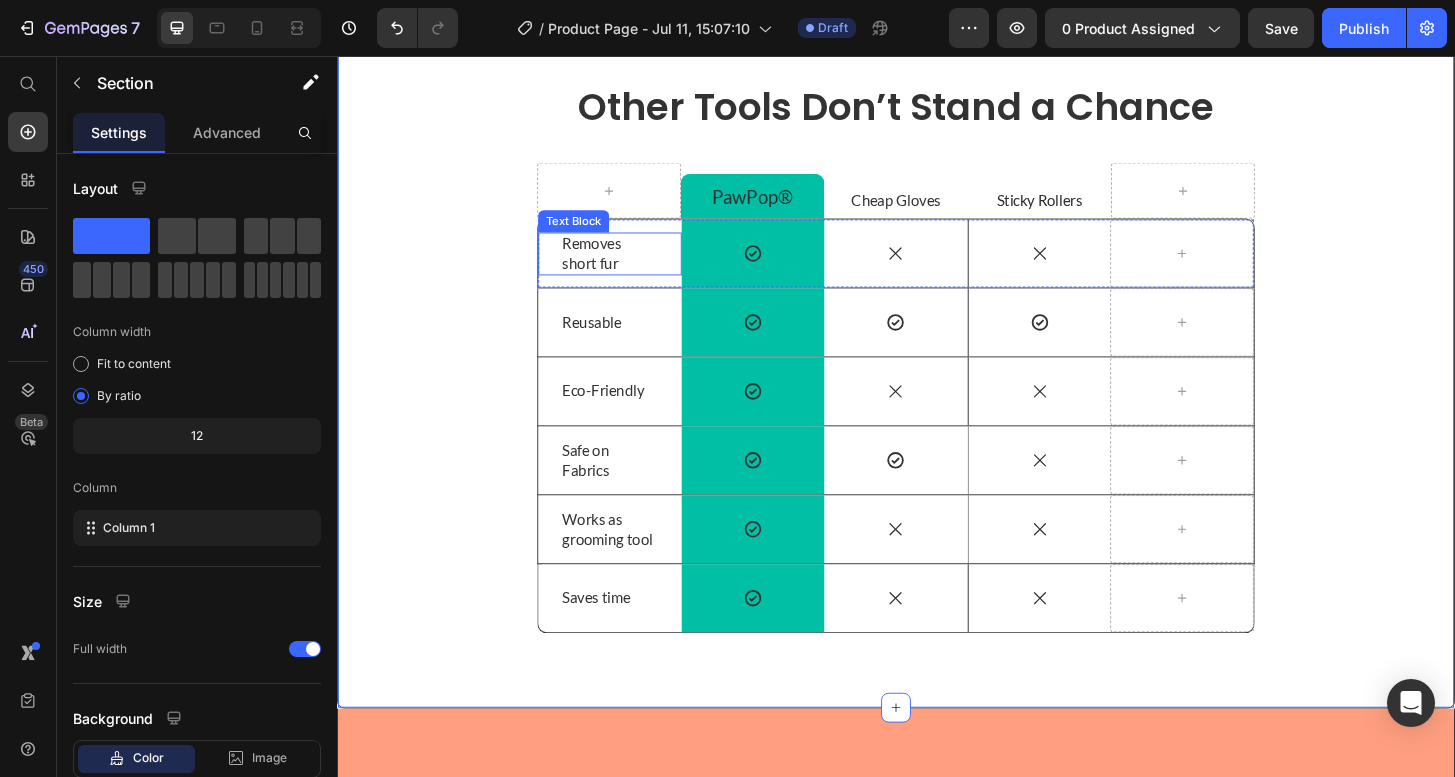 click on "Removes short fur" at bounding box center [630, 268] 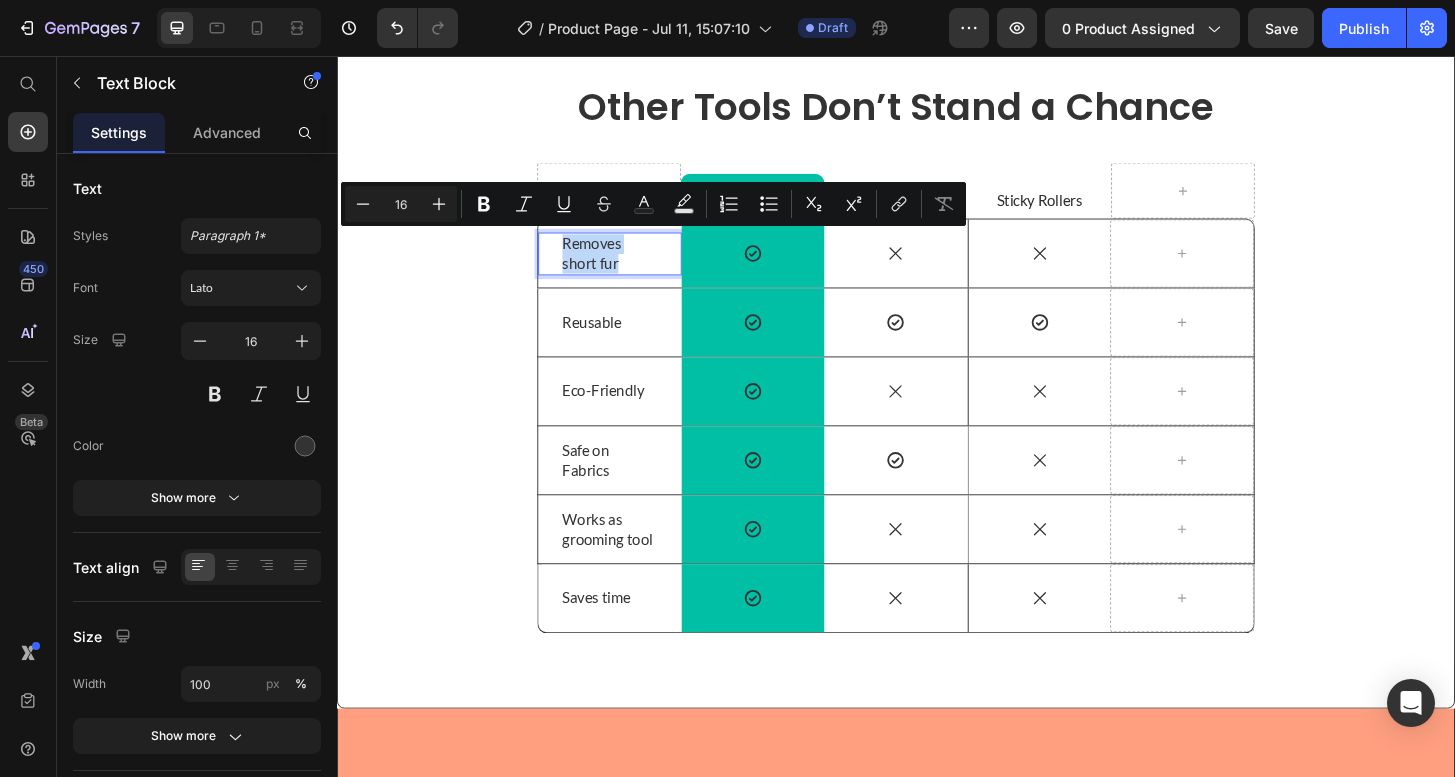 drag, startPoint x: 646, startPoint y: 278, endPoint x: 567, endPoint y: 261, distance: 80.80842 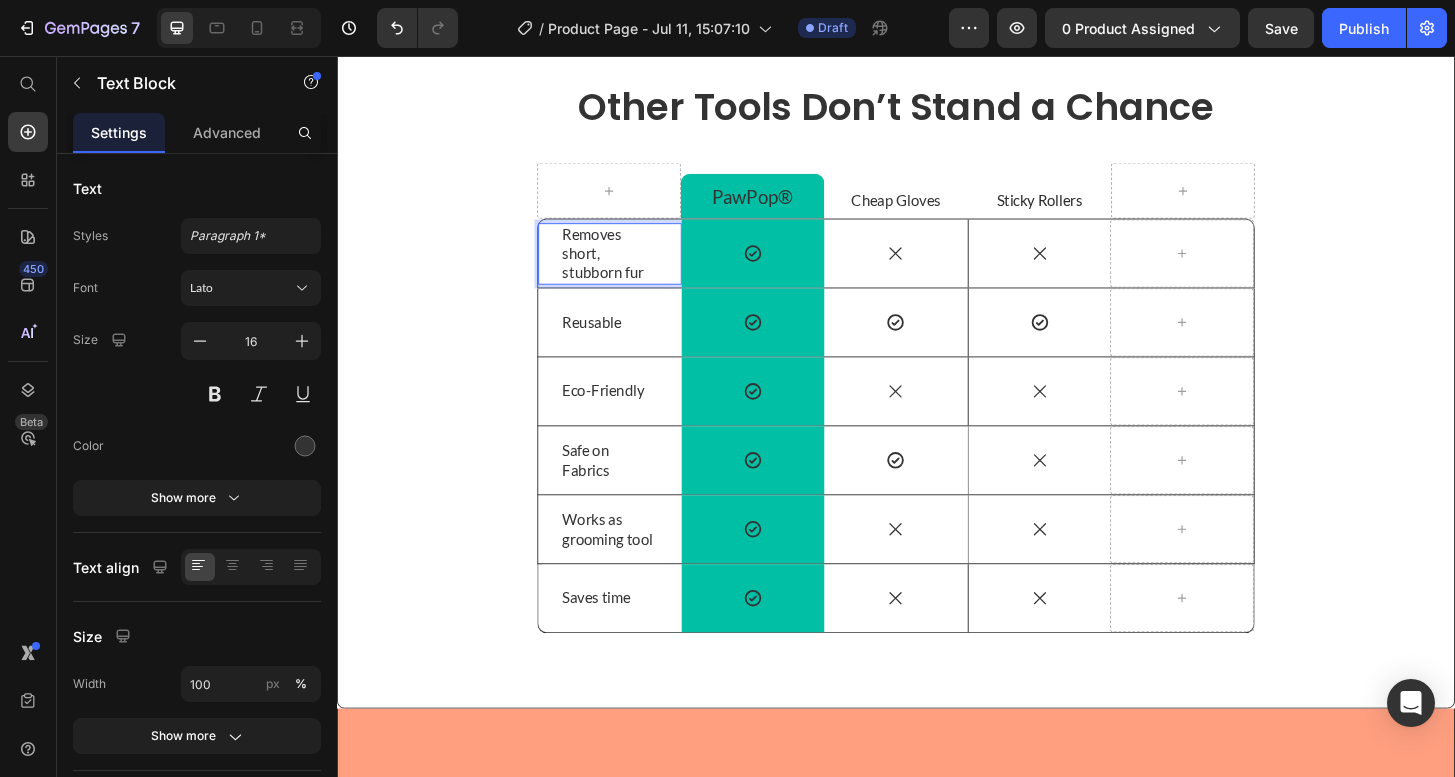 scroll, scrollTop: 4013, scrollLeft: 0, axis: vertical 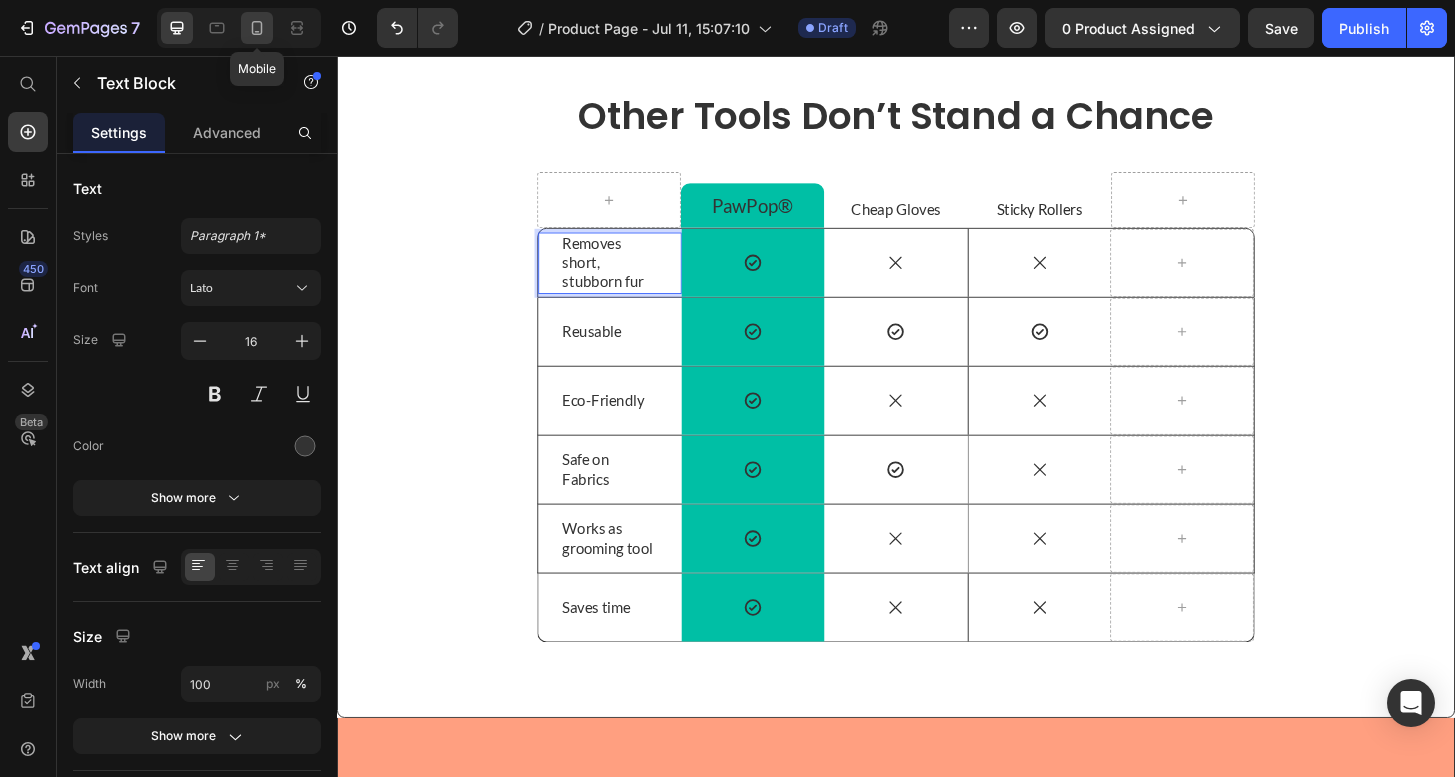 click 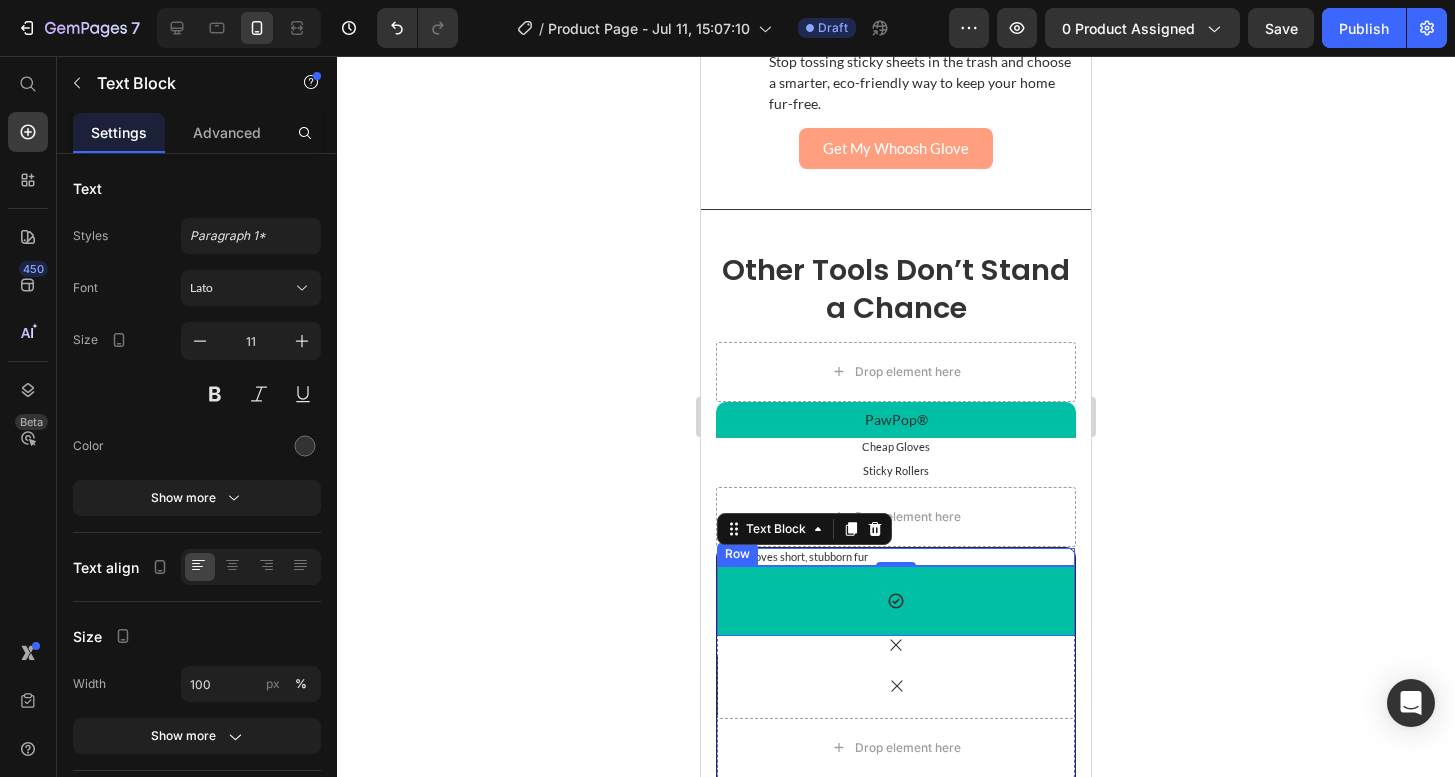 scroll, scrollTop: 3806, scrollLeft: 0, axis: vertical 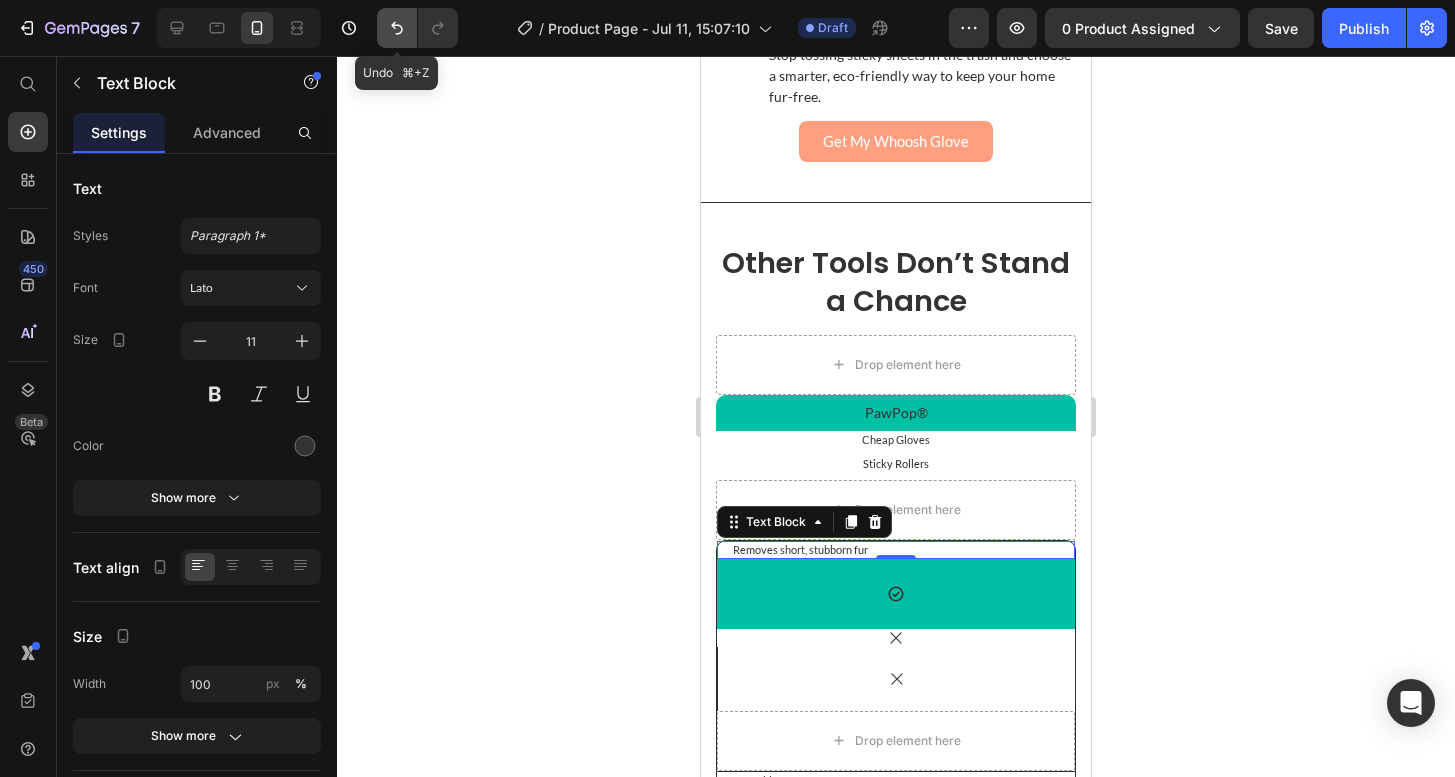 click 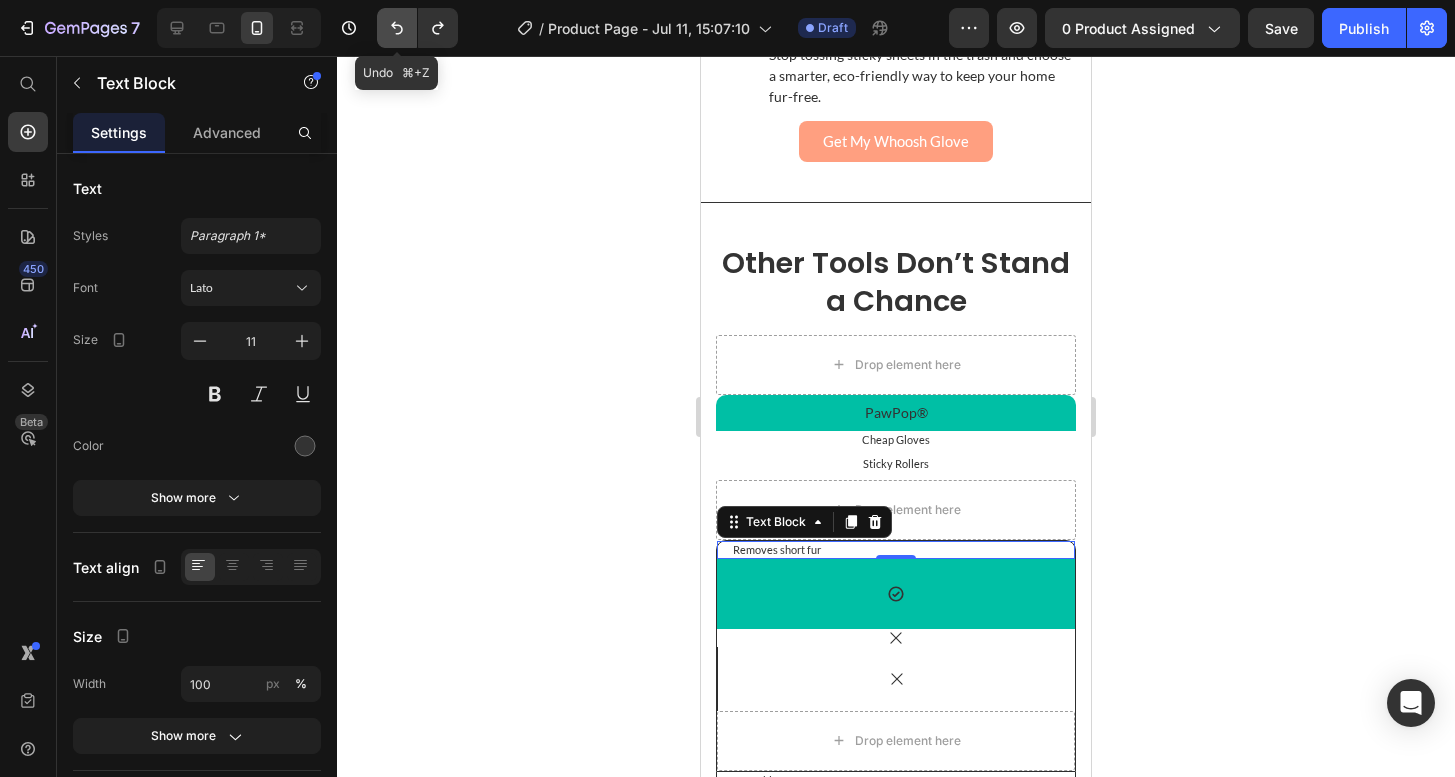 click 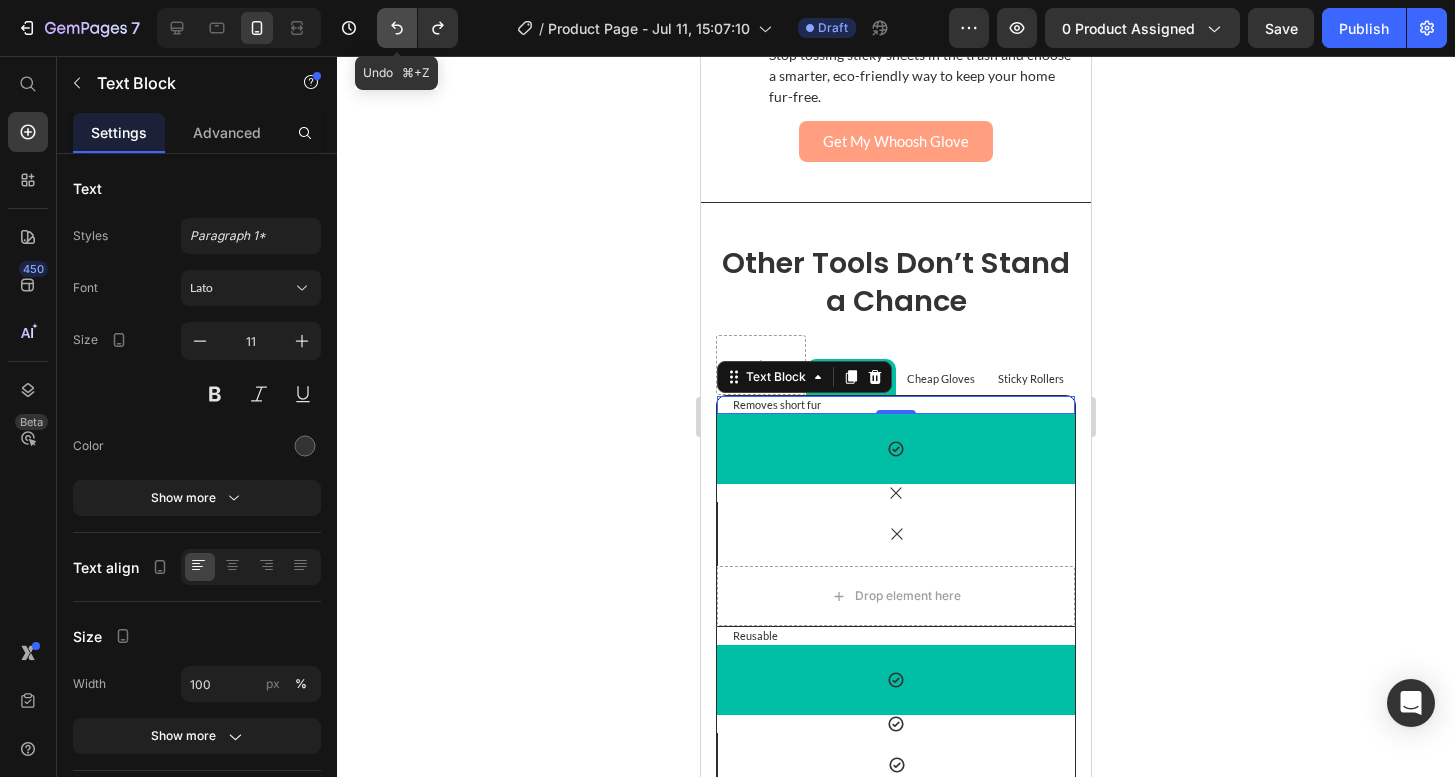 click 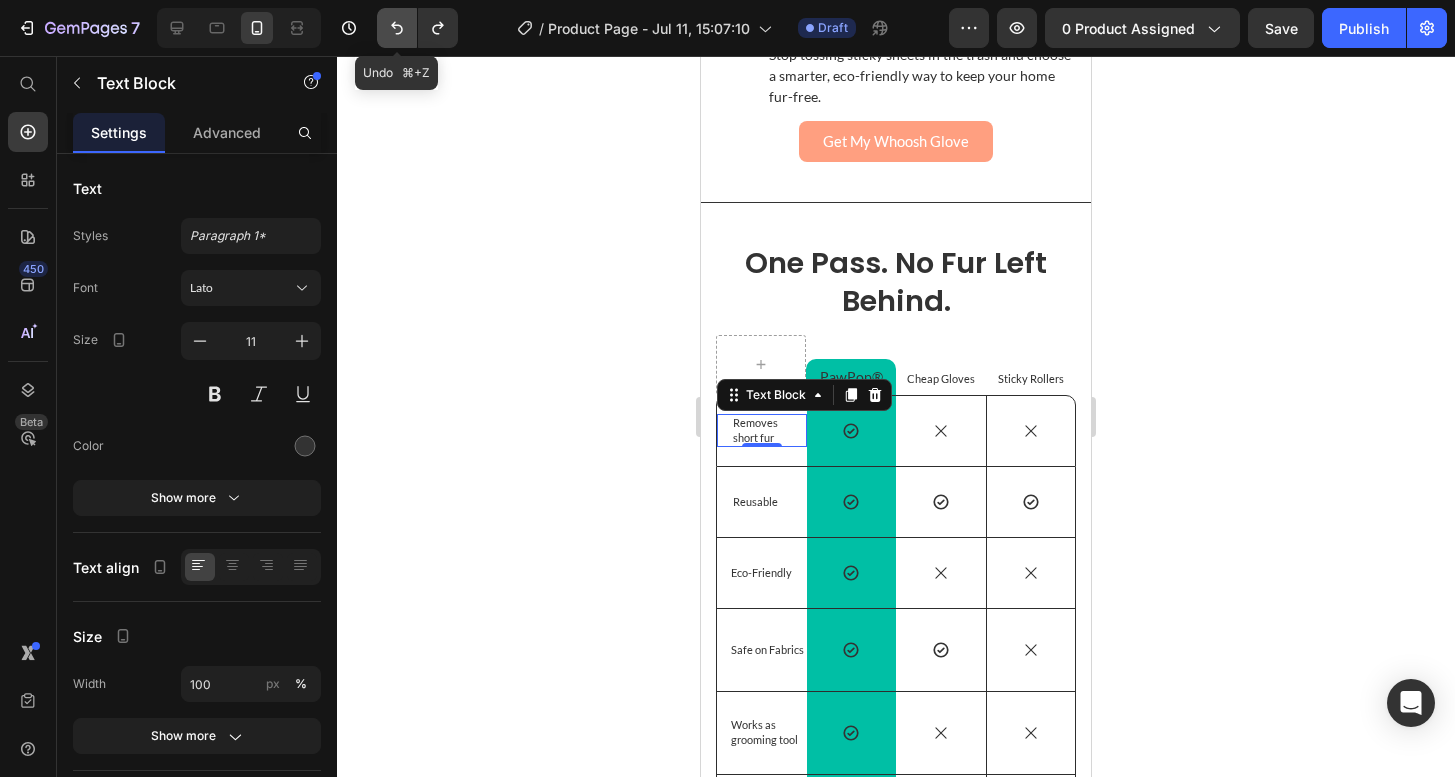 click 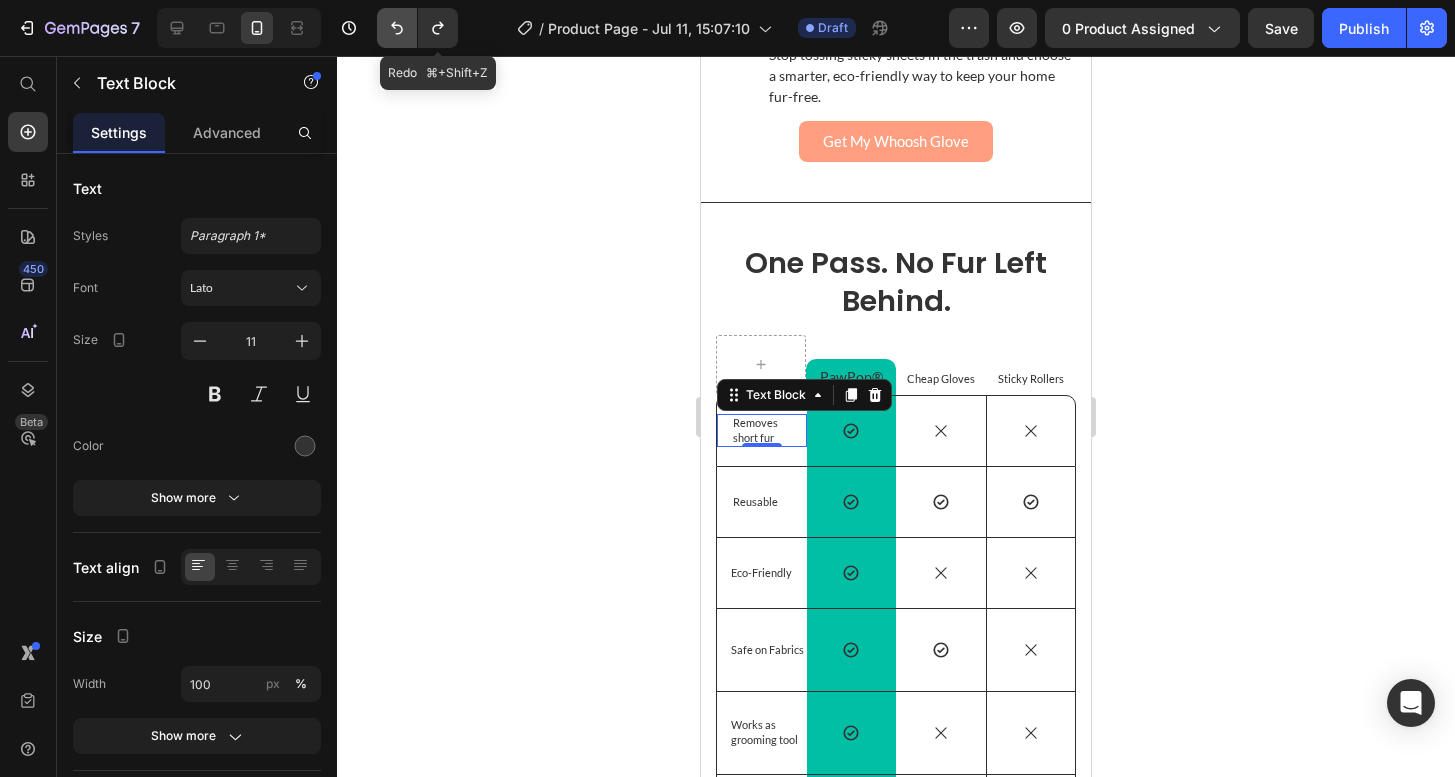 click 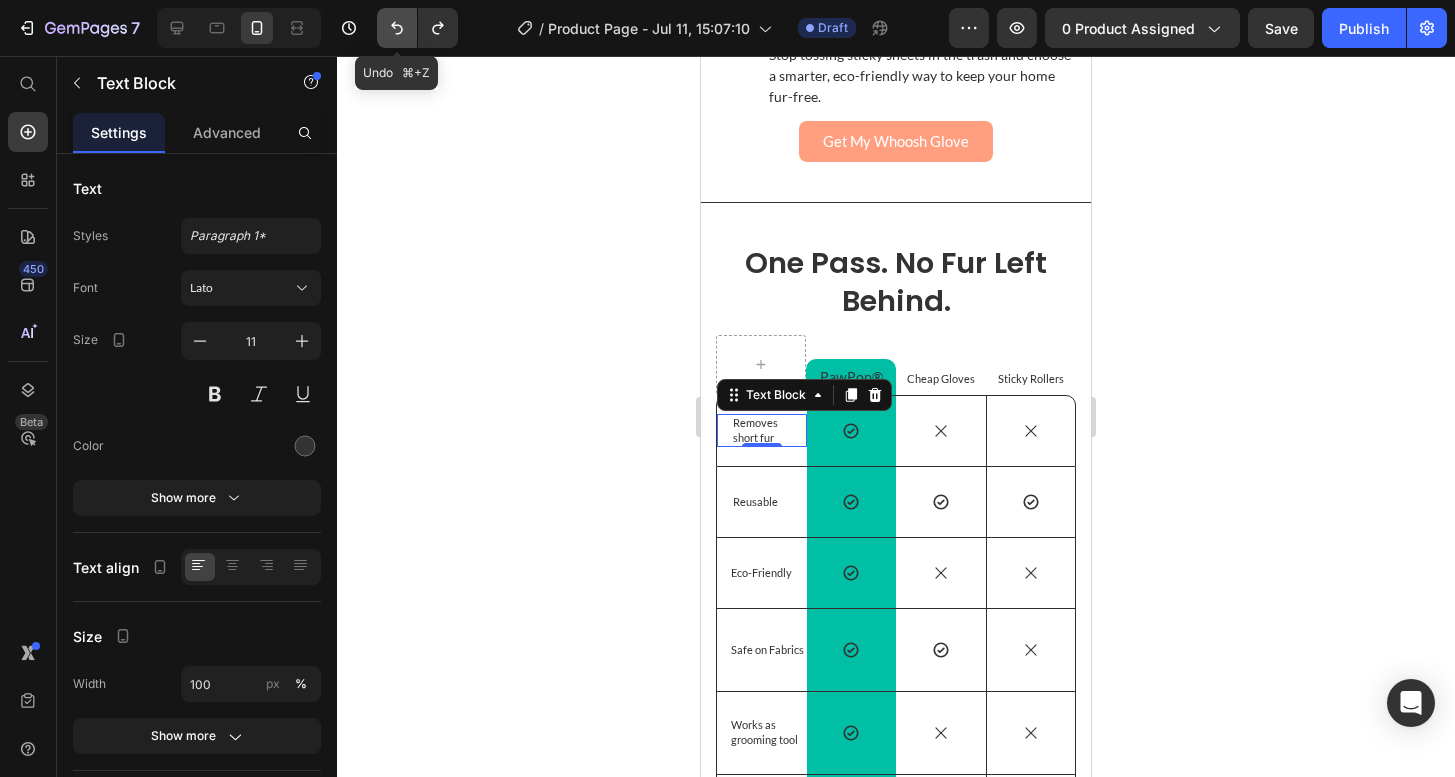 click 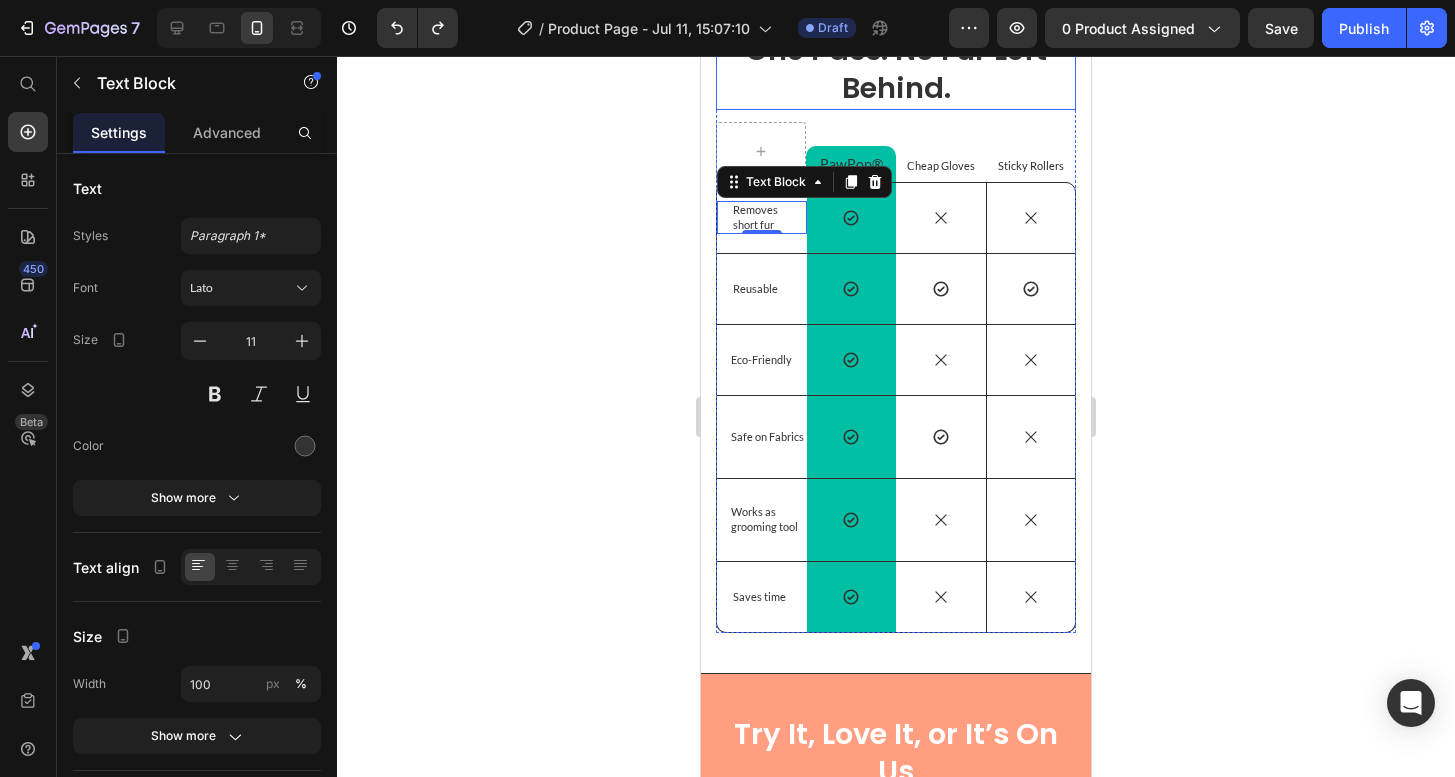 scroll, scrollTop: 3996, scrollLeft: 0, axis: vertical 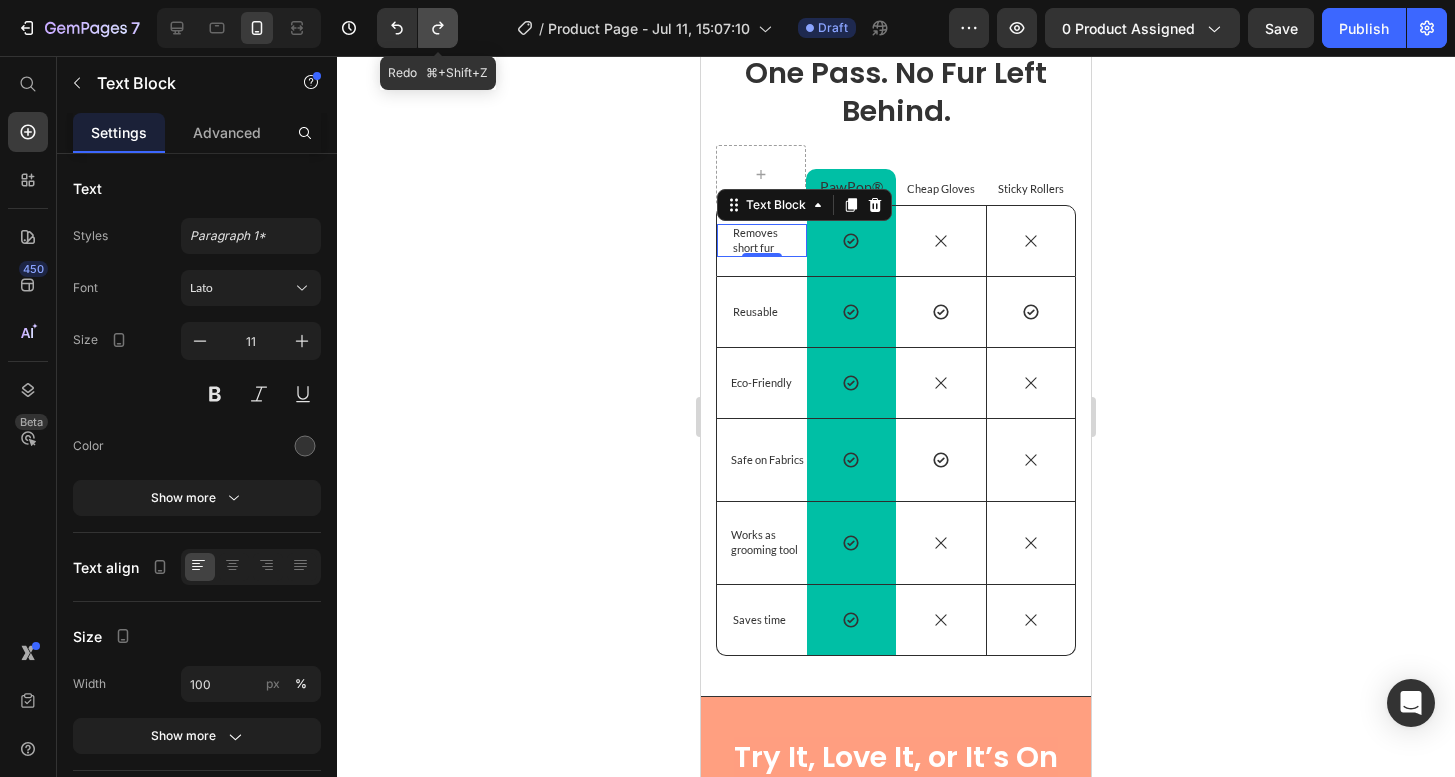 click 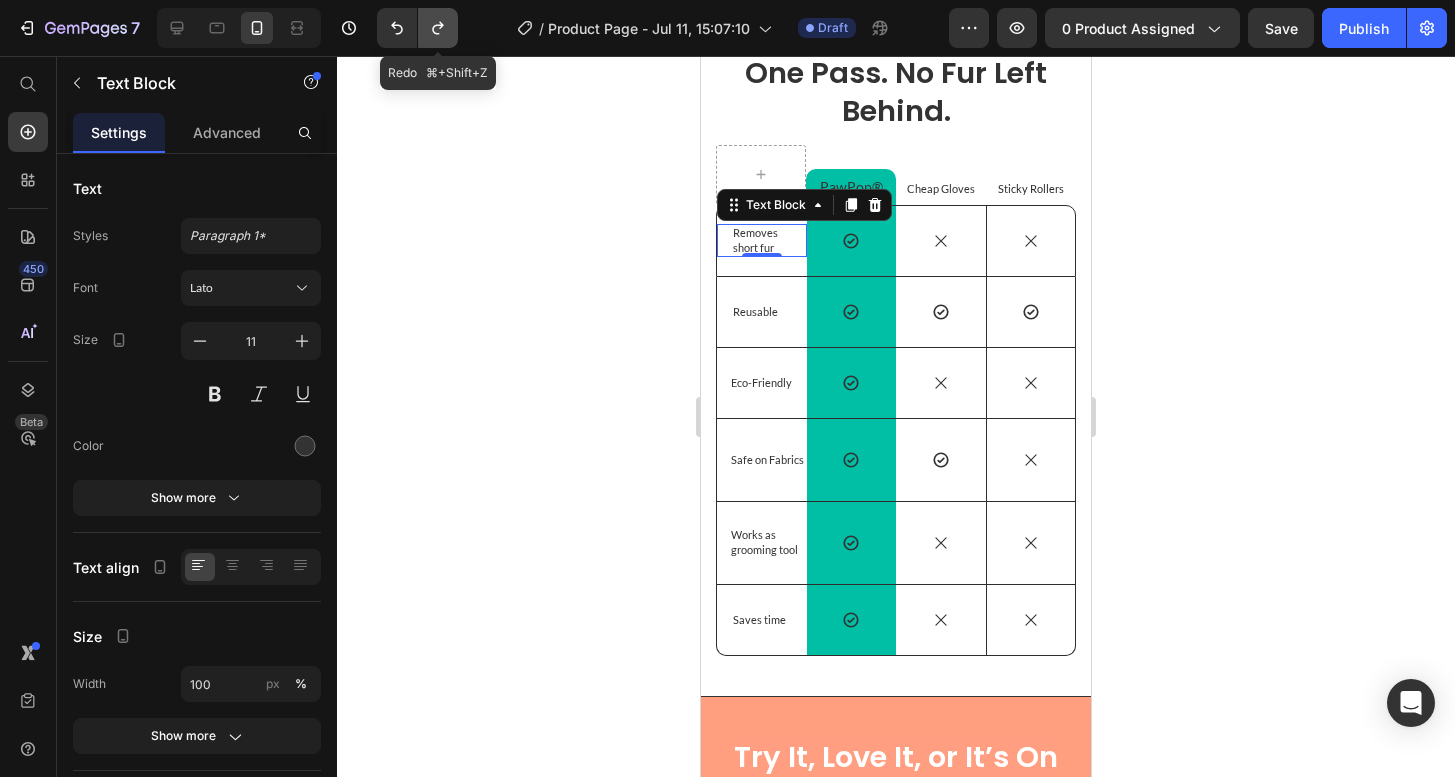 click 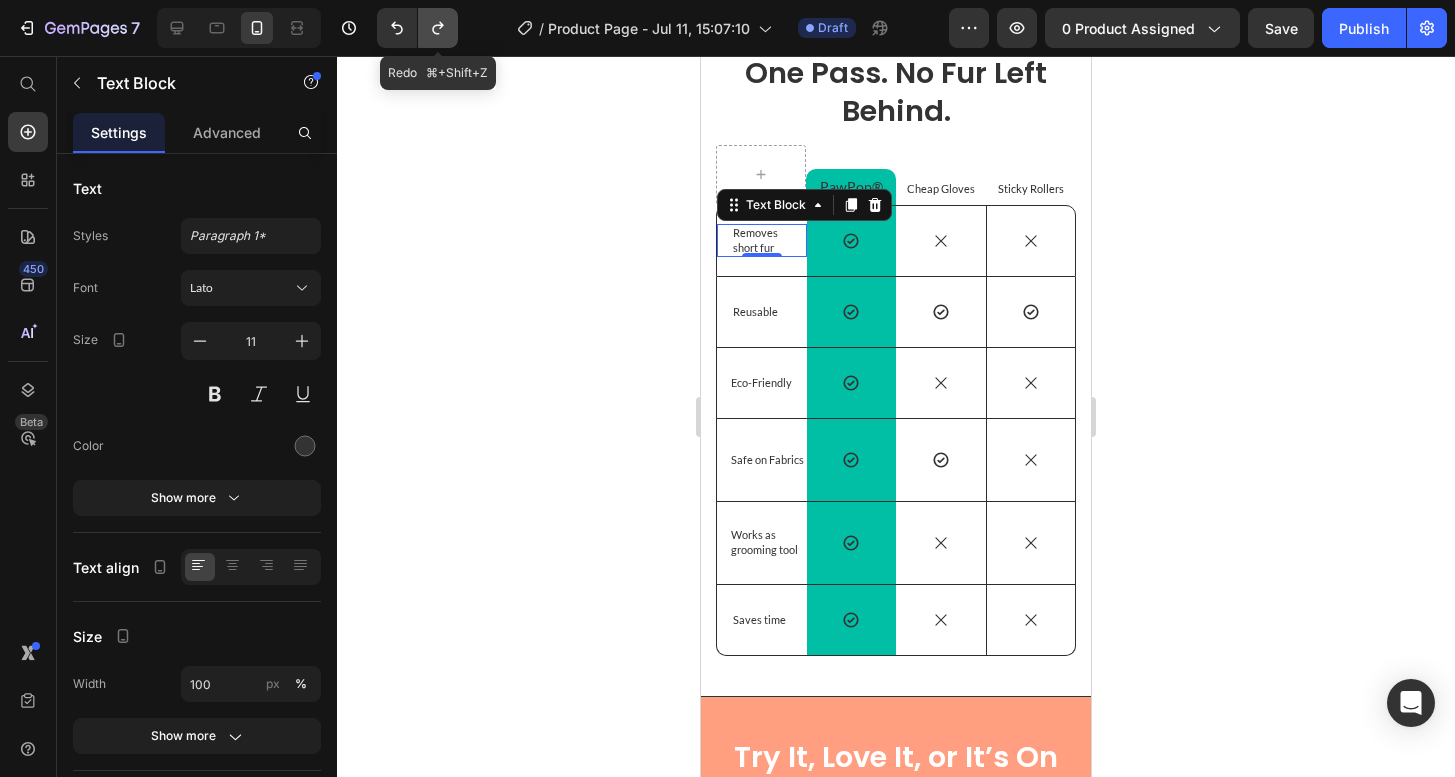 click 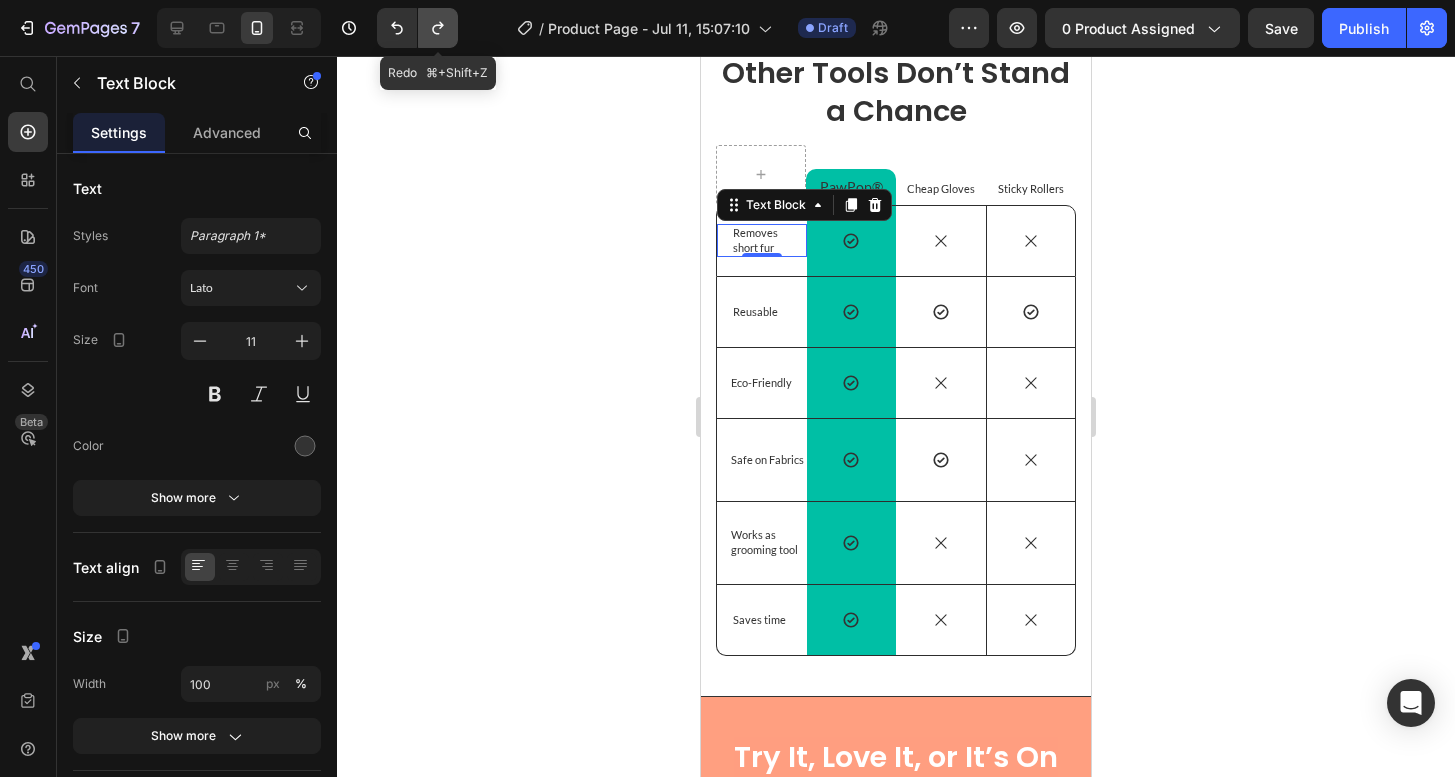 click 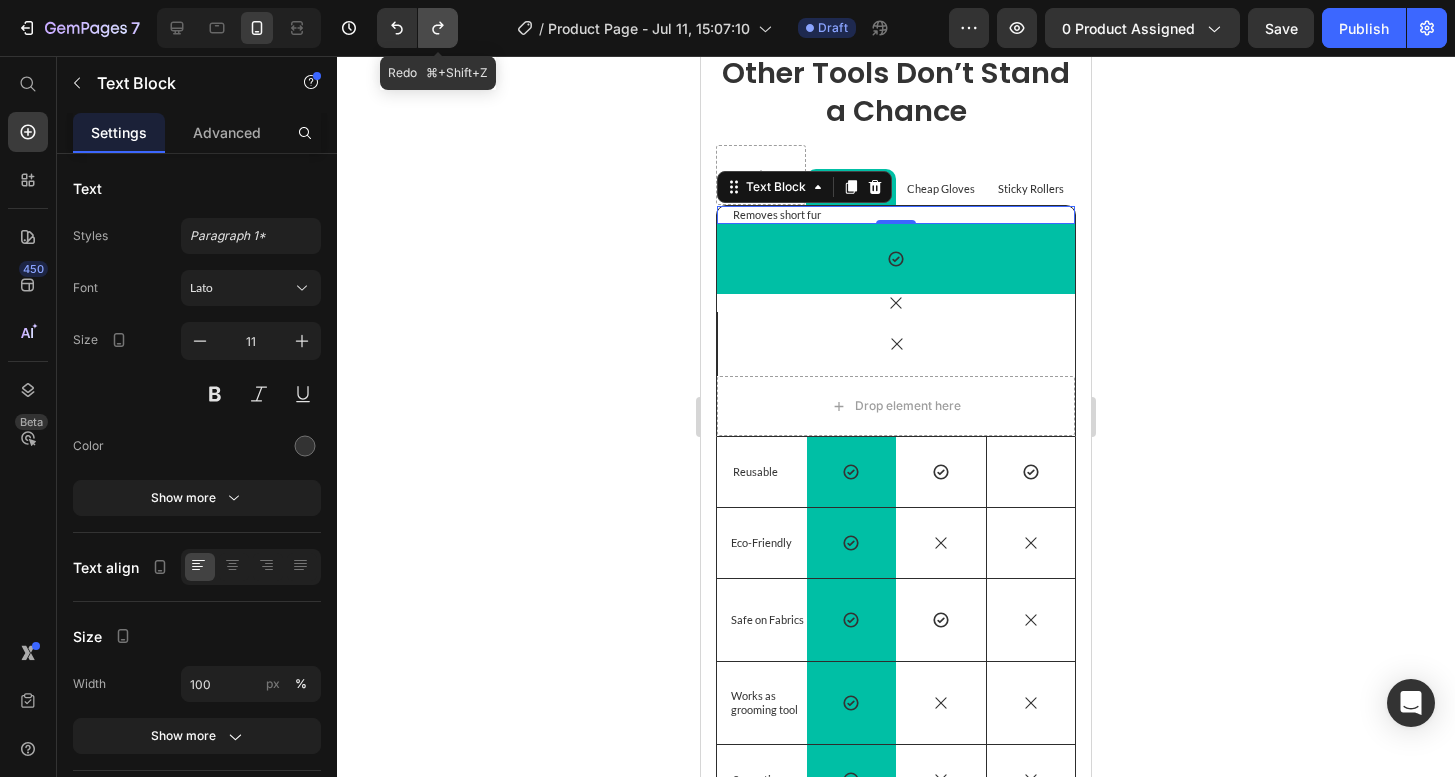 click 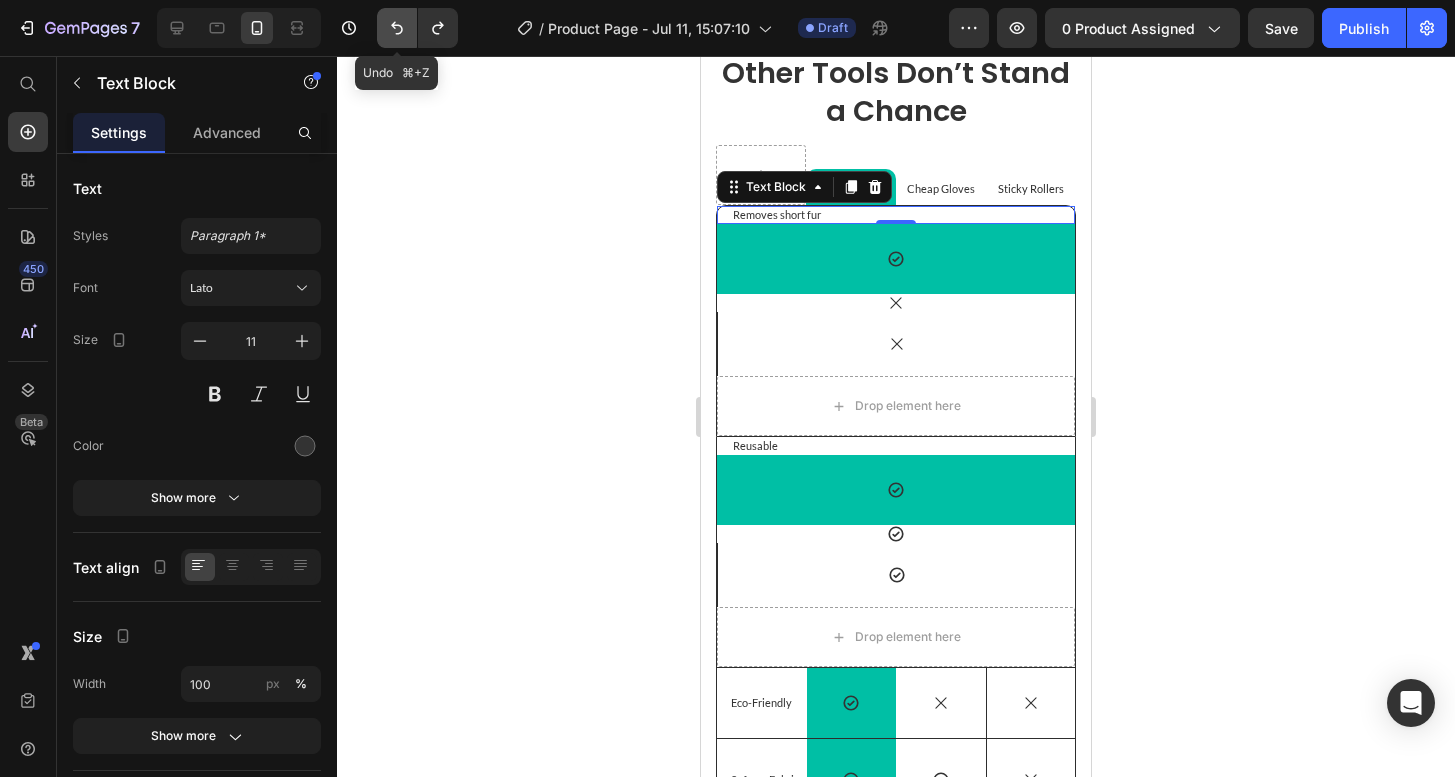 click 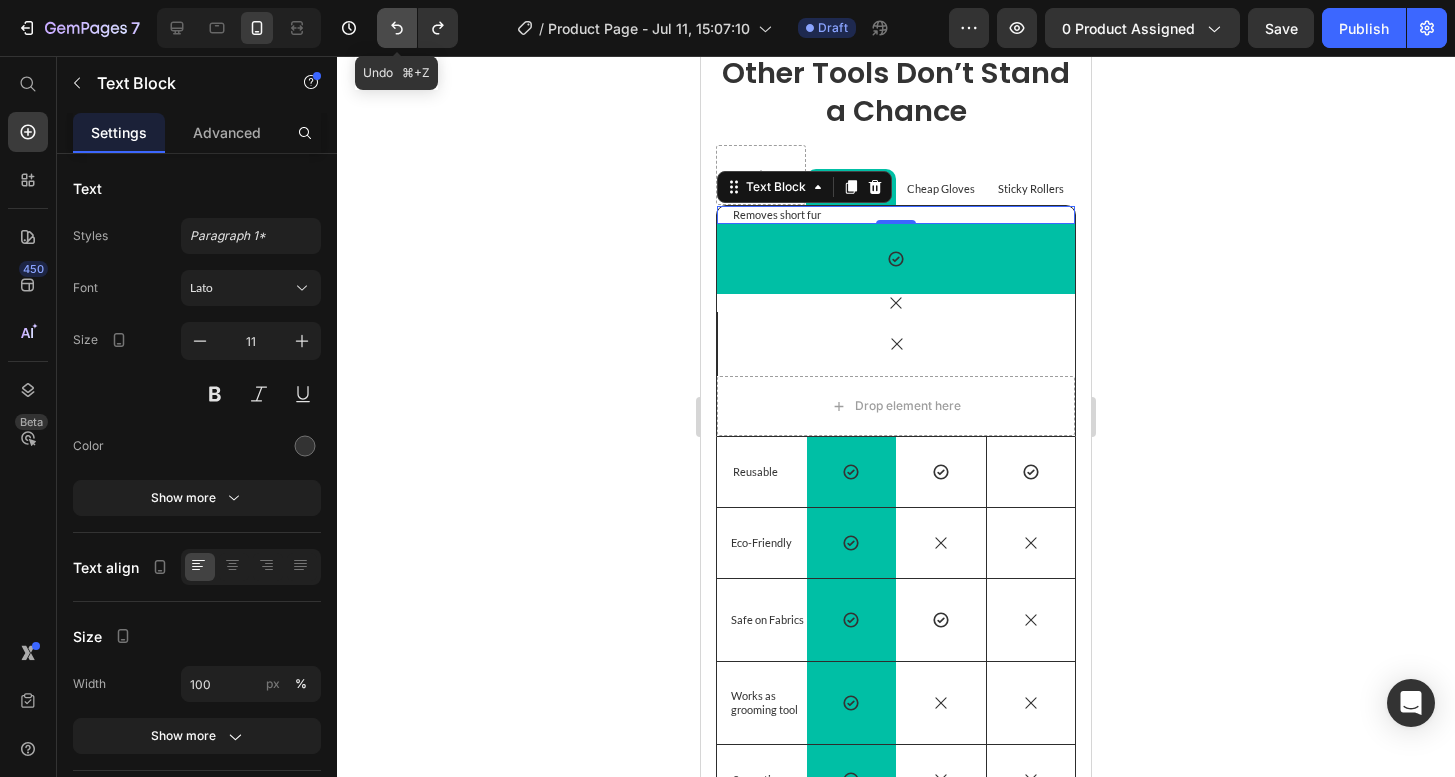 click 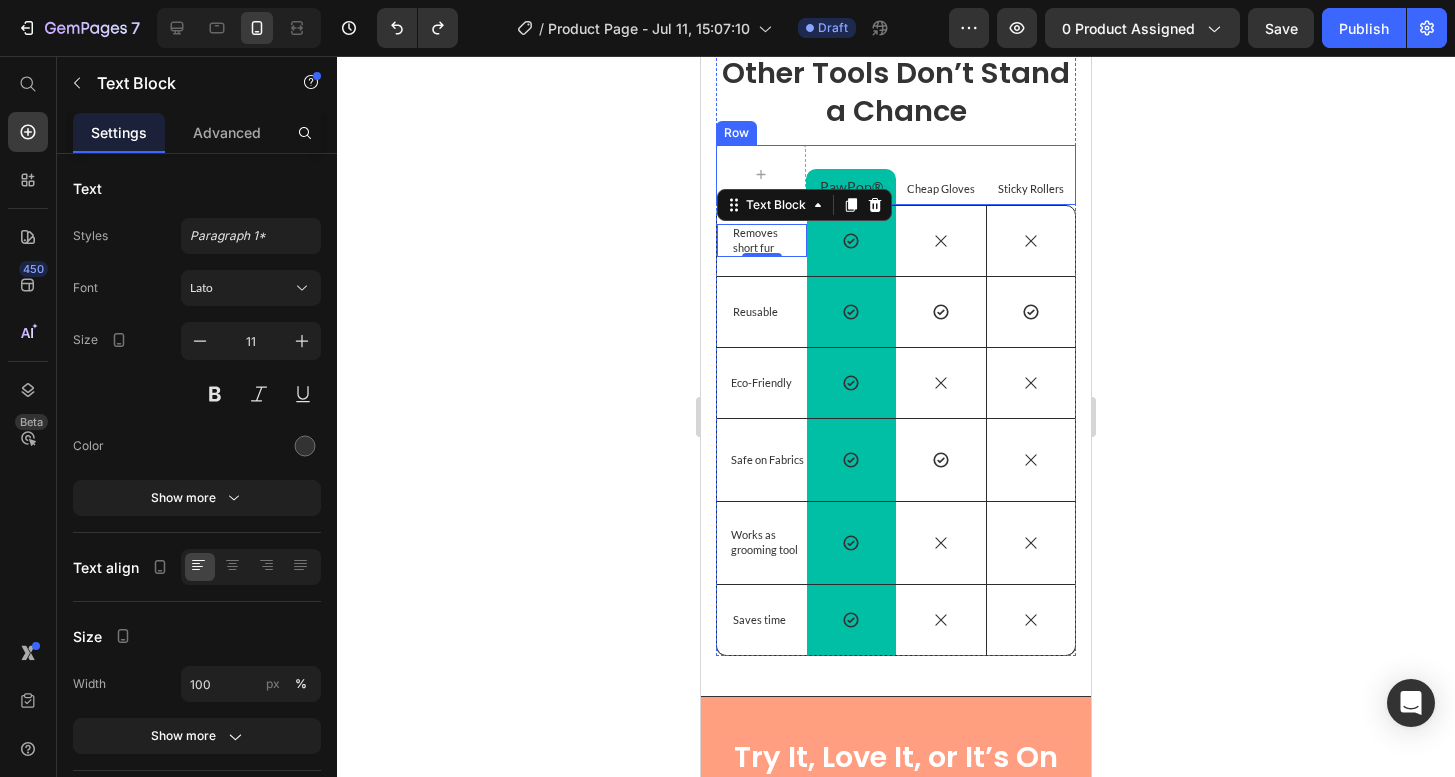 click on "Cheap Gloves Text Block" at bounding box center [941, 175] 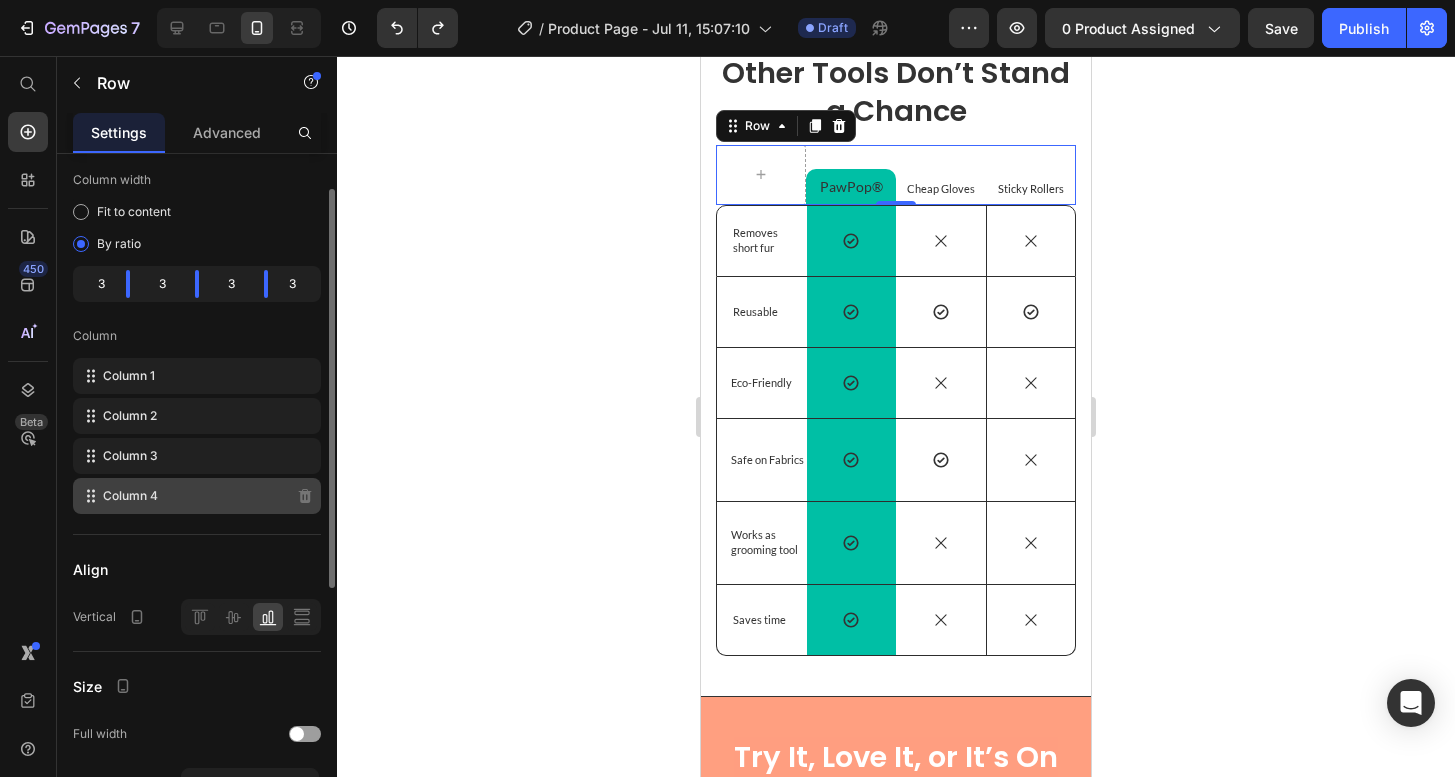 scroll, scrollTop: 109, scrollLeft: 0, axis: vertical 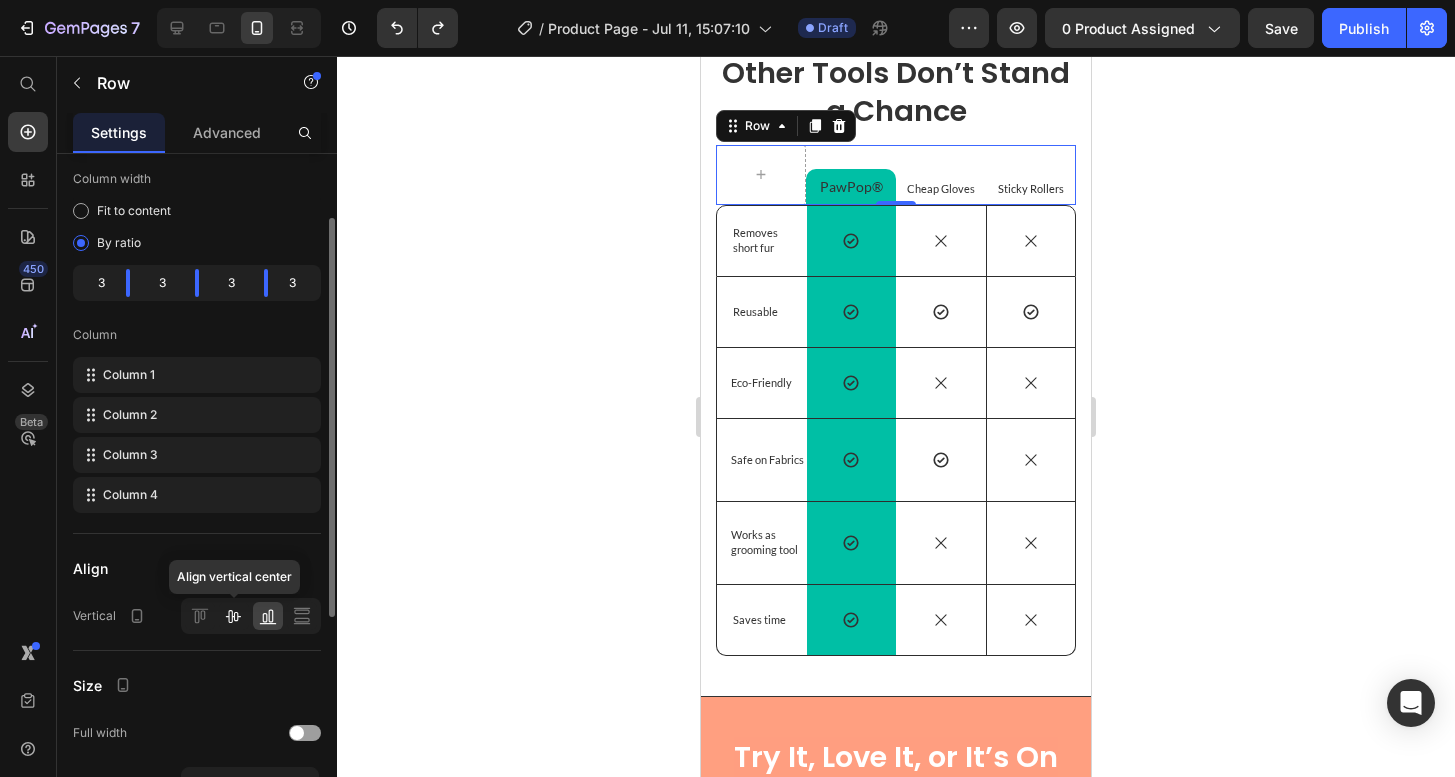 click 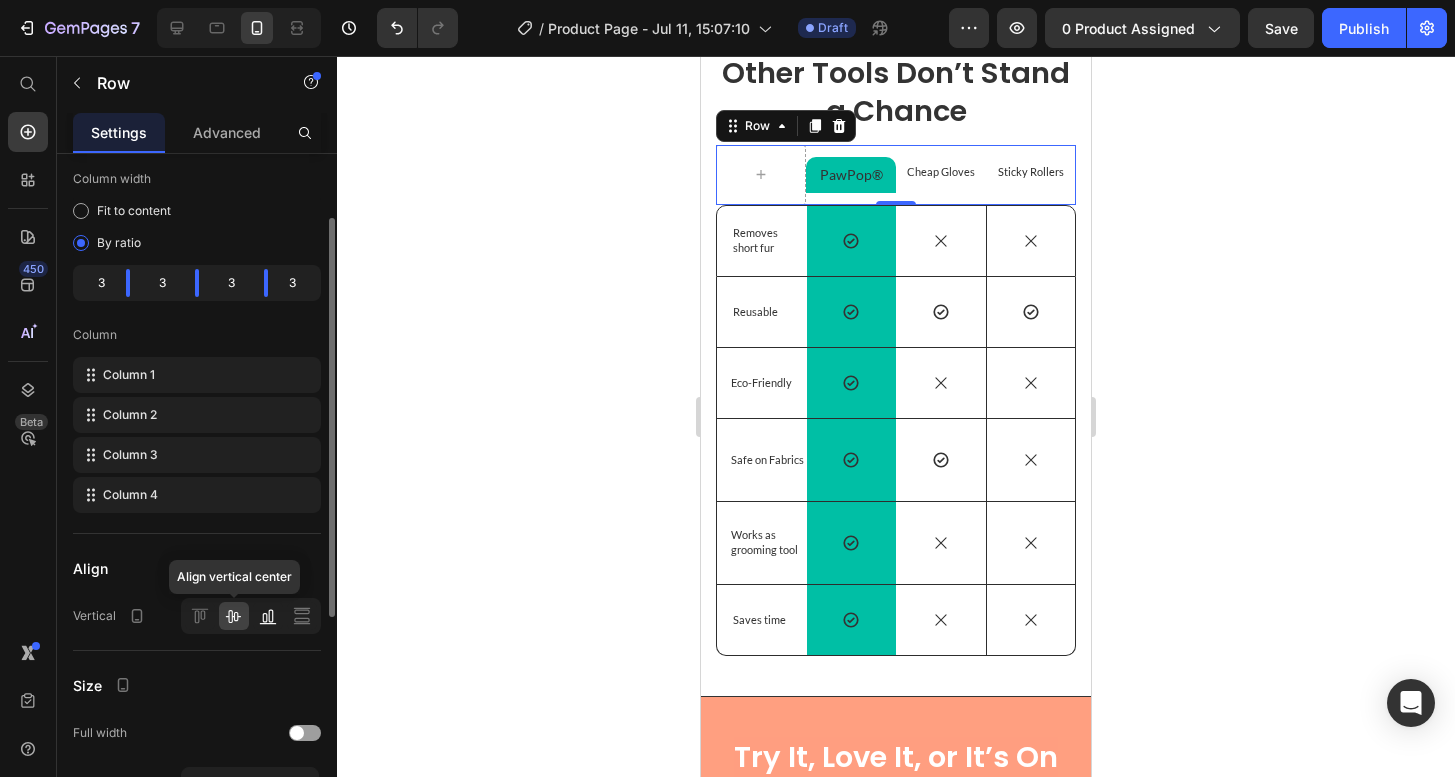 click 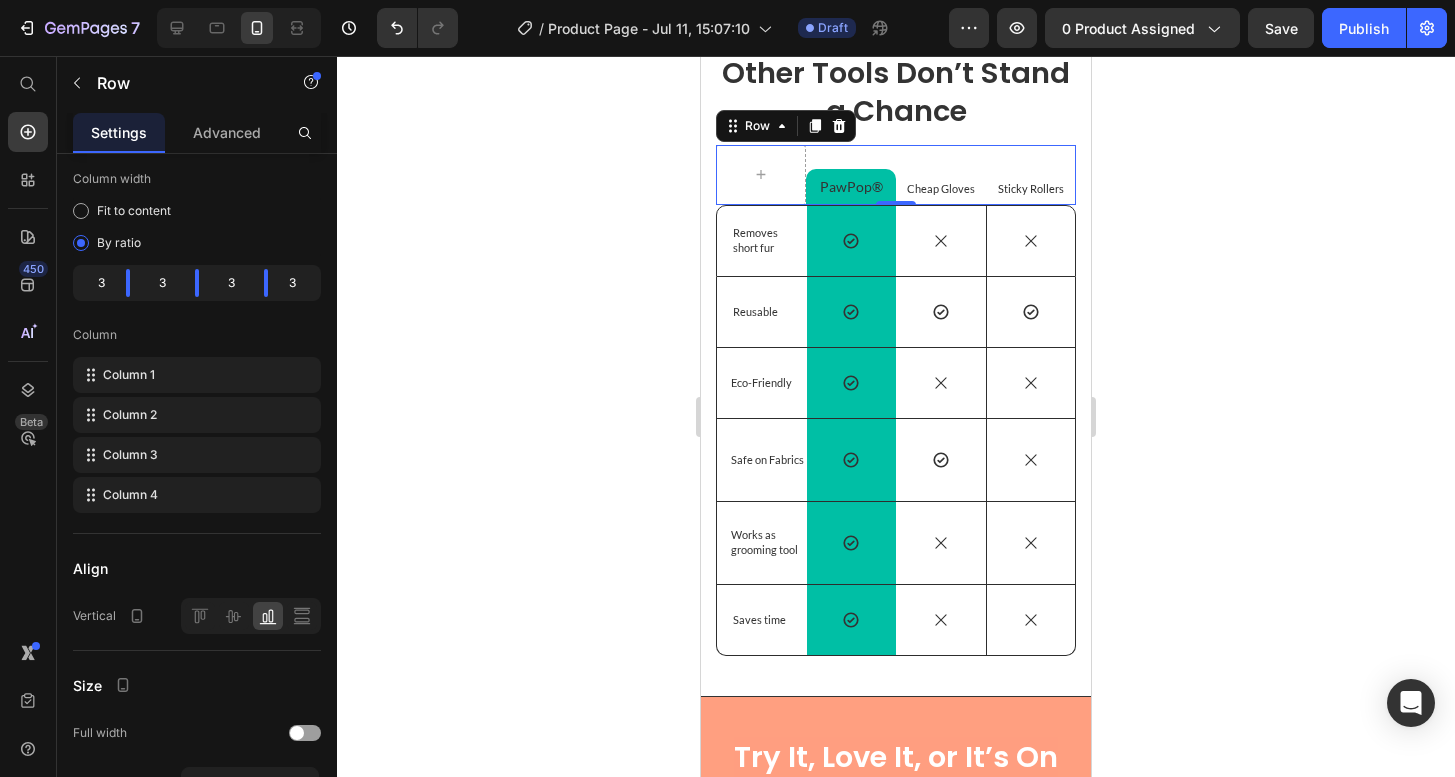 click 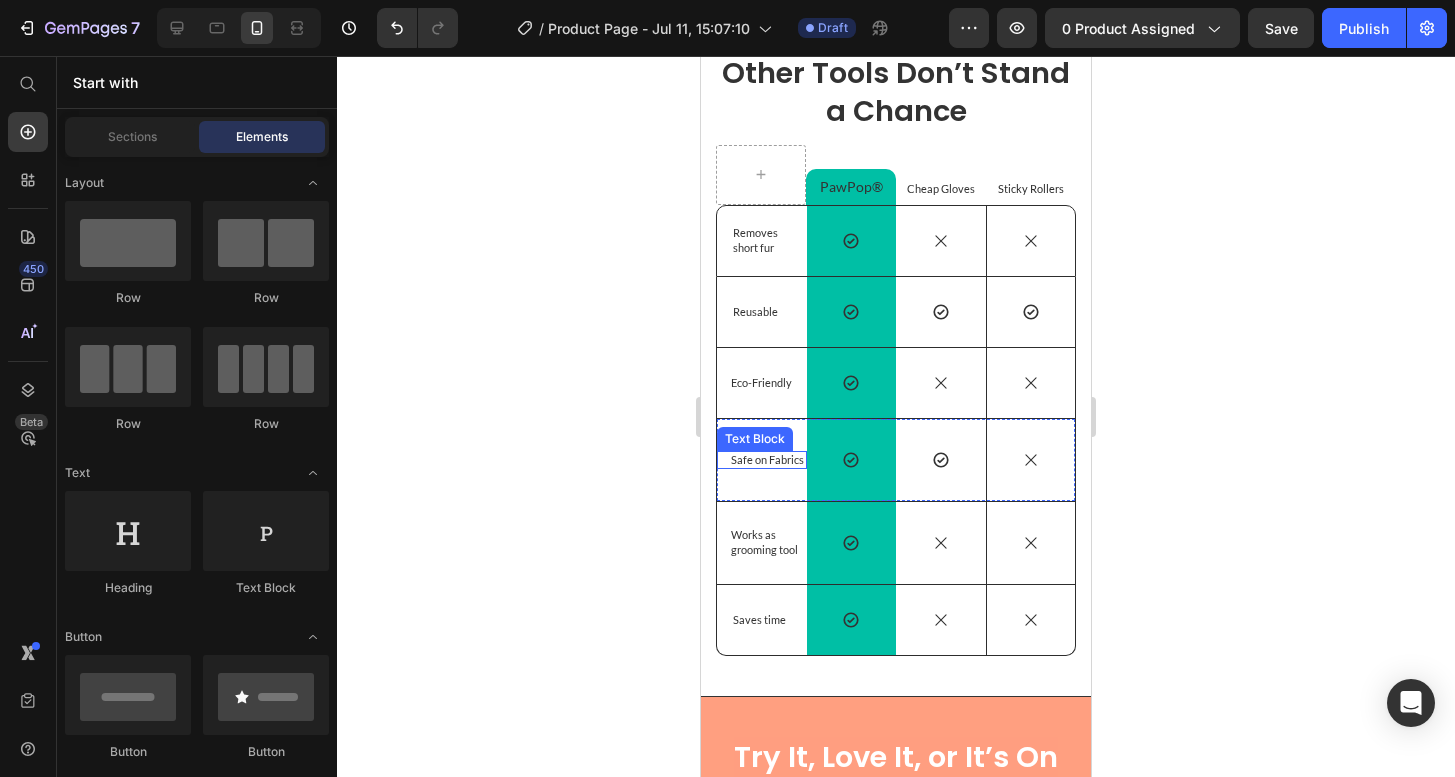 click on "Safe on Fabrics" at bounding box center (768, 460) 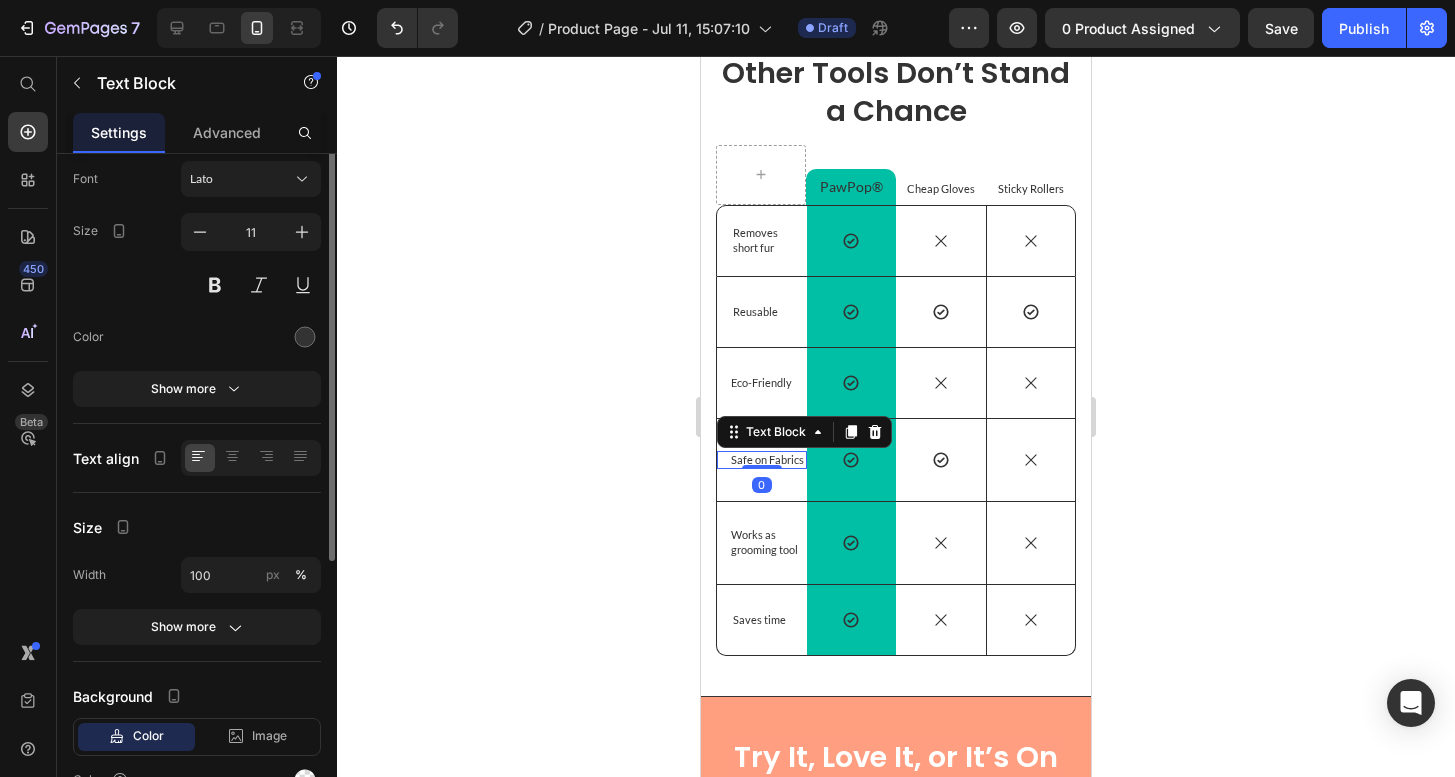 scroll, scrollTop: 0, scrollLeft: 0, axis: both 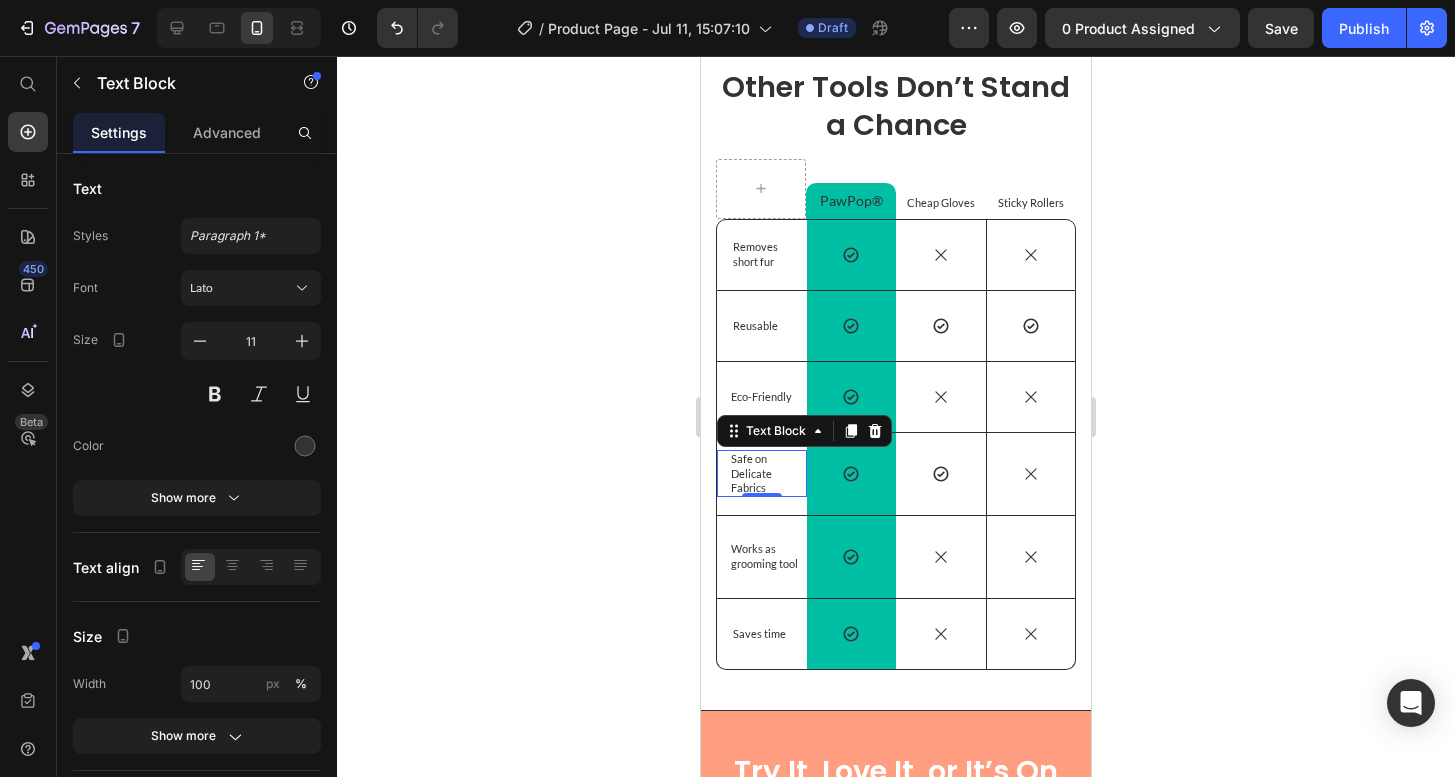 click 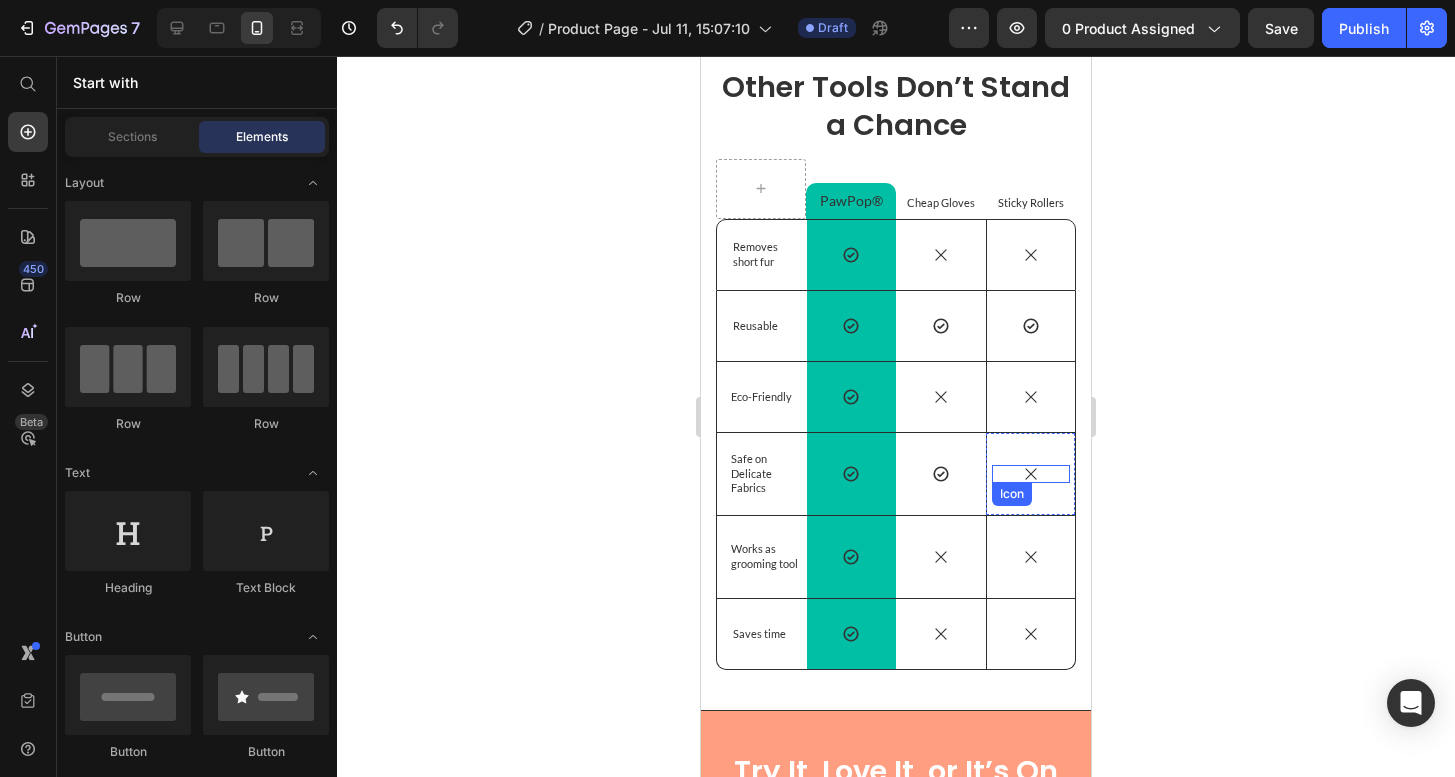 click 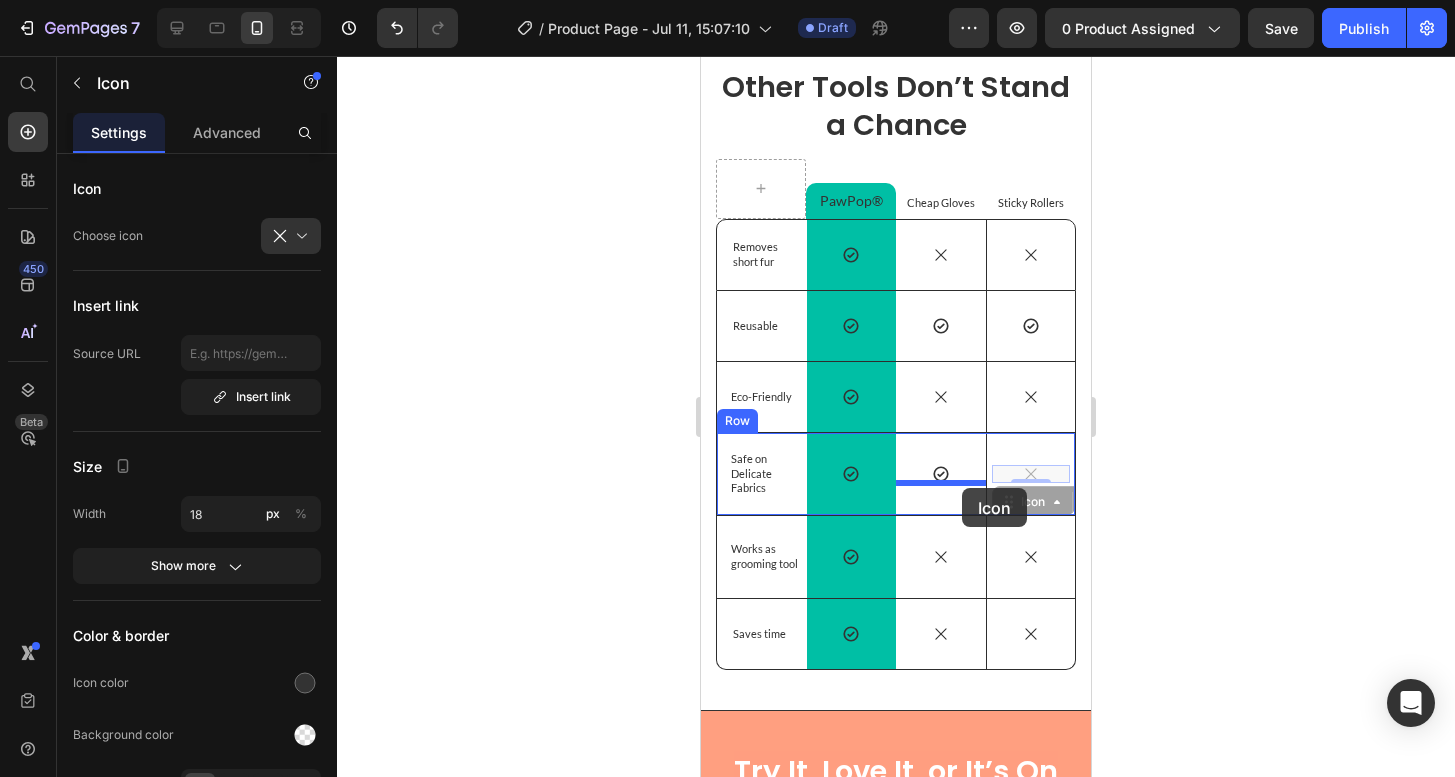 drag, startPoint x: 1039, startPoint y: 500, endPoint x: 958, endPoint y: 489, distance: 81.7435 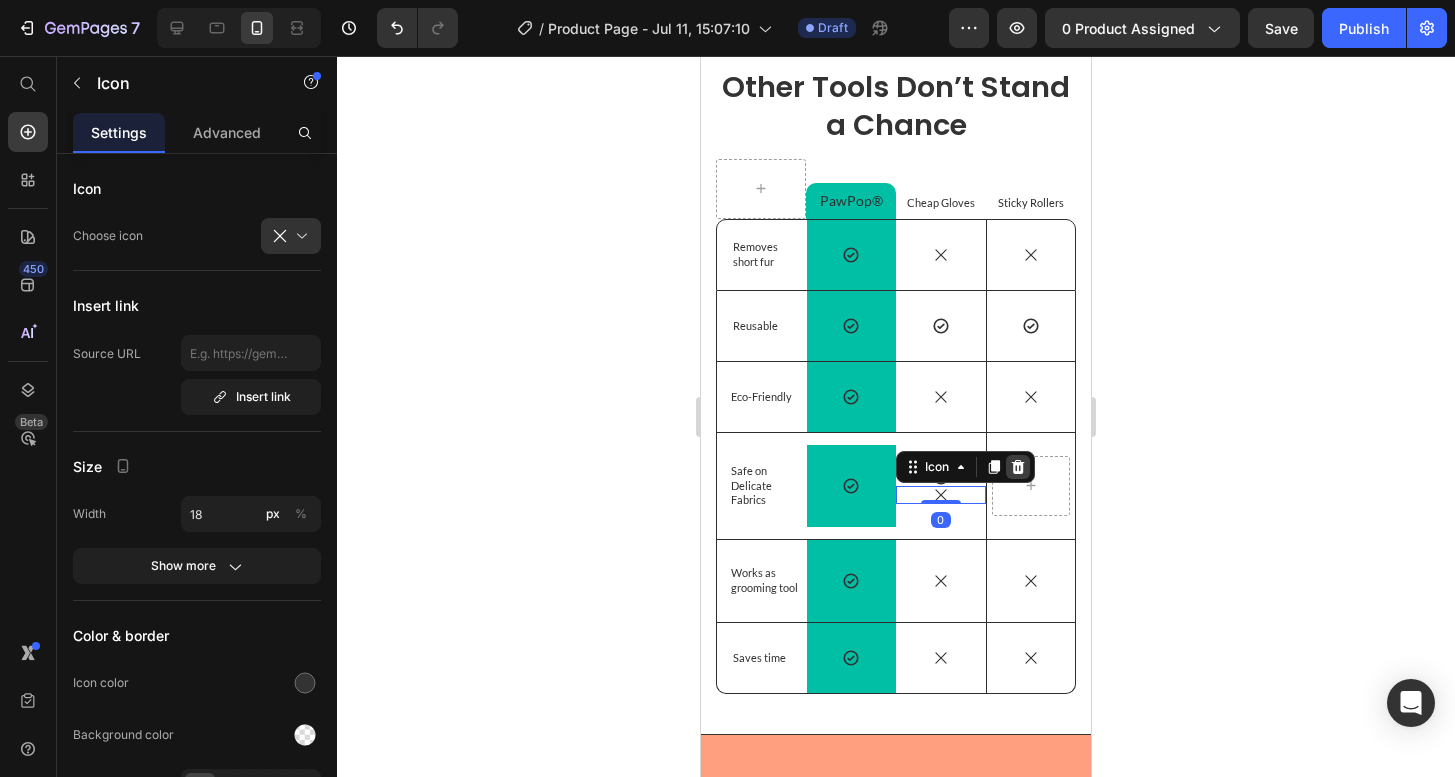 click 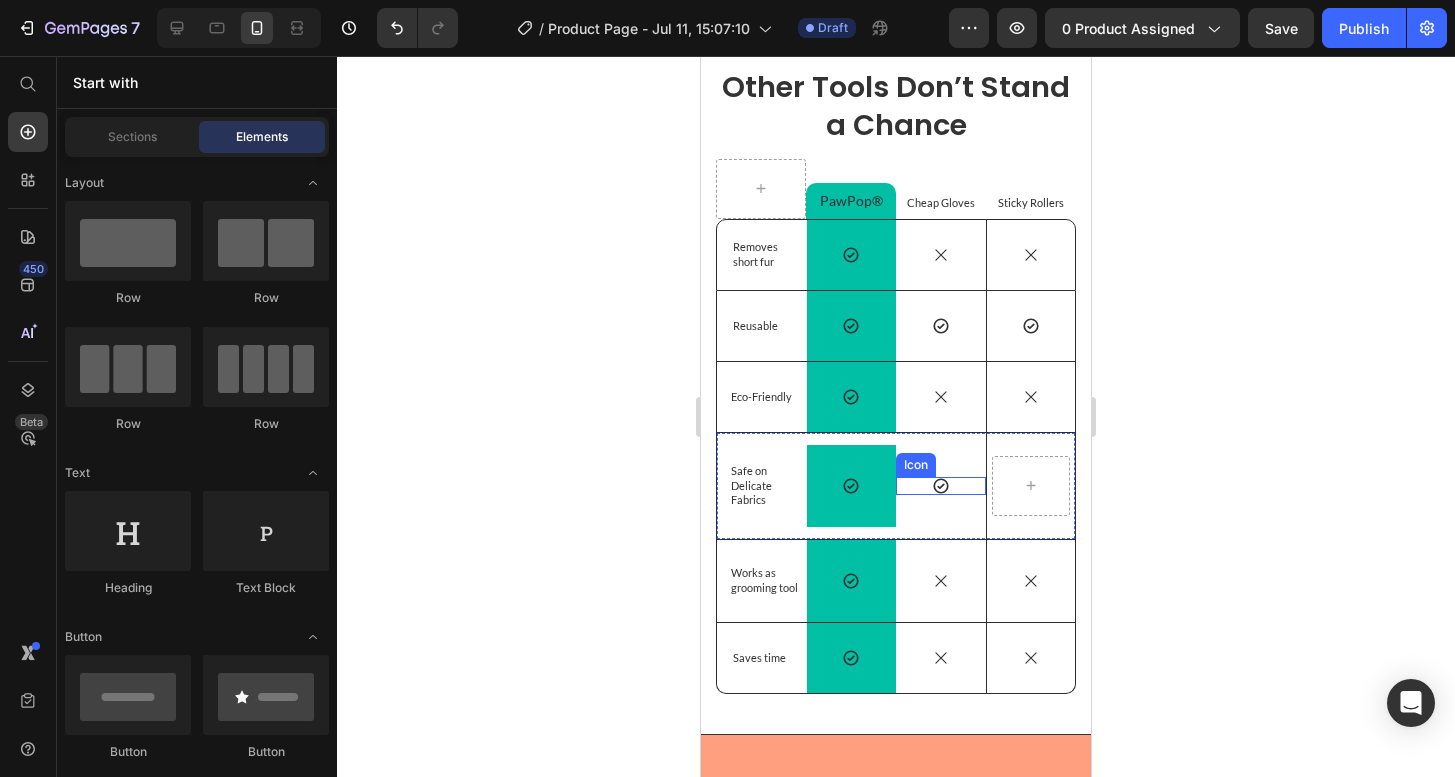 click 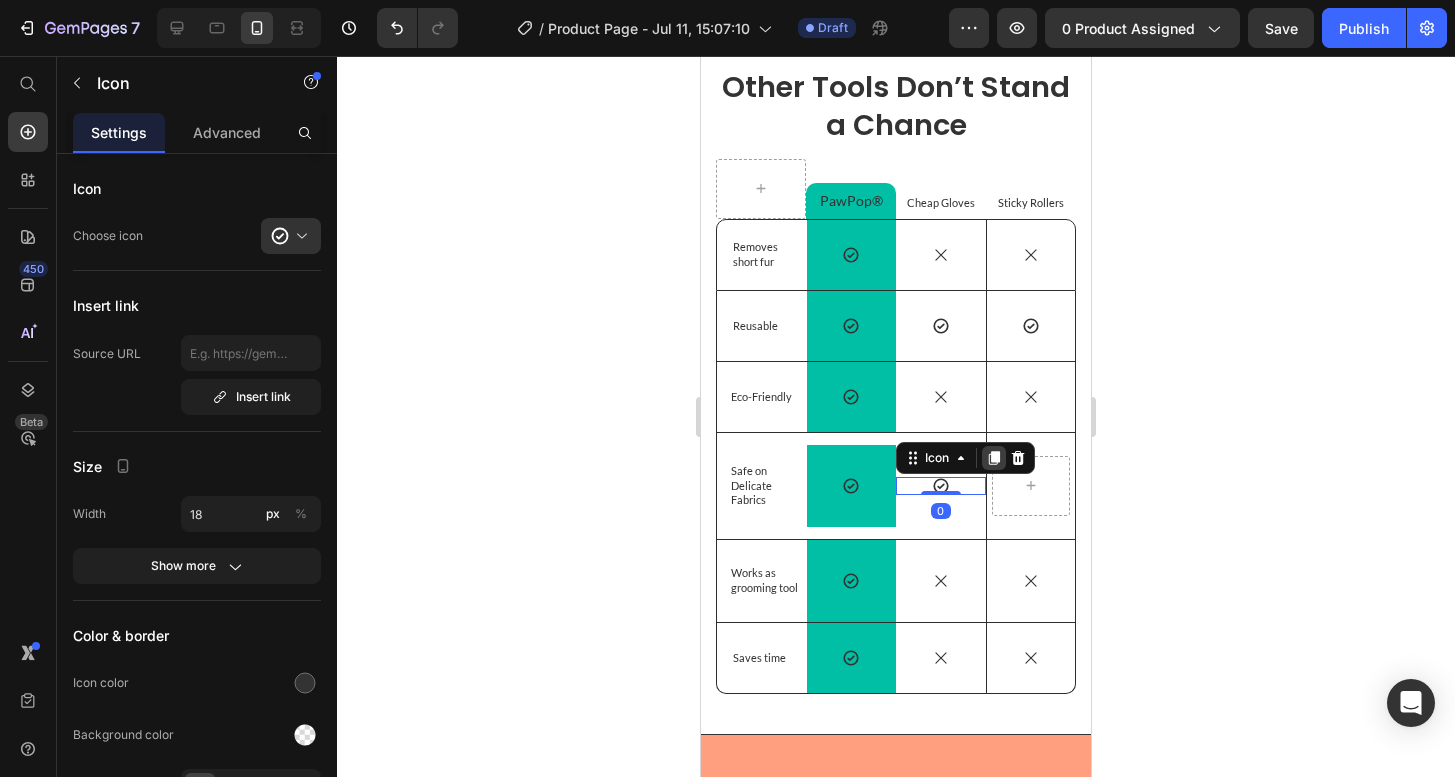 click 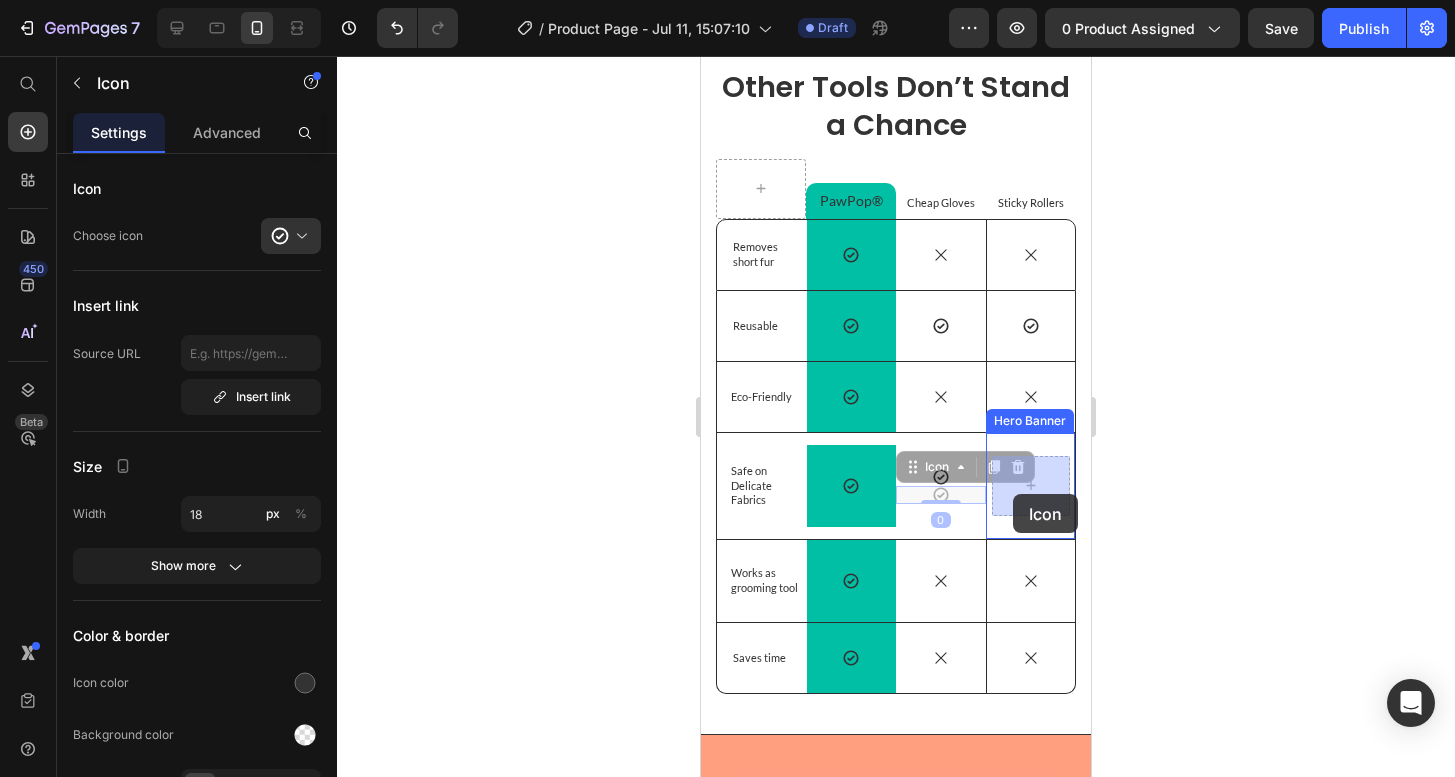 drag, startPoint x: 952, startPoint y: 494, endPoint x: 1011, endPoint y: 494, distance: 59 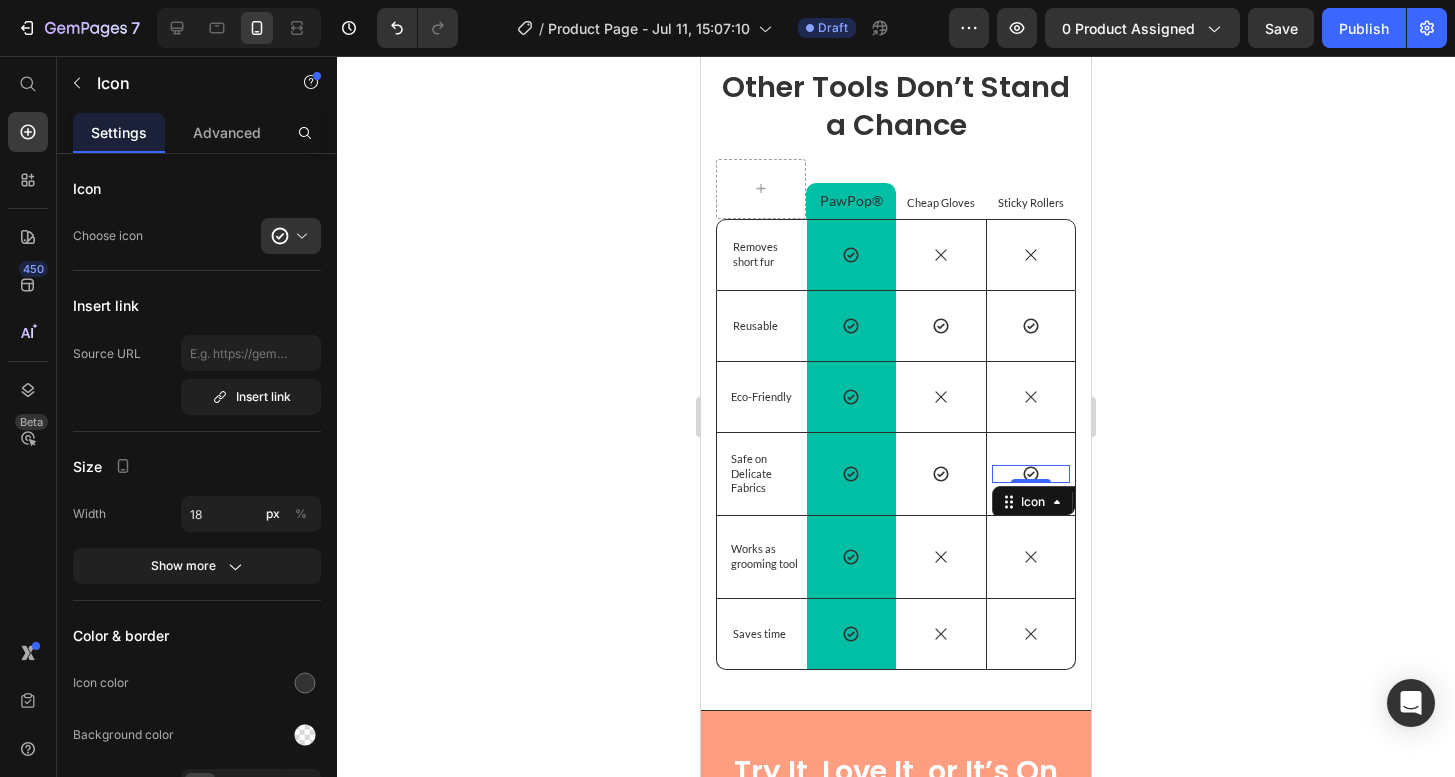 click 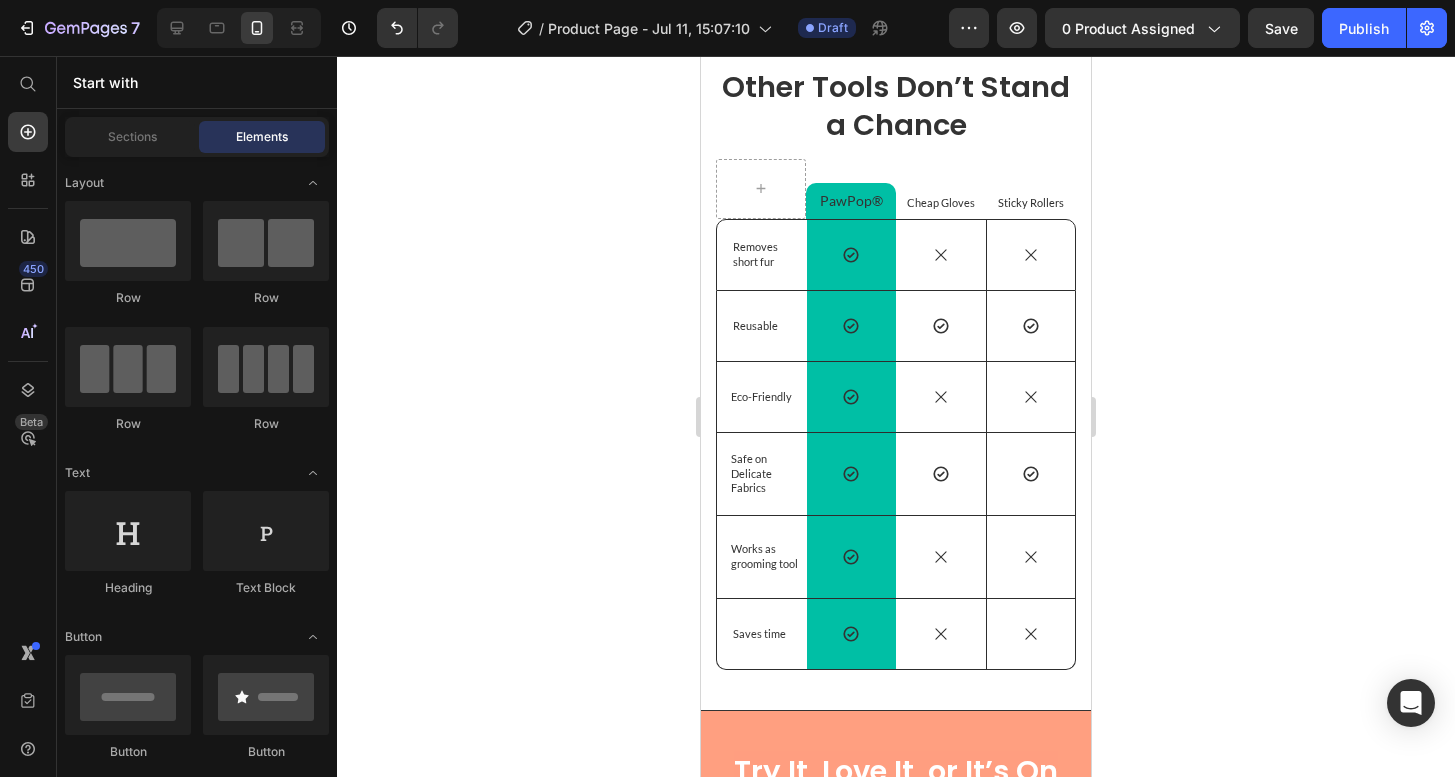 click 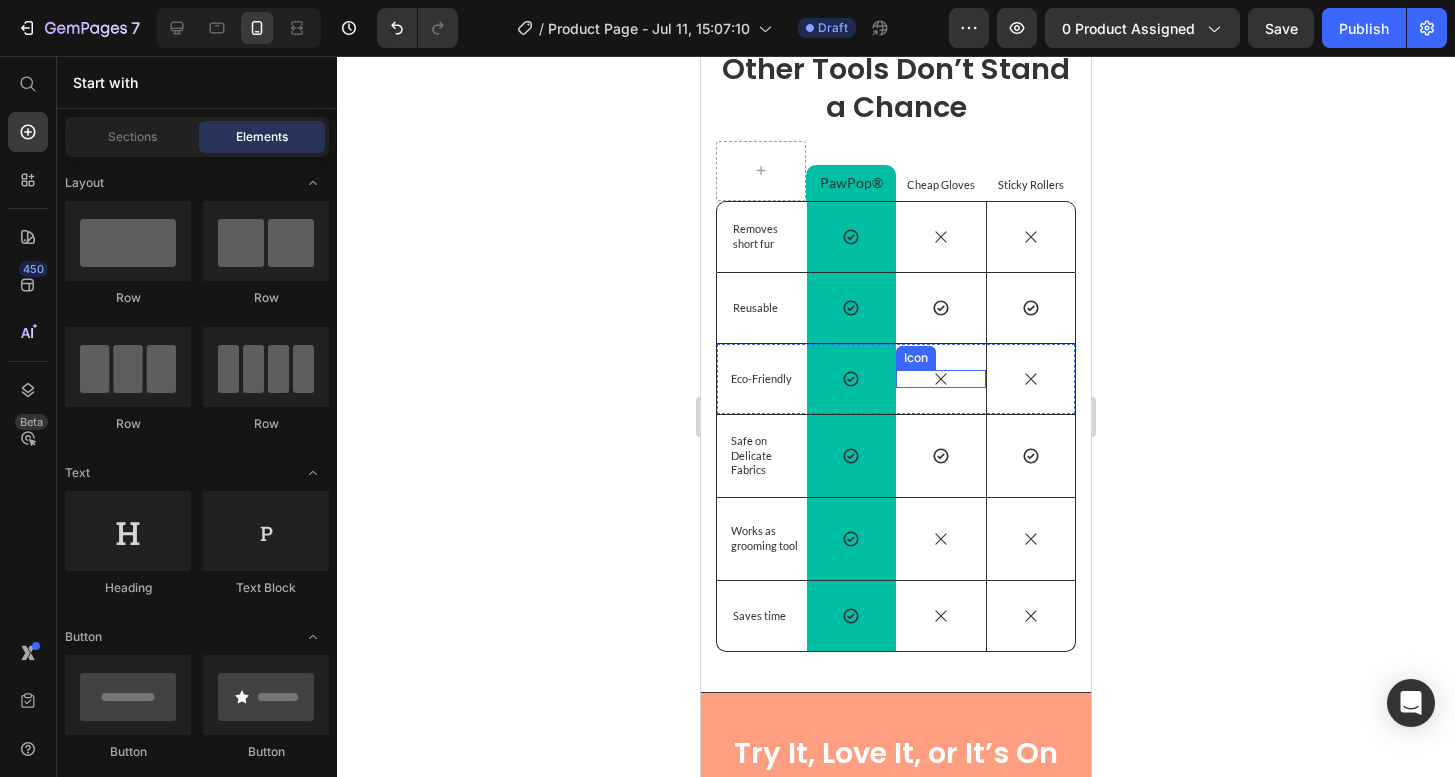 scroll, scrollTop: 4008, scrollLeft: 0, axis: vertical 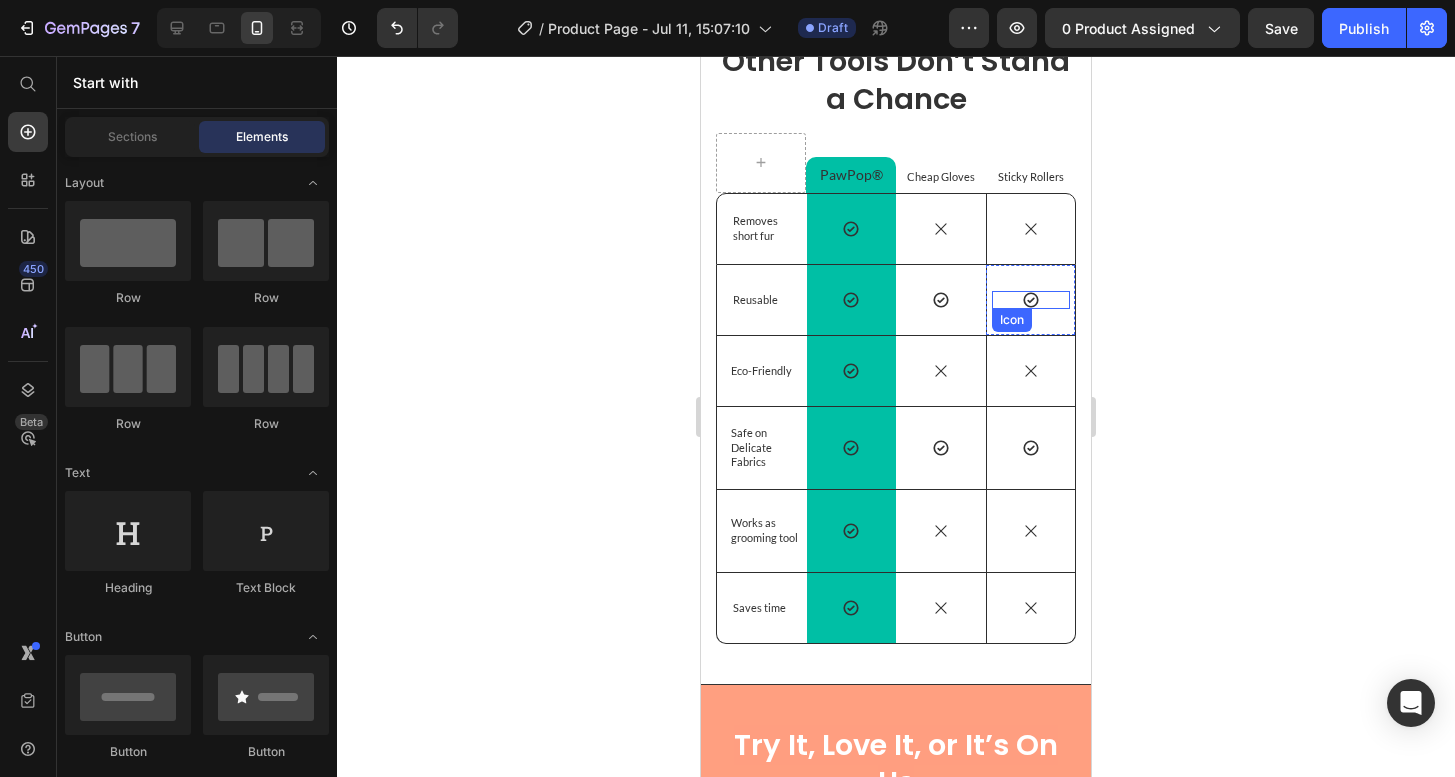 click 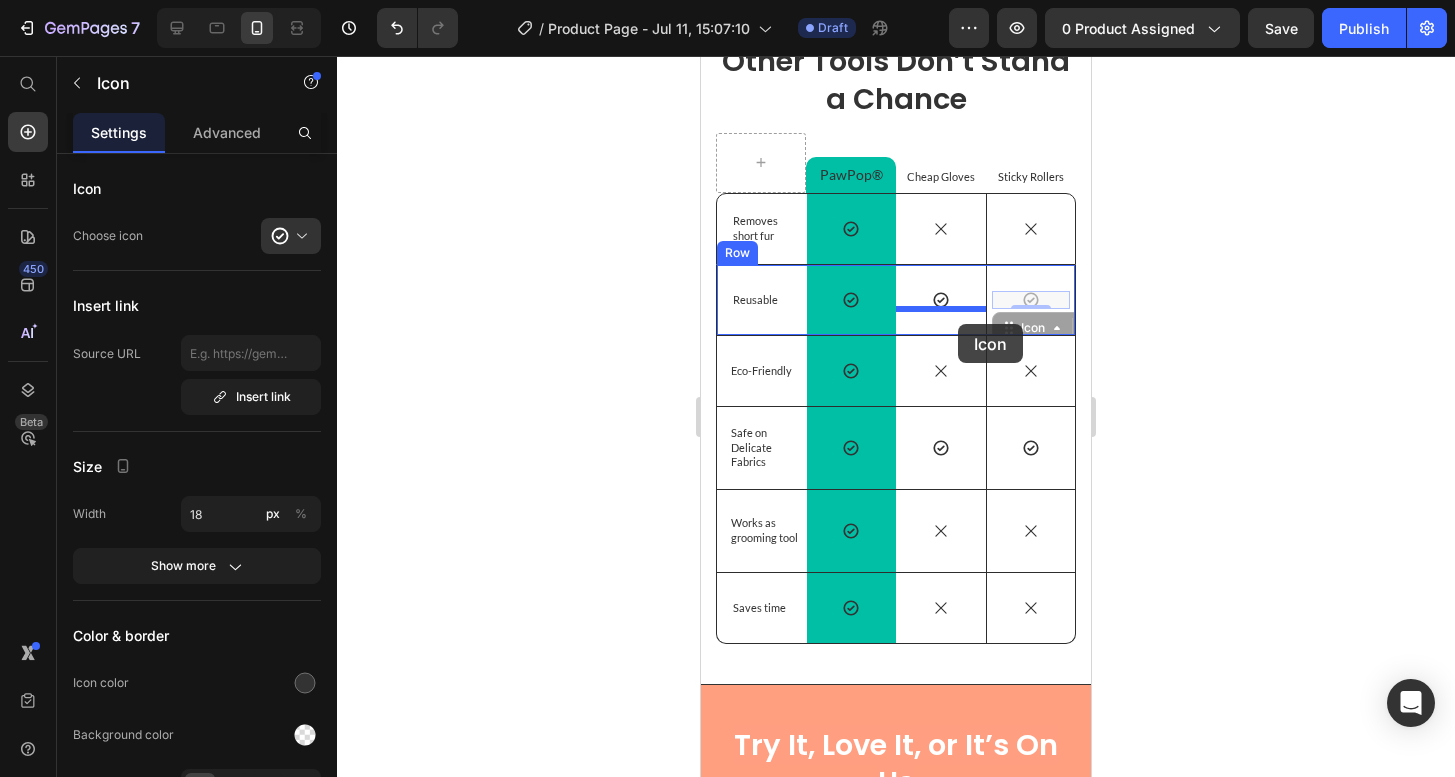 drag, startPoint x: 1032, startPoint y: 330, endPoint x: 955, endPoint y: 324, distance: 77.23341 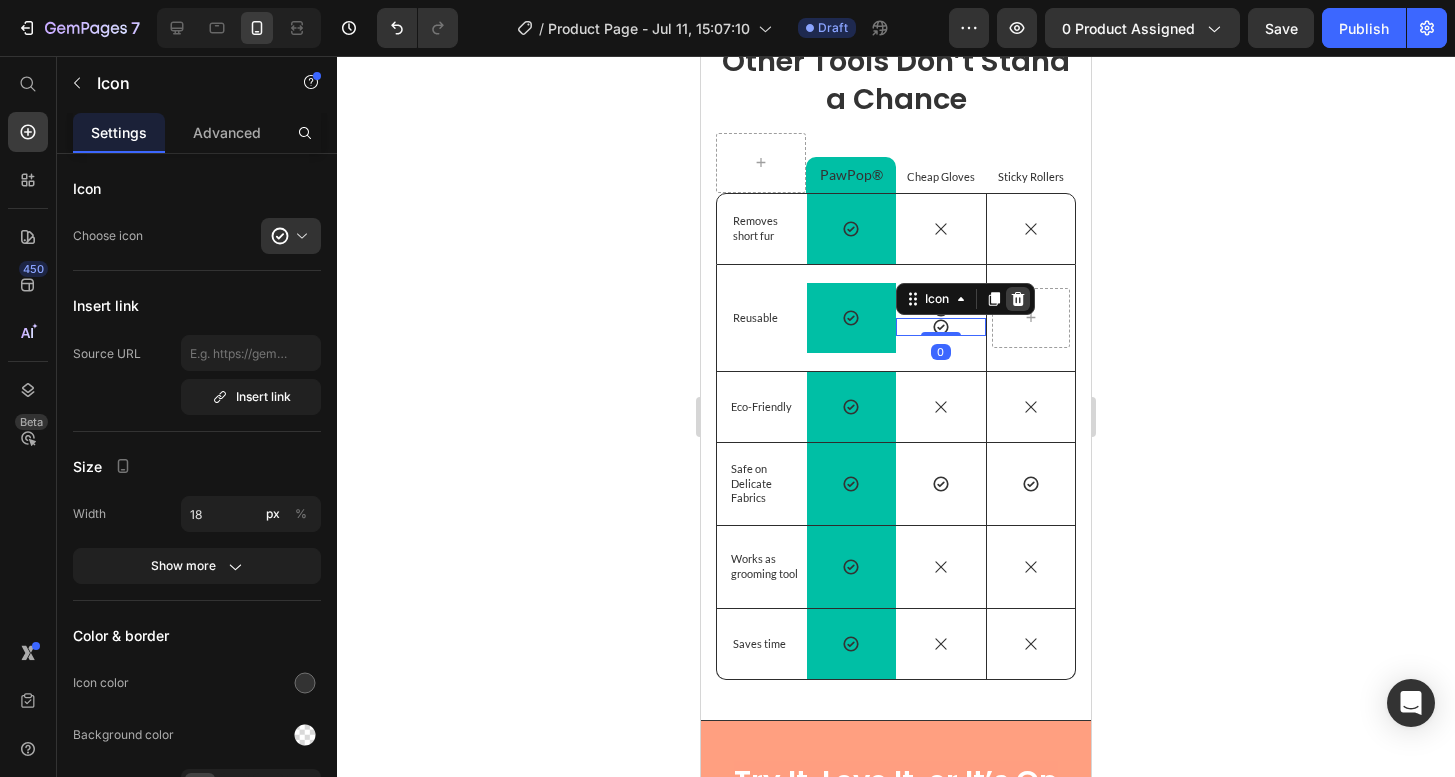 click 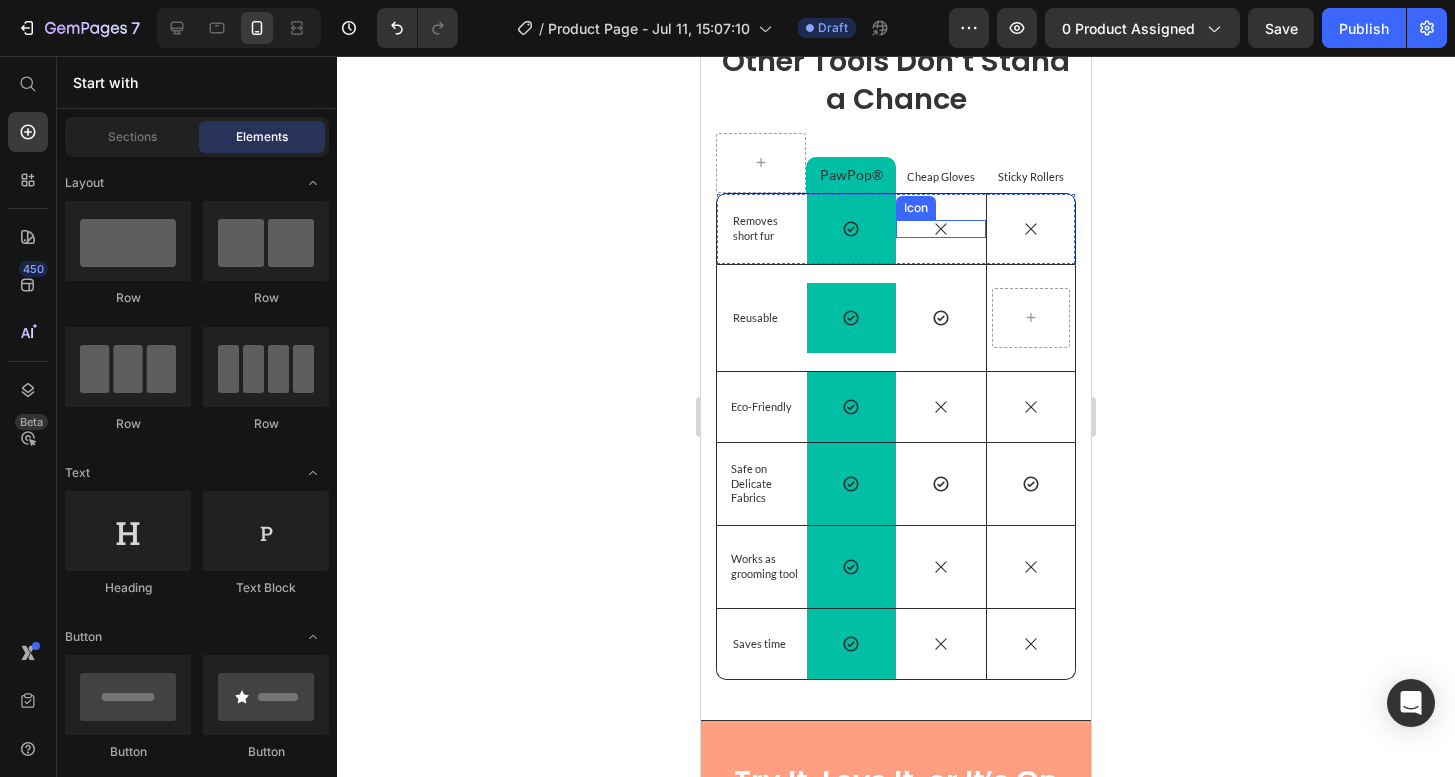 click 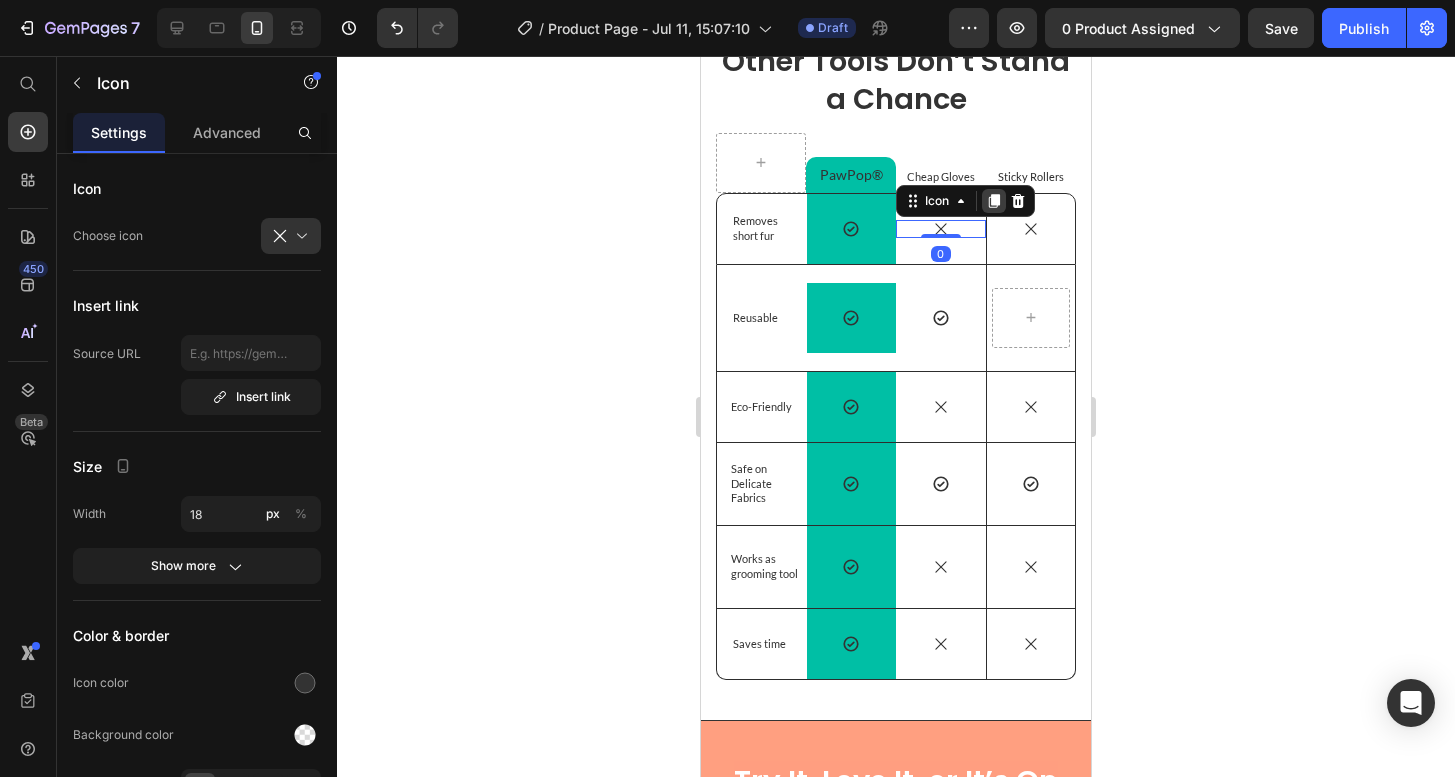 click 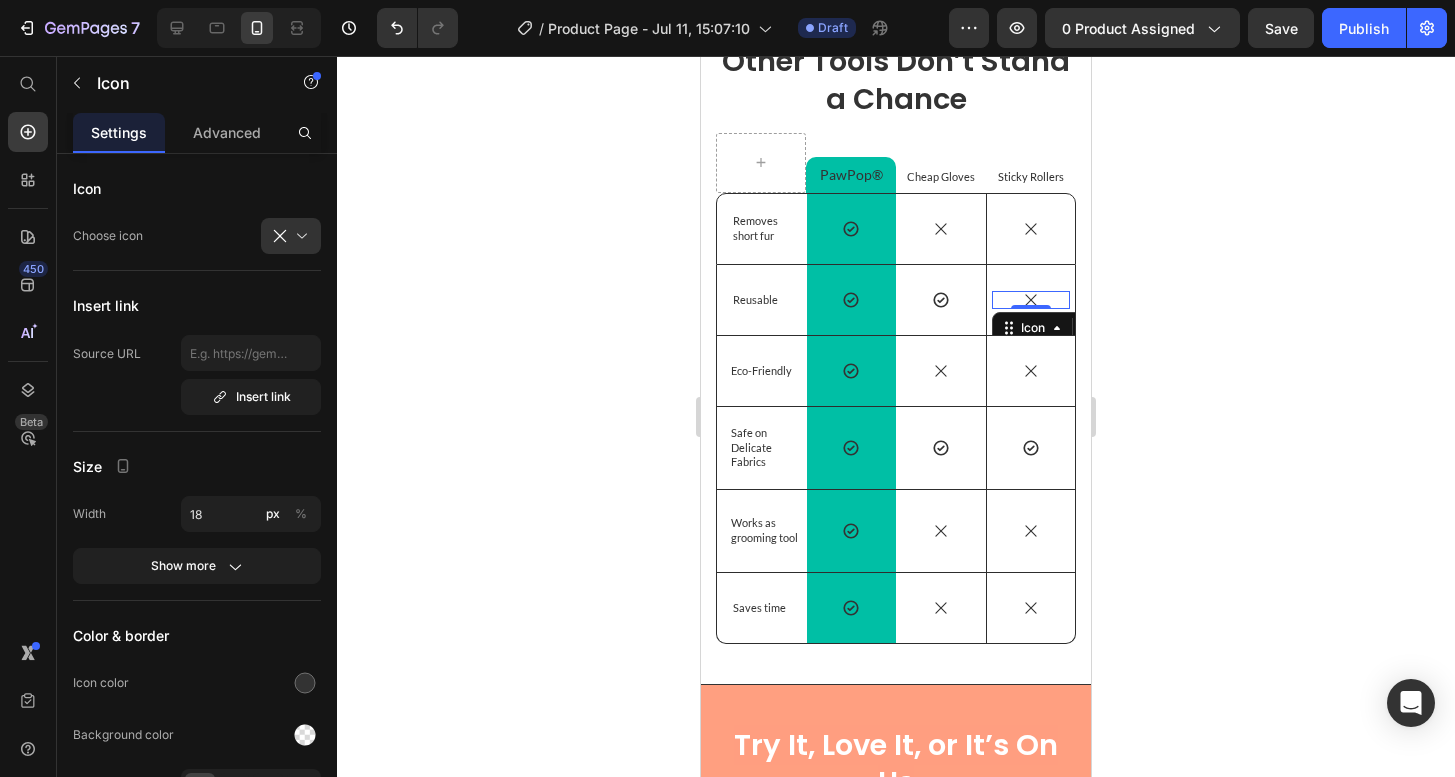 click 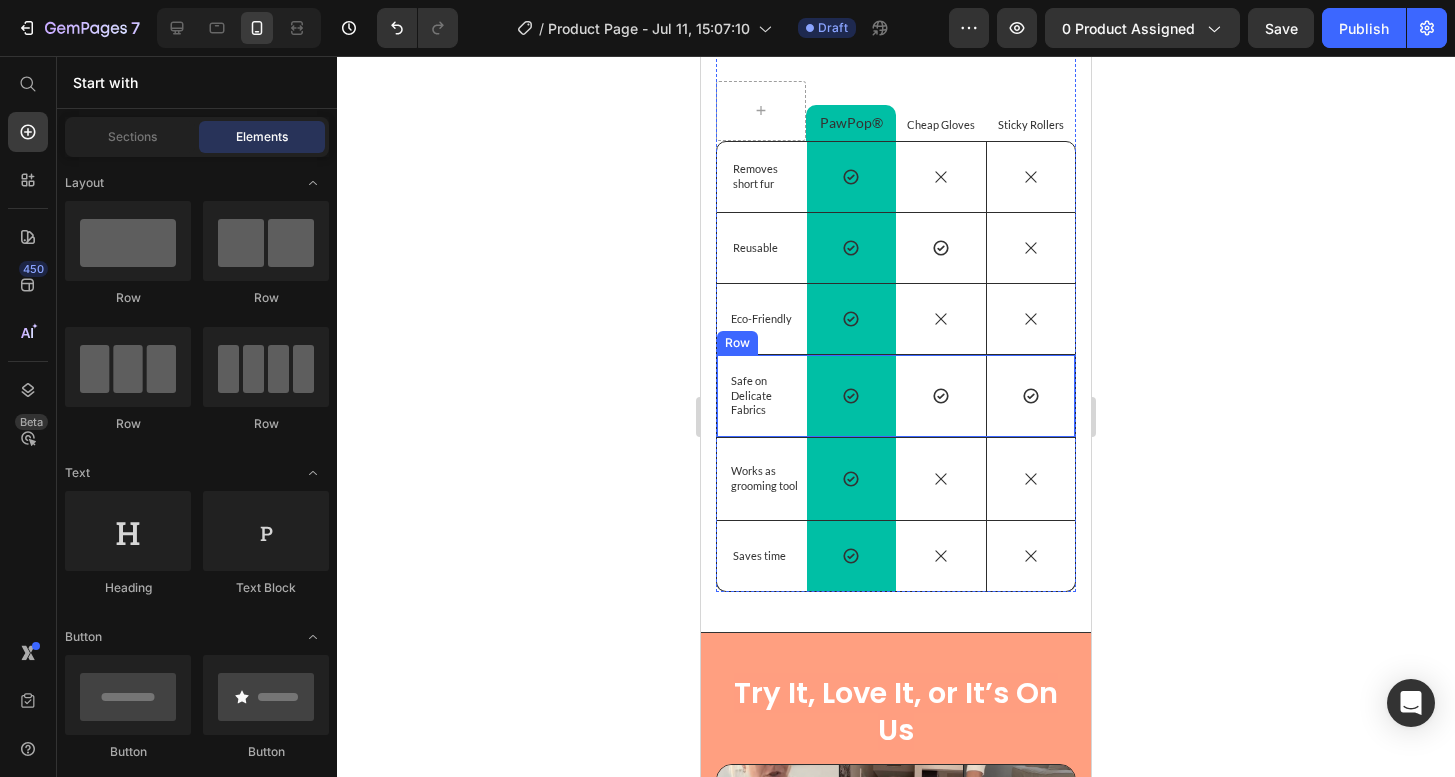 scroll, scrollTop: 4062, scrollLeft: 0, axis: vertical 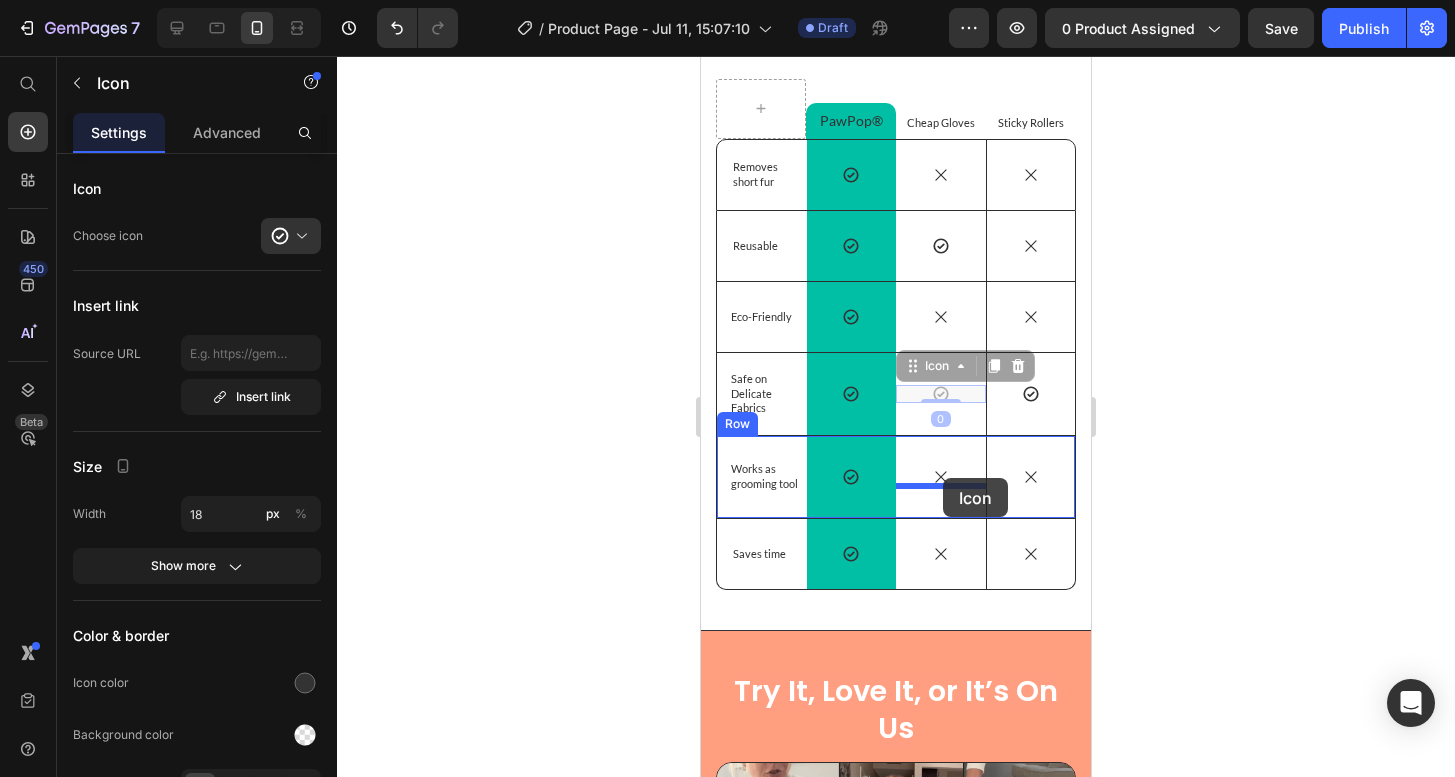 drag, startPoint x: 941, startPoint y: 397, endPoint x: 943, endPoint y: 478, distance: 81.02469 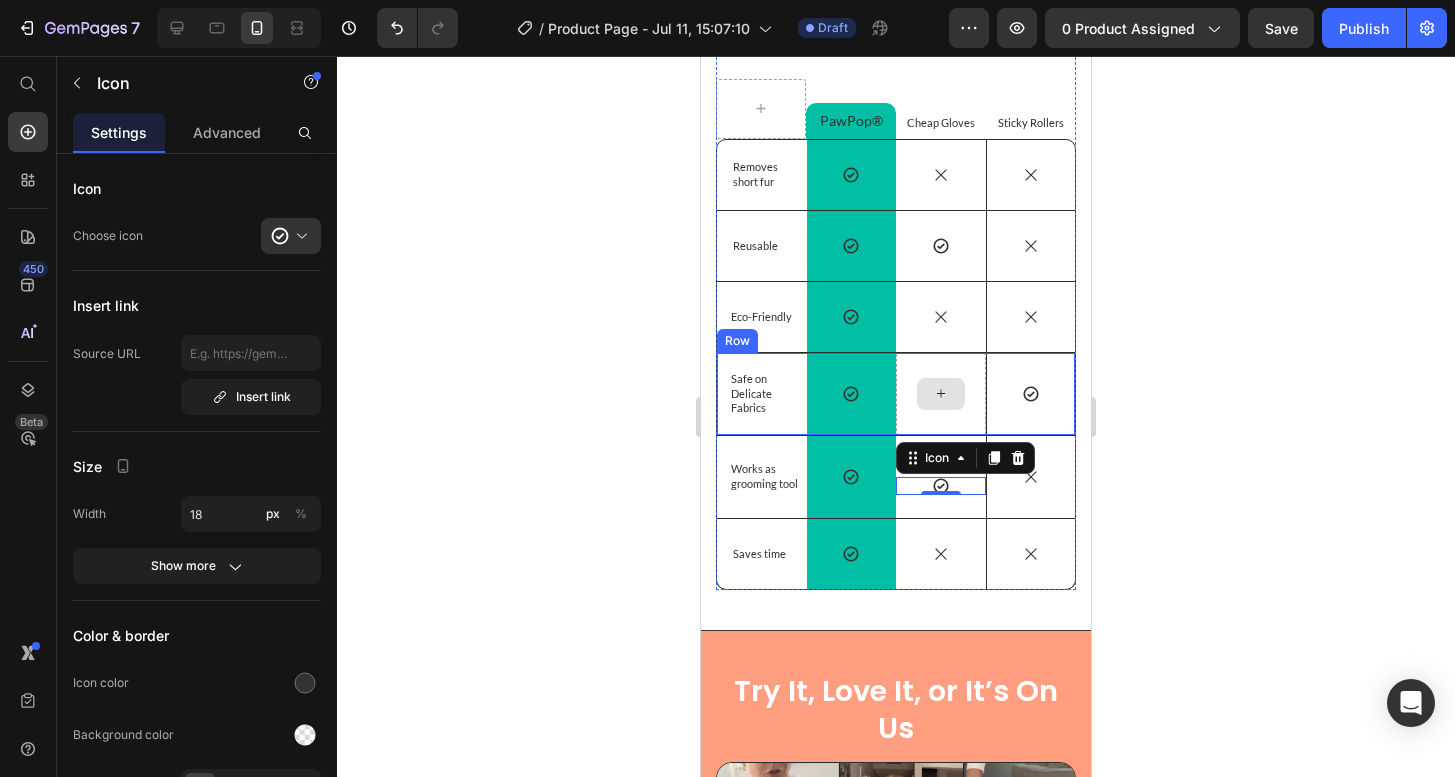 click at bounding box center (941, 394) 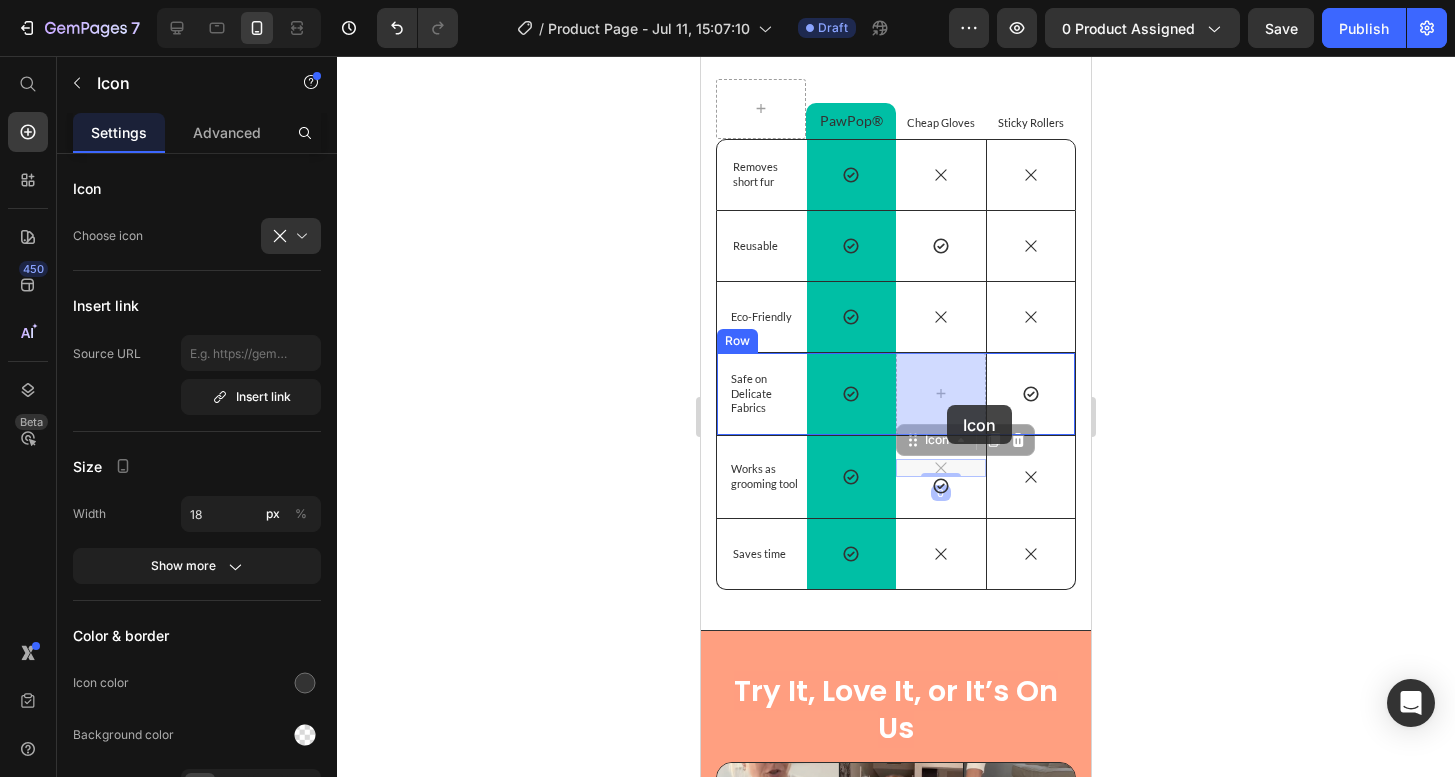 drag, startPoint x: 950, startPoint y: 467, endPoint x: 947, endPoint y: 404, distance: 63.07139 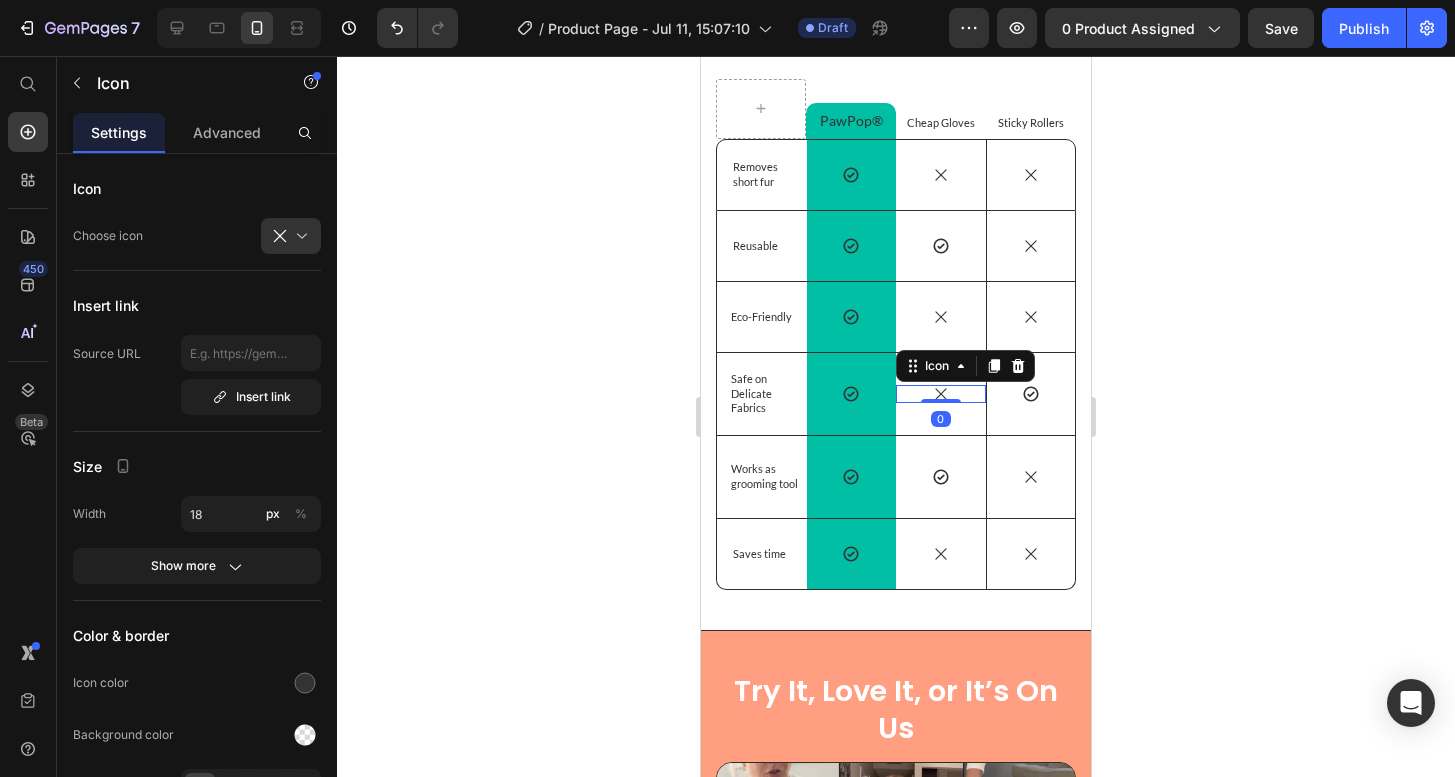 click 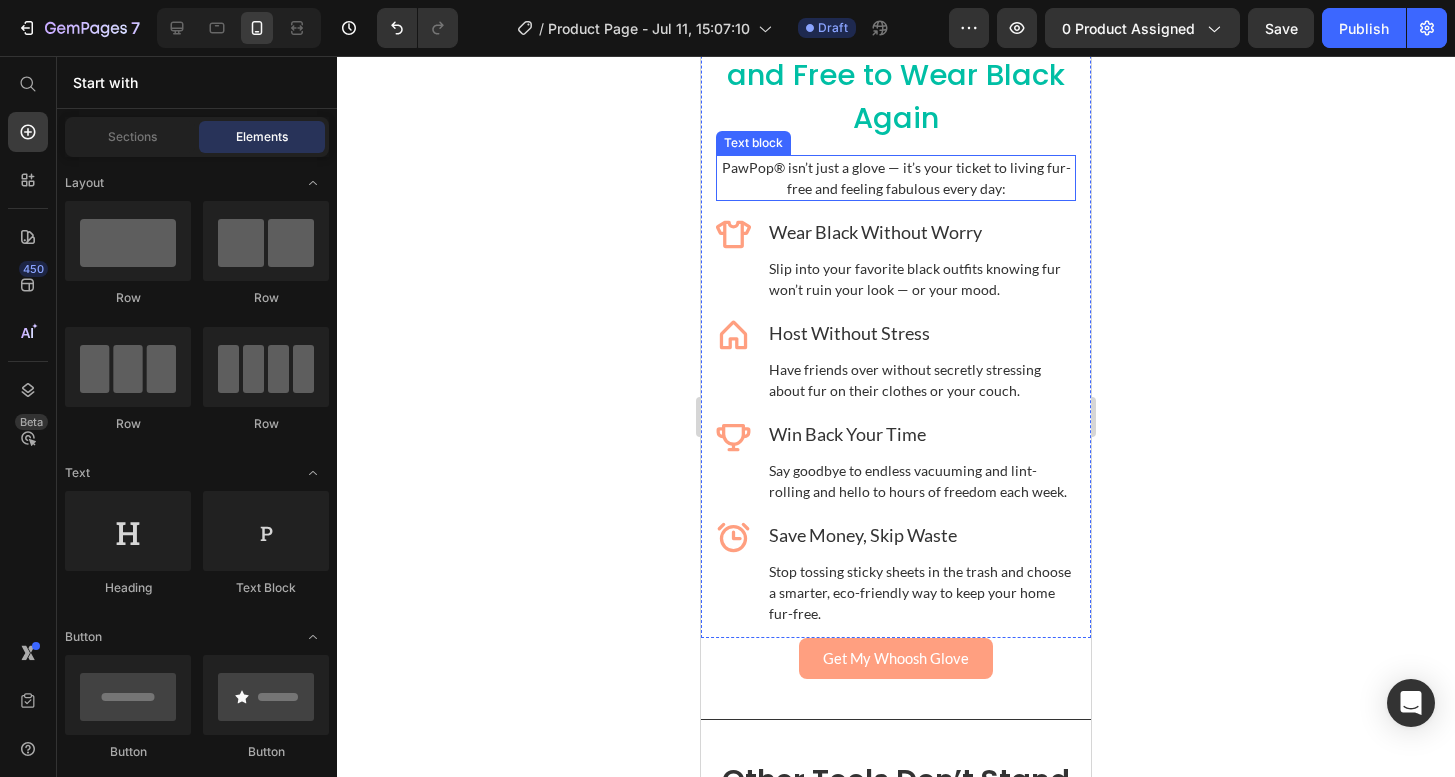 scroll, scrollTop: 3819, scrollLeft: 0, axis: vertical 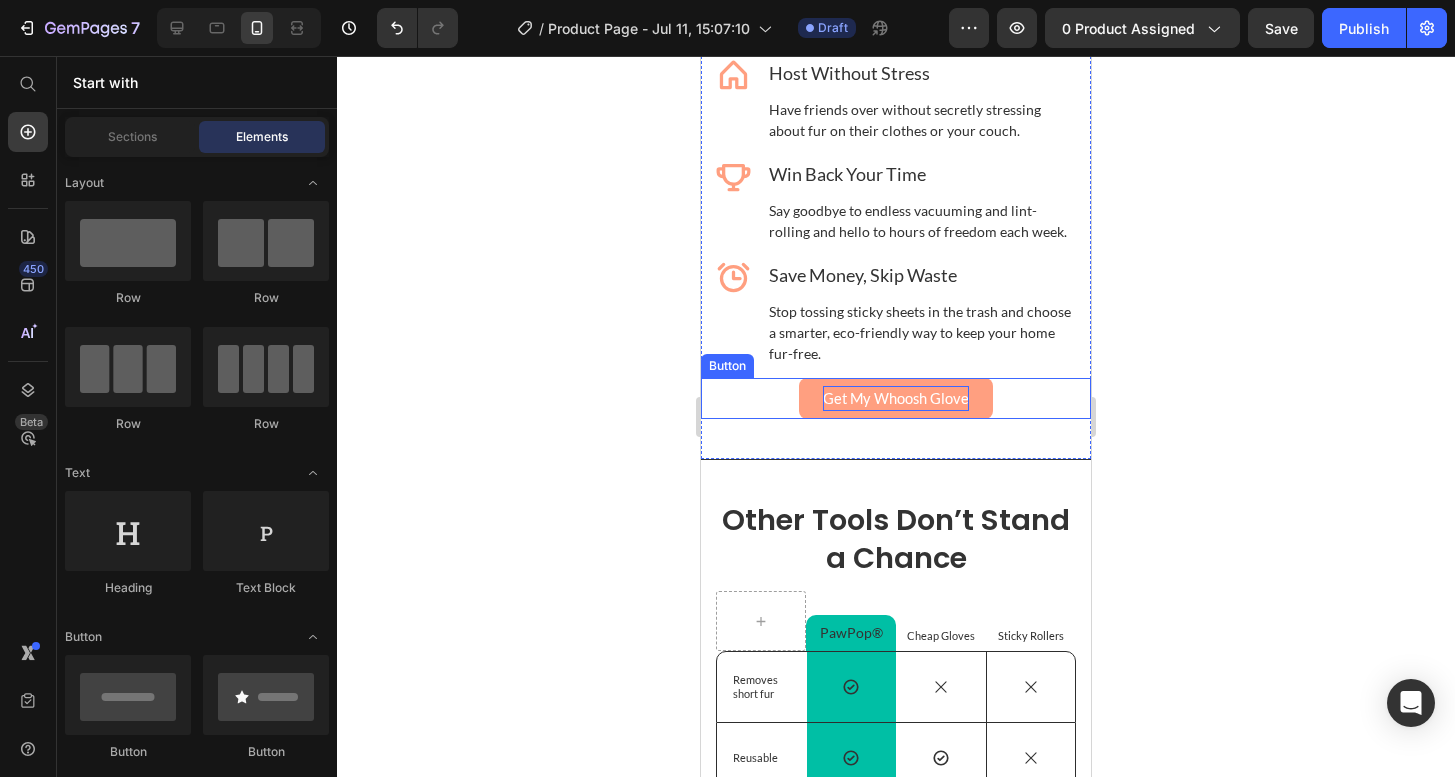click on "Get My Whoosh Glove" at bounding box center [896, 398] 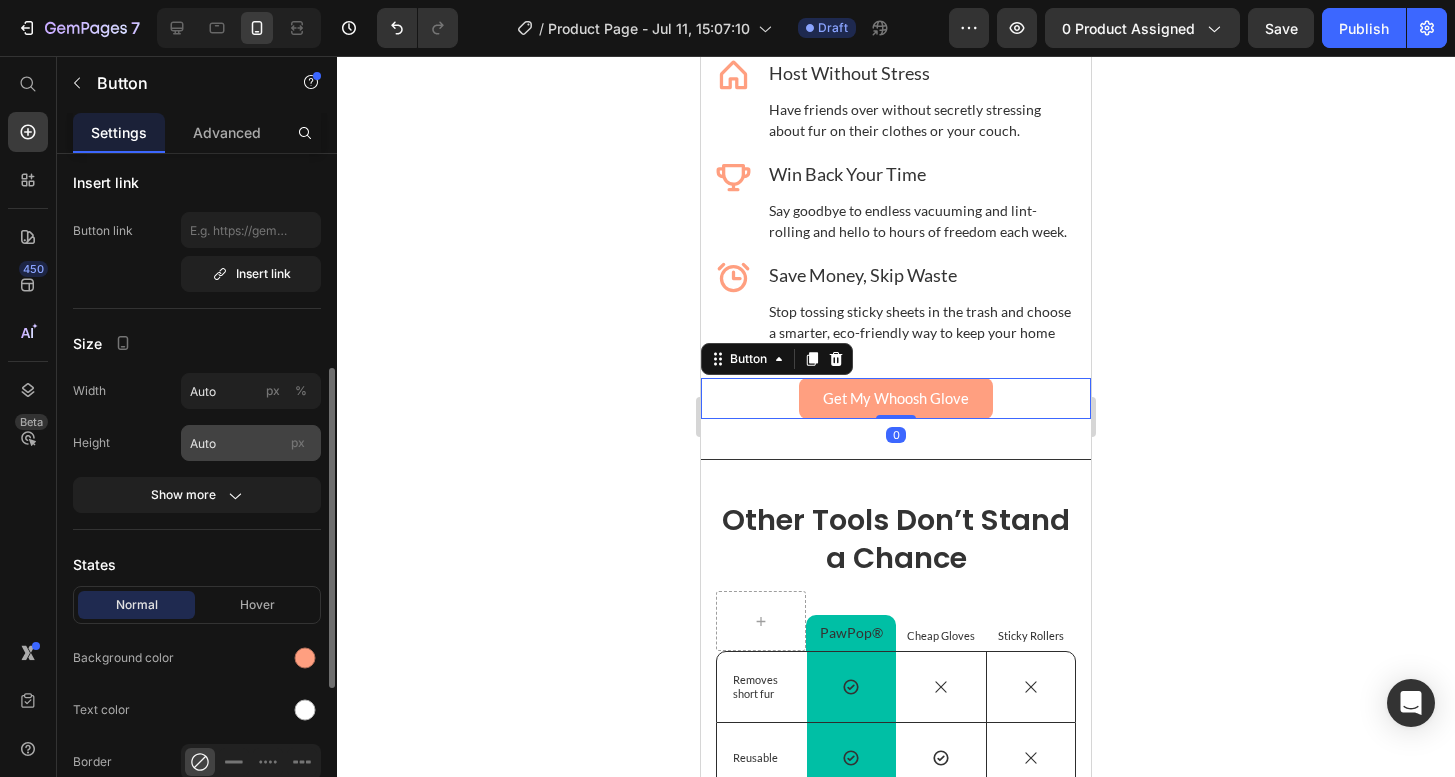 scroll, scrollTop: 217, scrollLeft: 0, axis: vertical 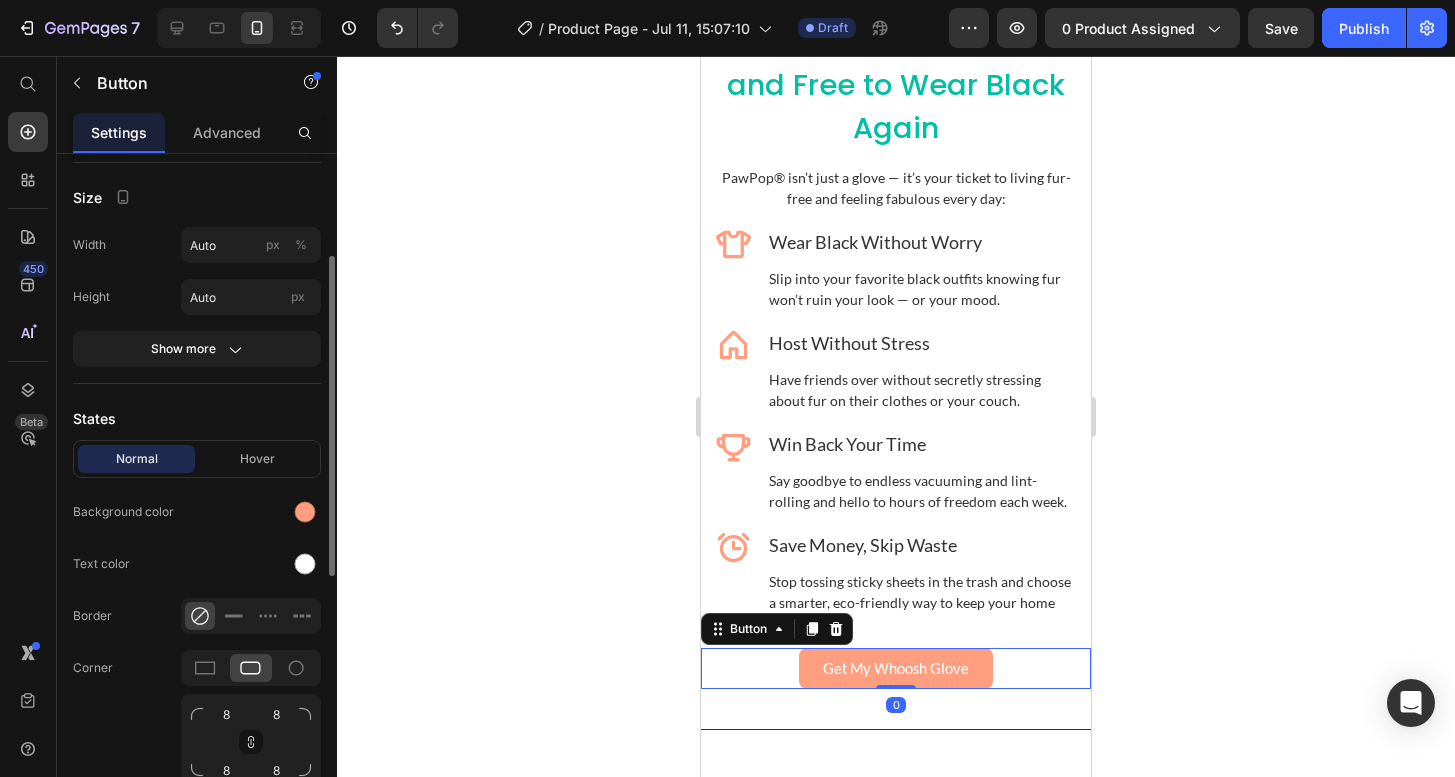 click 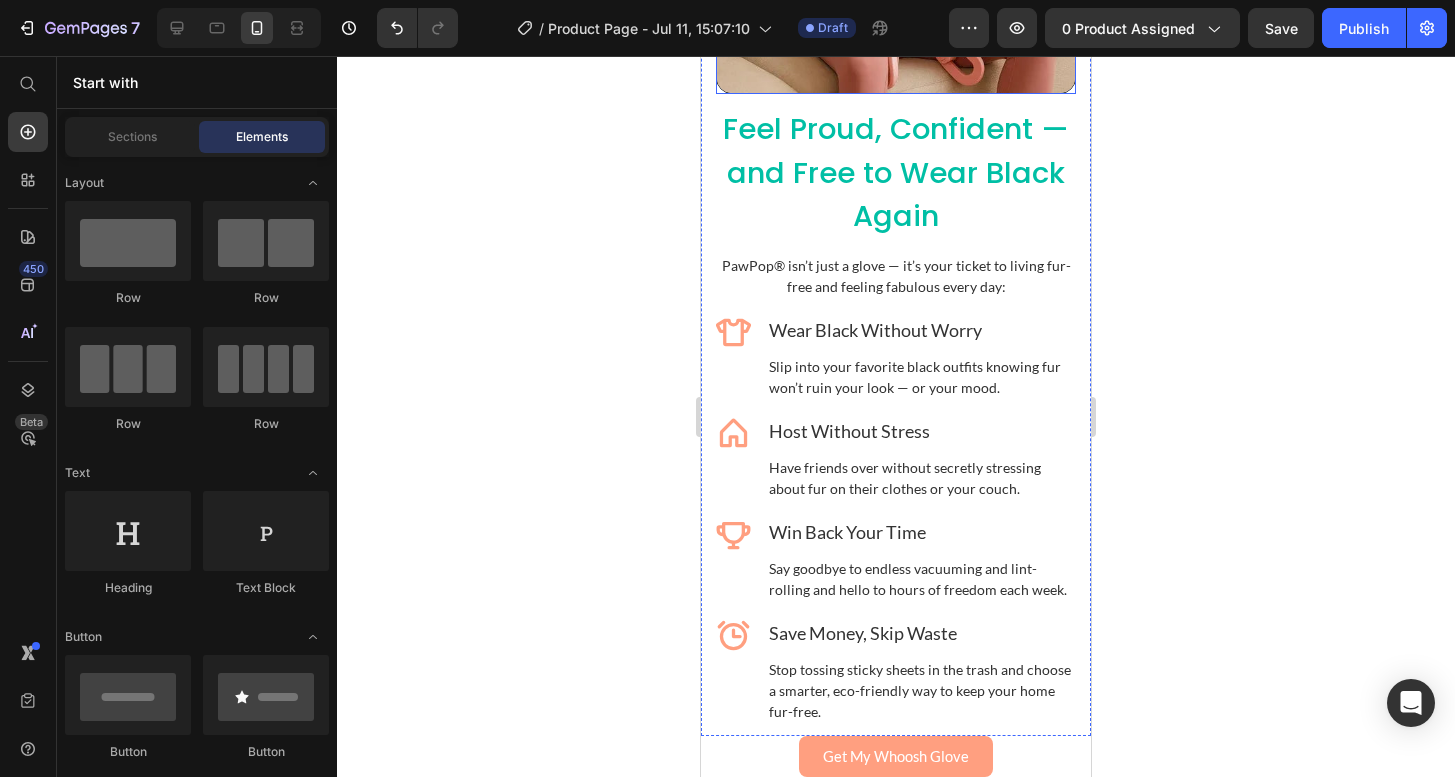 scroll, scrollTop: 3375, scrollLeft: 0, axis: vertical 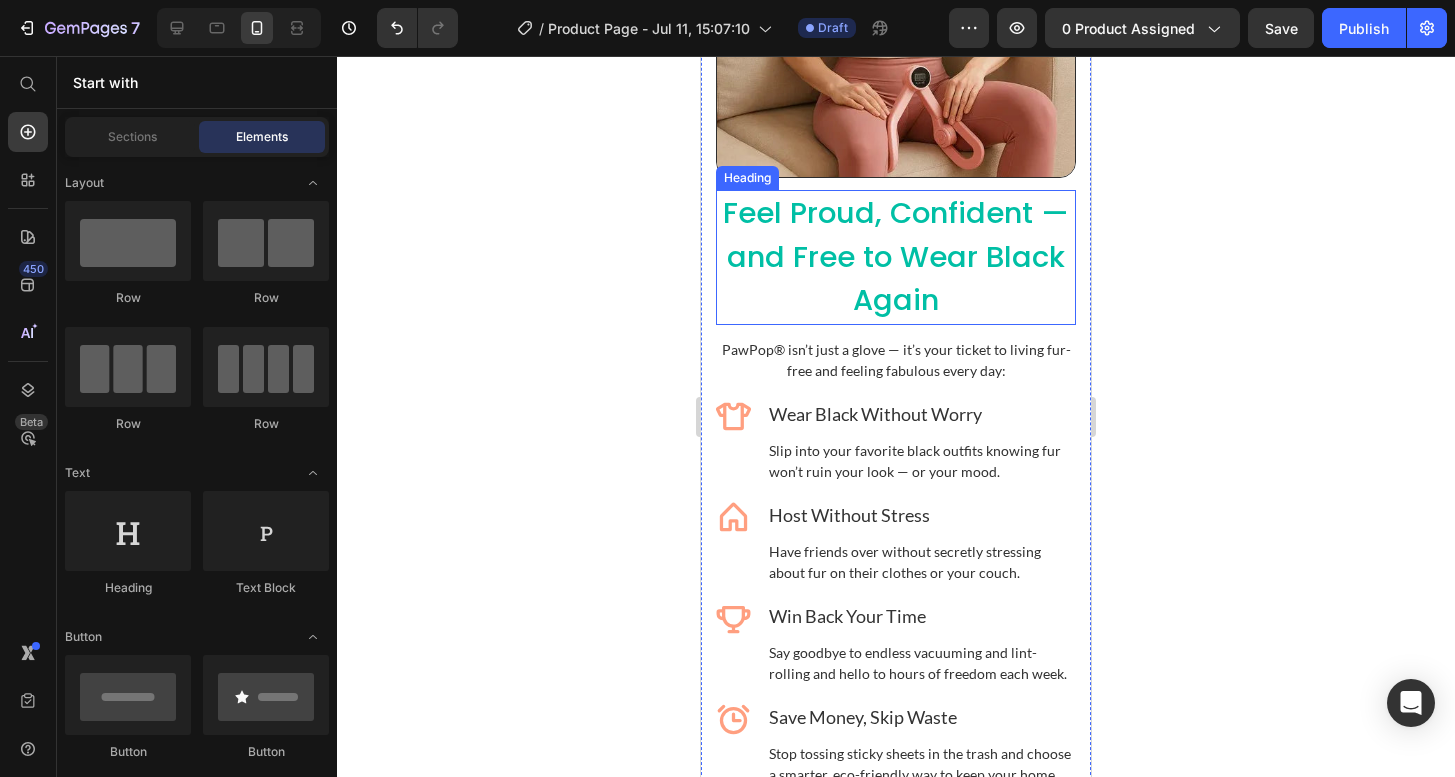 click on "Feel Proud, Confident — and Free to Wear Black Again" at bounding box center [896, 257] 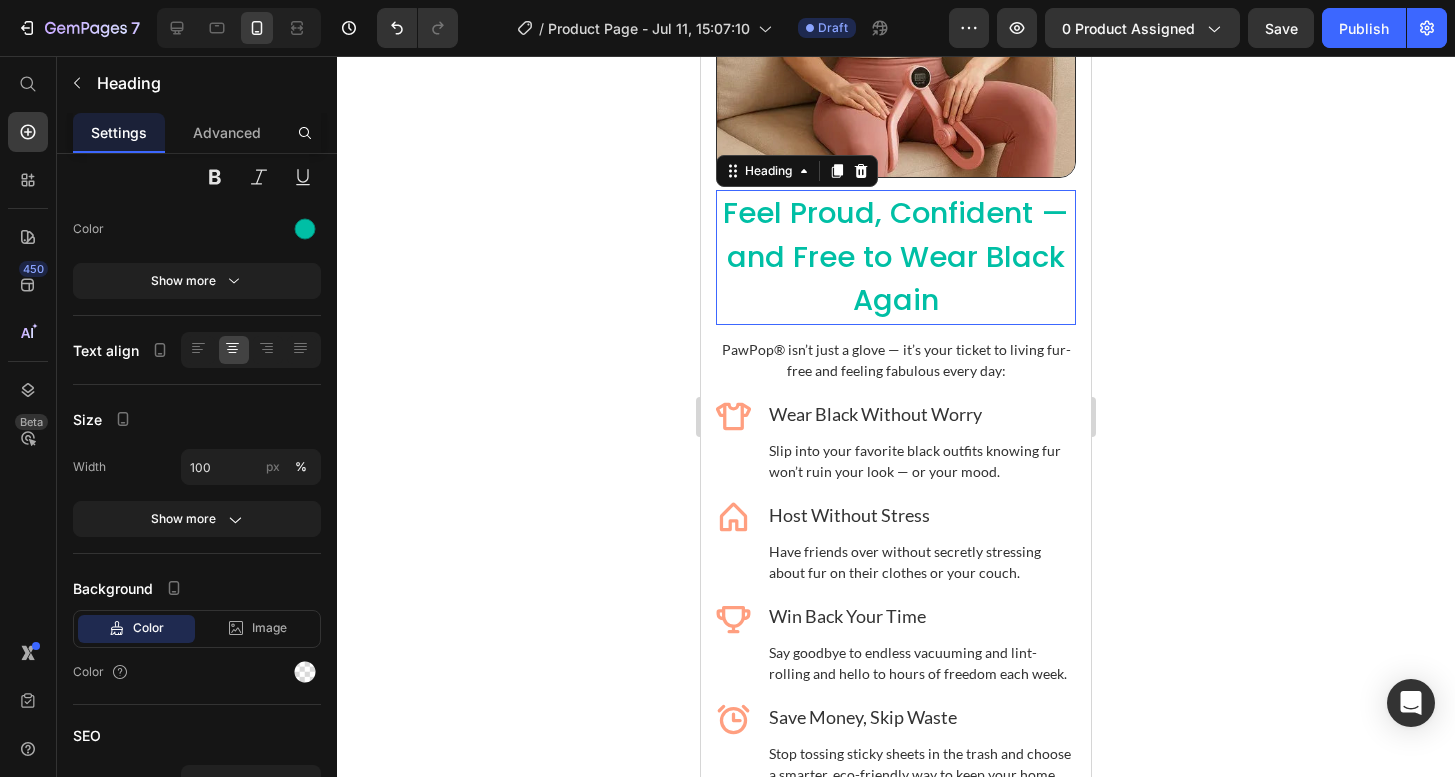 scroll, scrollTop: 0, scrollLeft: 0, axis: both 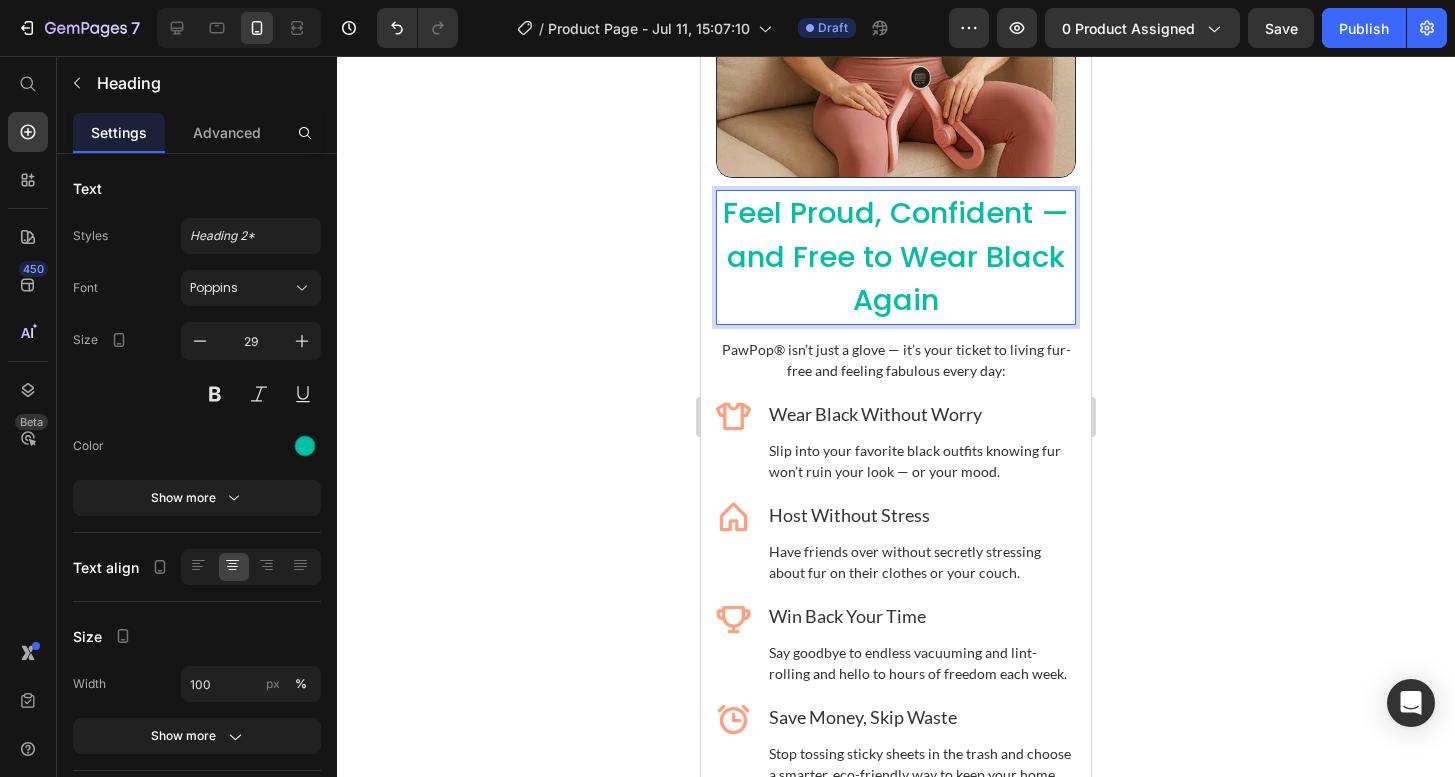 click on "Feel Proud, Confident — and Free to Wear Black Again" at bounding box center (896, 257) 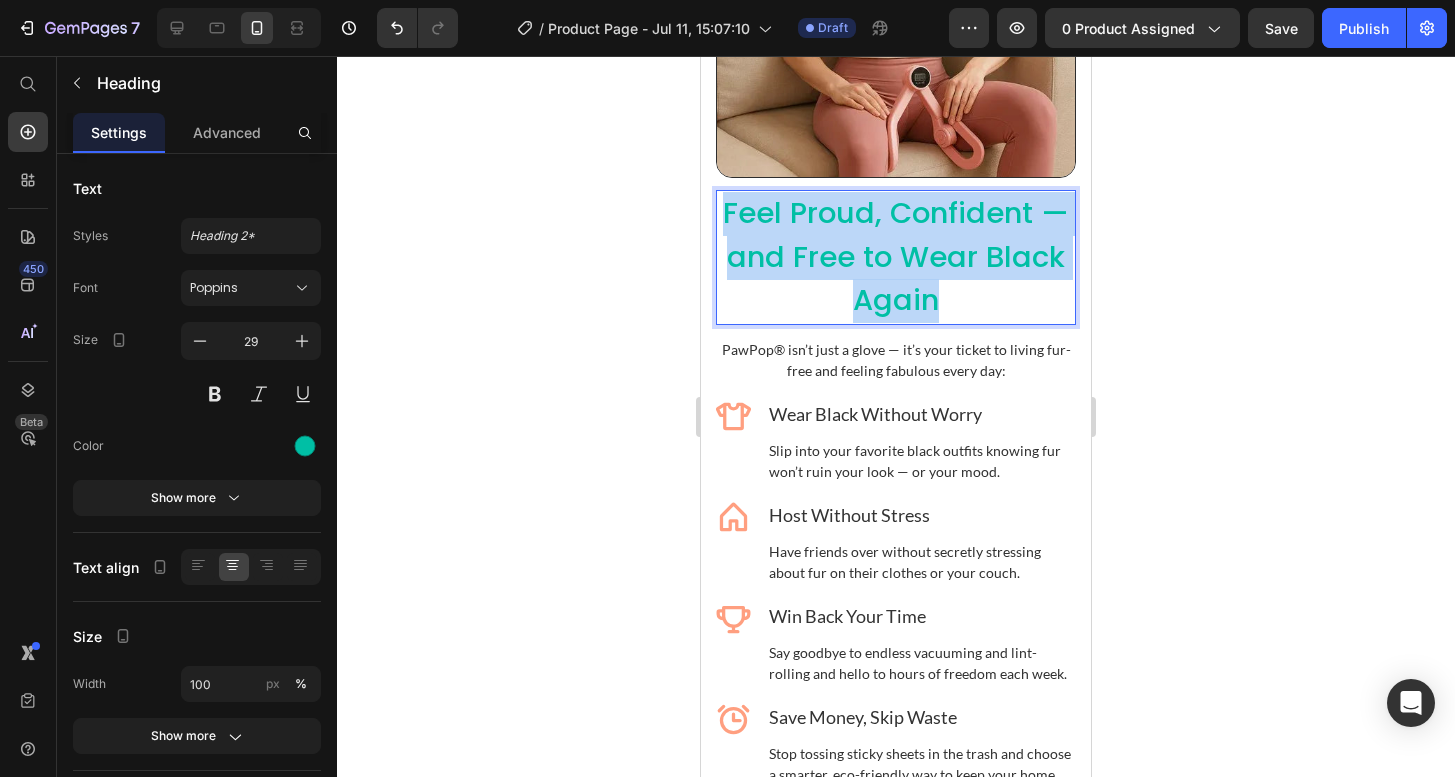 drag, startPoint x: 1006, startPoint y: 307, endPoint x: 716, endPoint y: 215, distance: 304.24332 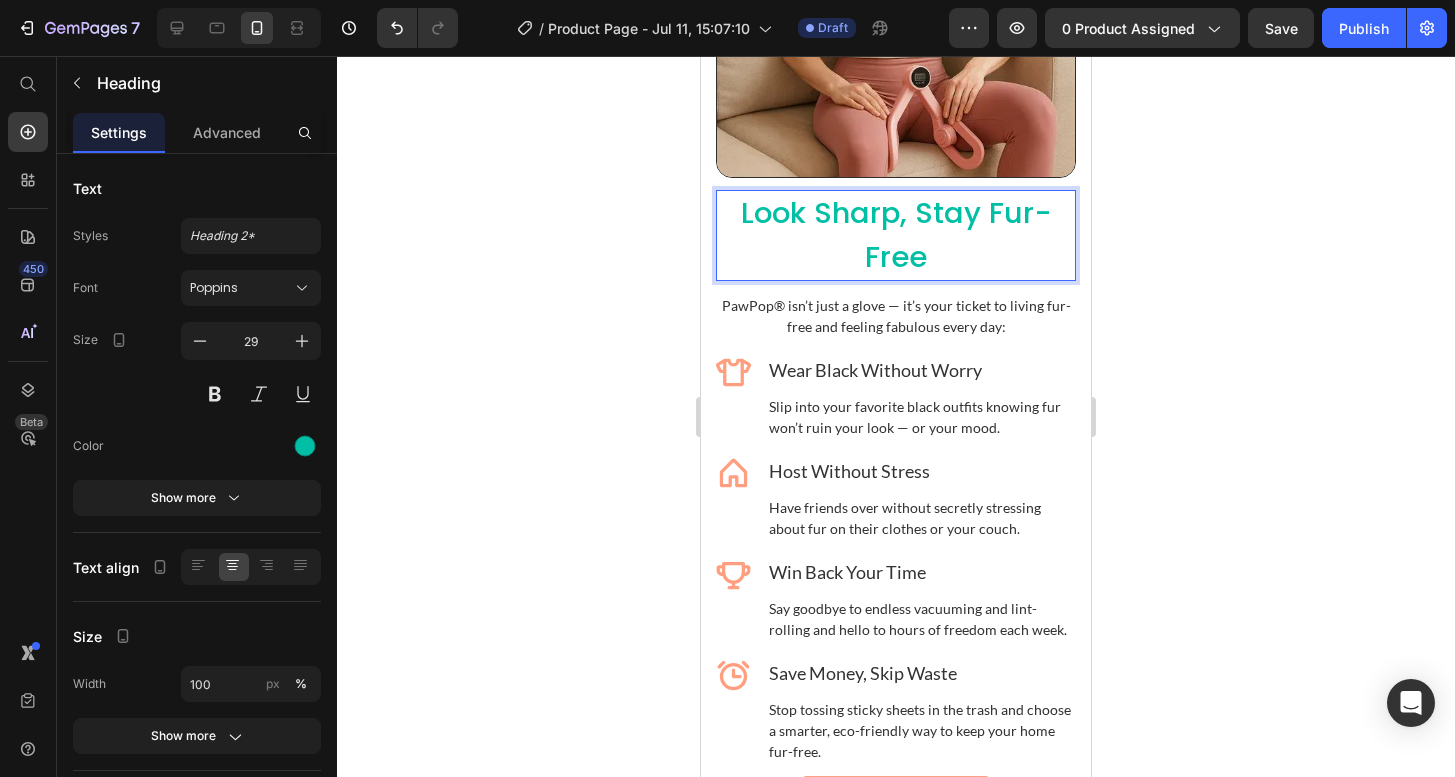 click 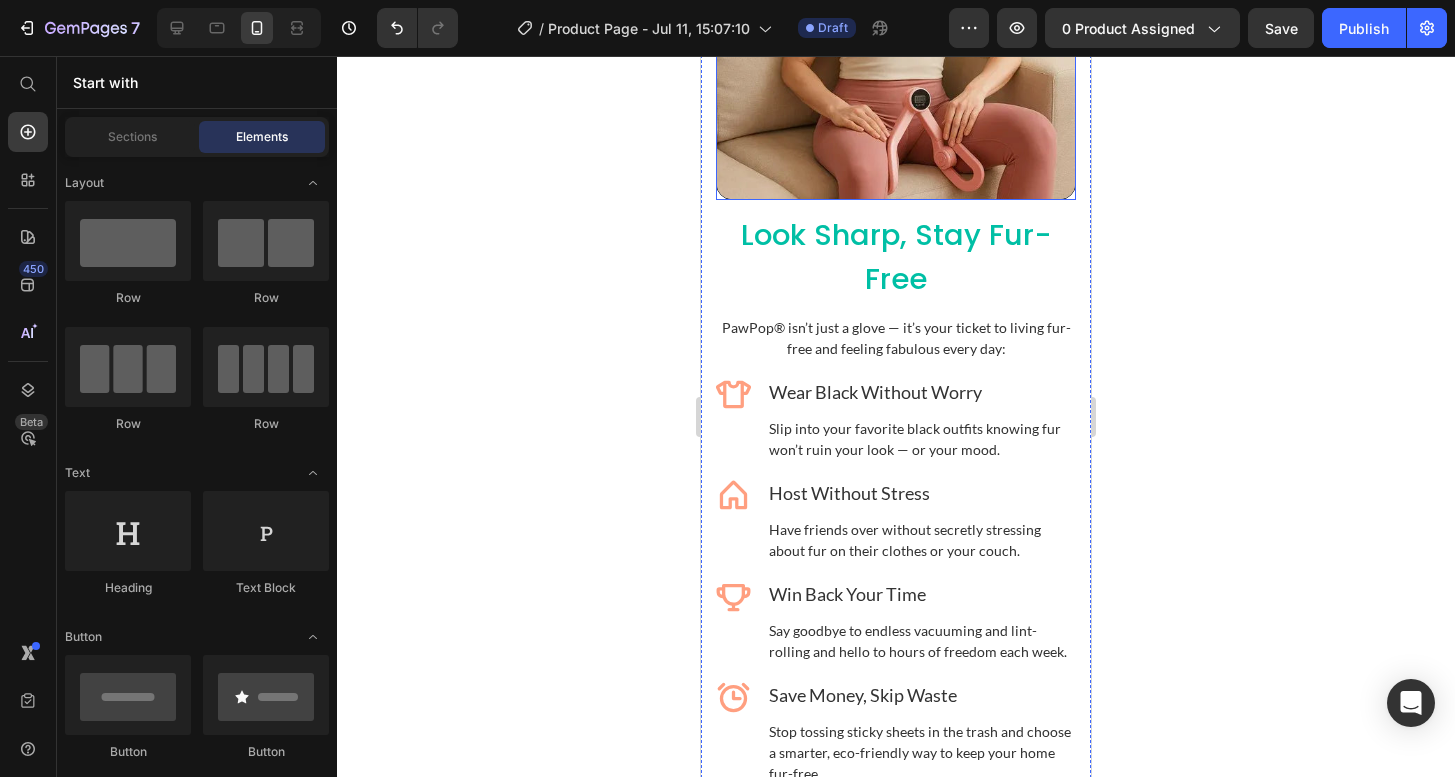 scroll, scrollTop: 3351, scrollLeft: 0, axis: vertical 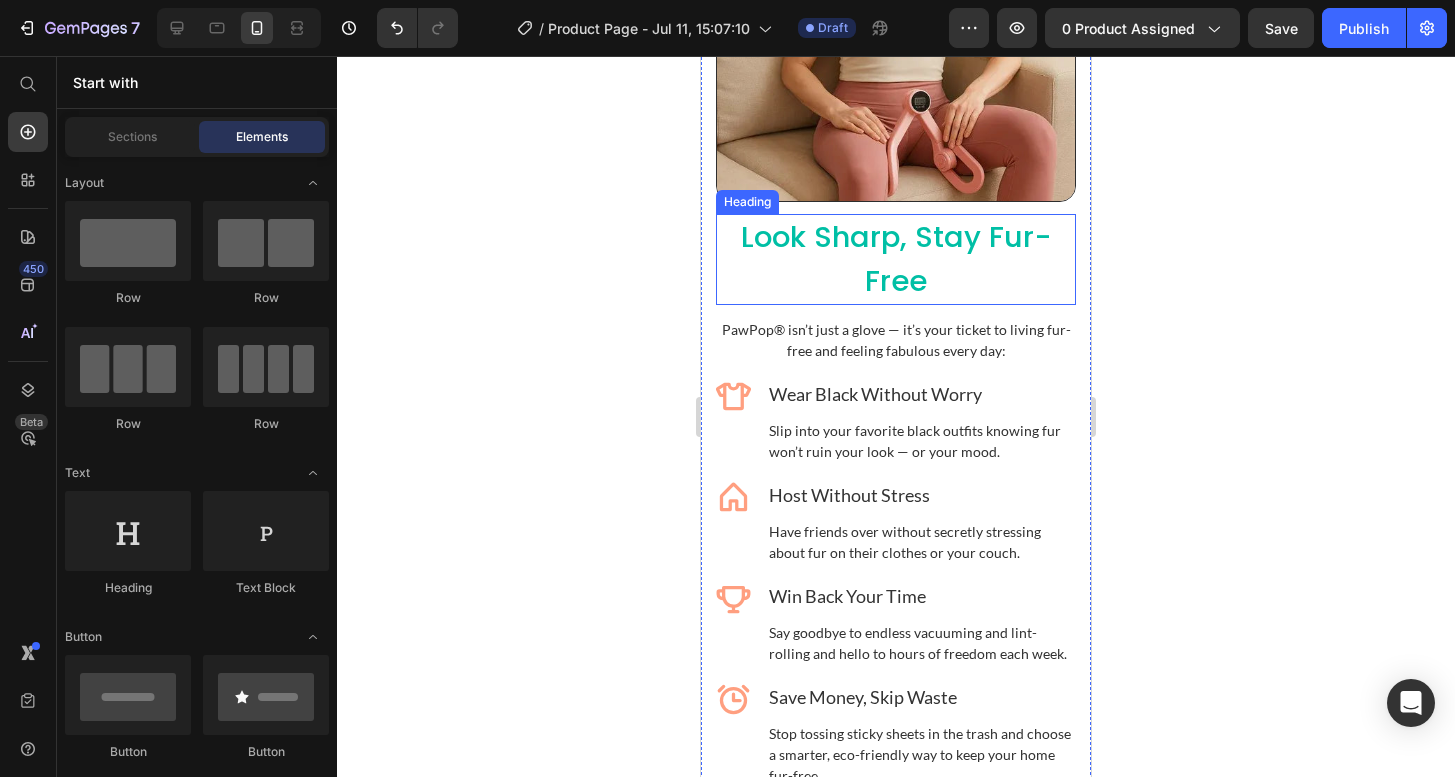 click on "⁠⁠⁠⁠⁠⁠⁠ Look Sharp, Stay Fur-Free" at bounding box center [896, 259] 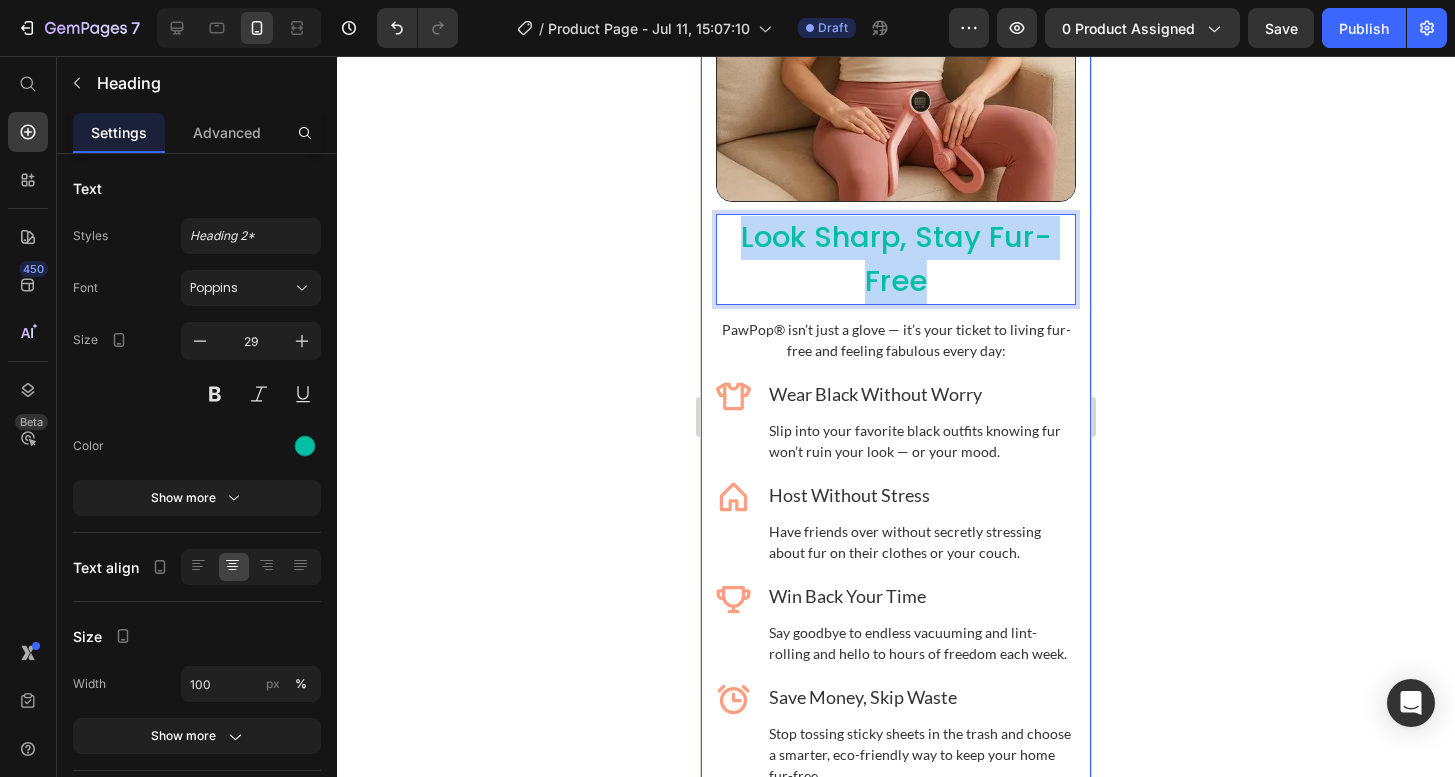 drag, startPoint x: 970, startPoint y: 281, endPoint x: 703, endPoint y: 237, distance: 270.6012 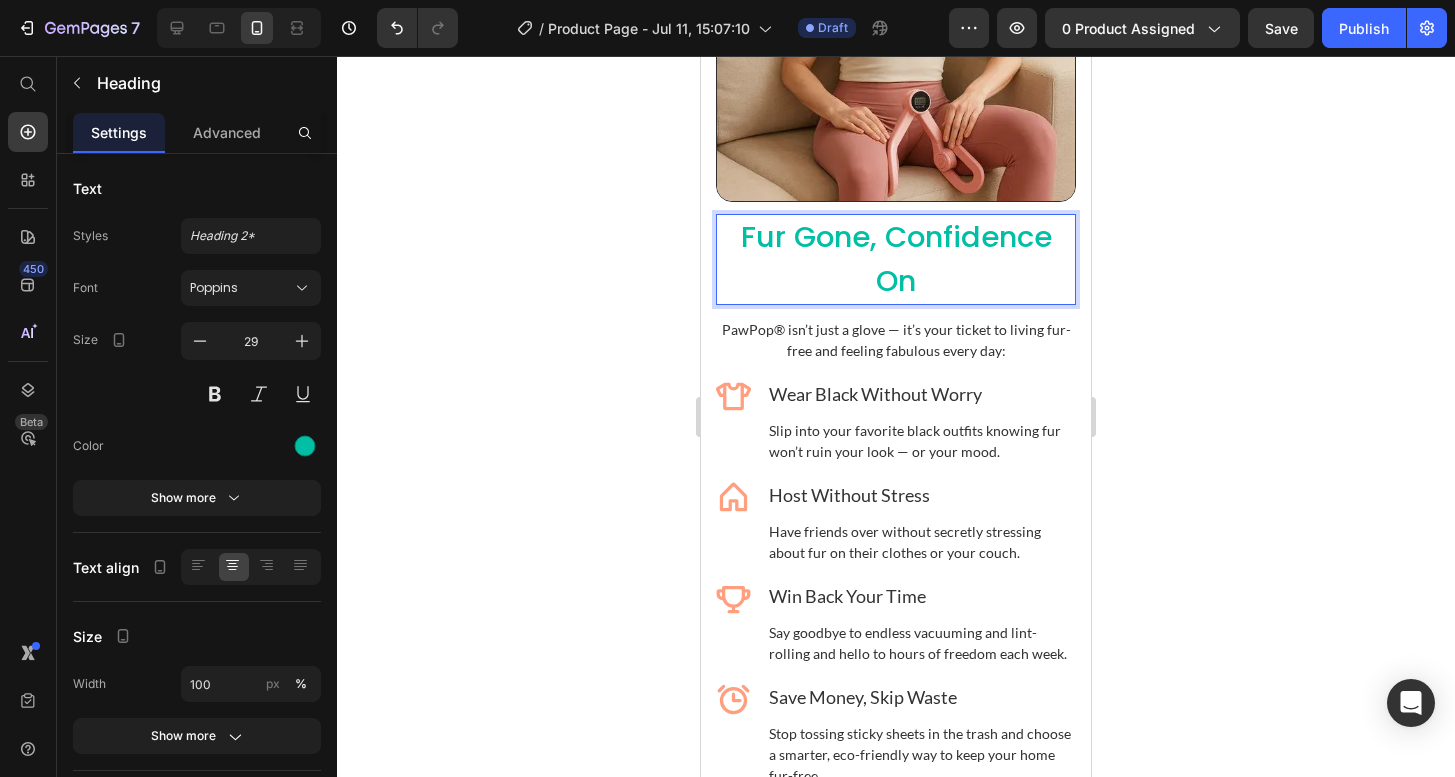 click 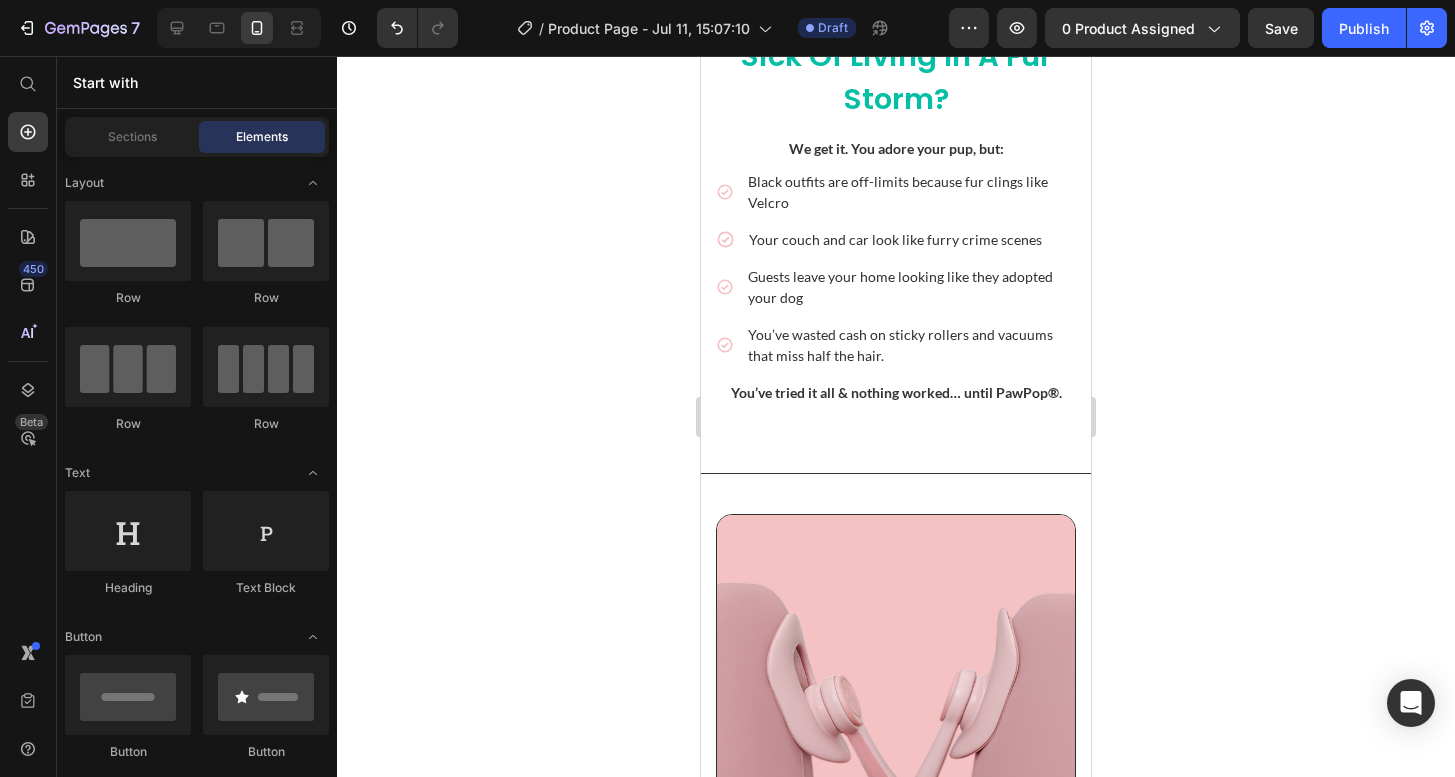 scroll, scrollTop: 1751, scrollLeft: 0, axis: vertical 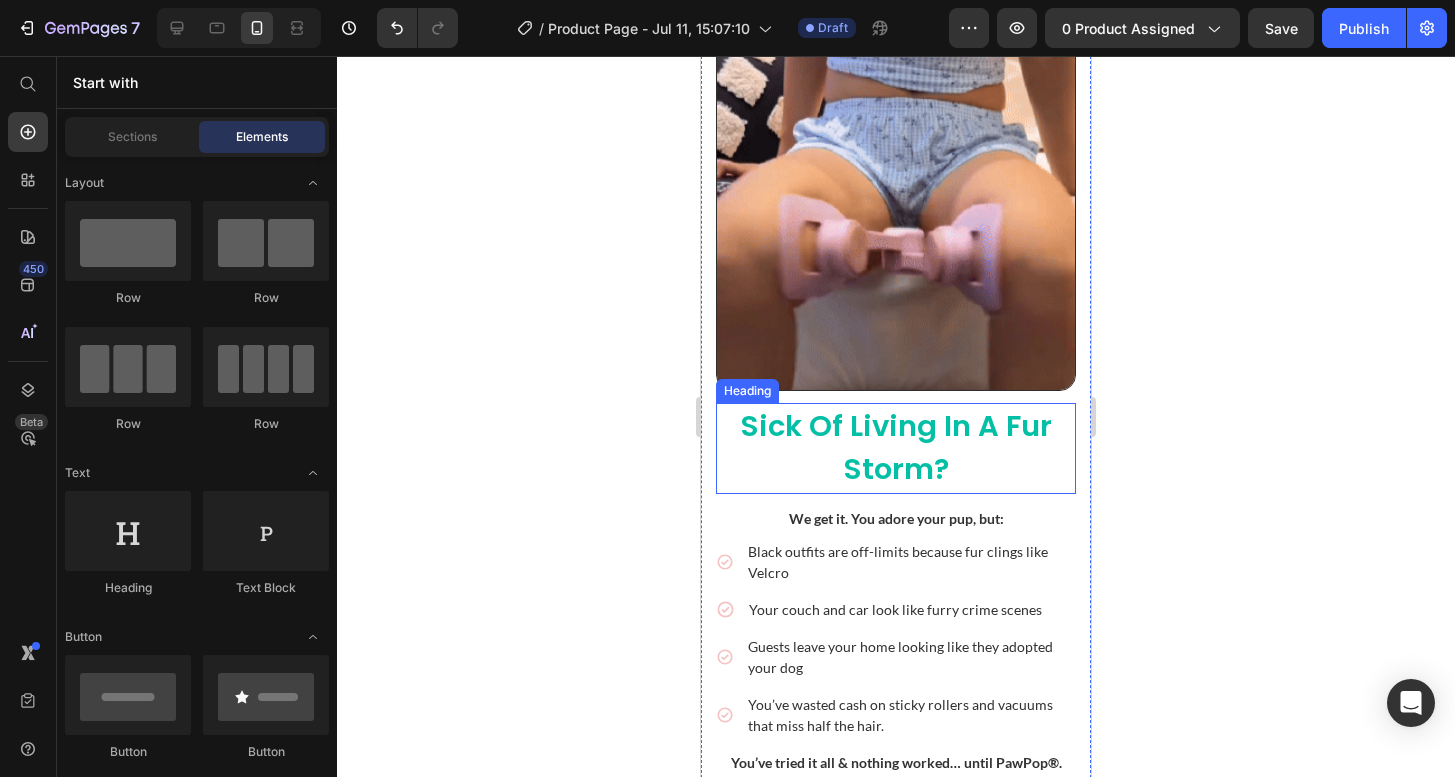 click on "Sick of Living in a Fur Storm?" at bounding box center [896, 448] 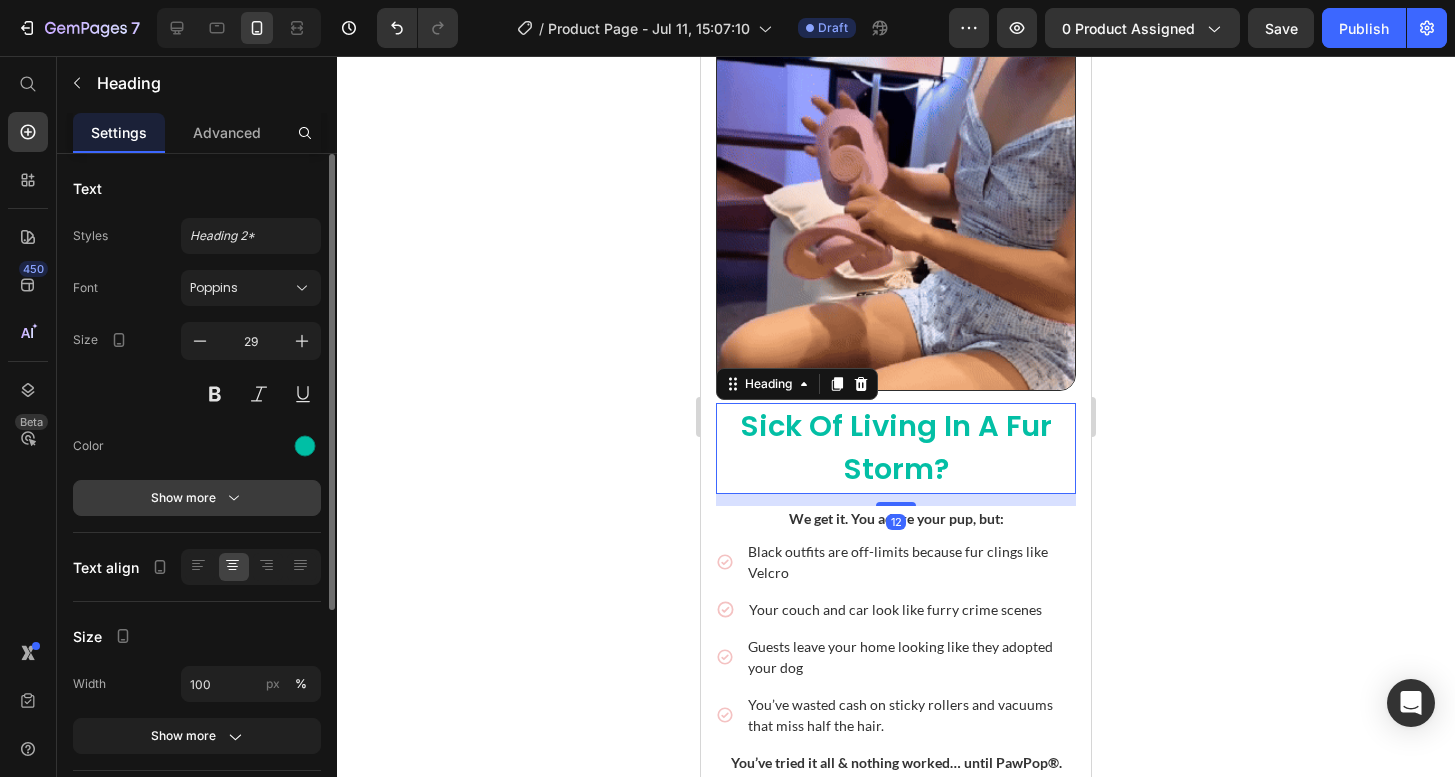 click on "Show more" at bounding box center (197, 498) 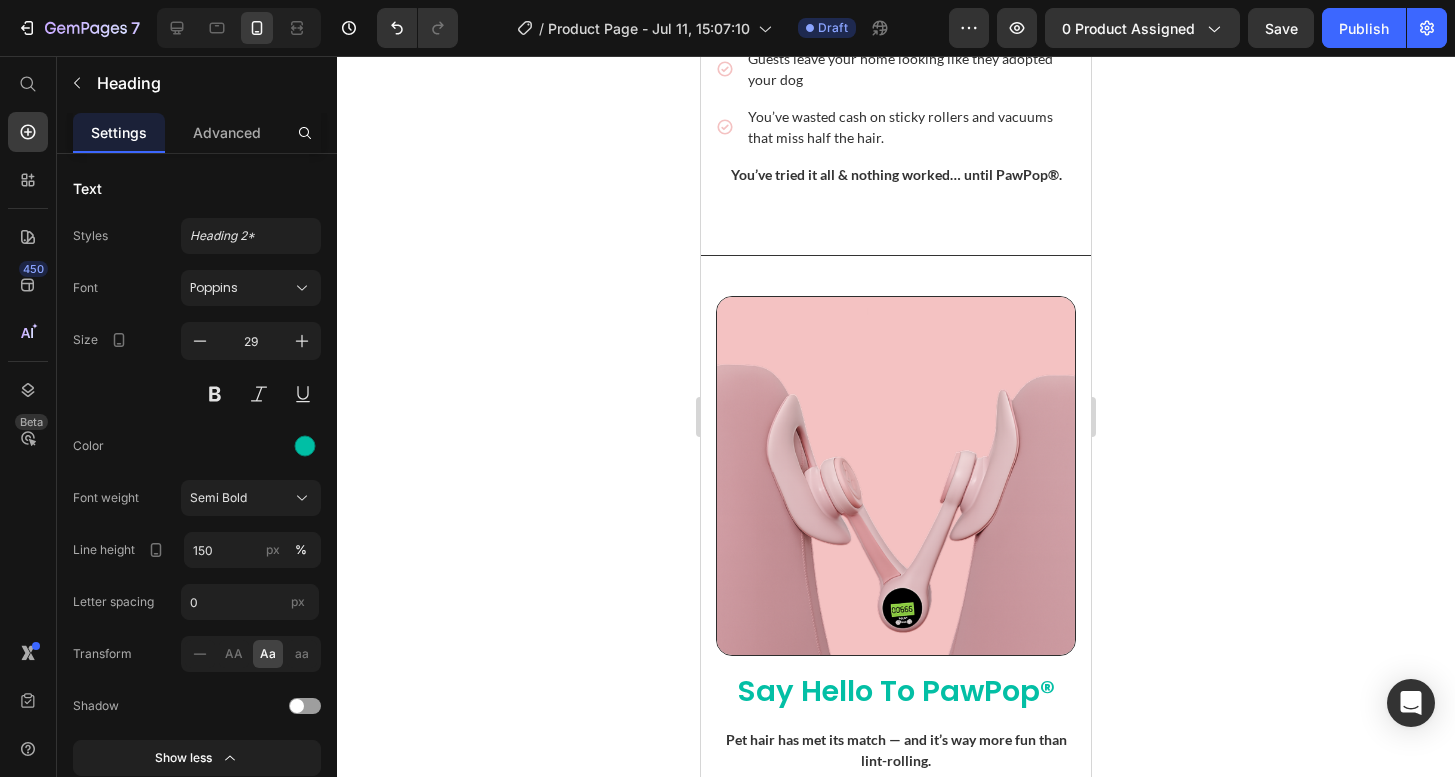 scroll, scrollTop: 2332, scrollLeft: 0, axis: vertical 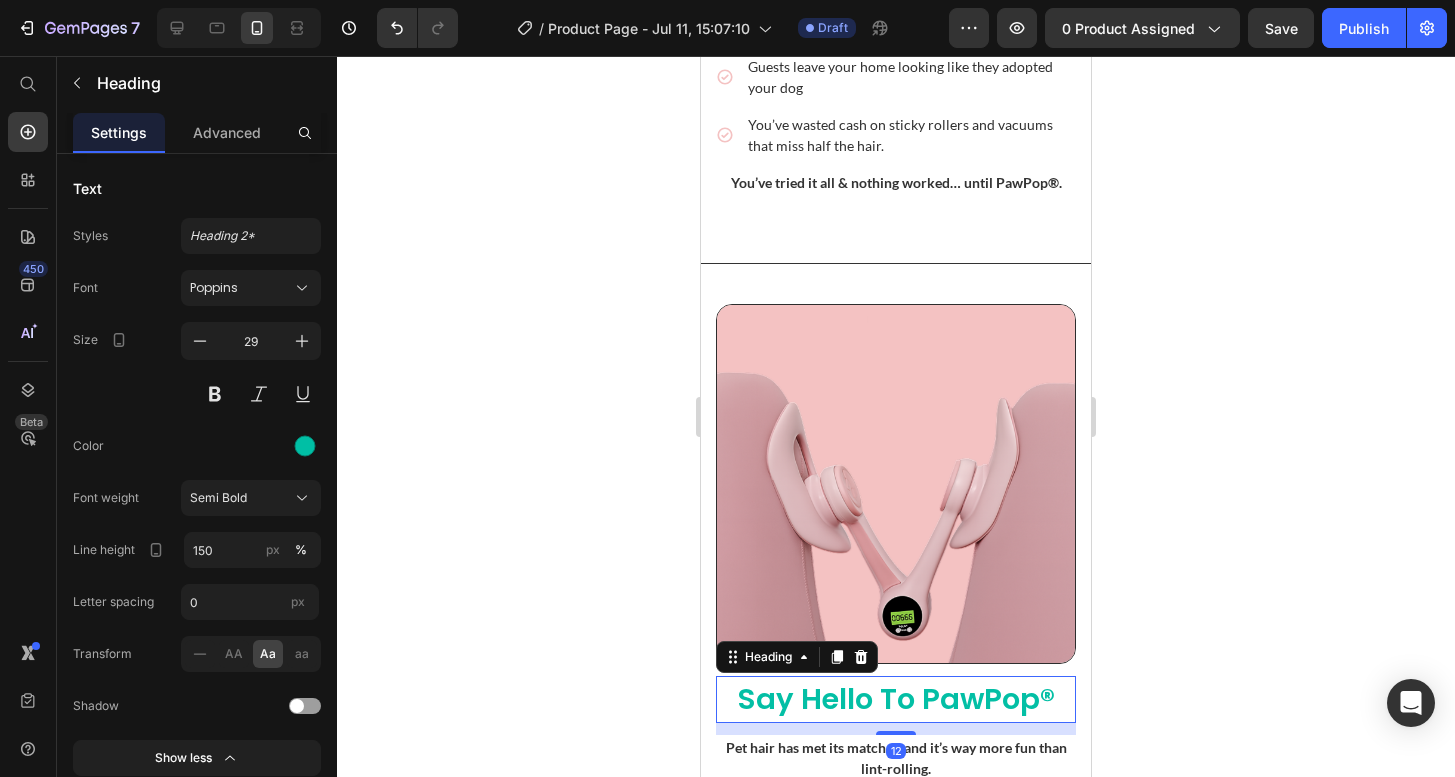 click on "Say Hello to PawPop®" at bounding box center (896, 699) 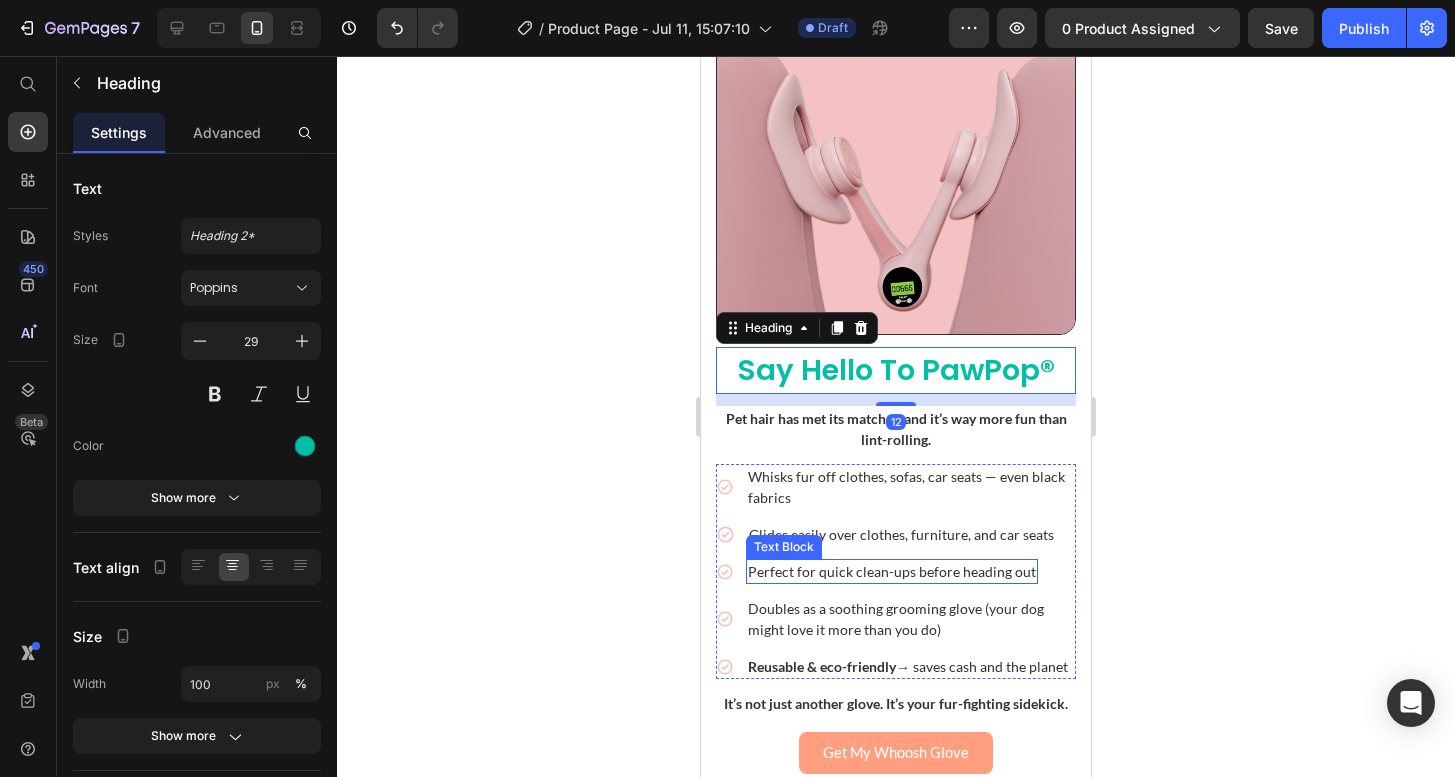 scroll, scrollTop: 2742, scrollLeft: 0, axis: vertical 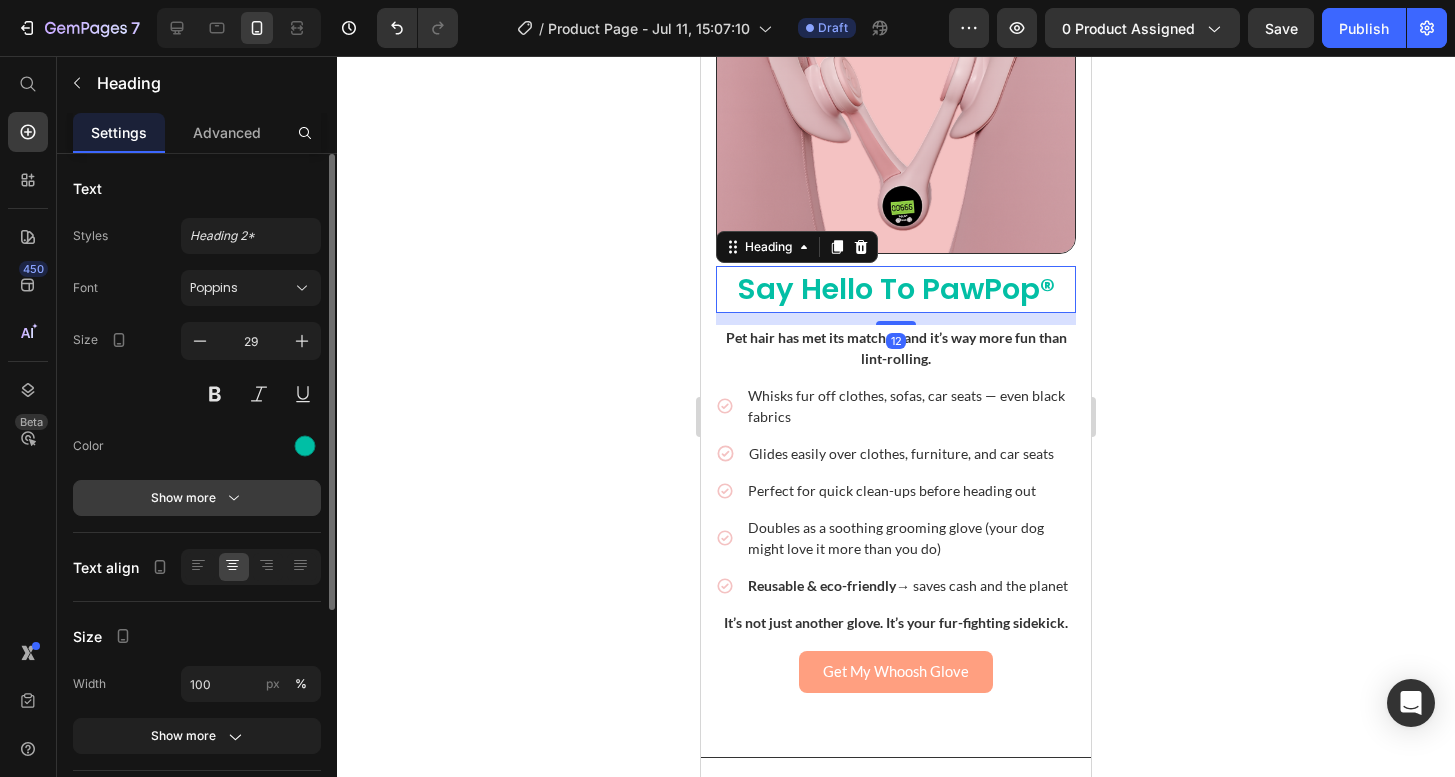 click on "Show more" at bounding box center [197, 498] 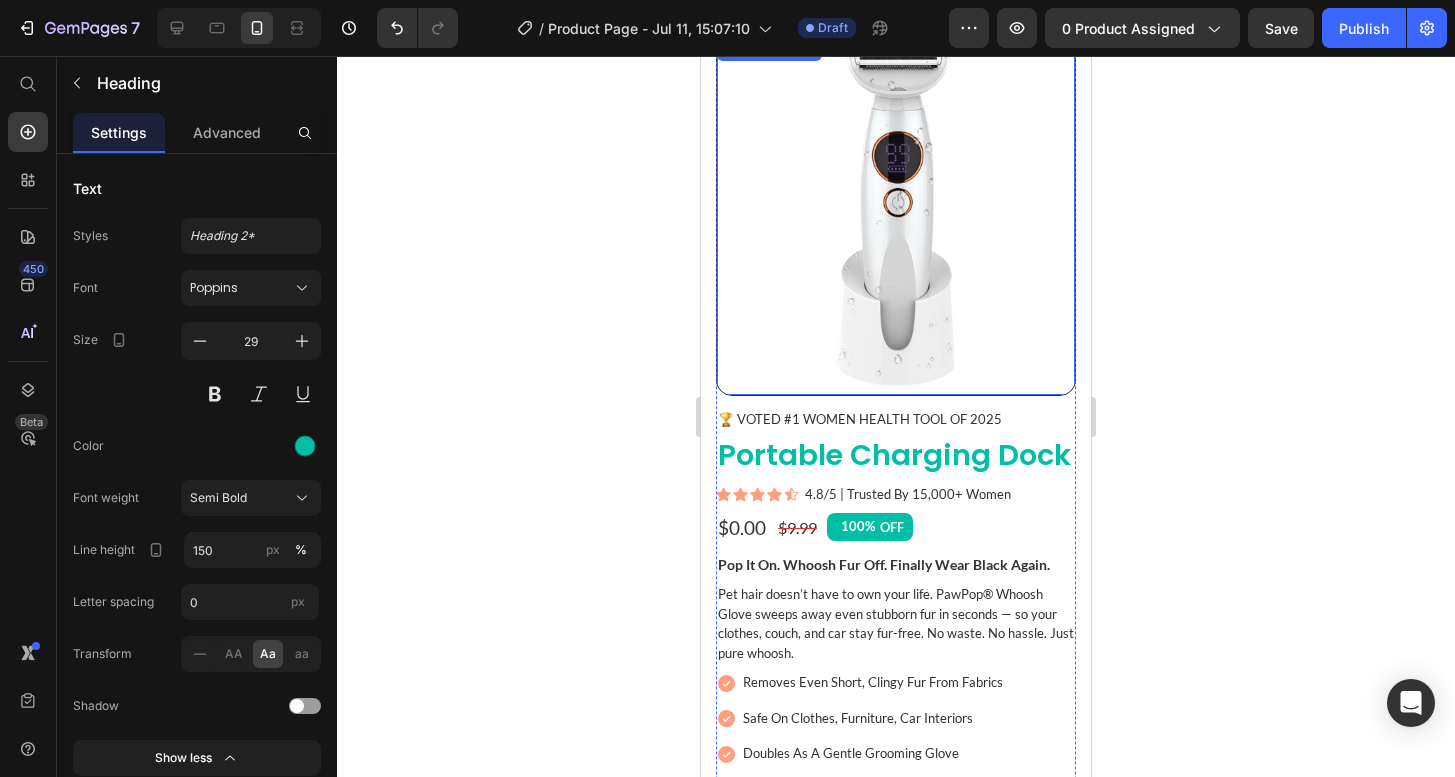 scroll, scrollTop: 151, scrollLeft: 0, axis: vertical 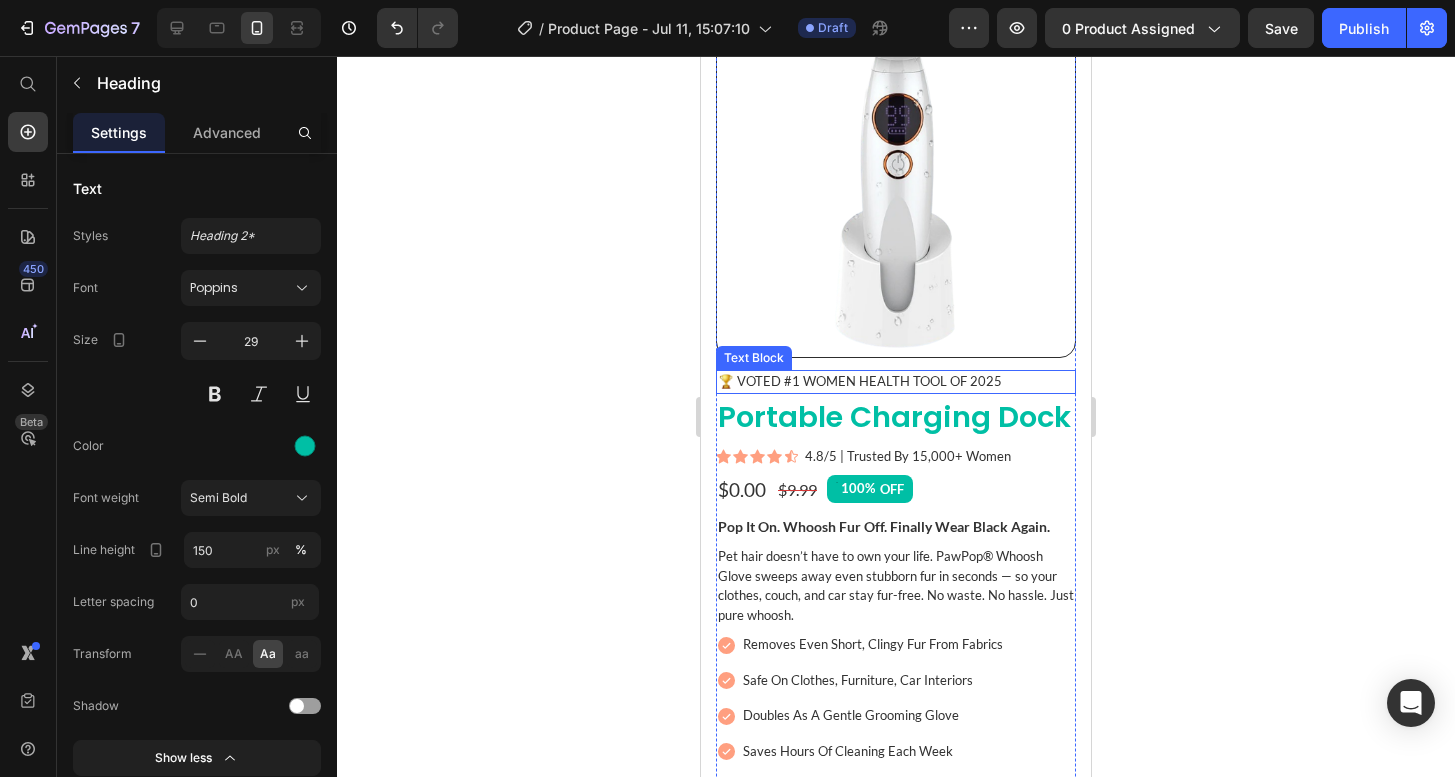 click on "🏆 Voted #1 WOmen Health ToOL of 2025" at bounding box center (896, 382) 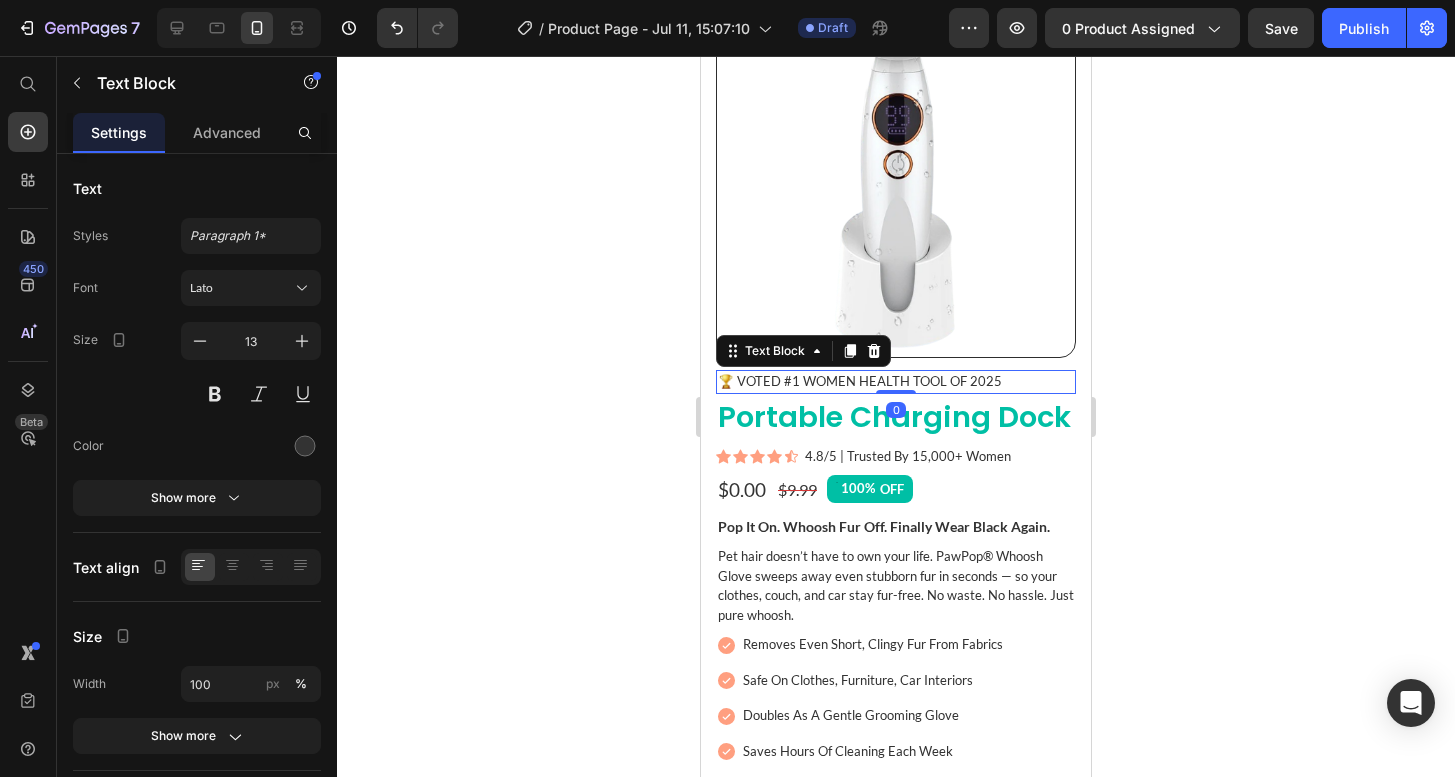 click on "🏆 Voted #1 WOmen Health ToOL of 2025" at bounding box center [896, 382] 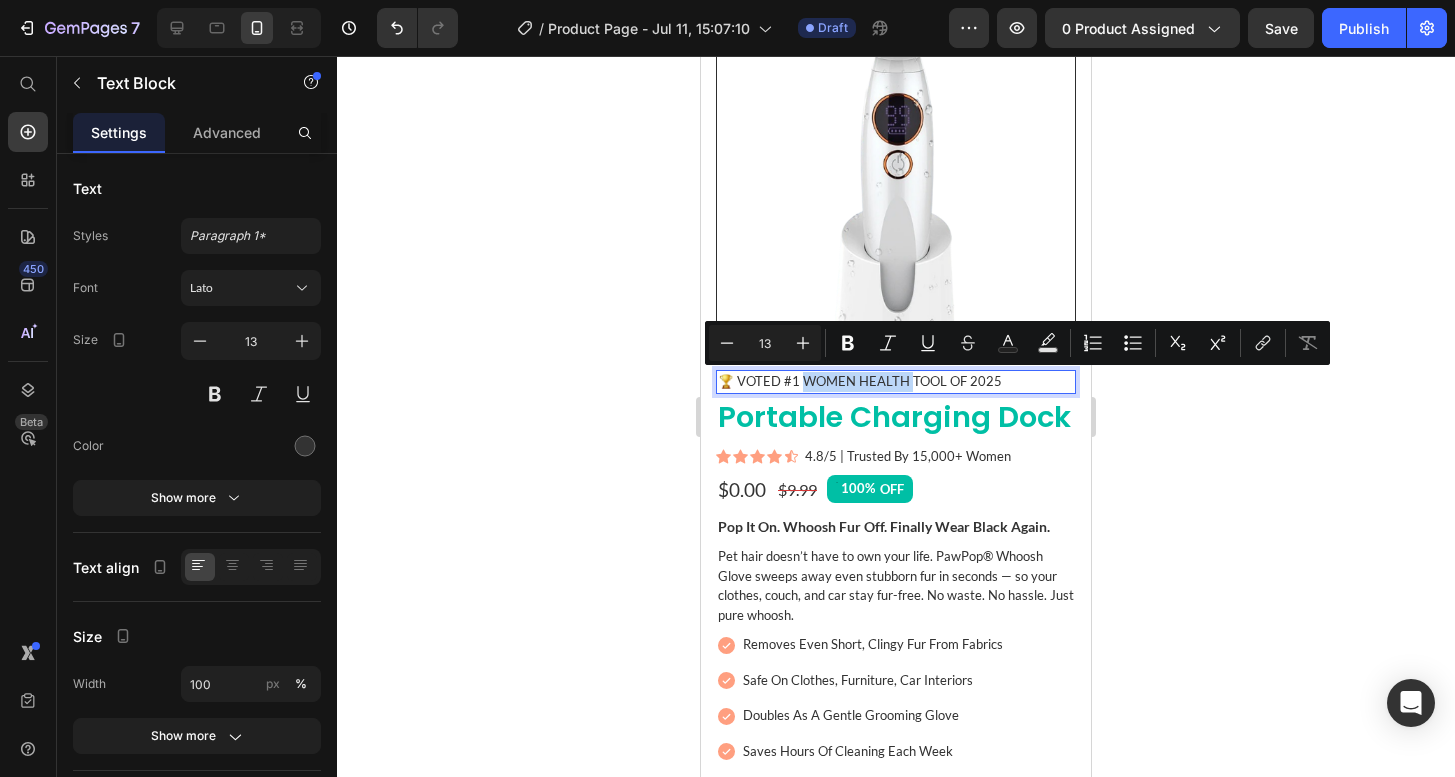 drag, startPoint x: 903, startPoint y: 378, endPoint x: 802, endPoint y: 377, distance: 101.00495 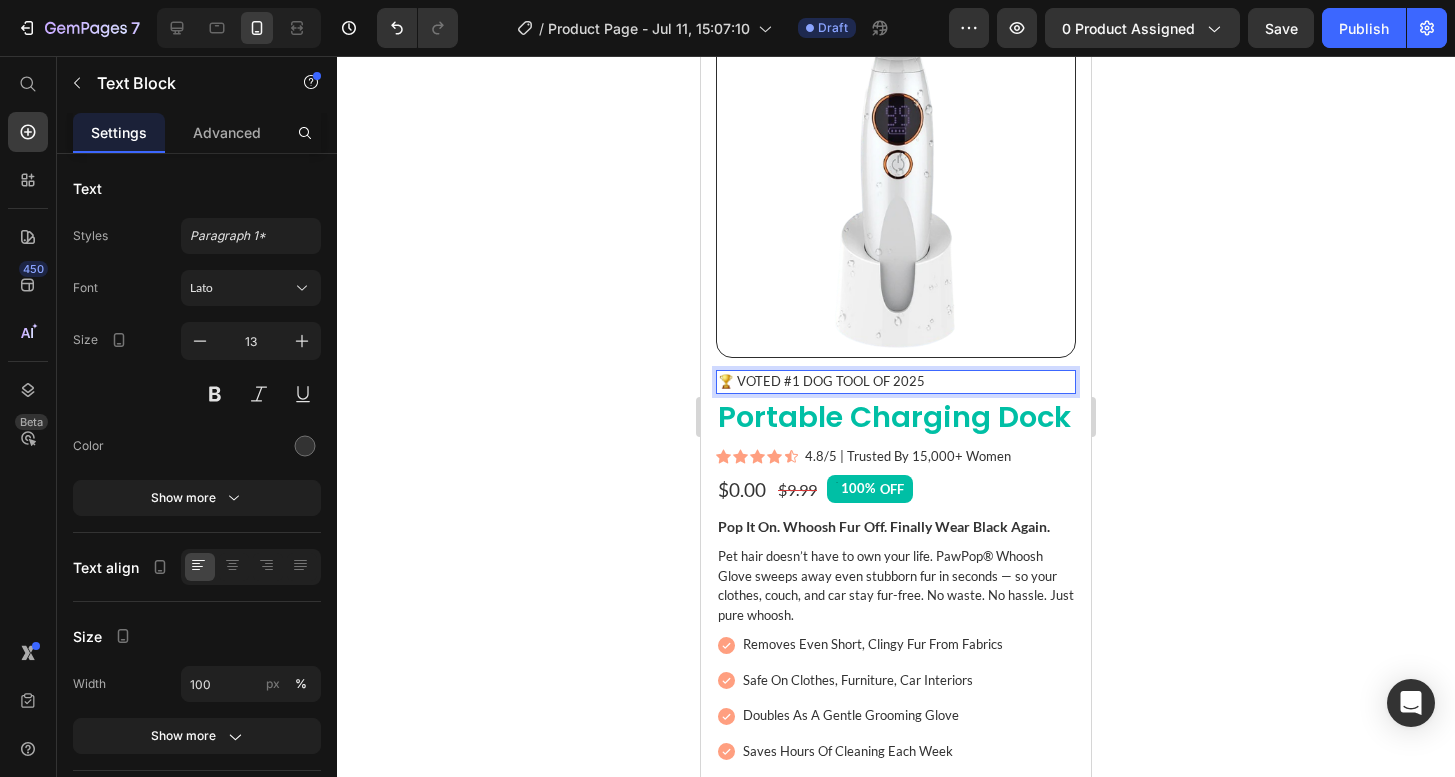 click on "Portable Charging Dock" at bounding box center (896, 418) 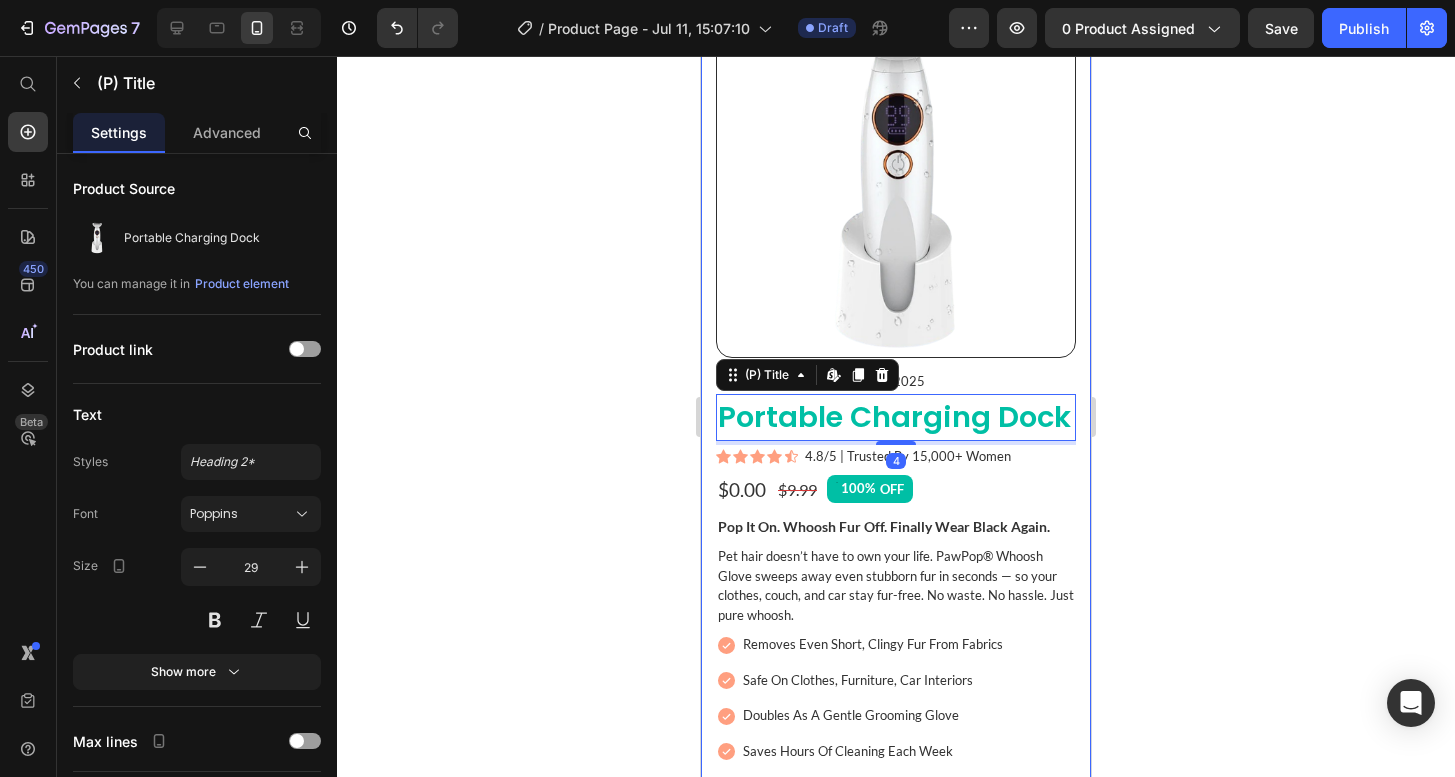 click 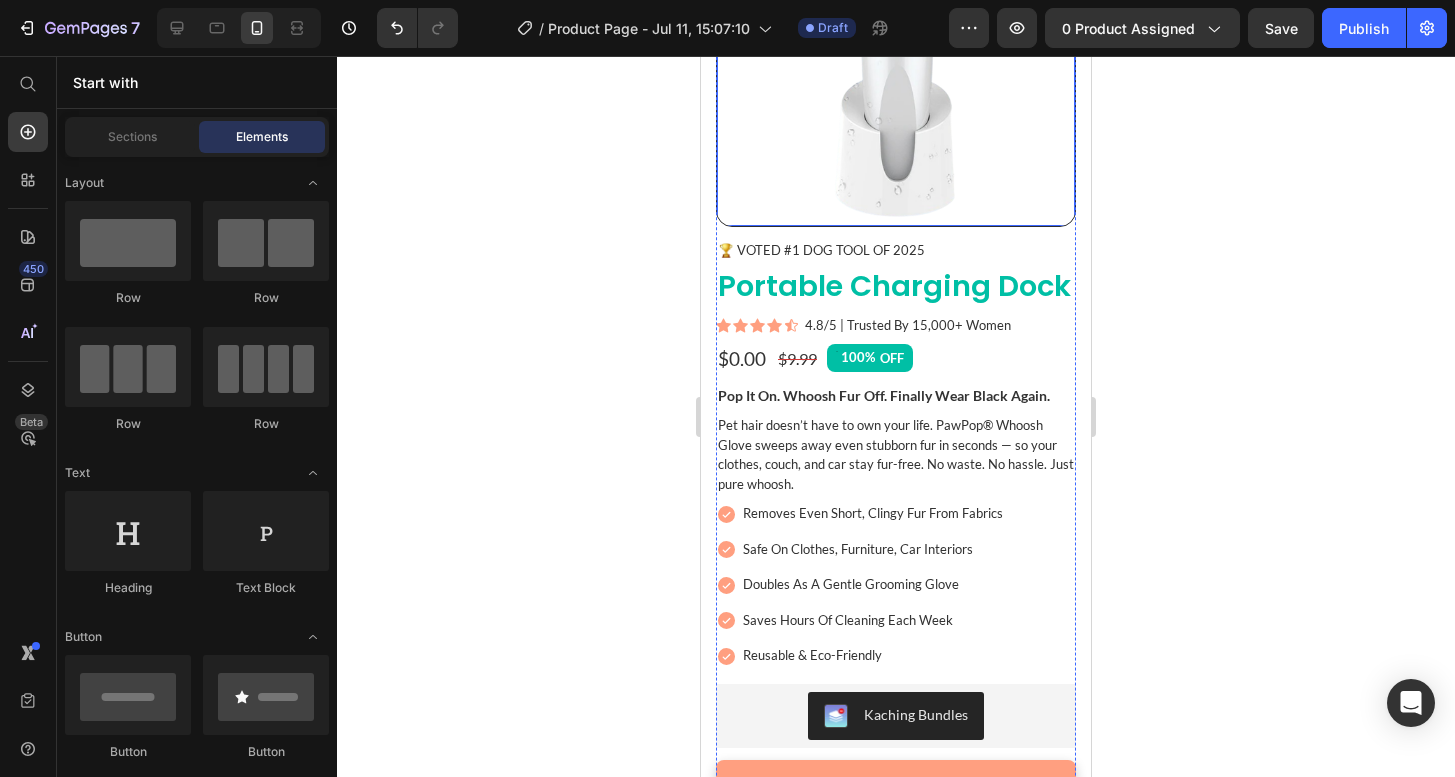 scroll, scrollTop: 286, scrollLeft: 0, axis: vertical 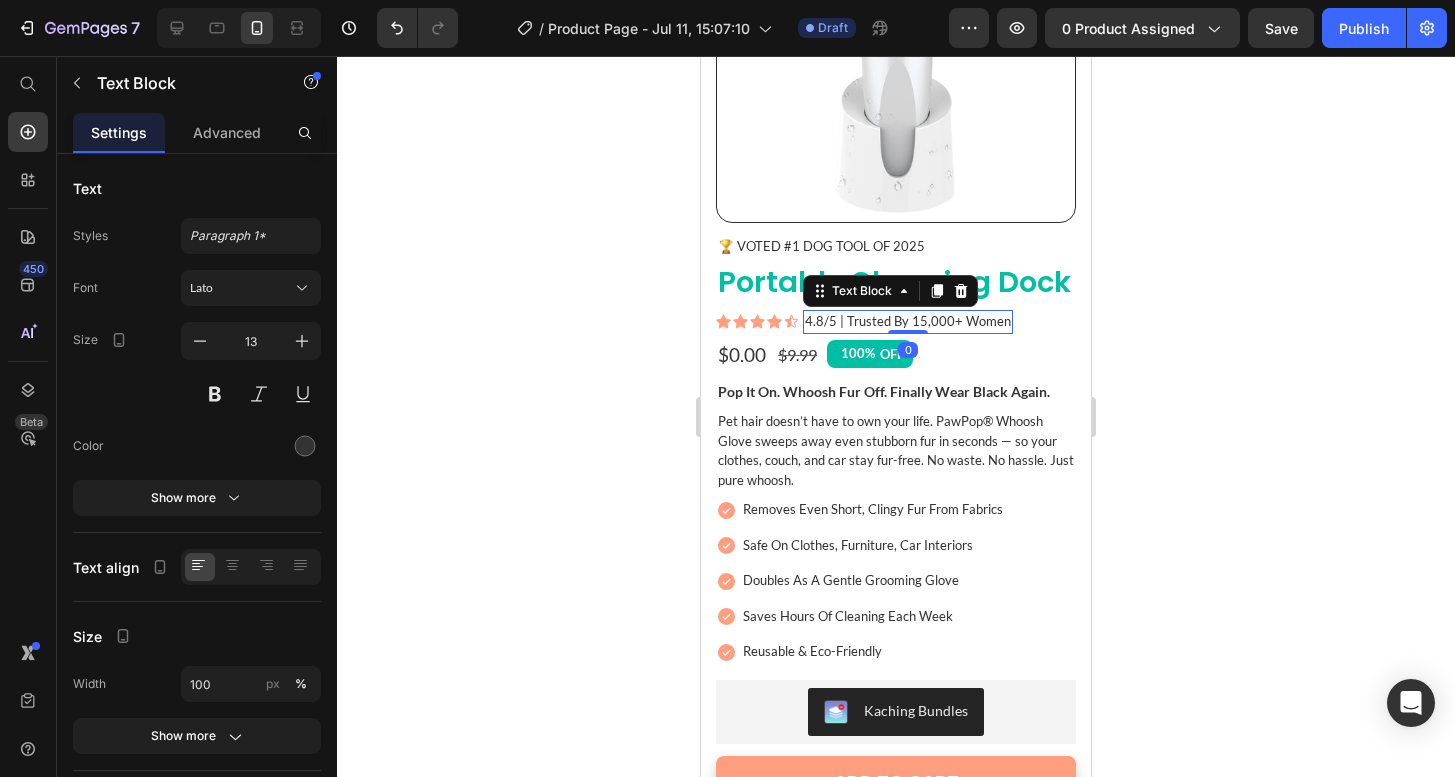 click on "4.8/5 | Trusted by 15,000+ Women" at bounding box center (908, 322) 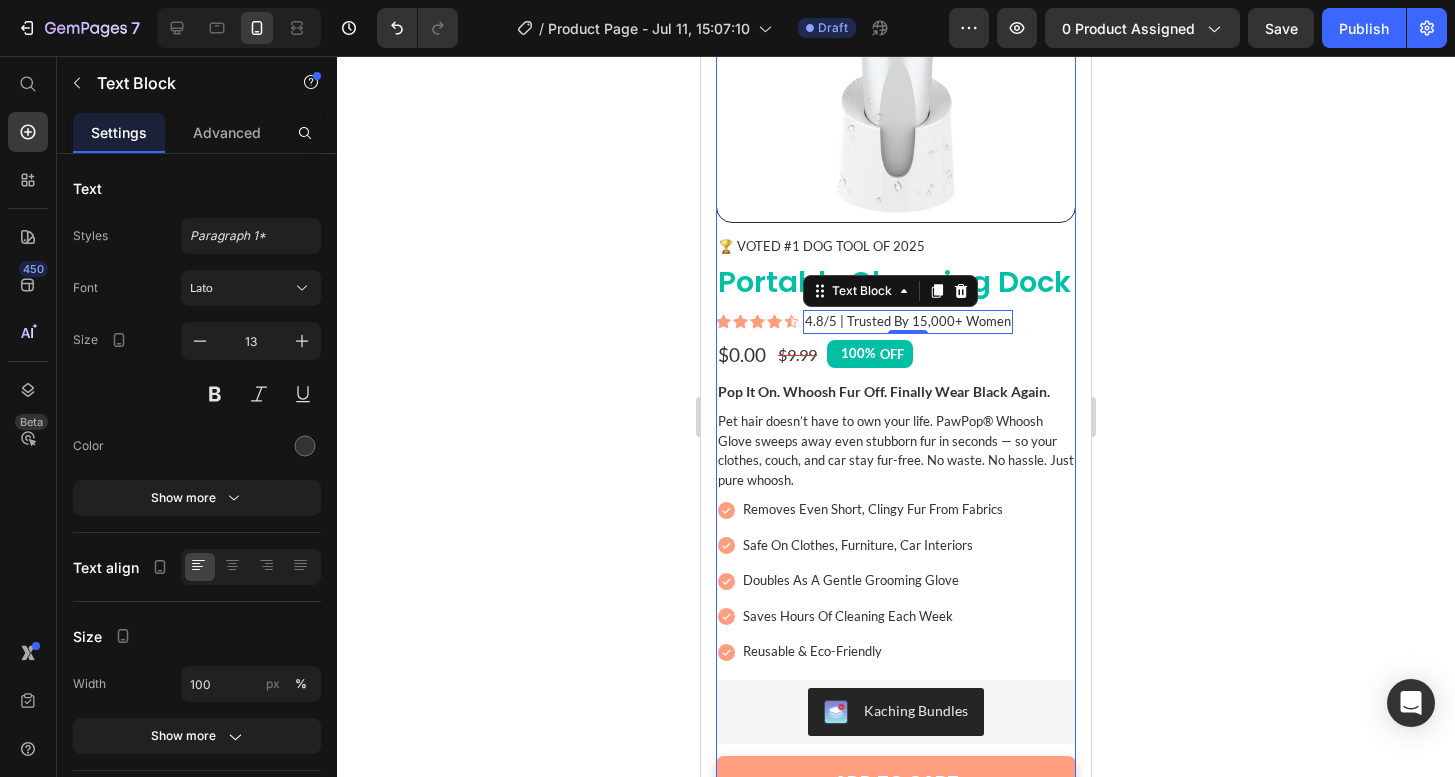 click on "🏆 Voted #1 Dog ToOL of 2025 Text Block Portable Charging Dock (P) Title Icon Icon Icon Icon
Icon Icon List 4.8/5 | Trusted by 15,000+ Women Text Block   0 Row $0.00 Product Price $9.99 Product Price 100% OFF Discount Tag Row Pop It On. Whoosh Fur Off. Finally Wear Black Again. Text Block Pet hair doesn’t have to own your life. PawPop® Whoosh Glove sweeps away even stubborn fur in seconds — so your clothes, couch, and car stay fur-free. No waste. No hassle. Just pure whoosh. Text Block
Icon Removes even short, clingy fur from fabrics Text
Icon Safe on clothes, furniture, car interiors Text
Icon Doubles as a gentle grooming glove Text
Icon Saves hours of cleaning each week Text
Icon Reusable & eco-friendly Text Advanced List Kaching Bundles Kaching Bundles ADD TO CART Add to Cart 30-Day Fur-Free Home Guarantee Item List Image Image Camilla T. Text Block Icon Icon Icon Icon
Icon Icon List Row" at bounding box center (896, 771) 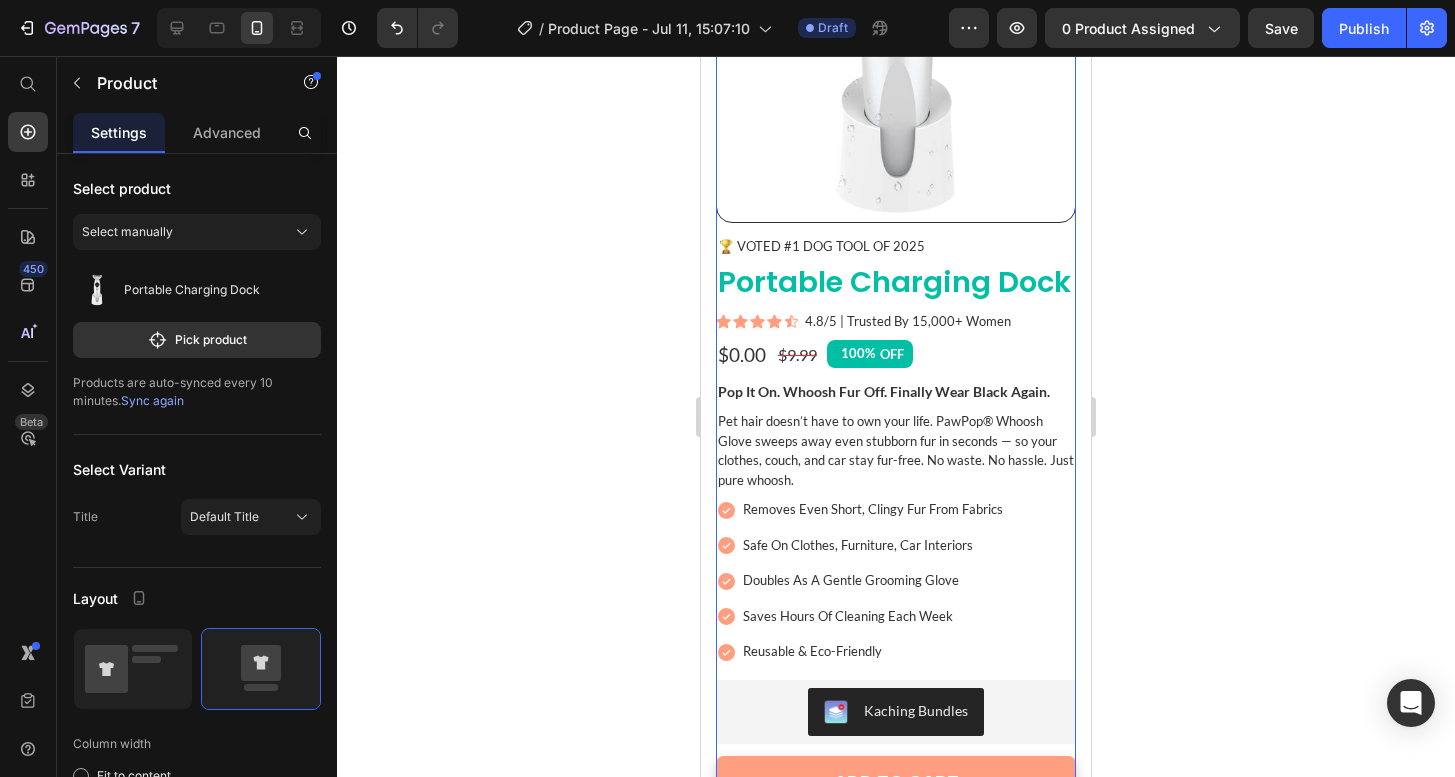 click 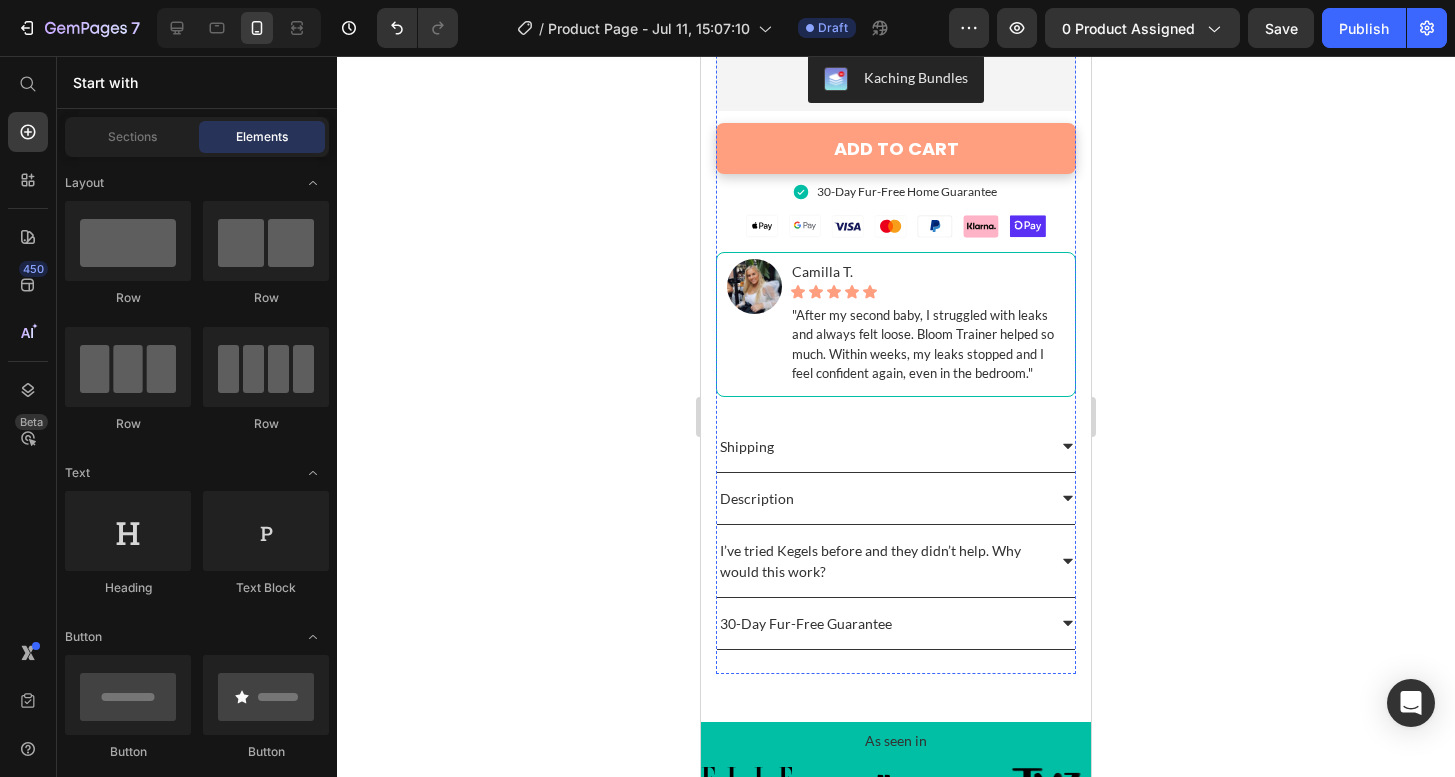 scroll, scrollTop: 1084, scrollLeft: 0, axis: vertical 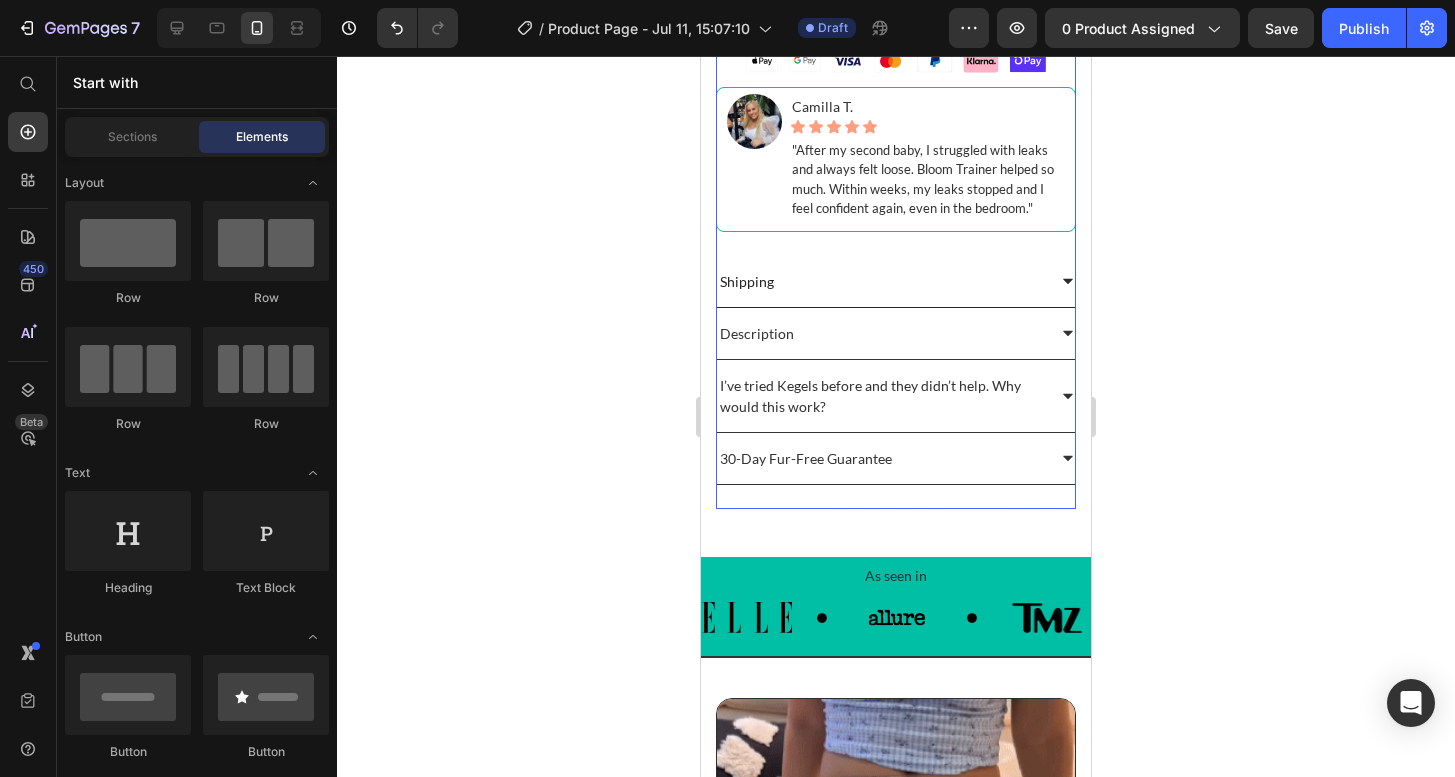 click on "Shipping" at bounding box center [896, 282] 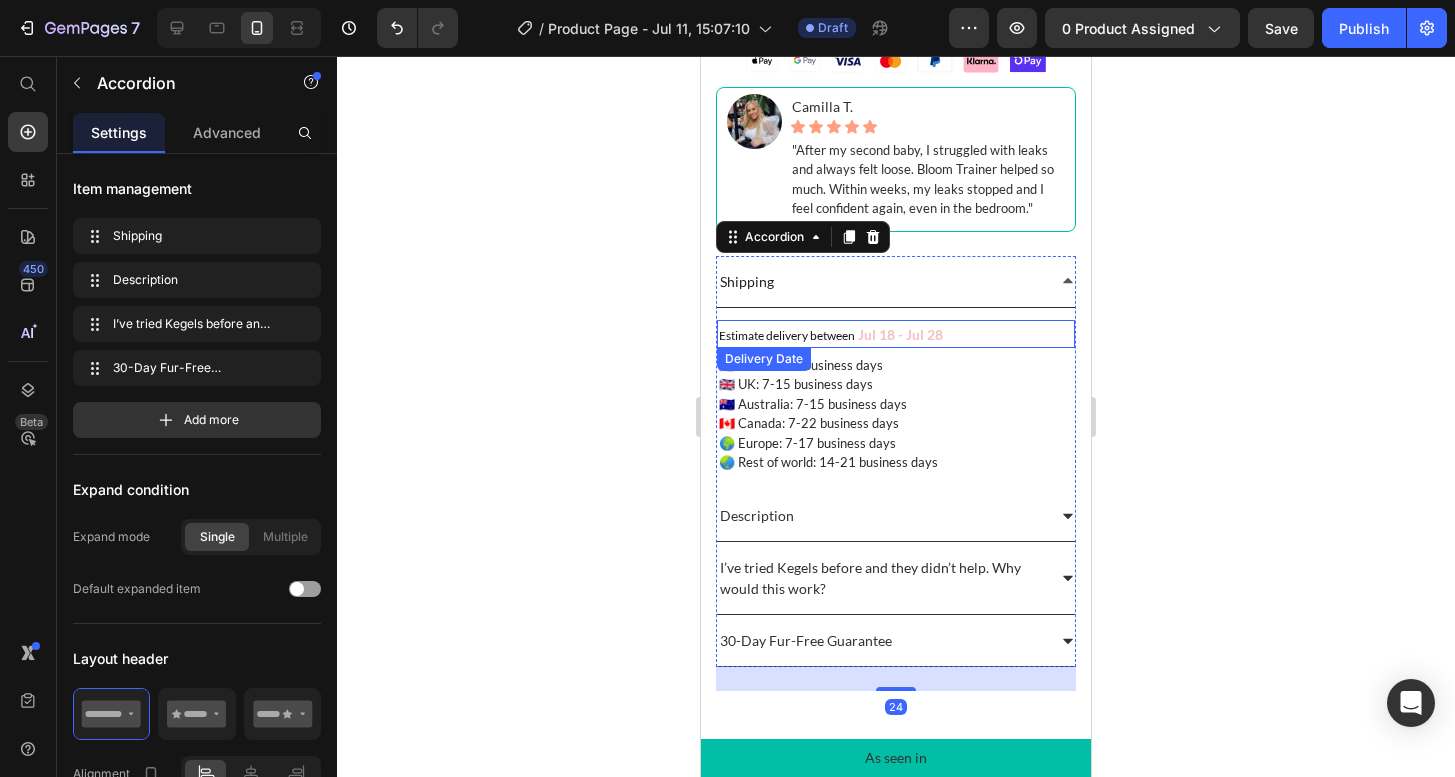 click on "Jul 18 - Jul 28" at bounding box center (900, 334) 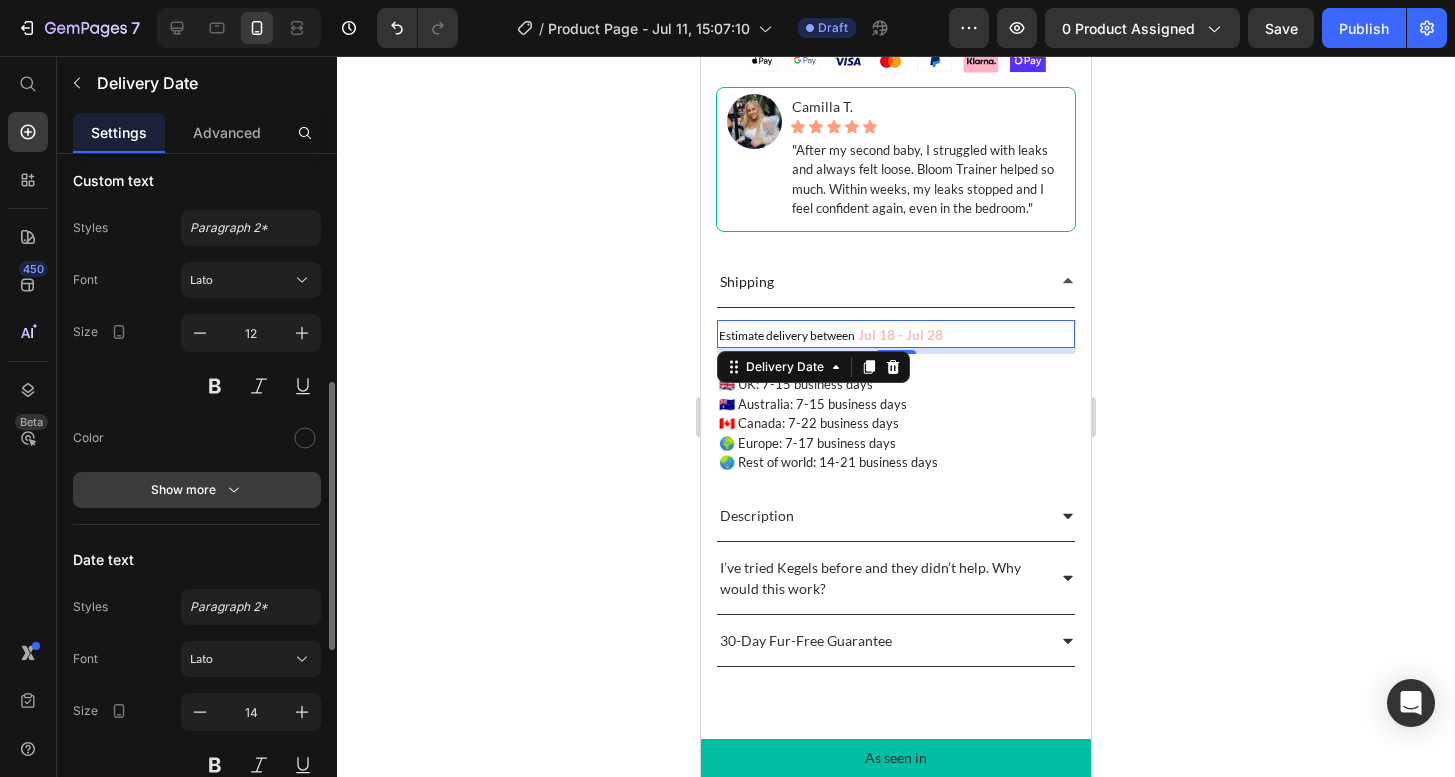 click on "Show more" at bounding box center (197, 490) 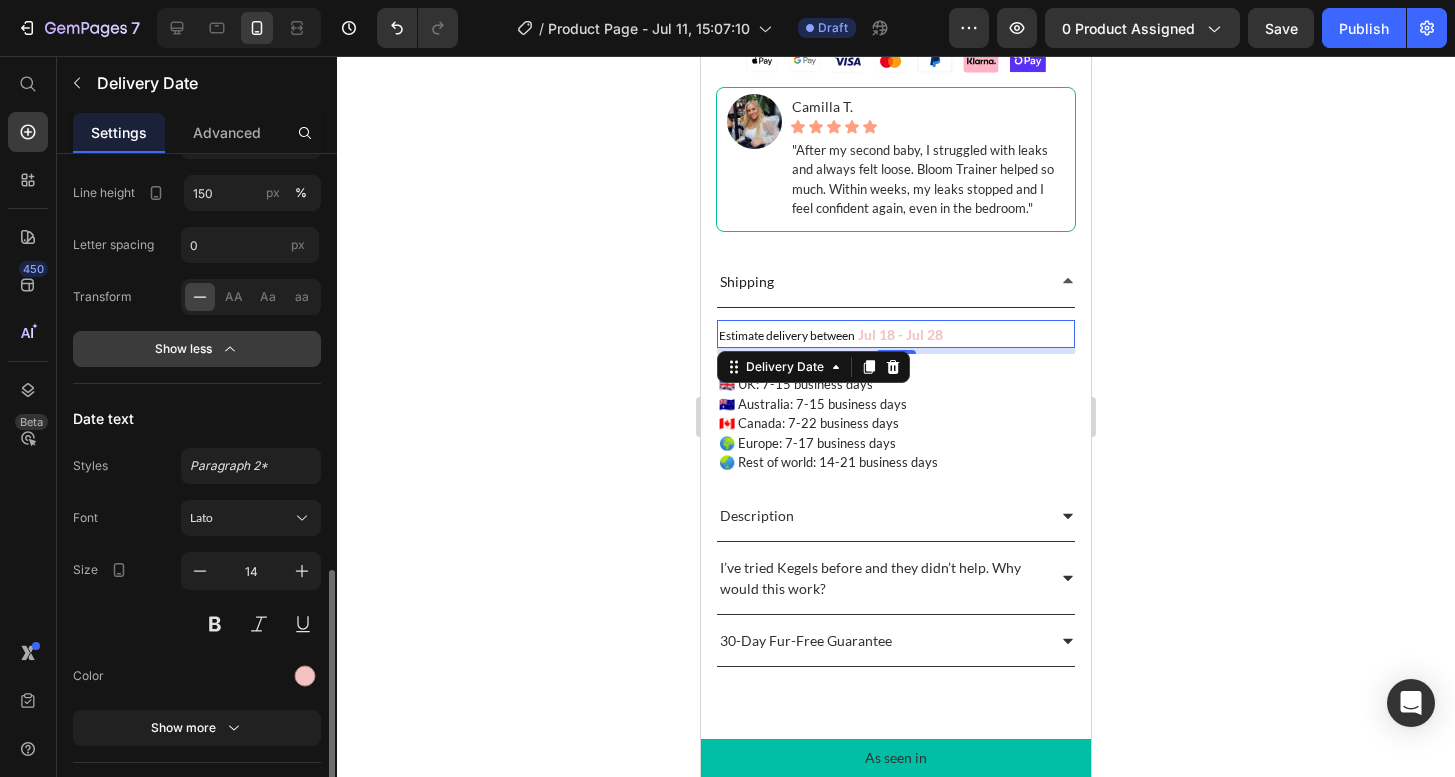 scroll, scrollTop: 1005, scrollLeft: 0, axis: vertical 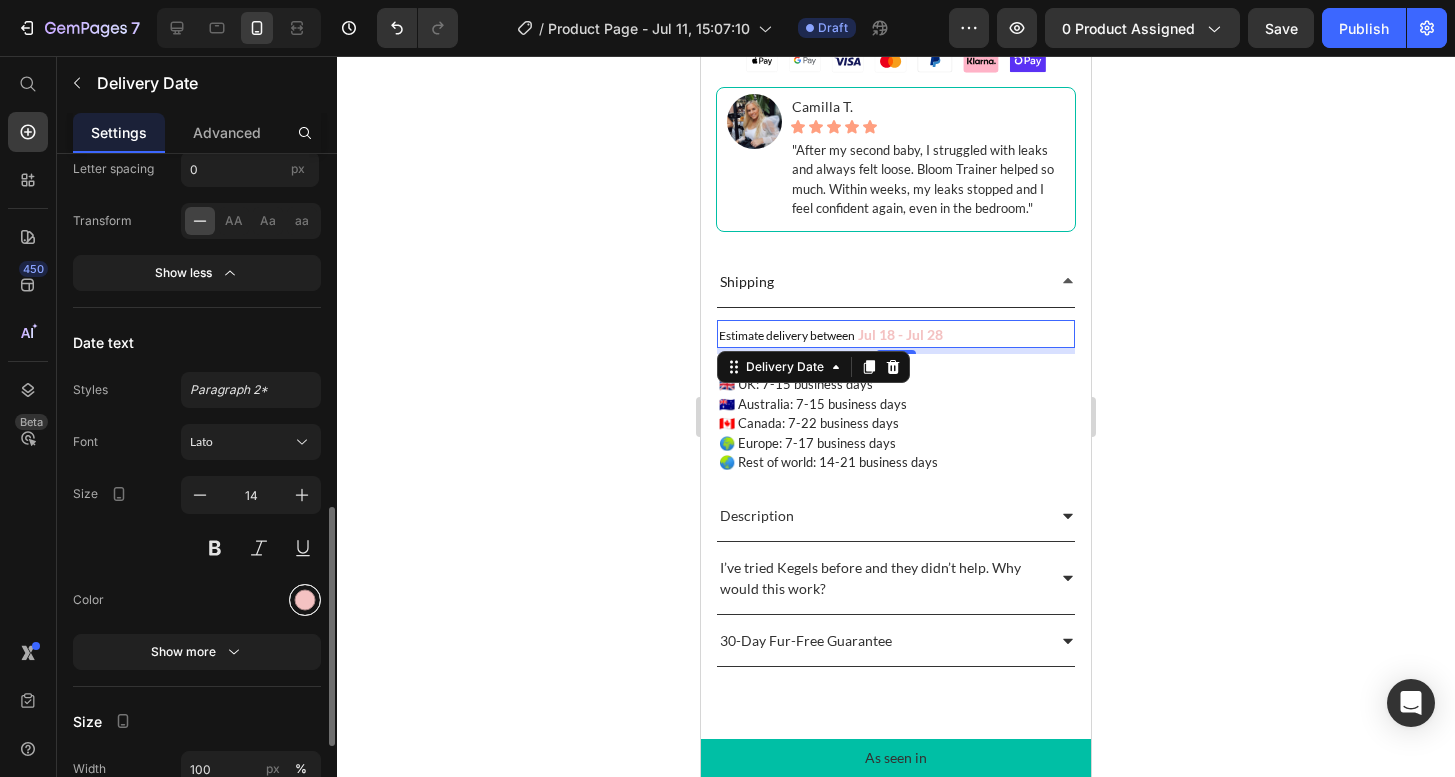 click at bounding box center [305, 600] 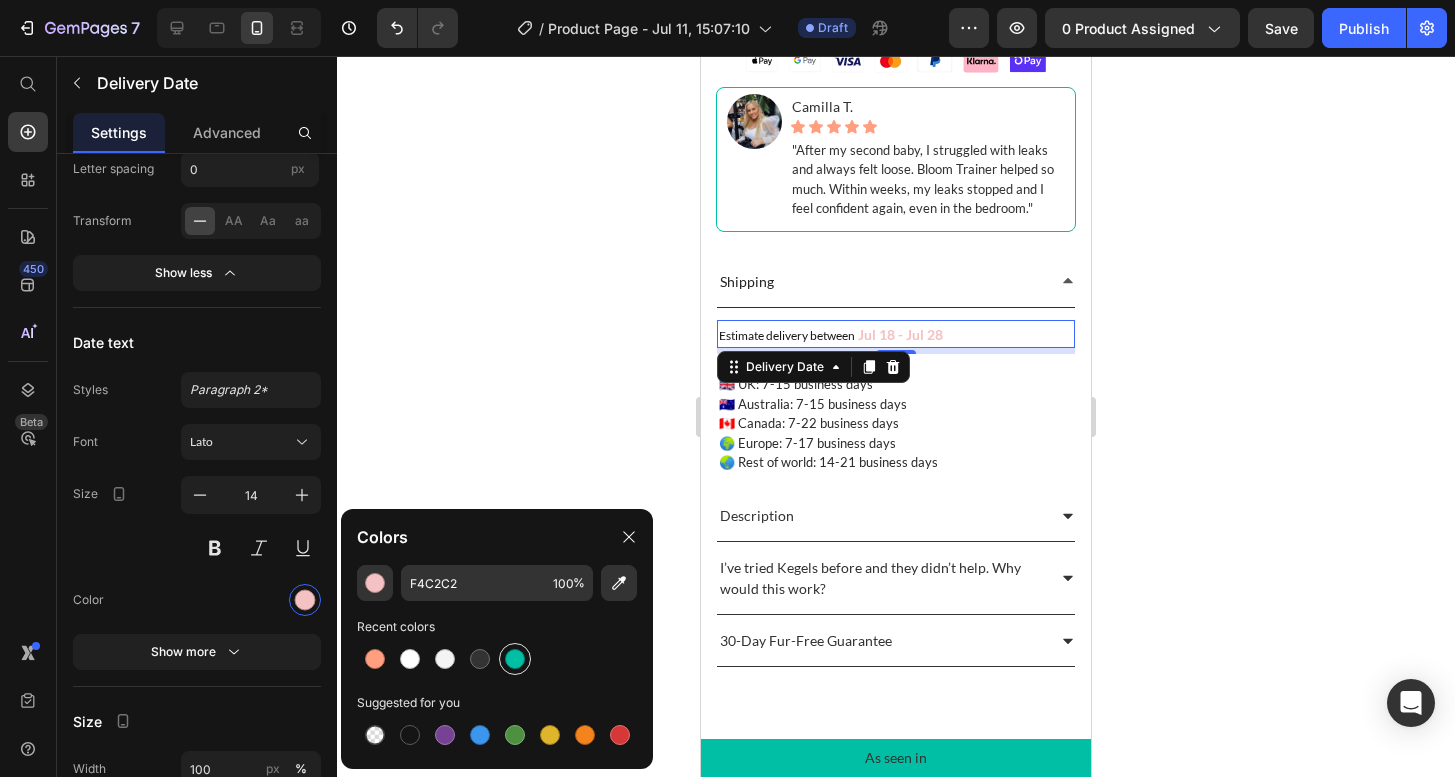 click at bounding box center [515, 659] 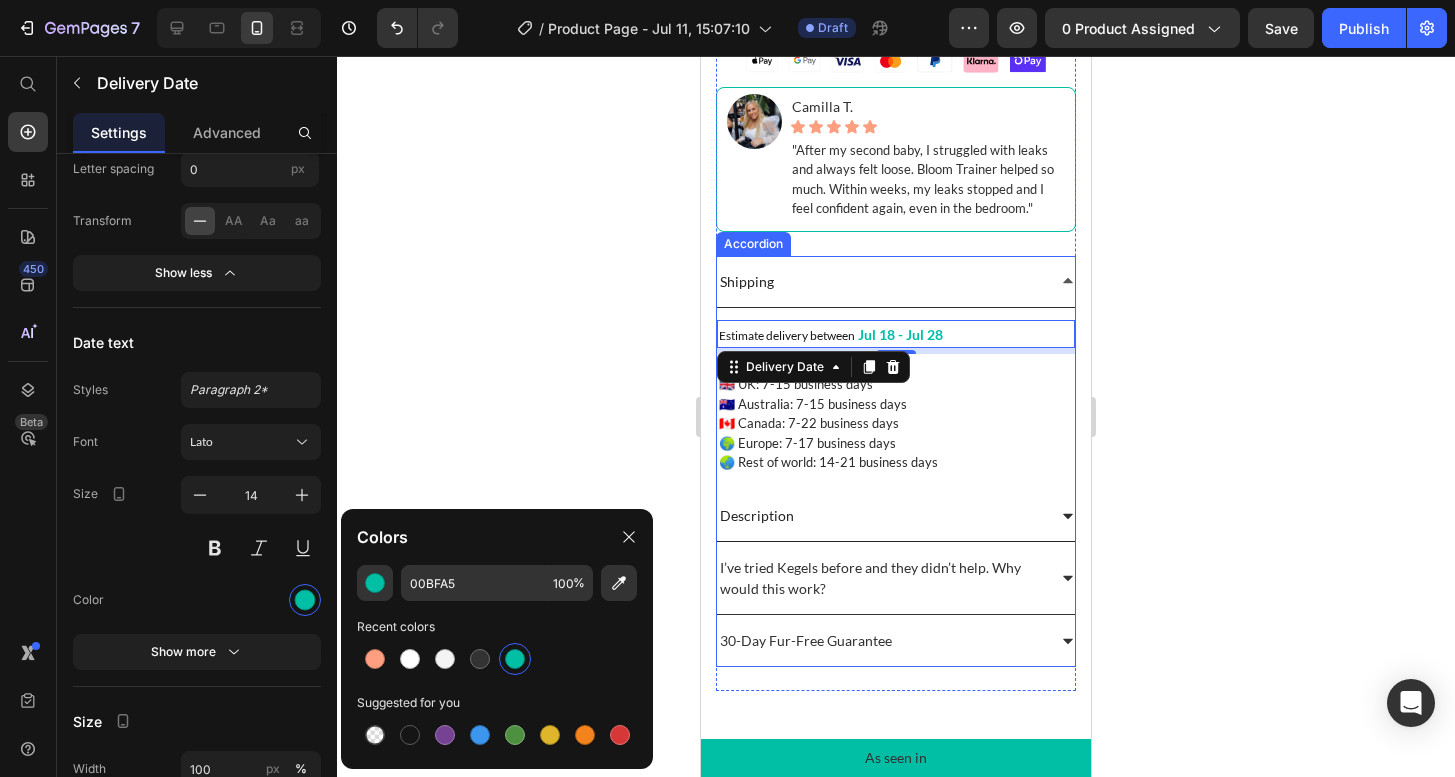click on "Description" at bounding box center [881, 515] 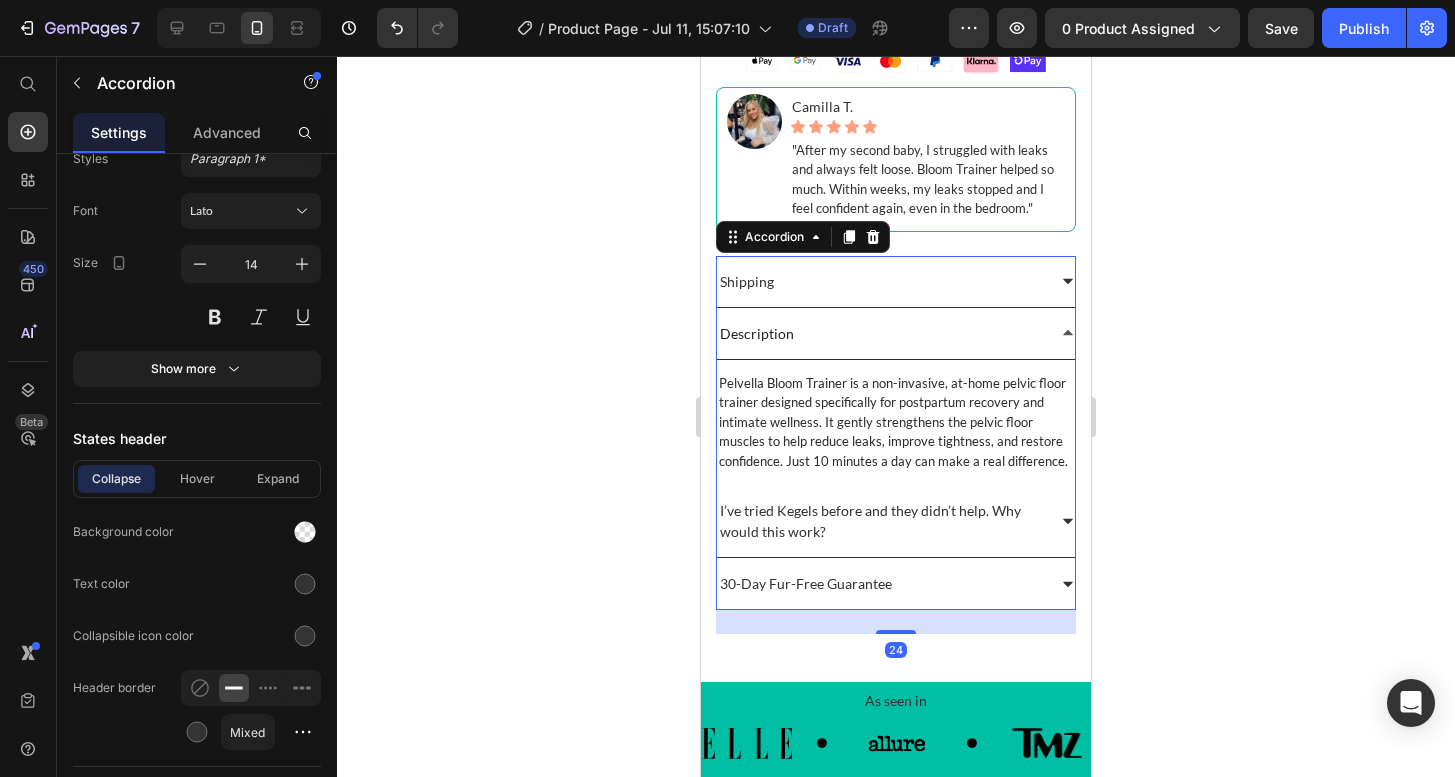 scroll, scrollTop: 0, scrollLeft: 0, axis: both 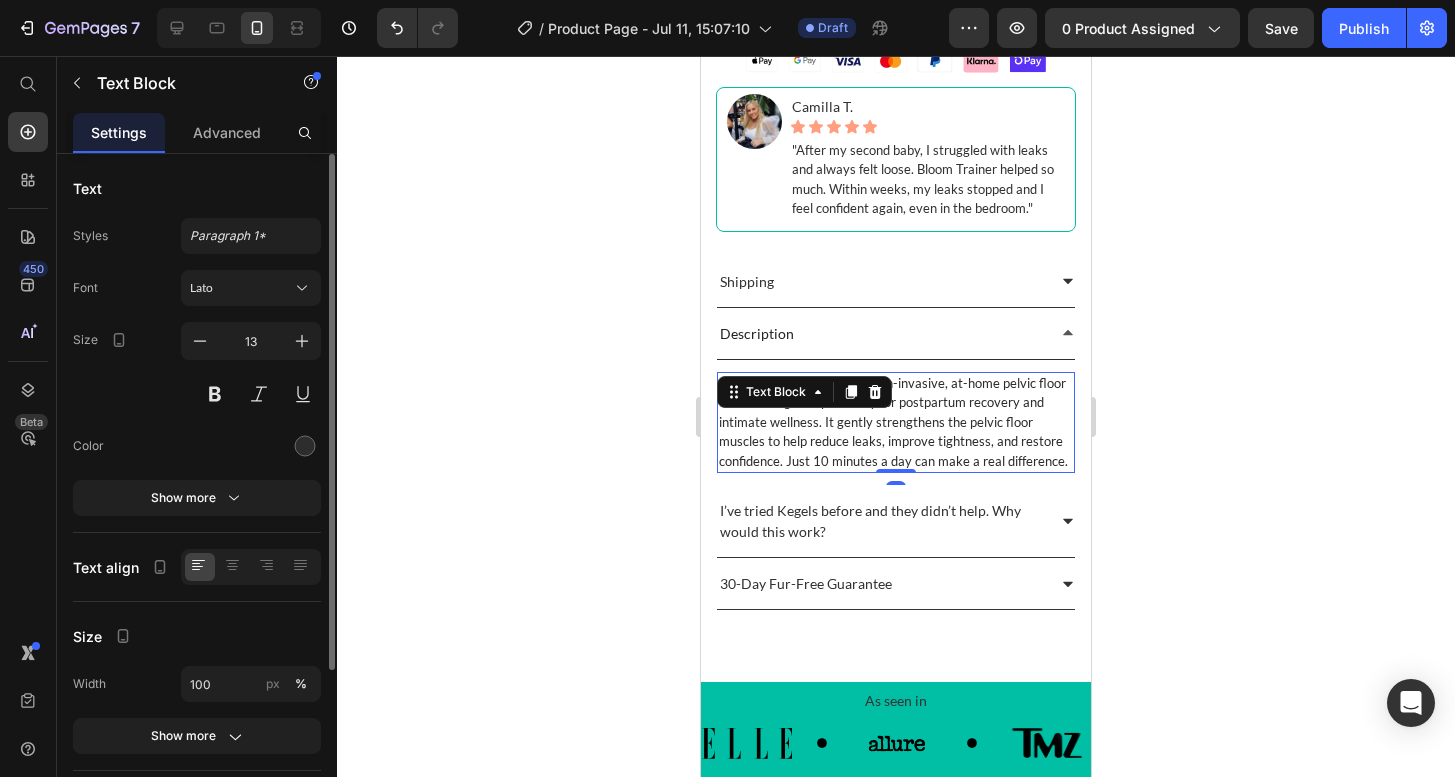 click on "Pelvella Bloom Trainer is a non-invasive, at-home pelvic floor trainer designed specifically for postpartum recovery and intimate wellness. It gently strengthens the pelvic floor muscles to help reduce leaks, improve tightness, and restore confidence. Just 10 minutes a day can make a real difference." at bounding box center (896, 423) 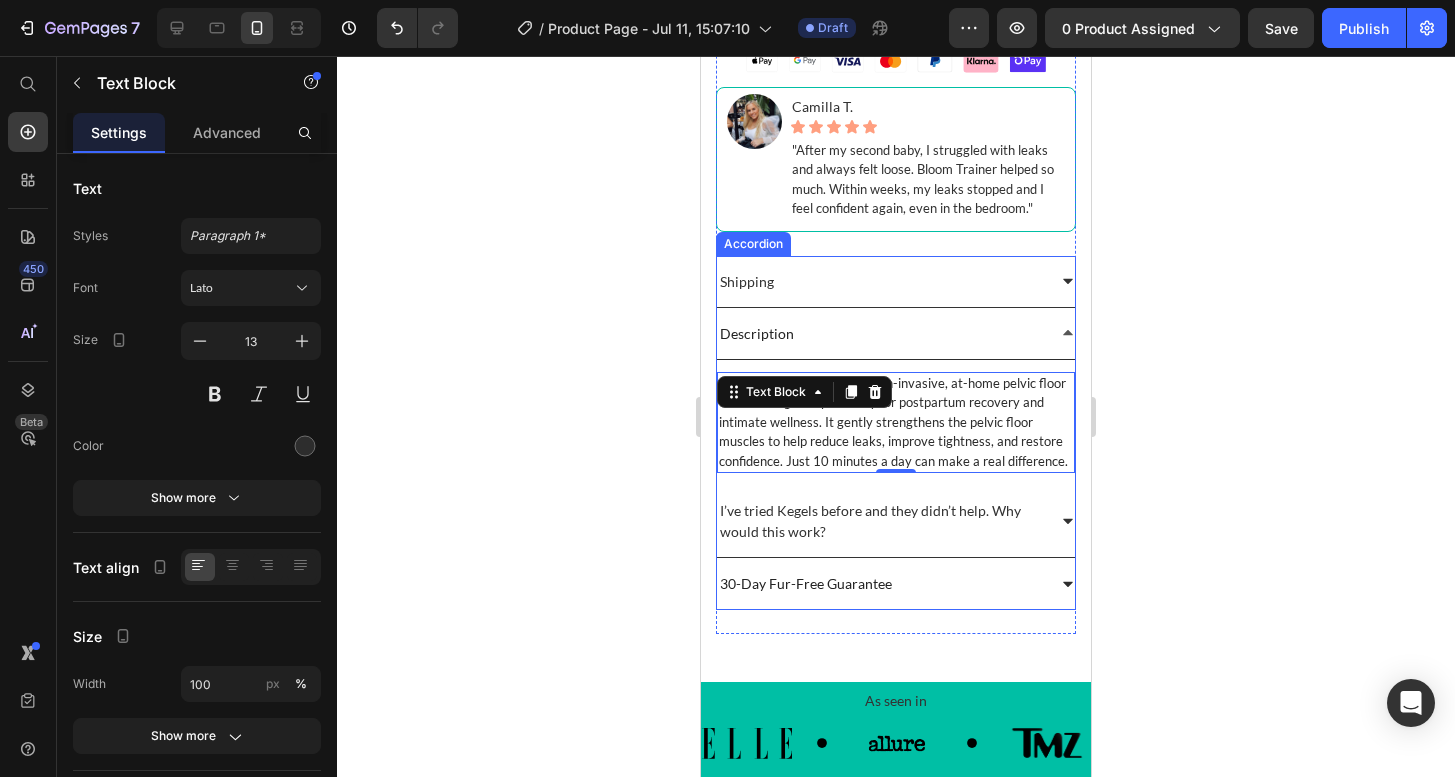 click on "30-Day Fur-Free Guarantee" at bounding box center (881, 583) 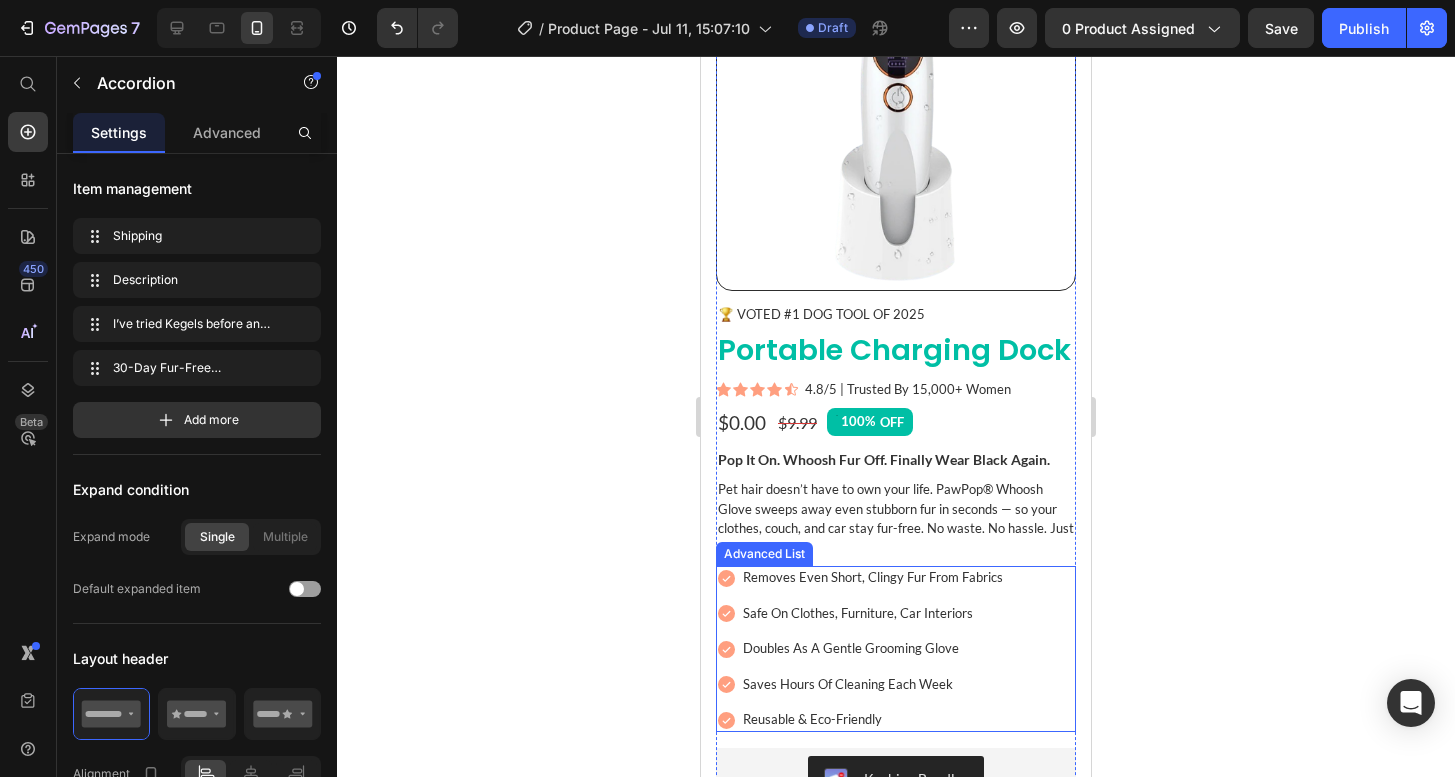 scroll, scrollTop: 167, scrollLeft: 0, axis: vertical 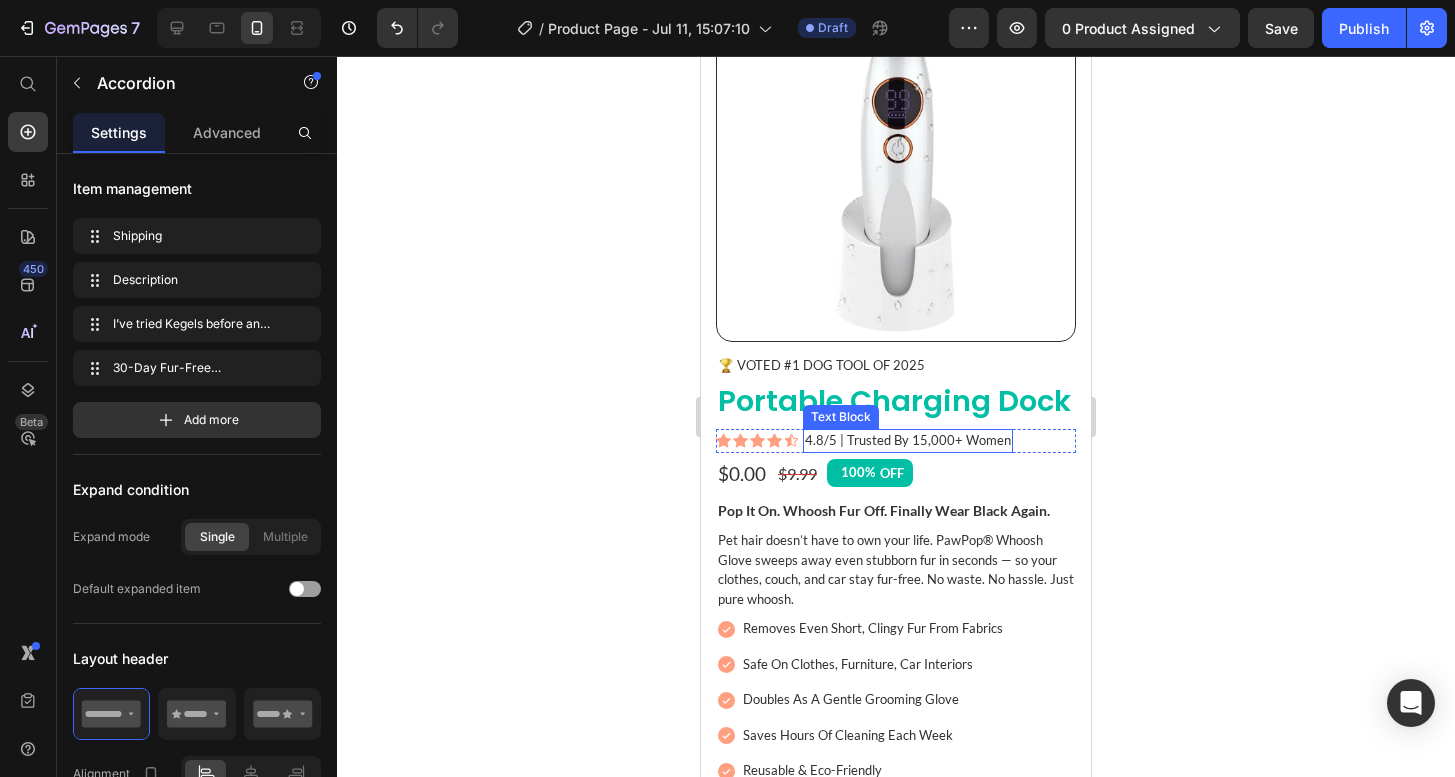 click on "4.8/5 | Trusted by 15,000+ Women" at bounding box center [908, 441] 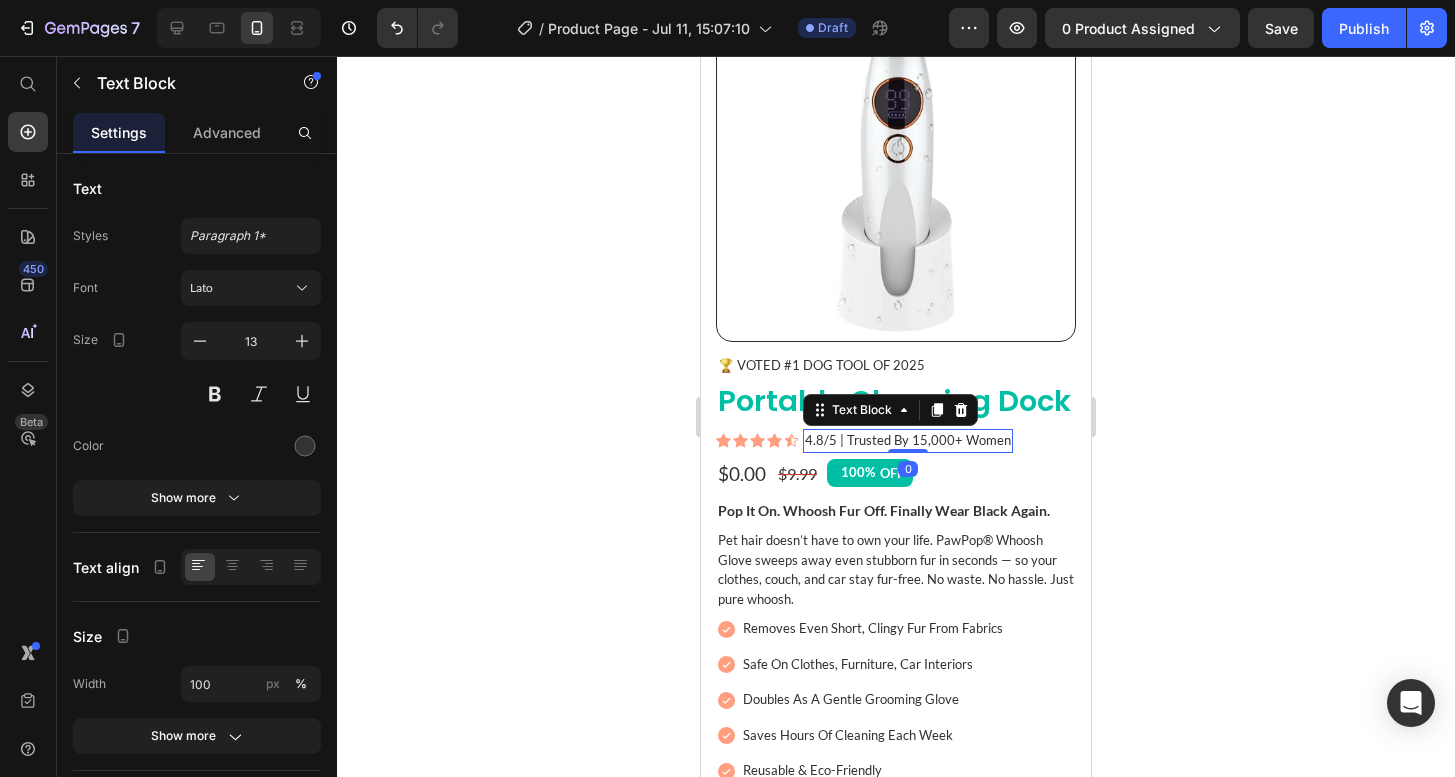 click on "4.8/5 | Trusted by 15,000+ Women" at bounding box center (908, 441) 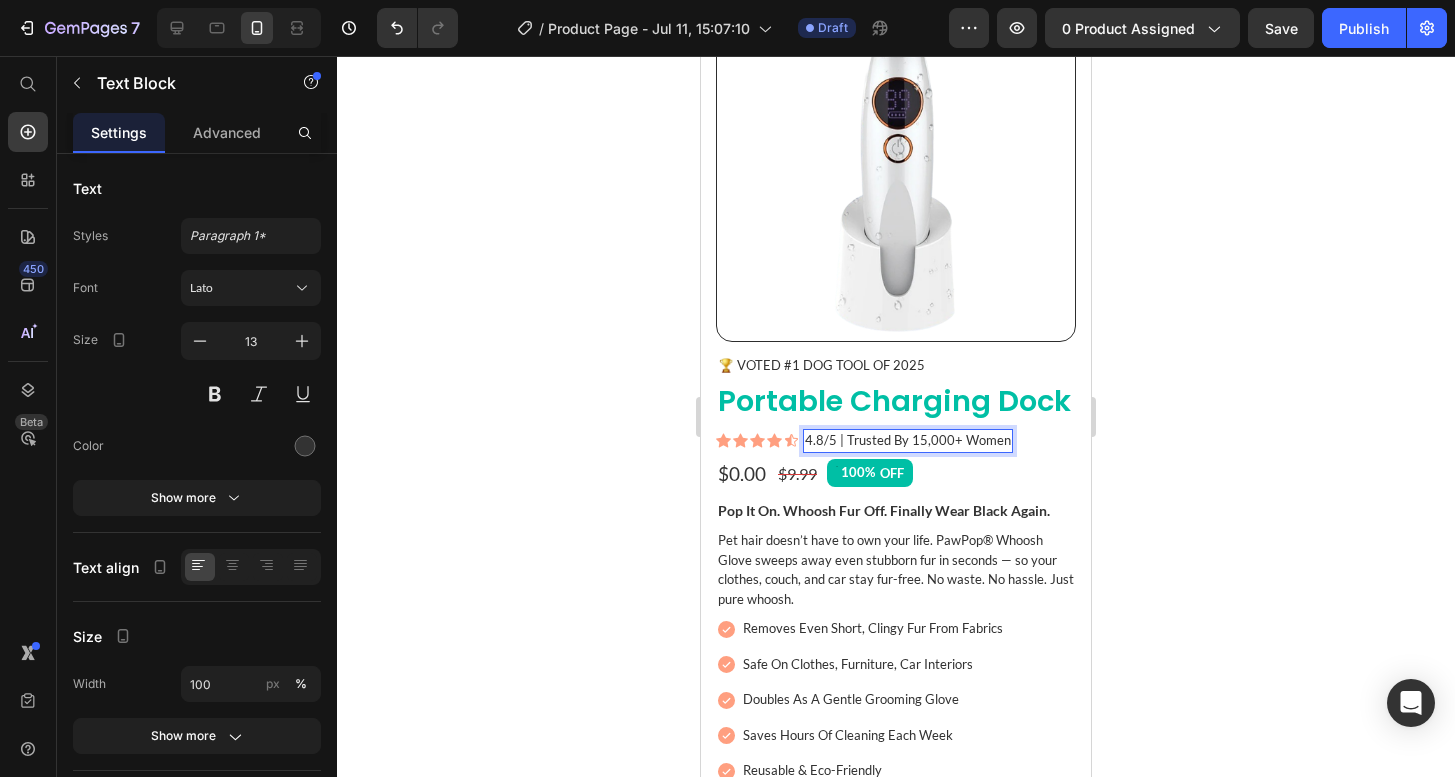 click on "4.8/5 | Trusted by 15,000+ Women" at bounding box center [908, 441] 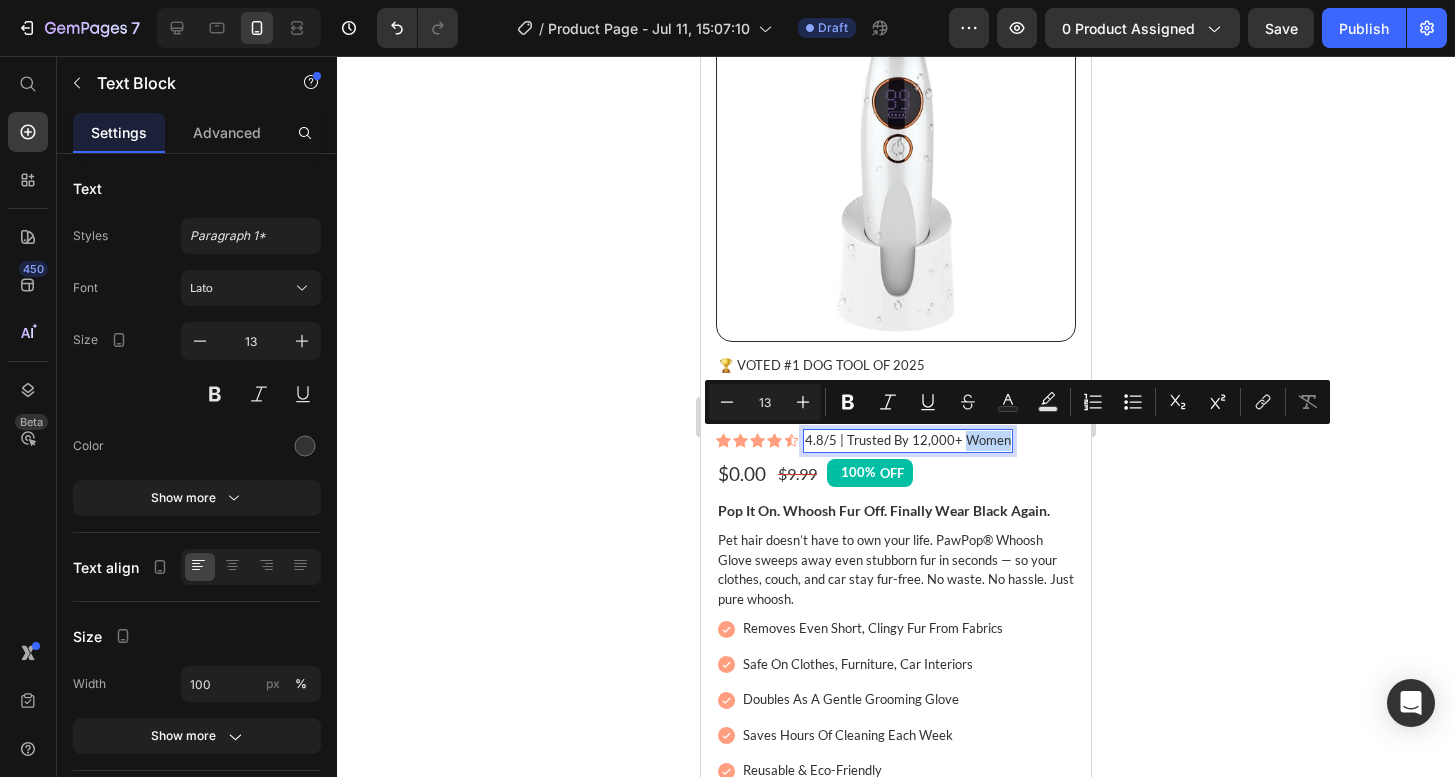 drag, startPoint x: 1001, startPoint y: 437, endPoint x: 961, endPoint y: 437, distance: 40 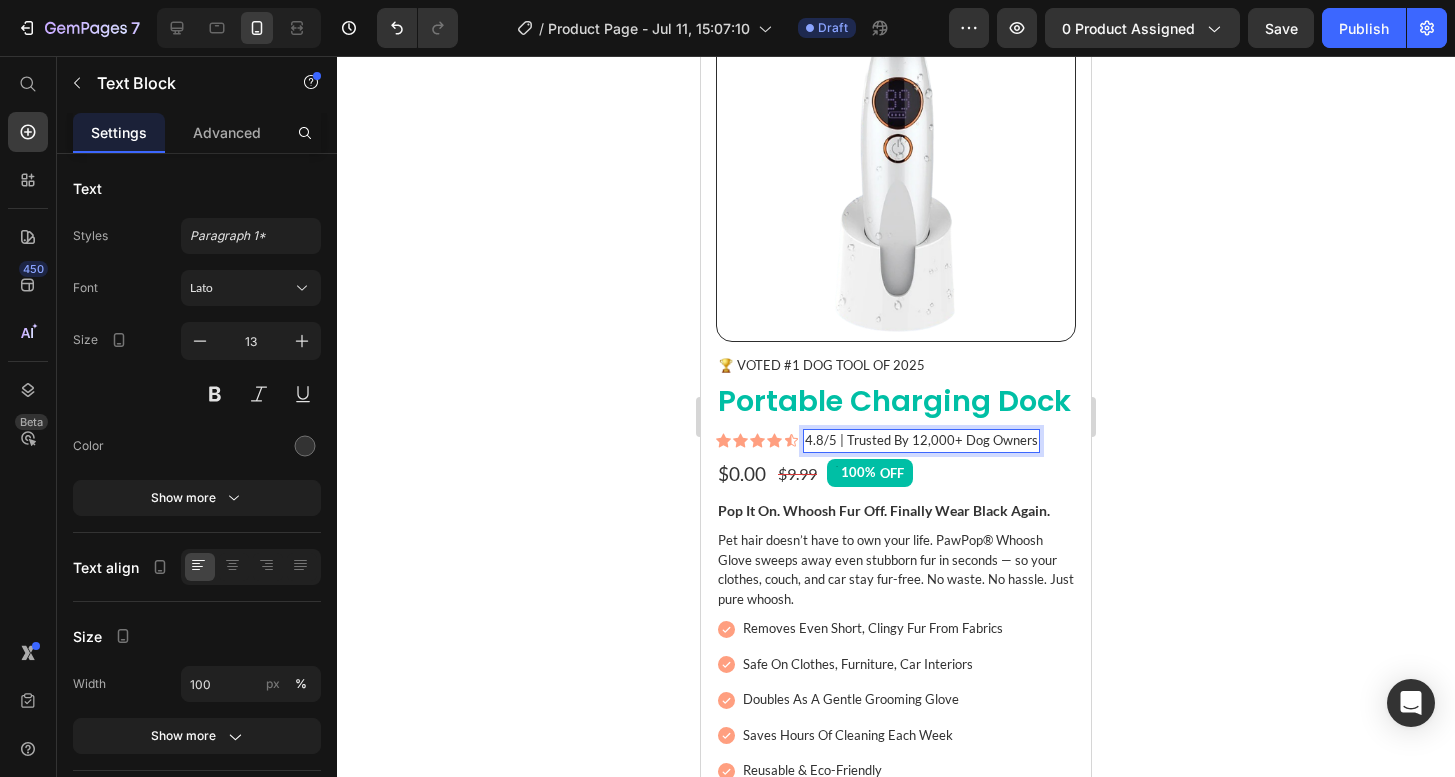 click 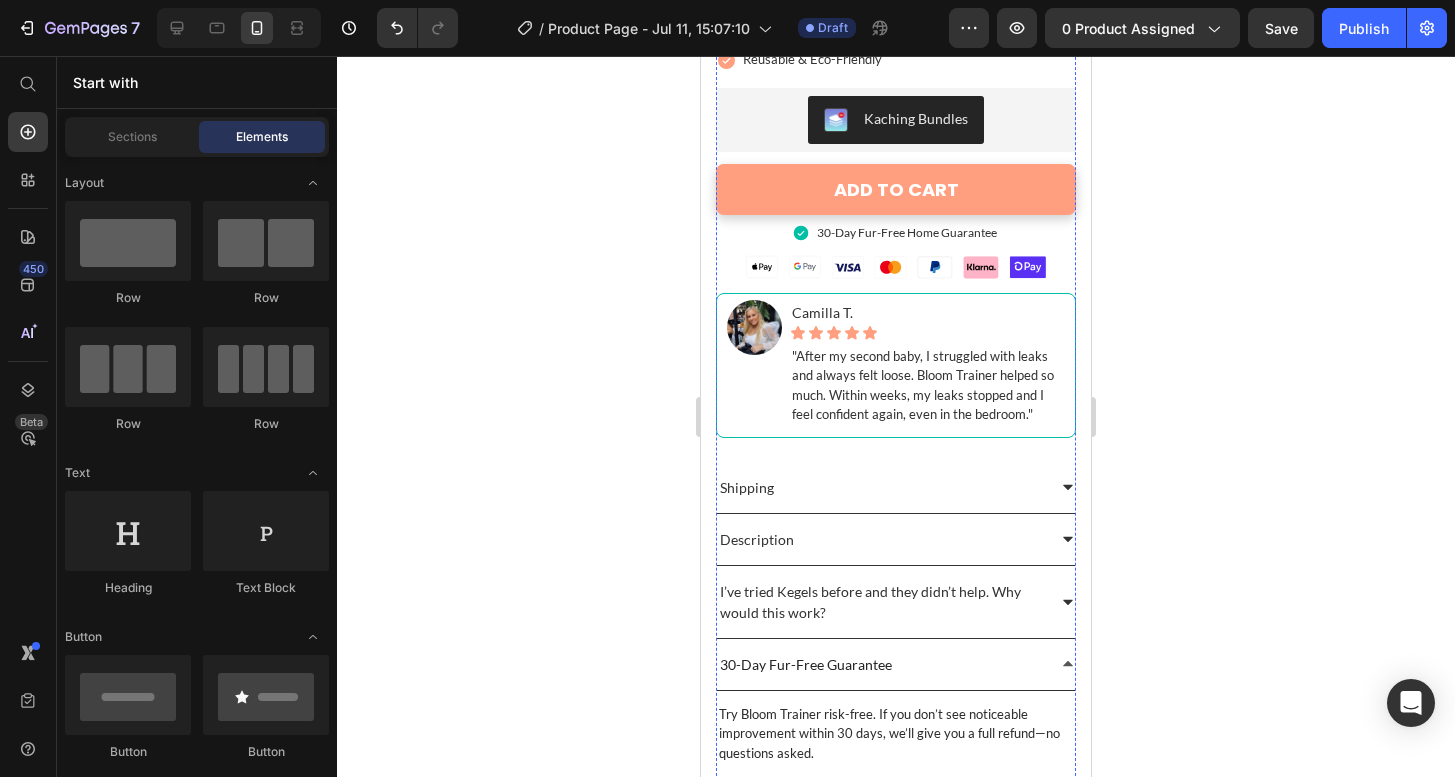 scroll, scrollTop: 967, scrollLeft: 0, axis: vertical 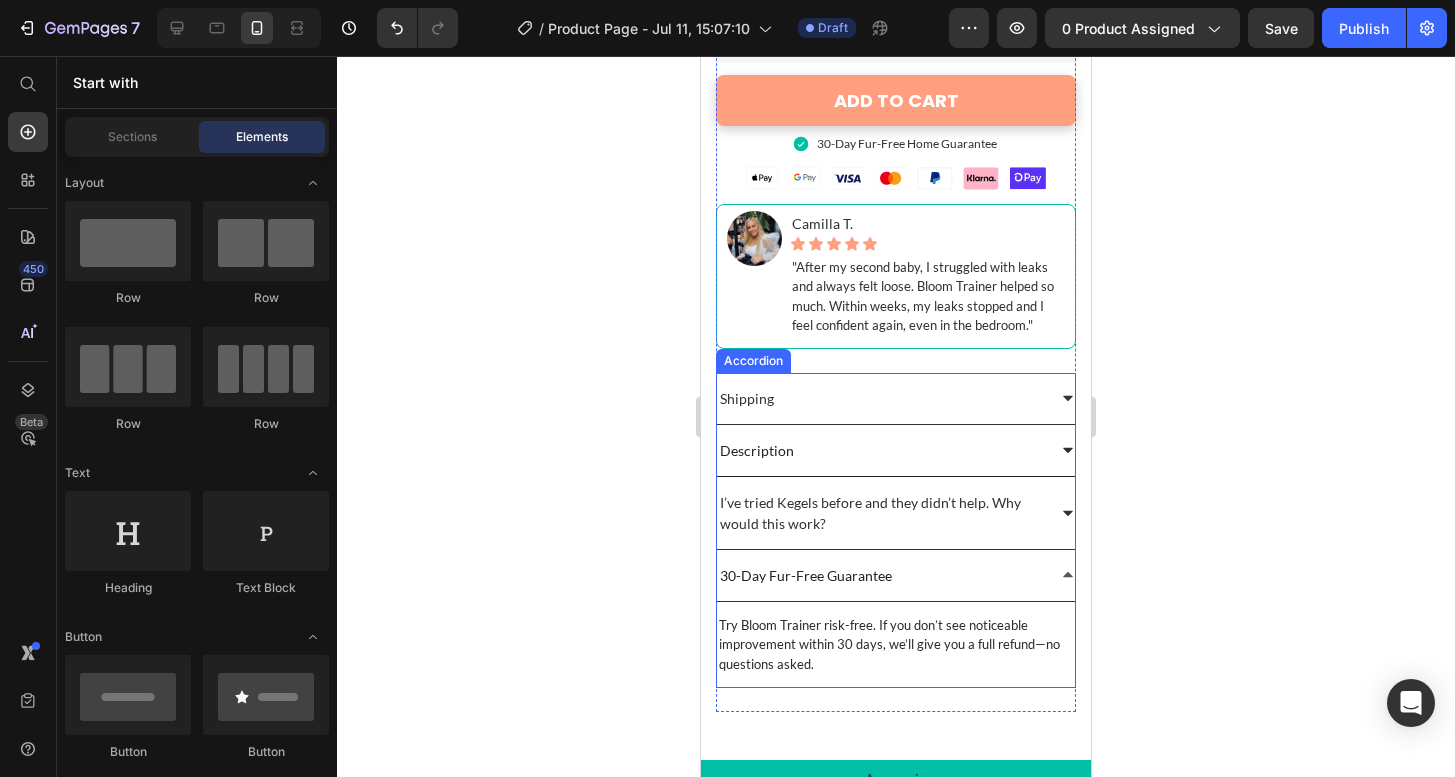 click on "Description" at bounding box center (881, 450) 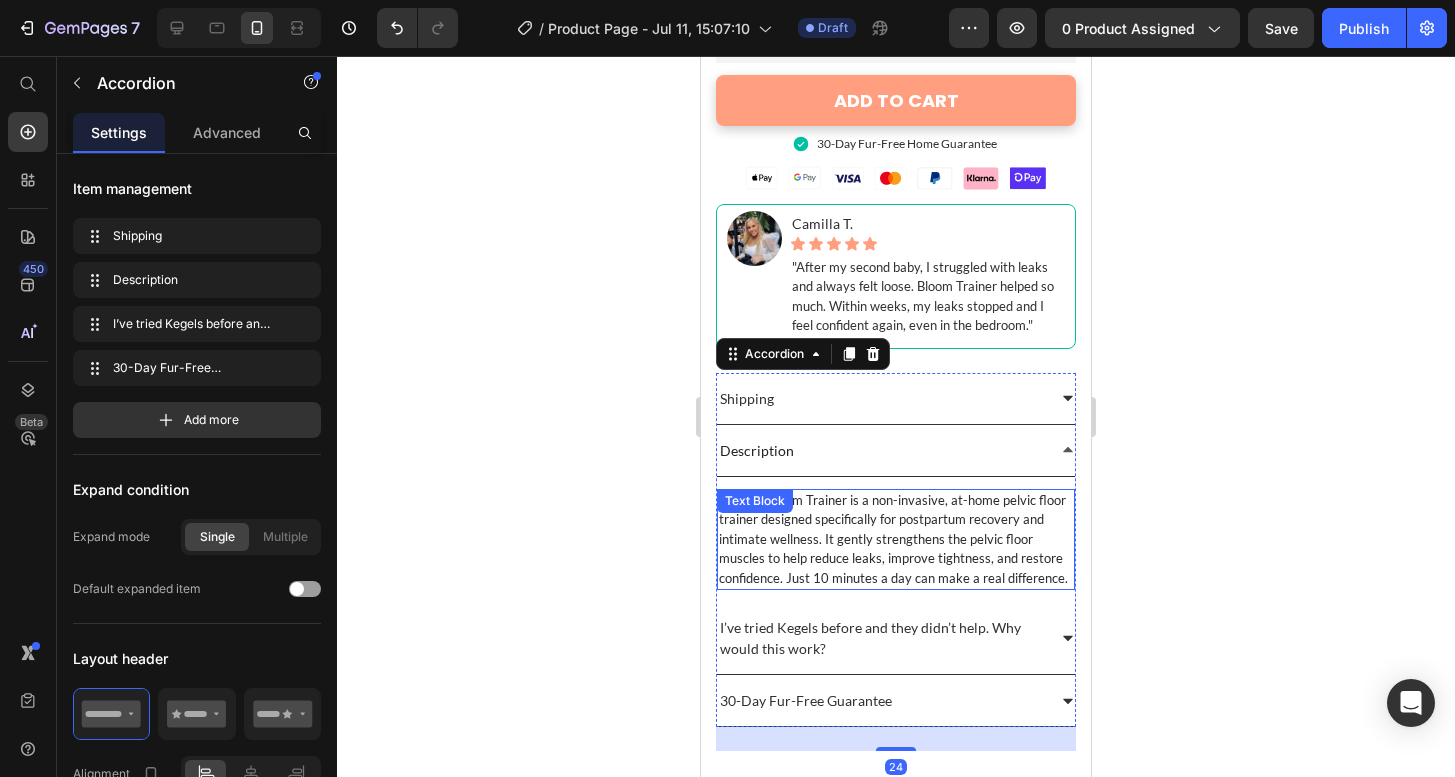 click on "Pelvella Bloom Trainer is a non-invasive, at-home pelvic floor trainer designed specifically for postpartum recovery and intimate wellness. It gently strengthens the pelvic floor muscles to help reduce leaks, improve tightness, and restore confidence. Just 10 minutes a day can make a real difference." at bounding box center [896, 540] 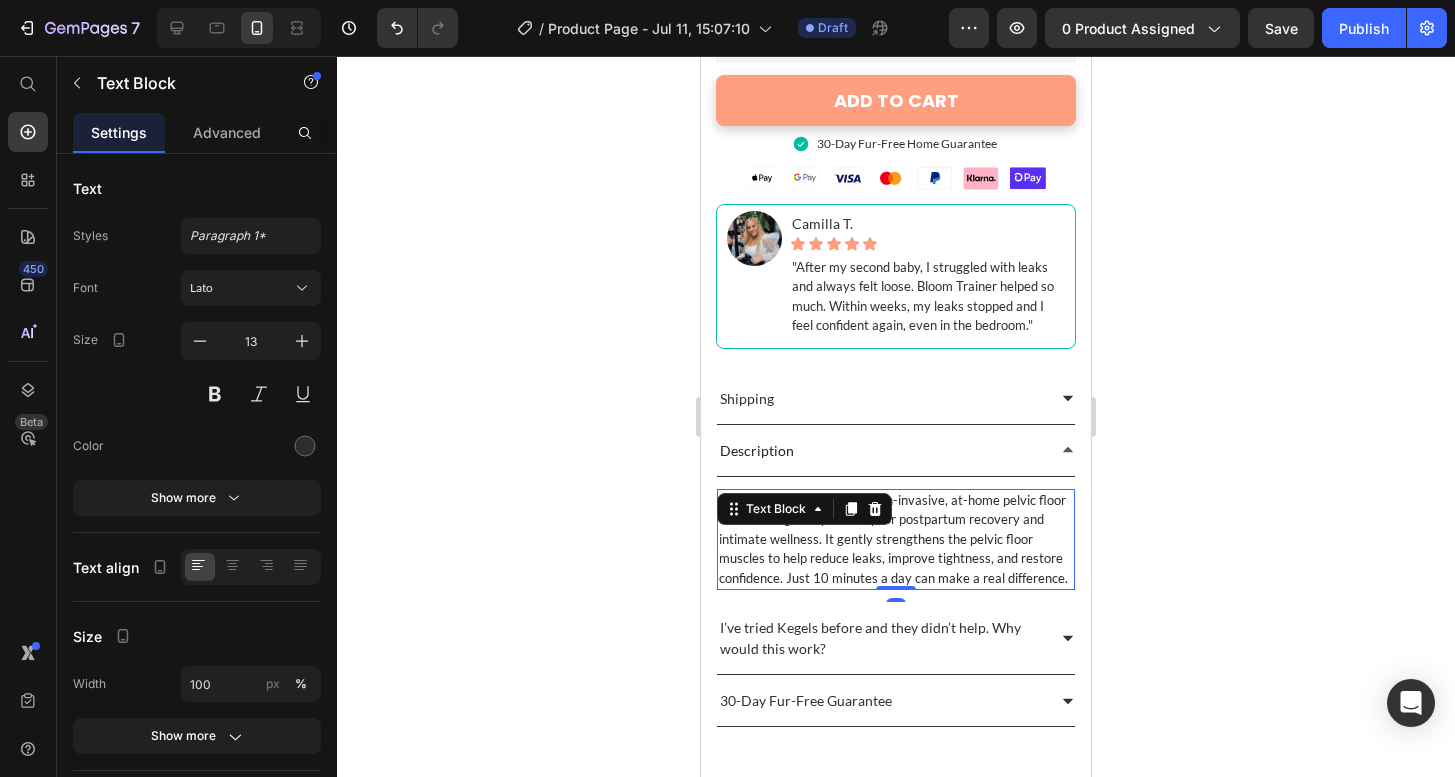 click on "Pelvella Bloom Trainer is a non-invasive, at-home pelvic floor trainer designed specifically for postpartum recovery and intimate wellness. It gently strengthens the pelvic floor muscles to help reduce leaks, improve tightness, and restore confidence. Just 10 minutes a day can make a real difference." at bounding box center [896, 540] 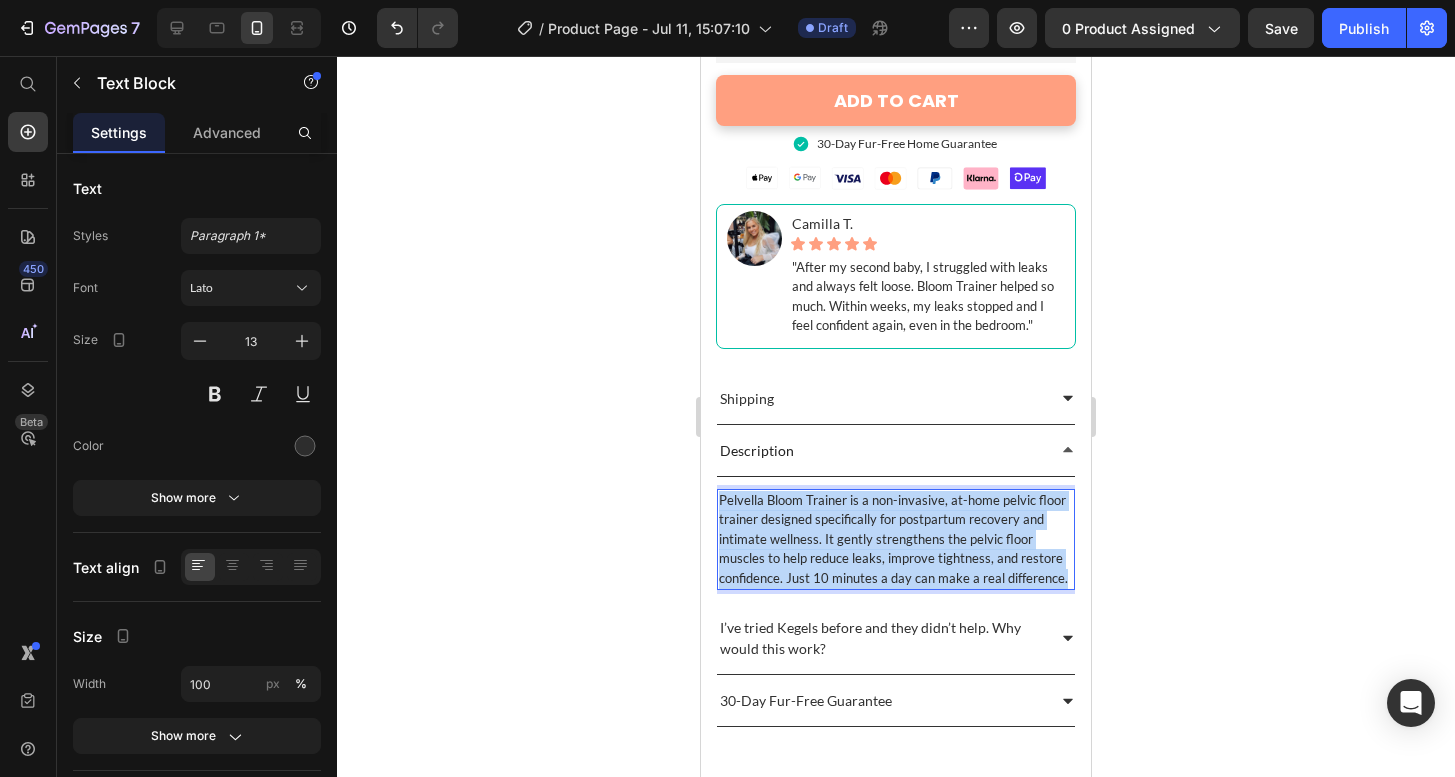 drag, startPoint x: 1064, startPoint y: 578, endPoint x: 696, endPoint y: 486, distance: 379.3257 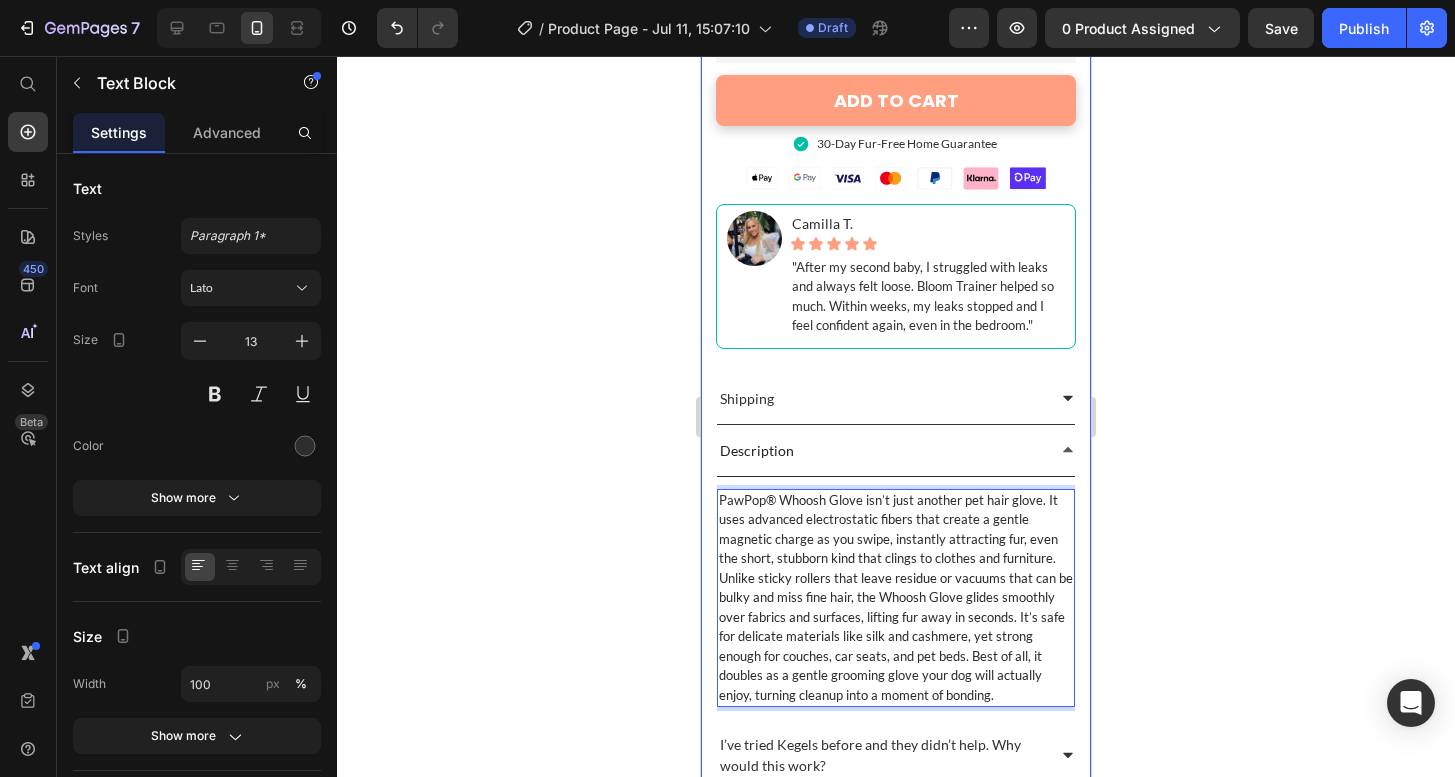 click 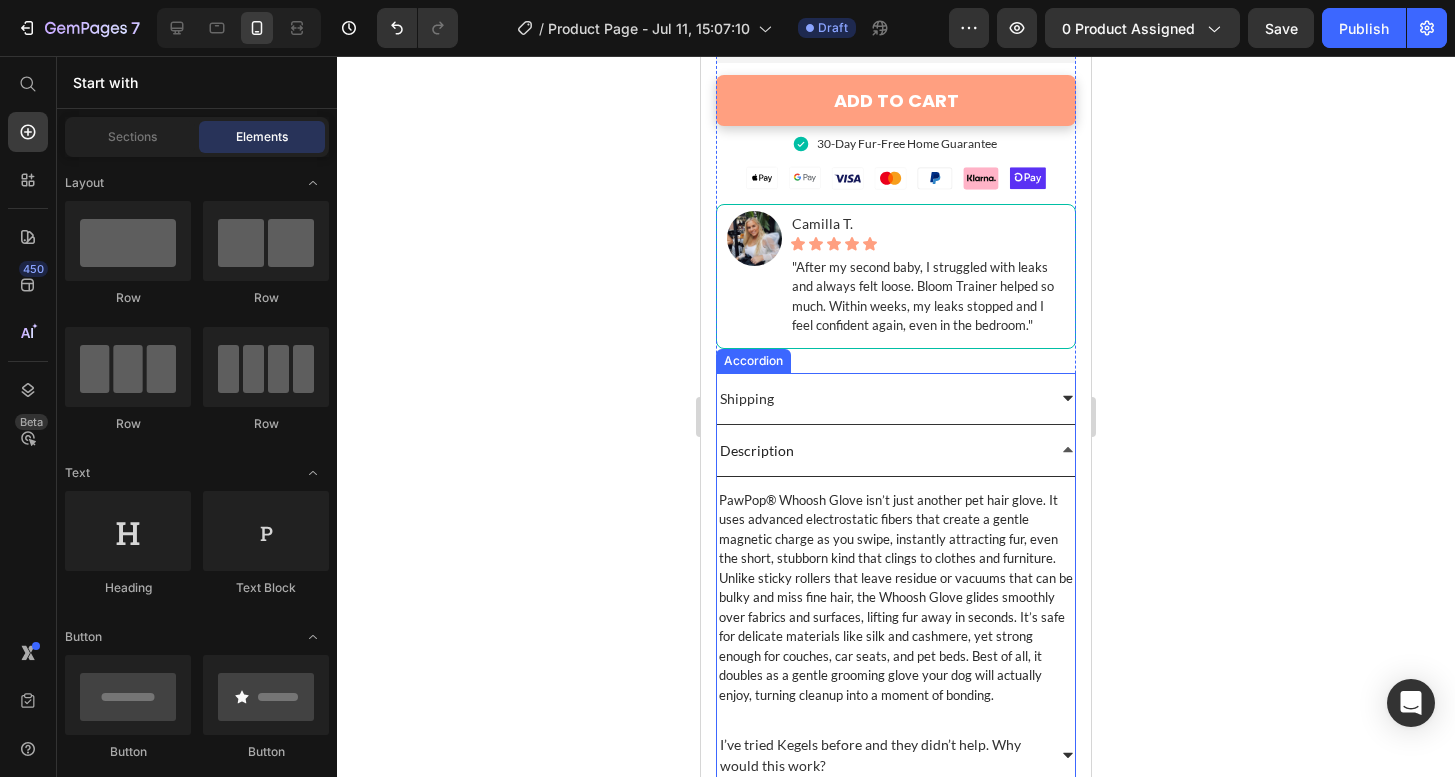 click on "Description" at bounding box center (881, 450) 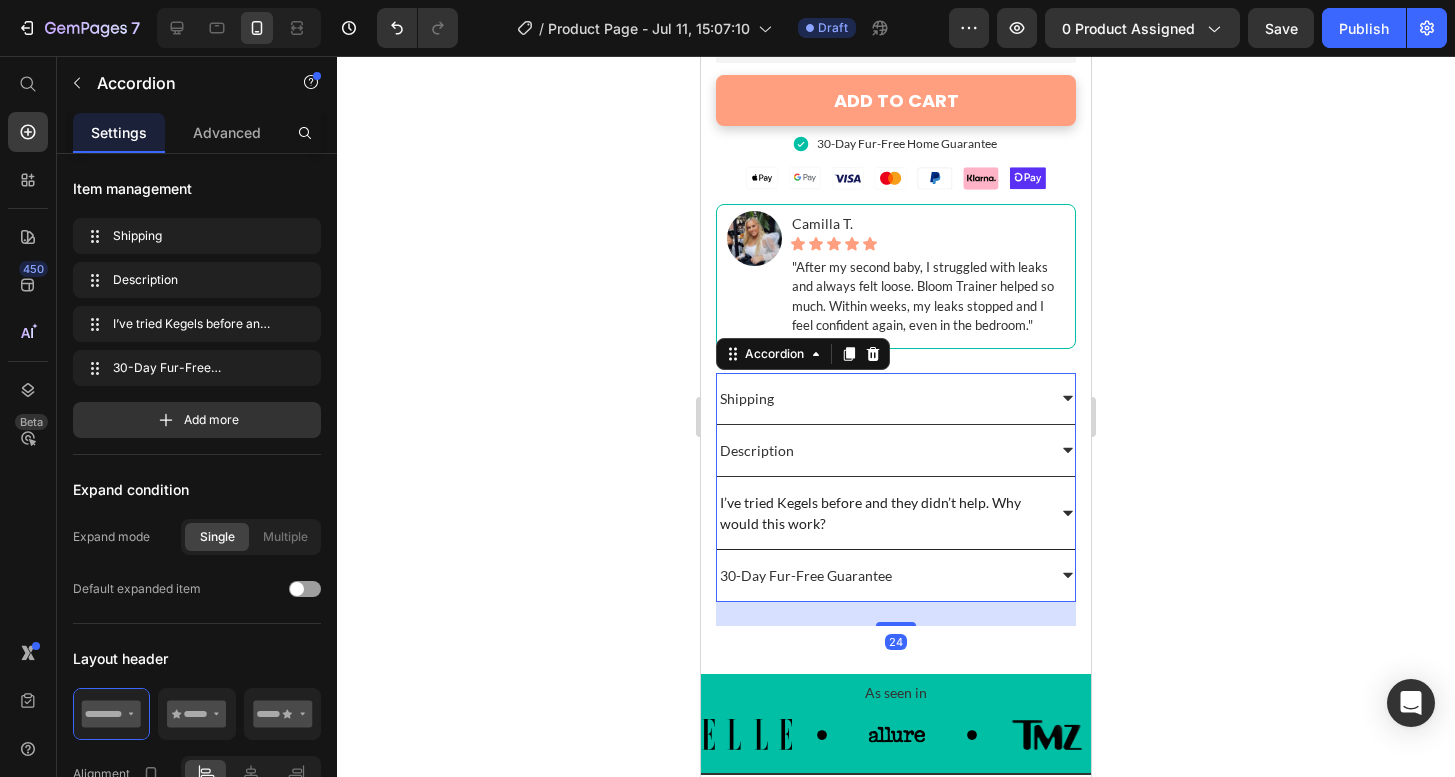 click 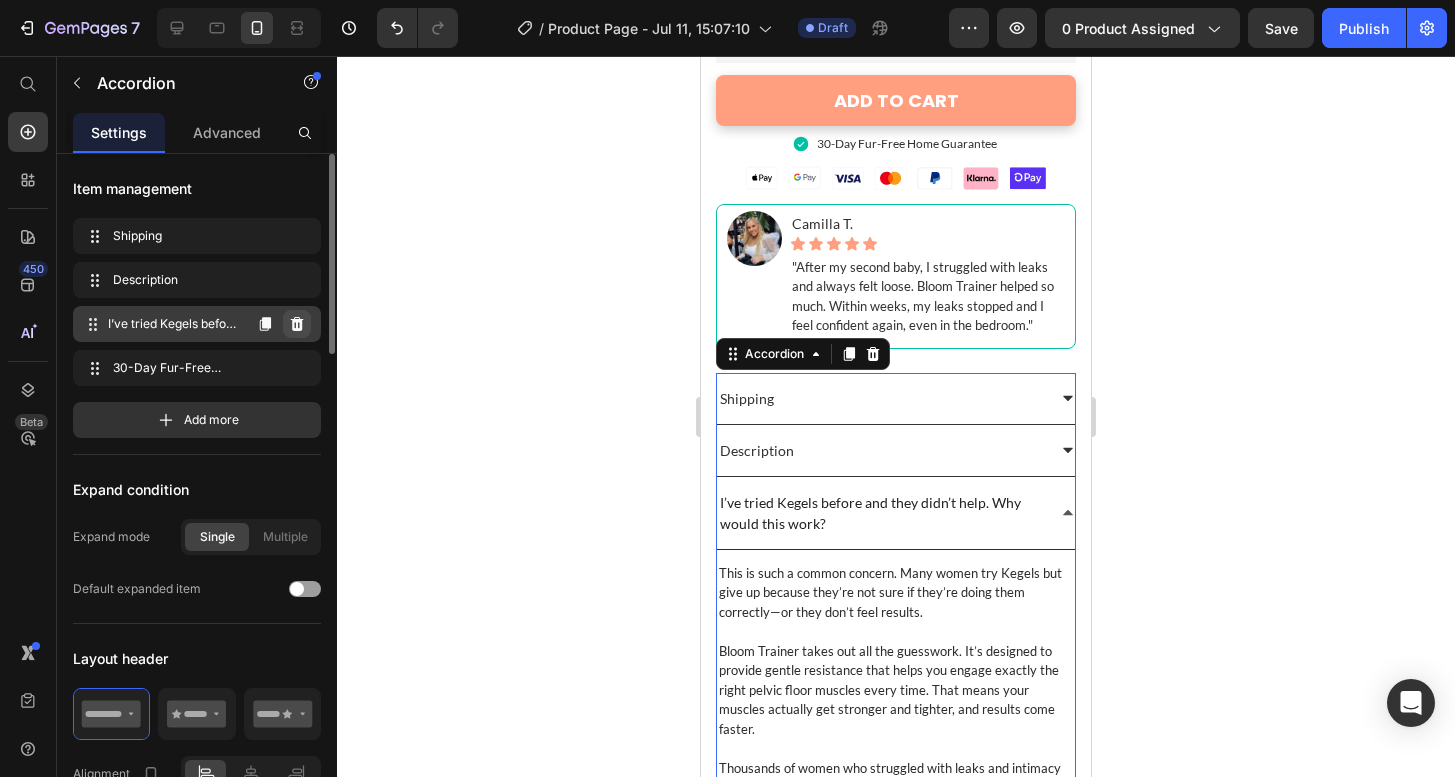click 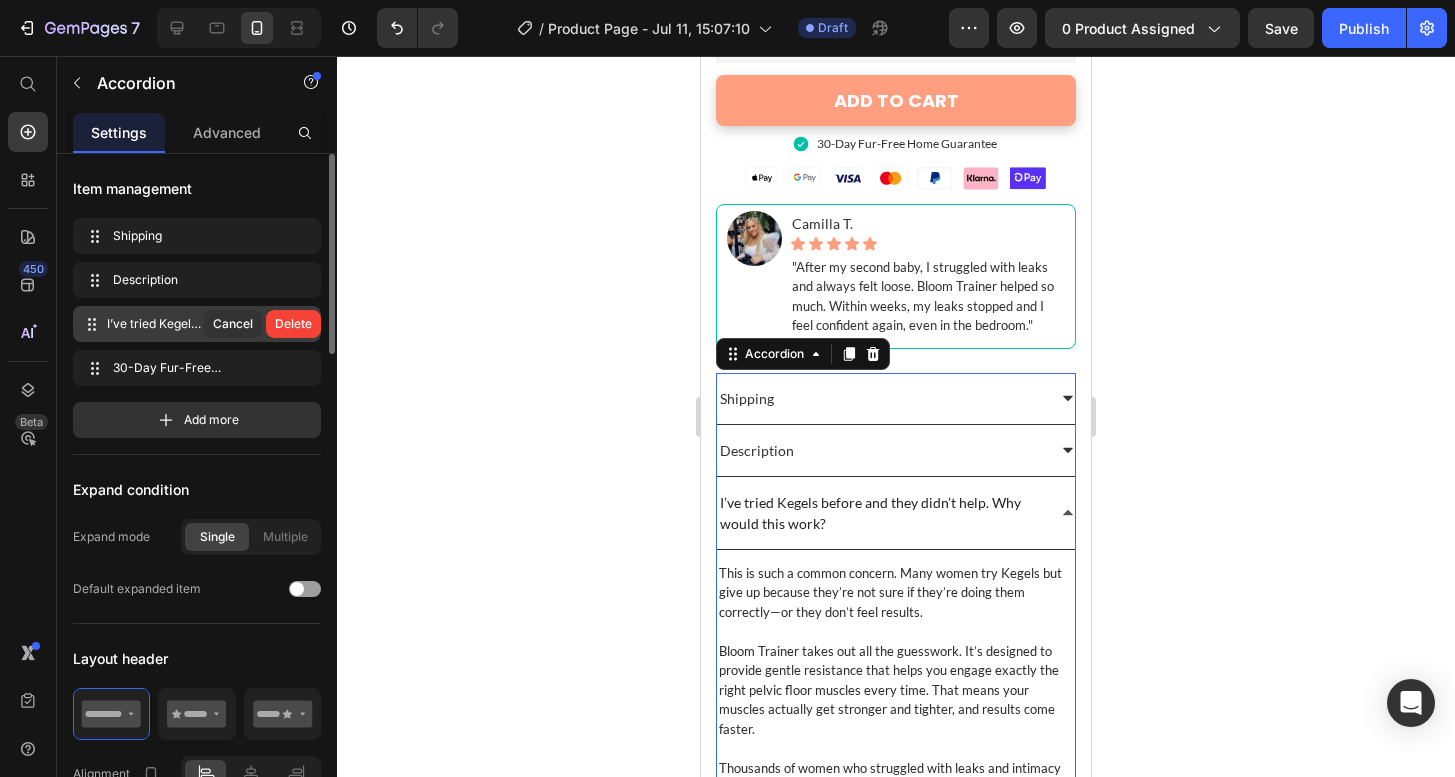 click on "Delete" at bounding box center (293, 324) 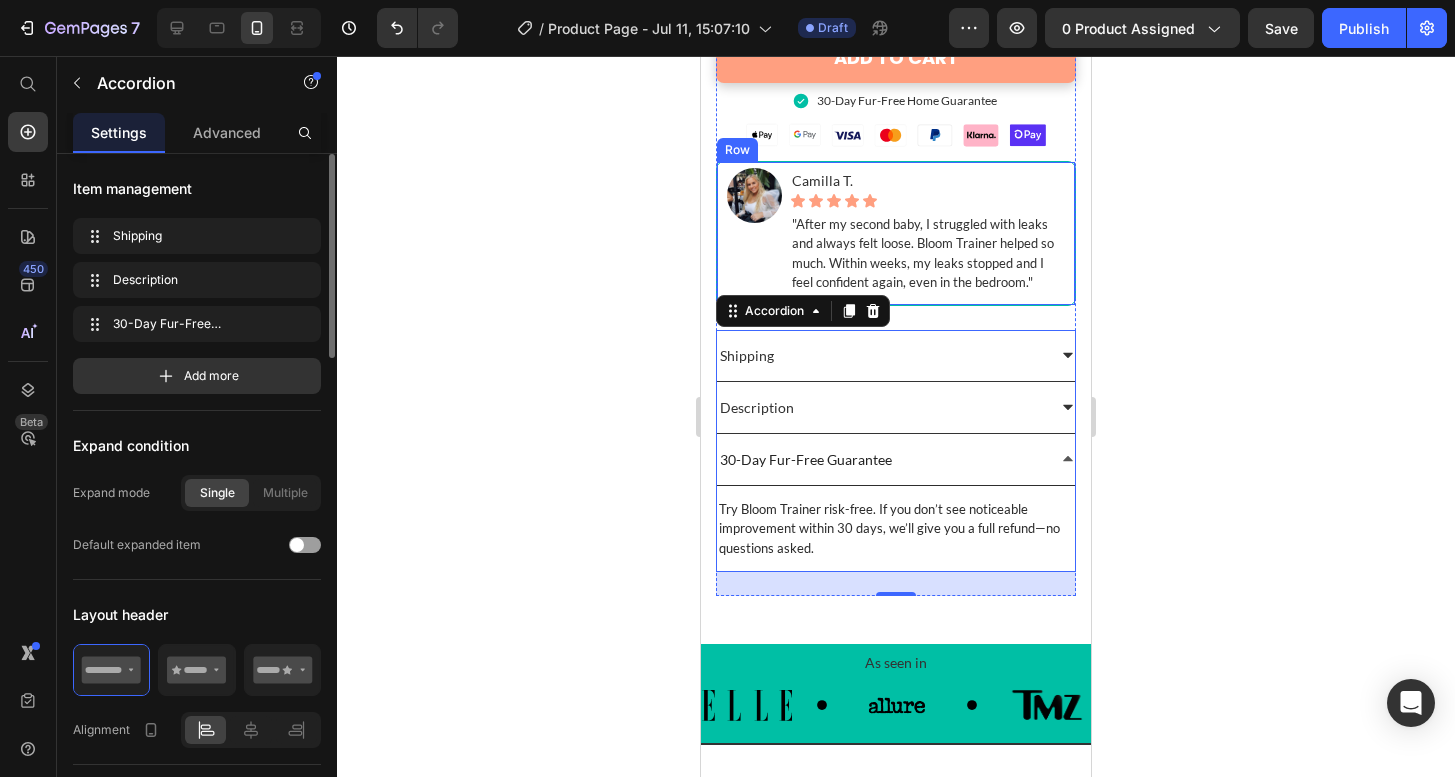 scroll, scrollTop: 1076, scrollLeft: 0, axis: vertical 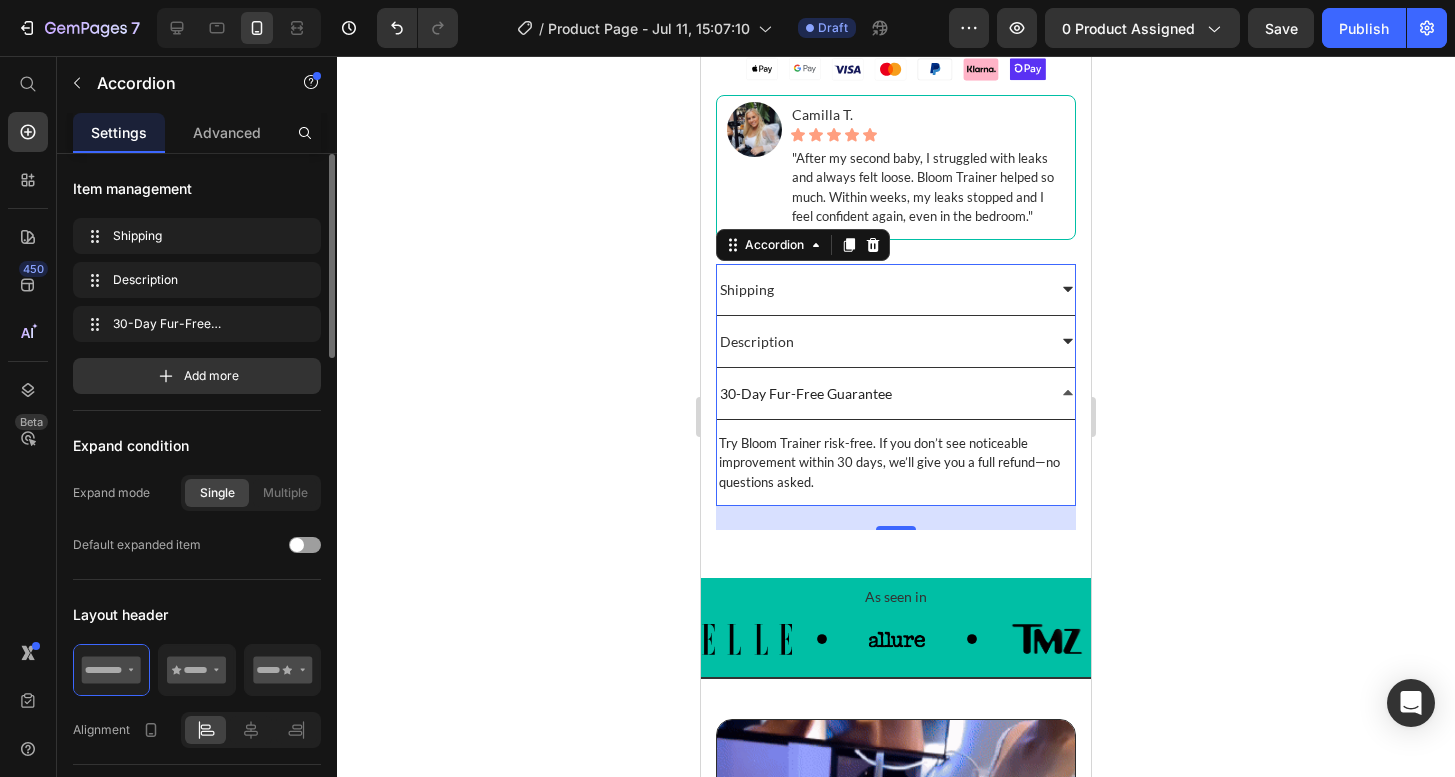 click on "30-Day Fur-Free Guarantee" at bounding box center (881, 393) 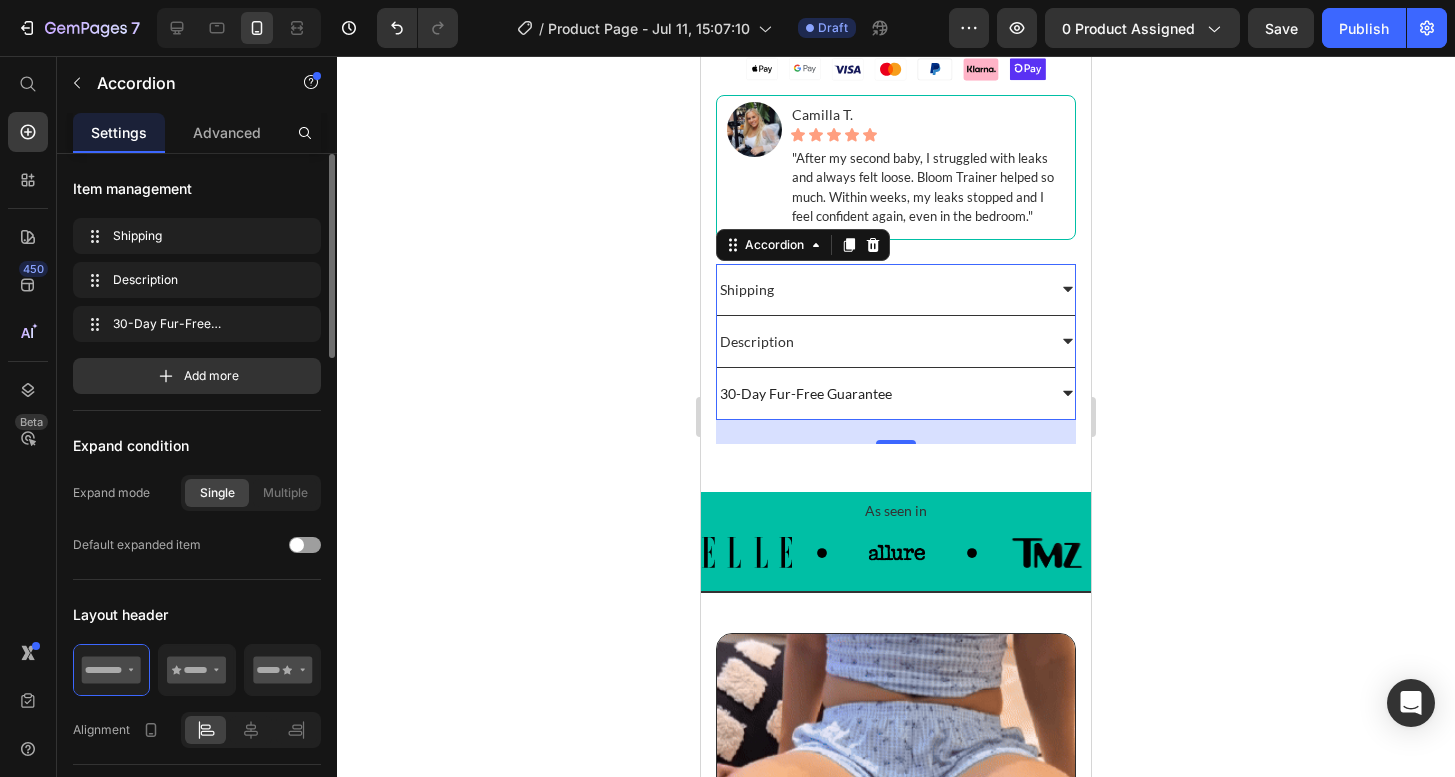 click on "30-Day Fur-Free Guarantee" at bounding box center [881, 393] 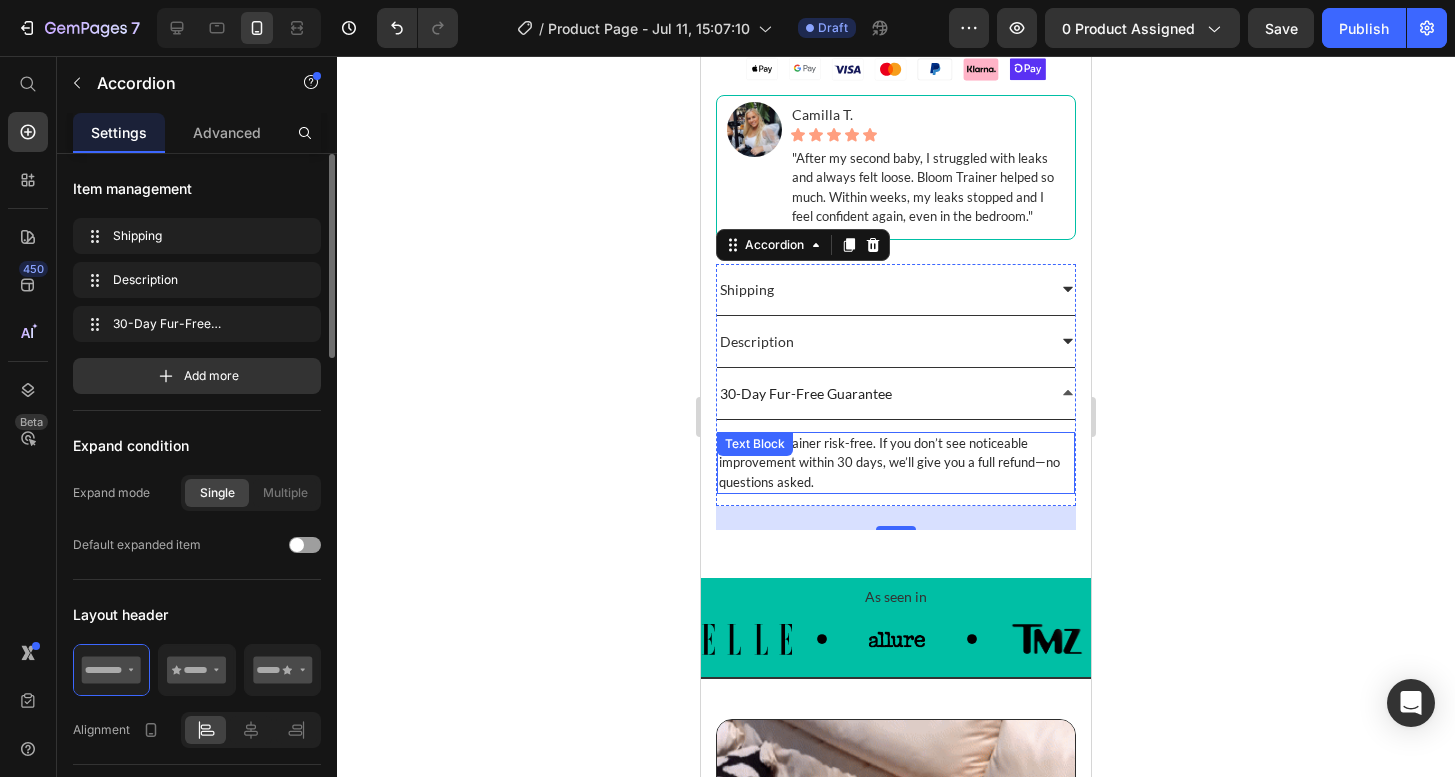 click on "Try Bloom Trainer risk-free. If you don’t see noticeable improvement within 30 days, we’ll give you a full refund—no questions asked." at bounding box center [896, 463] 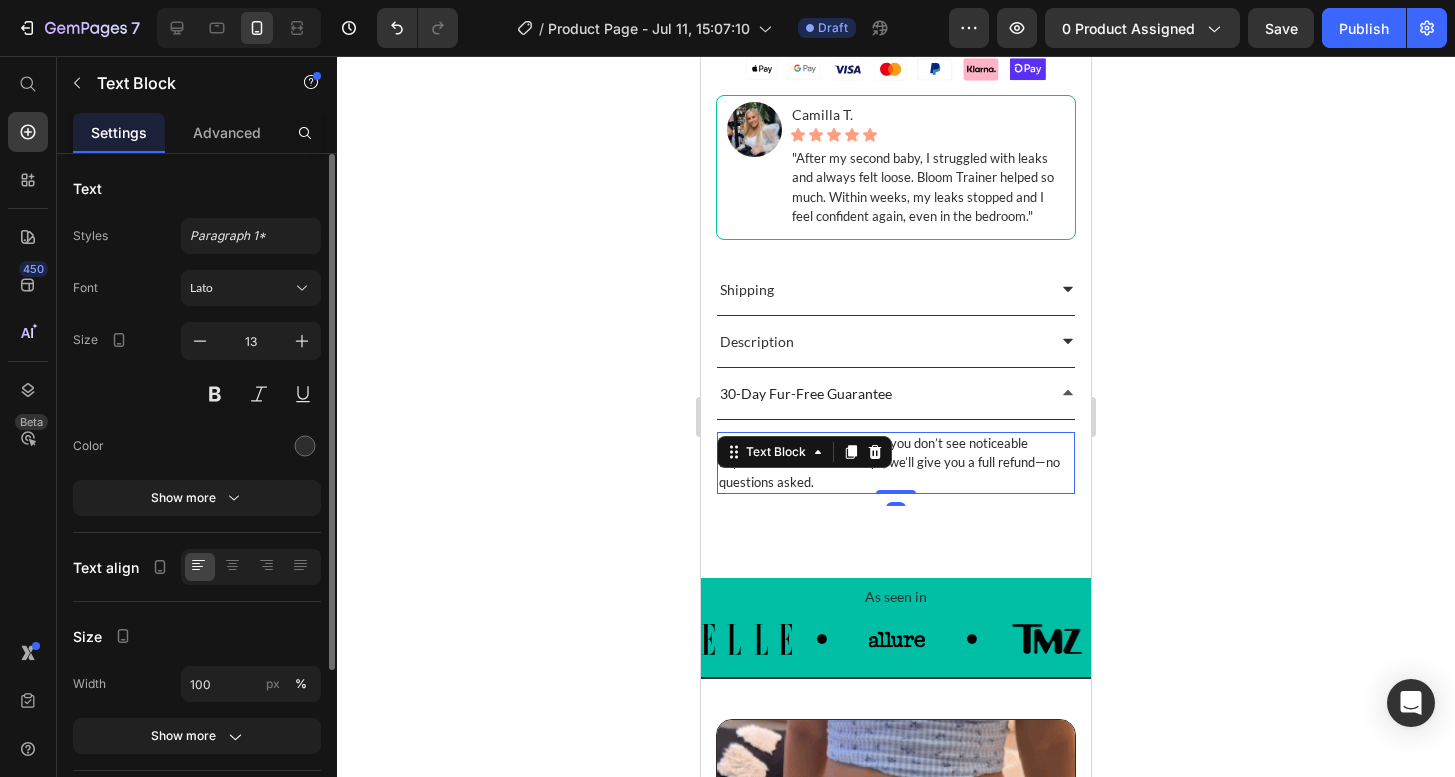 click on "Try Bloom Trainer risk-free. If you don’t see noticeable improvement within 30 days, we’ll give you a full refund—no questions asked." at bounding box center (896, 463) 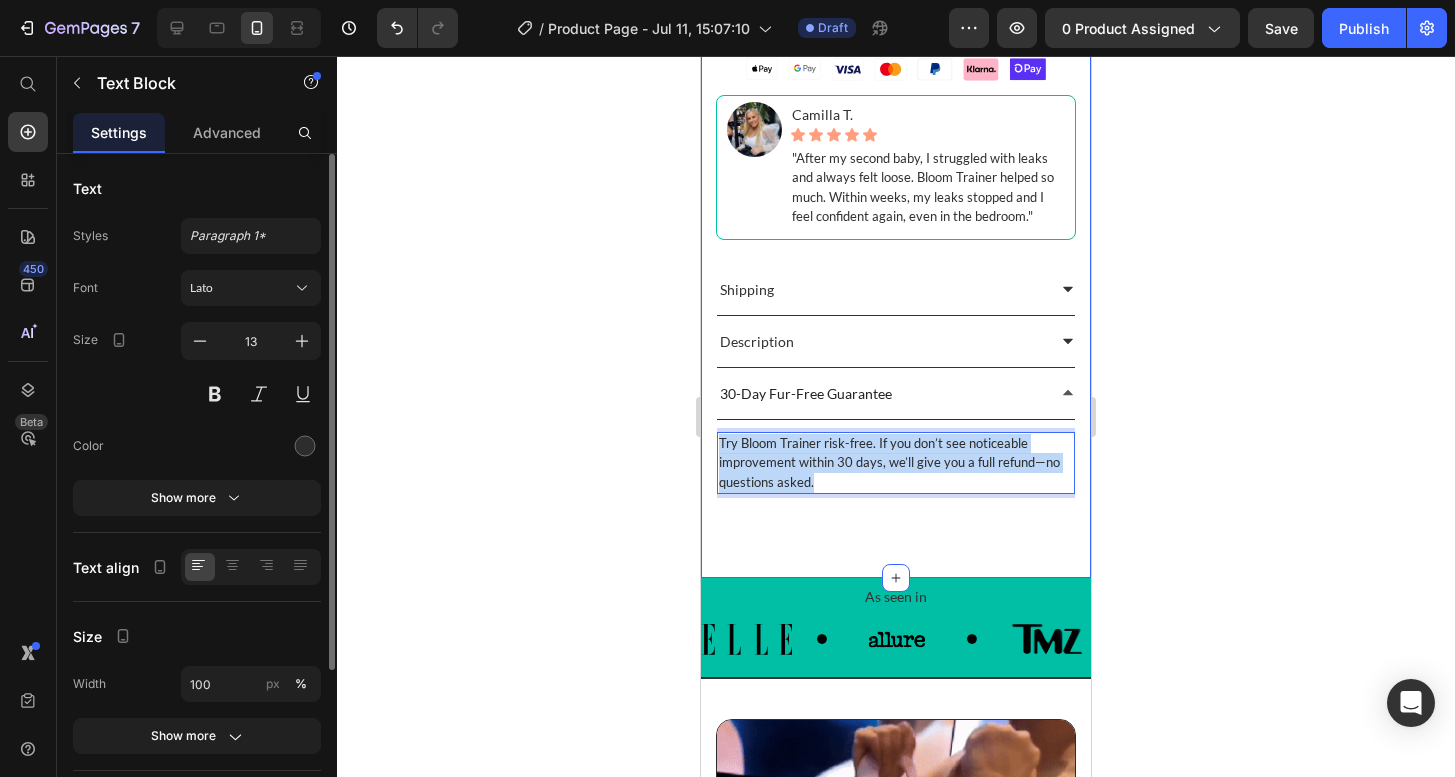 drag, startPoint x: 834, startPoint y: 482, endPoint x: 712, endPoint y: 437, distance: 130.0346 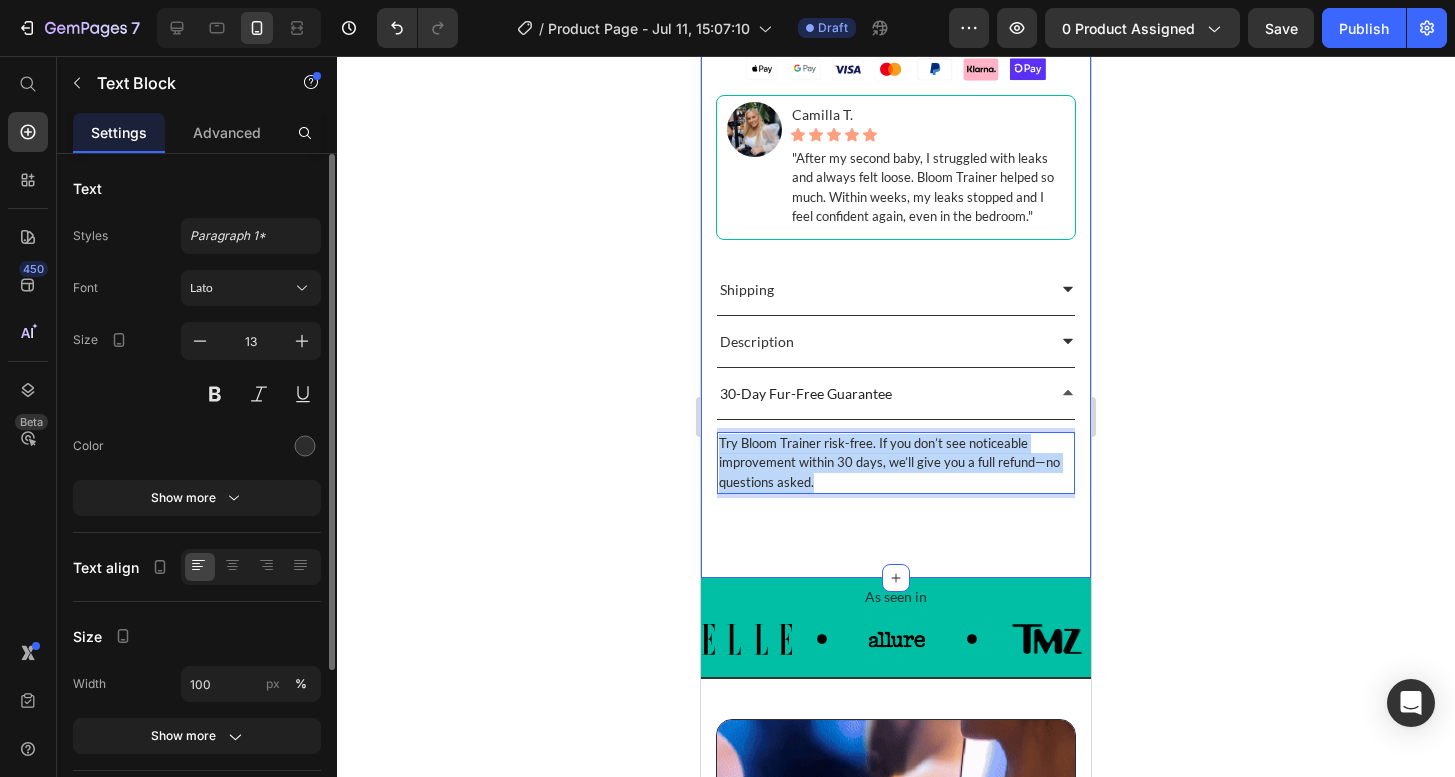 click on "Product Images 🏆 Voted #1 Dog ToOL of 2025 Text Block Portable Charging Dock (P) Title Icon Icon Icon Icon
Icon Icon List 4.8/5 | Trusted by 12,000+ Dog Owners Text Block Row $0.00 Product Price $9.99 Product Price 100% OFF Discount Tag Row Pop It On. Whoosh Fur Off. Finally Wear Black Again. Text Block Pet hair doesn’t have to own your life. PawPop® Whoosh Glove sweeps away even stubborn fur in seconds — so your clothes, couch, and car stay fur-free. No waste. No hassle. Just pure whoosh. Text Block
Icon Removes even short, clingy fur from fabrics Text
Icon Safe on clothes, furniture, car interiors Text
Icon Doubles as a gentle grooming glove Text
Icon Saves hours of cleaning each week Text
Icon Reusable & eco-friendly Text Advanced List Kaching Bundles Kaching Bundles ADD TO CART Add to Cart 30-Day Fur-Free Home Guarantee Item List Image Image Camilla T. Text Block Icon Row" at bounding box center [896, -201] 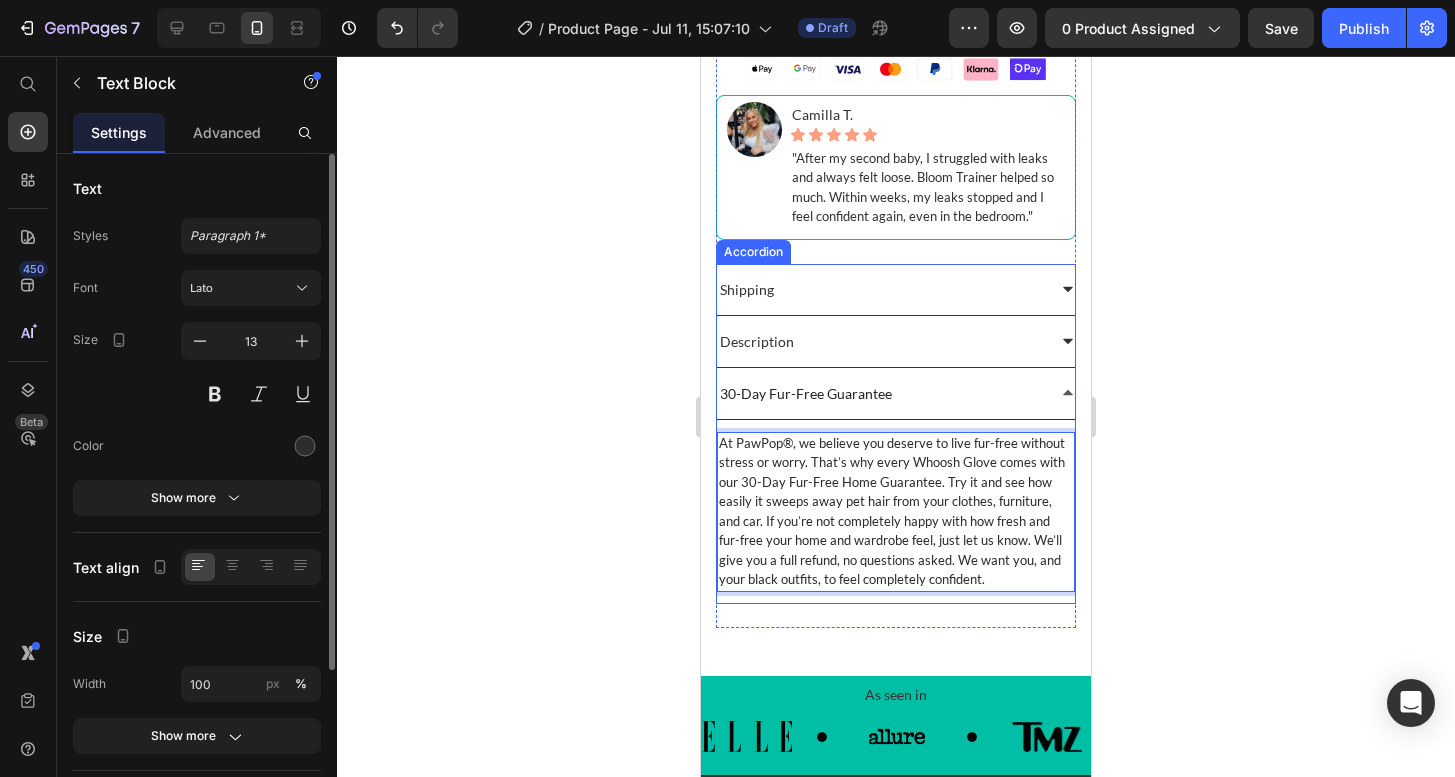 click 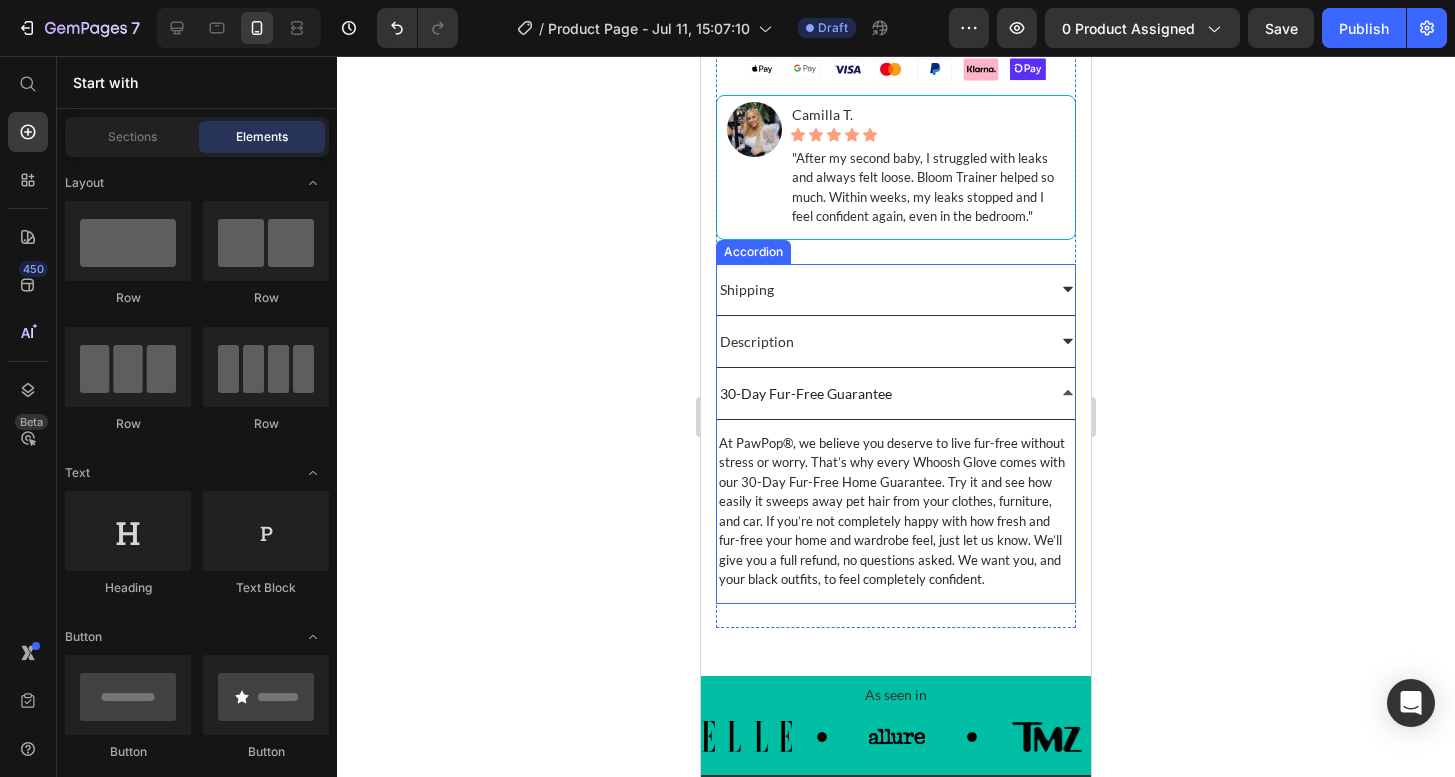 click on "30-Day Fur-Free Guarantee" at bounding box center [881, 393] 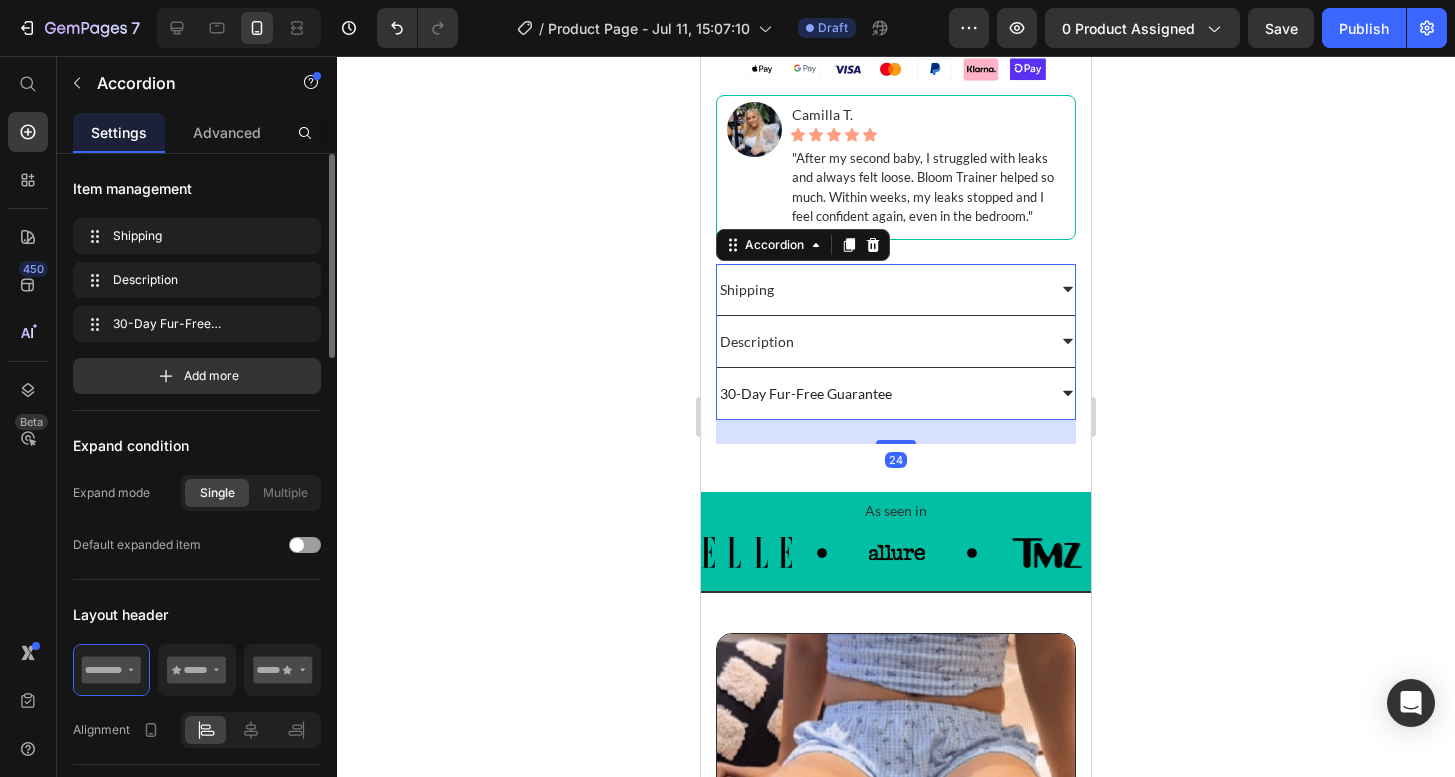 click on "30-Day Fur-Free Guarantee" at bounding box center (881, 393) 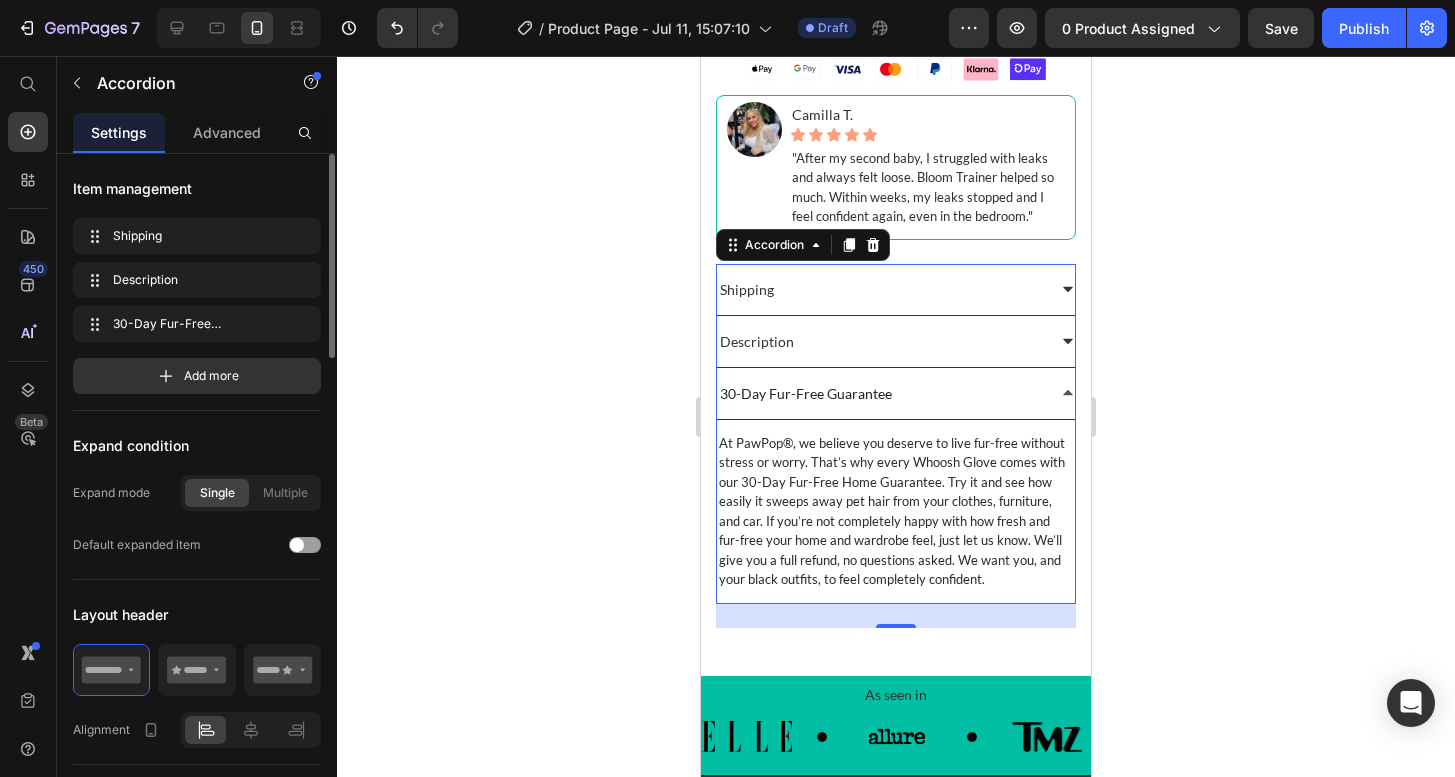 click on "At PawPop®, we believe you deserve to live fur-free without stress or worry. That’s why every Whoosh Glove comes with our 30-Day Fur-Free Home Guarantee. Try it and see how easily it sweeps away pet hair from your clothes, furniture, and car. If you’re not completely happy with how fresh and fur-free your home and wardrobe feel, just let us know. We’ll give you a full refund, no questions asked. We want you, and your black outfits, to feel completely confident." at bounding box center (896, 512) 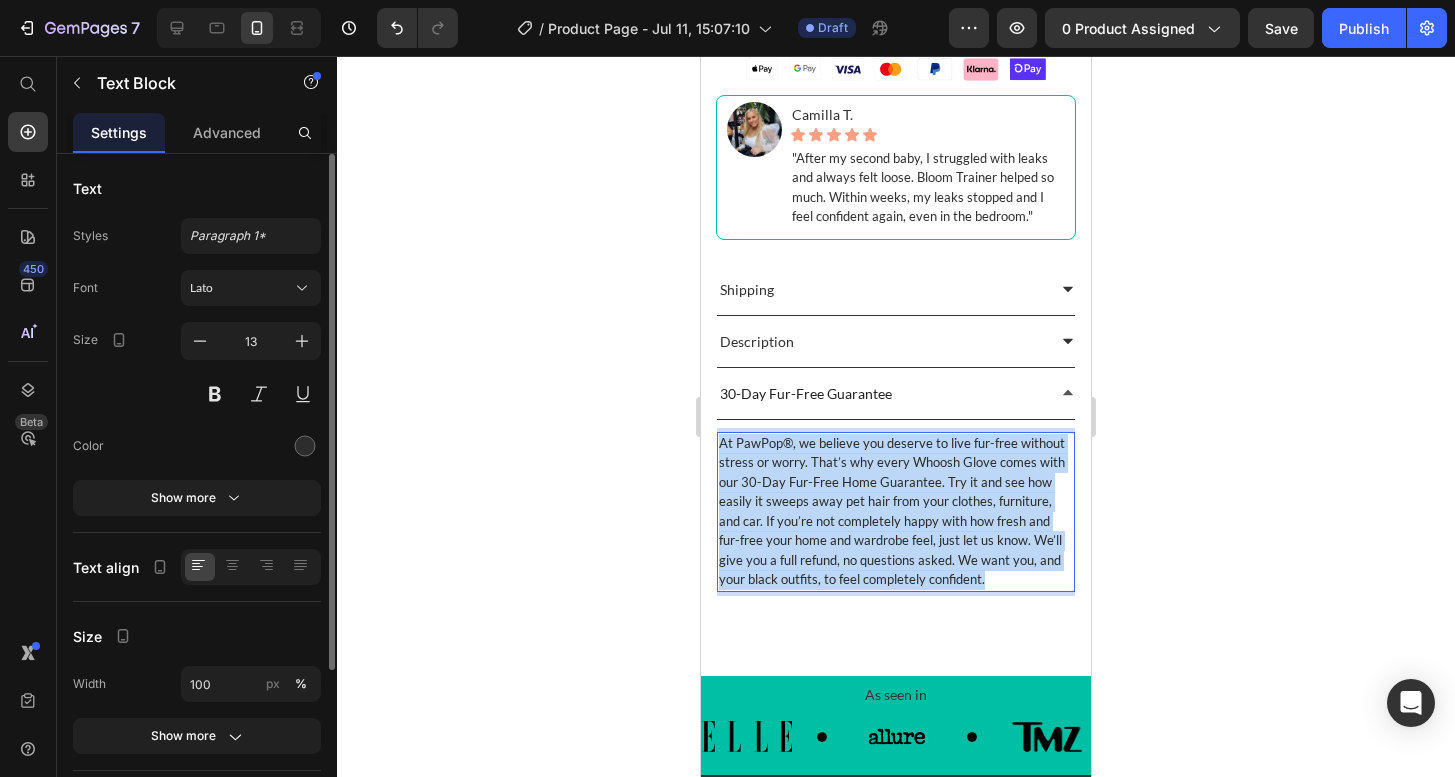 drag, startPoint x: 932, startPoint y: 578, endPoint x: 1369, endPoint y: 499, distance: 444.0833 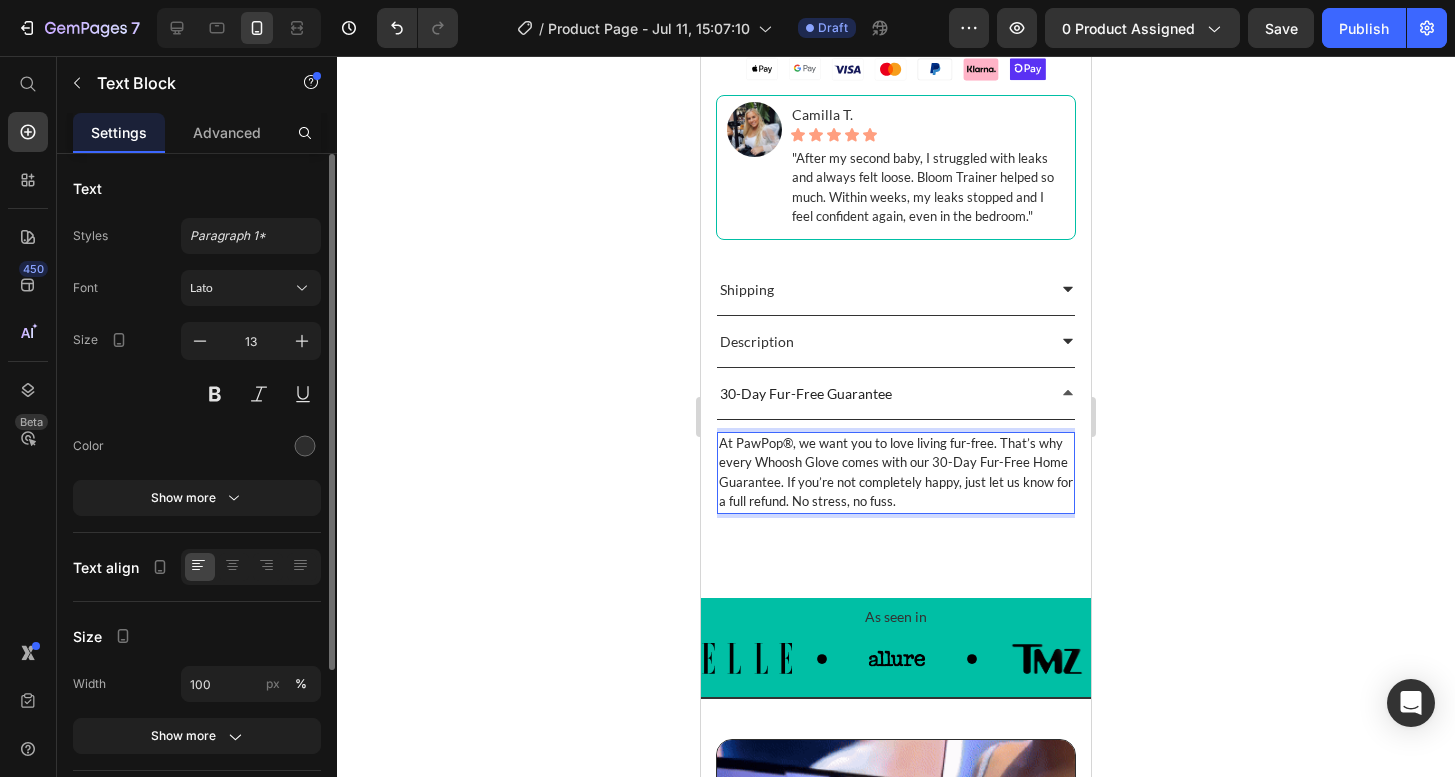 click 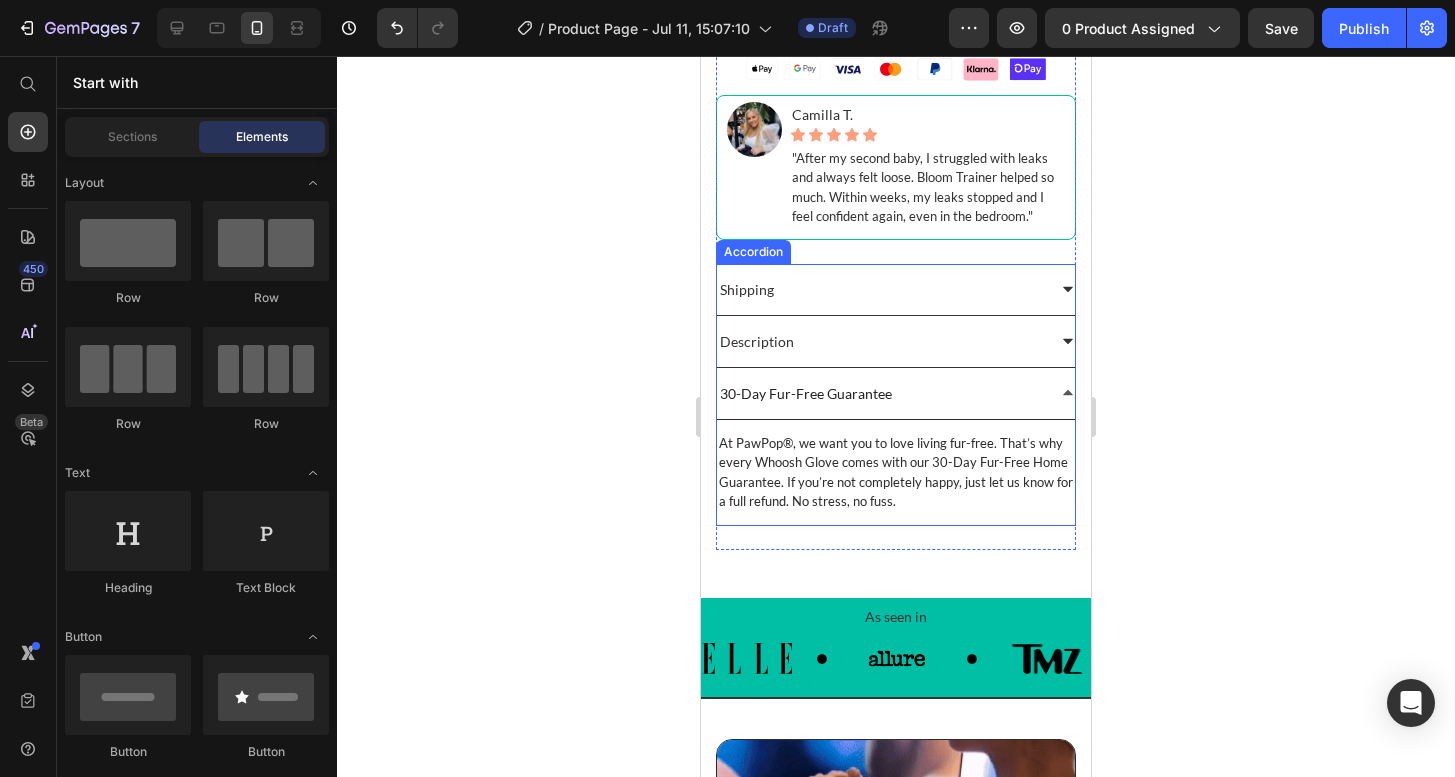 click on "30-Day Fur-Free Guarantee" at bounding box center [881, 393] 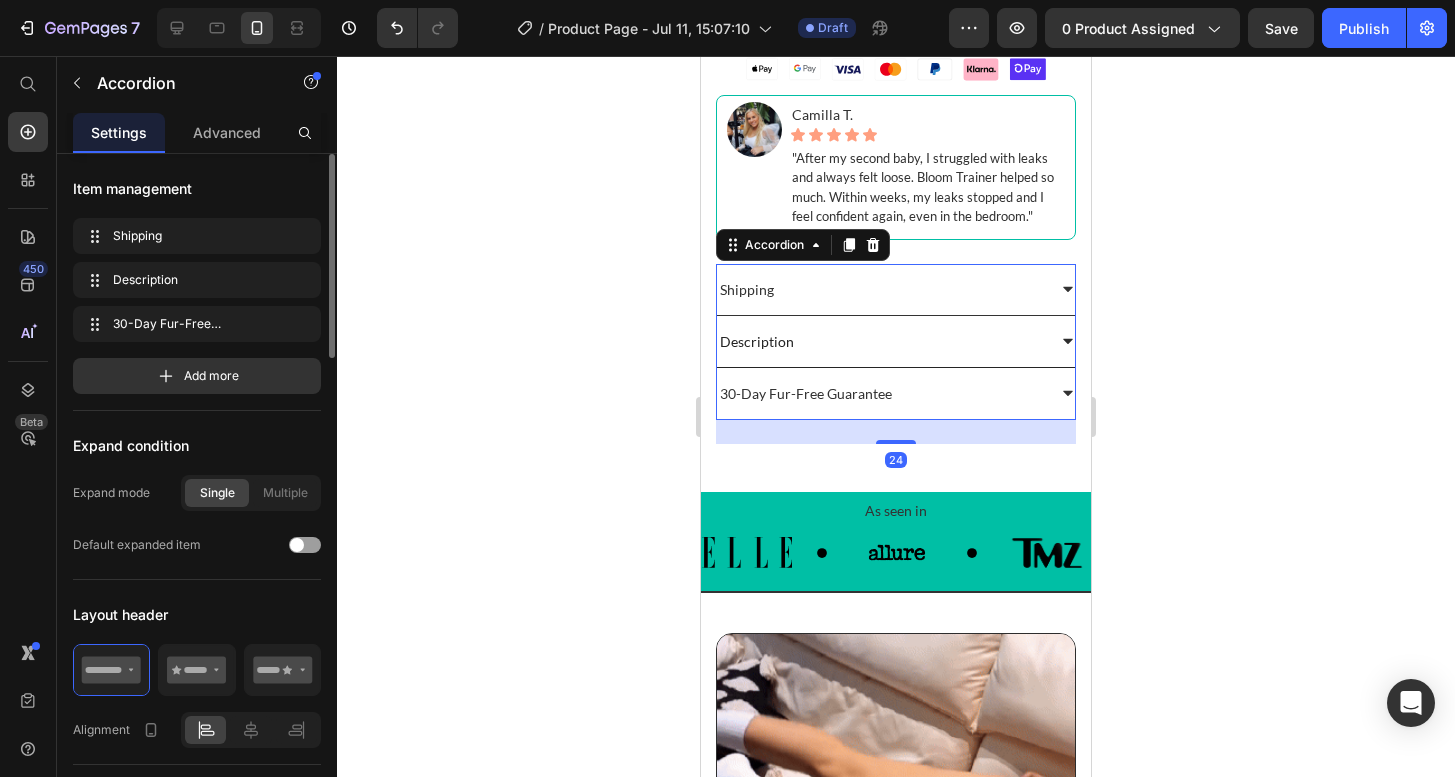 click on "Description" at bounding box center [881, 341] 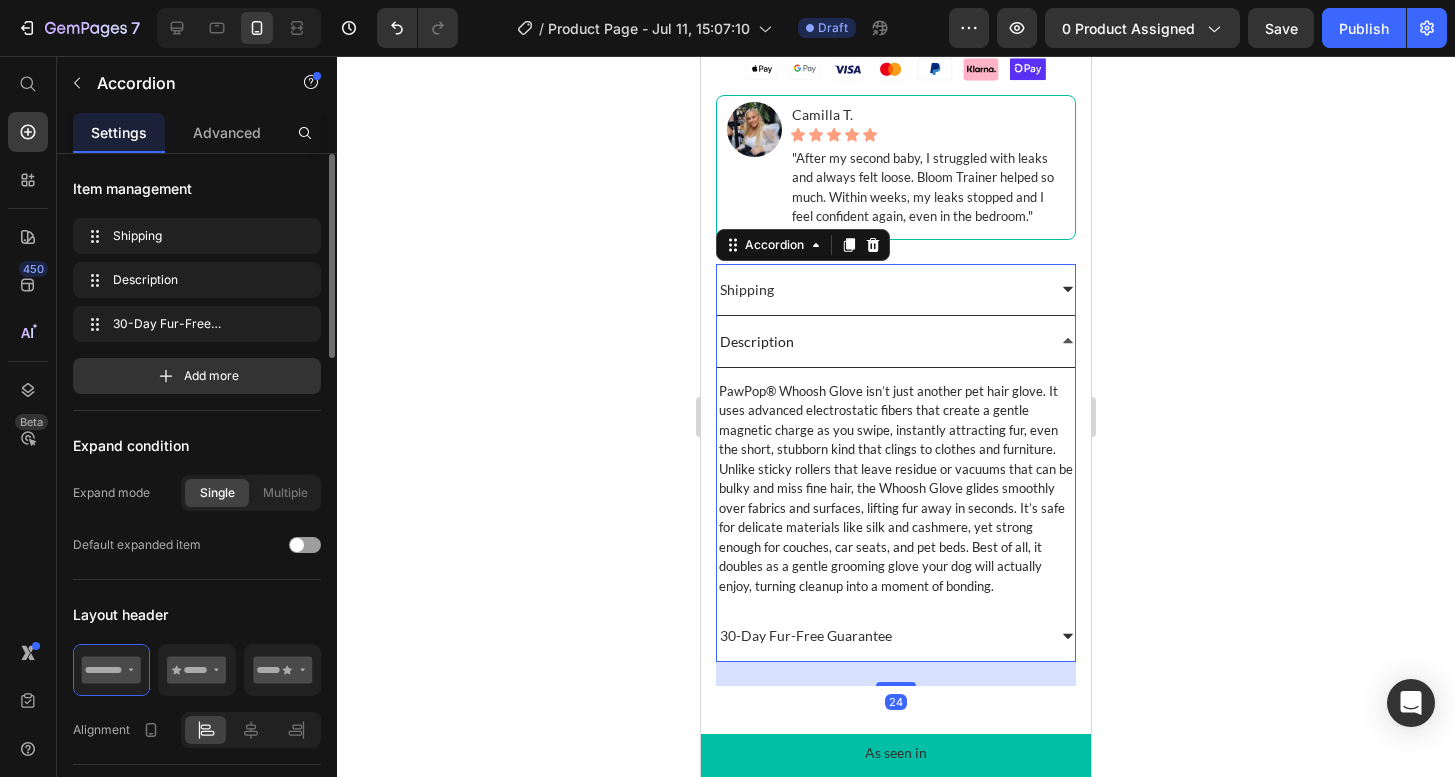 click on "Description" at bounding box center [881, 341] 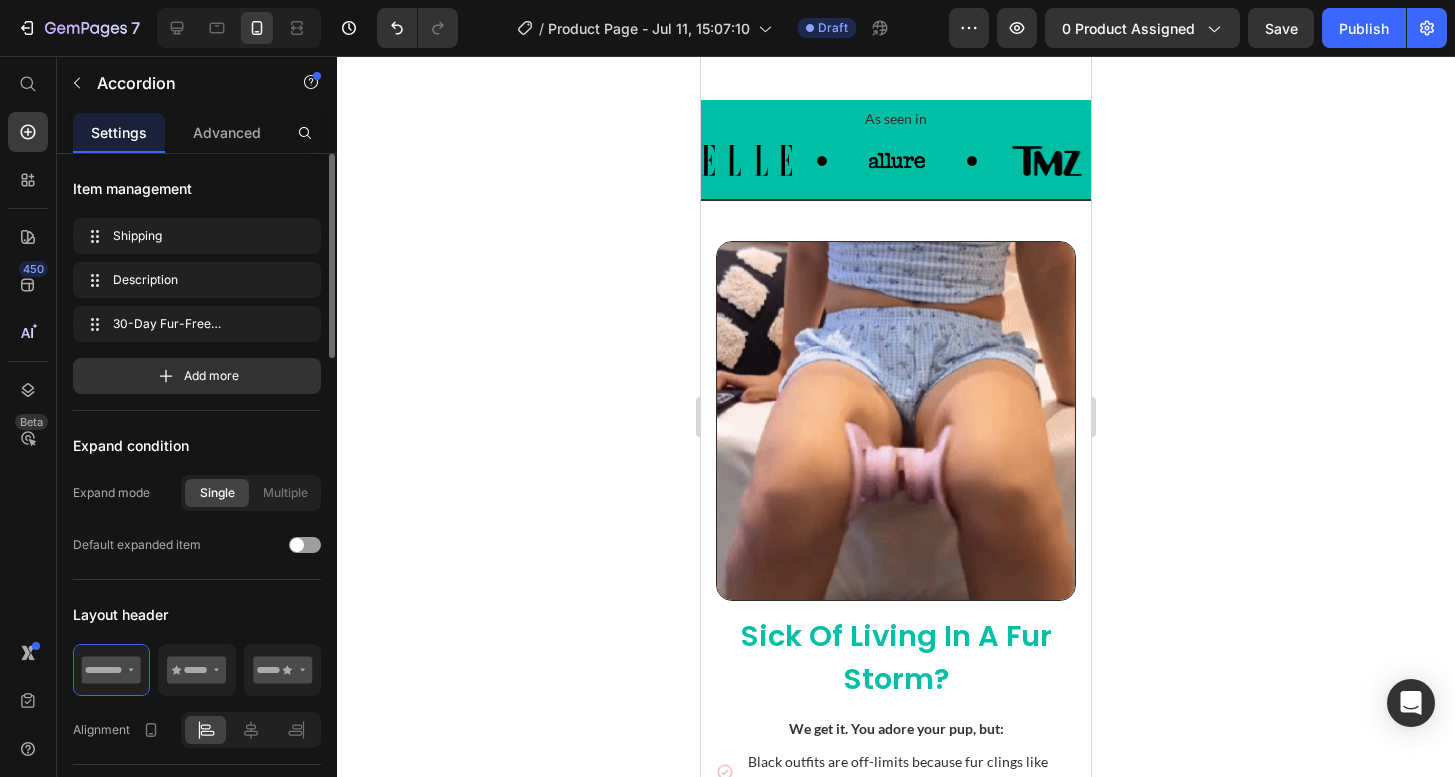 scroll, scrollTop: 1367, scrollLeft: 0, axis: vertical 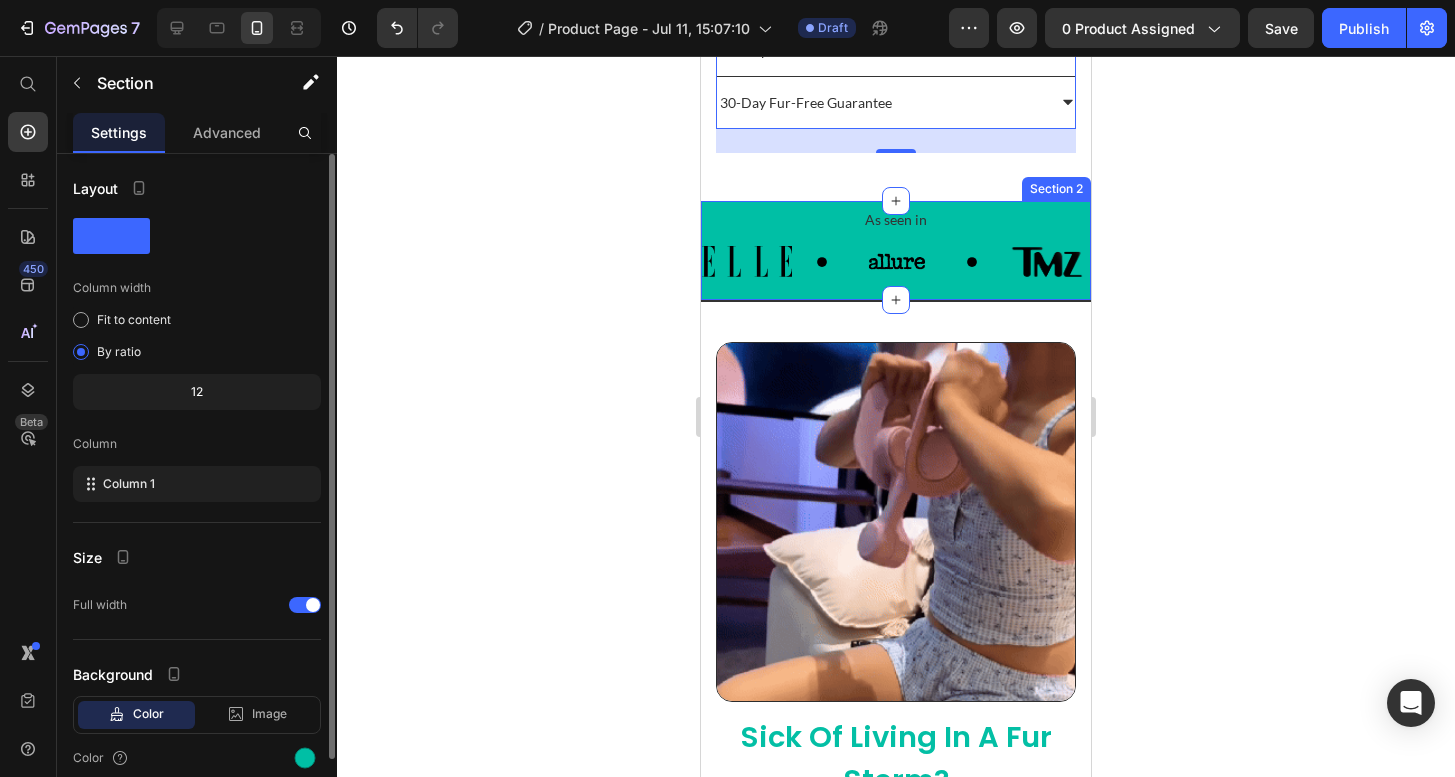 click on "As seen in Text Block Image
Image
Image
Image
Image
Image
Image
Image
Image
Image
Marquee Section 2" at bounding box center (896, 251) 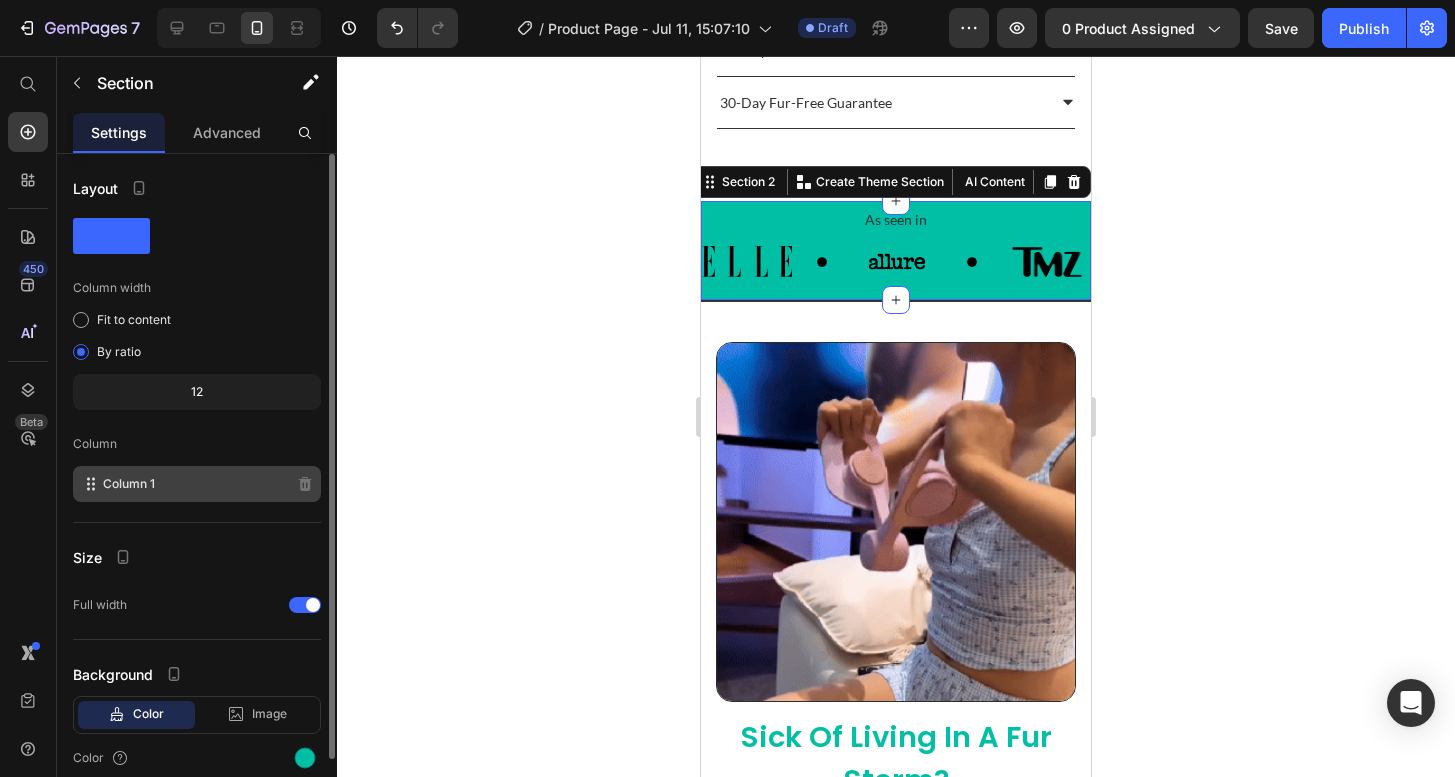 scroll, scrollTop: 84, scrollLeft: 0, axis: vertical 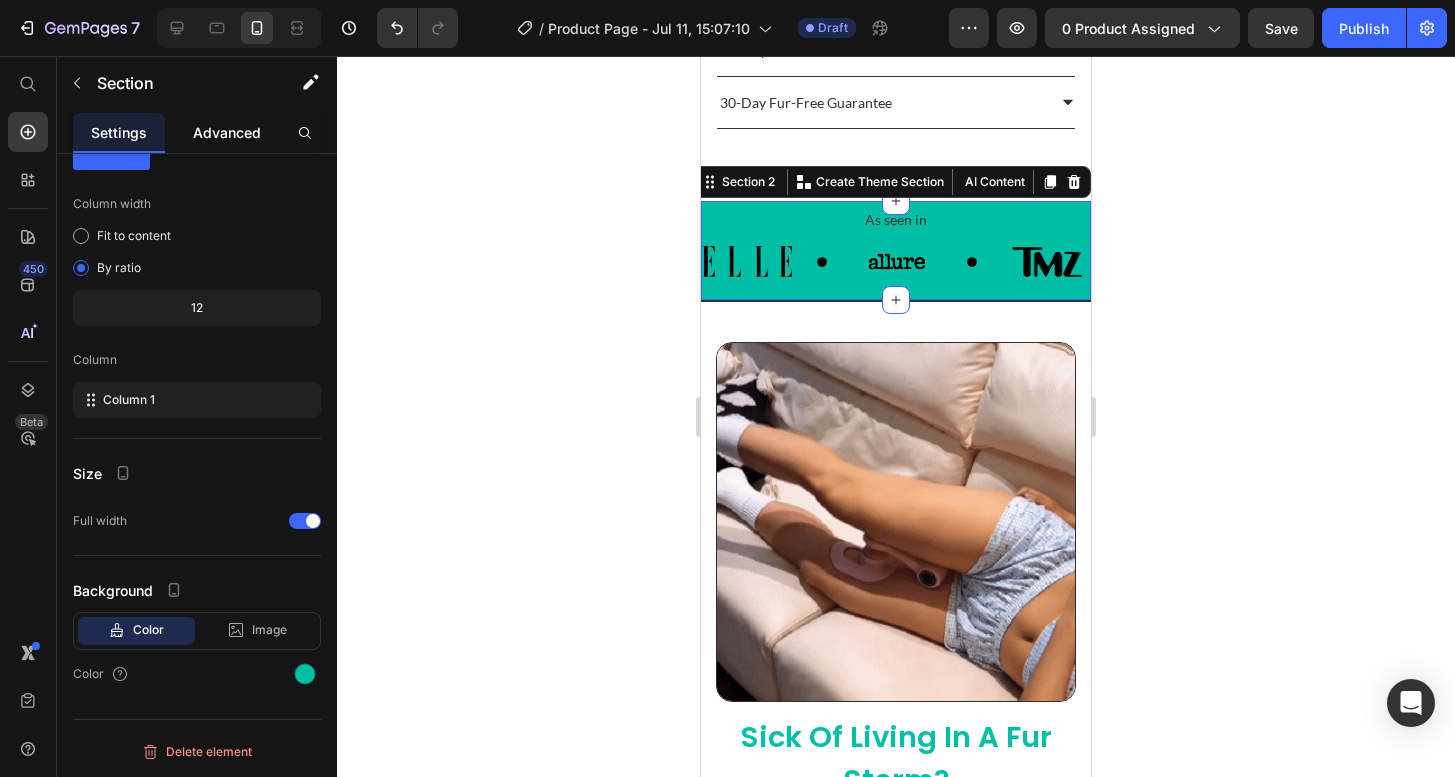 click on "Advanced" at bounding box center (227, 132) 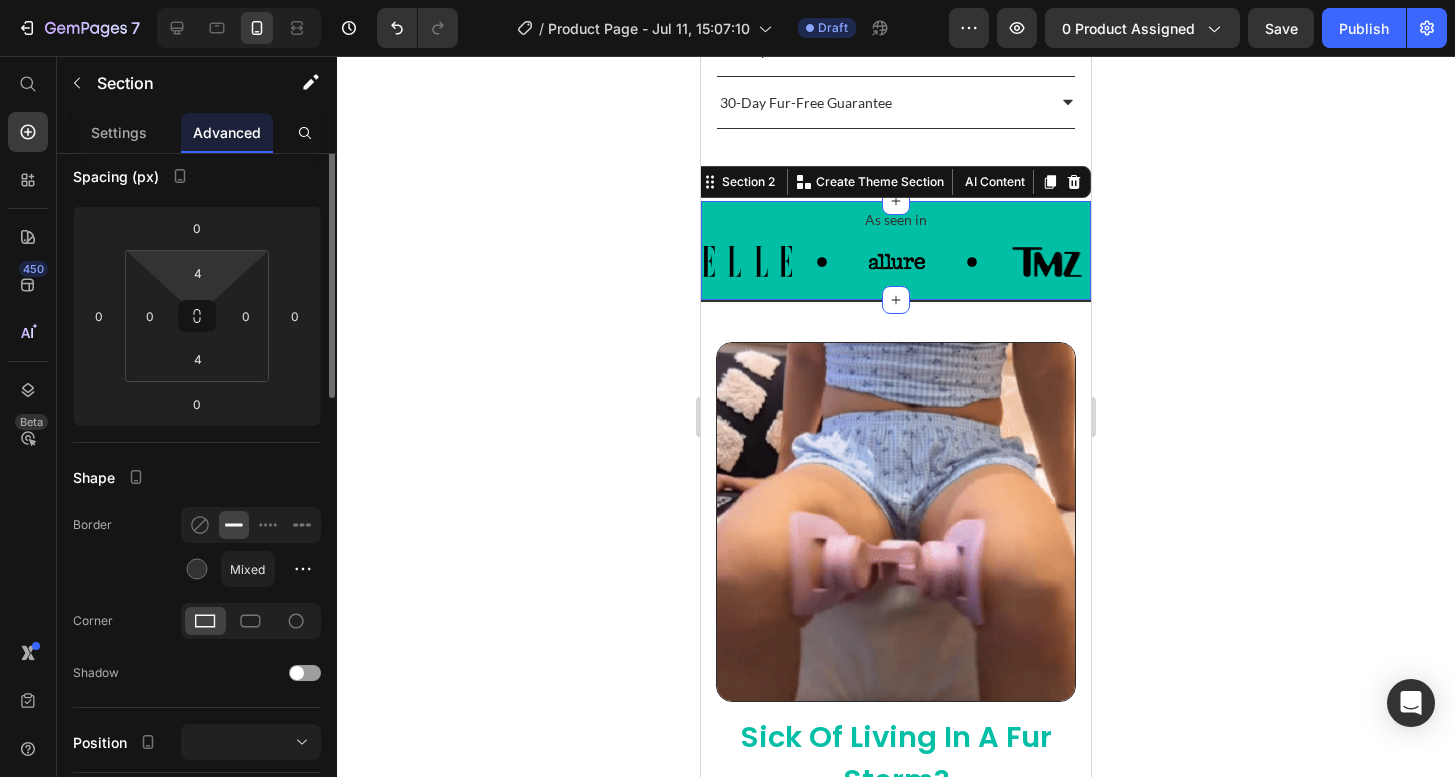 scroll, scrollTop: 231, scrollLeft: 0, axis: vertical 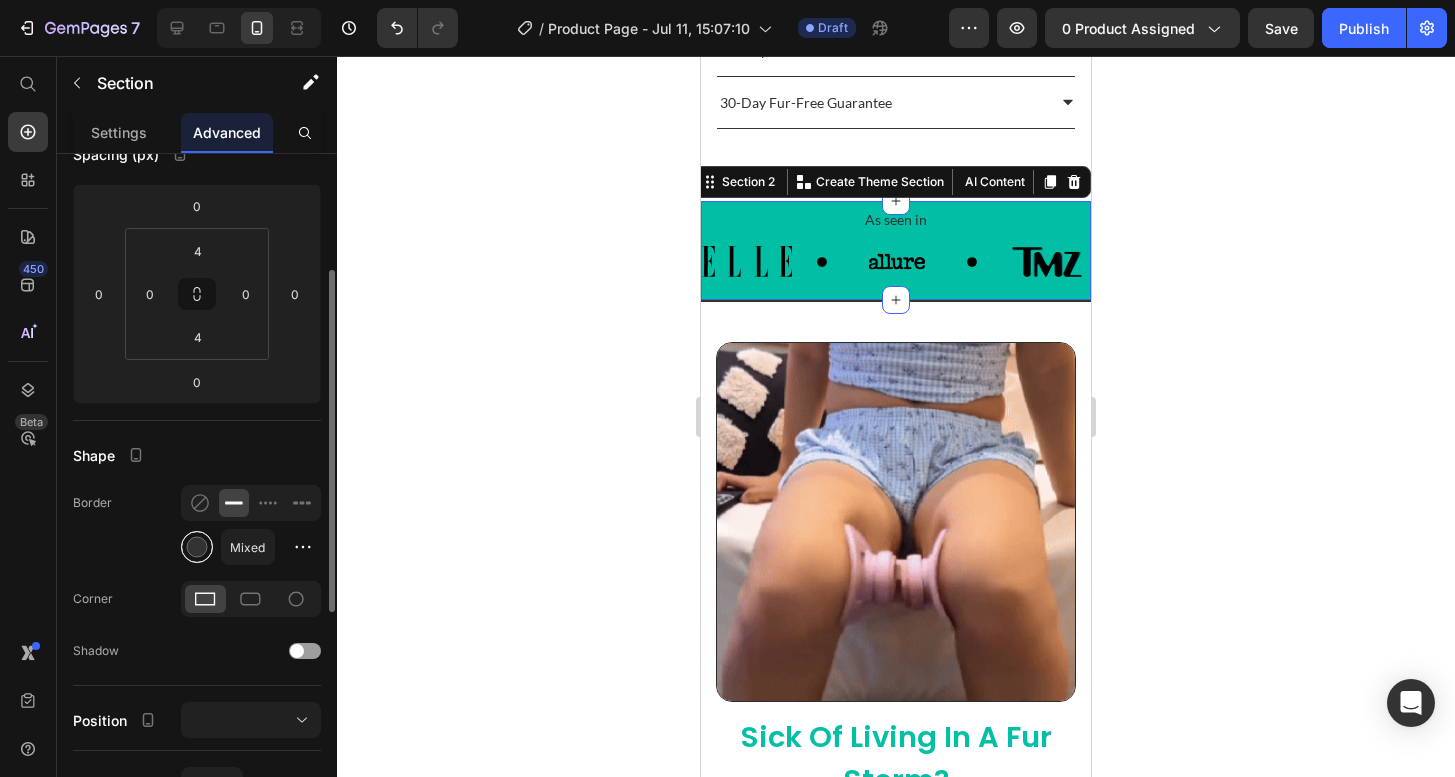 click at bounding box center (197, 547) 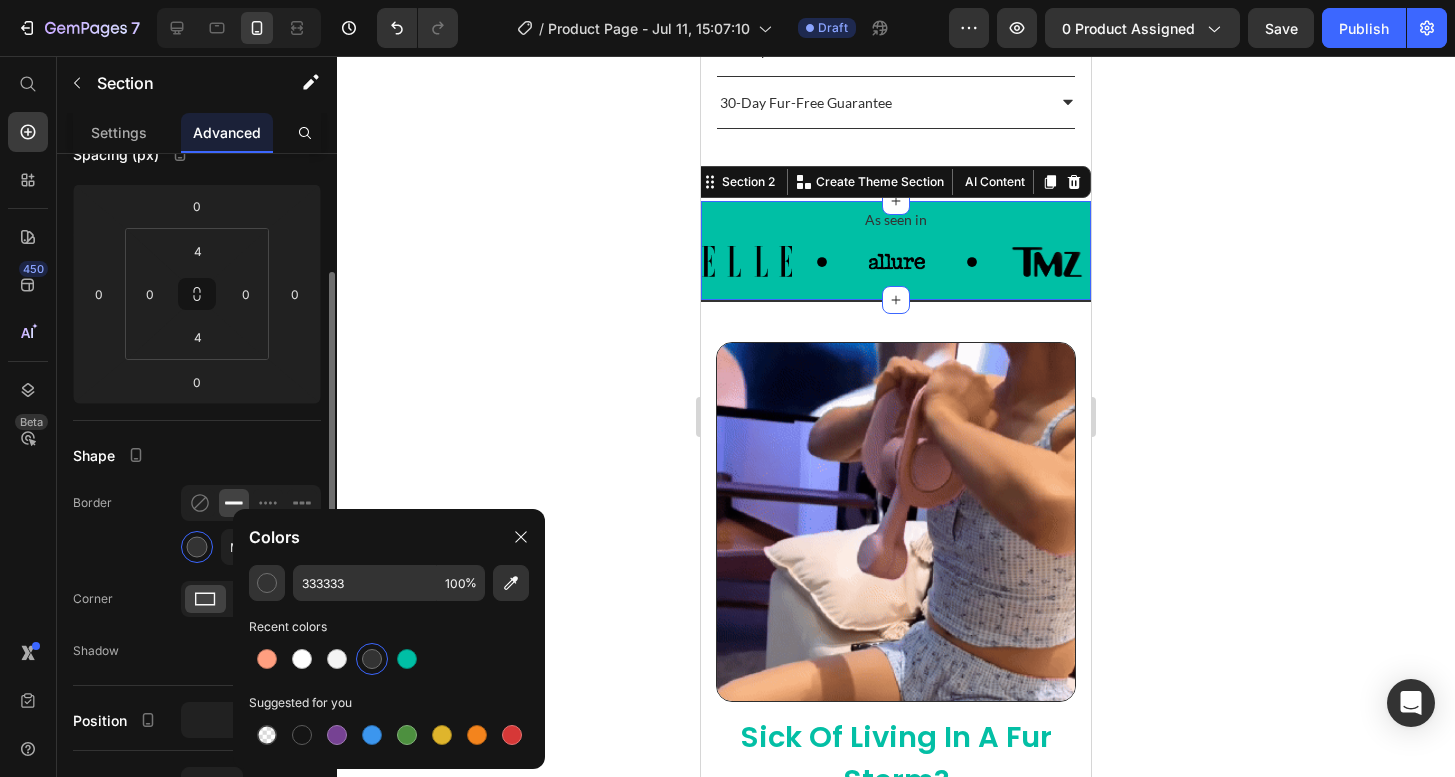 scroll, scrollTop: 368, scrollLeft: 0, axis: vertical 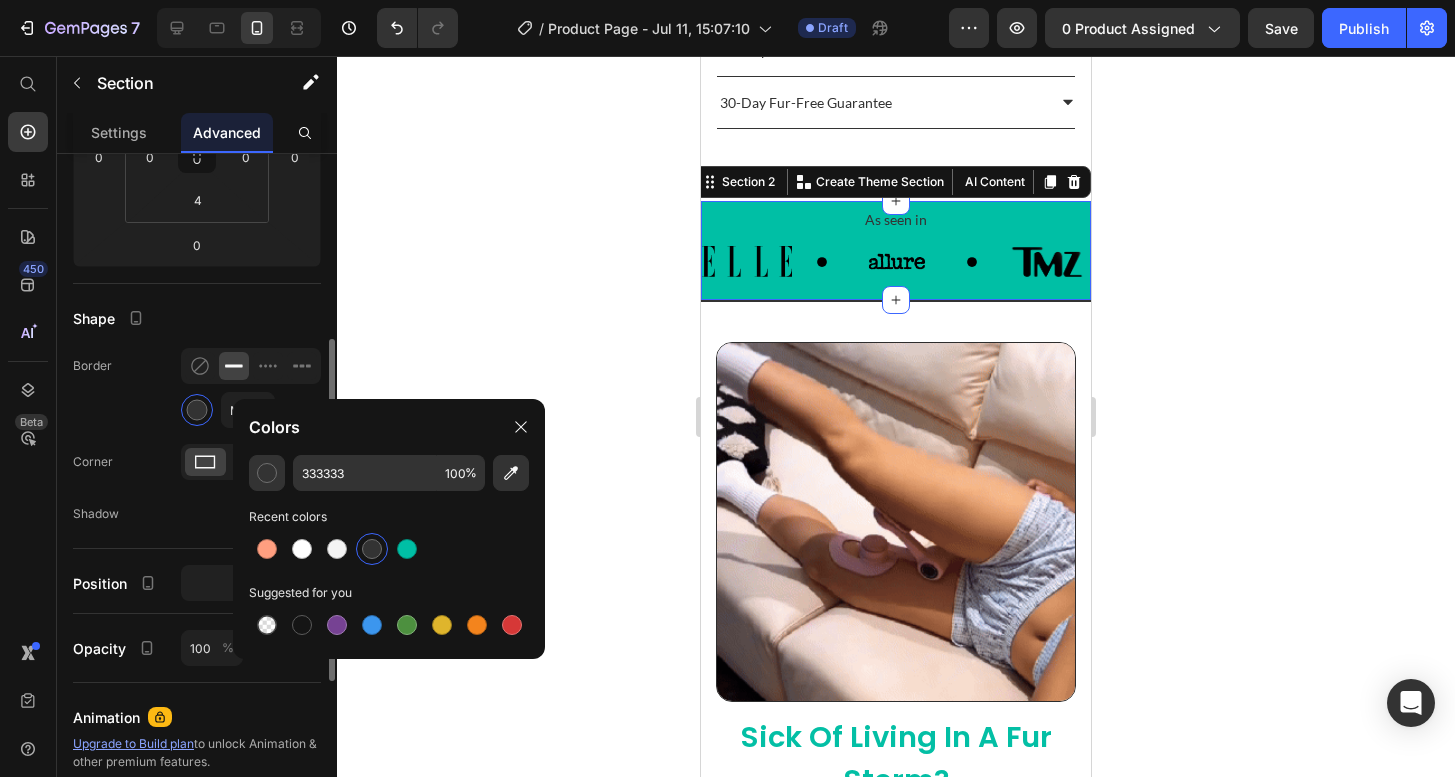 click on "Corner" 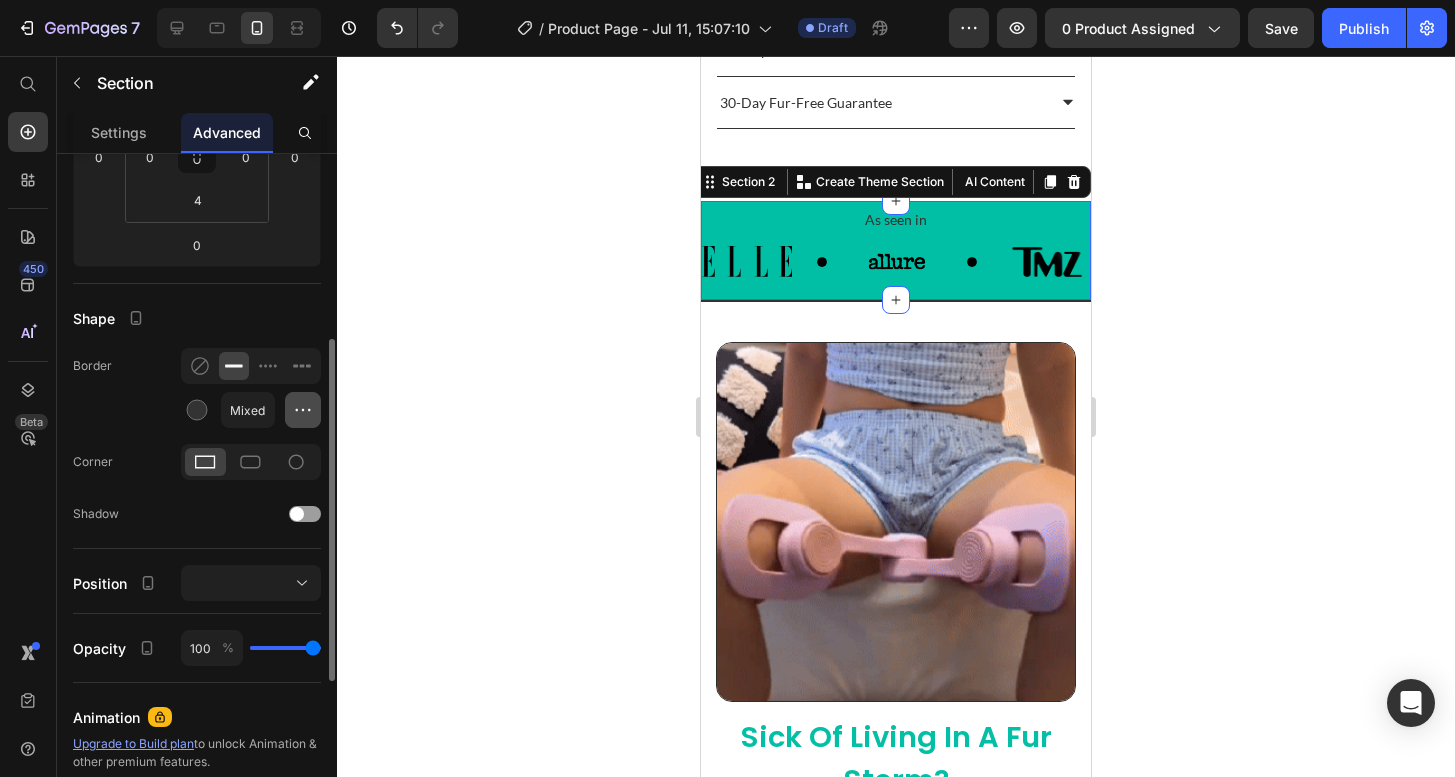 click 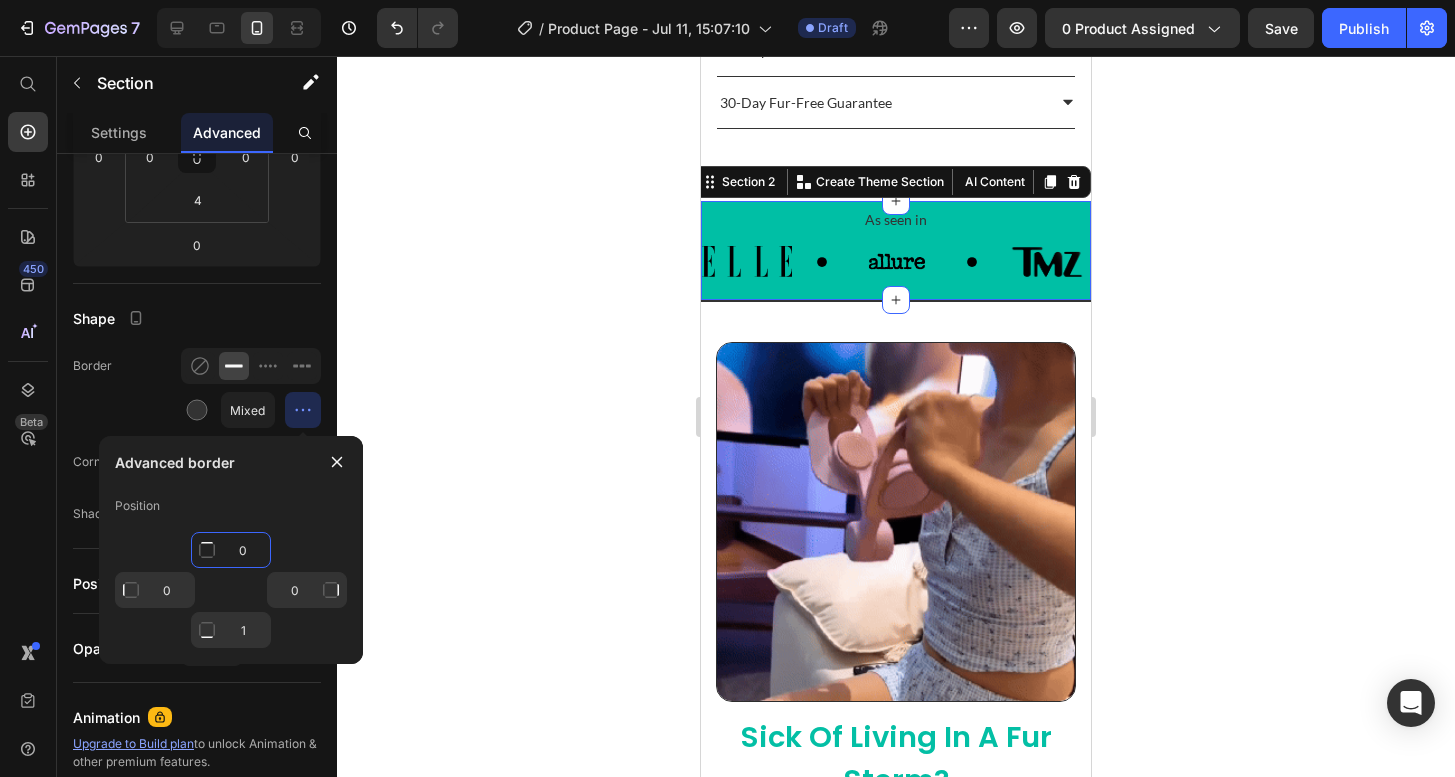 click on "0" 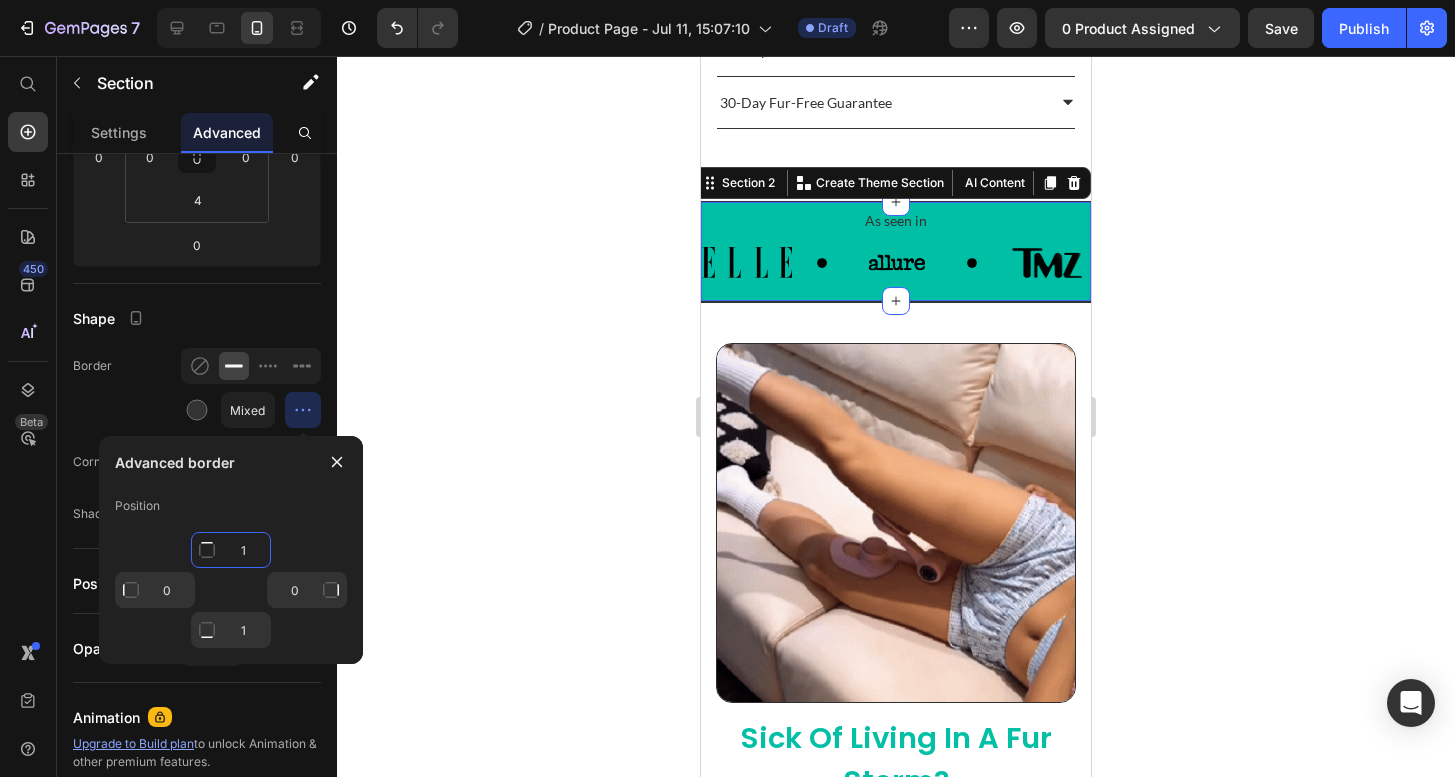 type on "1" 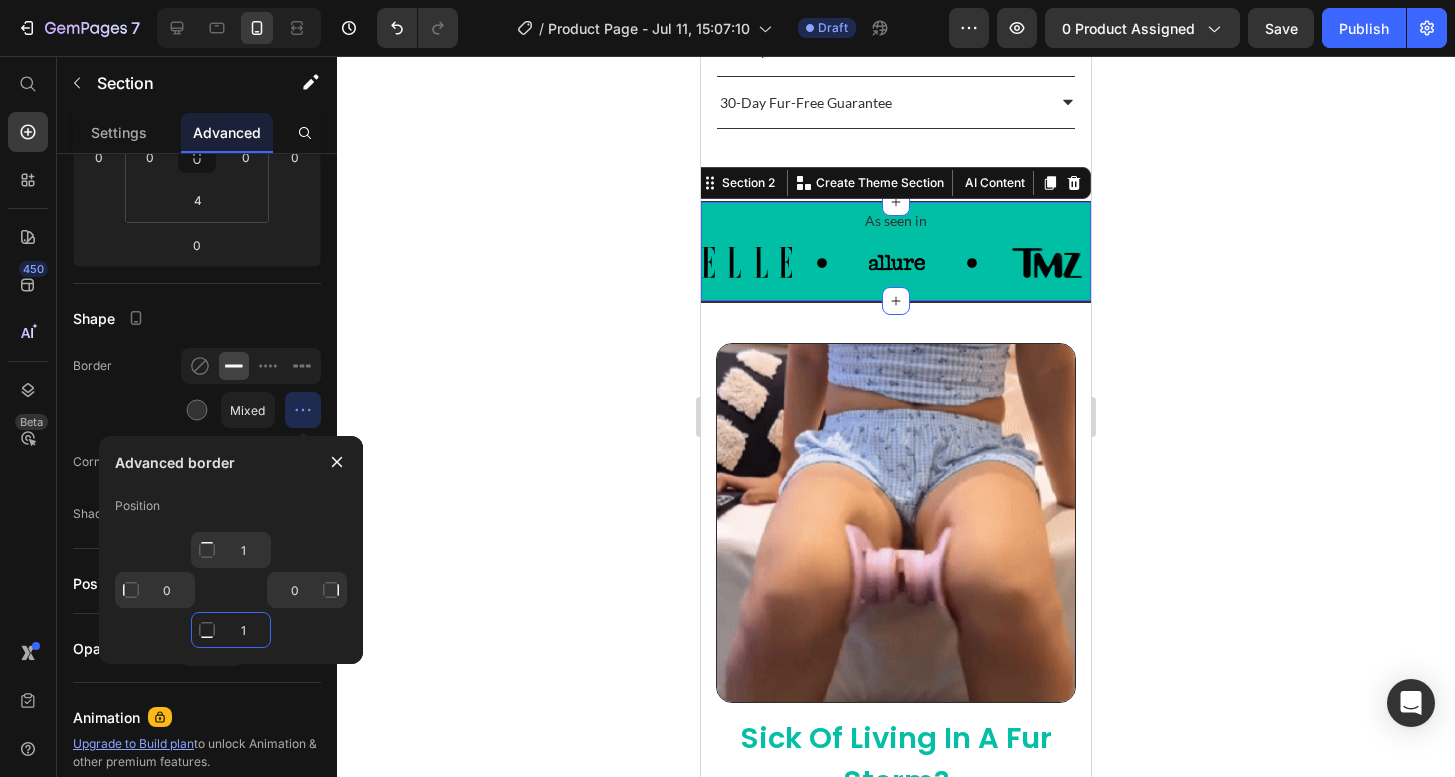 click on "1" 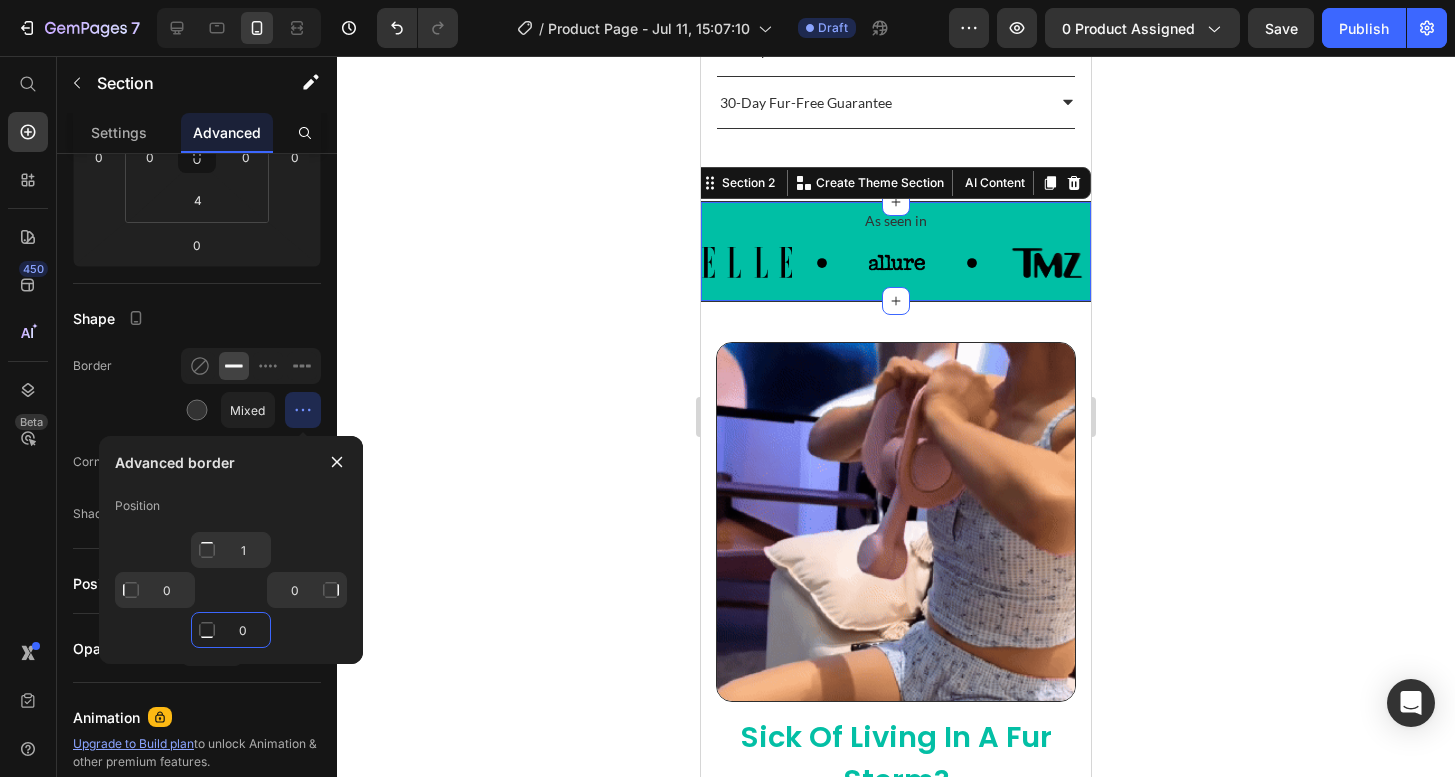 type on "0" 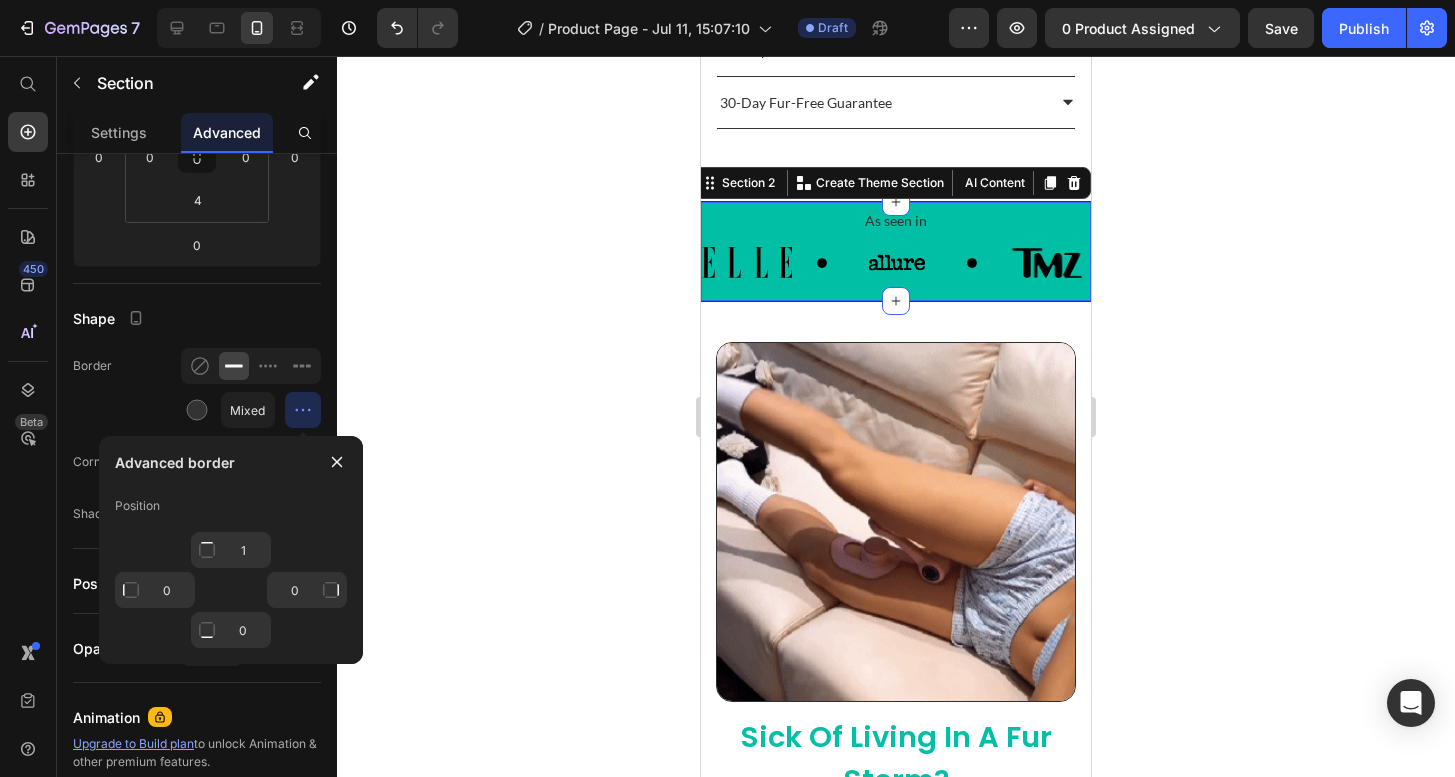 click 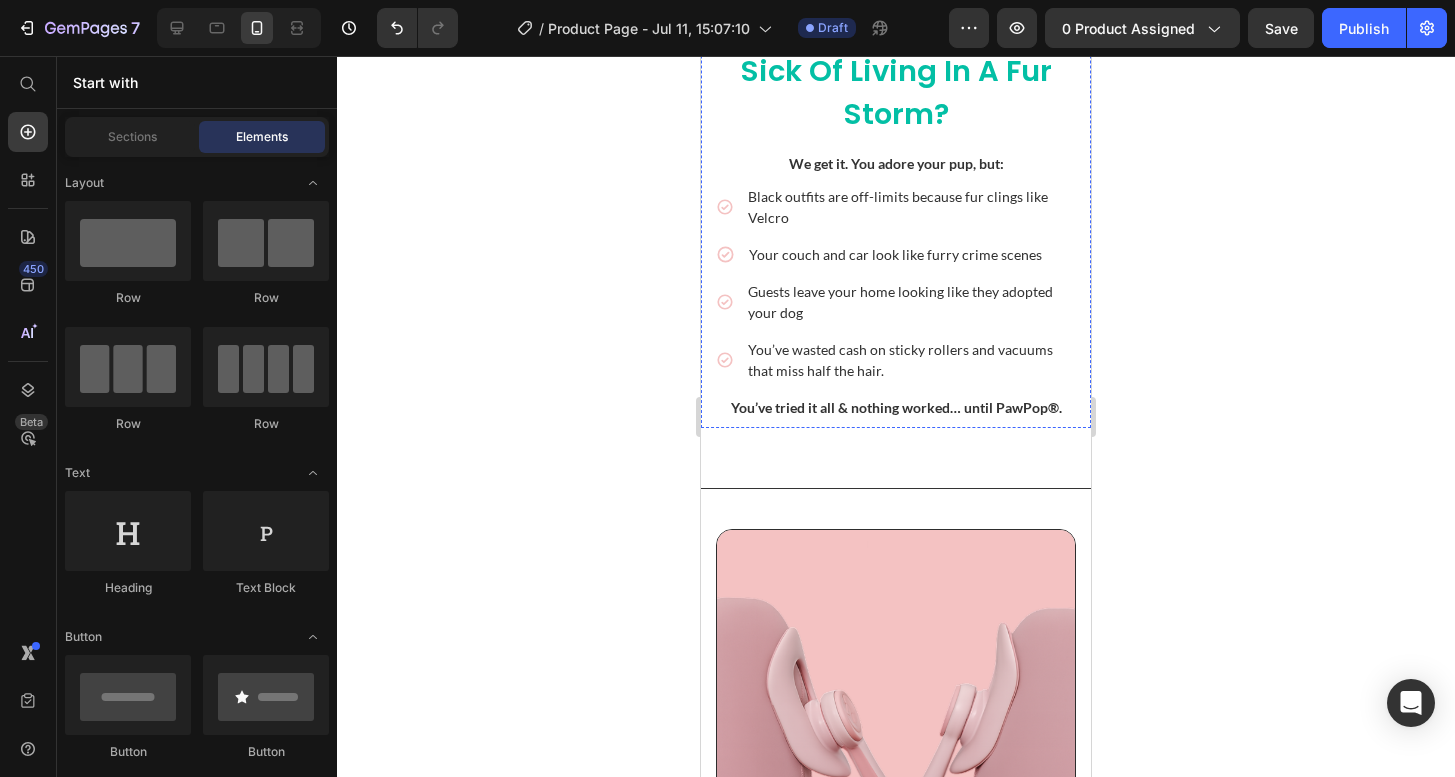 scroll, scrollTop: 2116, scrollLeft: 0, axis: vertical 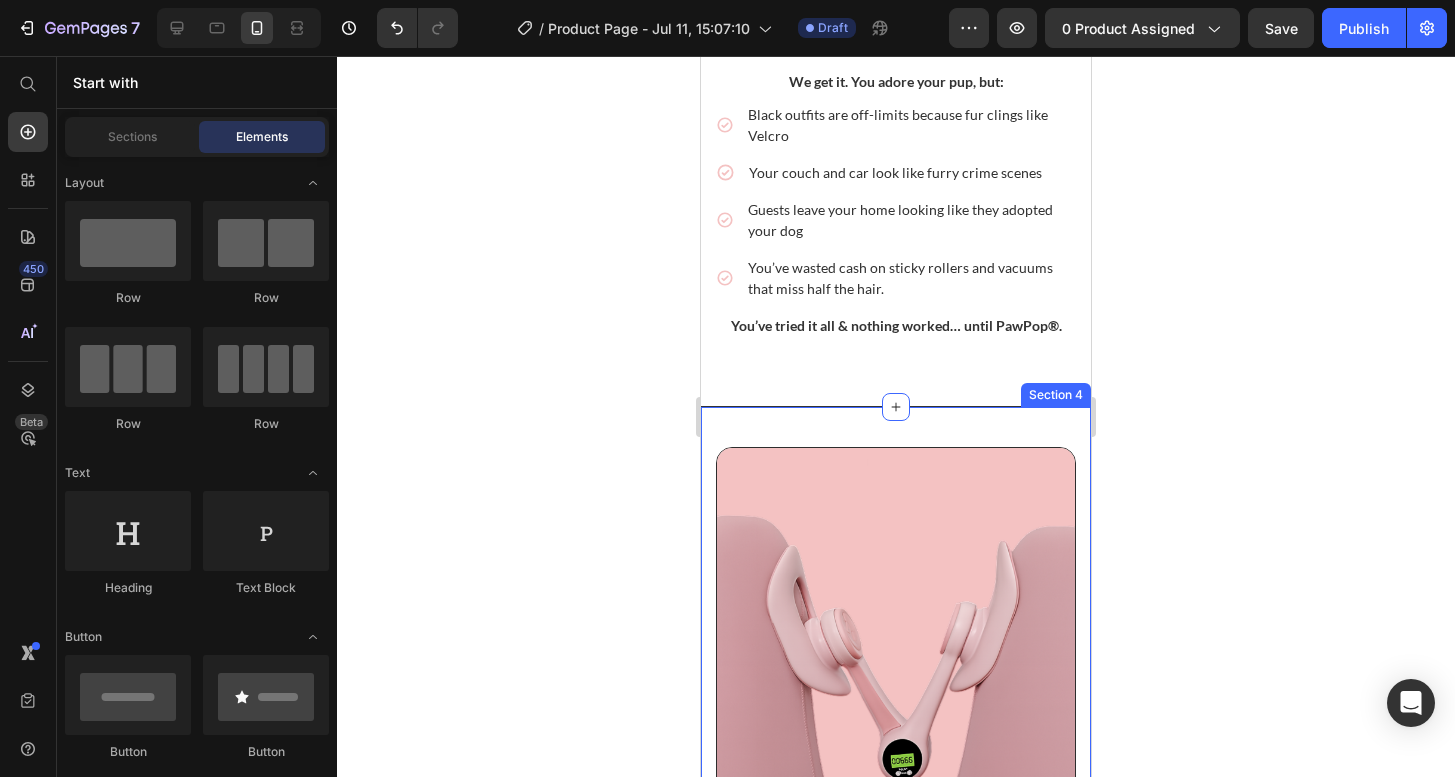 click on "Say Hello to PawPop® Heading Pet hair has met its match — and it’s way more fun than lint-rolling. Text Block
Icon Whisks fur off clothes, sofas, car seats — even black fabrics Text Block
Icon Glides easily over clothes, furniture, and car seats Text Block
Icon Perfect for quick clean-ups before heading out Text Block
Icon Doubles as a soothing grooming glove (your dog might love it more than you do) Text Block
Icon Reusable & eco-friendly  → saves cash and the planet Text Block Advanced list It’s not just another glove. It’s your fur-fighting sidekick. Text Block Row Get My Whoosh Glove Button Row Image Row Section 4" at bounding box center [896, 858] 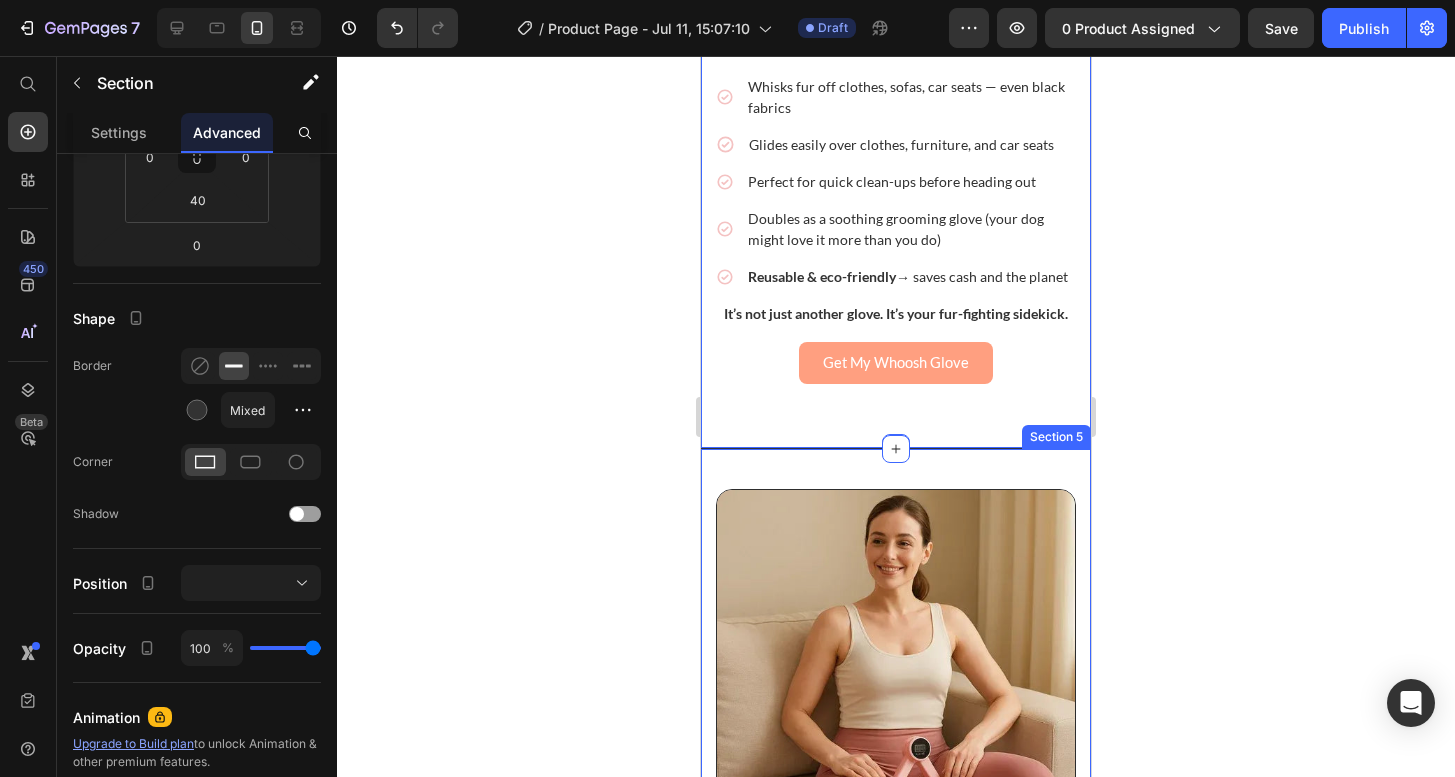 click on "Fur Gone, Confidence On Heading PawPop® isn’t just a glove — it’s your ticket to living fur-free and feeling fabulous every day: Text block
Icon Wear Black Without Worry Heading Slip into your favorite black outfits knowing fur won’t ruin your look — or your mood. Text block Row
Icon Host Without Stress Heading Have friends over without secretly stressing about fur on their clothes or your couch. Text block Row
Icon Win Back Your Time Heading Say goodbye to endless vacuuming and lint-rolling and hello to hours of freedom each week. Text block Row
Icon Save Money, Skip Waste Heading Stop tossing sticky sheets in the trash and choose a smarter, eco-friendly way to keep your home fur-free. Text block Row Image Row Get My Whoosh Glove Button Section 5" at bounding box center (896, 989) 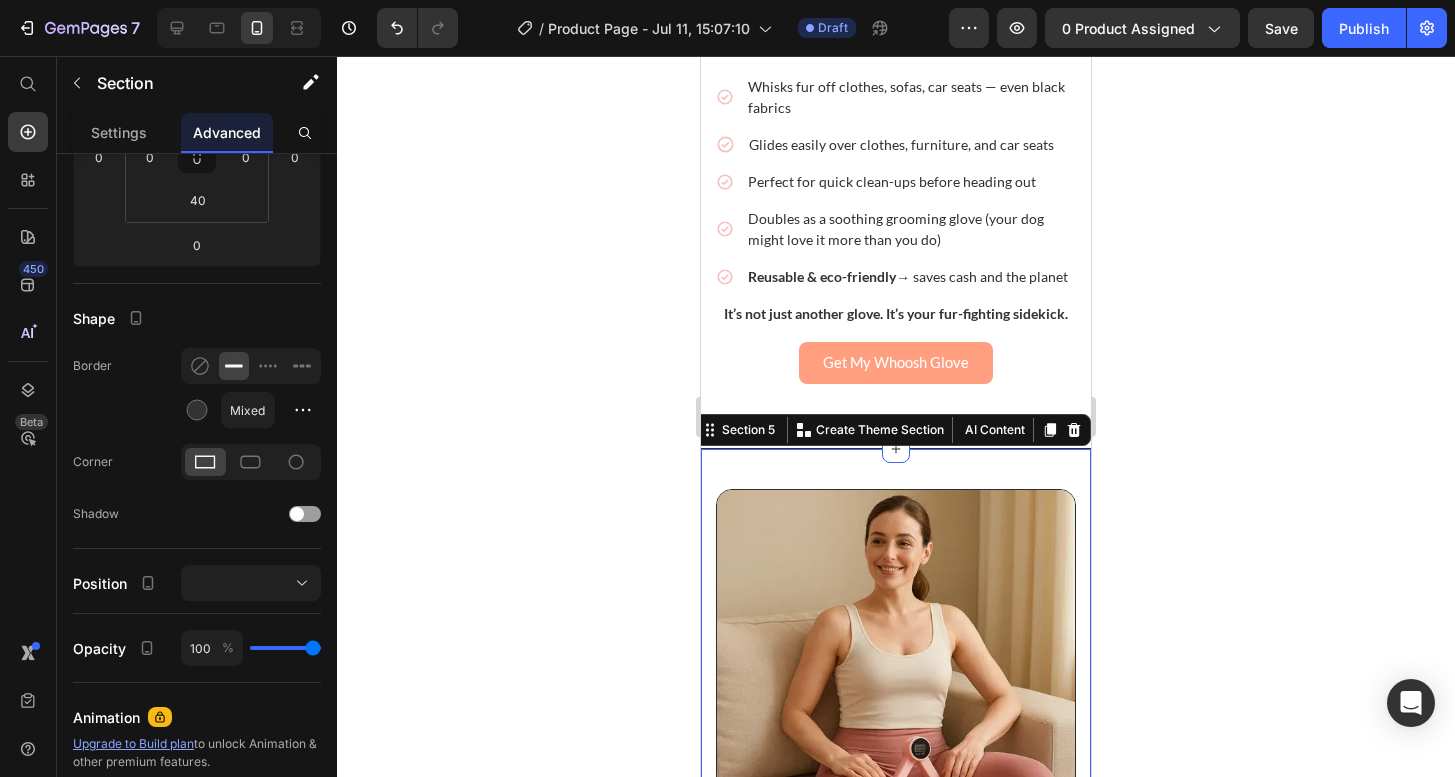 scroll, scrollTop: 2984, scrollLeft: 0, axis: vertical 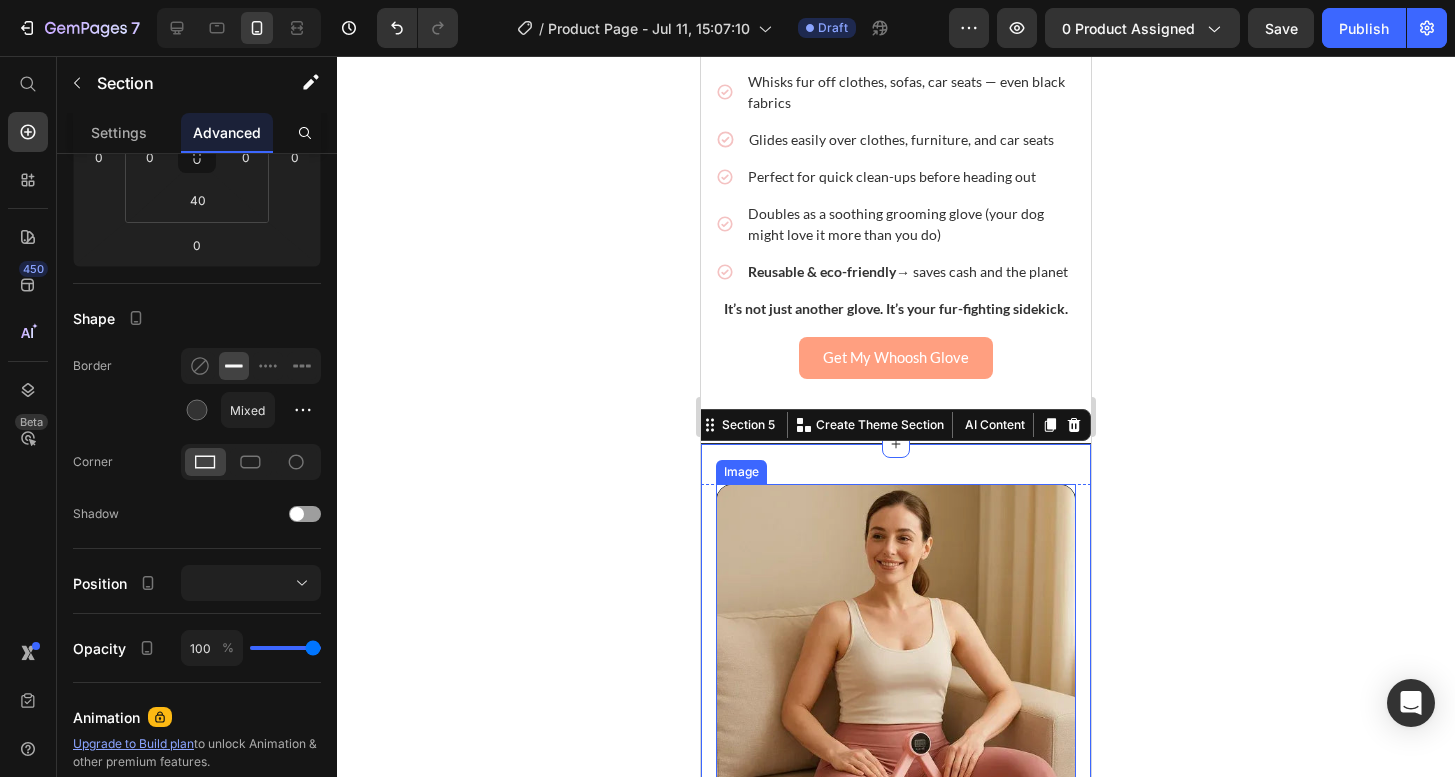 click at bounding box center (896, 664) 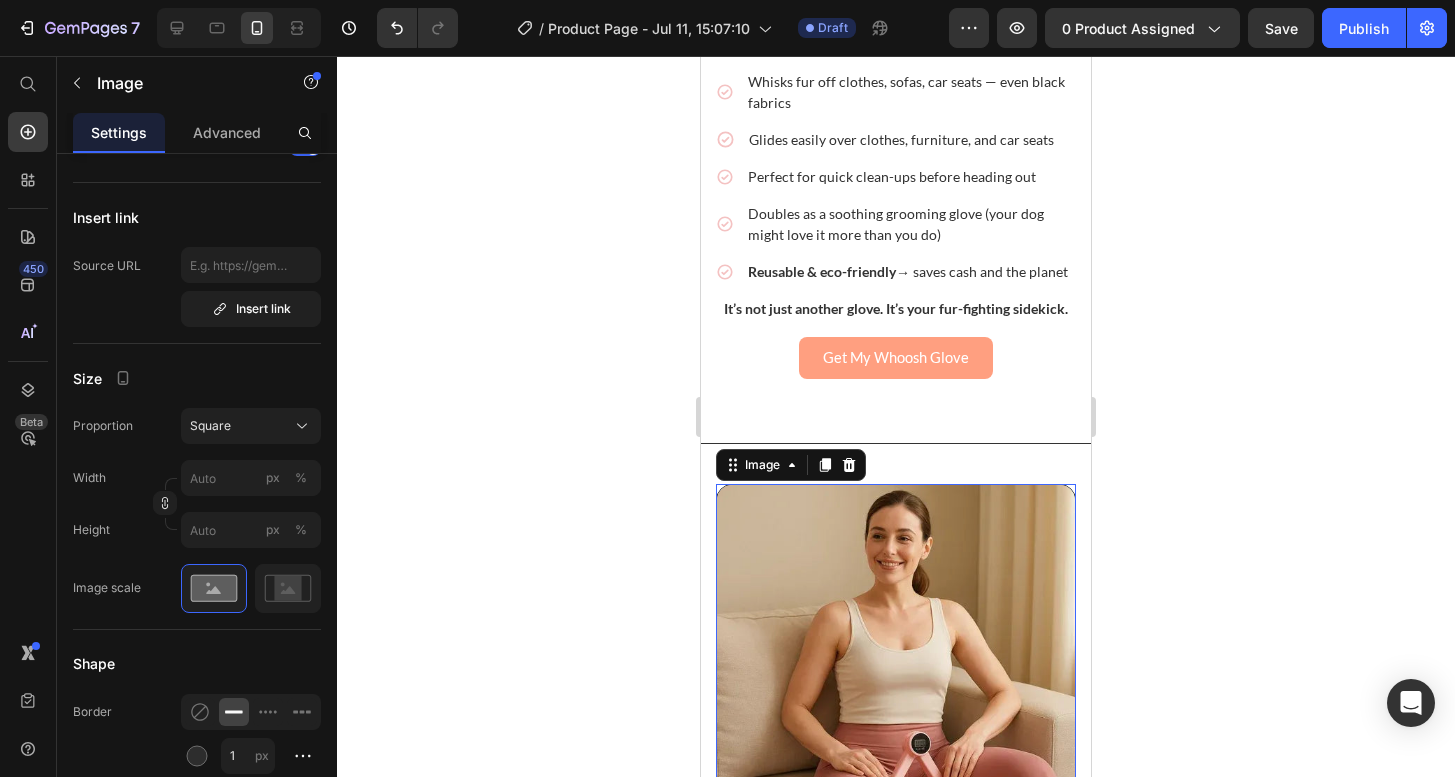 scroll, scrollTop: 0, scrollLeft: 0, axis: both 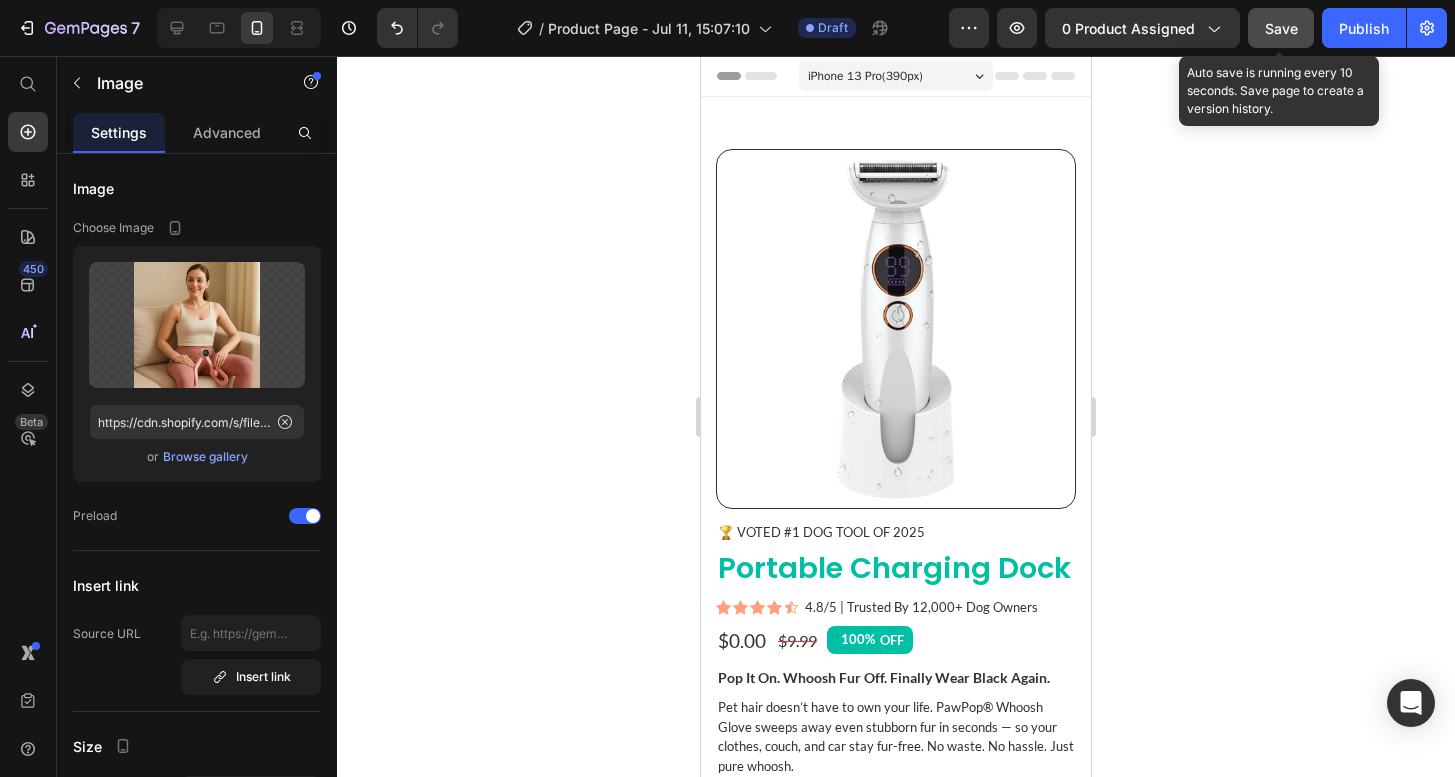 click on "Save" 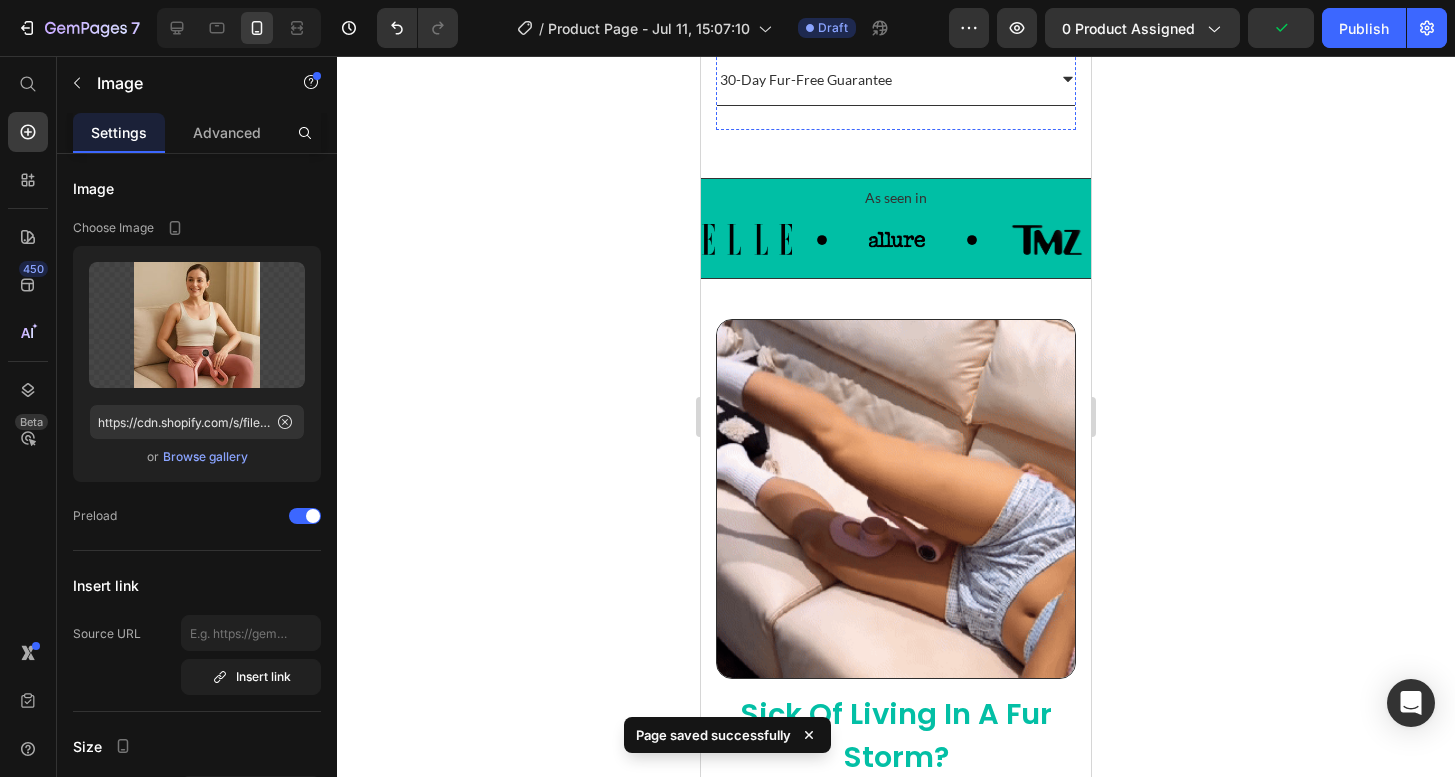 scroll, scrollTop: 1334, scrollLeft: 0, axis: vertical 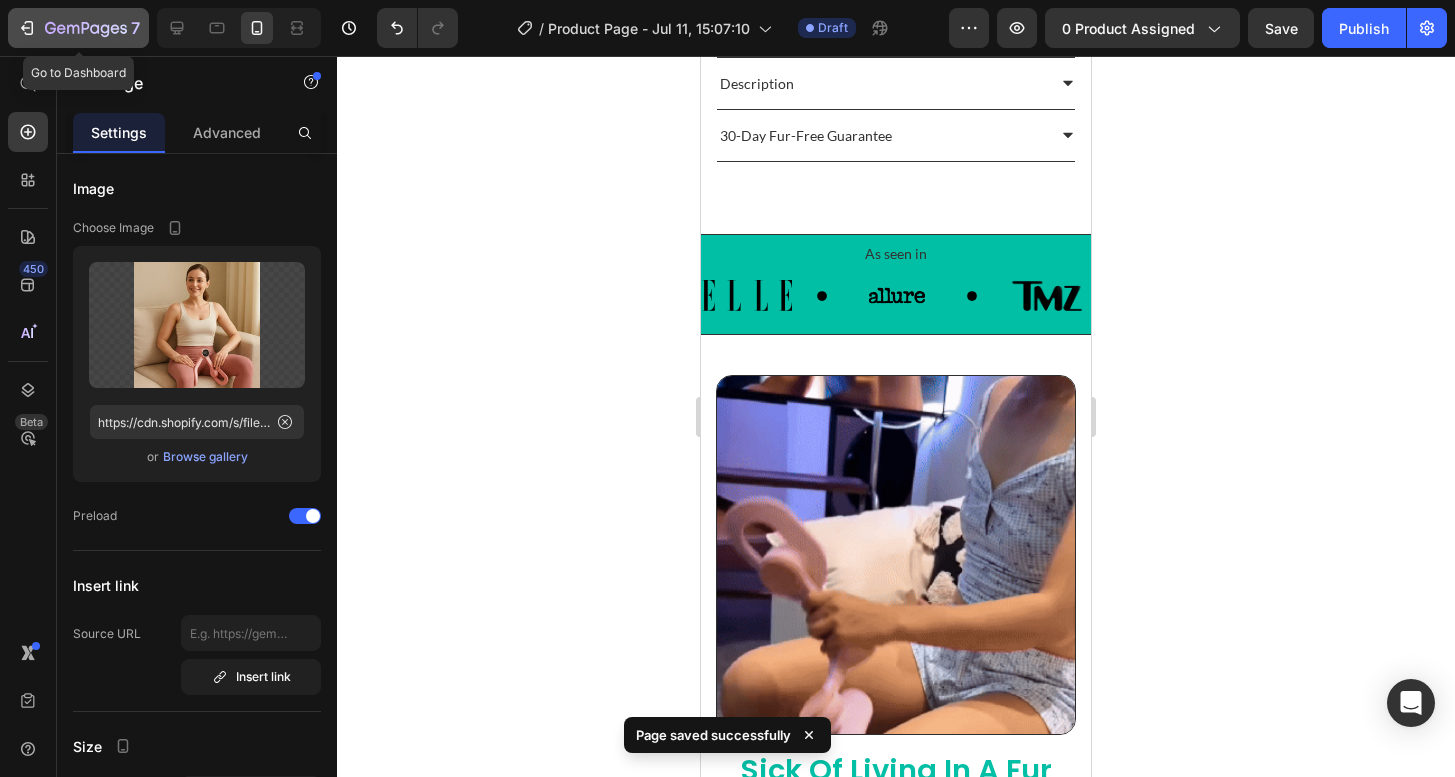 click 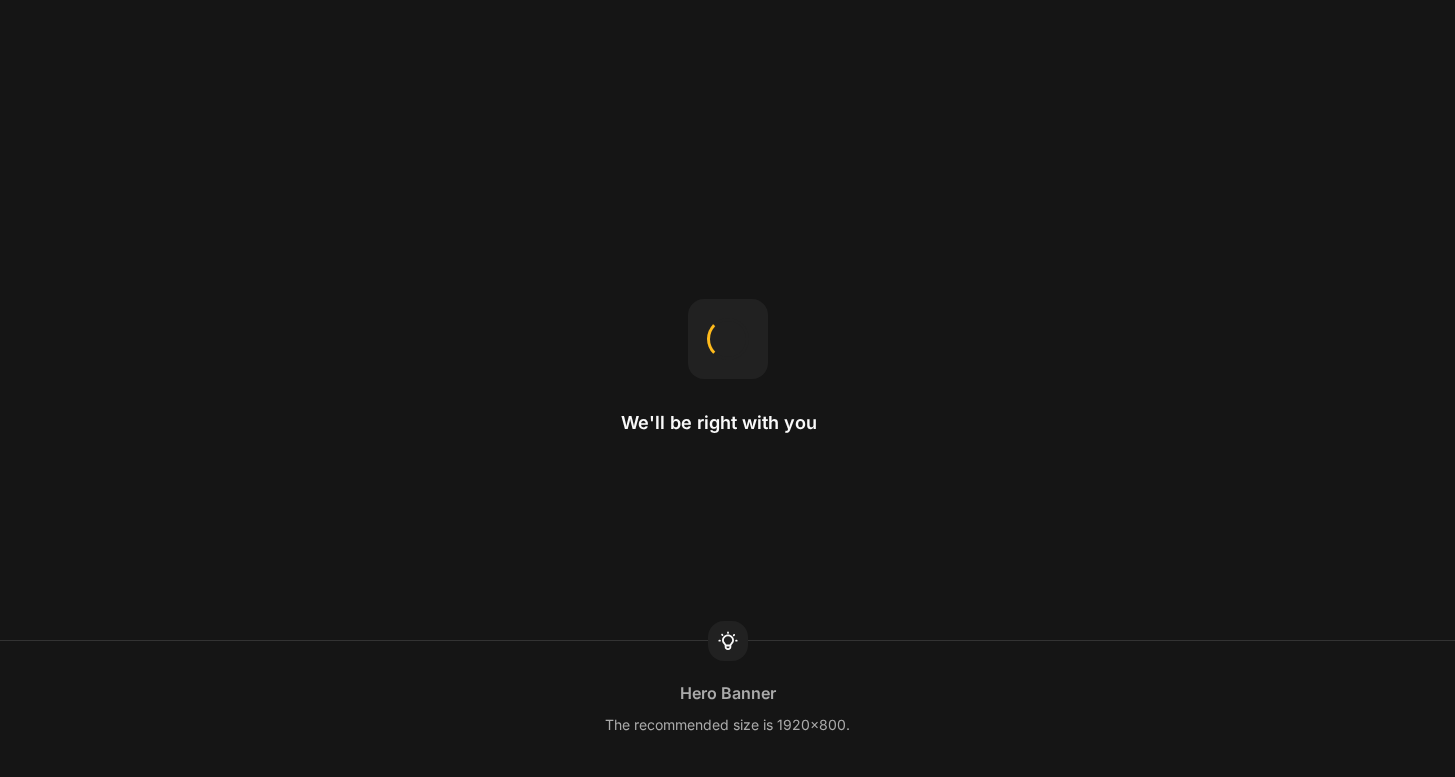 scroll, scrollTop: 0, scrollLeft: 0, axis: both 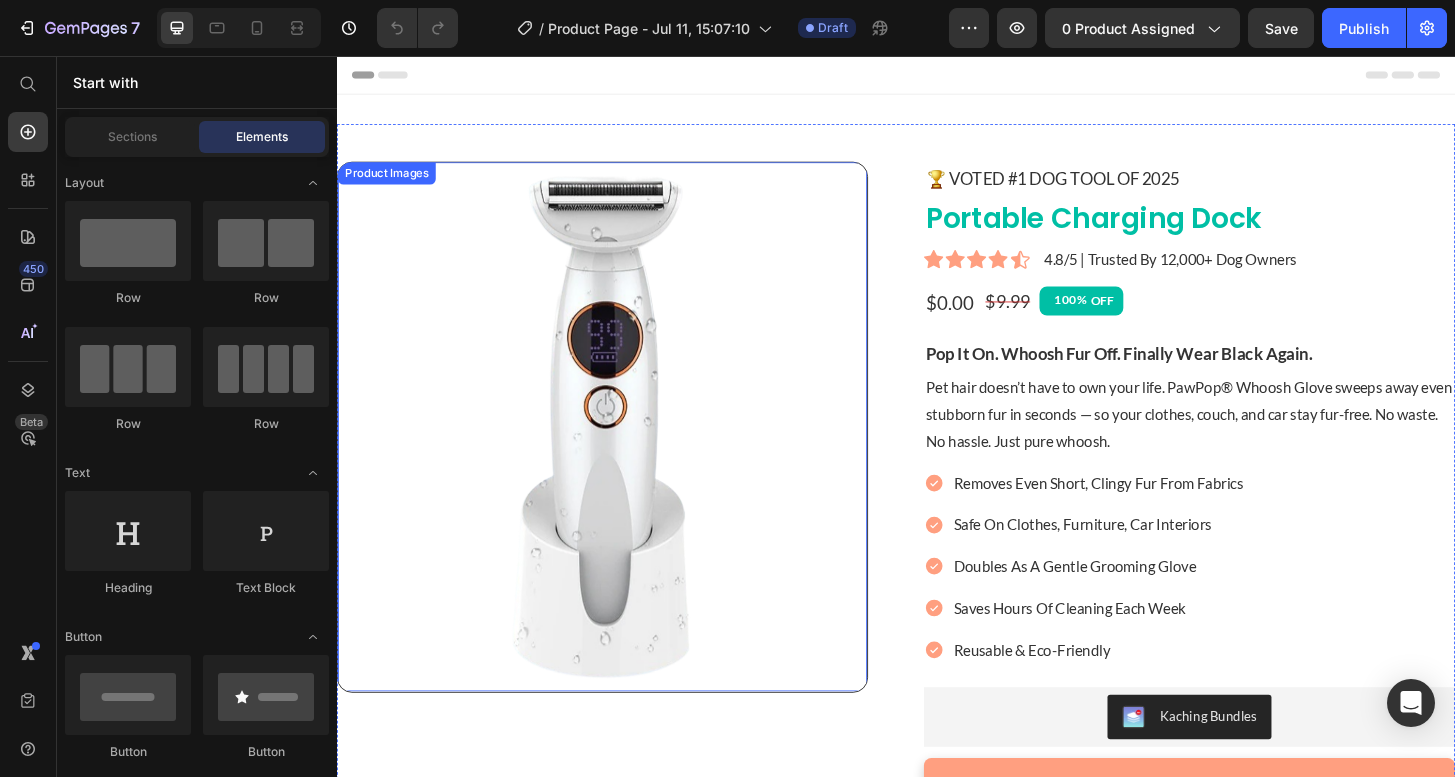 click at bounding box center (622, 454) 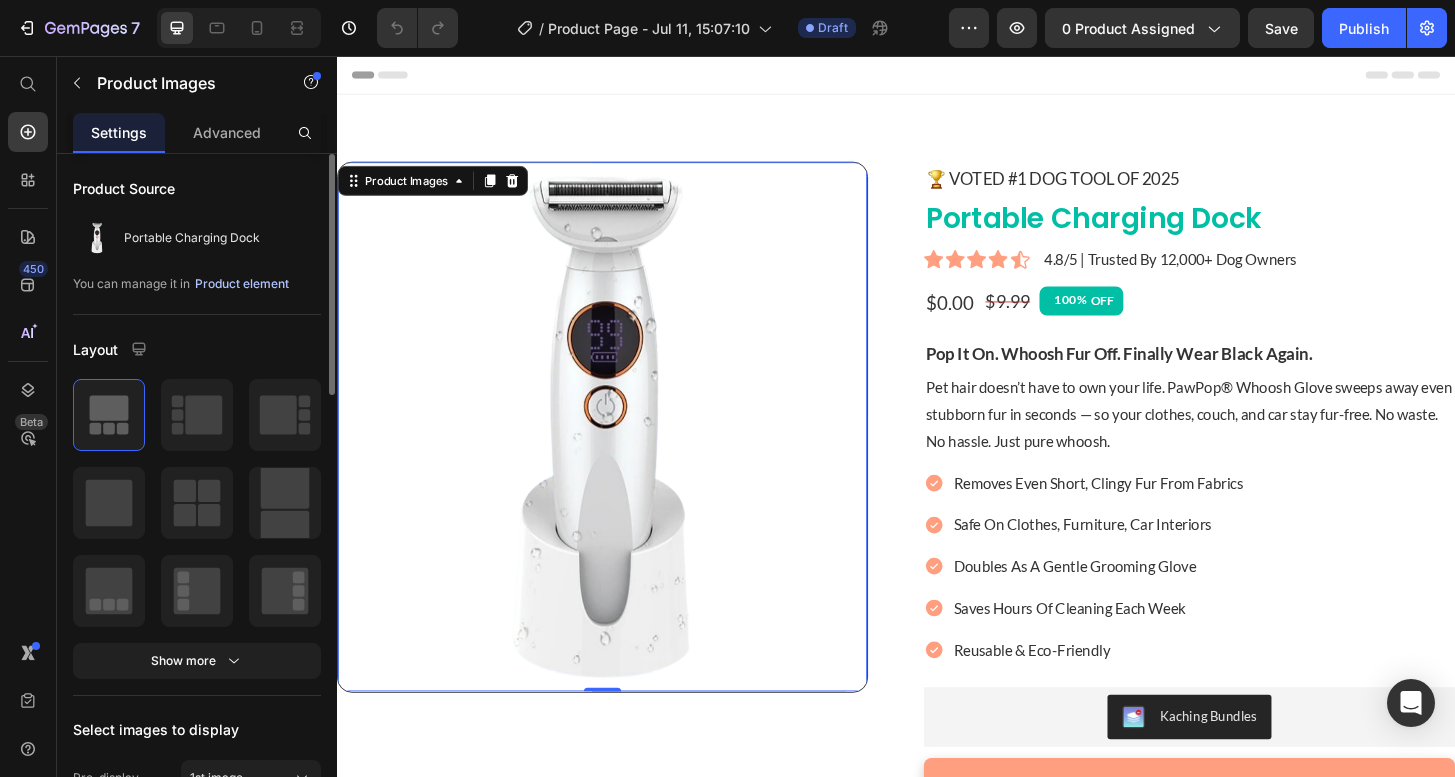 click on "Product element" at bounding box center [242, 284] 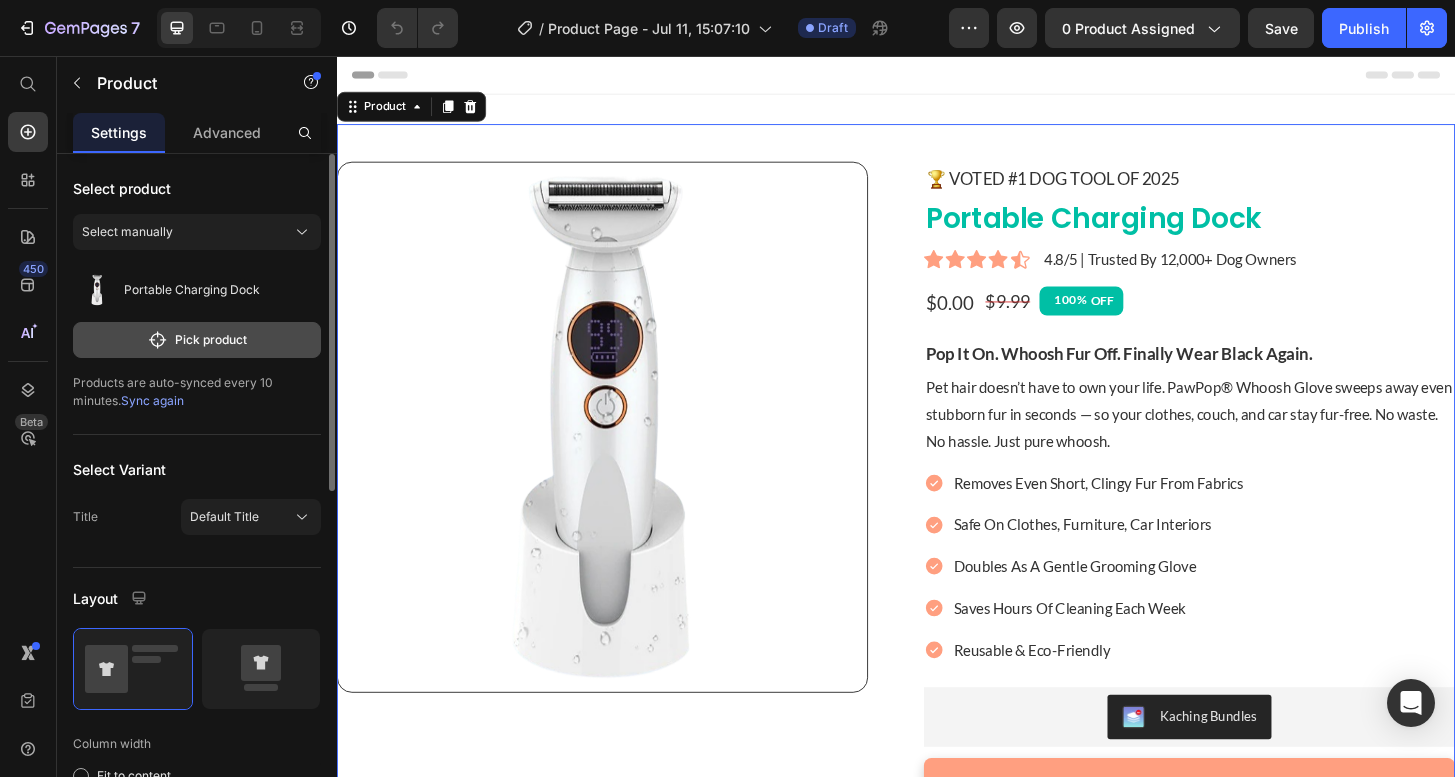 click on "Pick product" at bounding box center [197, 340] 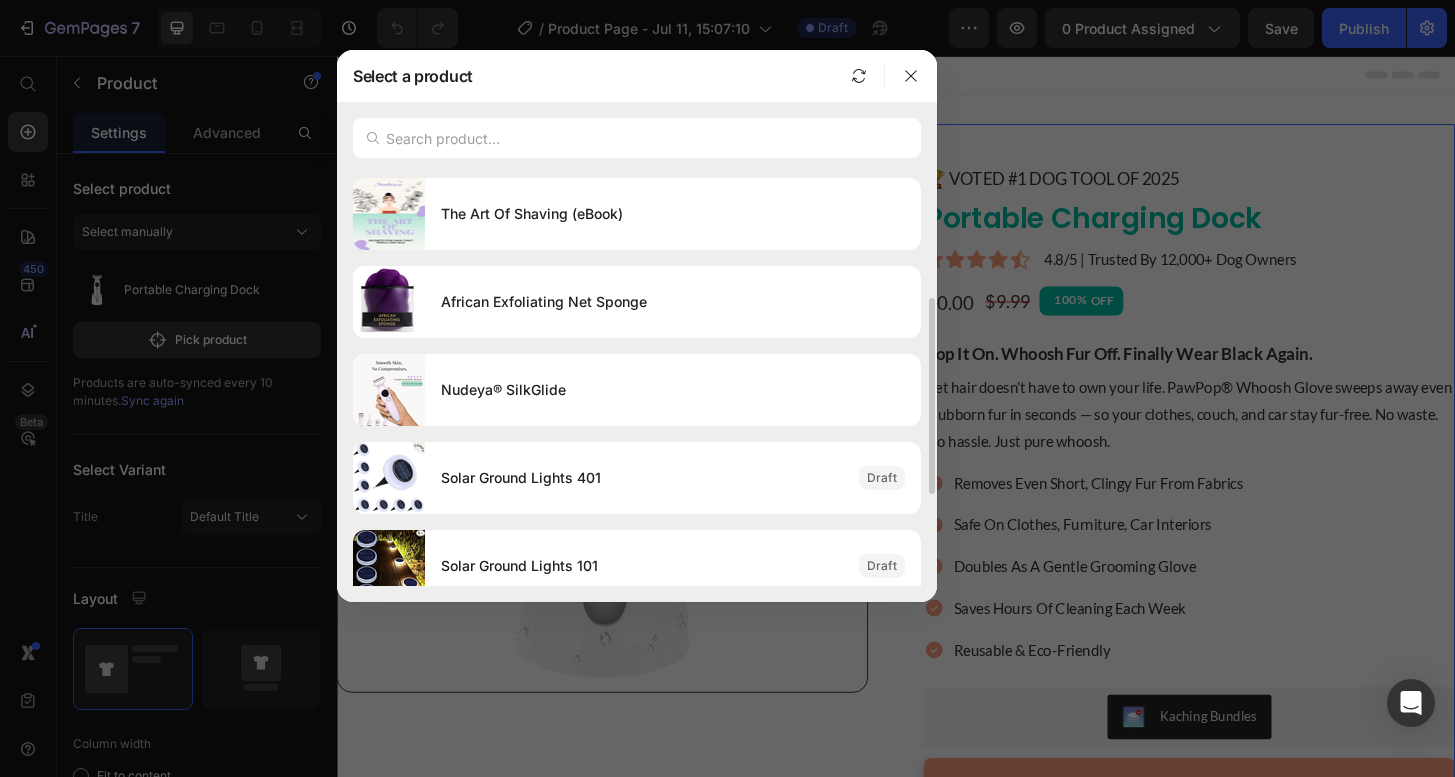 scroll, scrollTop: 0, scrollLeft: 0, axis: both 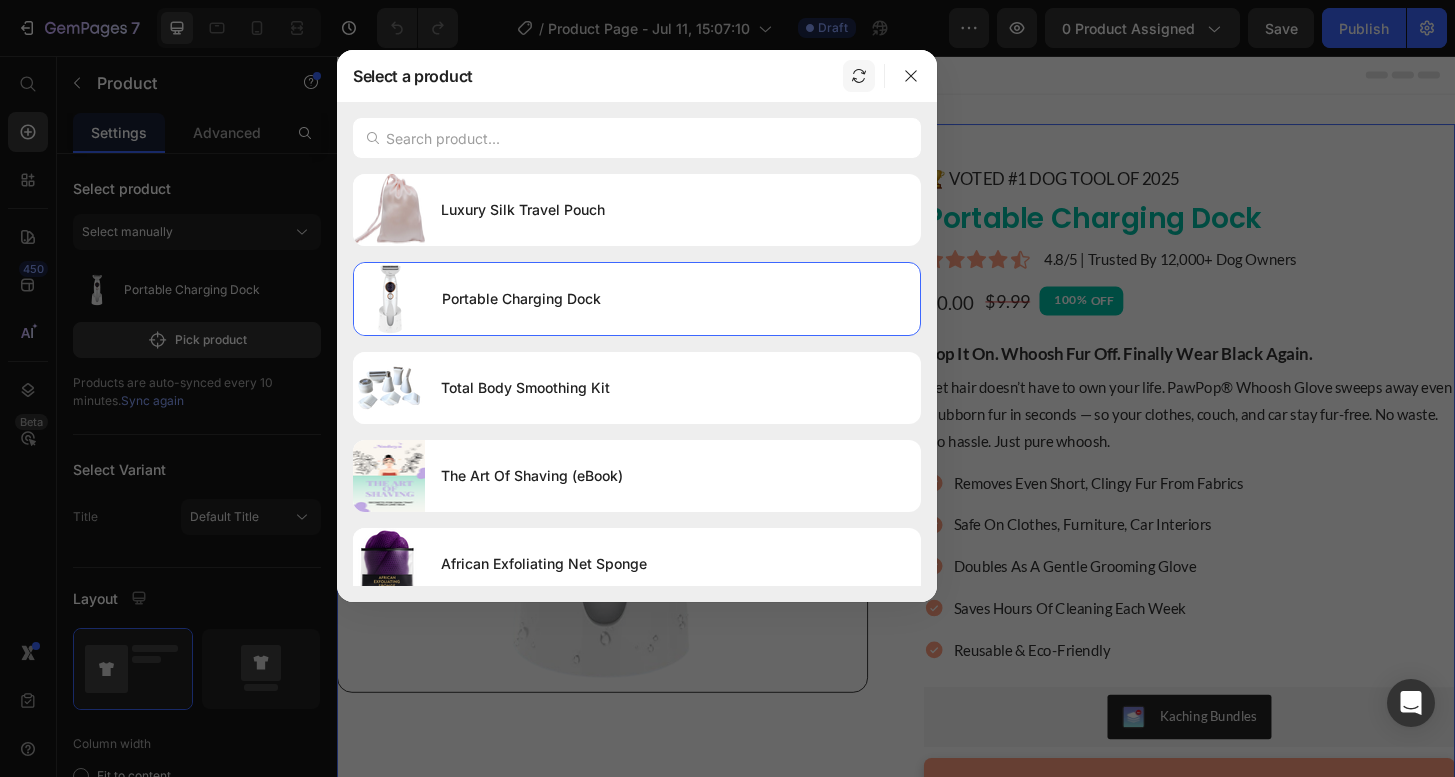click 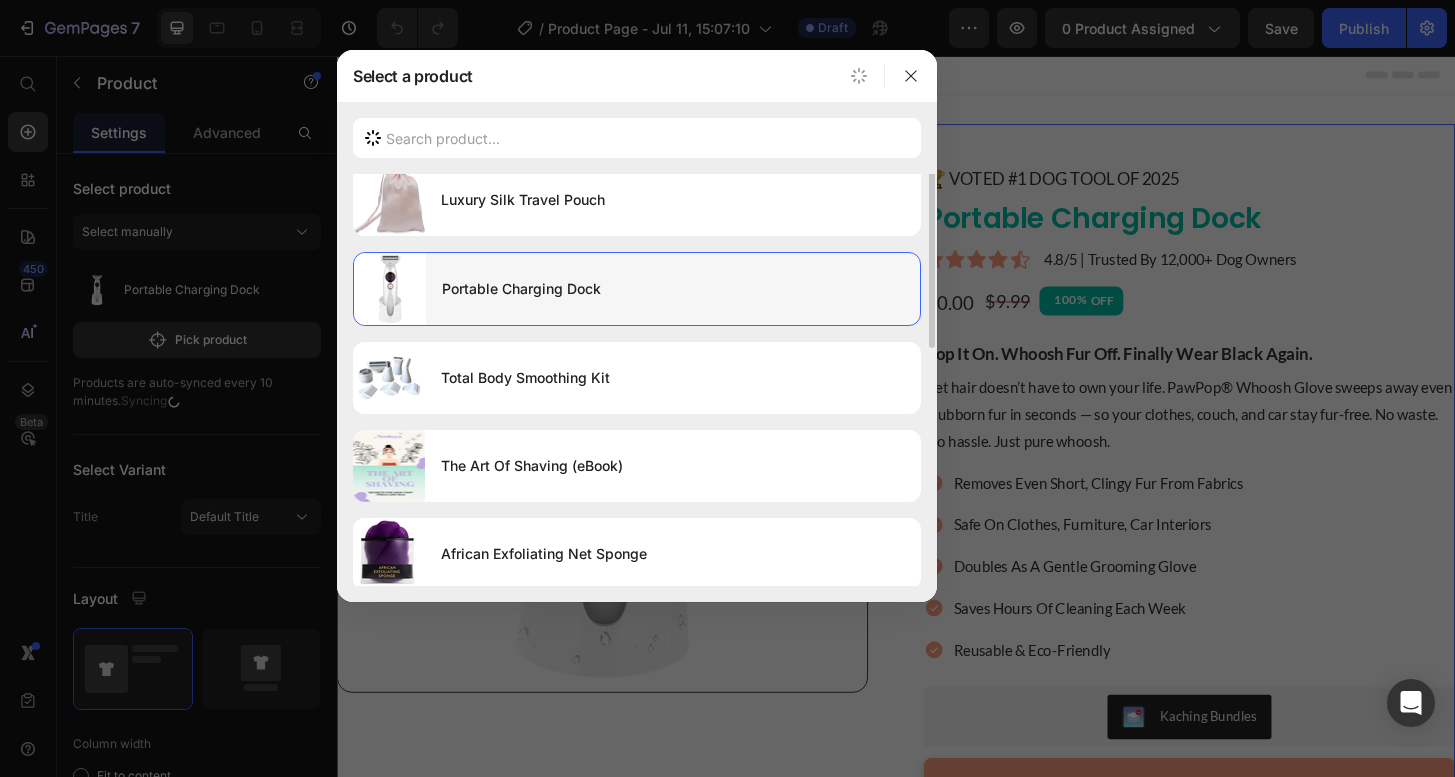 scroll, scrollTop: 0, scrollLeft: 0, axis: both 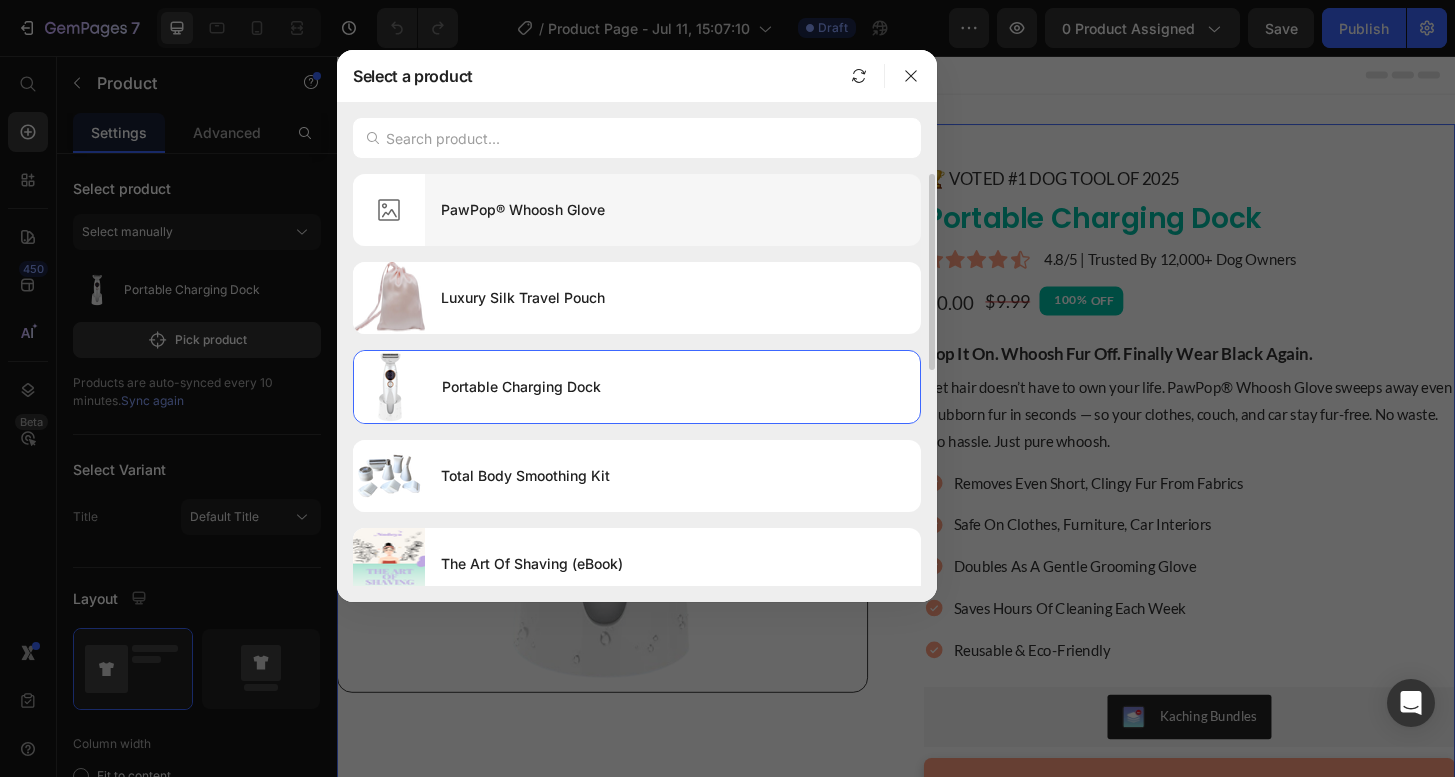 click on "PawPop® Whoosh Glove" at bounding box center (673, 210) 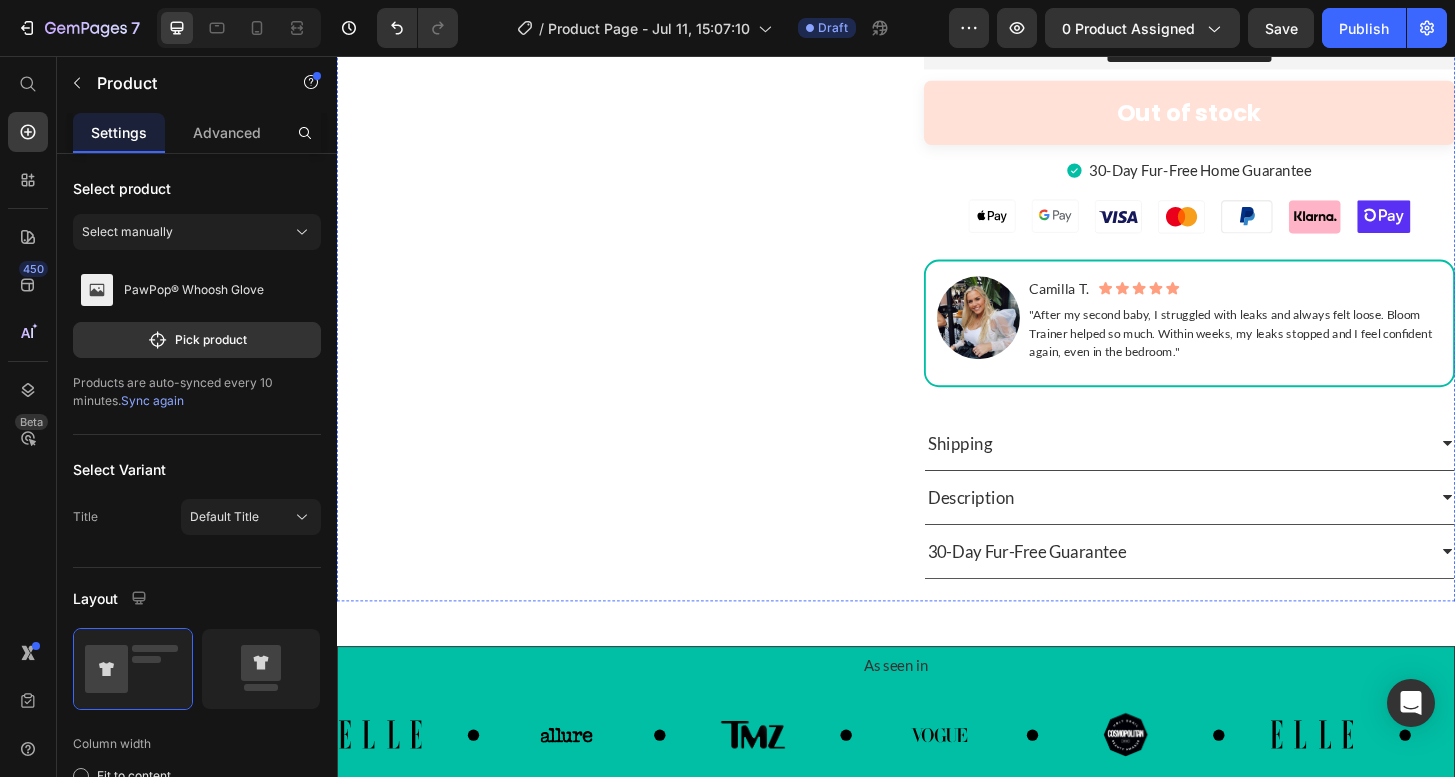 scroll, scrollTop: 608, scrollLeft: 0, axis: vertical 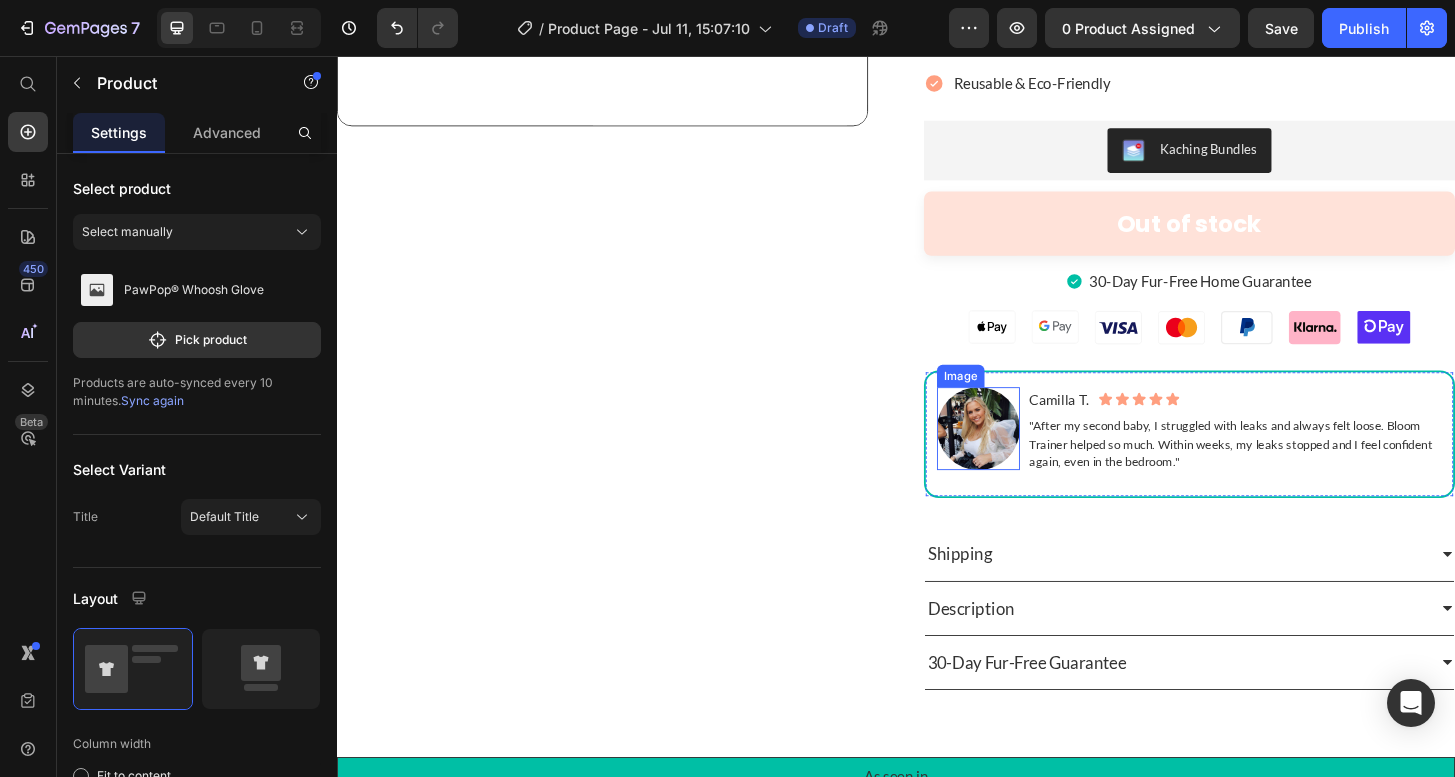 click at bounding box center [1025, 455] 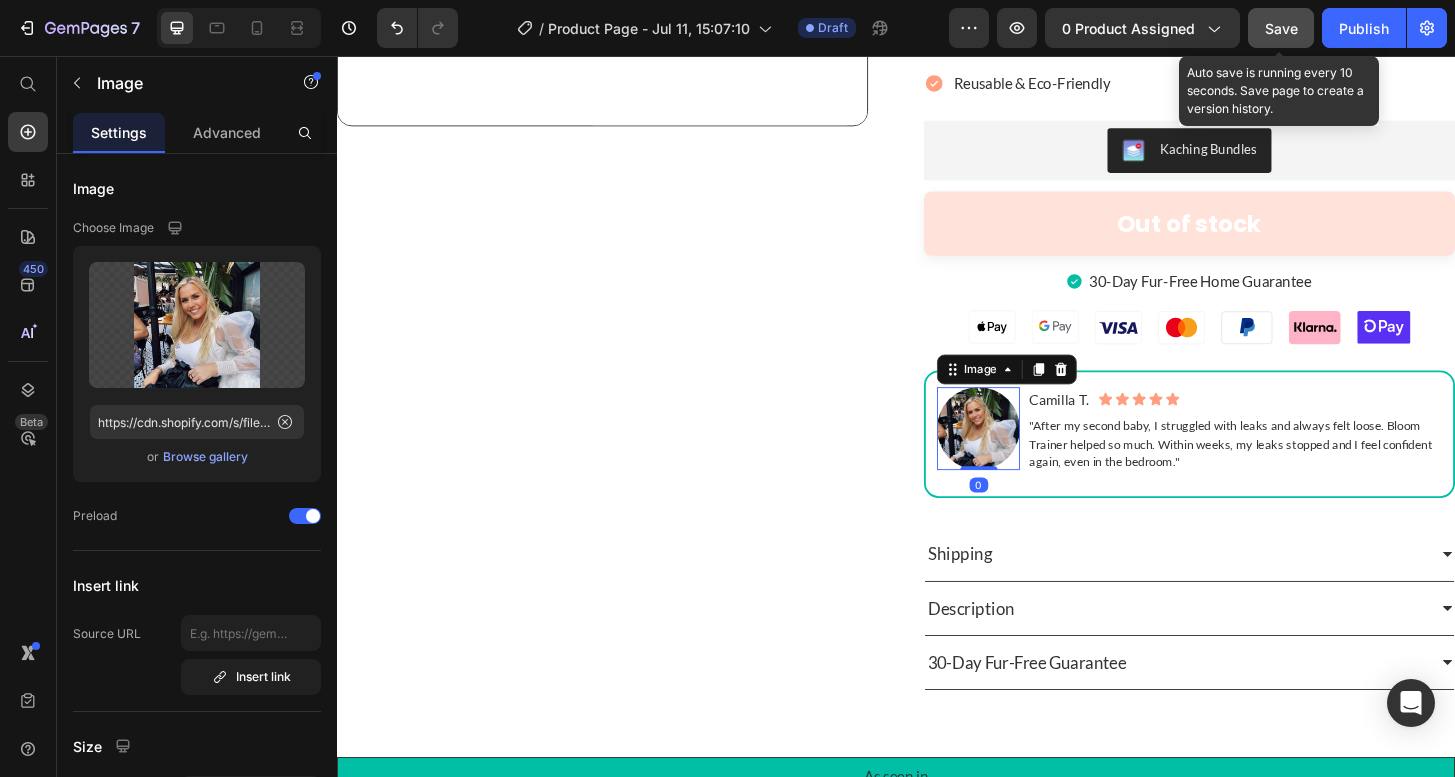 drag, startPoint x: 1268, startPoint y: 41, endPoint x: 681, endPoint y: 116, distance: 591.7719 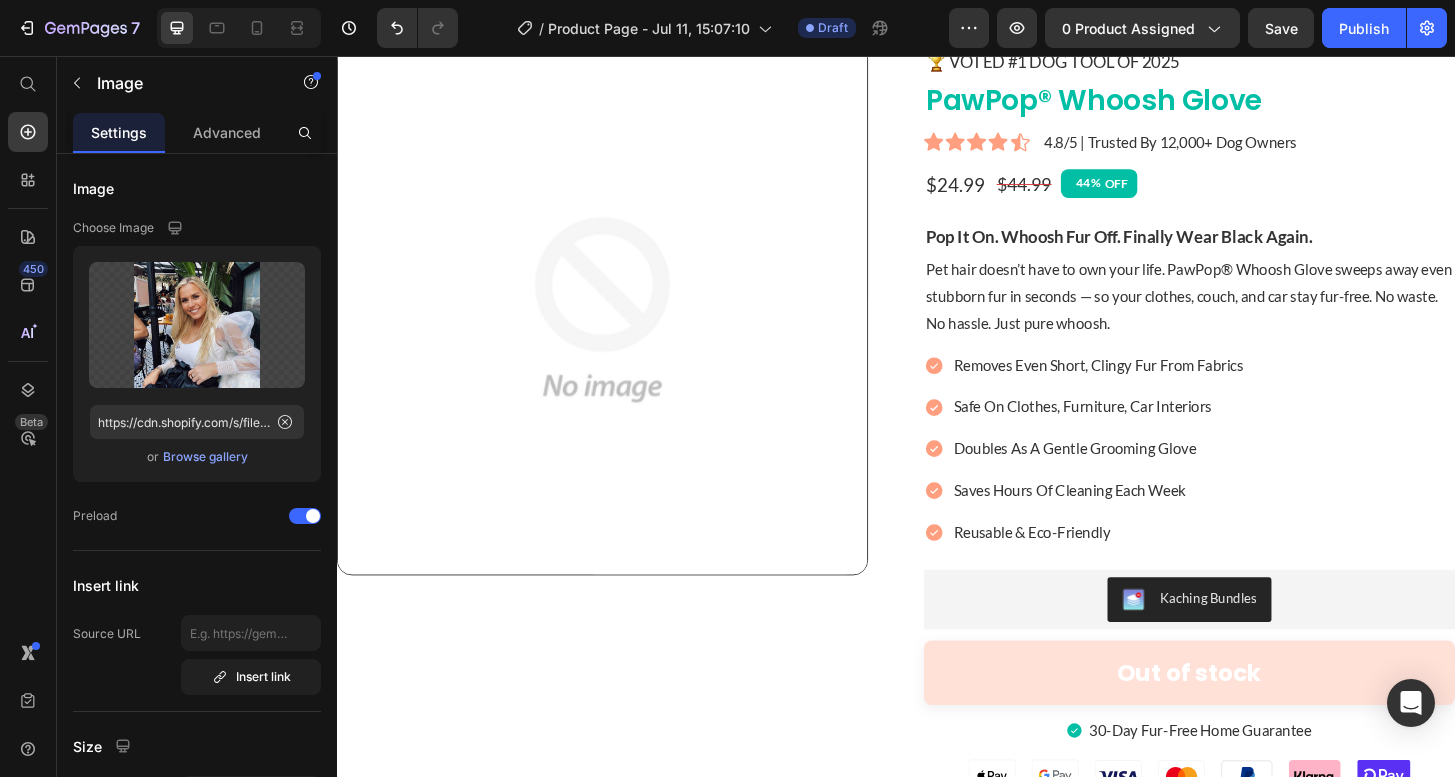 scroll, scrollTop: 0, scrollLeft: 0, axis: both 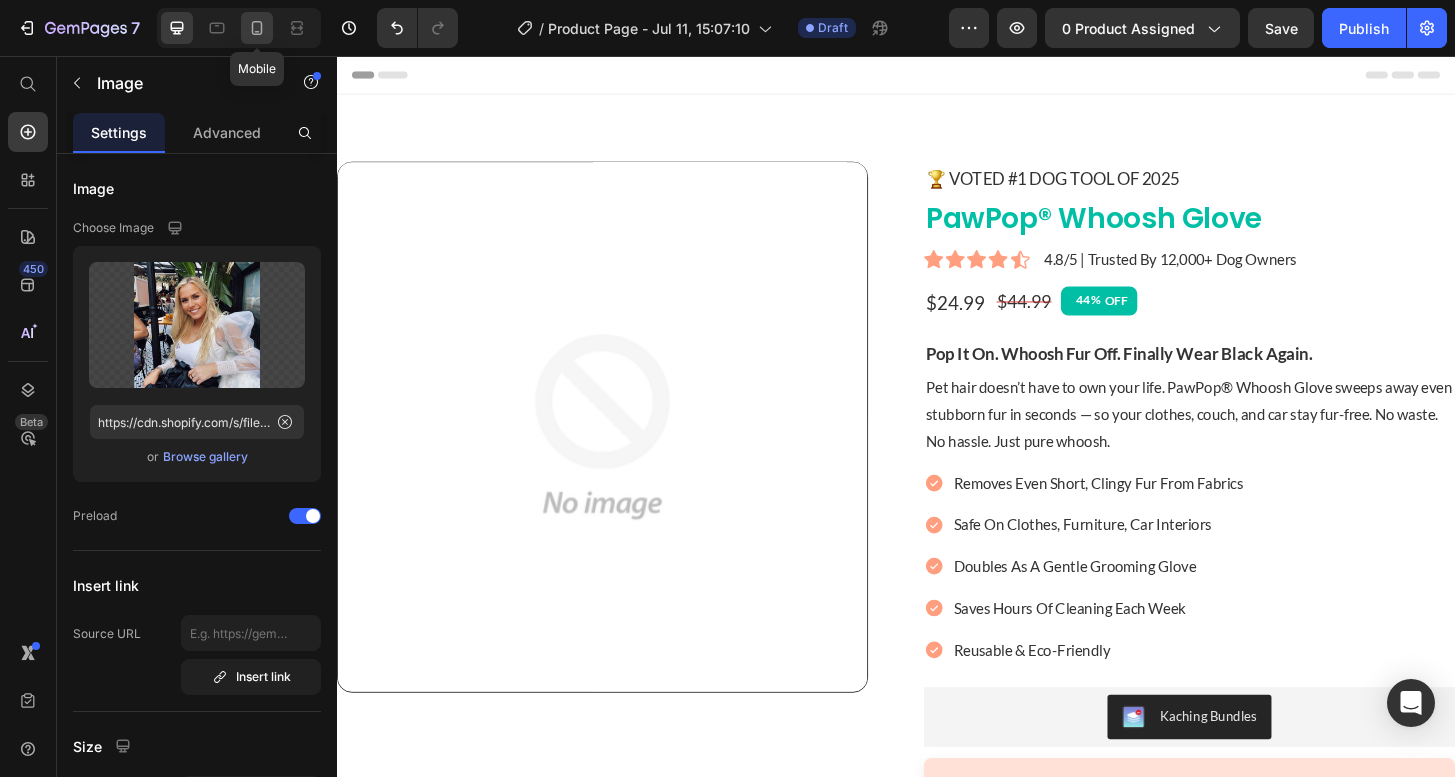 click 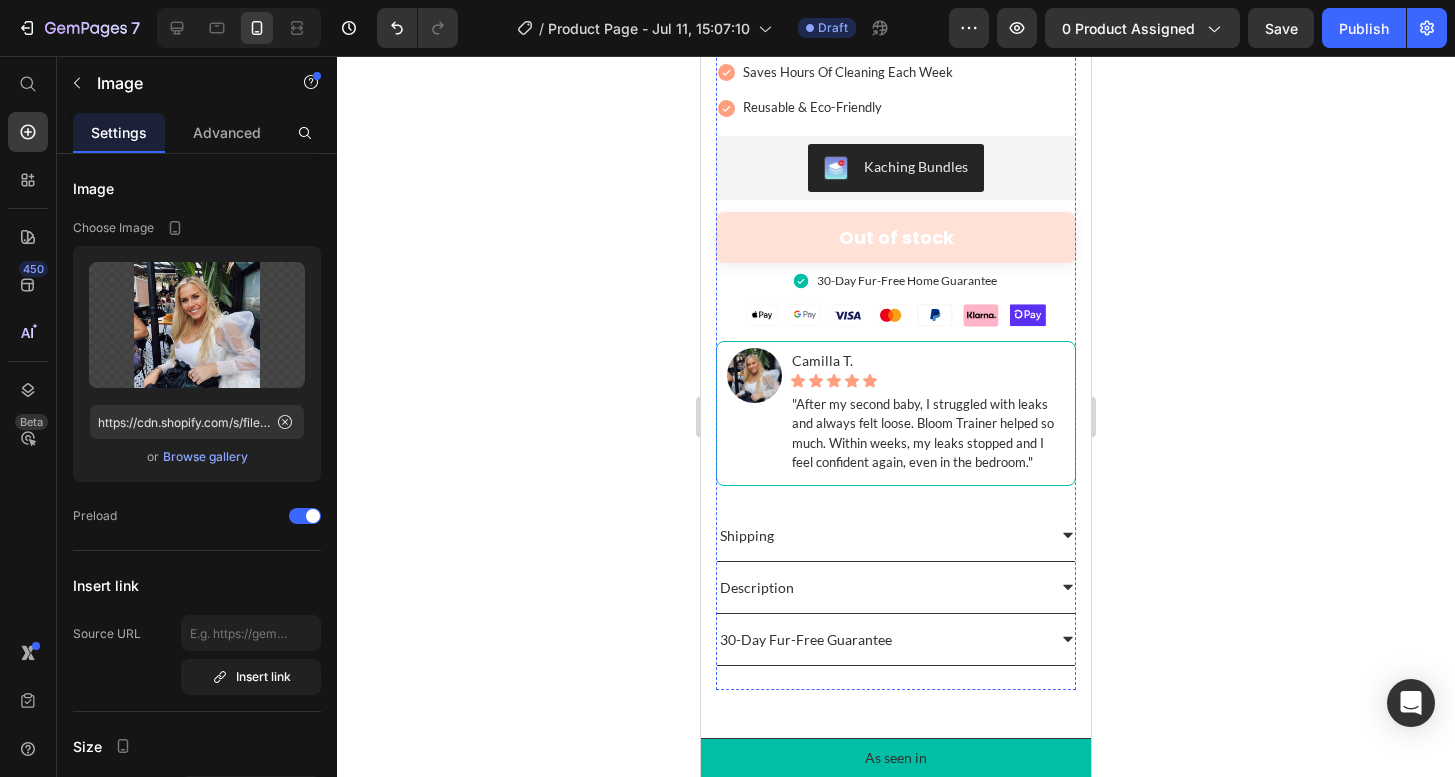 scroll, scrollTop: 810, scrollLeft: 0, axis: vertical 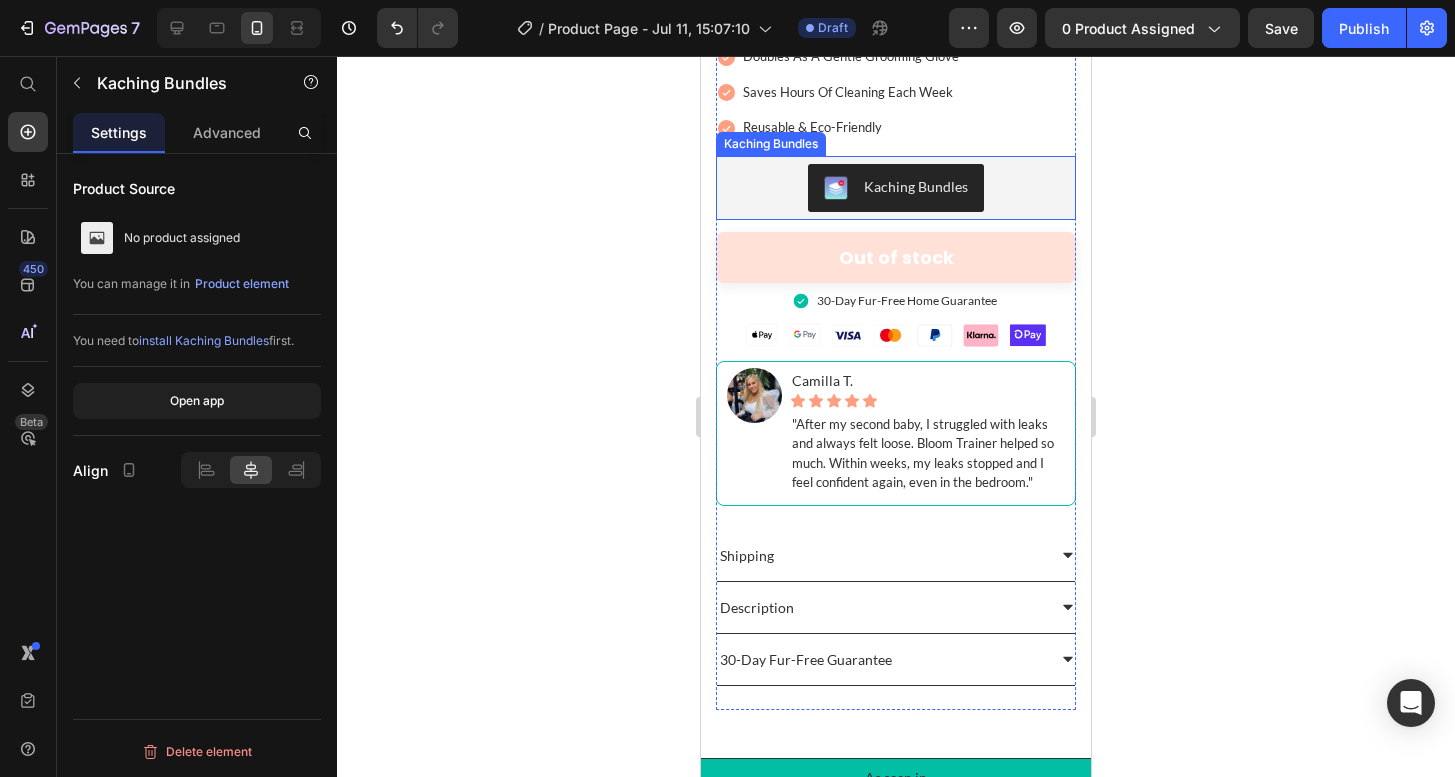 click on "Kaching Bundles" at bounding box center (896, 188) 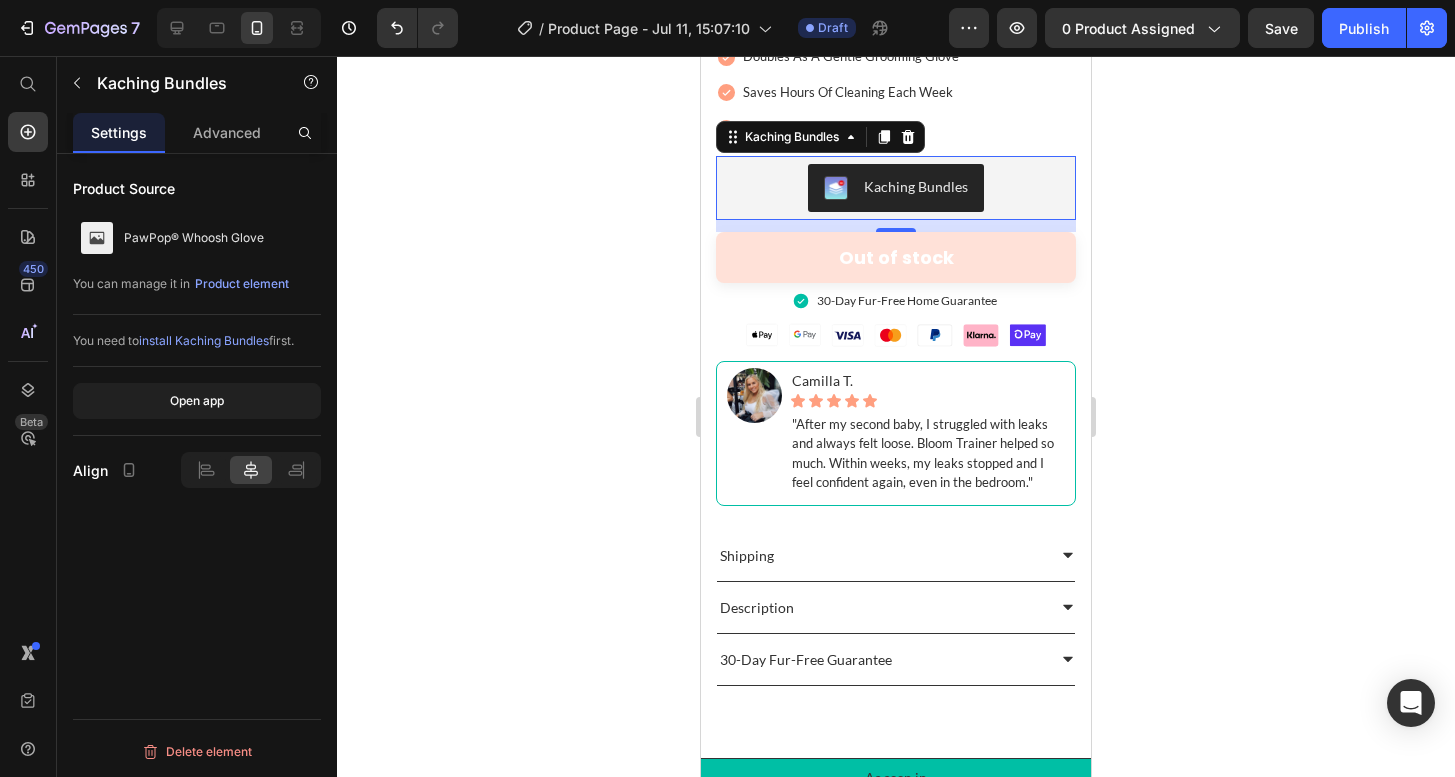 click on "install Kaching Bundles" at bounding box center (204, 340) 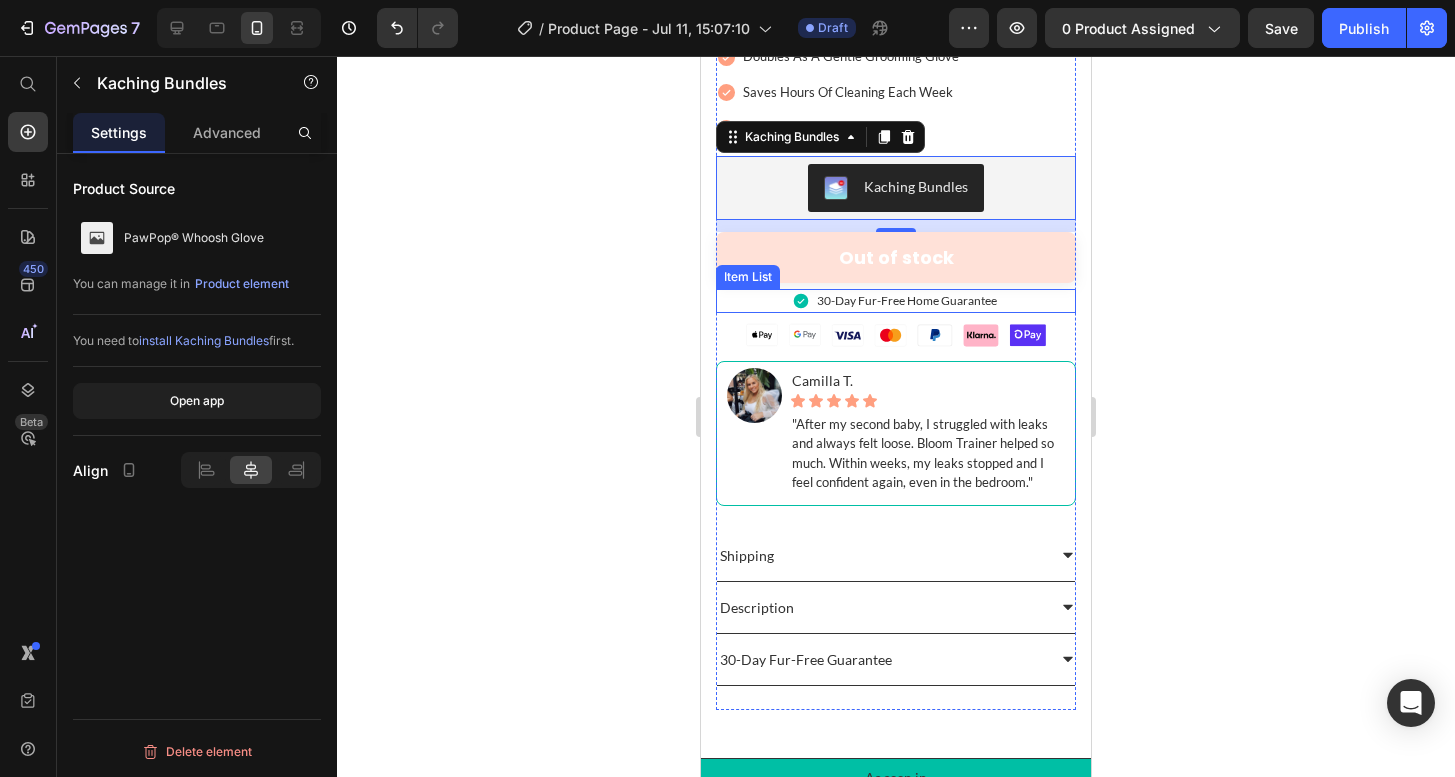 click 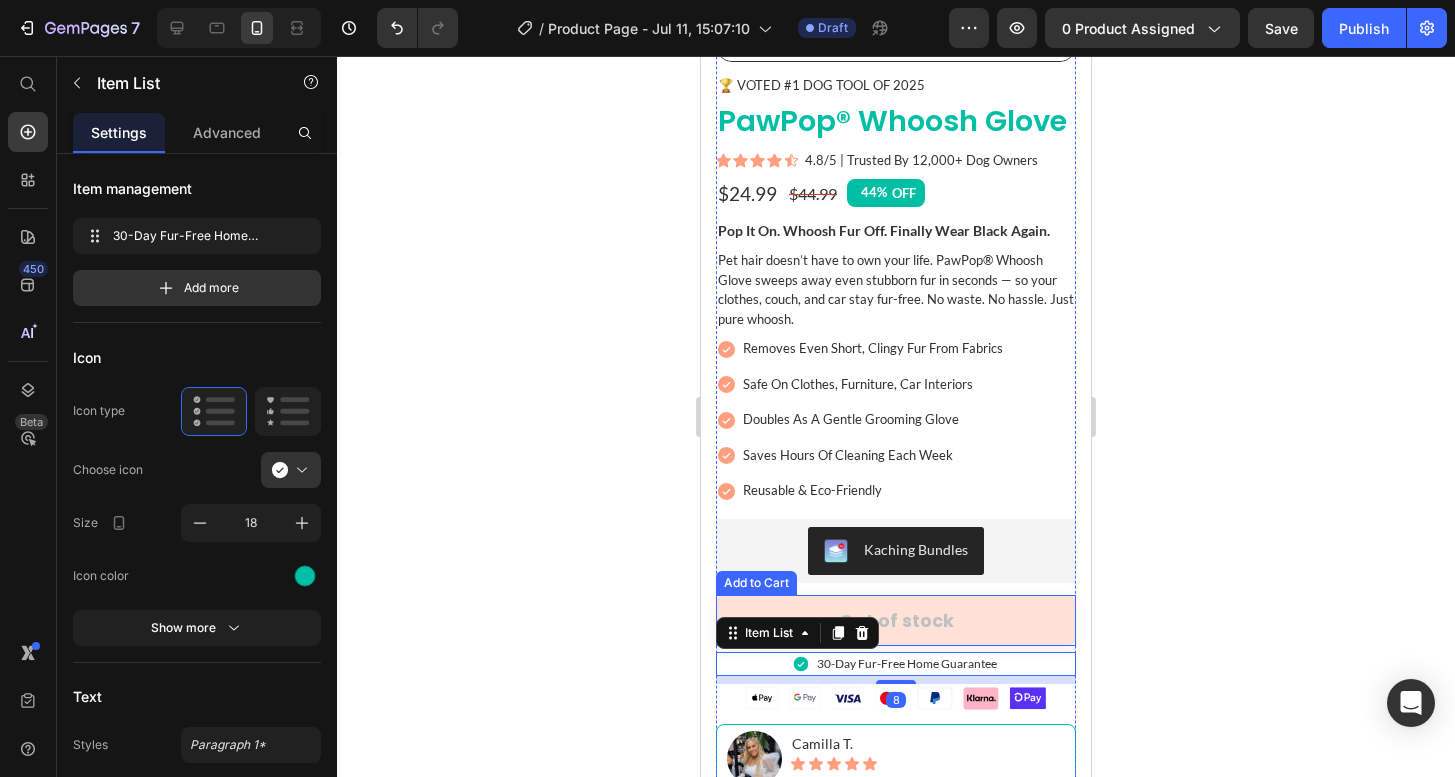 scroll, scrollTop: 426, scrollLeft: 0, axis: vertical 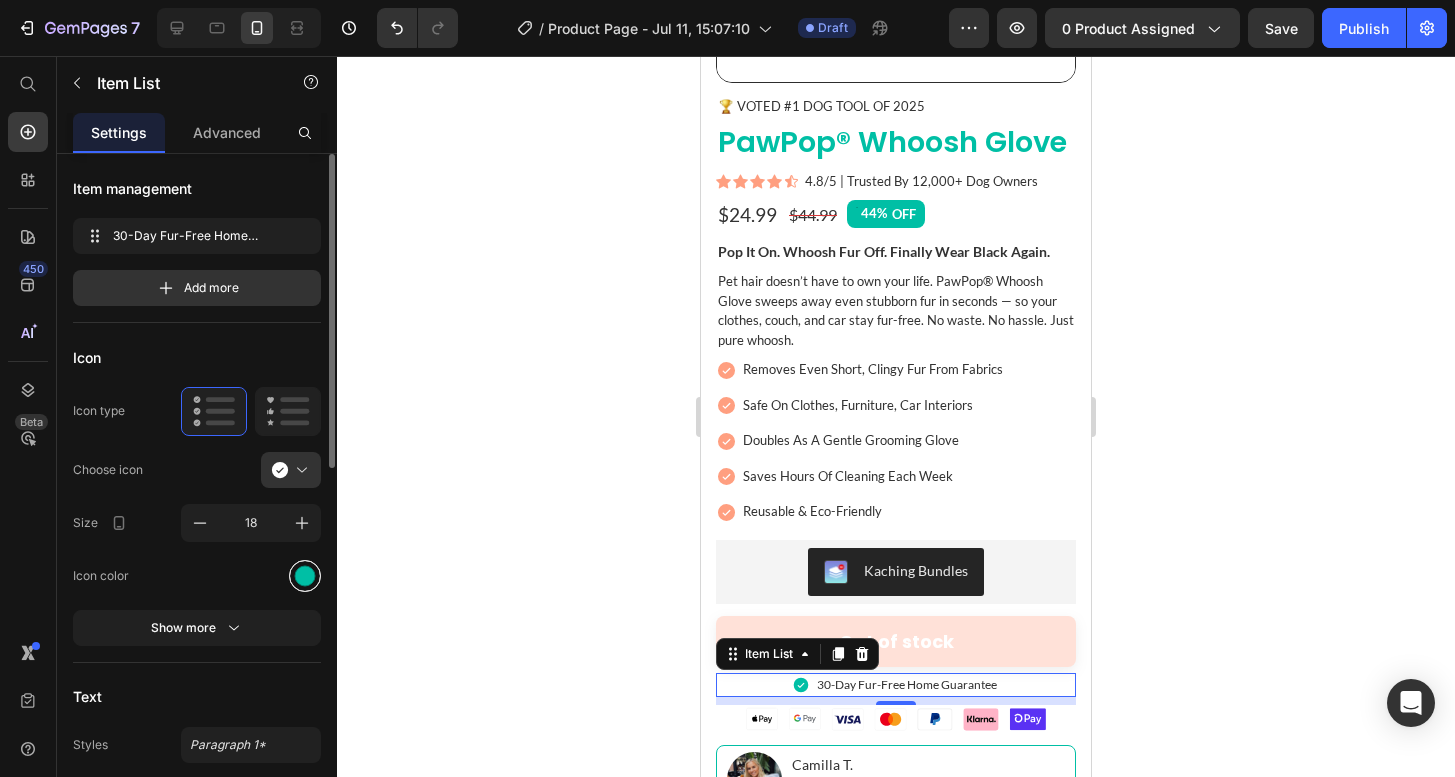 click at bounding box center [305, 576] 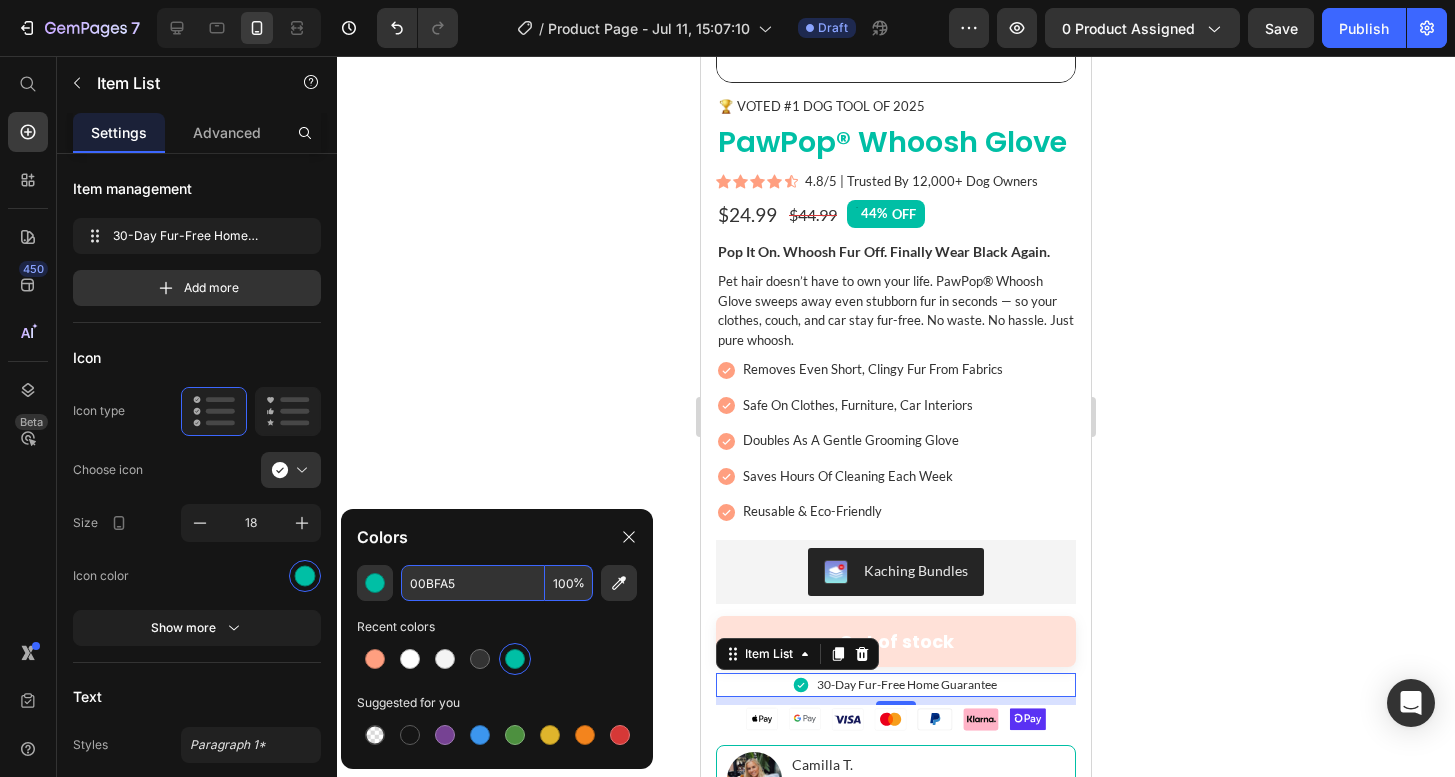 click on "00BFA5" at bounding box center (473, 583) 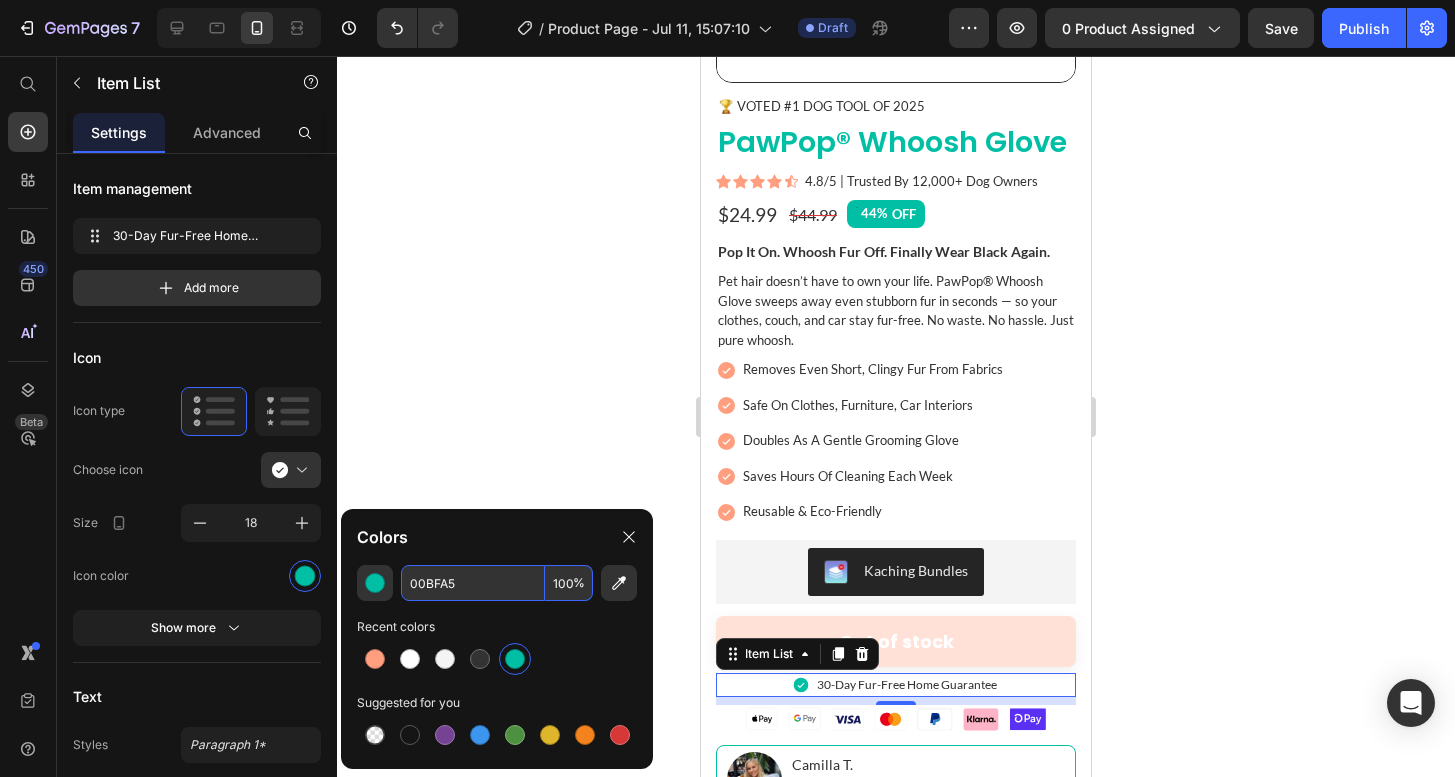 click 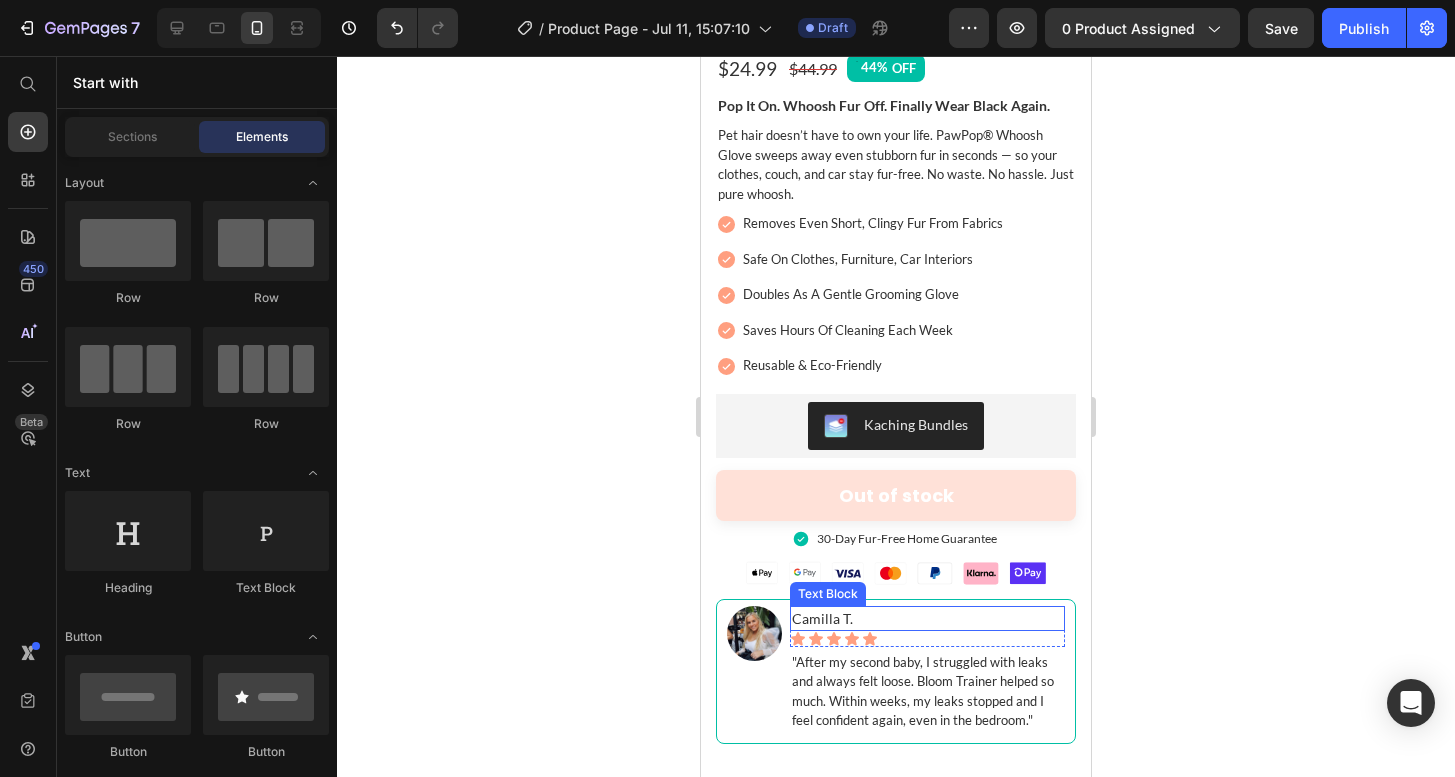 scroll, scrollTop: 464, scrollLeft: 0, axis: vertical 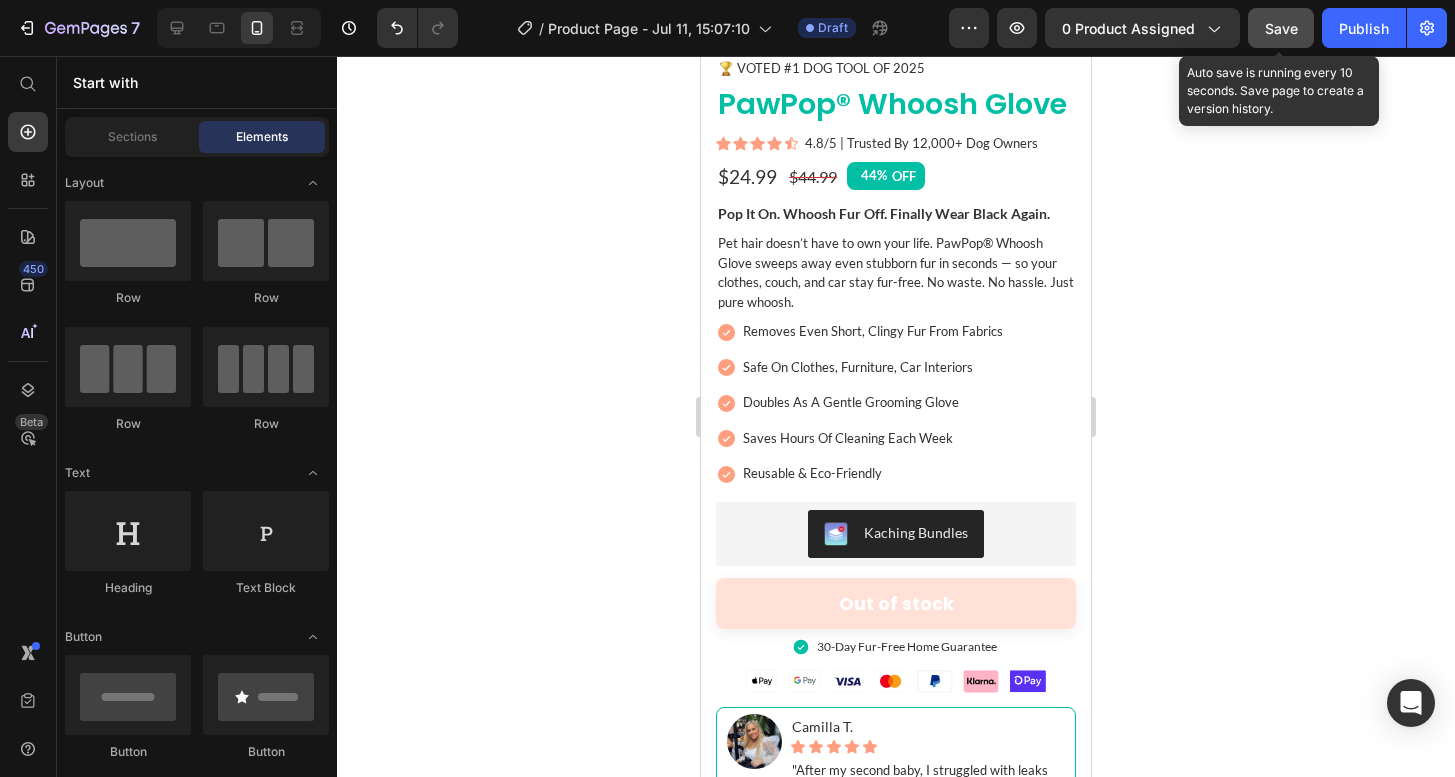 click on "Save" at bounding box center (1281, 28) 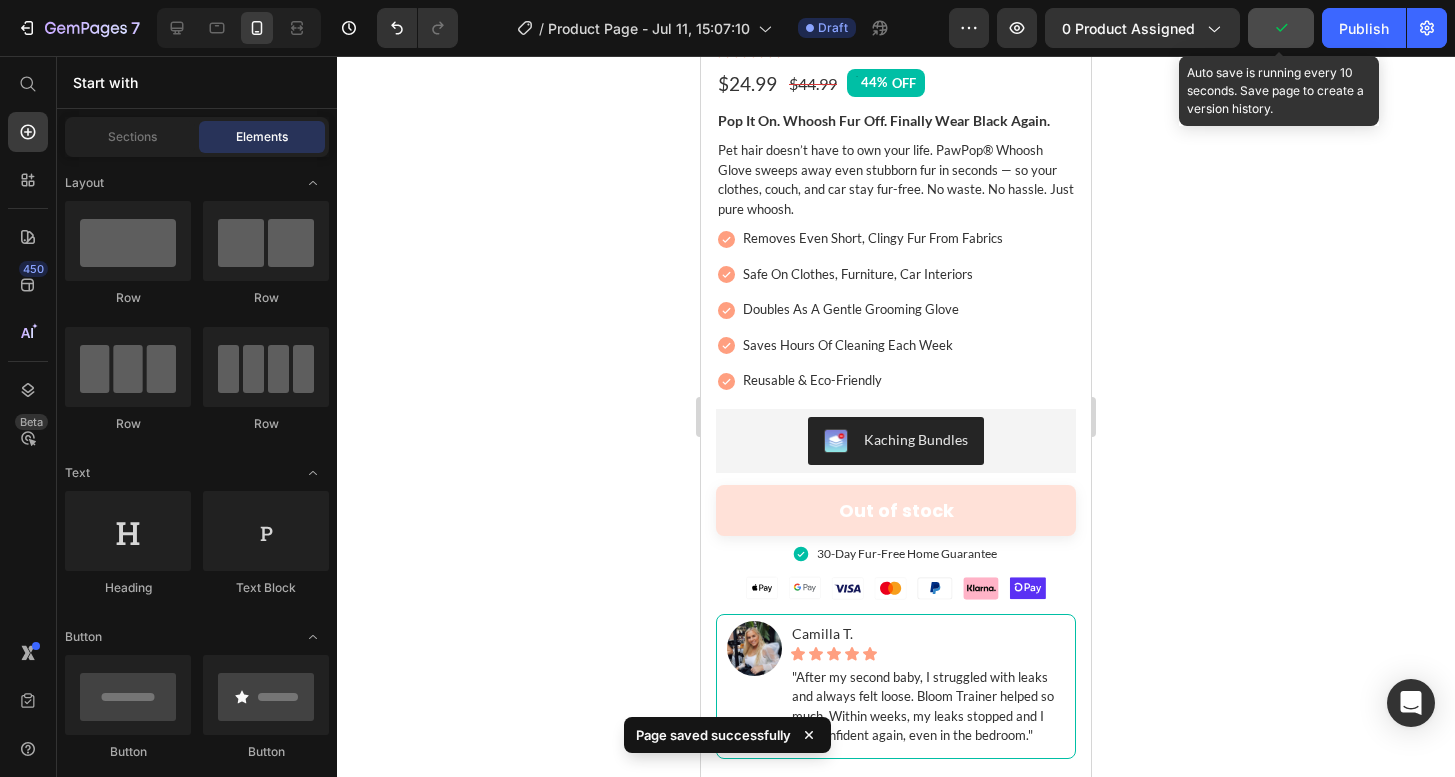 scroll, scrollTop: 0, scrollLeft: 0, axis: both 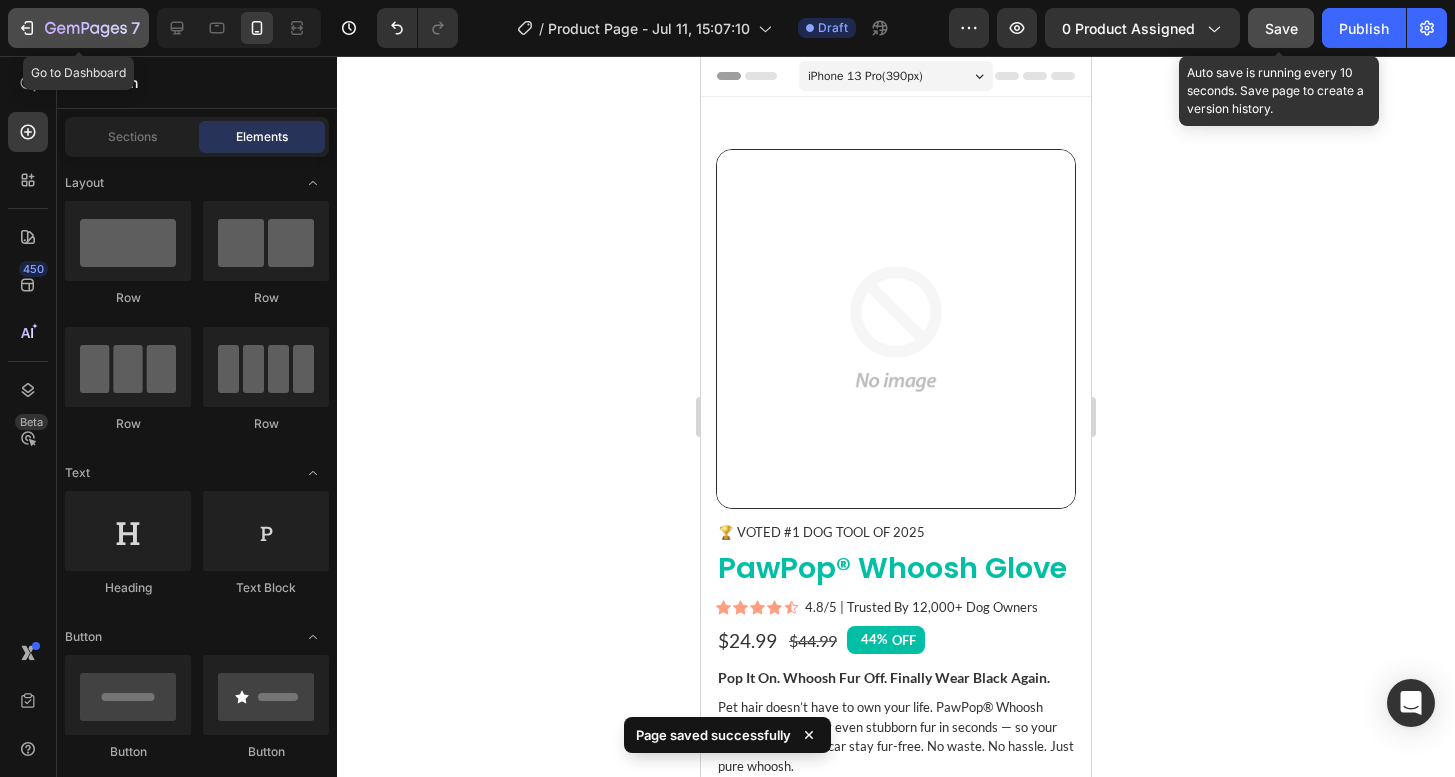 click 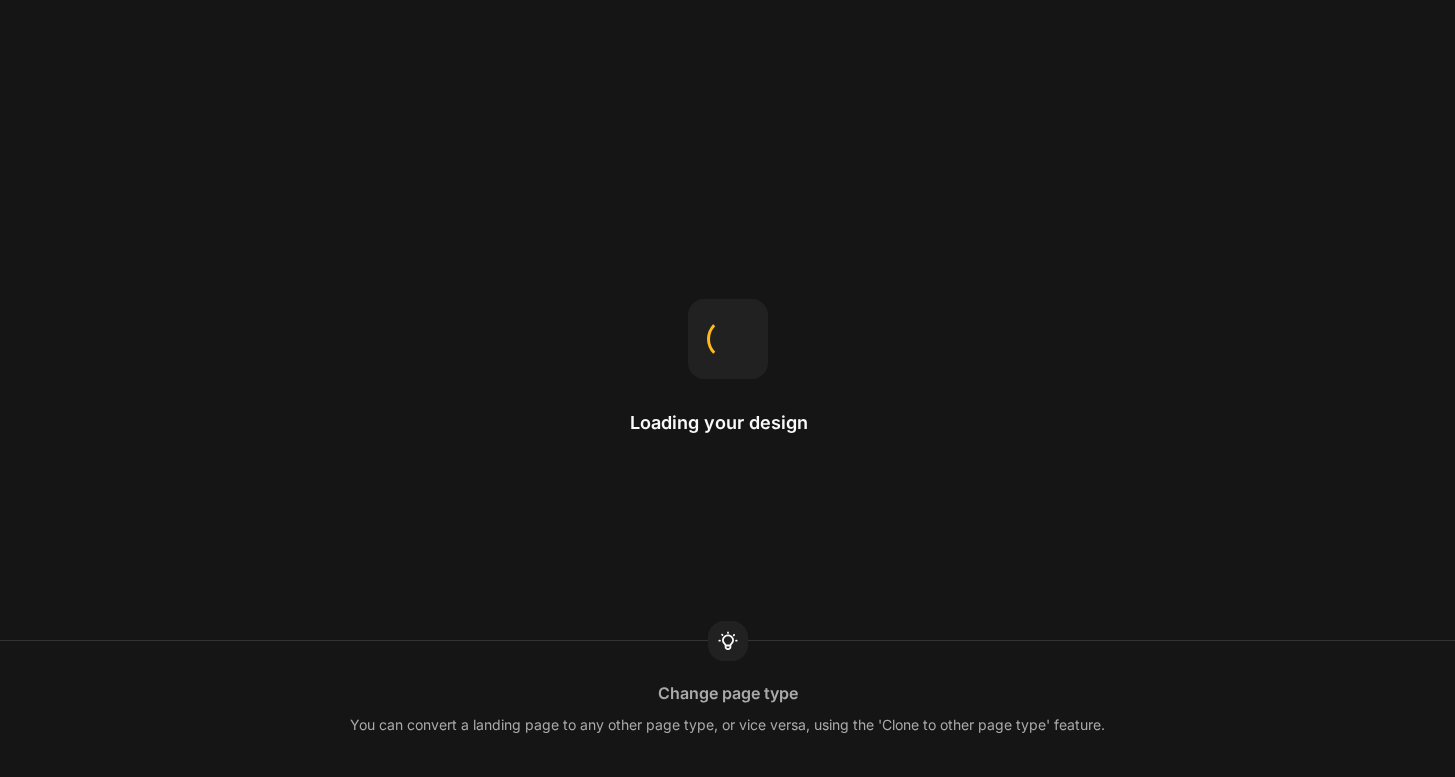 scroll, scrollTop: 0, scrollLeft: 0, axis: both 